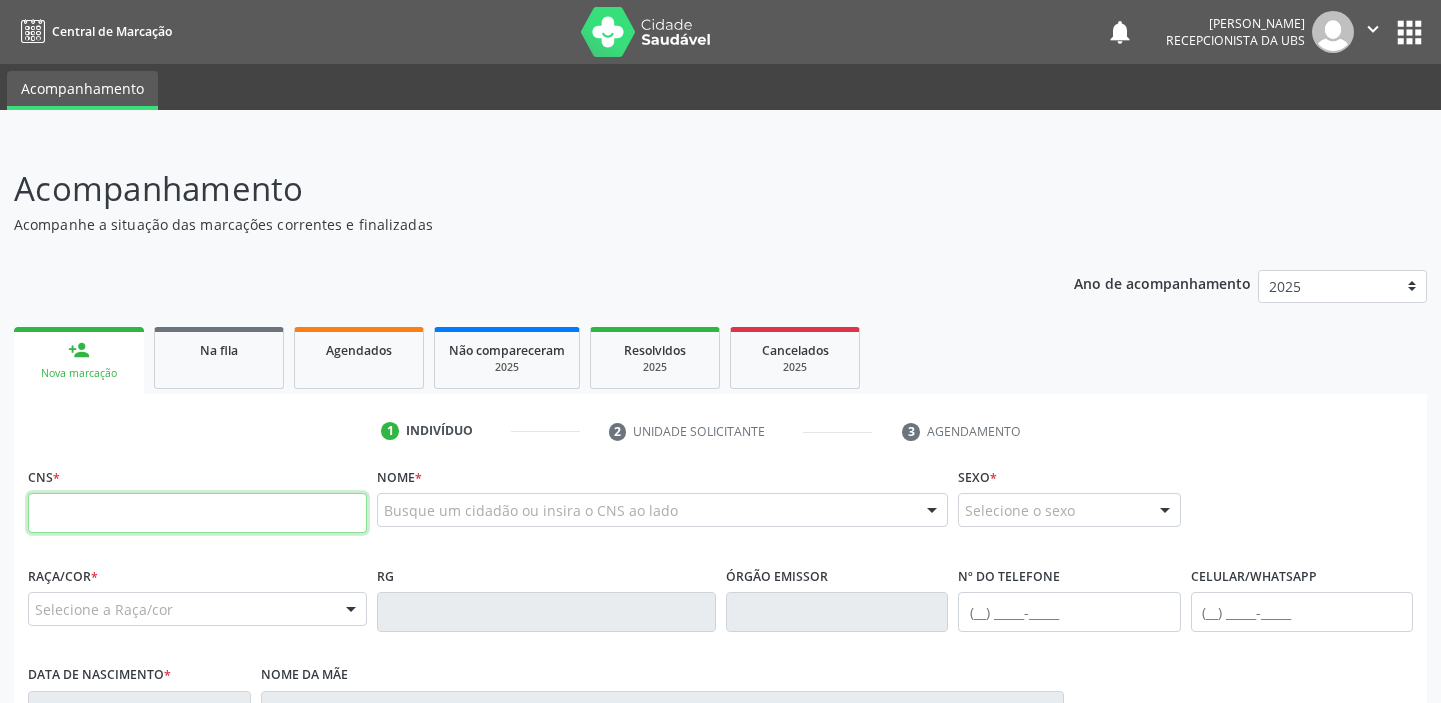 scroll, scrollTop: 0, scrollLeft: 0, axis: both 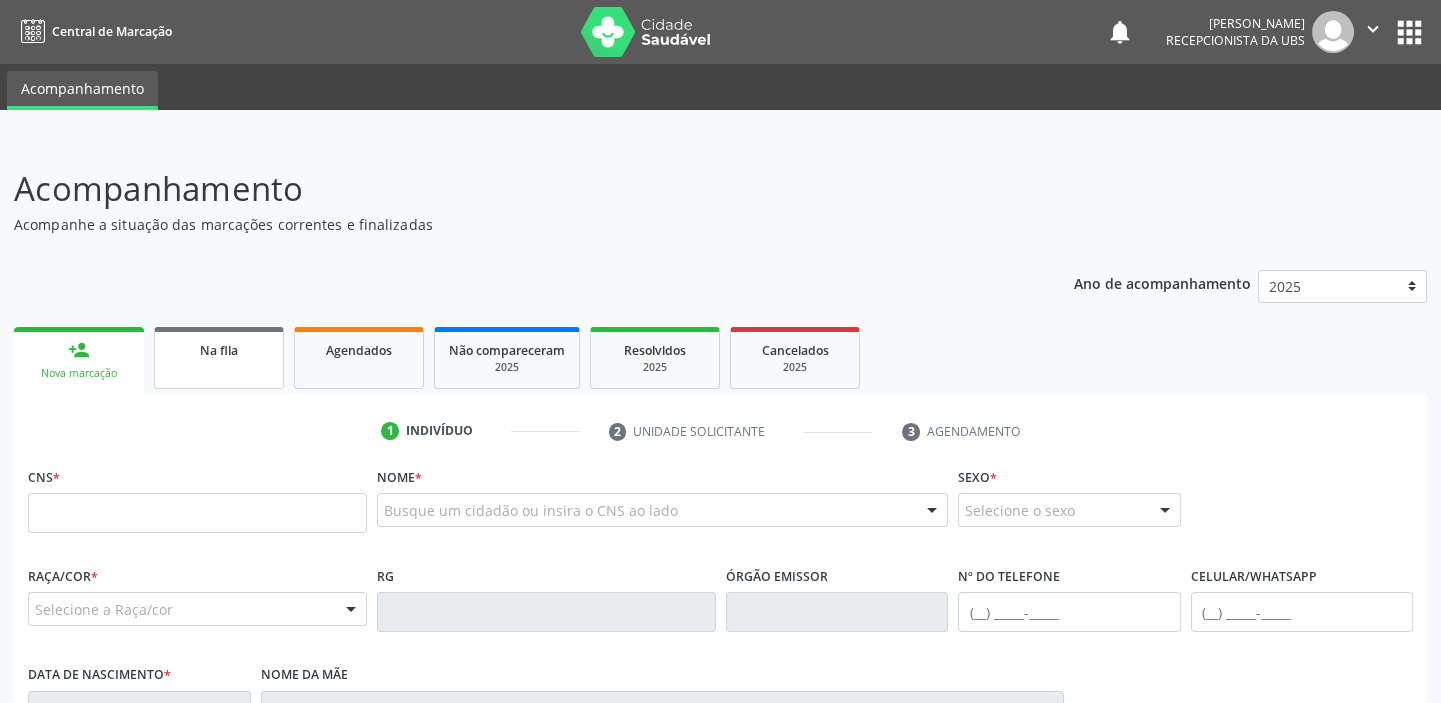 click on "Na fila" at bounding box center (219, 350) 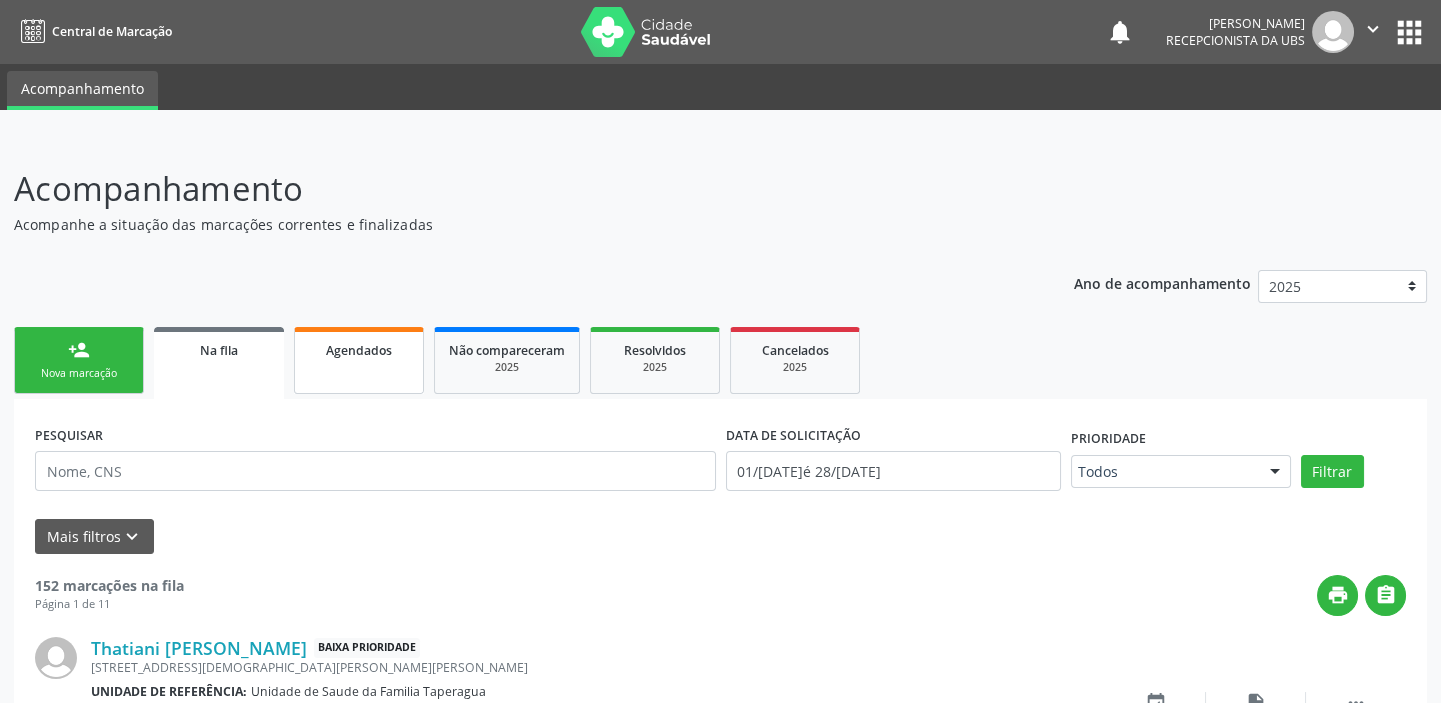 click on "Agendados" at bounding box center (359, 349) 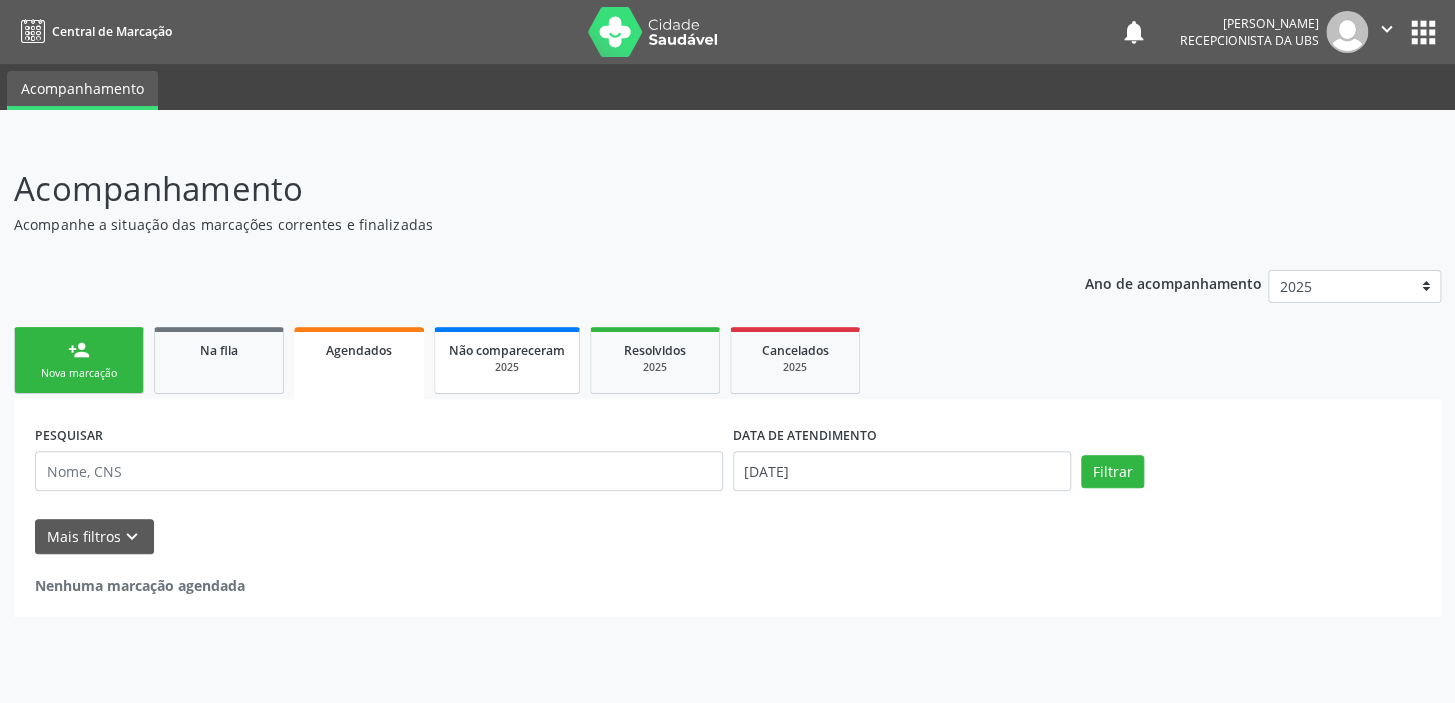 click on "Não compareceram
2025" at bounding box center (507, 360) 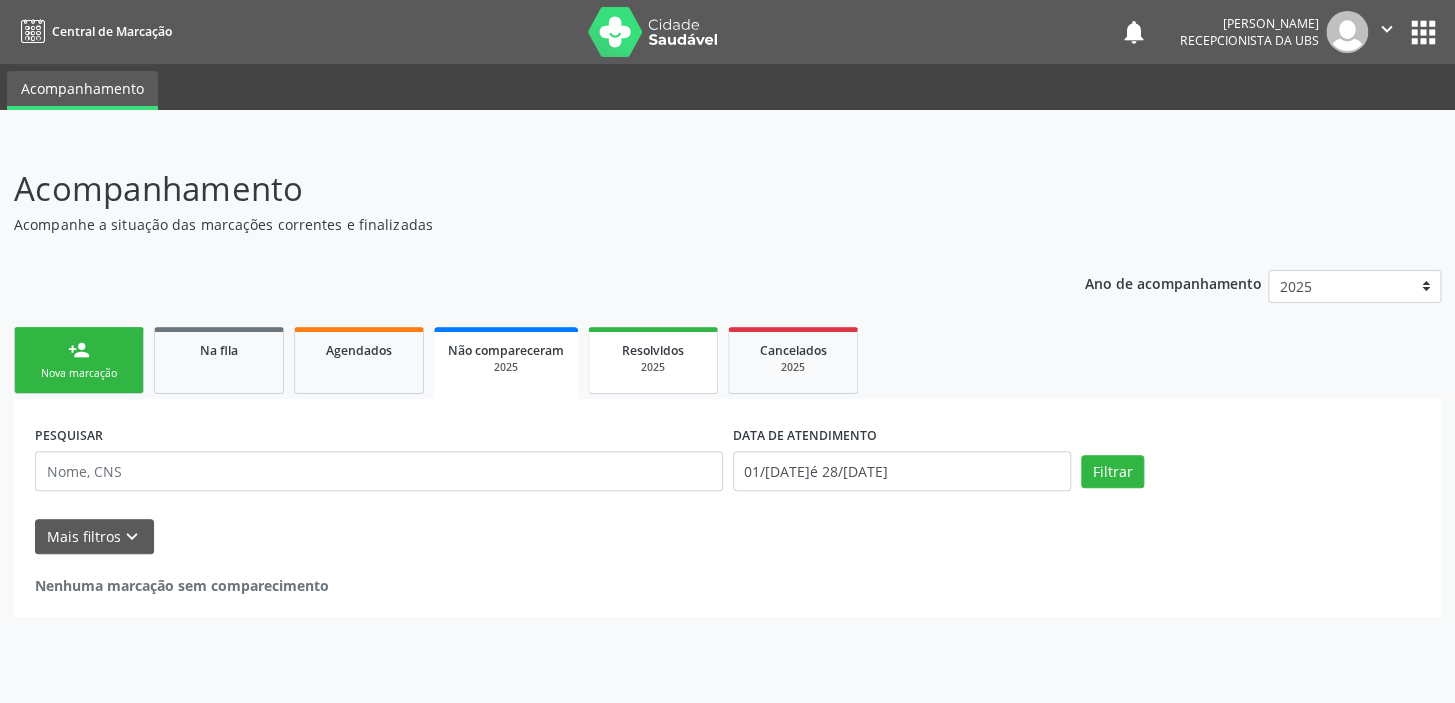 click on "Resolvidos" at bounding box center [653, 350] 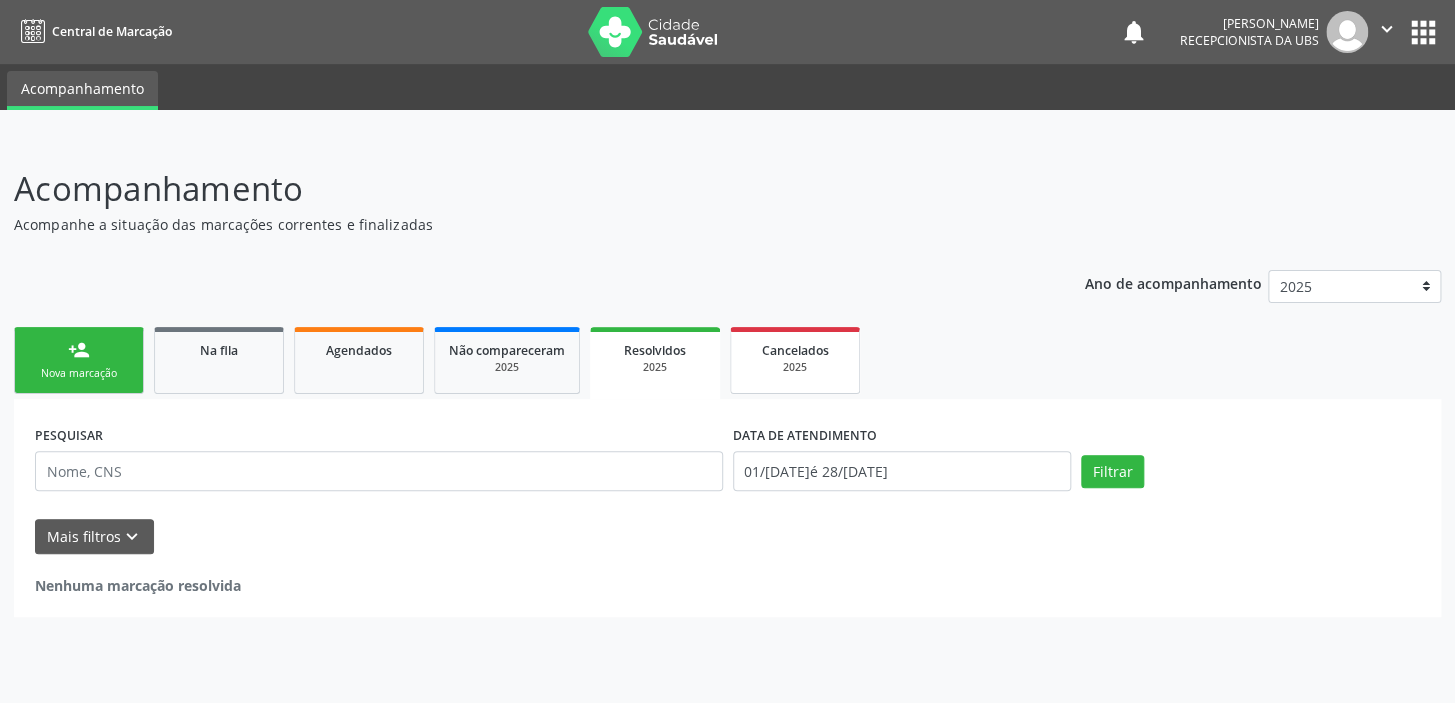 click on "Cancelados" at bounding box center [795, 350] 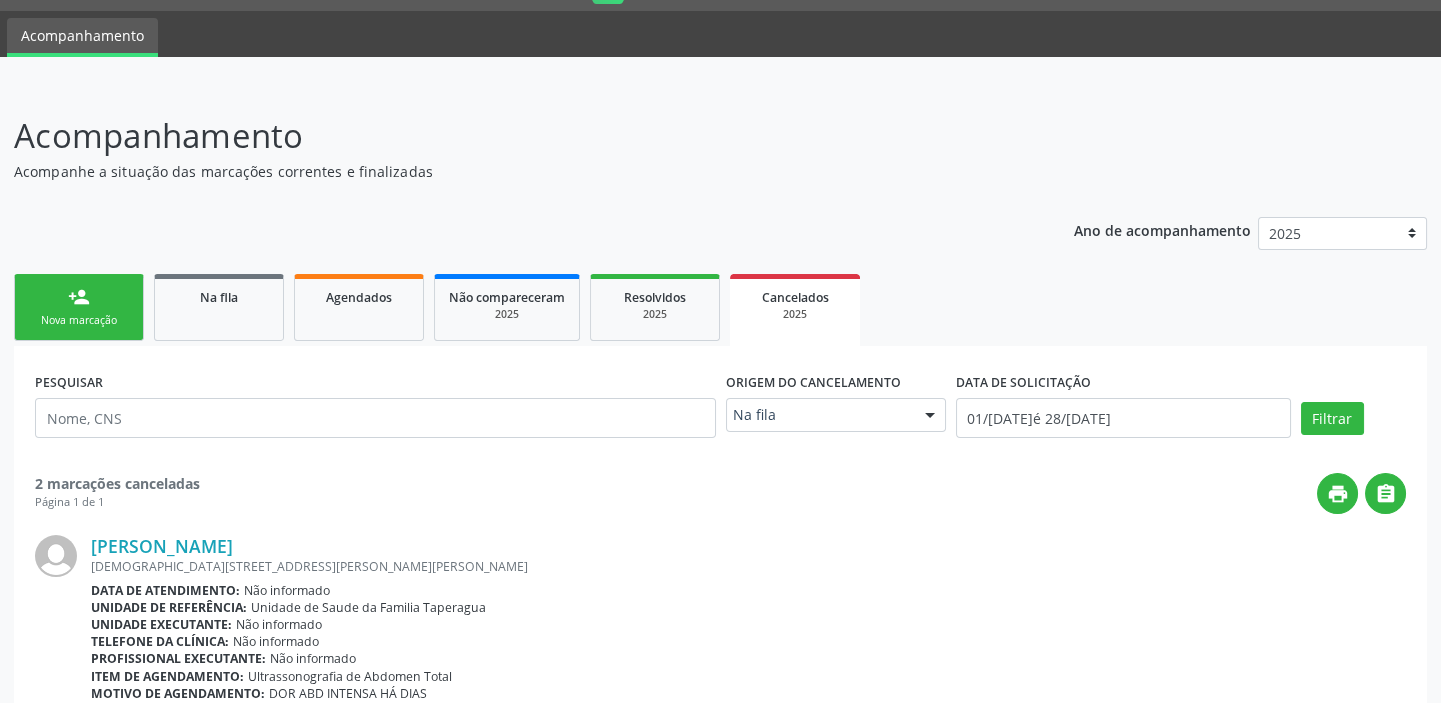 scroll, scrollTop: 32, scrollLeft: 0, axis: vertical 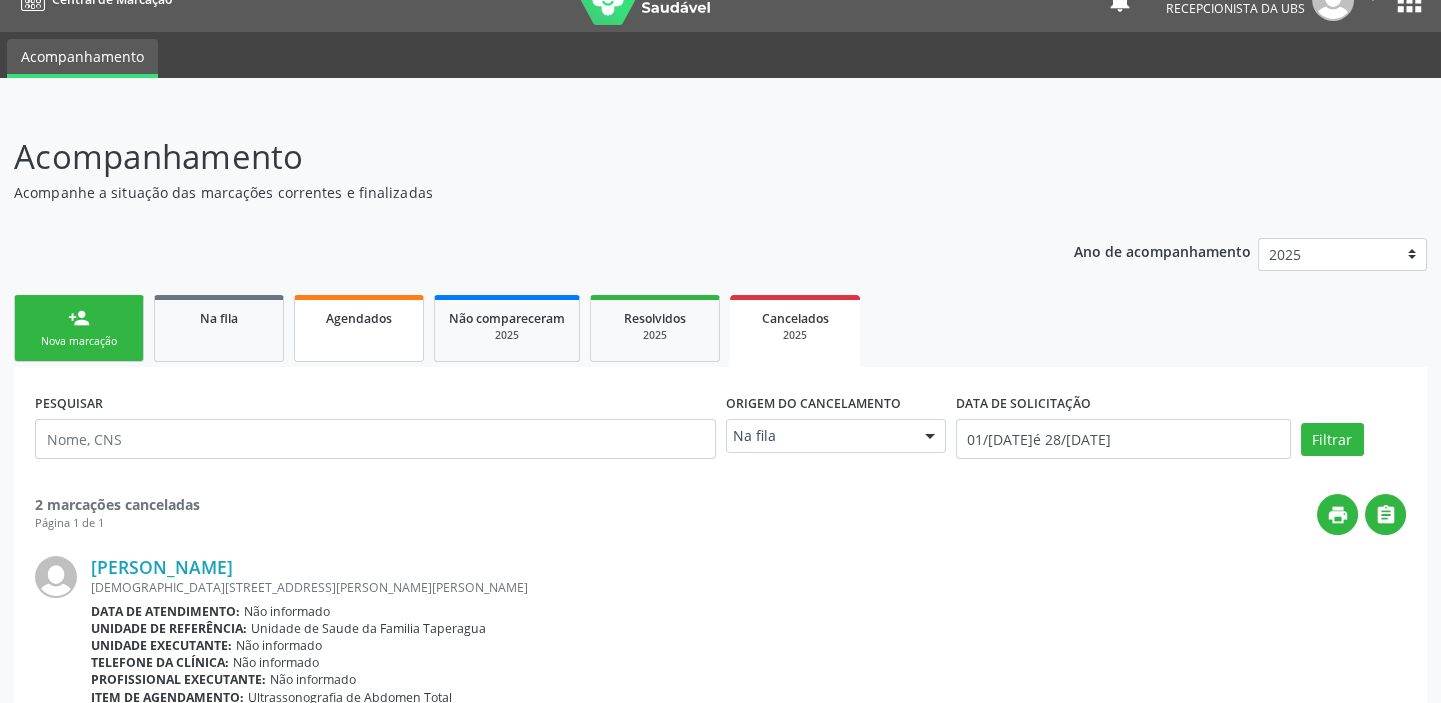 click on "Agendados" at bounding box center (359, 328) 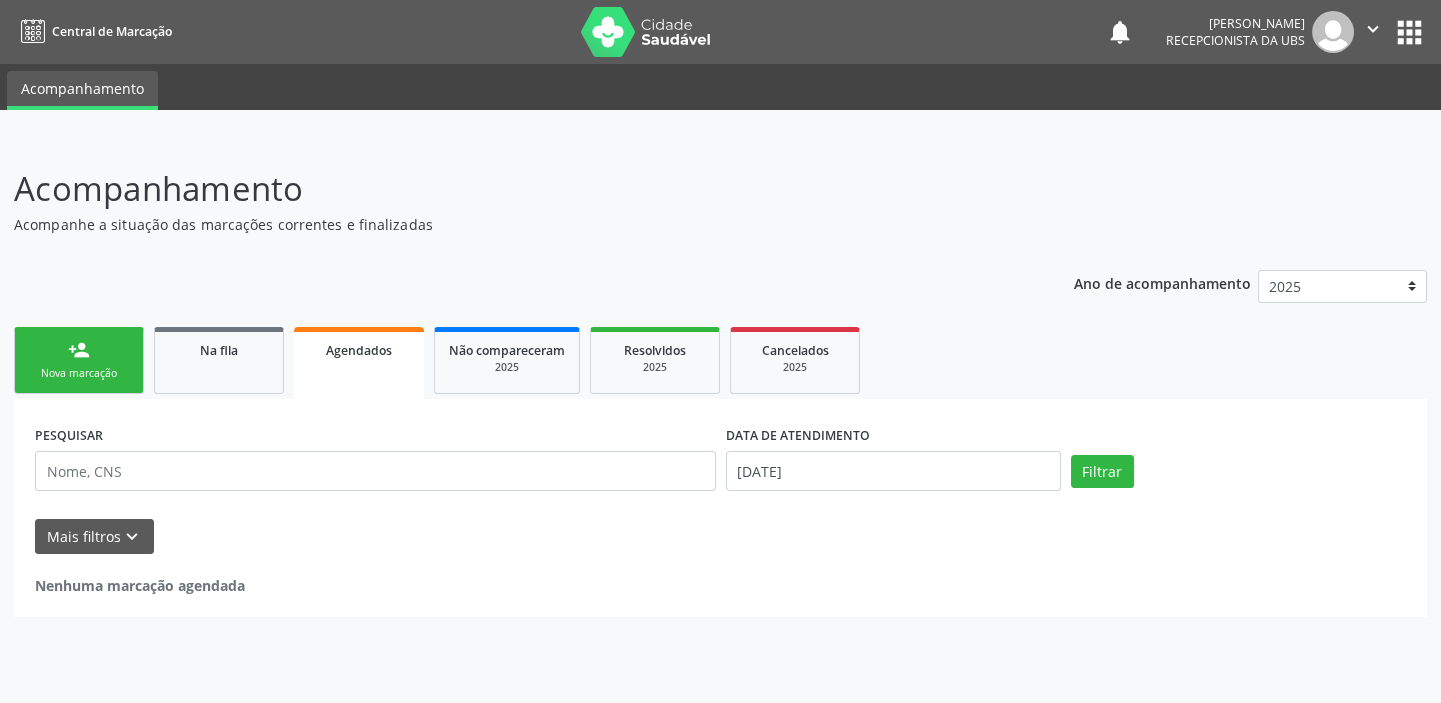 scroll, scrollTop: 0, scrollLeft: 0, axis: both 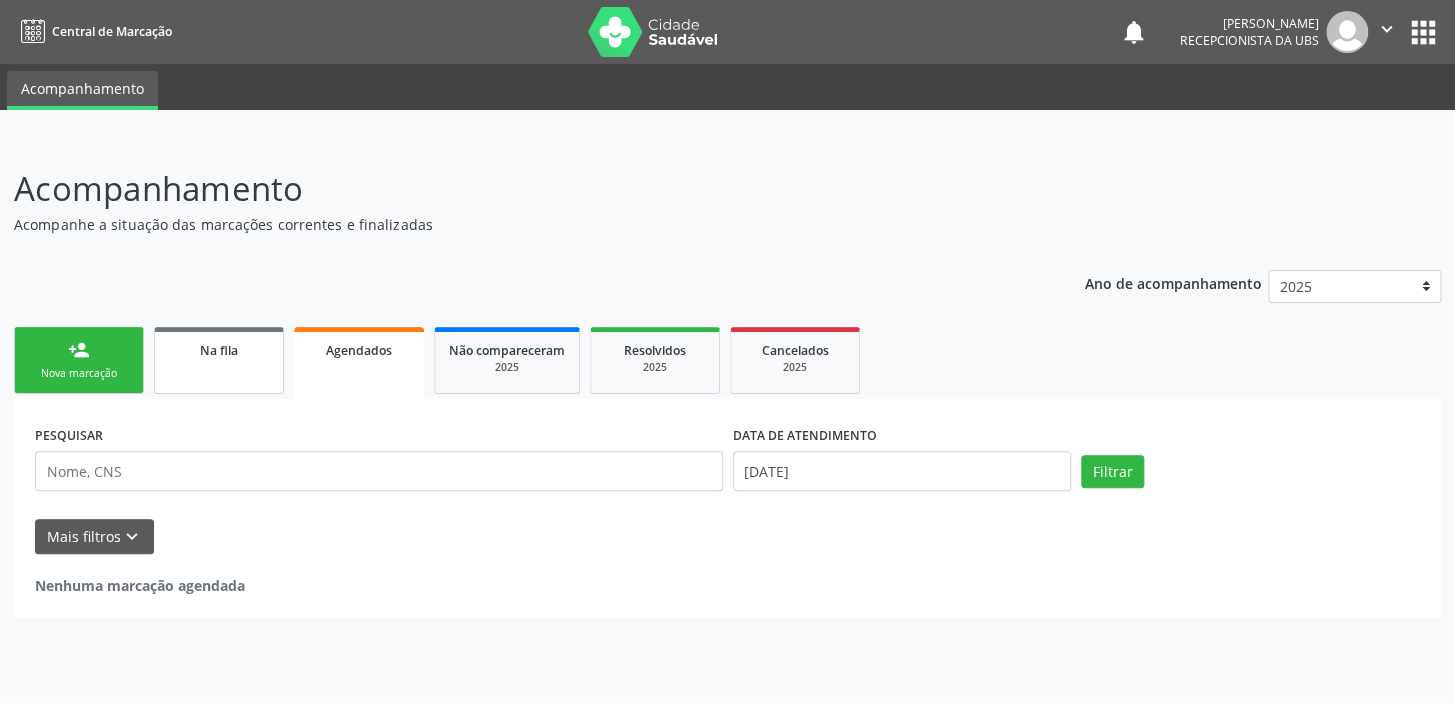 click on "Na fila" at bounding box center (219, 360) 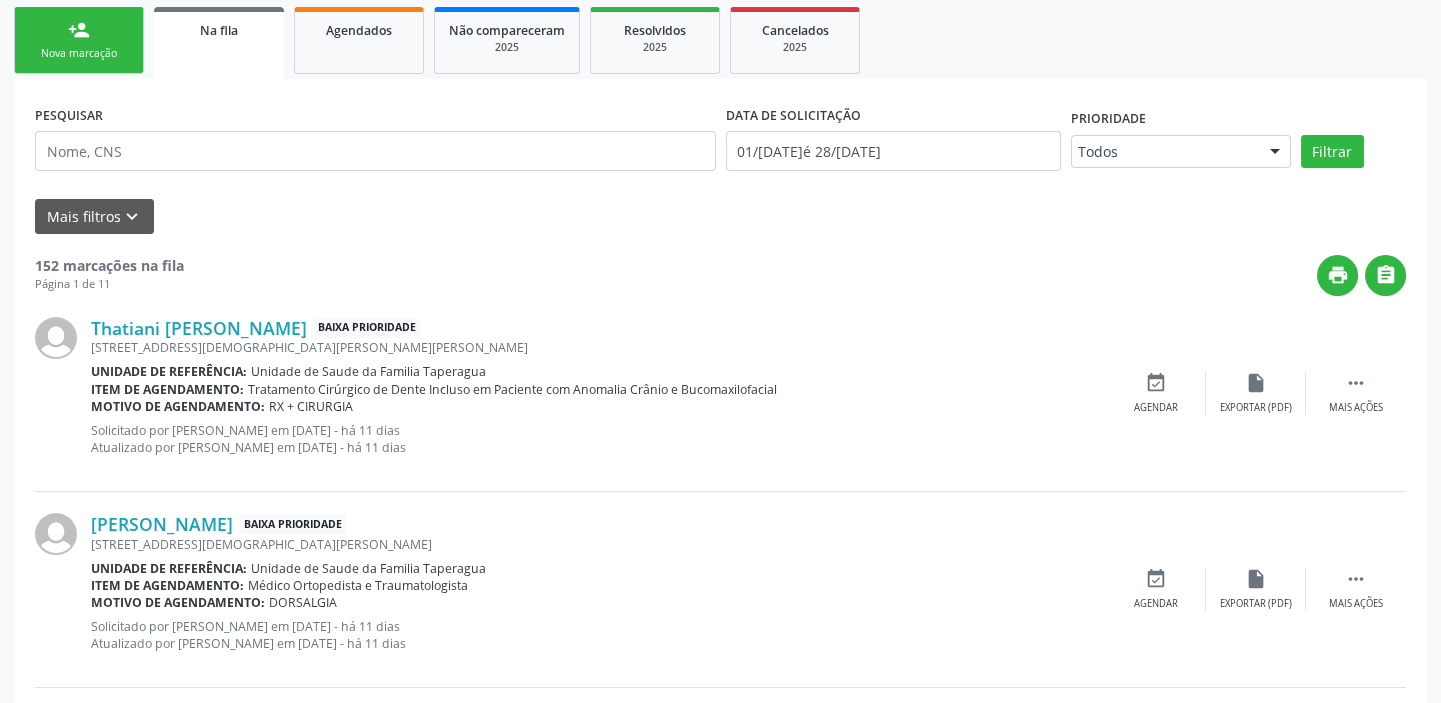 scroll, scrollTop: 325, scrollLeft: 0, axis: vertical 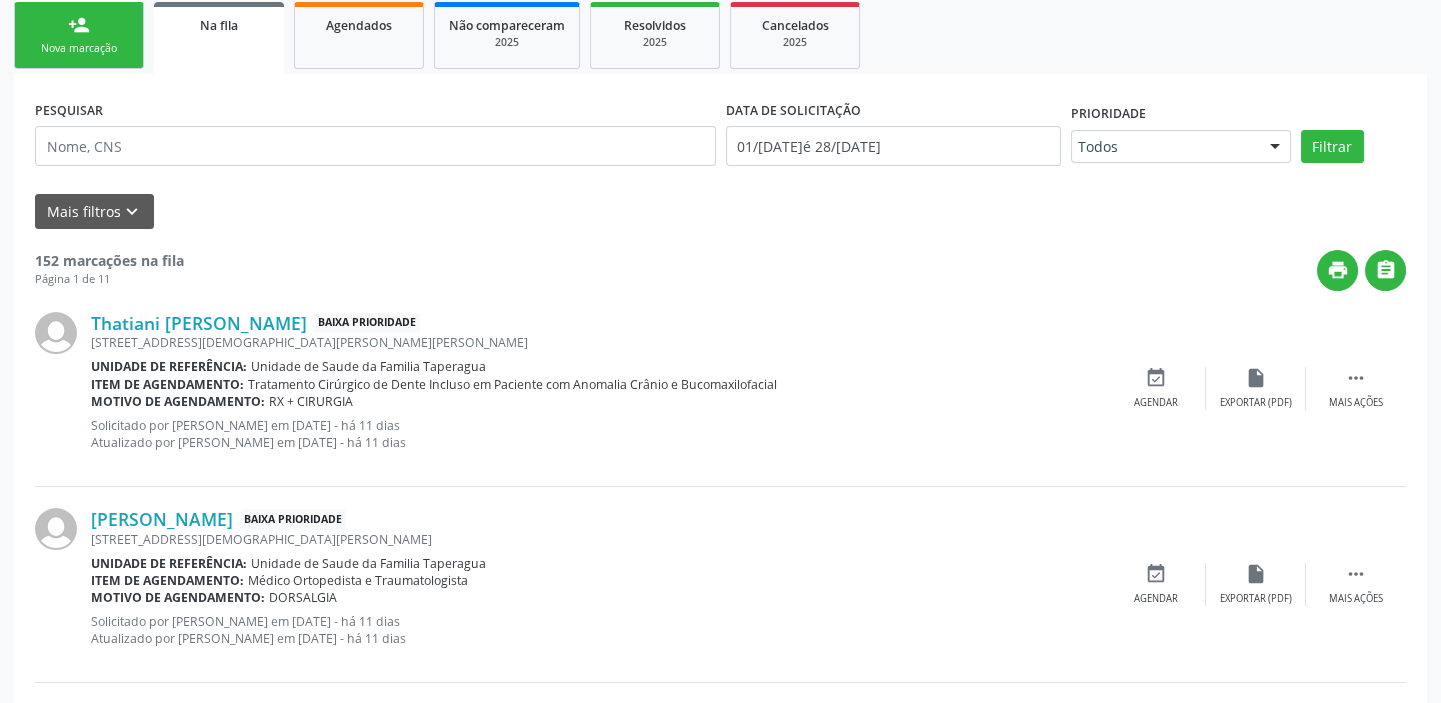 click on "person_add" at bounding box center (79, 25) 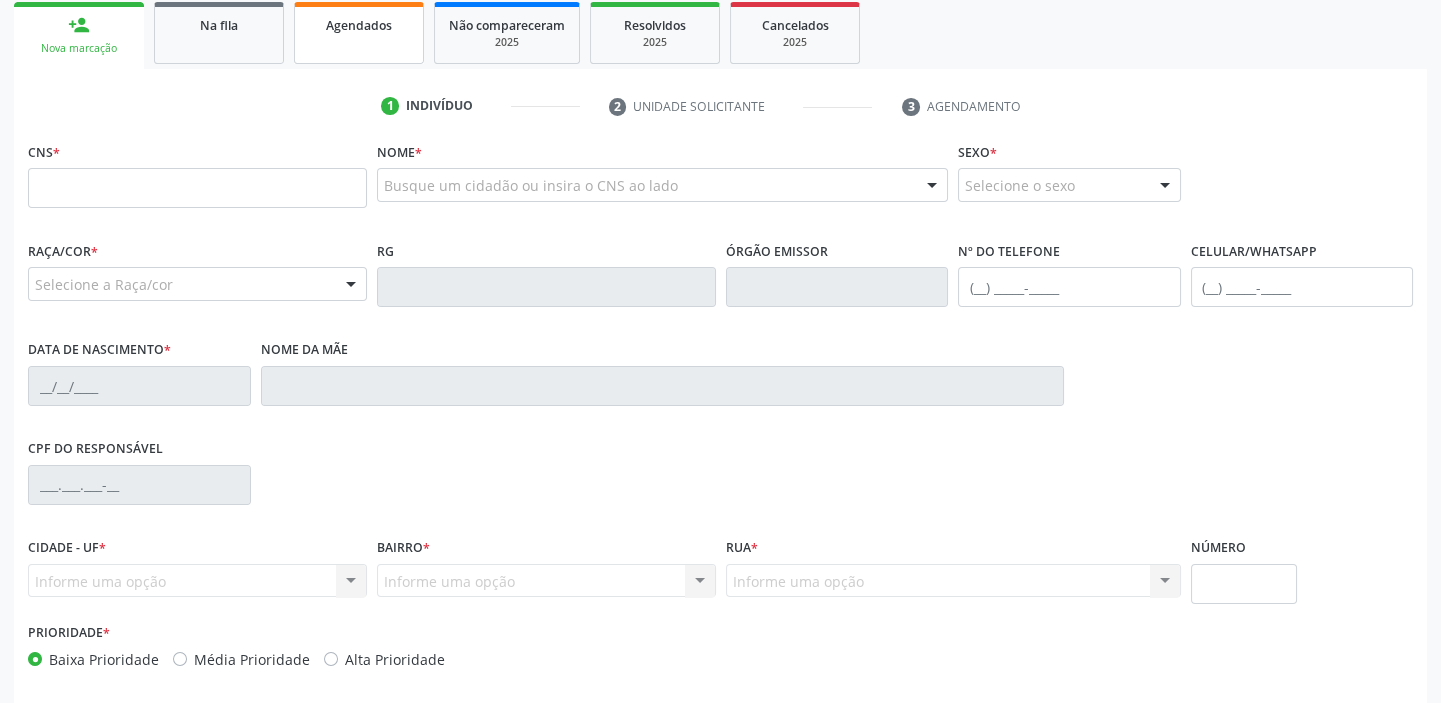 click on "Agendados" at bounding box center [359, 33] 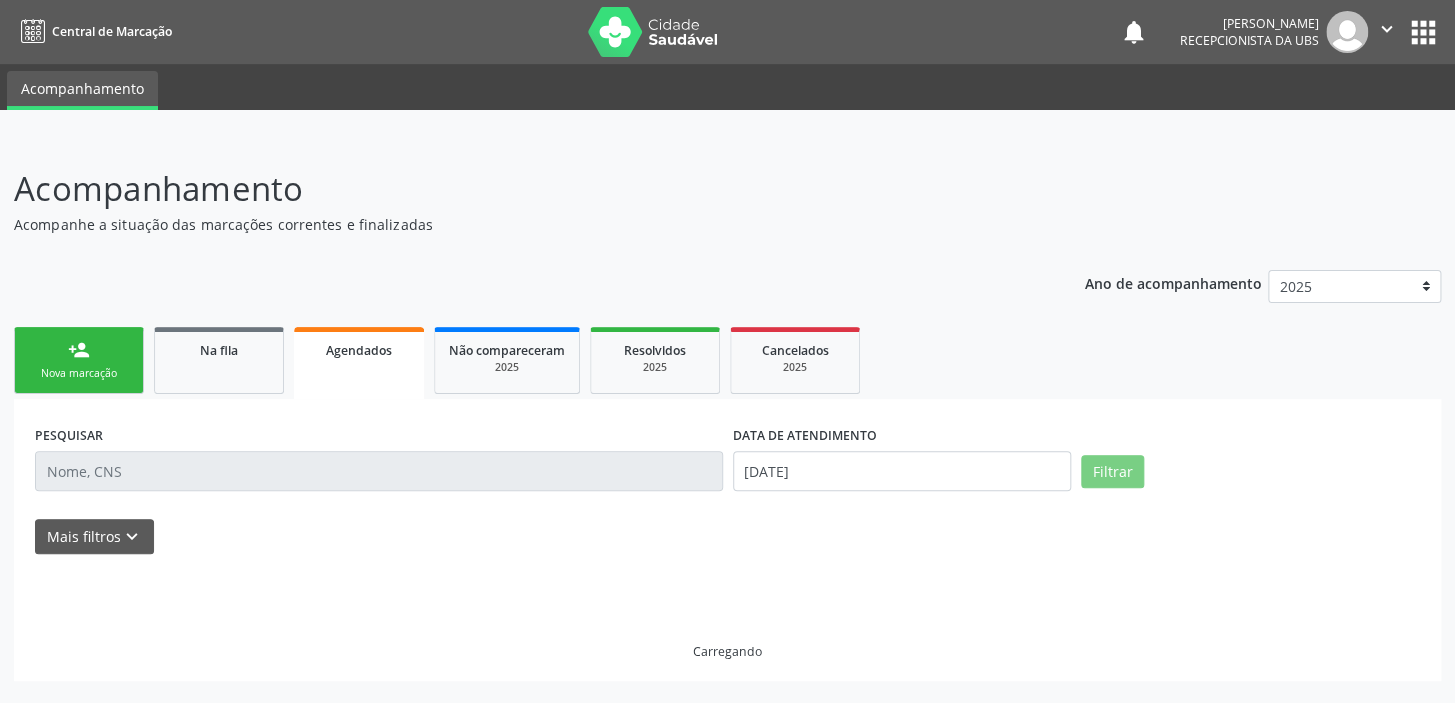 click on "Central de Marcação
notifications
Maria Samara da Silva
Recepcionista da UBS

Configurações
Sair
apps" at bounding box center [727, 32] 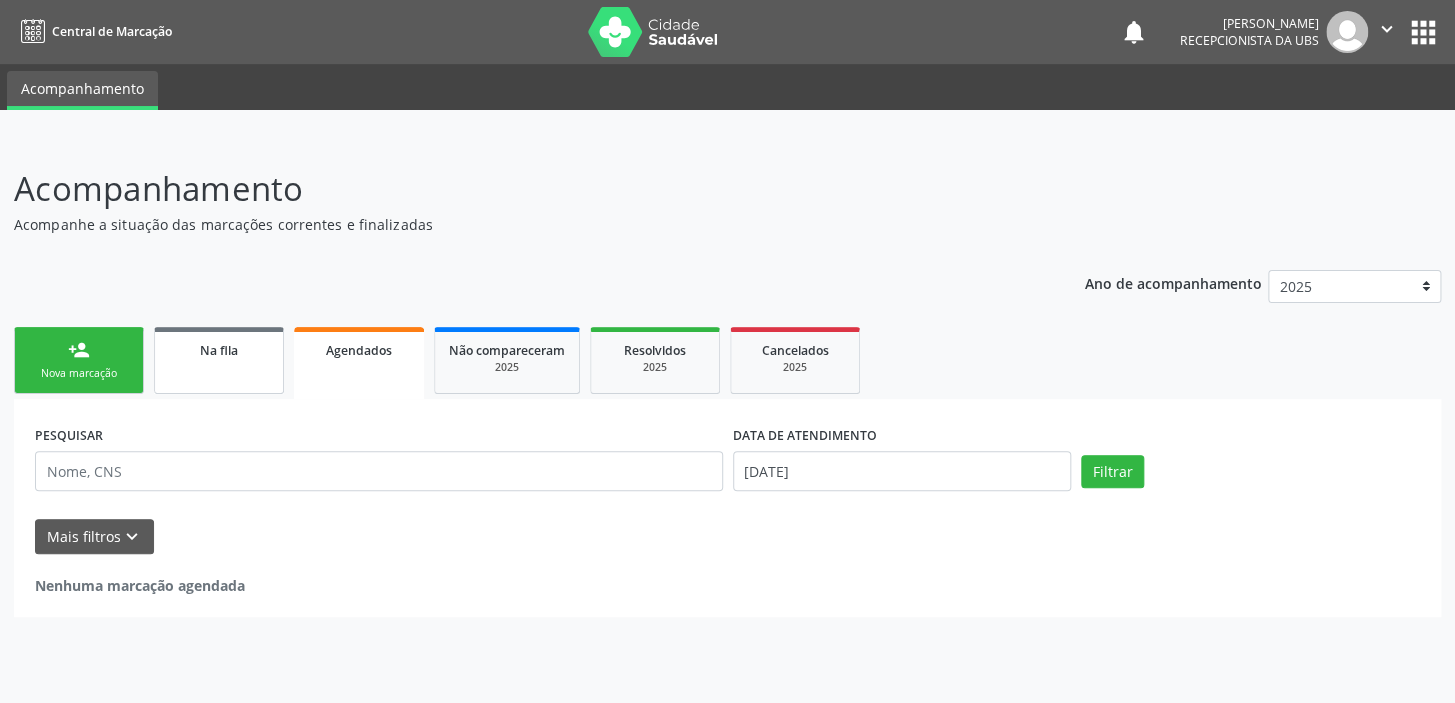click on "Na fila" at bounding box center (219, 360) 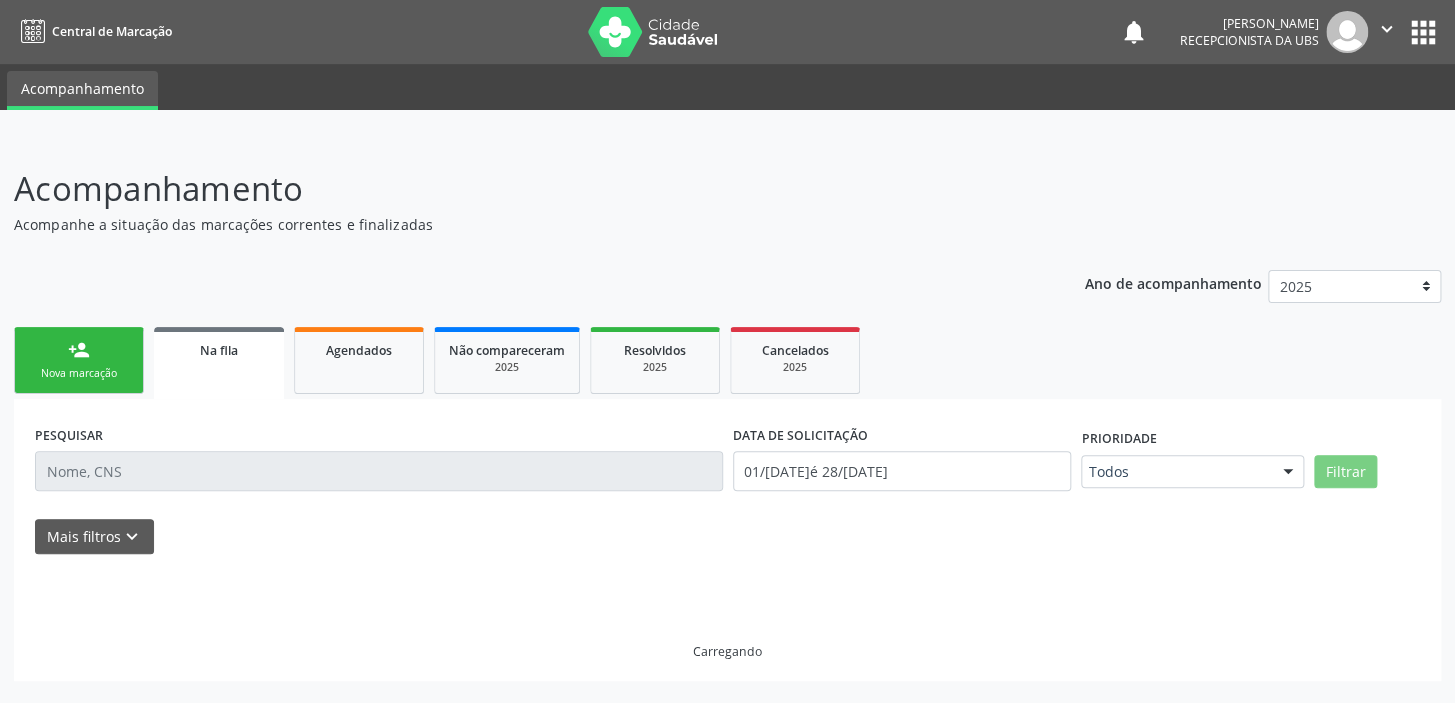 click on "Nova marcação" at bounding box center (79, 373) 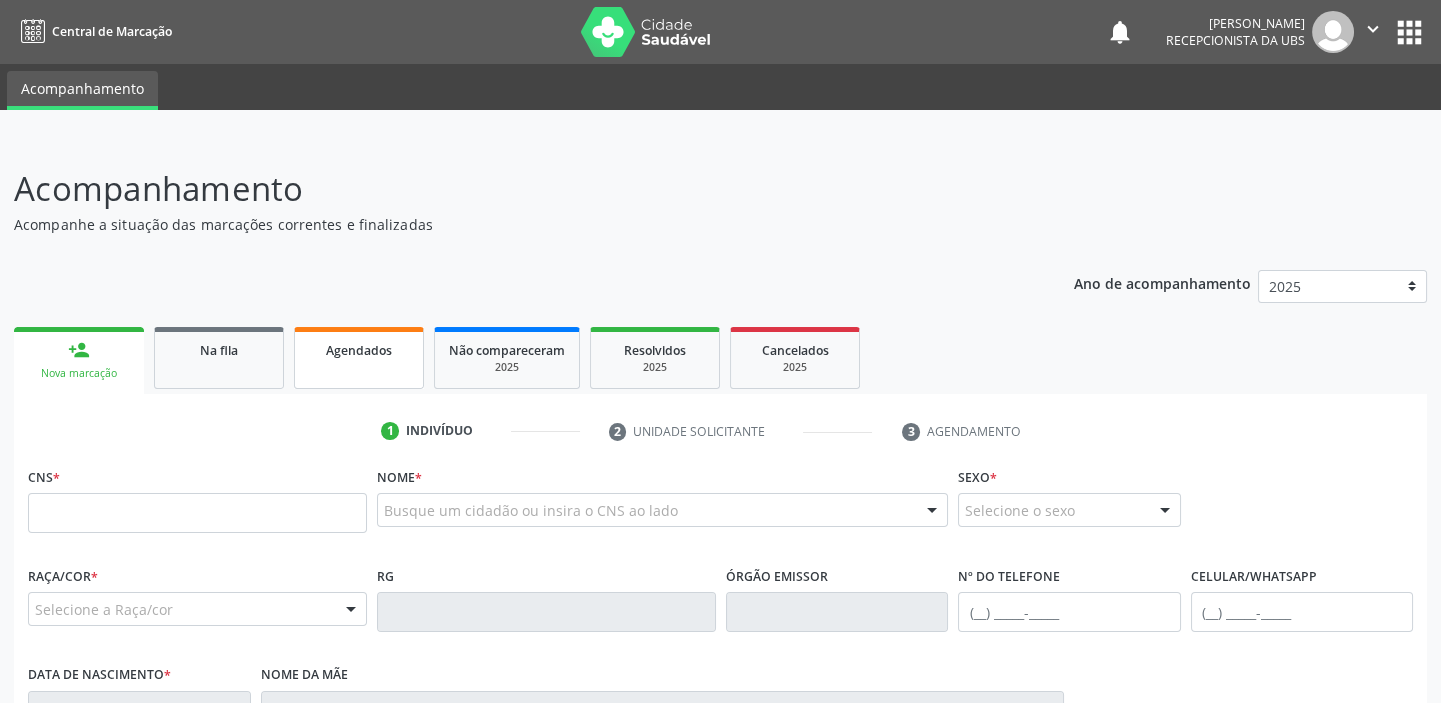 click on "Agendados" at bounding box center [359, 350] 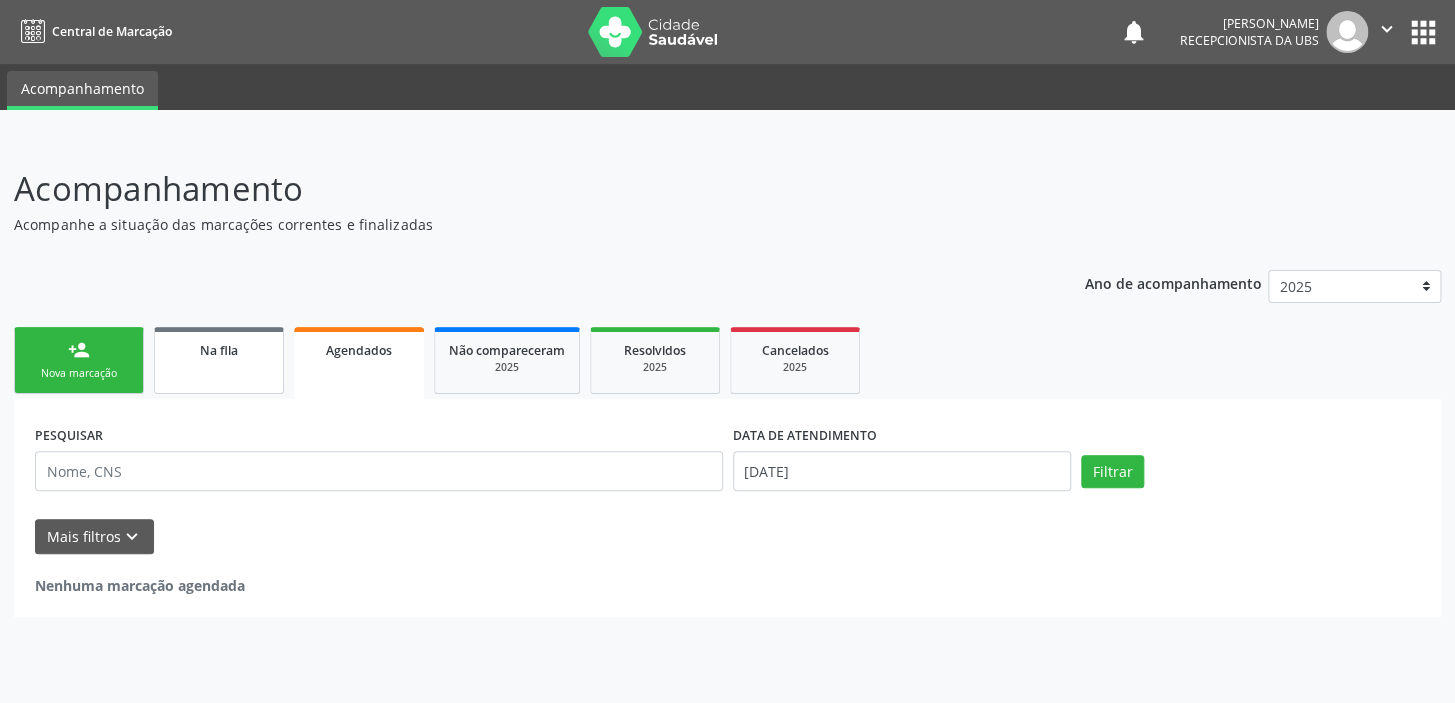 click on "Na fila" at bounding box center (219, 350) 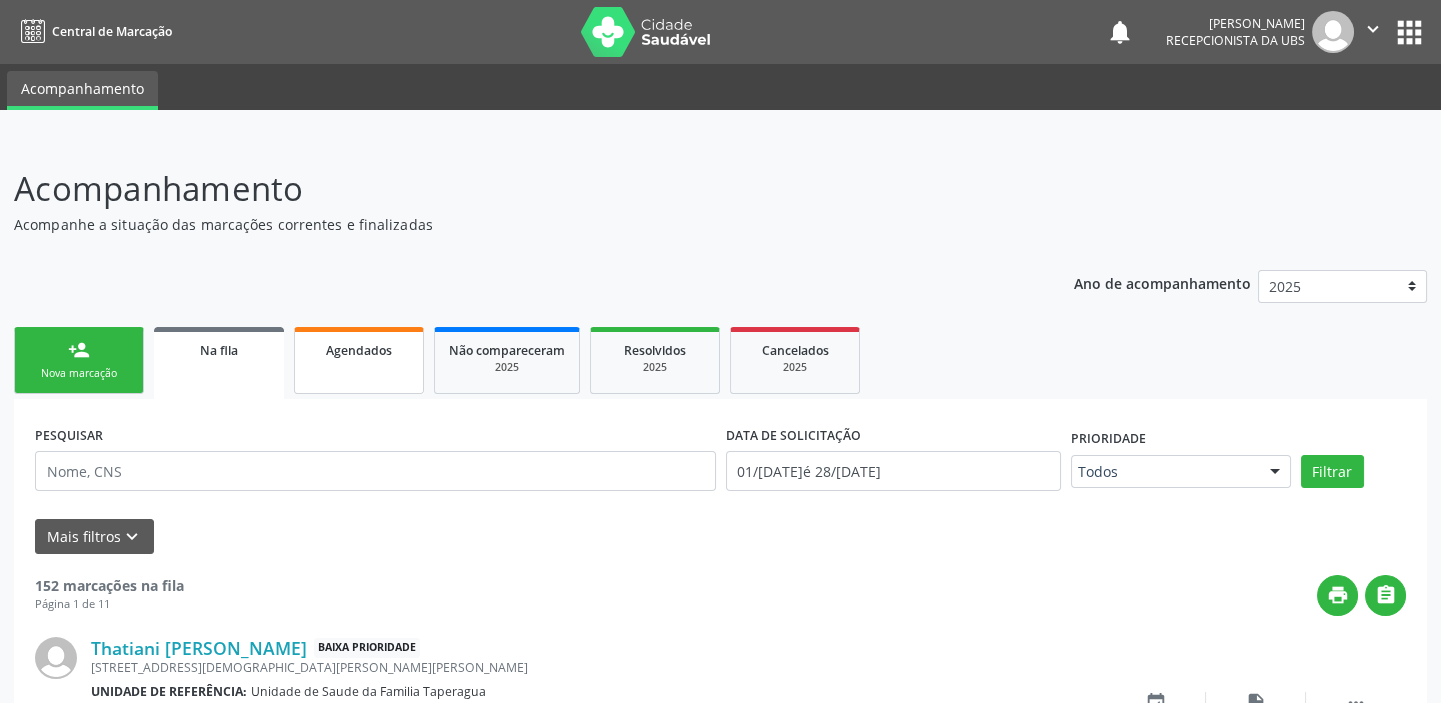 click on "Agendados" at bounding box center (359, 350) 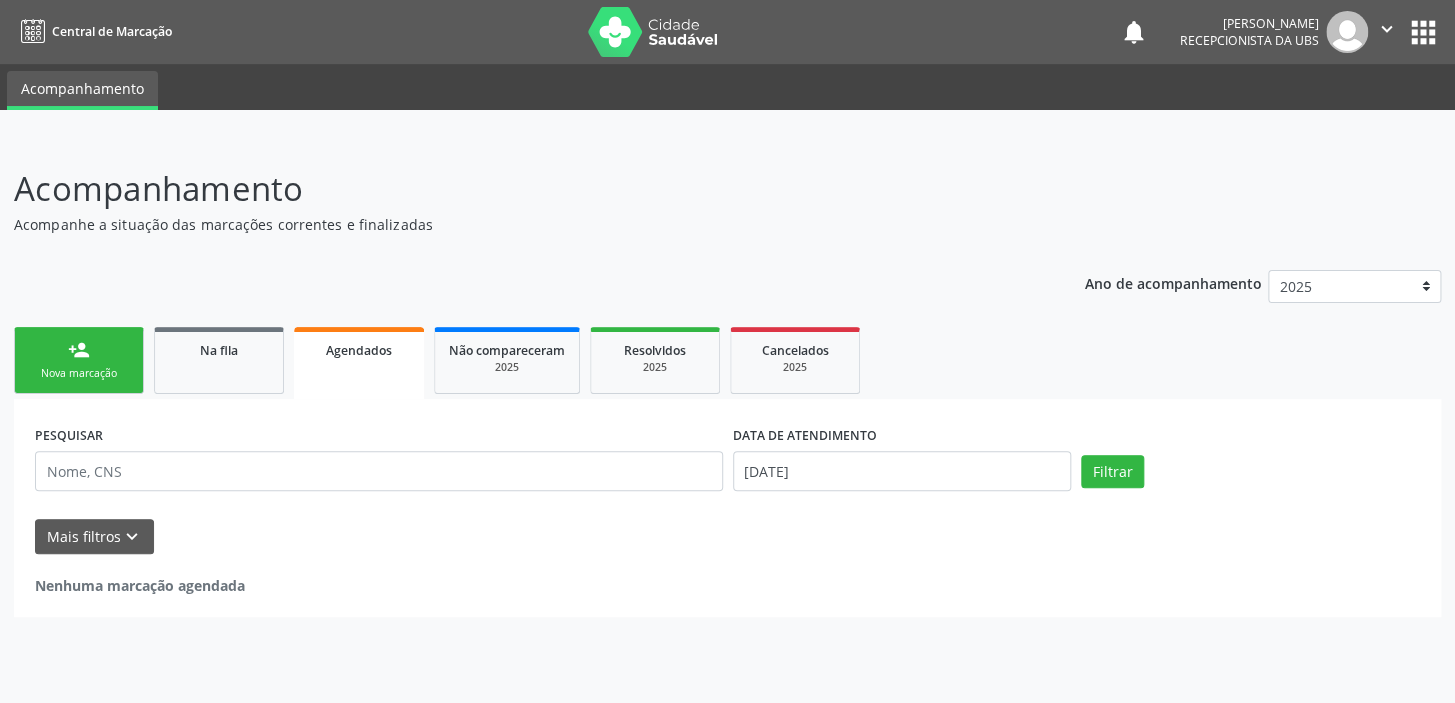 click on "person_add
Nova marcação" at bounding box center (79, 360) 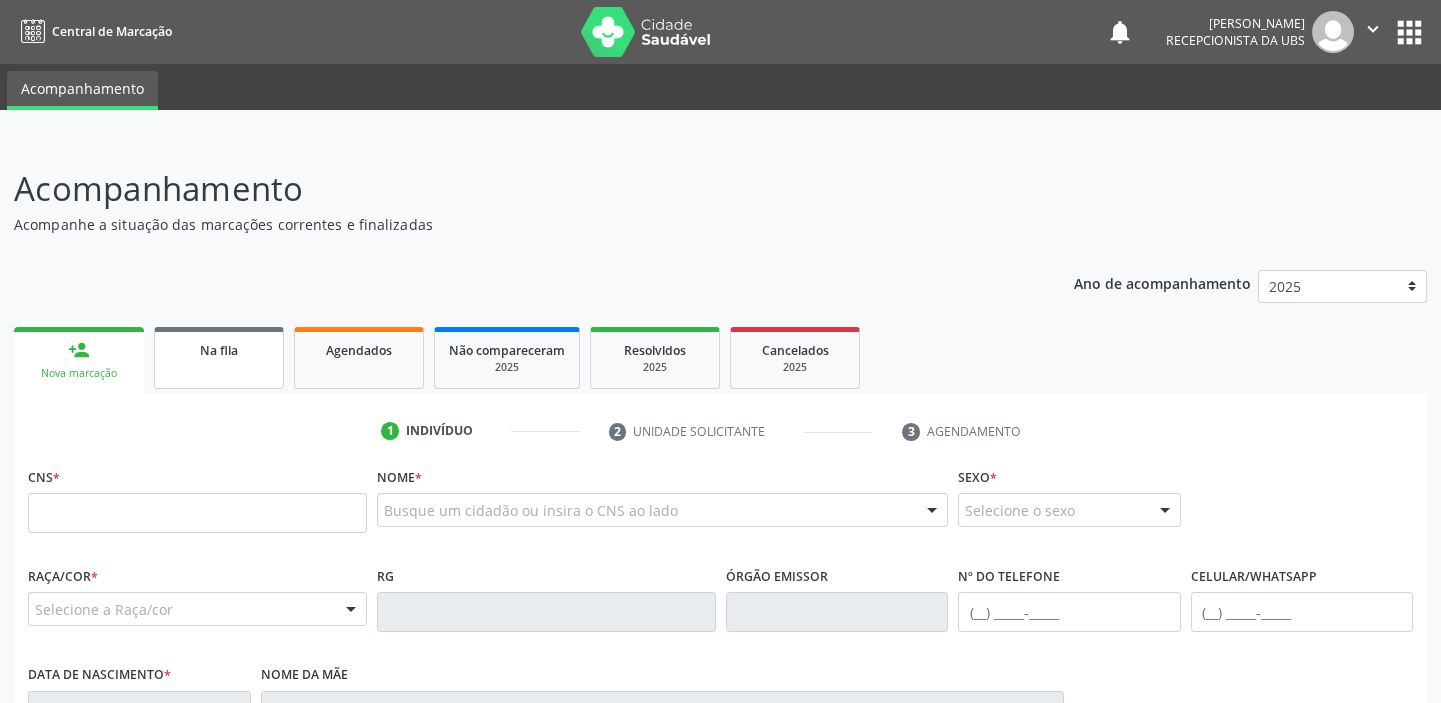 click on "Na fila" at bounding box center [219, 358] 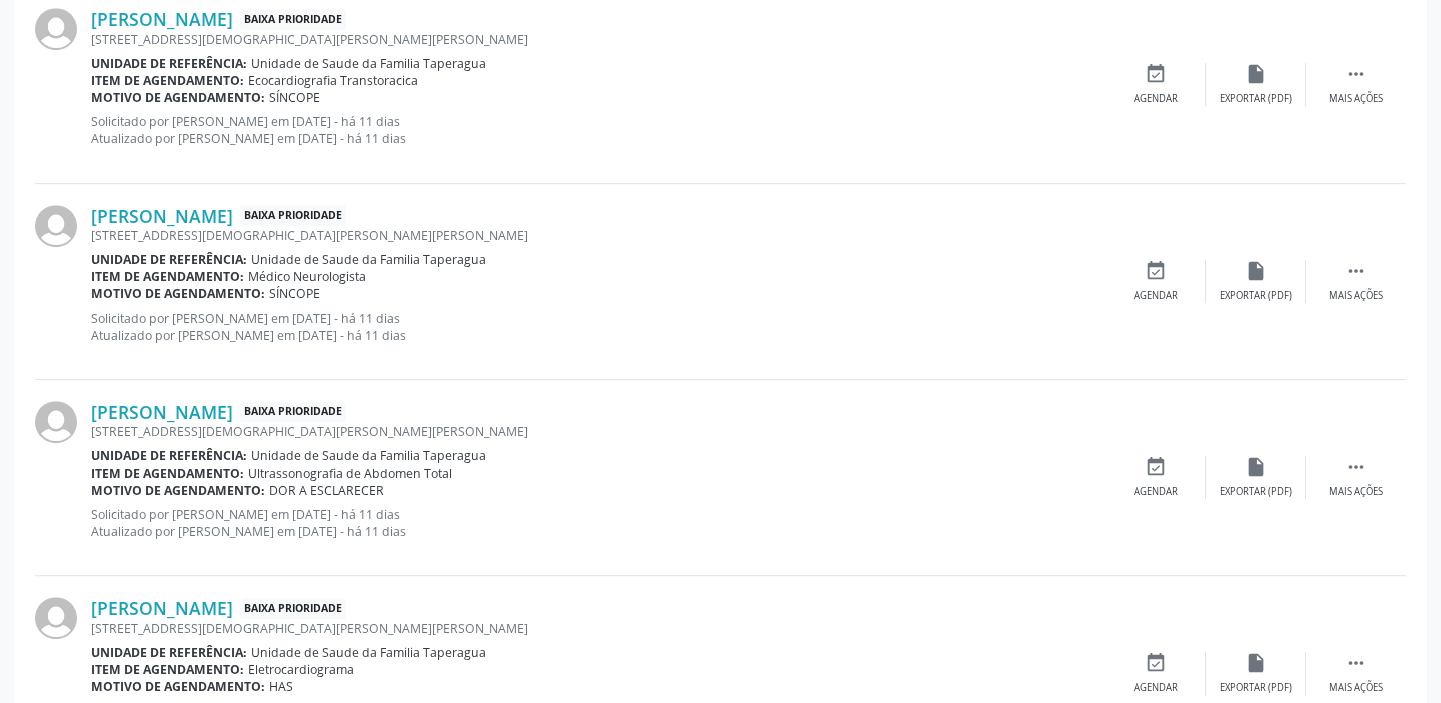 scroll, scrollTop: 2928, scrollLeft: 0, axis: vertical 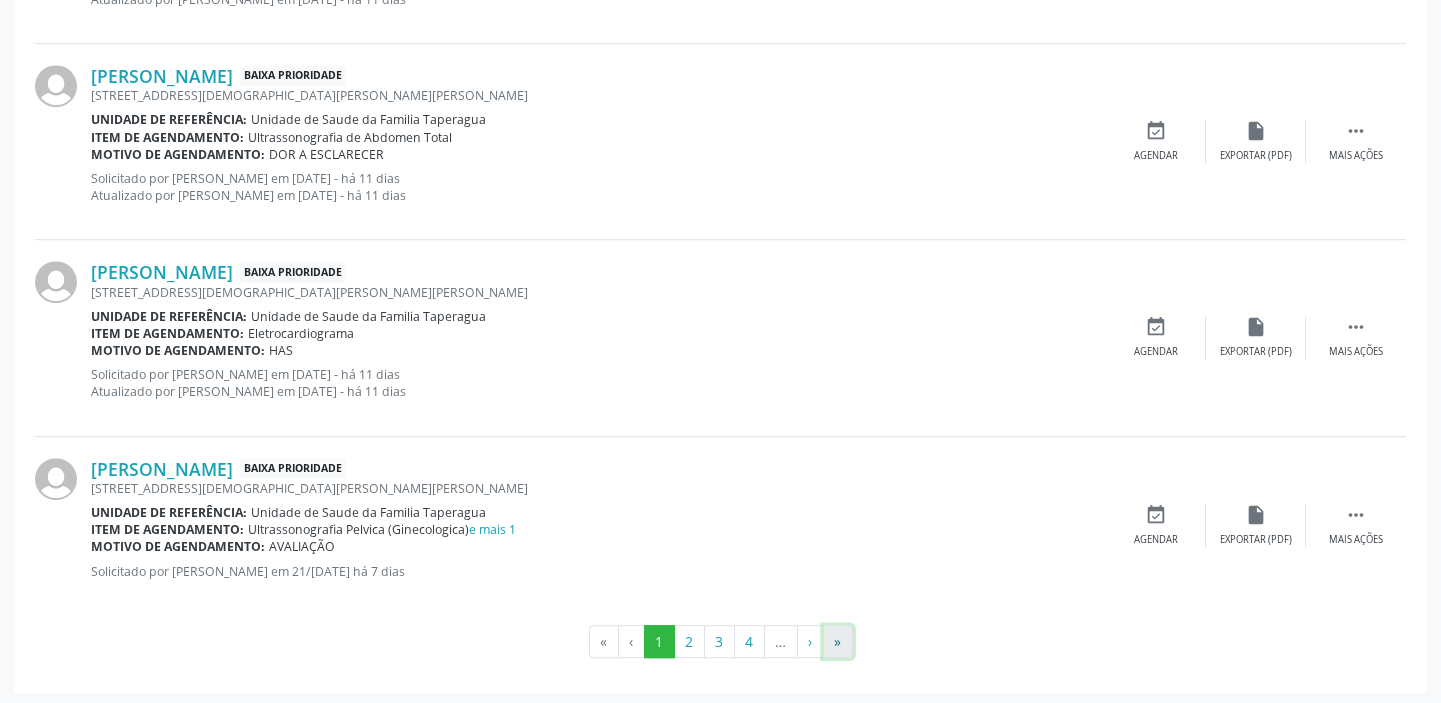 click on "»" at bounding box center (838, 642) 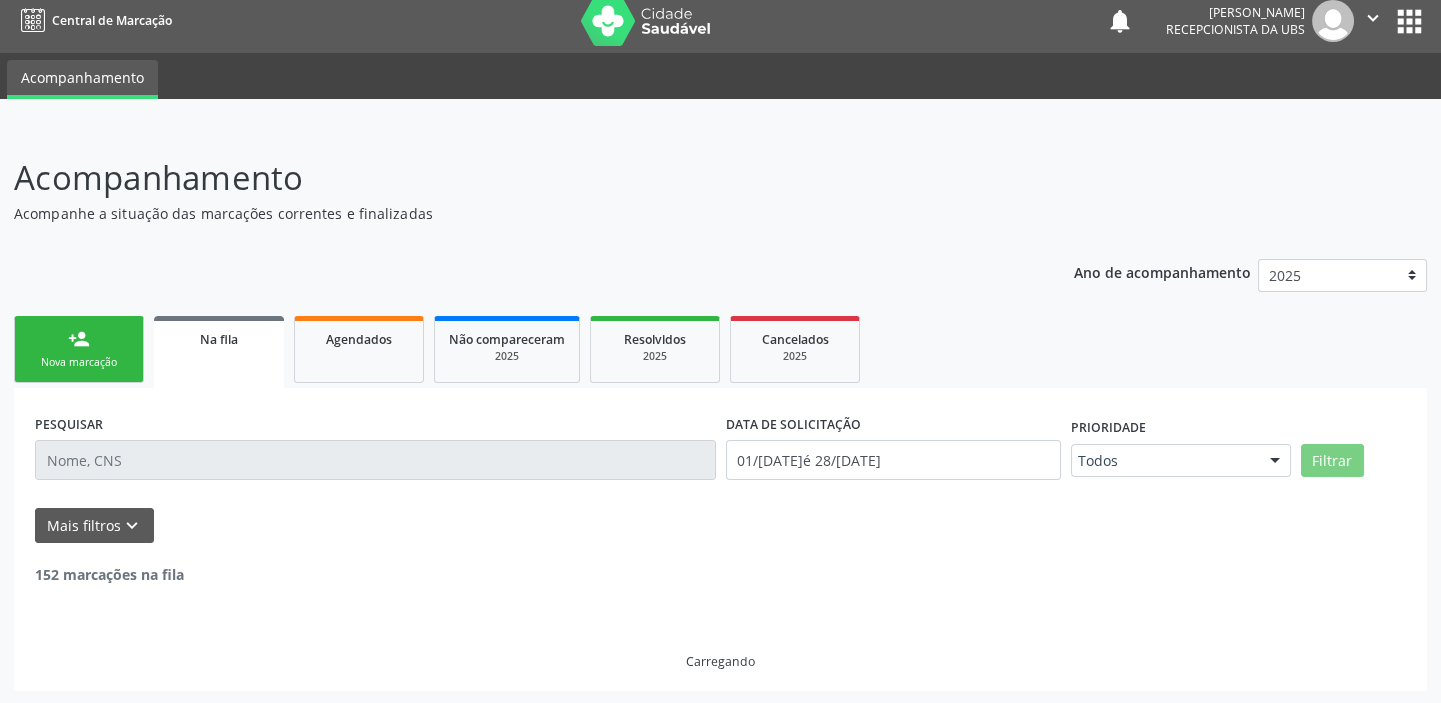 scroll, scrollTop: 361, scrollLeft: 0, axis: vertical 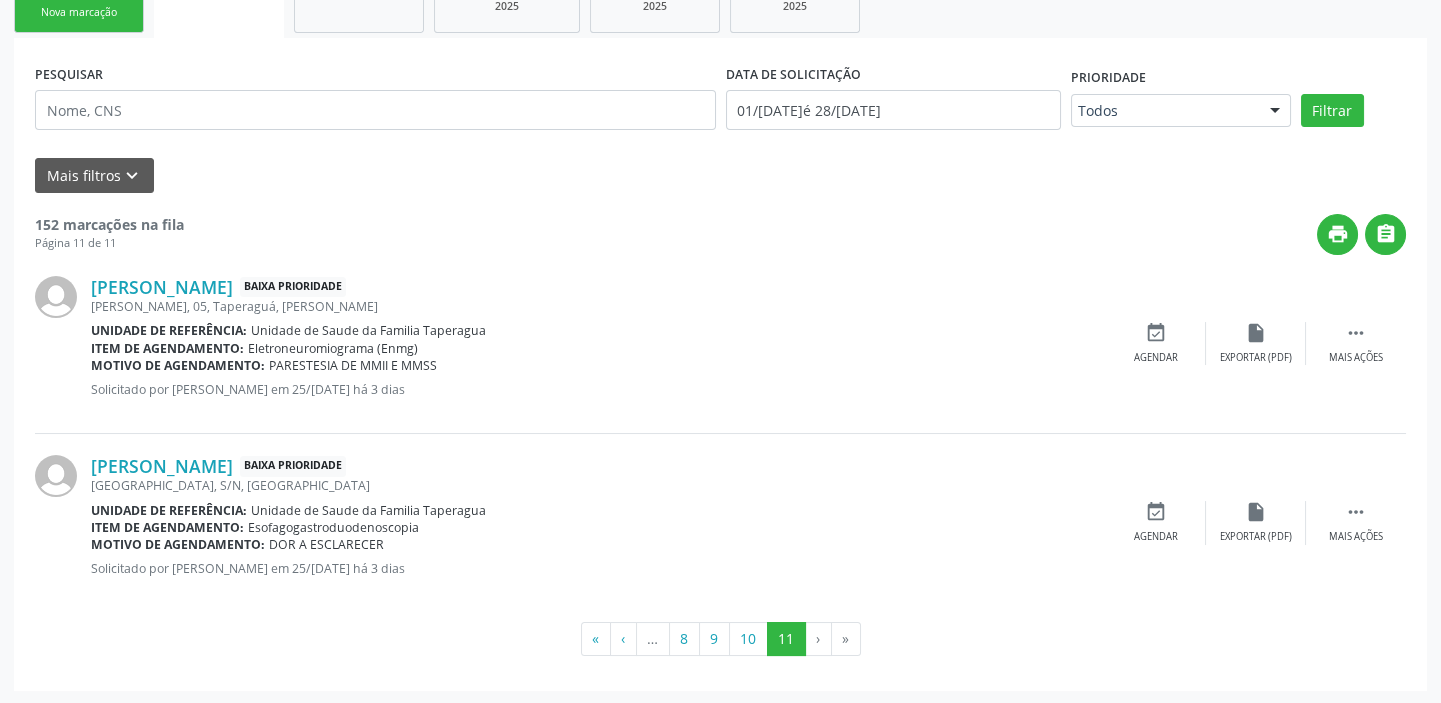 click on "person_add
Nova marcação" at bounding box center (79, -1) 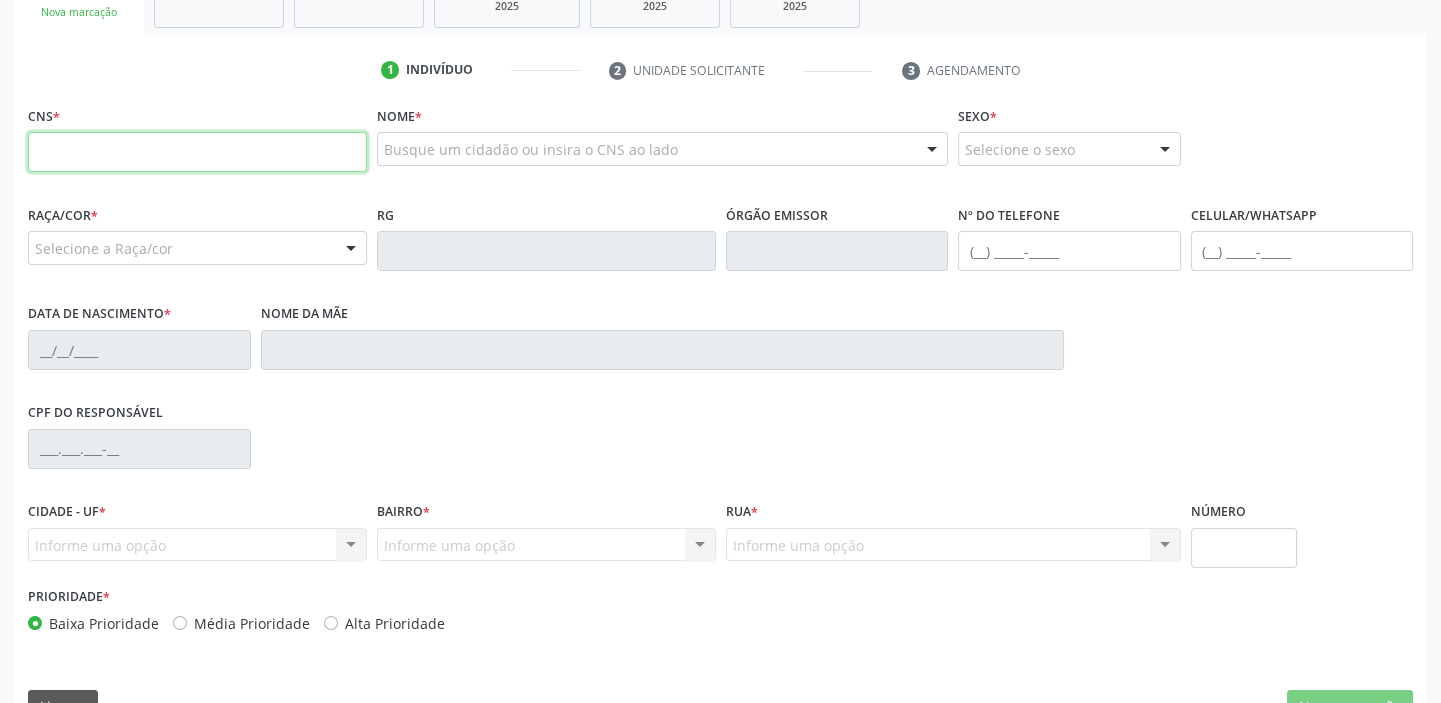 click at bounding box center [197, 152] 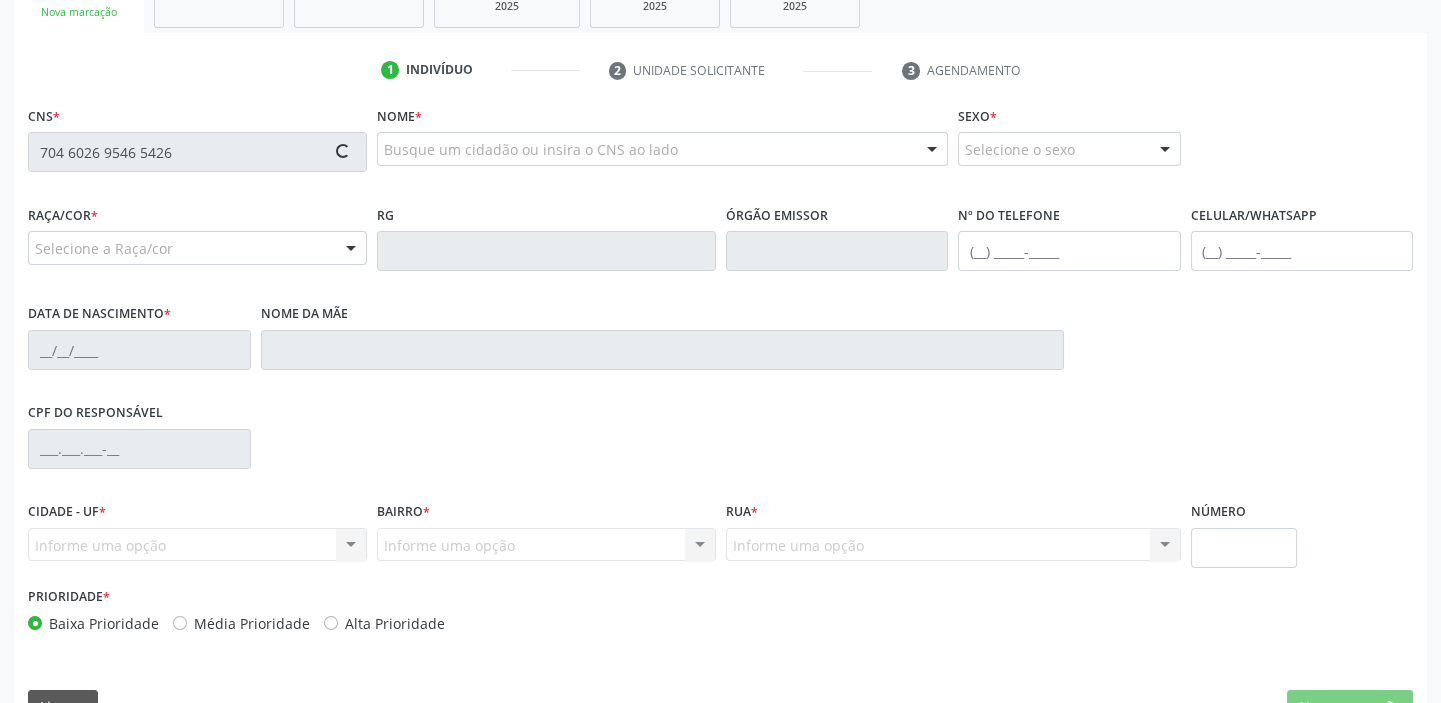 type on "704 6026 9546 5426" 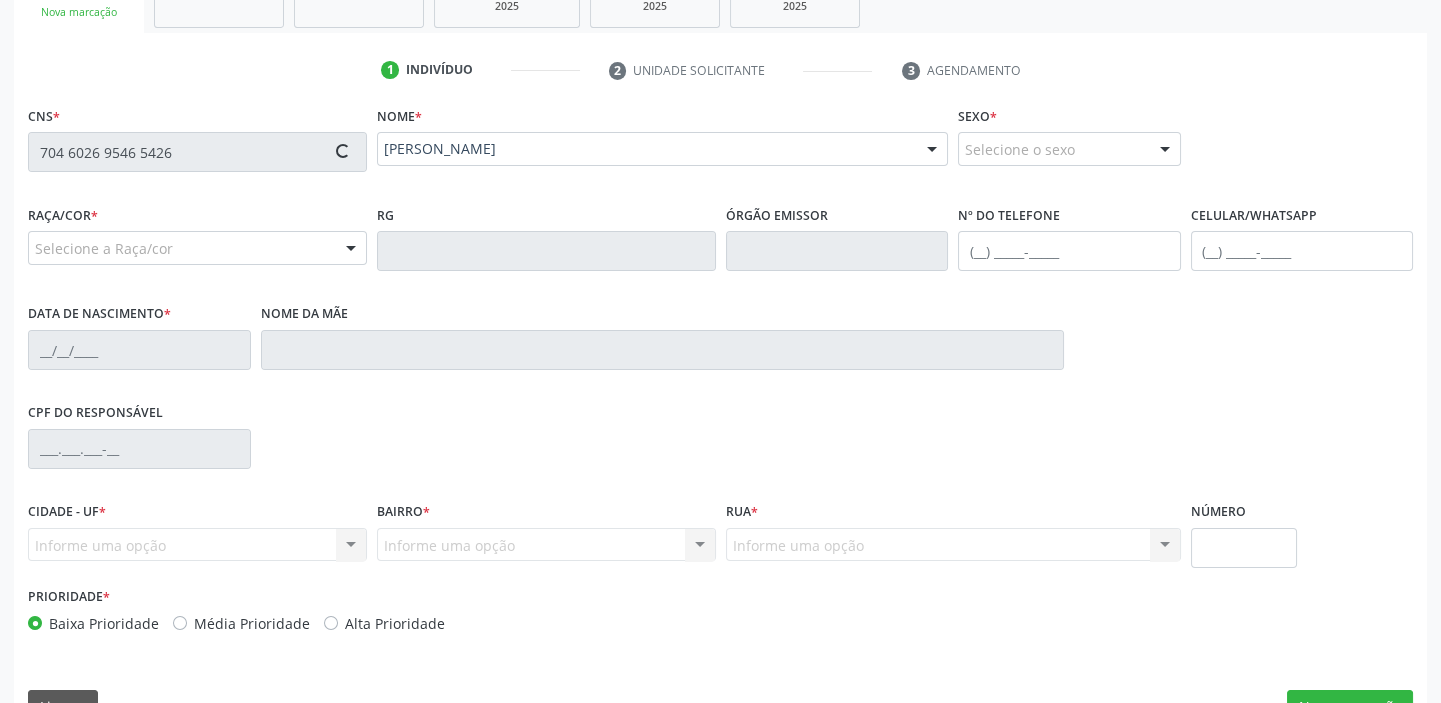 type on "(82) 8887-3887" 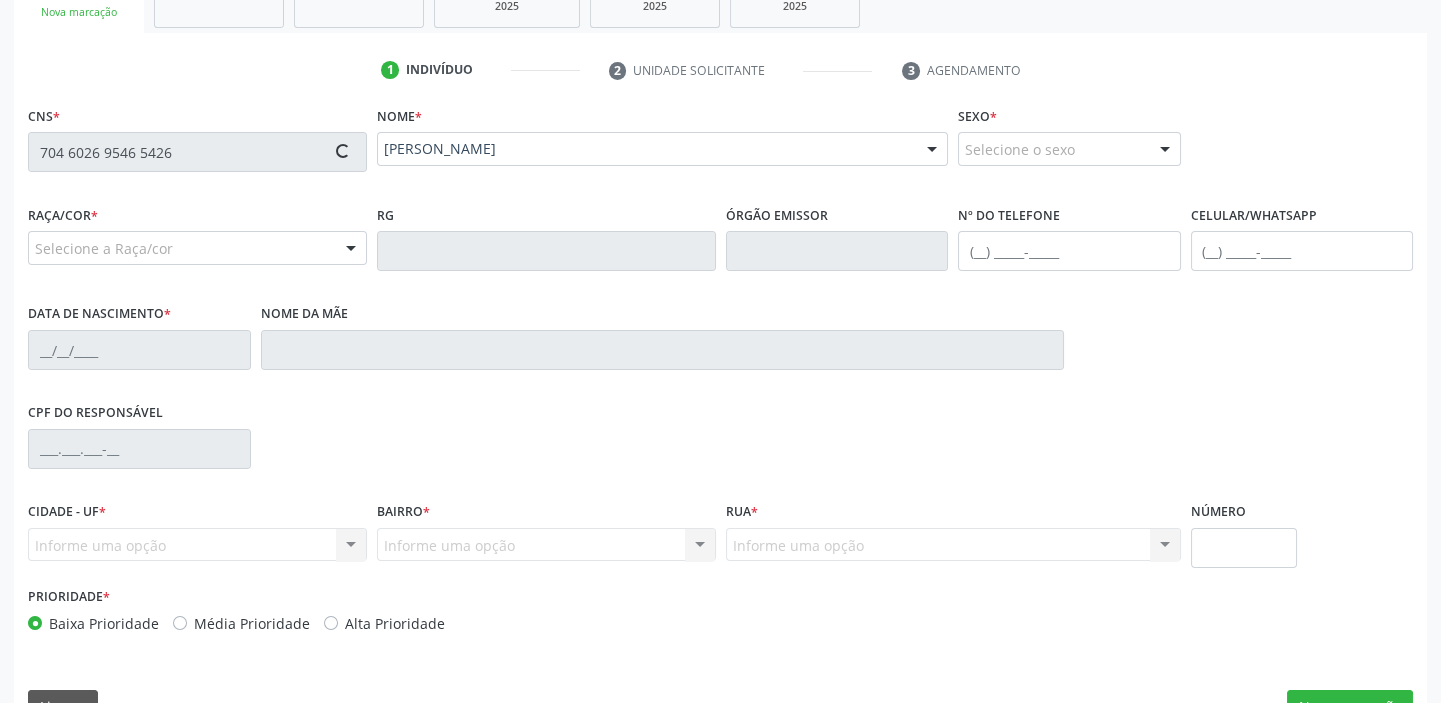 type on "01/03/1984" 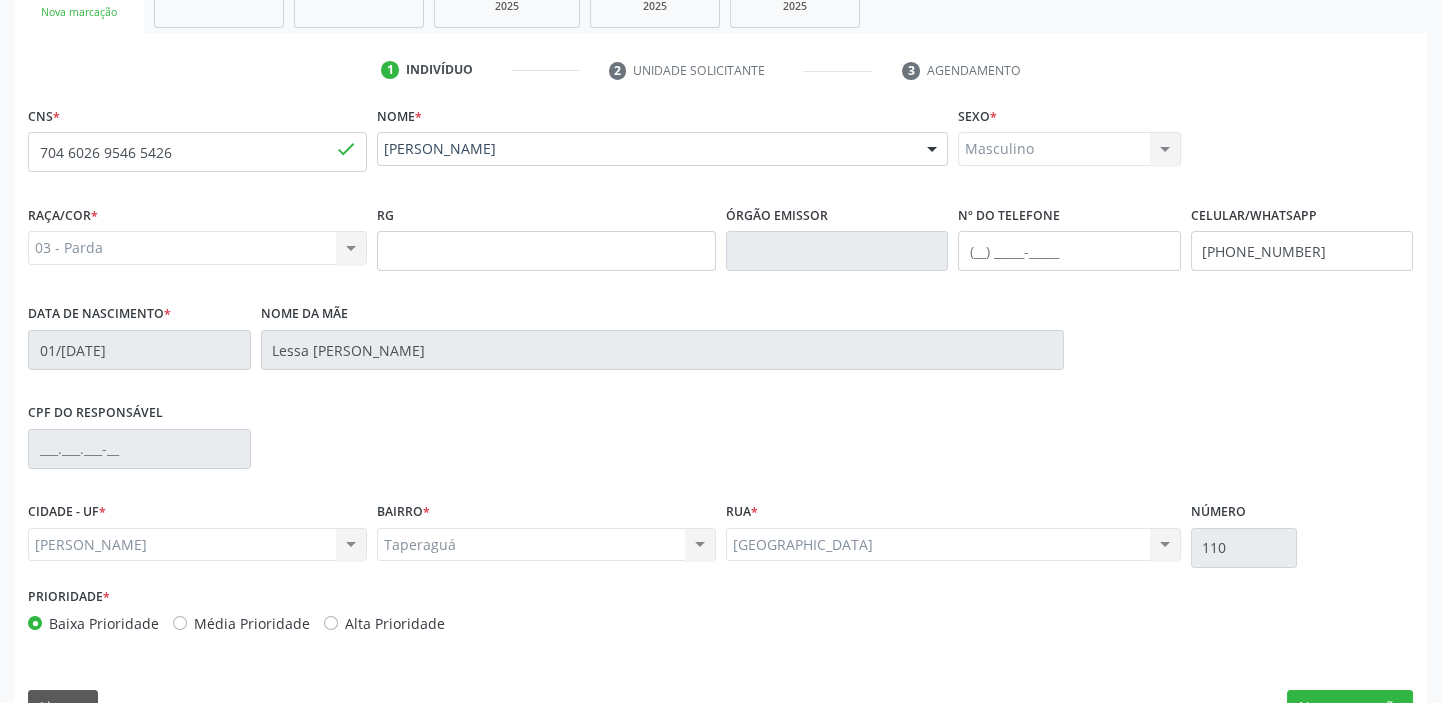 scroll, scrollTop: 408, scrollLeft: 0, axis: vertical 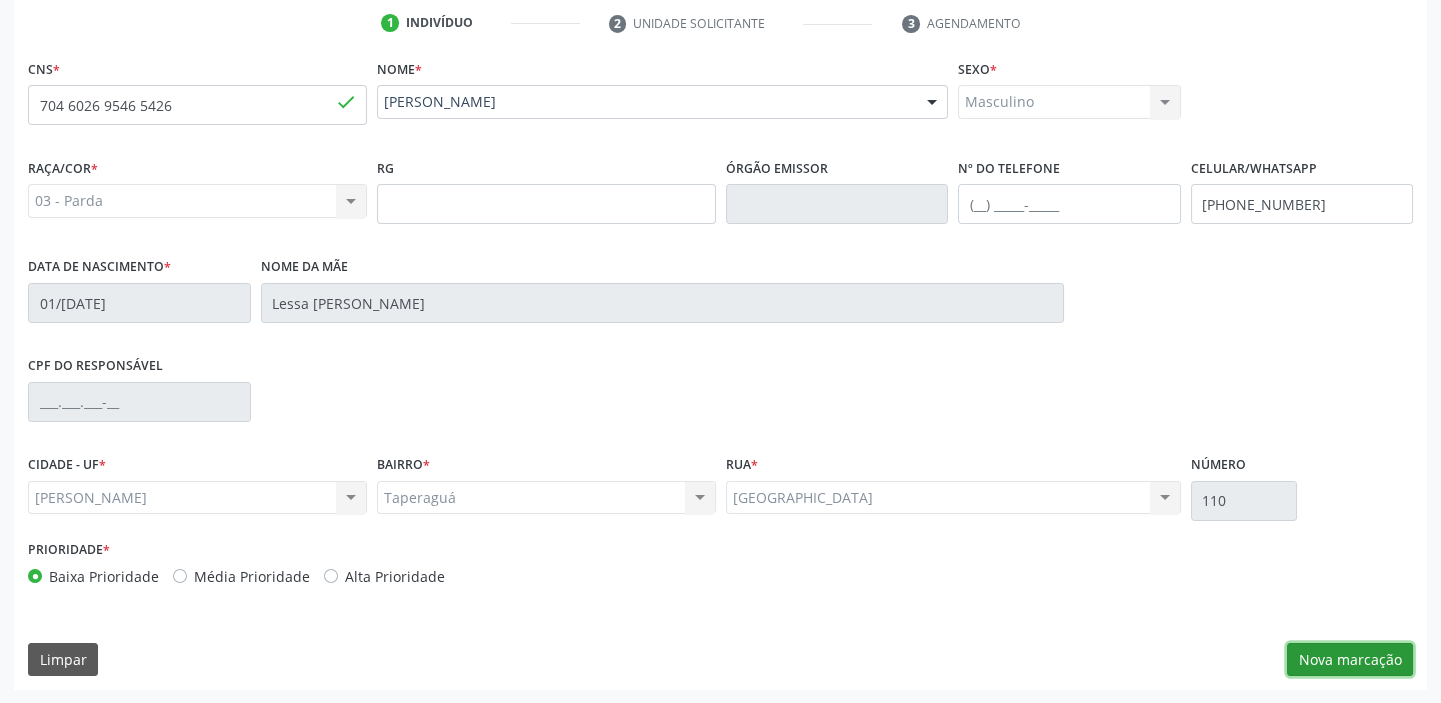 click on "Nova marcação" at bounding box center (1350, 660) 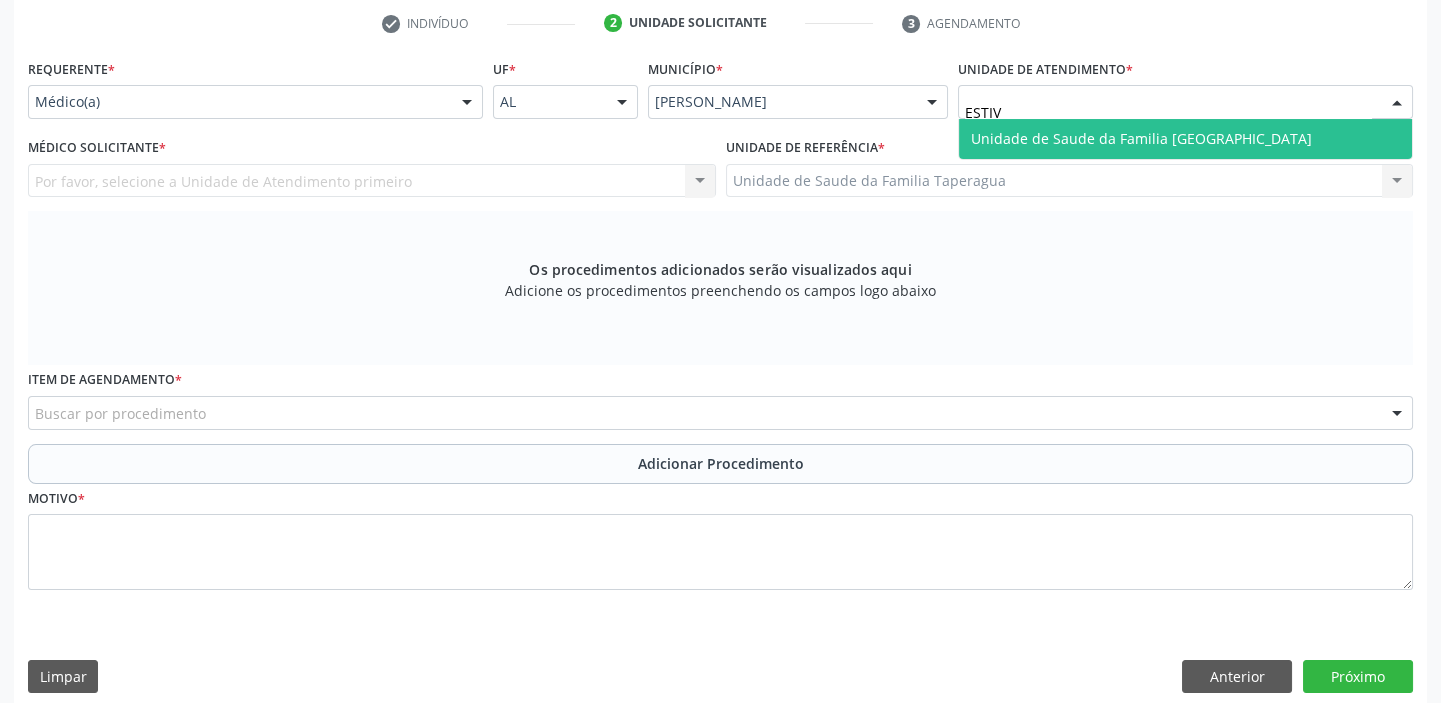 type on "ESTIVA" 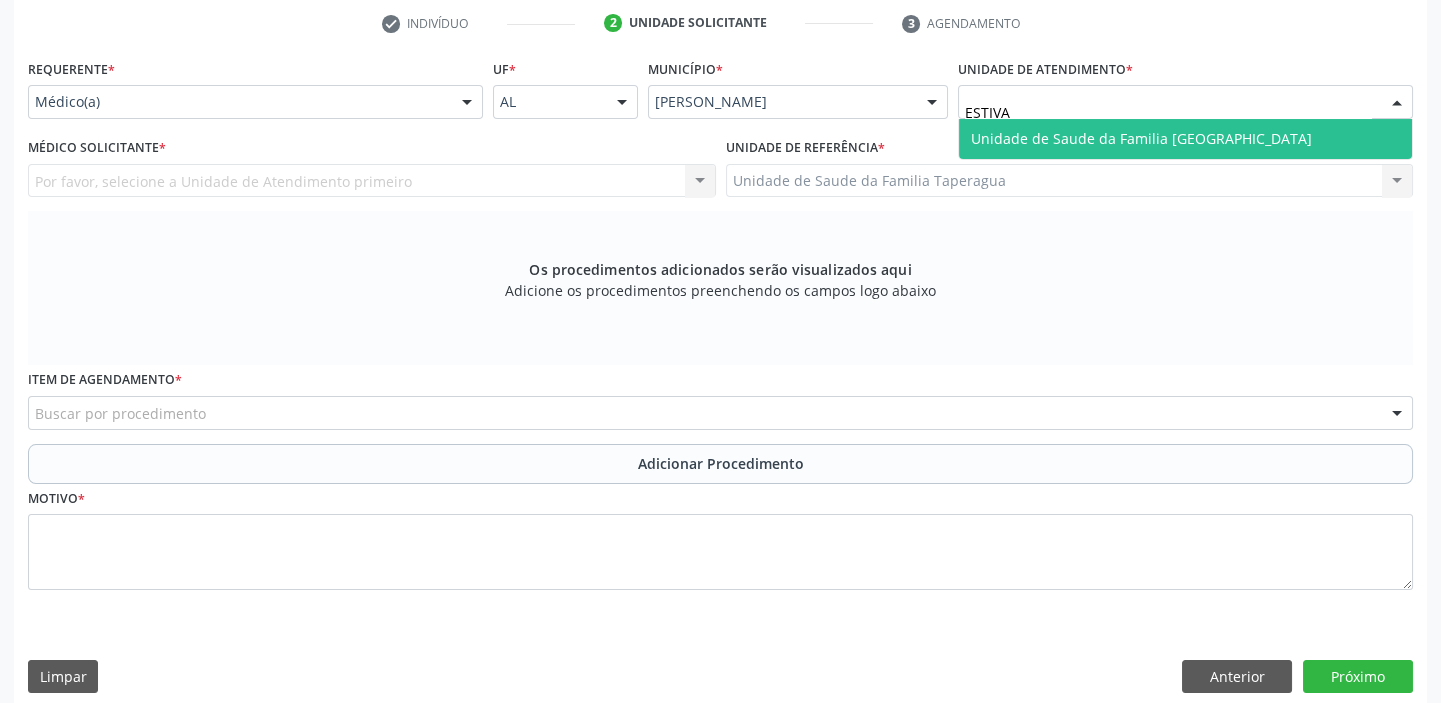 click on "Unidade de Saude da Familia [GEOGRAPHIC_DATA]" at bounding box center [1141, 138] 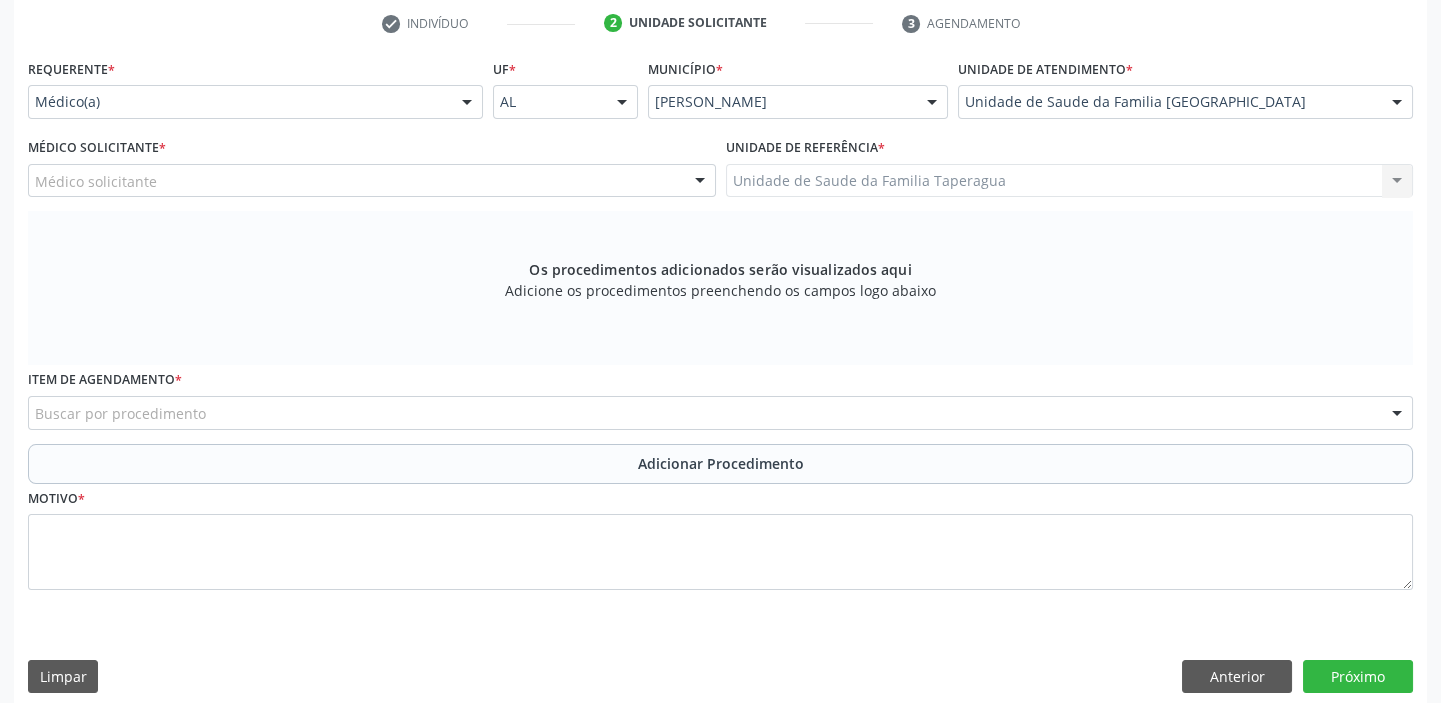 click on "Médico solicitante" at bounding box center [372, 181] 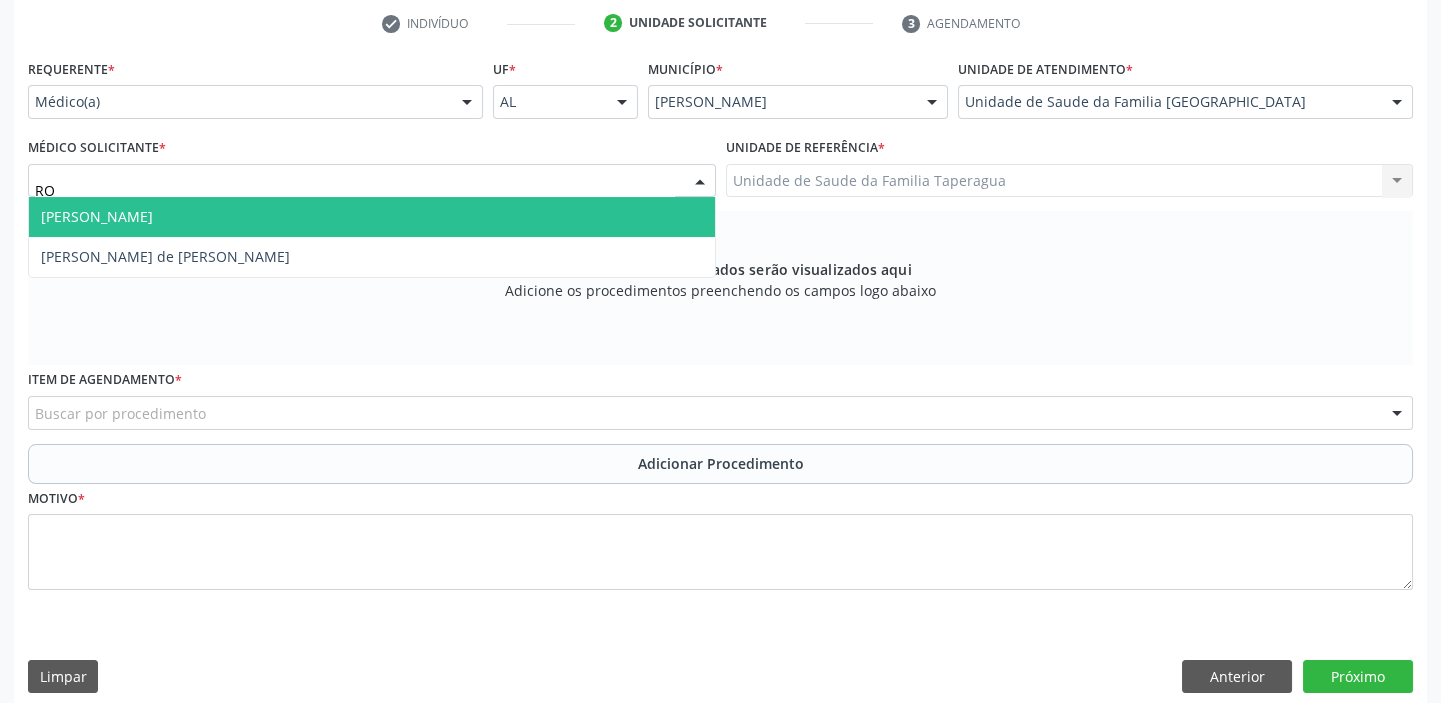 type on "ROD" 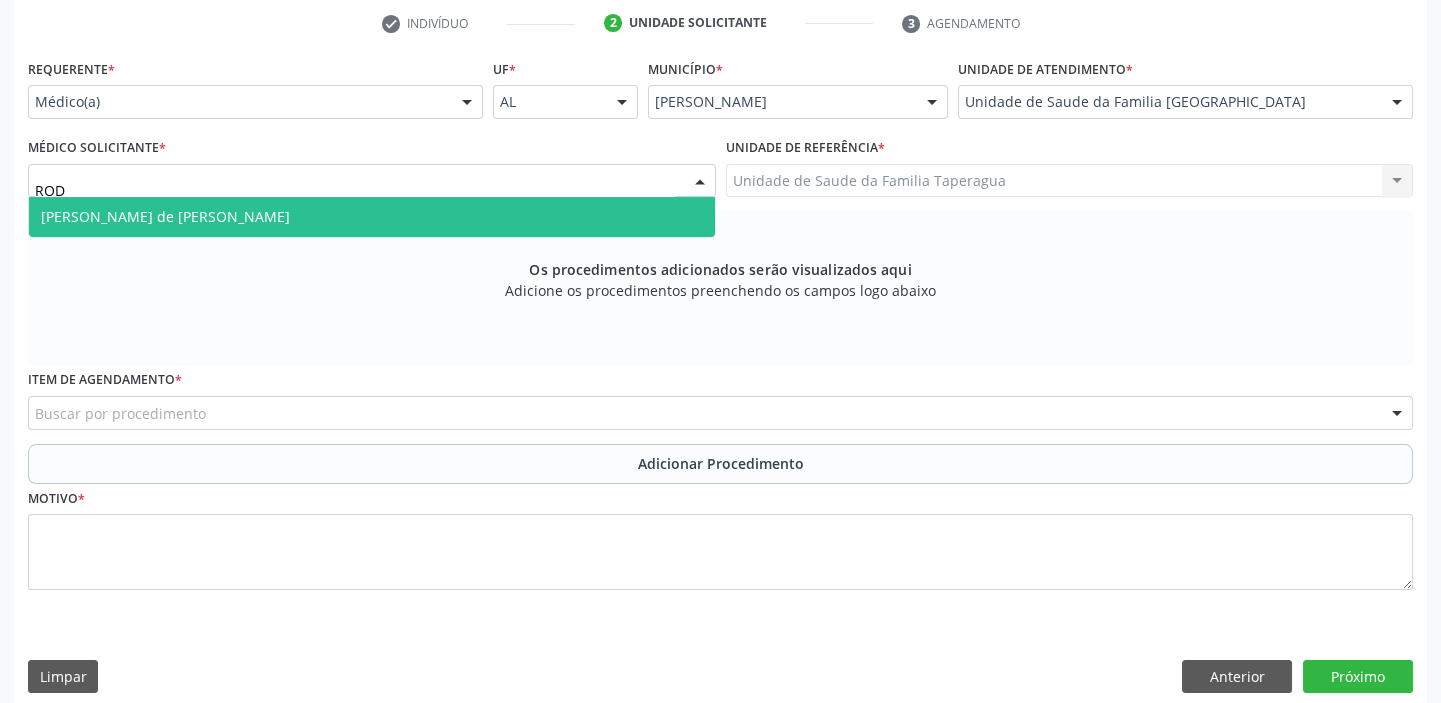 click on "Rodrigo Santana de Luna Batista" at bounding box center [372, 217] 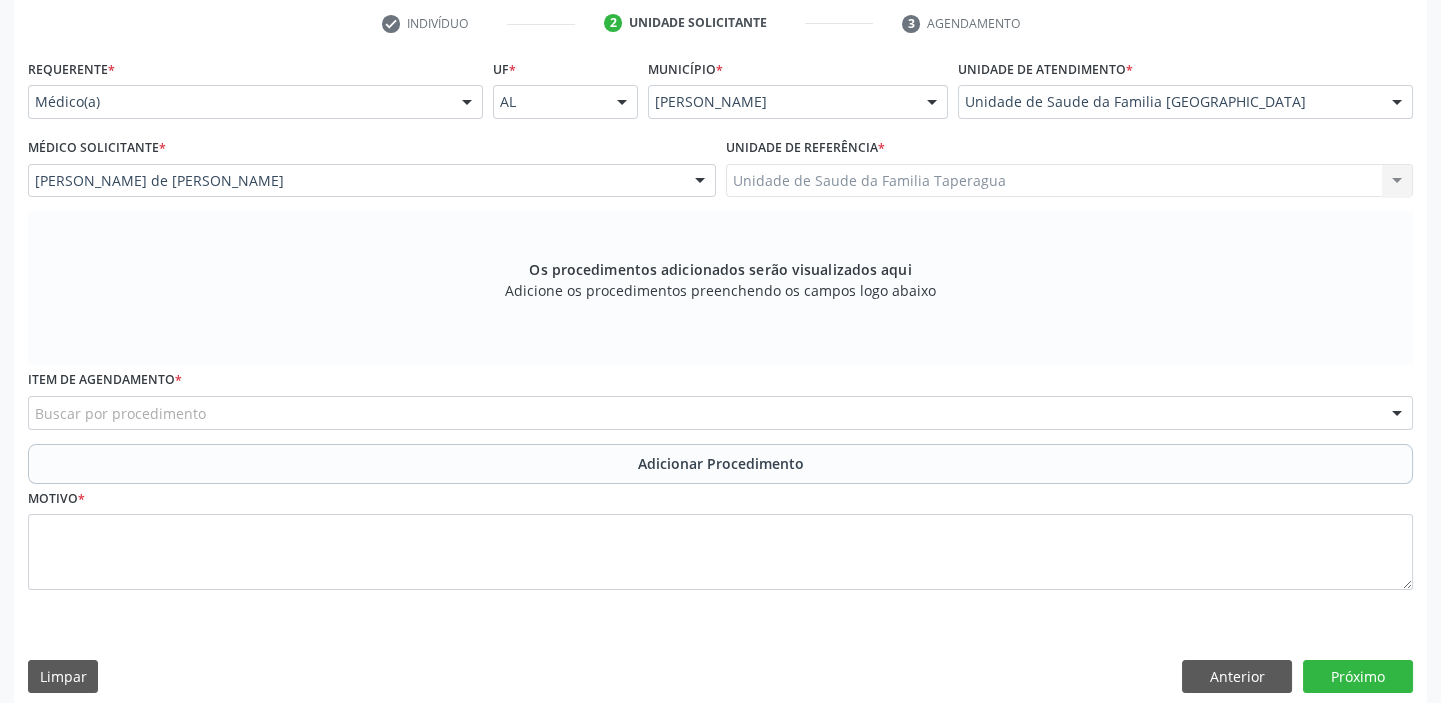 click on "Buscar por procedimento" at bounding box center [720, 413] 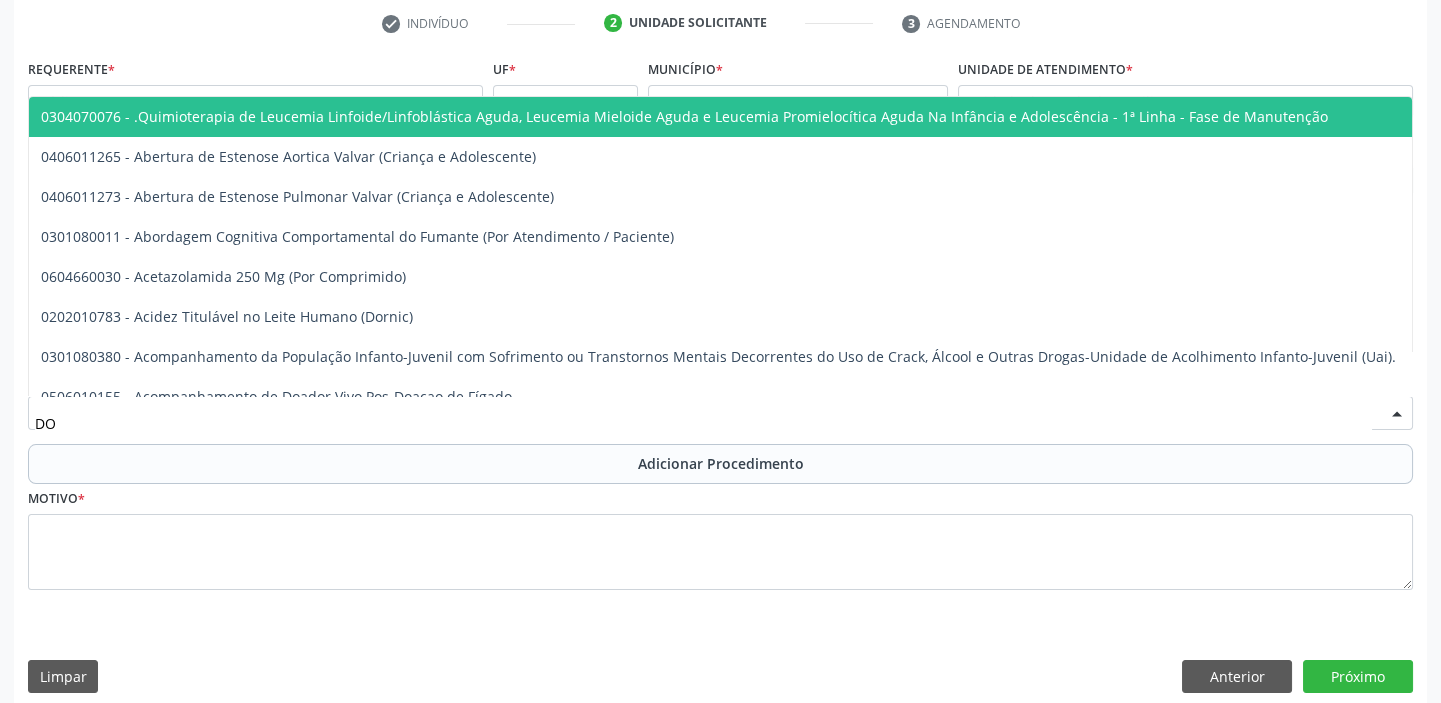 type on "D" 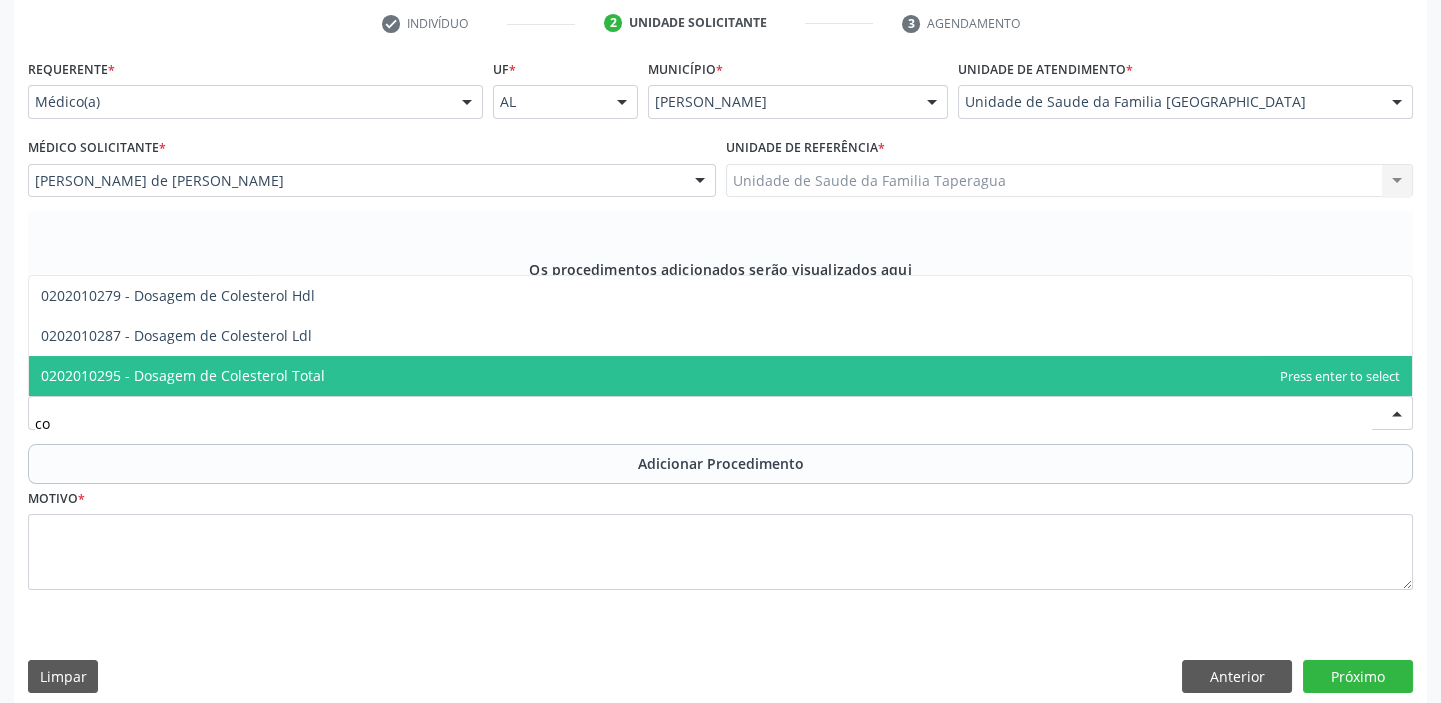 type on "c" 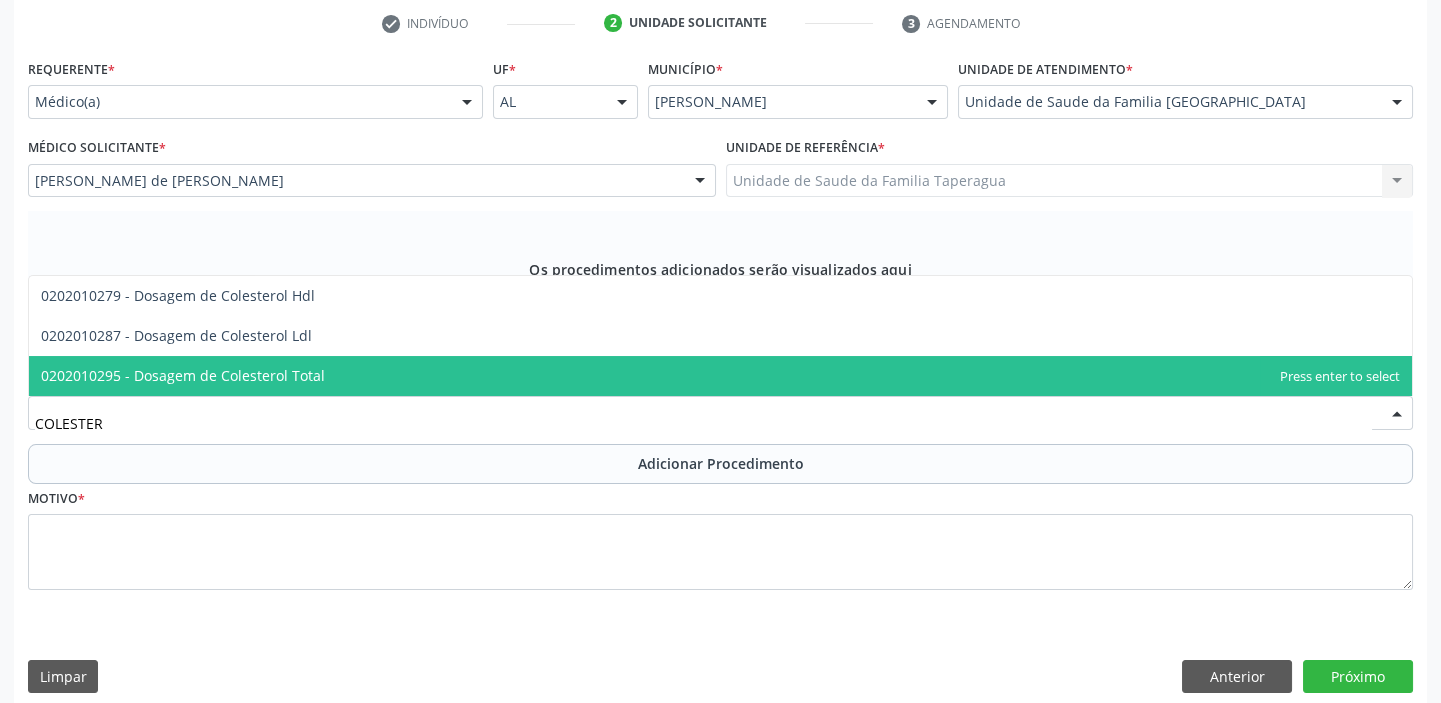 click on "0202010295 - Dosagem de Colesterol Total" at bounding box center (720, 376) 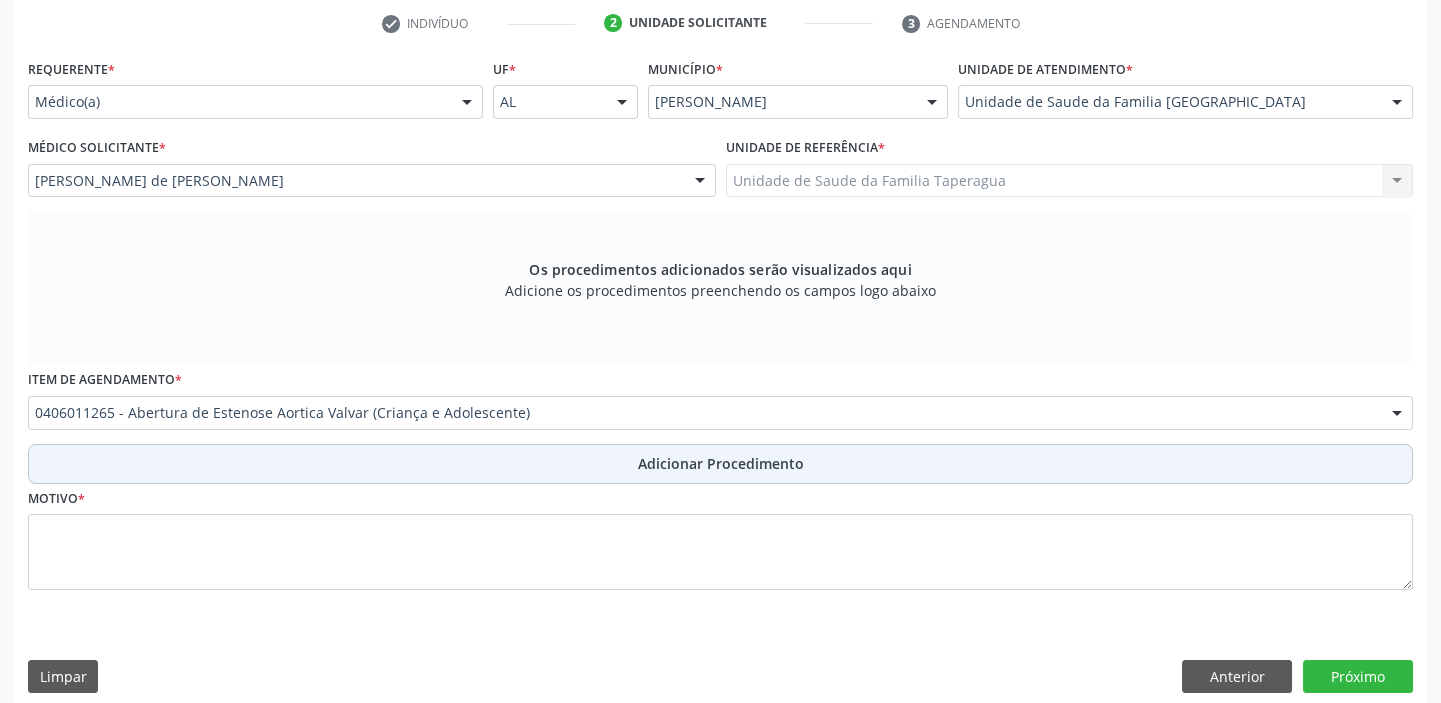 click on "Adicionar Procedimento" at bounding box center (720, 464) 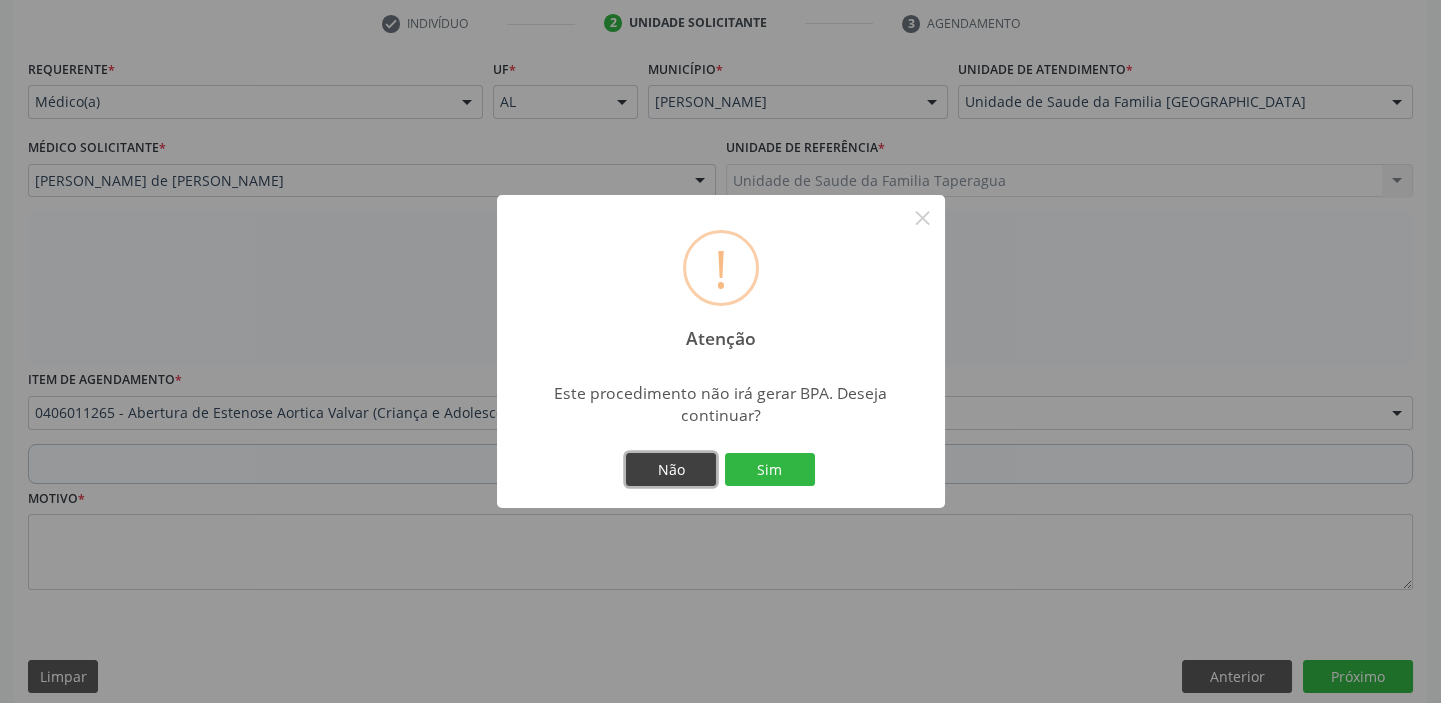 click on "Não" at bounding box center (671, 470) 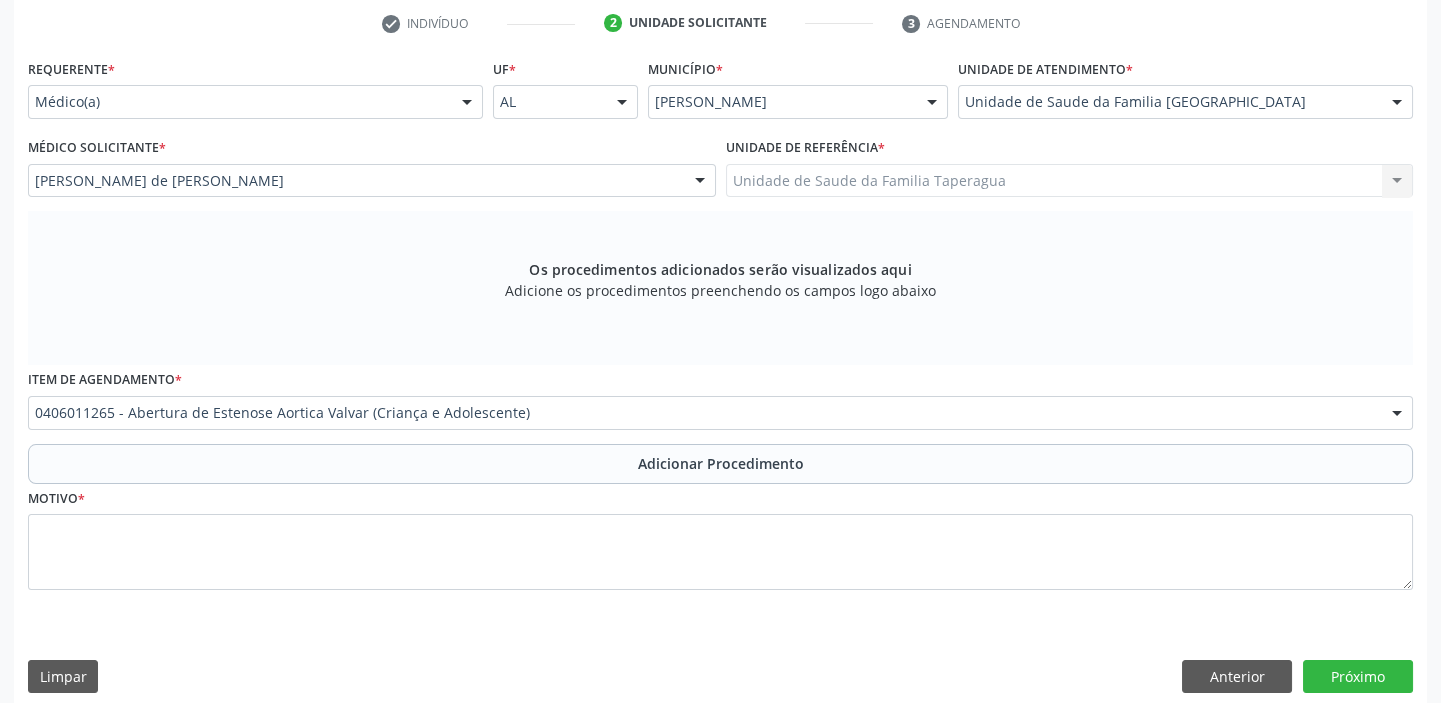 click on "0406011265 - Abertura de Estenose Aortica Valvar (Criança e Adolescente)         0304070076 - .Quimioterapia de Leucemia Linfoide/Linfoblástica Aguda, Leucemia Mieloide Aguda e Leucemia Promielocítica Aguda Na Infância e Adolescência - 1ª Linha - Fase de Manutenção   0604320140 - Abatacepte 125 Mg Injetável (Por Seringa Preenchida)   0604320124 - Abatacepte 250 Mg Injetável (Por Frasco Ampola).   0603050018 - Abciximabe   0406010013 - Abertura de Comunicação Inter-Atrial   0406010021 - Abertura de Estenose Aortica Valvar   0406011265 - Abertura de Estenose Aortica Valvar (Criança e Adolescente)   0406010030 - Abertura de Estenose Pulmonar Valvar   0406011273 - Abertura de Estenose Pulmonar Valvar (Criança e Adolescente)   0301080011 - Abordagem Cognitiva Comportamental do Fumante (Por Atendimento / Paciente)   0307020010 - Acesso A Polpa Dentaria e Medicacao (Por Dente)   0604660030 - Acetazolamida 250 Mg (Por Comprimido)   0202010783 - Acidez Titulável no Leite Humano (Dornic)" at bounding box center [720, 413] 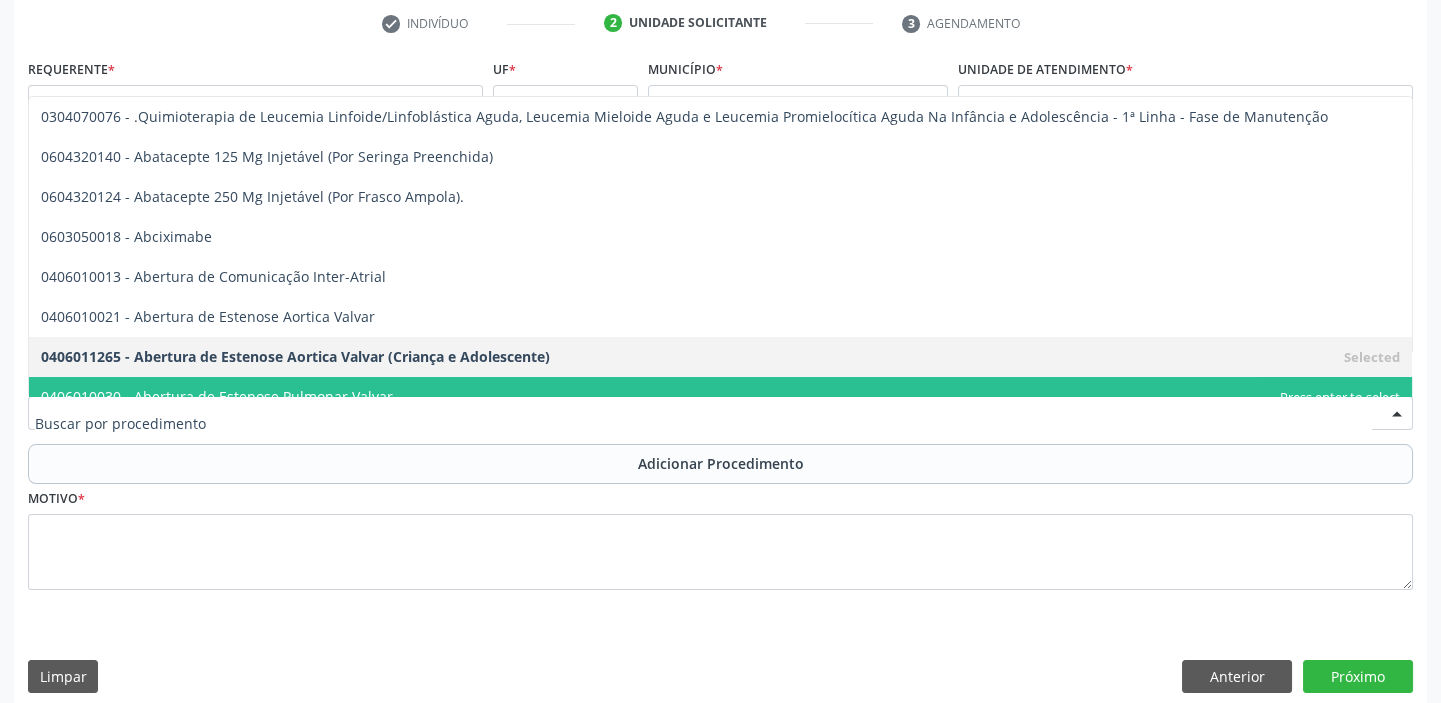 click on "0406010030 - Abertura de Estenose Pulmonar Valvar" at bounding box center (720, 397) 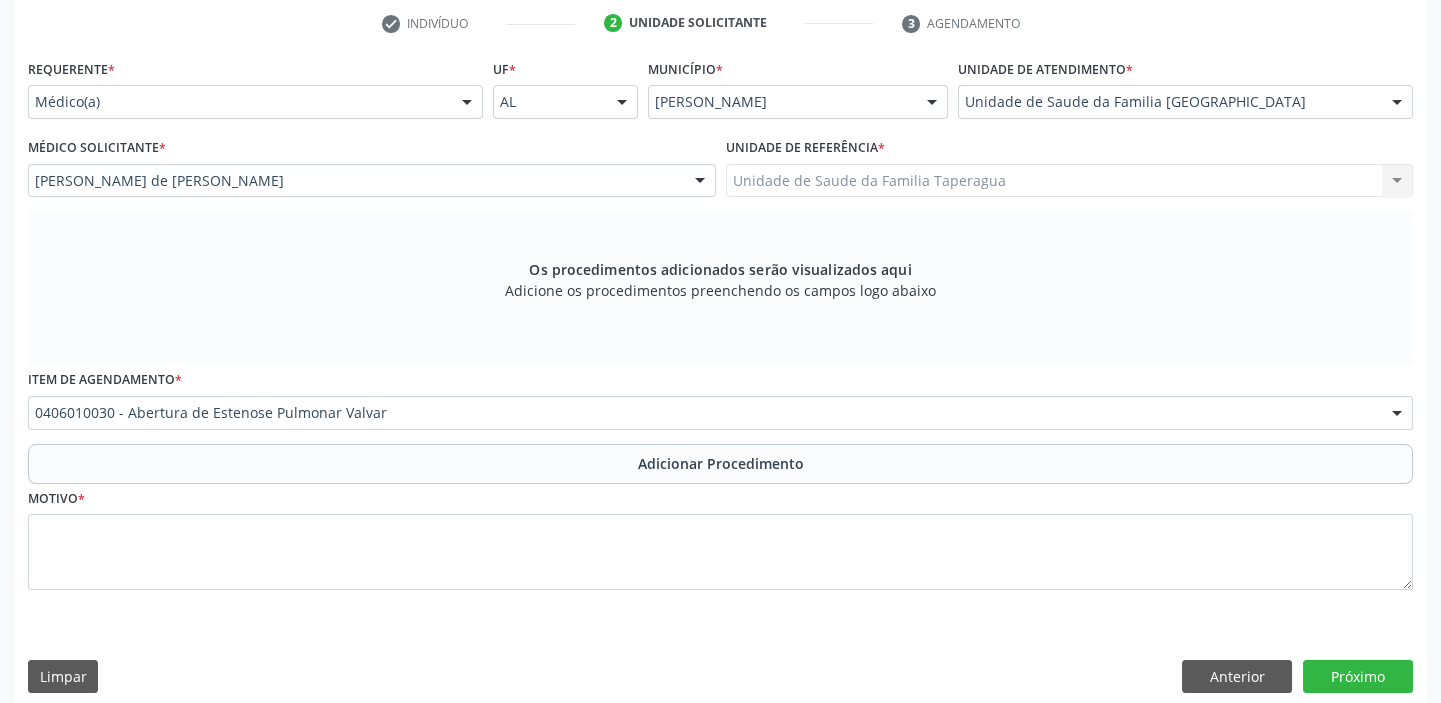 click on "0406010030 - Abertura de Estenose Pulmonar Valvar         0304070076 - .Quimioterapia de Leucemia Linfoide/Linfoblástica Aguda, Leucemia Mieloide Aguda e Leucemia Promielocítica Aguda Na Infância e Adolescência - 1ª Linha - Fase de Manutenção   0604320140 - Abatacepte 125 Mg Injetável (Por Seringa Preenchida)   0604320124 - Abatacepte 250 Mg Injetável (Por Frasco Ampola).   0603050018 - Abciximabe   0406010013 - Abertura de Comunicação Inter-Atrial   0406010021 - Abertura de Estenose Aortica Valvar   0406011265 - Abertura de Estenose Aortica Valvar (Criança e Adolescente)   0406010030 - Abertura de Estenose Pulmonar Valvar   0406011273 - Abertura de Estenose Pulmonar Valvar (Criança e Adolescente)   0301080011 - Abordagem Cognitiva Comportamental do Fumante (Por Atendimento / Paciente)   0307020010 - Acesso A Polpa Dentaria e Medicacao (Por Dente)   0604660030 - Acetazolamida 250 Mg (Por Comprimido)   0202010783 - Acidez Titulável no Leite Humano (Dornic)" at bounding box center [720, 413] 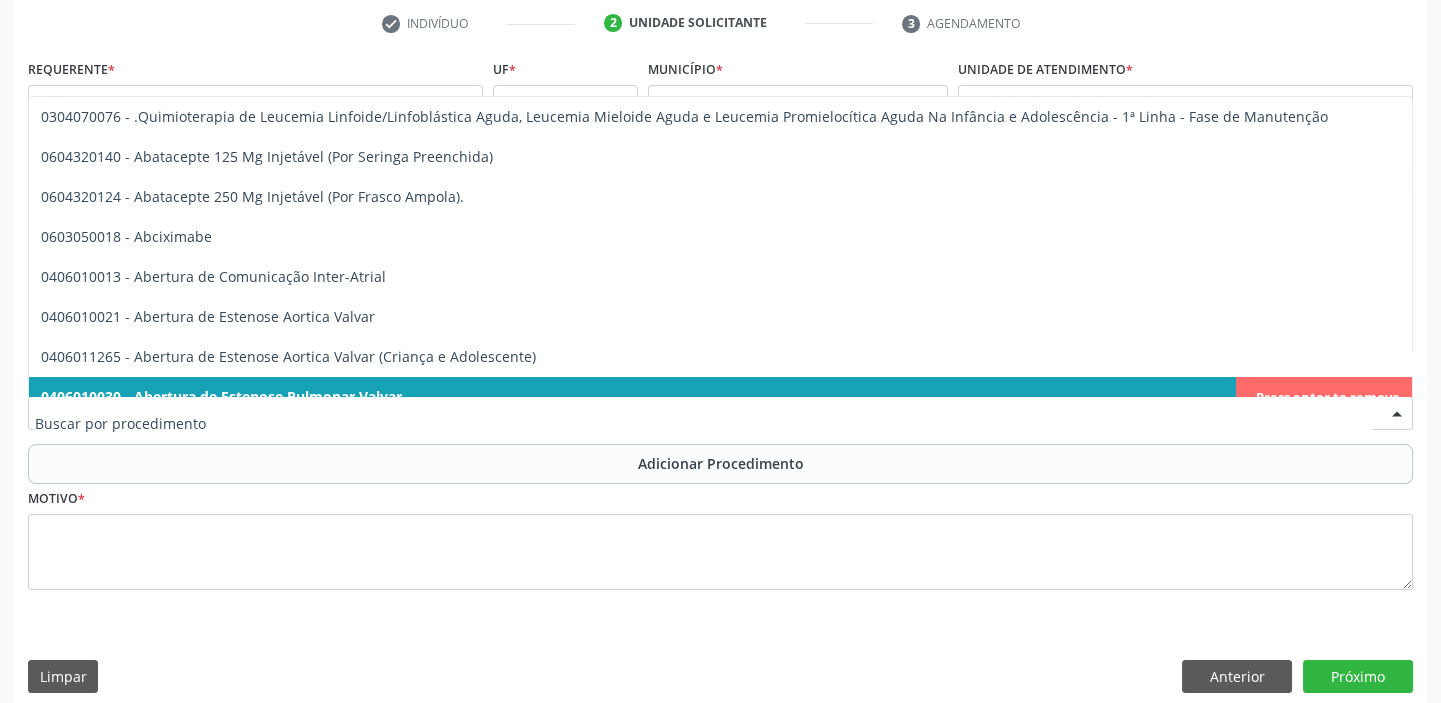 click on "0406010030 - Abertura de Estenose Pulmonar Valvar" at bounding box center [720, 397] 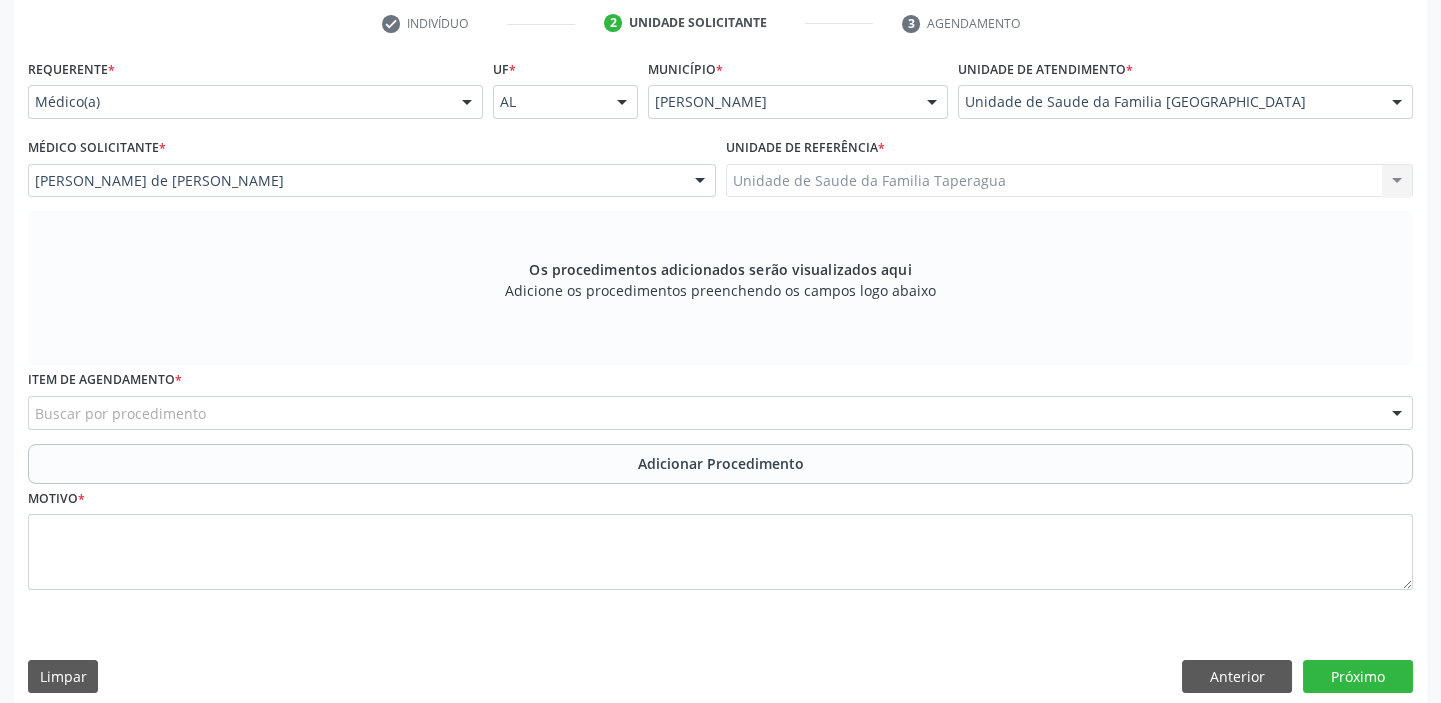 click on "Buscar por procedimento" at bounding box center [720, 413] 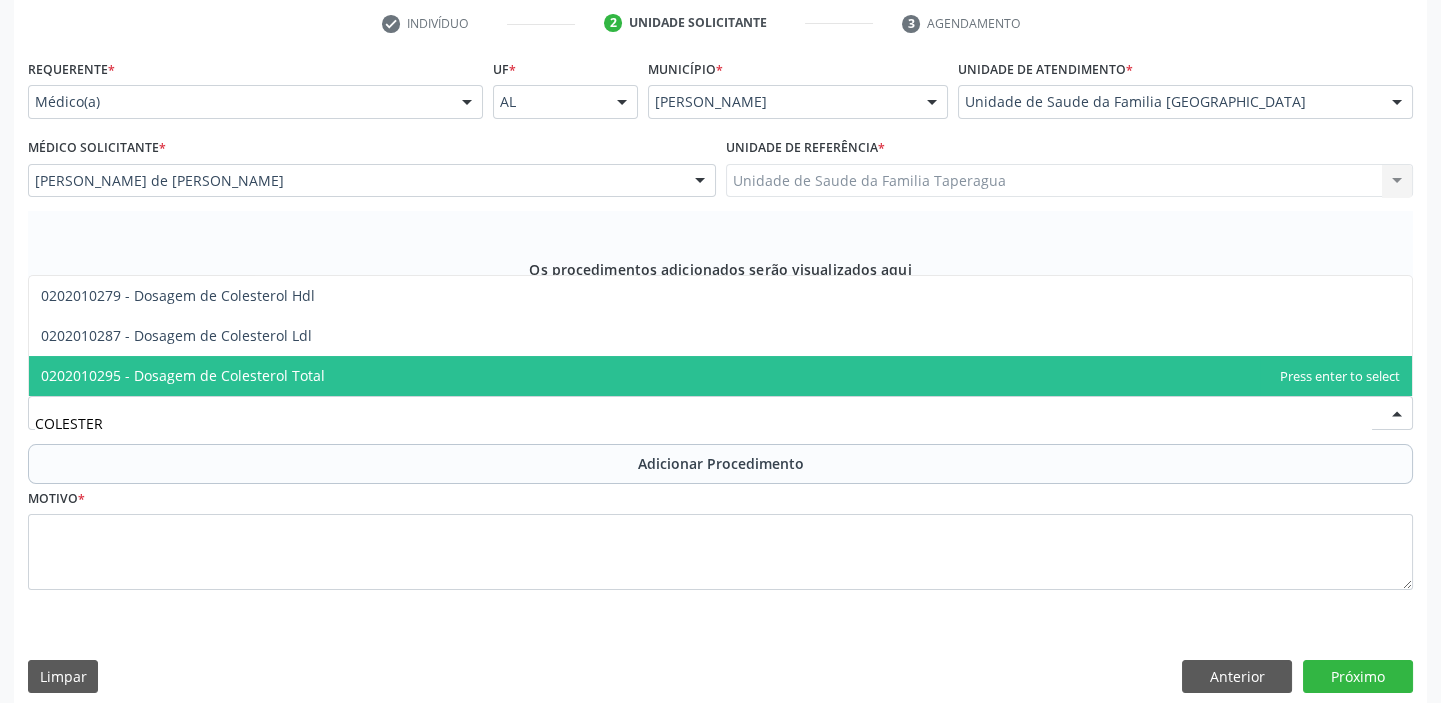click on "0202010295 - Dosagem de Colesterol Total" at bounding box center [720, 376] 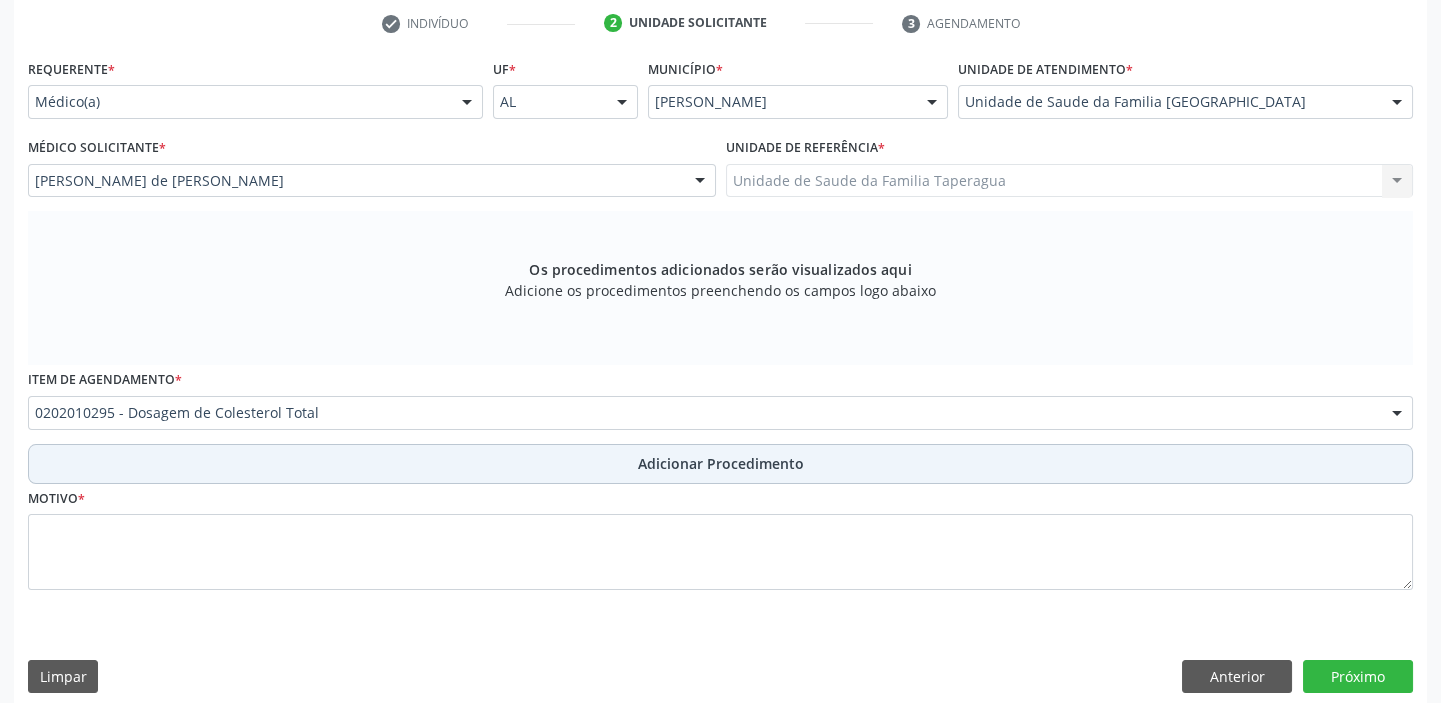 click on "Adicionar Procedimento" at bounding box center [720, 464] 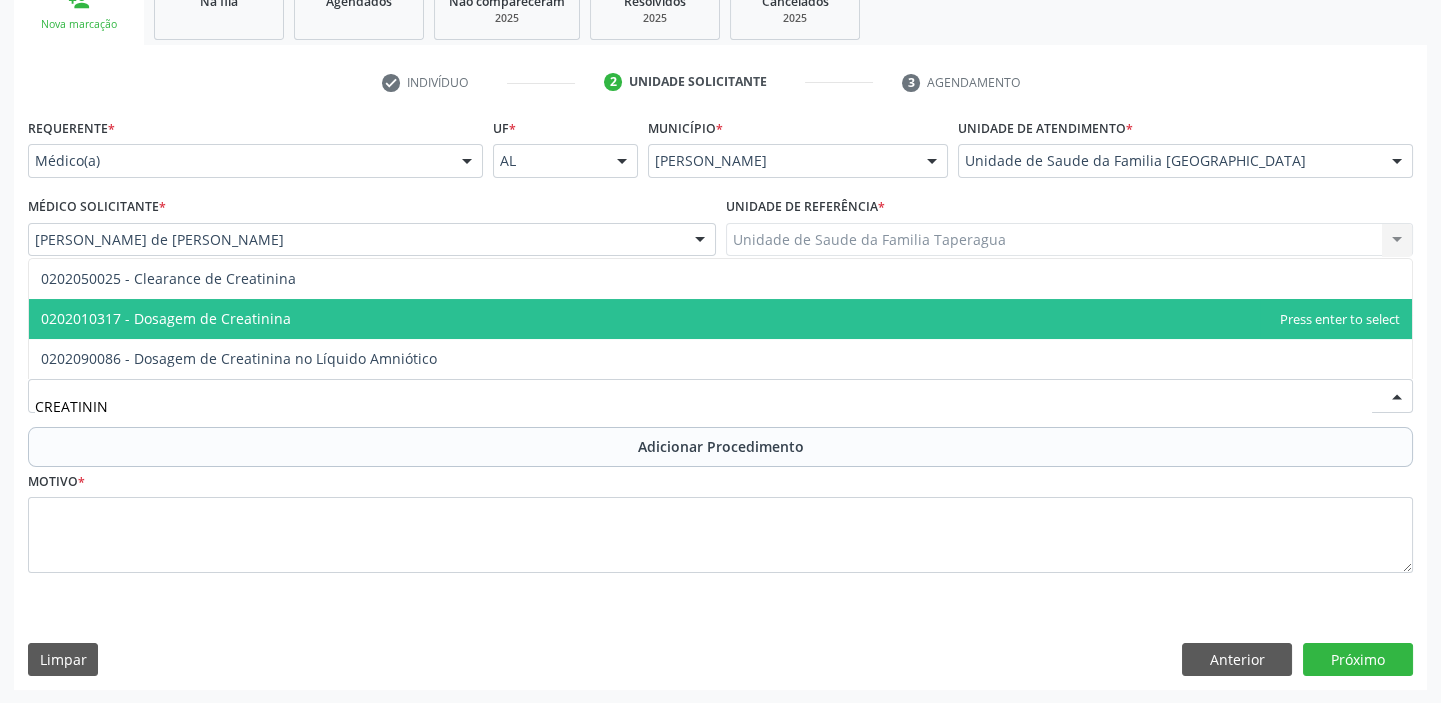 click on "0202010317 - Dosagem de Creatinina" at bounding box center (720, 319) 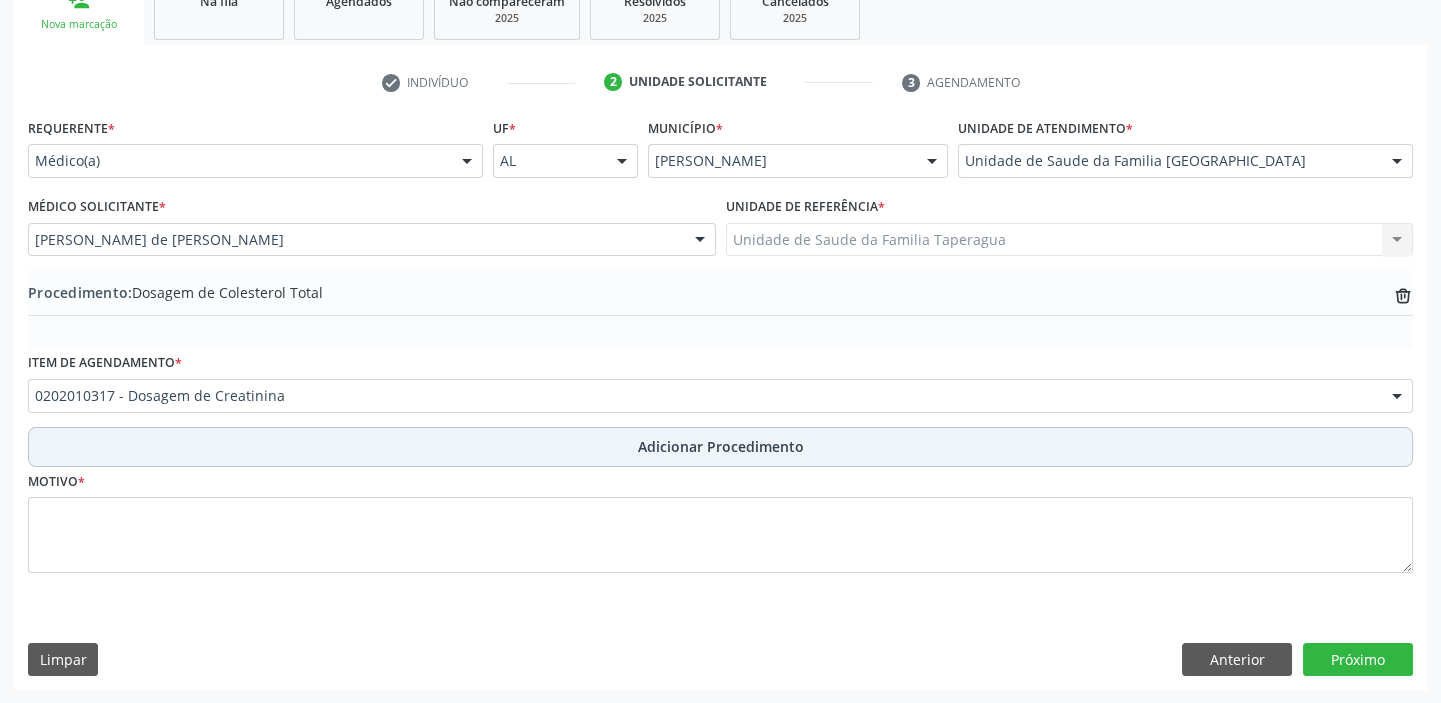 click on "Adicionar Procedimento" at bounding box center (721, 446) 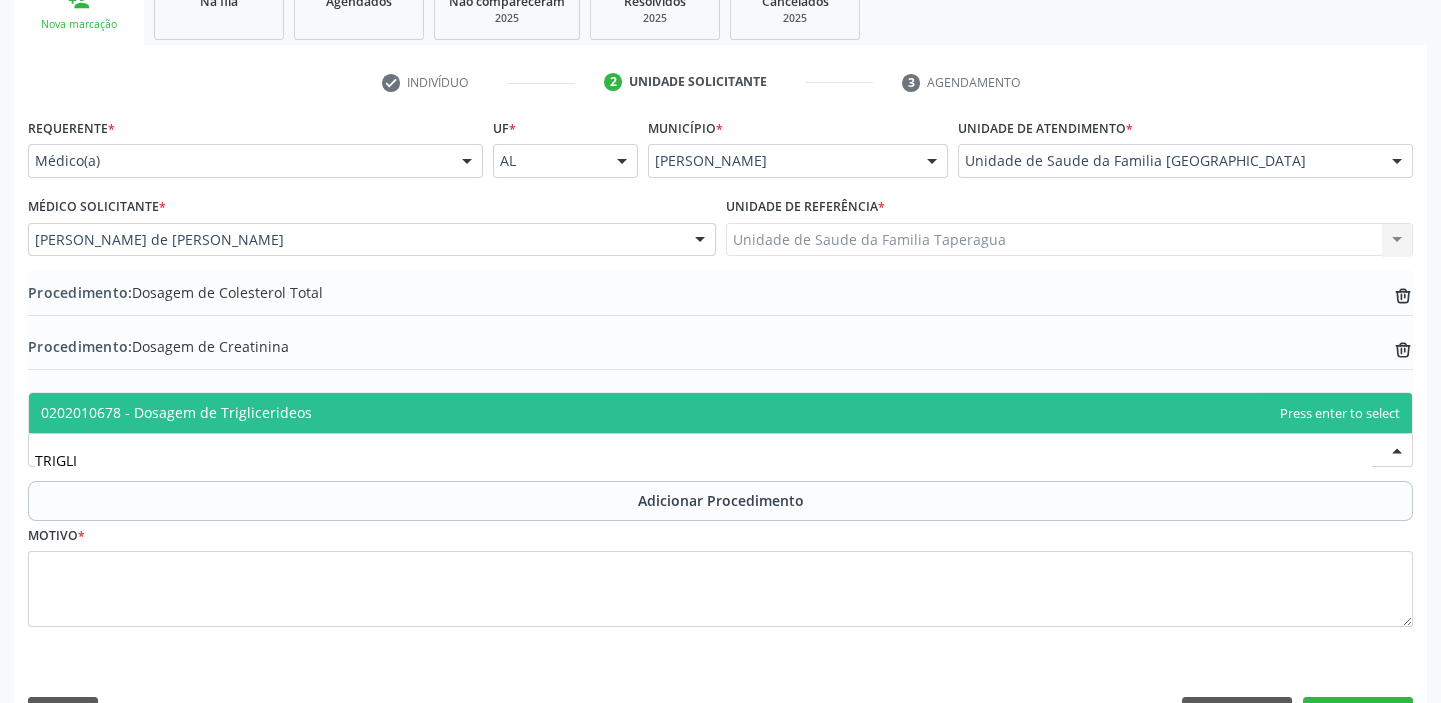 click on "0202010678 - Dosagem de Triglicerideos" at bounding box center [720, 413] 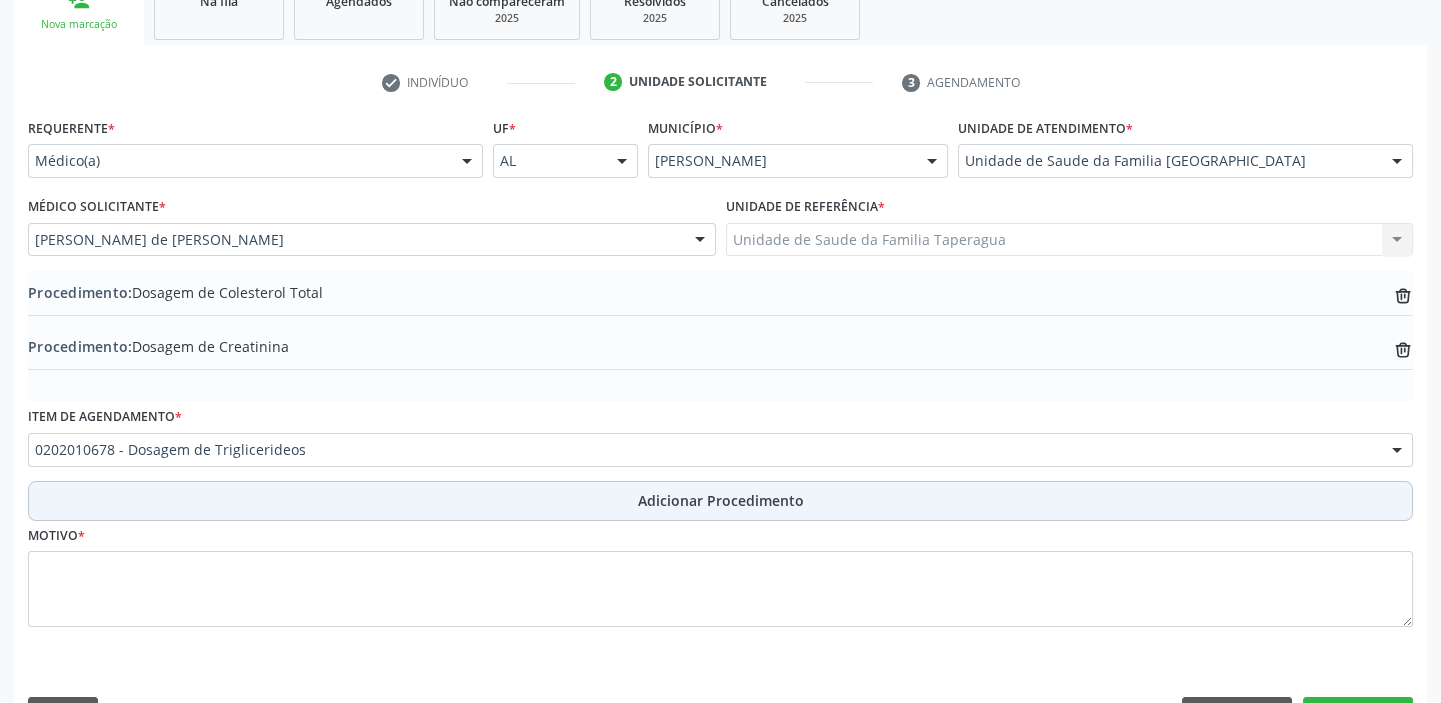 click on "Adicionar Procedimento" at bounding box center (721, 500) 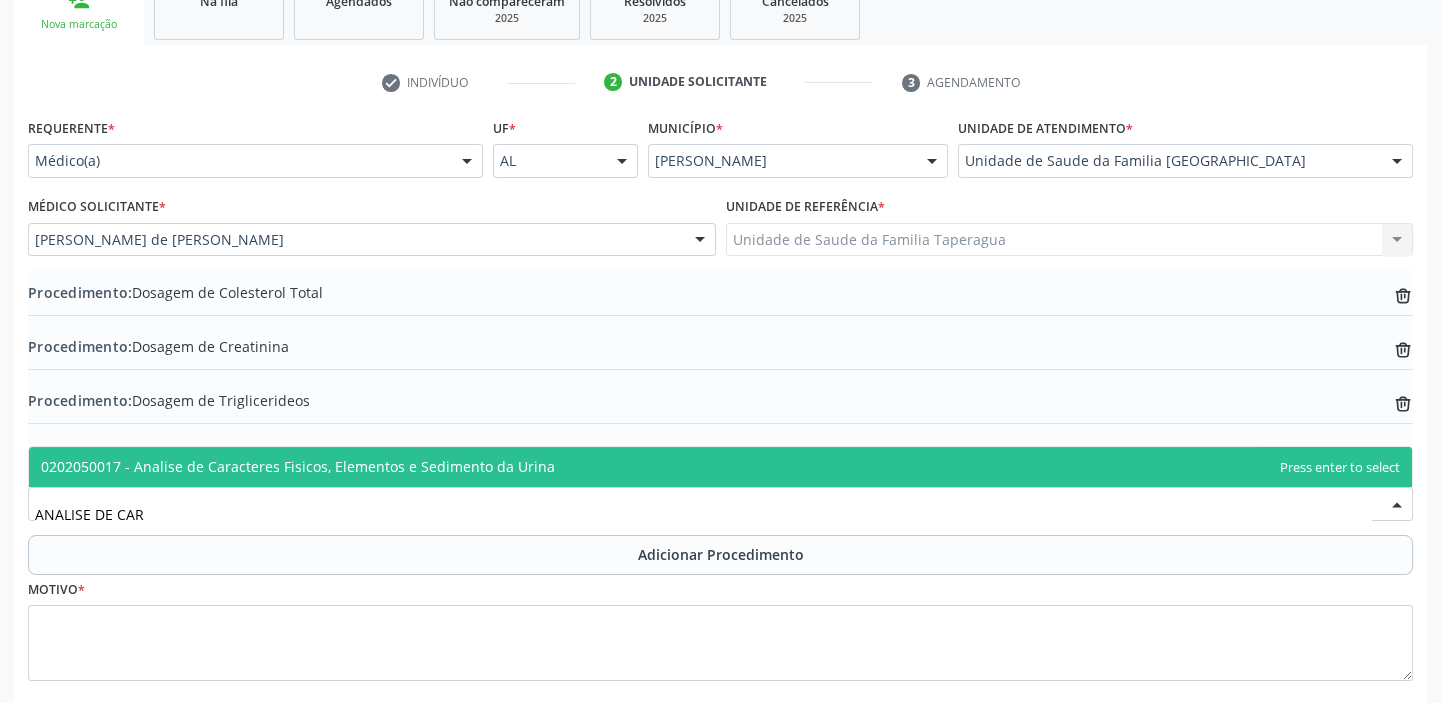click on "0202050017 - Analise de Caracteres Fisicos, Elementos e Sedimento da Urina" at bounding box center (720, 467) 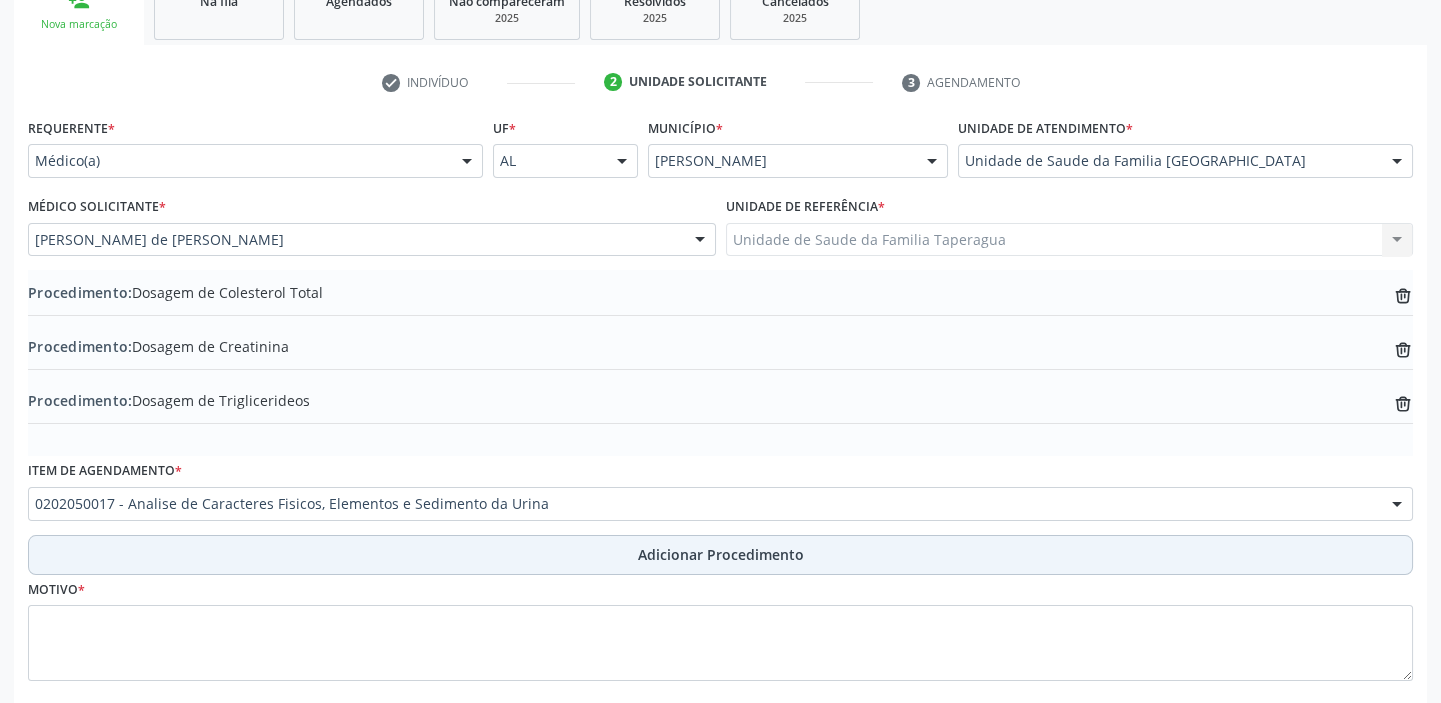 click on "Adicionar Procedimento" at bounding box center (721, 554) 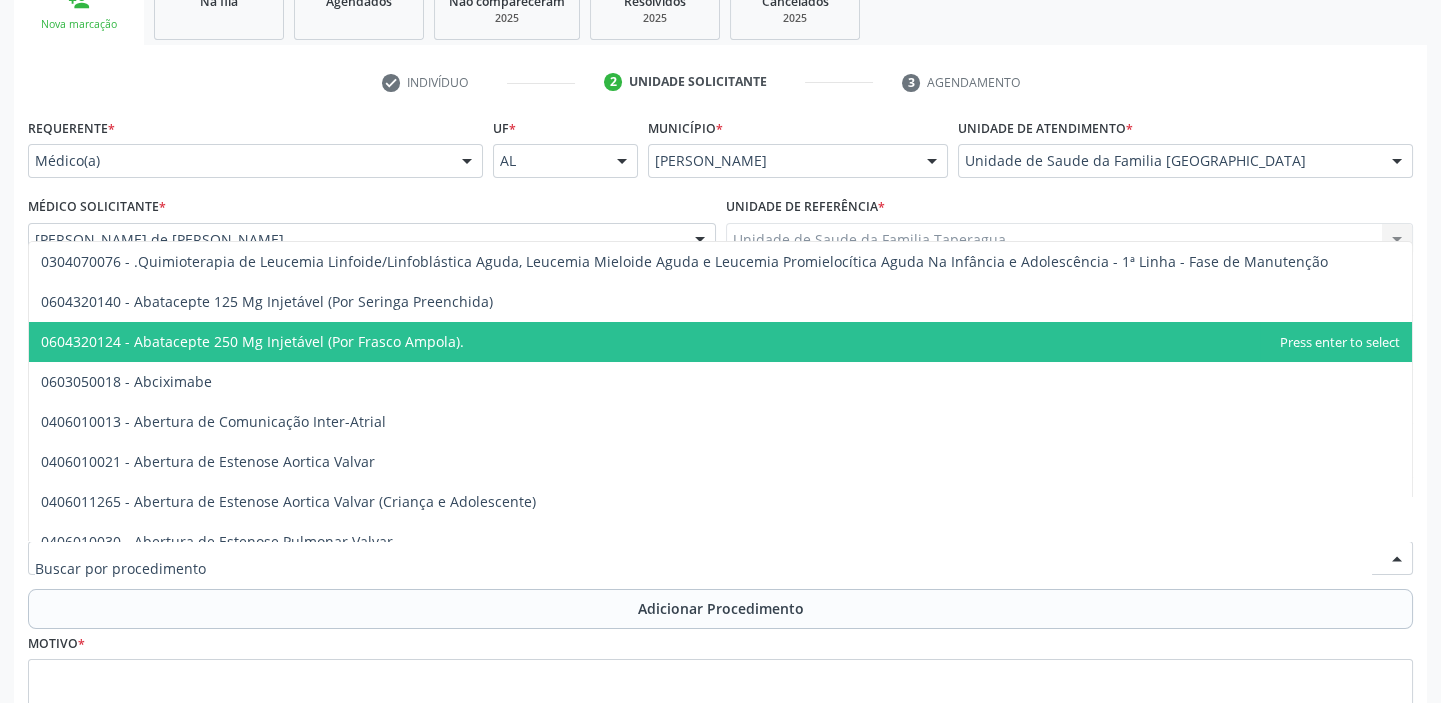 scroll, scrollTop: 510, scrollLeft: 0, axis: vertical 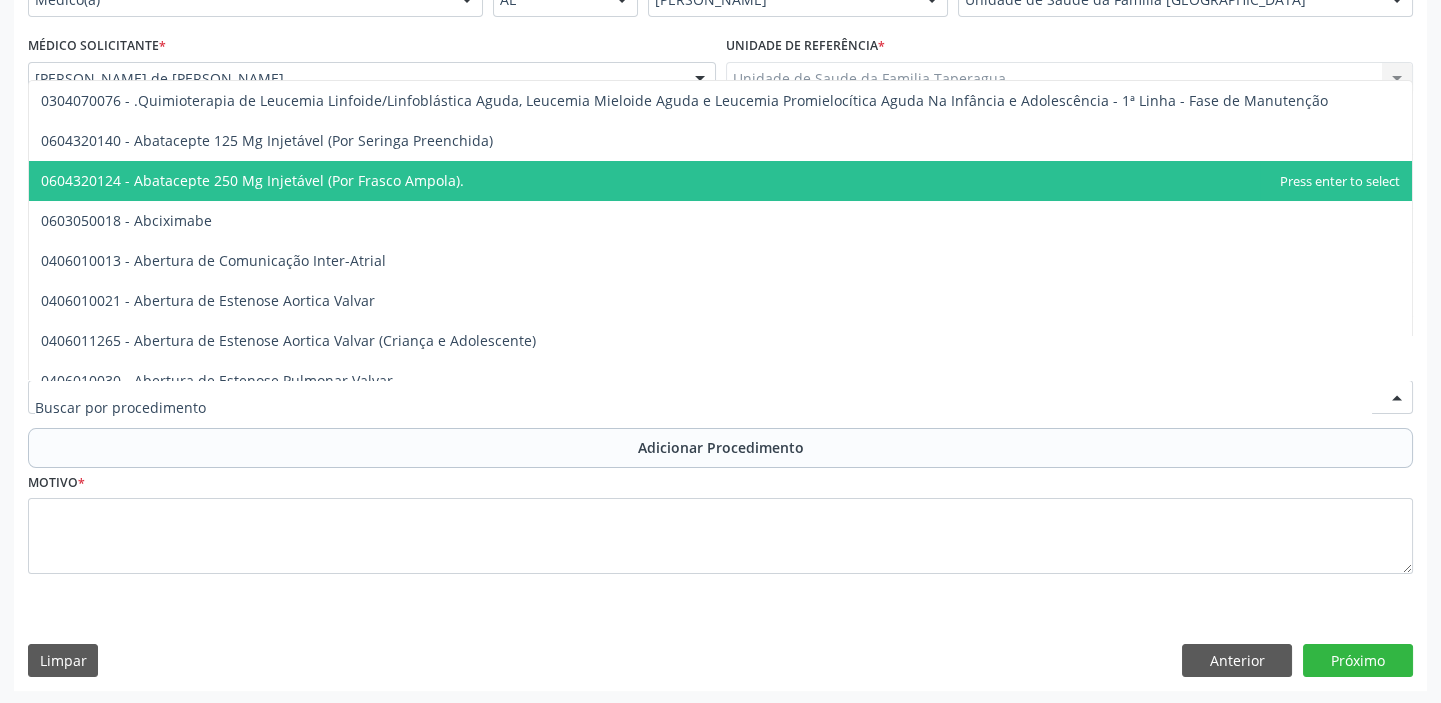 click at bounding box center (703, 407) 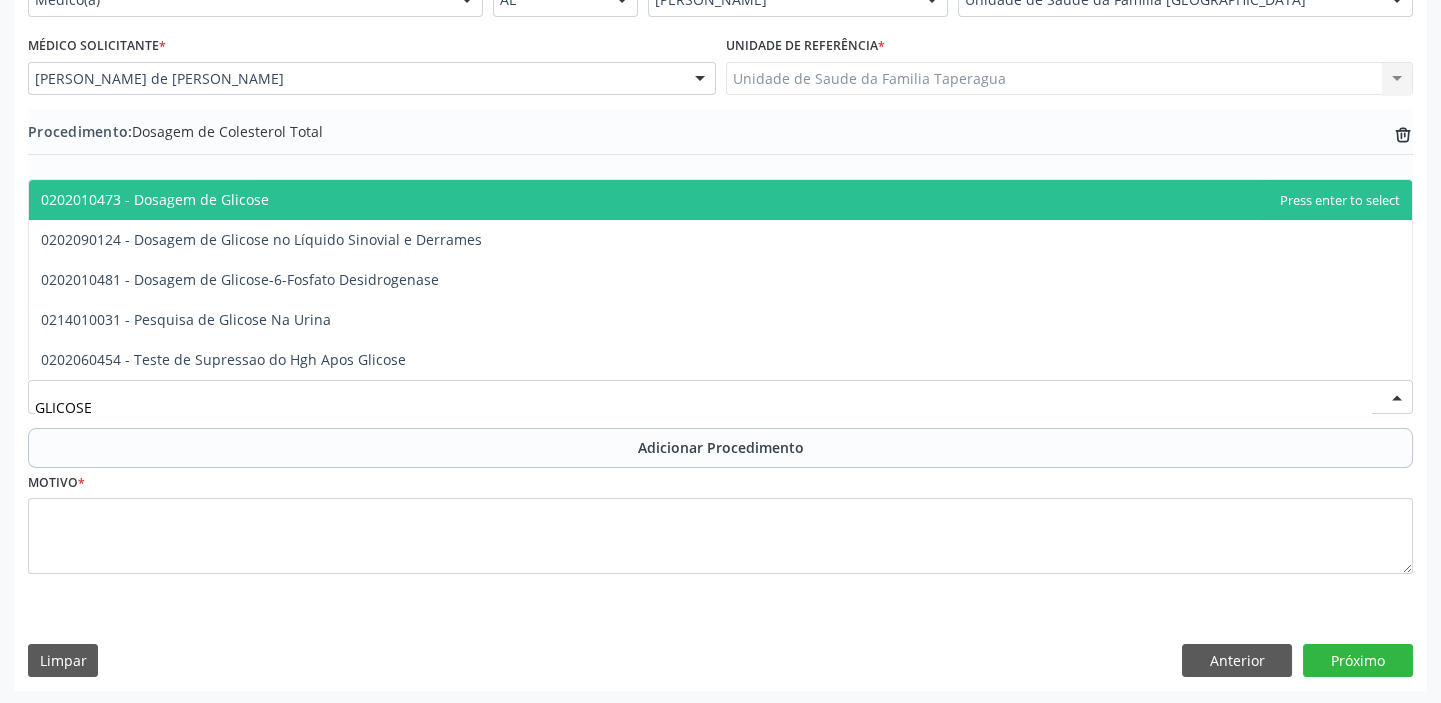 click on "0202010473 - Dosagem de Glicose" at bounding box center [720, 200] 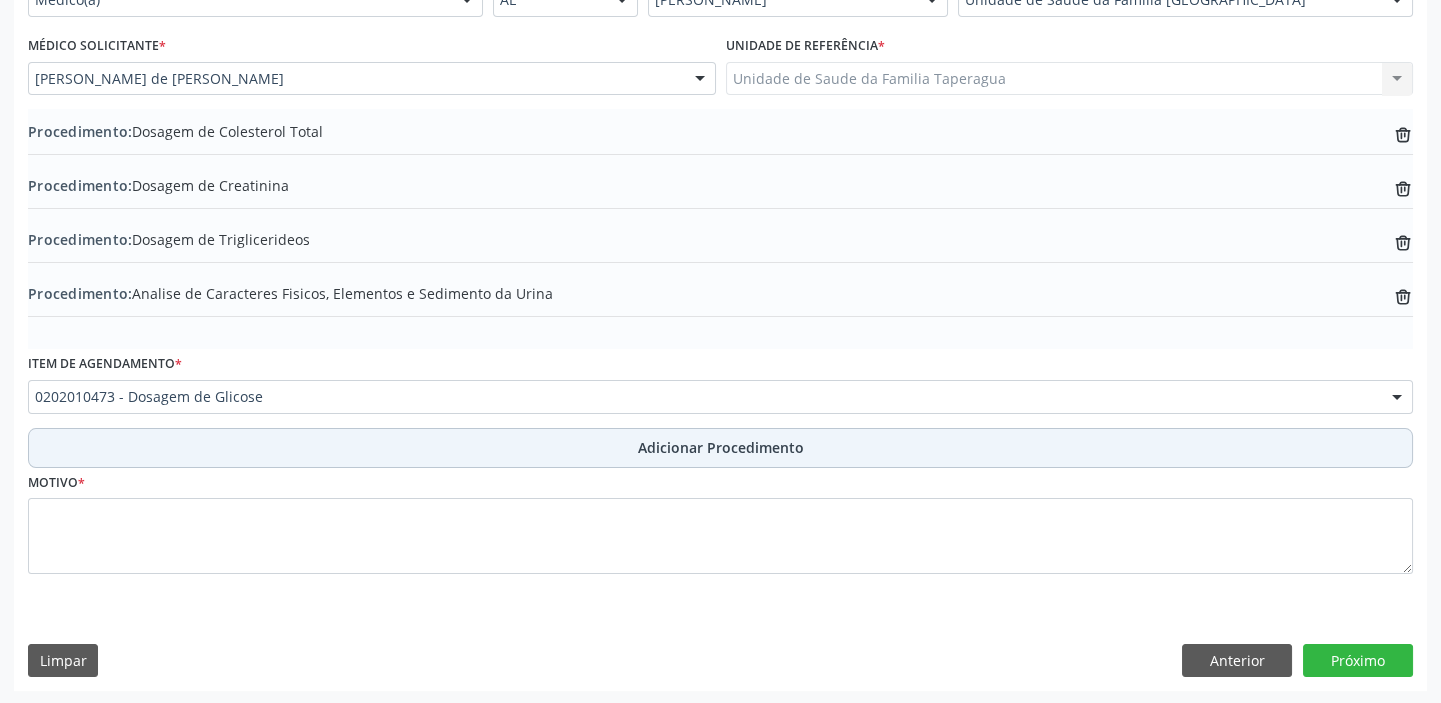 click on "Adicionar Procedimento" at bounding box center (720, 448) 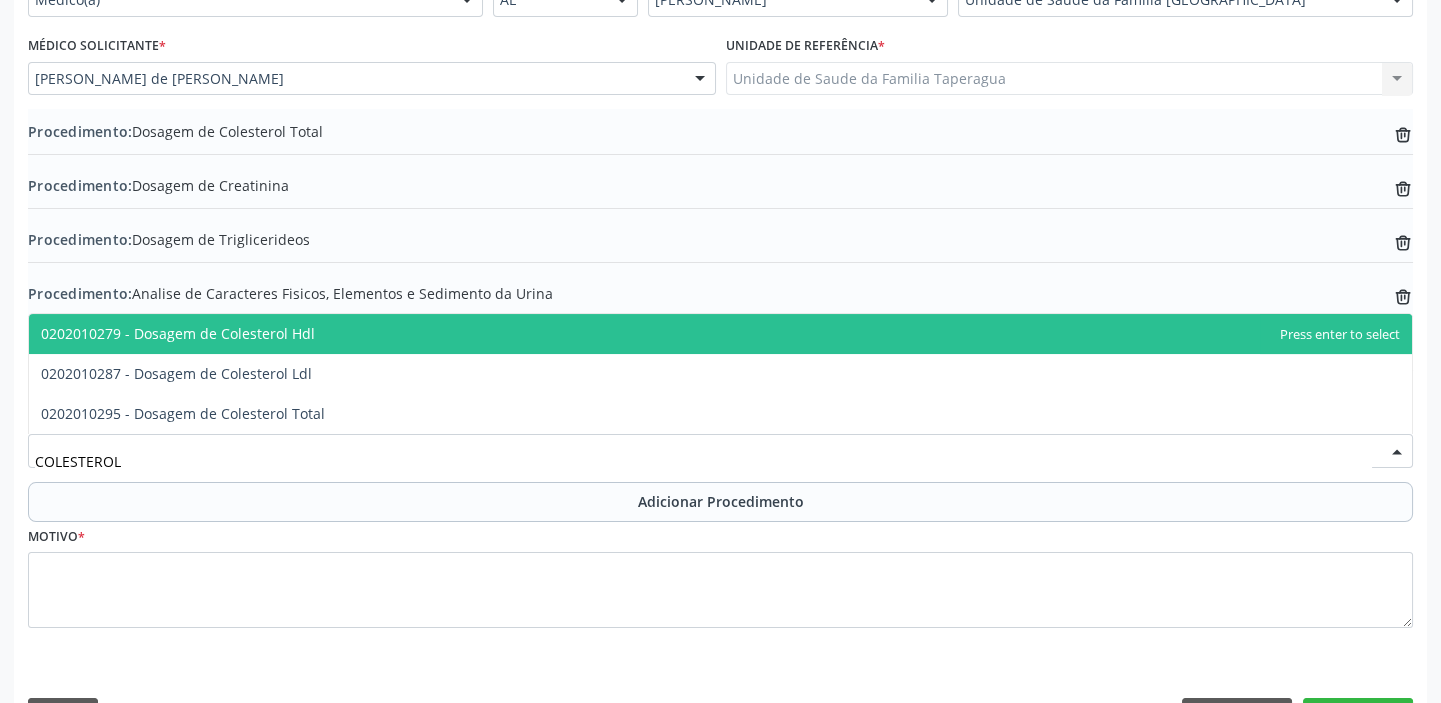 click on "0202010279 - Dosagem de Colesterol Hdl" at bounding box center [720, 334] 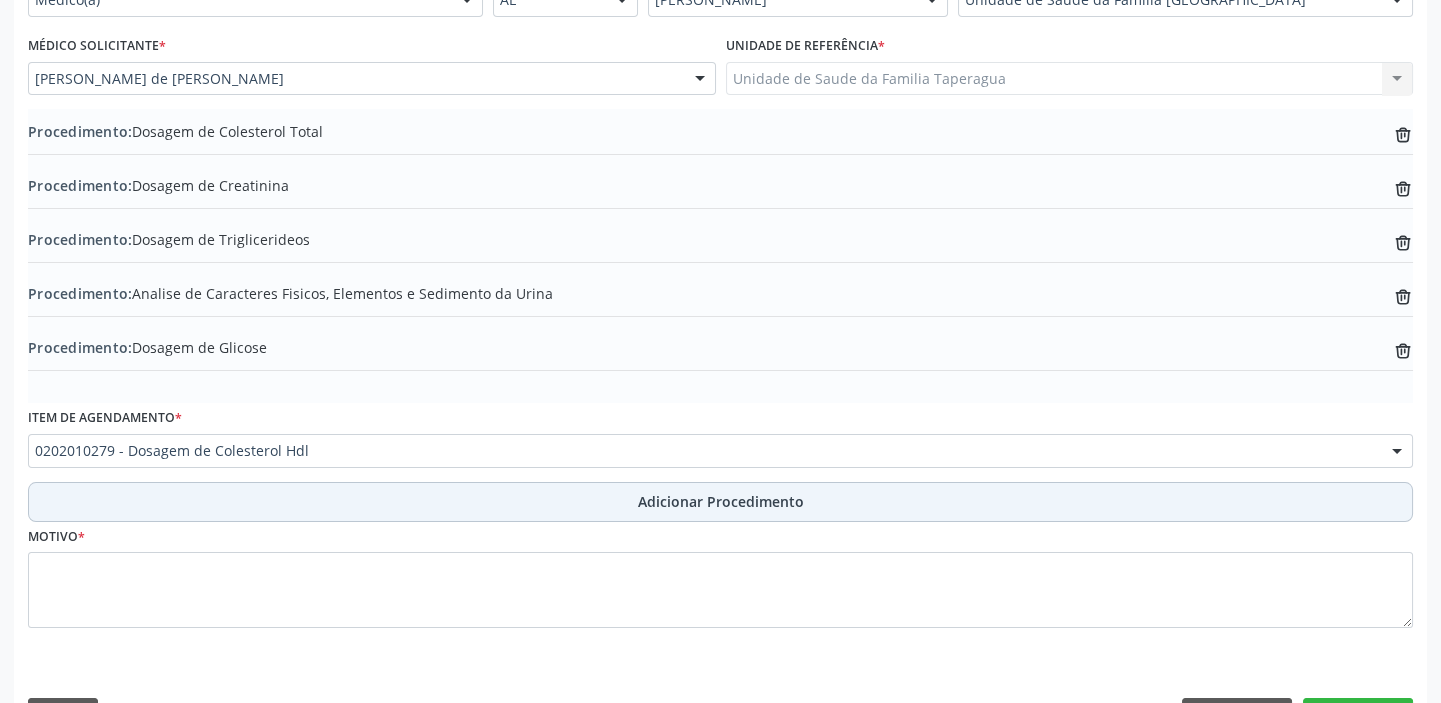 click on "Adicionar Procedimento" at bounding box center (720, 502) 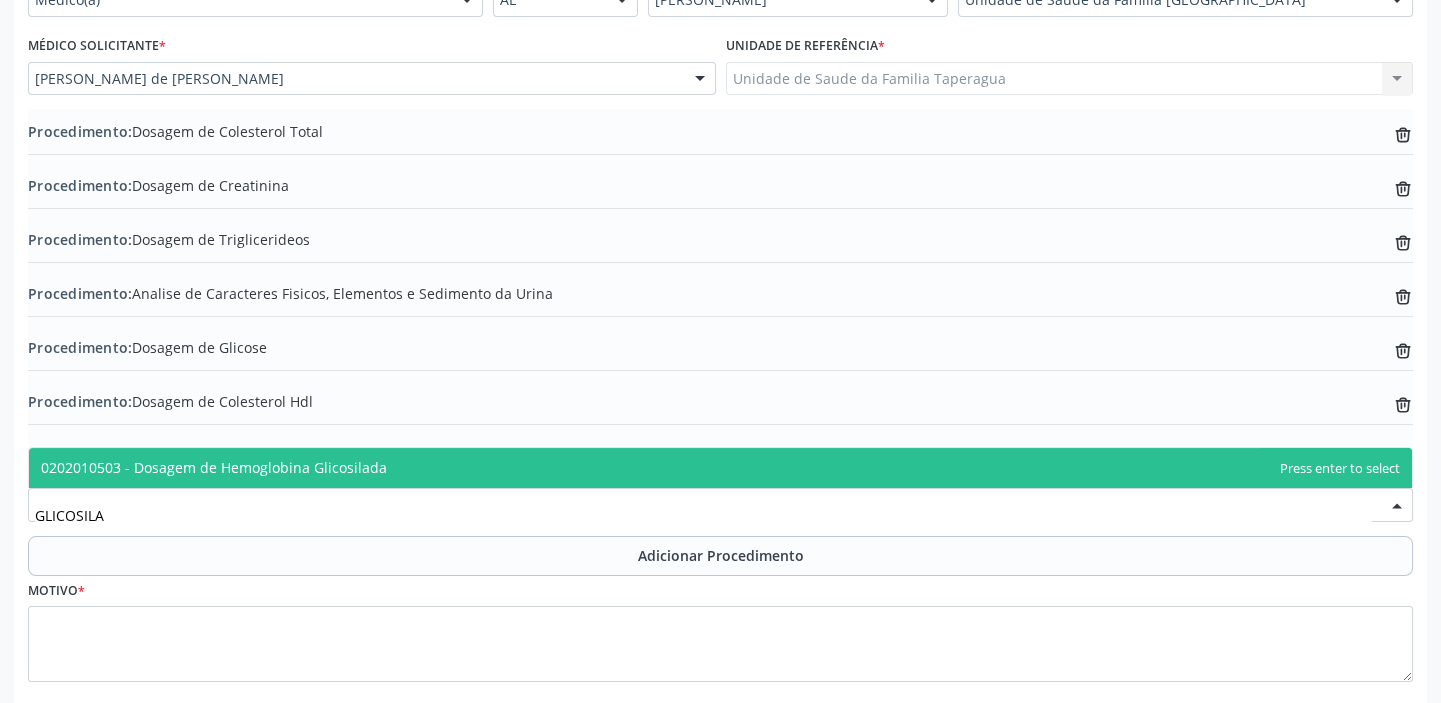 click on "0202010503 - Dosagem de Hemoglobina Glicosilada" at bounding box center [720, 468] 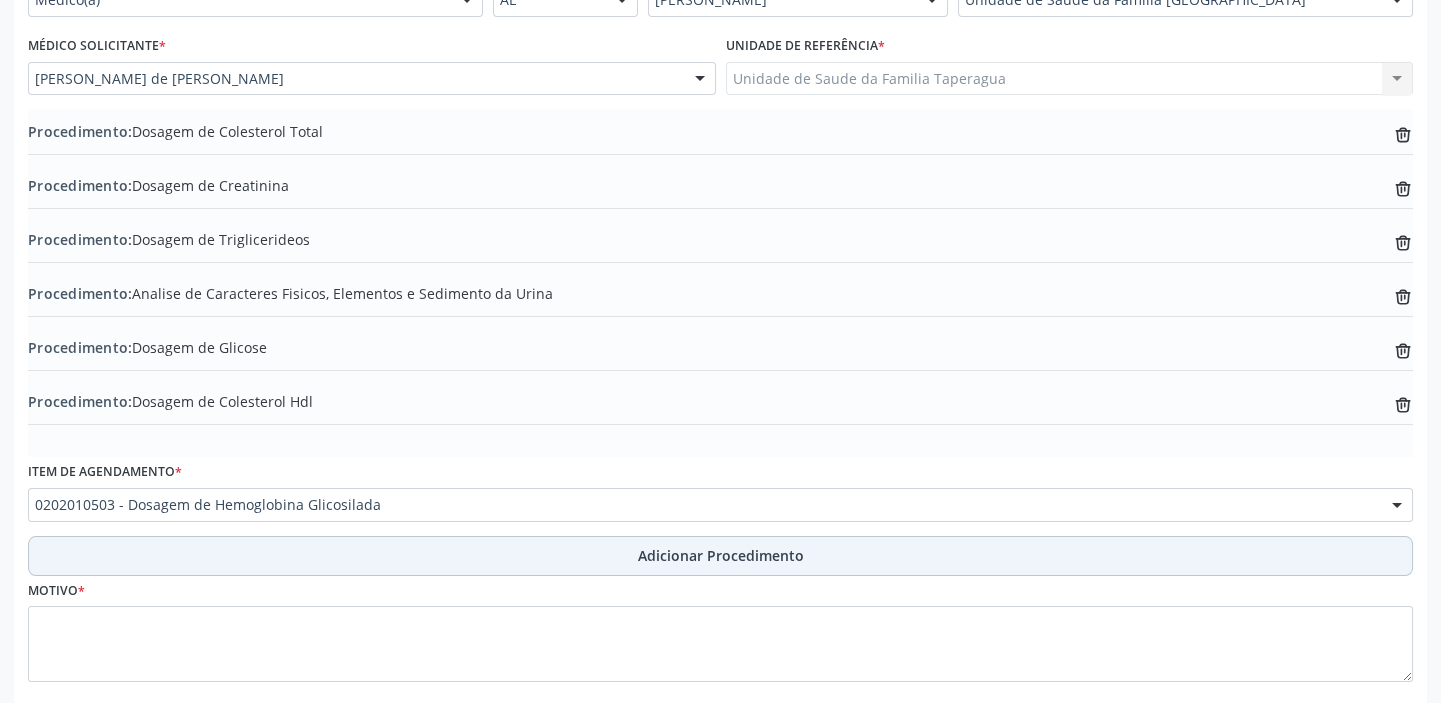 click on "Adicionar Procedimento" at bounding box center (720, 556) 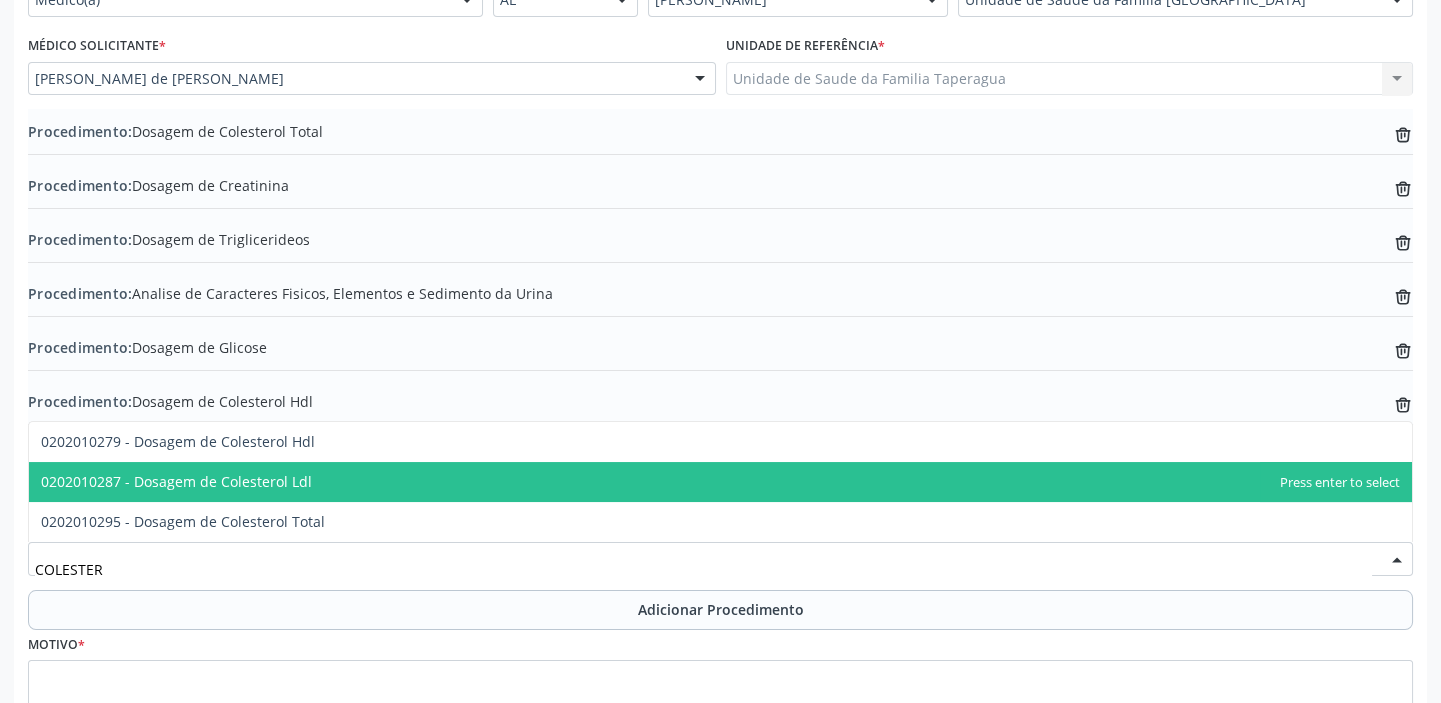 click on "0202010287 - Dosagem de Colesterol Ldl" at bounding box center (720, 482) 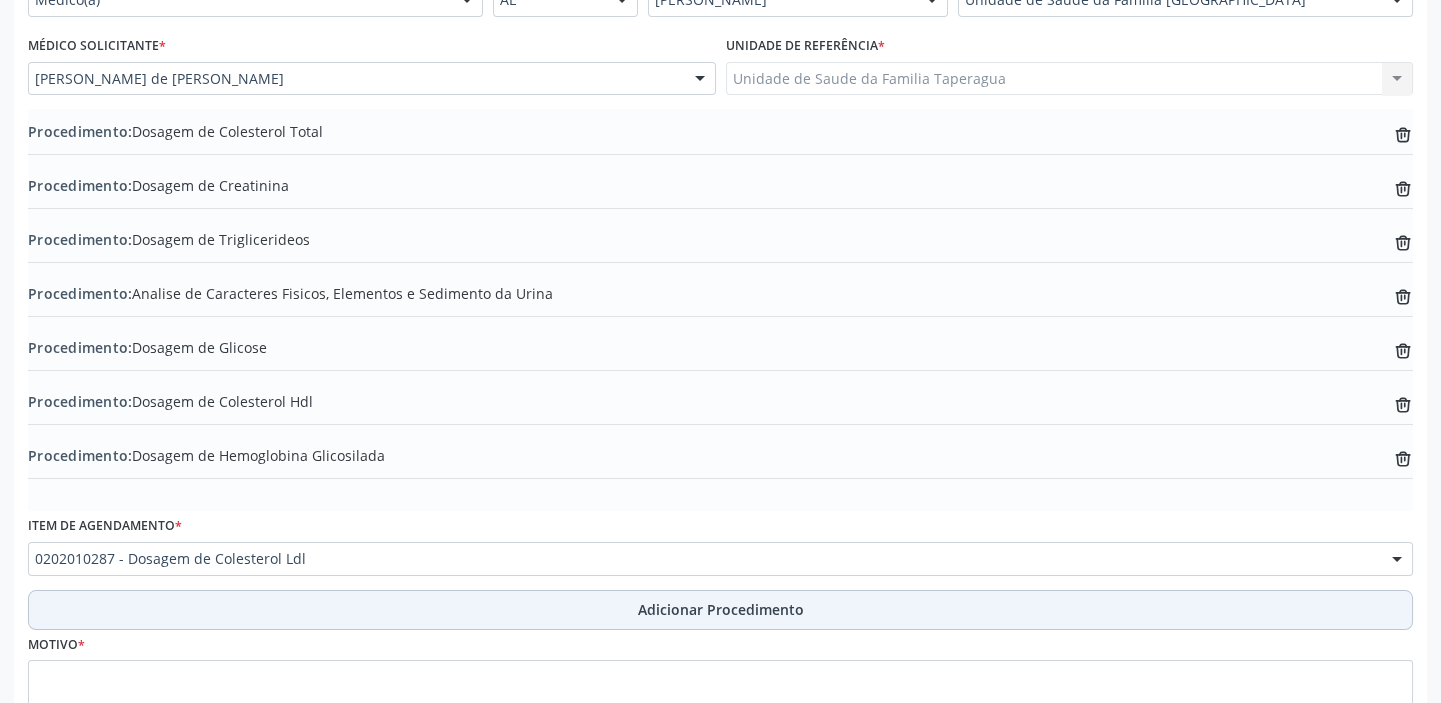 click on "Adicionar Procedimento" at bounding box center [720, 610] 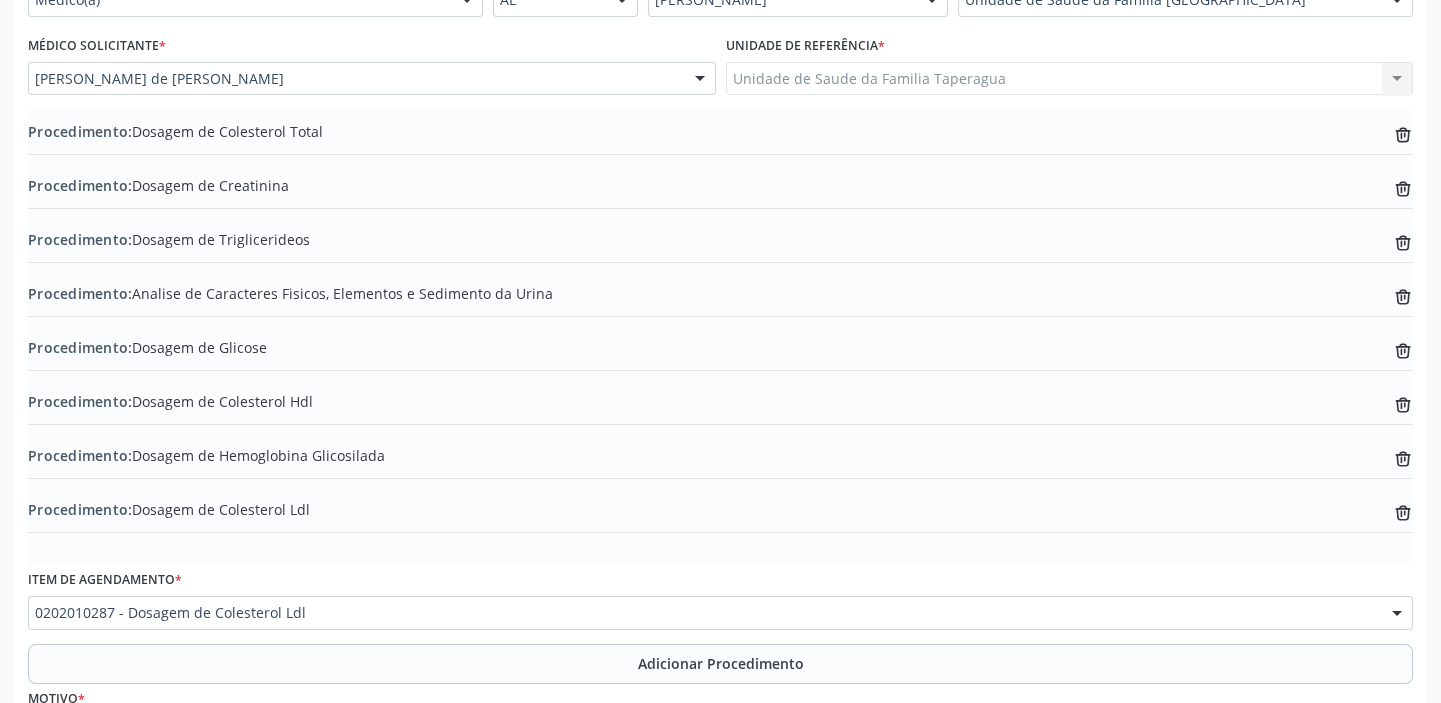 scroll, scrollTop: 726, scrollLeft: 0, axis: vertical 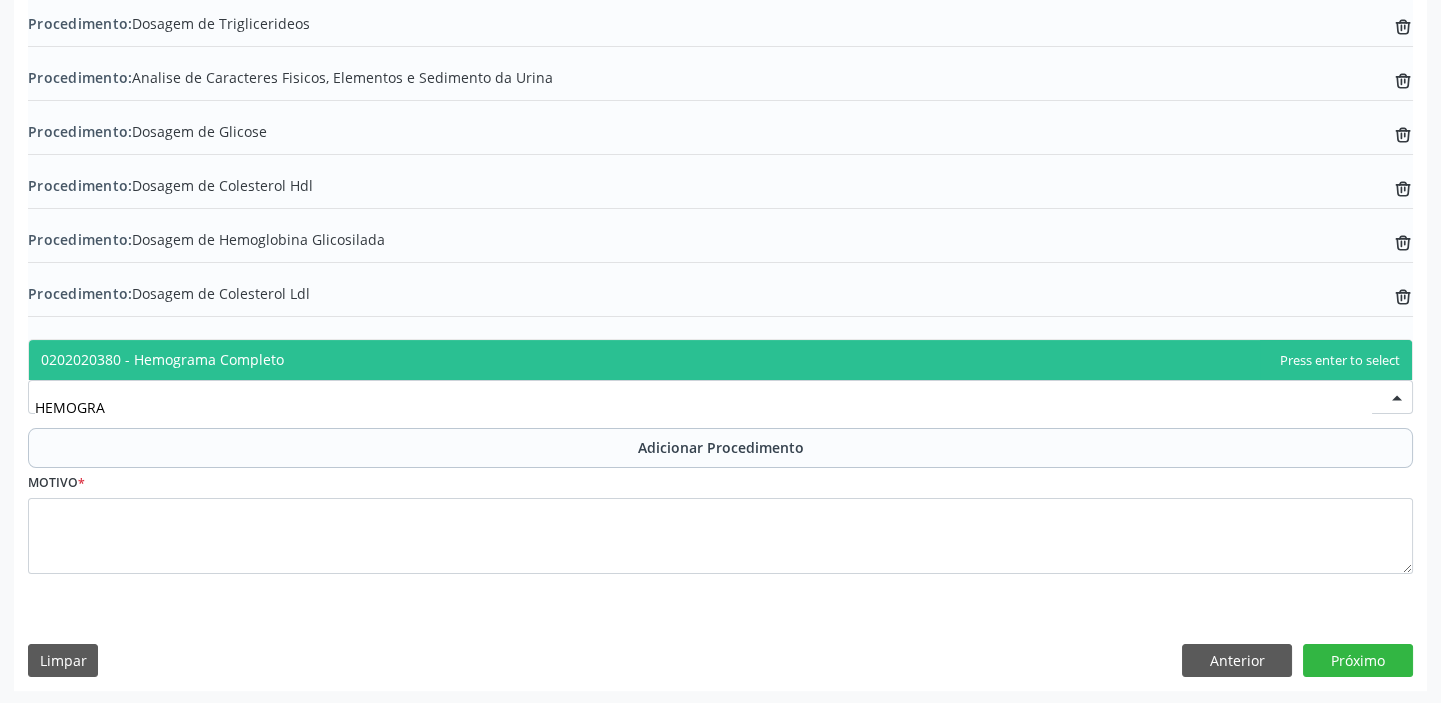 click on "0202020380 - Hemograma Completo" at bounding box center (720, 360) 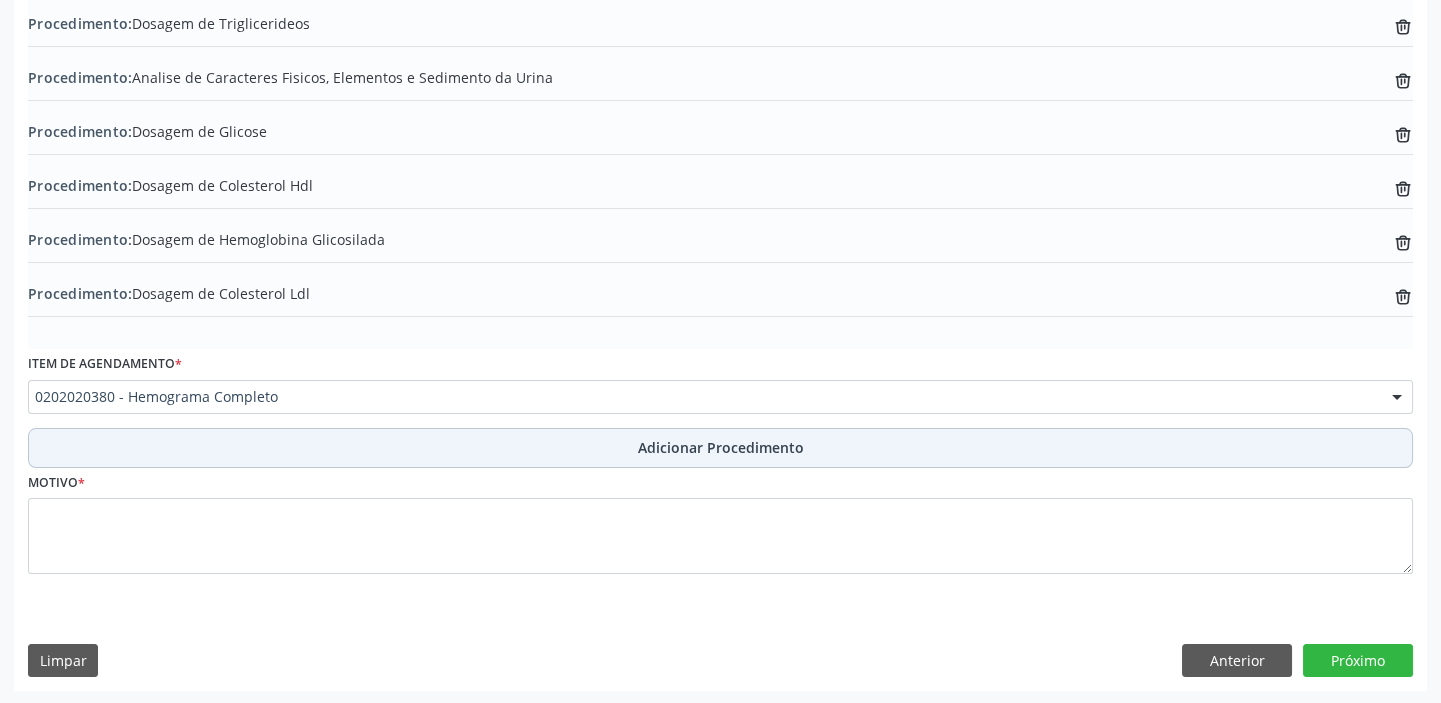 click on "Adicionar Procedimento" at bounding box center (720, 448) 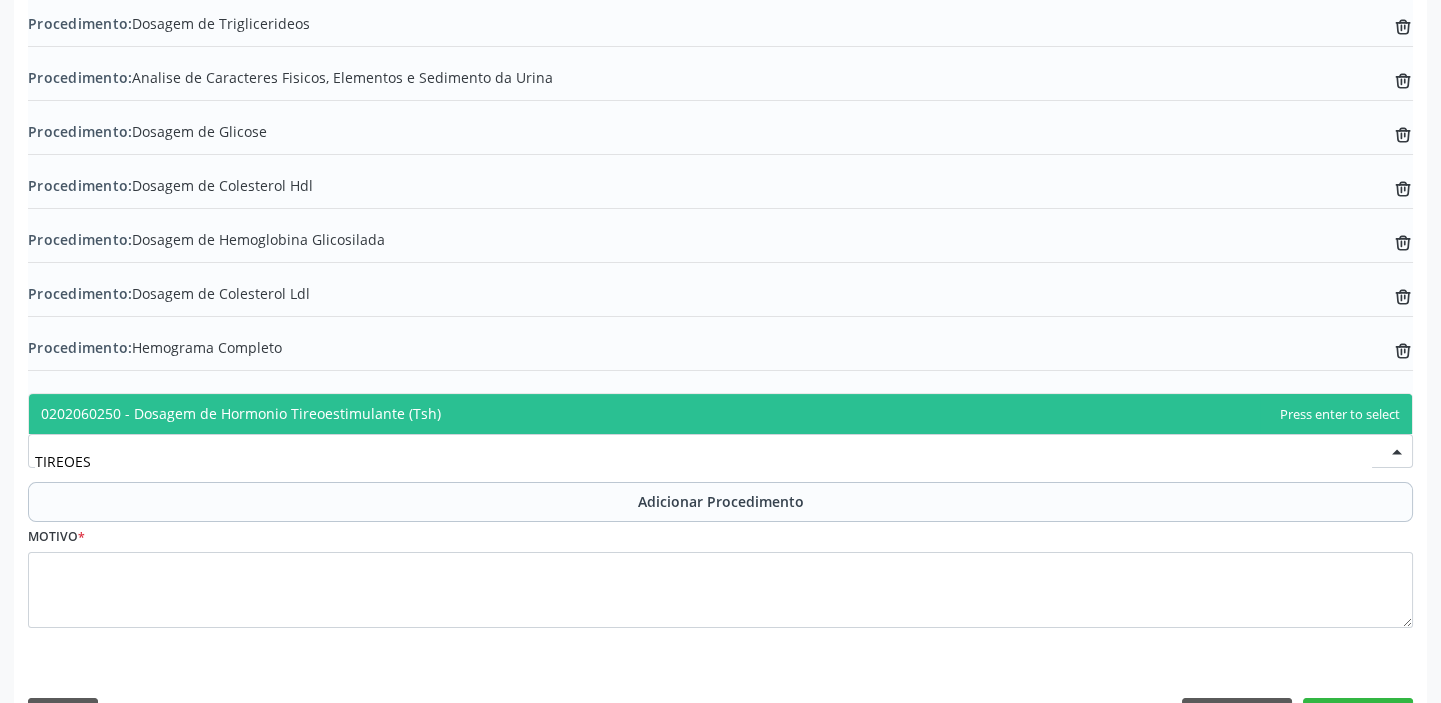 click on "0202060250 - Dosagem de Hormonio Tireoestimulante (Tsh)" at bounding box center [720, 414] 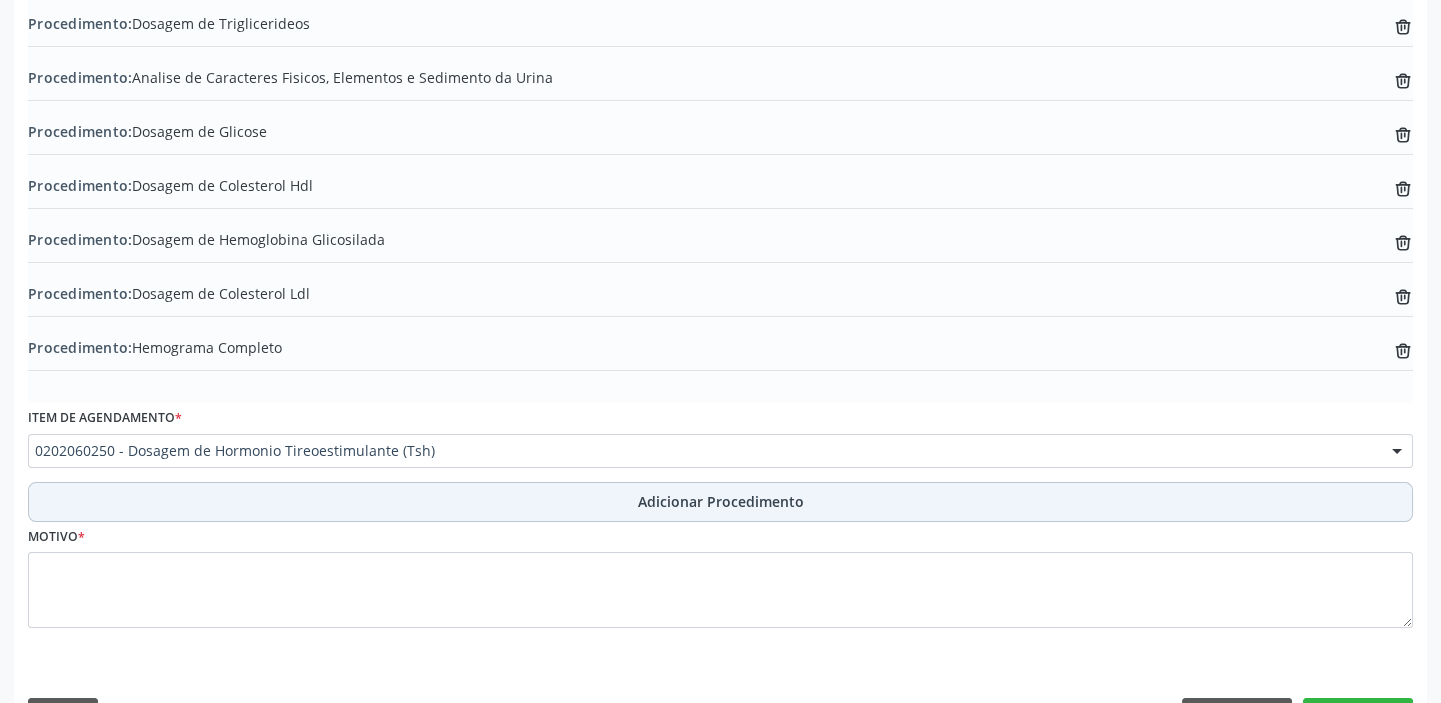 click on "Adicionar Procedimento" at bounding box center (720, 502) 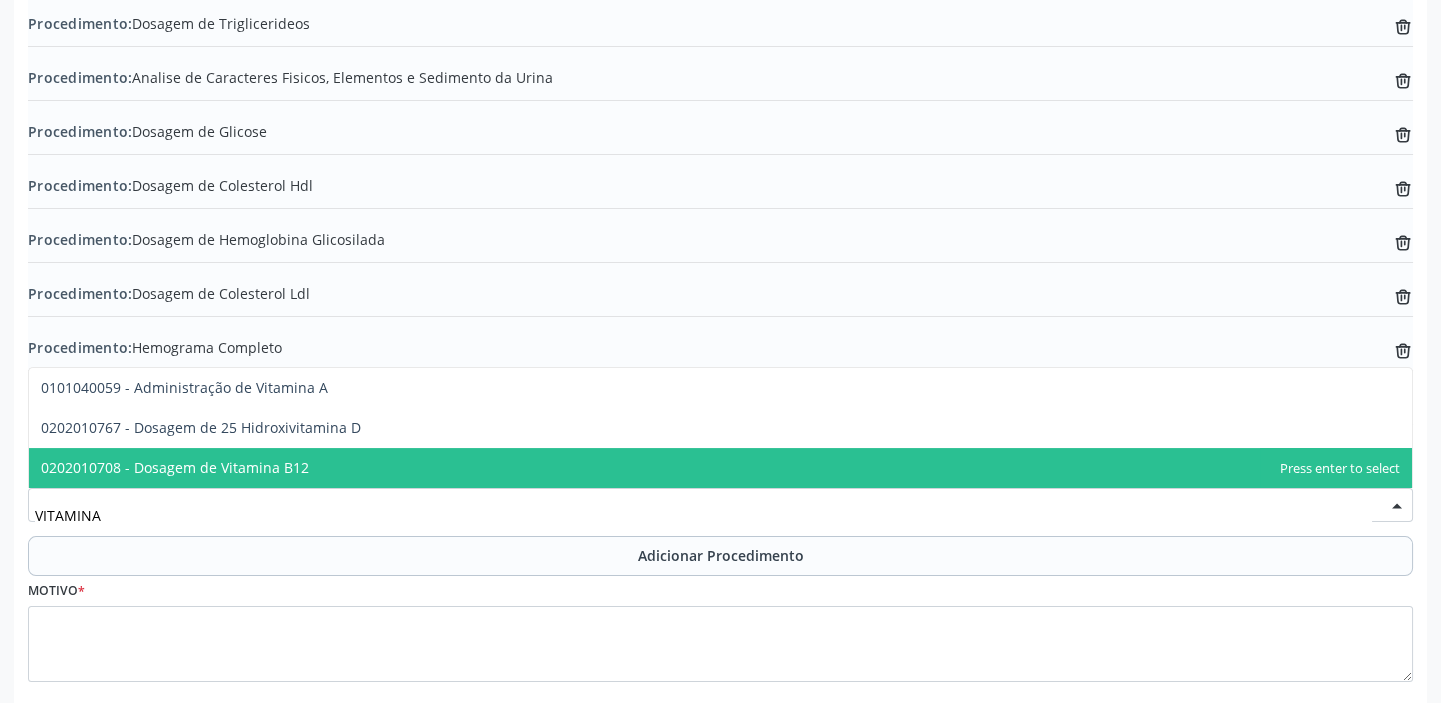 click on "0202010708 - Dosagem de Vitamina B12" at bounding box center [720, 468] 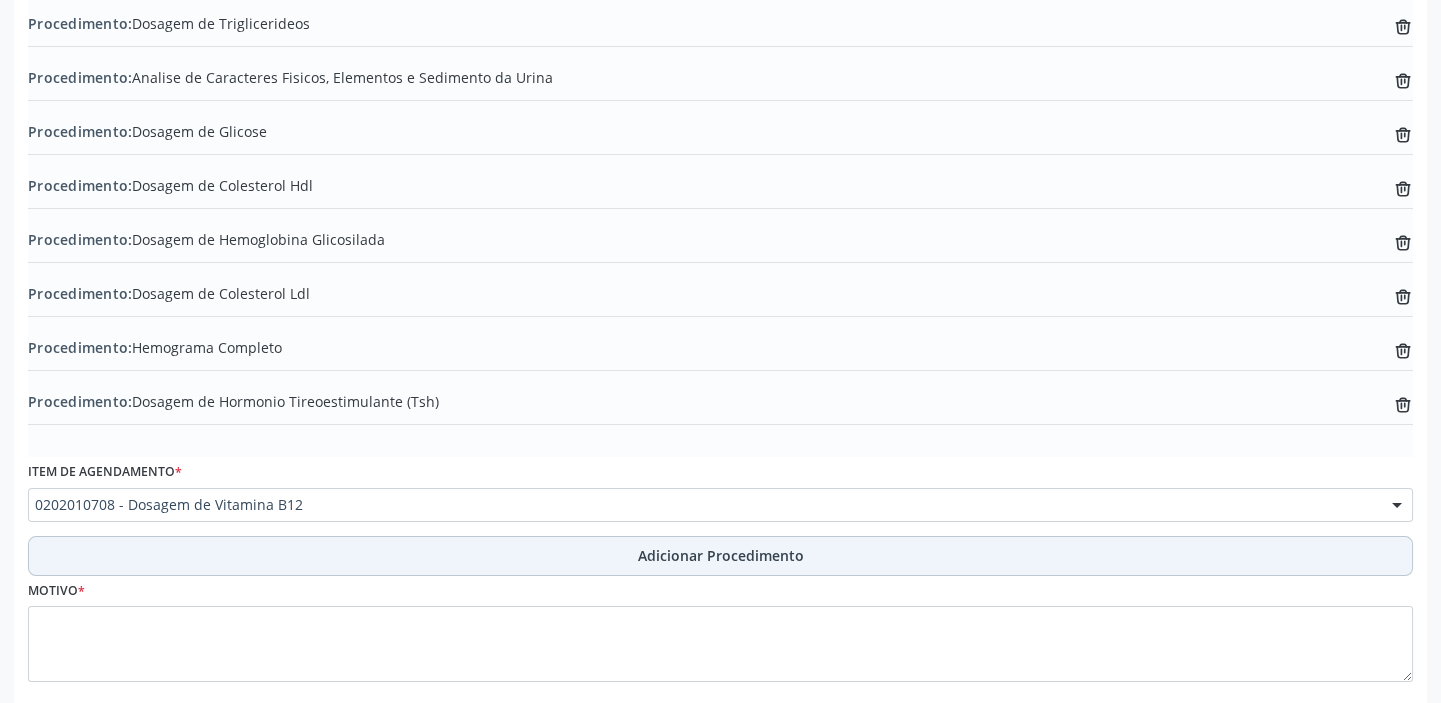 click on "Adicionar Procedimento" at bounding box center [720, 556] 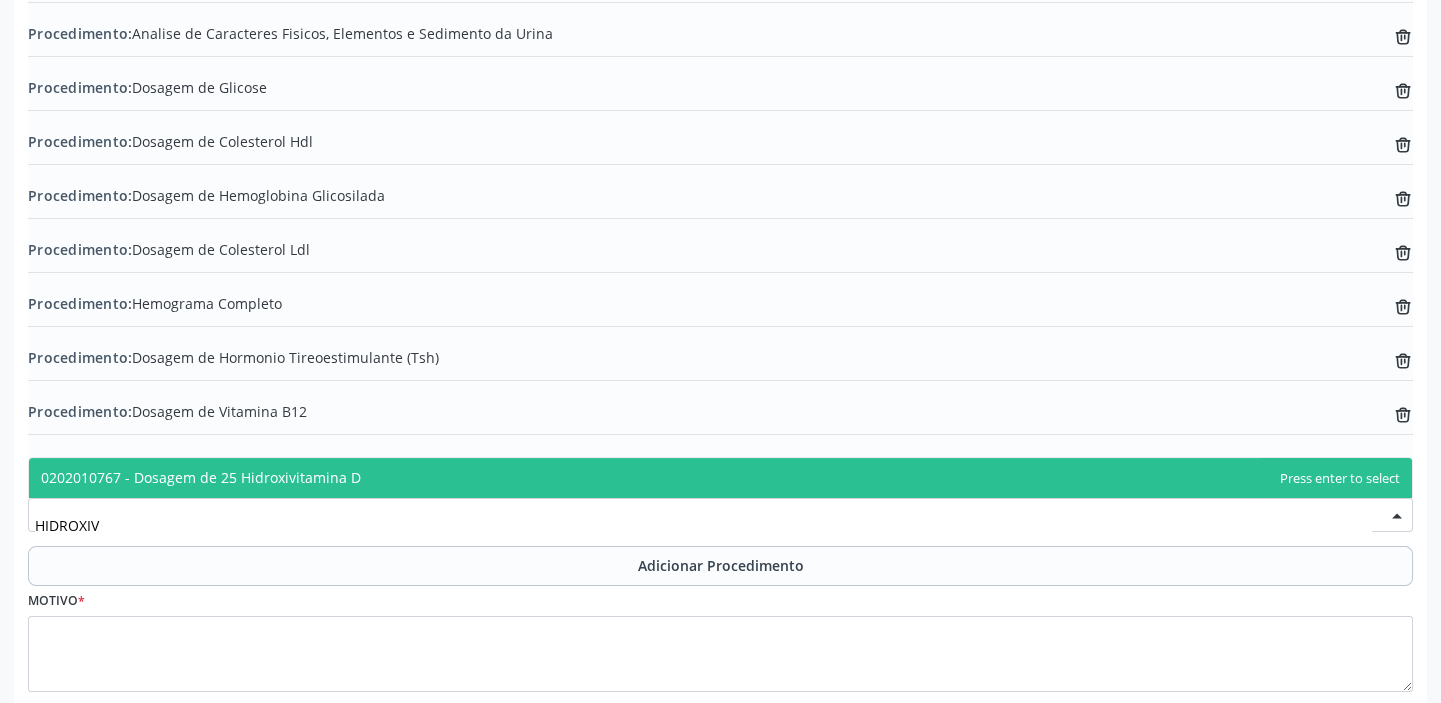 scroll, scrollTop: 888, scrollLeft: 0, axis: vertical 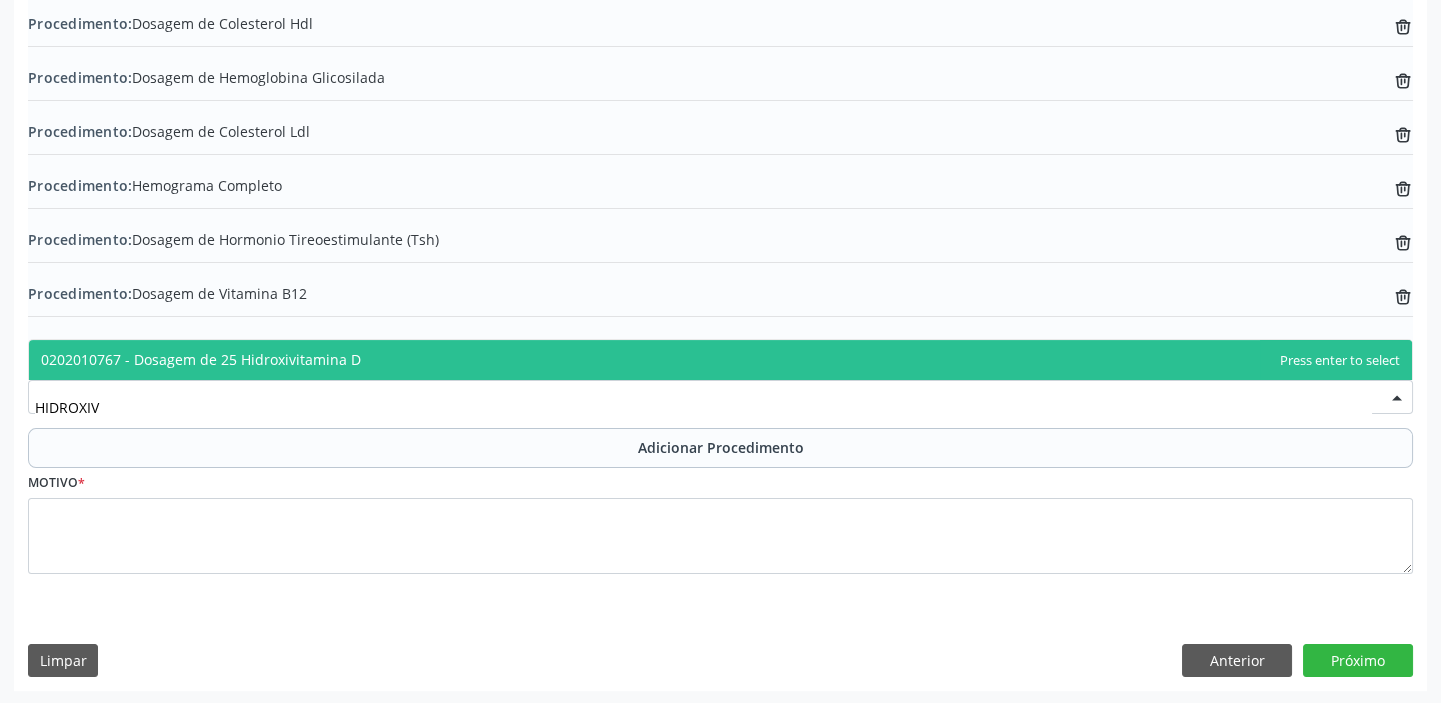 click on "0202010767 - Dosagem de 25 Hidroxivitamina D" at bounding box center (720, 360) 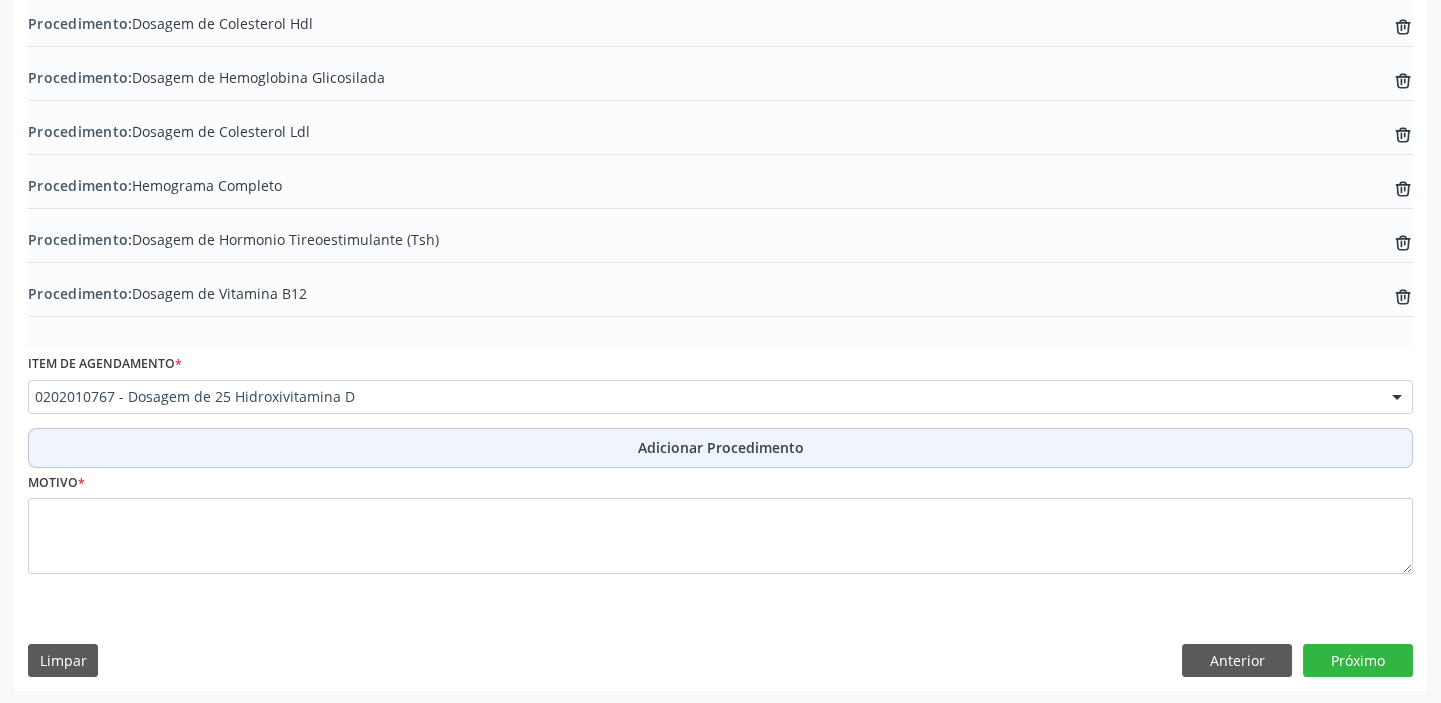 click on "Adicionar Procedimento" at bounding box center [721, 447] 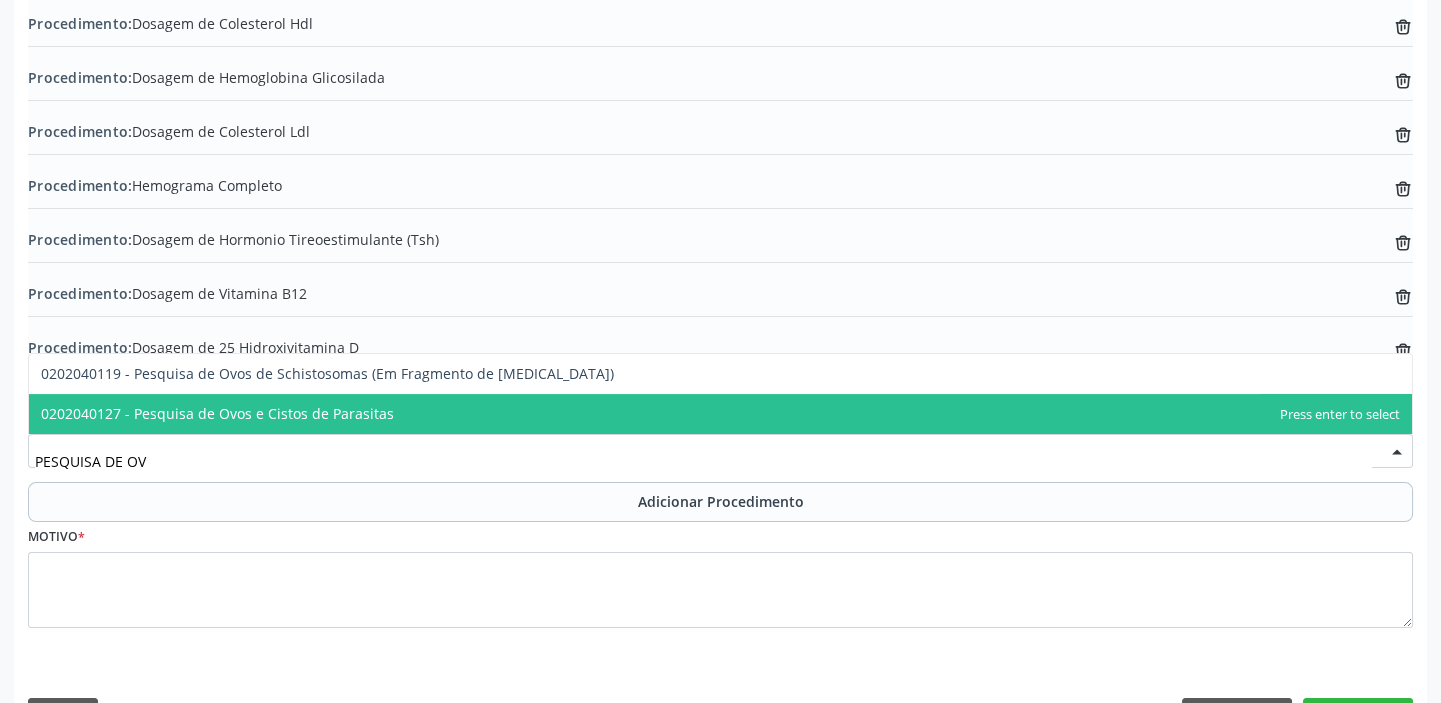 click on "0202040127 - Pesquisa de Ovos e Cistos de Parasitas" at bounding box center (720, 414) 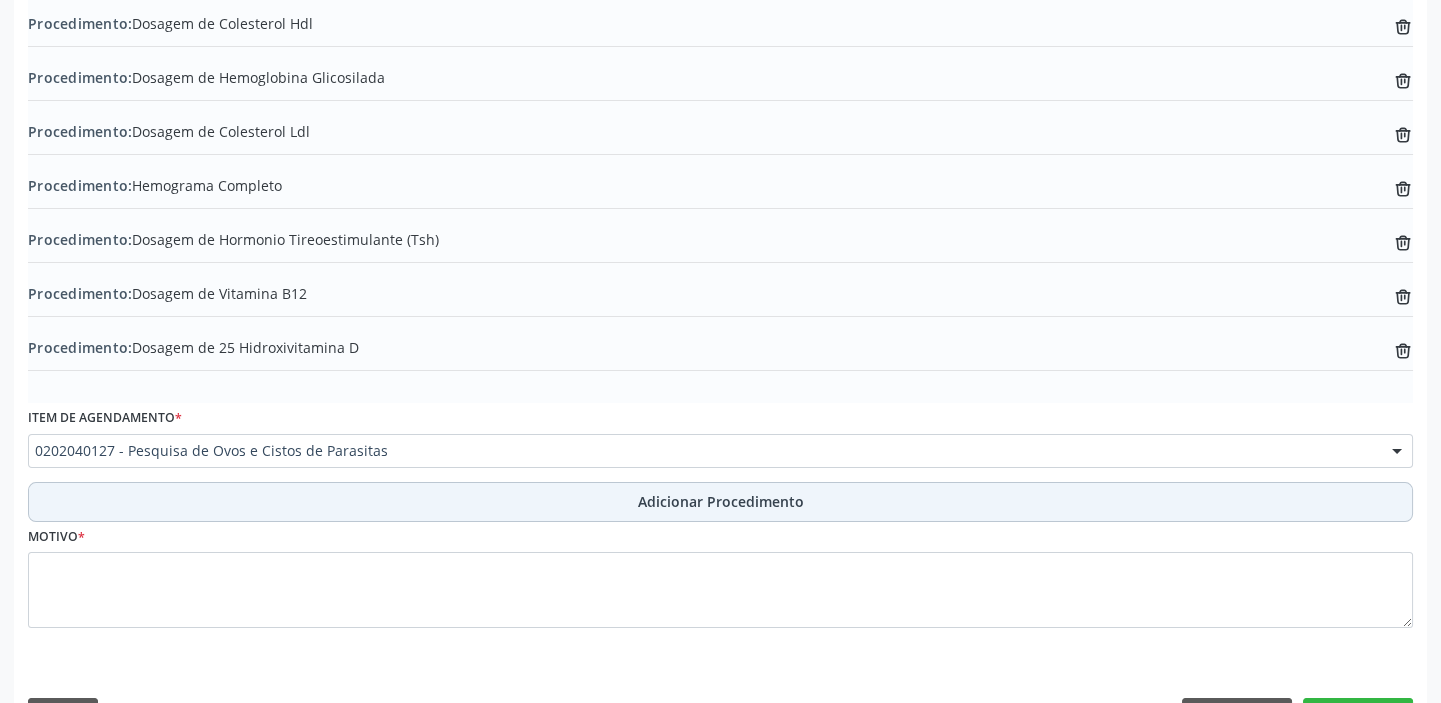 click on "Adicionar Procedimento" at bounding box center [720, 502] 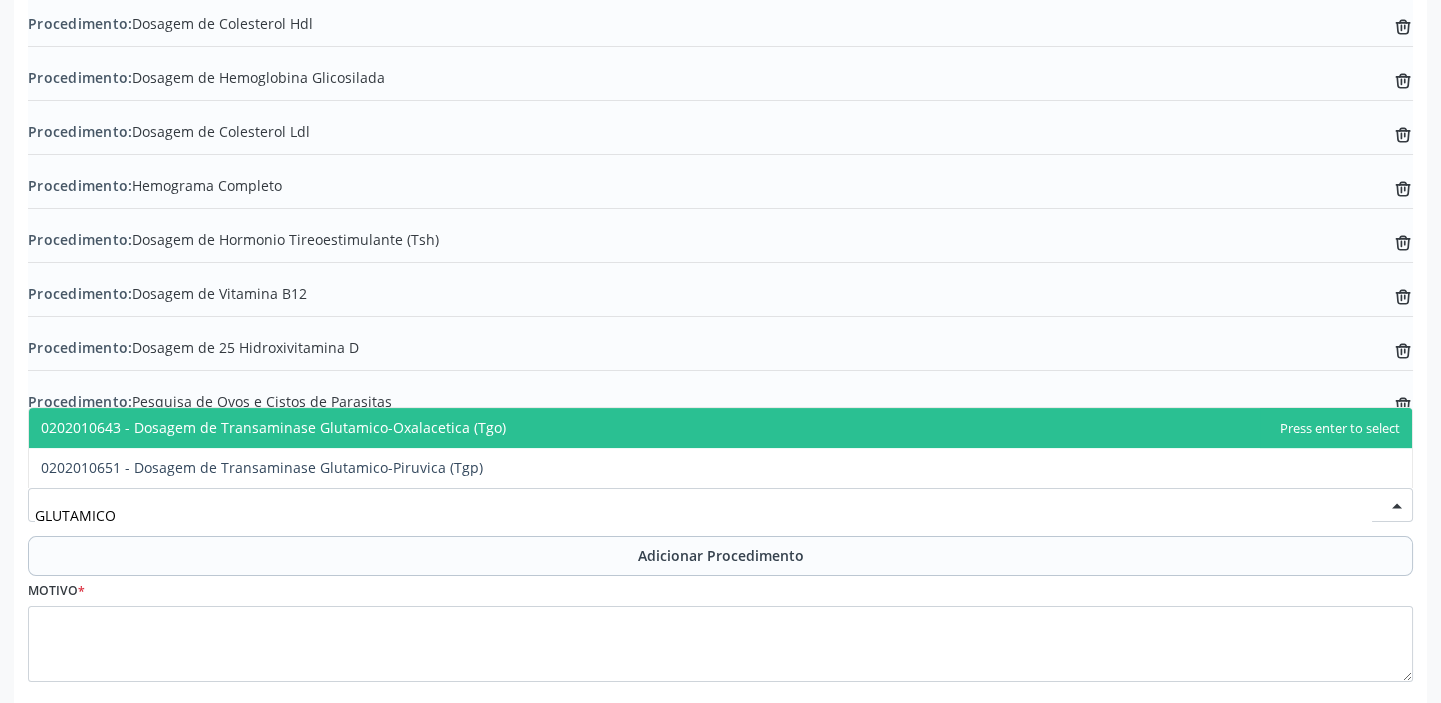 click on "0202010643 - Dosagem de Transaminase Glutamico-Oxalacetica (Tgo)" at bounding box center [720, 428] 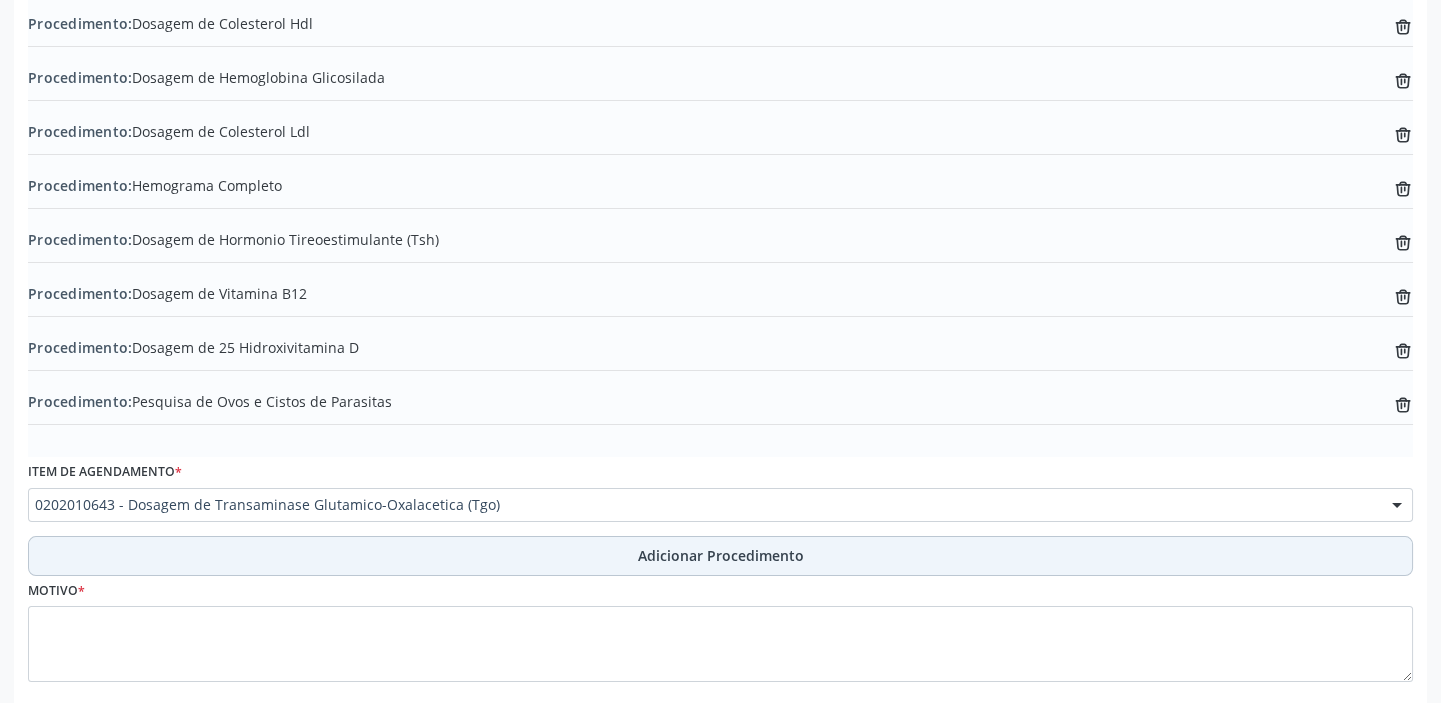 click on "Adicionar Procedimento" at bounding box center (720, 556) 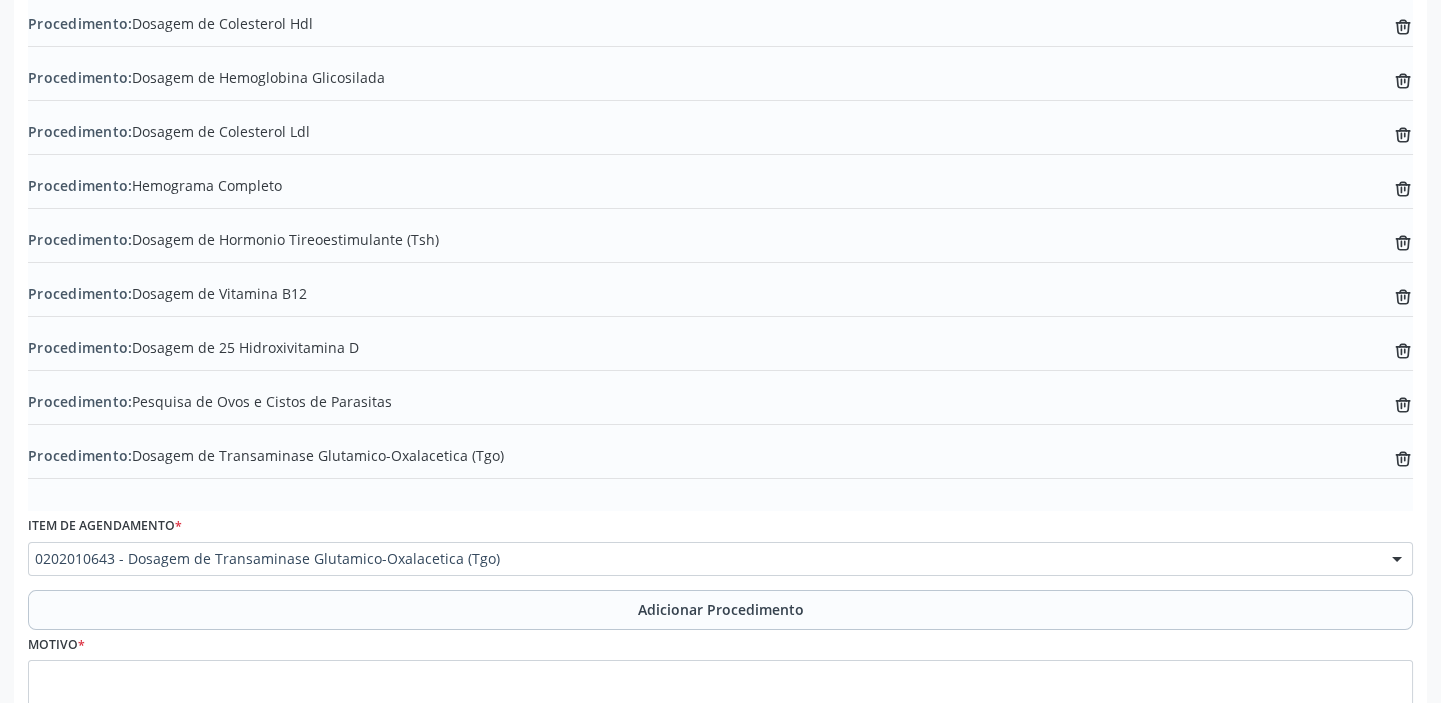 click on "0202010643 - Dosagem de Transaminase Glutamico-Oxalacetica (Tgo)" at bounding box center [720, 559] 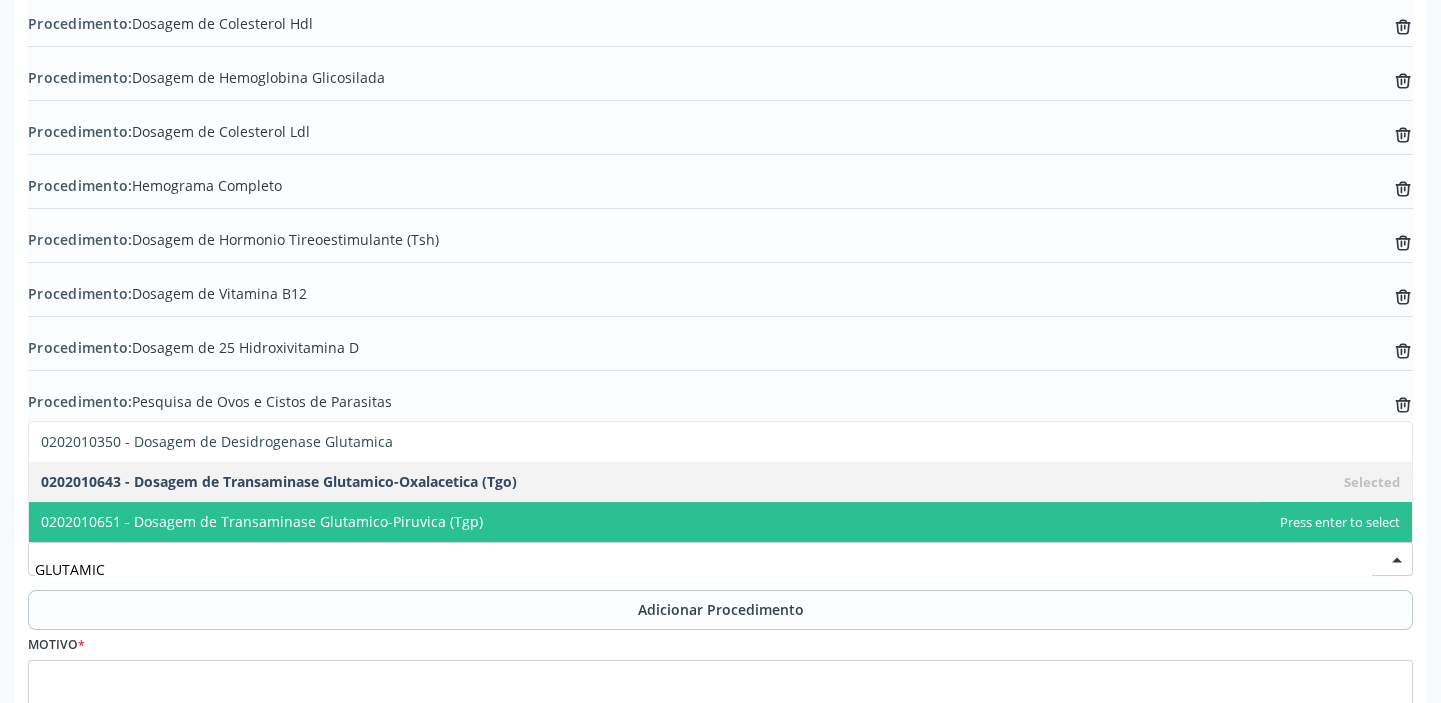 type on "GLUTAMICO" 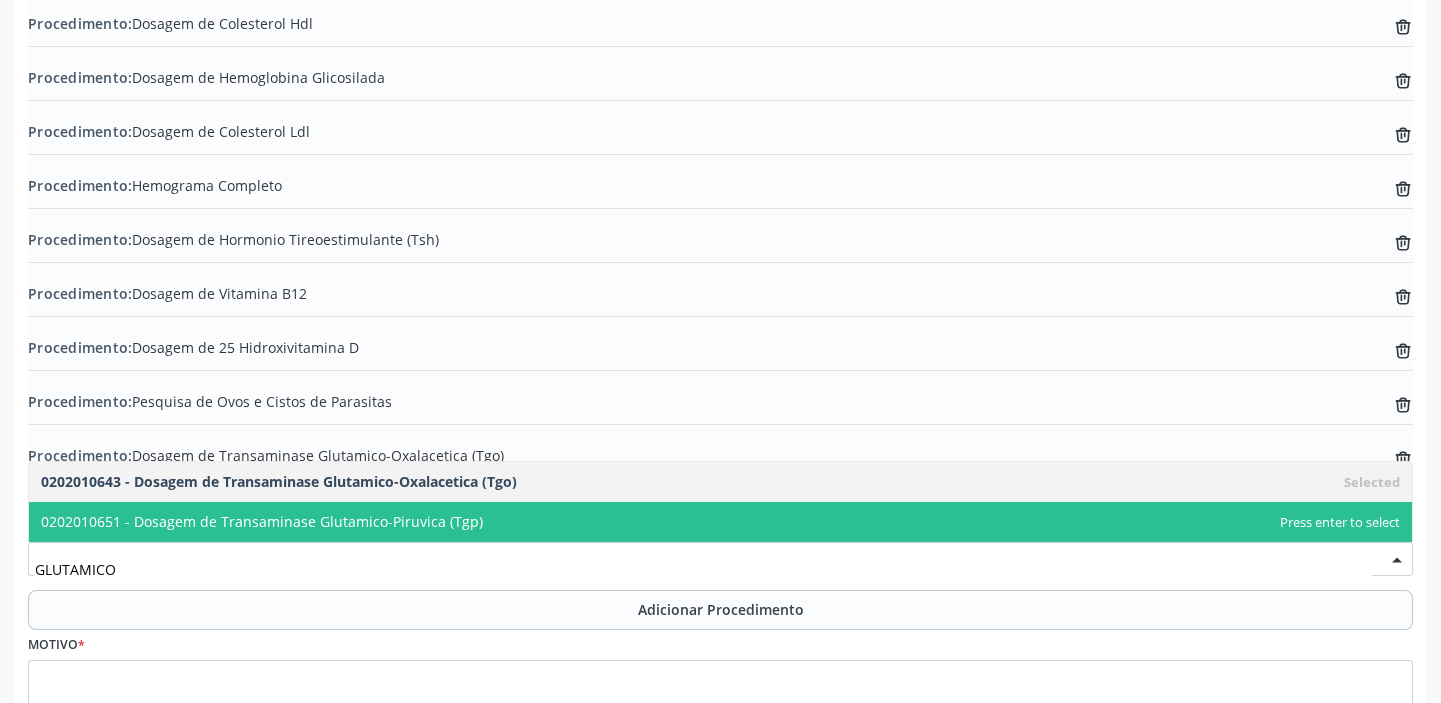 click on "0202010651 - Dosagem de Transaminase Glutamico-Piruvica (Tgp)" at bounding box center [720, 522] 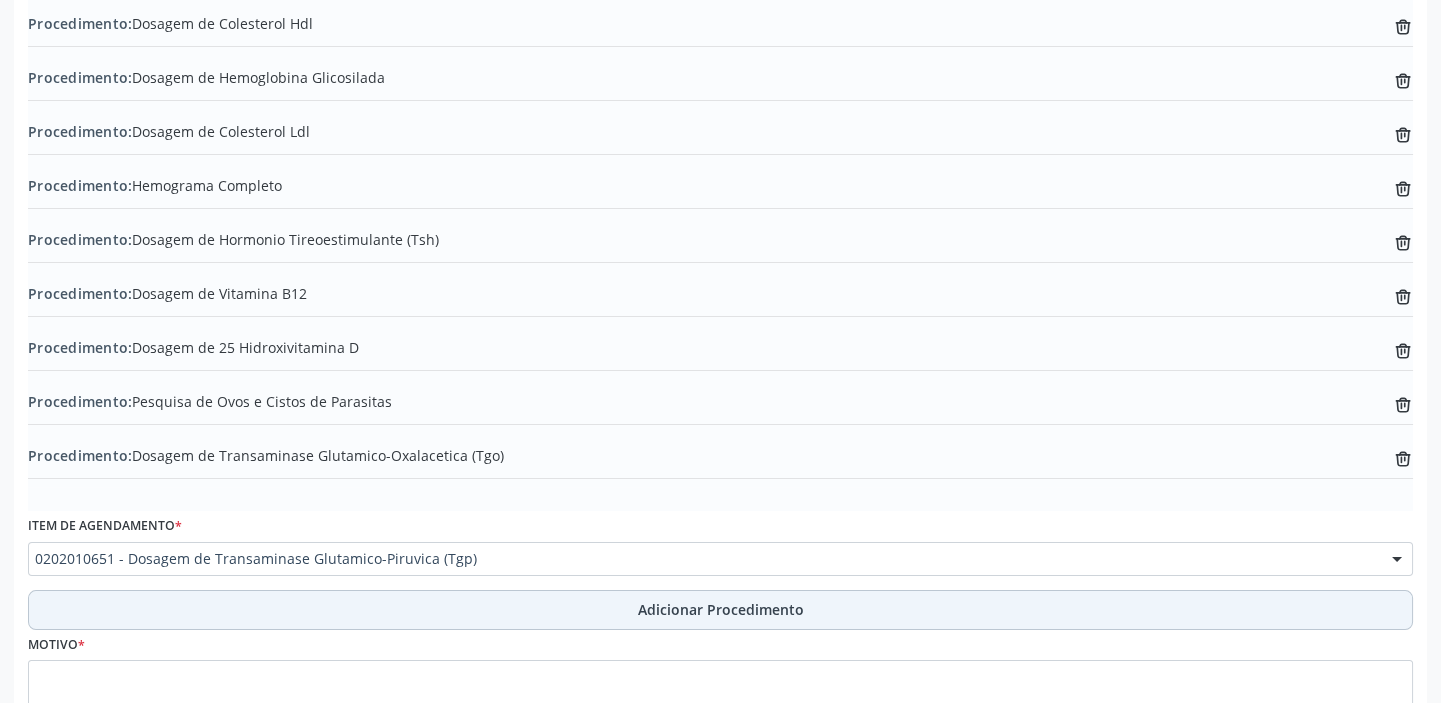 click on "Adicionar Procedimento" at bounding box center [720, 610] 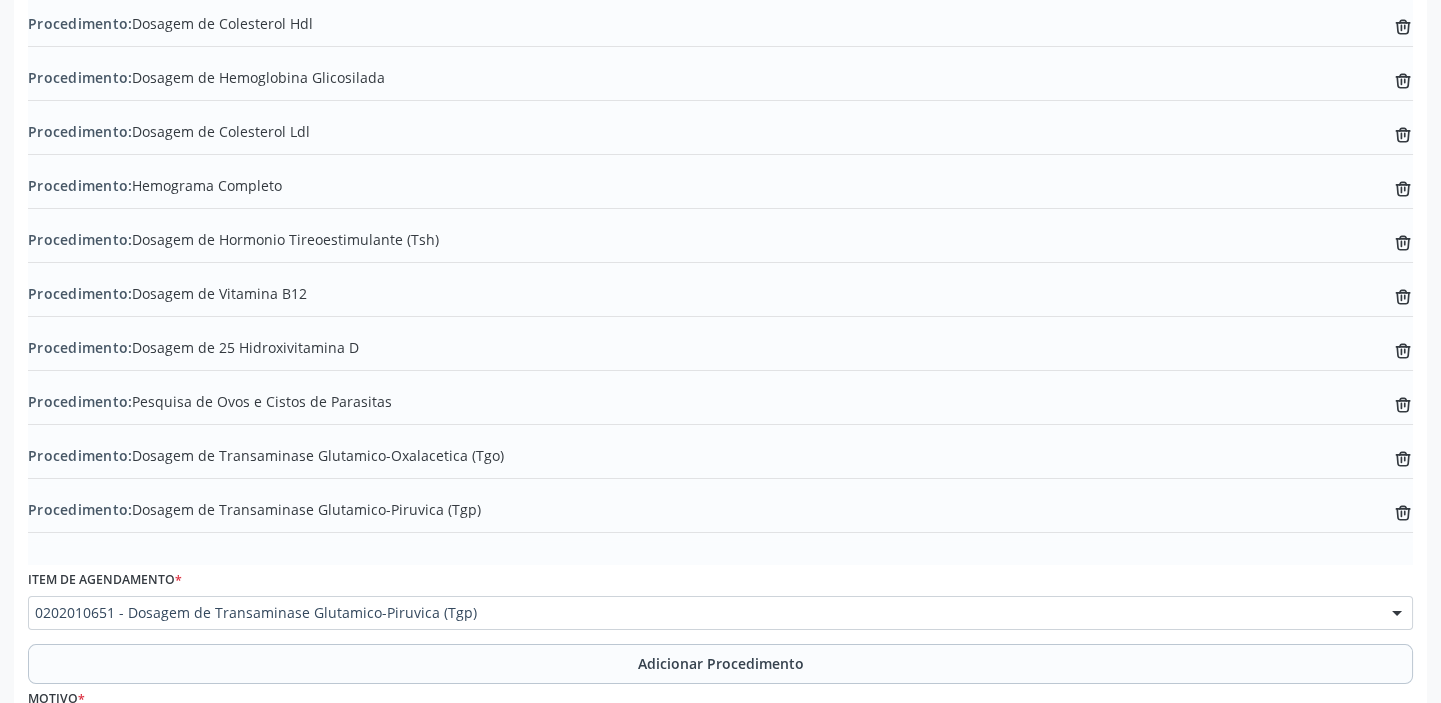 scroll, scrollTop: 1103, scrollLeft: 0, axis: vertical 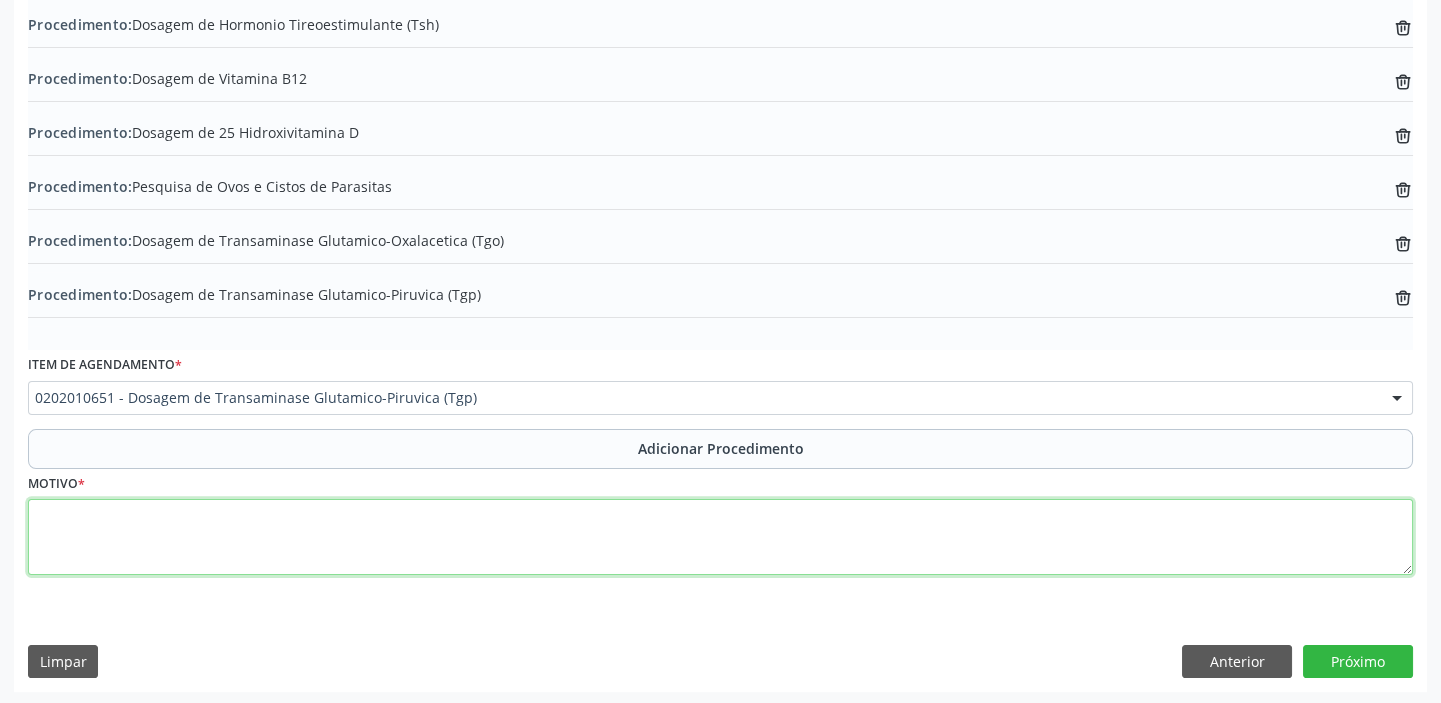 click at bounding box center (720, 537) 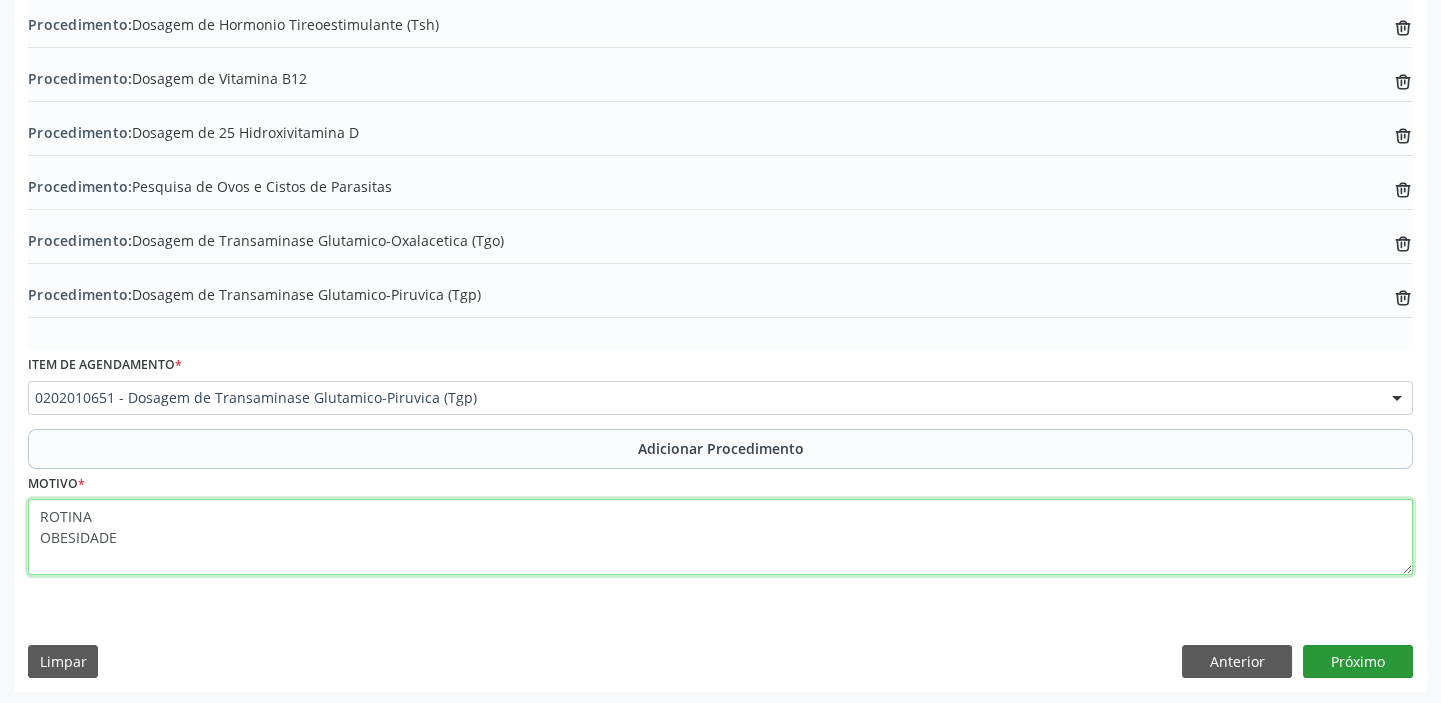 type on "ROTINA
OBESIDADE" 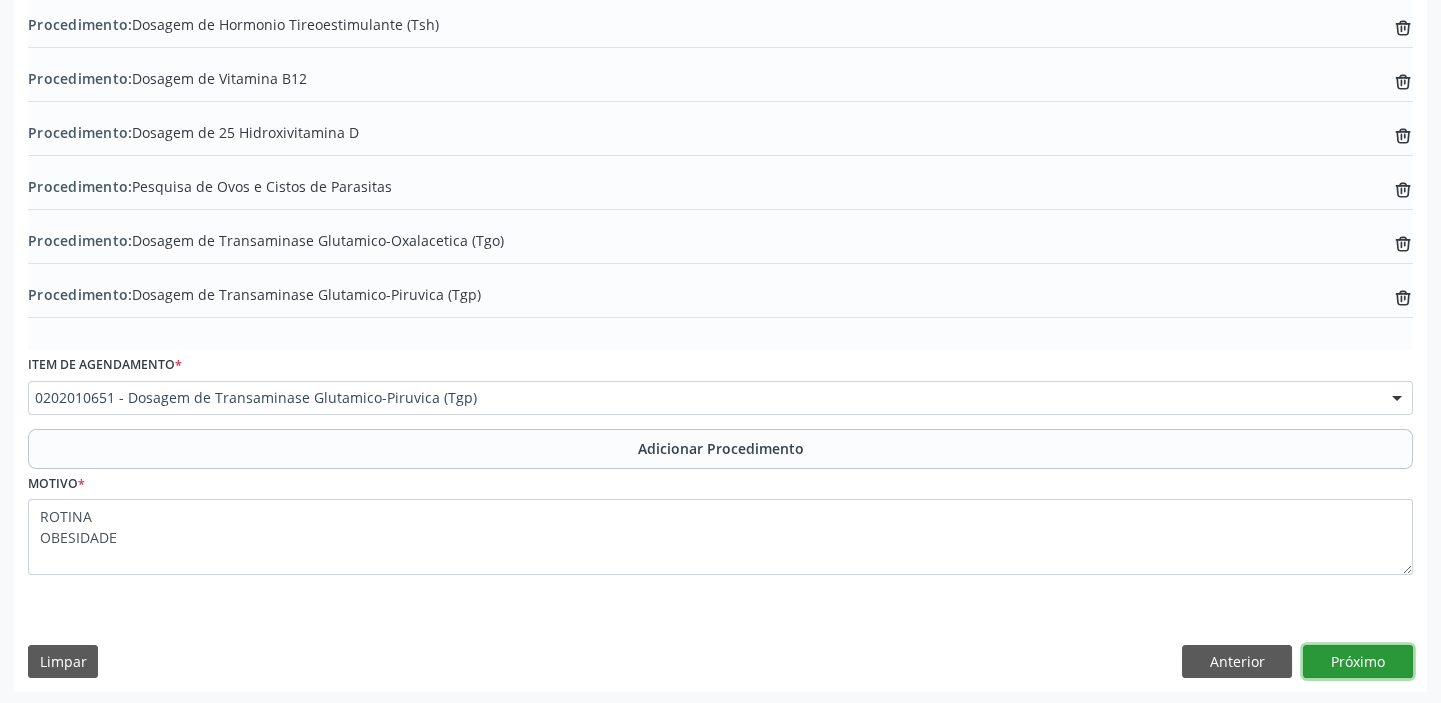 click on "Próximo" at bounding box center (1358, 662) 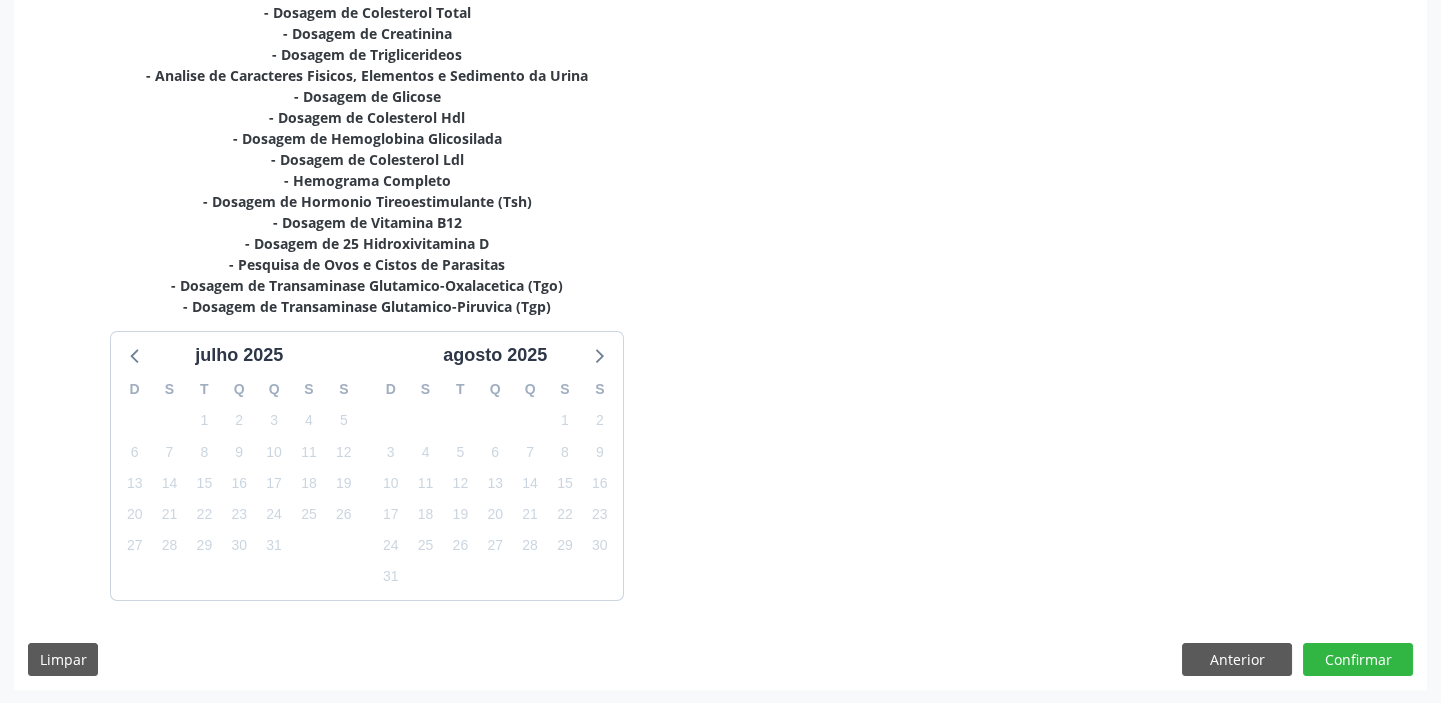 scroll, scrollTop: 547, scrollLeft: 0, axis: vertical 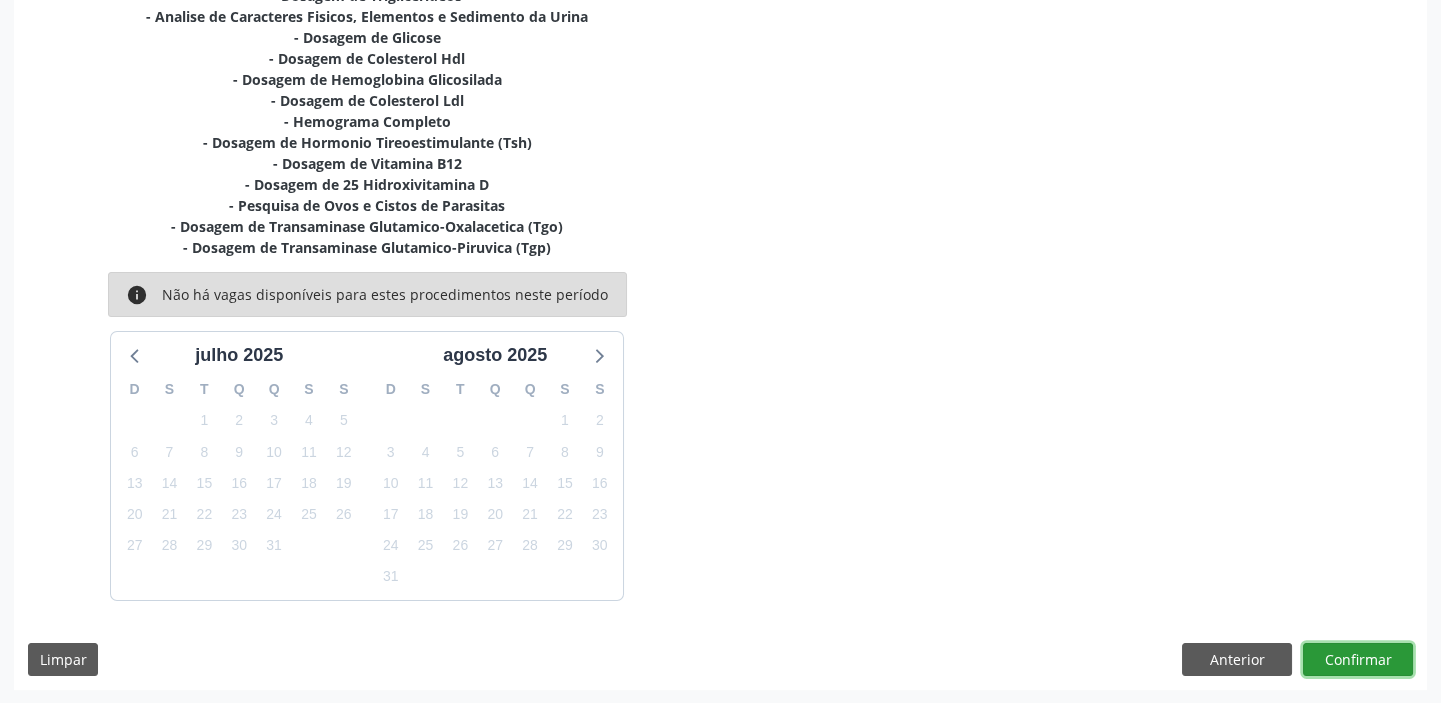 click on "Confirmar" at bounding box center [1358, 660] 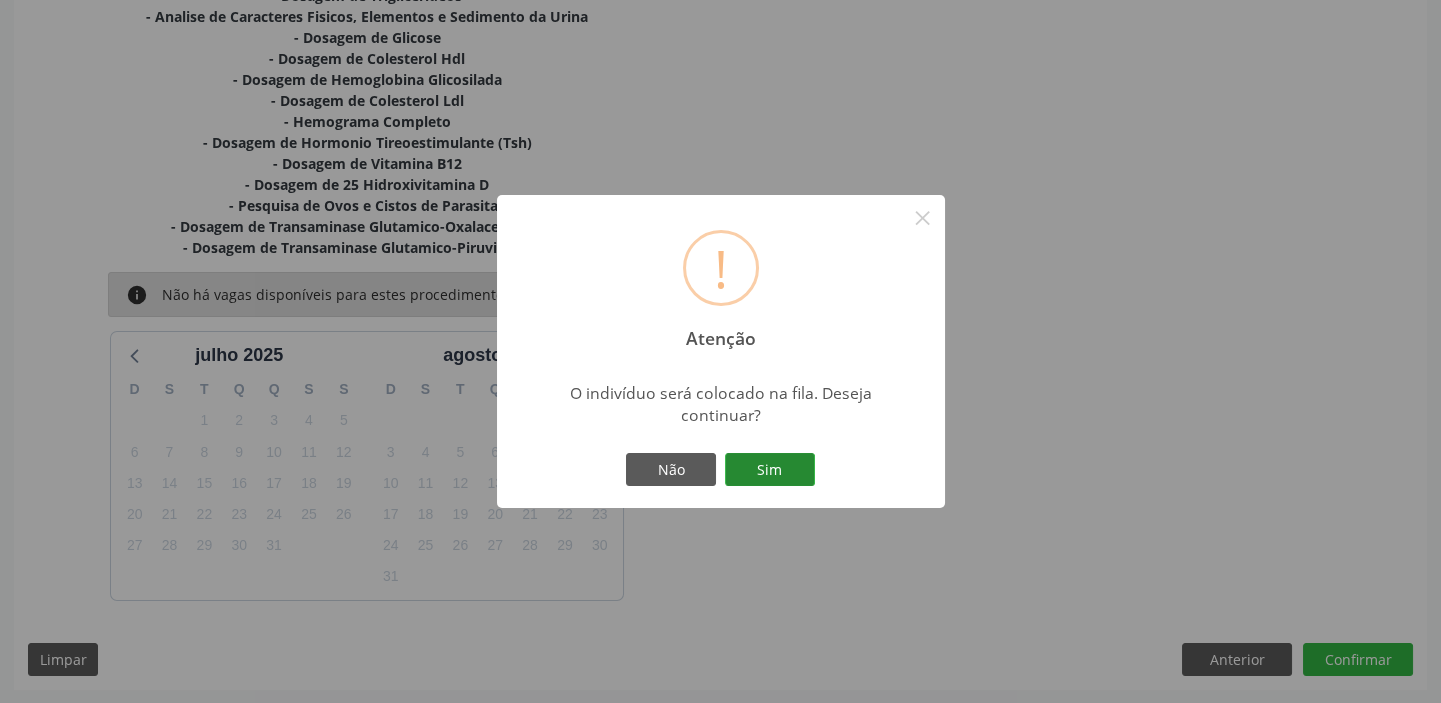 click on "Sim" at bounding box center [770, 470] 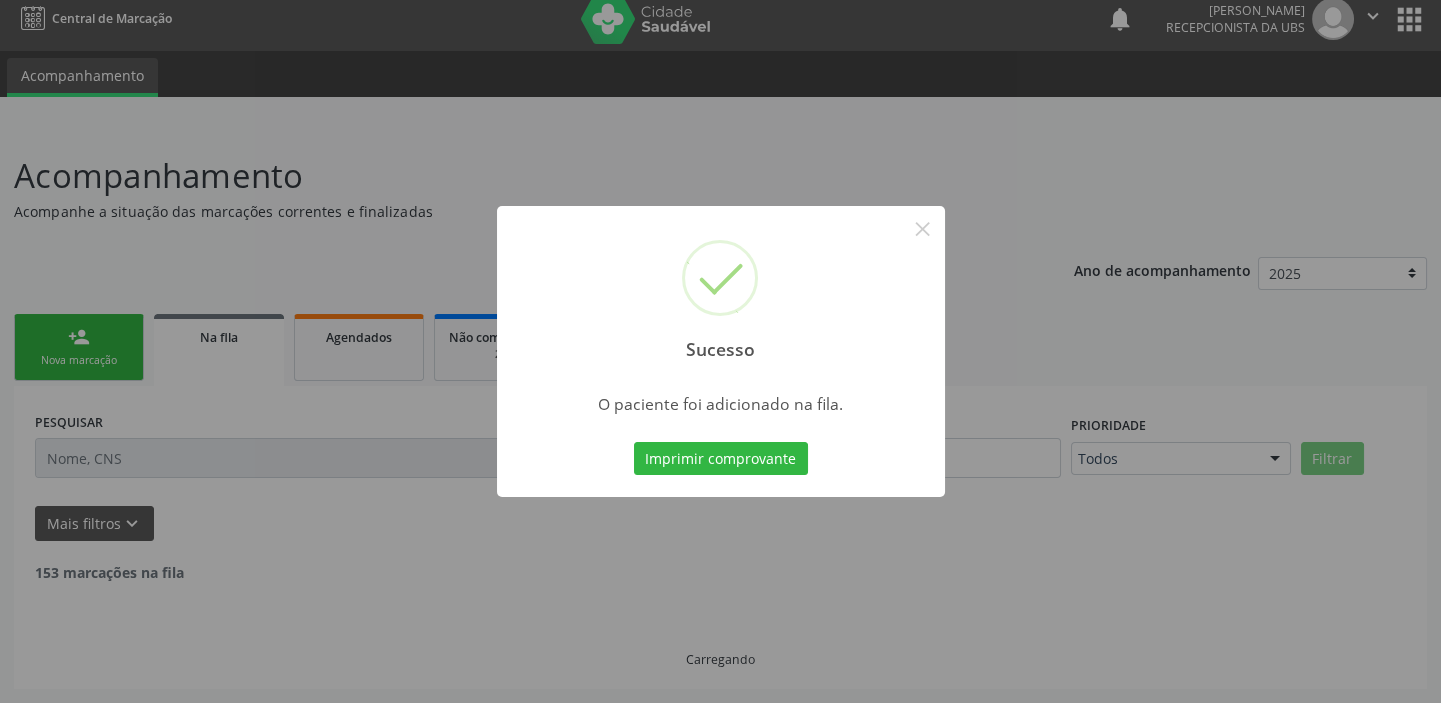 scroll, scrollTop: 0, scrollLeft: 0, axis: both 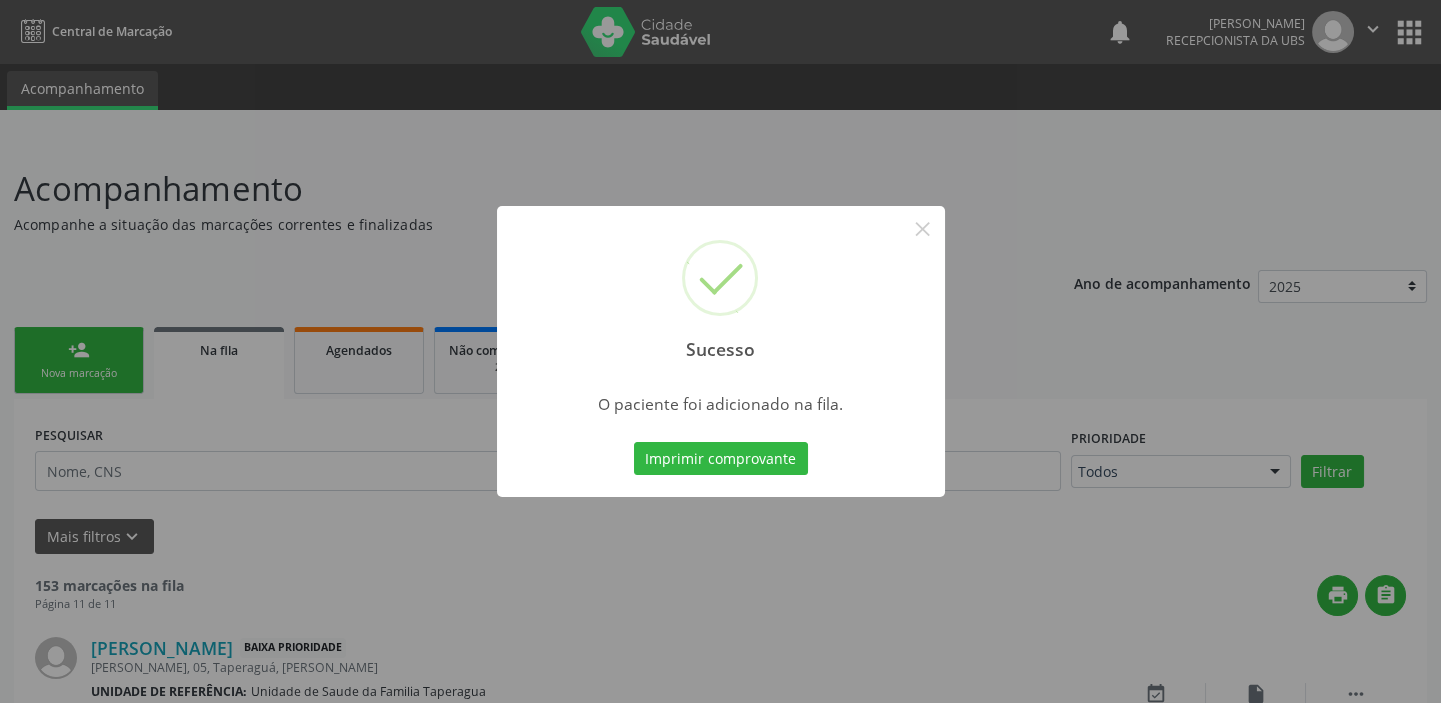 click on "Sucesso × O paciente foi adicionado na fila. Imprimir comprovante Cancel" at bounding box center [720, 351] 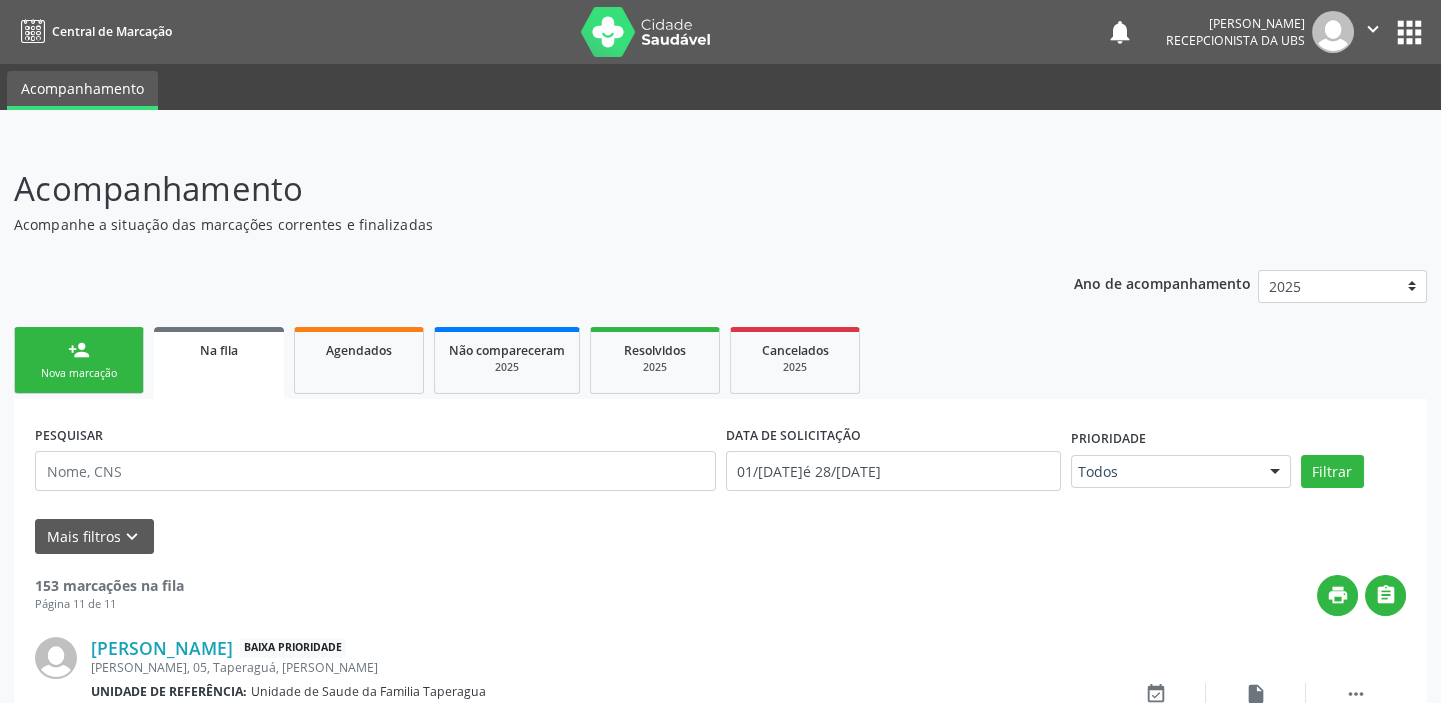 scroll, scrollTop: 540, scrollLeft: 0, axis: vertical 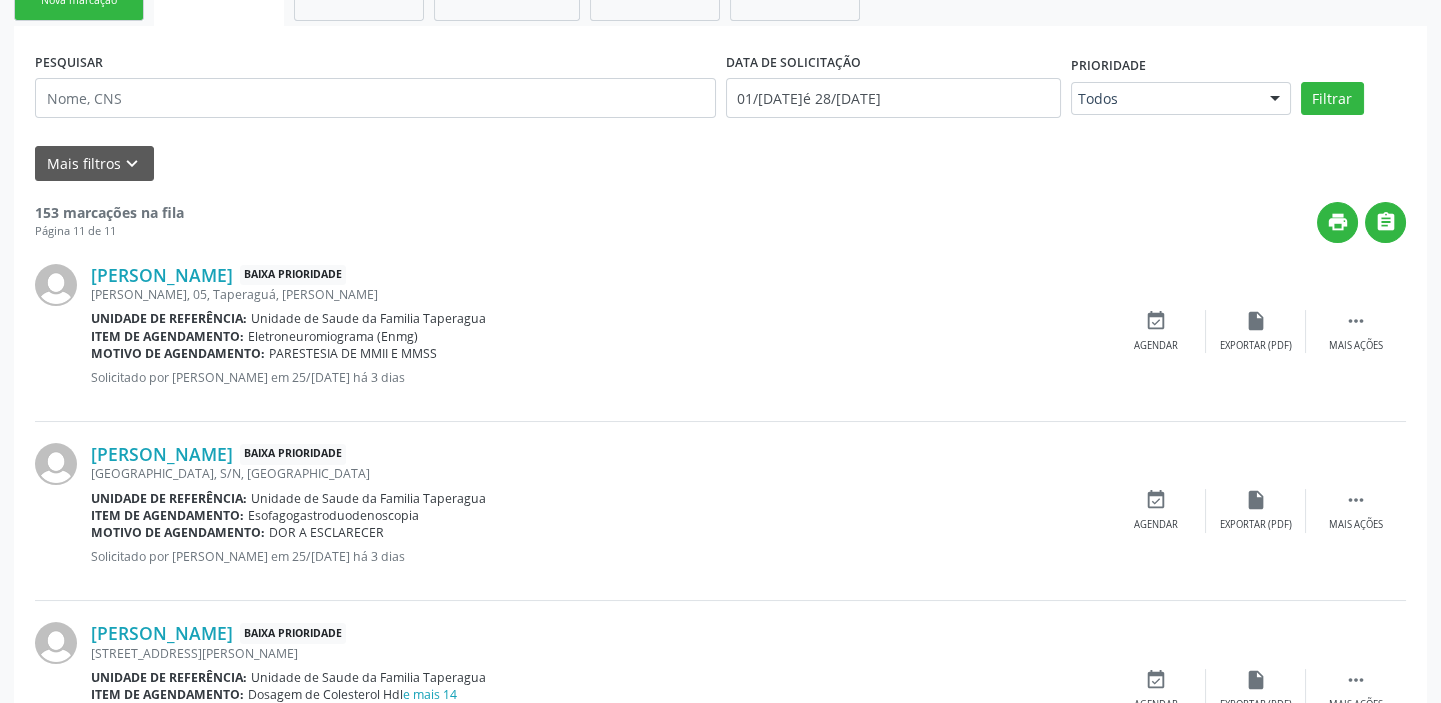 click on "person_add
Nova marcação" at bounding box center (79, -13) 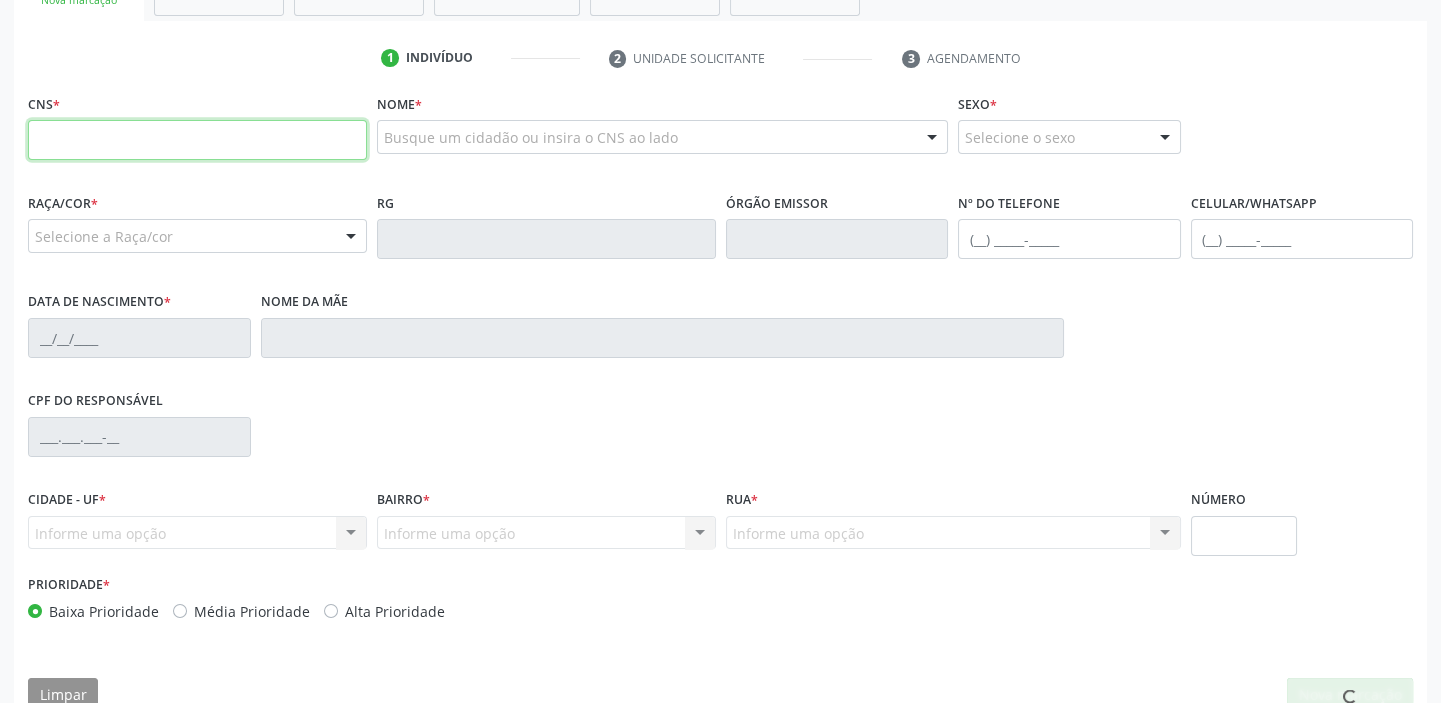 click at bounding box center [197, 140] 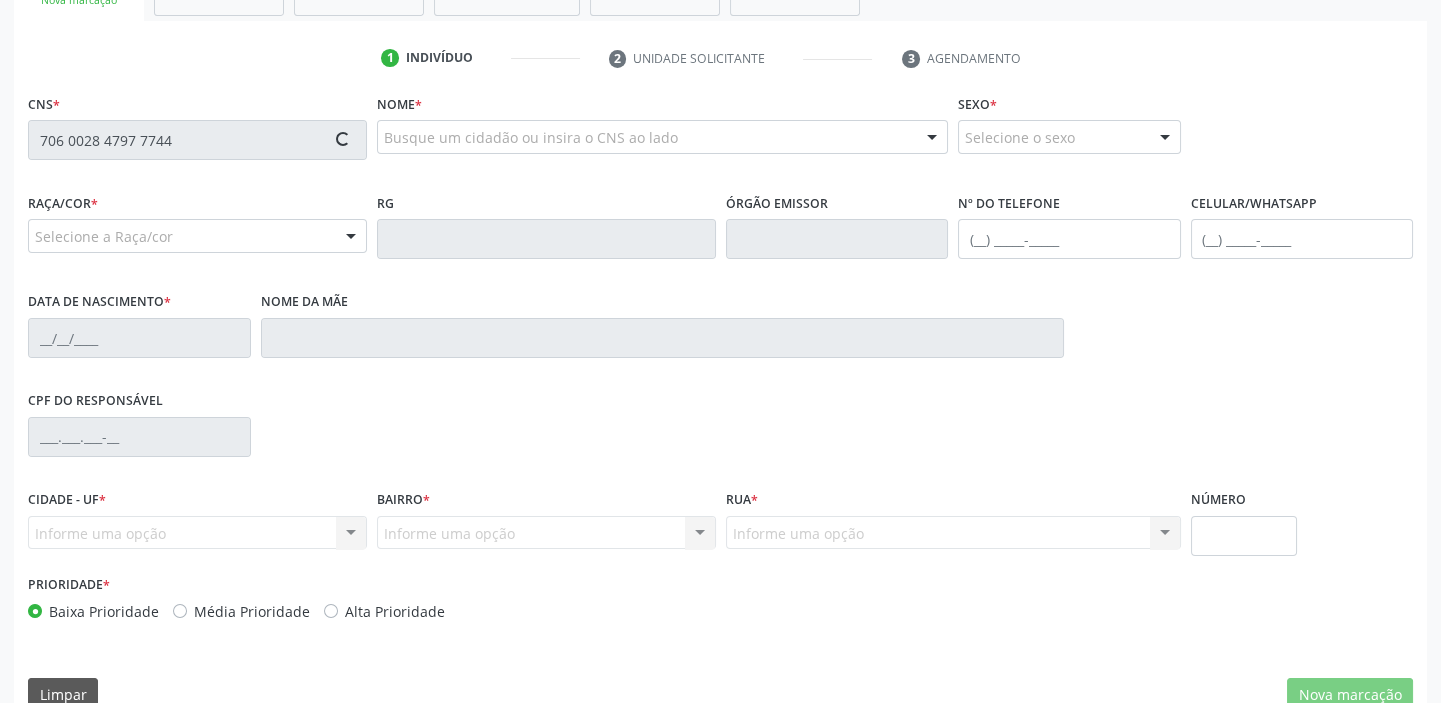 type on "706 0028 4797 7744" 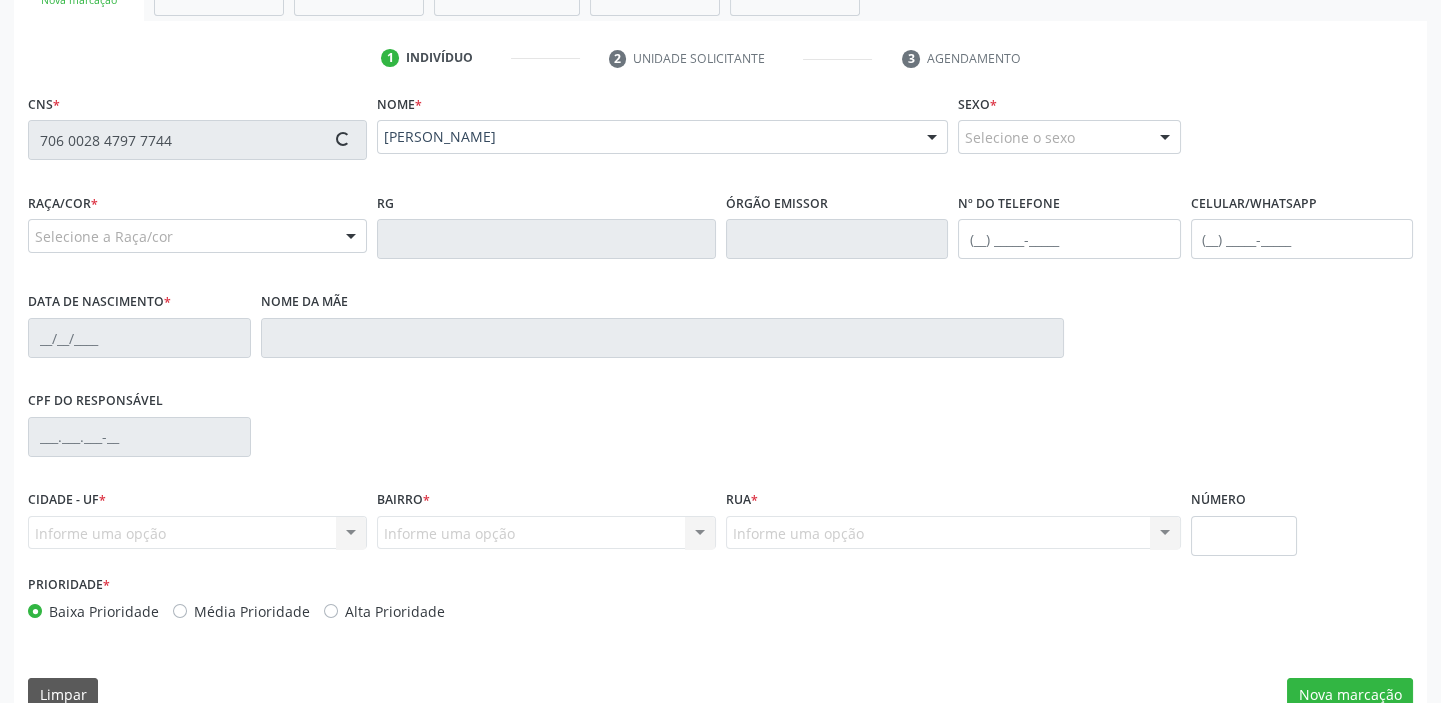 type on "(82) 99677-7763" 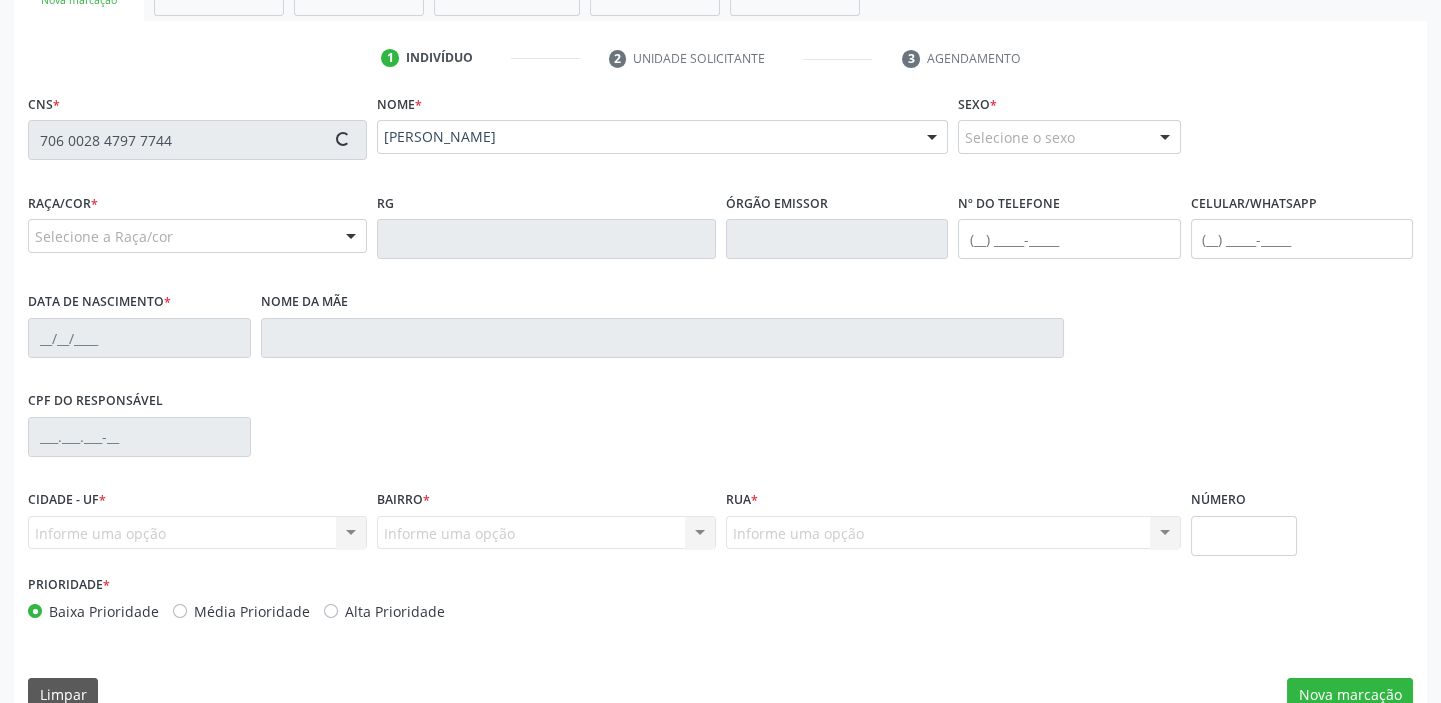 type on "21/04/2001" 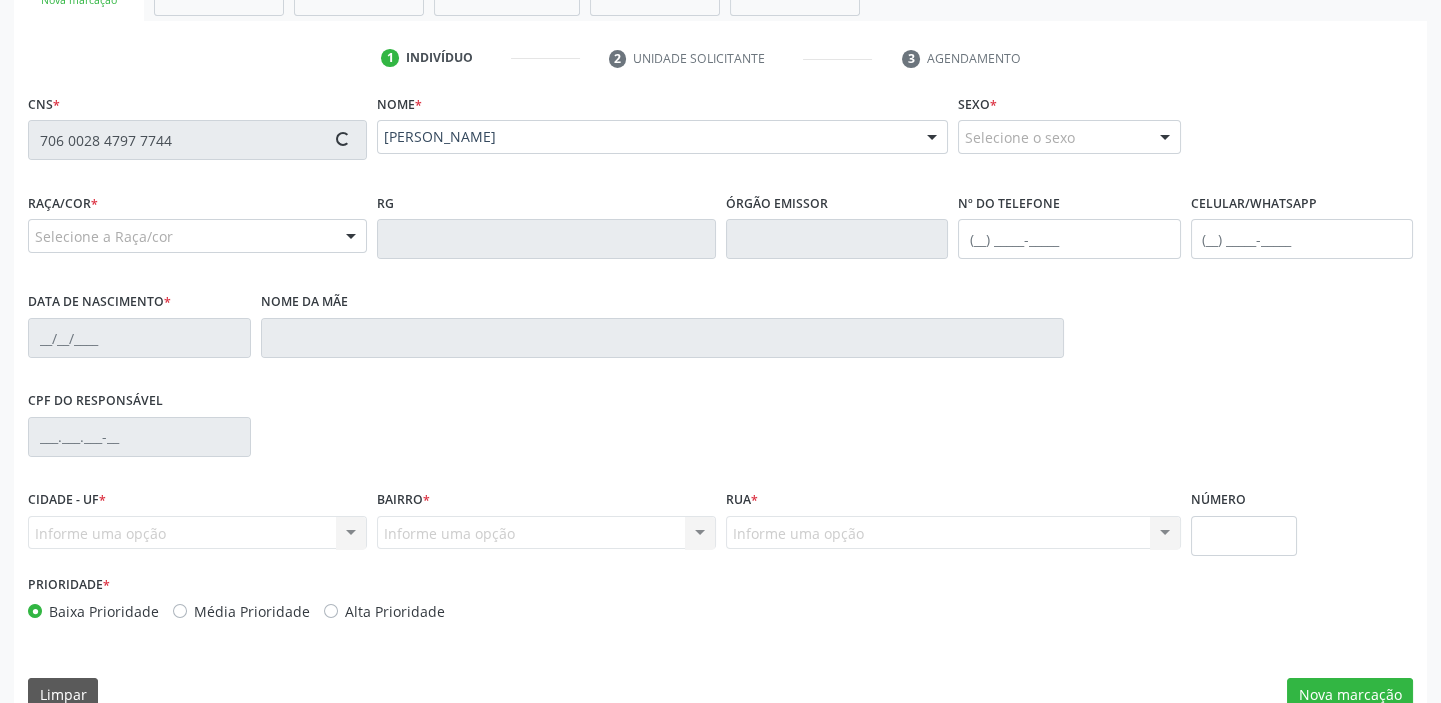 type on "Maria Eveline dos Santos Nogueira" 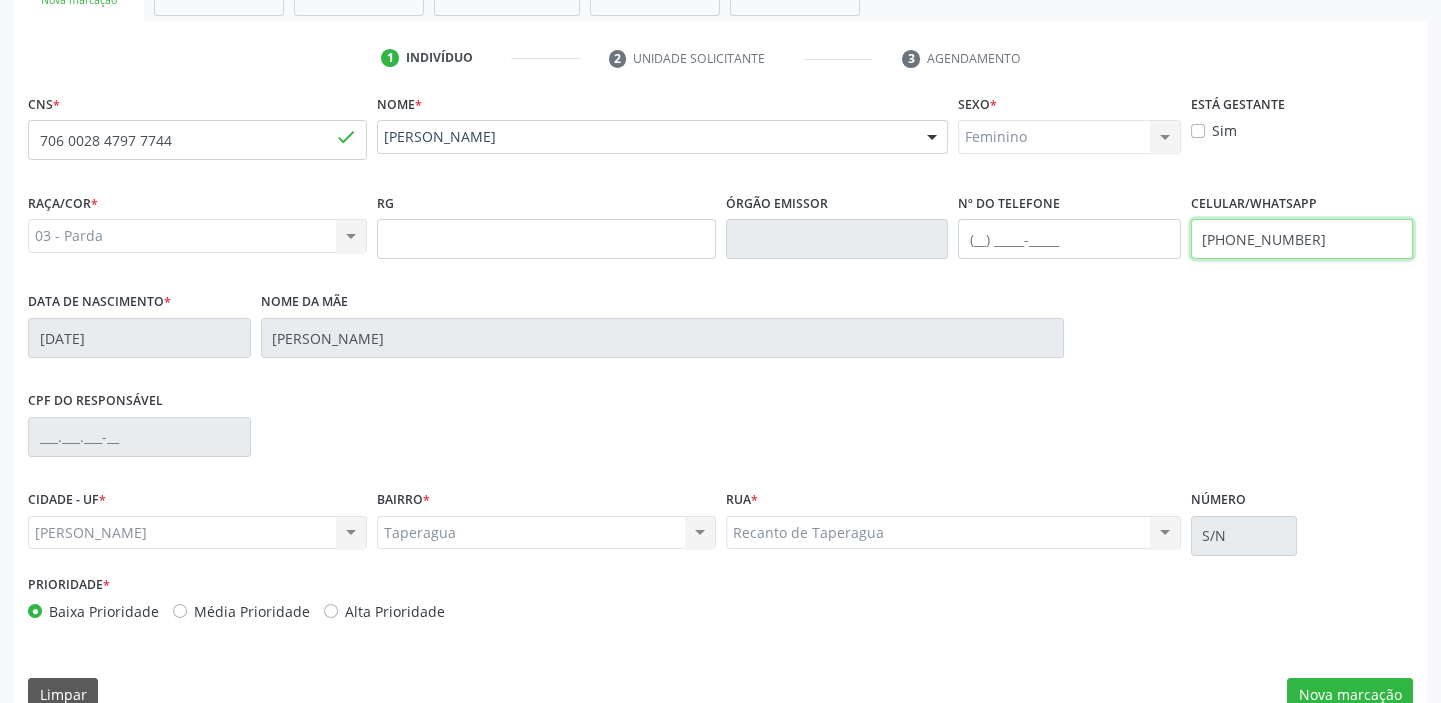 drag, startPoint x: 1307, startPoint y: 236, endPoint x: 1232, endPoint y: 239, distance: 75.059975 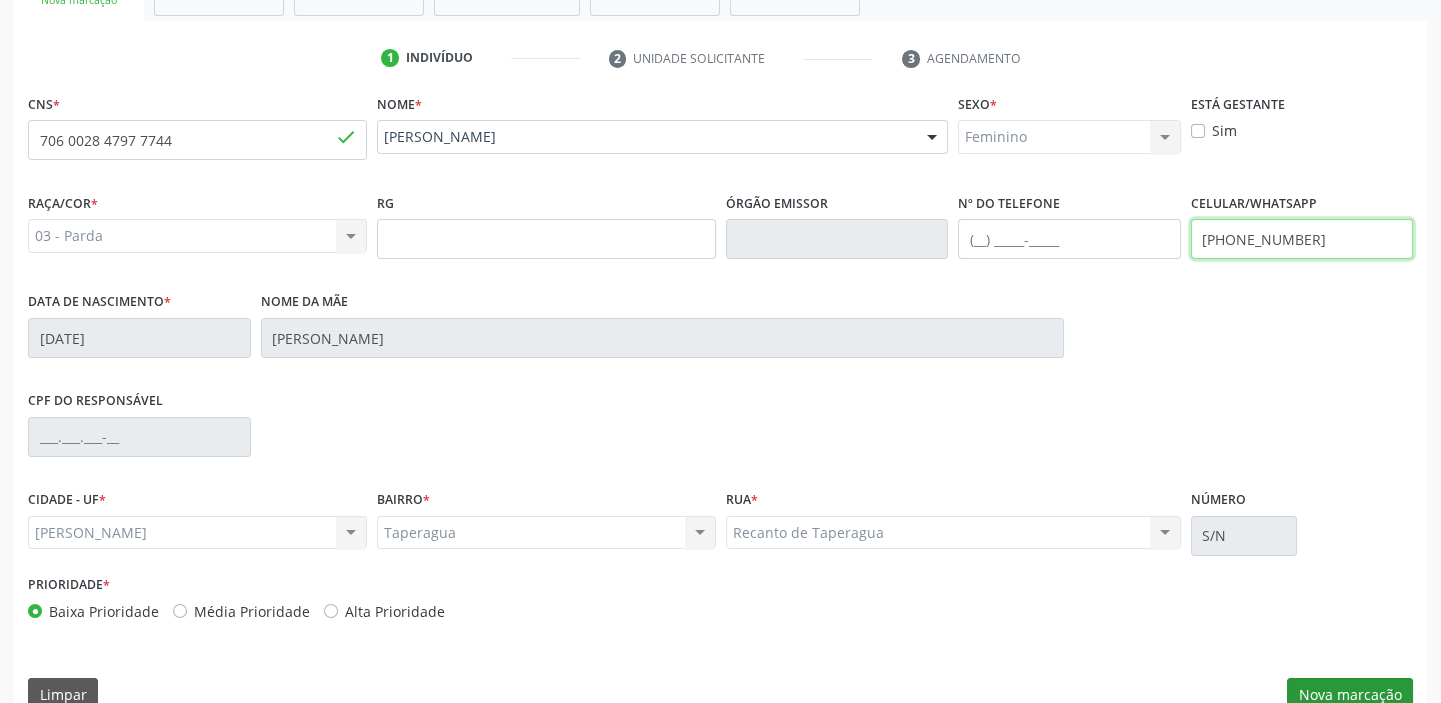 type on "(82) 99333-1932" 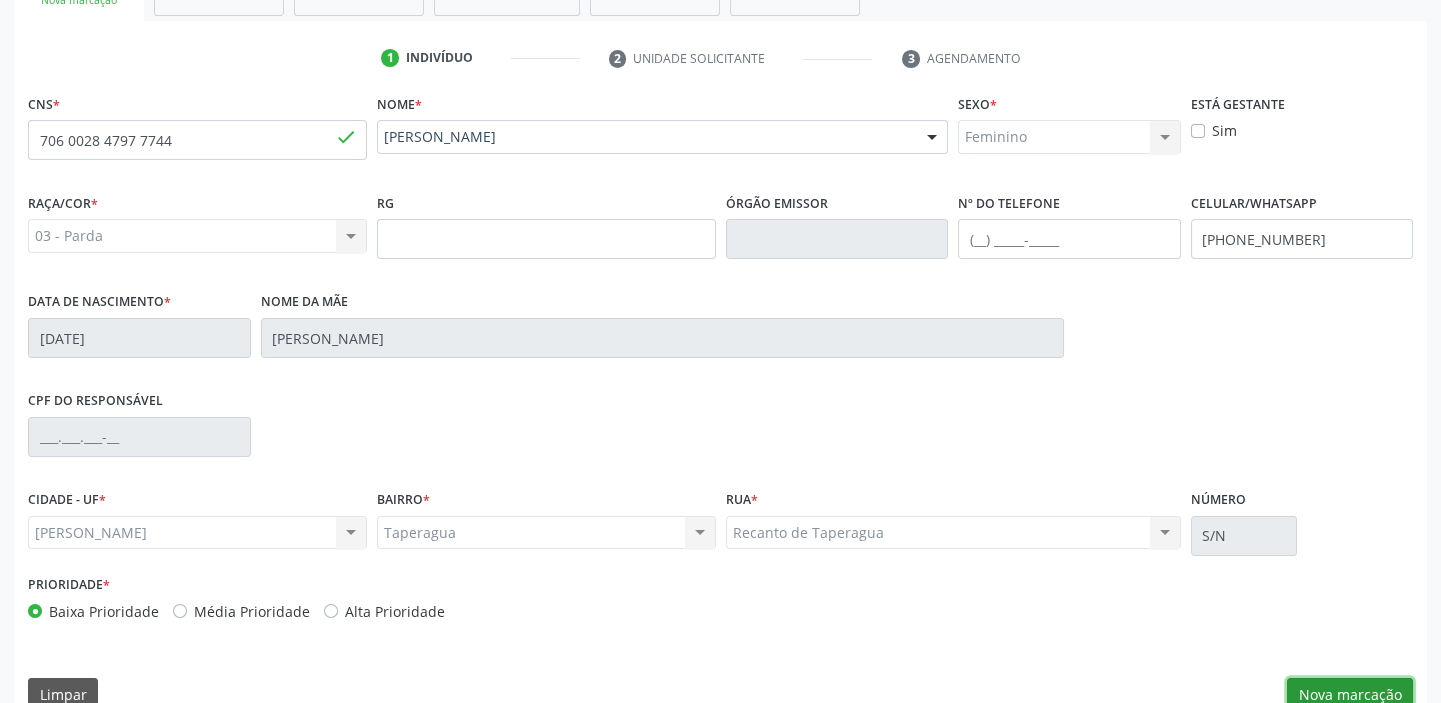 click on "Nova marcação" at bounding box center (1350, 695) 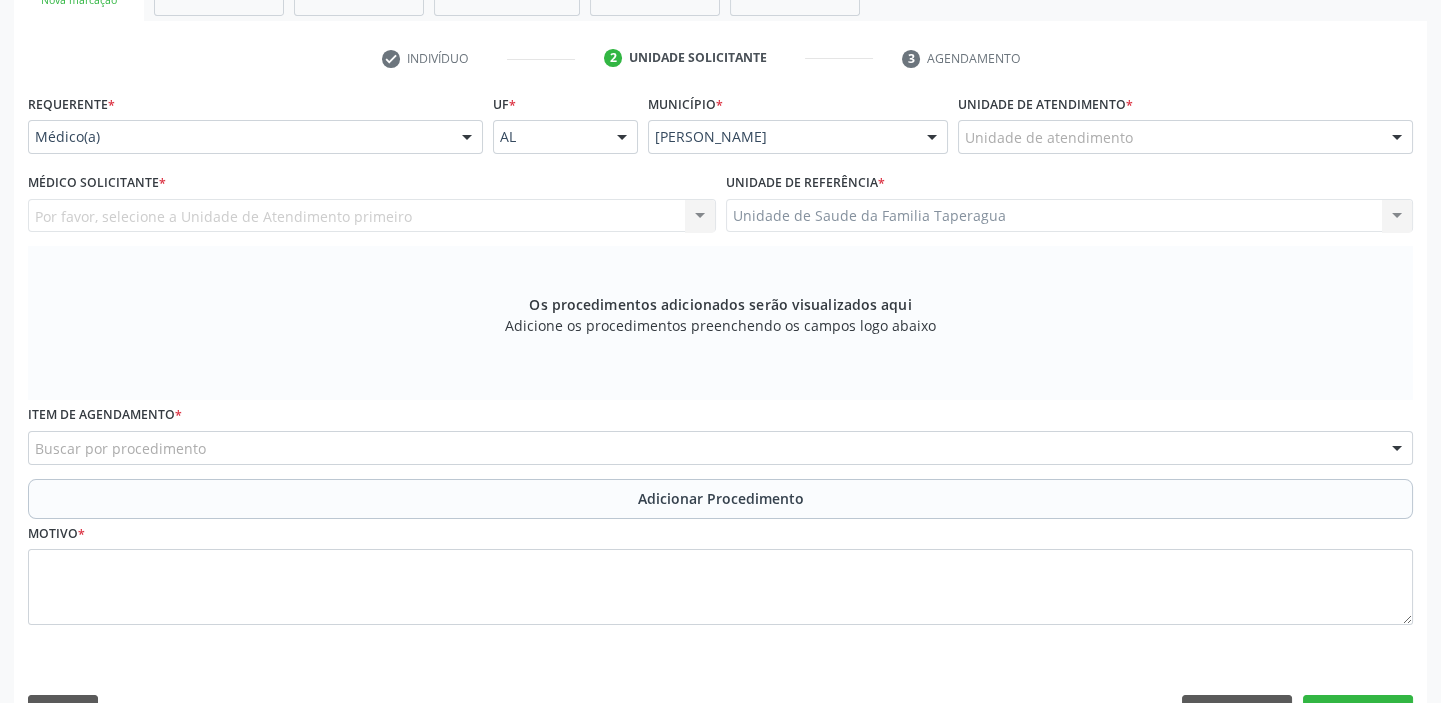 scroll, scrollTop: 425, scrollLeft: 0, axis: vertical 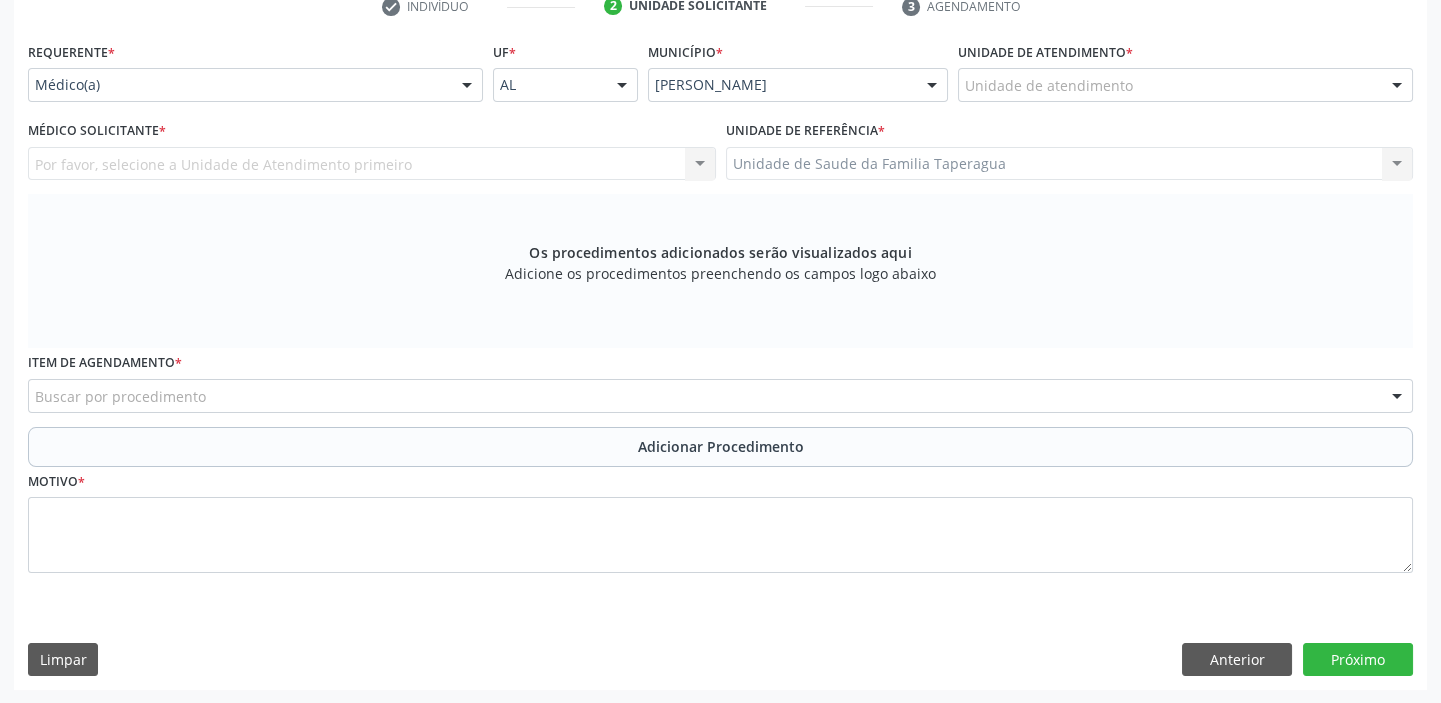 drag, startPoint x: 1135, startPoint y: 64, endPoint x: 1135, endPoint y: 75, distance: 11 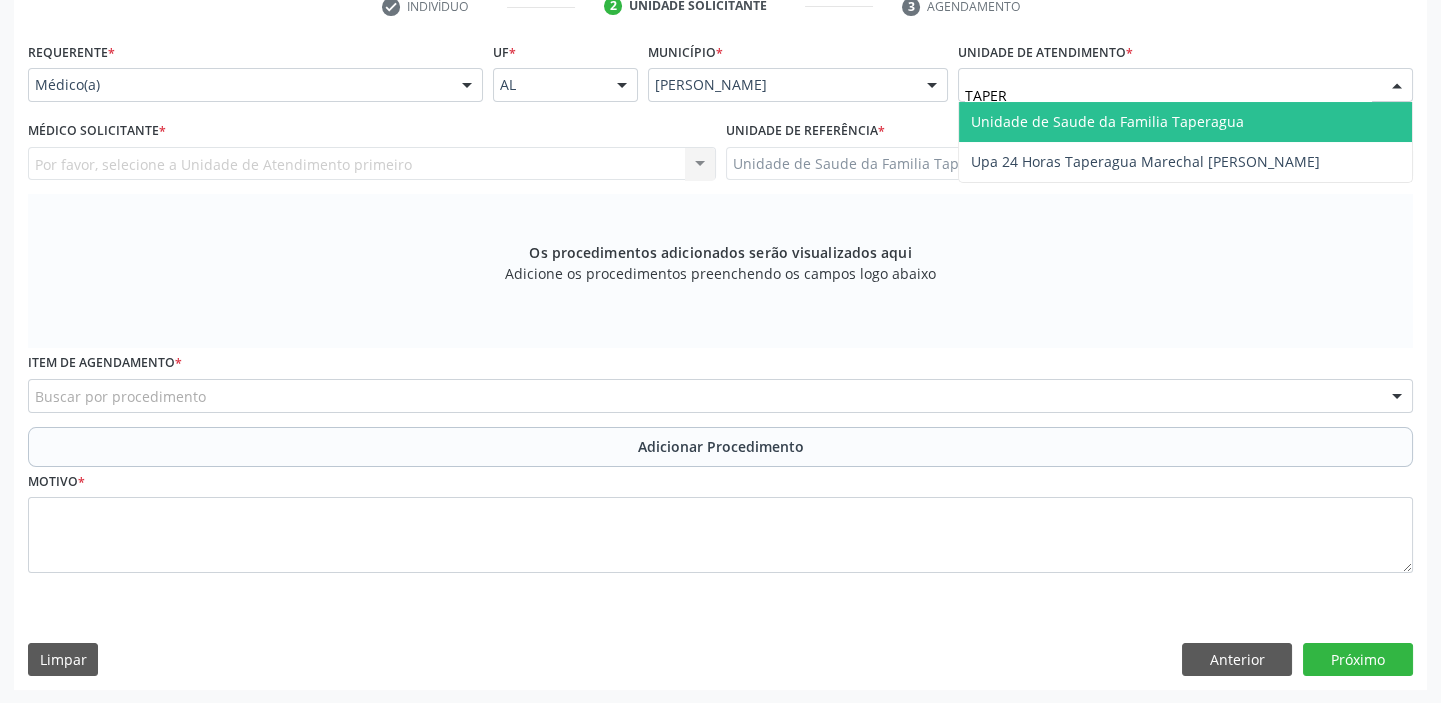type on "TAPERA" 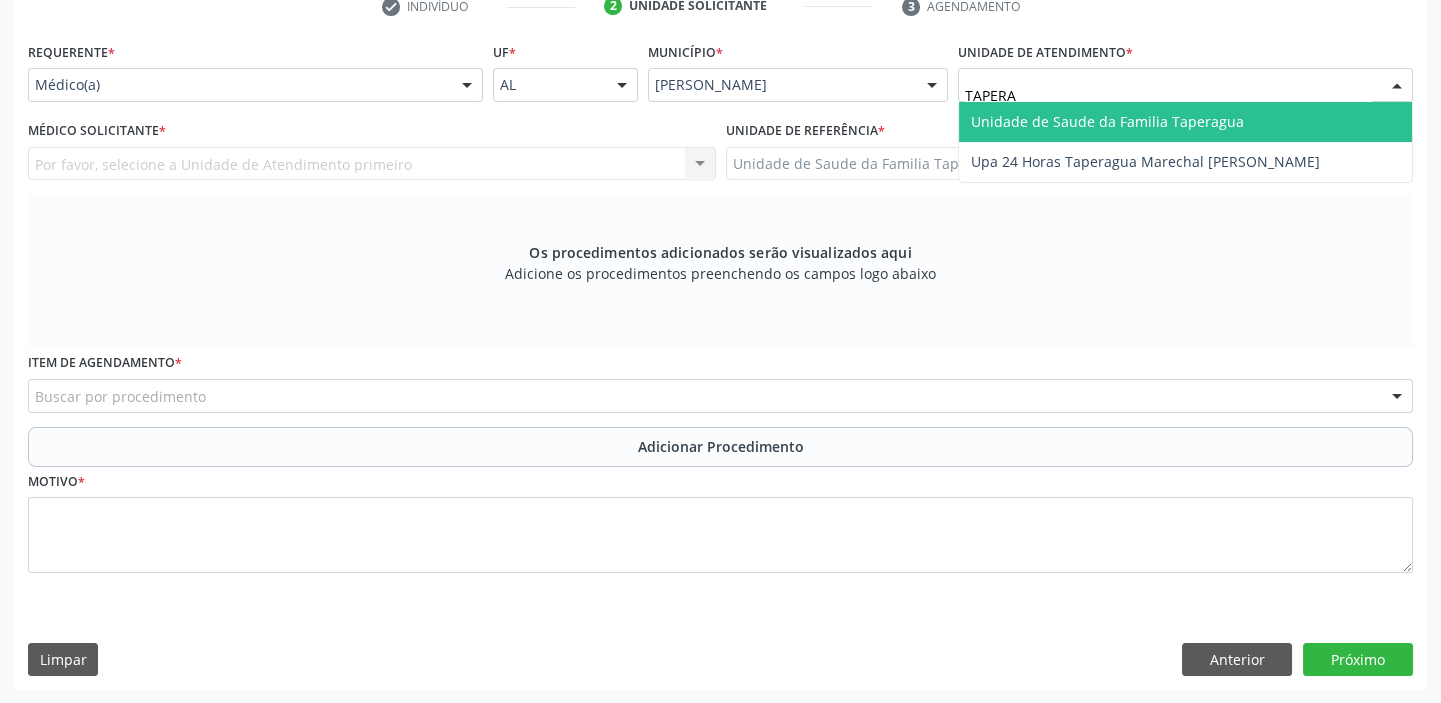 click on "Unidade de Saude da Familia Taperagua" at bounding box center (1107, 121) 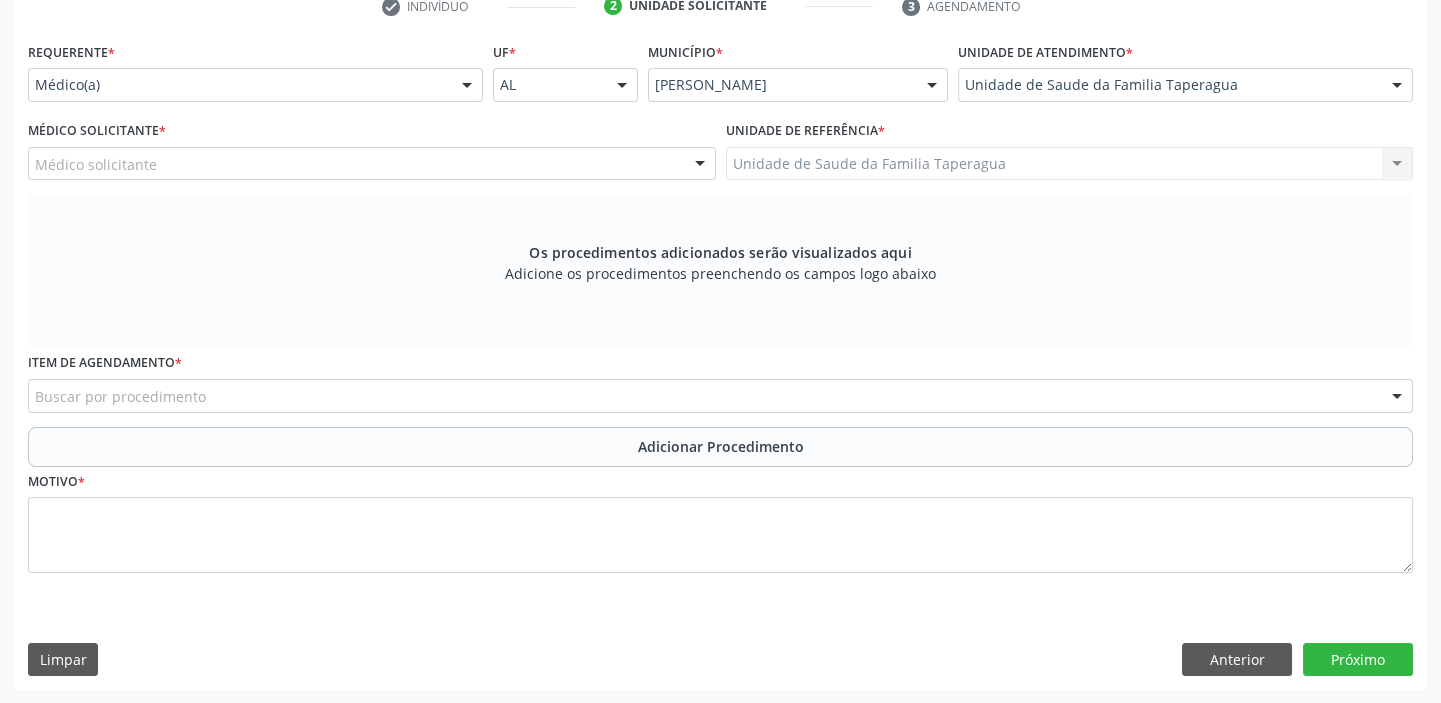 click on "Médico solicitante" at bounding box center (372, 164) 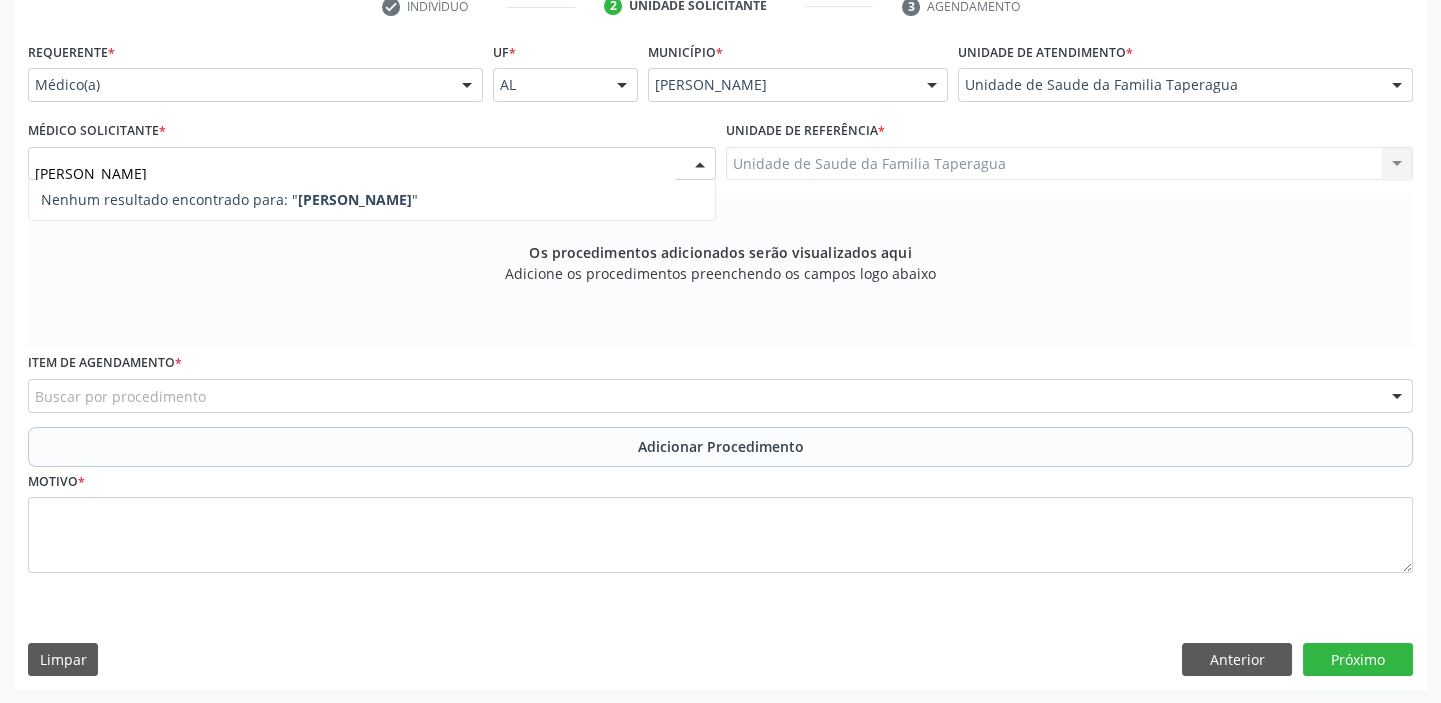 type on "MART" 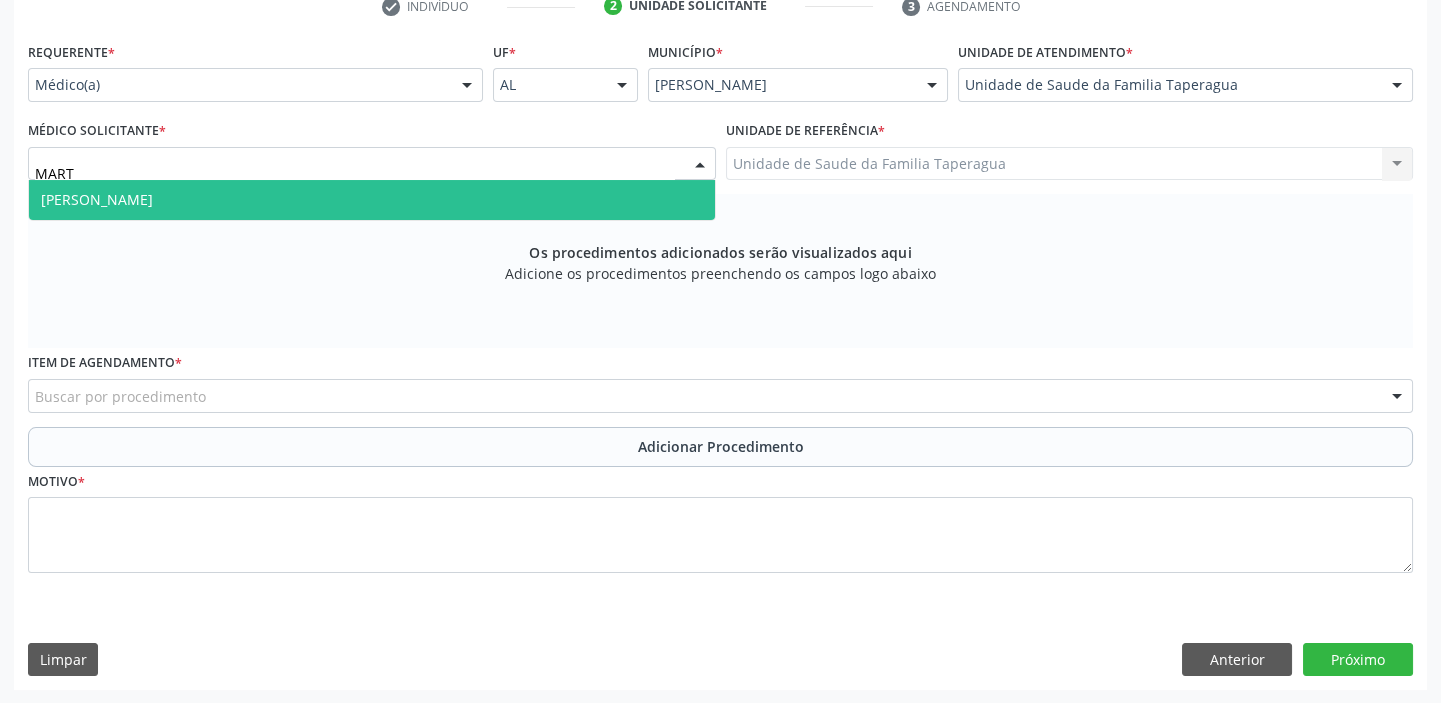 click on "[PERSON_NAME]" at bounding box center (372, 200) 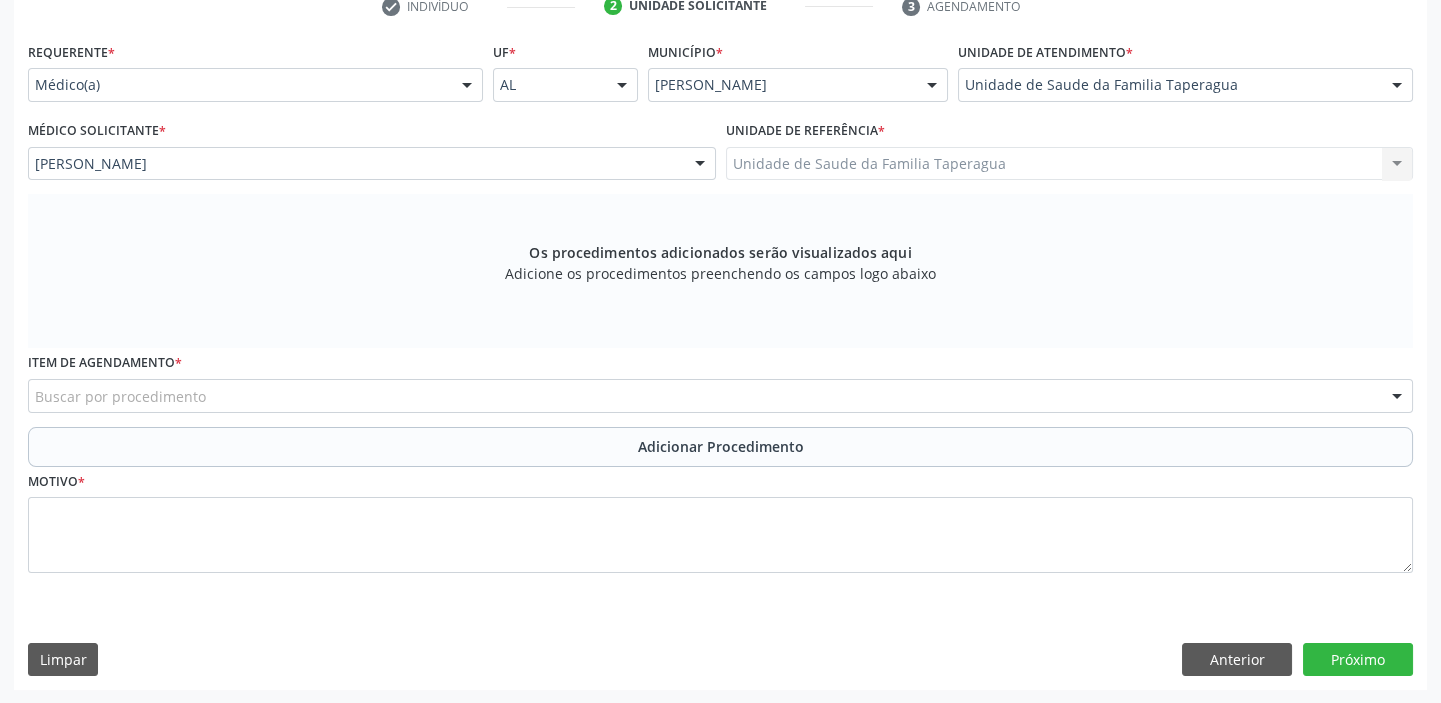 click on "Buscar por procedimento" at bounding box center (720, 396) 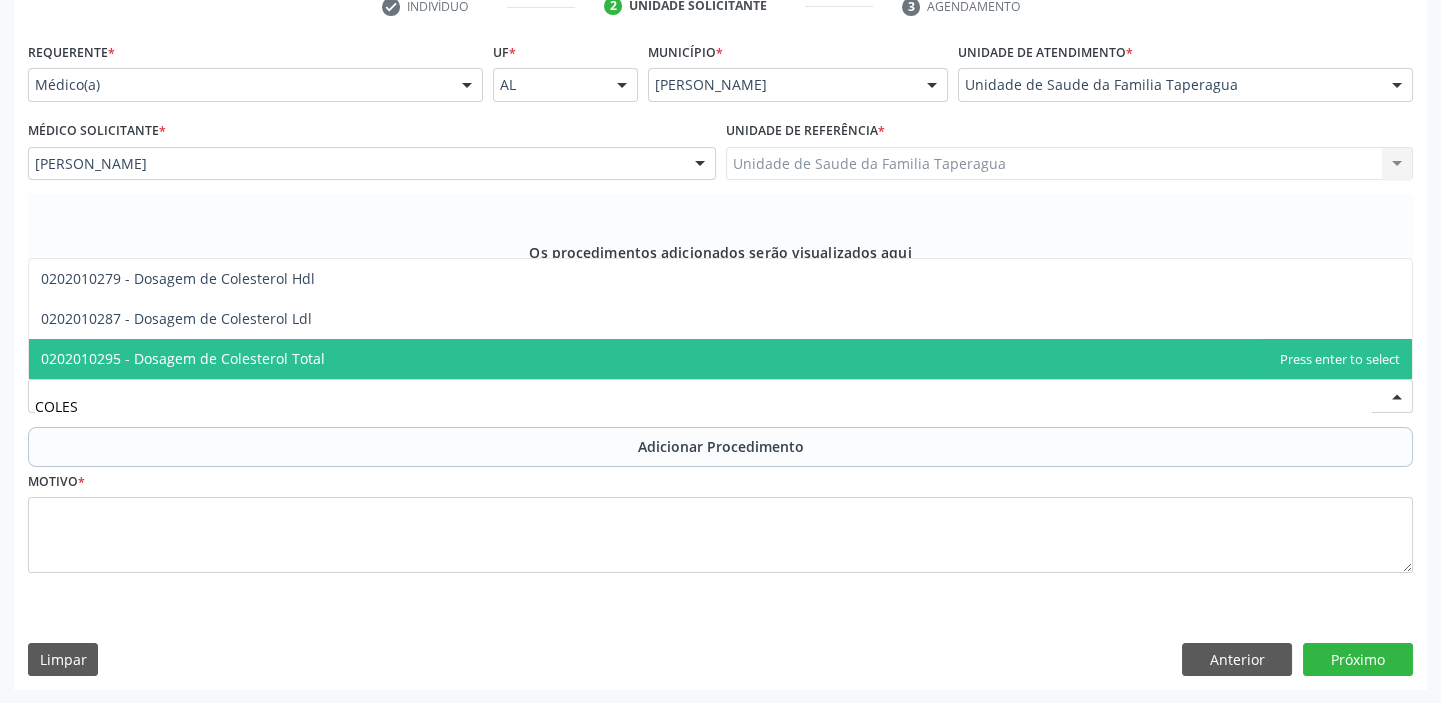 click on "0202010295 - Dosagem de Colesterol Total" at bounding box center [720, 359] 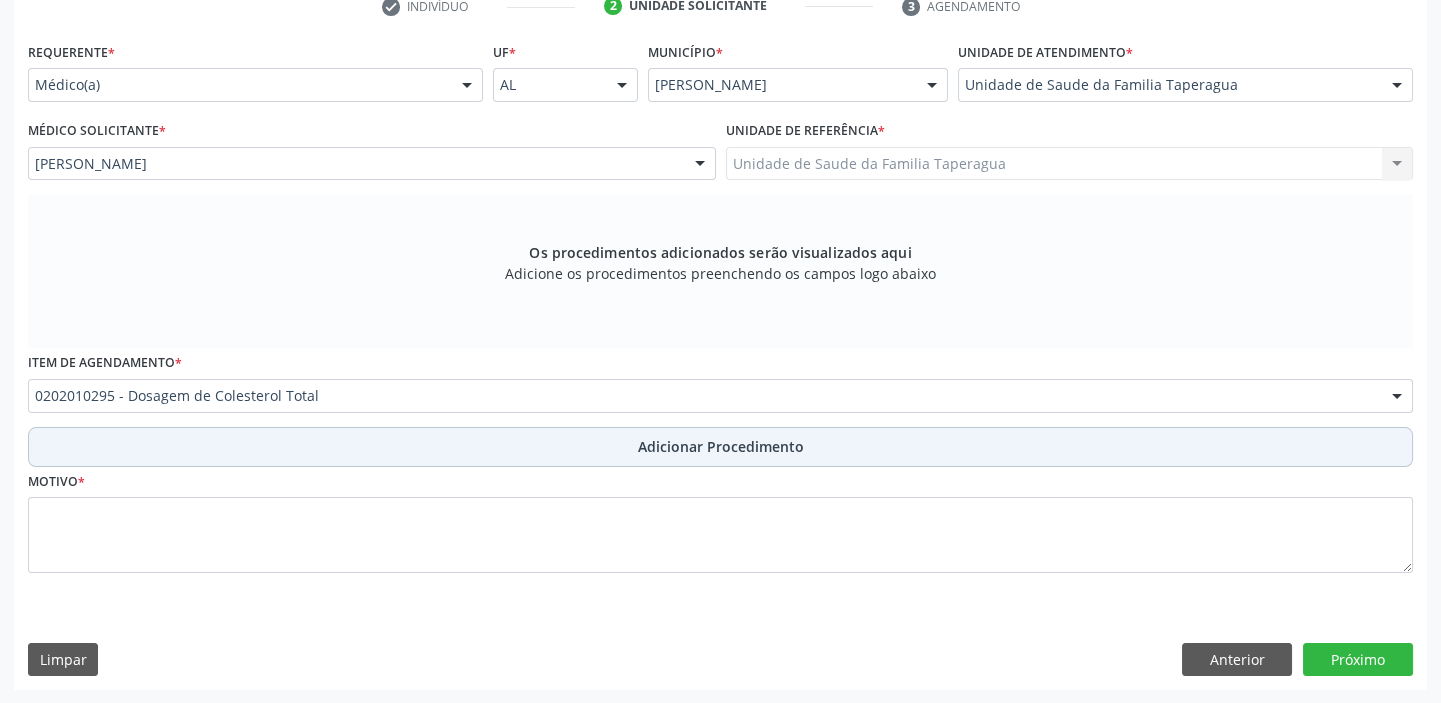 click on "Adicionar Procedimento" at bounding box center [720, 447] 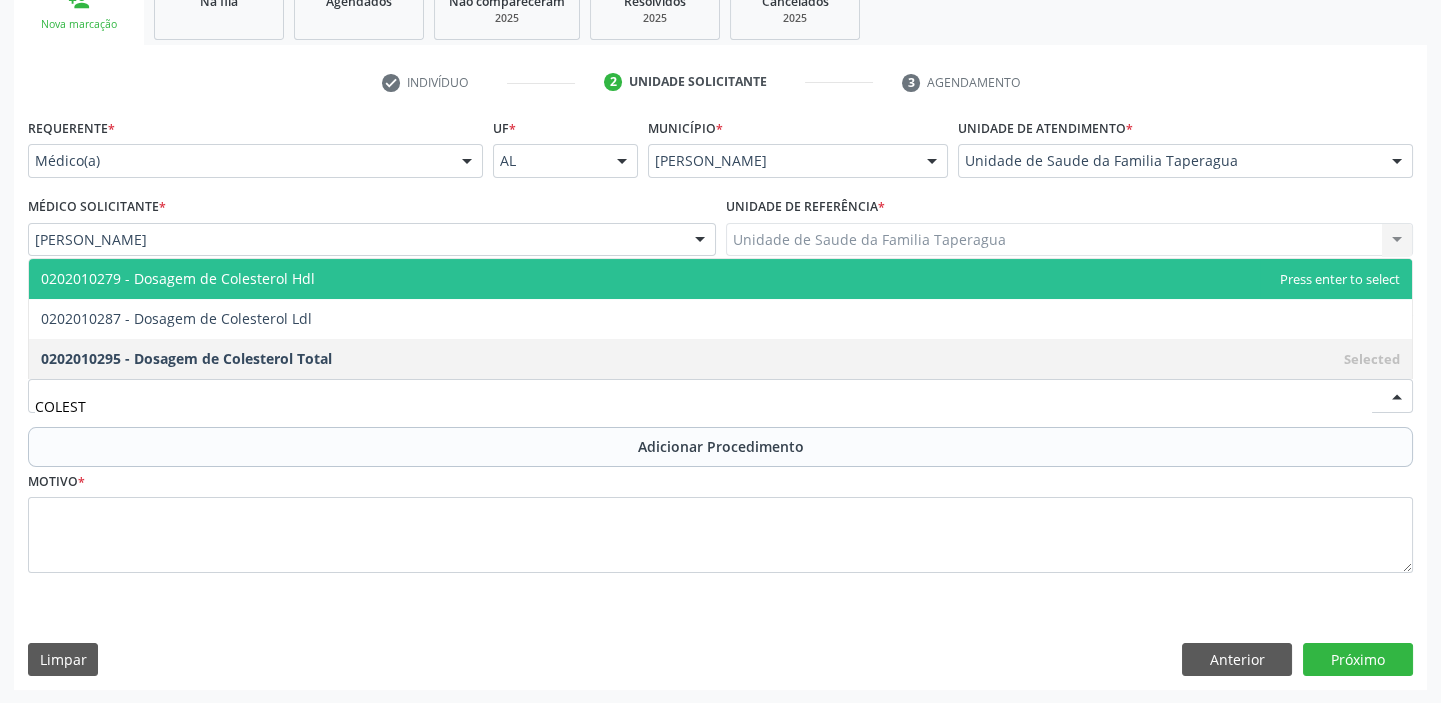 click on "0202010279 - Dosagem de Colesterol Hdl" at bounding box center (720, 279) 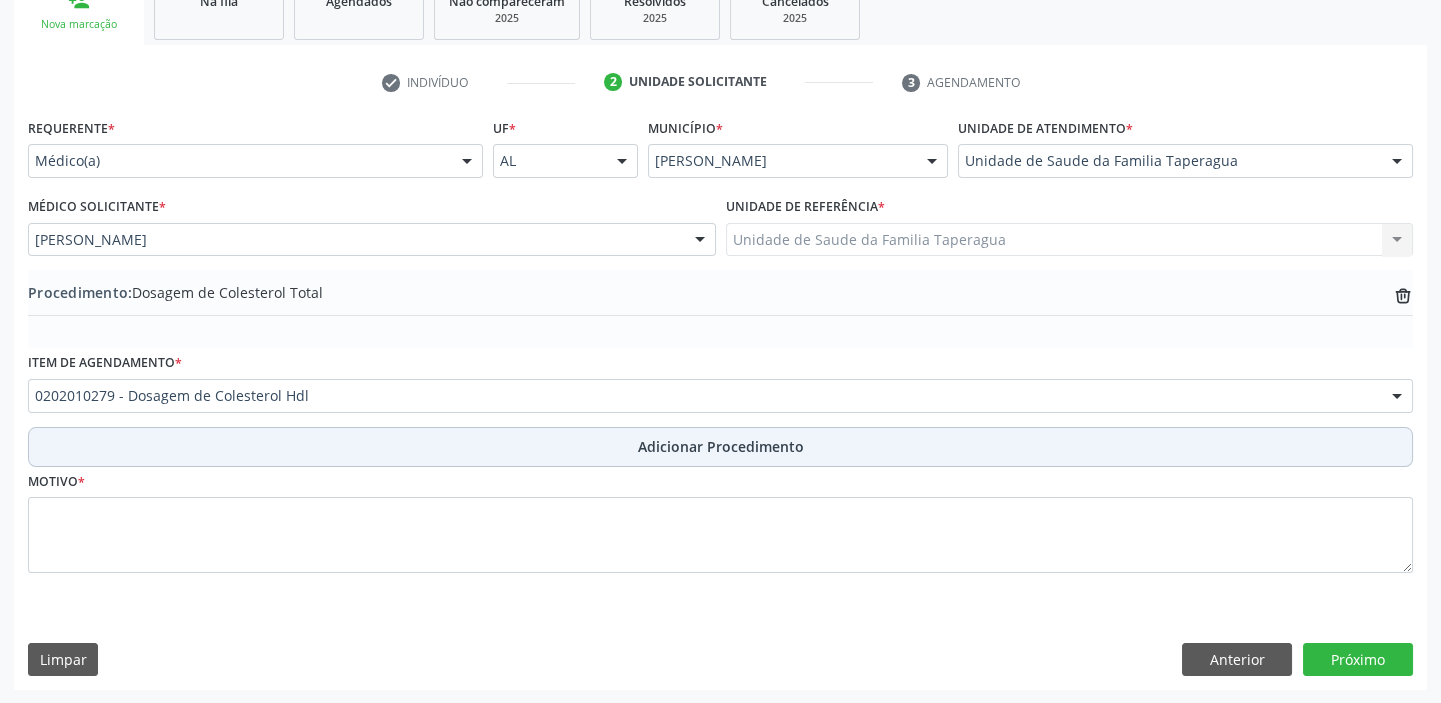 click on "Adicionar Procedimento" at bounding box center [720, 447] 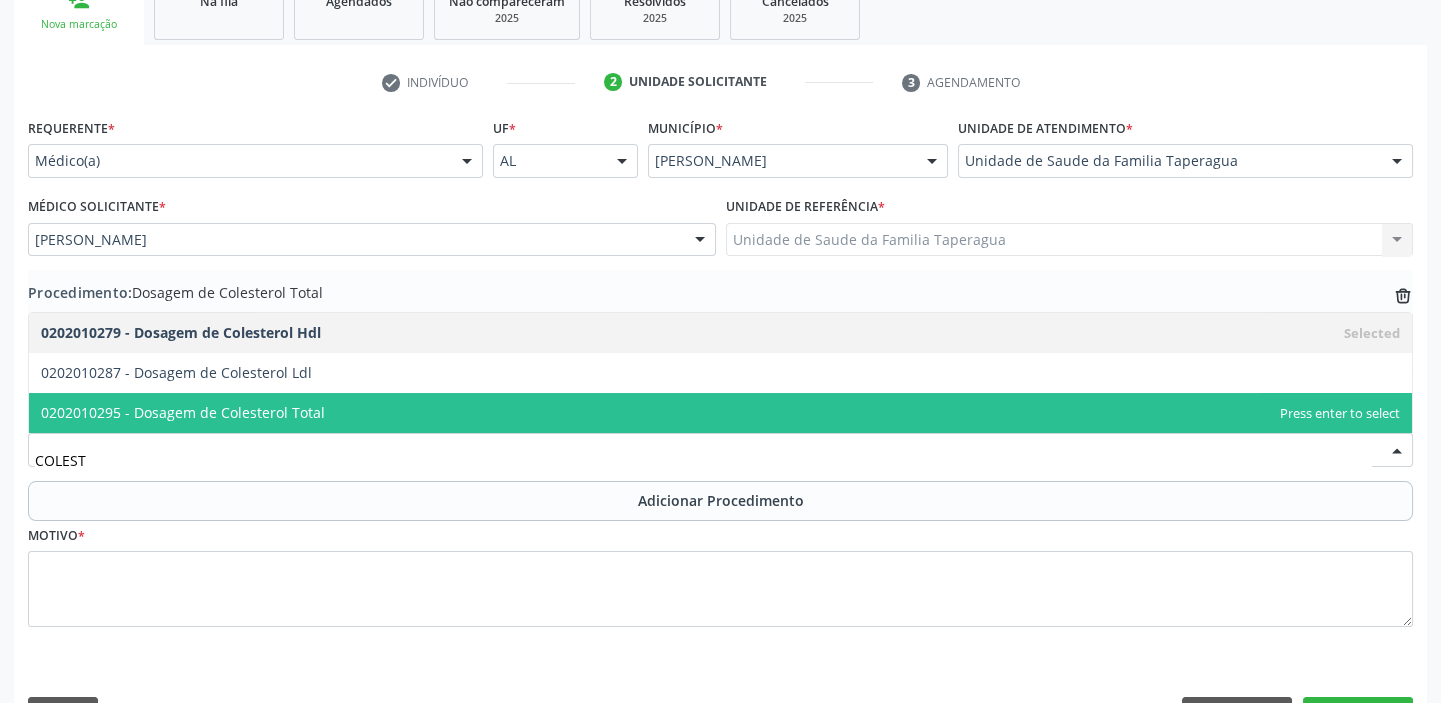 type on "COLESTE" 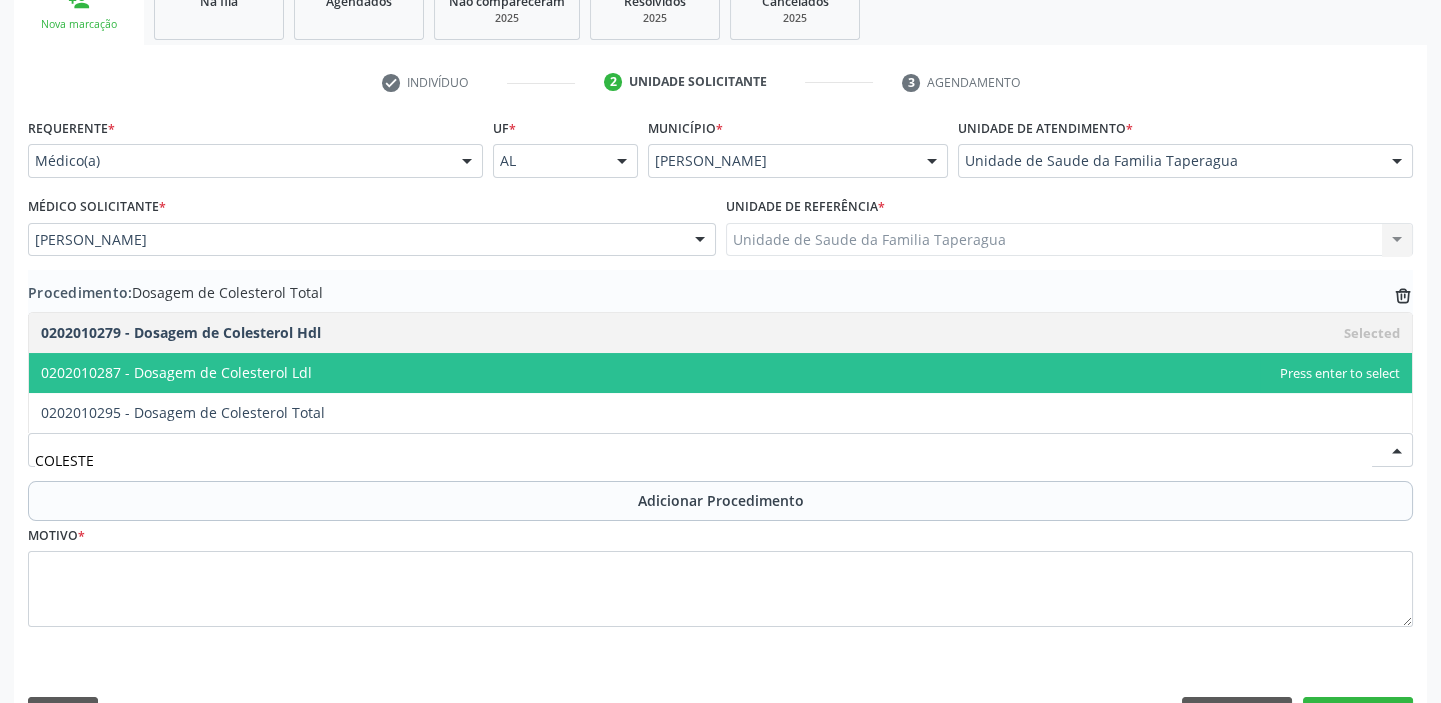 click on "0202010287 - Dosagem de Colesterol Ldl" at bounding box center [720, 373] 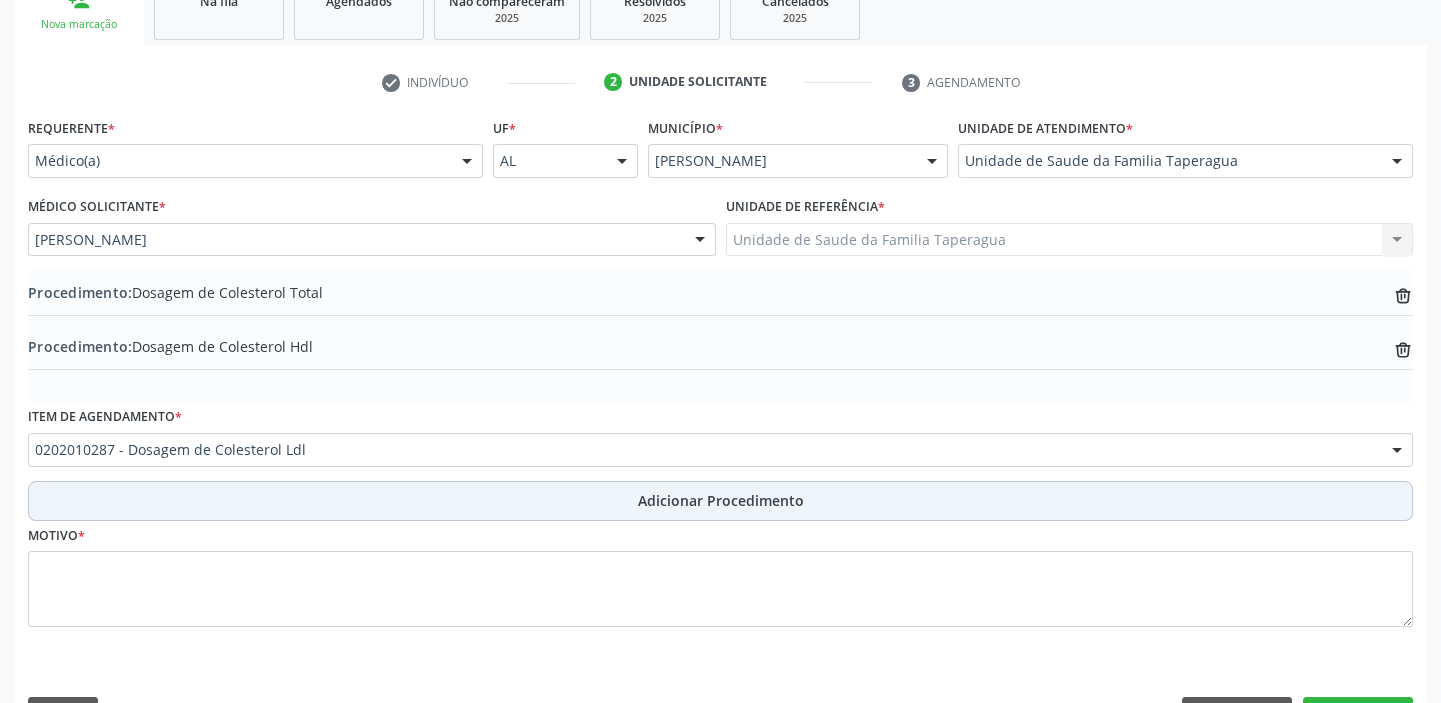 click on "Adicionar Procedimento" at bounding box center (720, 501) 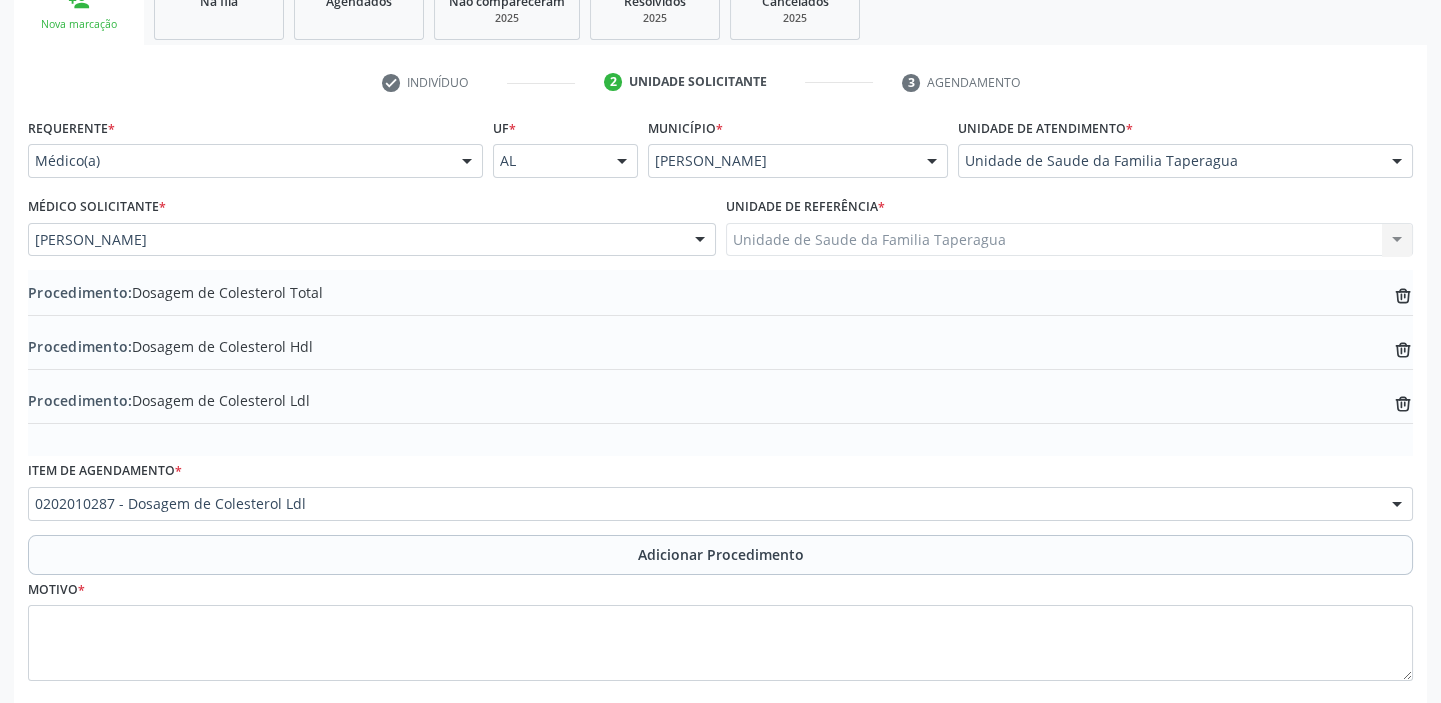type 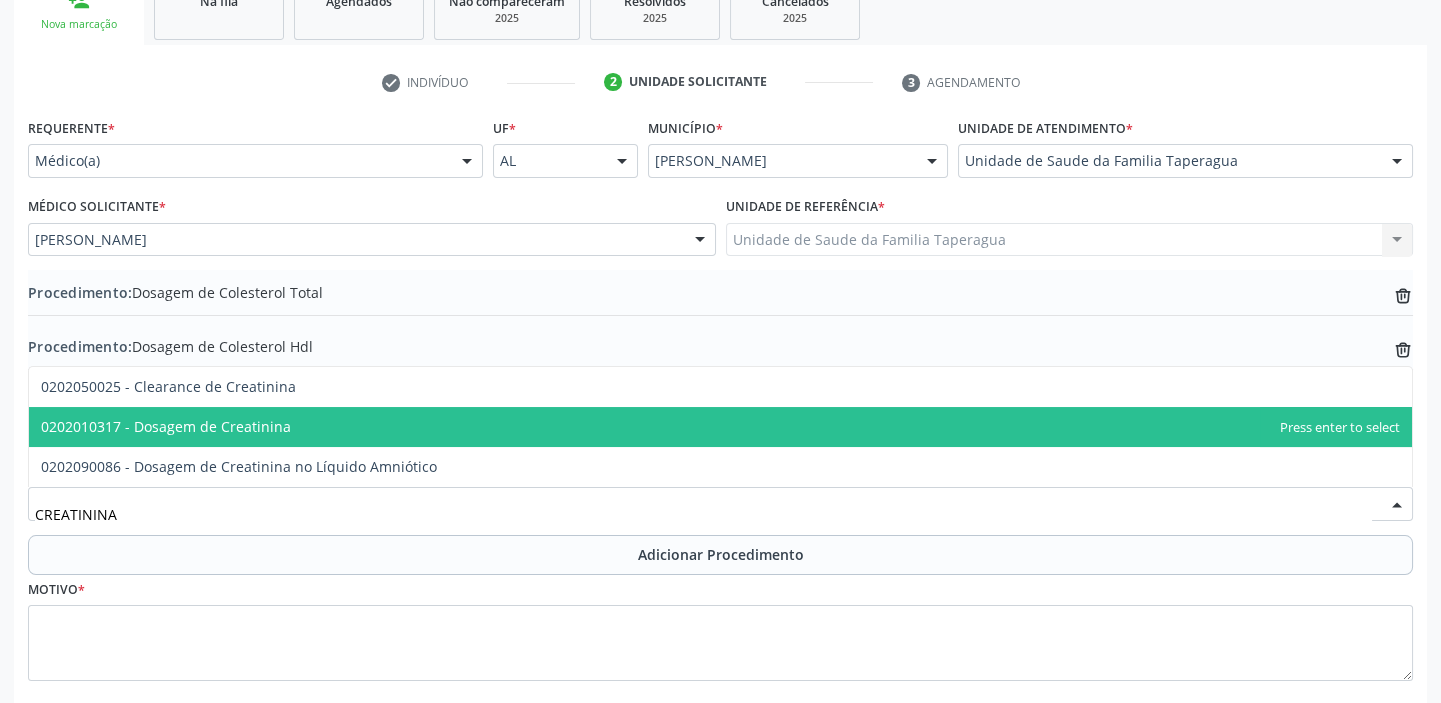 click on "0202010317 - Dosagem de Creatinina" at bounding box center (720, 427) 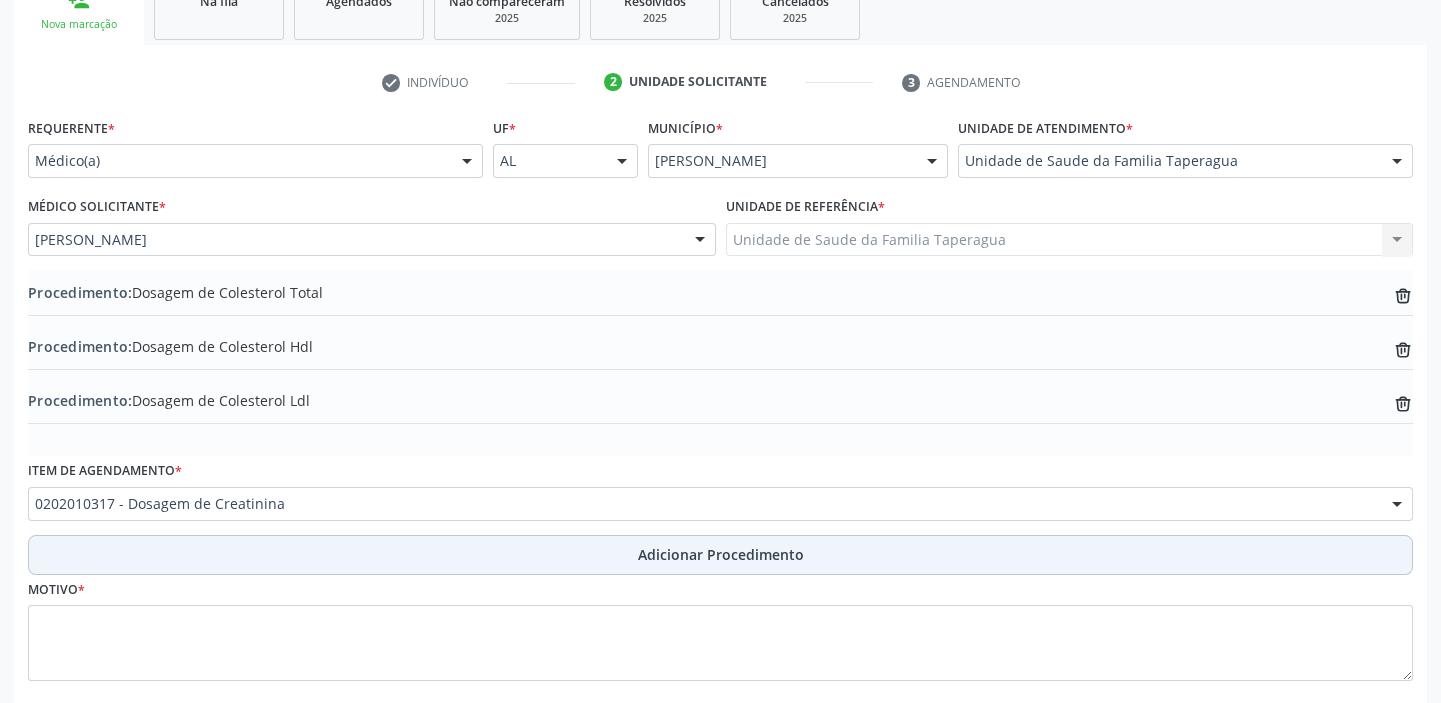 click on "Adicionar Procedimento" at bounding box center [720, 555] 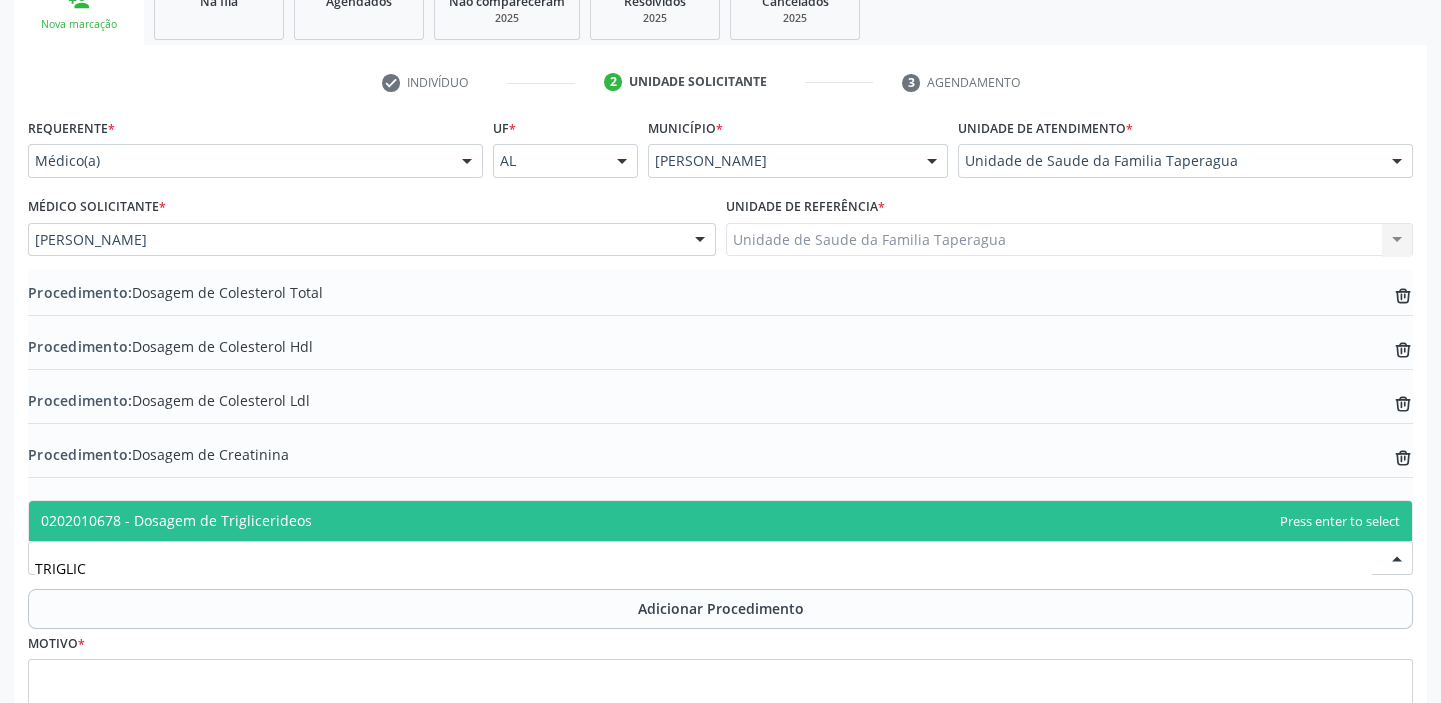 click on "0202010678 - Dosagem de Triglicerideos" at bounding box center [720, 521] 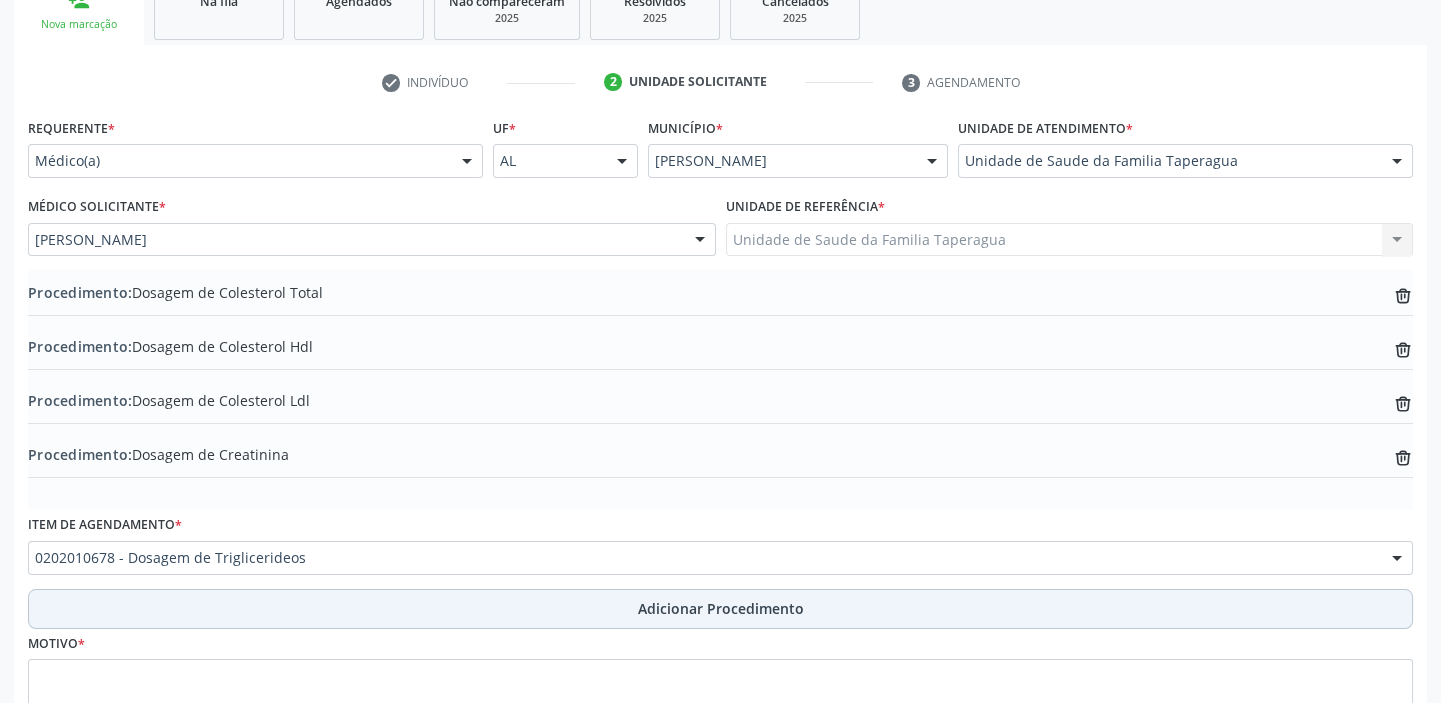 click on "Adicionar Procedimento" at bounding box center [720, 609] 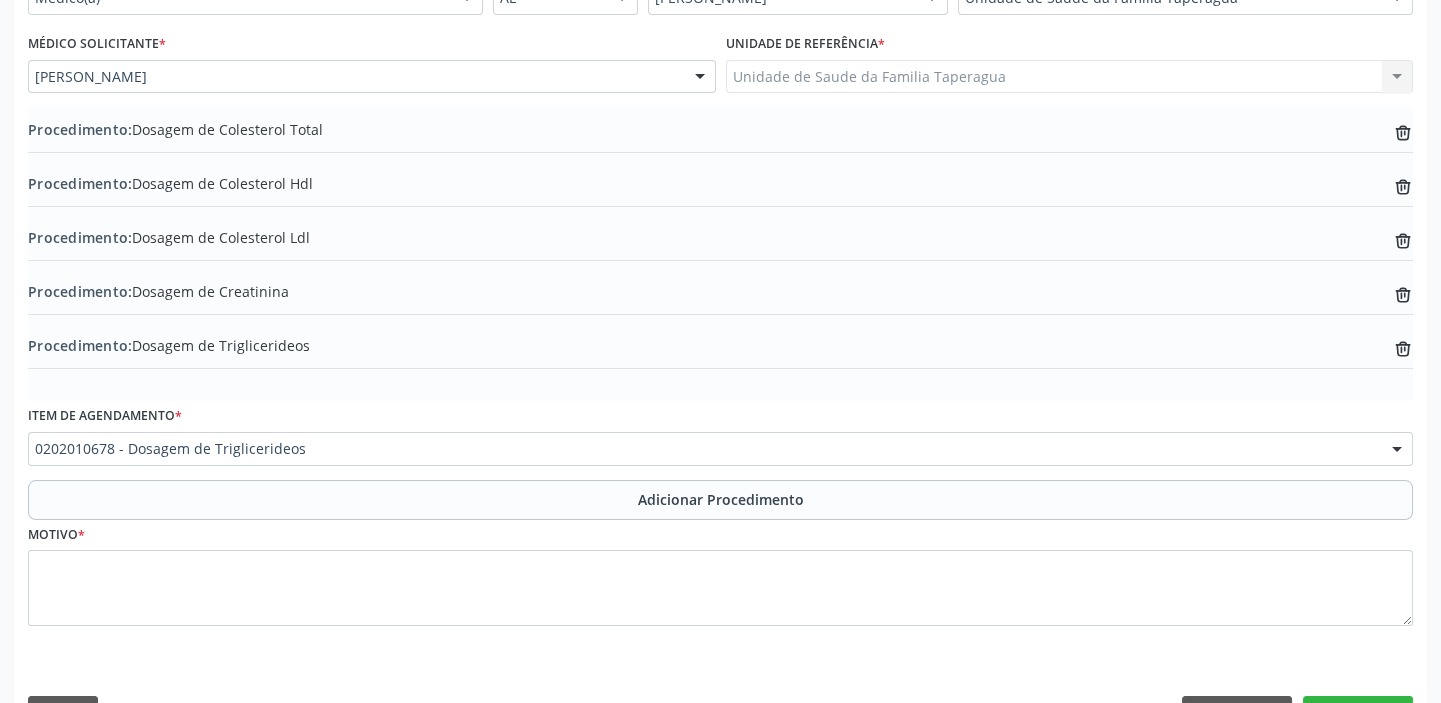 scroll, scrollTop: 564, scrollLeft: 0, axis: vertical 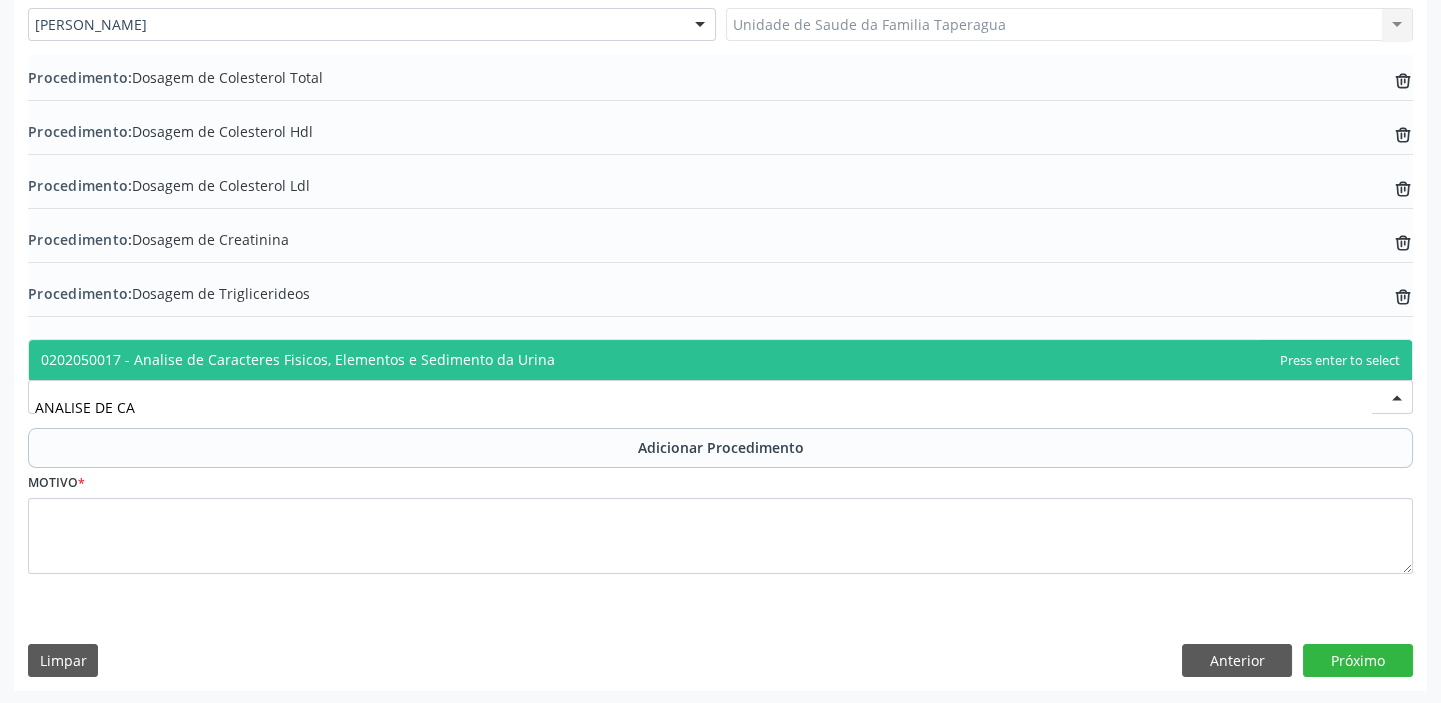 click on "0202050017 - Analise de Caracteres Fisicos, Elementos e Sedimento da Urina" at bounding box center [720, 360] 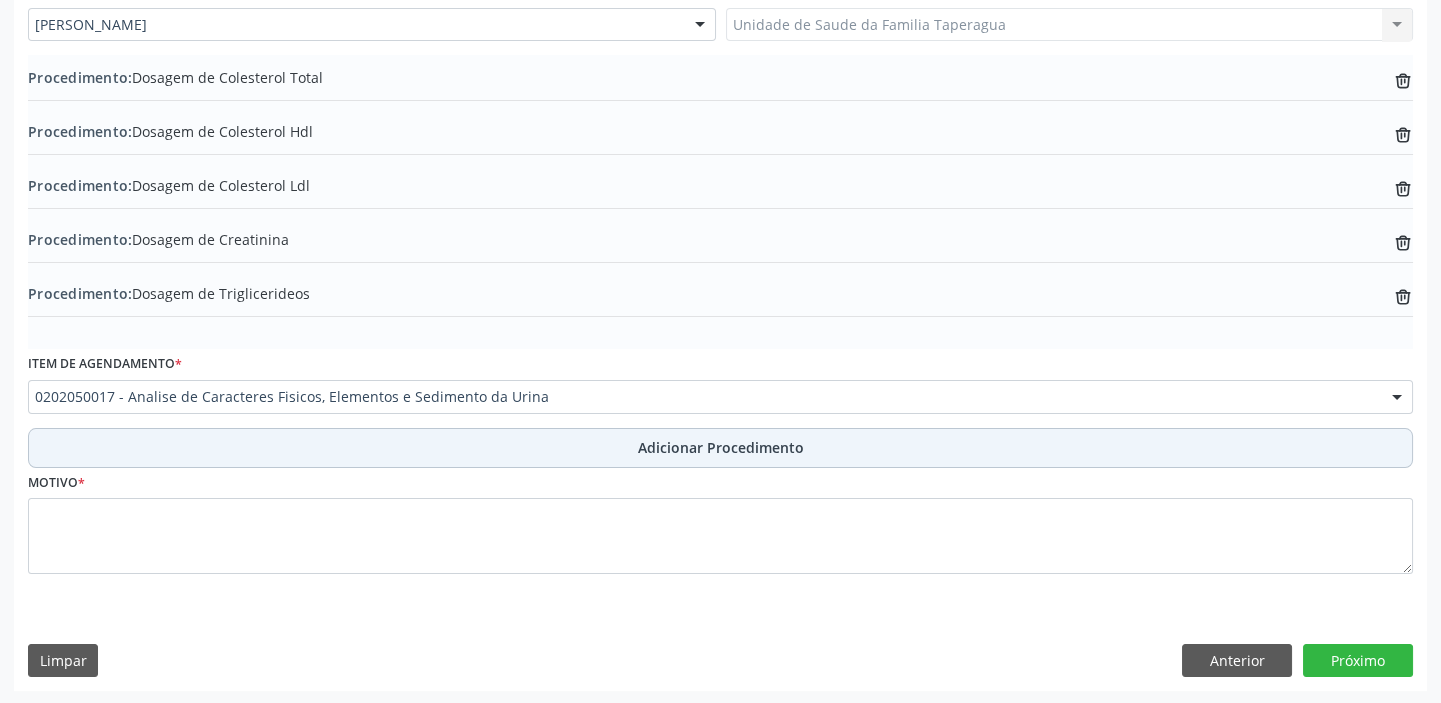 click on "Adicionar Procedimento" at bounding box center [721, 447] 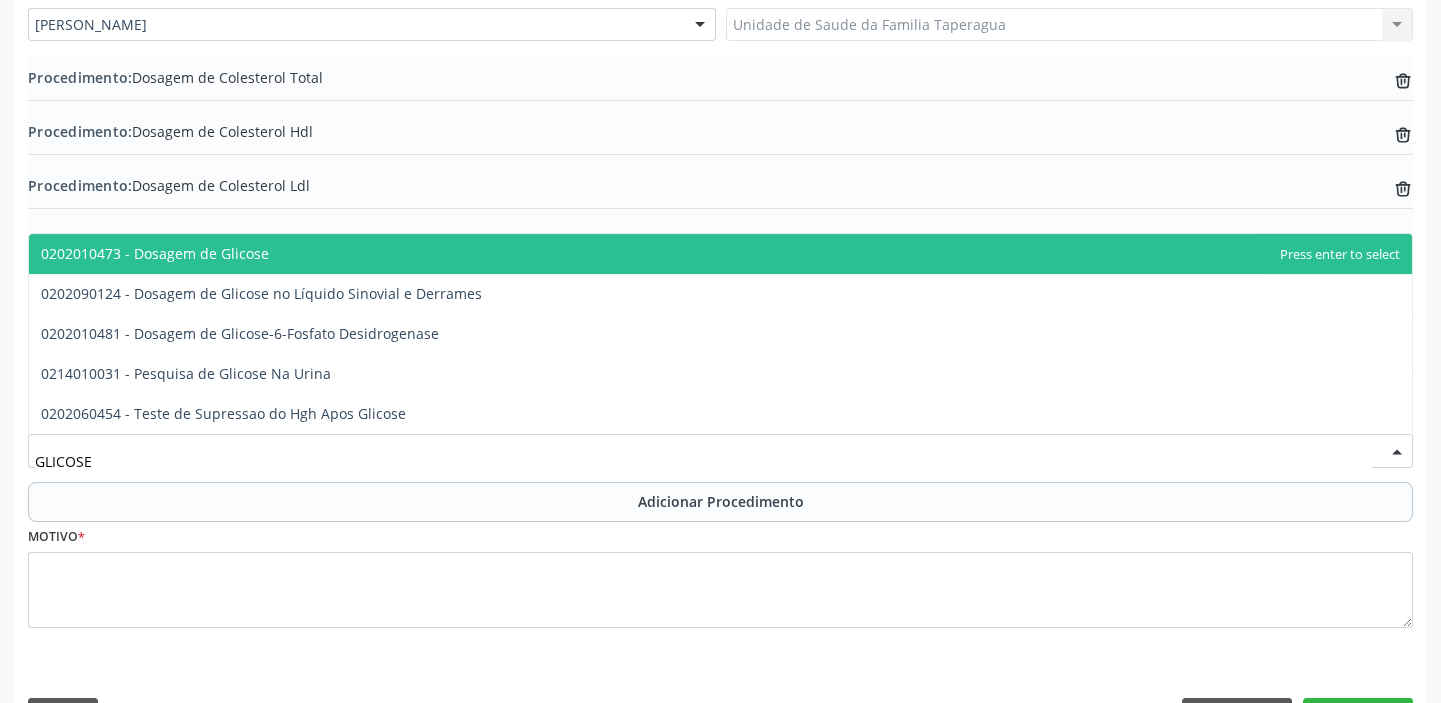 click on "0202010473 - Dosagem de Glicose" at bounding box center [720, 254] 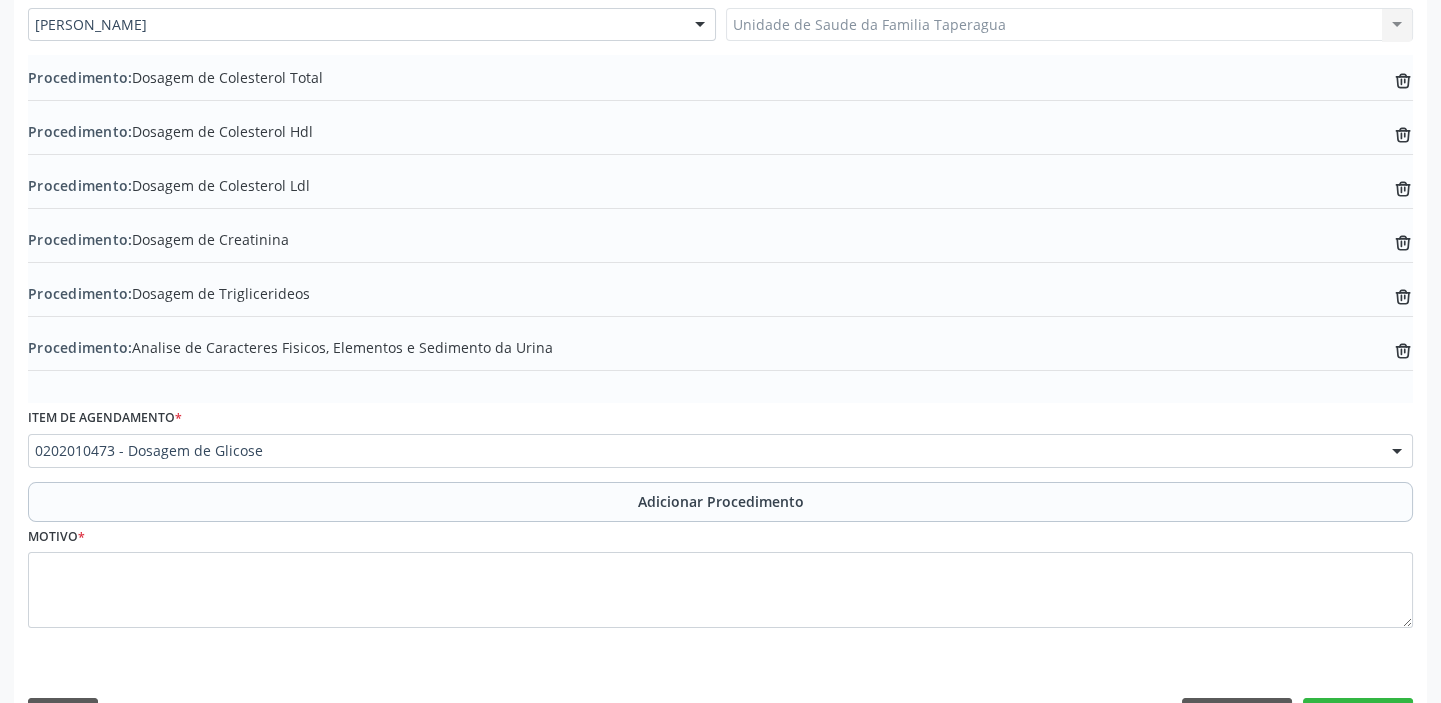 click on "Adicionar Procedimento" at bounding box center [720, 502] 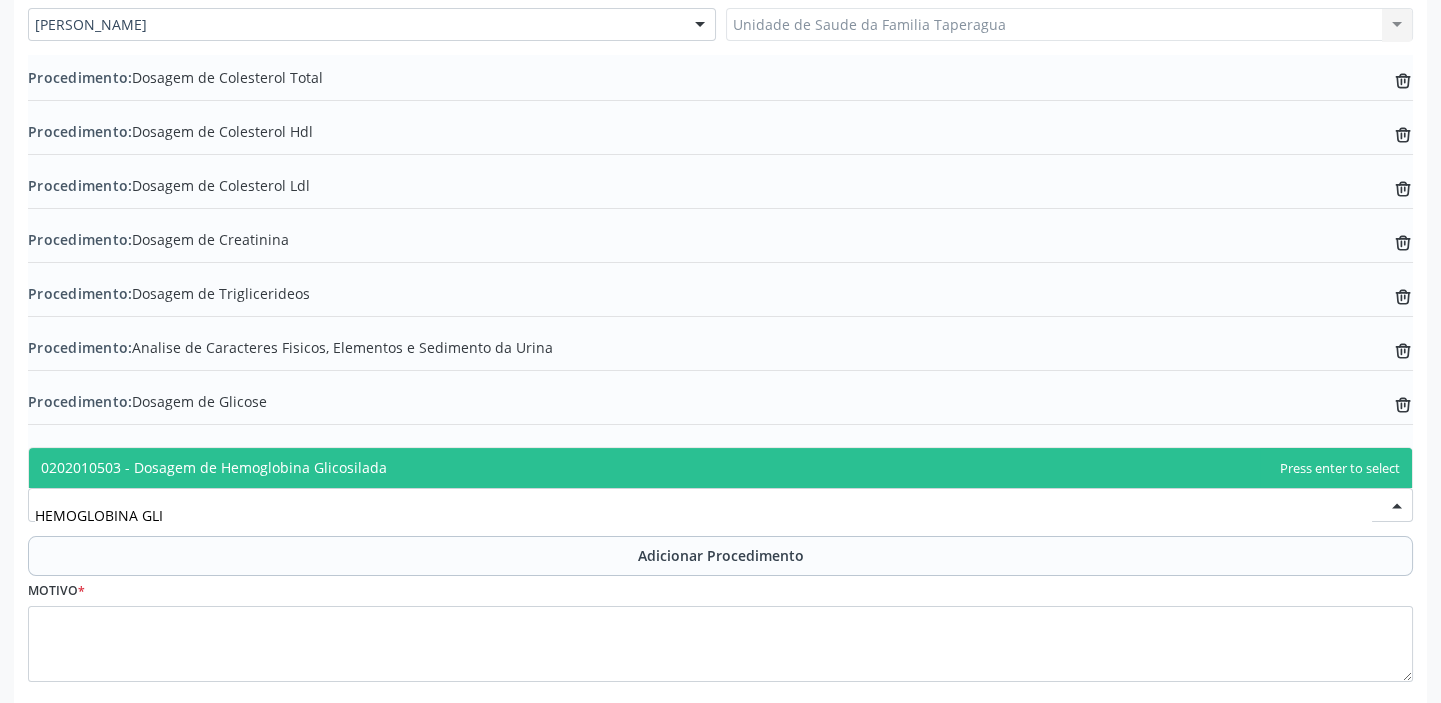 click on "0202010503 - Dosagem de Hemoglobina Glicosilada" at bounding box center (720, 468) 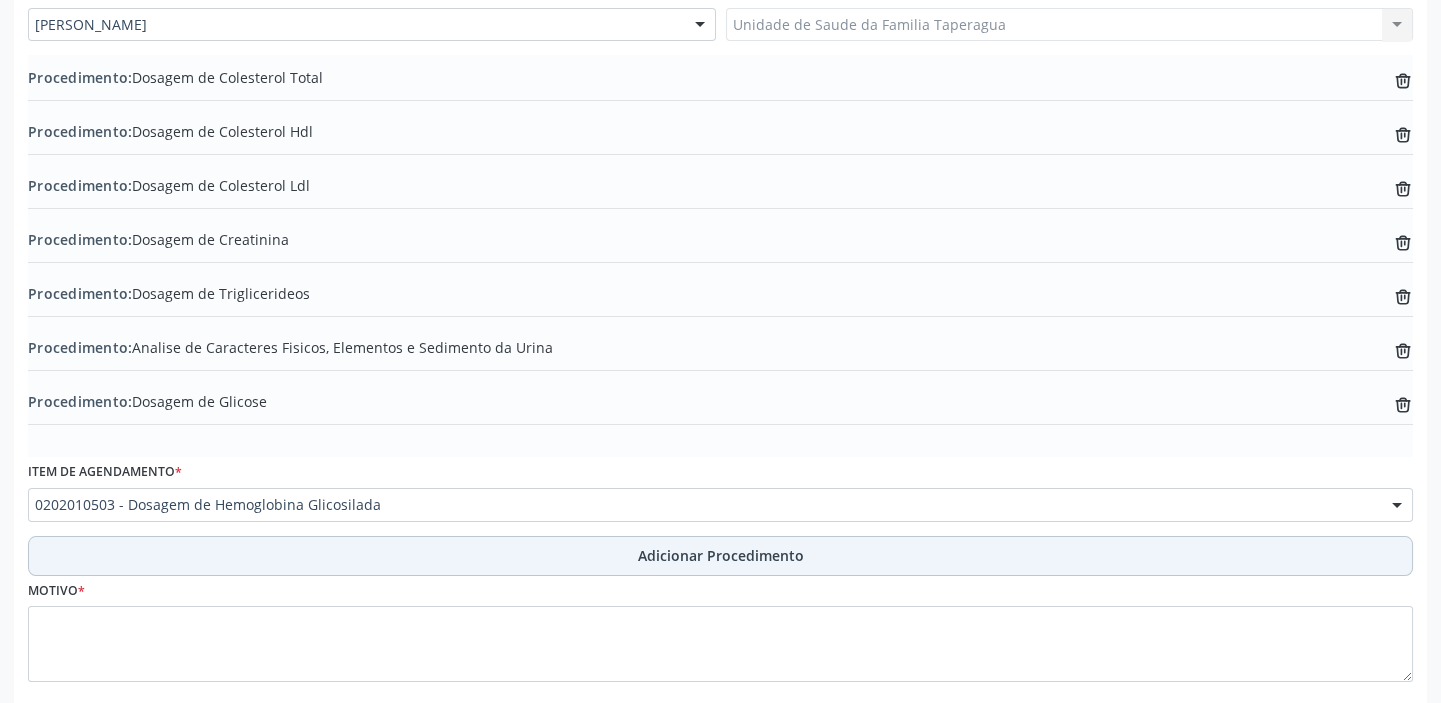 click on "Adicionar Procedimento" at bounding box center (720, 556) 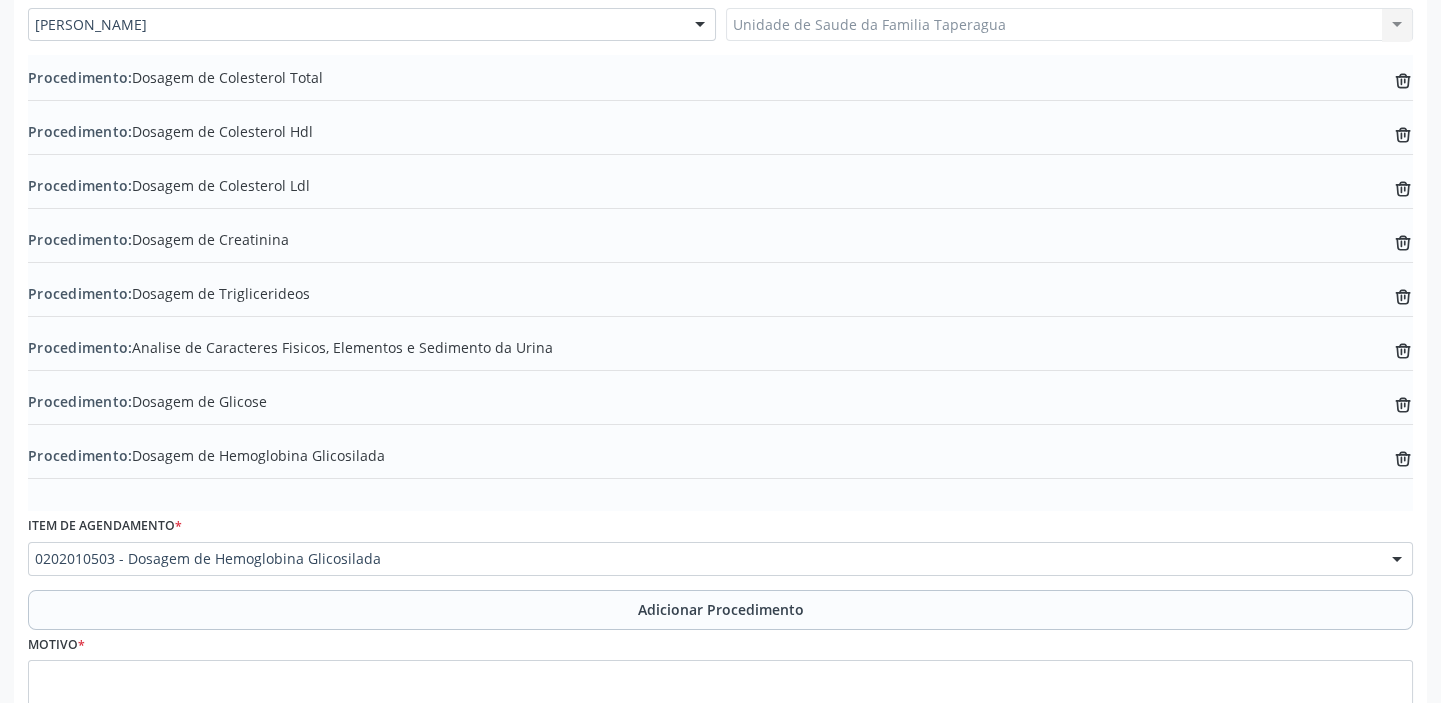 click on "0202010503 - Dosagem de Hemoglobina Glicosilada" at bounding box center (720, 559) 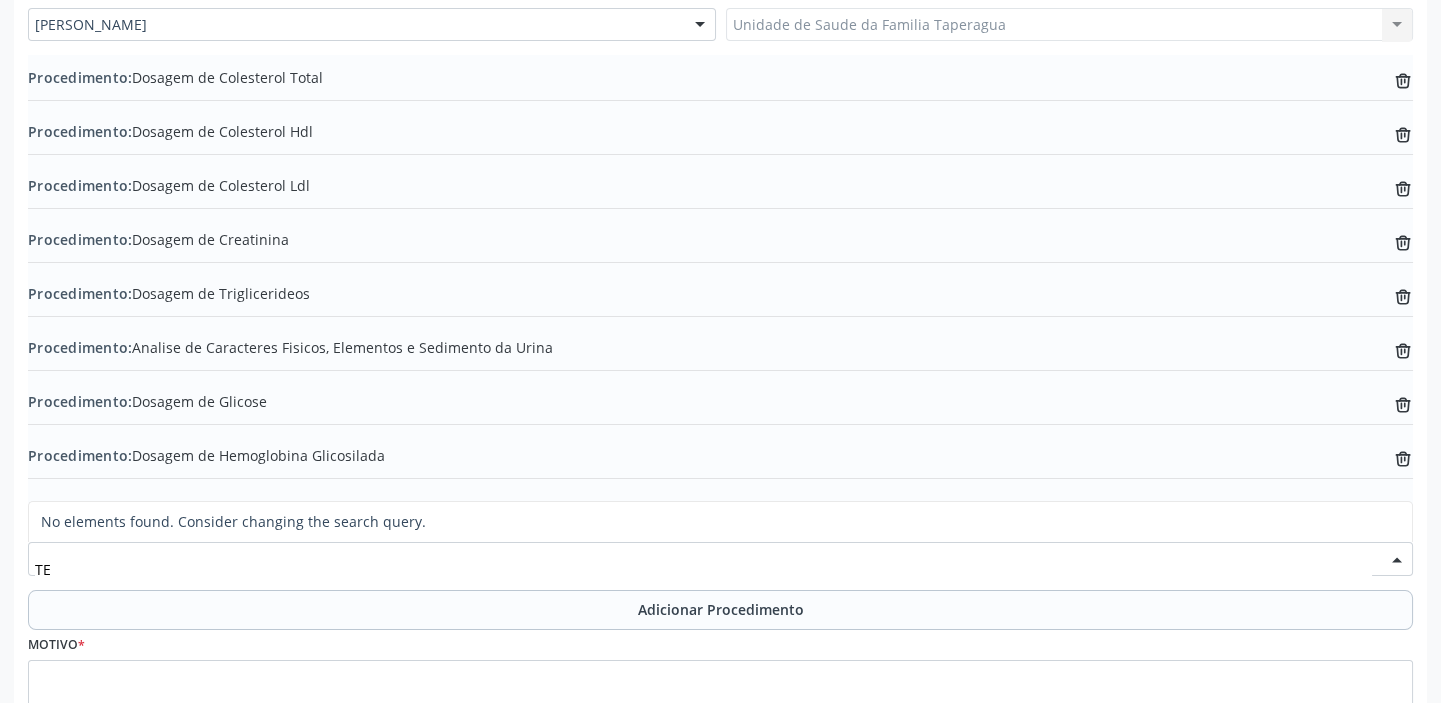 type on "T" 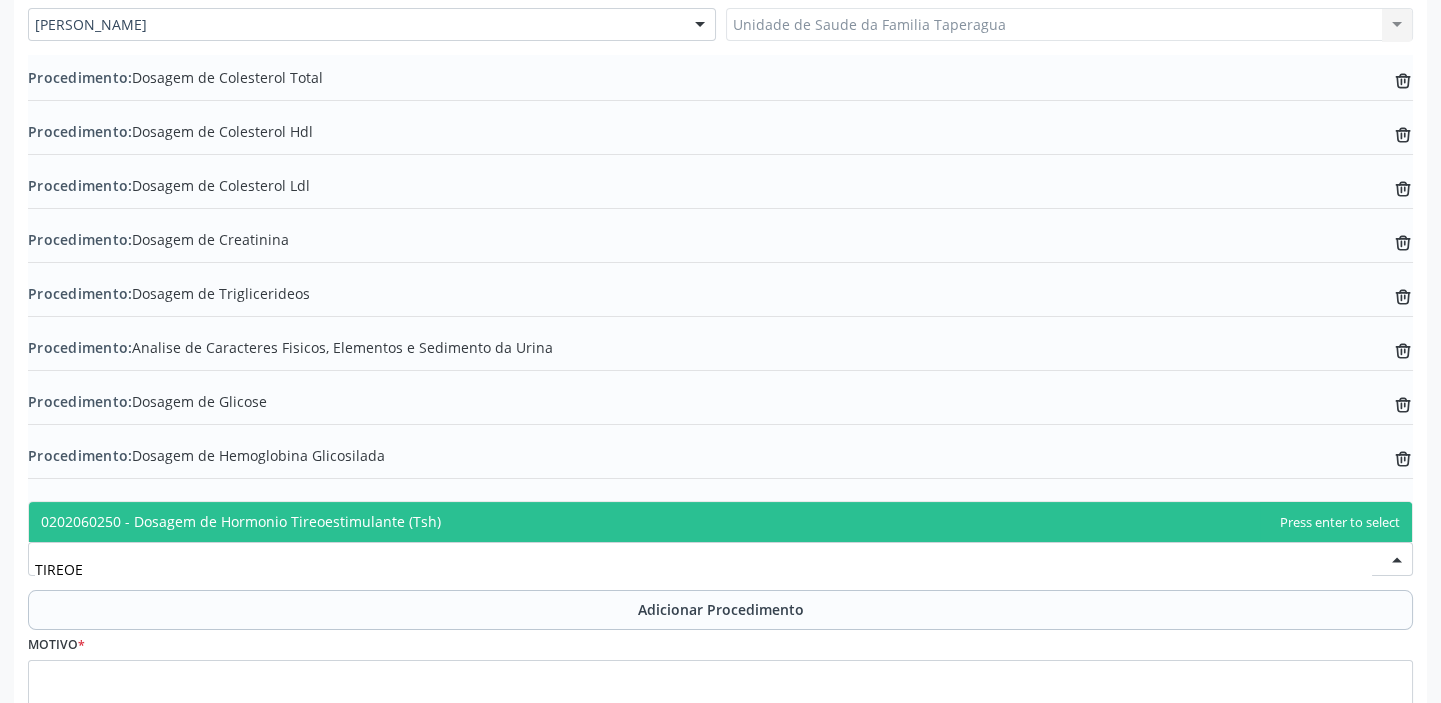 click on "0202060250 - Dosagem de Hormonio Tireoestimulante (Tsh)" at bounding box center (720, 522) 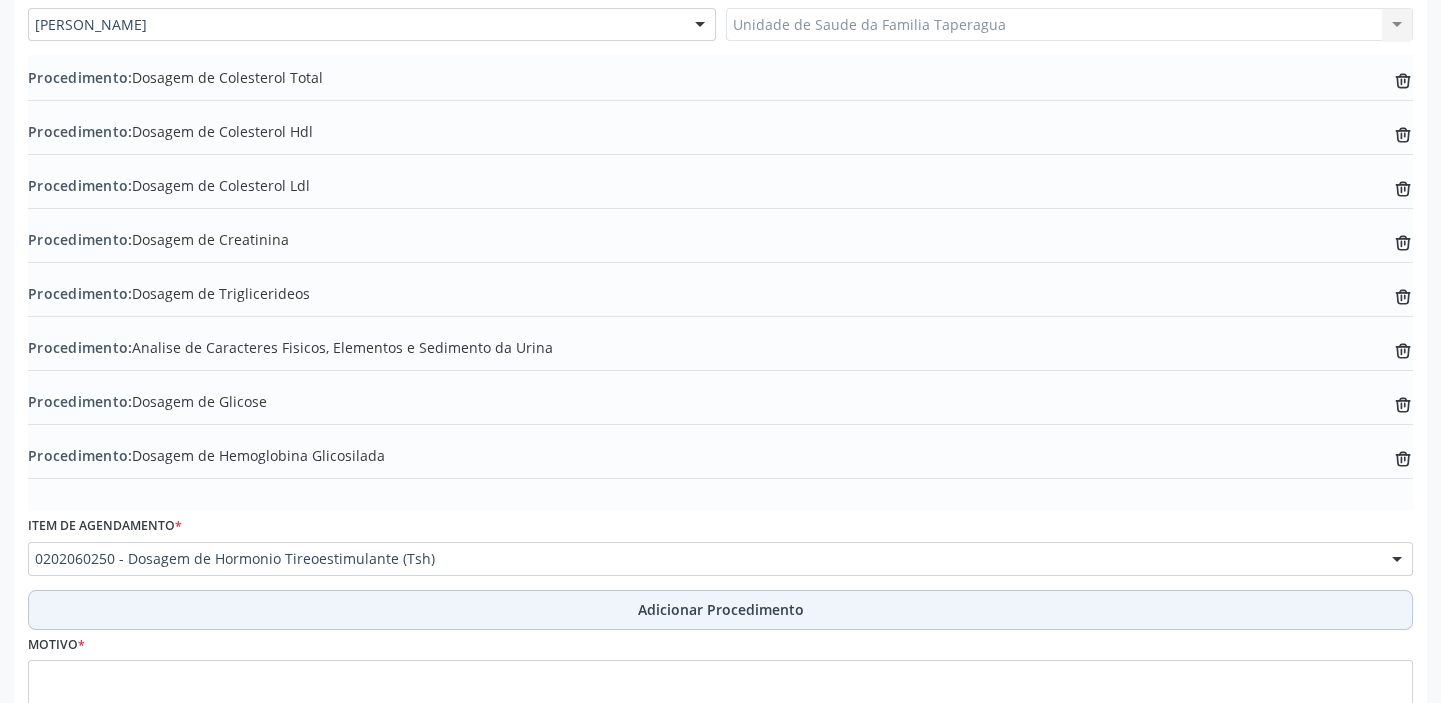 click on "Adicionar Procedimento" at bounding box center (720, 610) 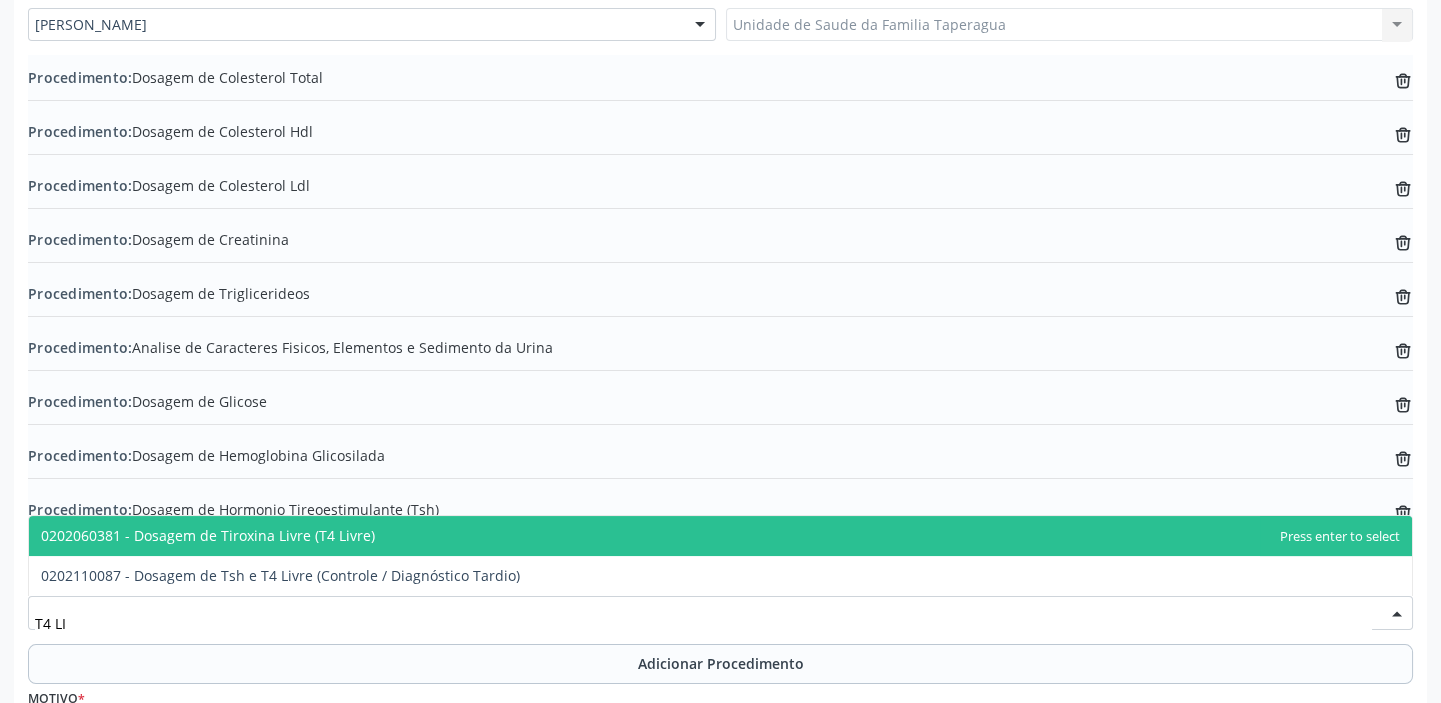 click on "0202060381 - Dosagem de Tiroxina Livre (T4 Livre)" at bounding box center [720, 536] 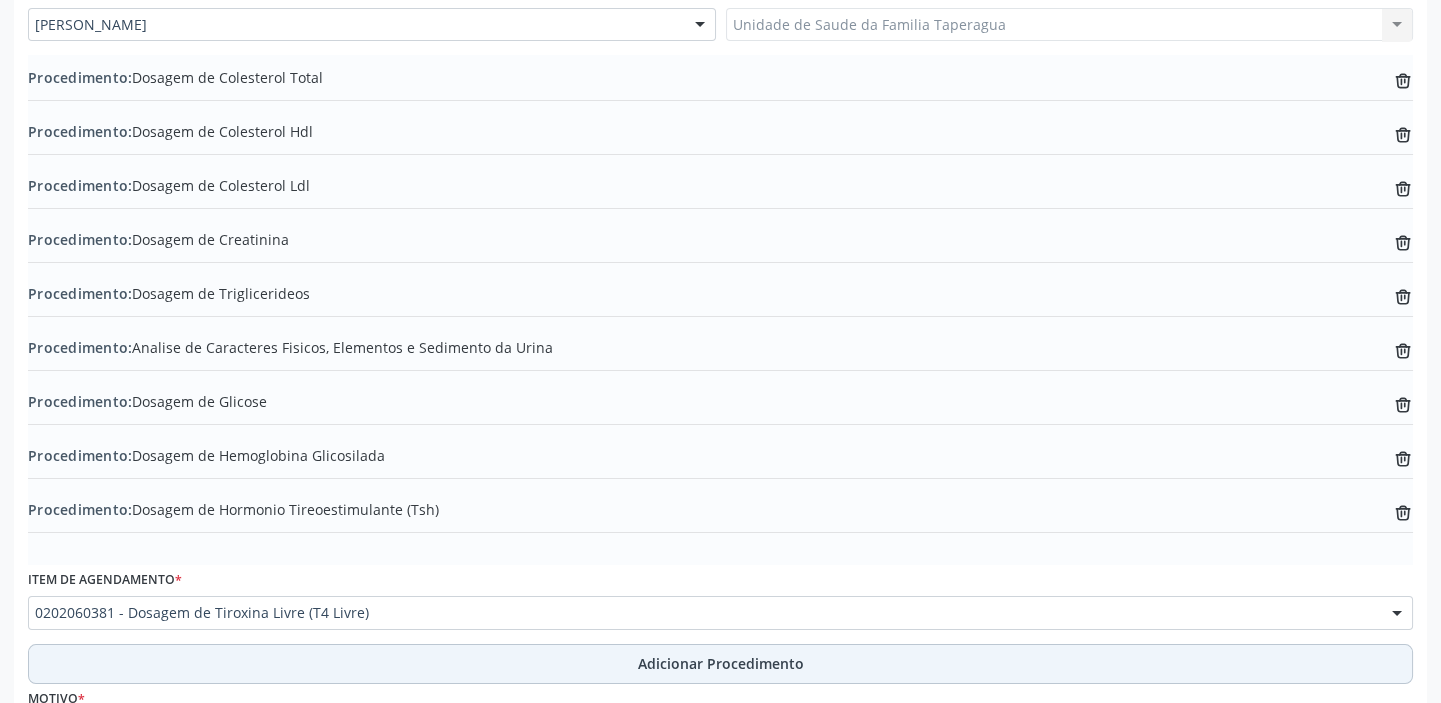 click on "Adicionar Procedimento" at bounding box center (720, 664) 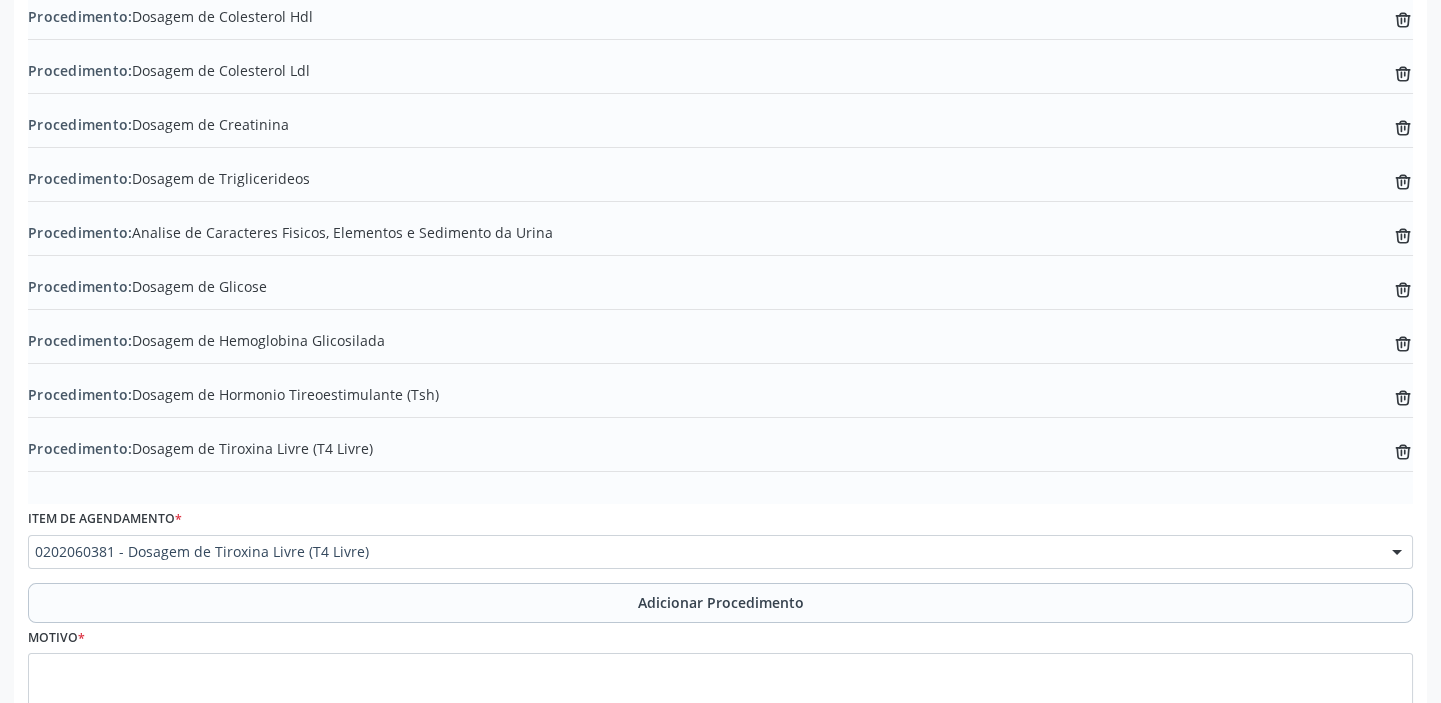 scroll, scrollTop: 834, scrollLeft: 0, axis: vertical 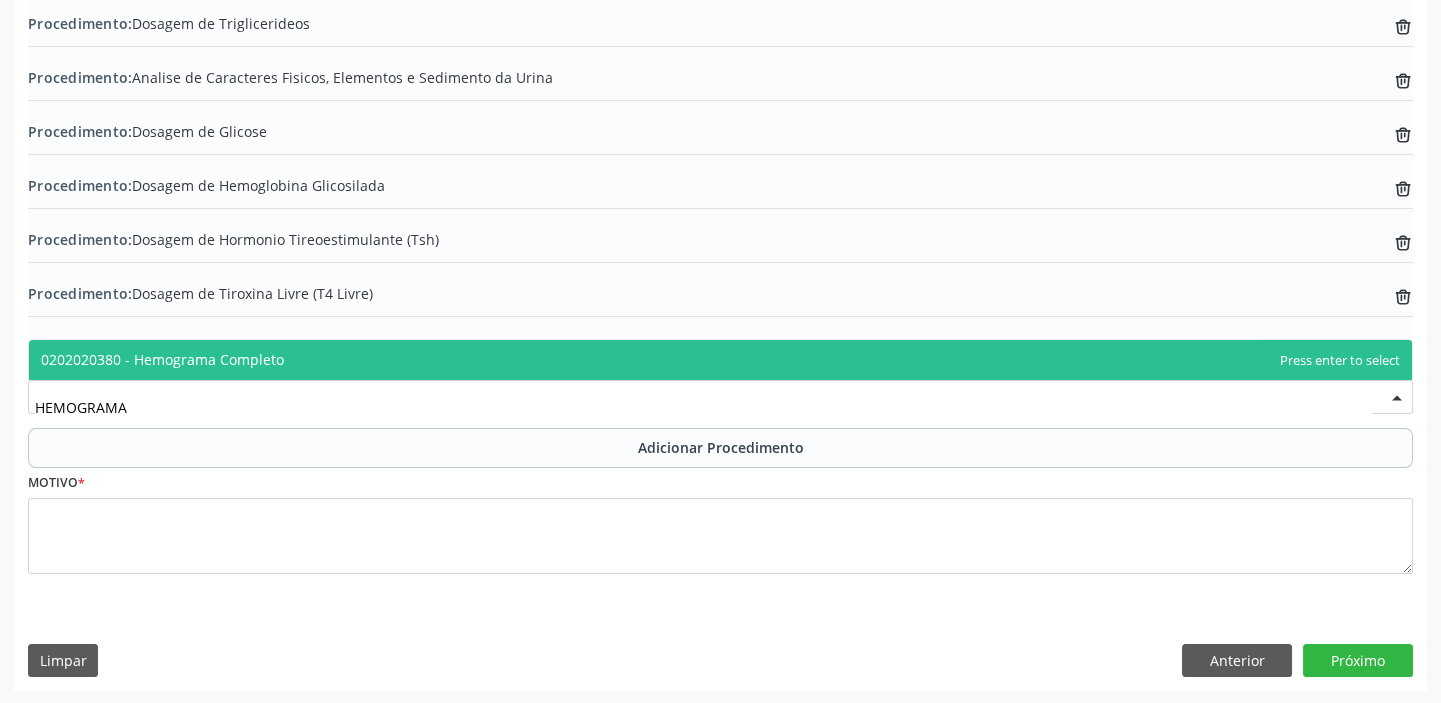 click on "0202020380 - Hemograma Completo" at bounding box center [720, 360] 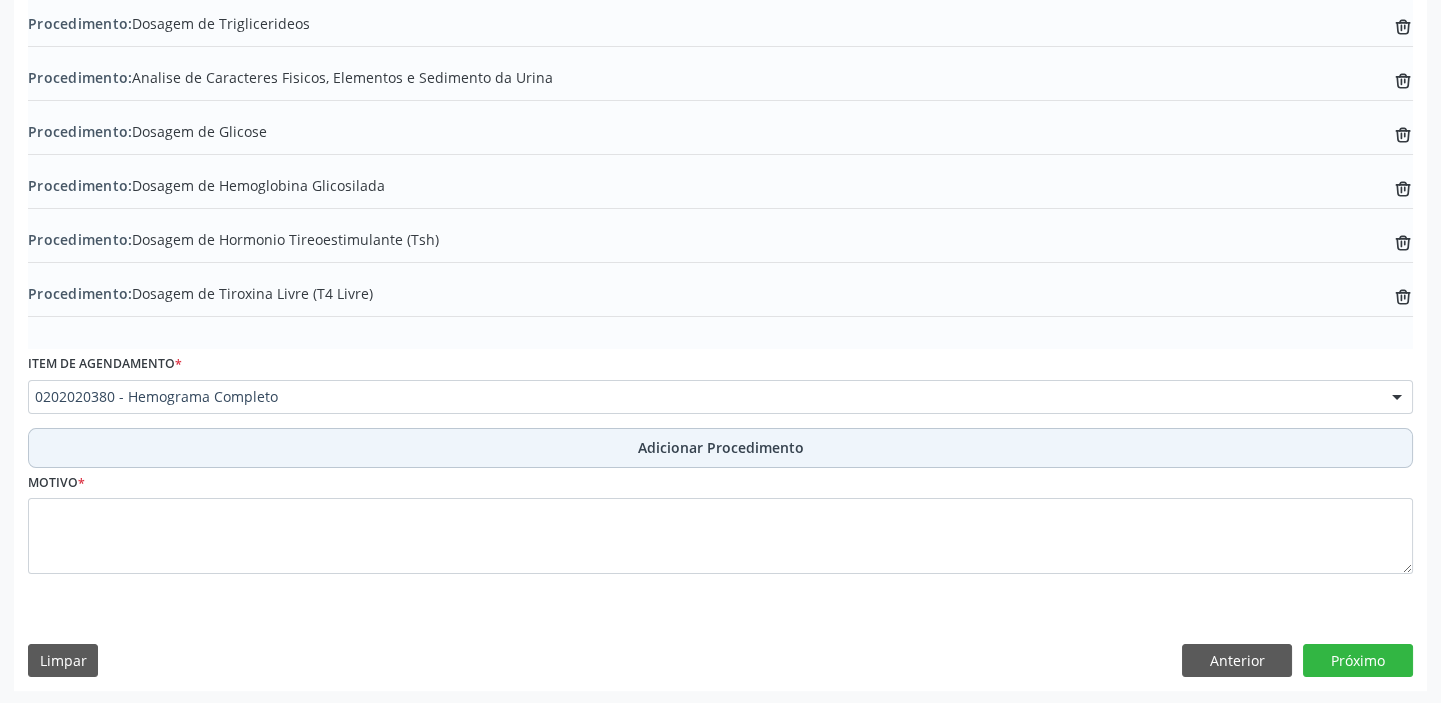 click on "Adicionar Procedimento" at bounding box center [720, 448] 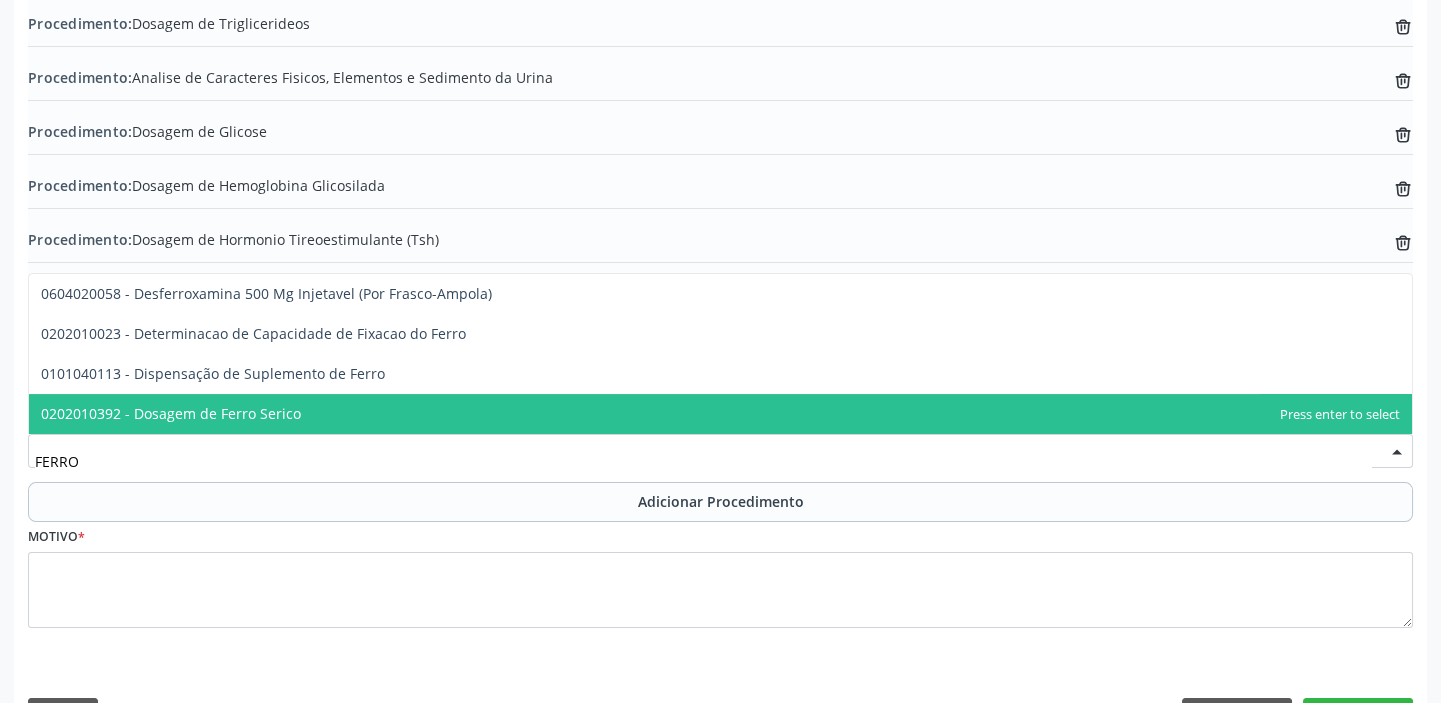 type on "FERRO S" 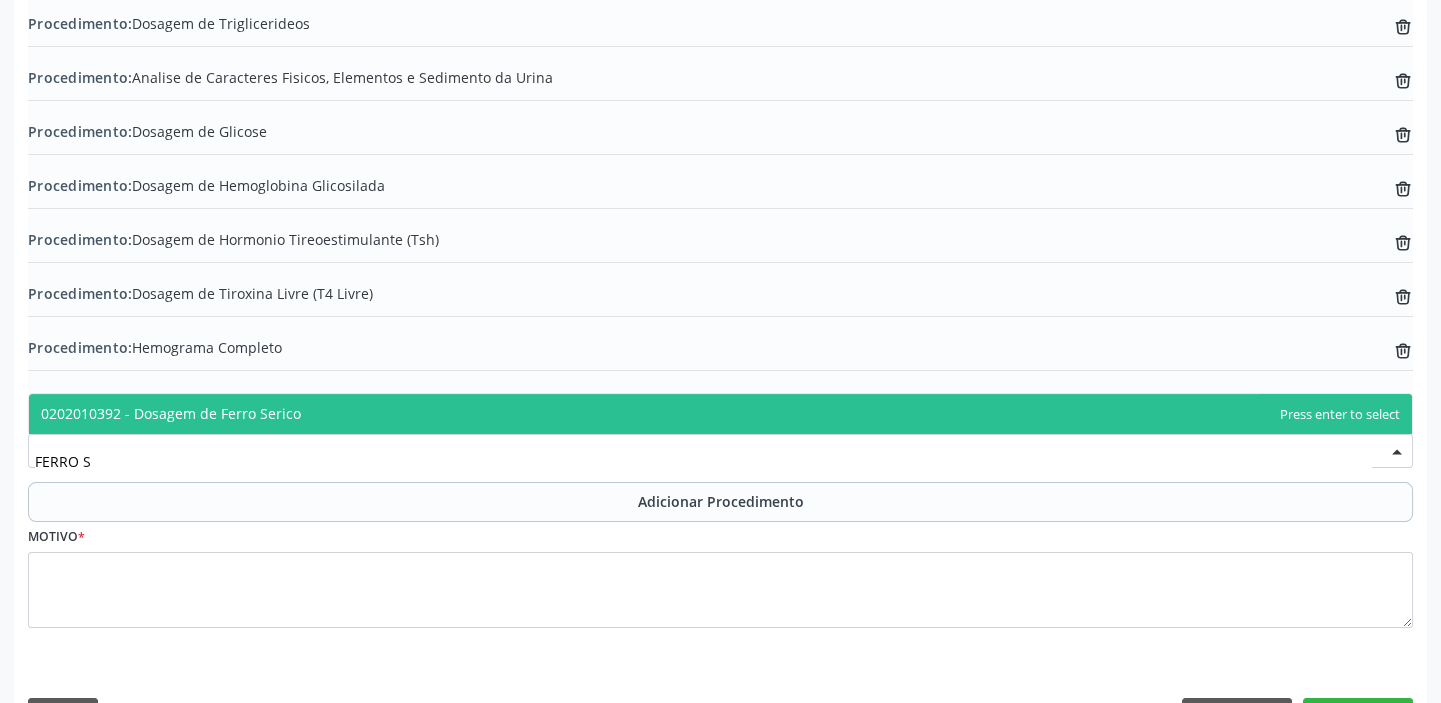 click on "0202010392 - Dosagem de Ferro Serico" at bounding box center [720, 414] 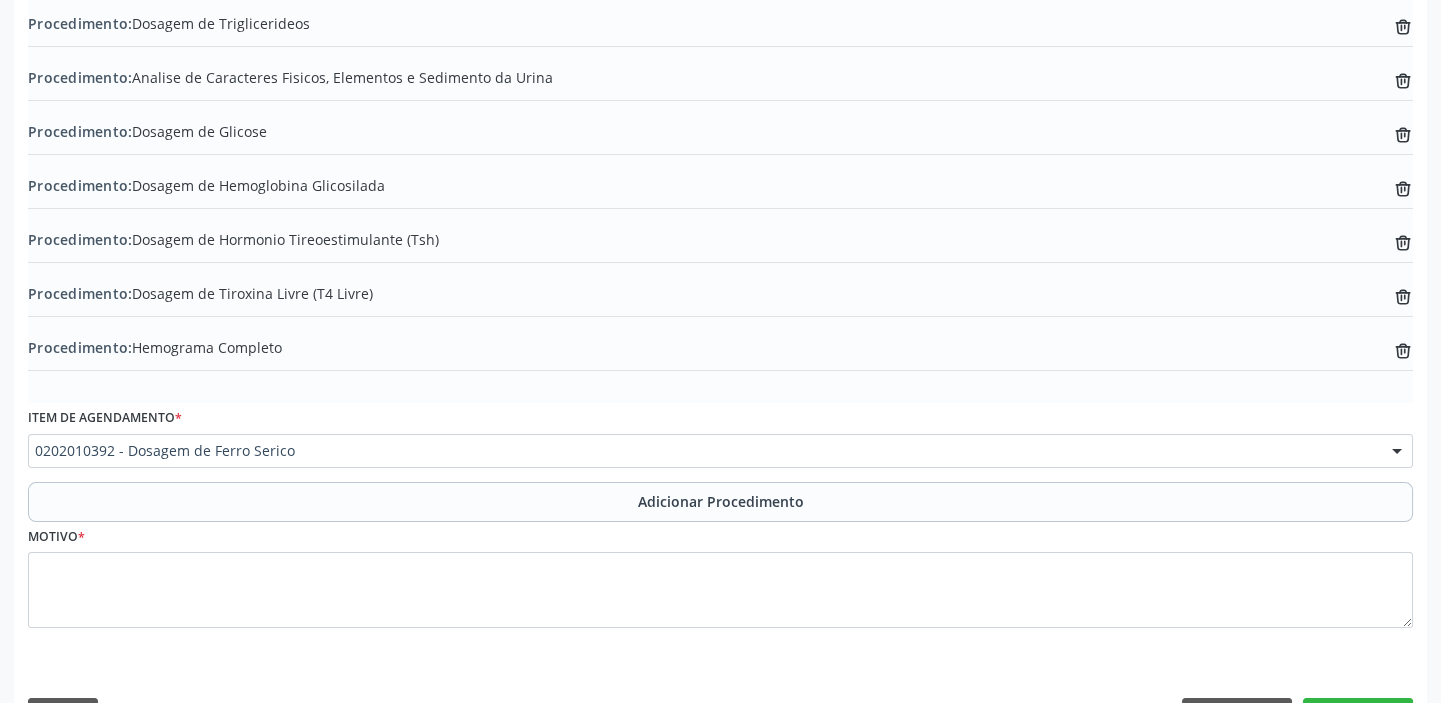 click on "Adicionar Procedimento" at bounding box center [721, 501] 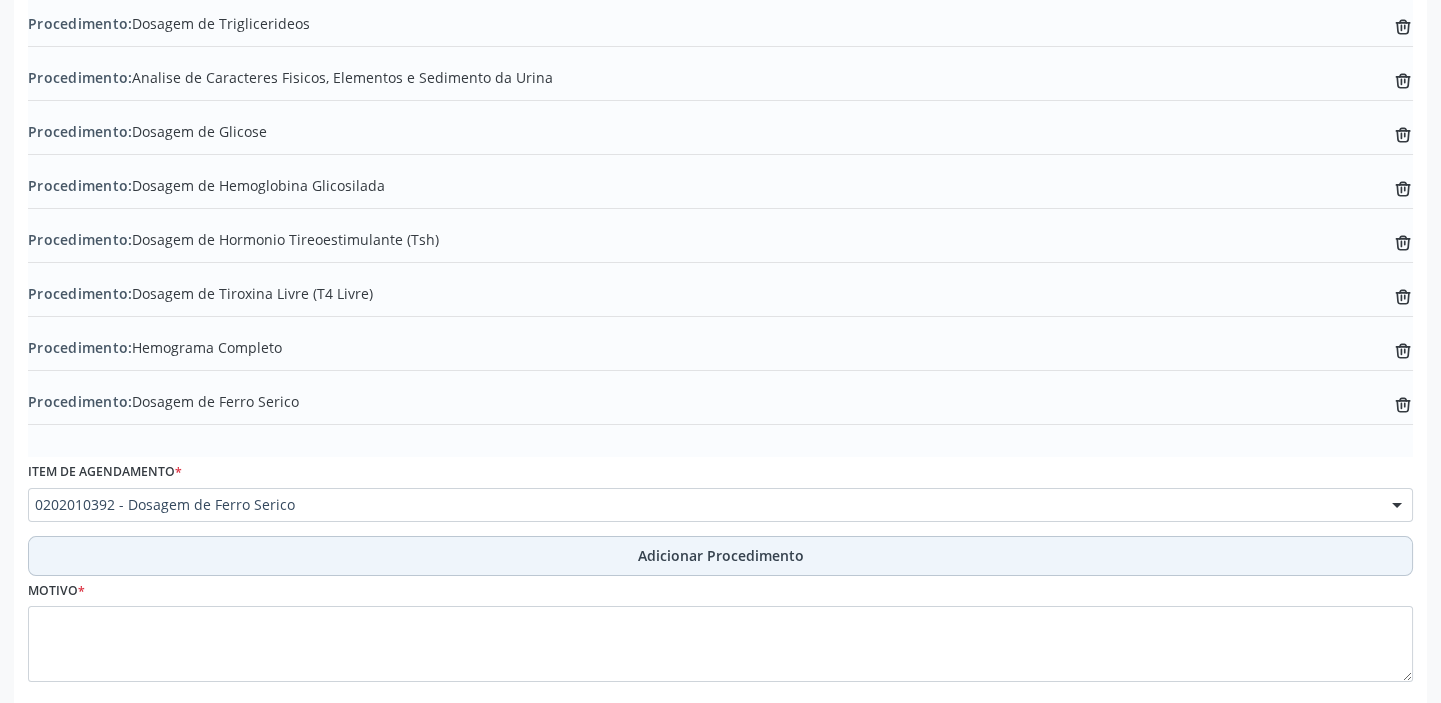 click on "Adicionar Procedimento" at bounding box center [721, 555] 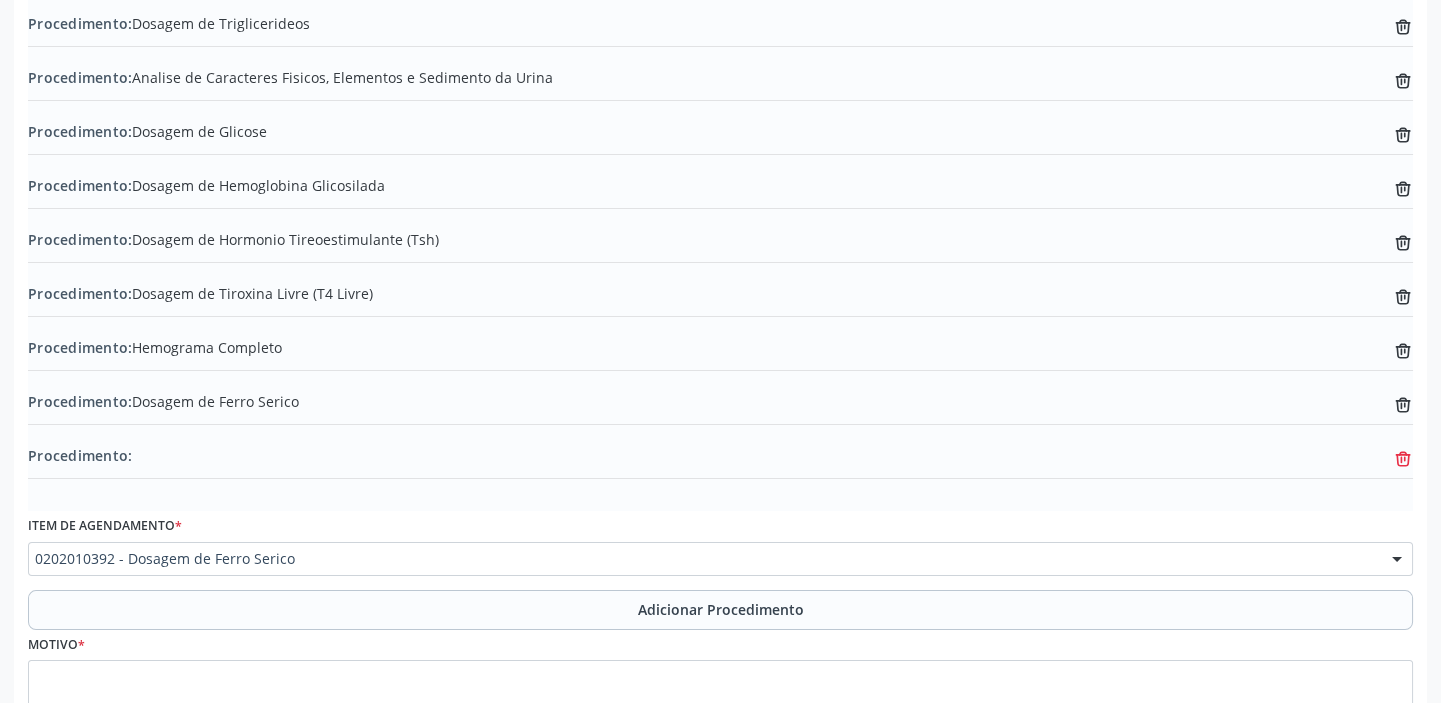 click on "trash-outline icon" 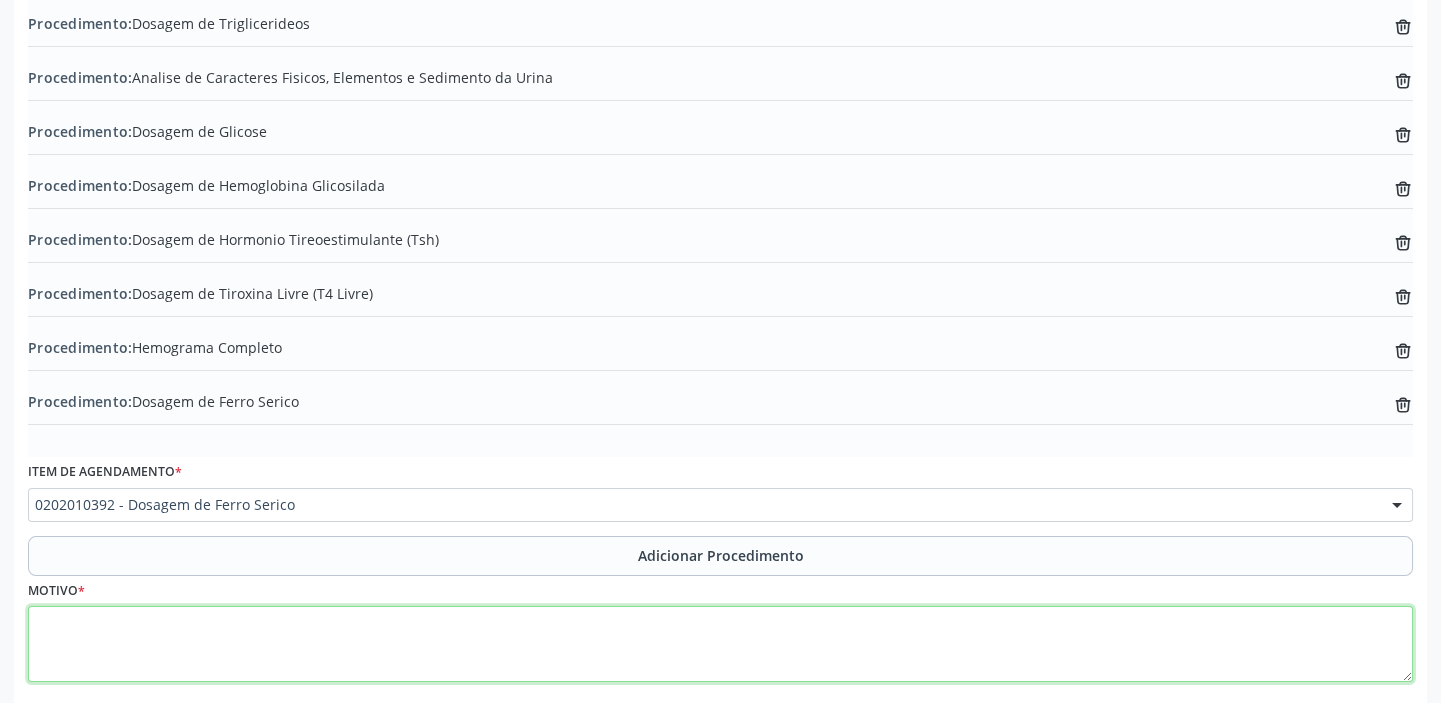 click at bounding box center [720, 644] 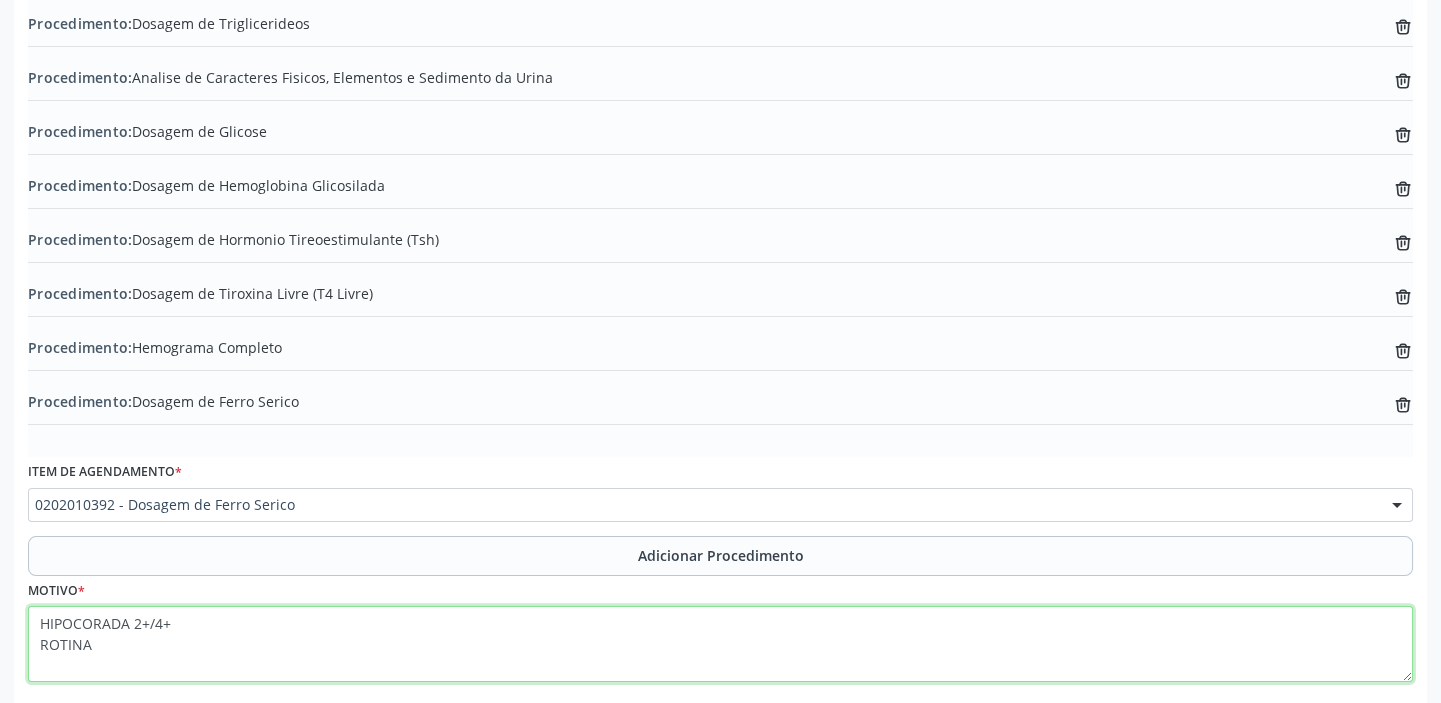 scroll, scrollTop: 941, scrollLeft: 0, axis: vertical 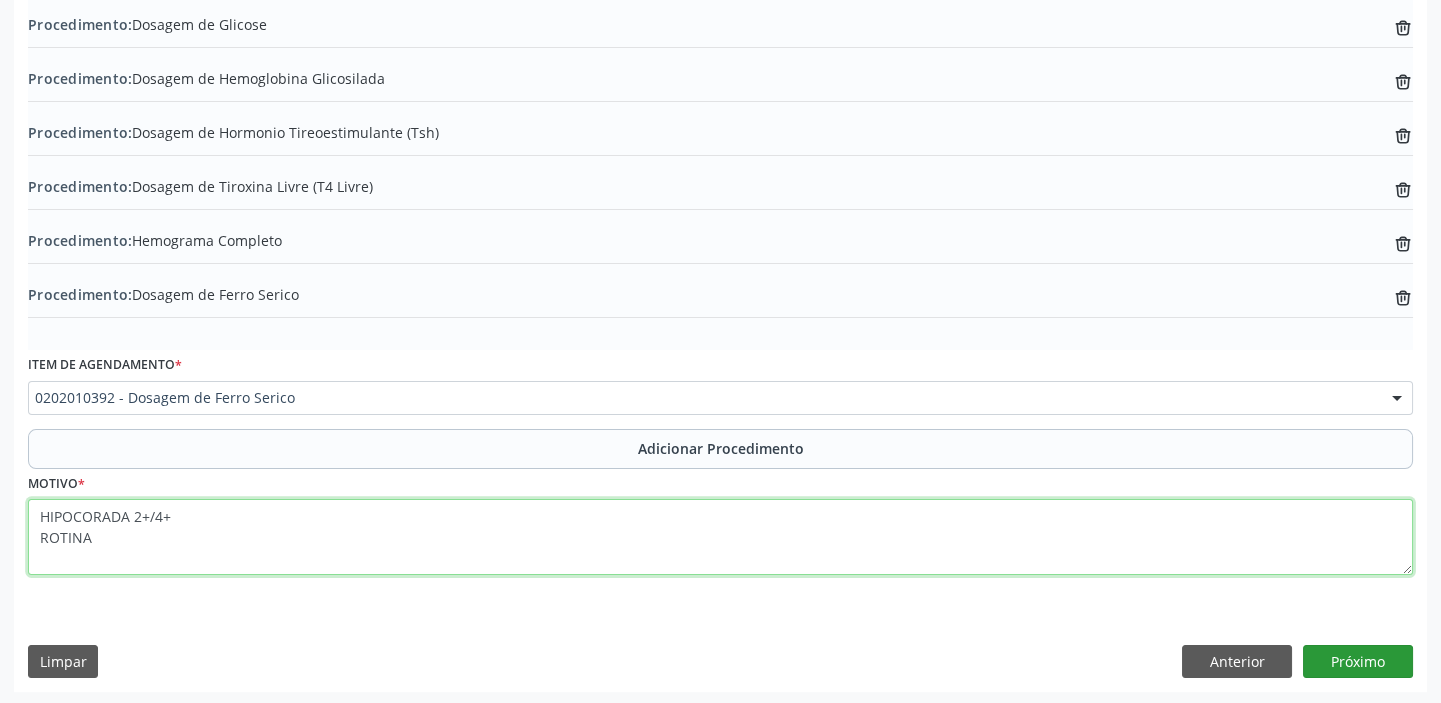 type on "HIPOCORADA 2+/4+
ROTINA" 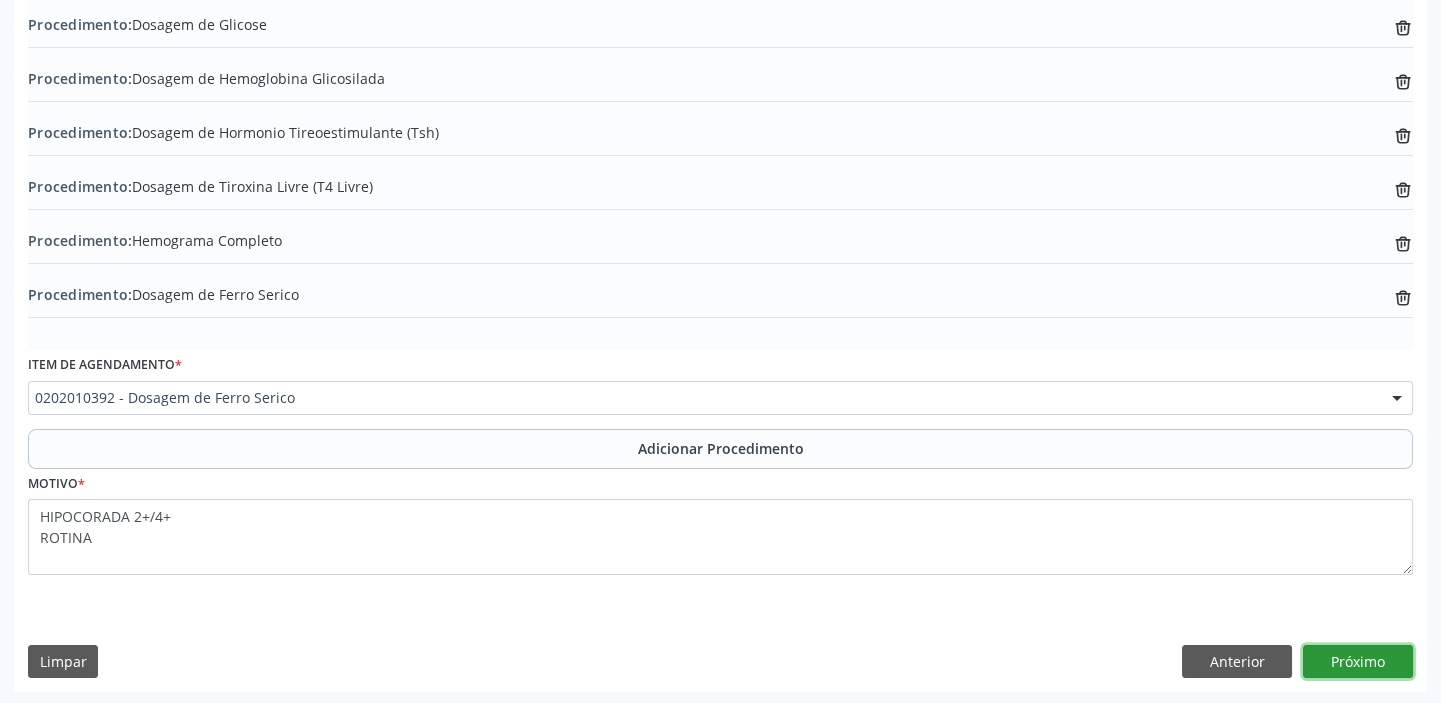 click on "Próximo" at bounding box center [1358, 662] 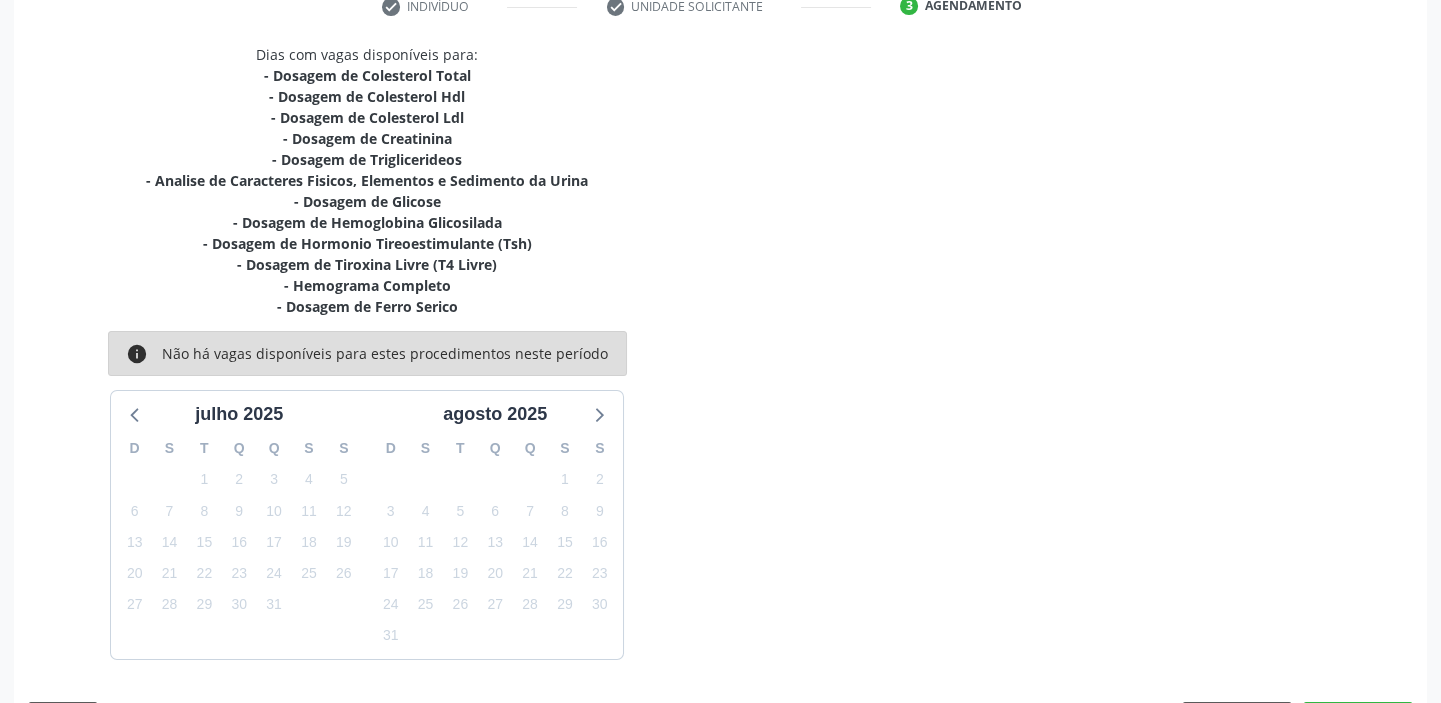 scroll, scrollTop: 484, scrollLeft: 0, axis: vertical 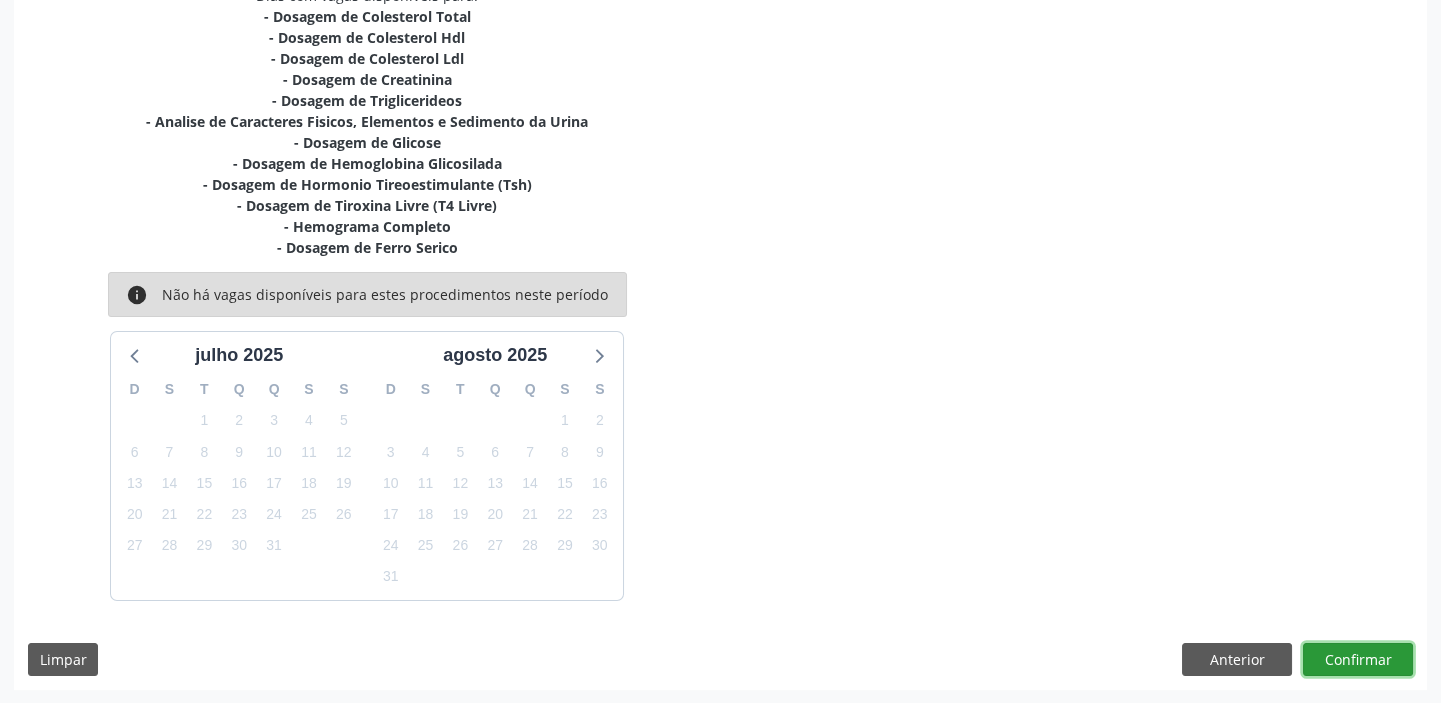 click on "Confirmar" at bounding box center [1358, 660] 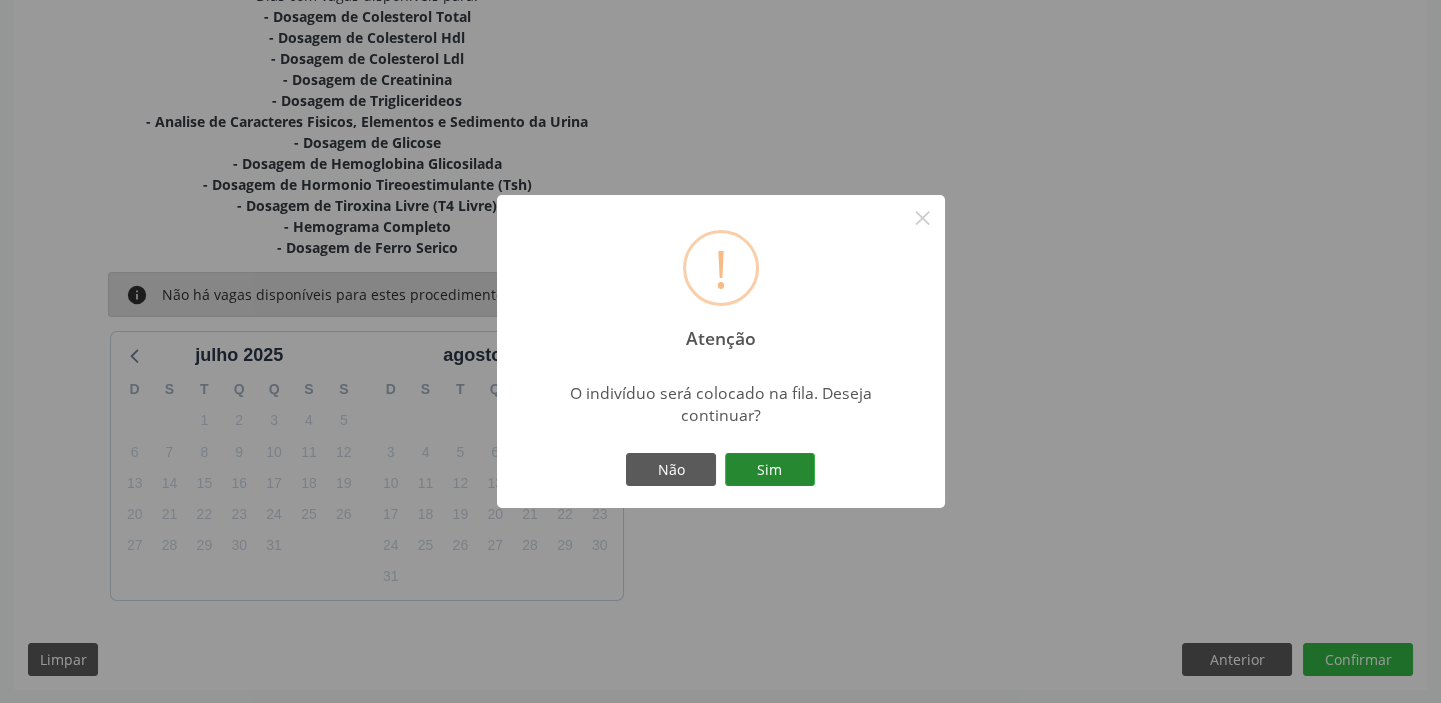 click on "Sim" at bounding box center [770, 470] 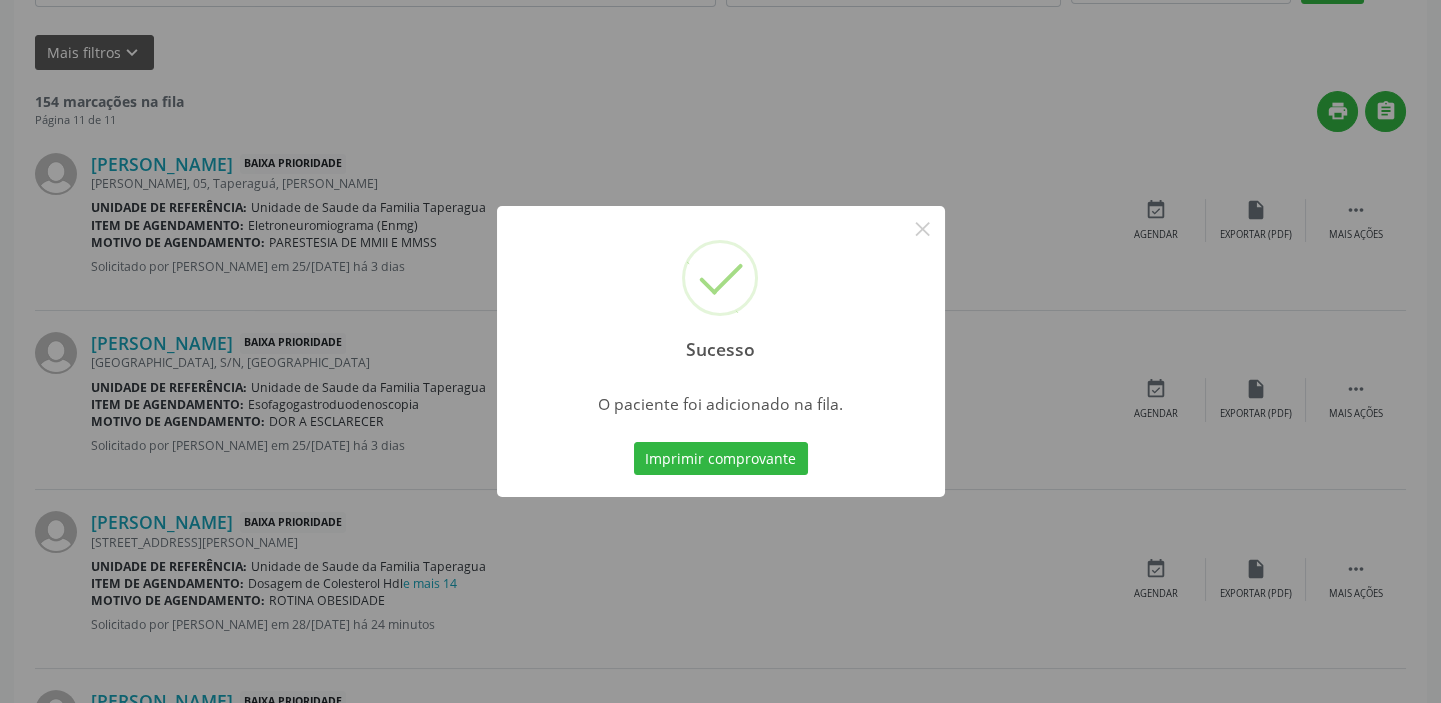 scroll, scrollTop: 0, scrollLeft: 0, axis: both 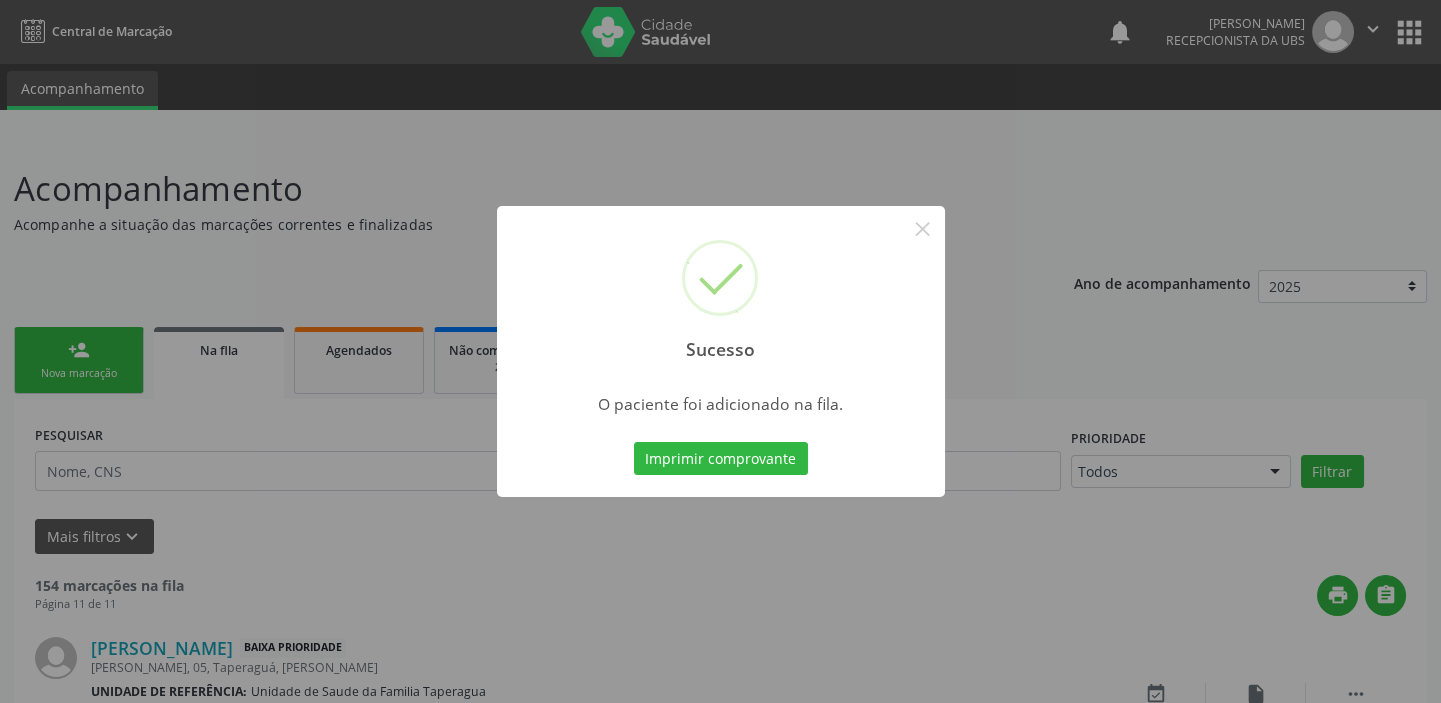 click on "Sucesso × O paciente foi adicionado na fila. Imprimir comprovante Cancel" at bounding box center (720, 351) 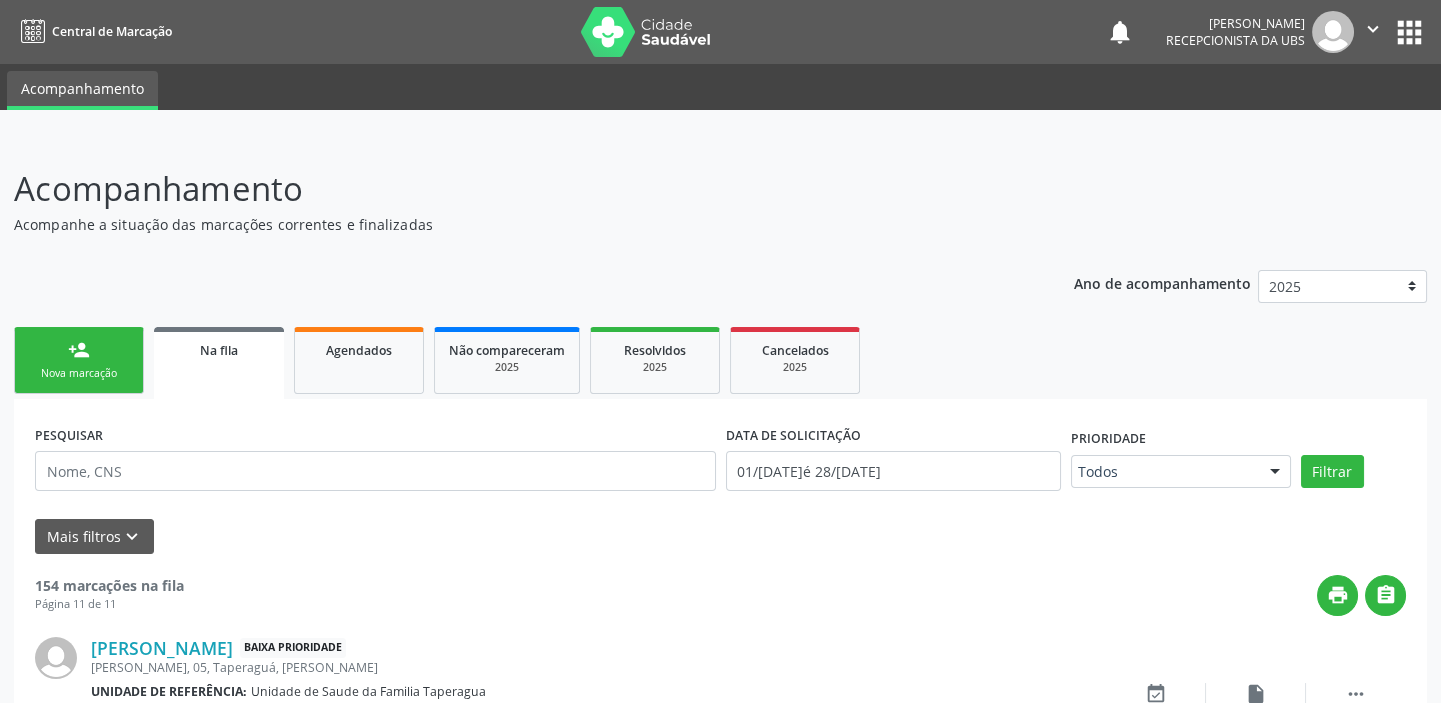 scroll, scrollTop: 719, scrollLeft: 0, axis: vertical 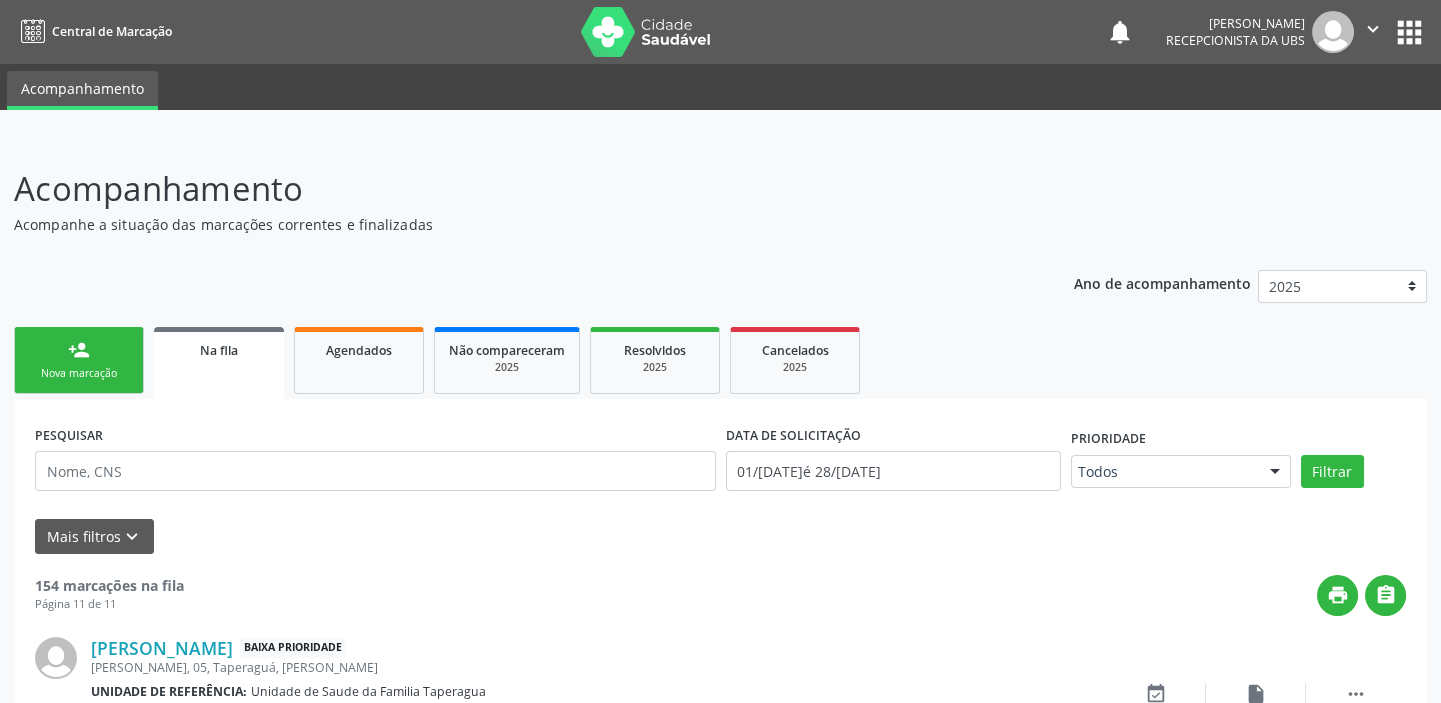 click on "person_add
Nova marcação" at bounding box center (79, 360) 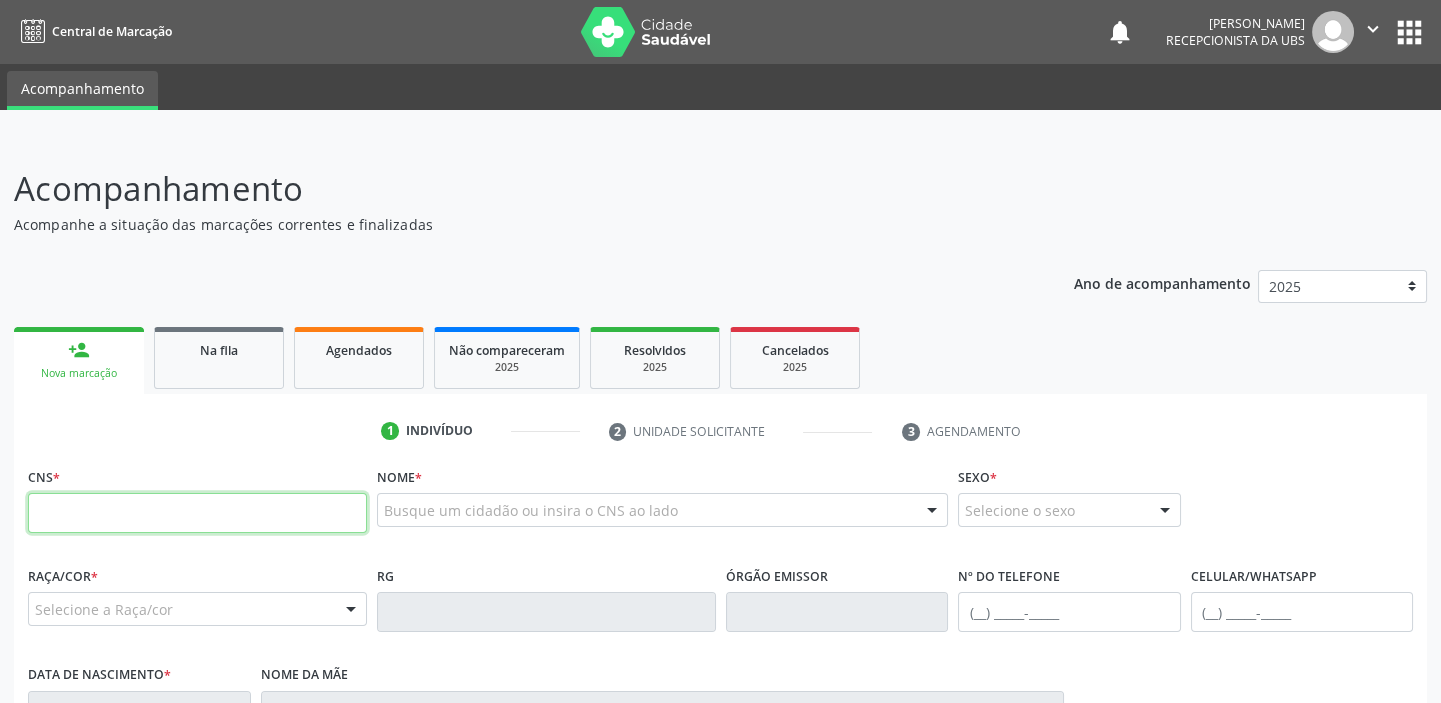 click at bounding box center [197, 513] 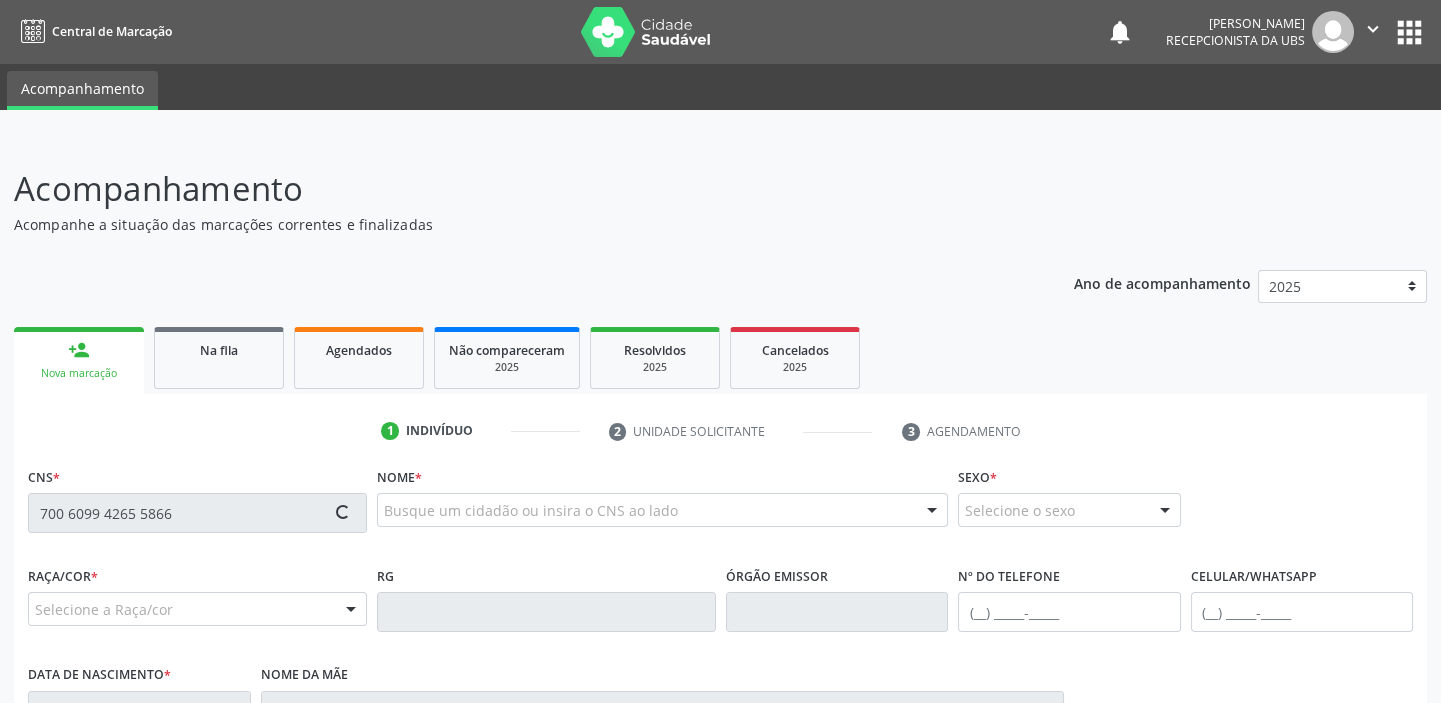 type on "700 6099 4265 5866" 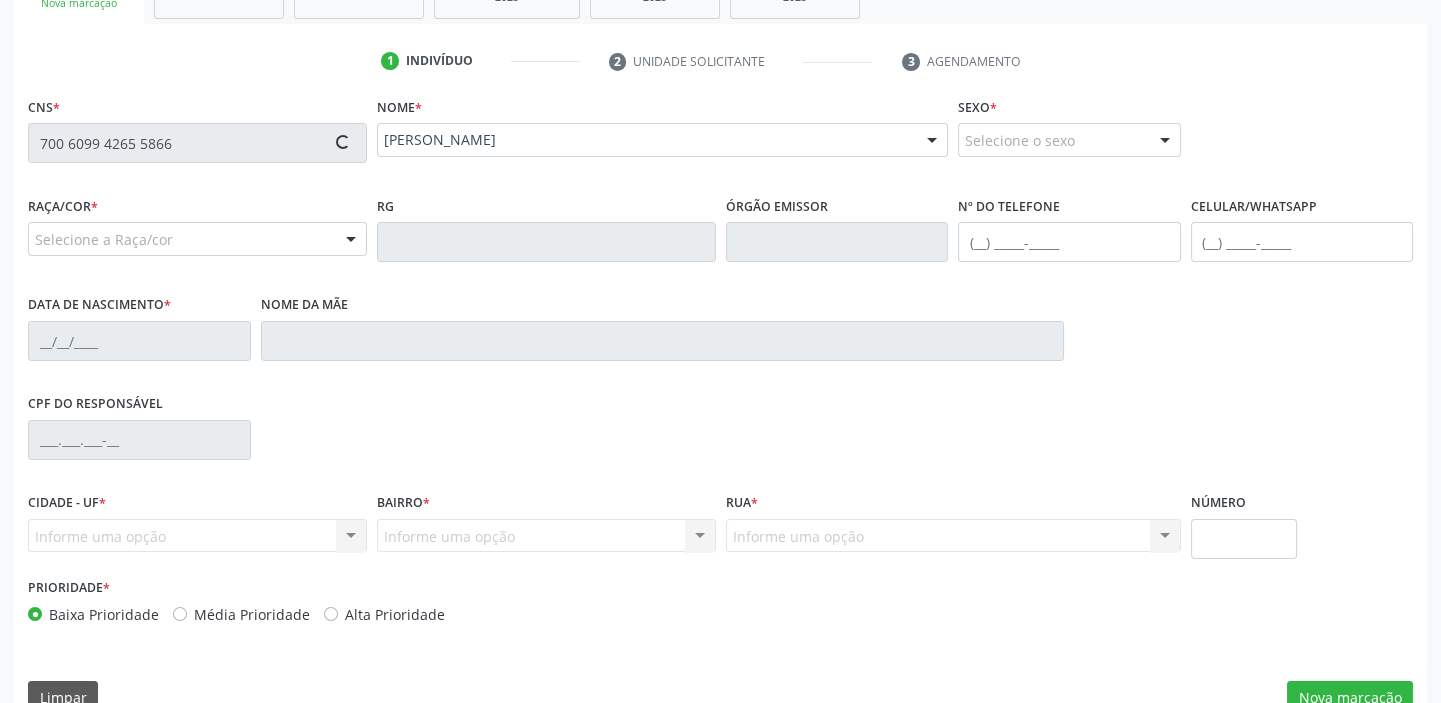type on "(82) 99380-4897" 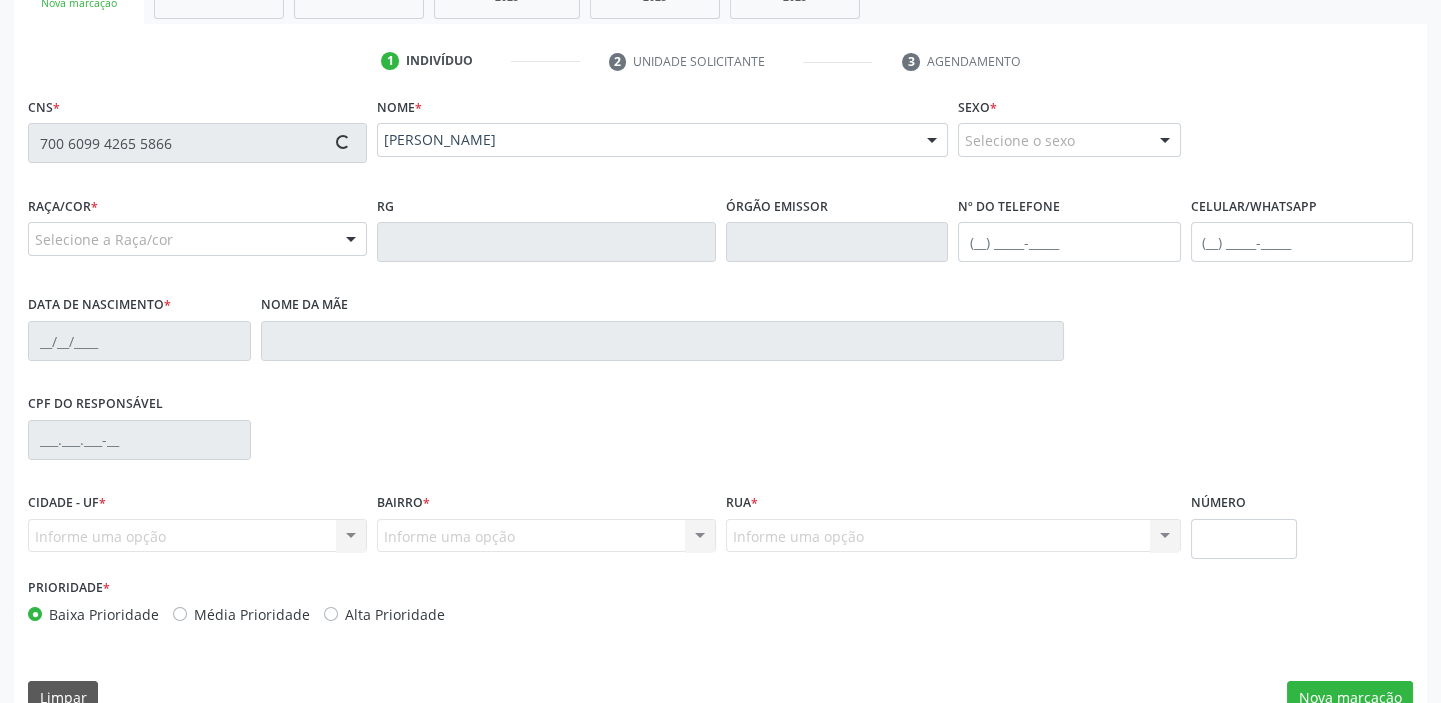 type on "23/09/1981" 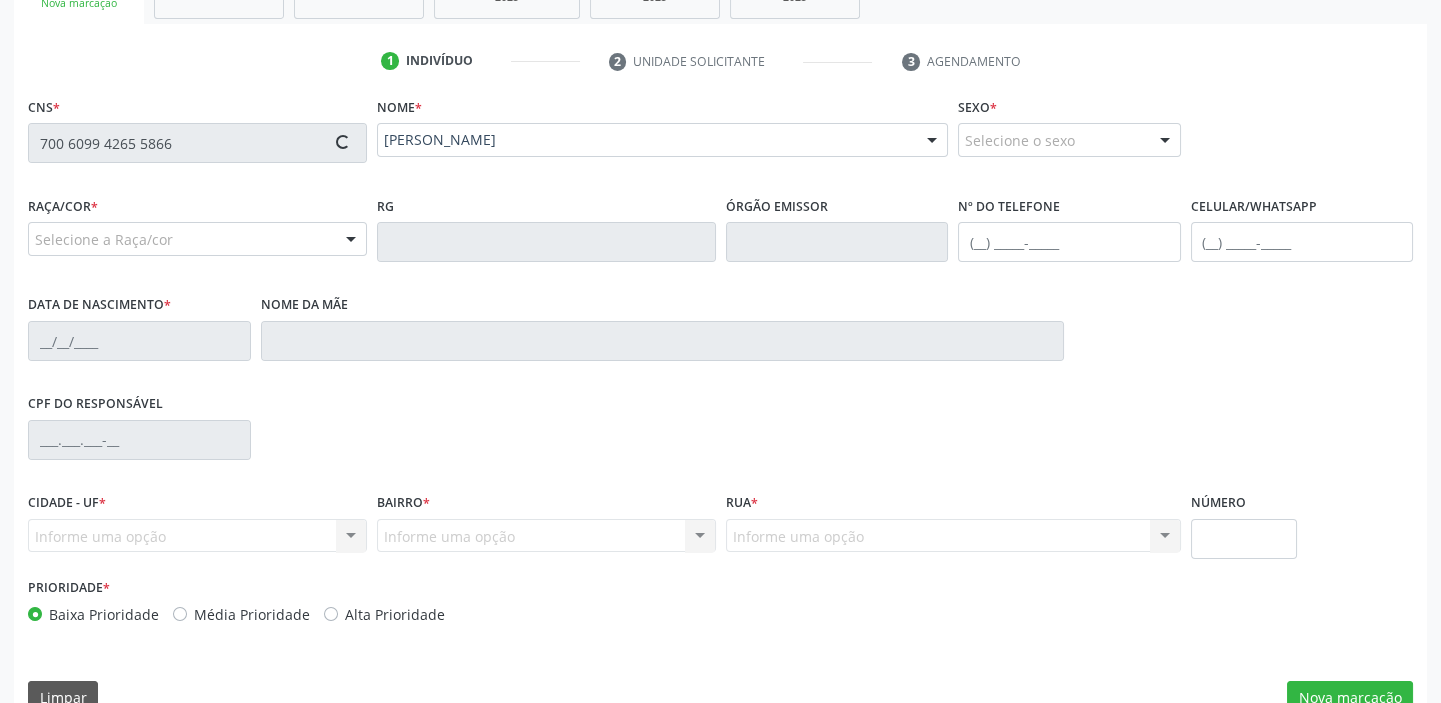 type on "Deusdete da Silva Lima" 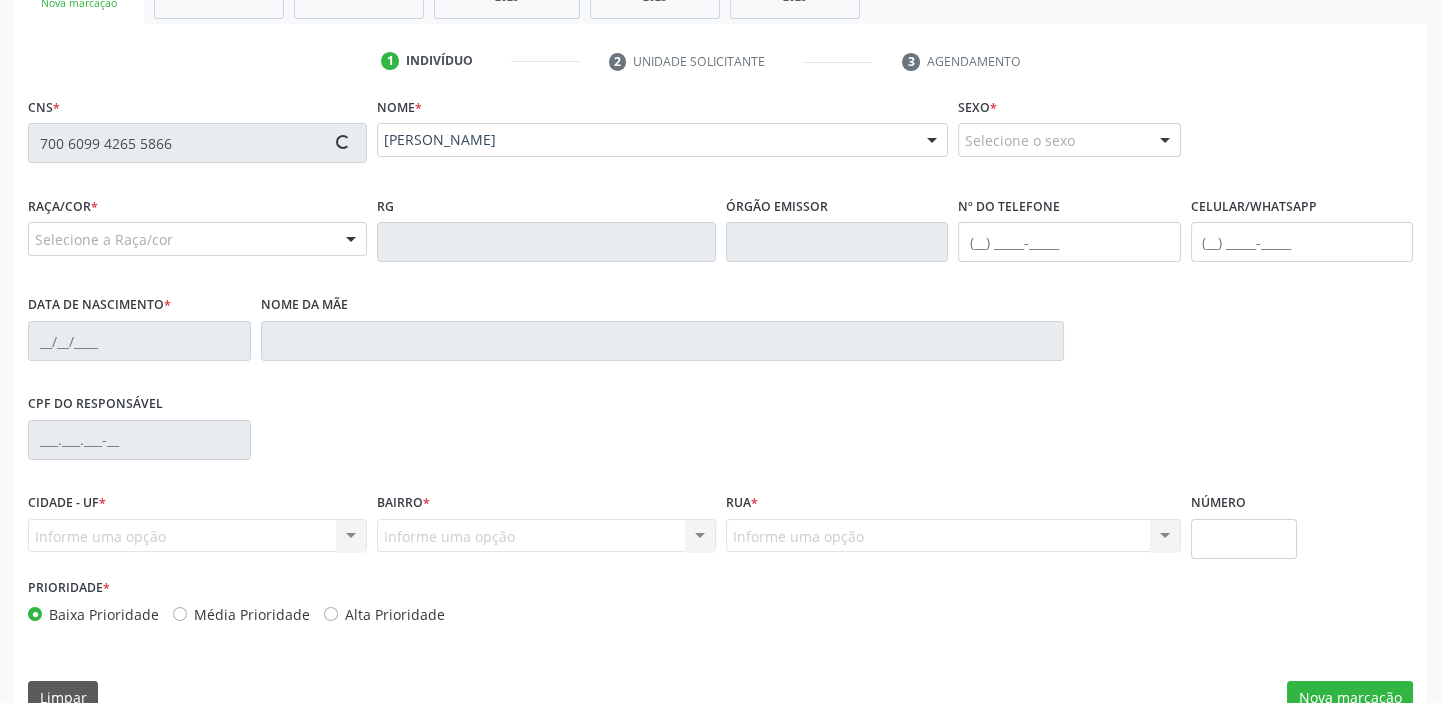 type on "639" 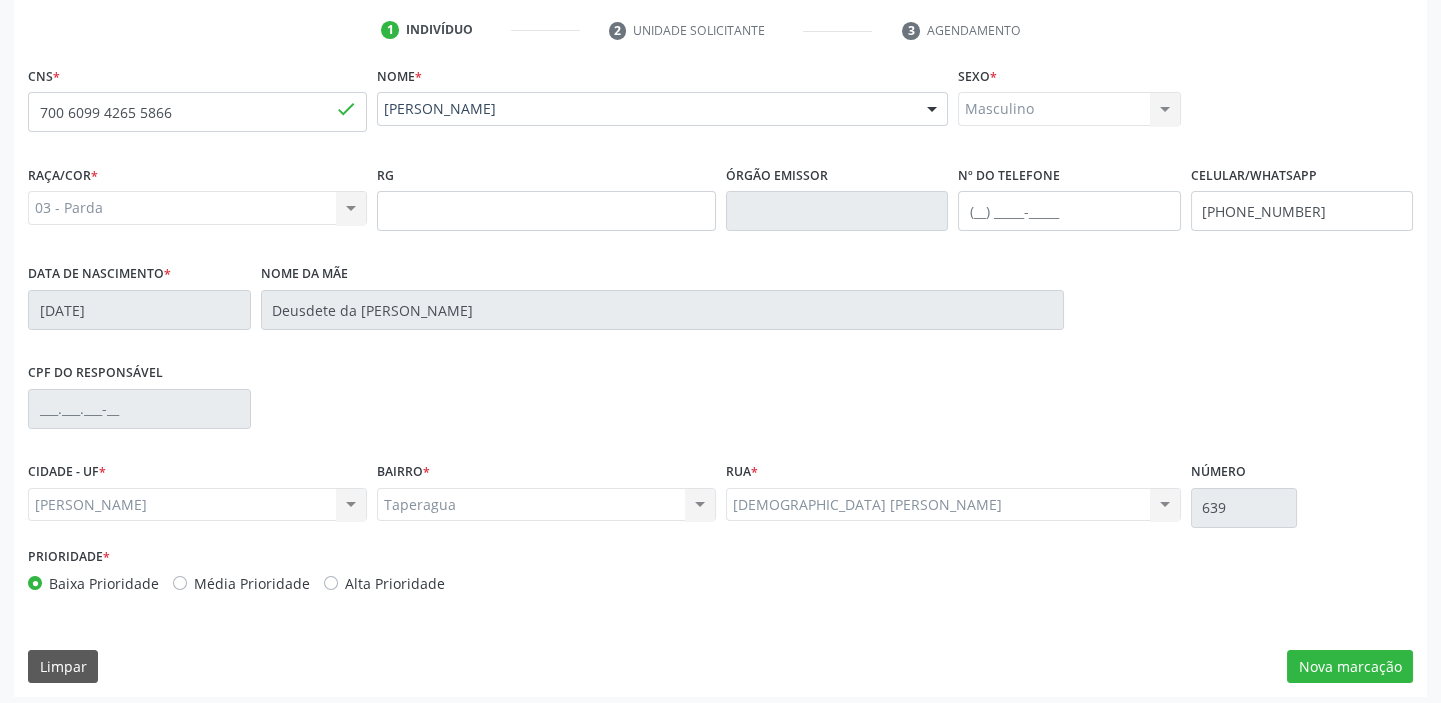 scroll, scrollTop: 408, scrollLeft: 0, axis: vertical 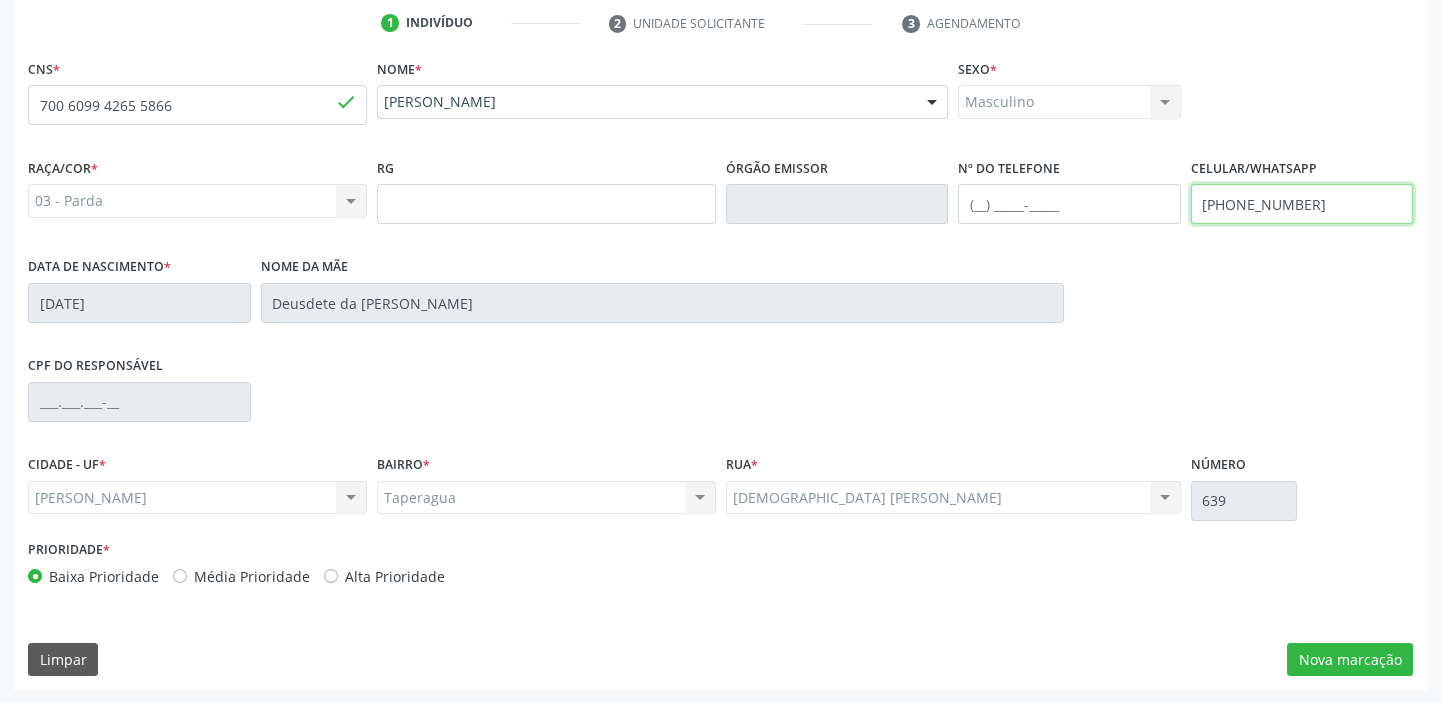 drag, startPoint x: 1308, startPoint y: 200, endPoint x: 1231, endPoint y: 196, distance: 77.10383 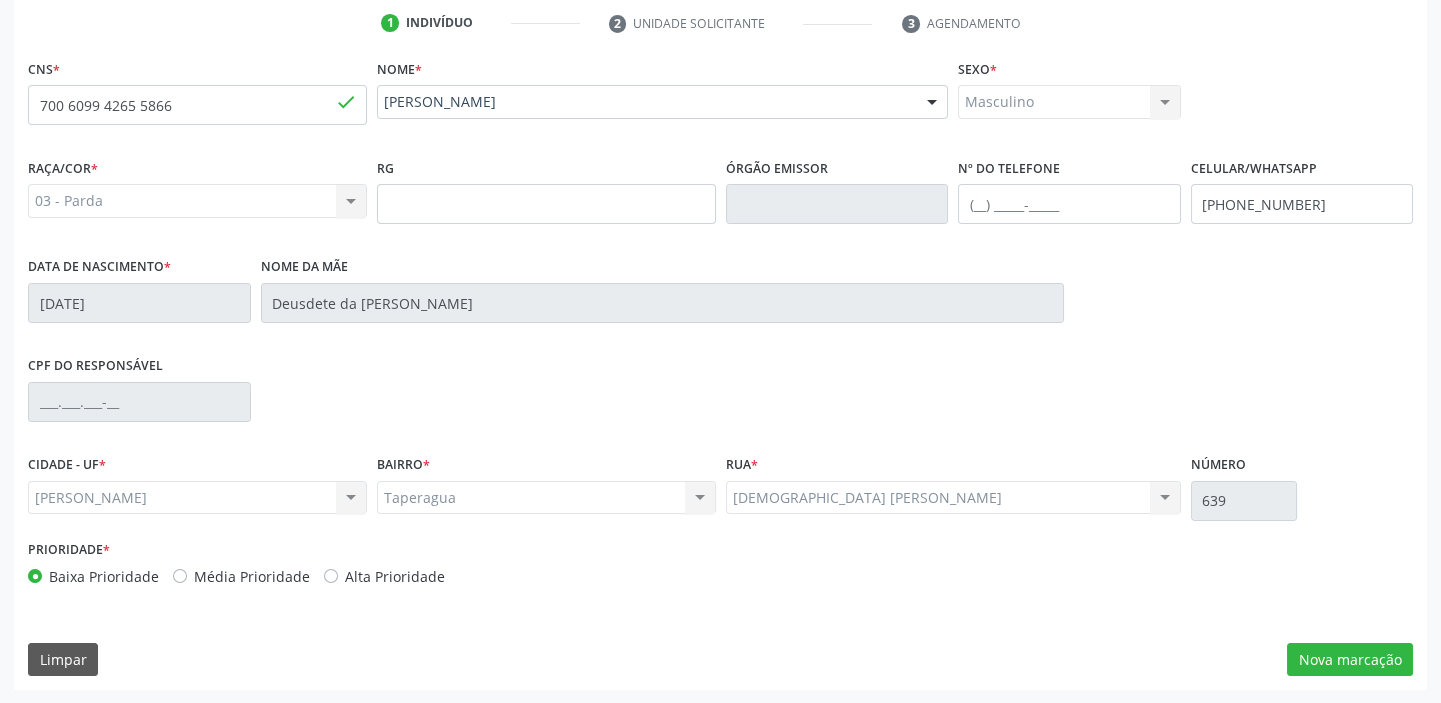 click on "CPF do responsável" at bounding box center (720, 400) 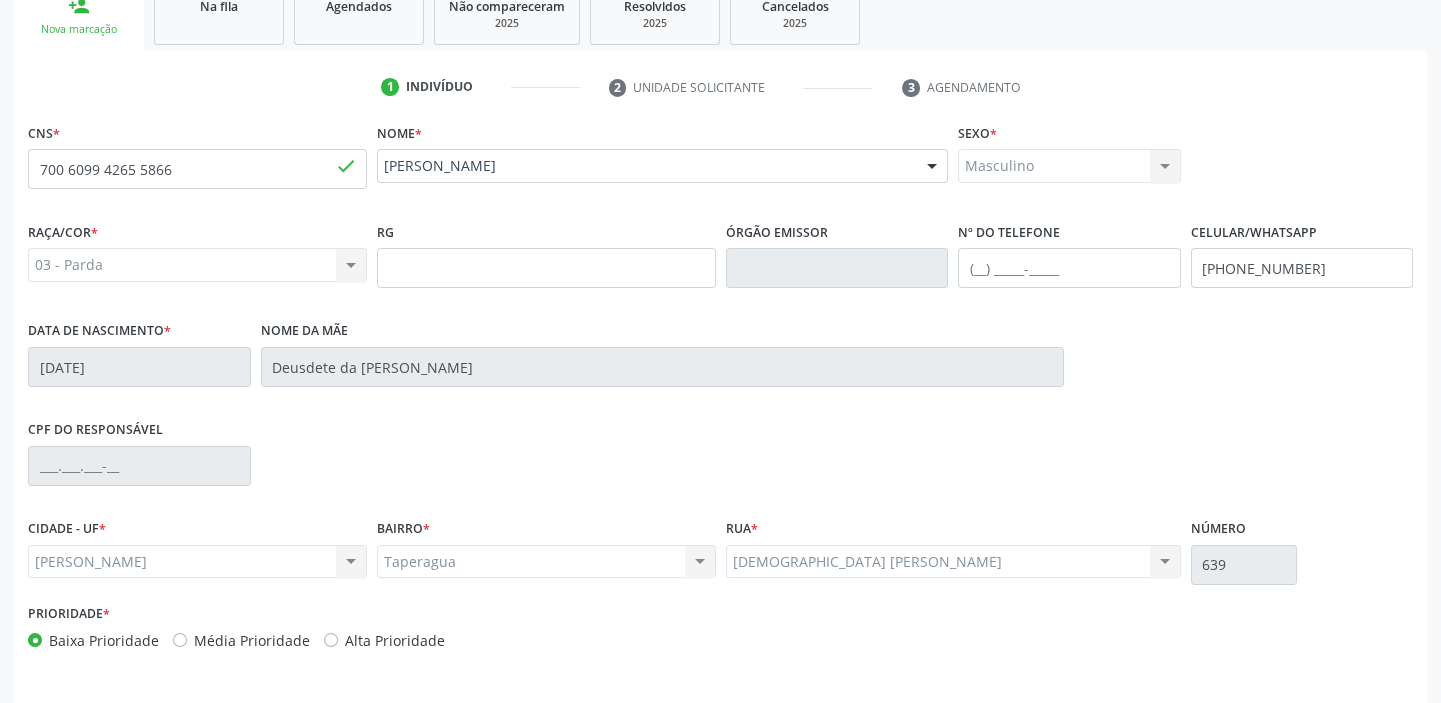 scroll, scrollTop: 408, scrollLeft: 0, axis: vertical 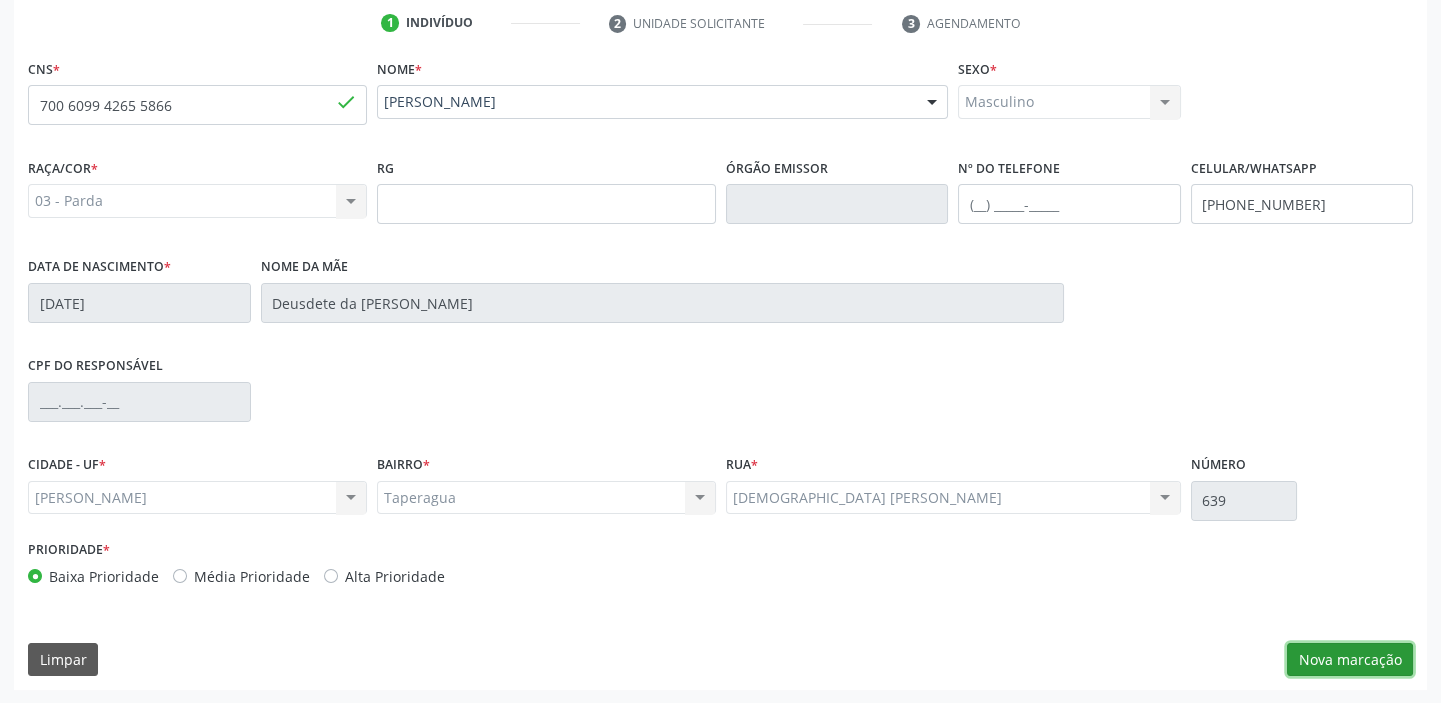 click on "Nova marcação" at bounding box center (1350, 660) 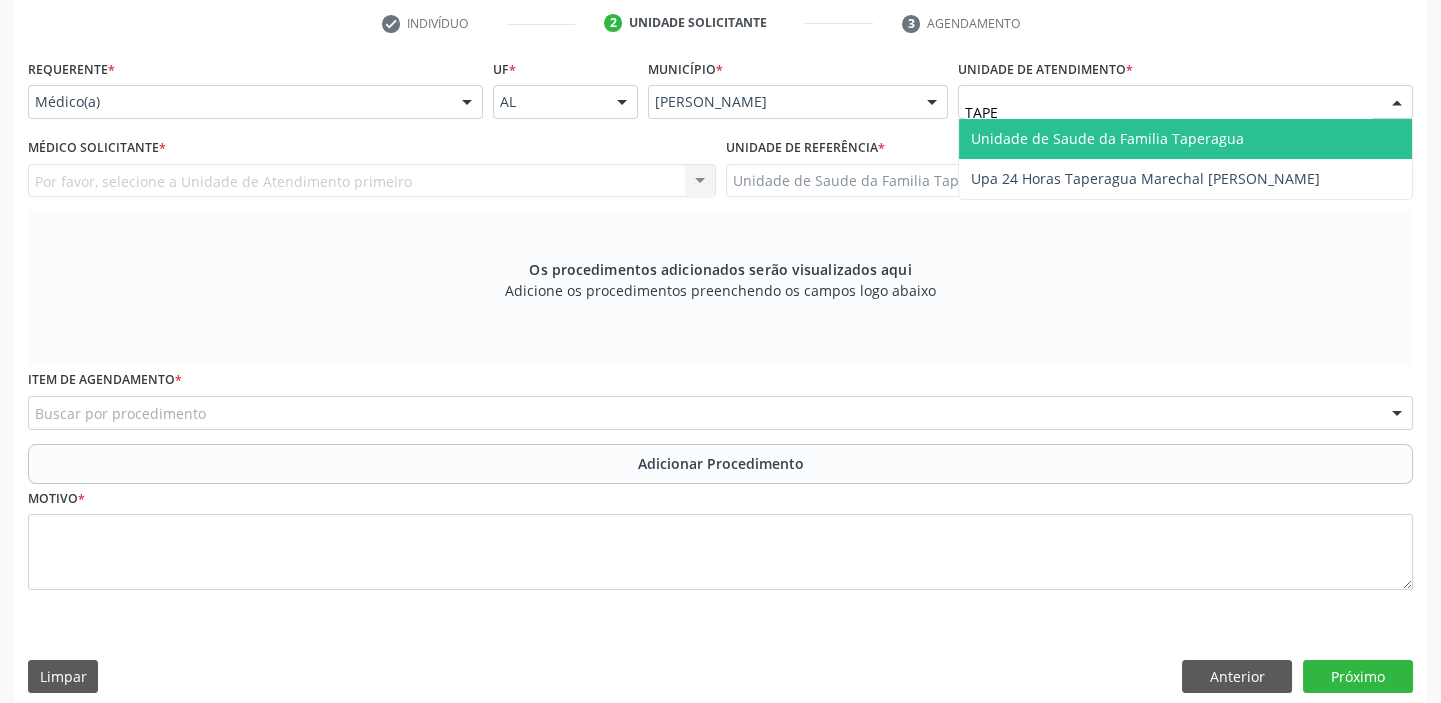 type on "TAPER" 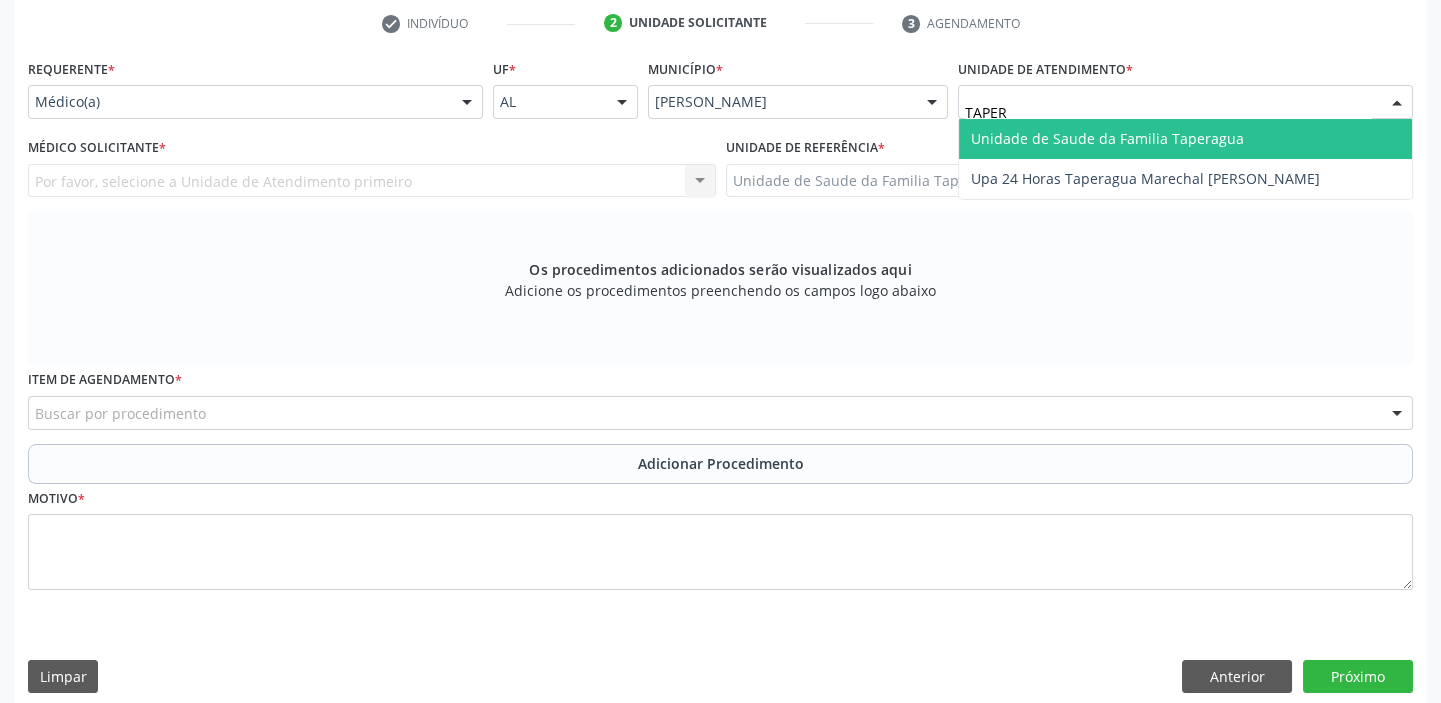 click on "Unidade de Saude da Familia Taperagua" at bounding box center (1107, 138) 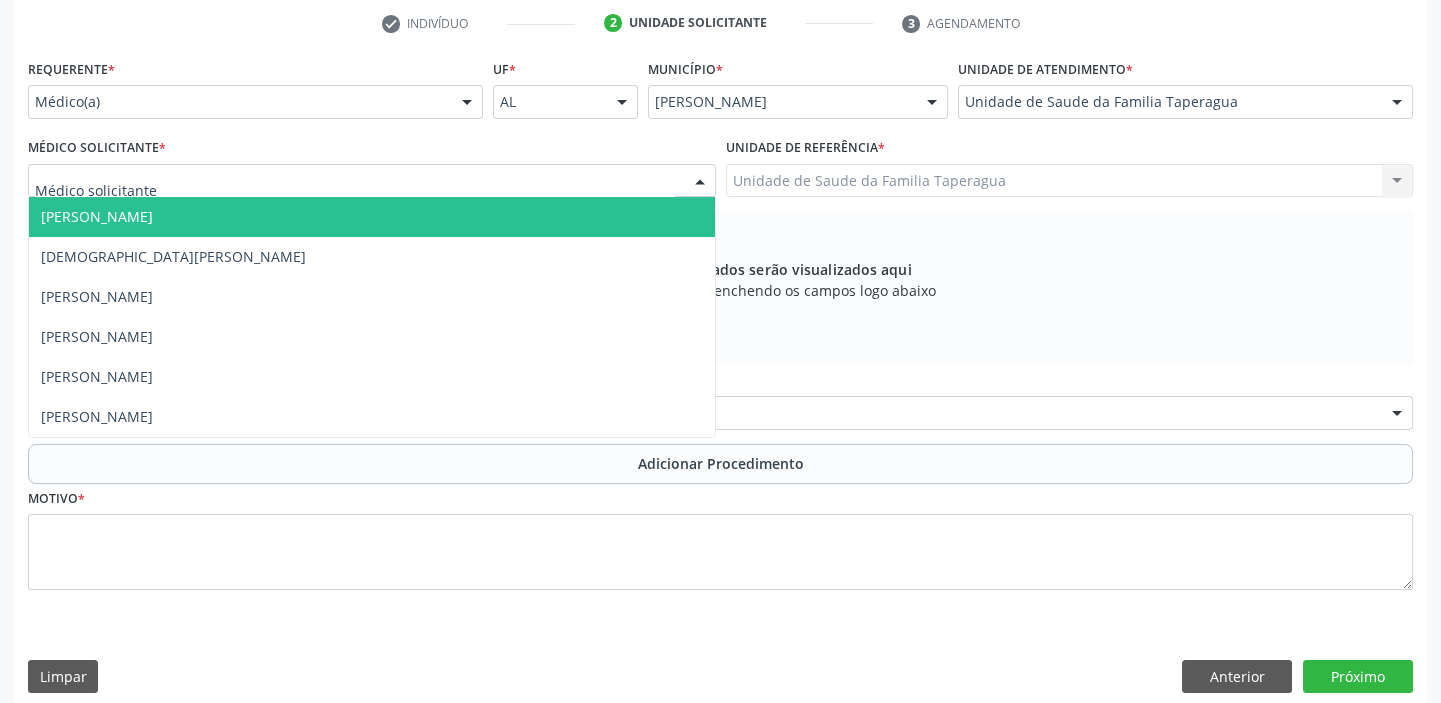 click at bounding box center [372, 181] 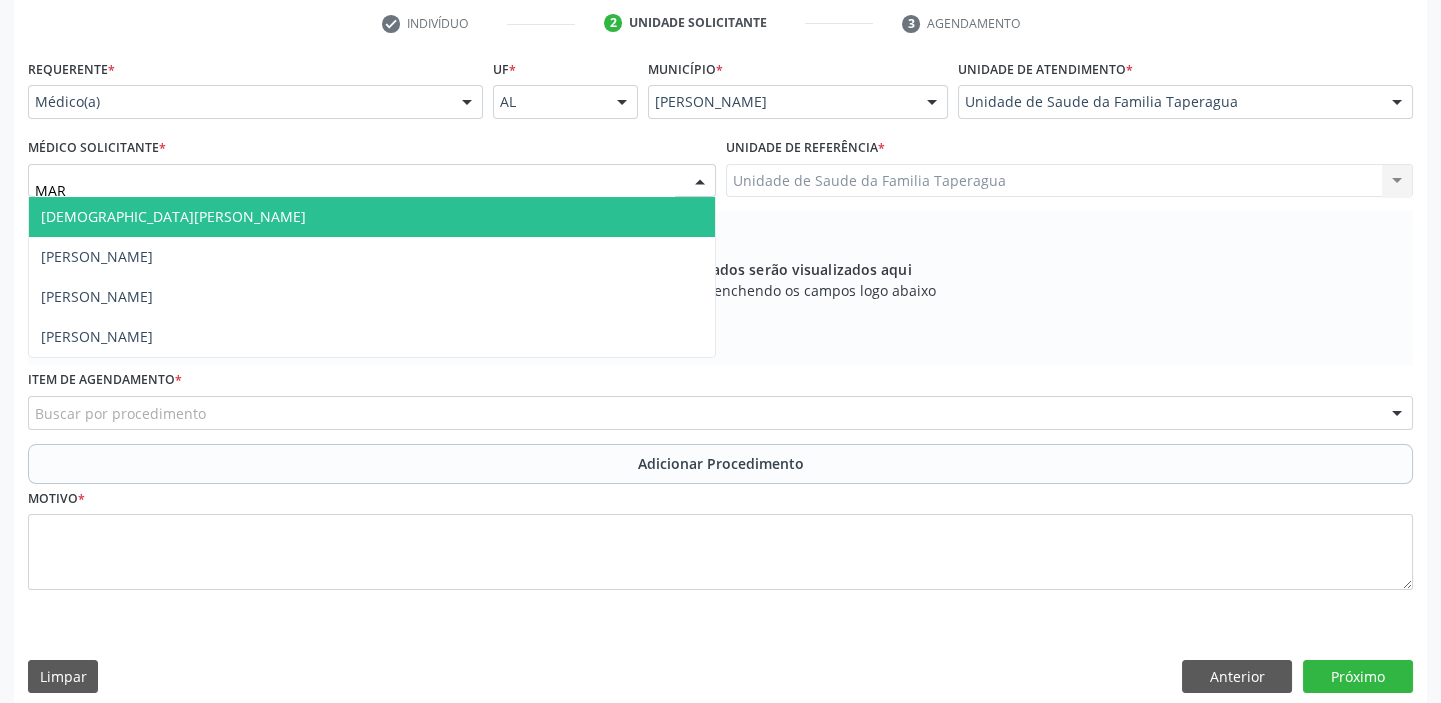 type on "MART" 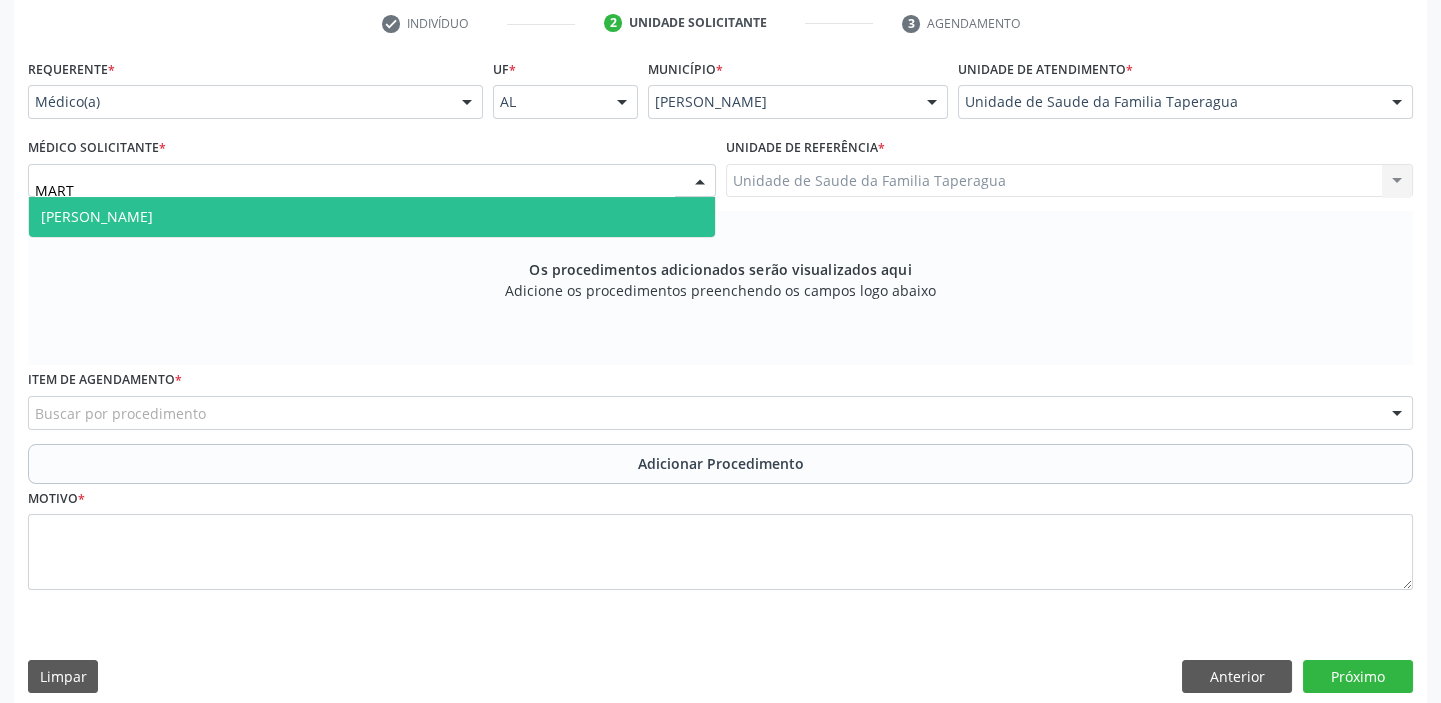 click on "Martina Toledo Valadao" at bounding box center [372, 217] 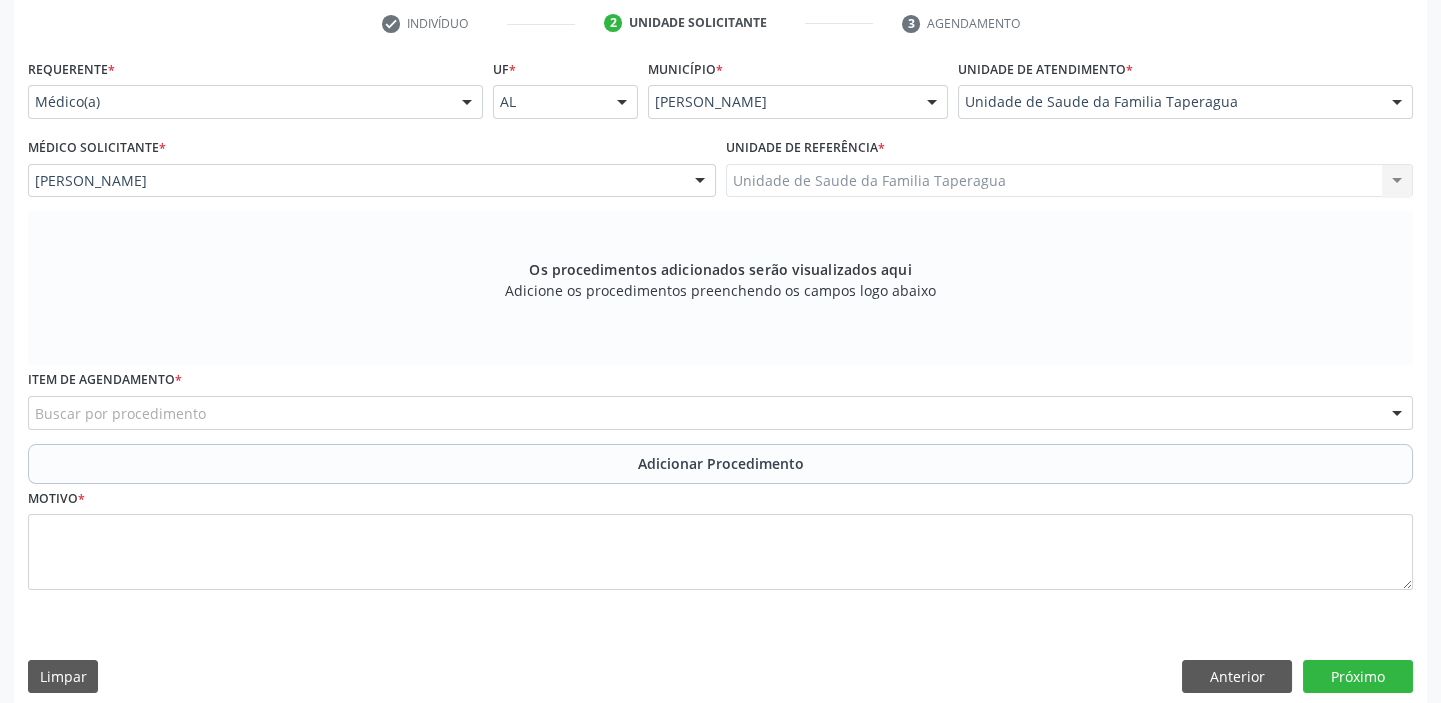 click on "Buscar por procedimento" at bounding box center (720, 413) 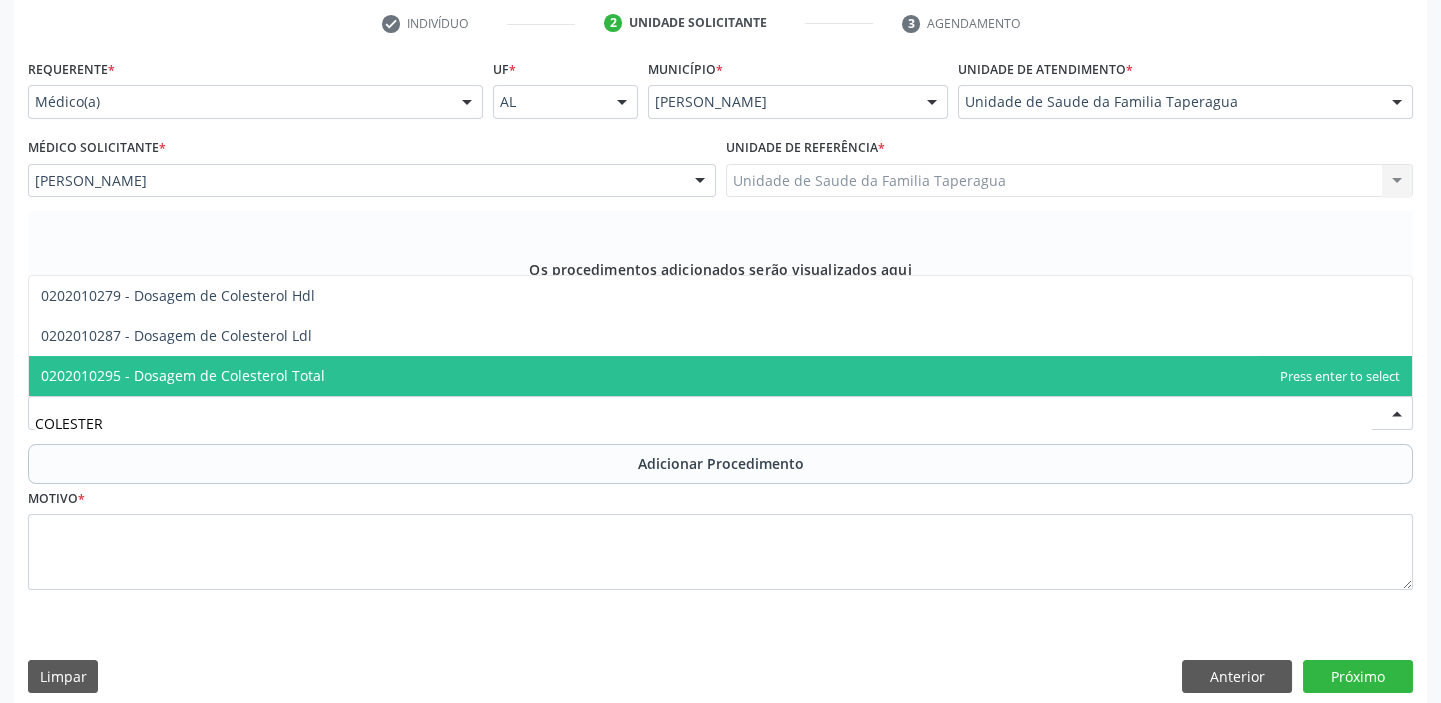 click on "0202010295 - Dosagem de Colesterol Total" at bounding box center [720, 376] 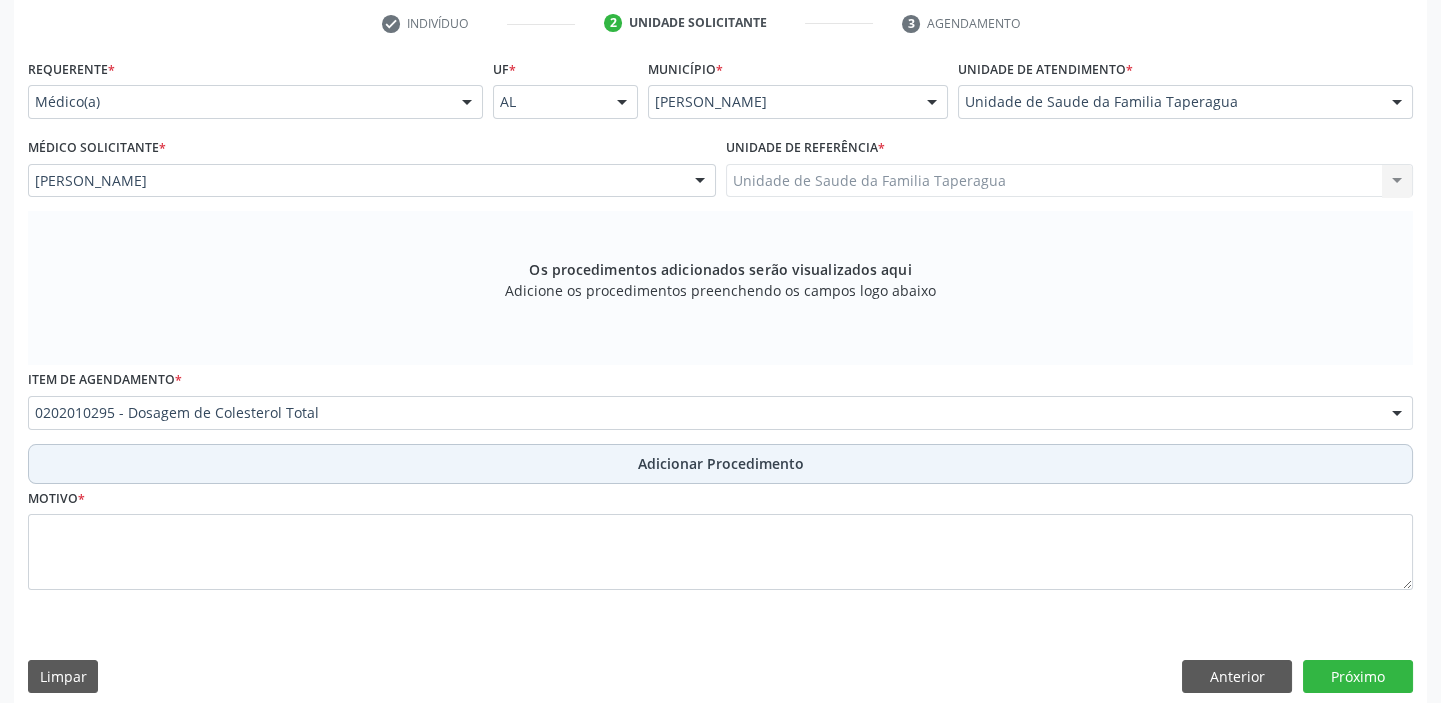 click on "Adicionar Procedimento" at bounding box center [720, 464] 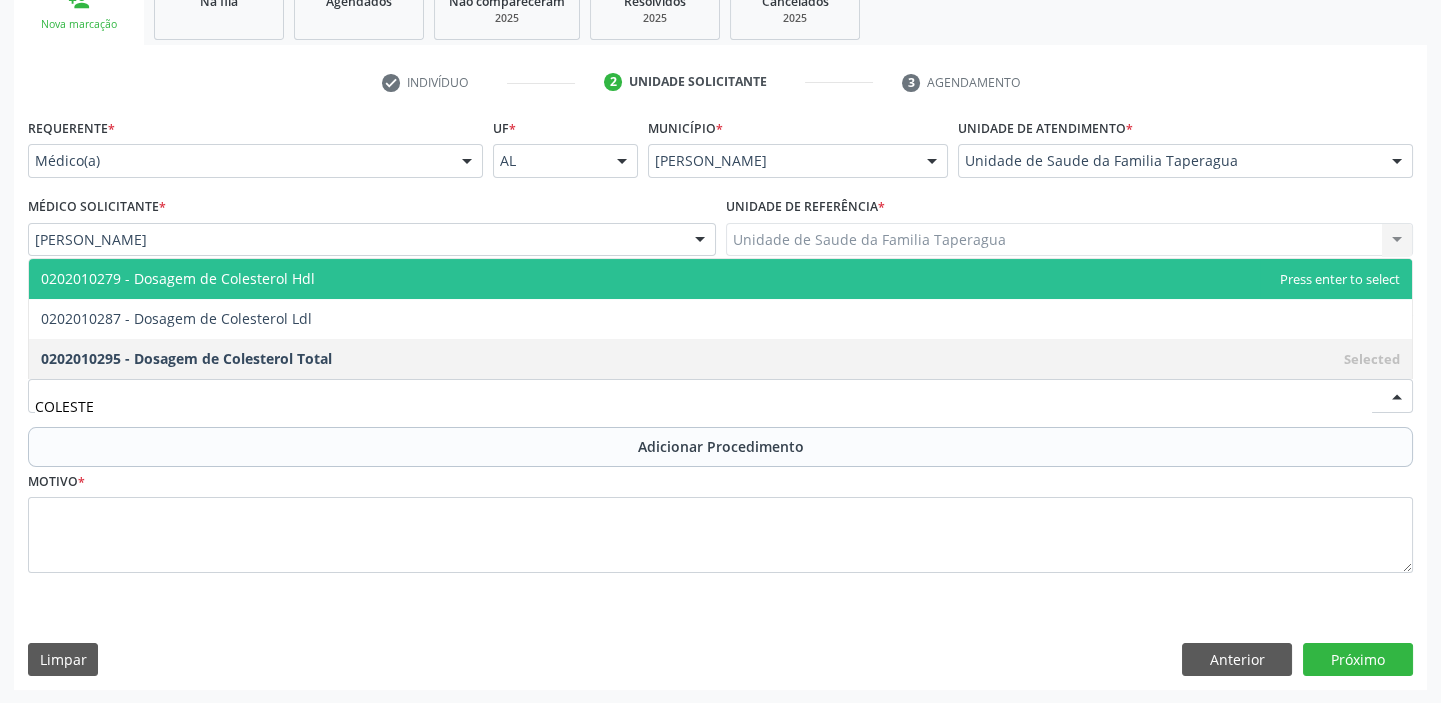 click on "0202010279 - Dosagem de Colesterol Hdl" at bounding box center (720, 279) 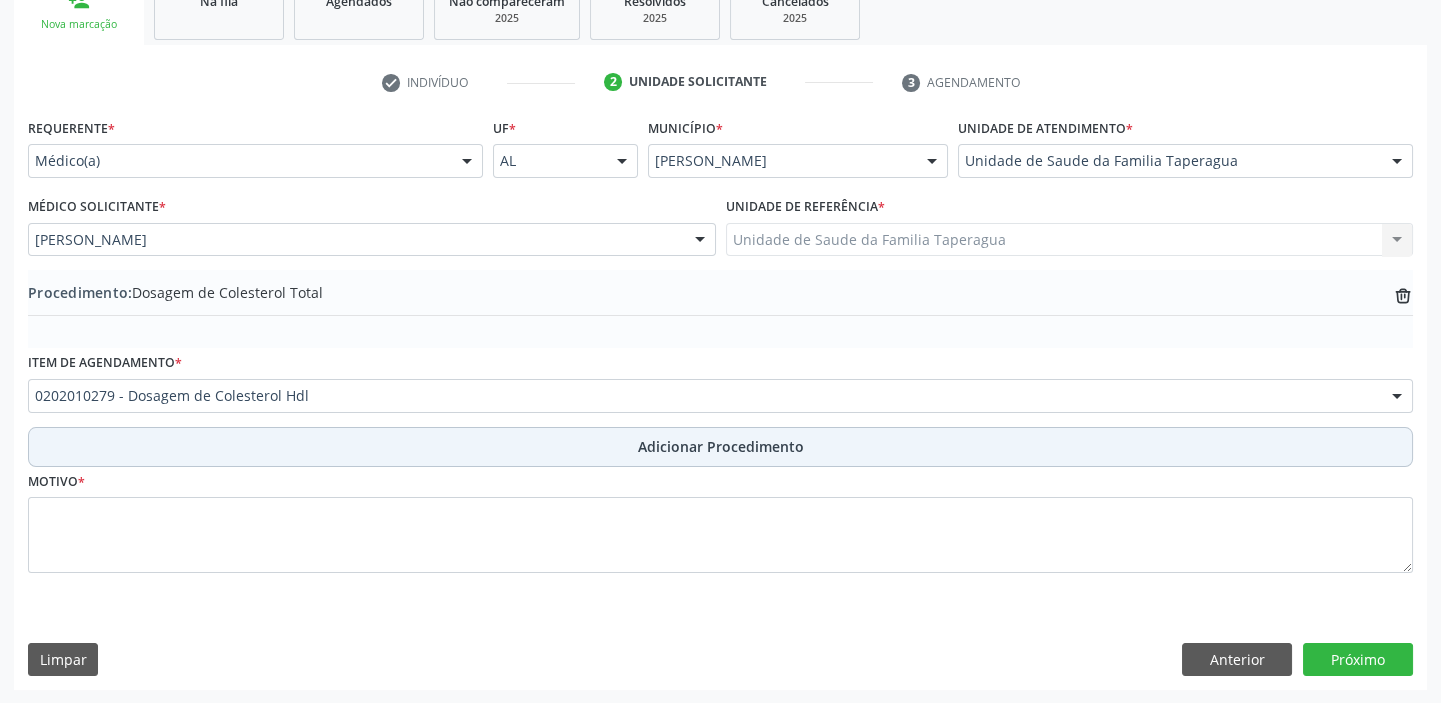 click on "Adicionar Procedimento" at bounding box center (720, 447) 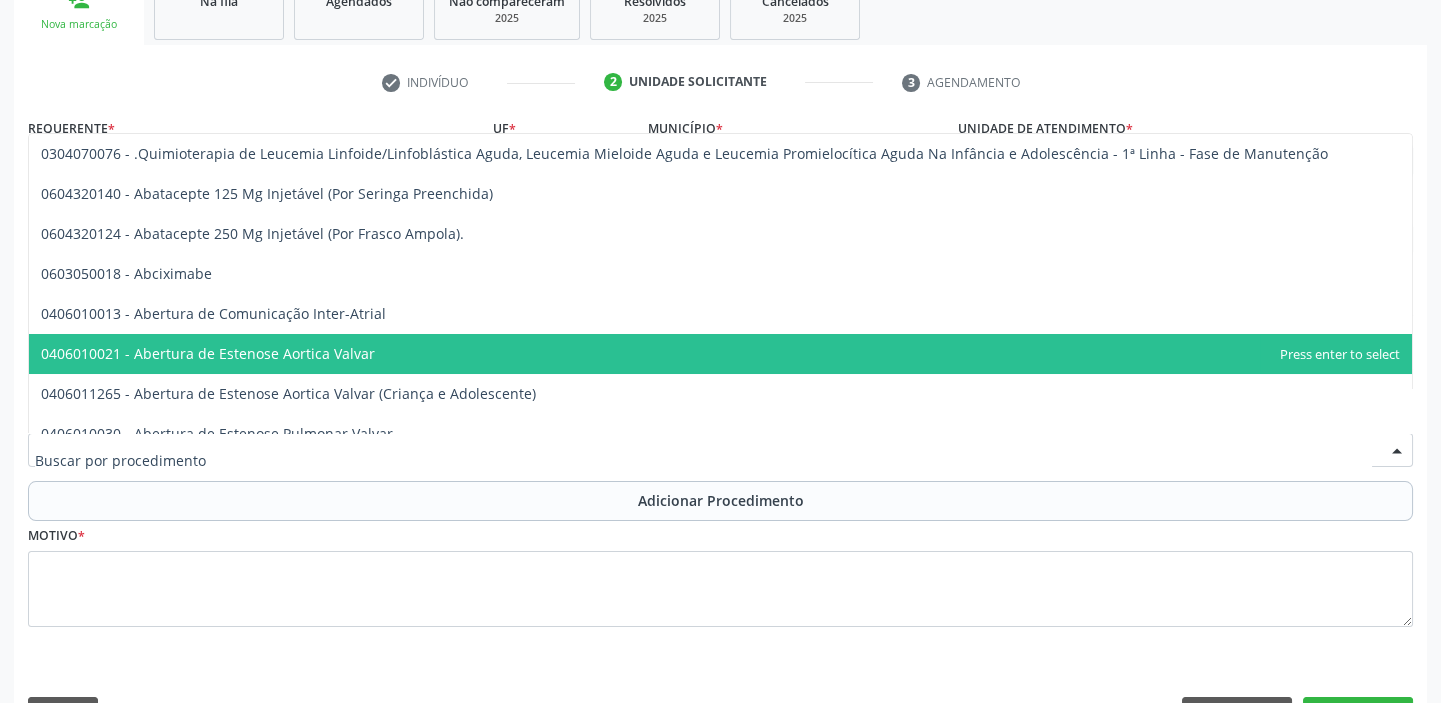 click at bounding box center (720, 450) 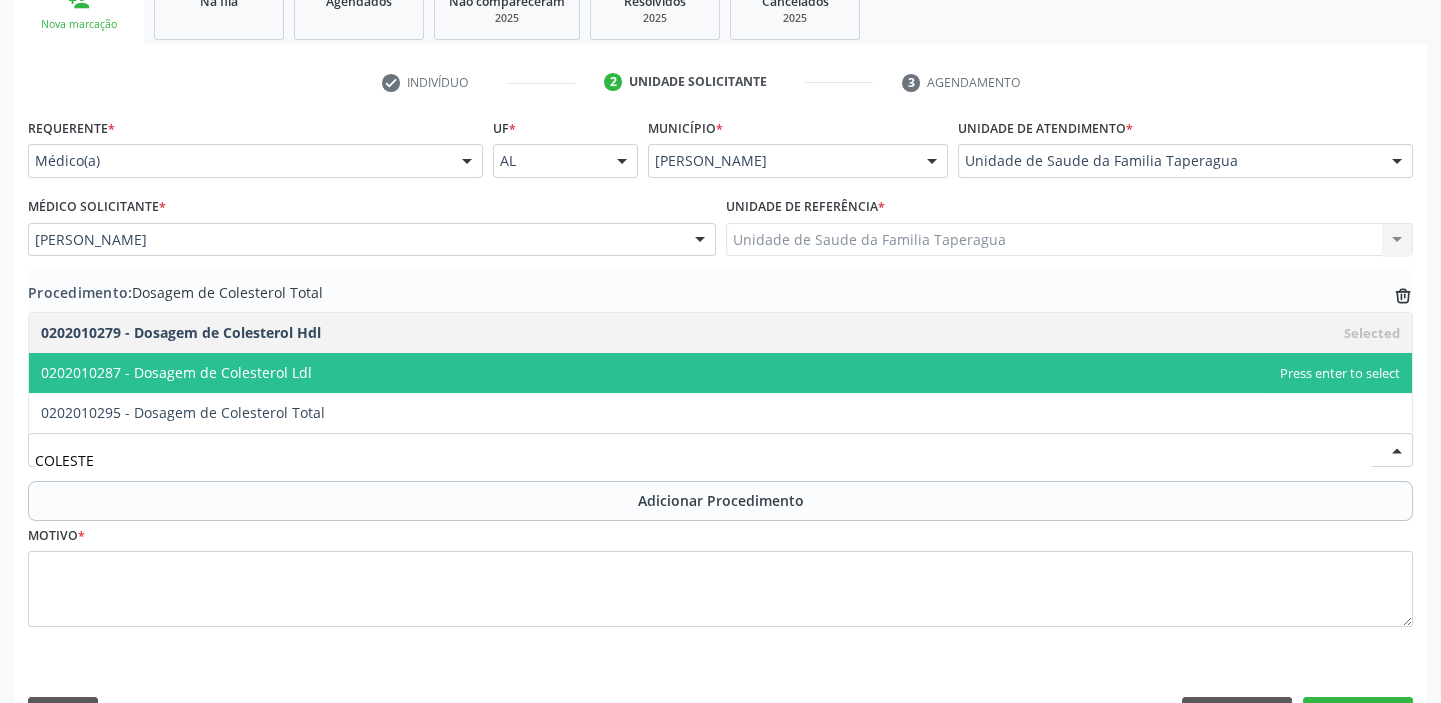 click on "0202010287 - Dosagem de Colesterol Ldl" at bounding box center (720, 373) 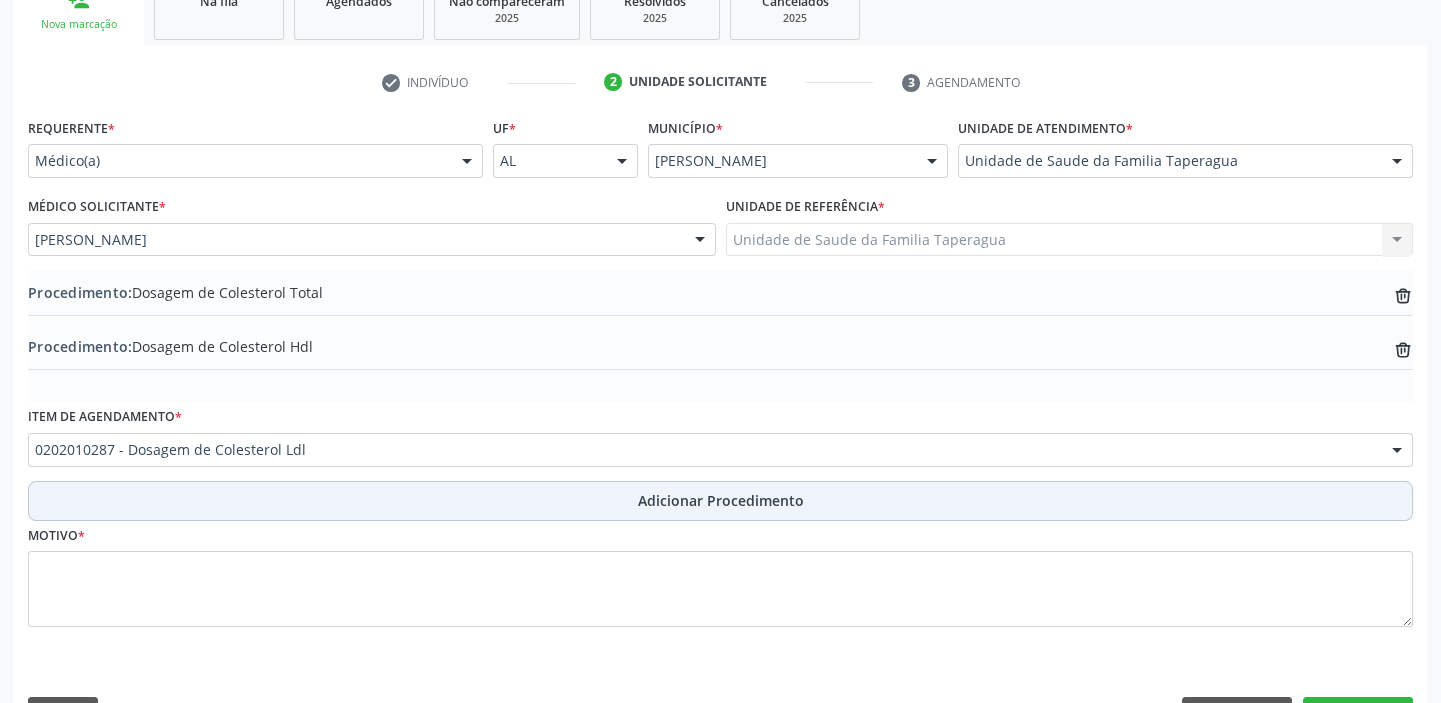 click on "Adicionar Procedimento" at bounding box center [720, 501] 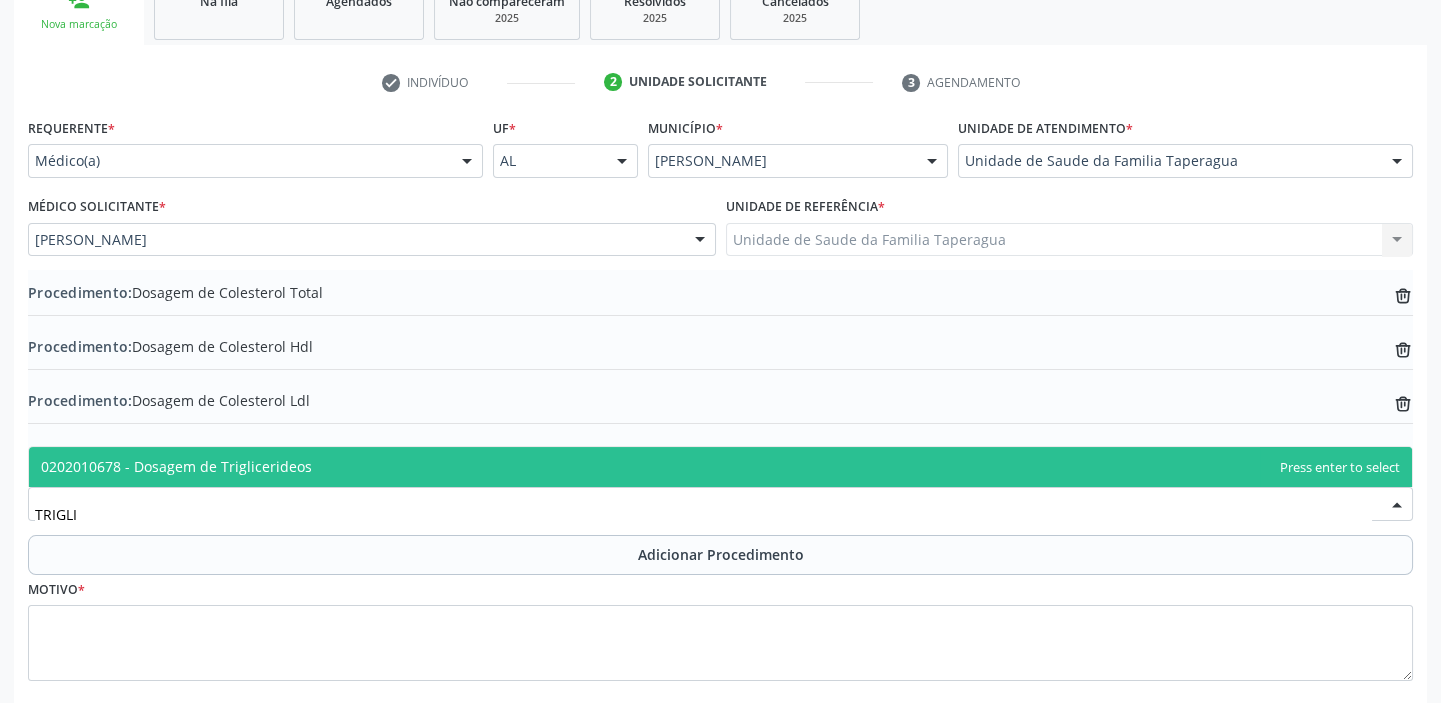 click on "0202010678 - Dosagem de Triglicerideos" at bounding box center [720, 467] 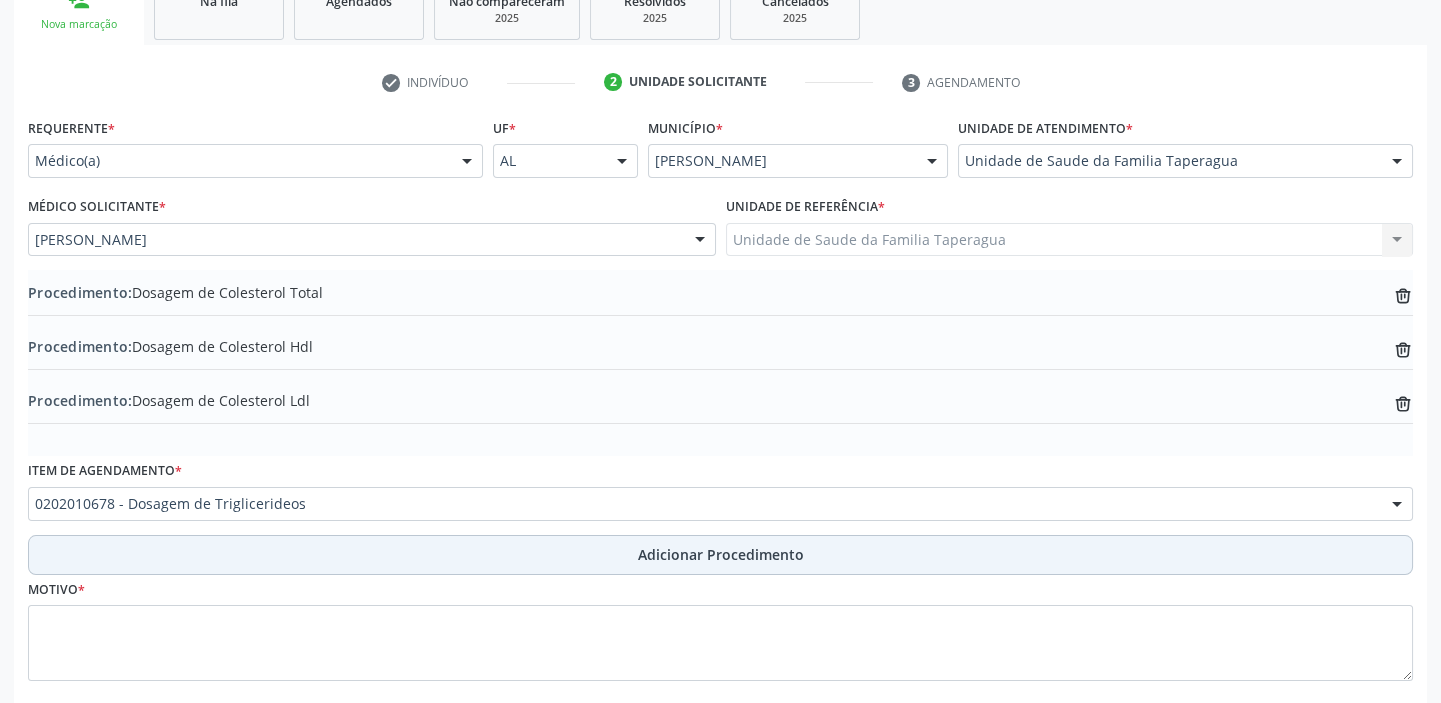 click on "Adicionar Procedimento" at bounding box center (720, 555) 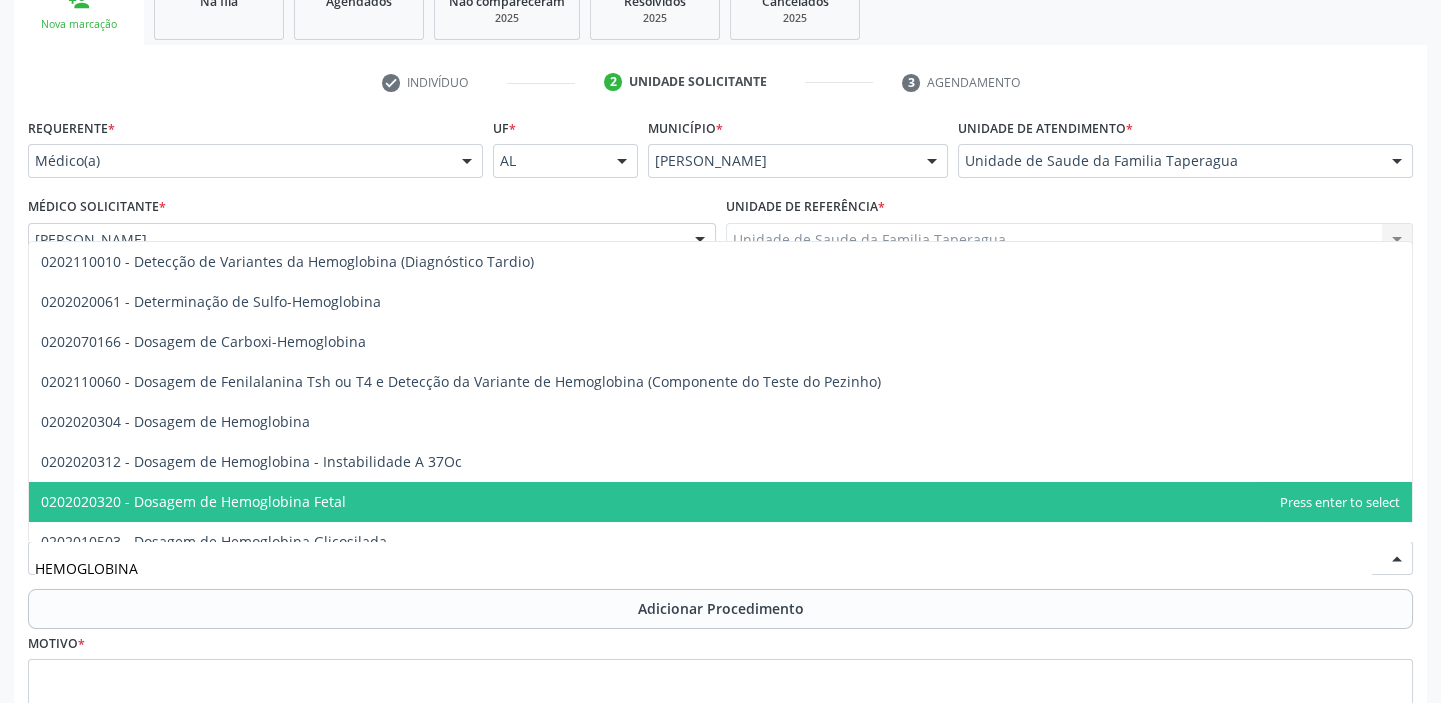 type on "HEMOGLOBINA G" 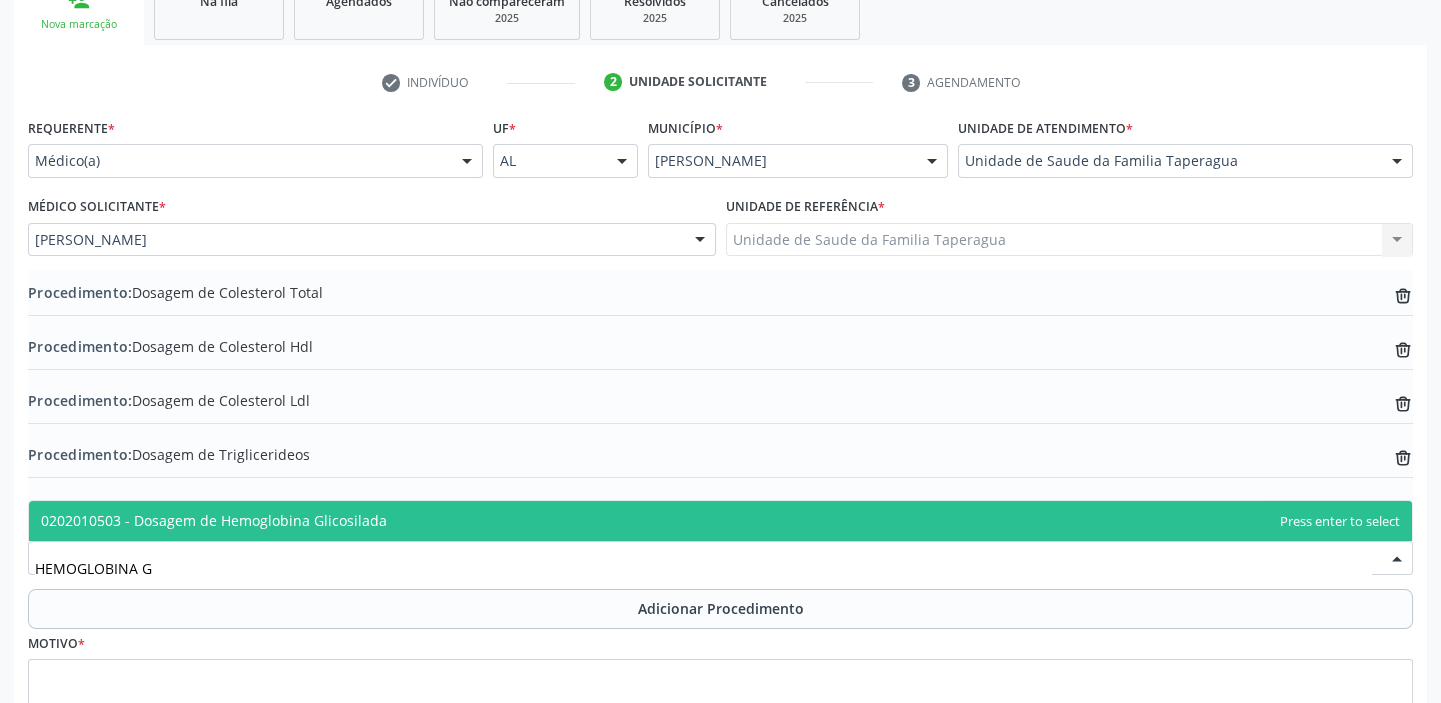 click on "0202010503 - Dosagem de Hemoglobina Glicosilada" at bounding box center [214, 520] 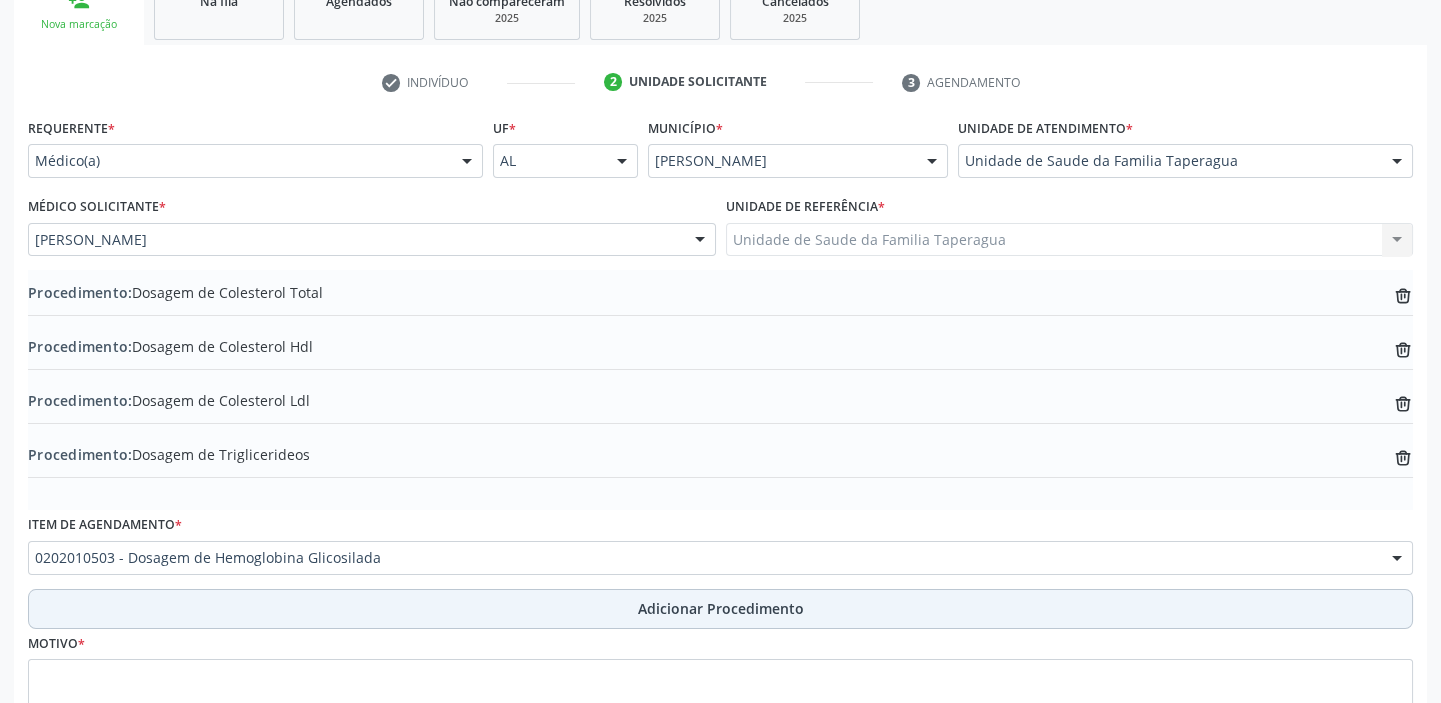 click on "Adicionar Procedimento" at bounding box center (720, 609) 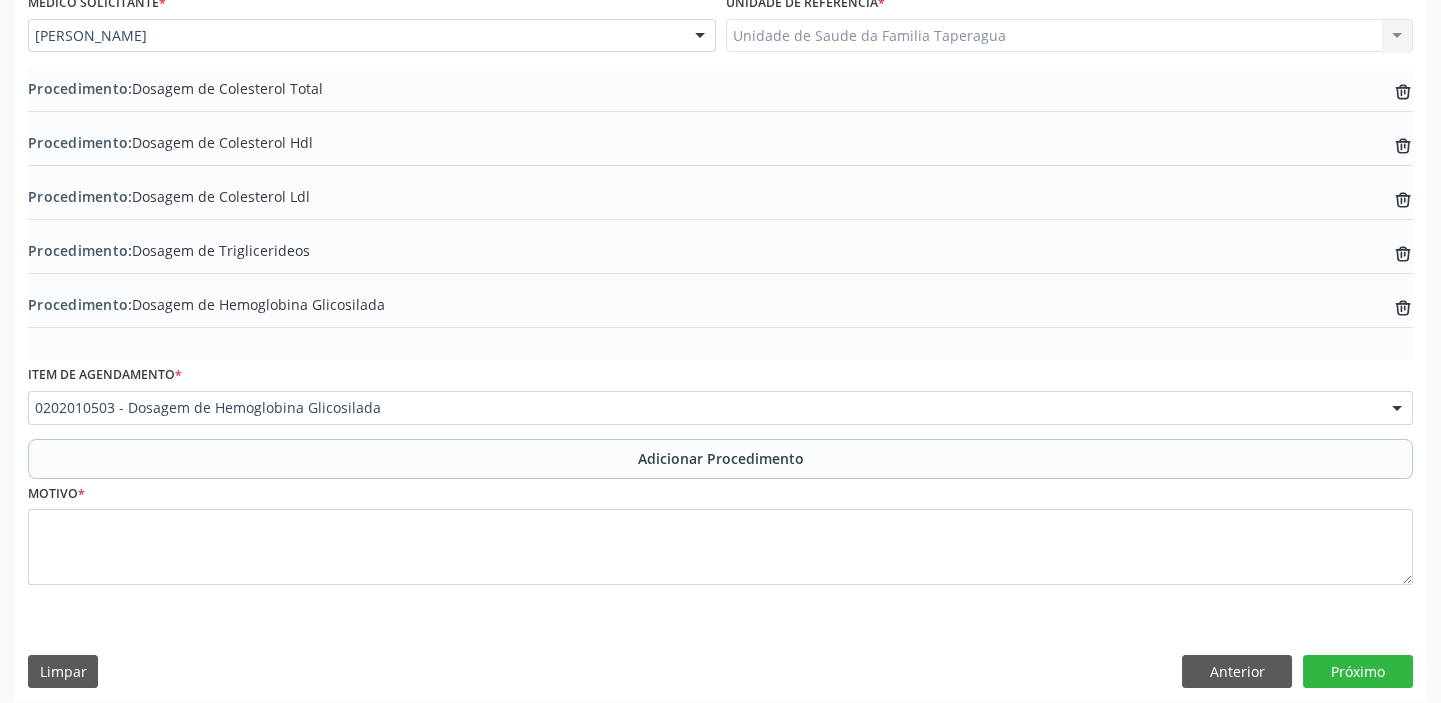 scroll, scrollTop: 564, scrollLeft: 0, axis: vertical 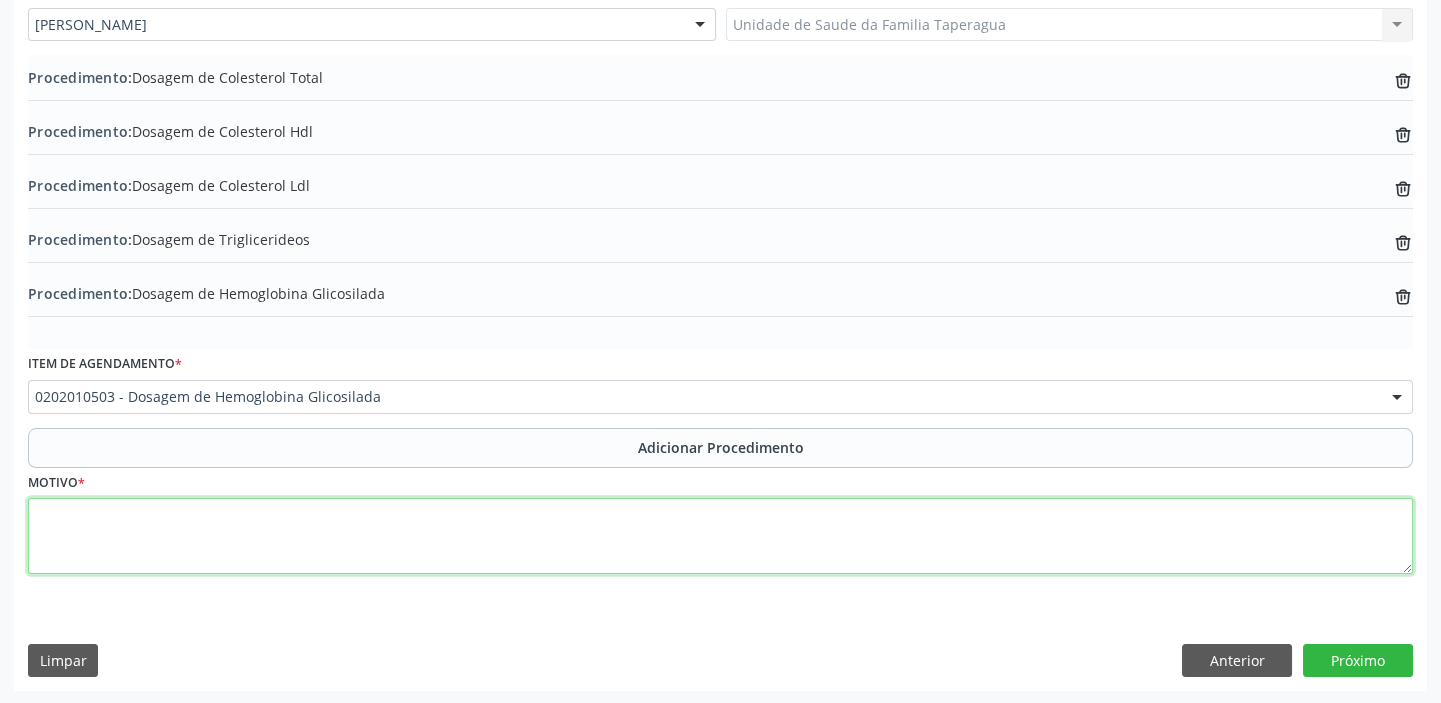 click at bounding box center (720, 536) 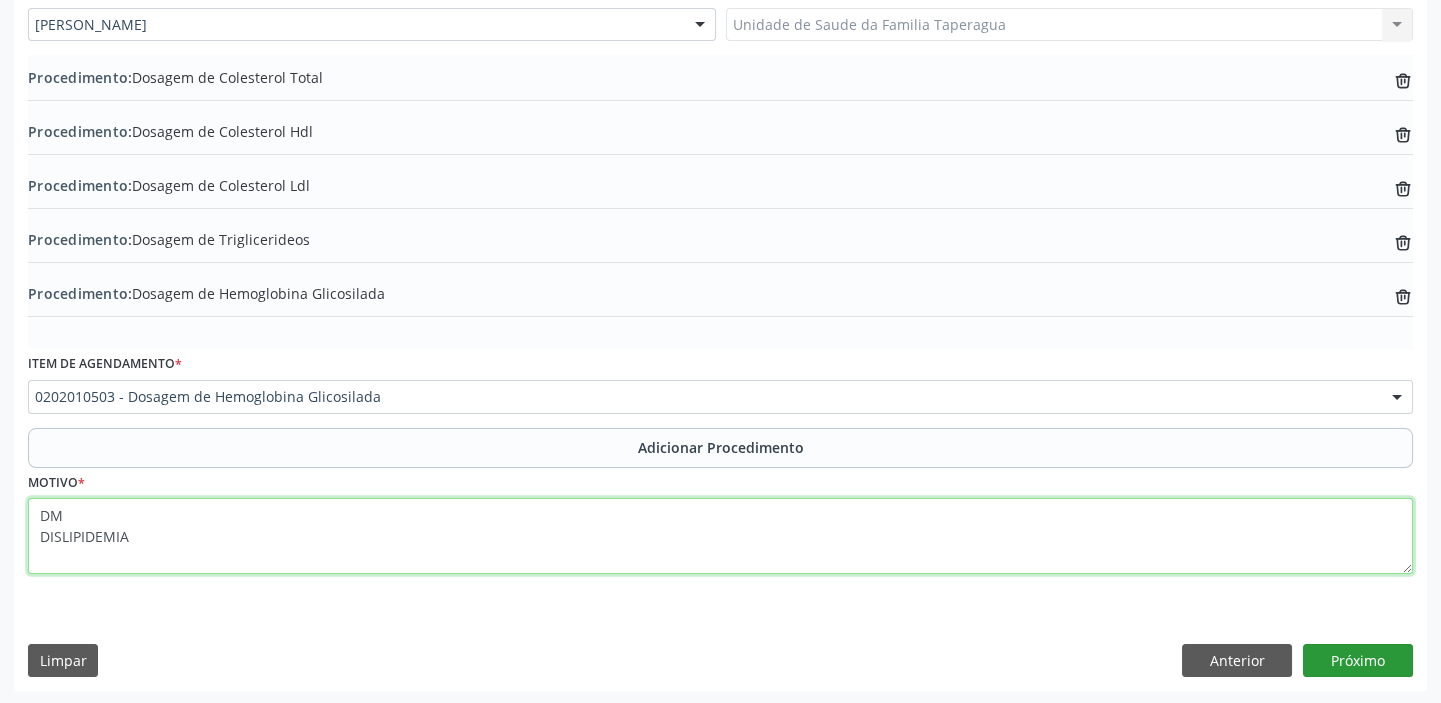 type on "DM
DISLIPIDEMIA" 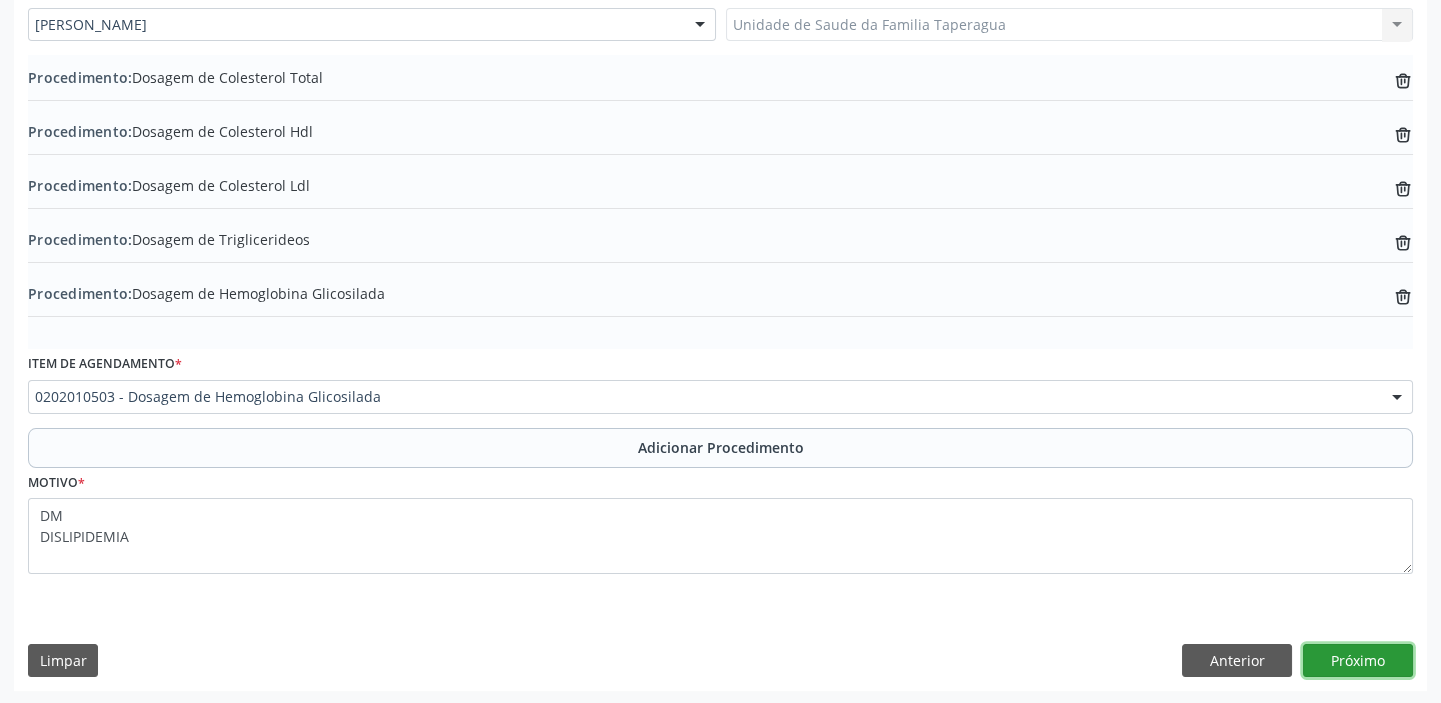 click on "Próximo" at bounding box center (1358, 661) 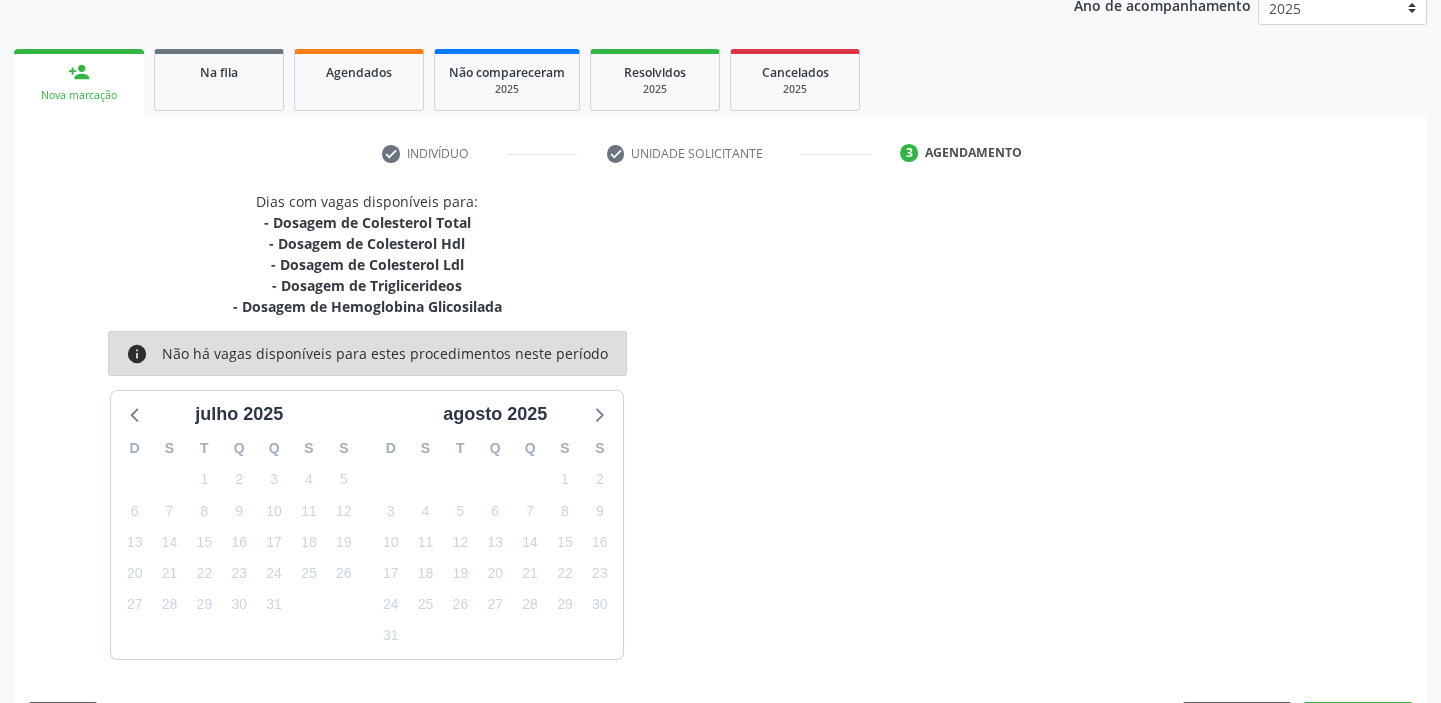 scroll, scrollTop: 337, scrollLeft: 0, axis: vertical 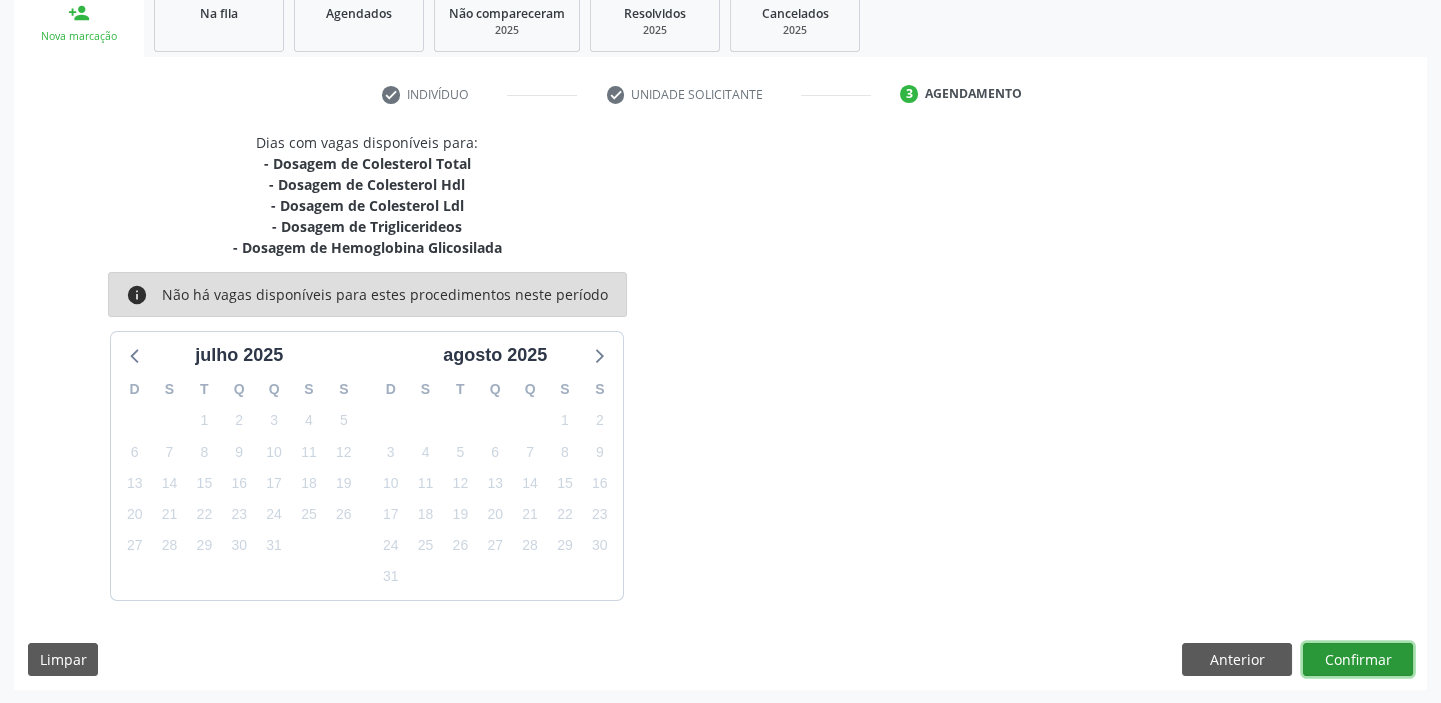 click on "Confirmar" at bounding box center [1358, 660] 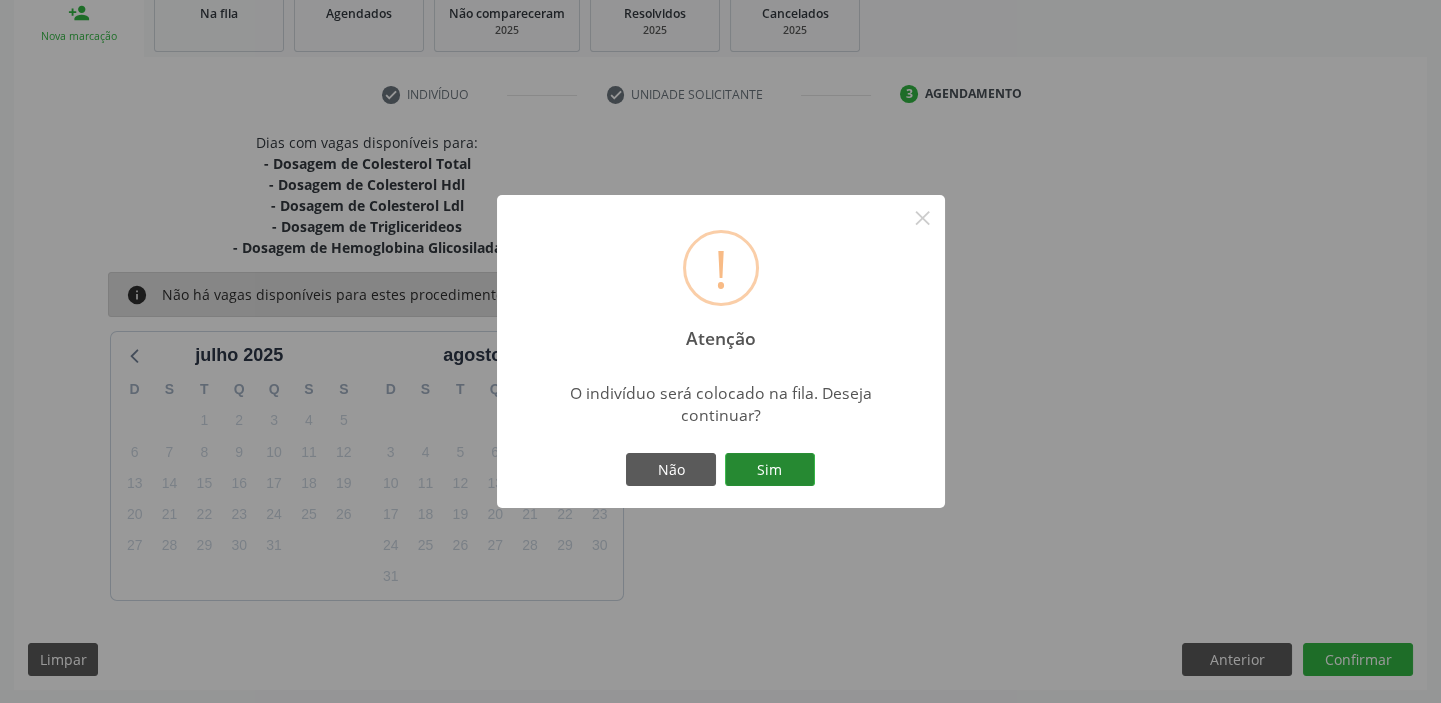 click on "Sim" at bounding box center [770, 470] 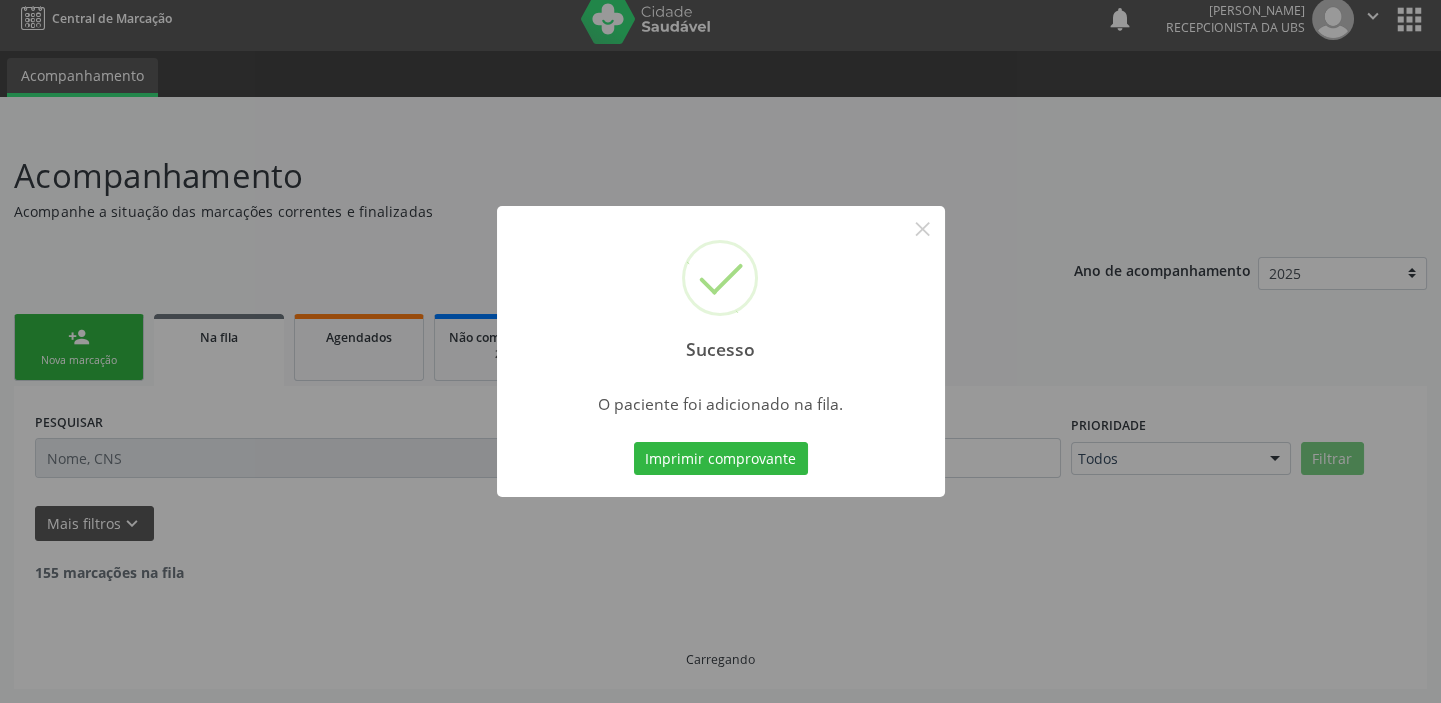 scroll, scrollTop: 0, scrollLeft: 0, axis: both 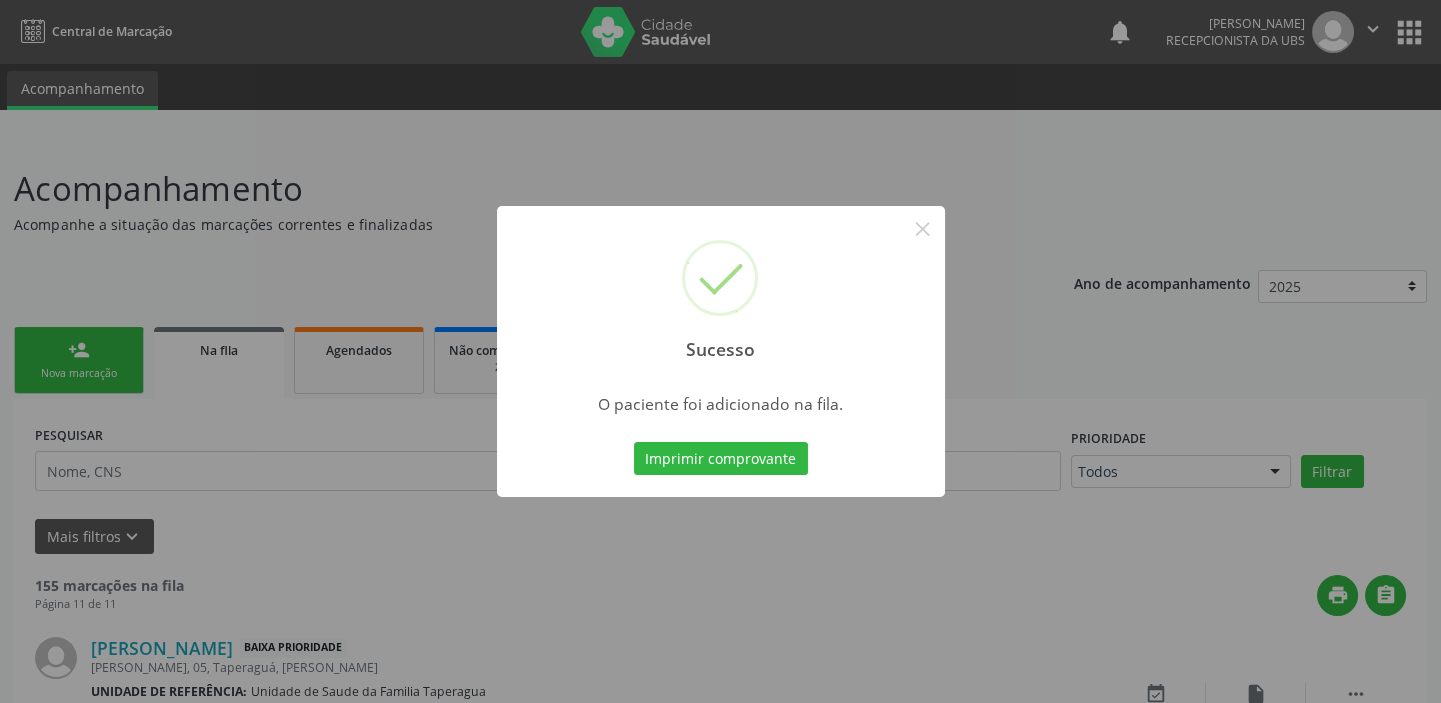 click on "Sucesso × O paciente foi adicionado na fila. Imprimir comprovante Cancel" at bounding box center [720, 351] 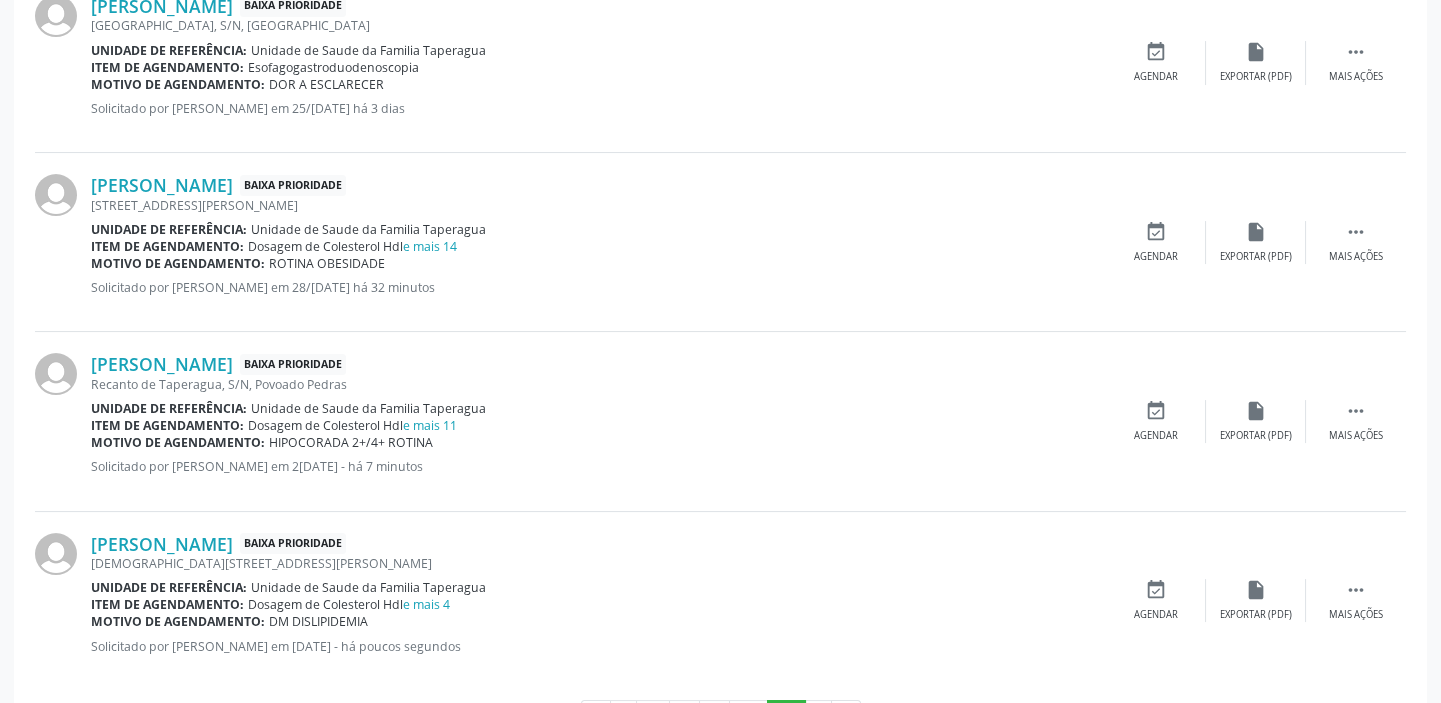 scroll, scrollTop: 898, scrollLeft: 0, axis: vertical 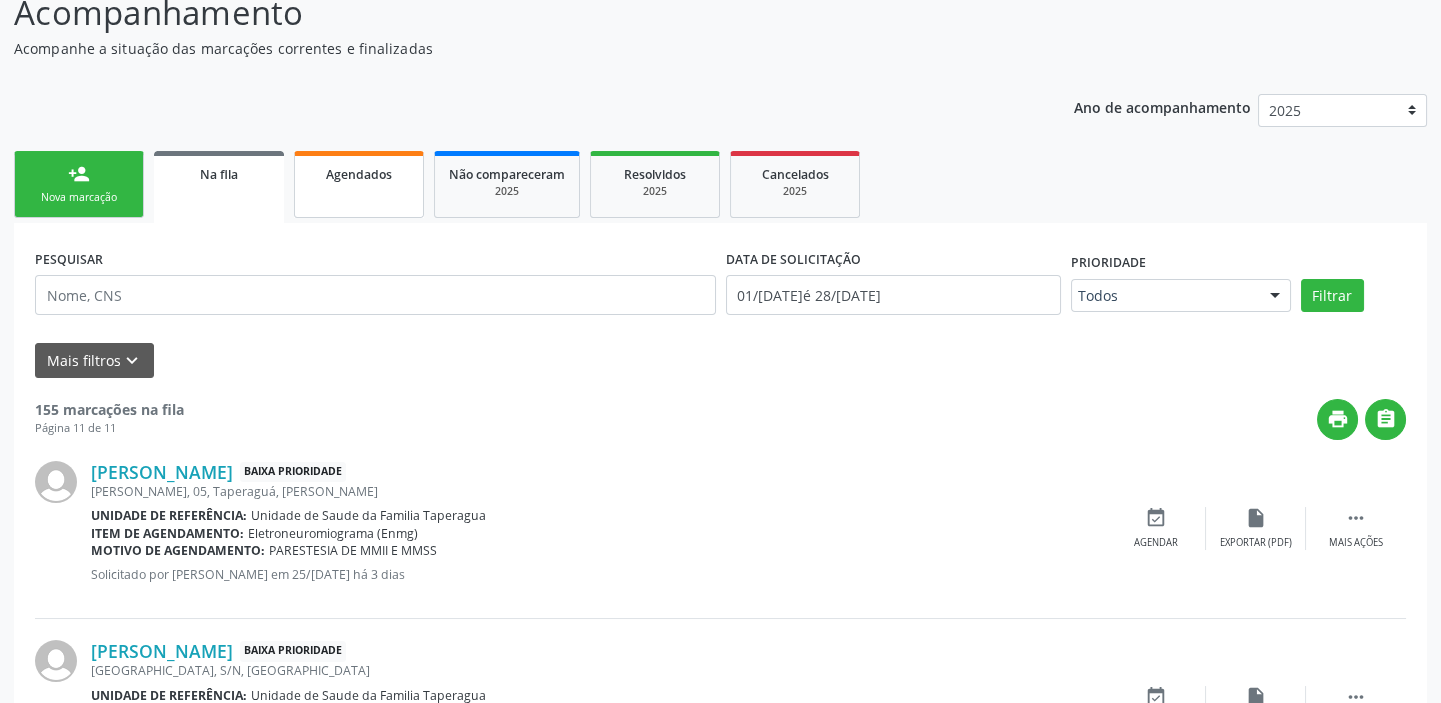 click on "Agendados" at bounding box center [359, 184] 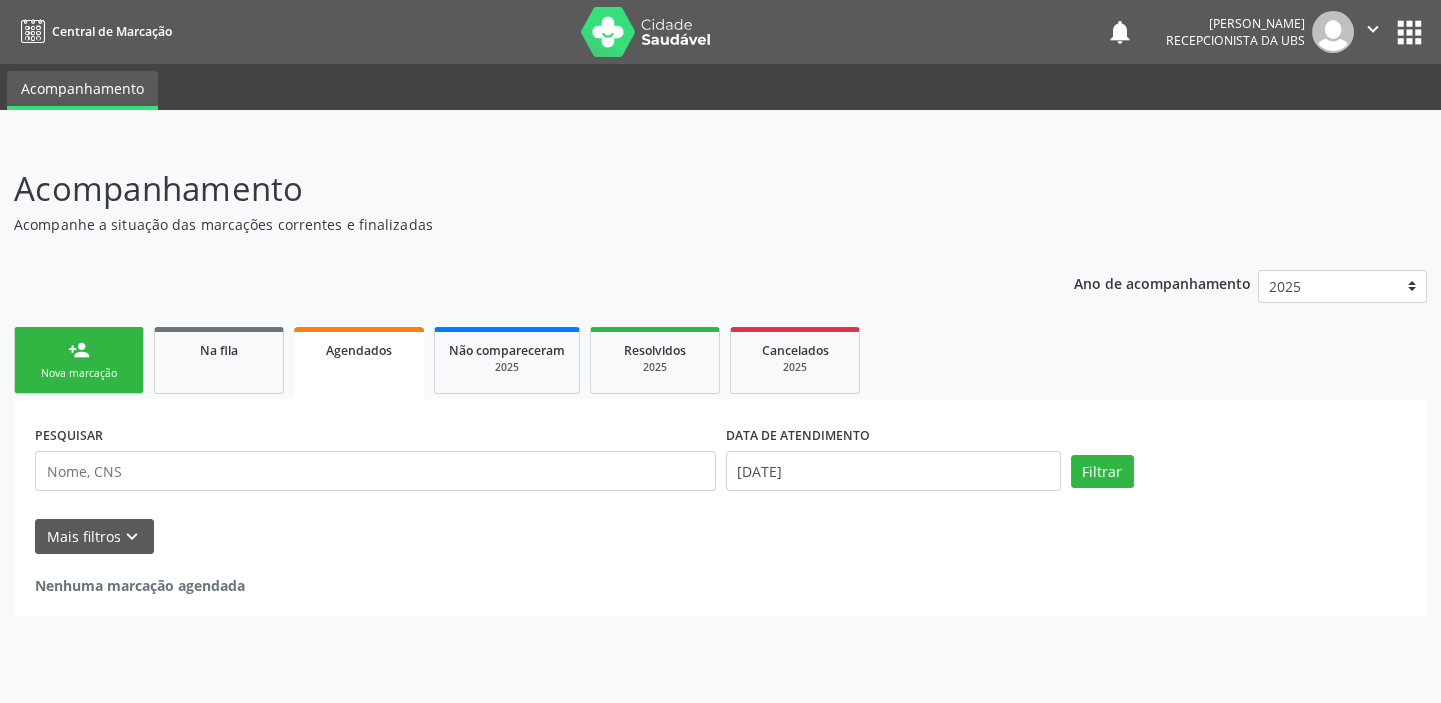 scroll, scrollTop: 0, scrollLeft: 0, axis: both 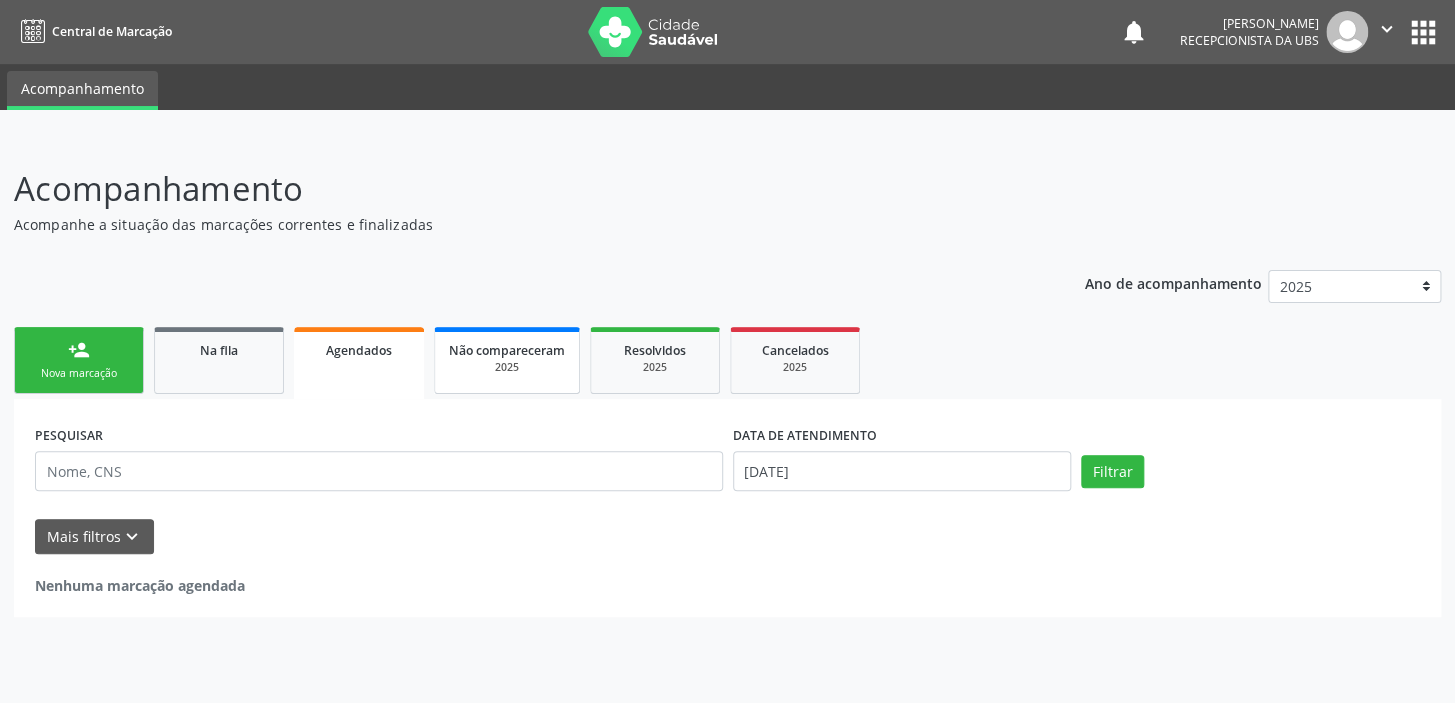drag, startPoint x: 363, startPoint y: 184, endPoint x: 454, endPoint y: 330, distance: 172.03778 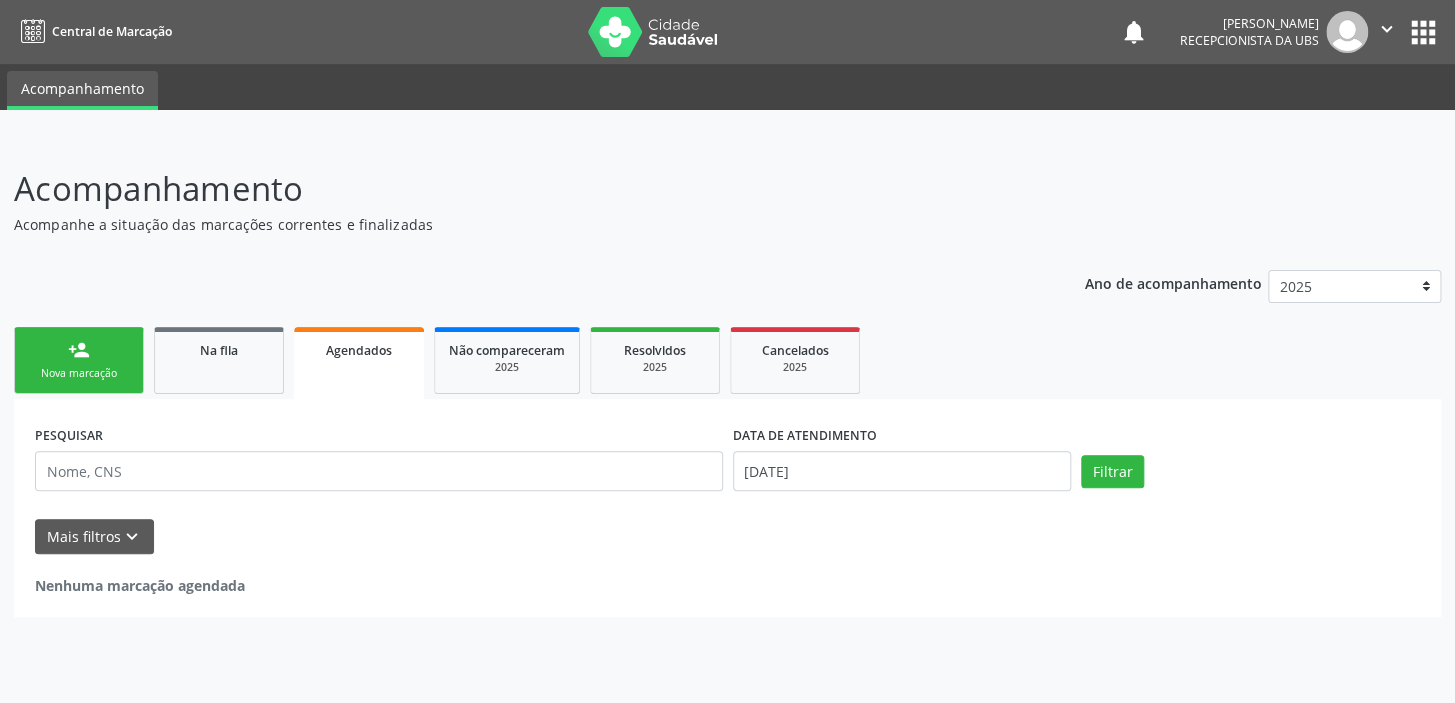 click on "person_add
Nova marcação" at bounding box center (79, 360) 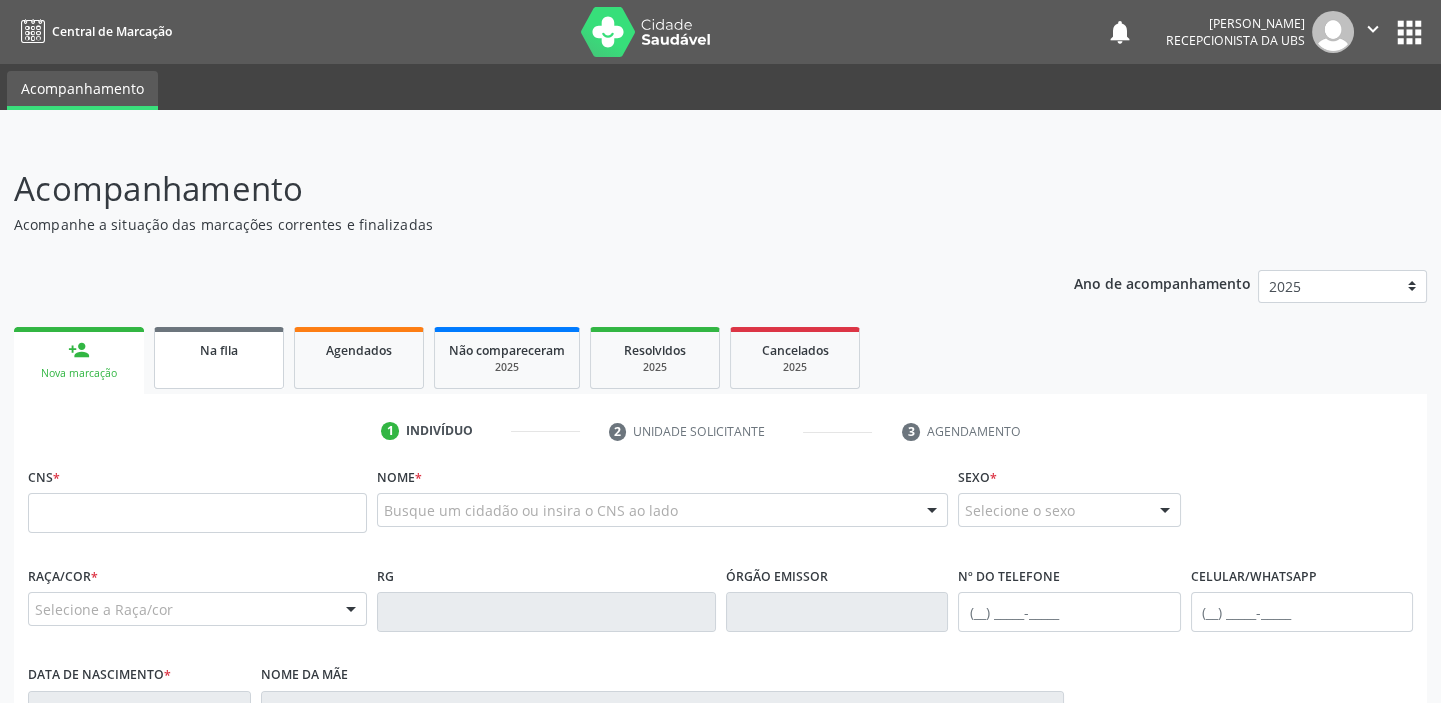 click on "Na fila" at bounding box center (219, 358) 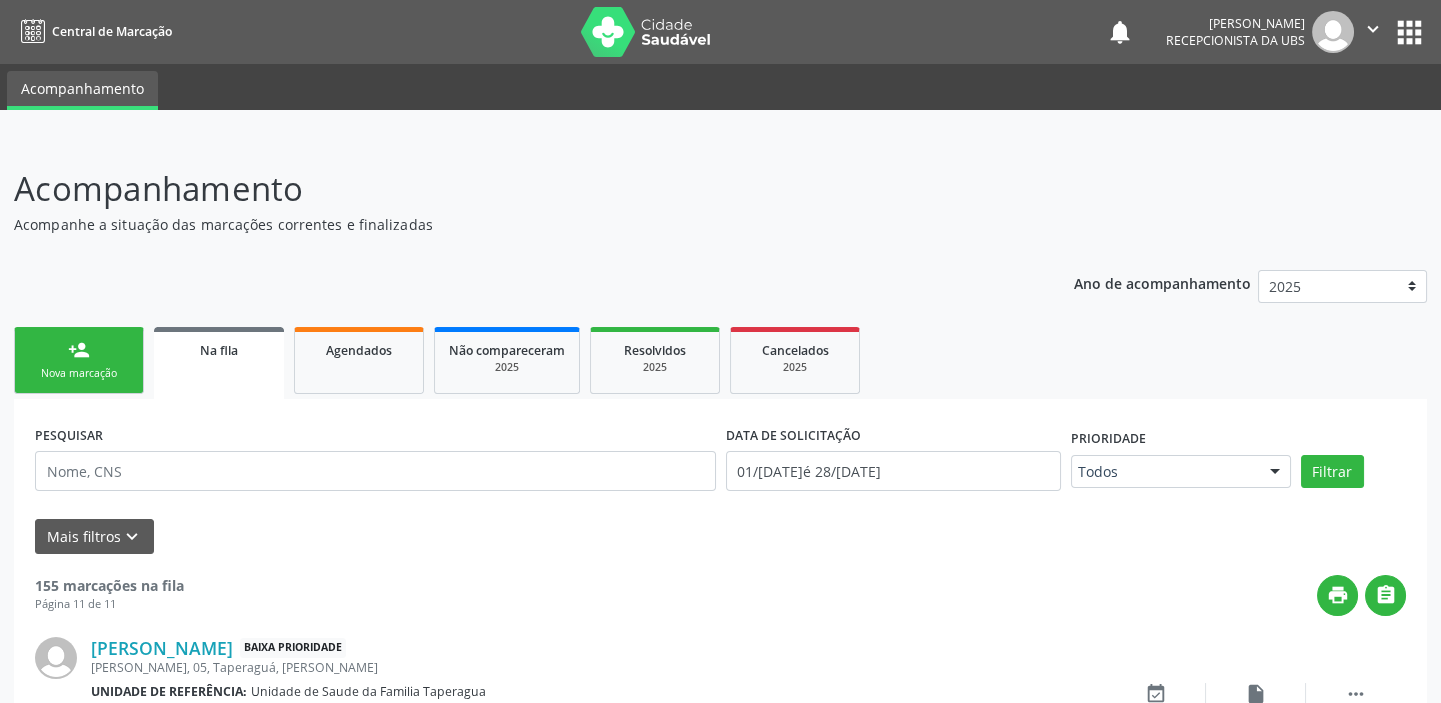 scroll, scrollTop: 898, scrollLeft: 0, axis: vertical 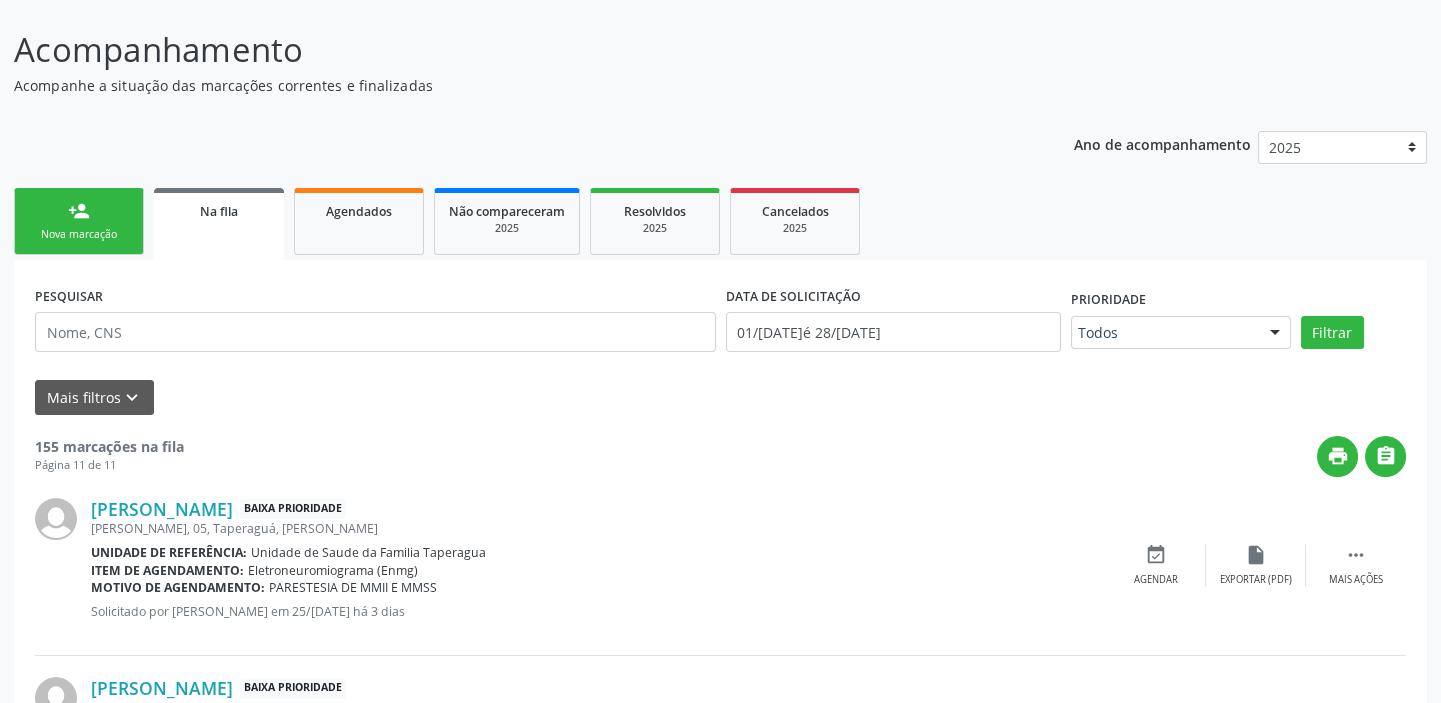 click on "person_add
Nova marcação" at bounding box center [79, 221] 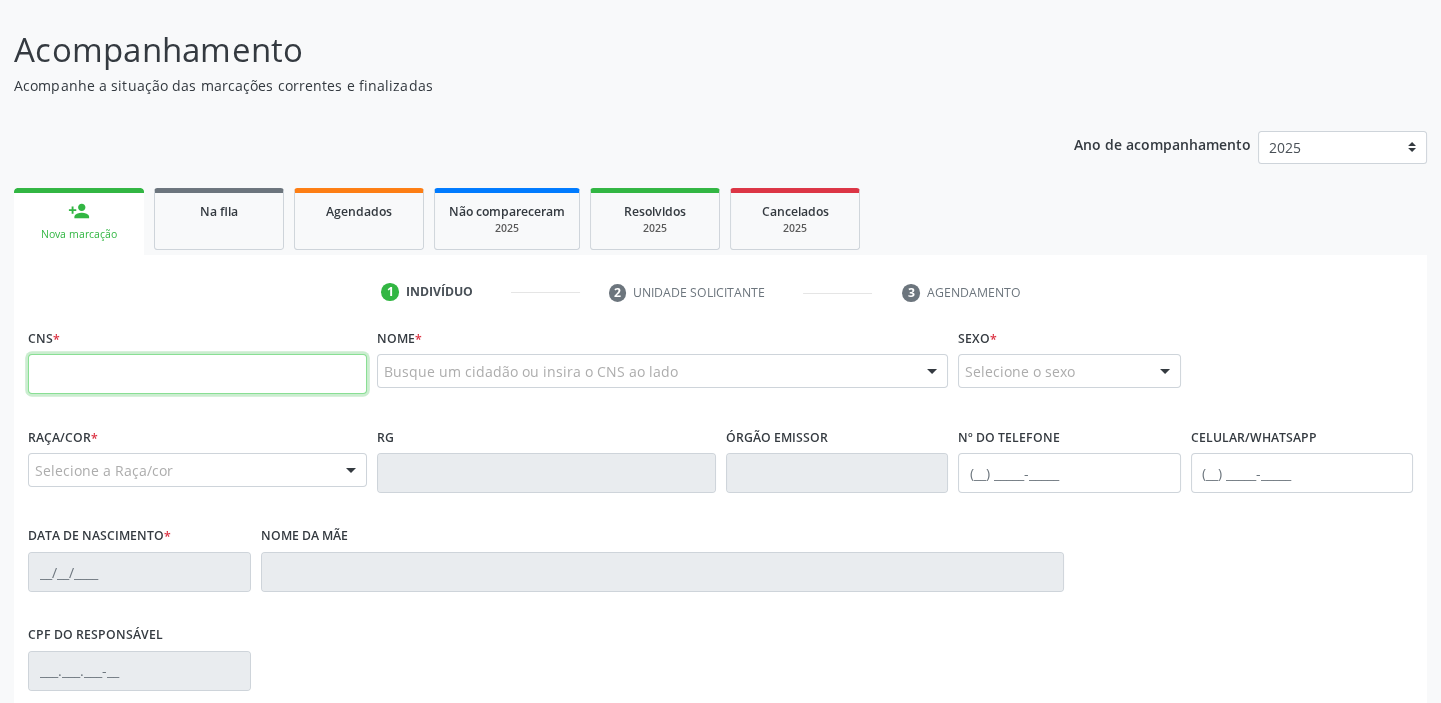 click at bounding box center (197, 374) 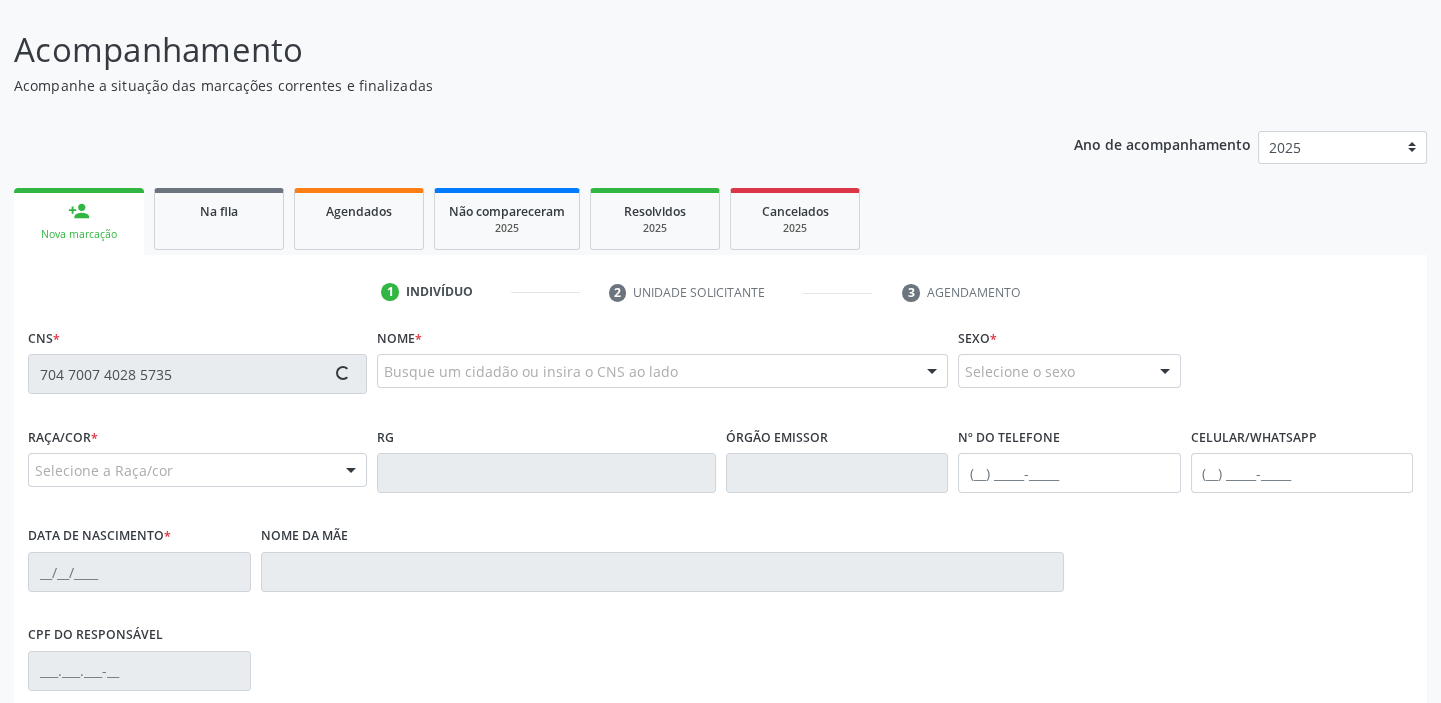 type on "704 7007 4028 5735" 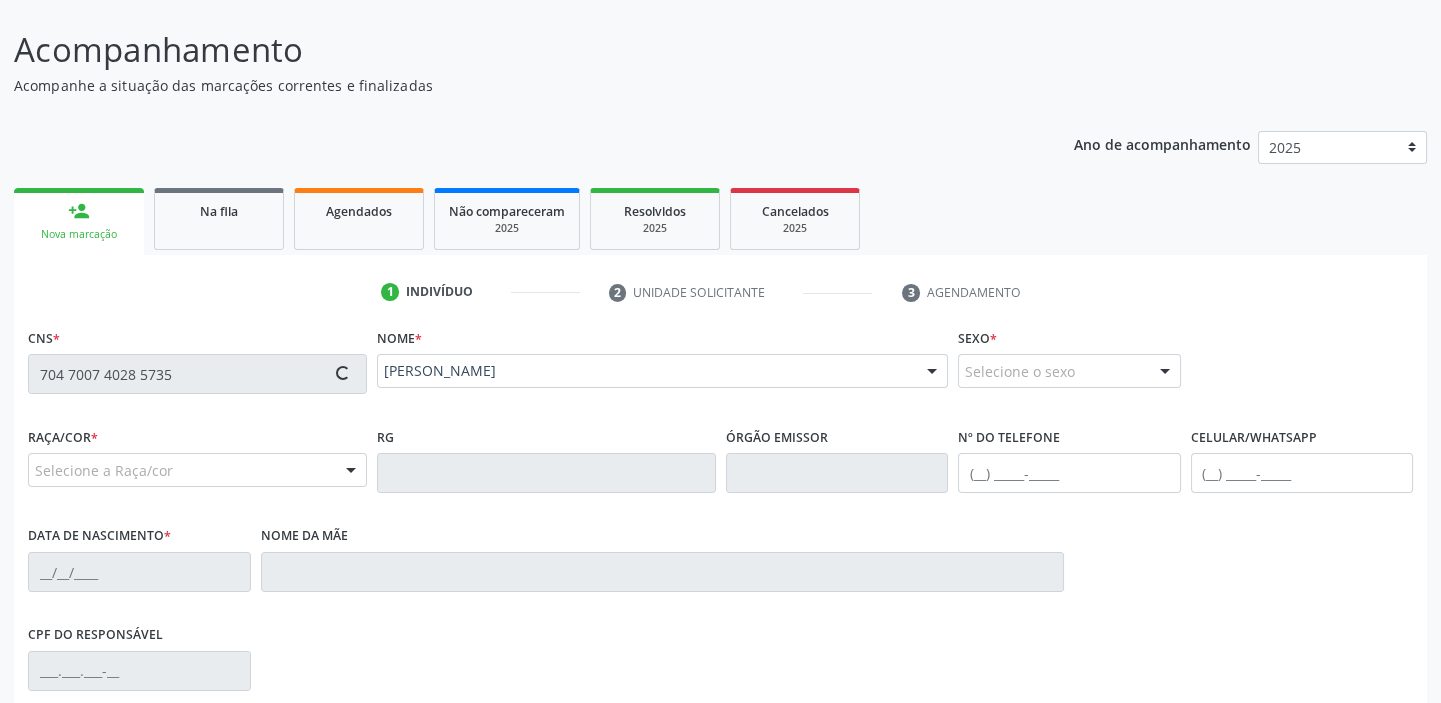 type on "(82) 8817-0604" 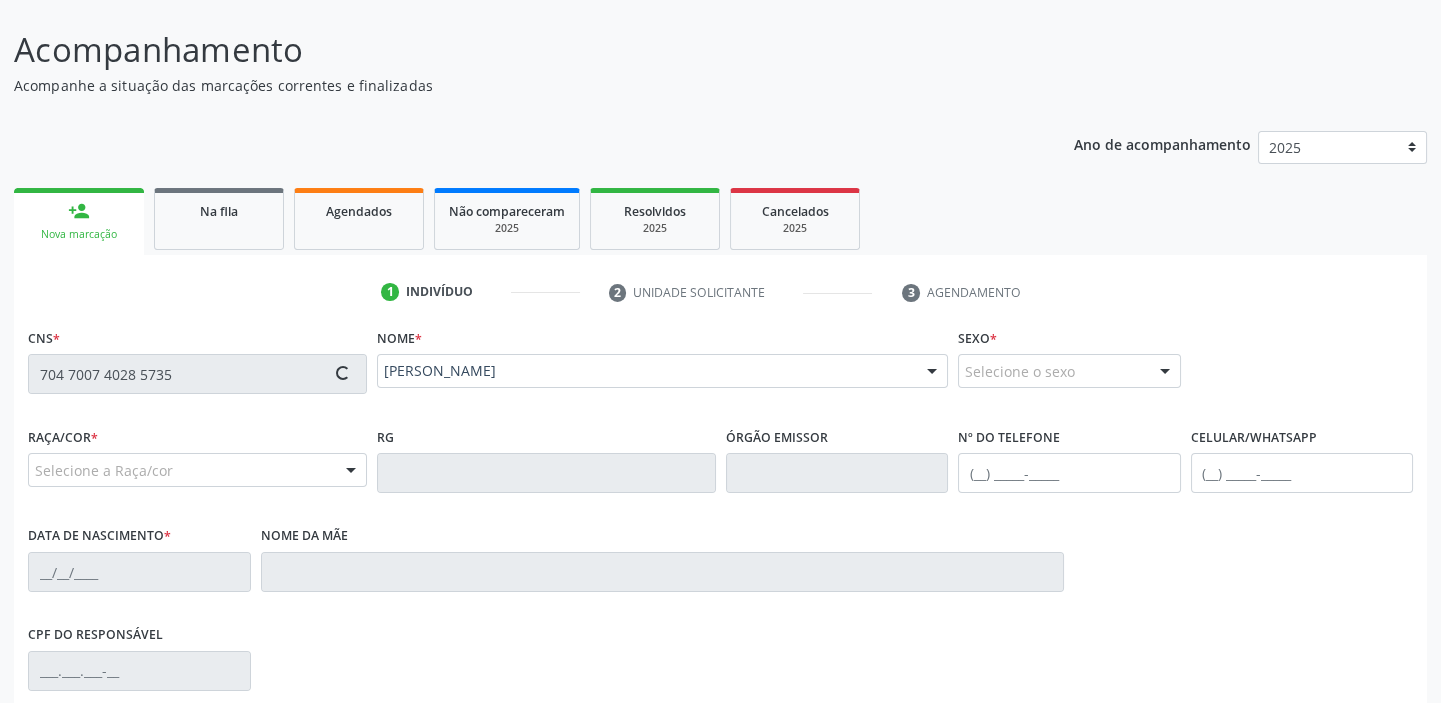 type on "04/06/1970" 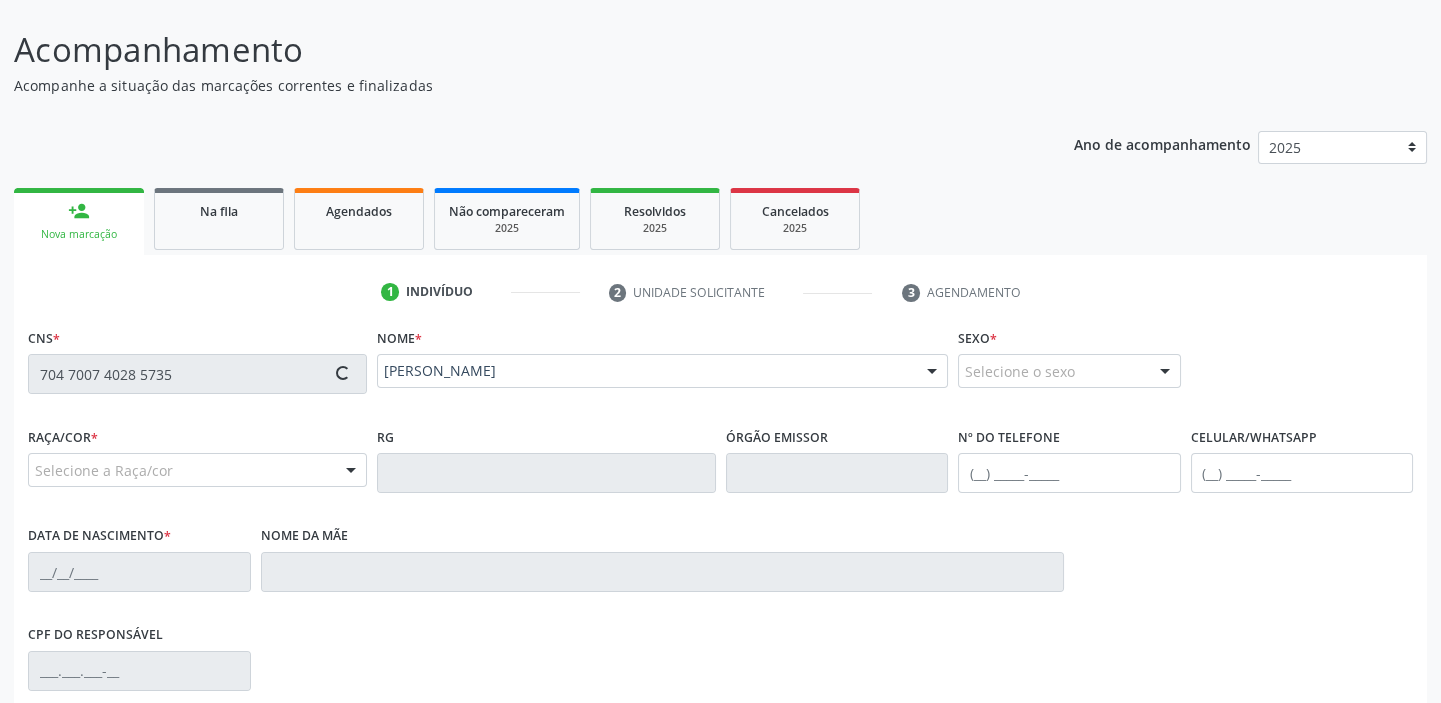type on "Juraci Rodrigues da Costa" 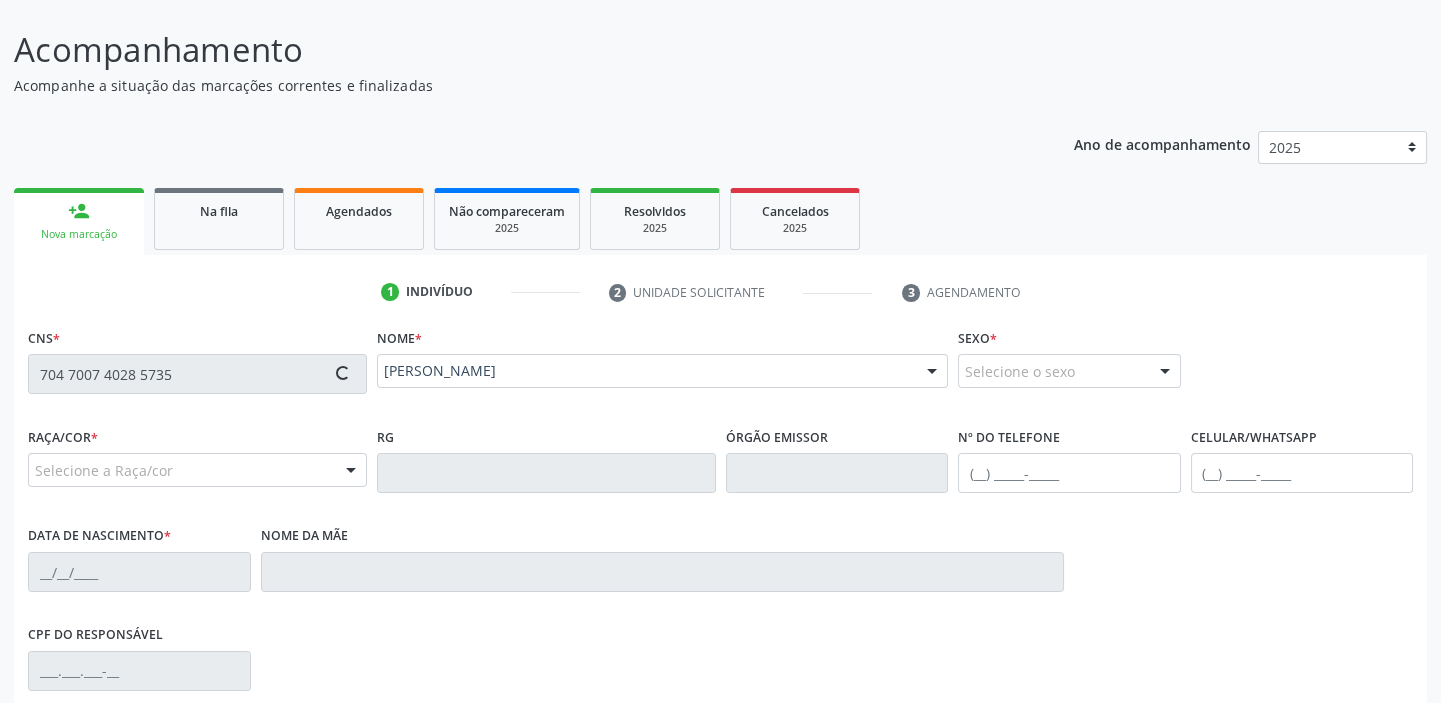 type on "124" 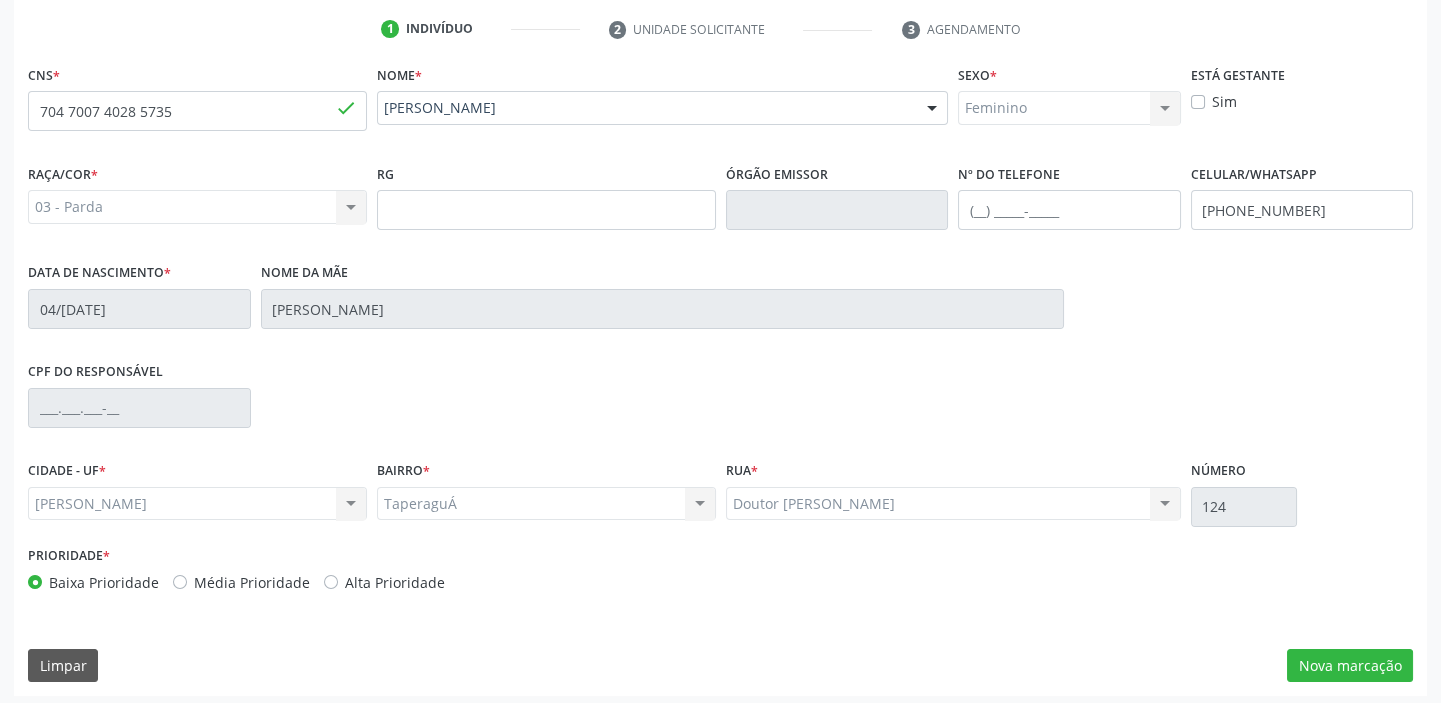 scroll, scrollTop: 408, scrollLeft: 0, axis: vertical 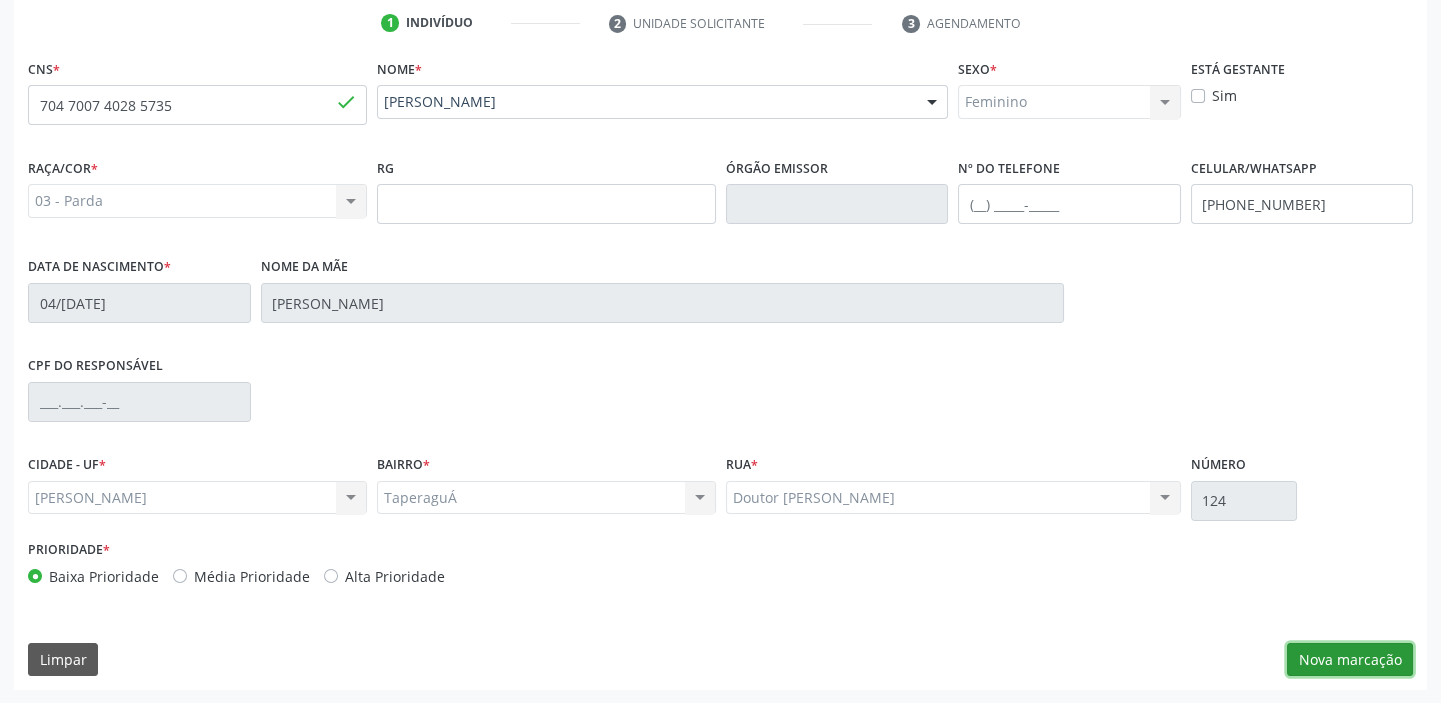 click on "Nova marcação" at bounding box center [1350, 660] 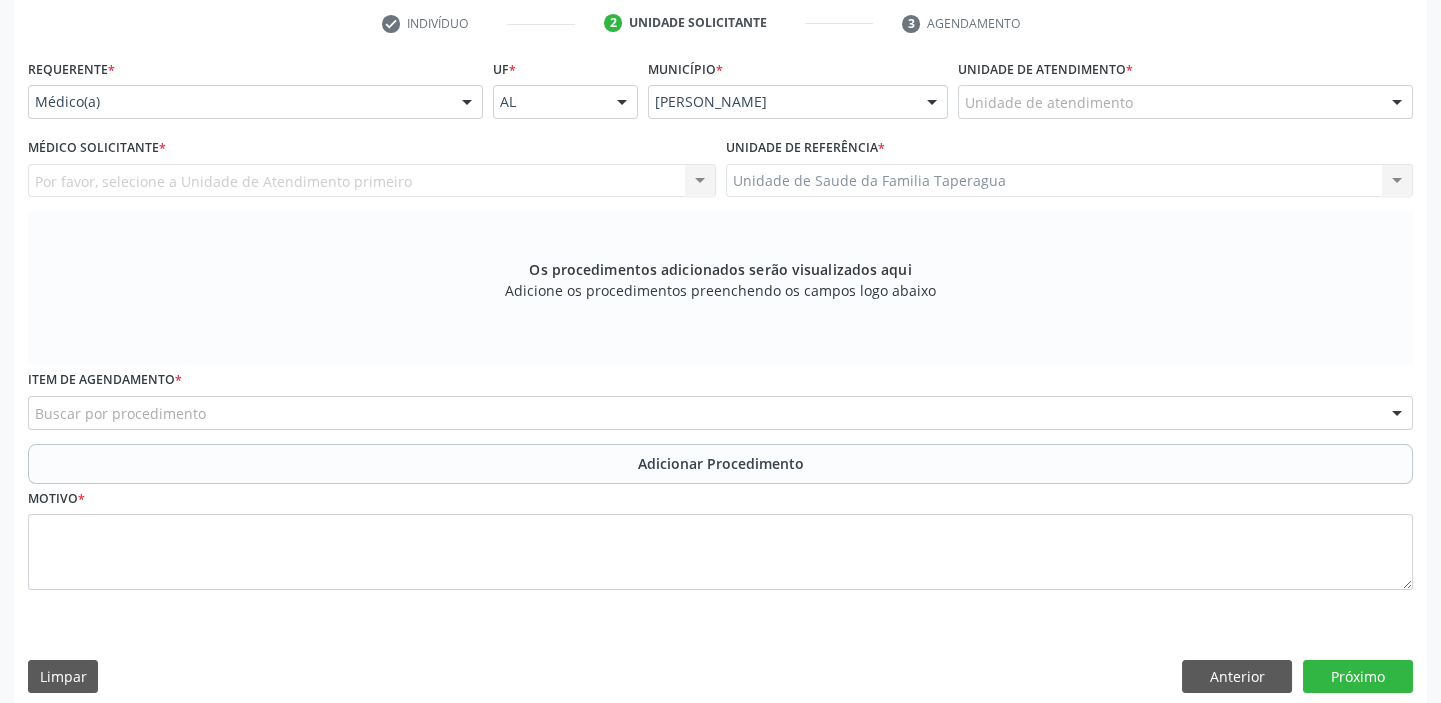 click on "Requerente
*
Médico(a)         Médico(a)   Enfermeiro(a)   Paciente
Nenhum resultado encontrado para: "   "
Não há nenhuma opção para ser exibida." at bounding box center [255, 93] 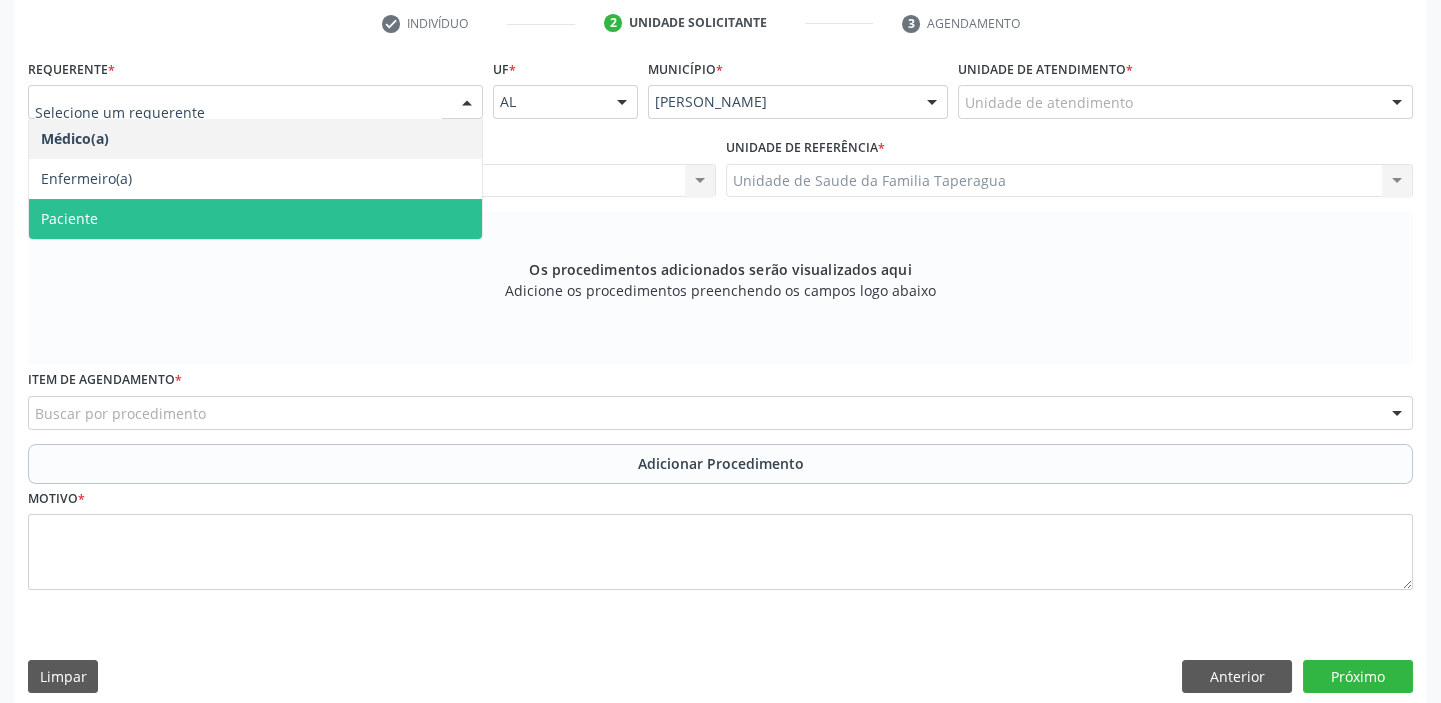 click on "Paciente" at bounding box center [255, 219] 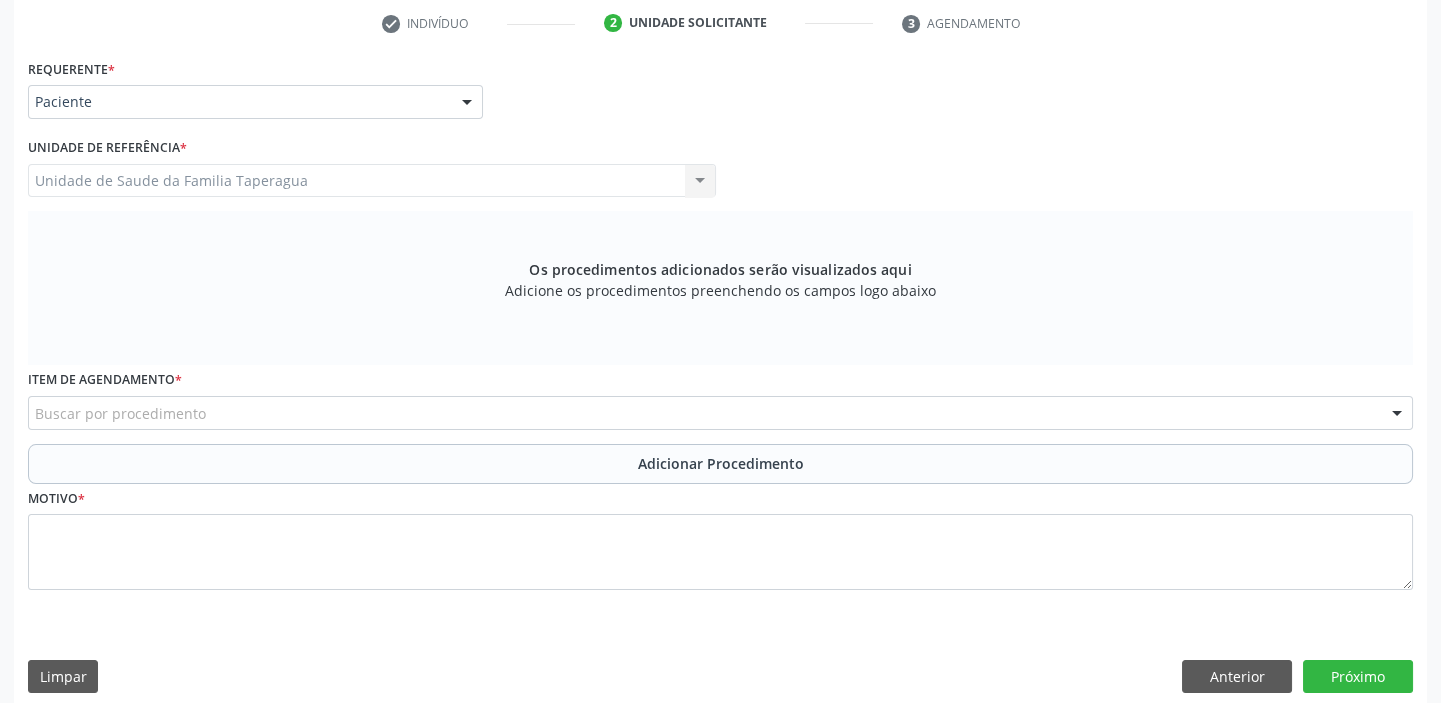 click on "Buscar por procedimento" at bounding box center (720, 413) 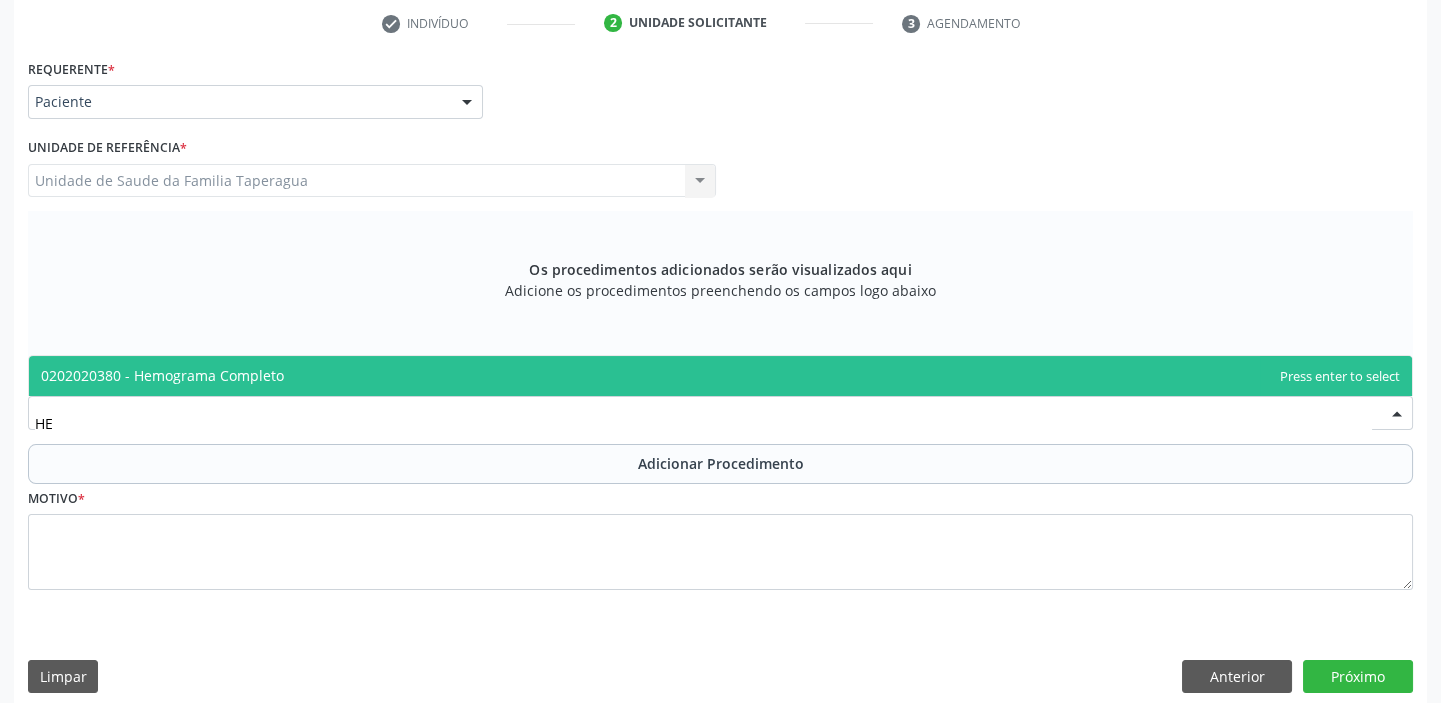type on "H" 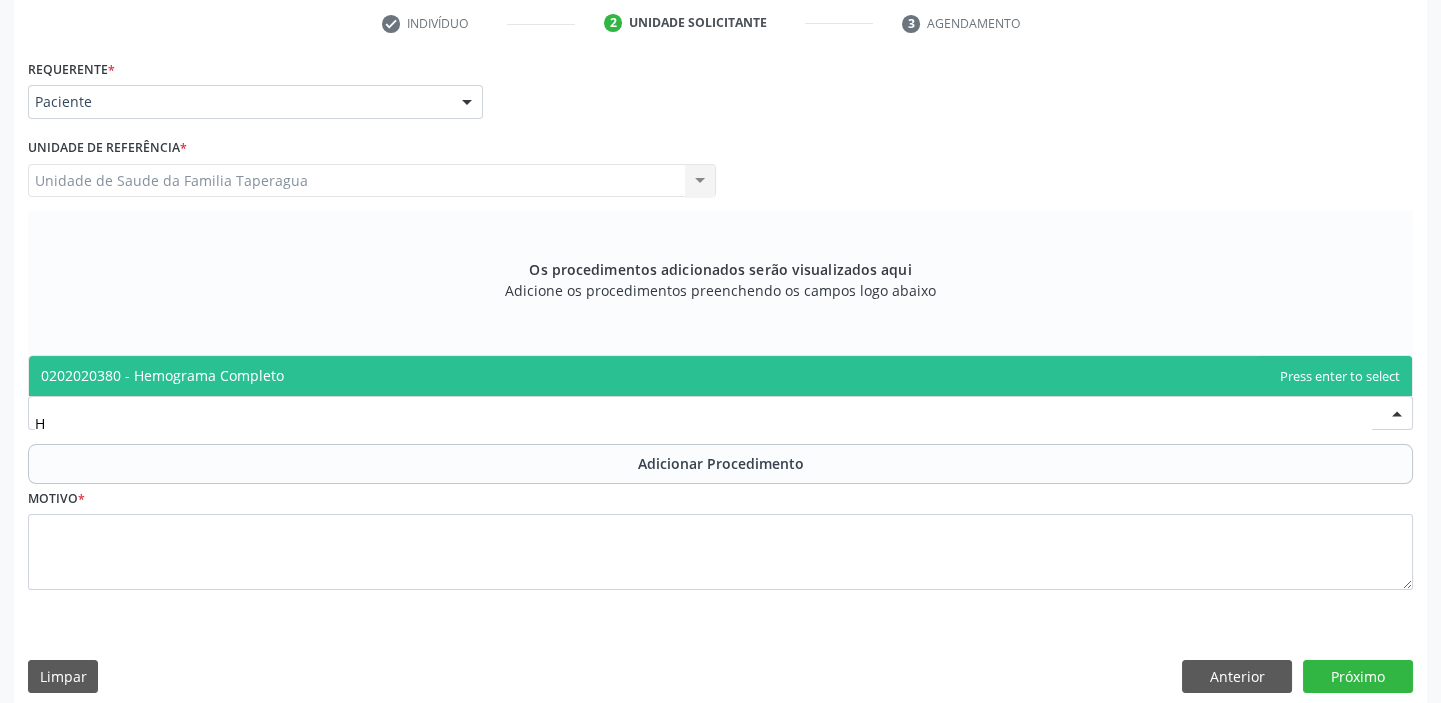 type 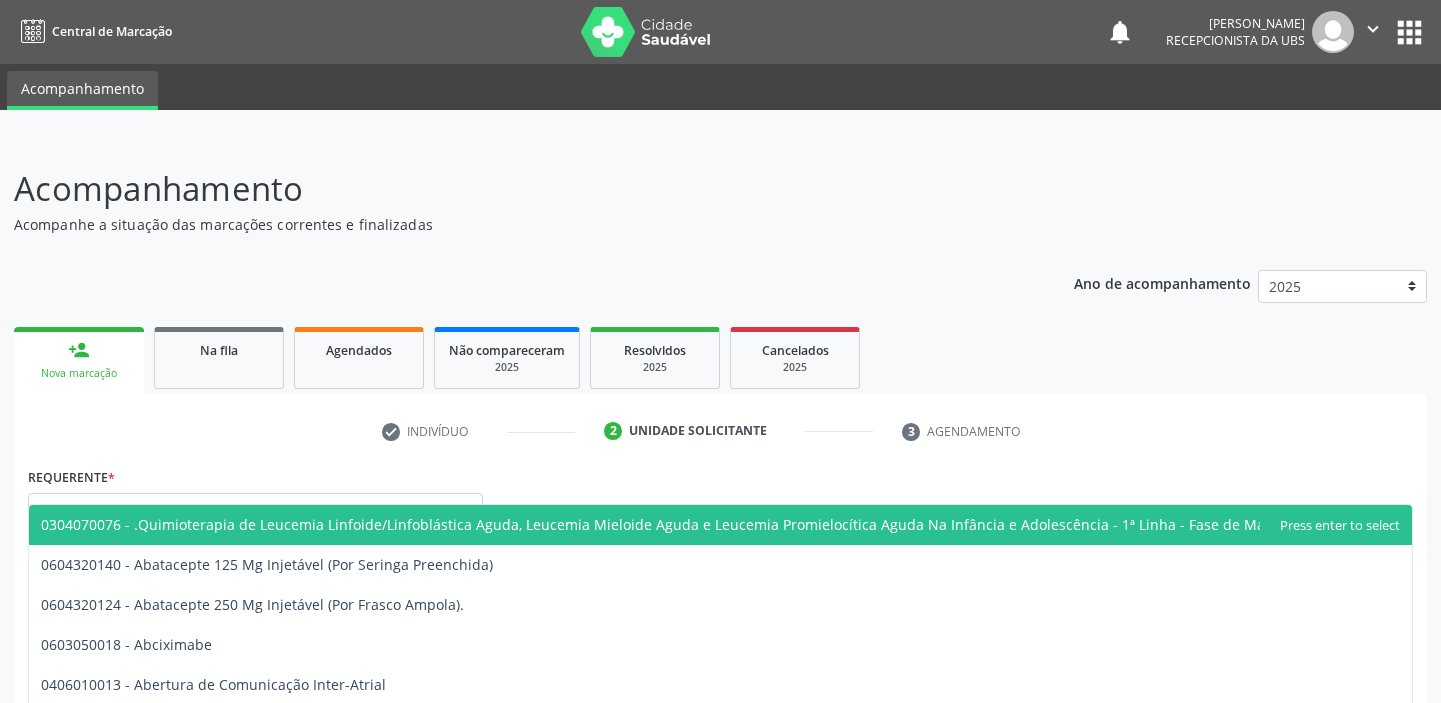 scroll, scrollTop: 408, scrollLeft: 0, axis: vertical 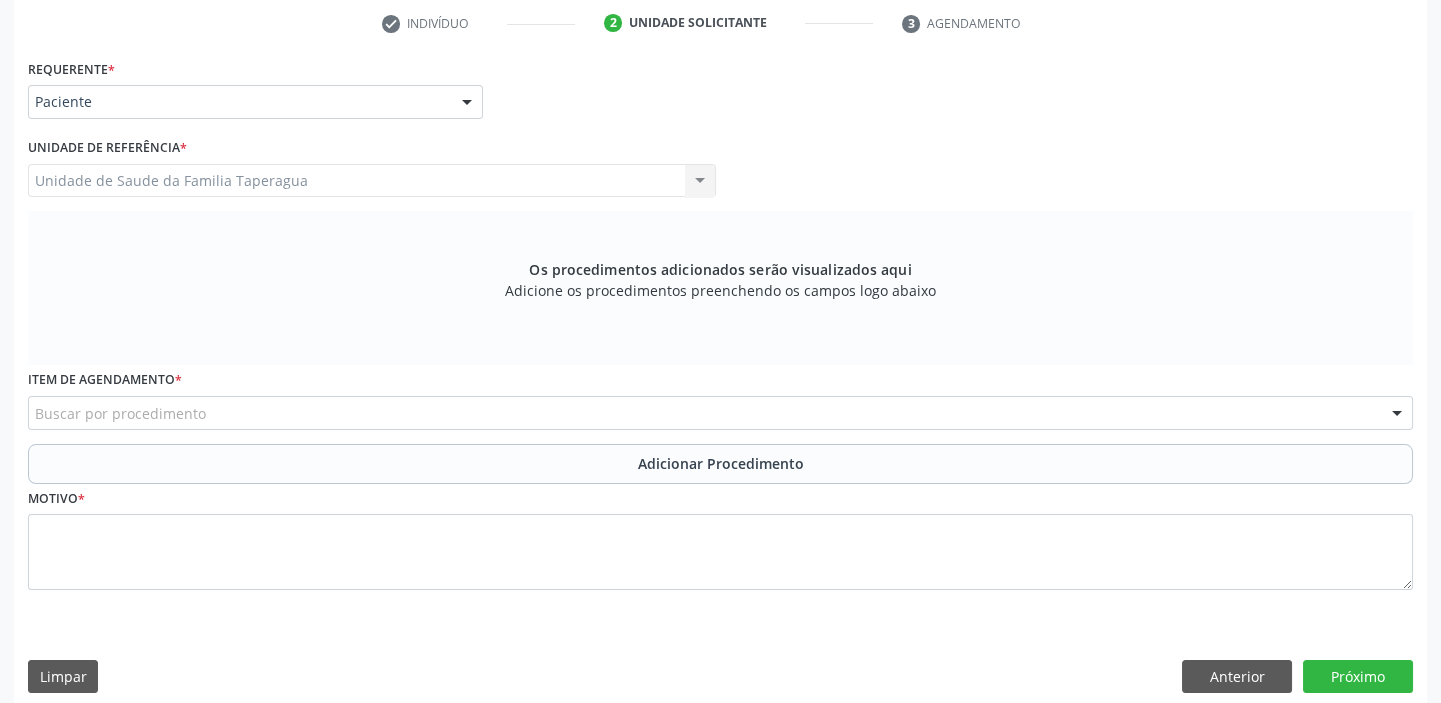 click on "Buscar por procedimento" at bounding box center (720, 413) 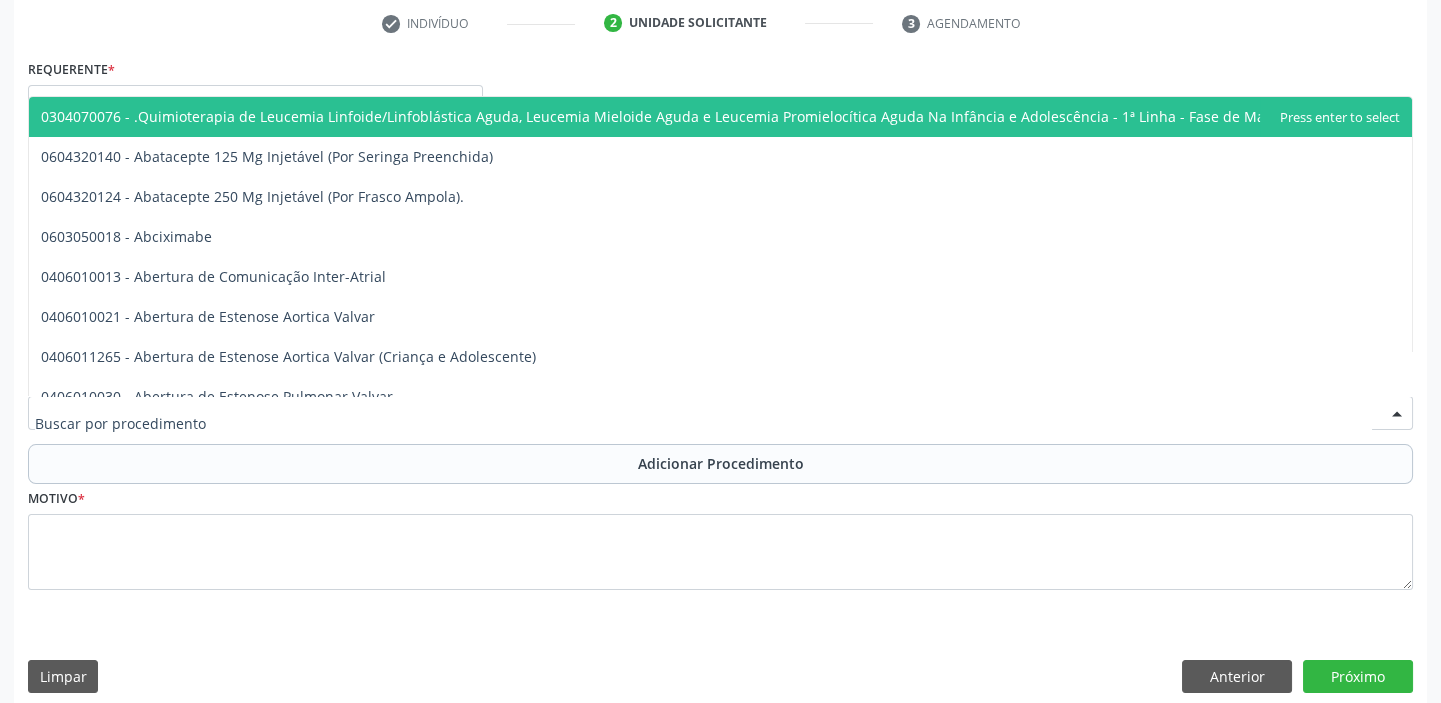 paste on "40304361" 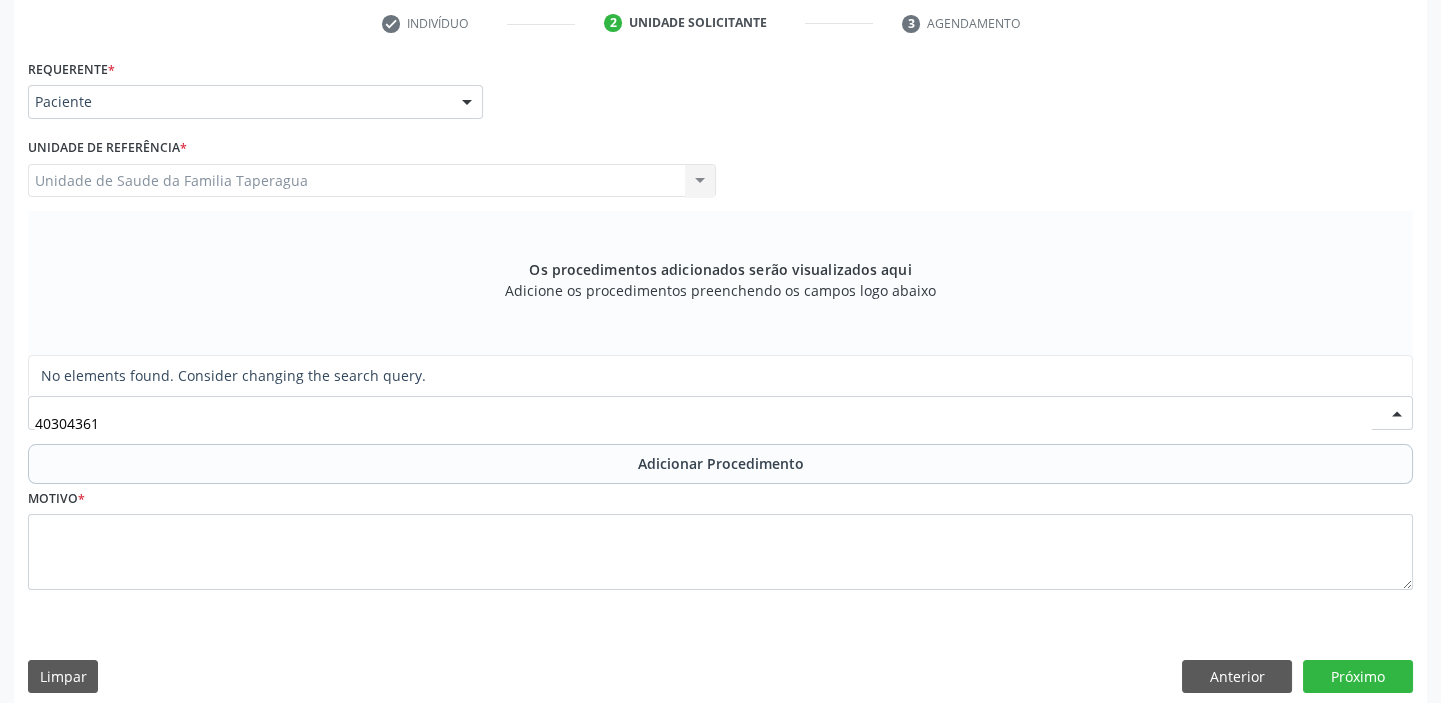 click on "40304361" at bounding box center (703, 423) 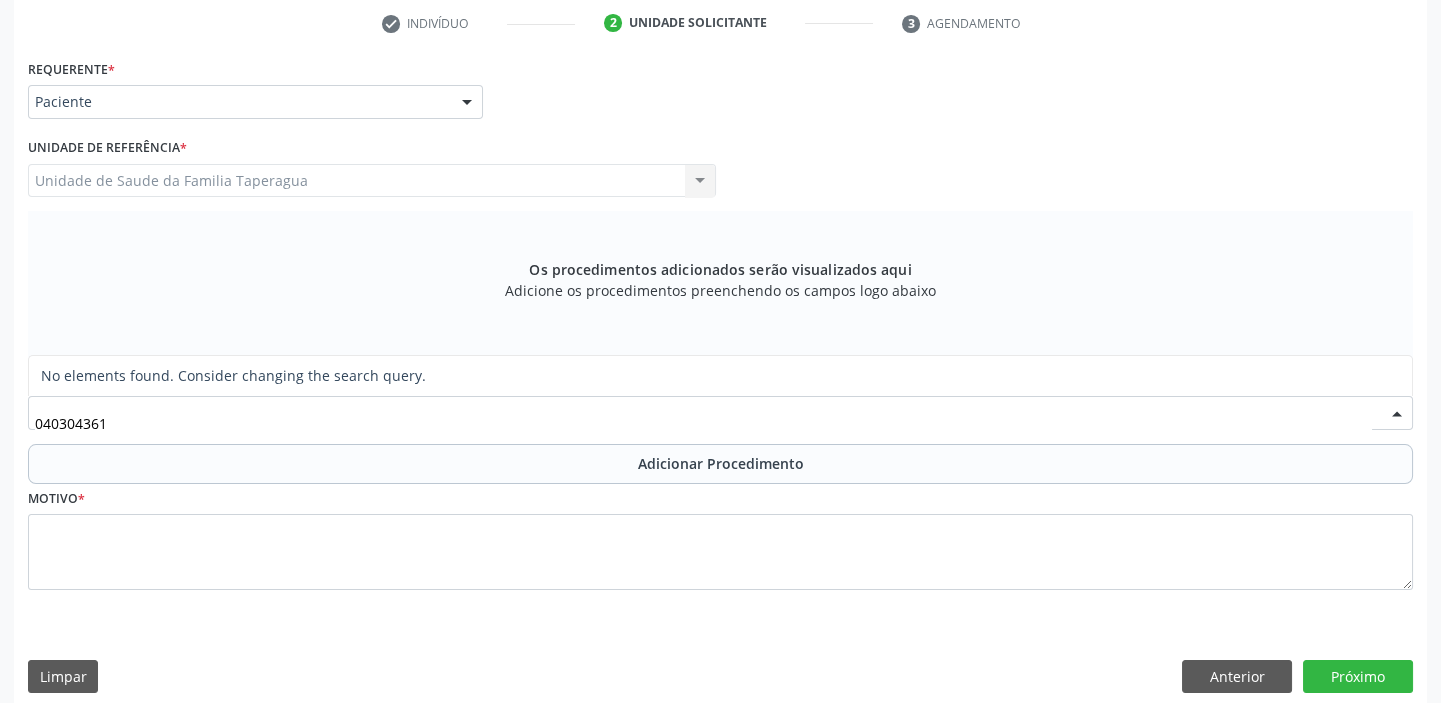 click on "040304361" at bounding box center [703, 423] 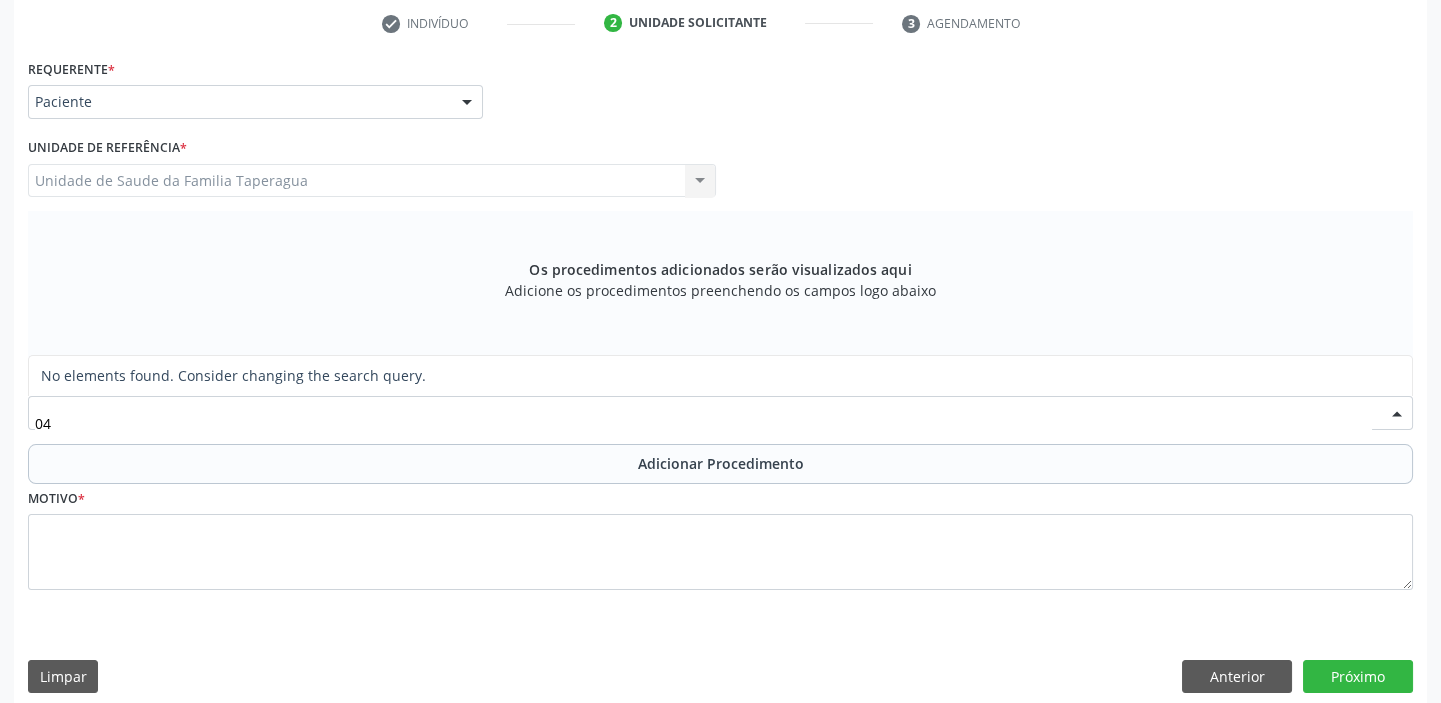 type on "0" 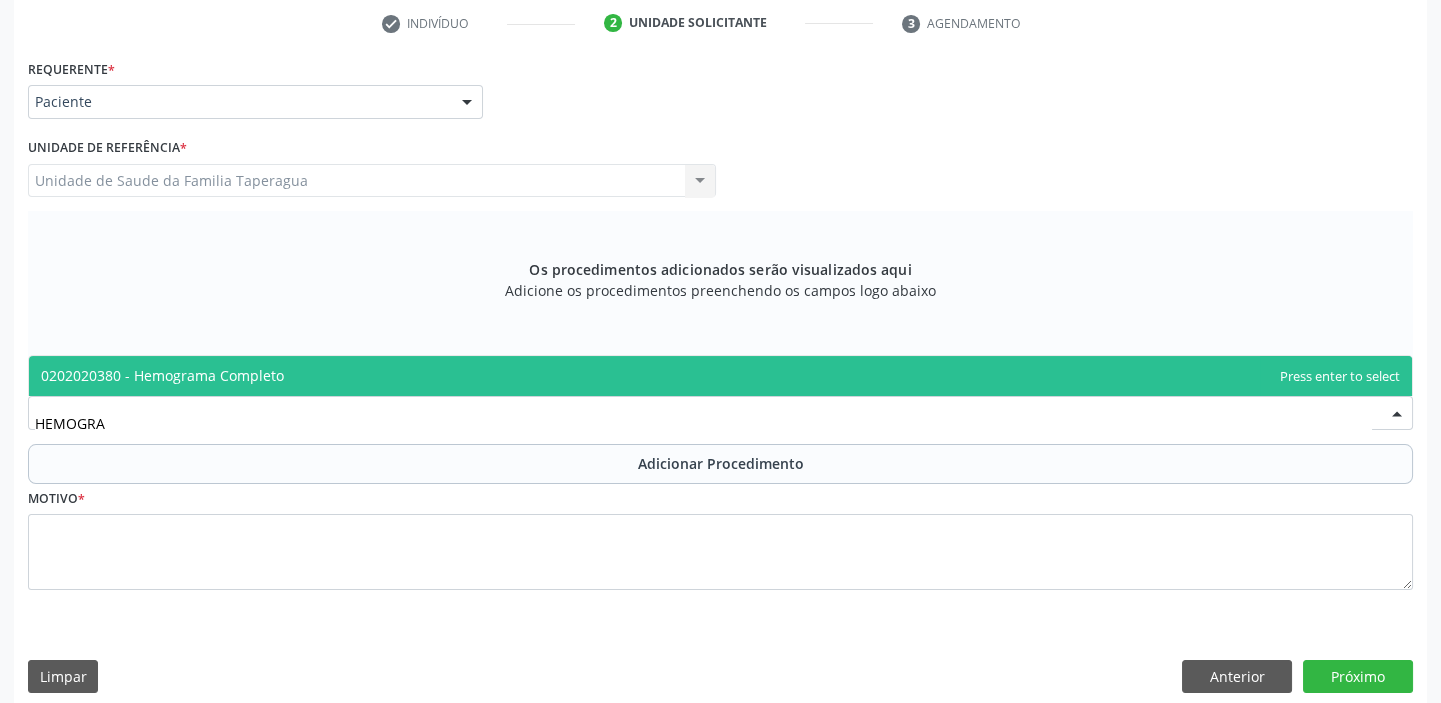 click on "0202020380 - Hemograma Completo" at bounding box center [162, 375] 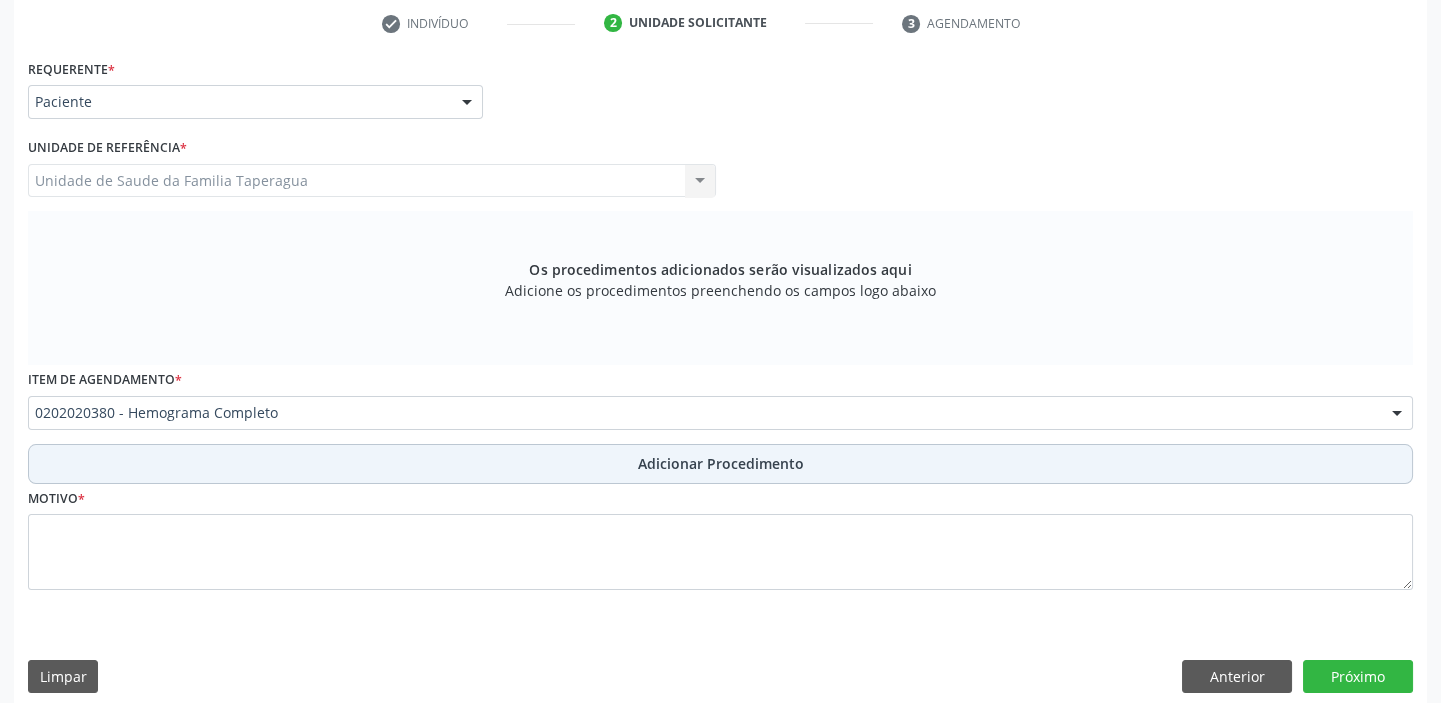 click on "Adicionar Procedimento" at bounding box center [720, 464] 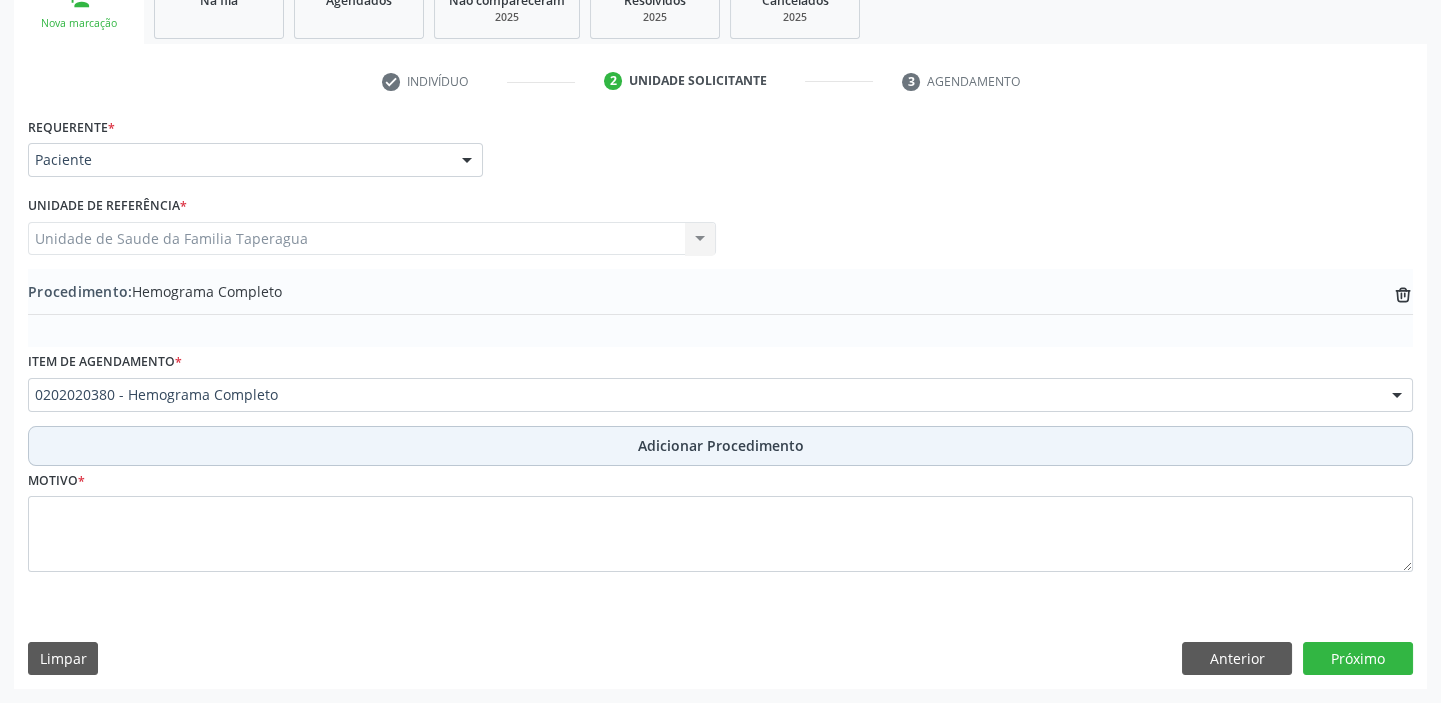 scroll, scrollTop: 349, scrollLeft: 0, axis: vertical 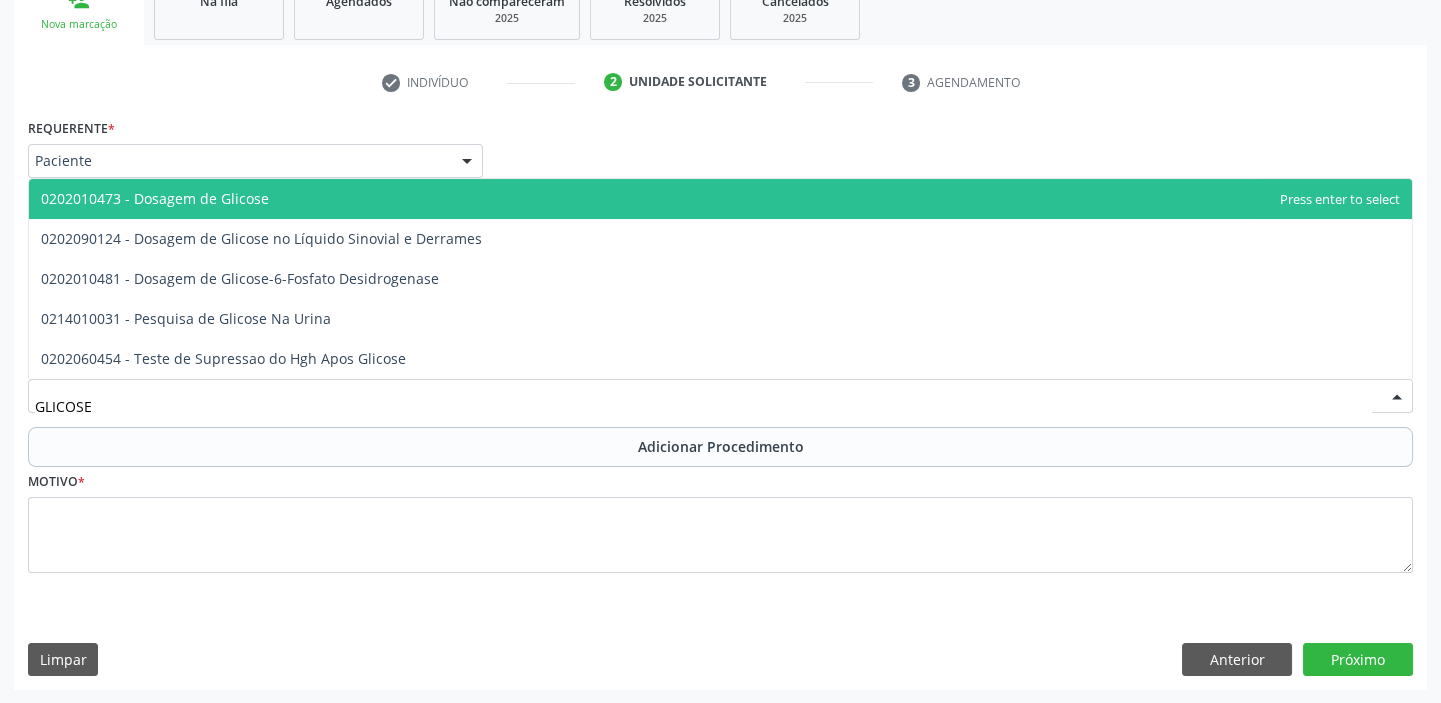 click on "0202010473 - Dosagem de Glicose" at bounding box center (720, 199) 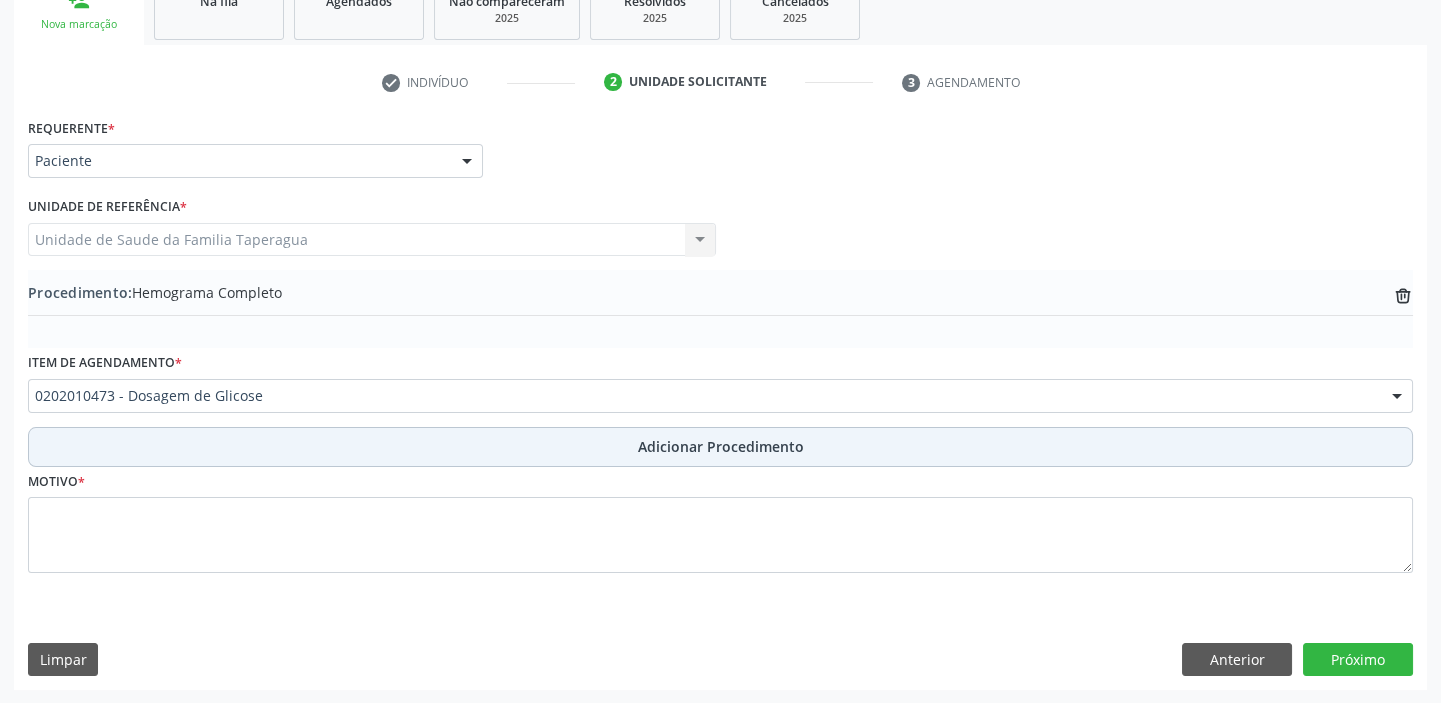 click on "Adicionar Procedimento" at bounding box center (720, 447) 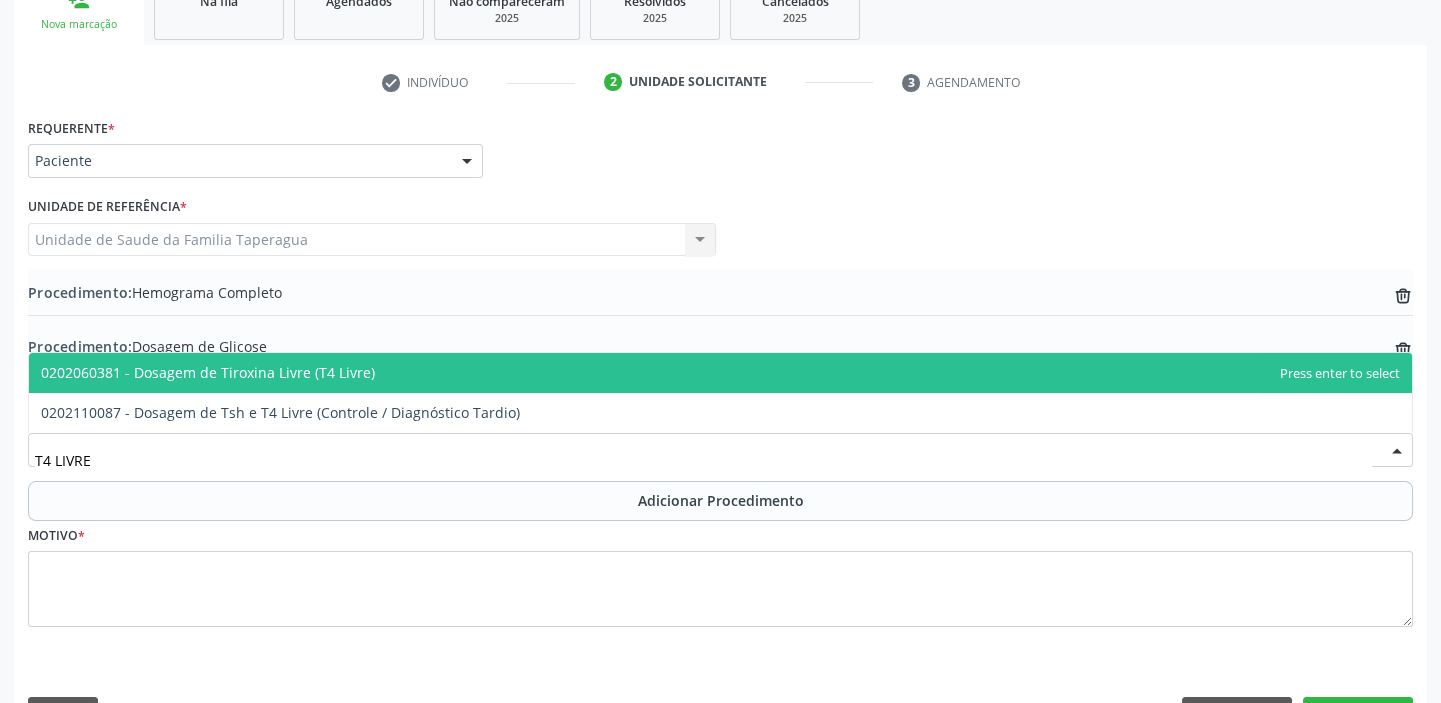 click on "0202060381 - Dosagem de Tiroxina Livre (T4 Livre)" at bounding box center (720, 373) 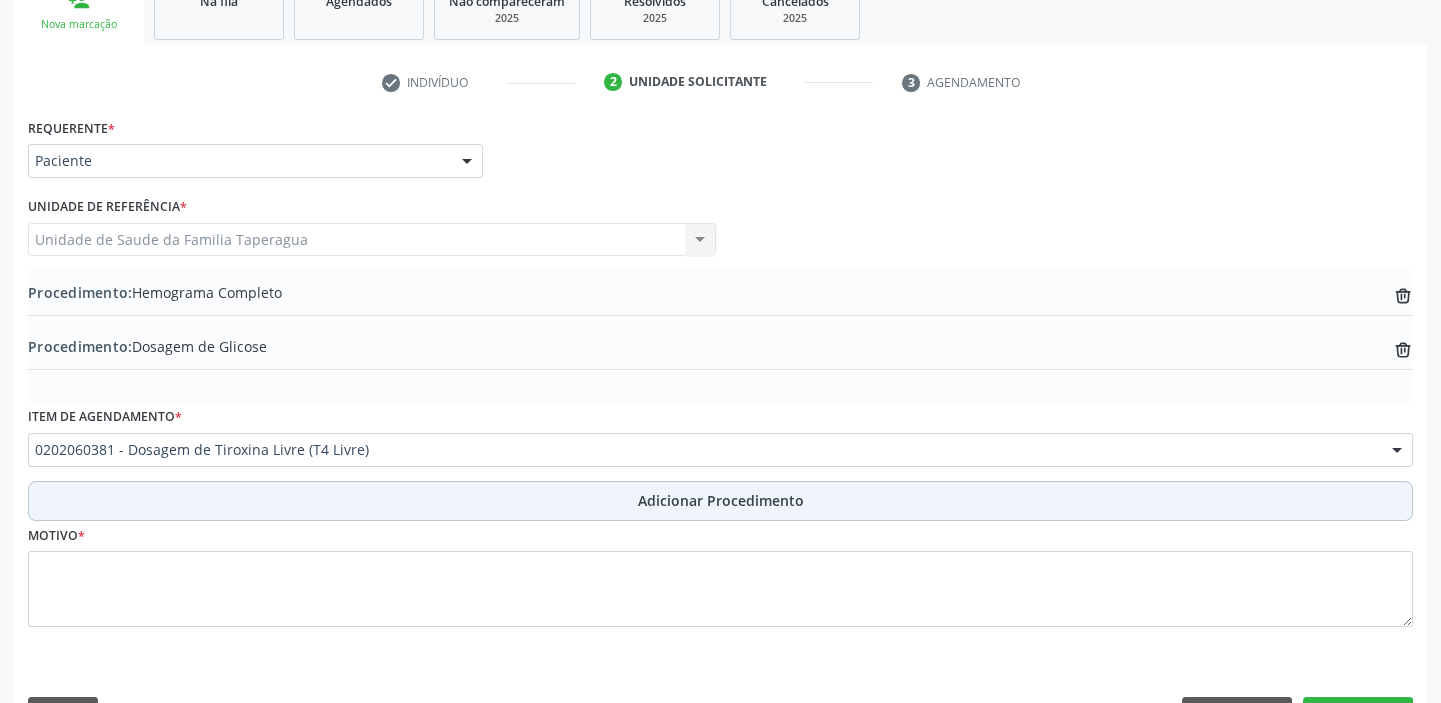 click on "Adicionar Procedimento" at bounding box center [720, 501] 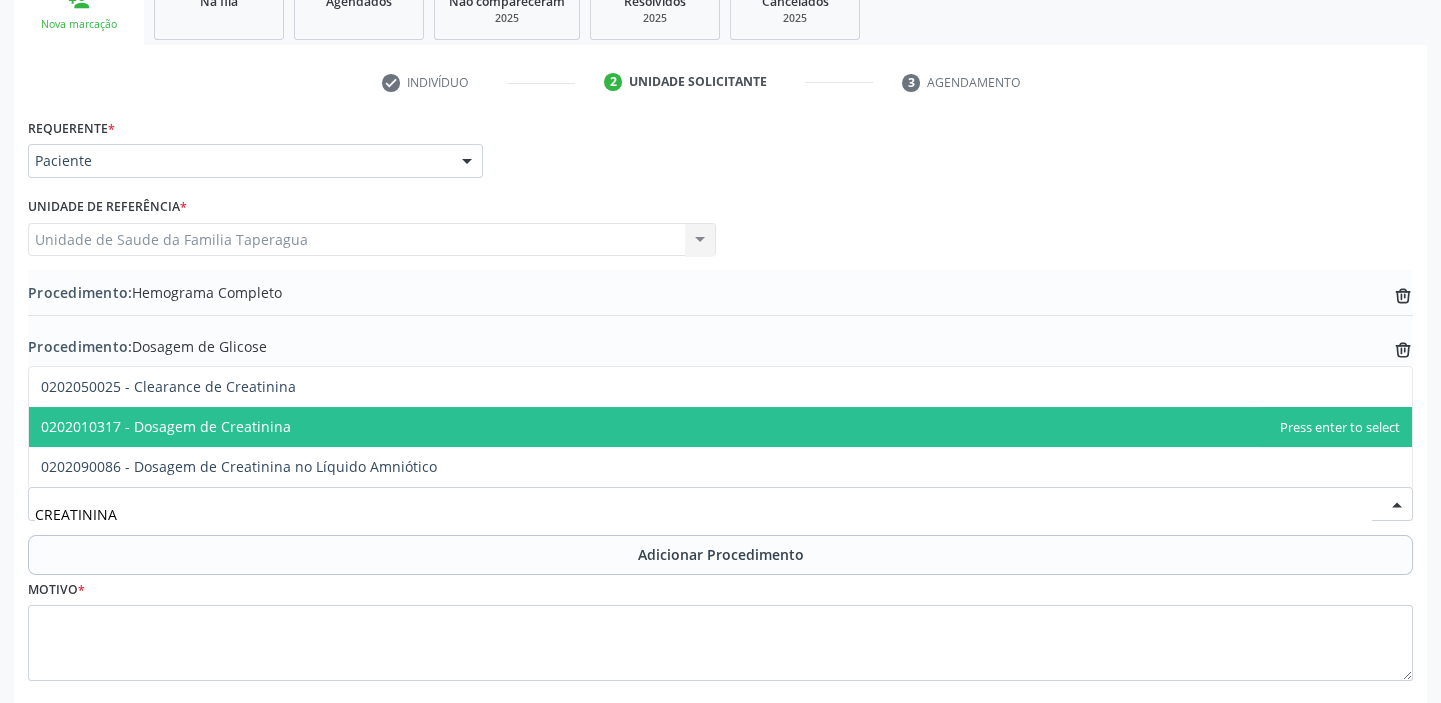 click on "0202010317 - Dosagem de Creatinina" at bounding box center [720, 427] 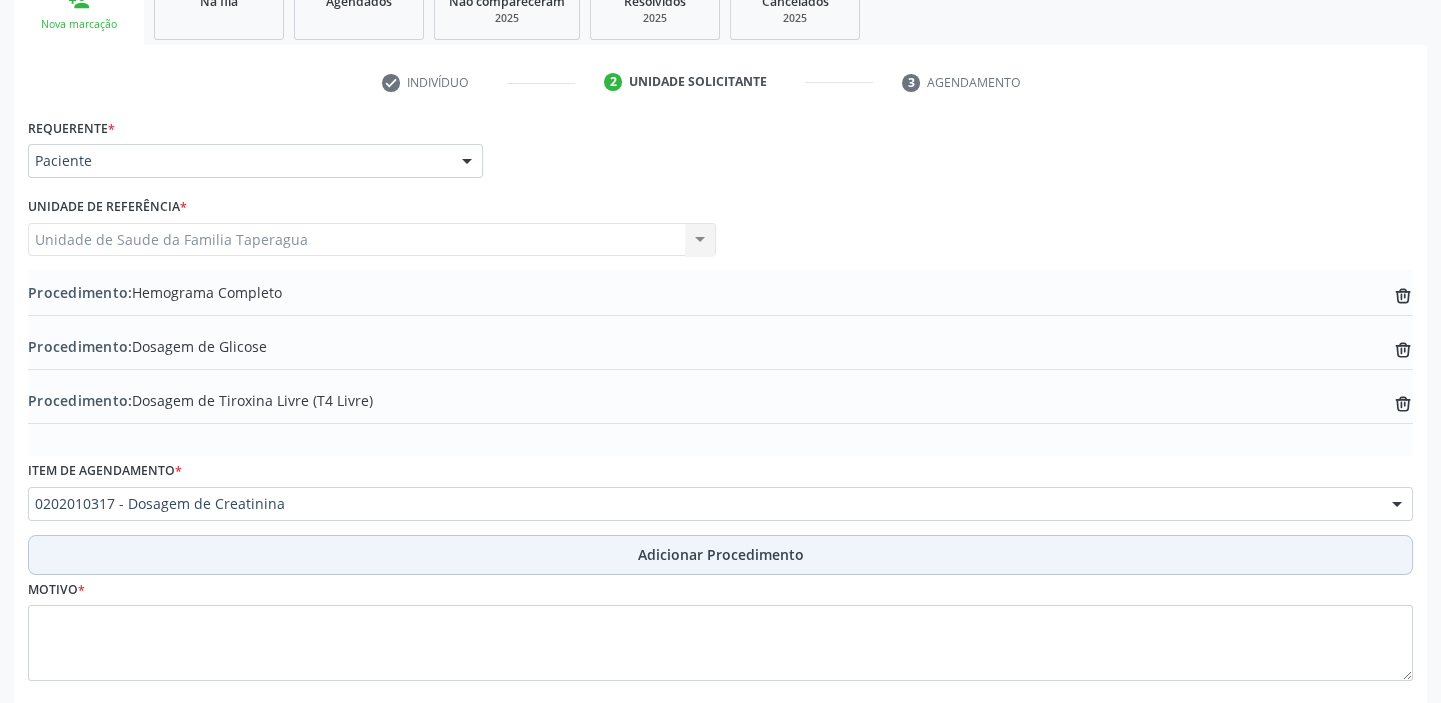 click on "Adicionar Procedimento" at bounding box center (720, 555) 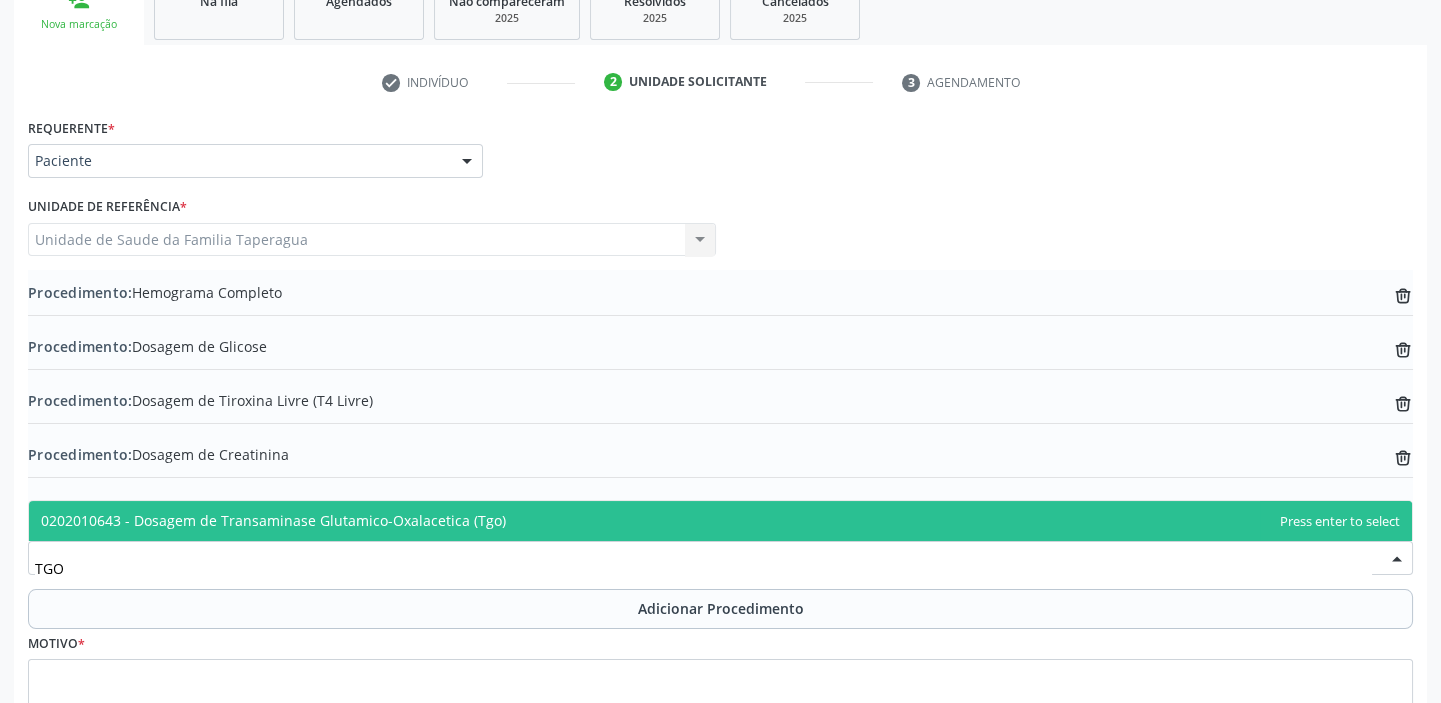 click on "0202010643 - Dosagem de Transaminase Glutamico-Oxalacetica (Tgo)" at bounding box center (720, 521) 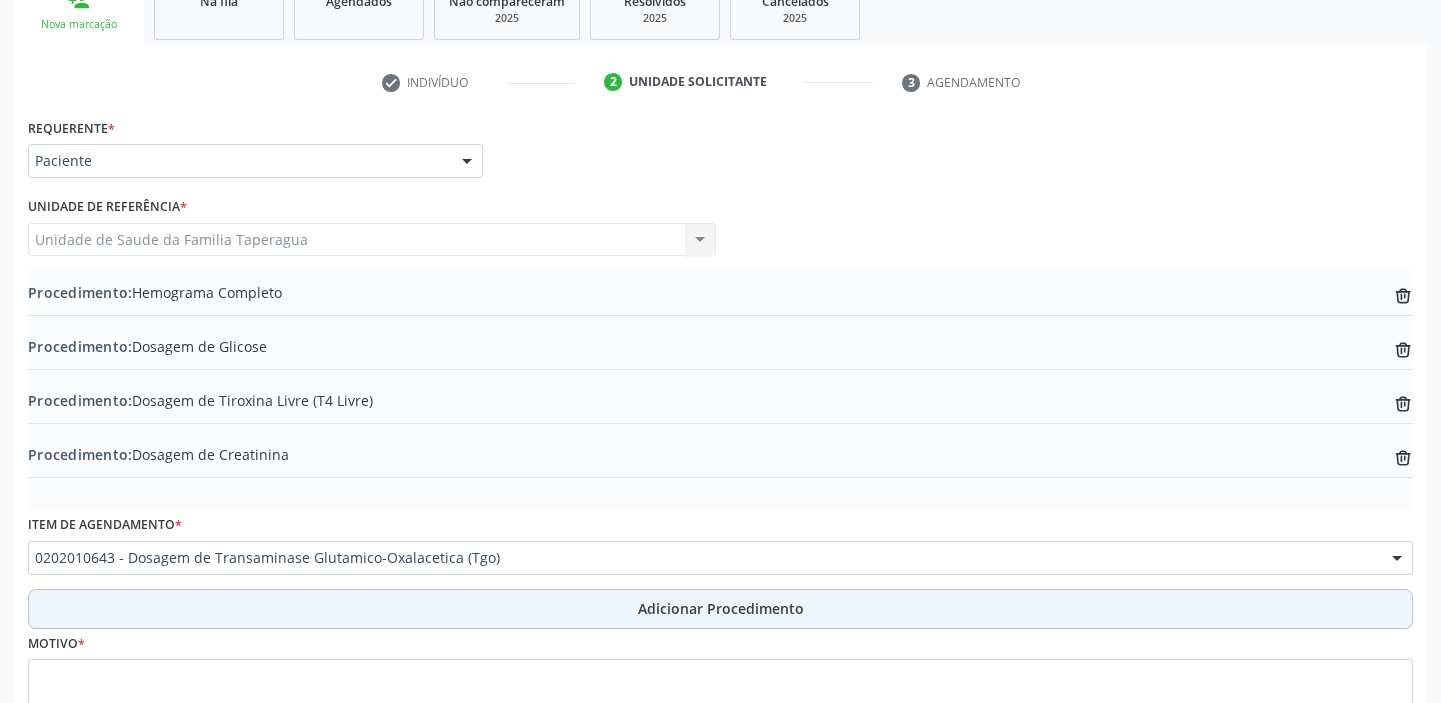 click on "Adicionar Procedimento" at bounding box center [720, 609] 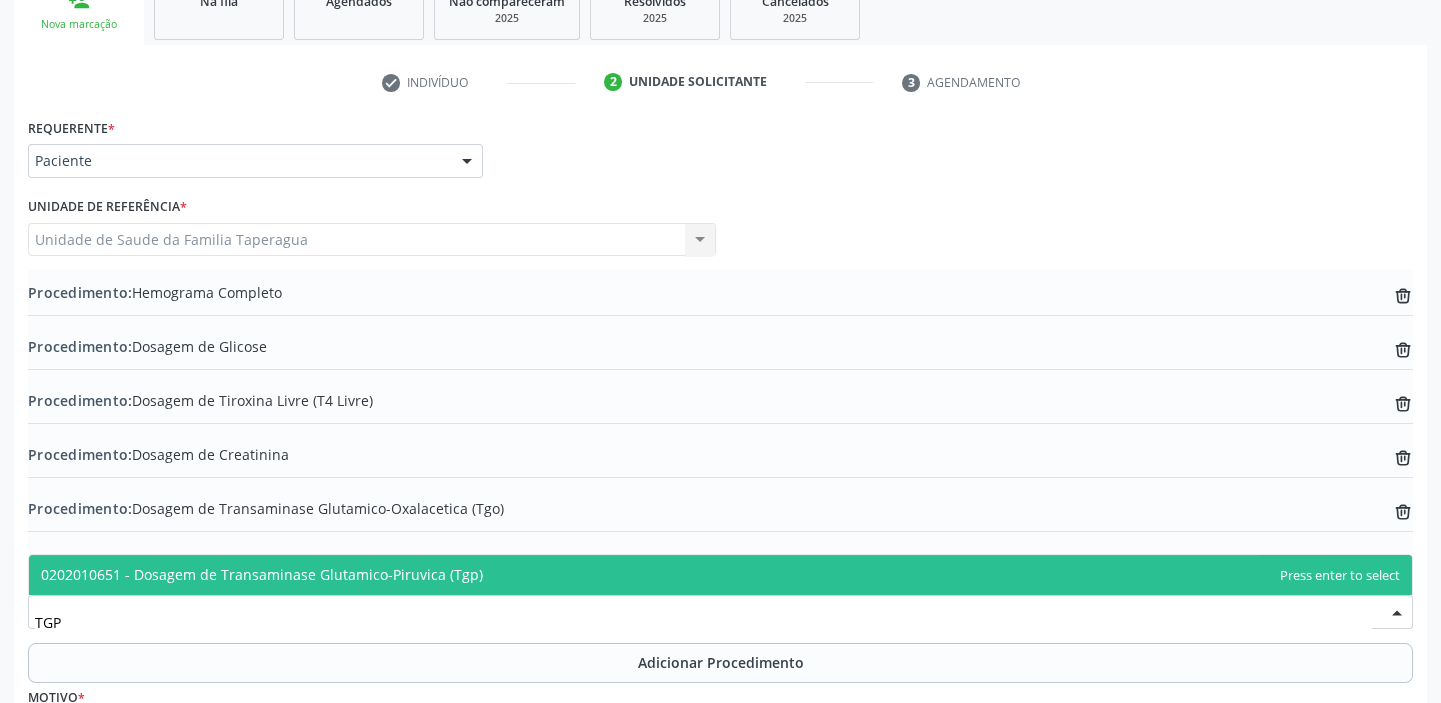 click on "0202010651 - Dosagem de Transaminase Glutamico-Piruvica (Tgp)" at bounding box center (720, 575) 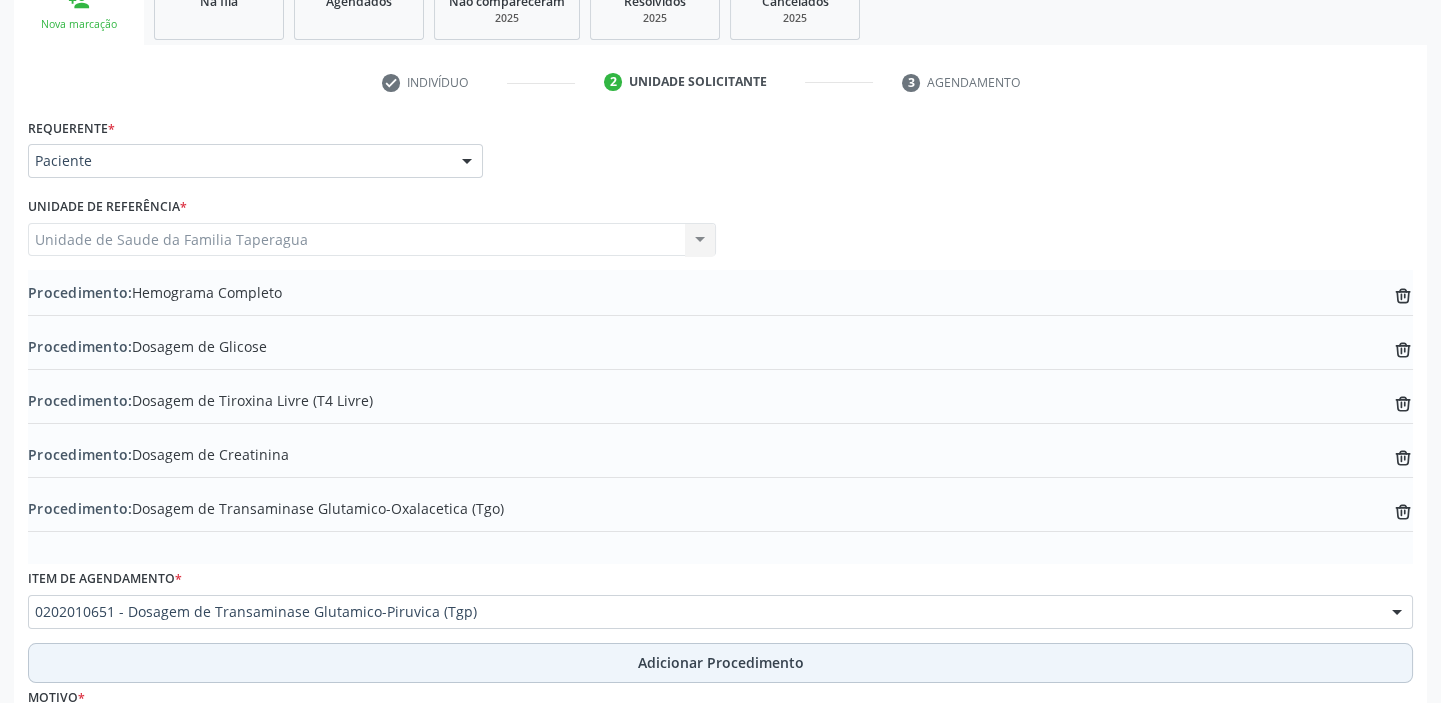 click on "Adicionar Procedimento" at bounding box center (720, 663) 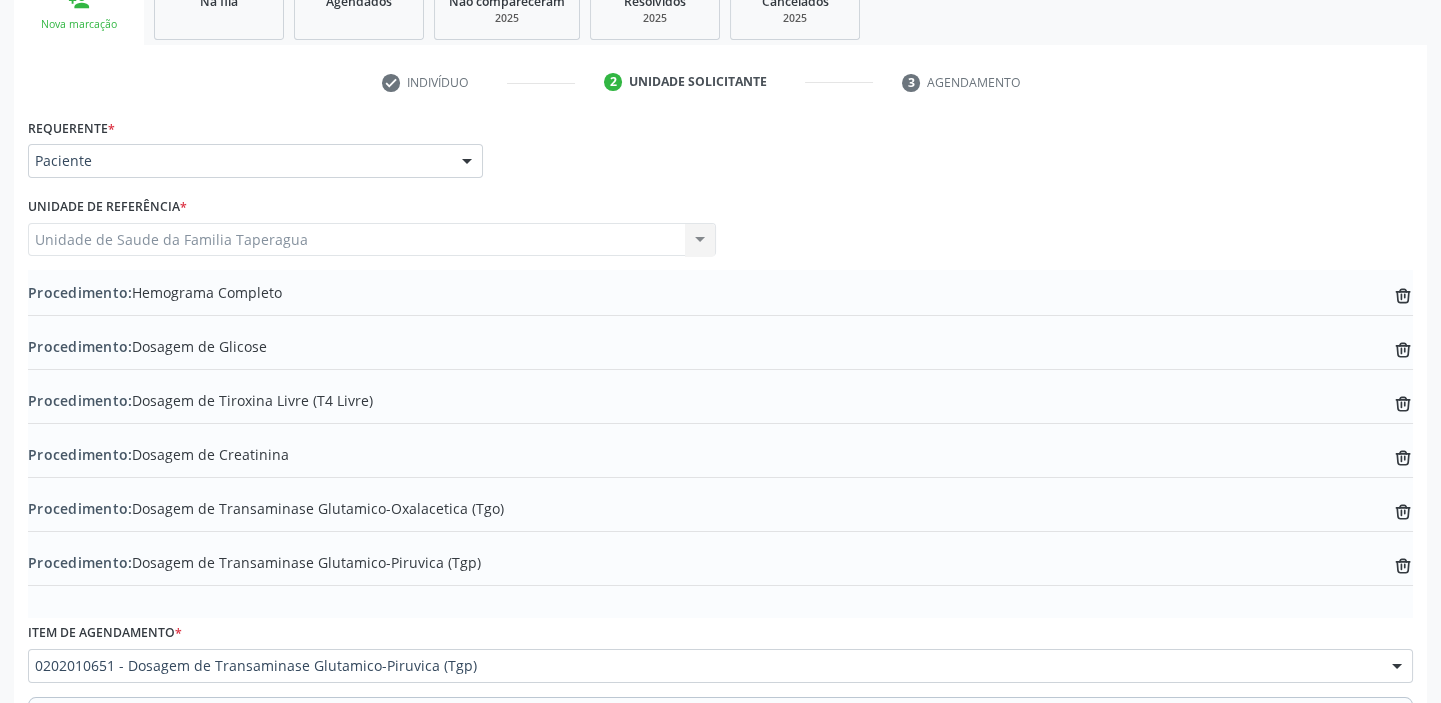 scroll, scrollTop: 619, scrollLeft: 0, axis: vertical 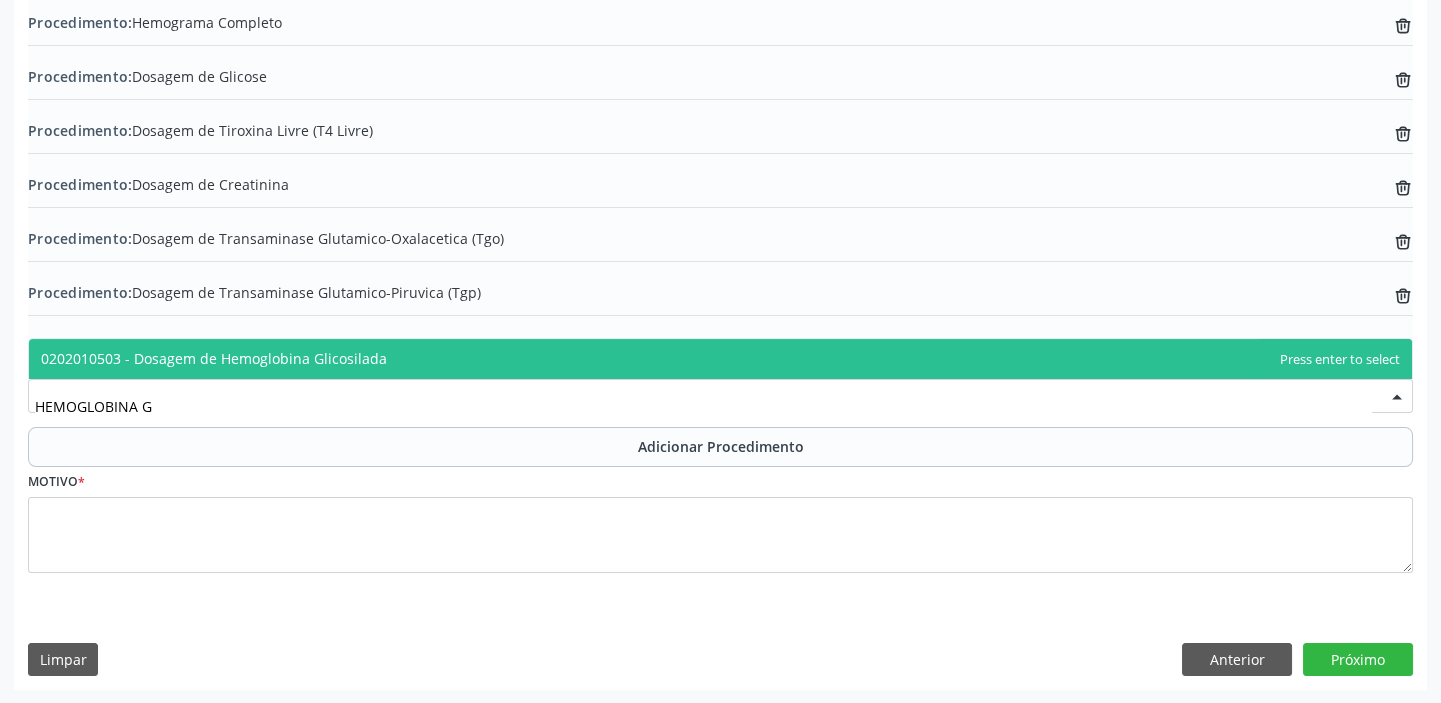 click on "0202010503 - Dosagem de Hemoglobina Glicosilada" at bounding box center (720, 359) 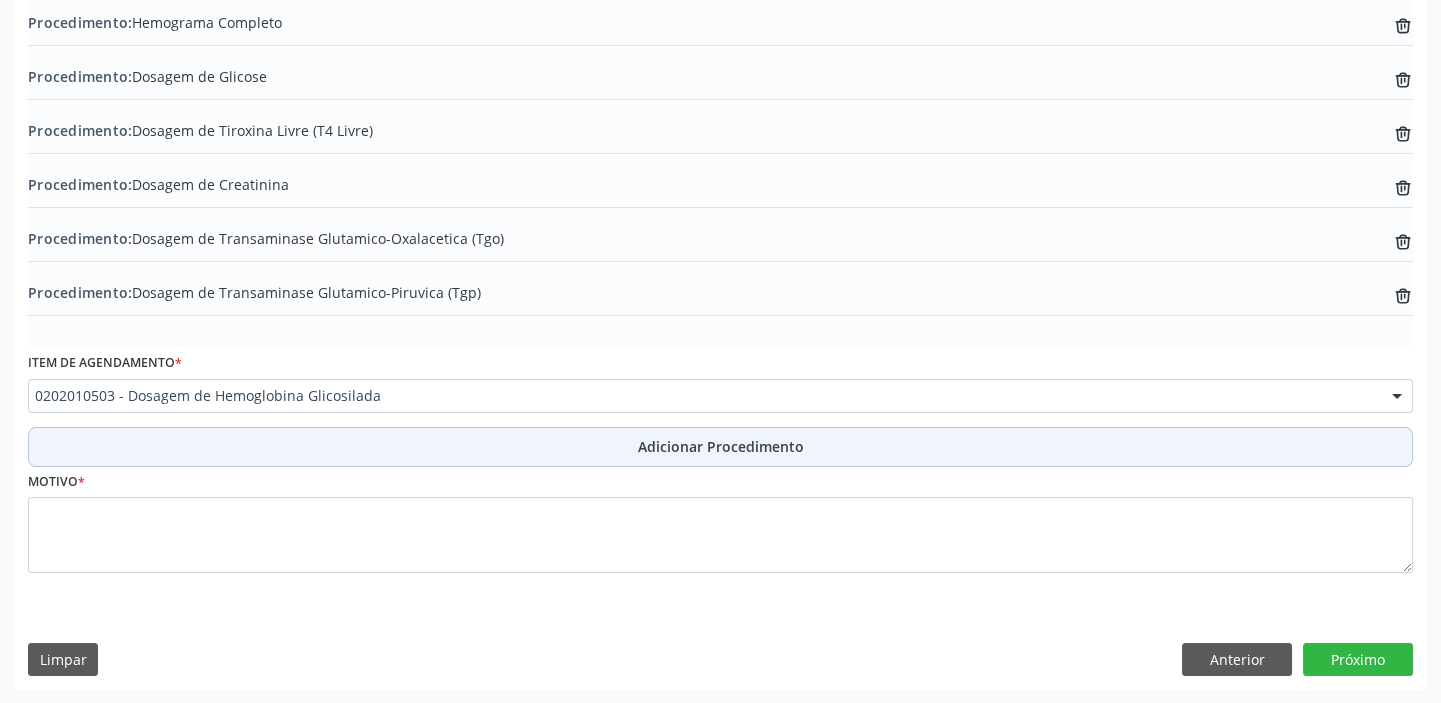 click on "Adicionar Procedimento" at bounding box center (720, 447) 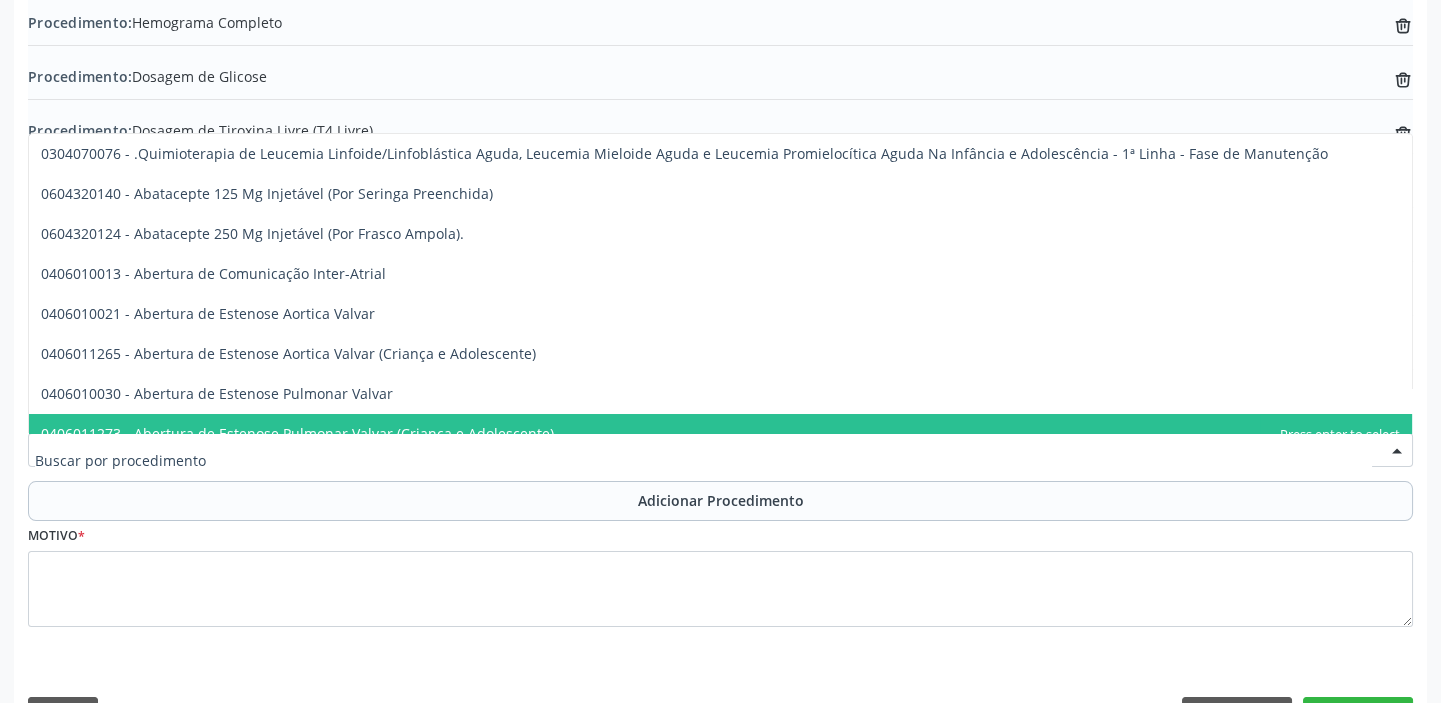 type on "O" 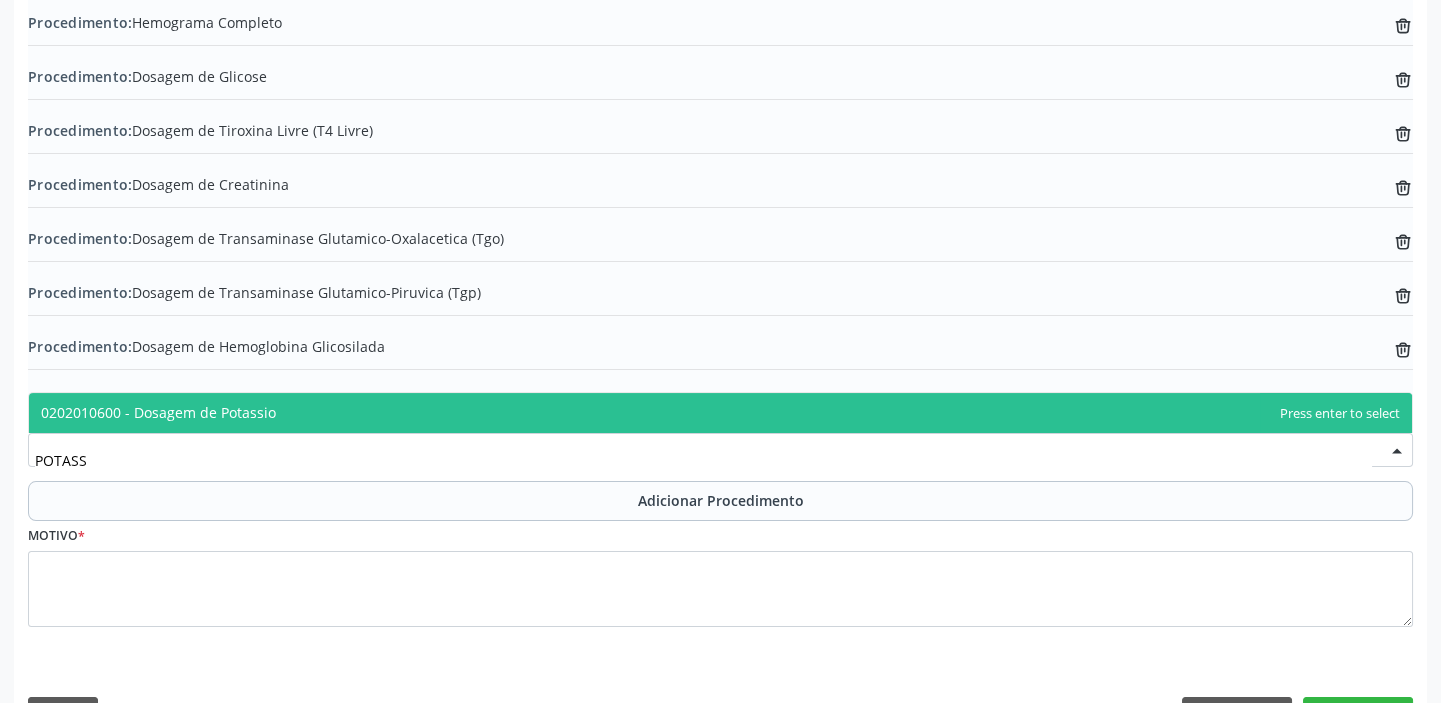 click on "0202010600 - Dosagem de Potassio" at bounding box center [720, 413] 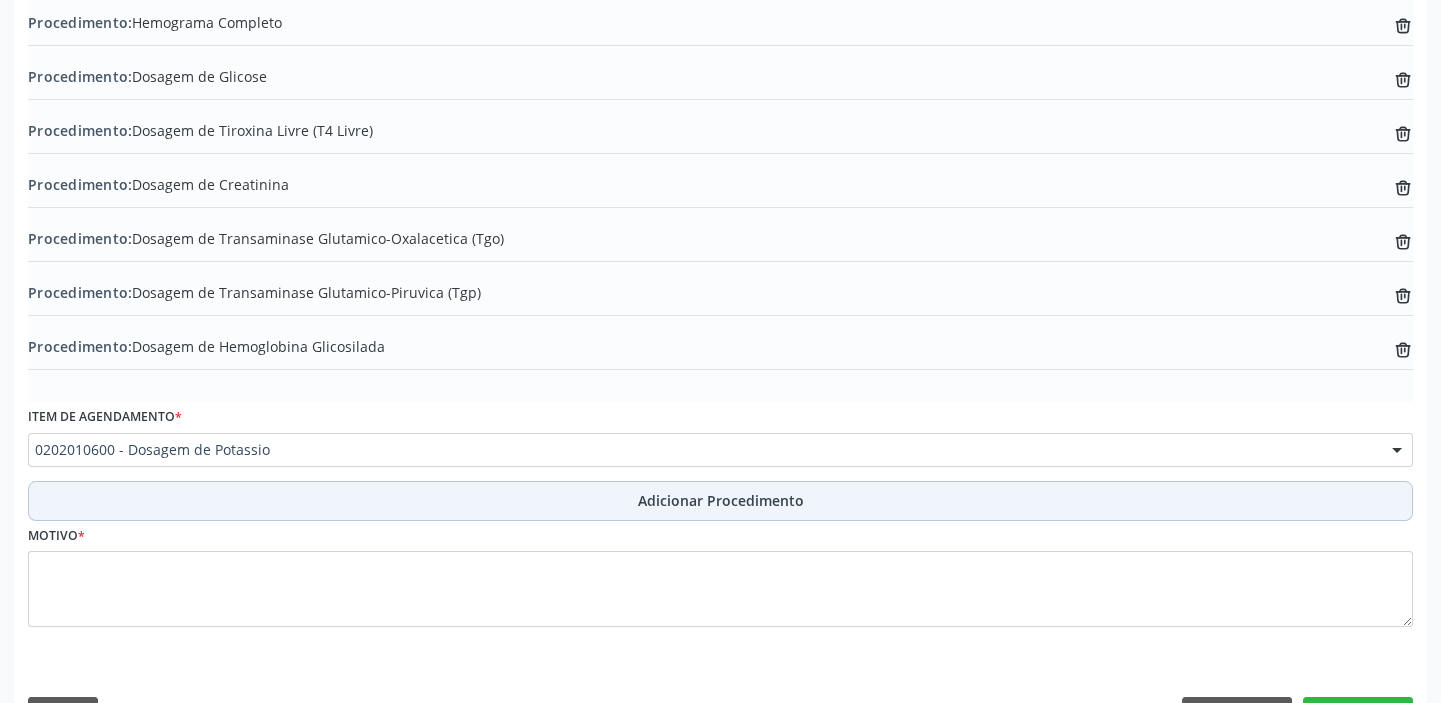 click on "Adicionar Procedimento" at bounding box center [720, 501] 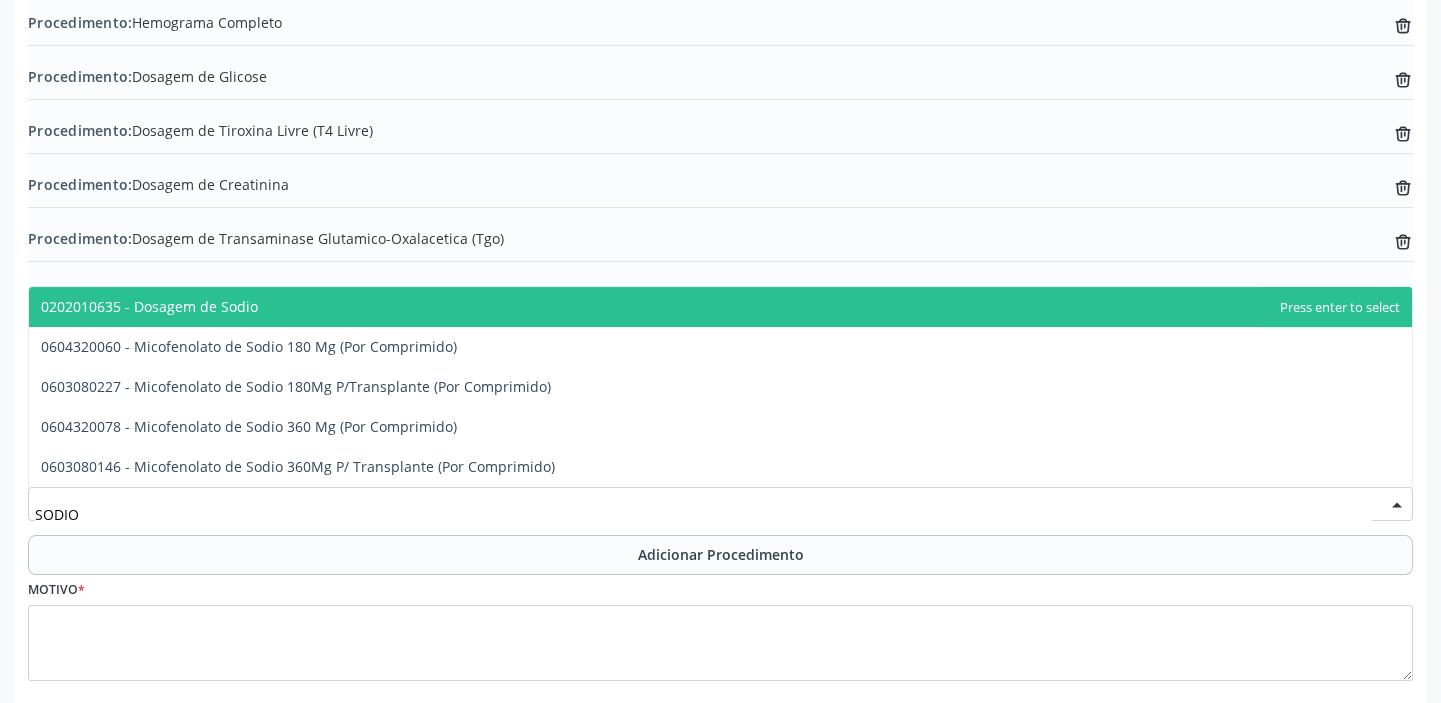 click on "0202010635 - Dosagem de Sodio" at bounding box center [720, 307] 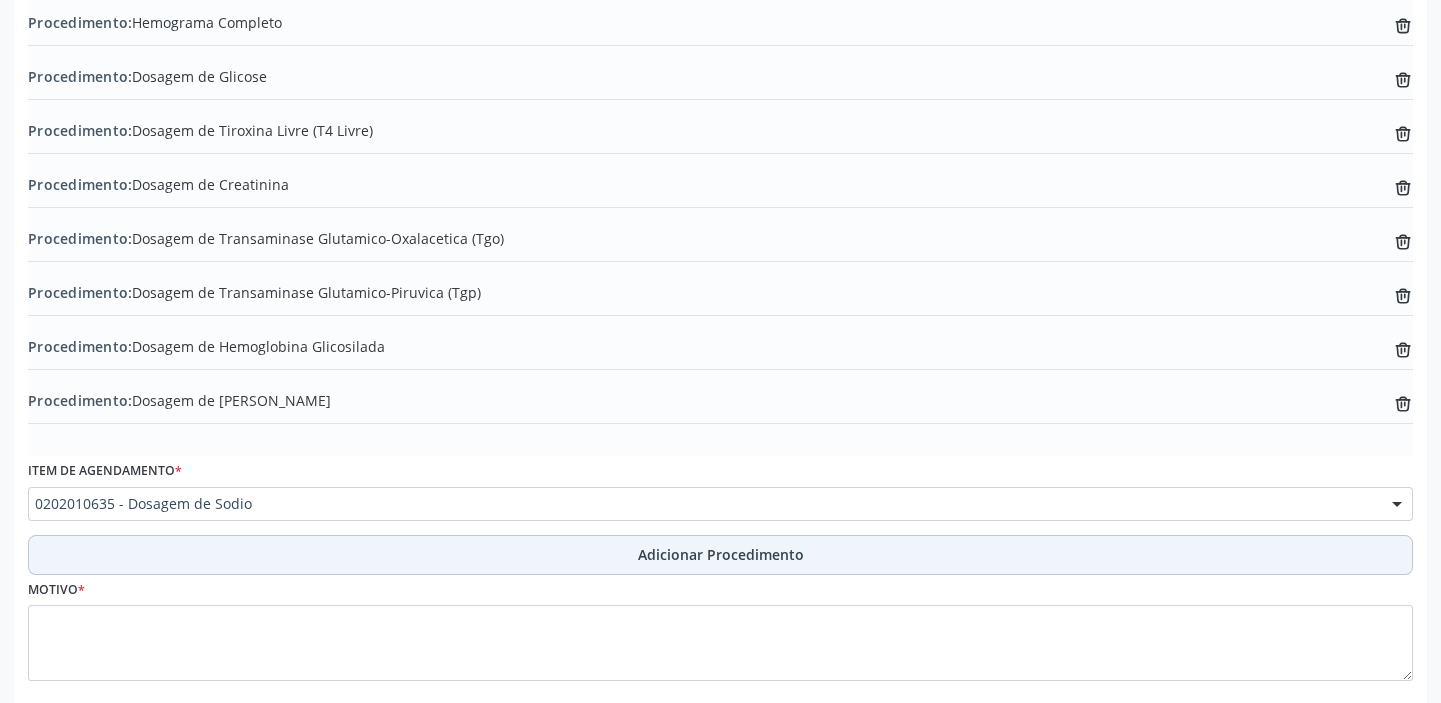 click on "Adicionar Procedimento" at bounding box center [720, 555] 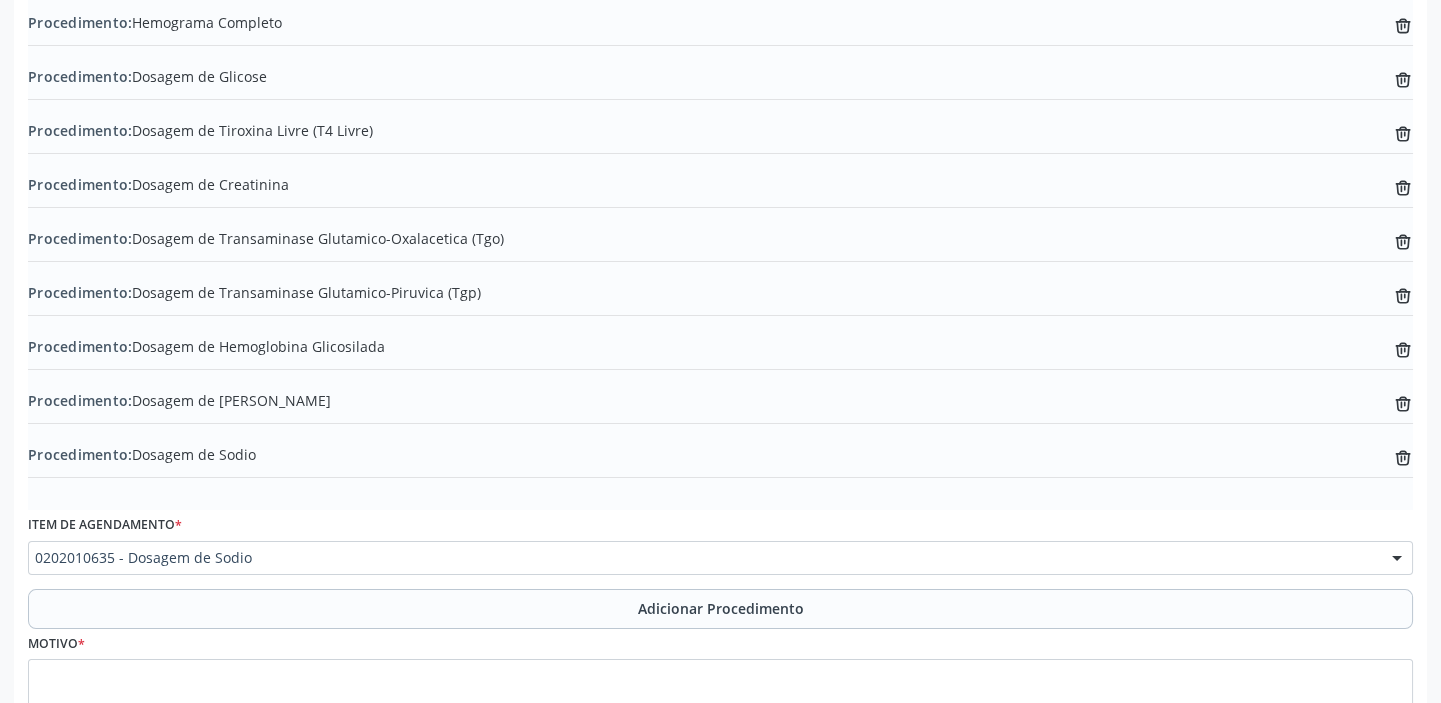 click on "0202010635 - Dosagem de Sodio" at bounding box center [720, 558] 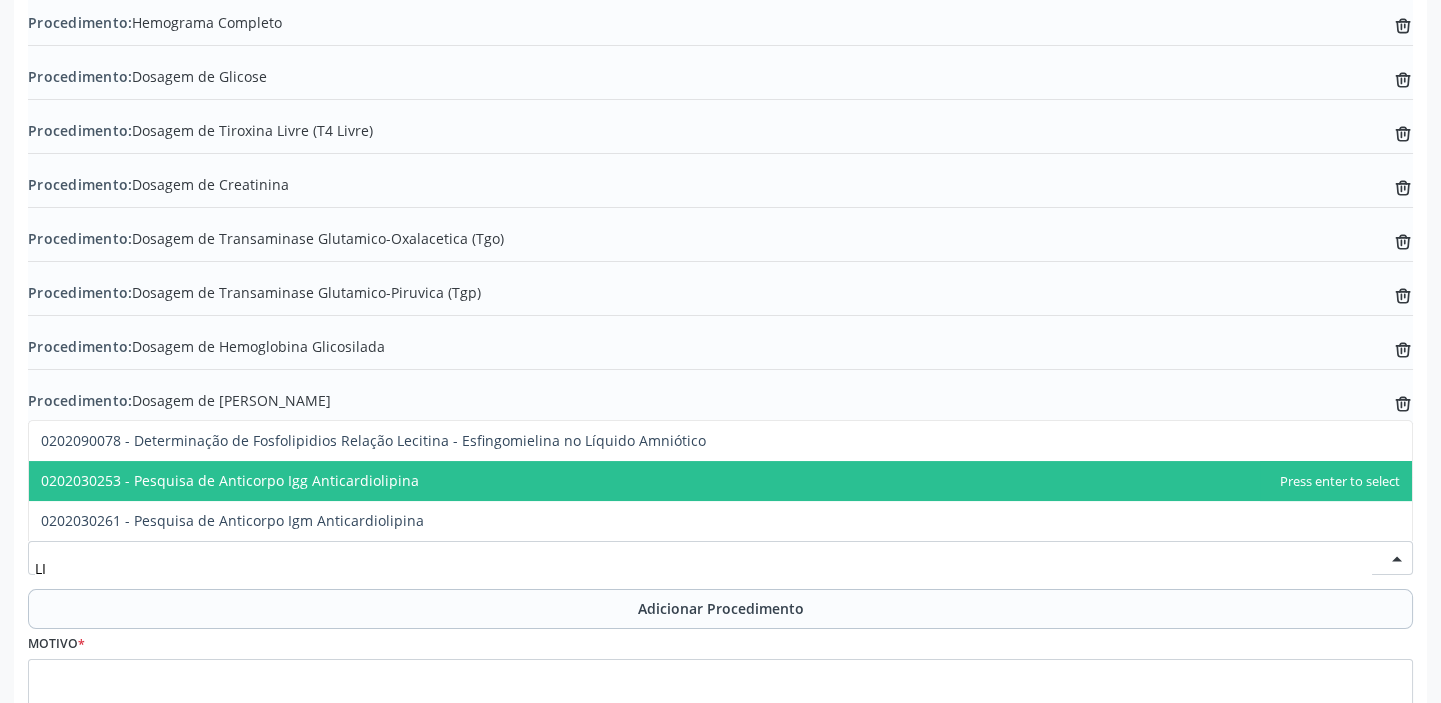 type on "L" 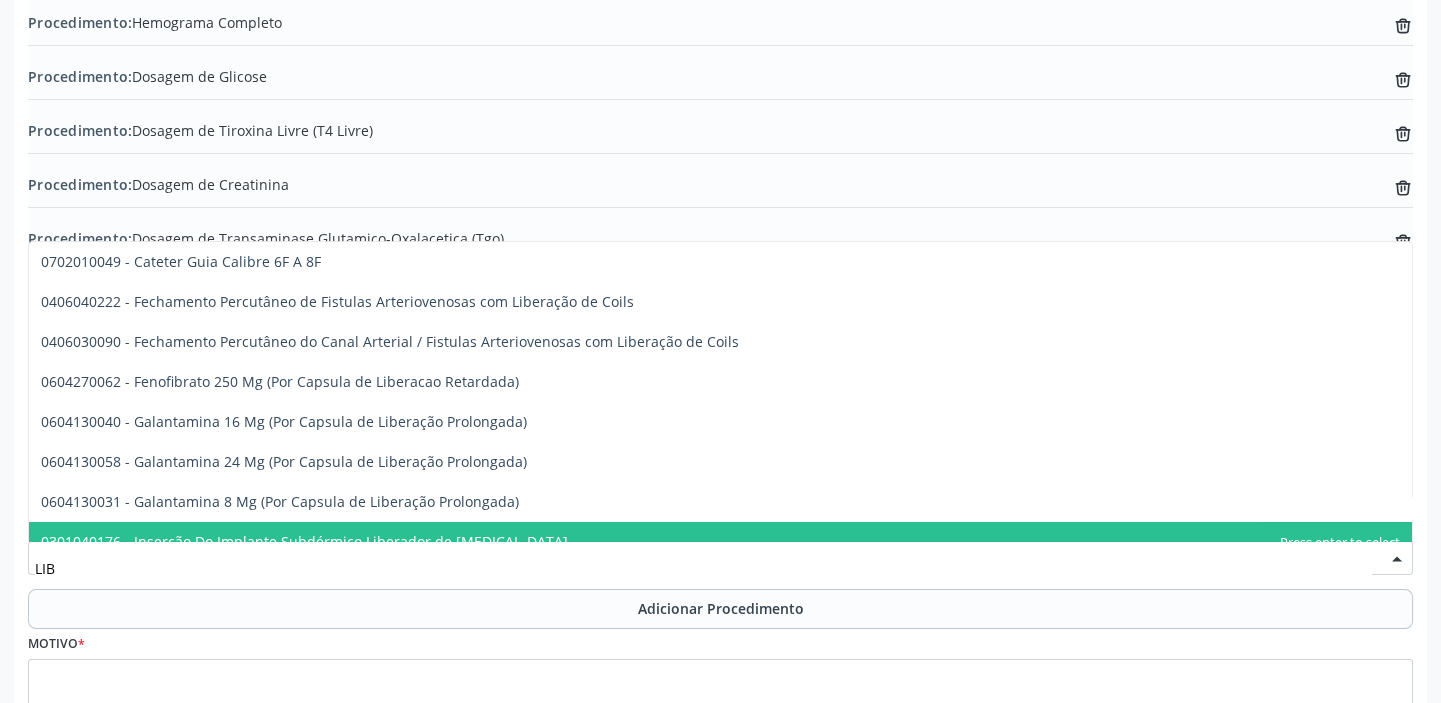 click on "LIB" at bounding box center (703, 568) 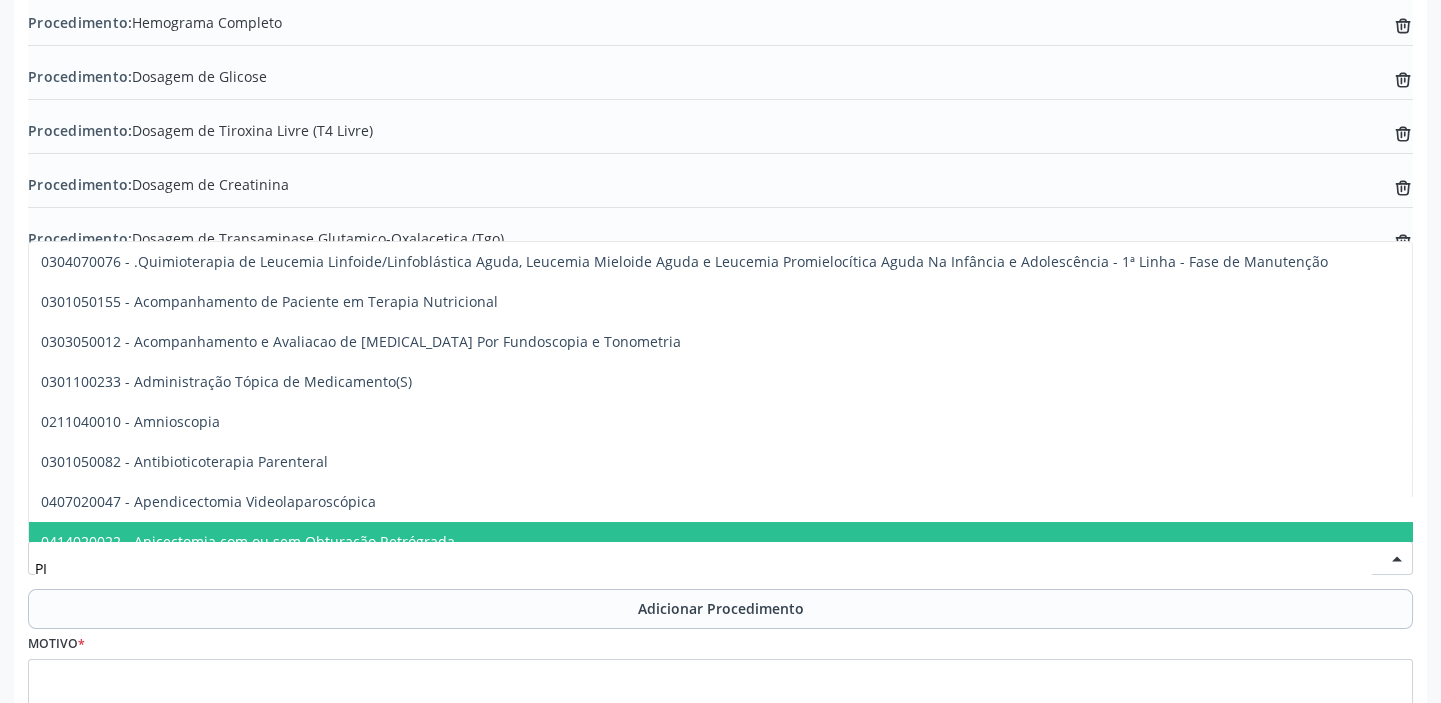 type on "P" 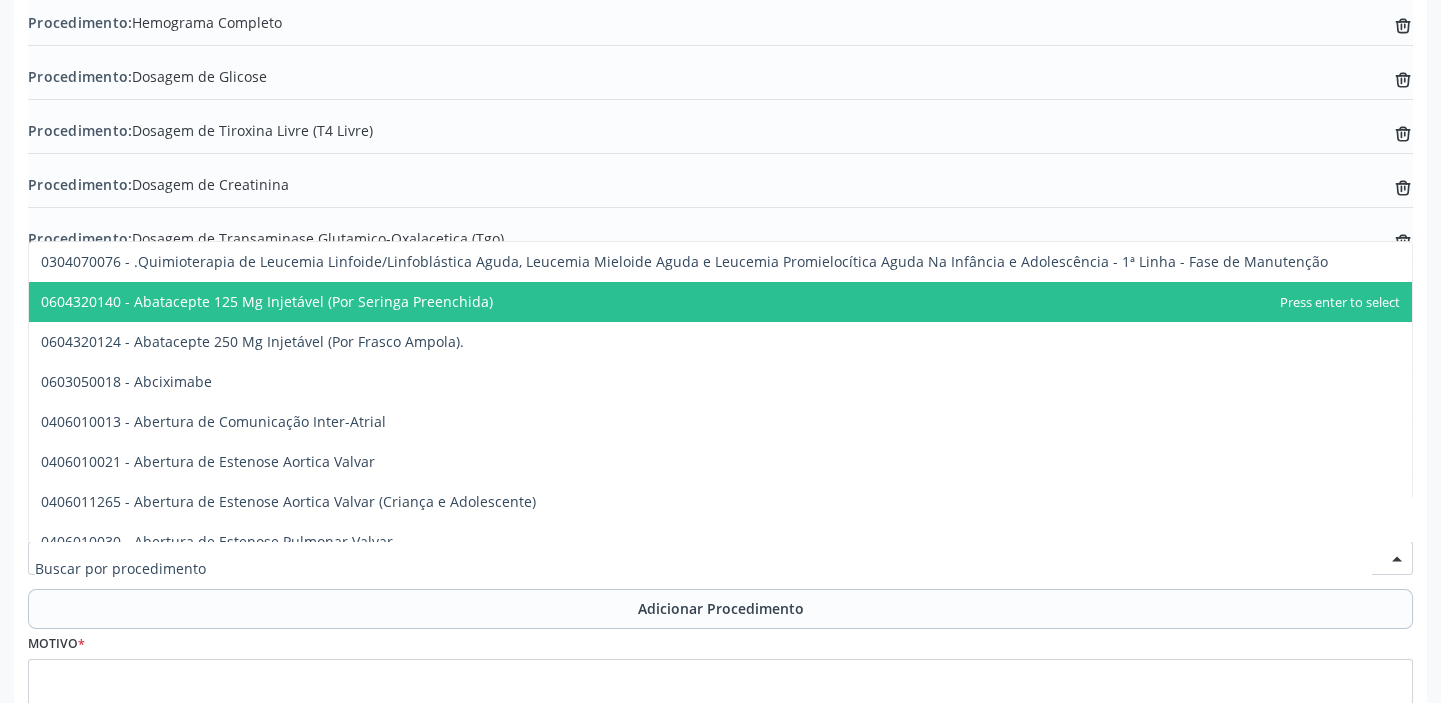 click at bounding box center (720, 558) 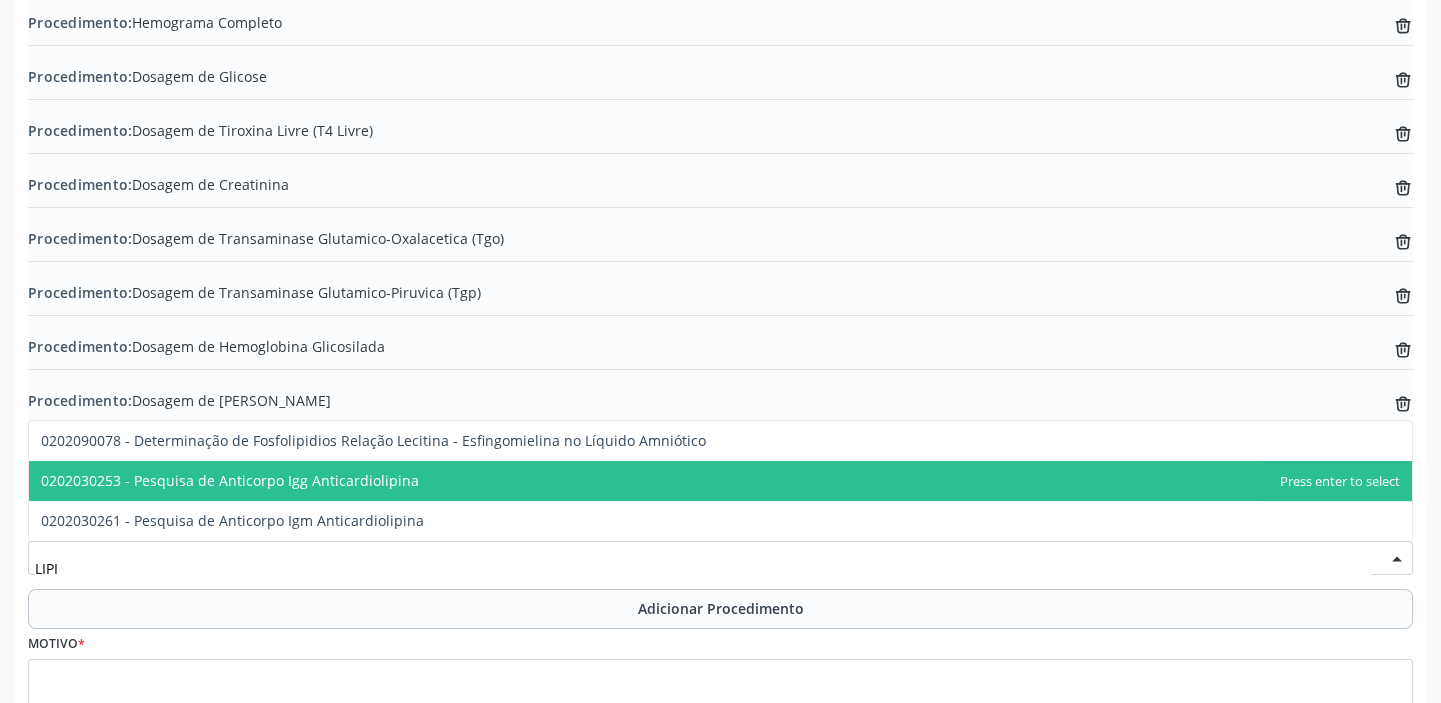 type on "LIPID" 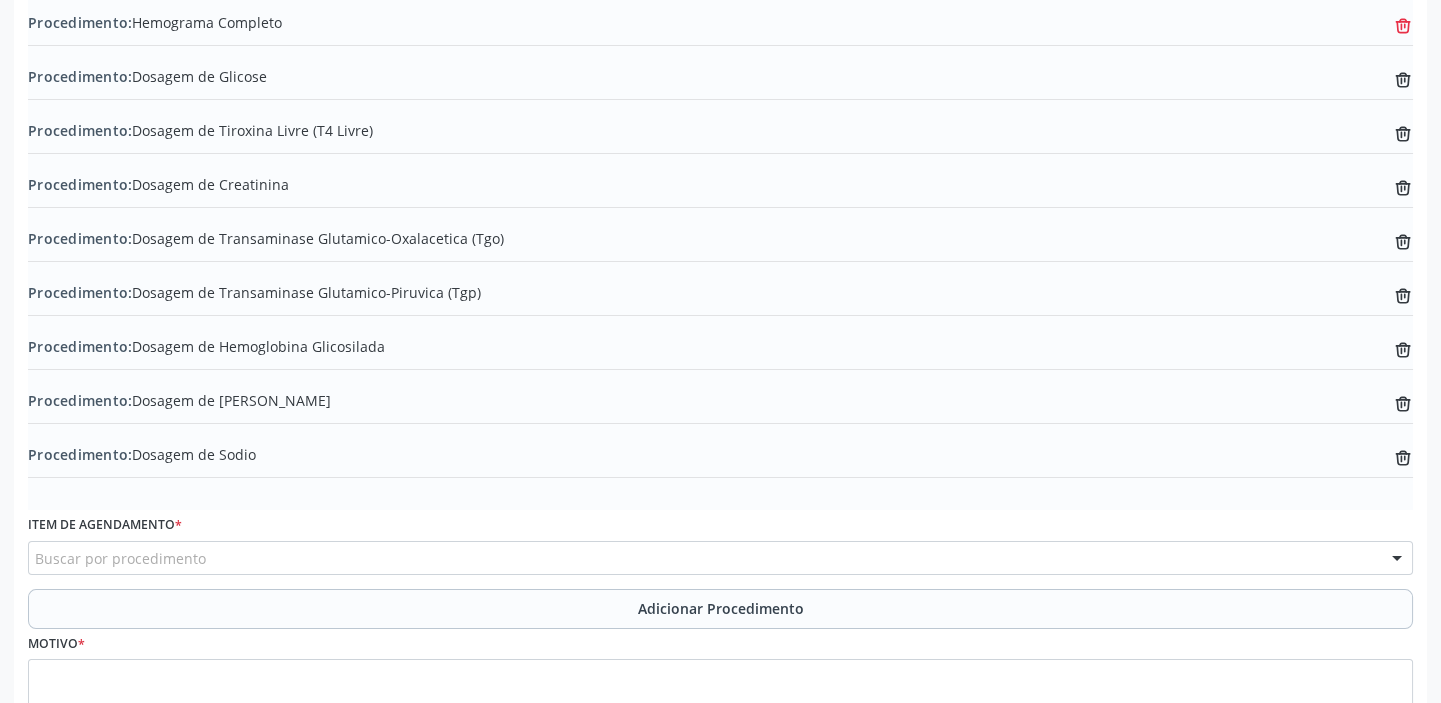 click 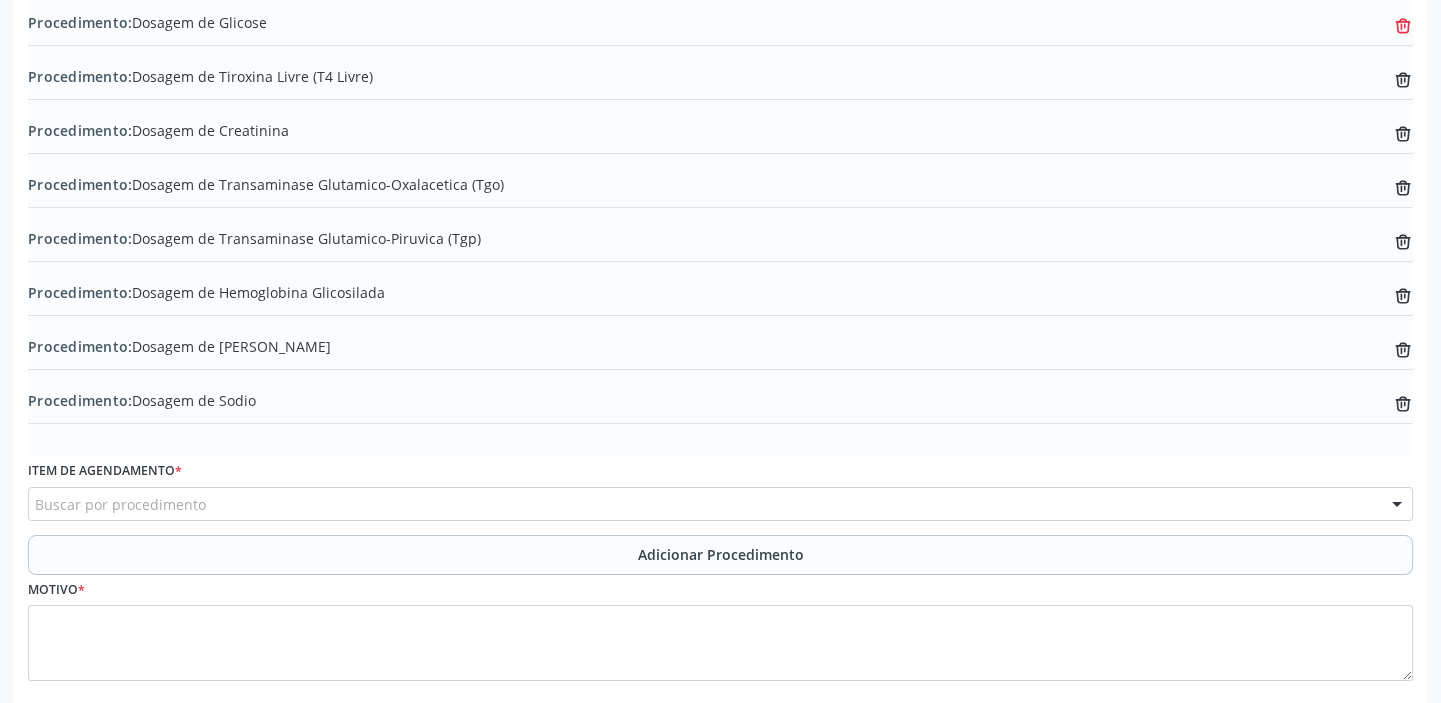click 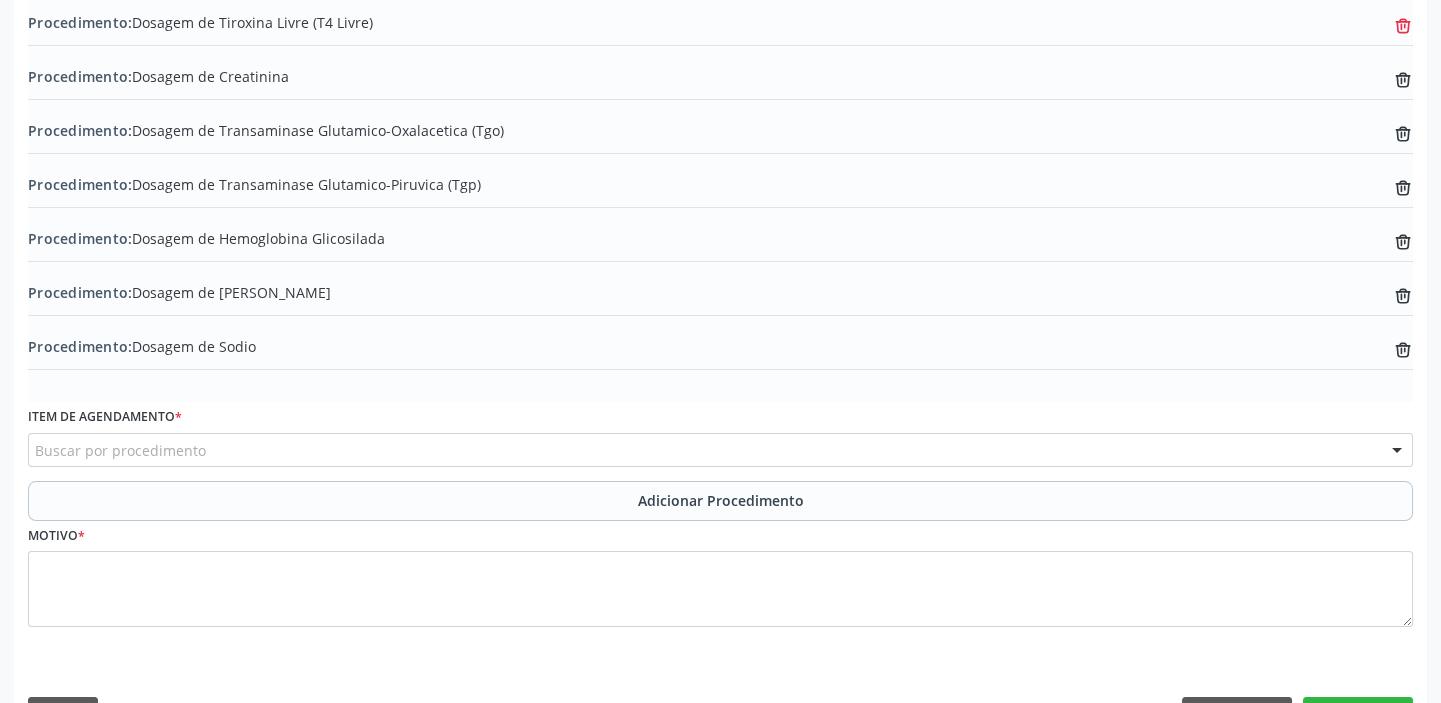 click 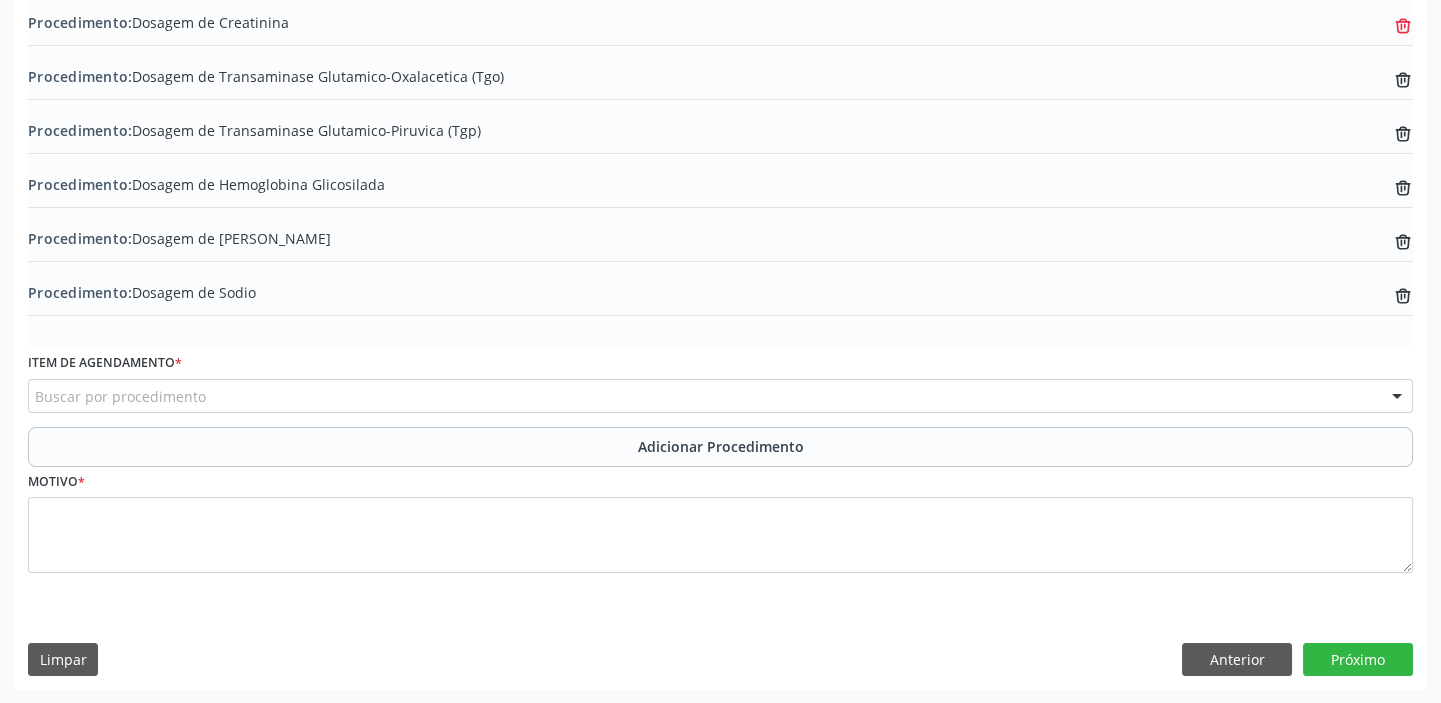 click 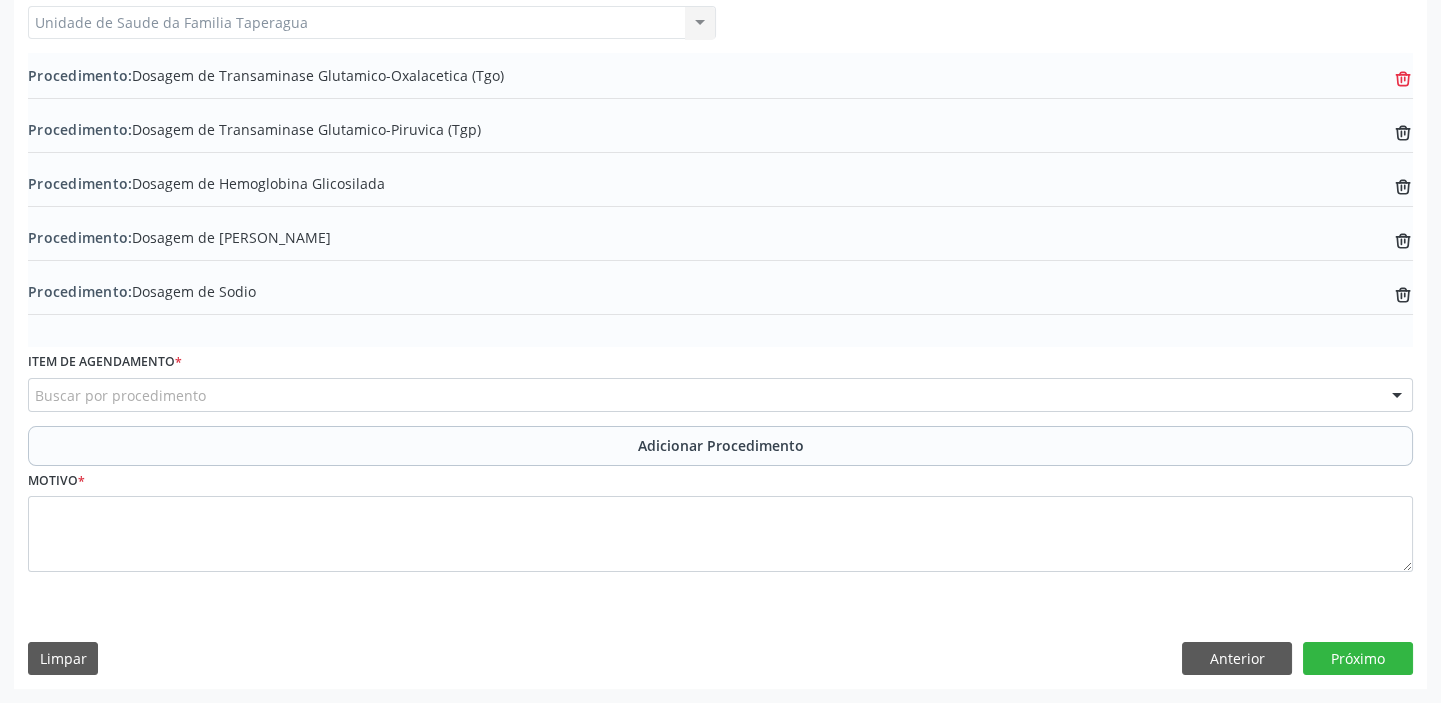 scroll, scrollTop: 564, scrollLeft: 0, axis: vertical 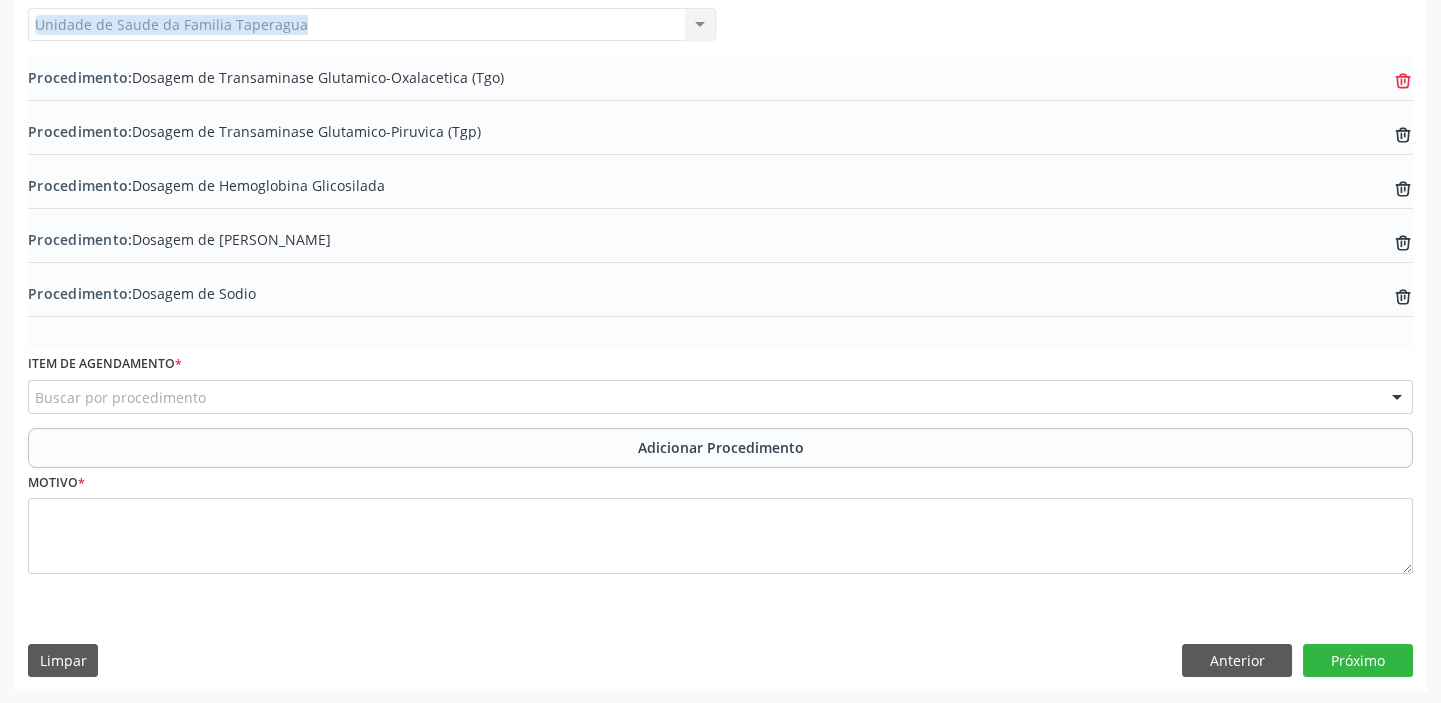 click on "Médico Solicitante
Por favor, selecione a Unidade de Atendimento primeiro
Nenhum resultado encontrado para: "   "
Não há nenhuma opção para ser exibida.
Unidade de referência
*
Unidade de Saude da Familia Taperagua         Unidade de Saude da Familia Taperagua
Nenhum resultado encontrado para: "   "
Não há nenhuma opção para ser exibida." at bounding box center [720, 16] 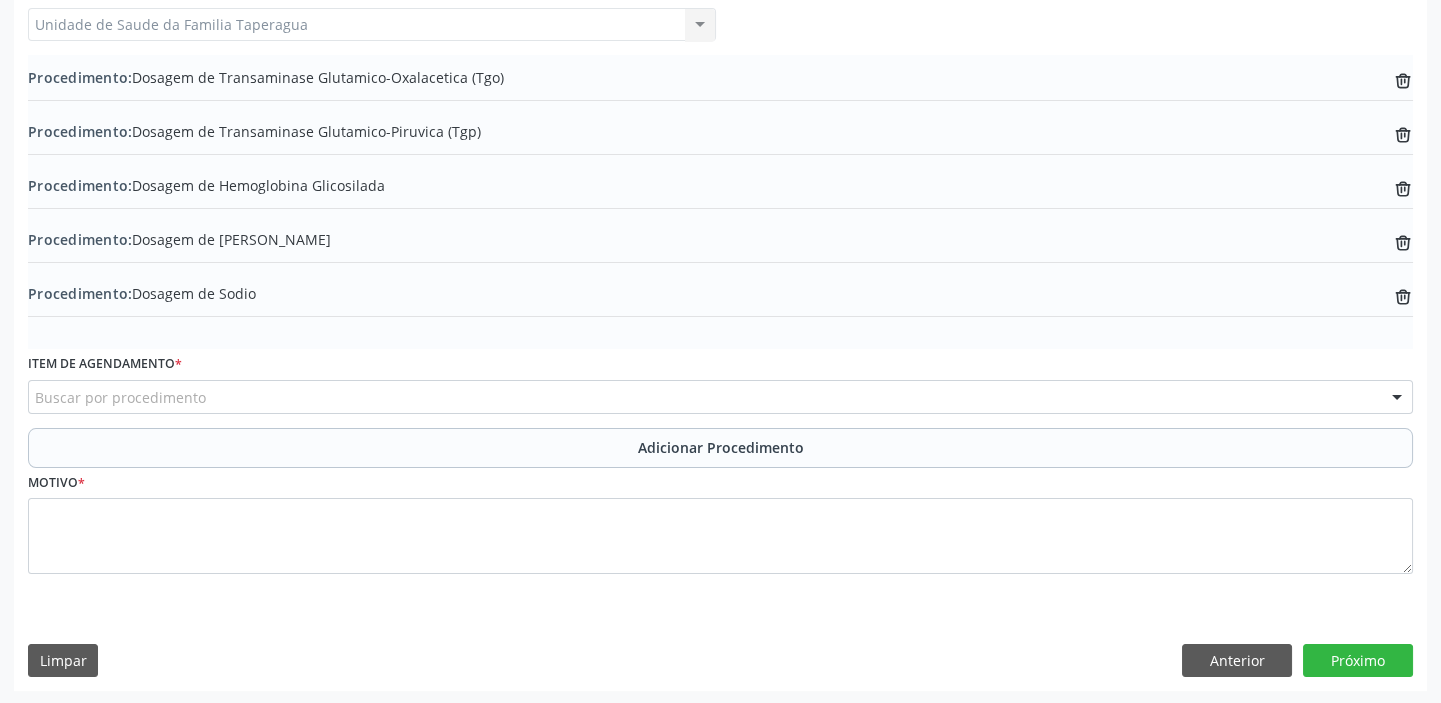 click on "Procedimento:
Dosagem de Transaminase Glutamico-Oxalacetica (Tgo)
trash-outline icon" at bounding box center [720, 88] 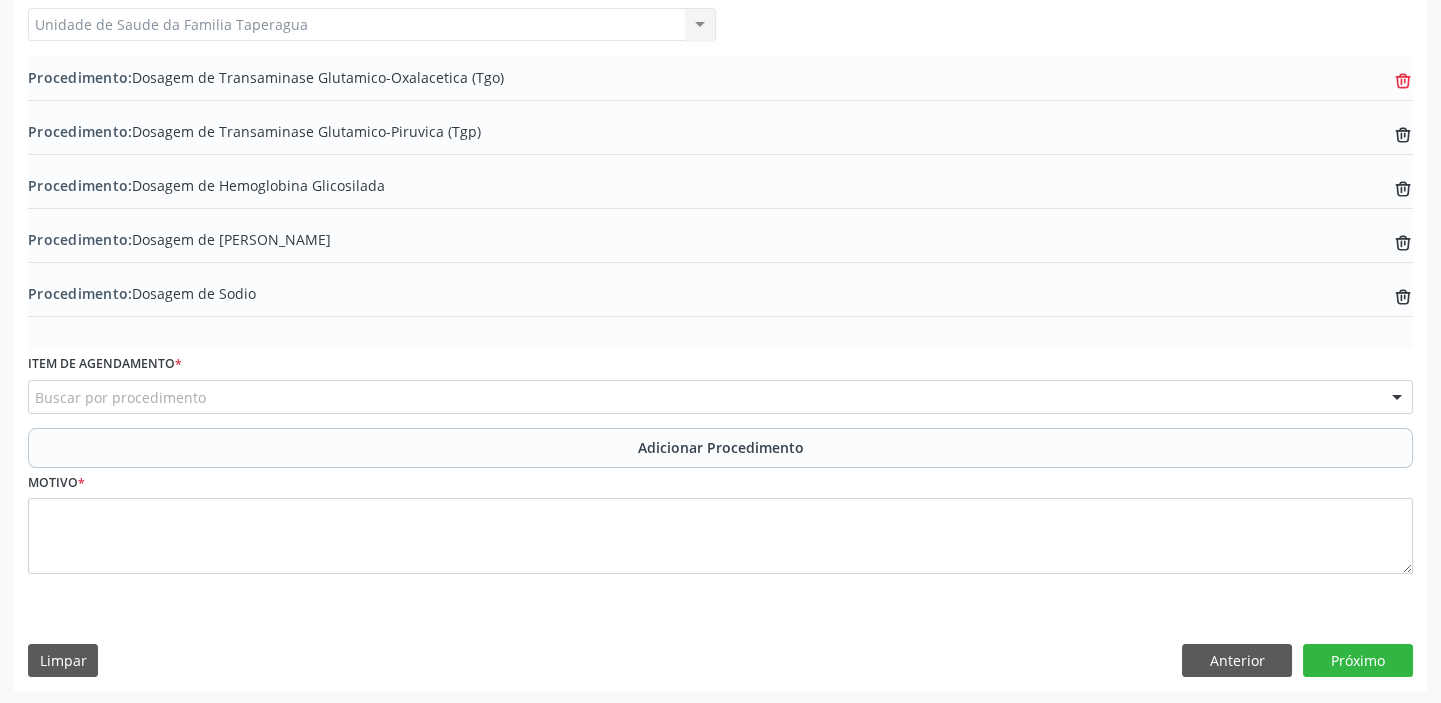 click on "trash-outline icon" 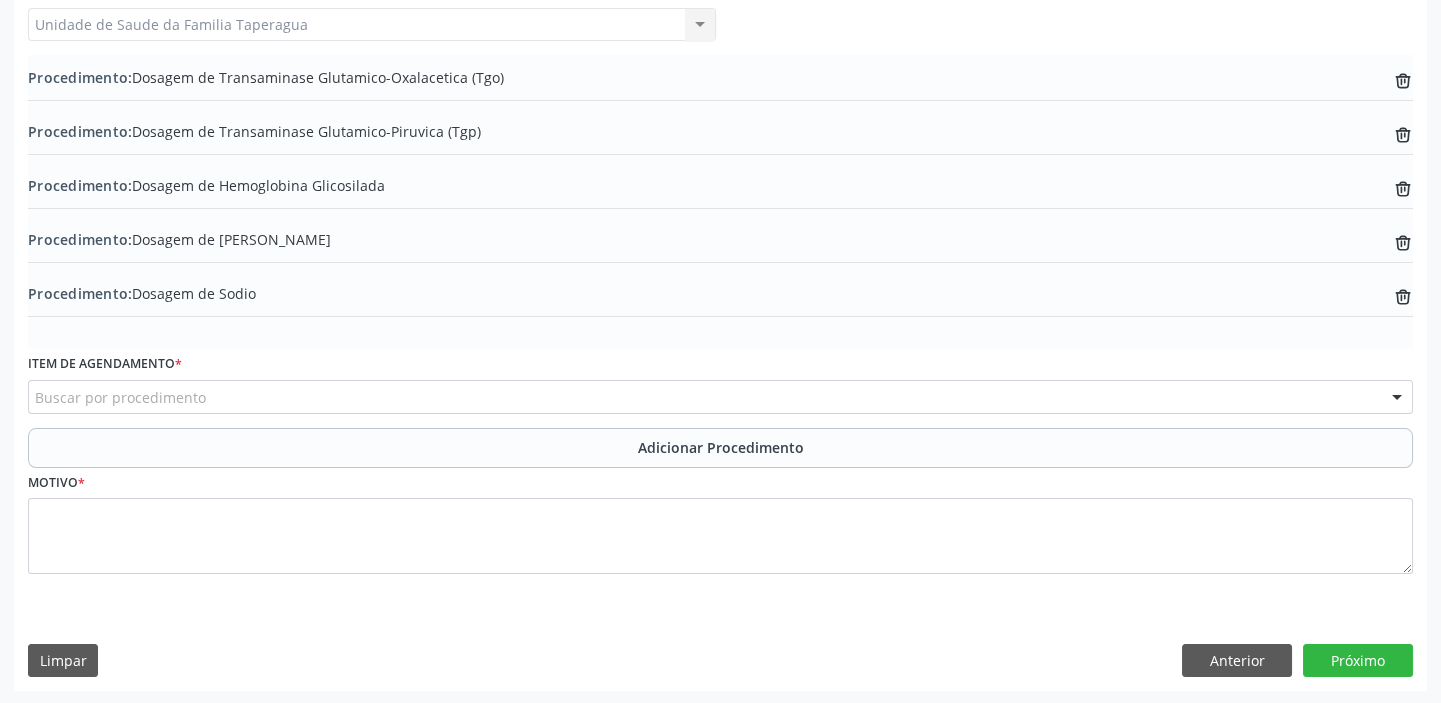 scroll, scrollTop: 510, scrollLeft: 0, axis: vertical 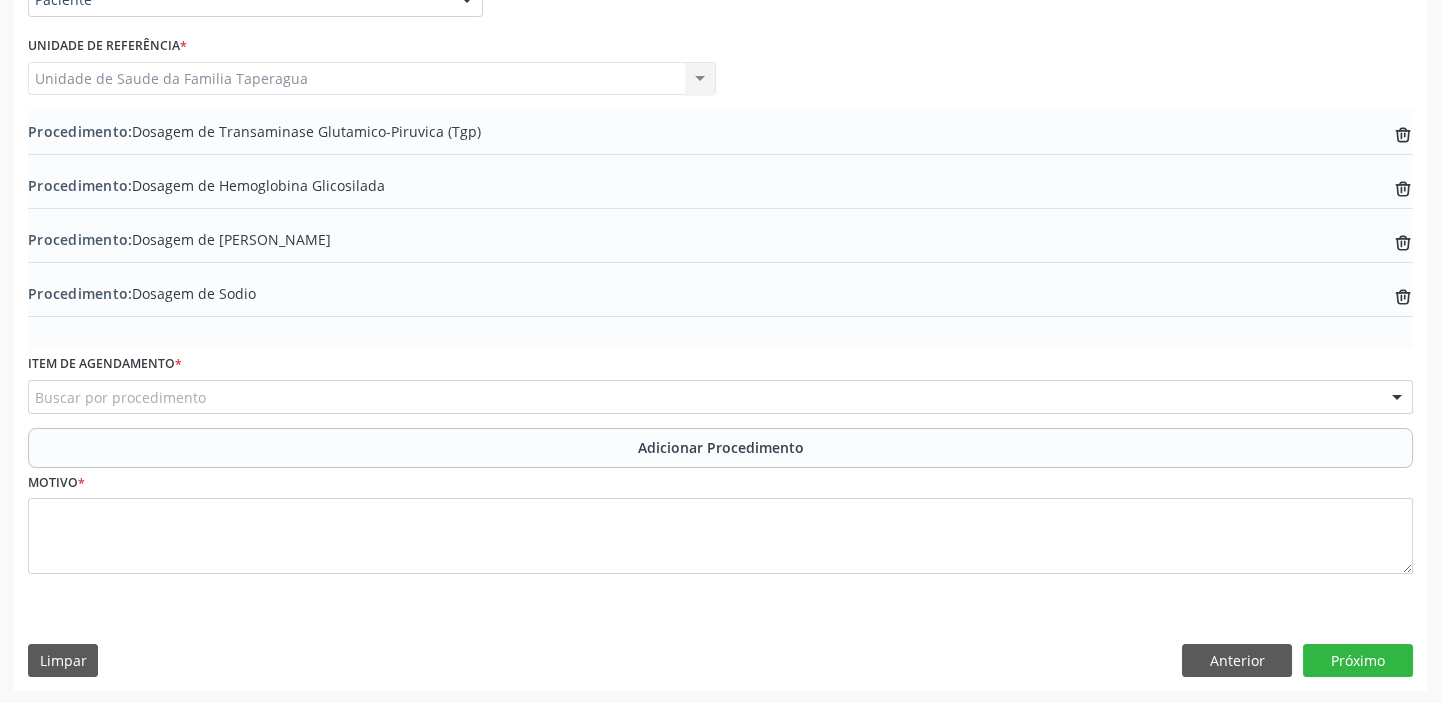 click on "Médico Solicitante
Por favor, selecione a Unidade de Atendimento primeiro
Nenhum resultado encontrado para: "   "
Não há nenhuma opção para ser exibida.
Unidade de referência
*
Unidade de Saude da Familia Taperagua         Unidade de Saude da Familia Taperagua
Nenhum resultado encontrado para: "   "
Não há nenhuma opção para ser exibida." at bounding box center [720, 70] 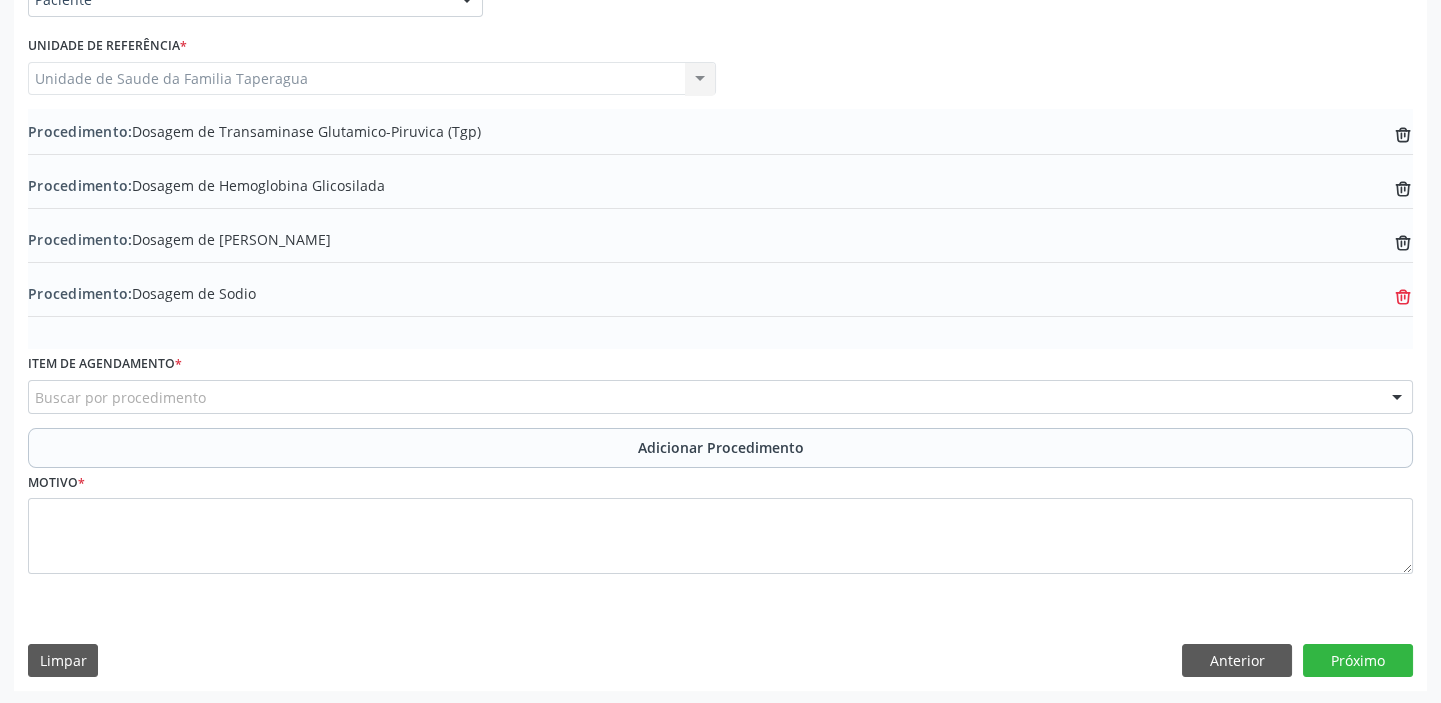 click 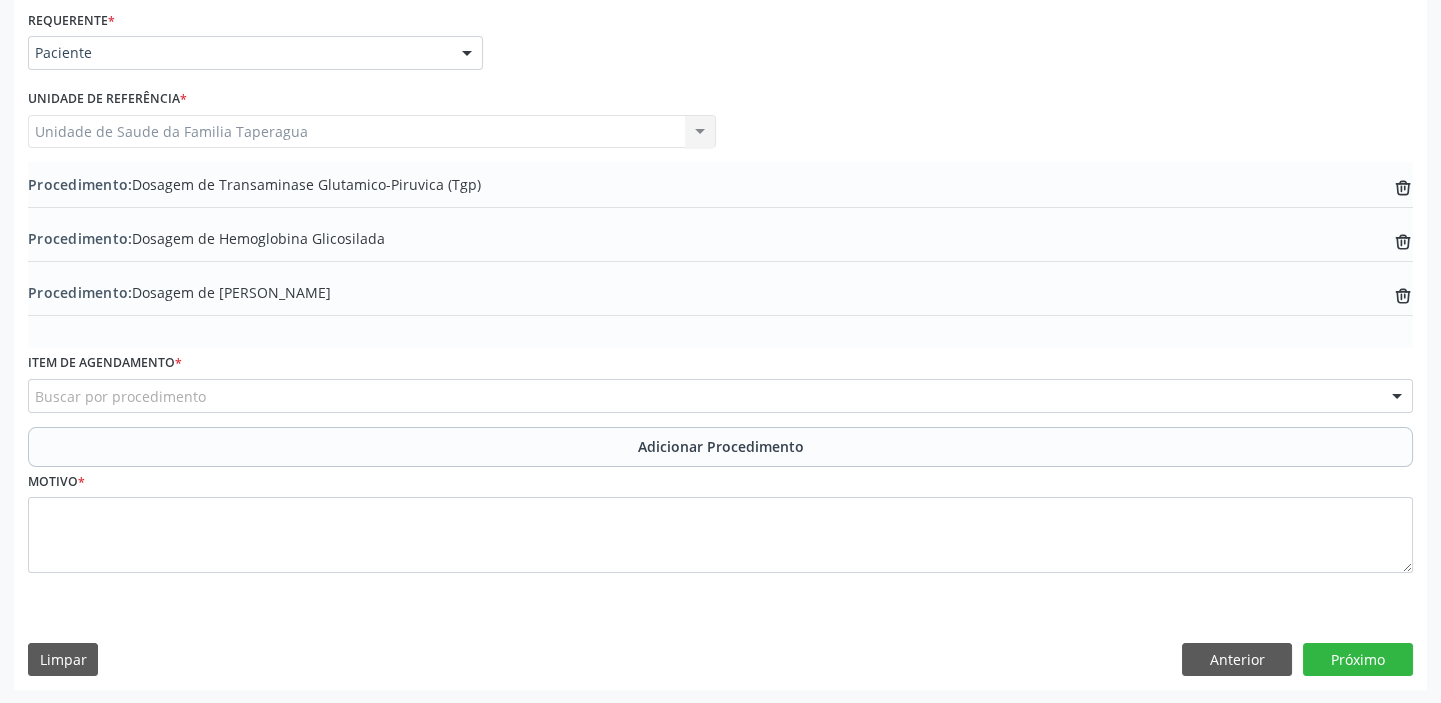 click on "trash-outline icon" 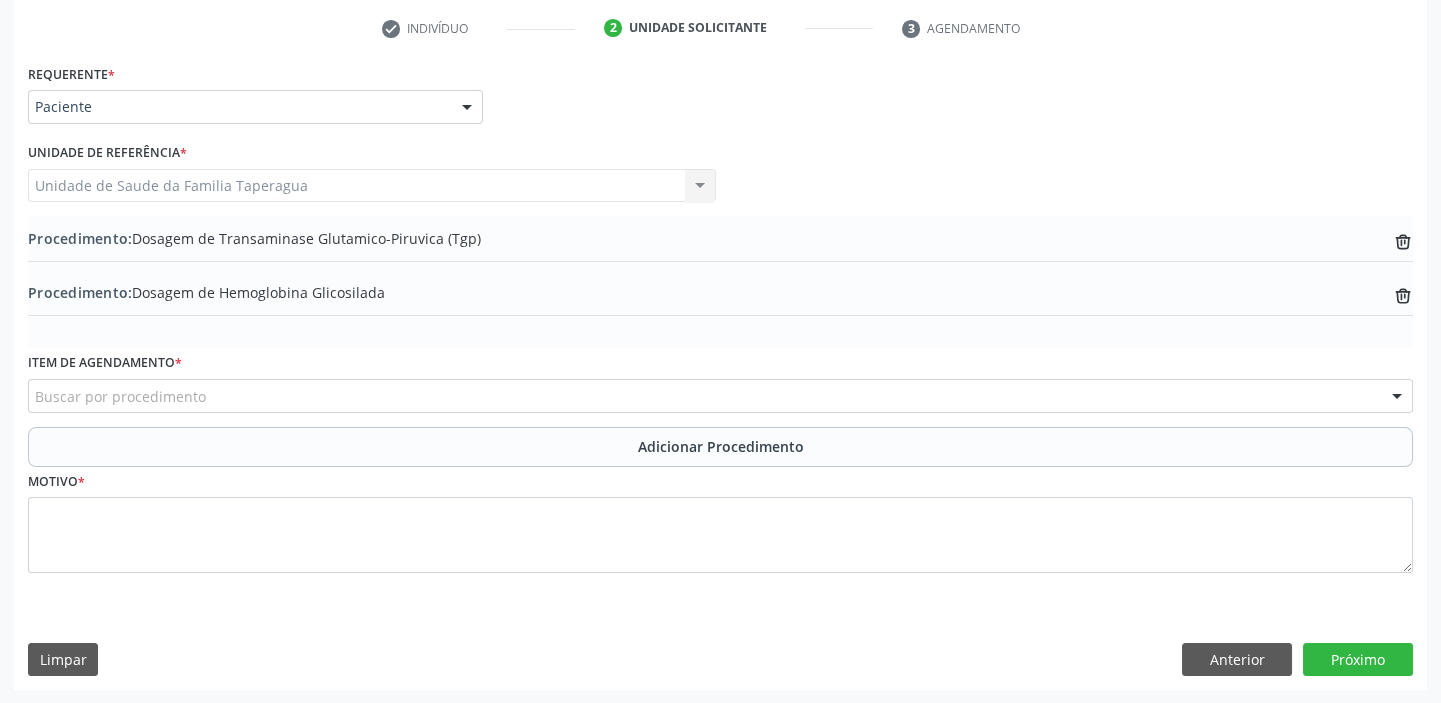 click on "trash-outline icon" 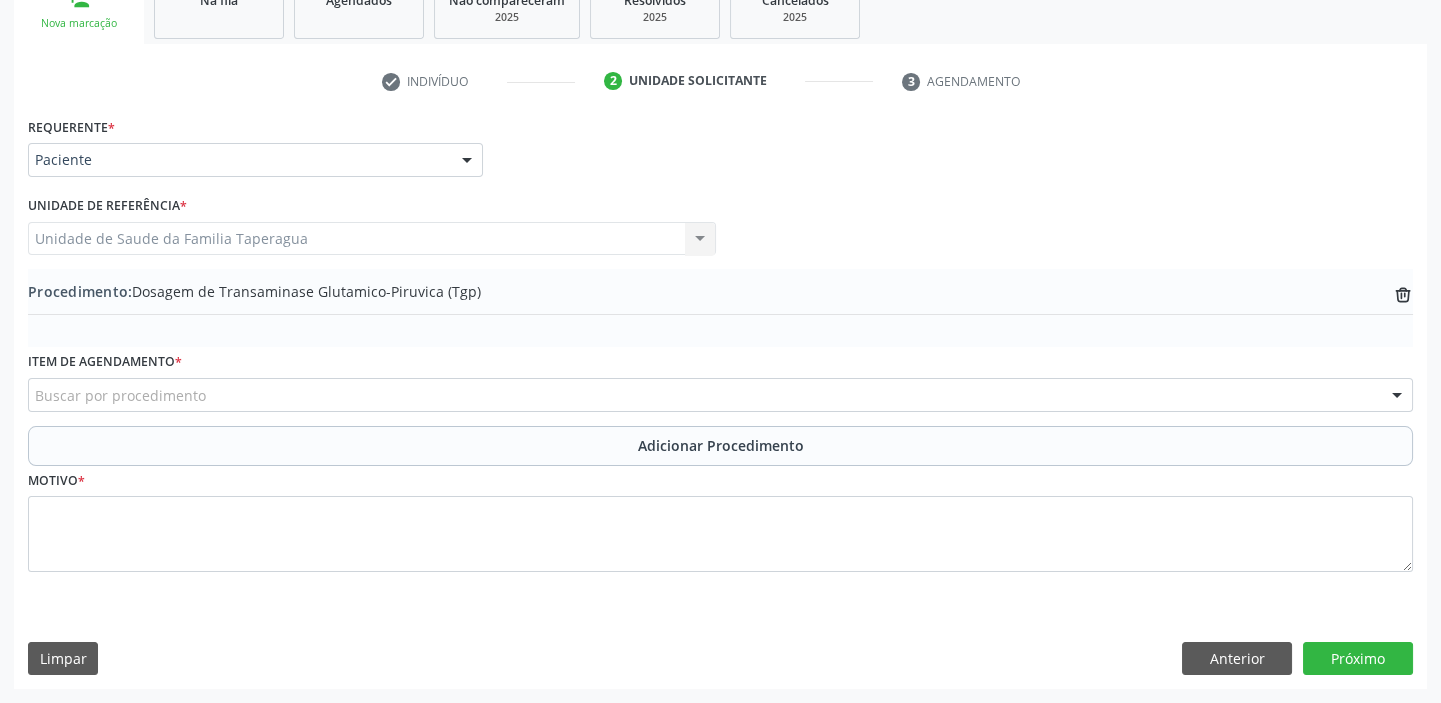 scroll, scrollTop: 349, scrollLeft: 0, axis: vertical 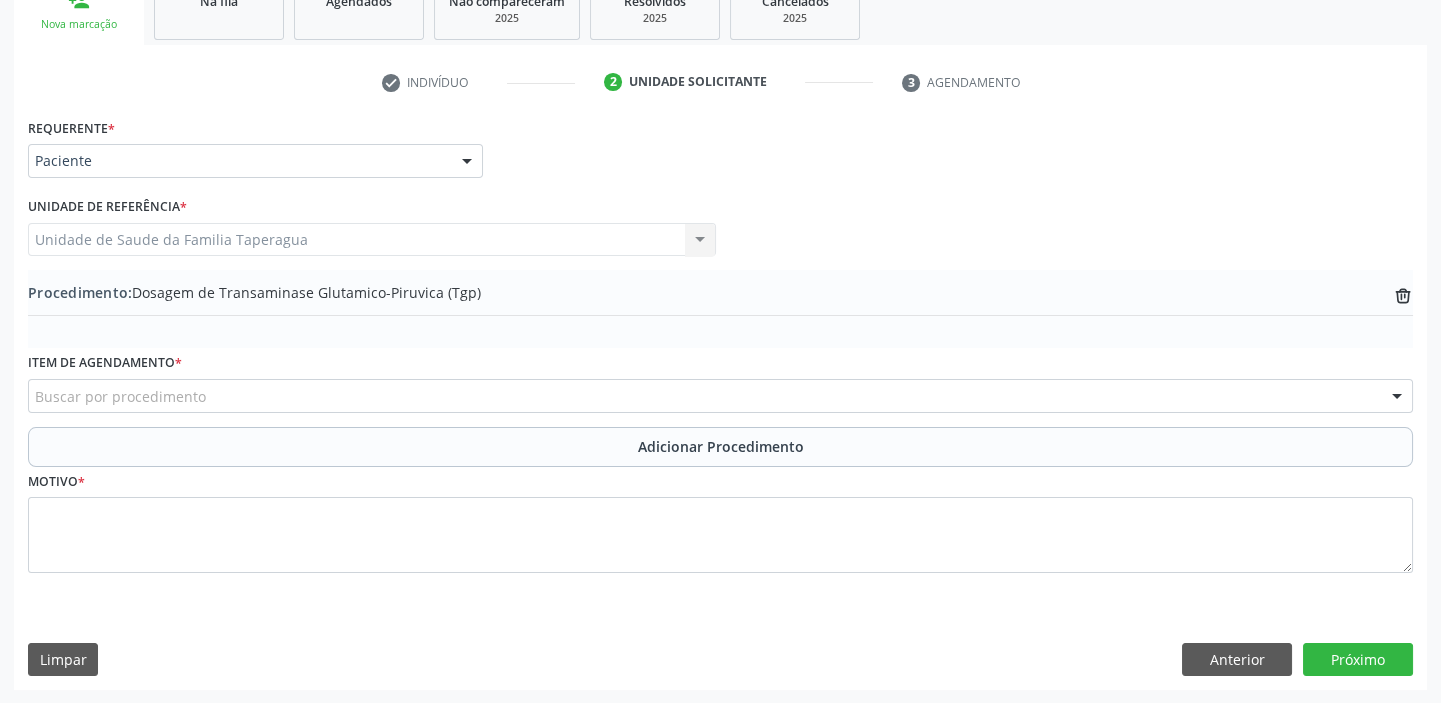 click 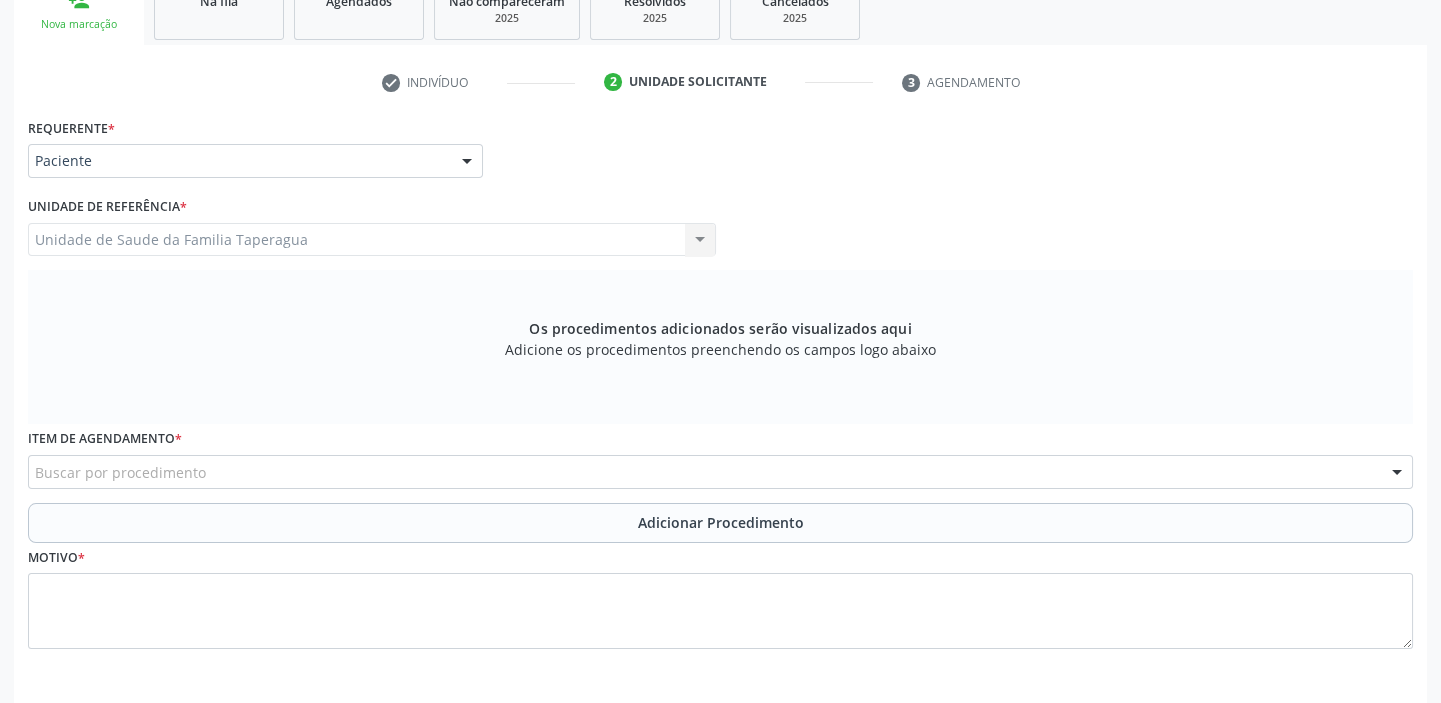 scroll, scrollTop: 0, scrollLeft: 0, axis: both 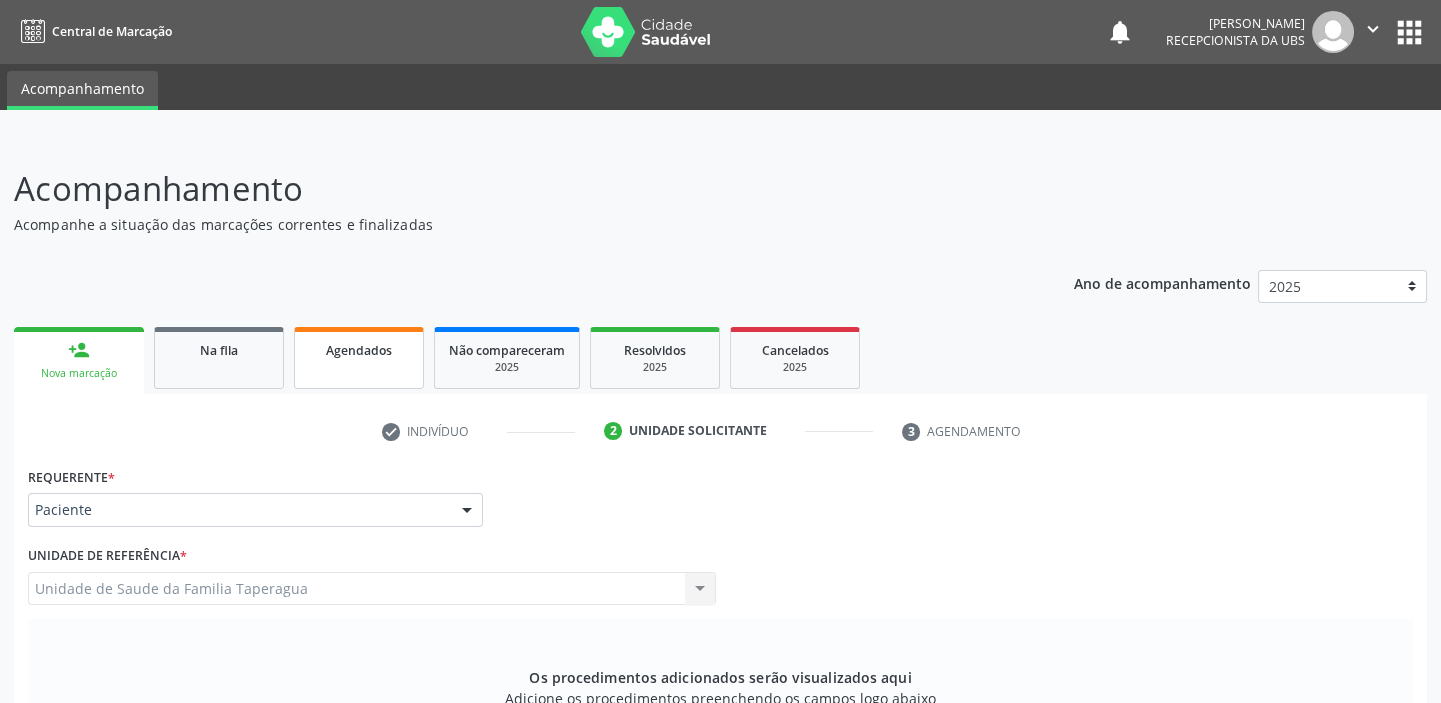 click on "Agendados" at bounding box center (359, 358) 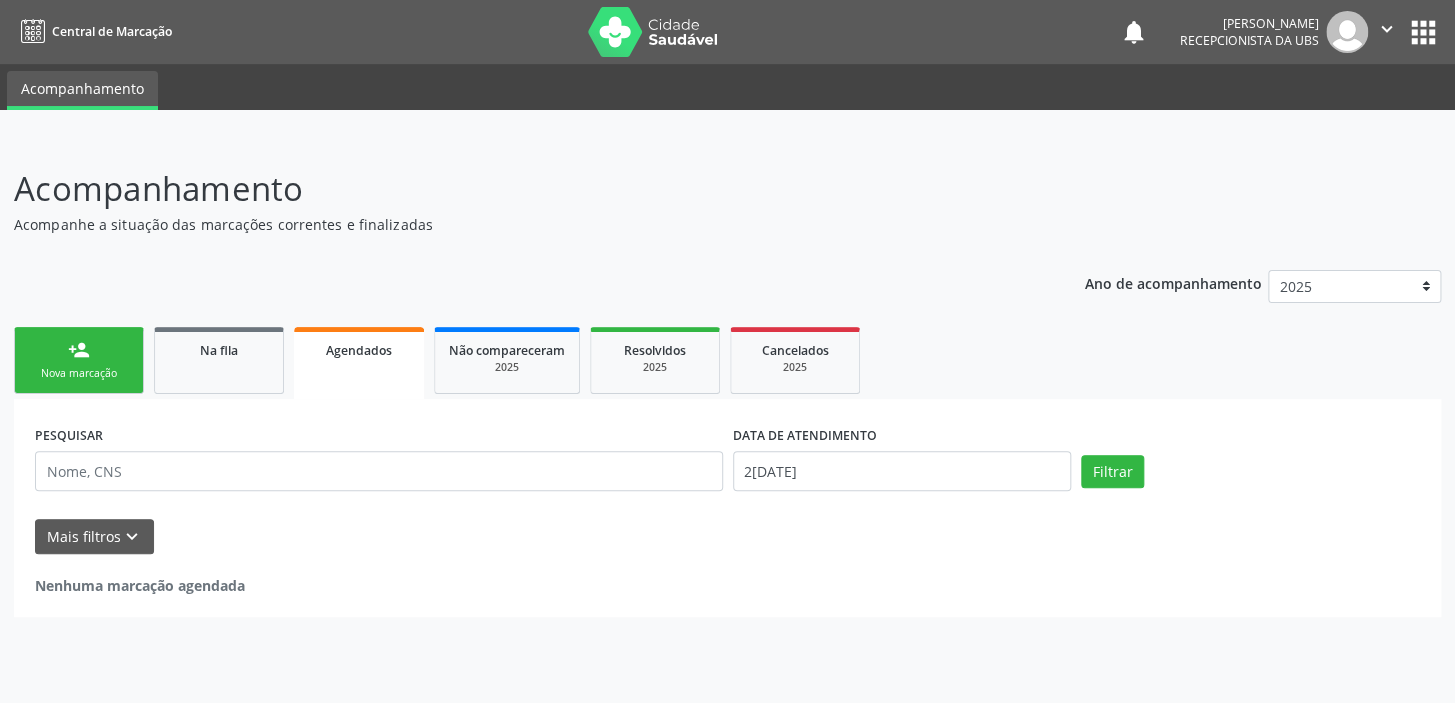 click on "person_add
Nova marcação" at bounding box center [79, 360] 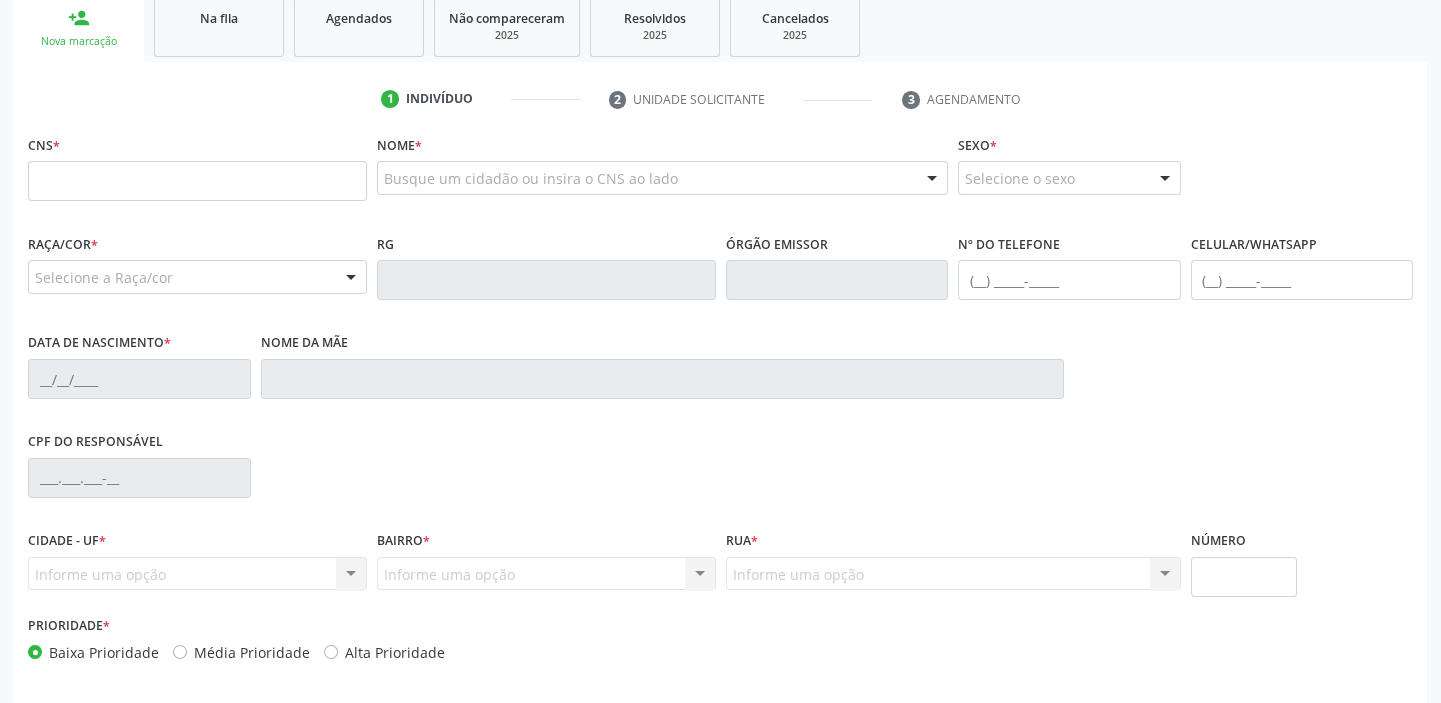 scroll, scrollTop: 358, scrollLeft: 0, axis: vertical 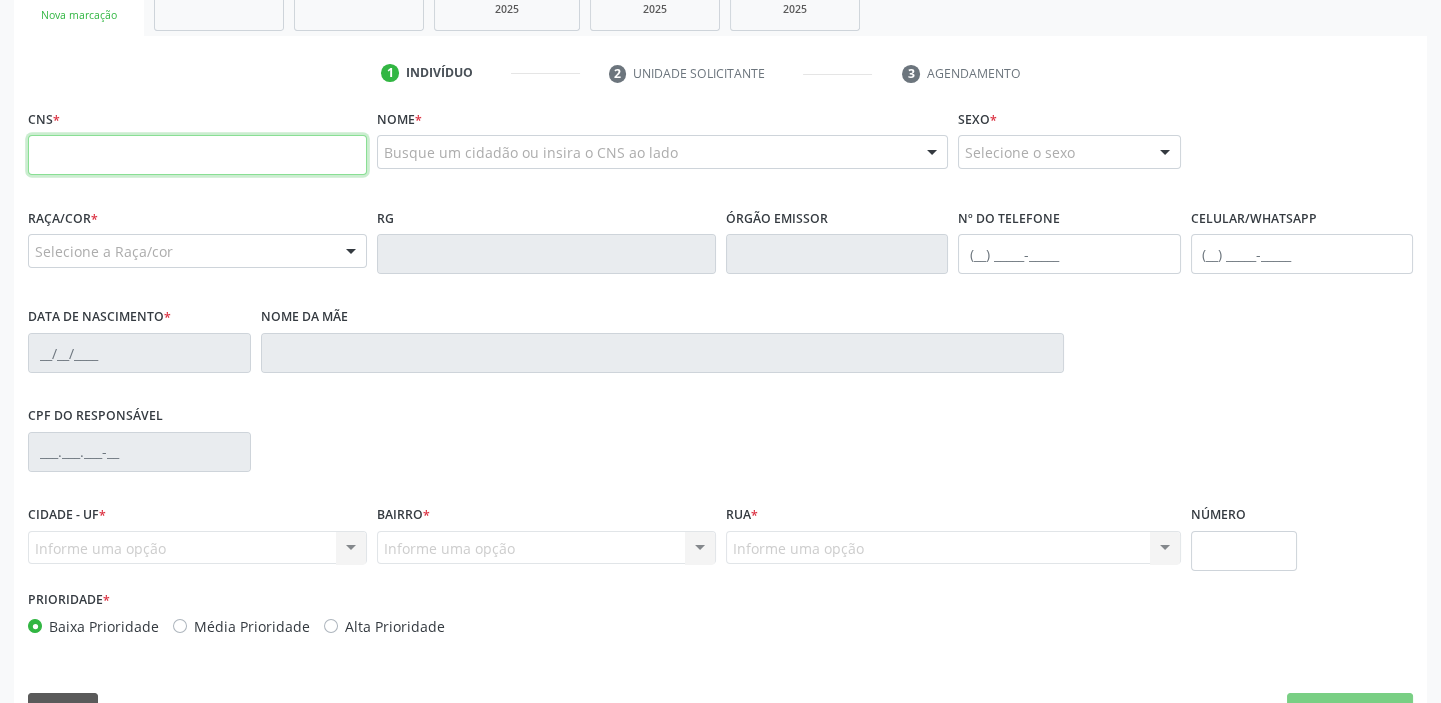 click at bounding box center (197, 155) 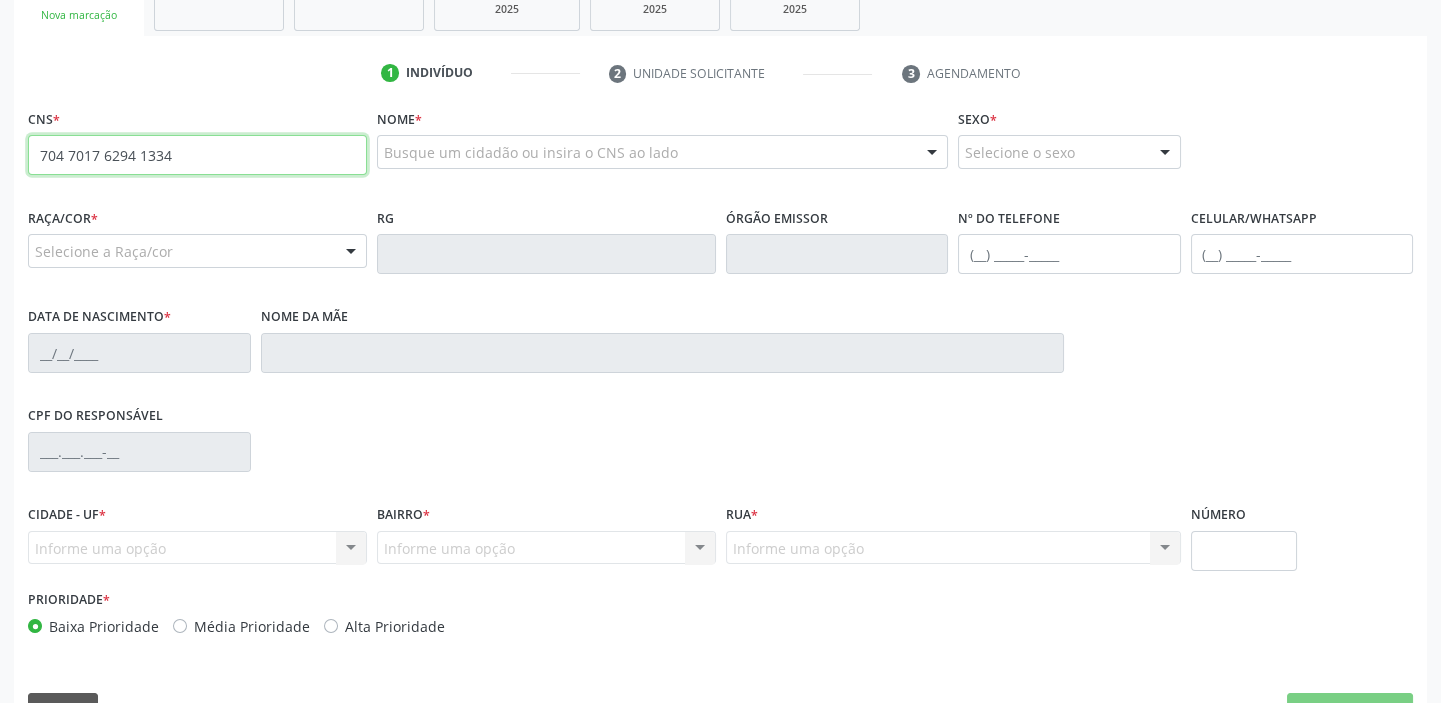 type on "704 7017 6294 1334" 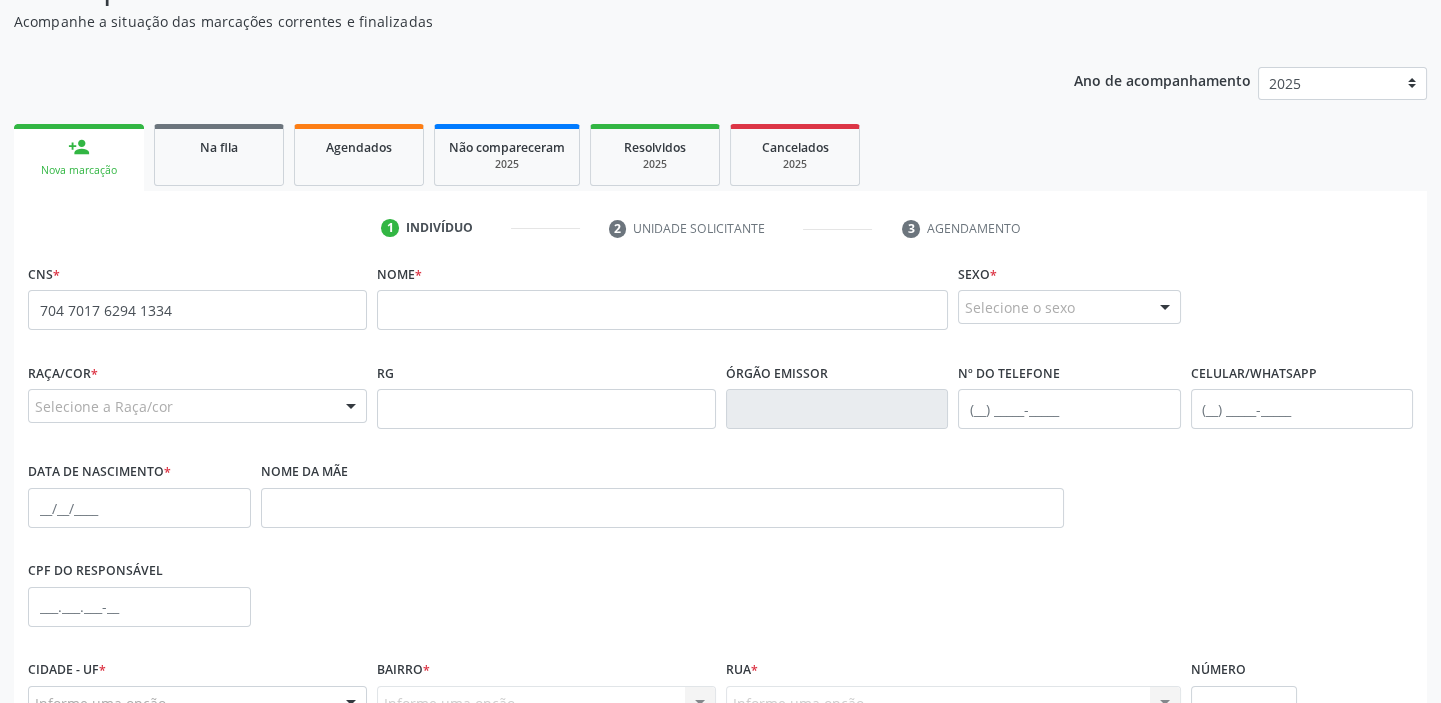 scroll, scrollTop: 90, scrollLeft: 0, axis: vertical 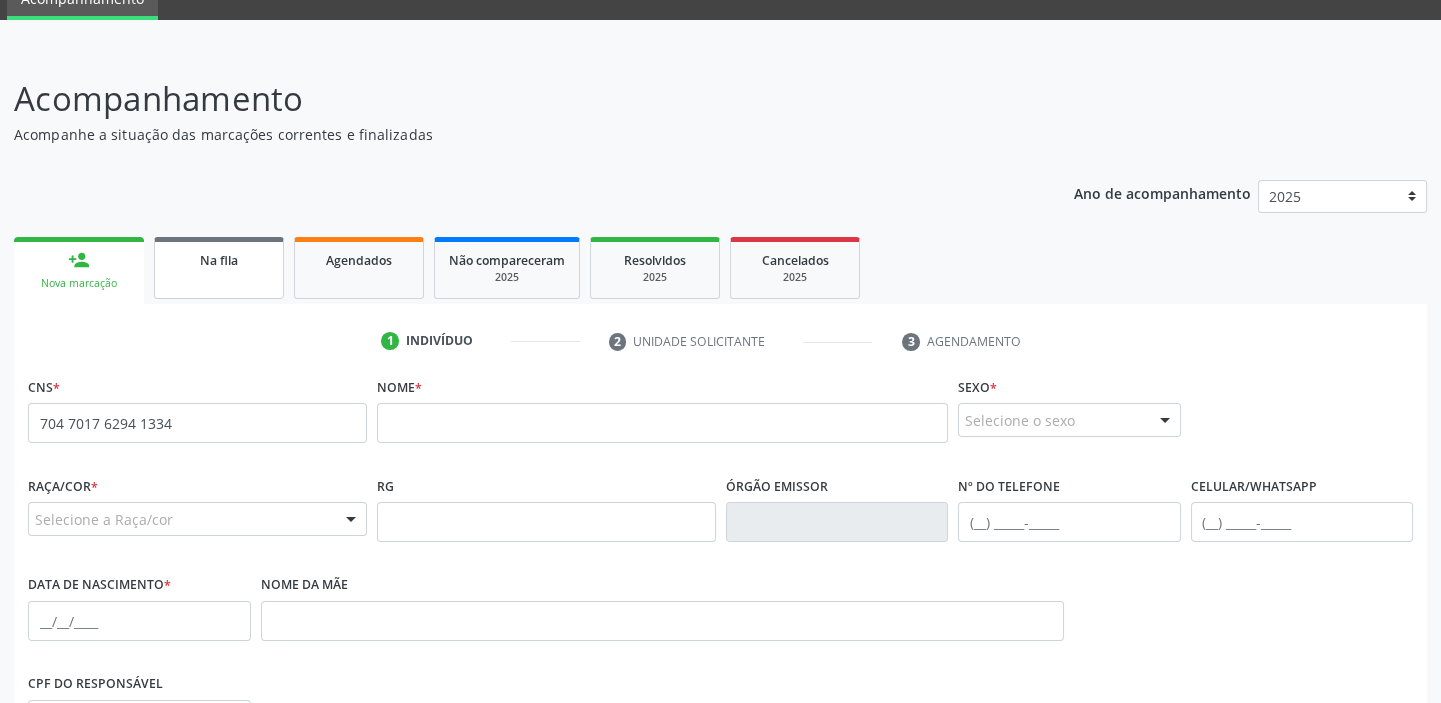 click on "Na fila" at bounding box center [219, 259] 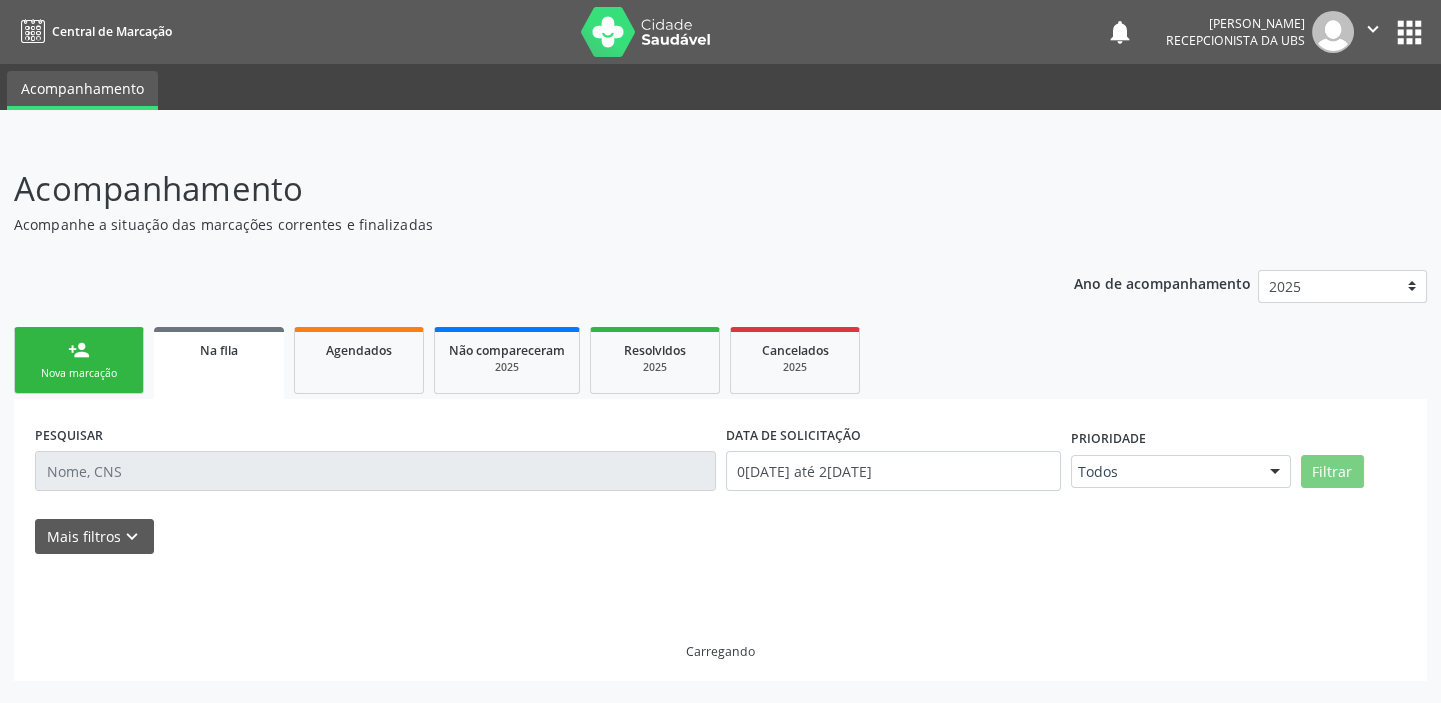 scroll, scrollTop: 0, scrollLeft: 0, axis: both 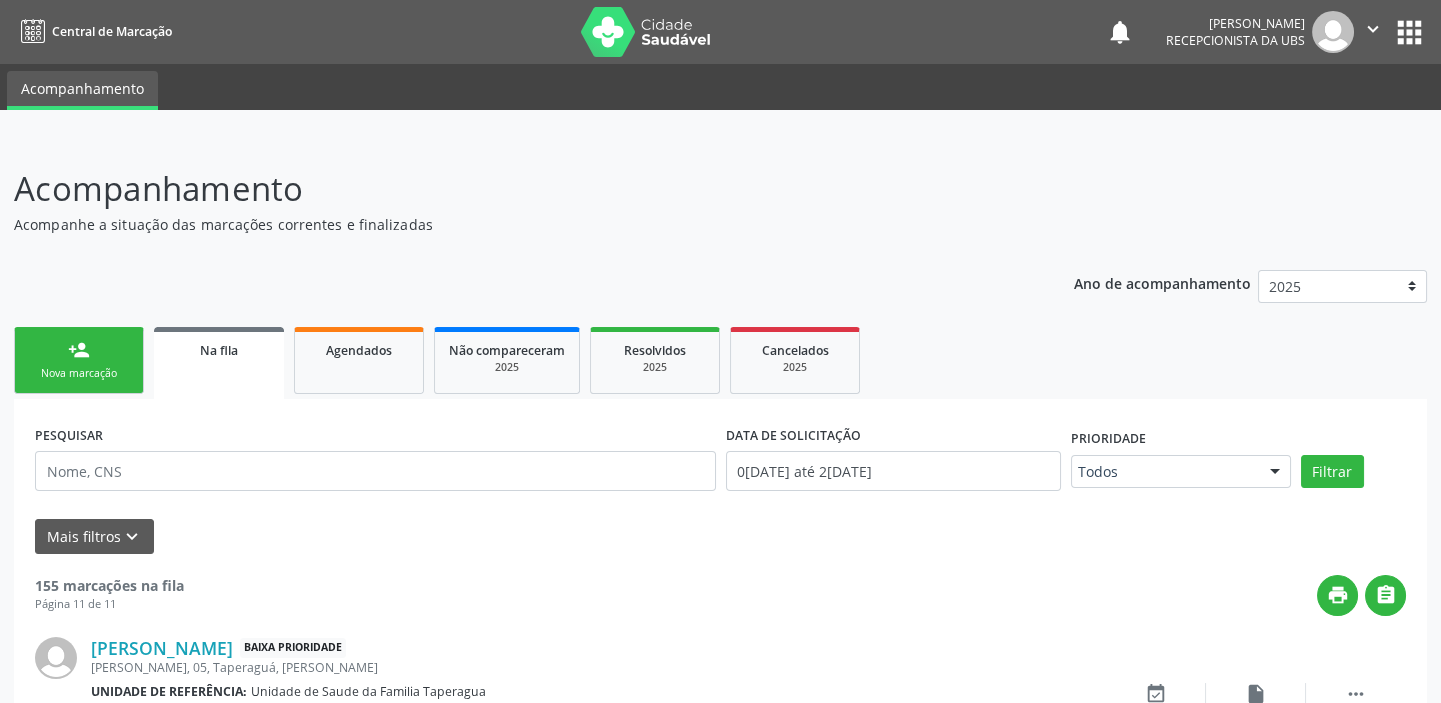 click on "person_add" at bounding box center [79, 350] 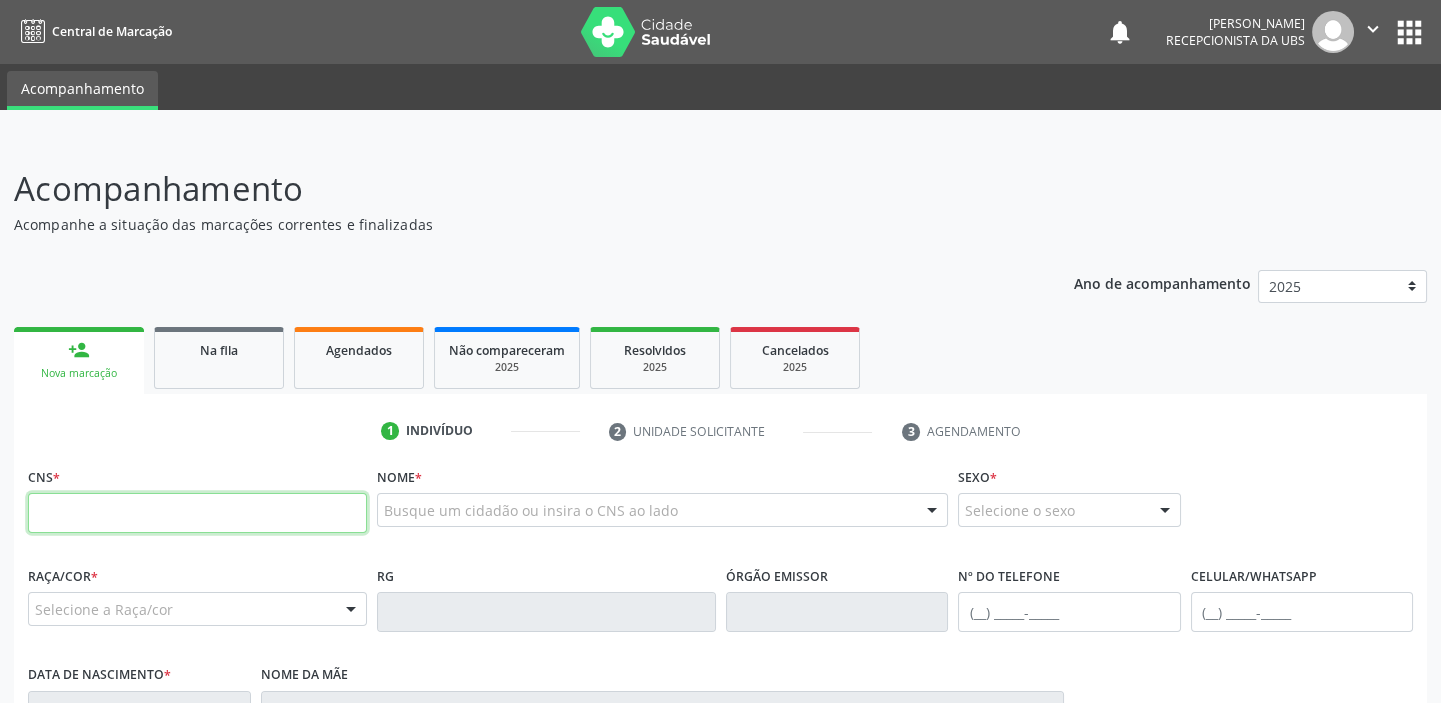 click at bounding box center (197, 513) 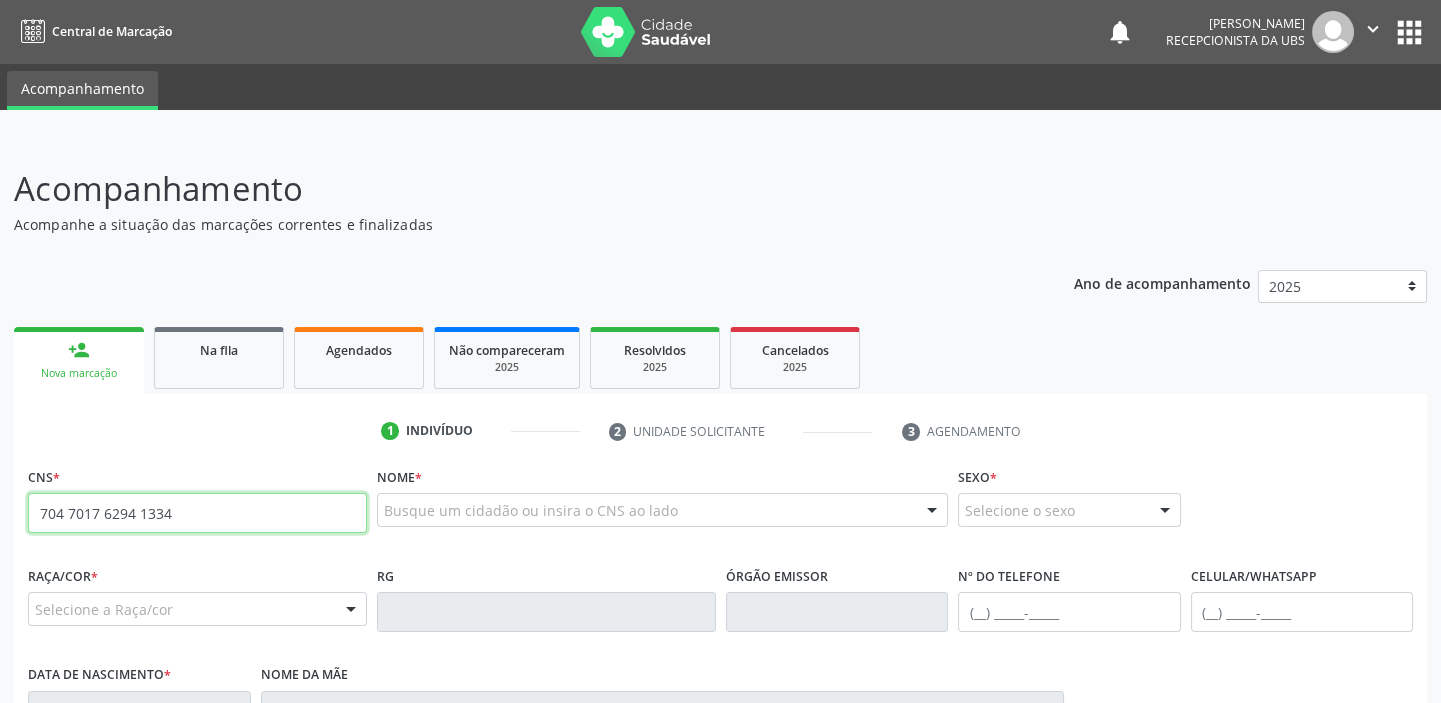 type on "704 7017 6294 1334" 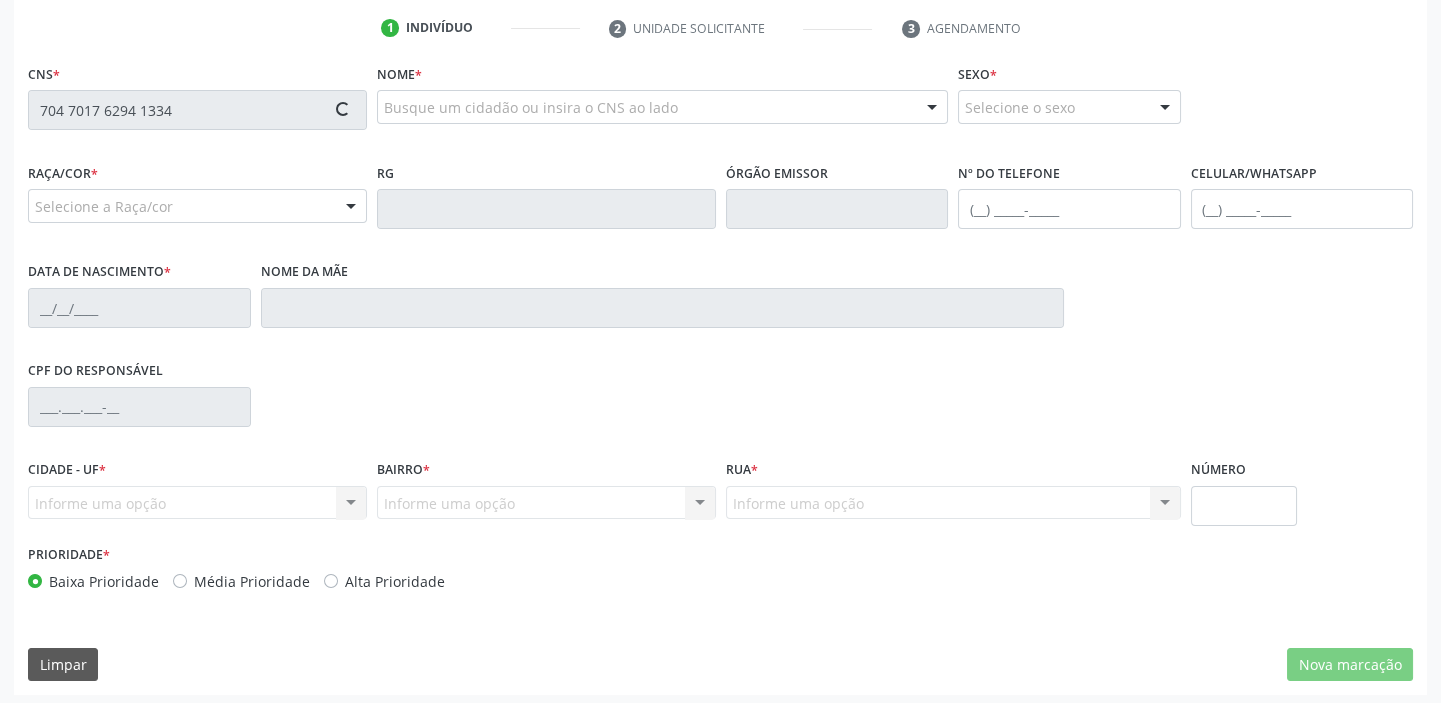 scroll, scrollTop: 408, scrollLeft: 0, axis: vertical 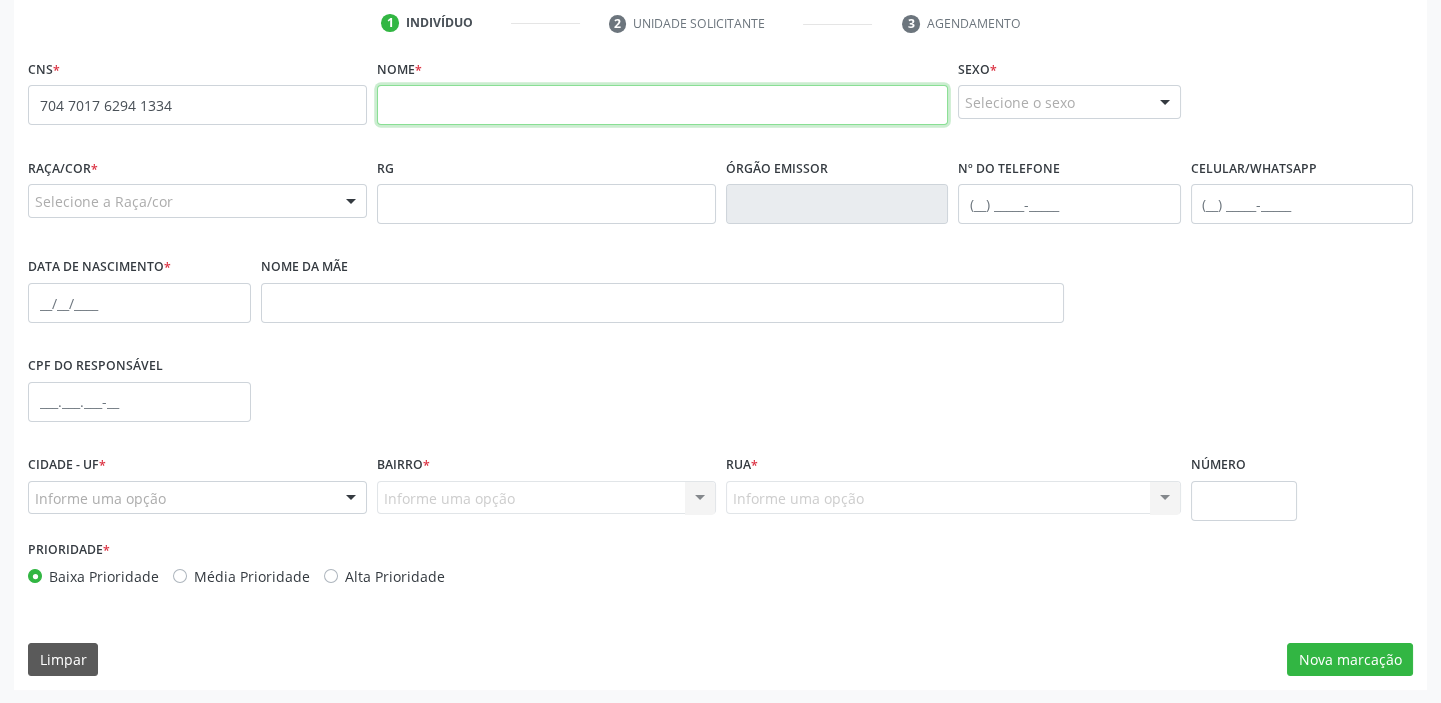 click at bounding box center (662, 105) 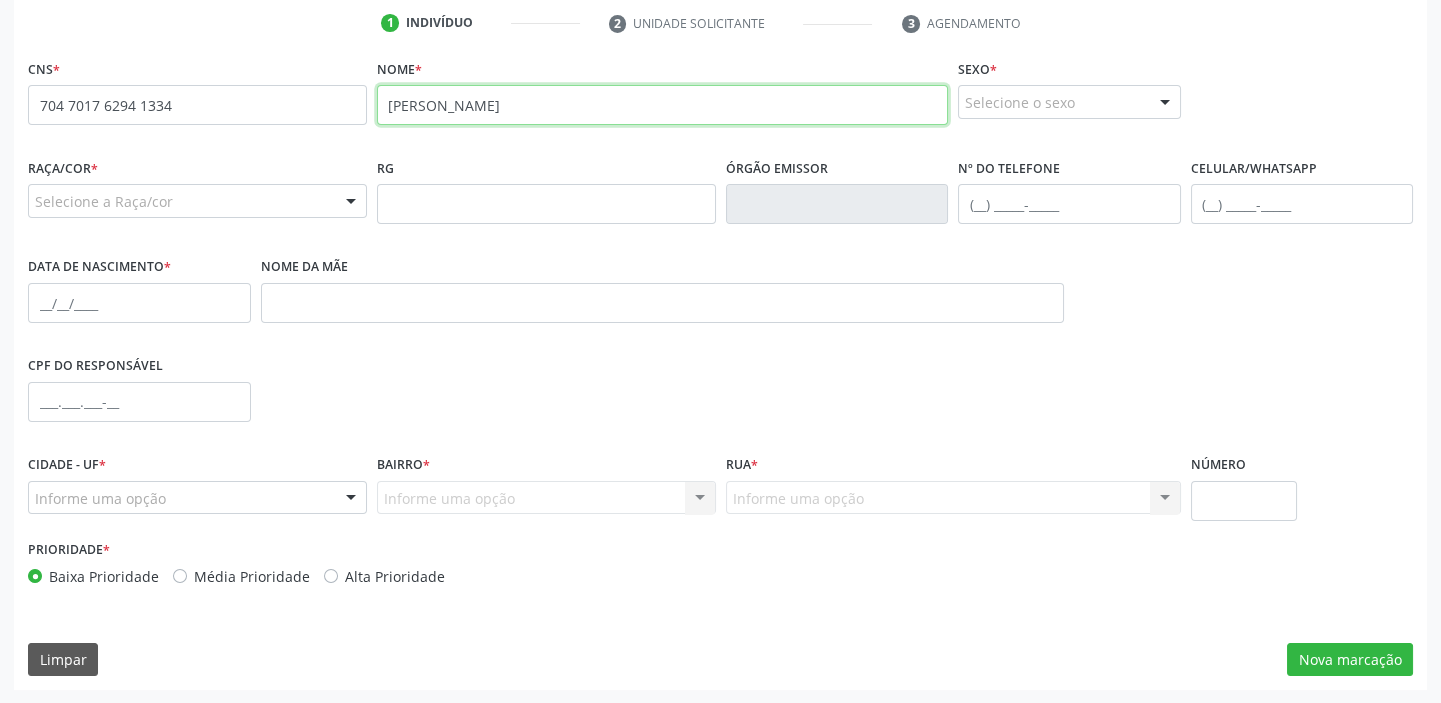 type on "[PERSON_NAME]" 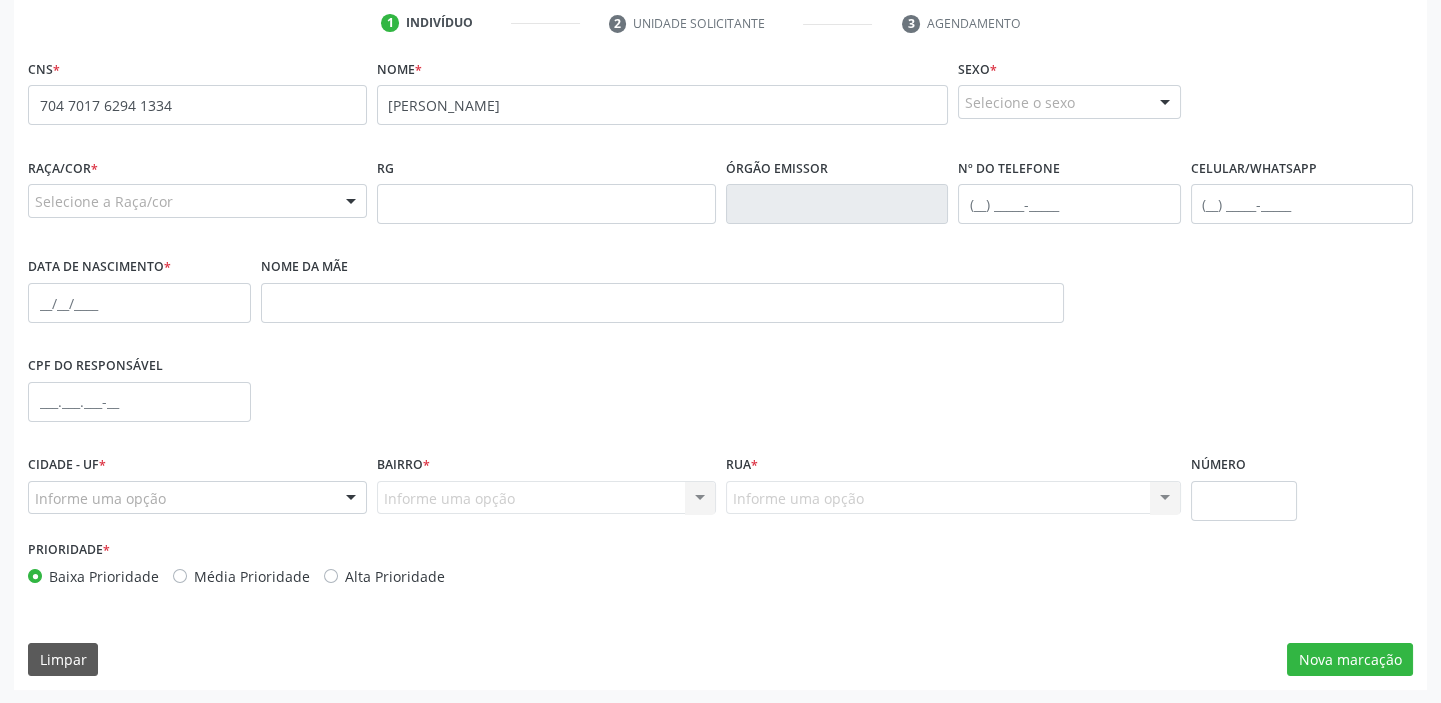click on "Selecione o sexo" at bounding box center (1069, 102) 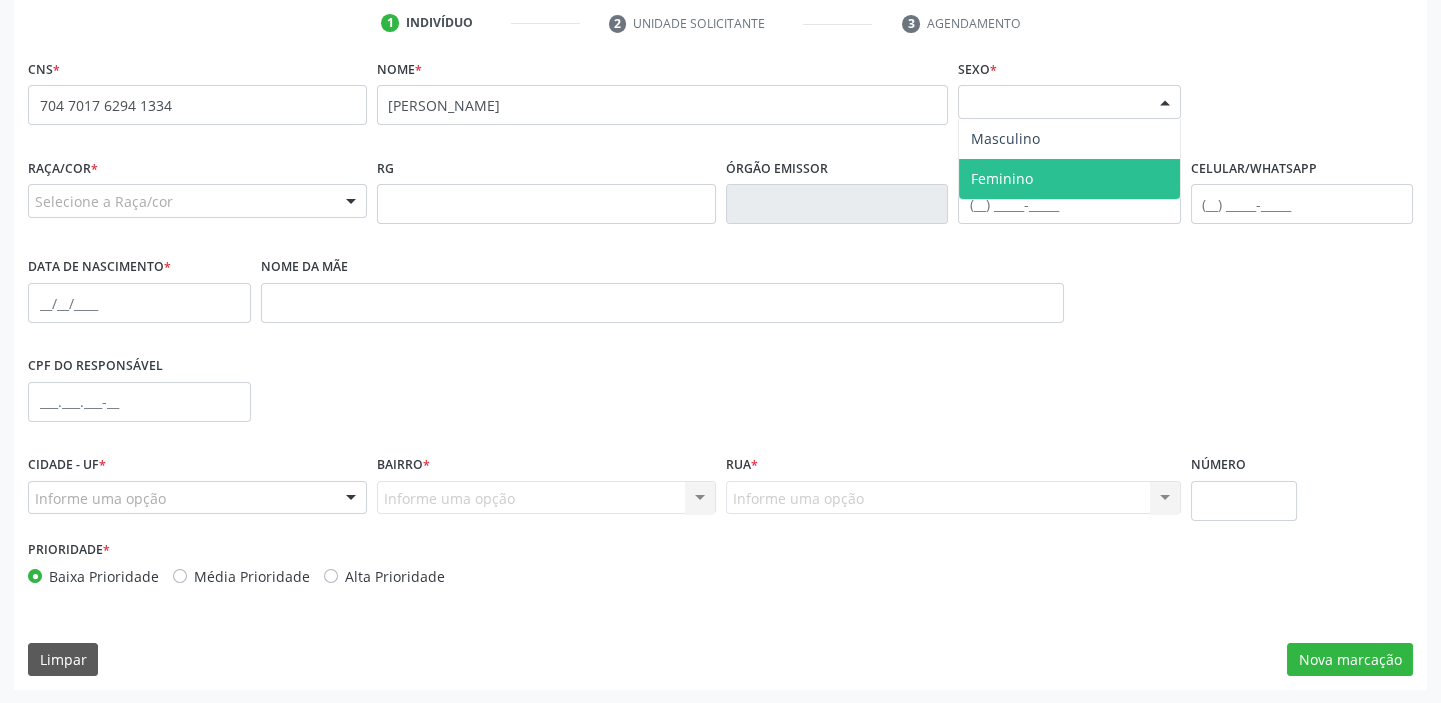 click on "Feminino" at bounding box center [1069, 179] 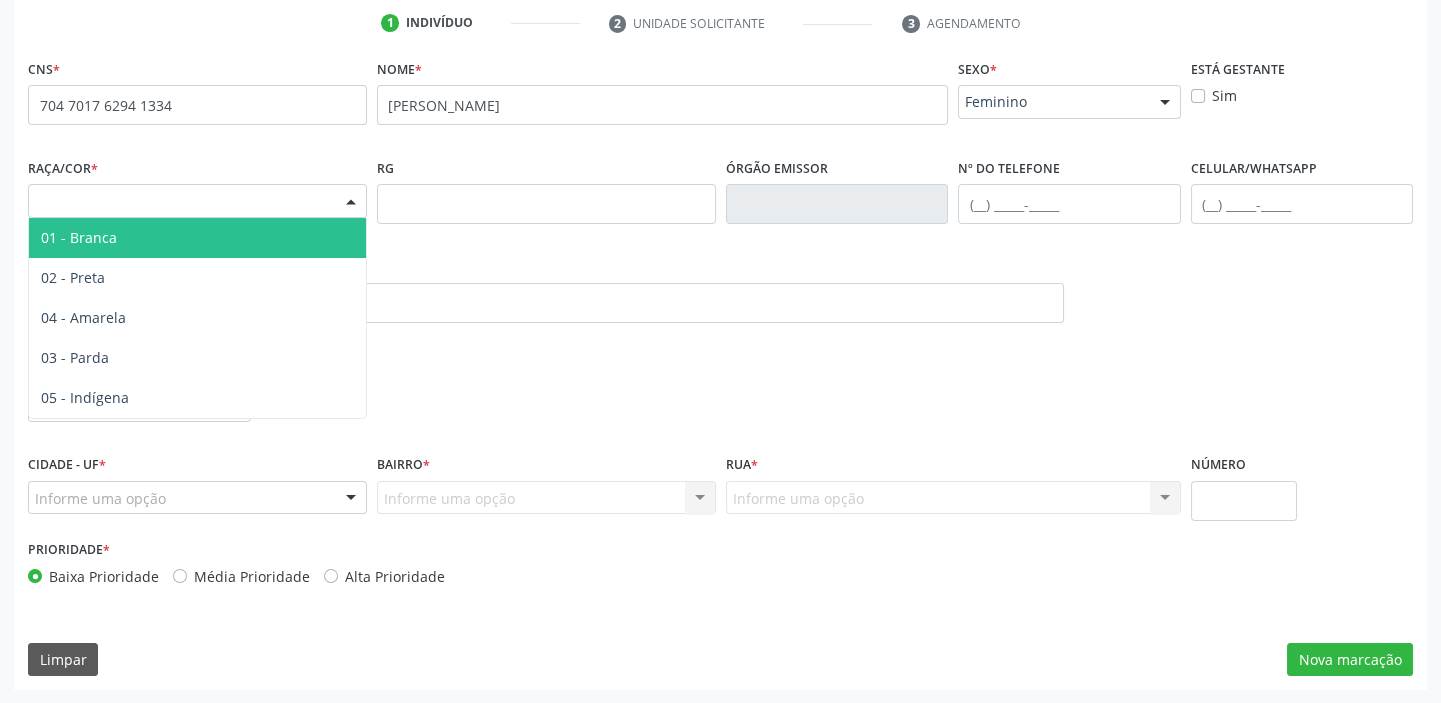 click on "Selecione a Raça/cor" at bounding box center [197, 201] 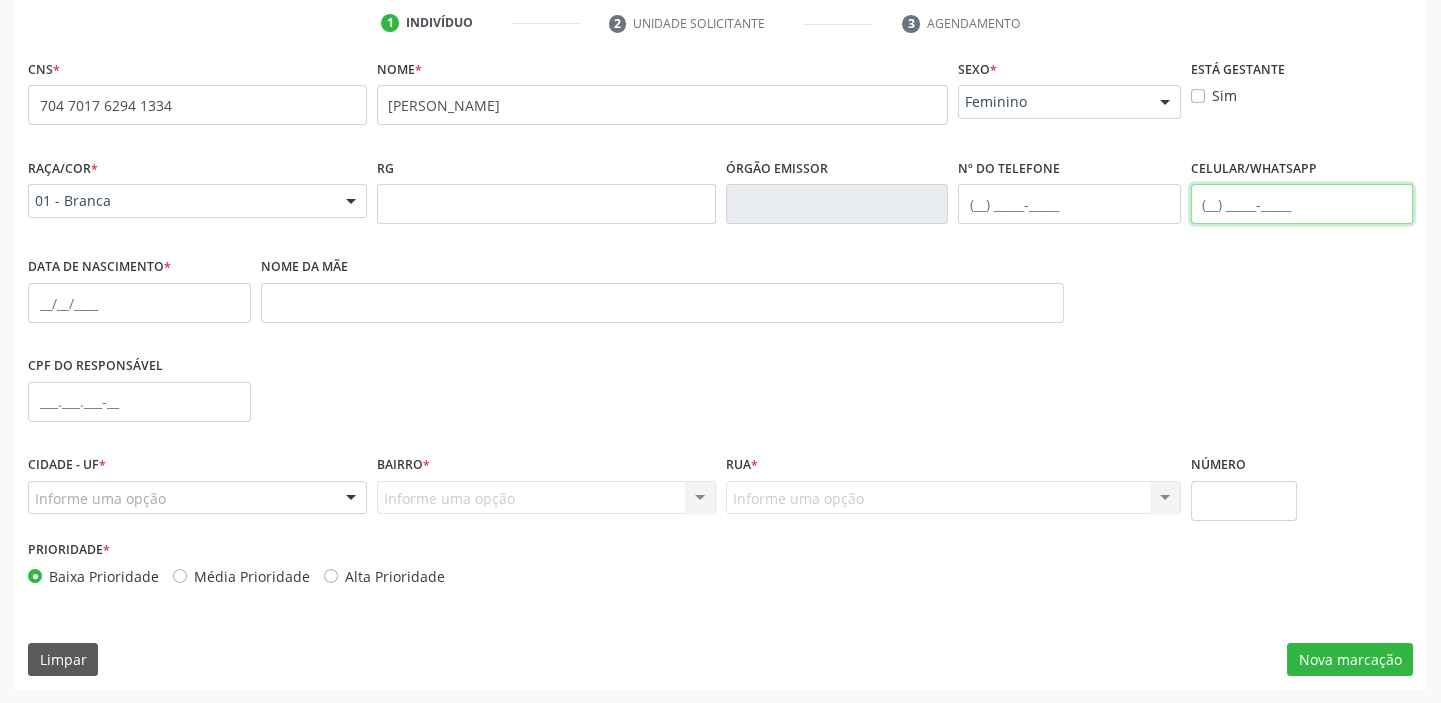 click at bounding box center (1302, 204) 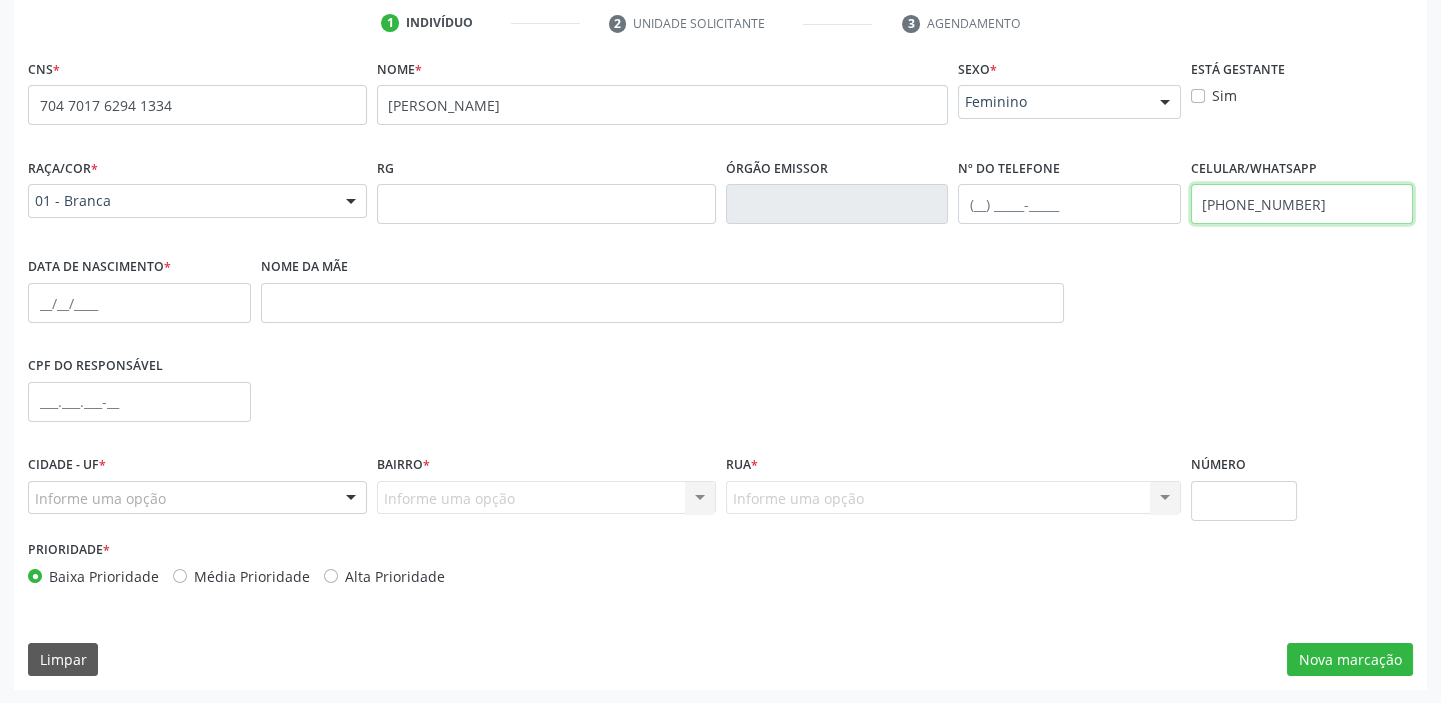 type on "(82) 98864-7371" 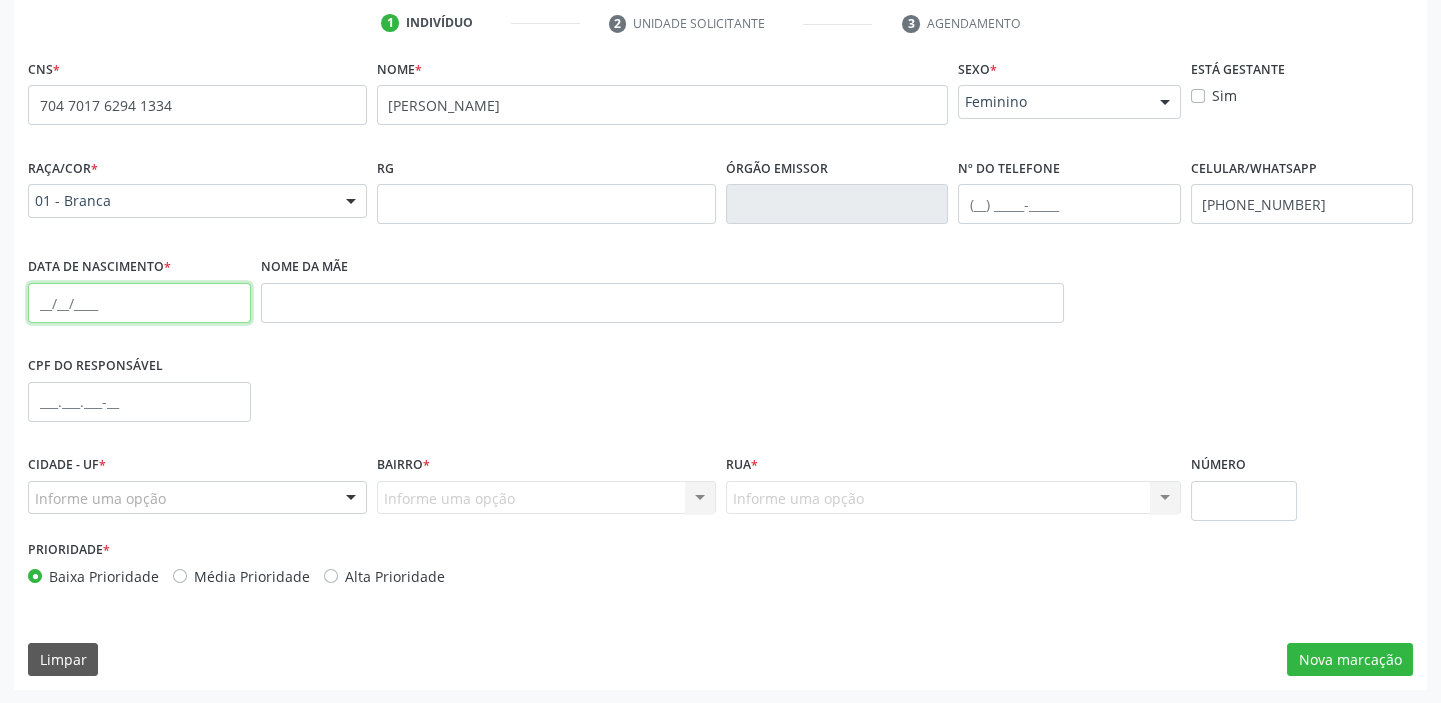 click at bounding box center [139, 303] 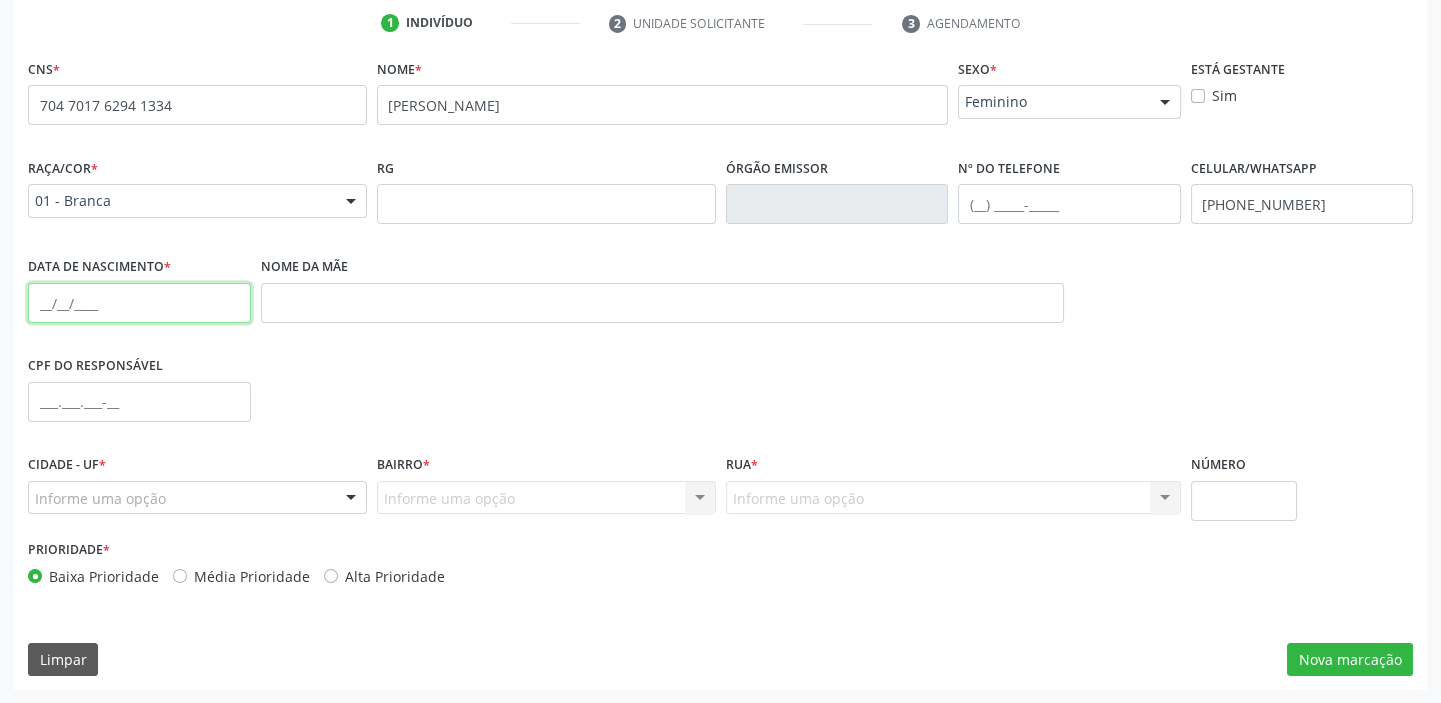 paste on "19/04/2020" 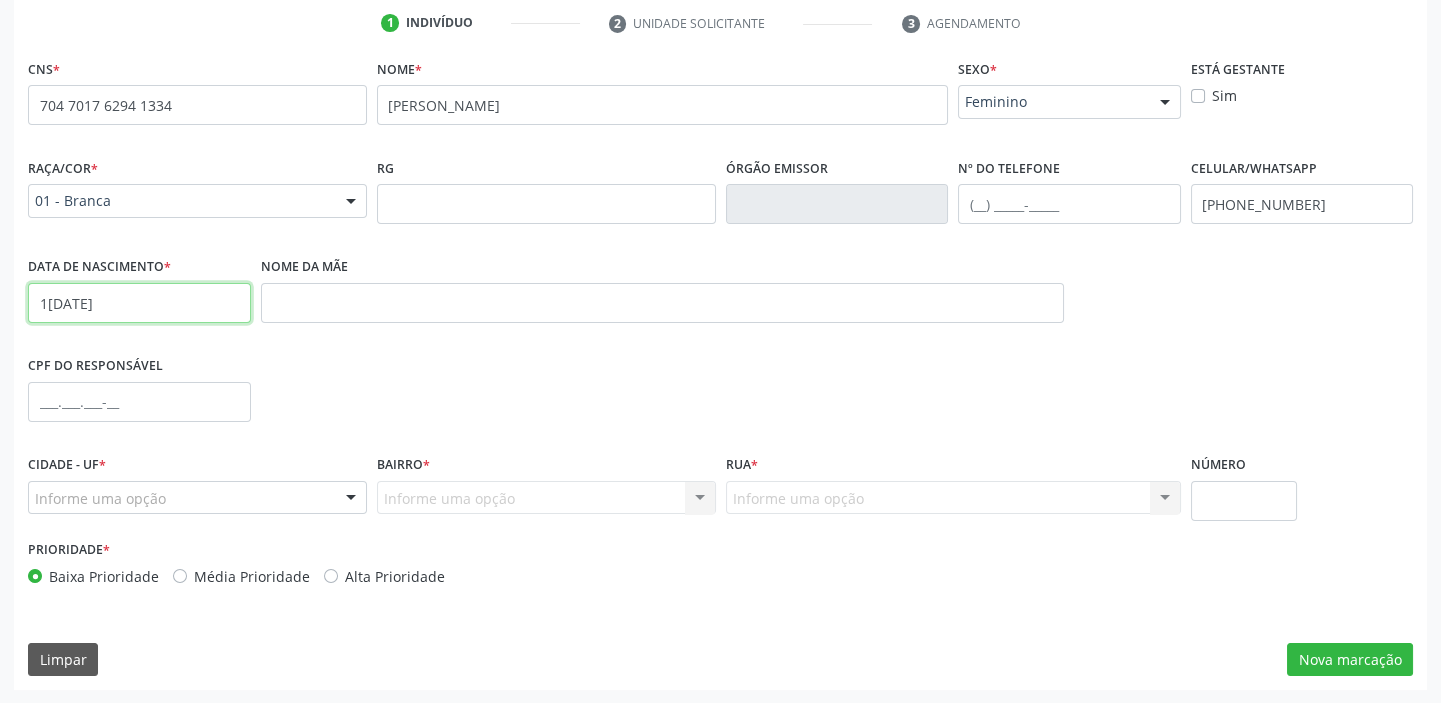type on "19/04/2020" 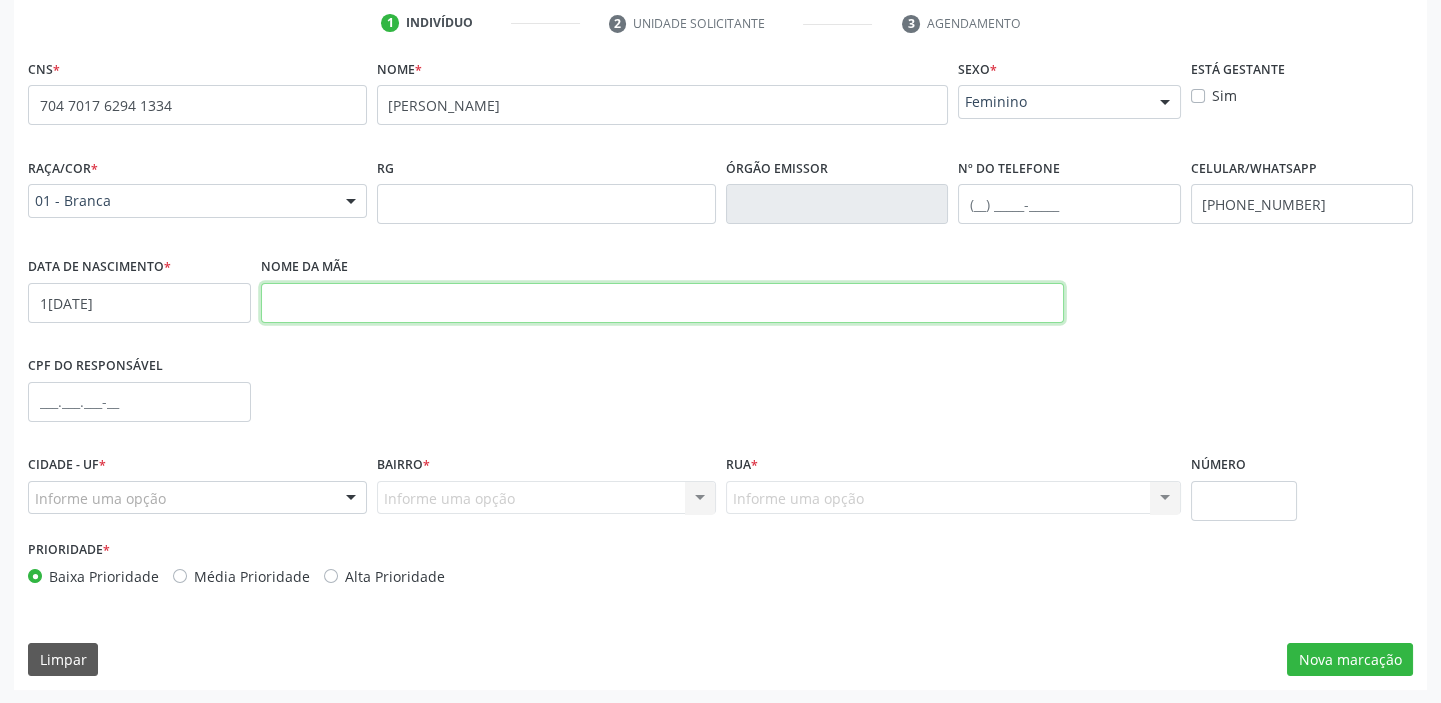 click at bounding box center [663, 303] 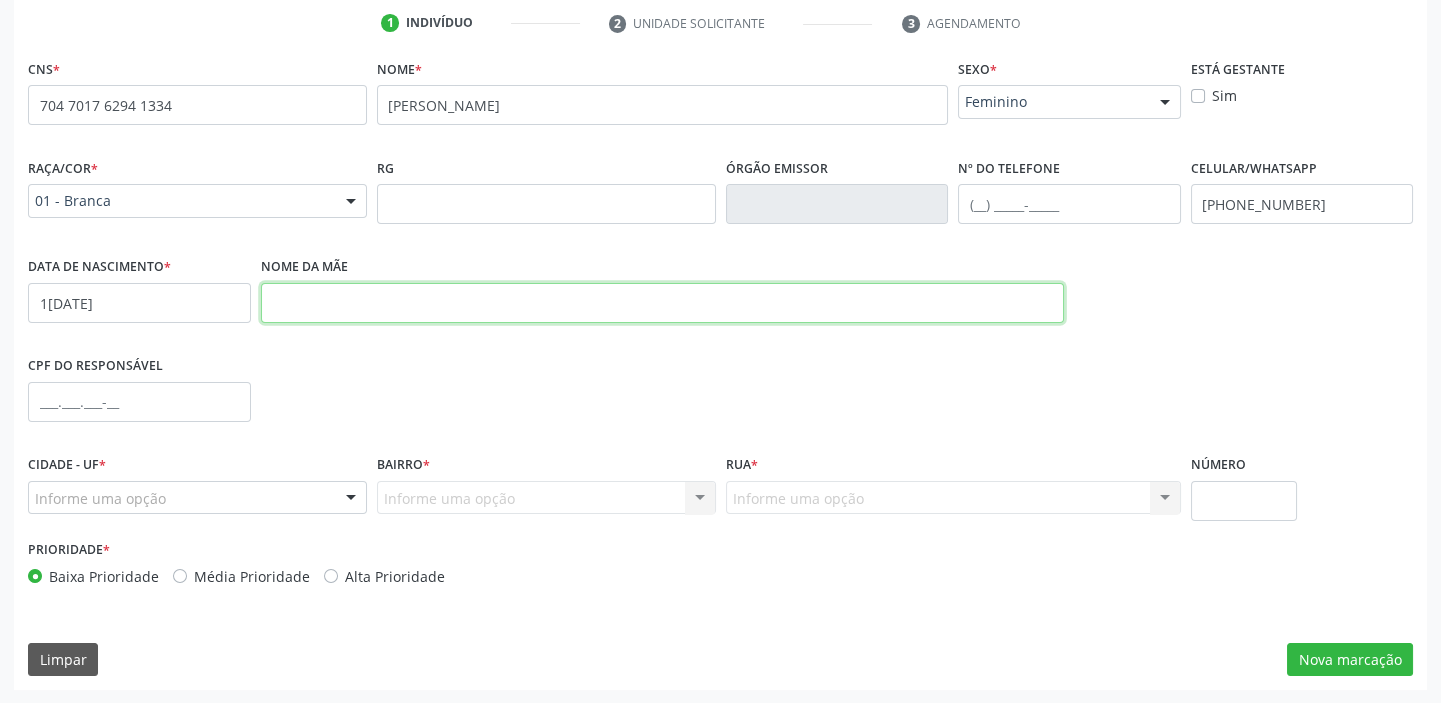 paste on "Maria Jose Mauricio da Silva" 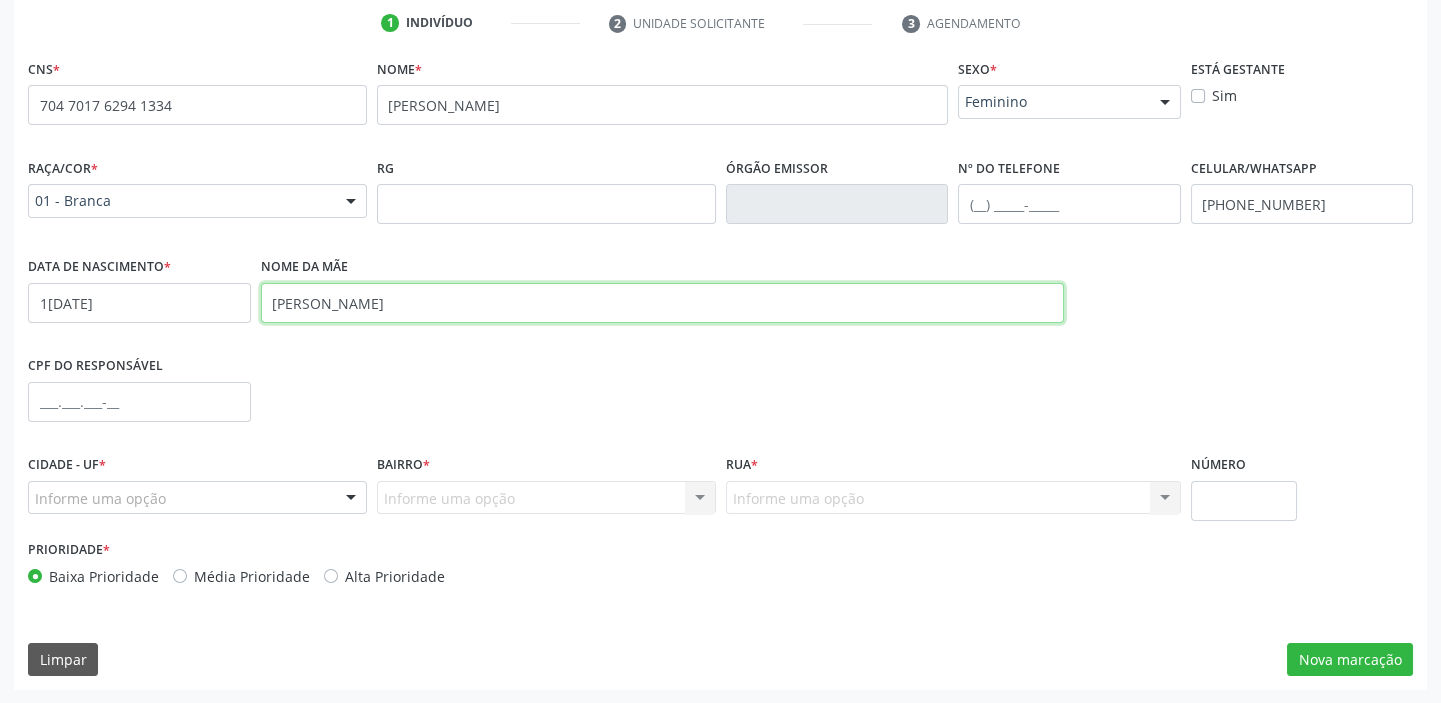 type on "Maria Jose Mauricio da Silva" 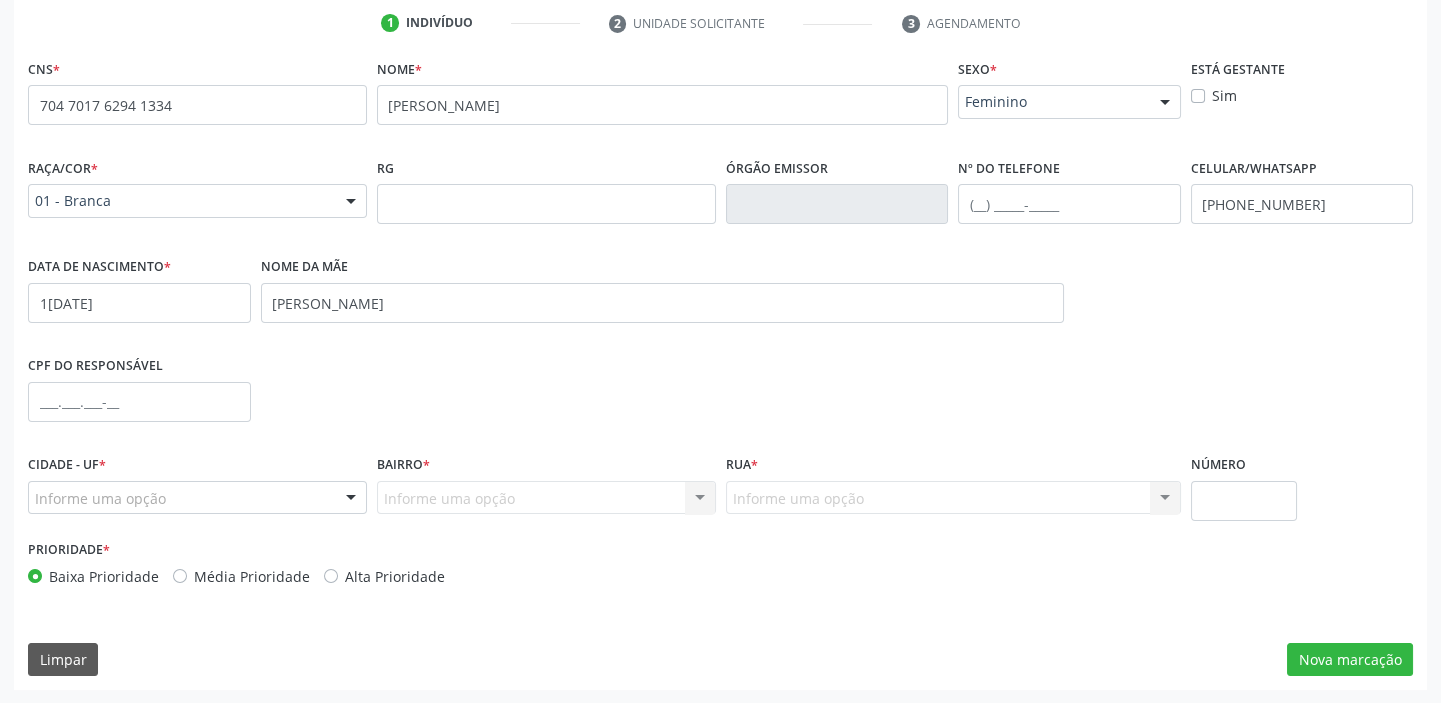 click on "Informe uma opção" at bounding box center (197, 498) 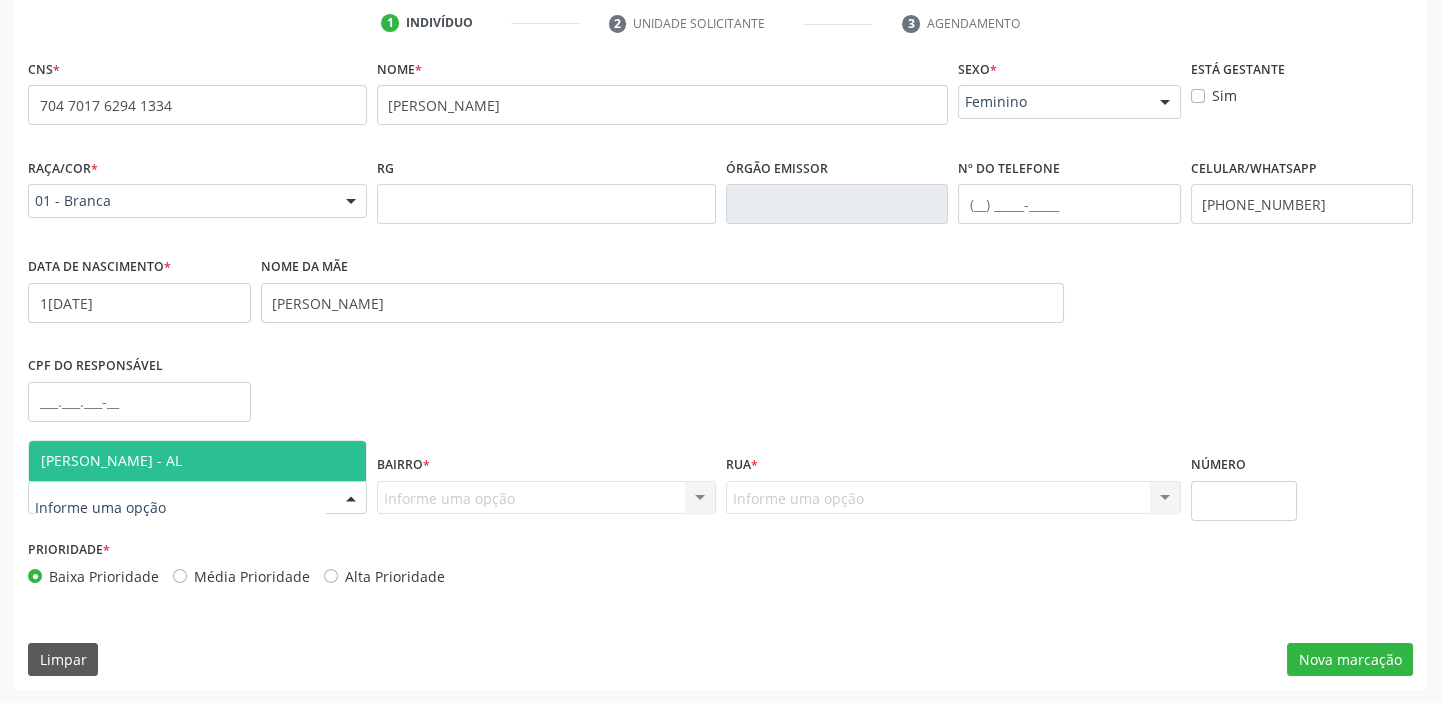 click on "[PERSON_NAME] - AL" at bounding box center [197, 461] 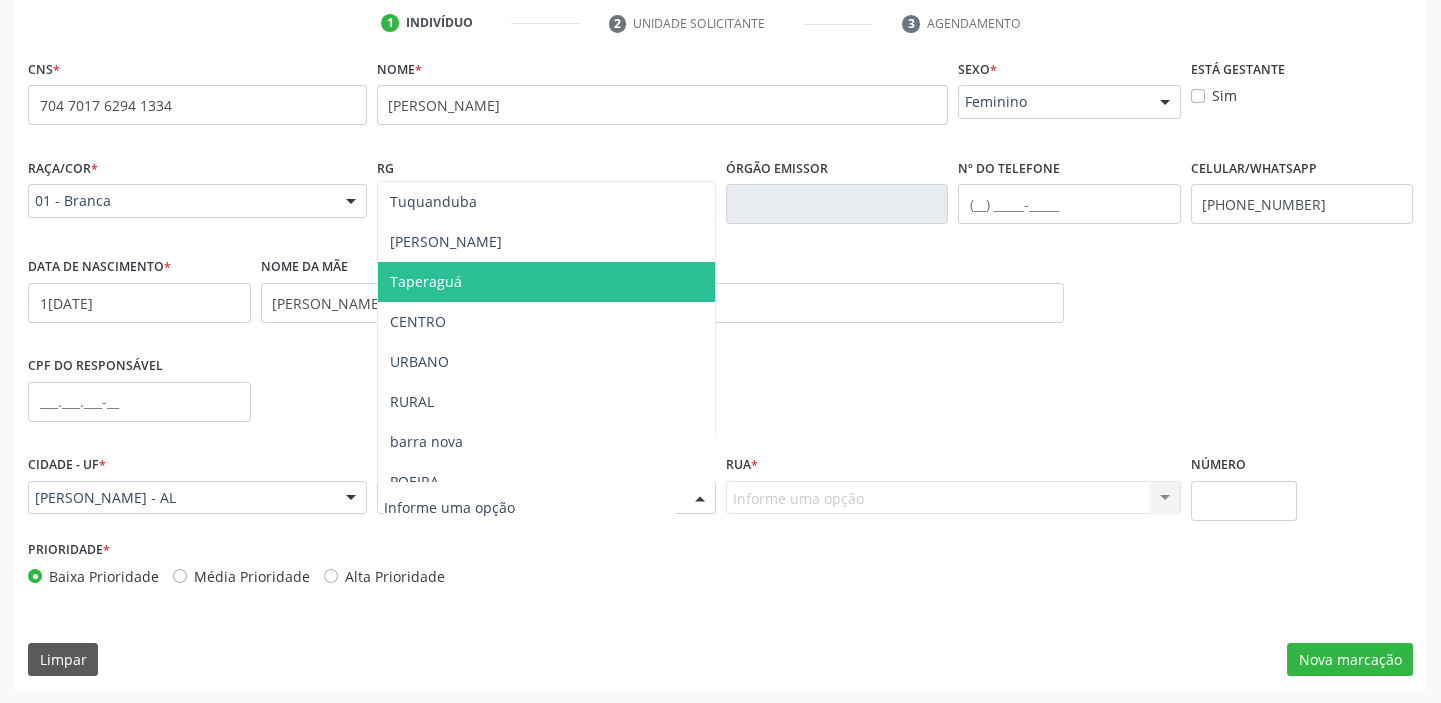 click on "Taperaguá" at bounding box center (546, 282) 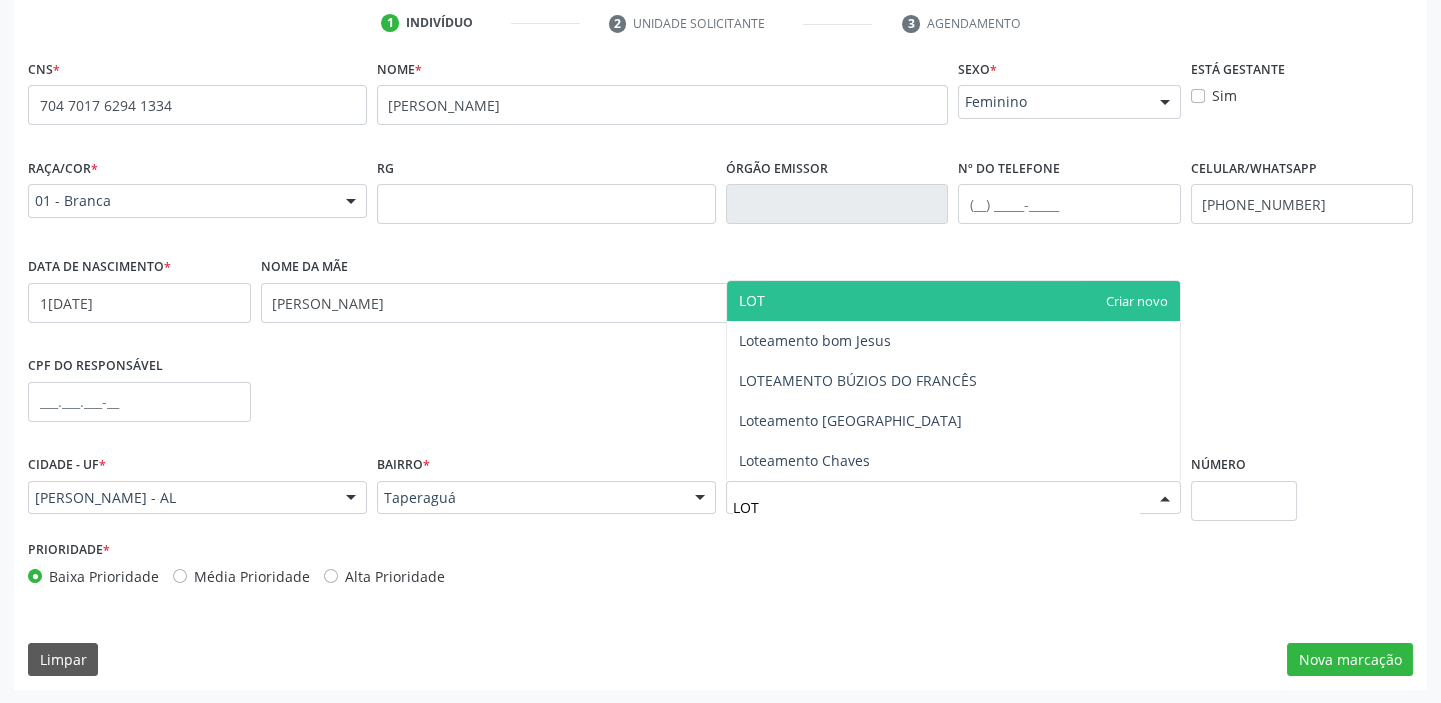 type on "LOTE" 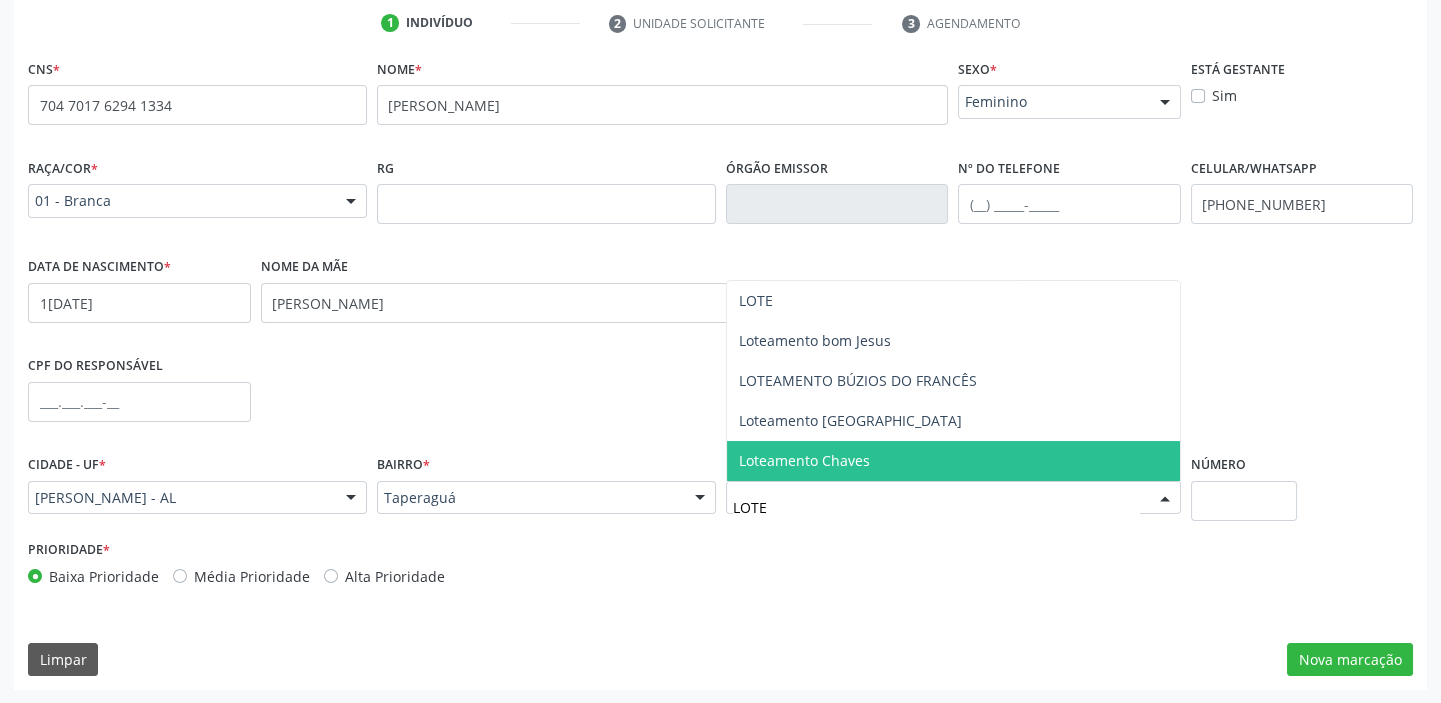 click on "Loteamento Chaves" at bounding box center (804, 460) 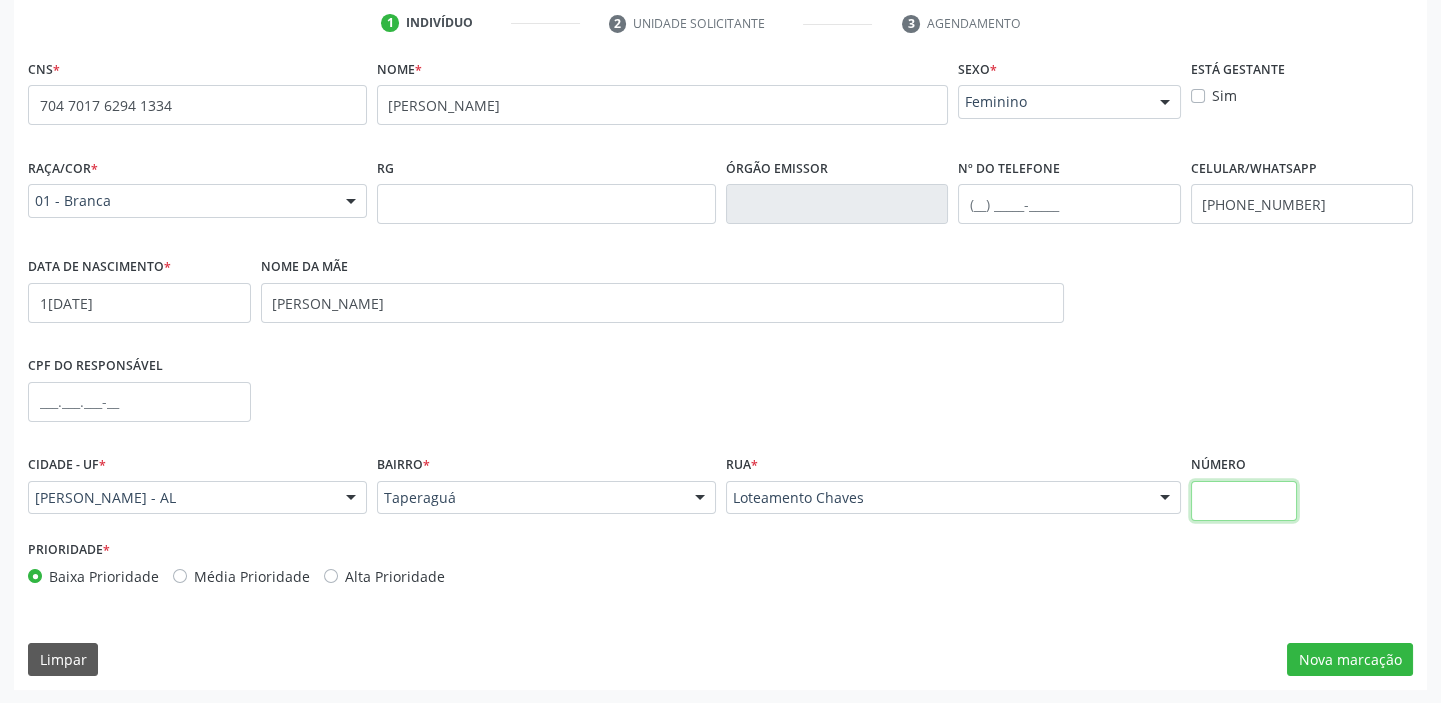 click at bounding box center (1244, 501) 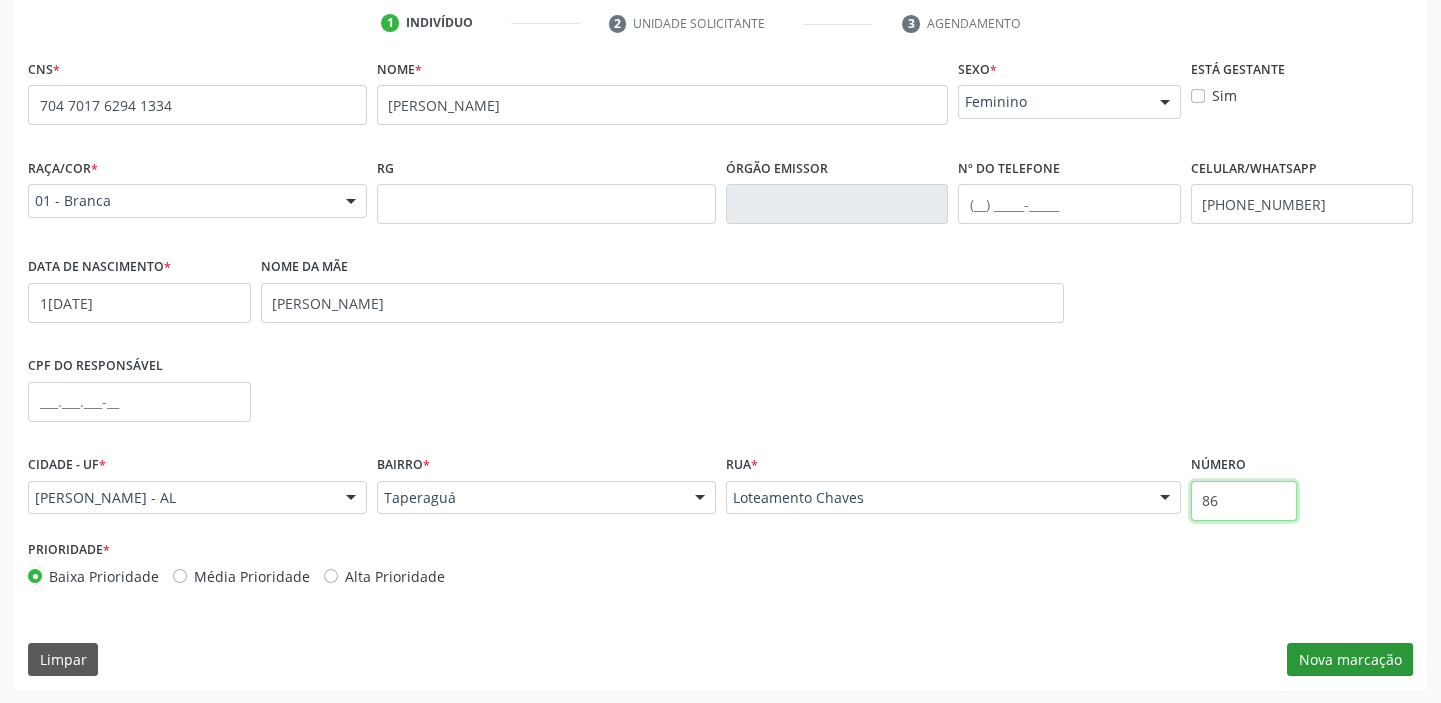 type on "86" 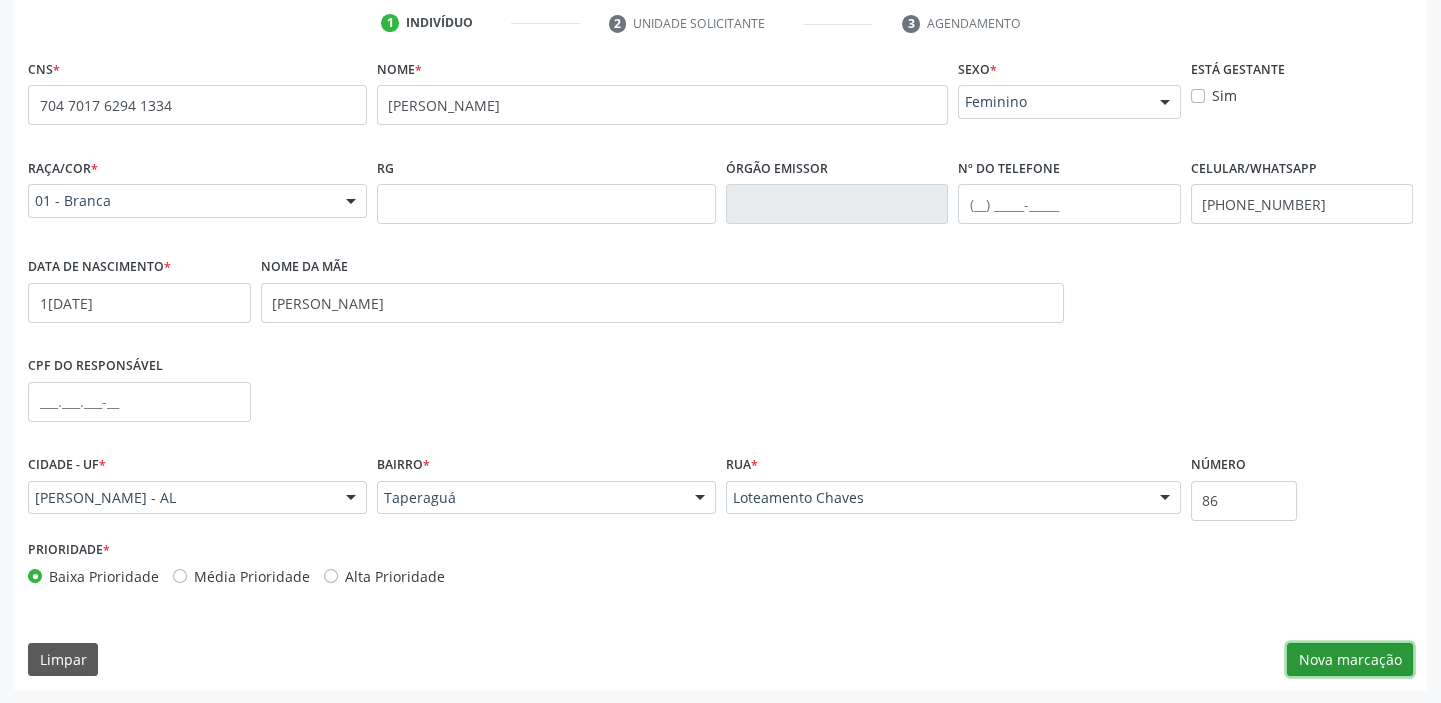 click on "Nova marcação" at bounding box center [1350, 660] 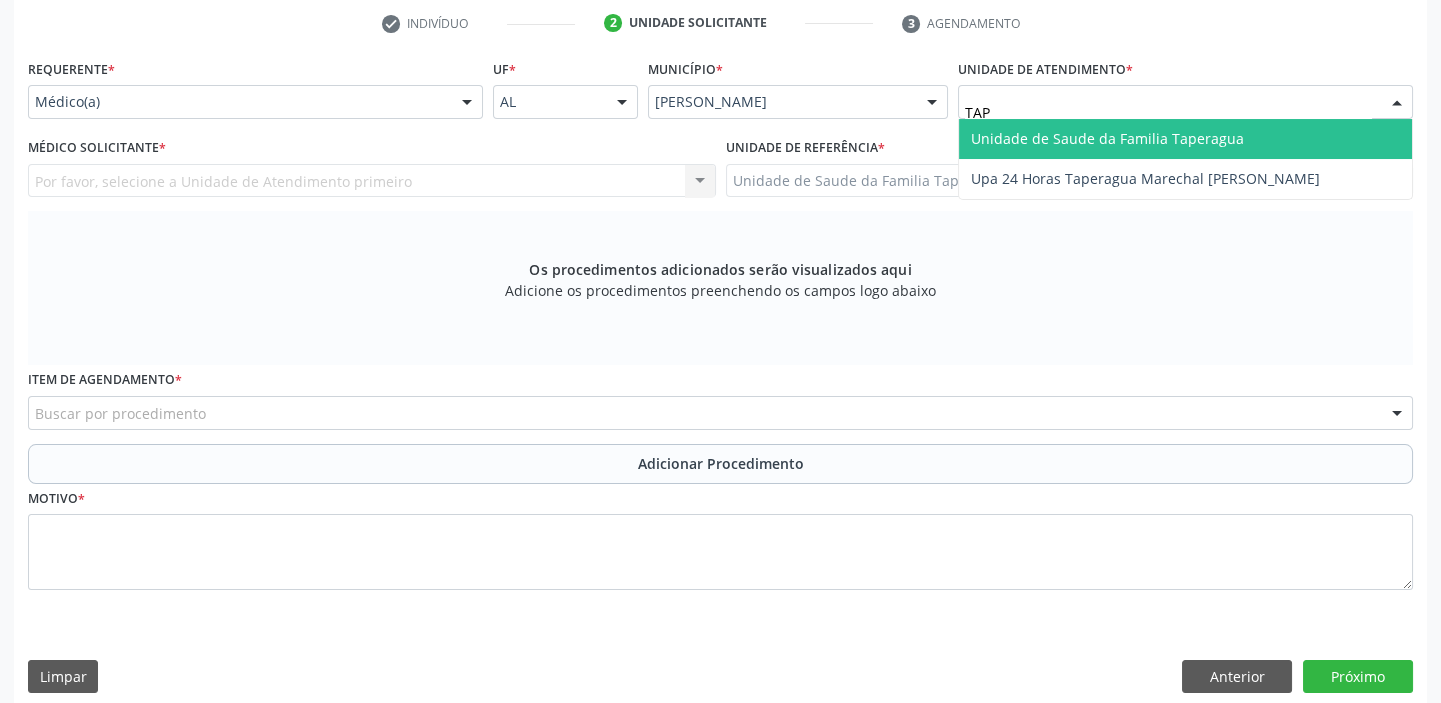 type on "TAPE" 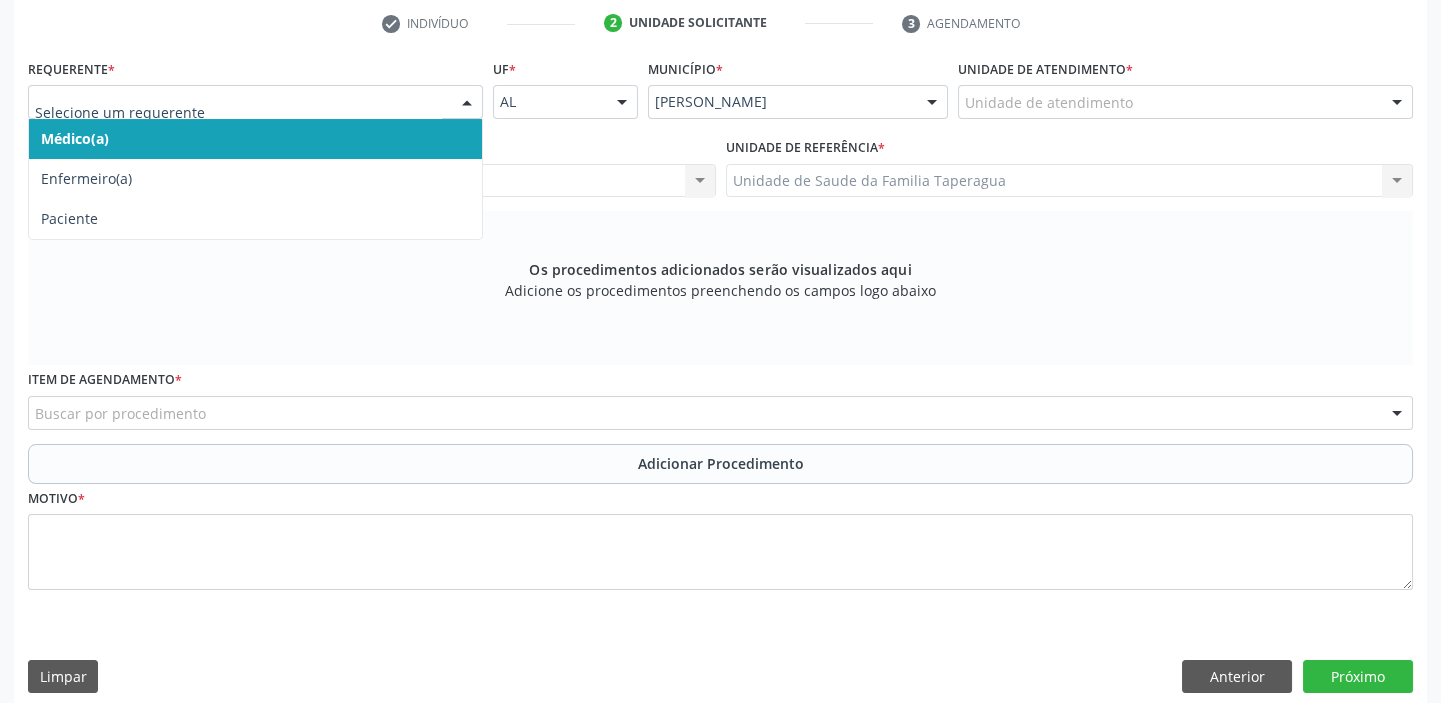 click at bounding box center (255, 102) 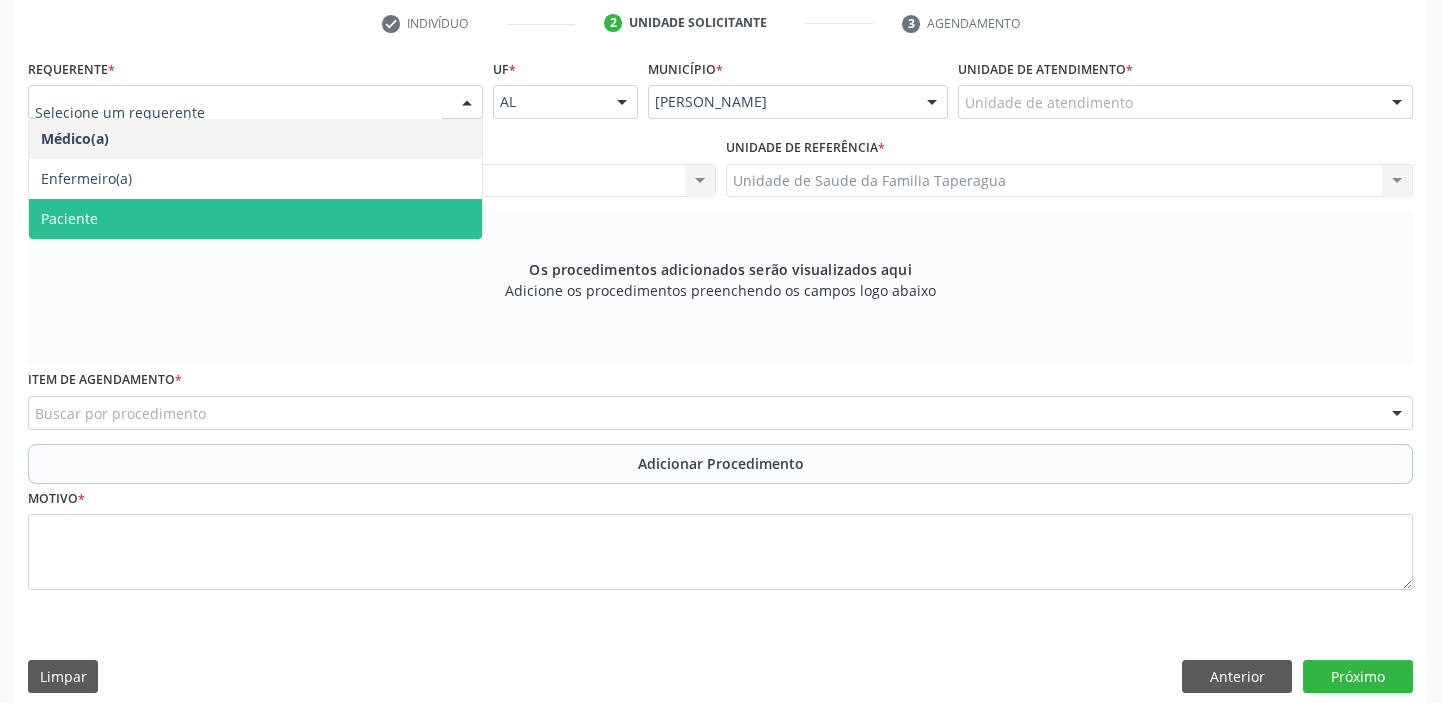 click on "Paciente" at bounding box center [255, 219] 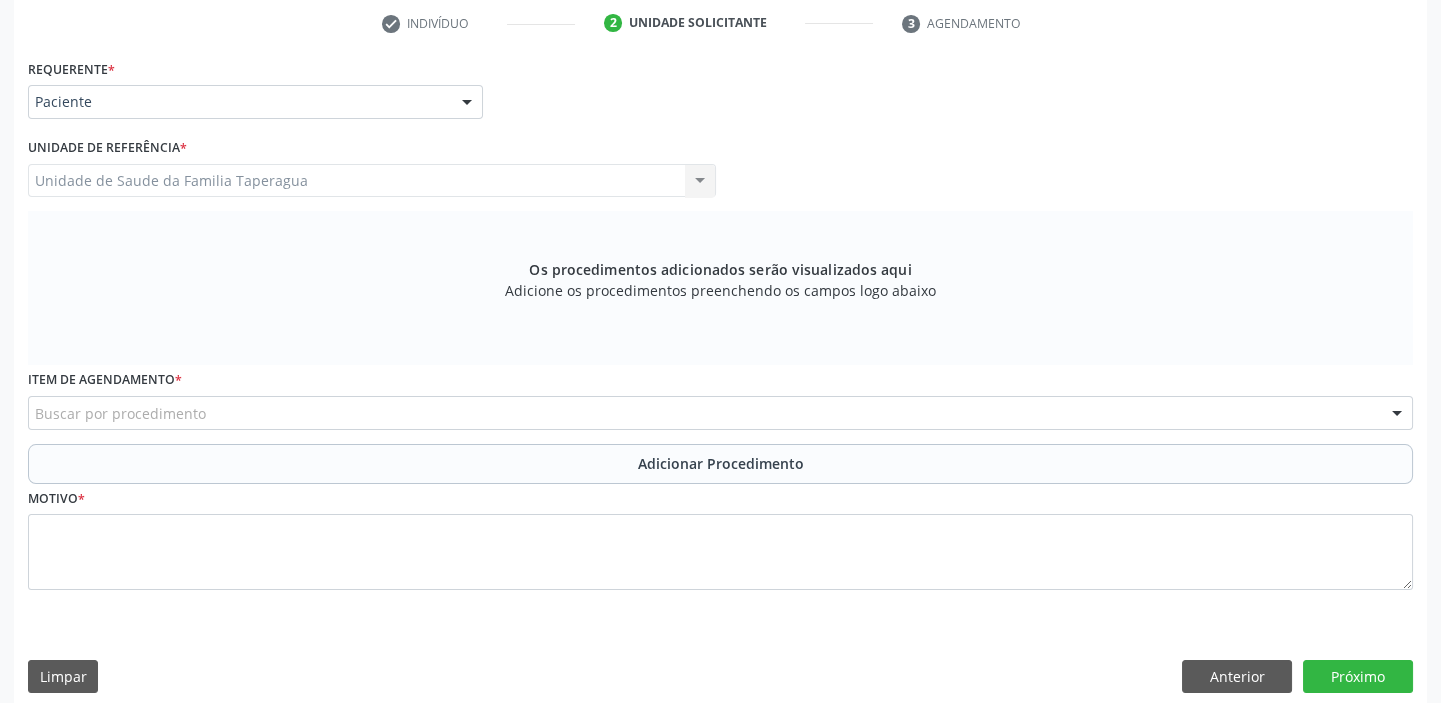 click on "Buscar por procedimento" at bounding box center (720, 413) 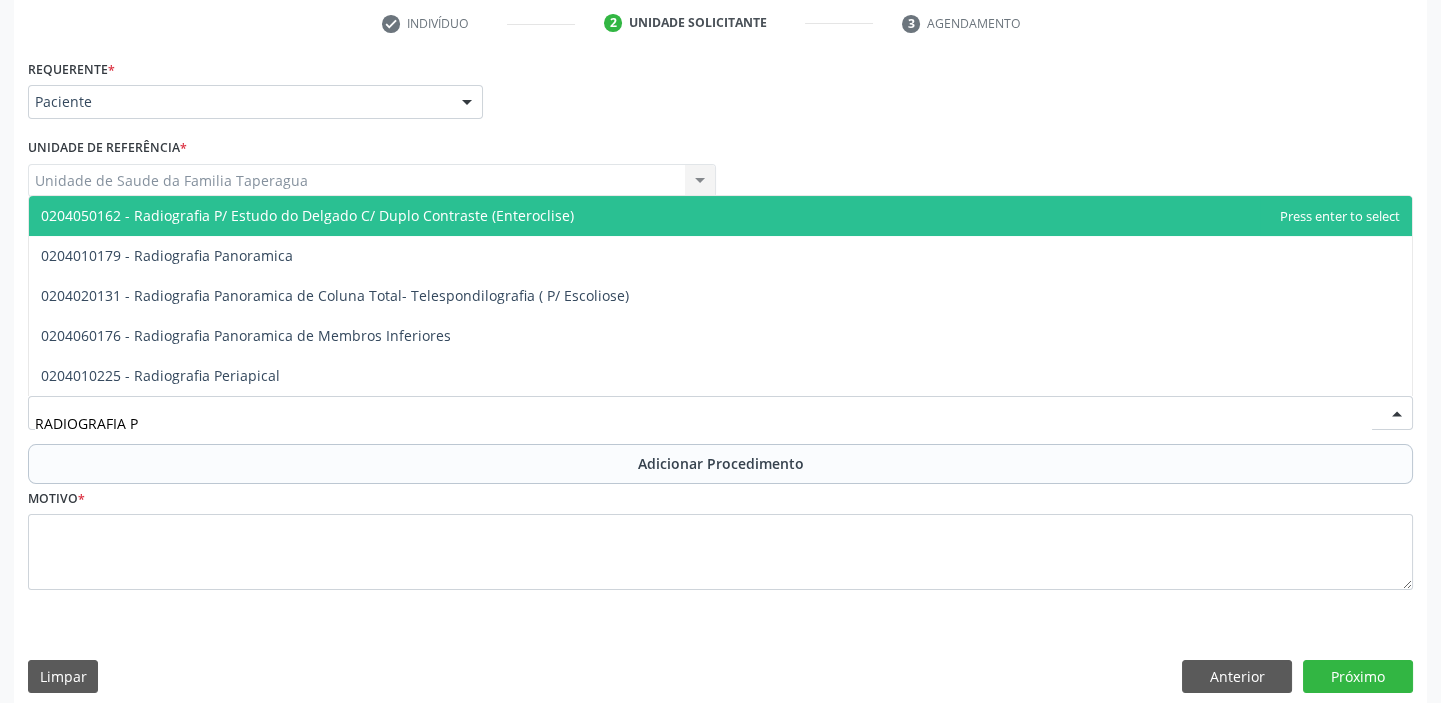 type on "RADIOGRAFIA PE" 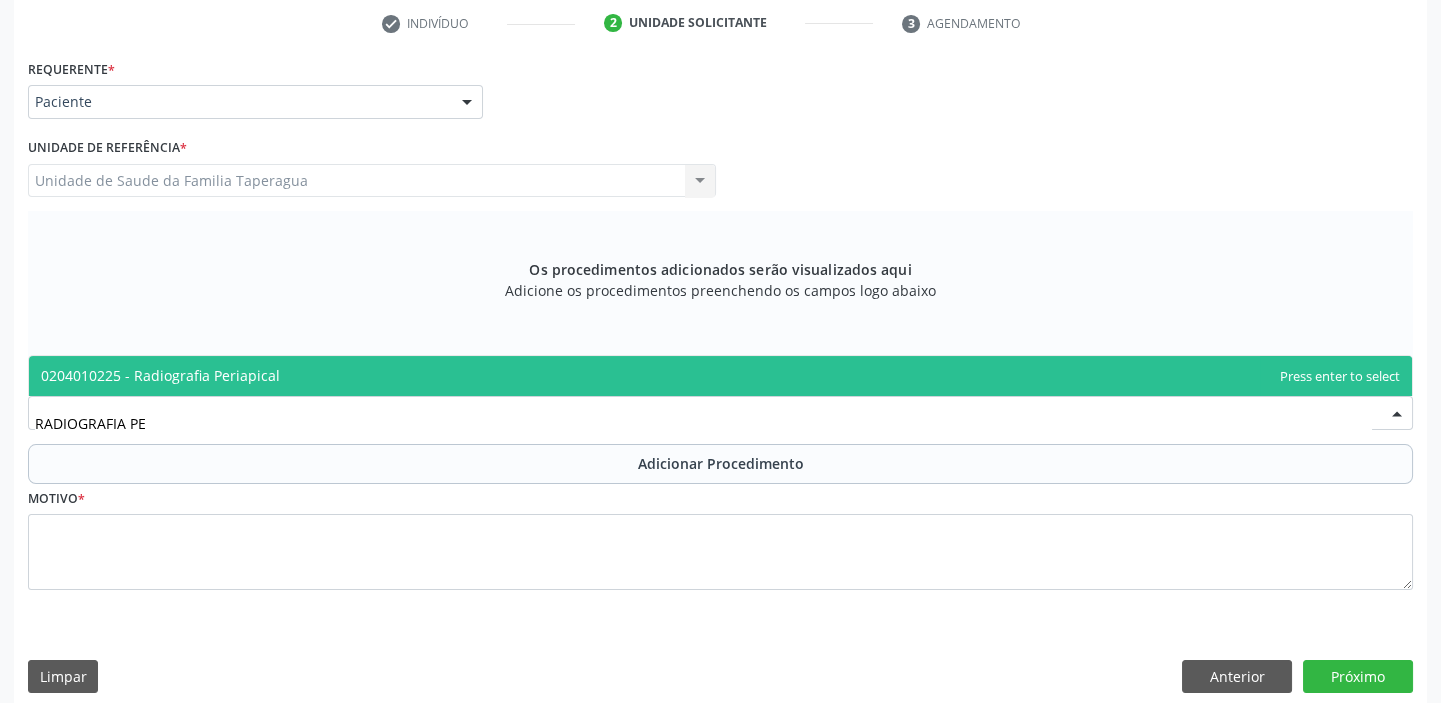 click on "0204010225 - Radiografia Periapical" at bounding box center [720, 376] 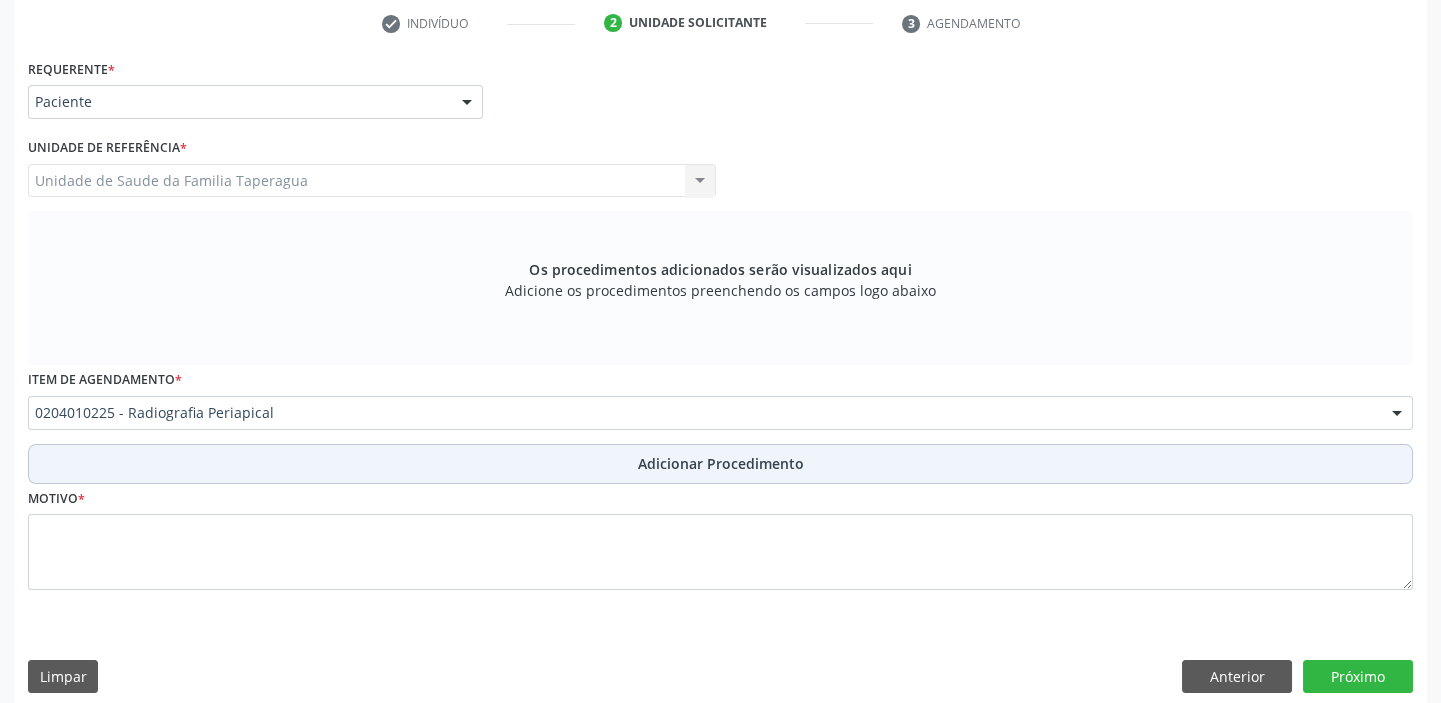 click on "Adicionar Procedimento" at bounding box center [720, 464] 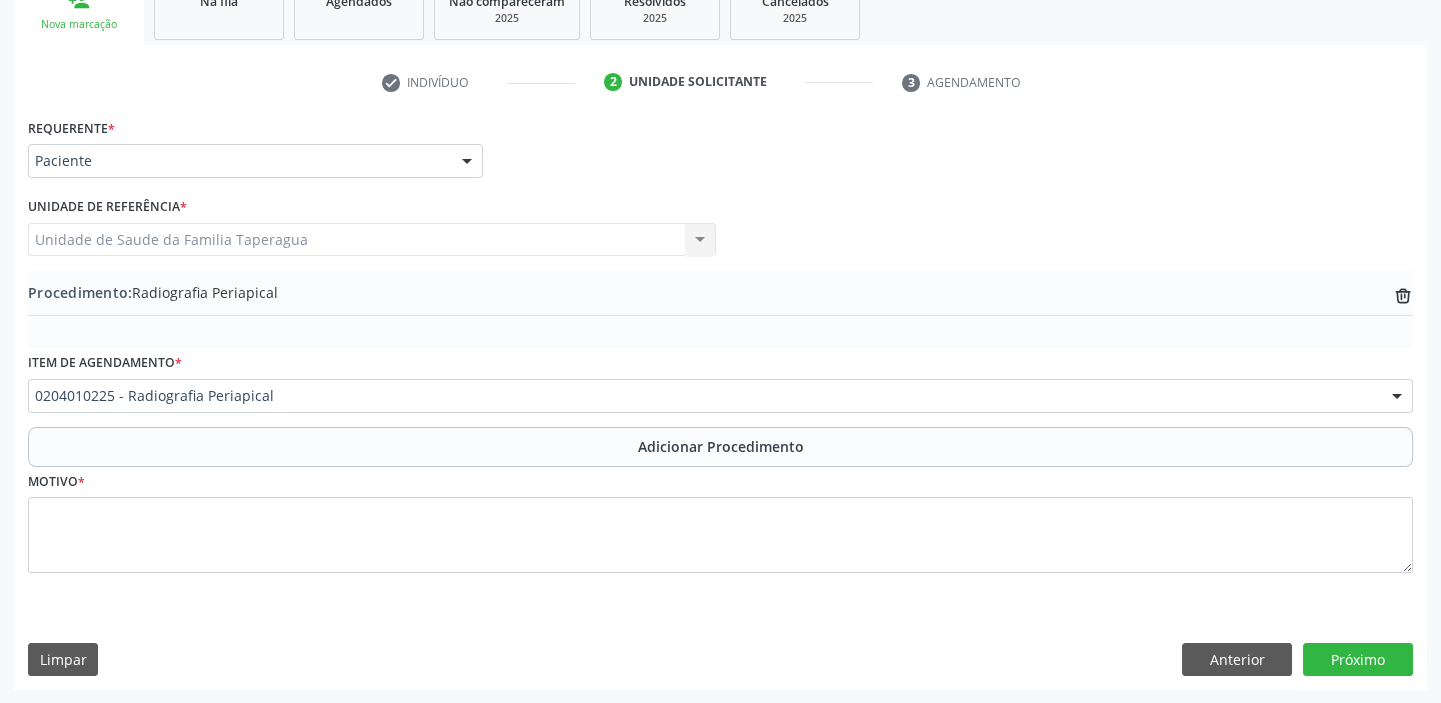 type 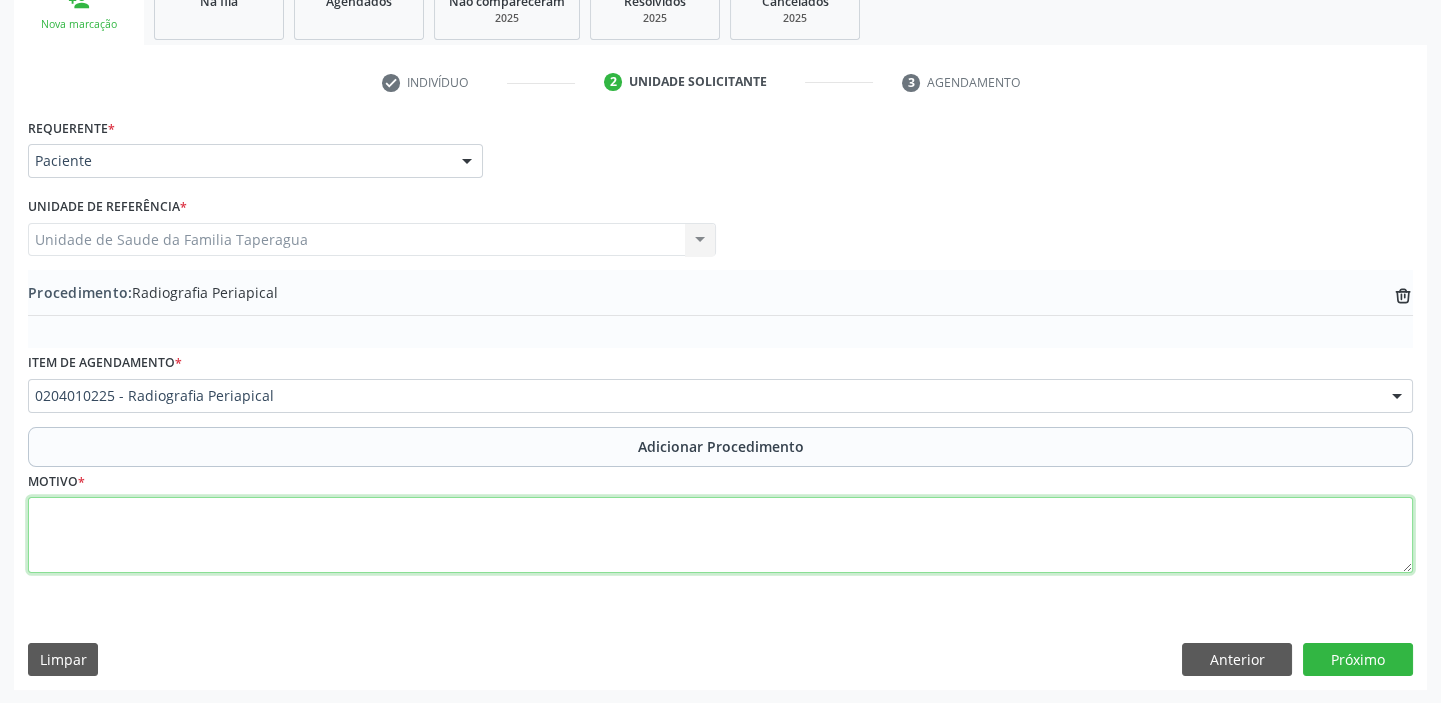 click at bounding box center (720, 535) 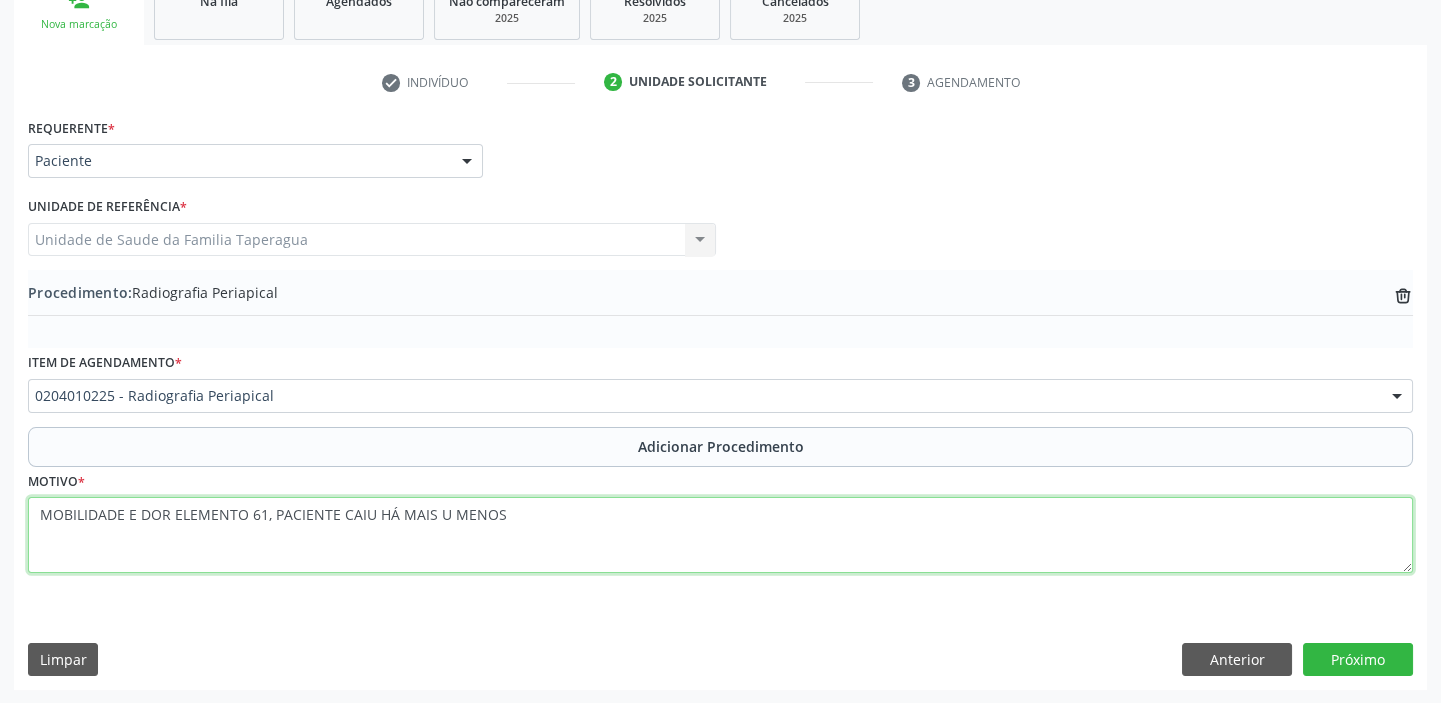 click on "MOBILIDADE E DOR ELEMENTO 61, PACIENTE CAIU HÁ MAIS U MENOS" at bounding box center [720, 535] 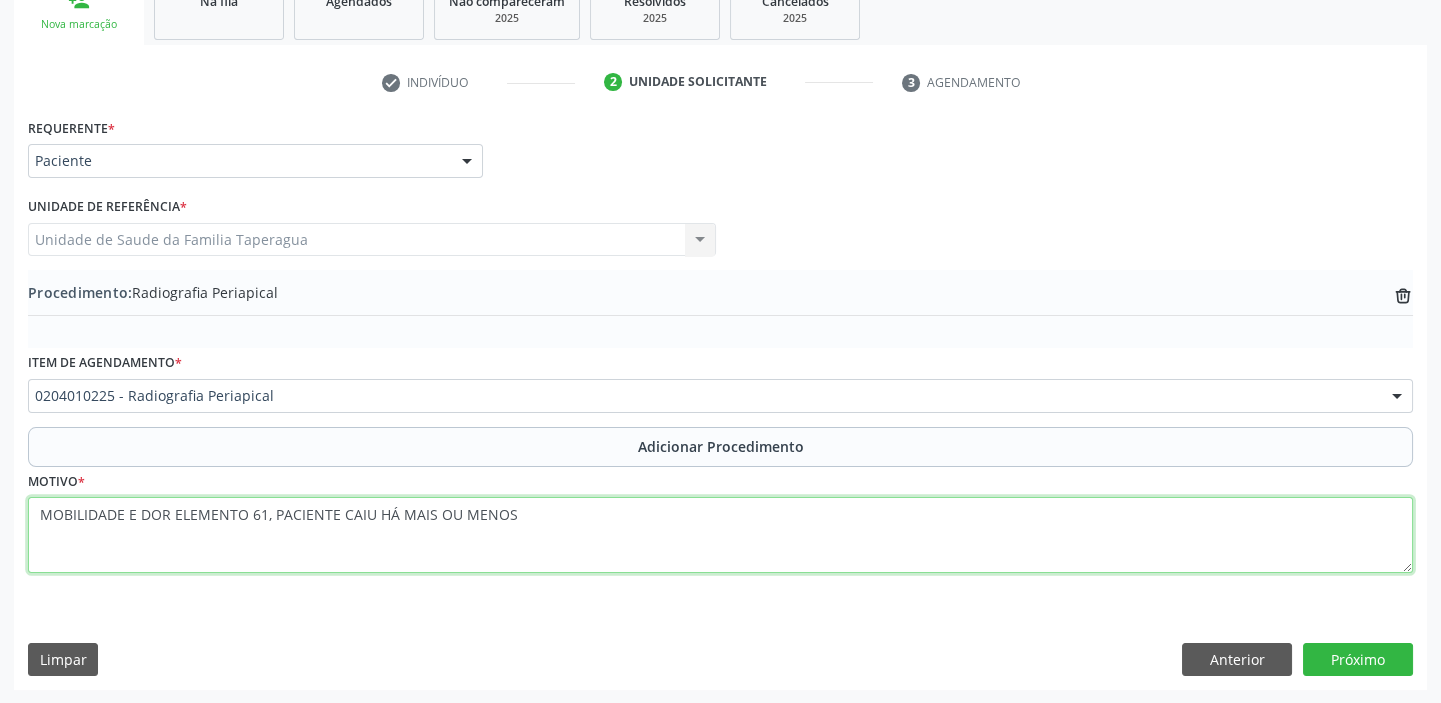 click on "MOBILIDADE E DOR ELEMENTO 61, PACIENTE CAIU HÁ MAIS OU MENOS" at bounding box center [720, 535] 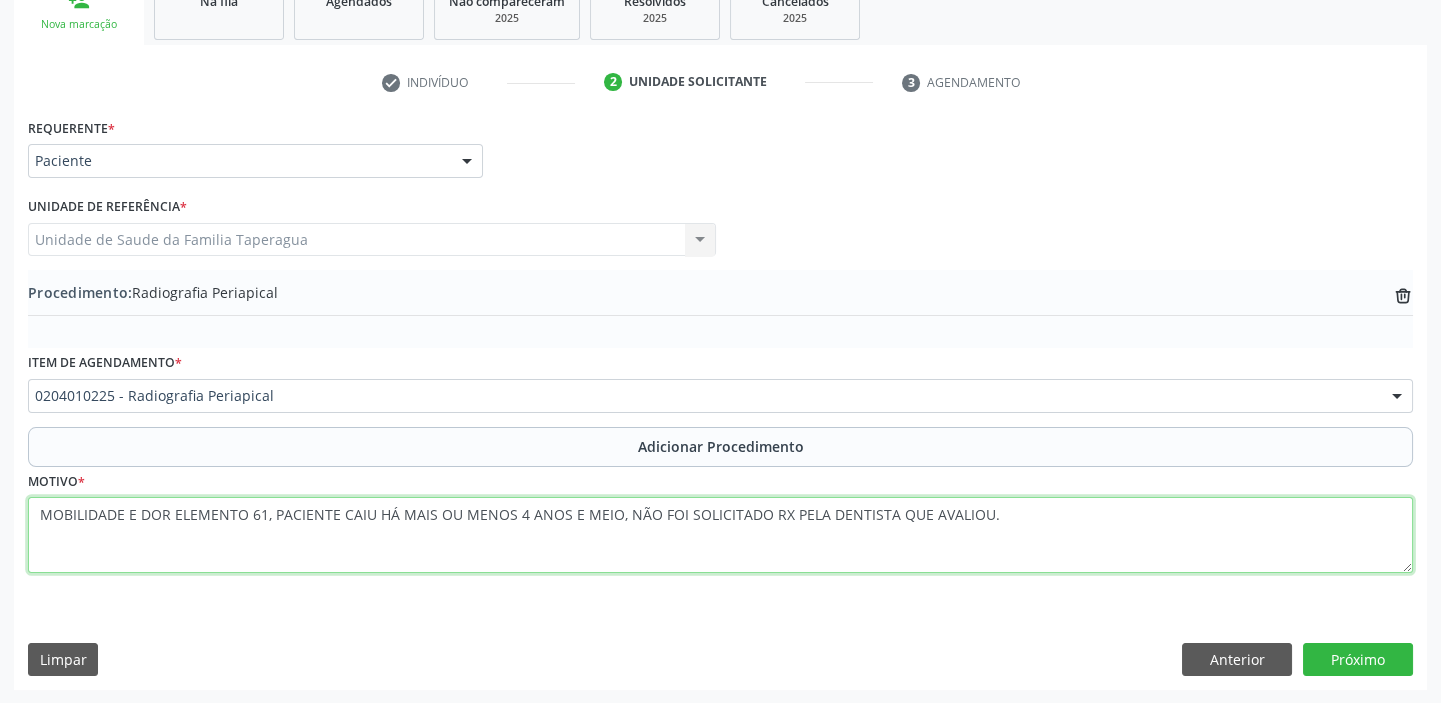 click on "MOBILIDADE E DOR ELEMENTO 61, PACIENTE CAIU HÁ MAIS OU MENOS 4 ANOS E MEIO, NÃO FOI SOLICITADO RX PELA DENTISTA QUE AVALIOU." at bounding box center [720, 535] 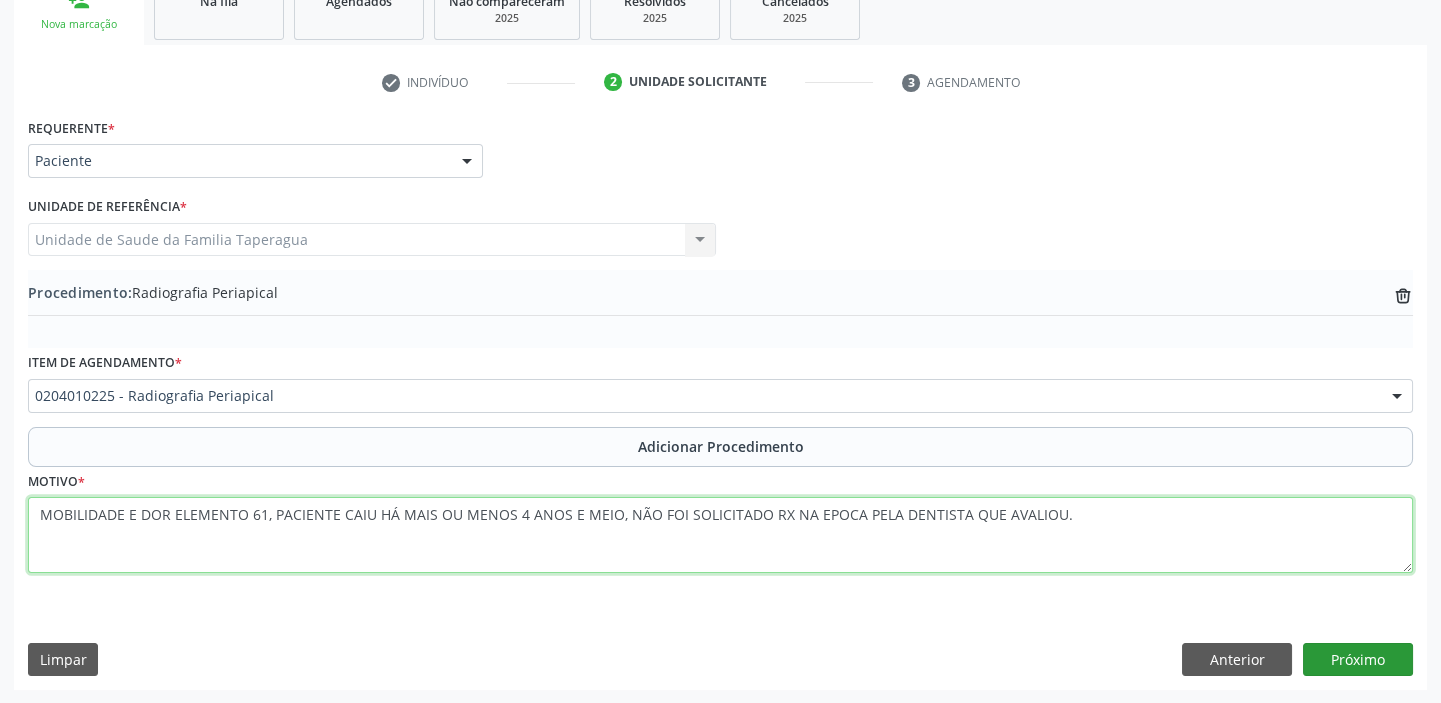 type on "MOBILIDADE E DOR ELEMENTO 61, PACIENTE CAIU HÁ MAIS OU MENOS 4 ANOS E MEIO, NÃO FOI SOLICITADO RX NA EPOCA PELA DENTISTA QUE AVALIOU." 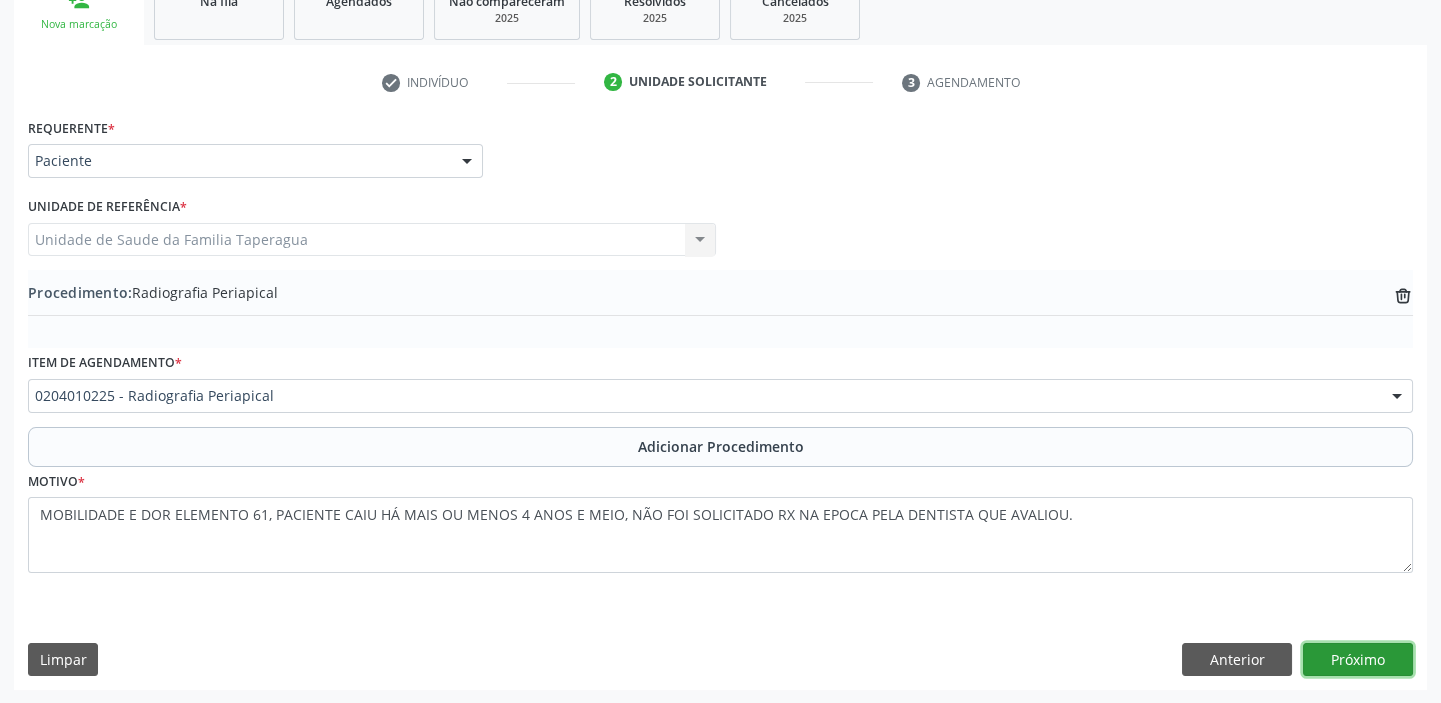 click on "Próximo" at bounding box center [1358, 660] 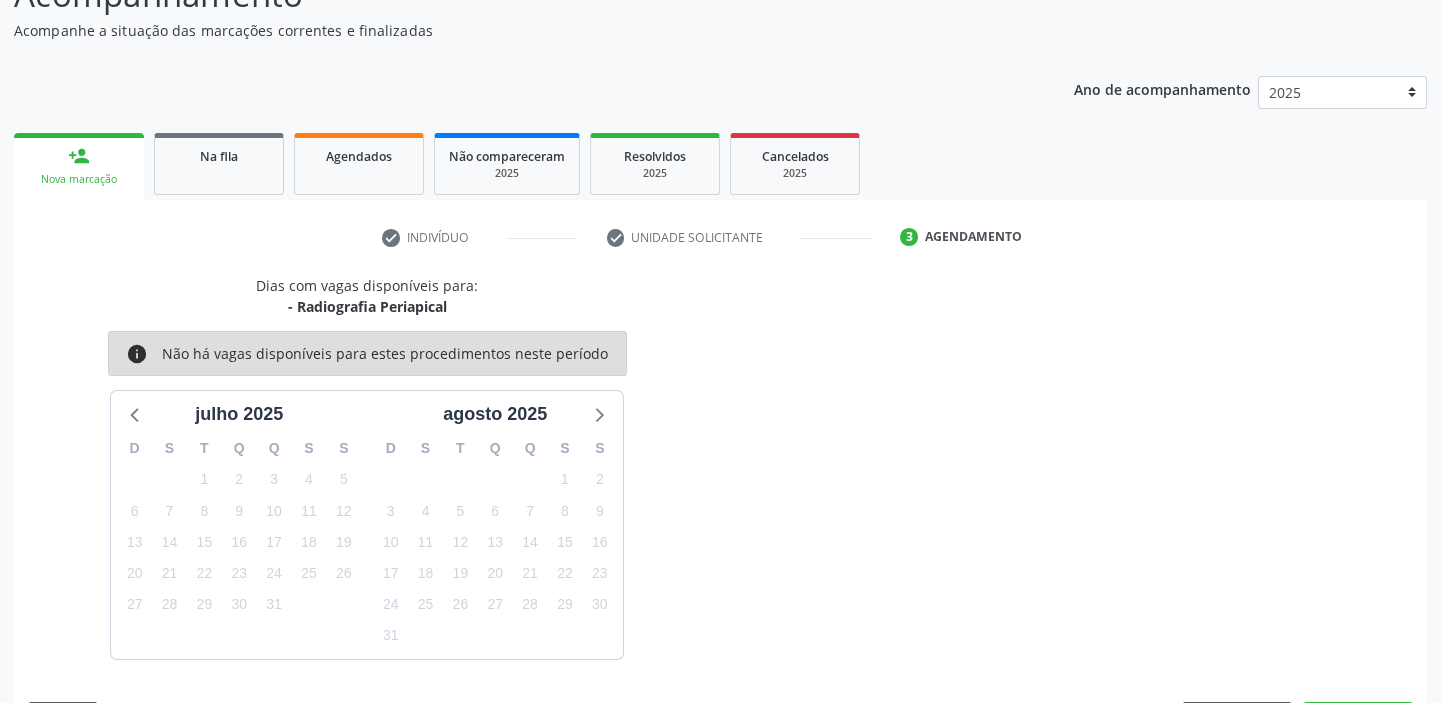 scroll, scrollTop: 252, scrollLeft: 0, axis: vertical 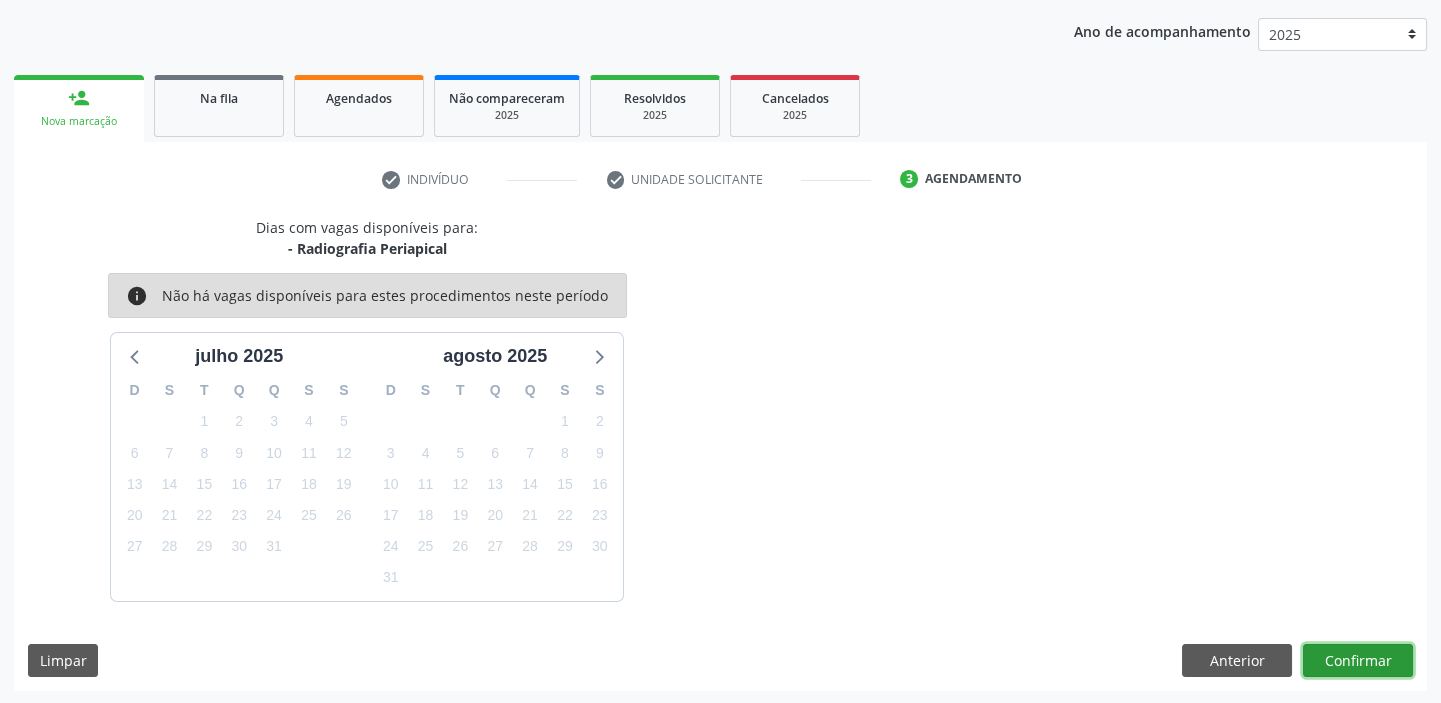 click on "Confirmar" at bounding box center (1358, 661) 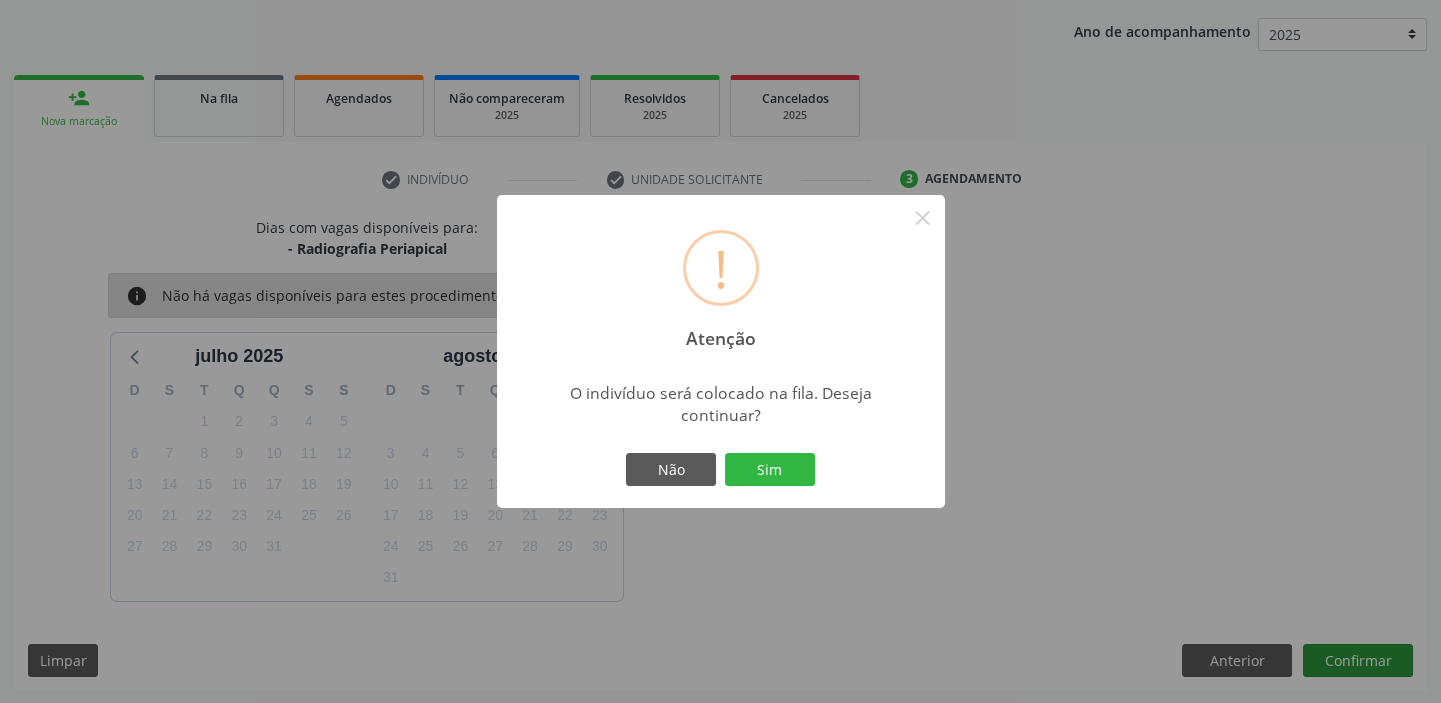 type 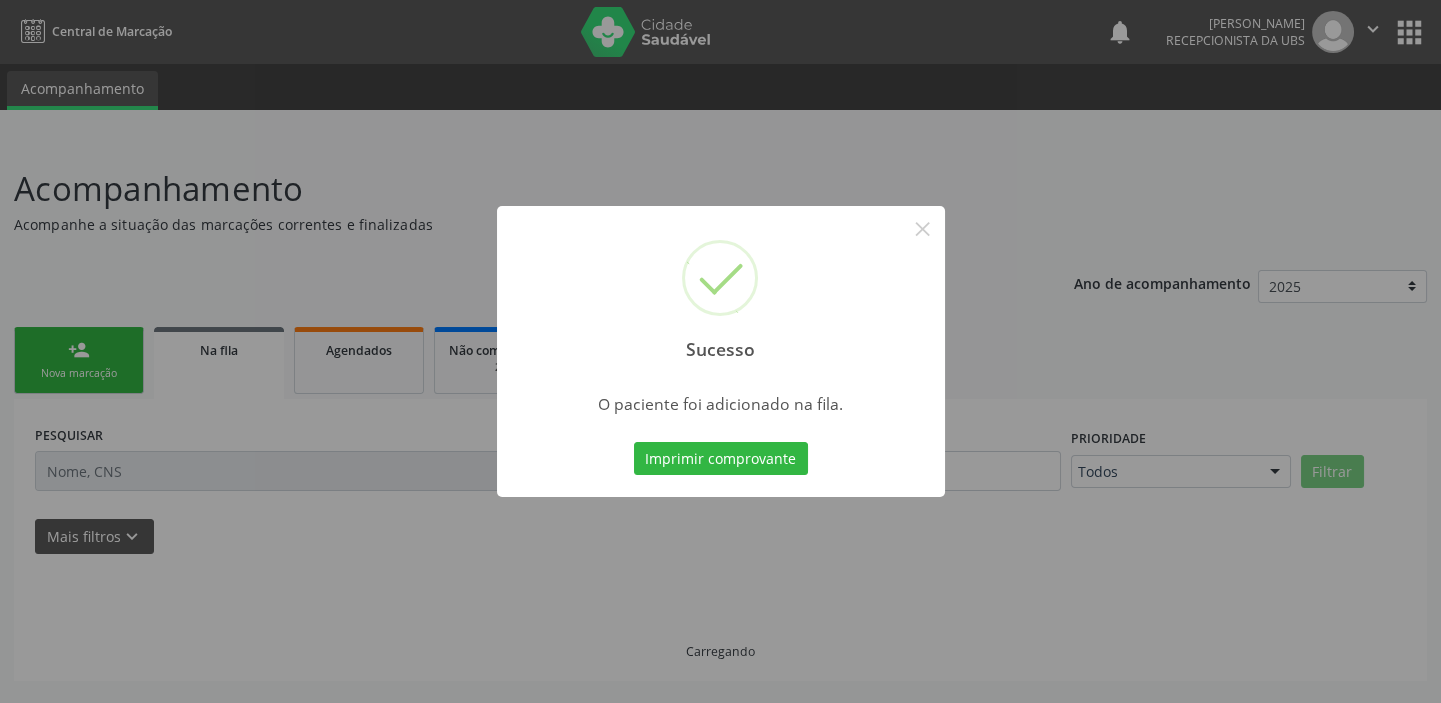 scroll, scrollTop: 0, scrollLeft: 0, axis: both 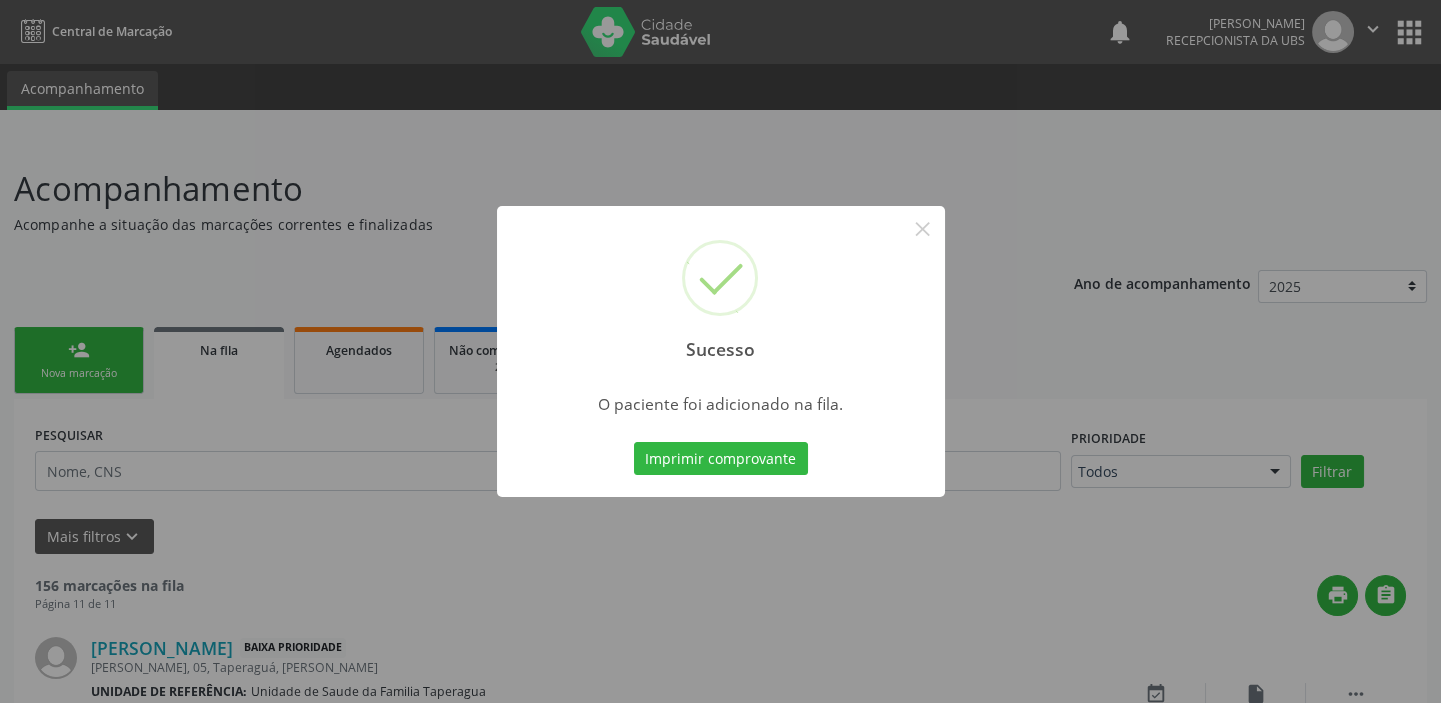 click on "Sucesso × O paciente foi adicionado na fila. Imprimir comprovante Cancel" at bounding box center (720, 351) 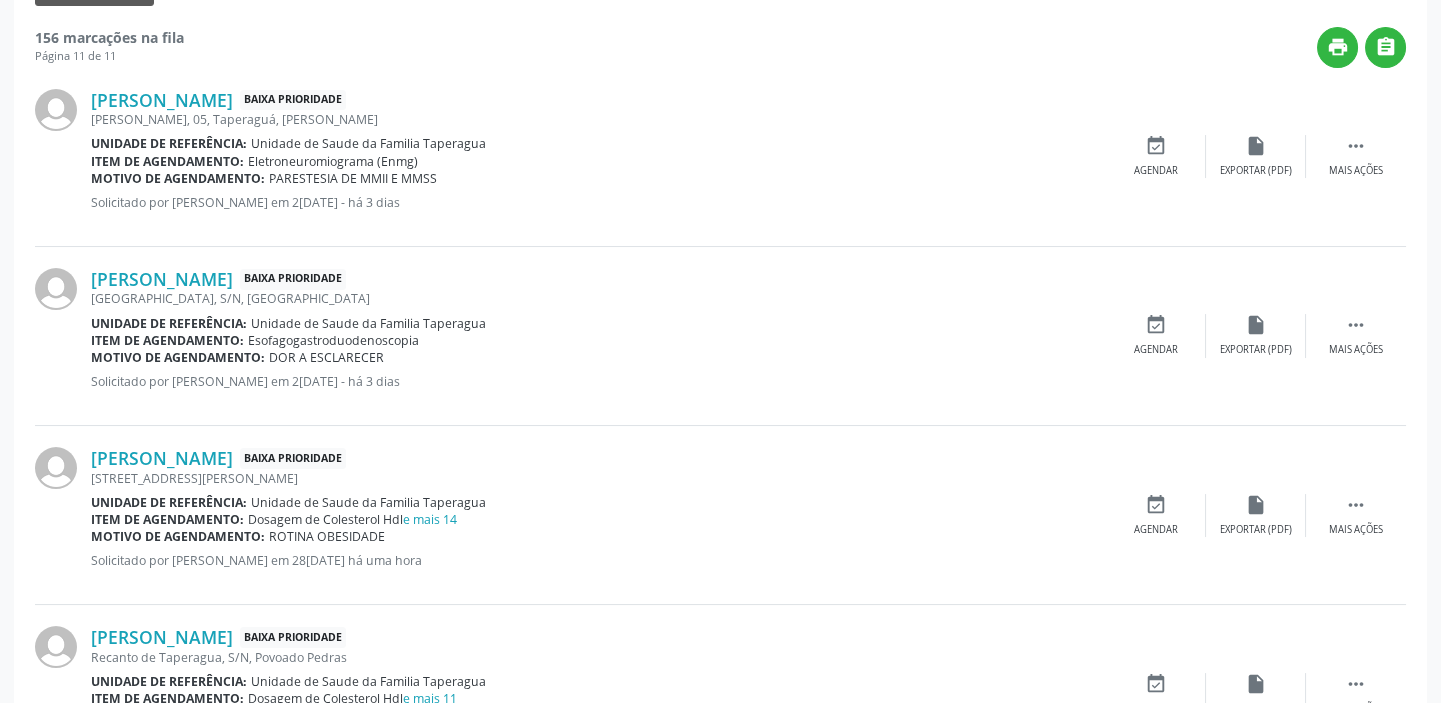 scroll, scrollTop: 1077, scrollLeft: 0, axis: vertical 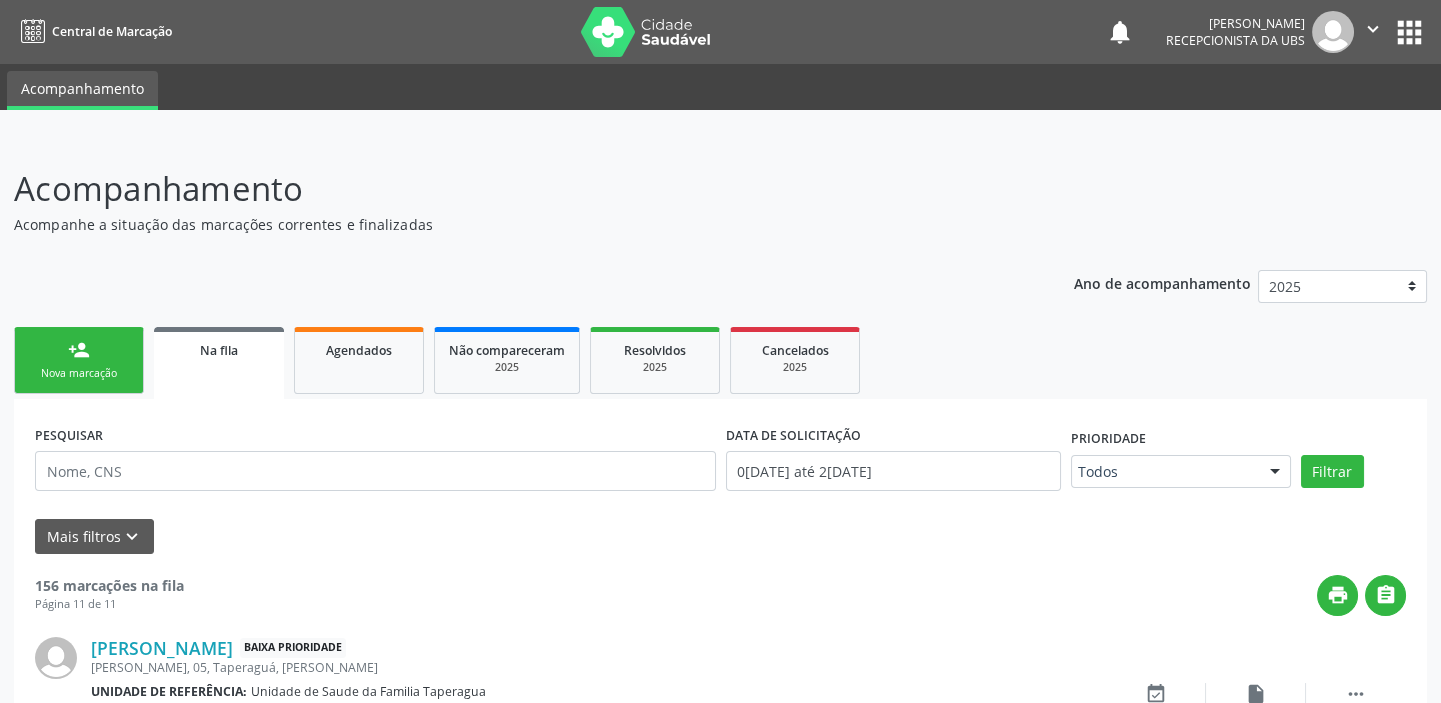 click on "person_add
Nova marcação" at bounding box center (79, 360) 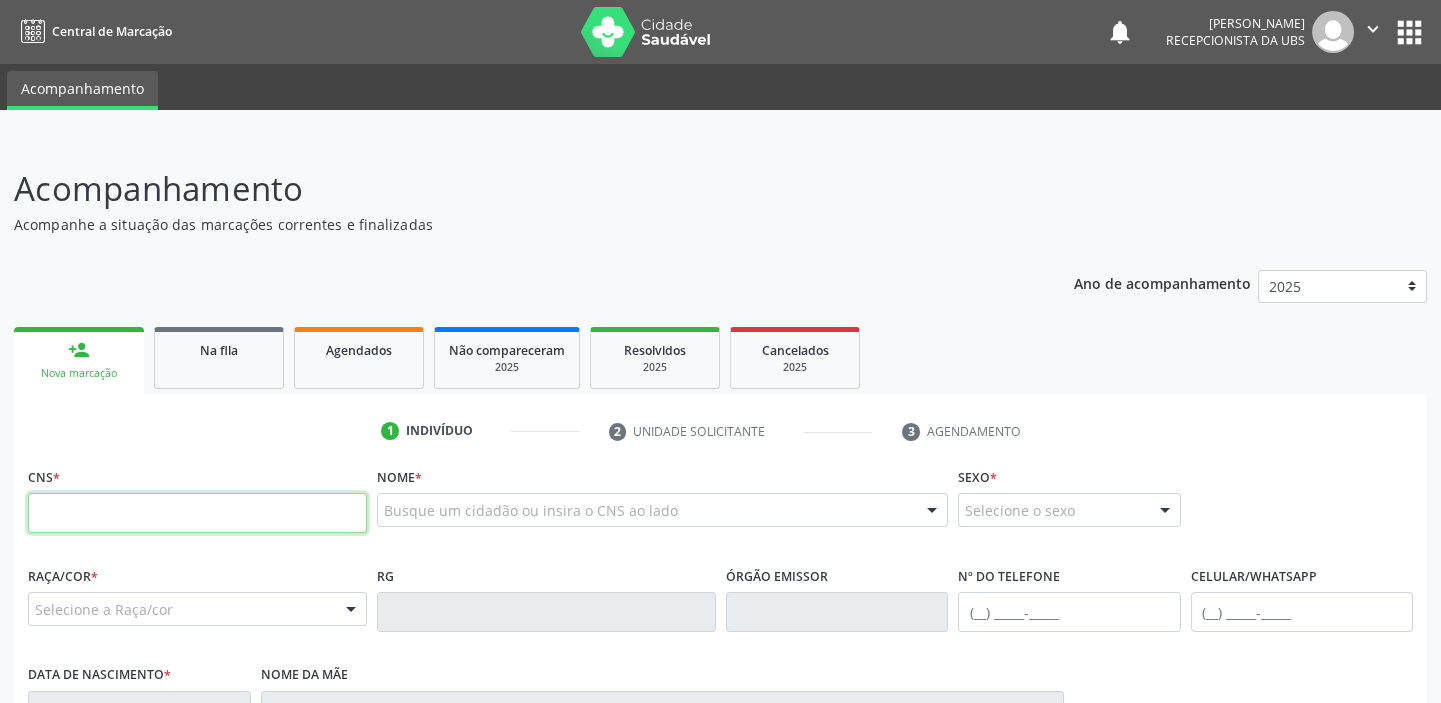 click at bounding box center [197, 513] 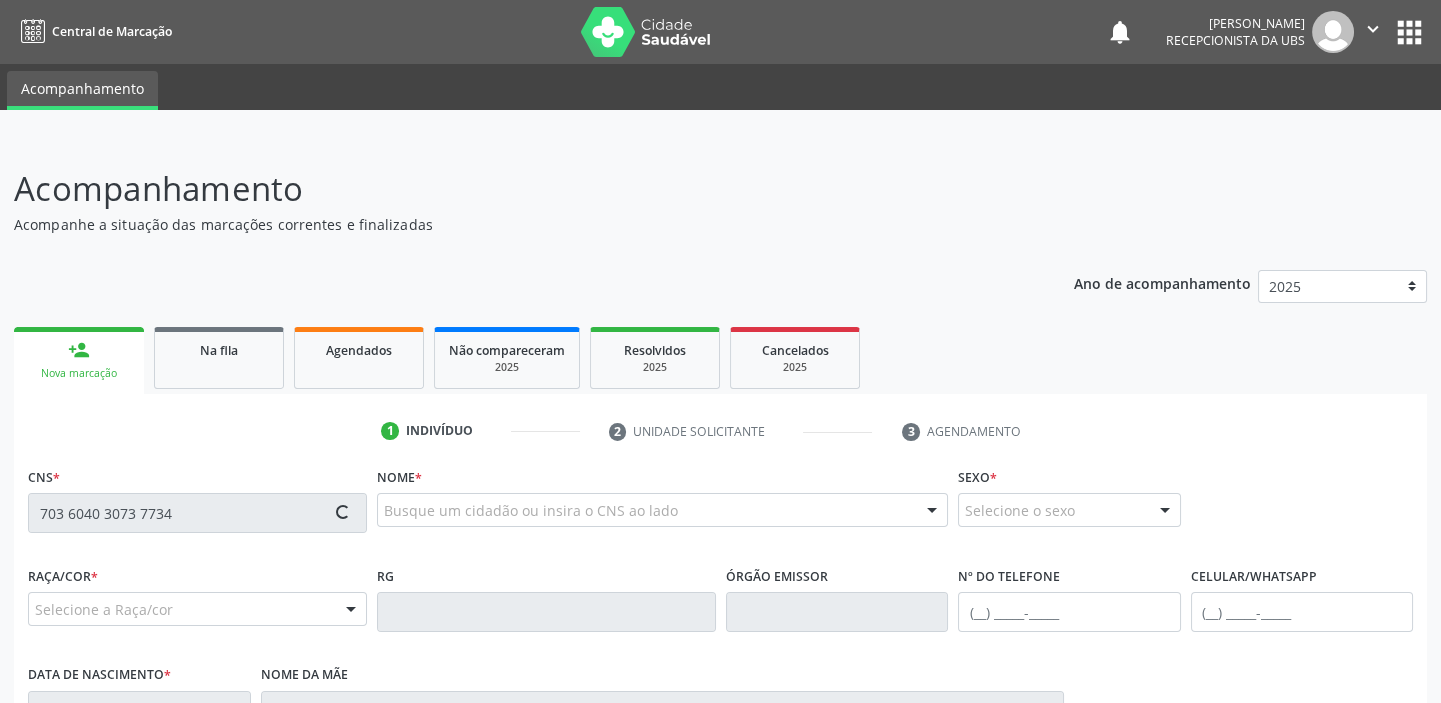 type on "703 6040 3073 7734" 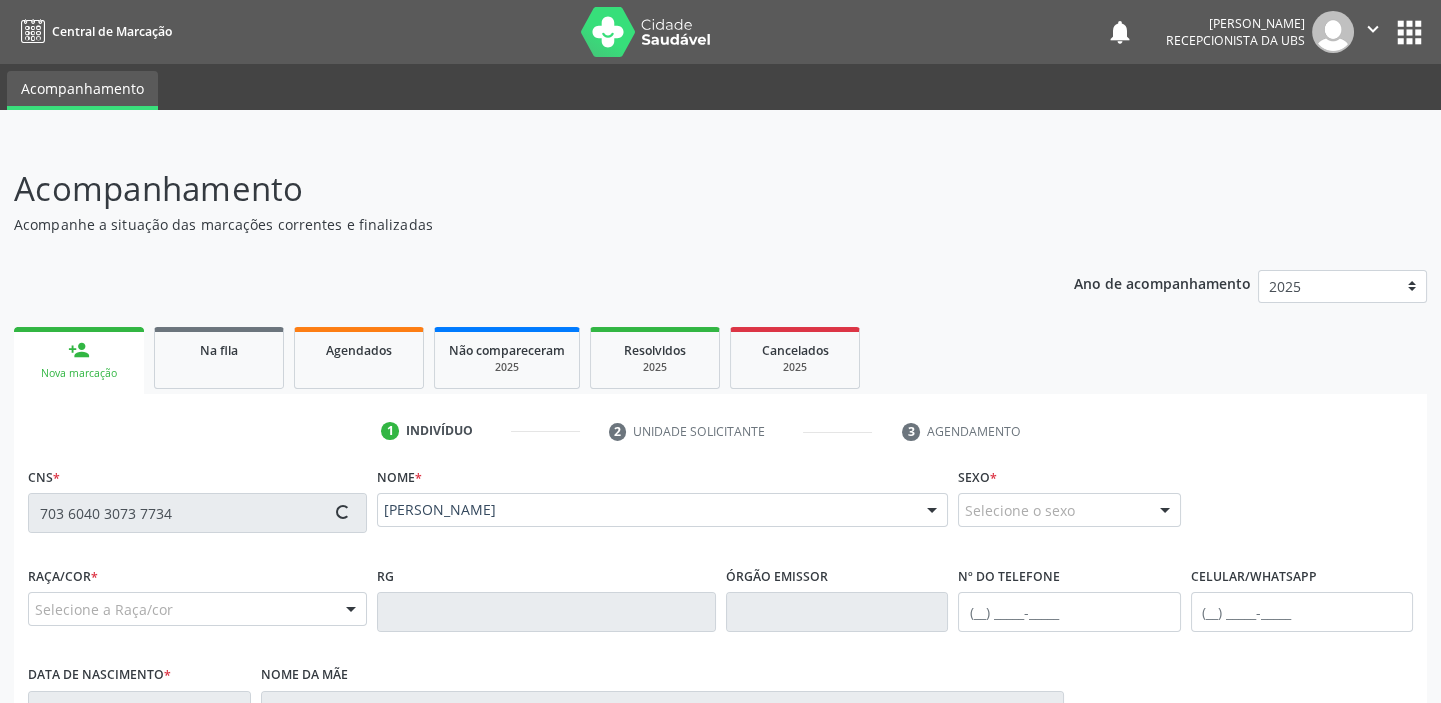 type on "(82) 99349-0963" 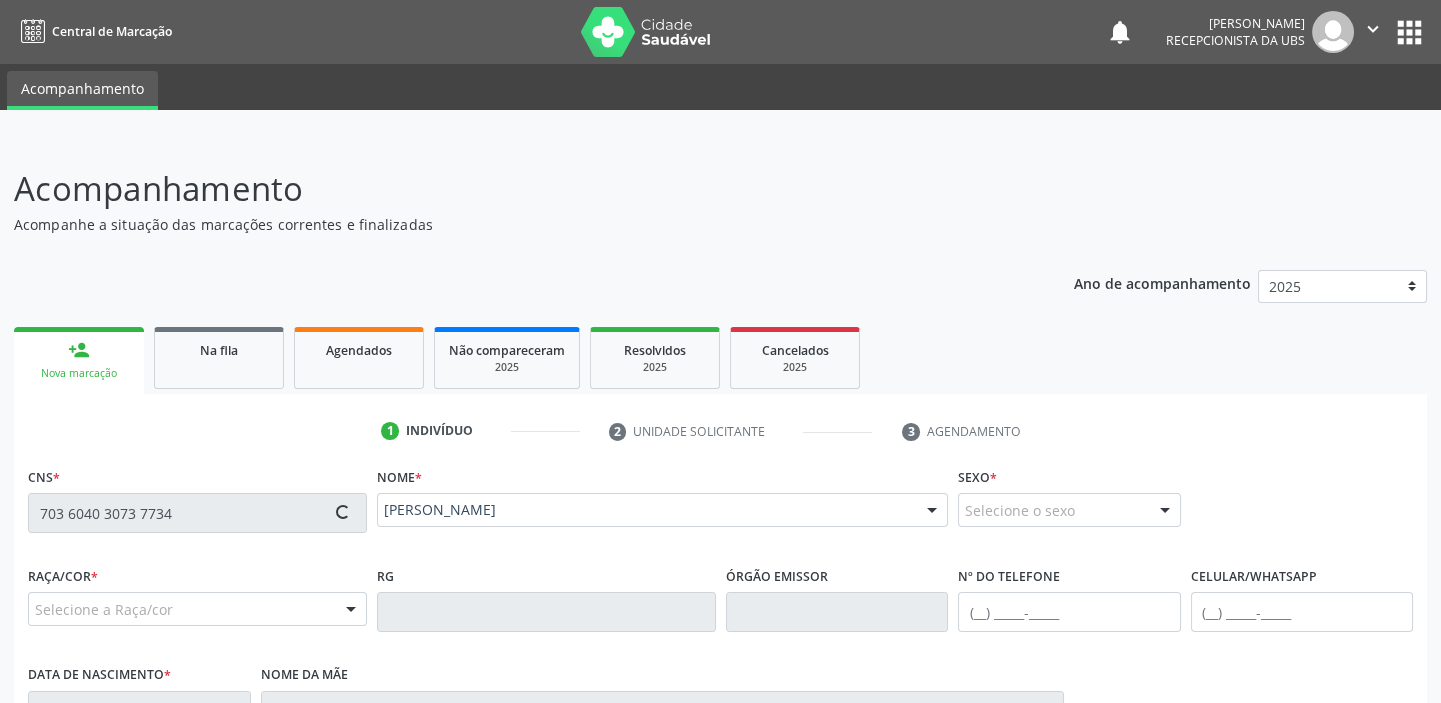 type on "29/10/1969" 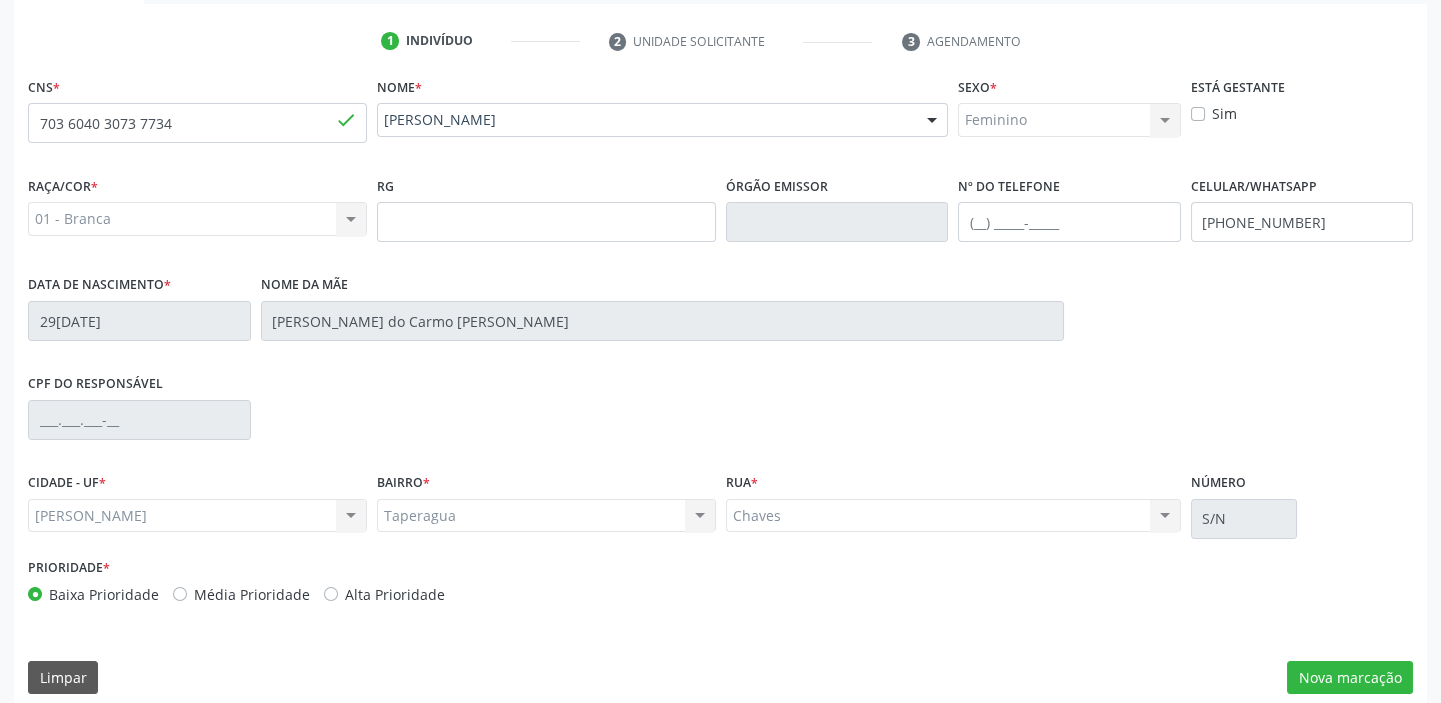 scroll, scrollTop: 408, scrollLeft: 0, axis: vertical 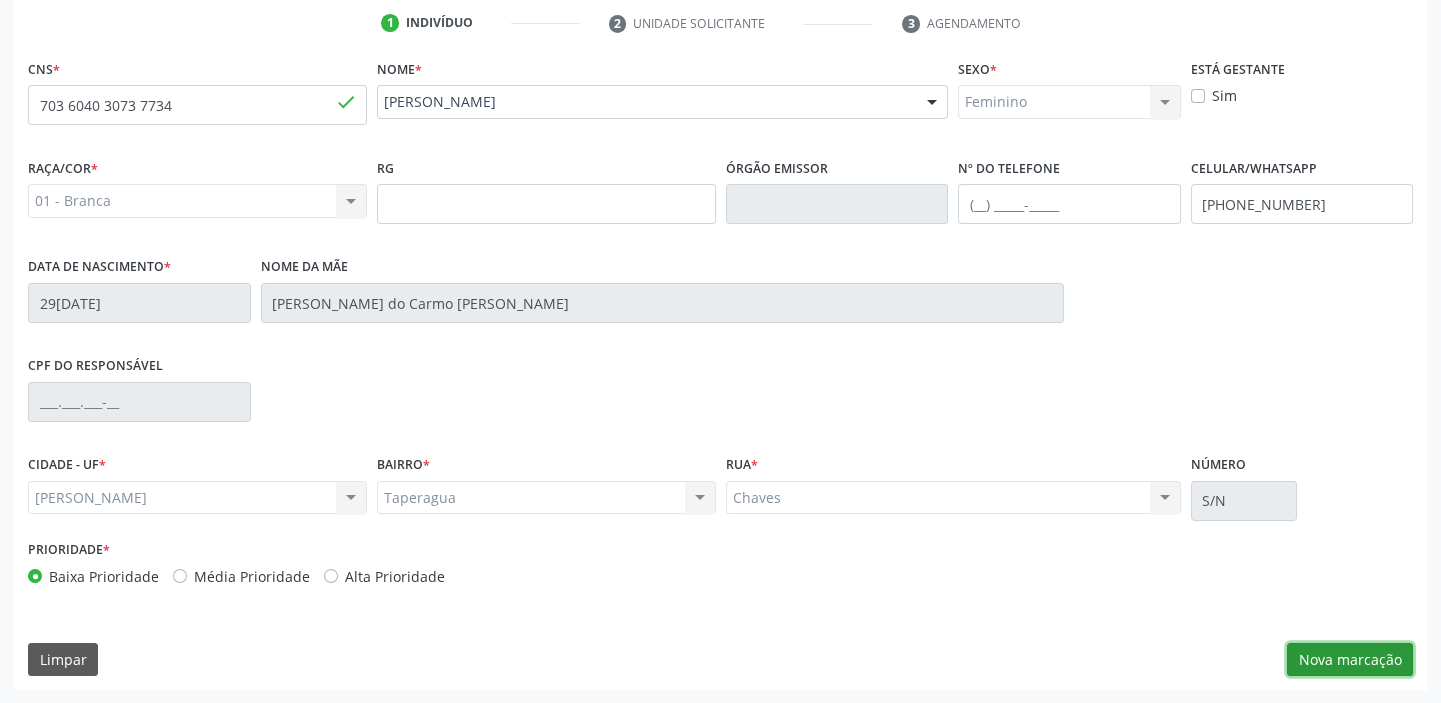 click on "Nova marcação" at bounding box center [1350, 660] 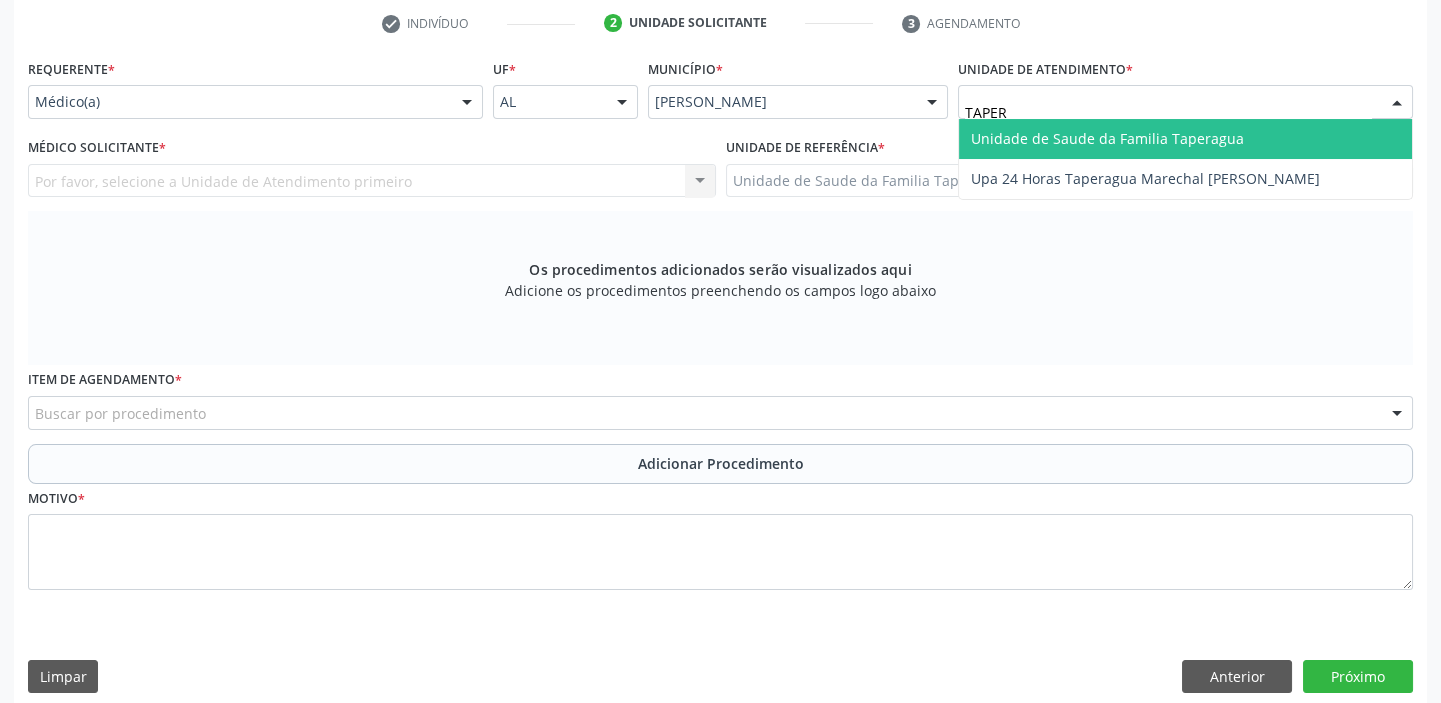 type on "TAPERA" 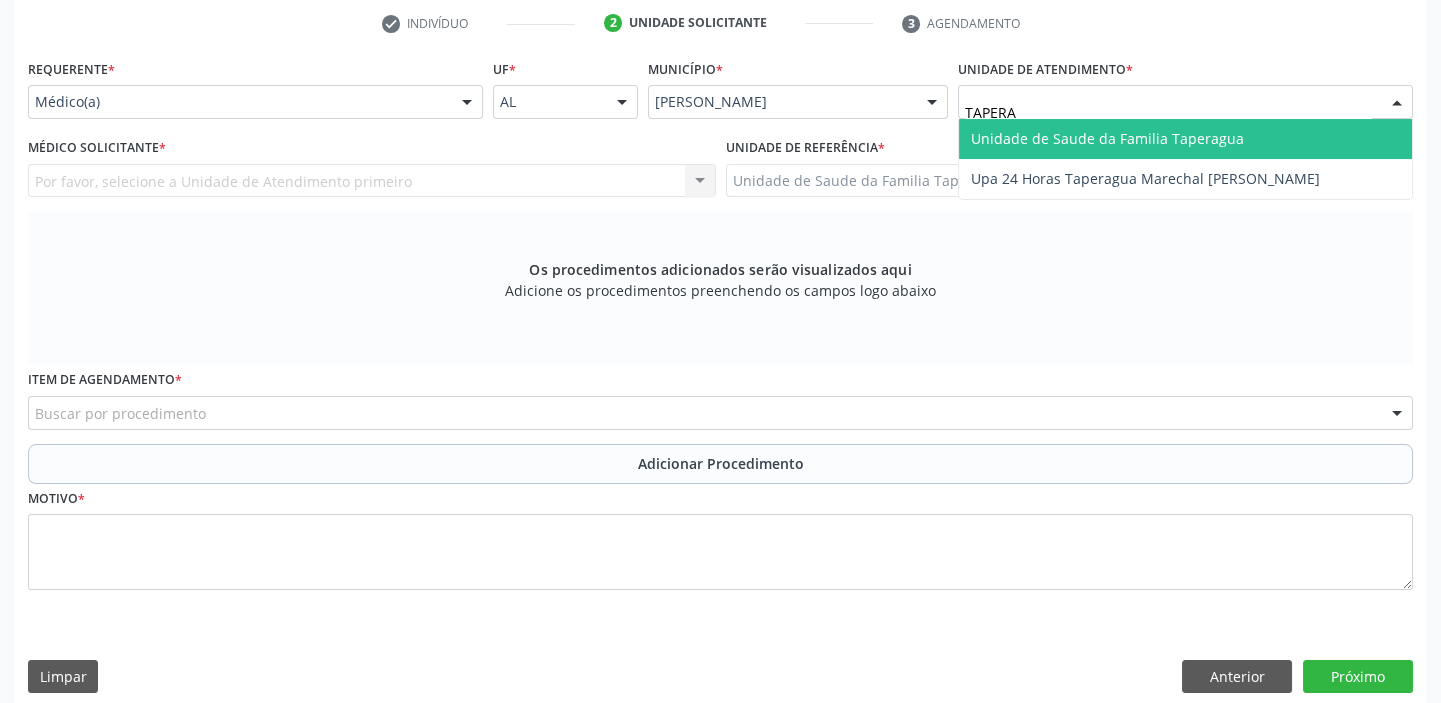 click on "Unidade de Saude da Familia Taperagua" at bounding box center [1107, 138] 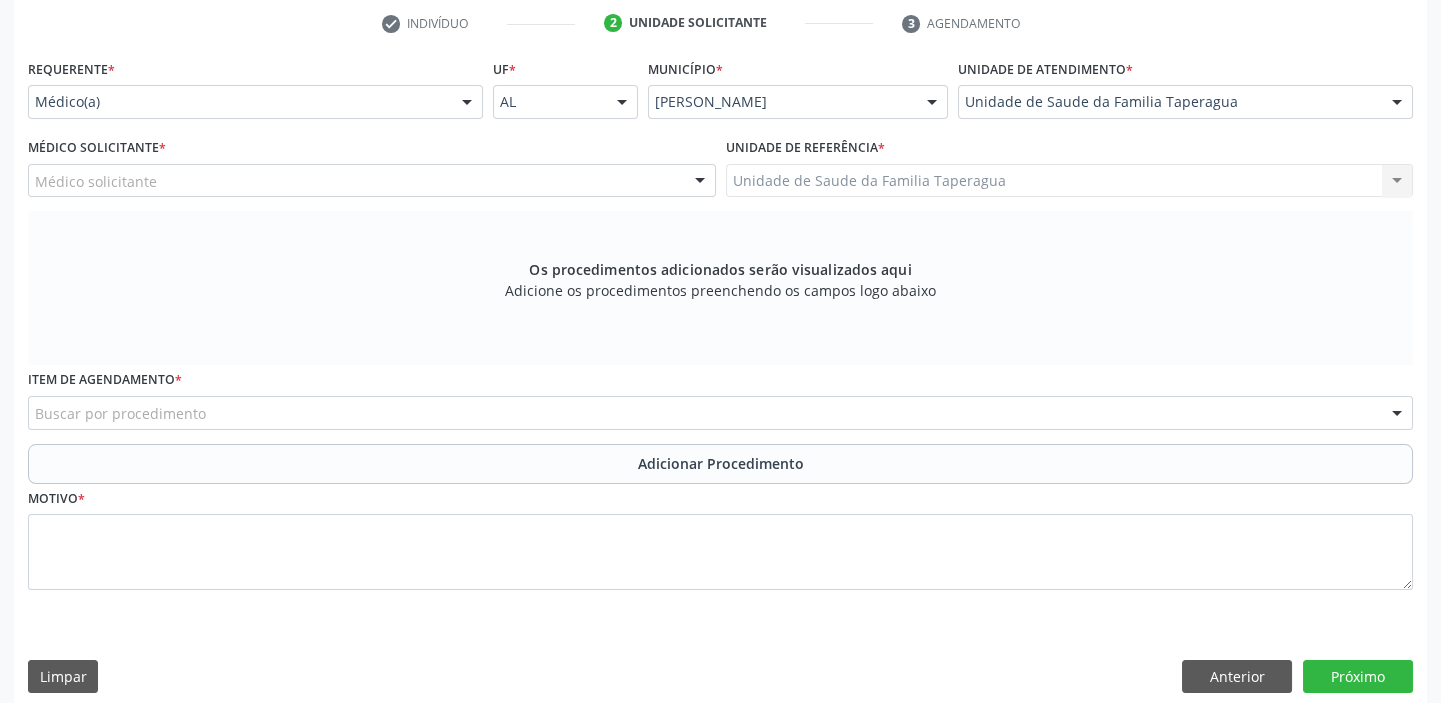 click on "Os procedimentos adicionados serão visualizados aqui
Adicione os procedimentos preenchendo os campos logo abaixo" at bounding box center [720, 288] 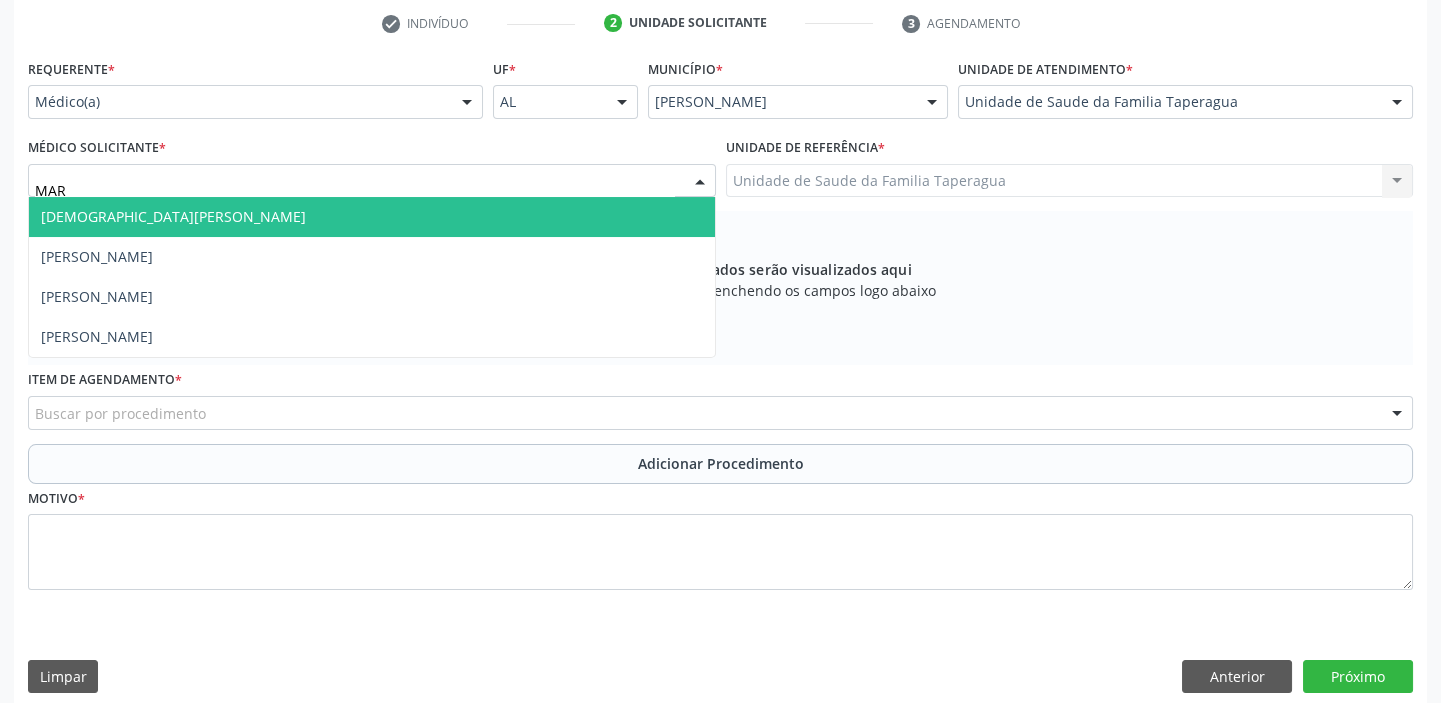 type on "MART" 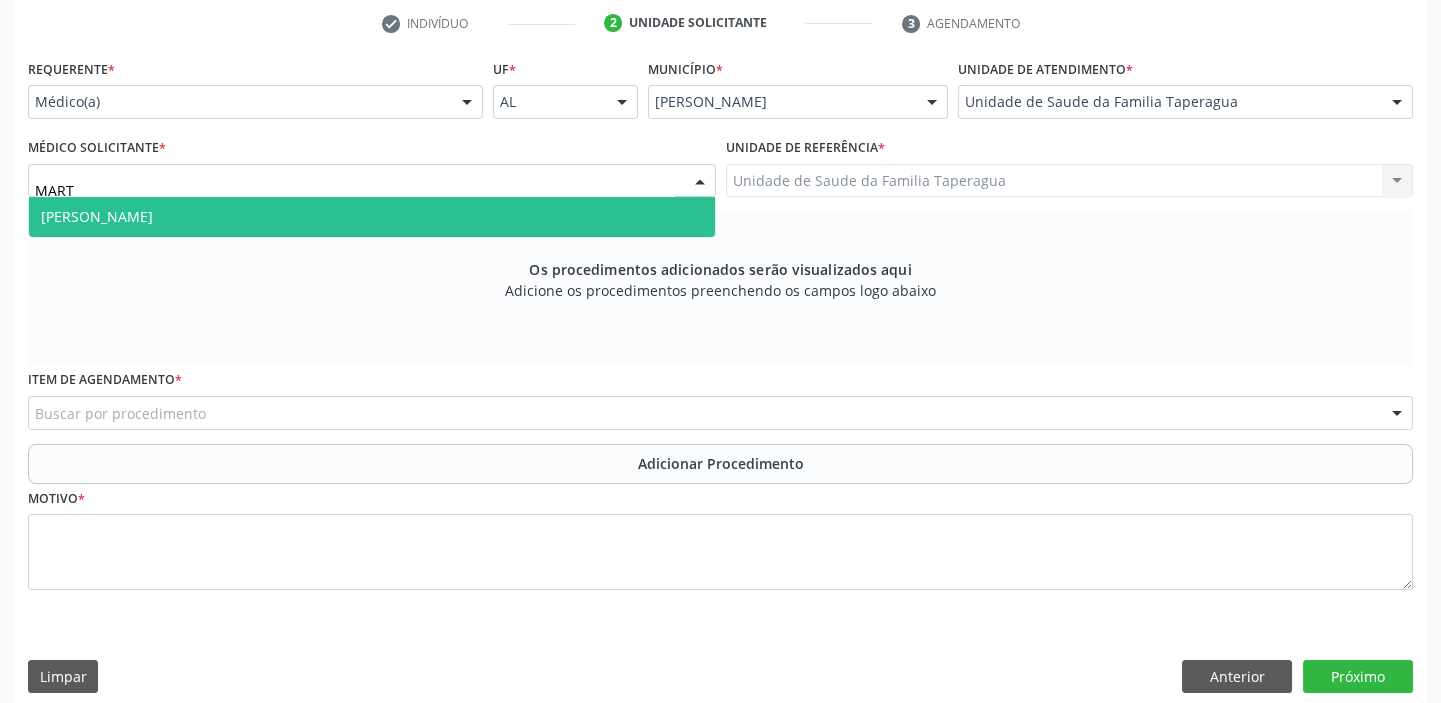click on "[PERSON_NAME]" at bounding box center [372, 217] 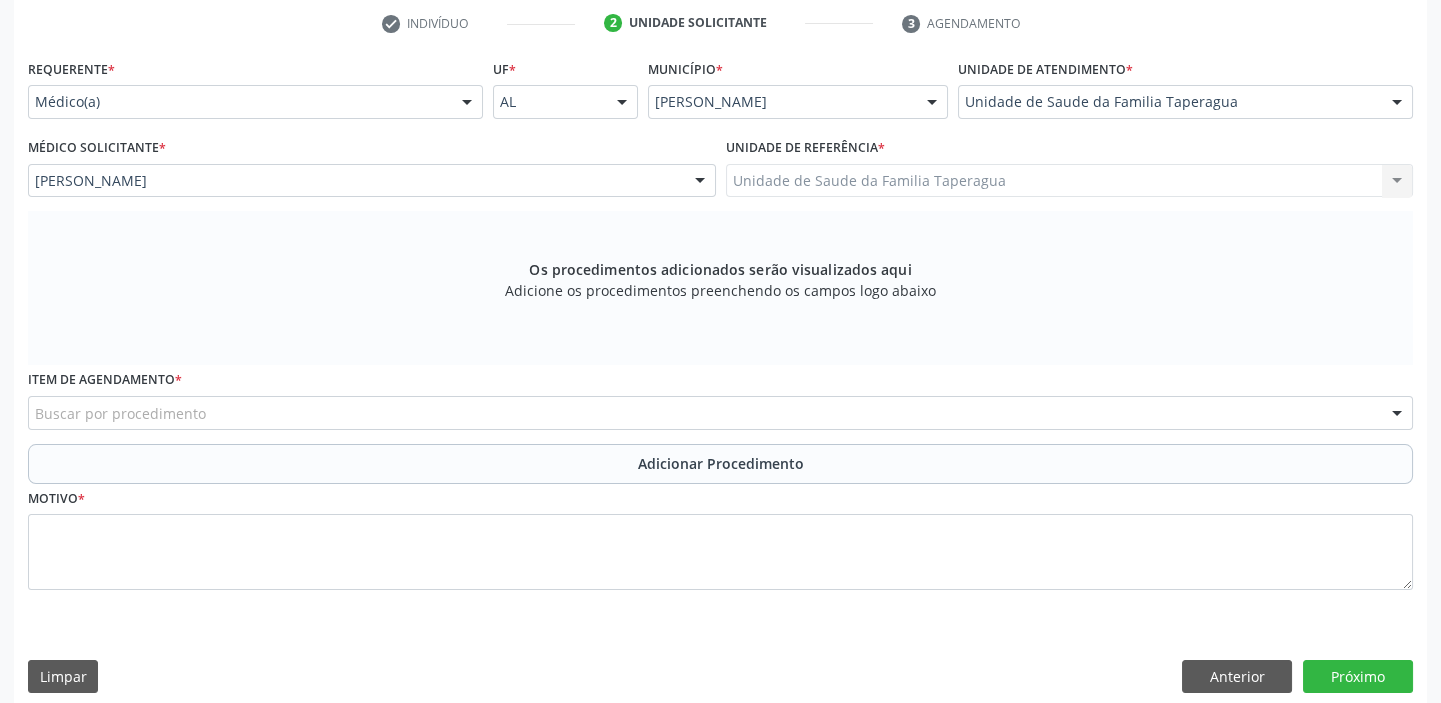 click on "Buscar por procedimento" at bounding box center (720, 413) 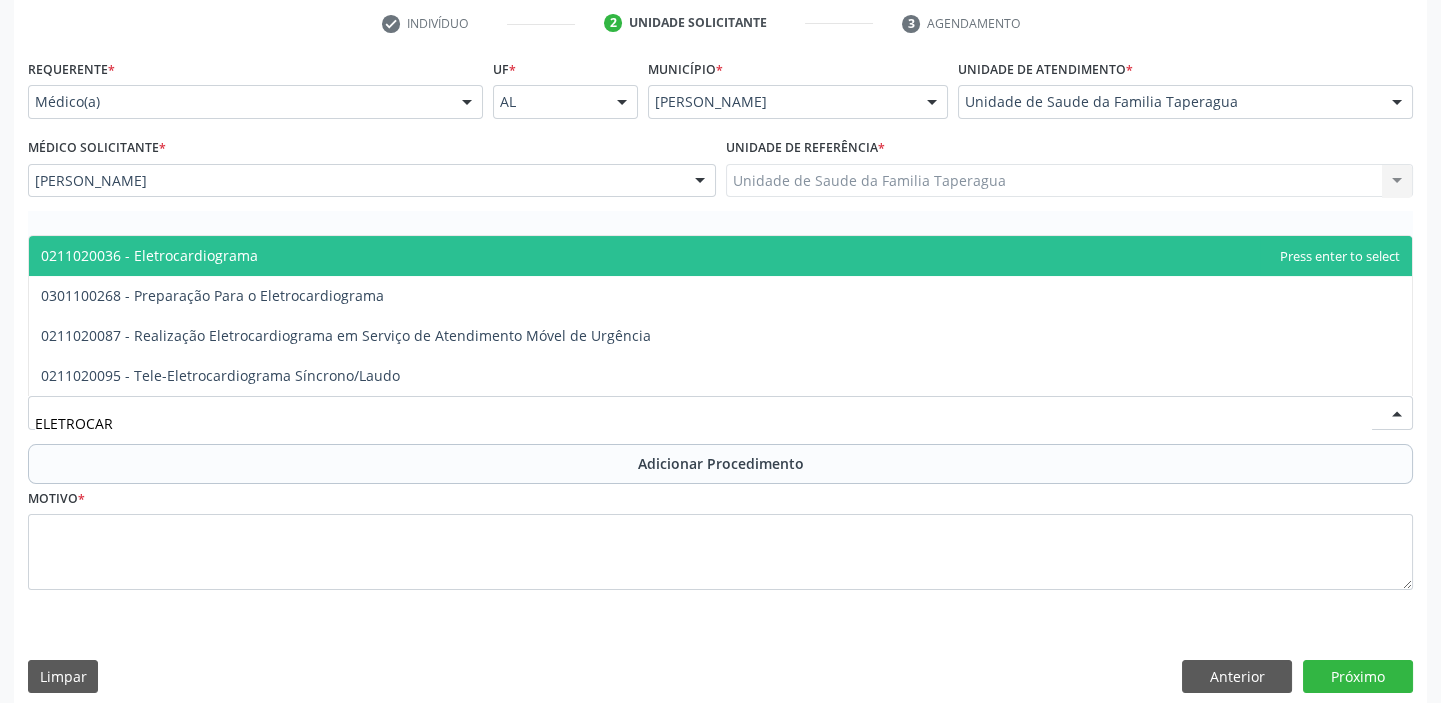 type on "ELETROCARD" 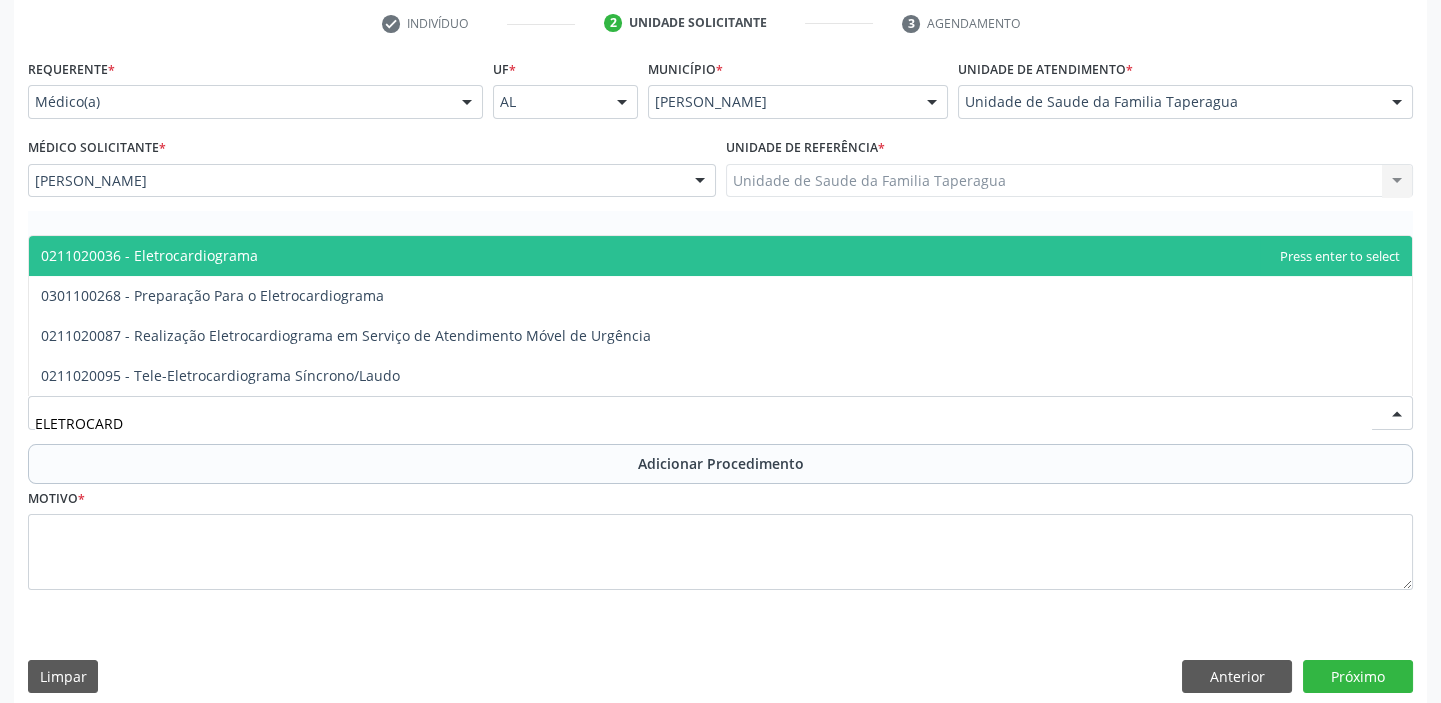 click on "0211020036 - Eletrocardiograma" at bounding box center (720, 256) 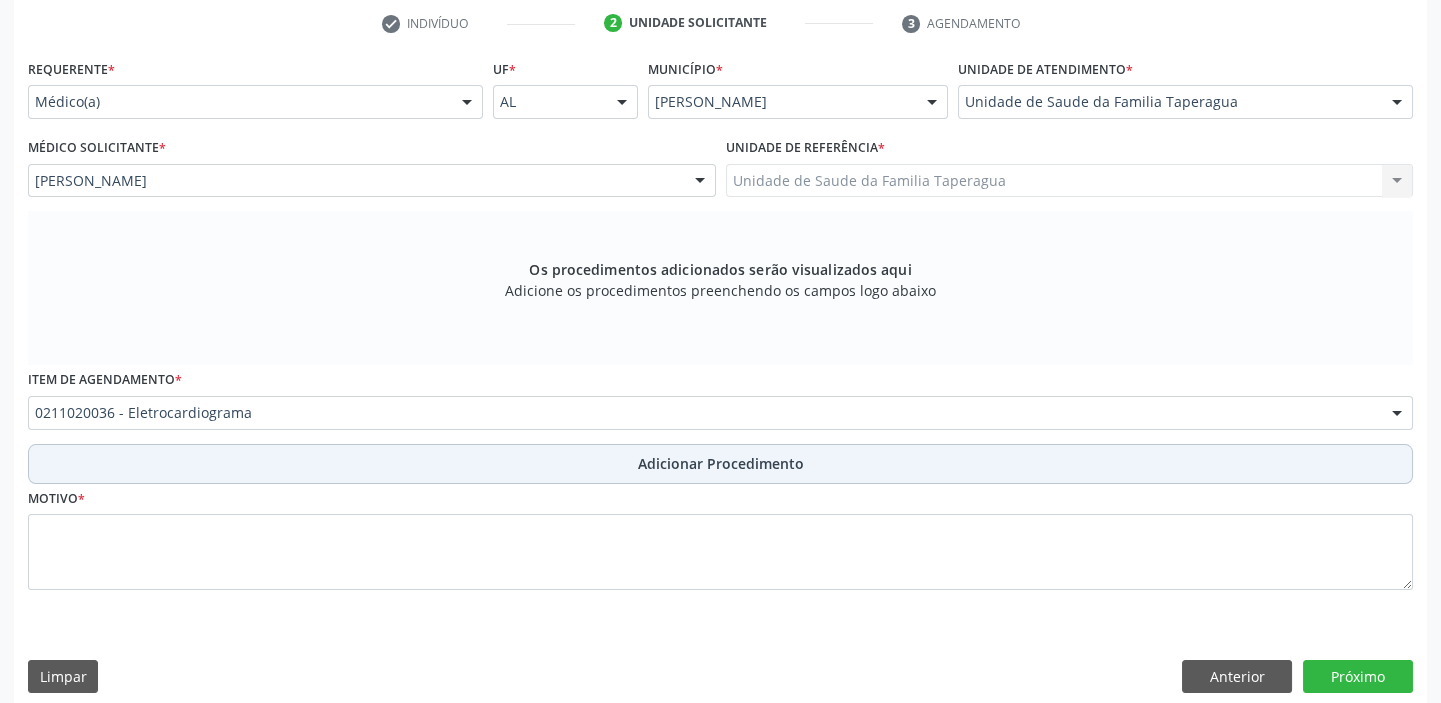 click on "Adicionar Procedimento" at bounding box center [720, 464] 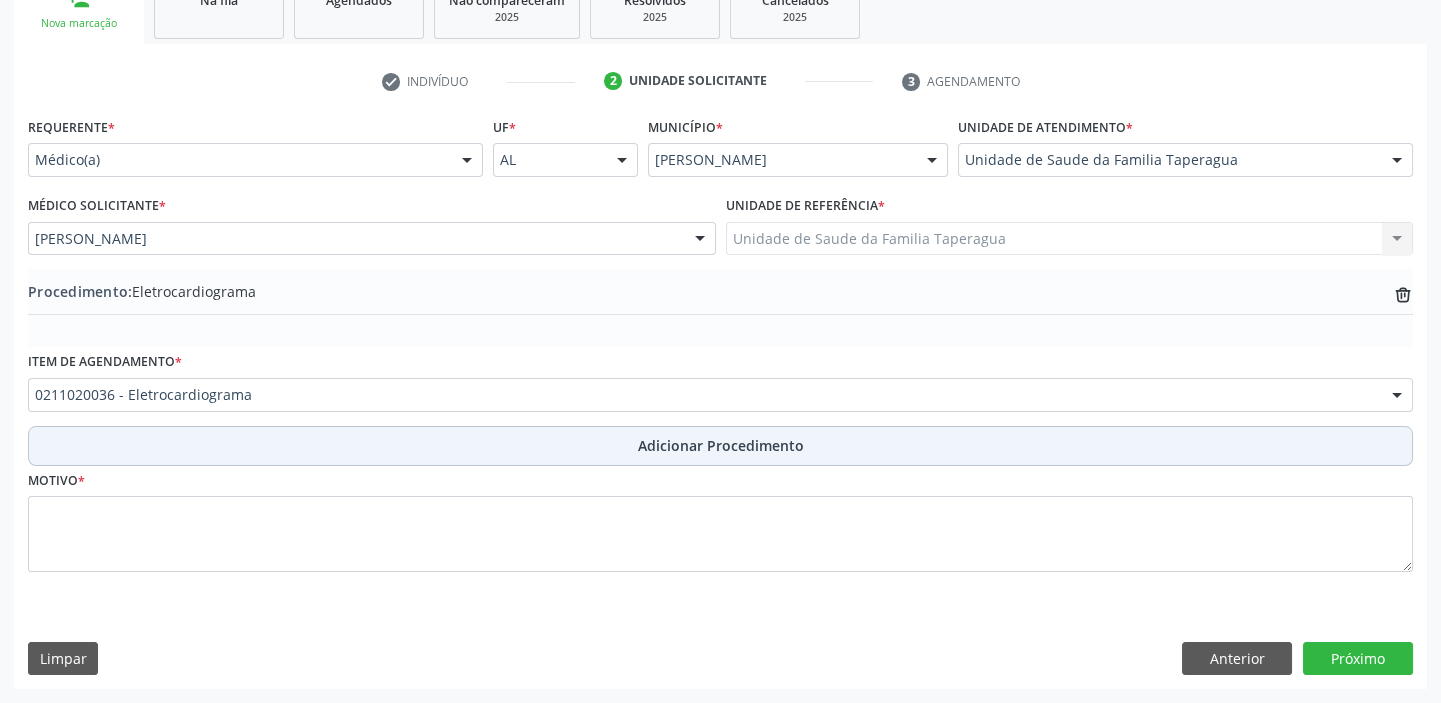 scroll, scrollTop: 349, scrollLeft: 0, axis: vertical 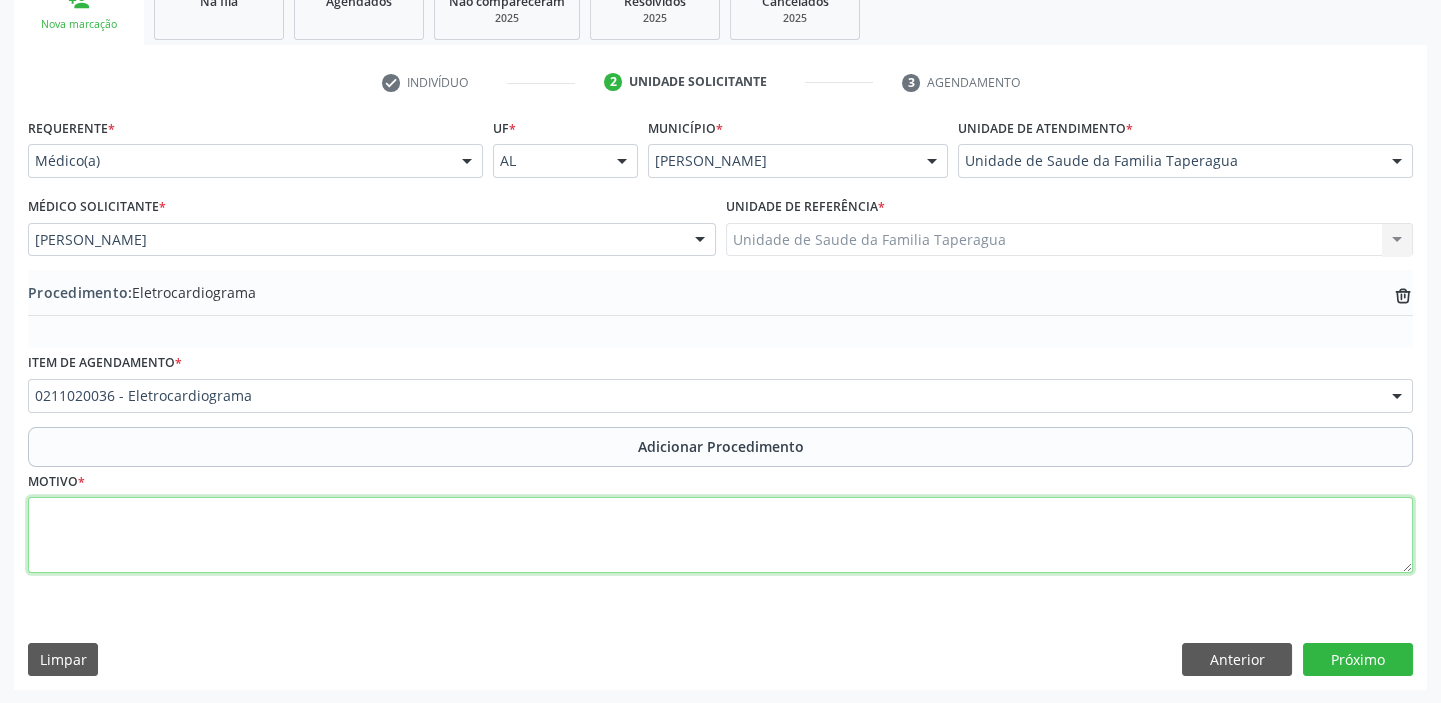 click at bounding box center [720, 535] 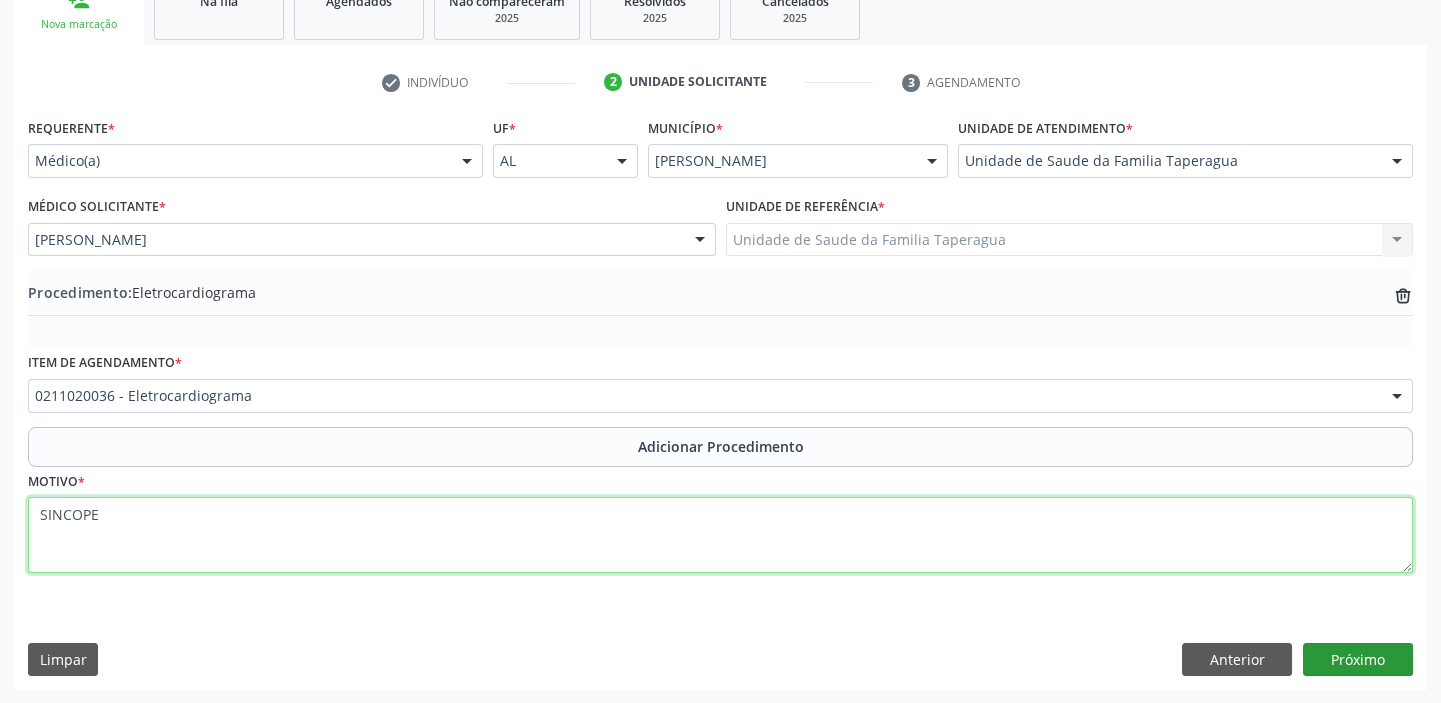 type on "SINCOPE" 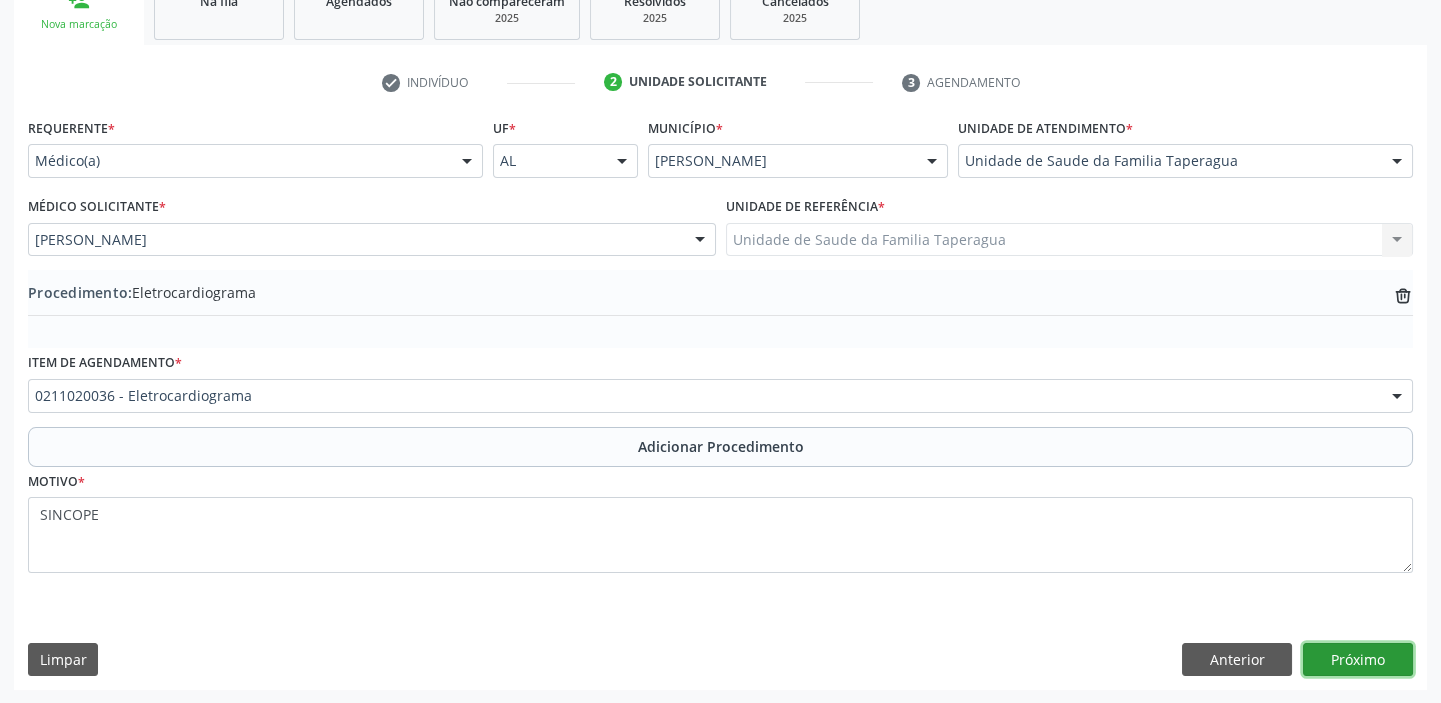 click on "Próximo" at bounding box center [1358, 660] 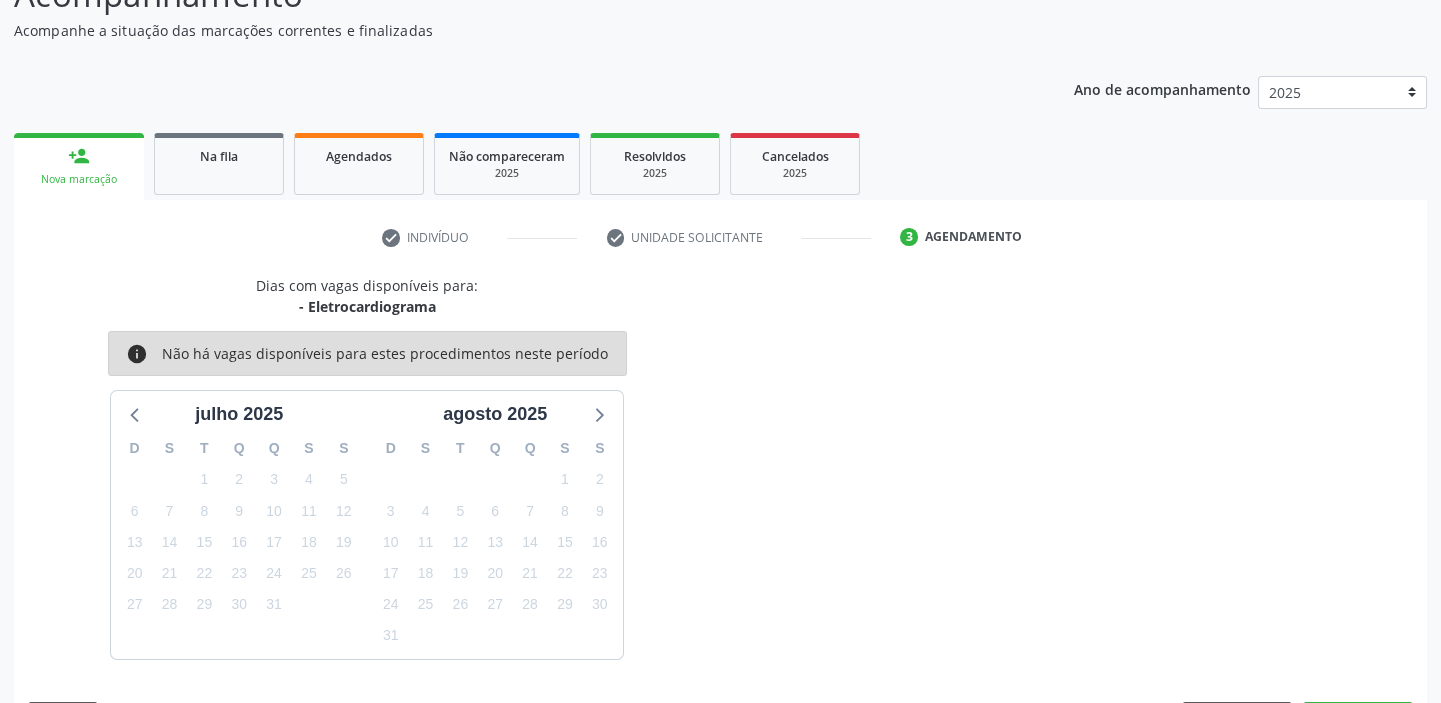 scroll, scrollTop: 252, scrollLeft: 0, axis: vertical 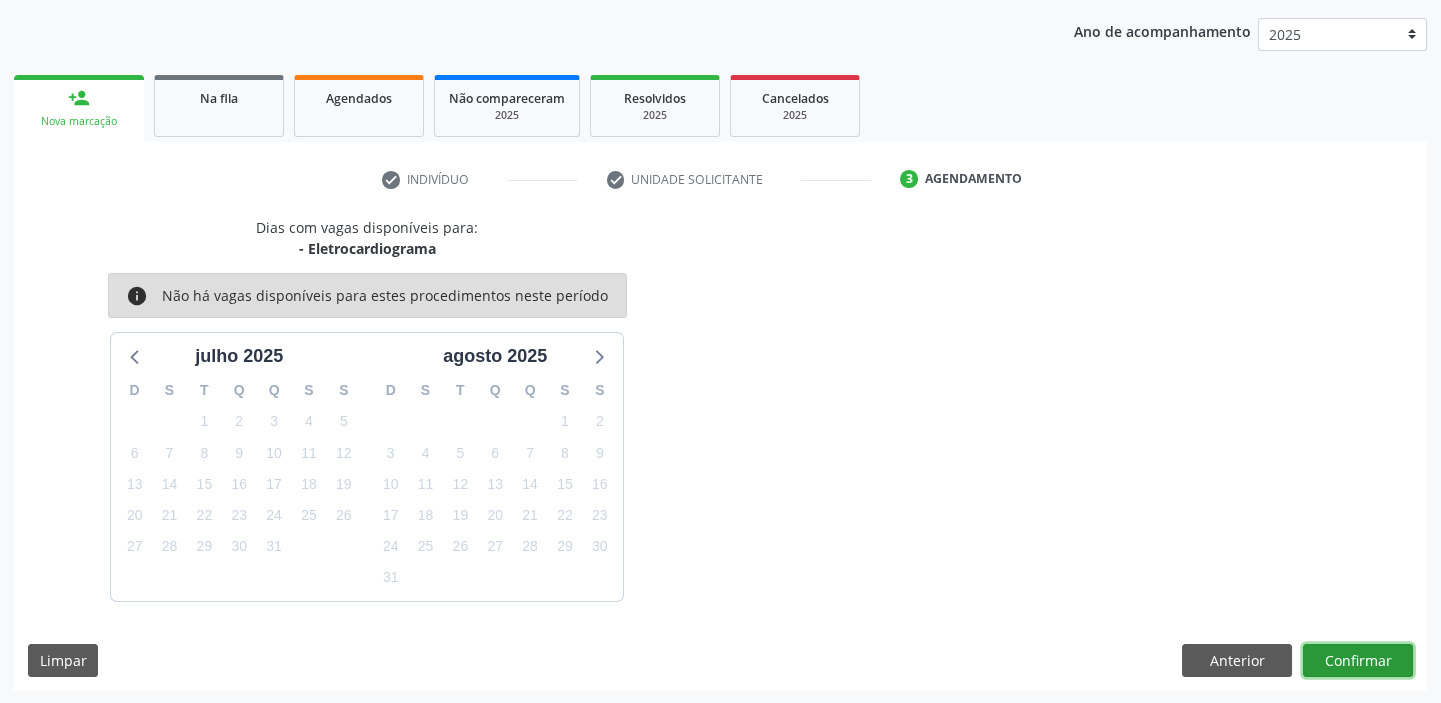click on "Confirmar" at bounding box center [1358, 661] 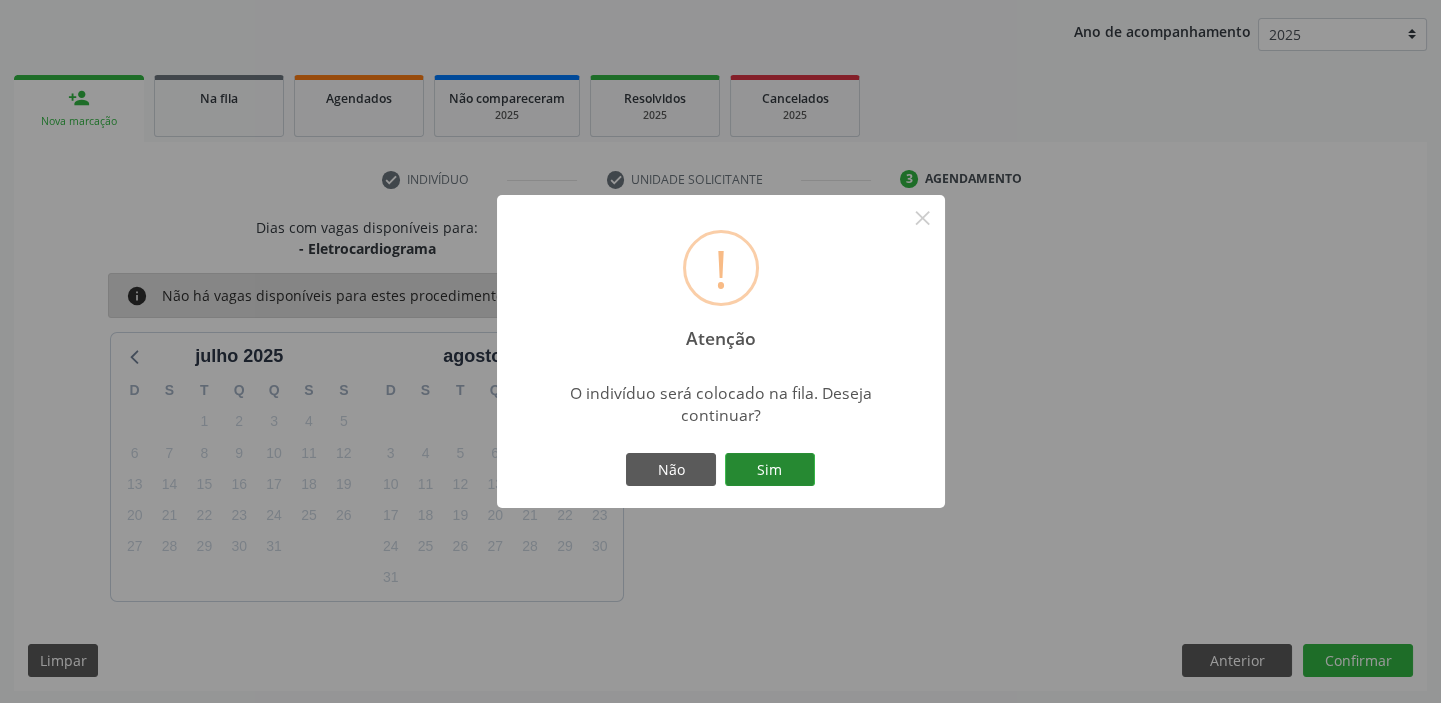click on "Sim" at bounding box center (770, 470) 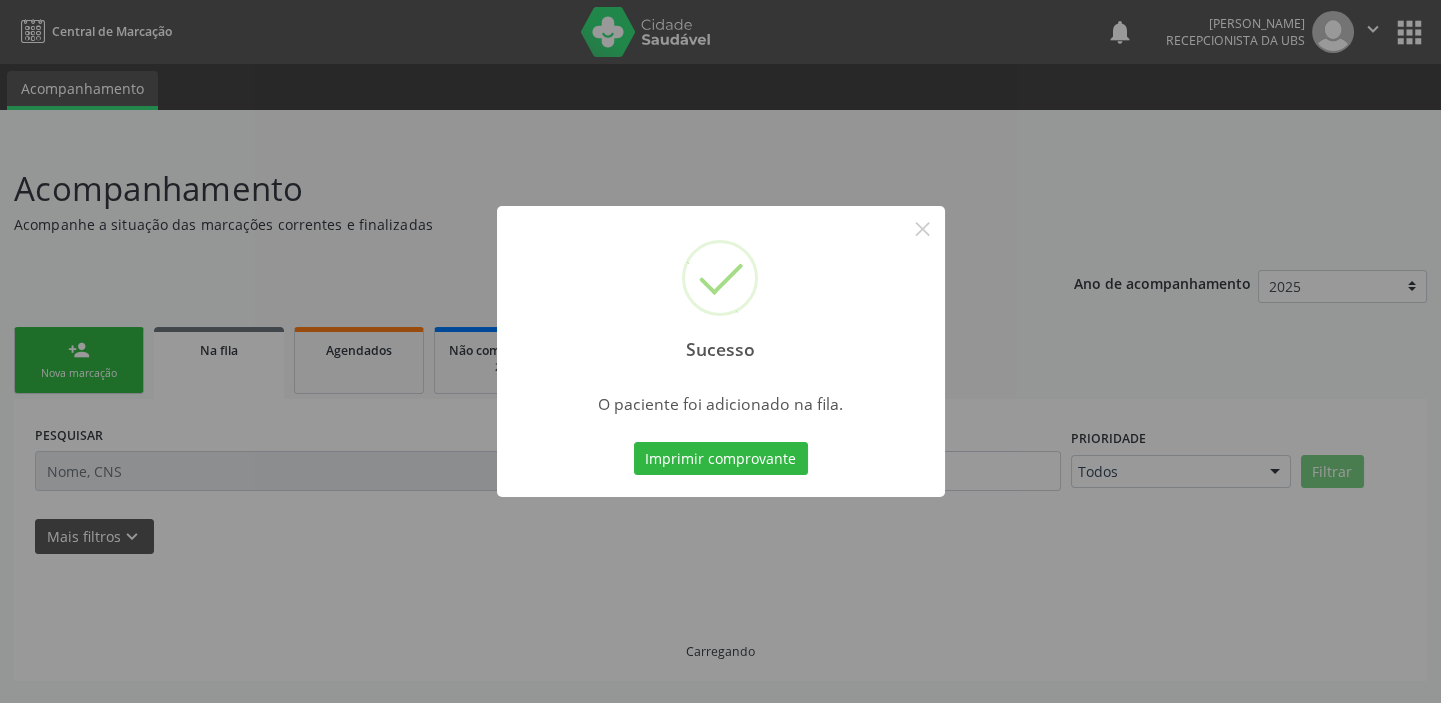 scroll, scrollTop: 0, scrollLeft: 0, axis: both 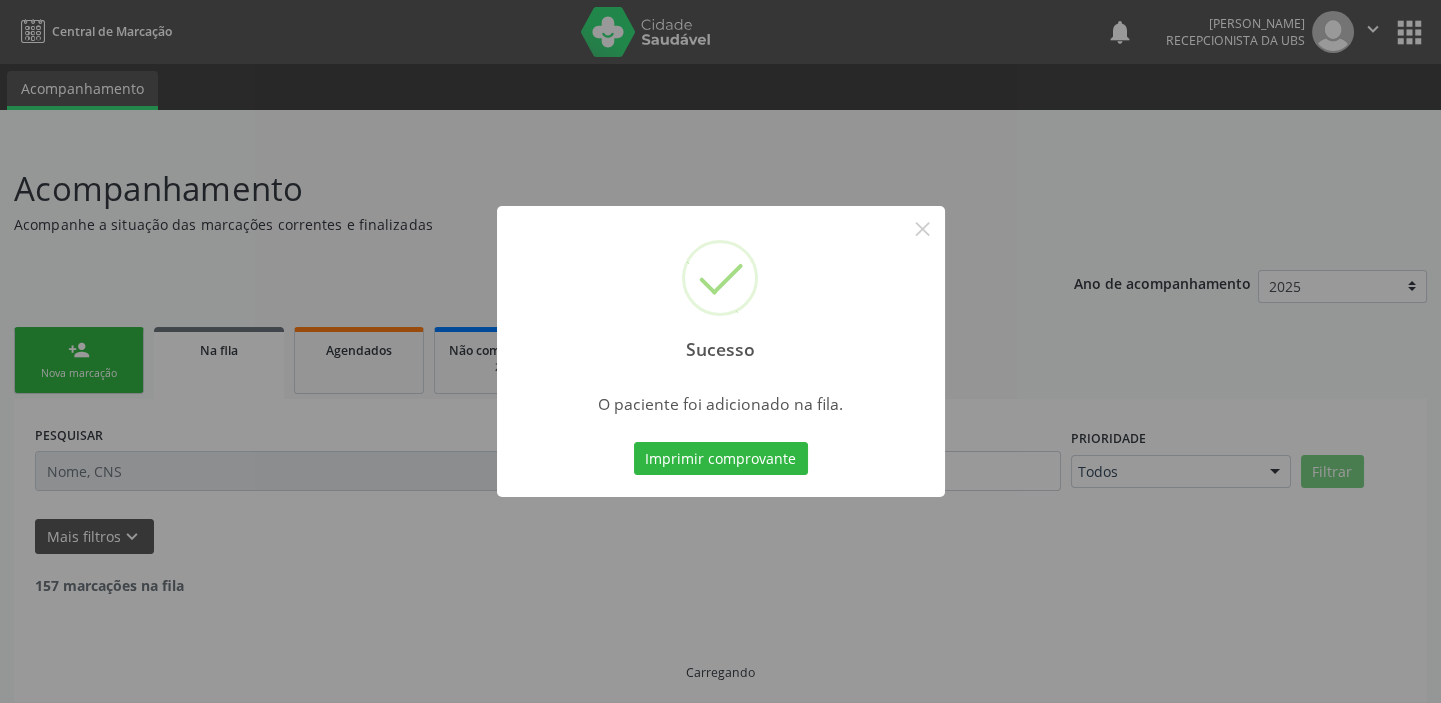click on "Sucesso × O paciente foi adicionado na fila. Imprimir comprovante Cancel" at bounding box center [720, 351] 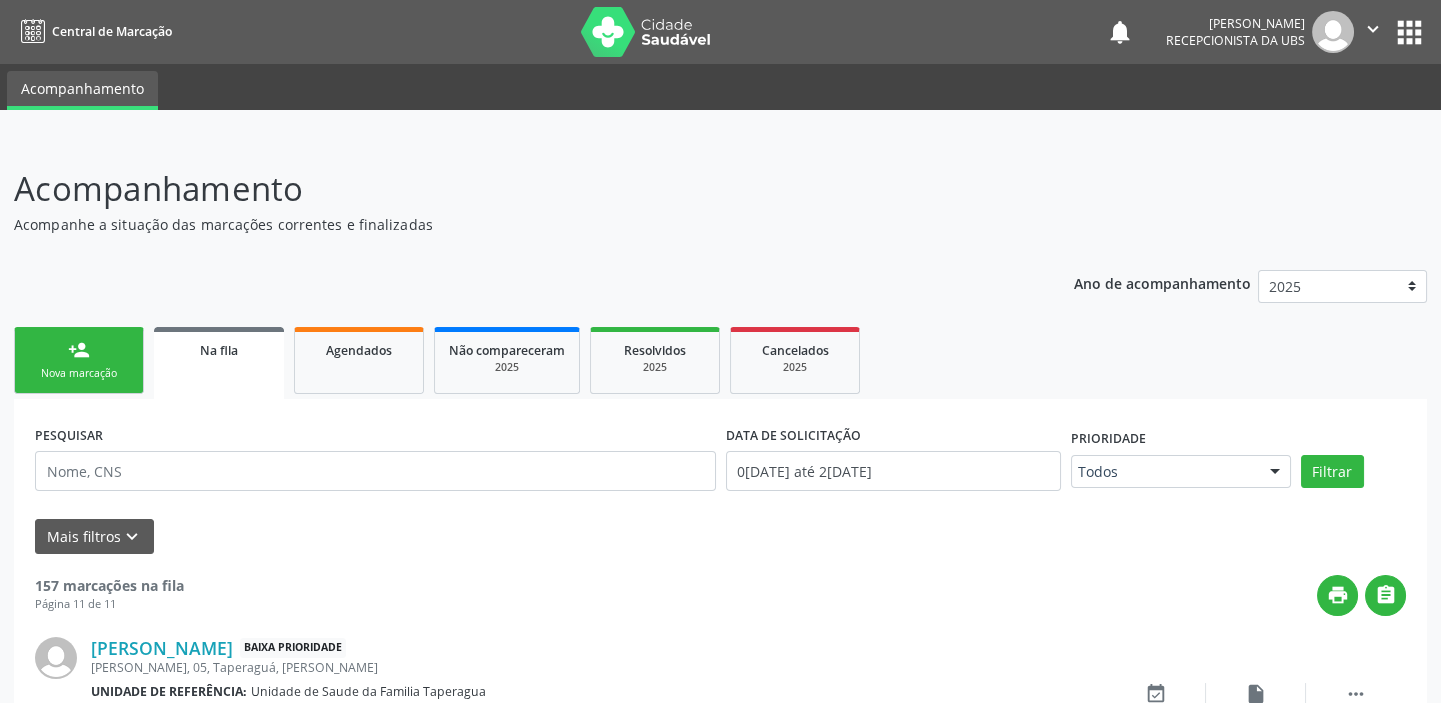 click on "person_add" at bounding box center (79, 350) 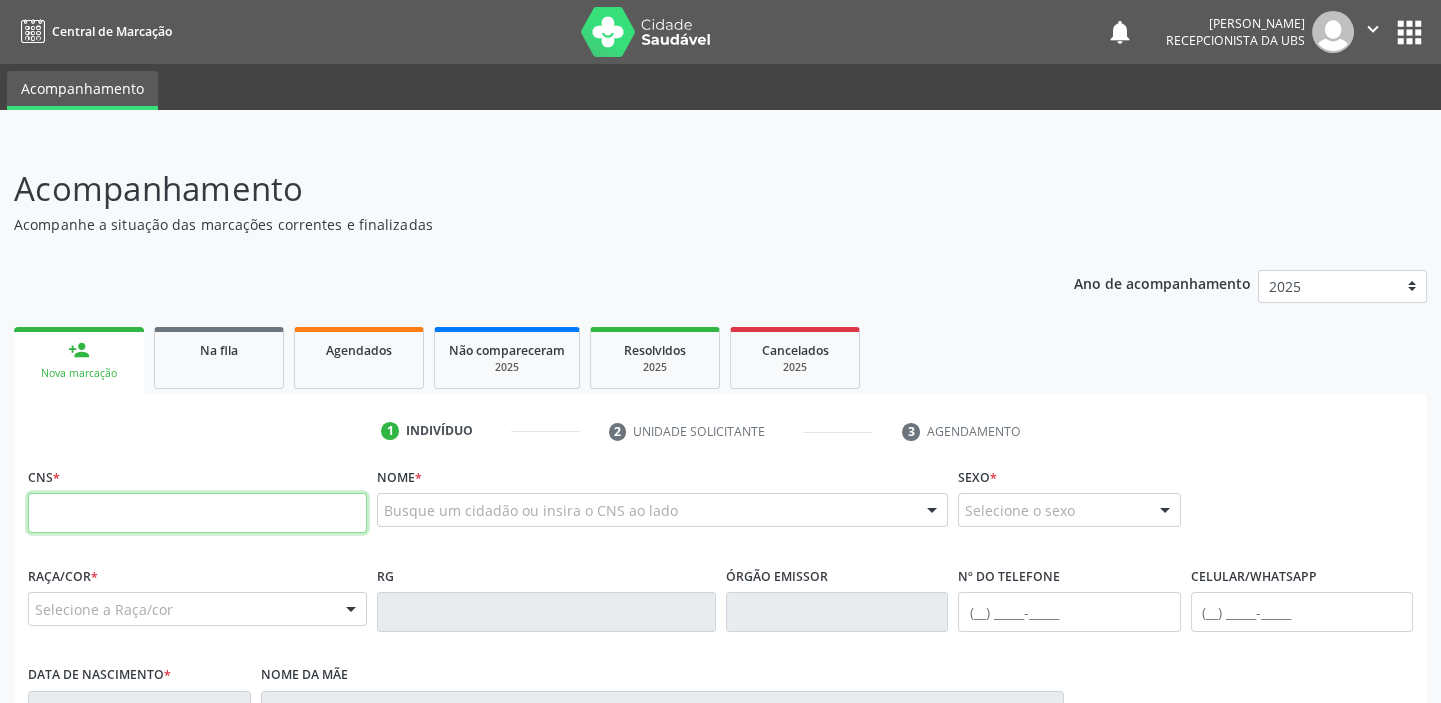 click at bounding box center [197, 513] 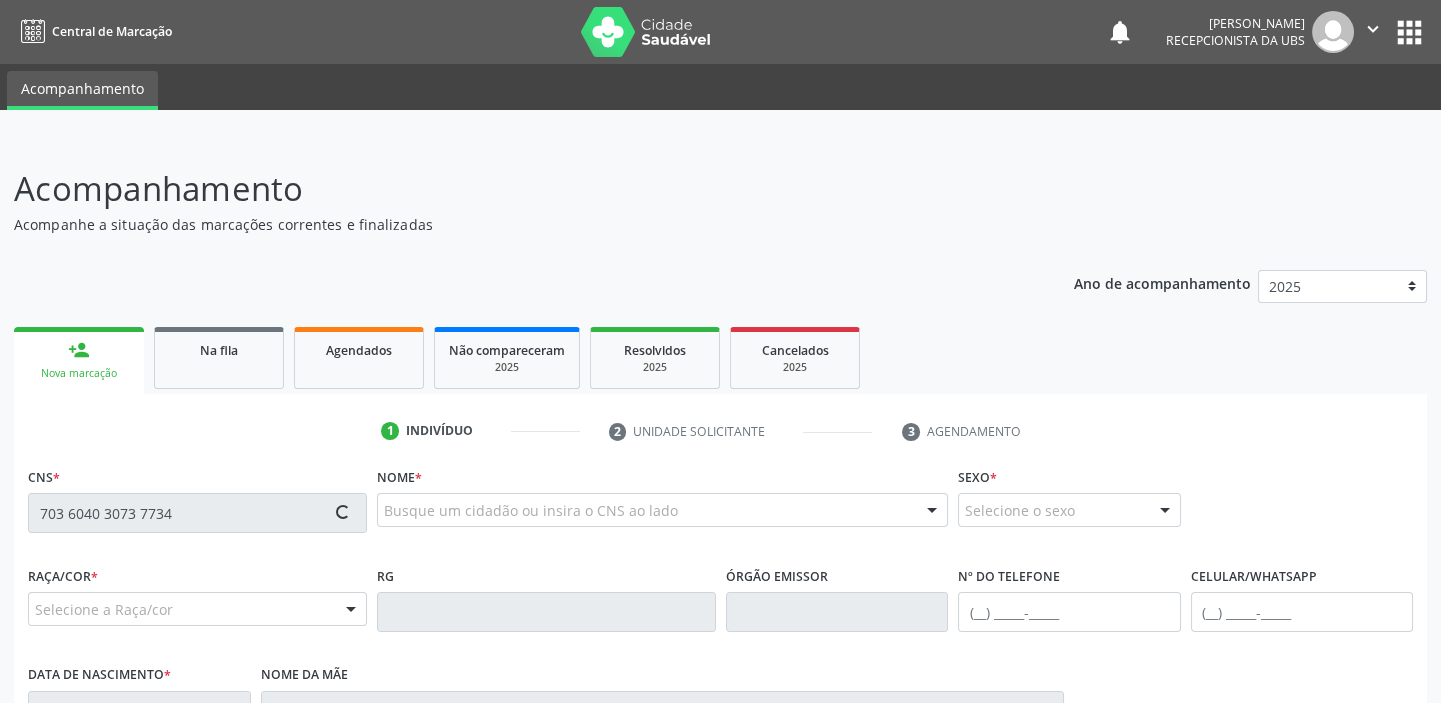 type on "703 6040 3073 7734" 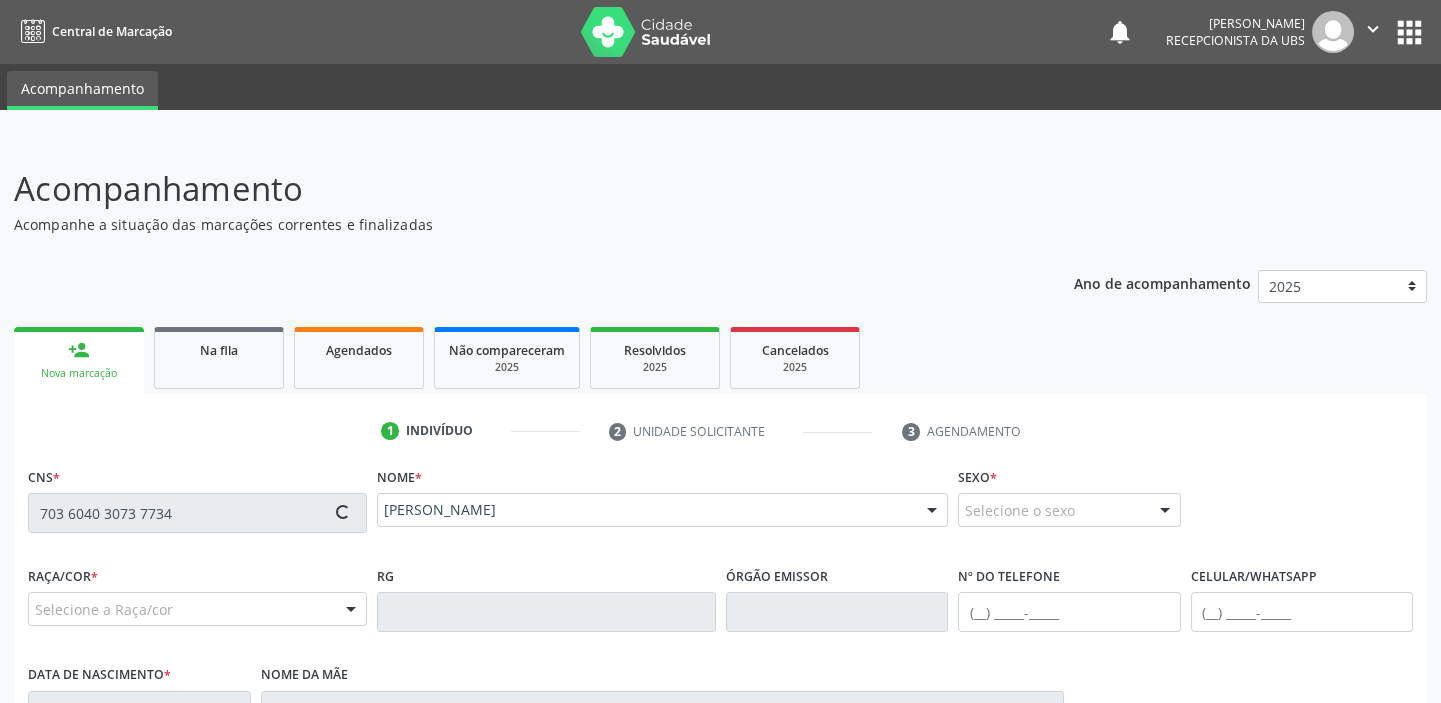 type on "(82) 99349-0963" 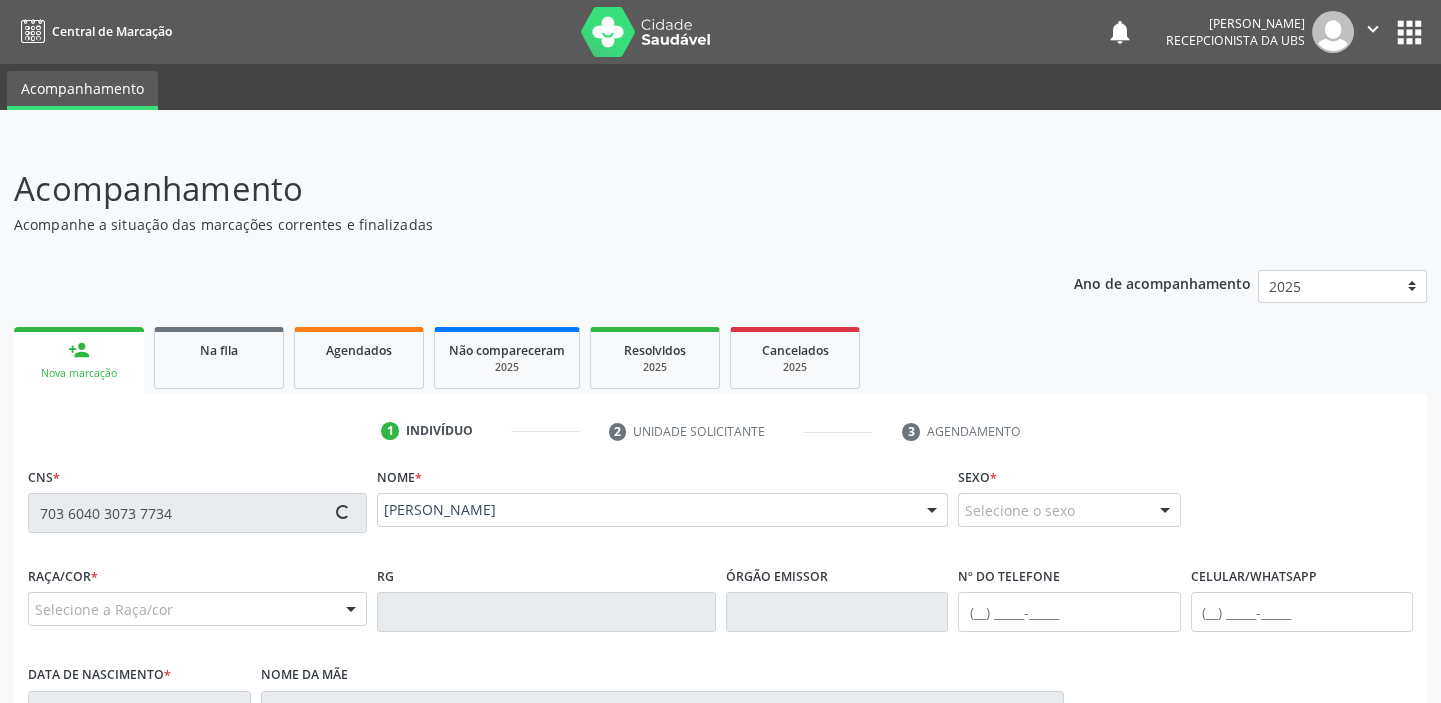 type on "29/10/1969" 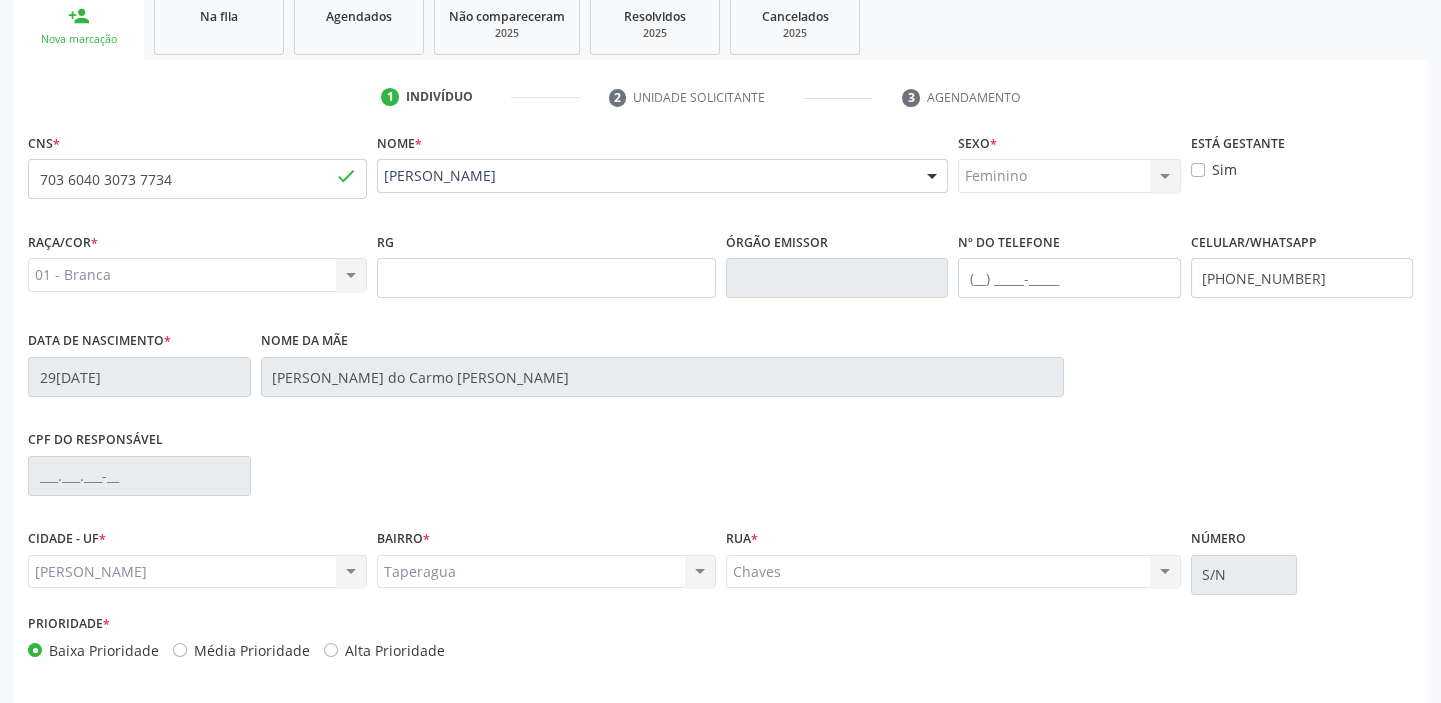 scroll, scrollTop: 408, scrollLeft: 0, axis: vertical 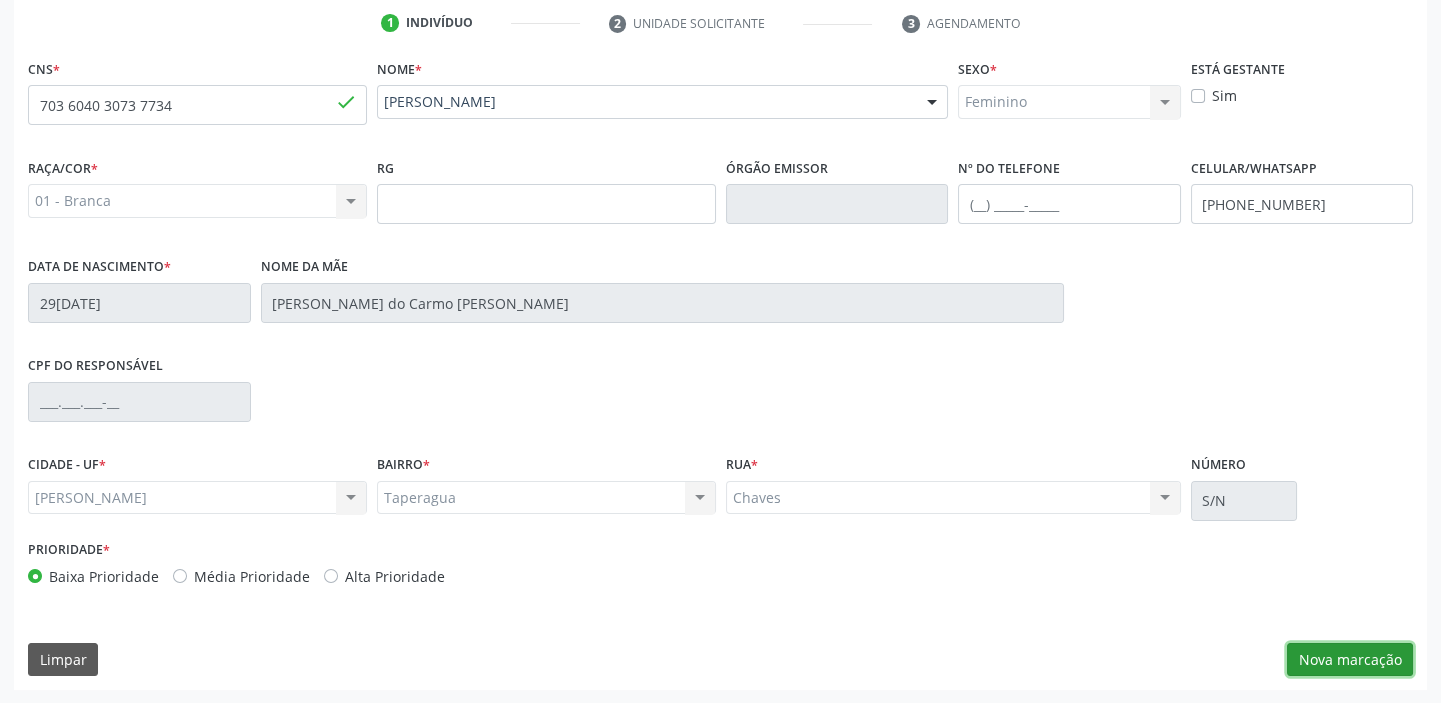 click on "Nova marcação" at bounding box center (1350, 660) 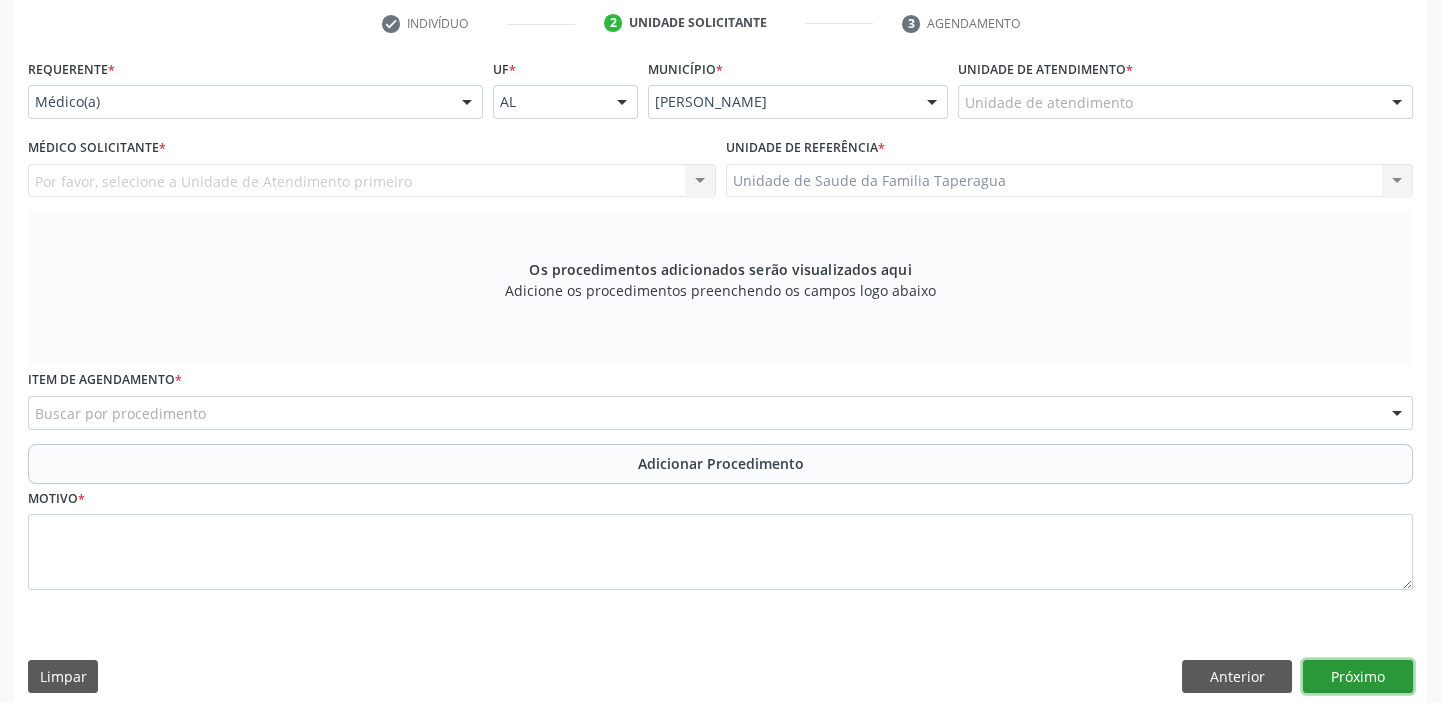 click on "Próximo" at bounding box center [1358, 677] 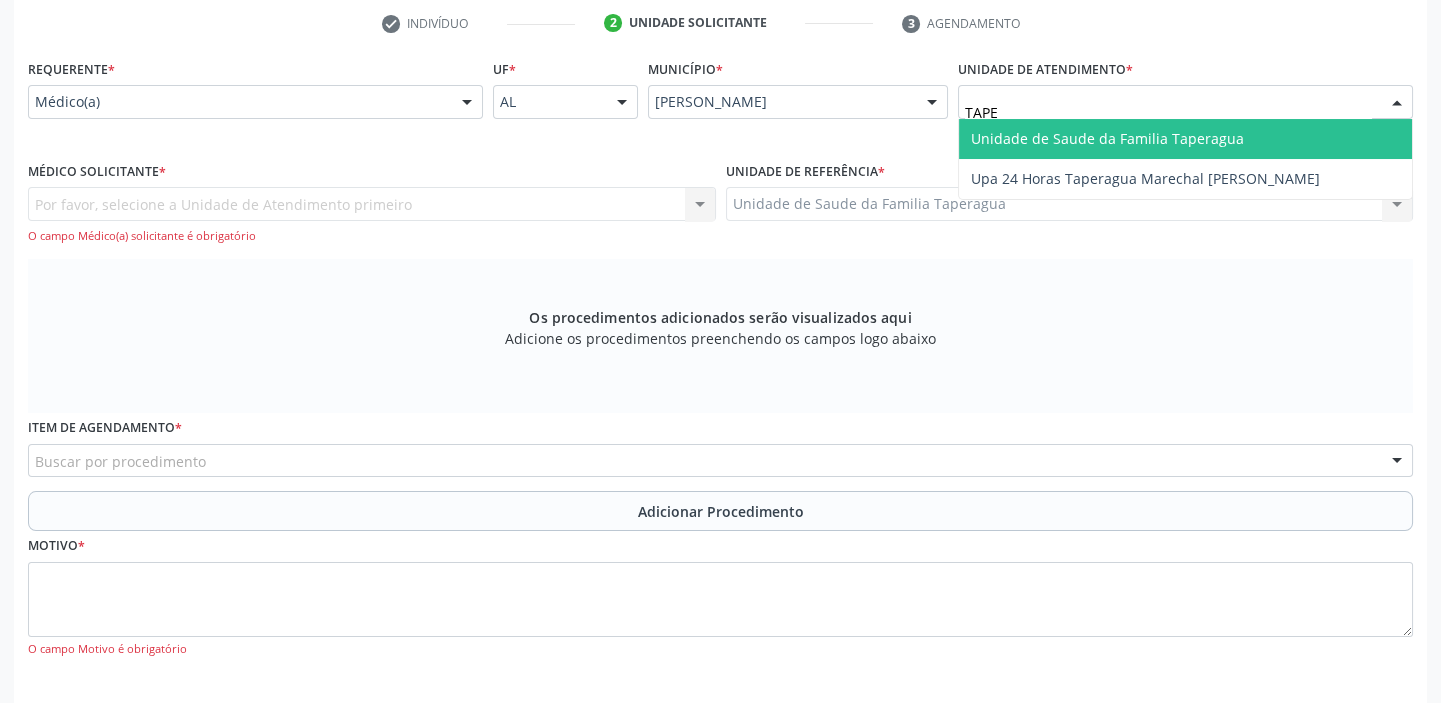 type on "TAPER" 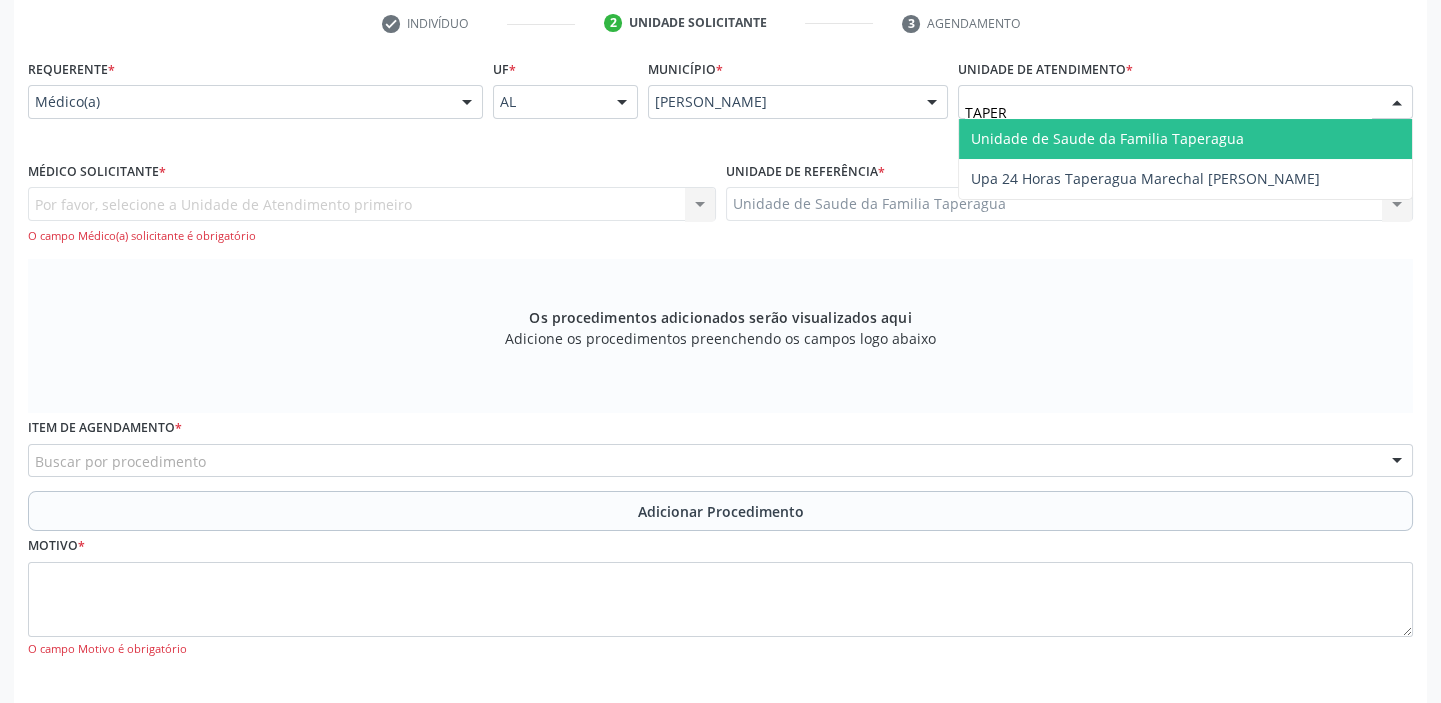 click on "Unidade de Saude da Familia Taperagua" at bounding box center [1185, 139] 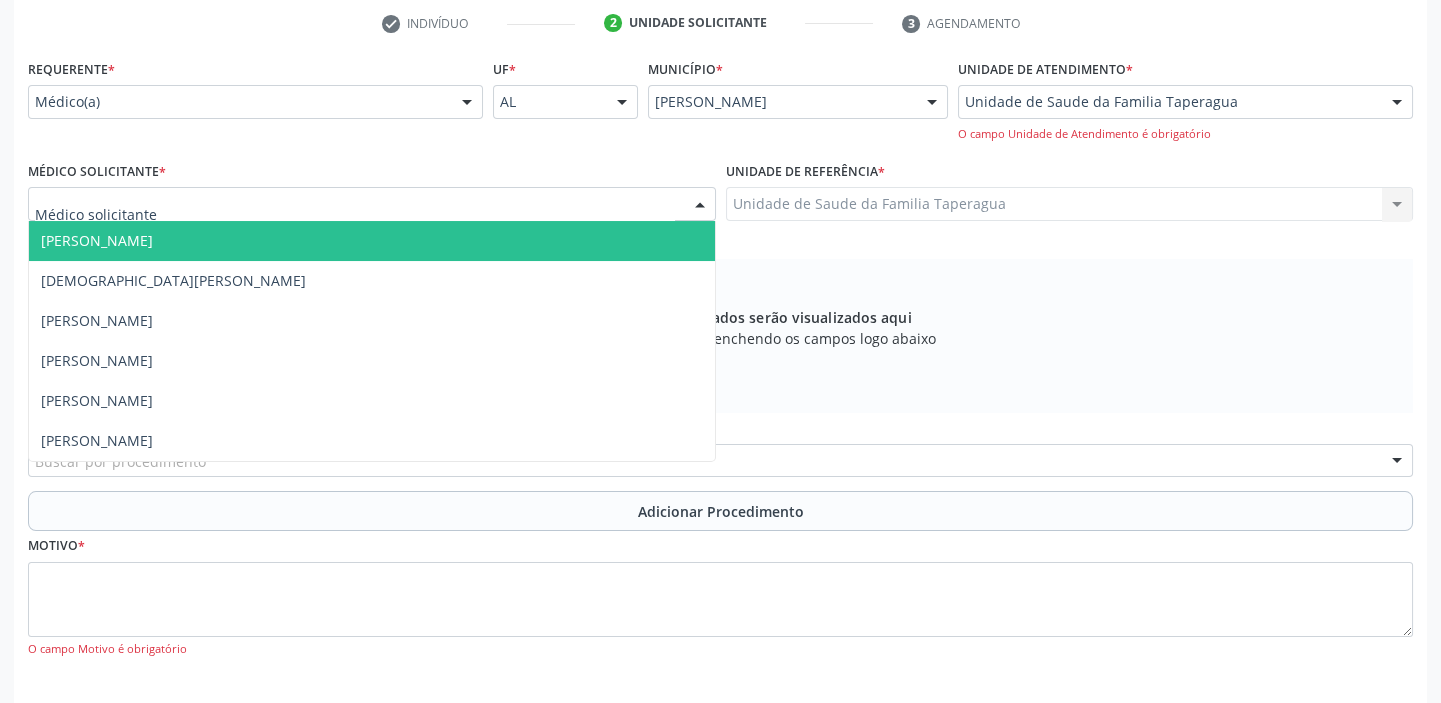 click at bounding box center [372, 204] 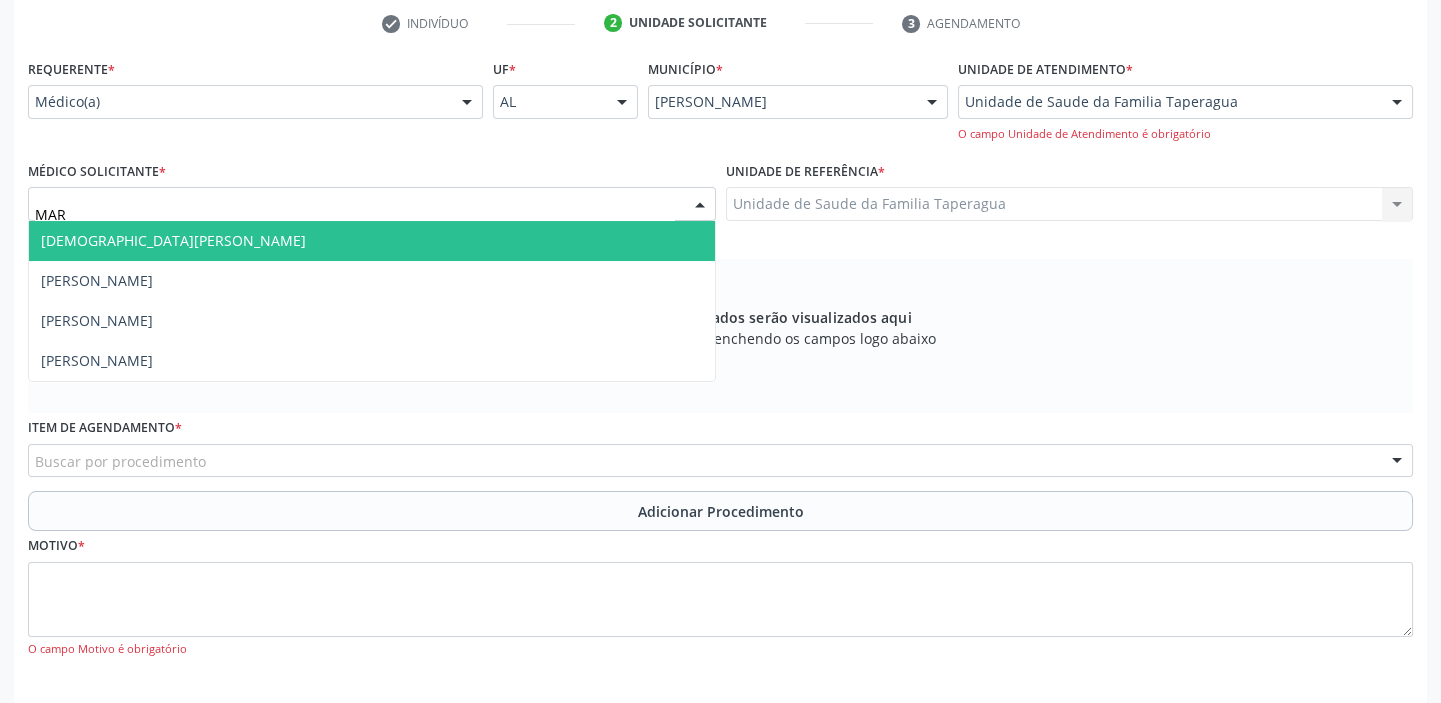 type on "MART" 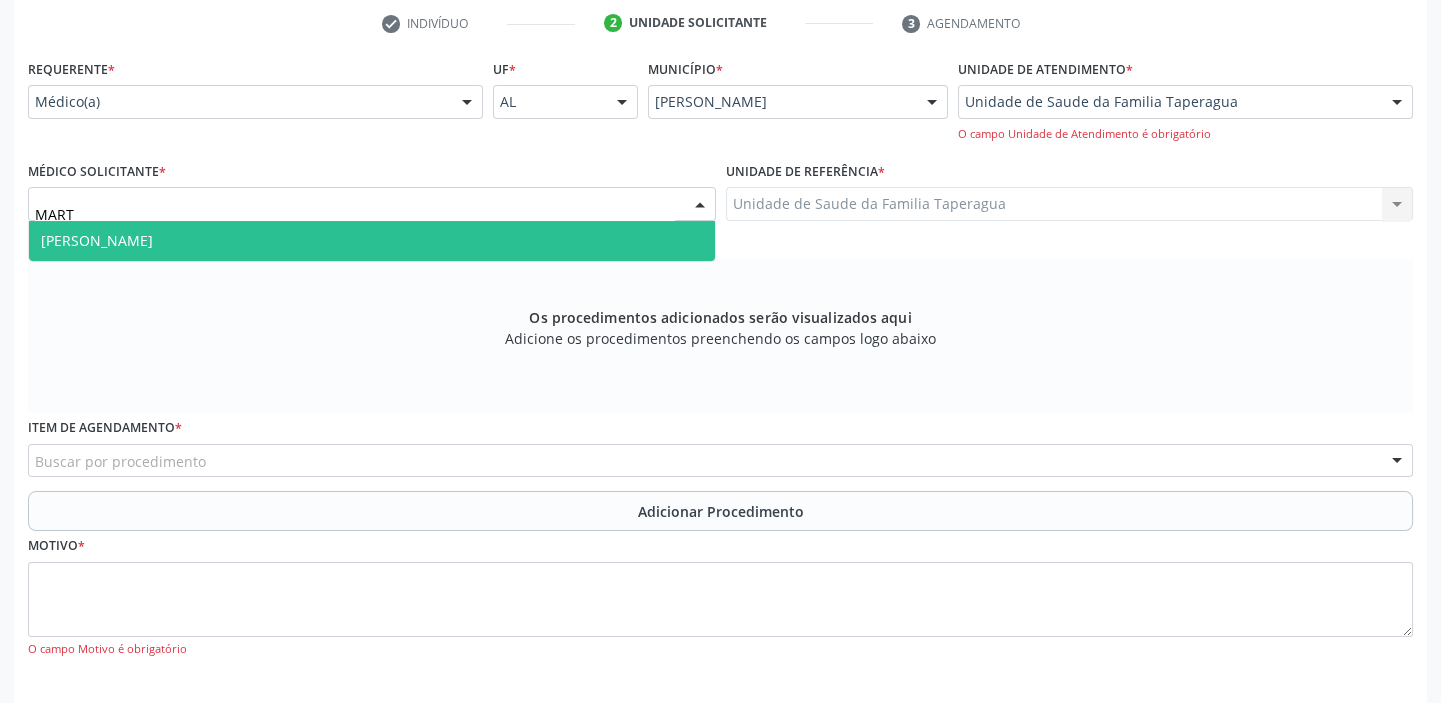 click on "[PERSON_NAME]" at bounding box center (372, 241) 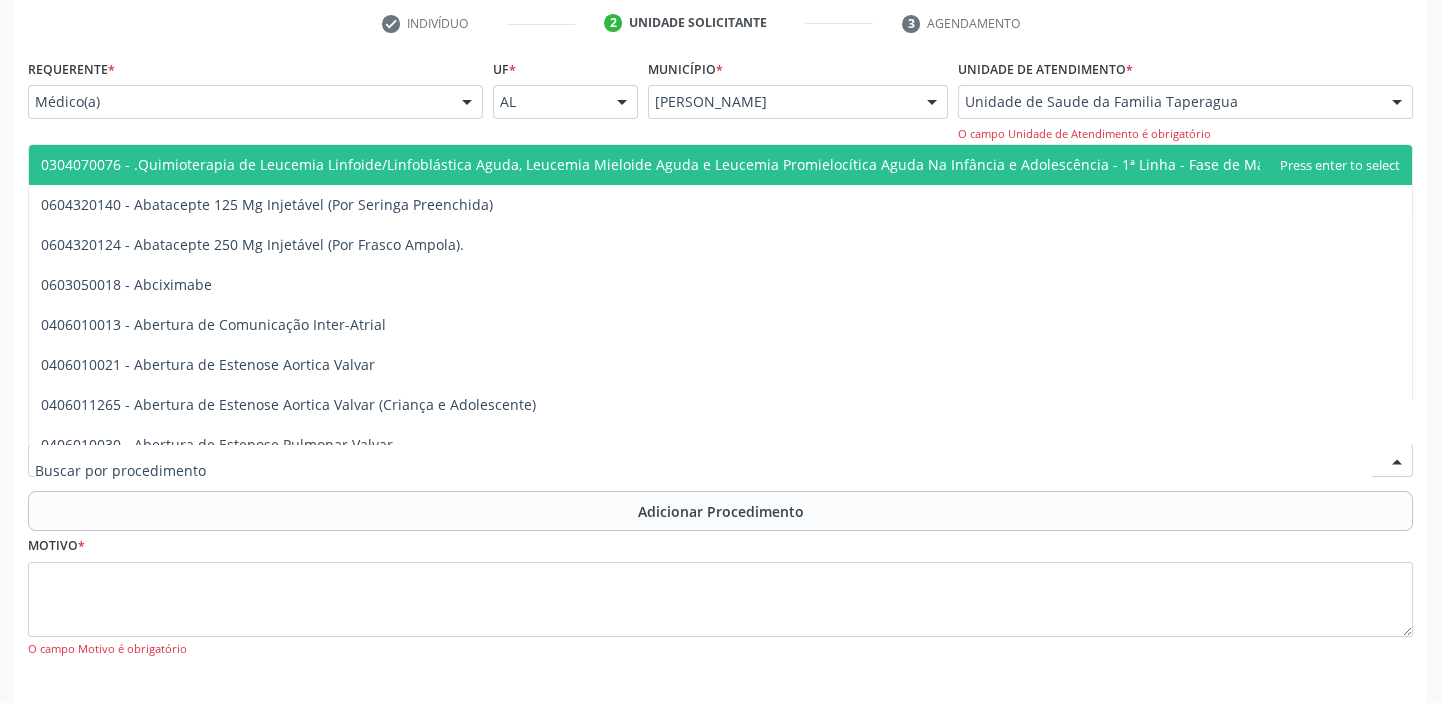 click at bounding box center (720, 461) 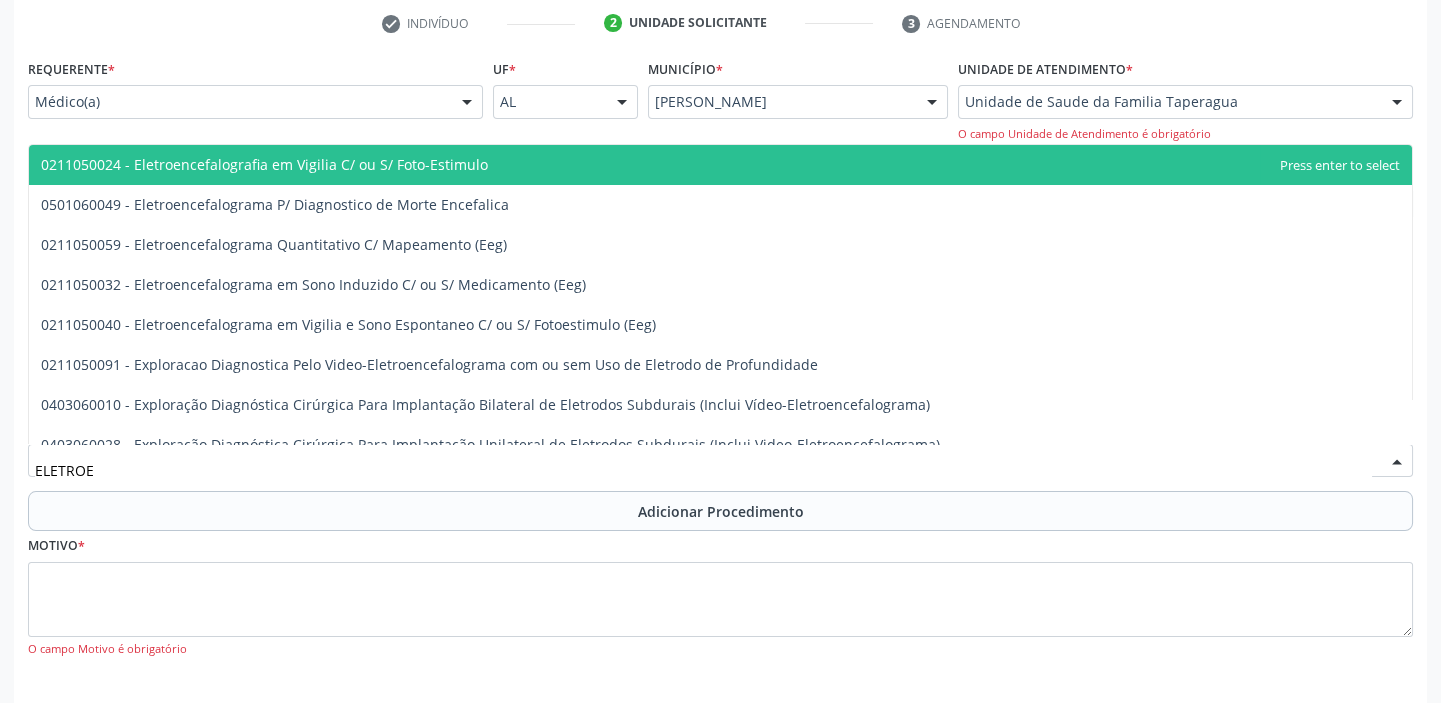type on "ELETROEN" 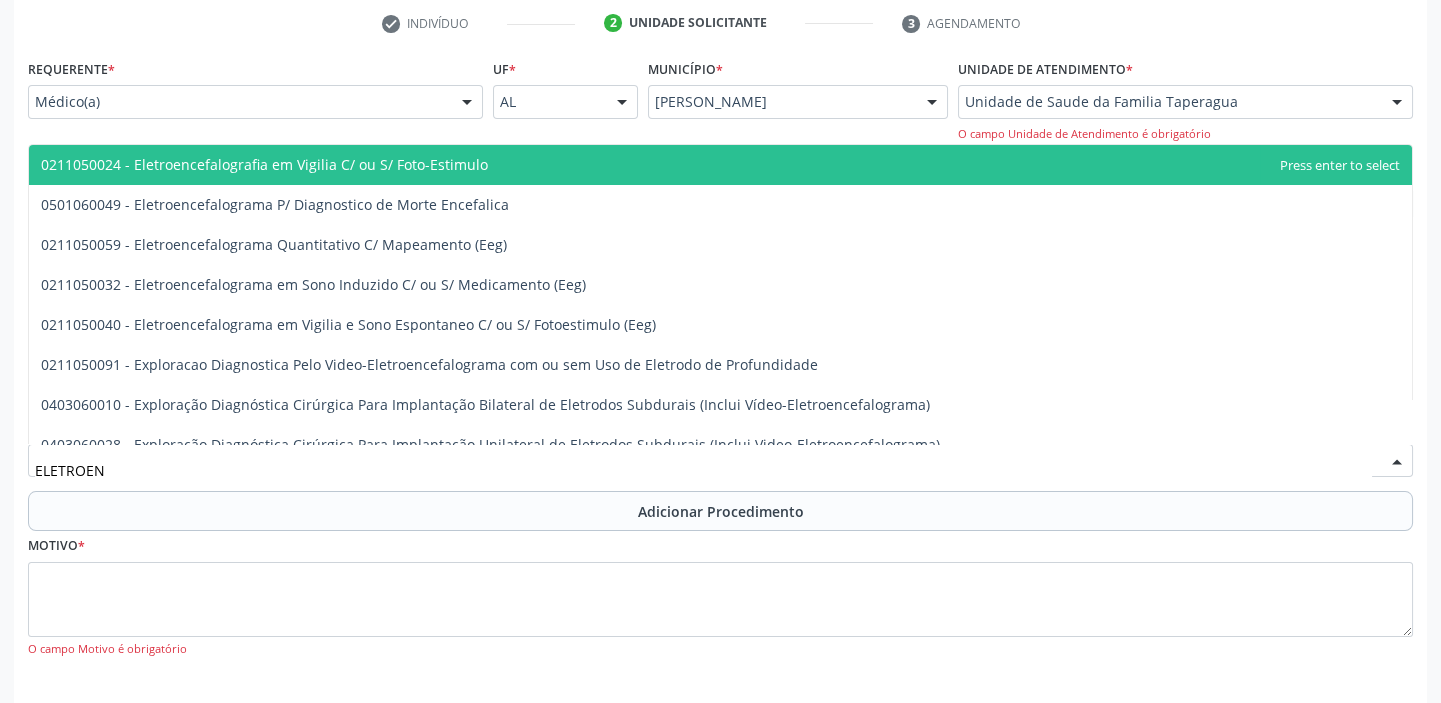 click on "0211050024 - Eletroencefalografia em Vigilia C/ ou S/ Foto-Estimulo" at bounding box center (720, 165) 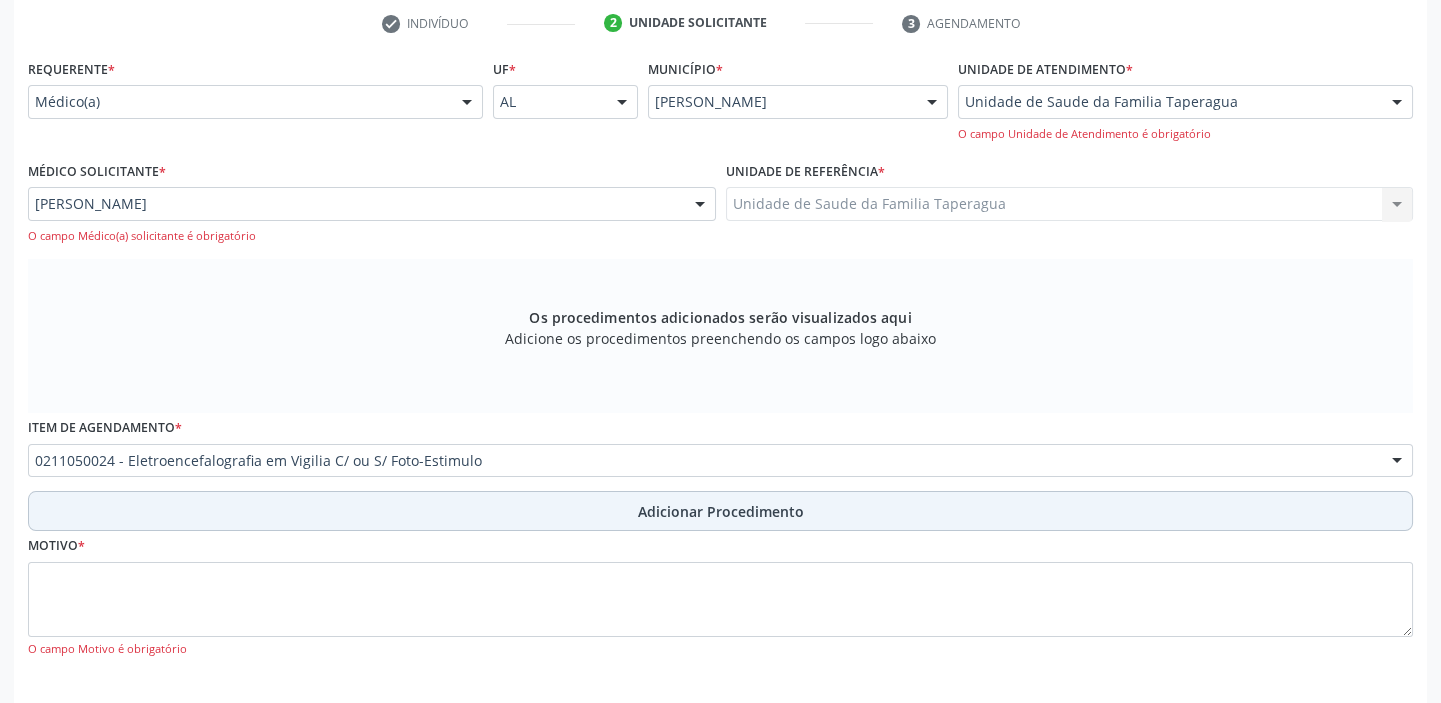 click on "Adicionar Procedimento" at bounding box center (720, 511) 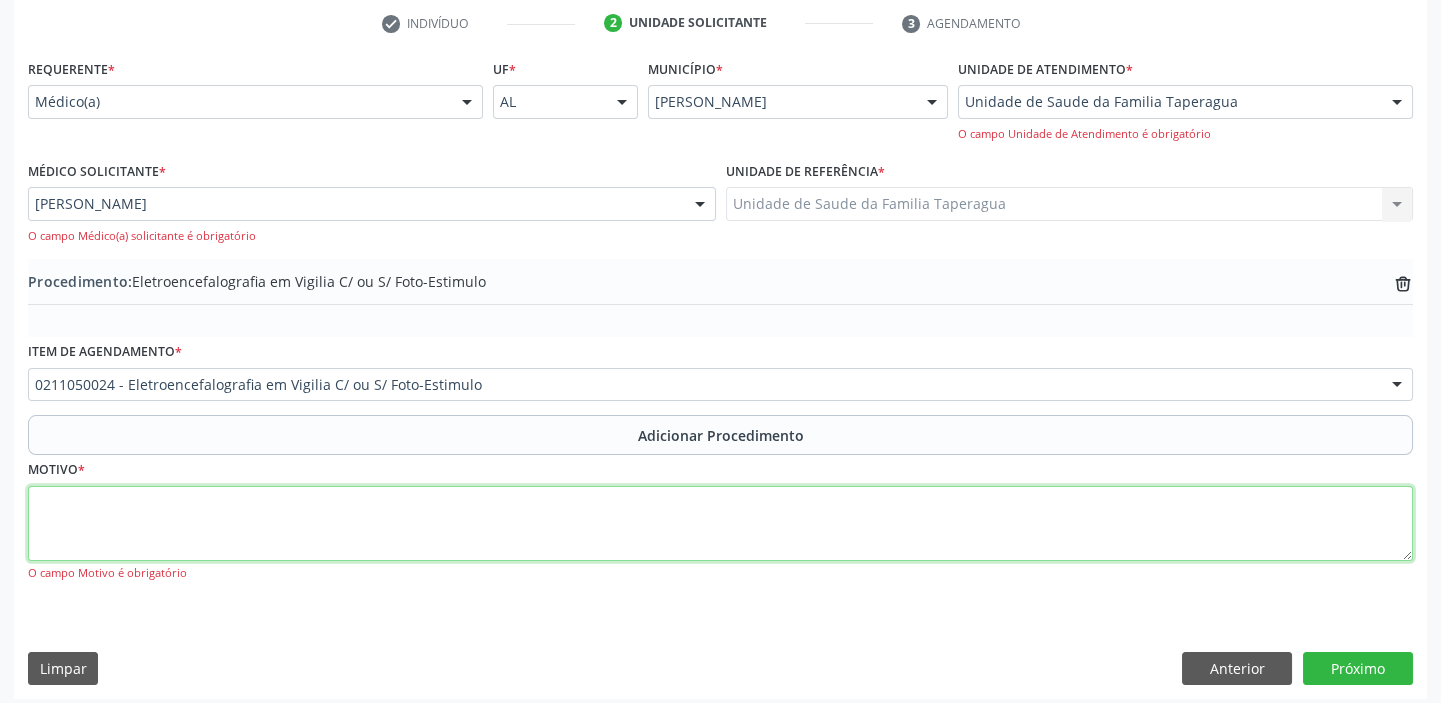 click at bounding box center [720, 524] 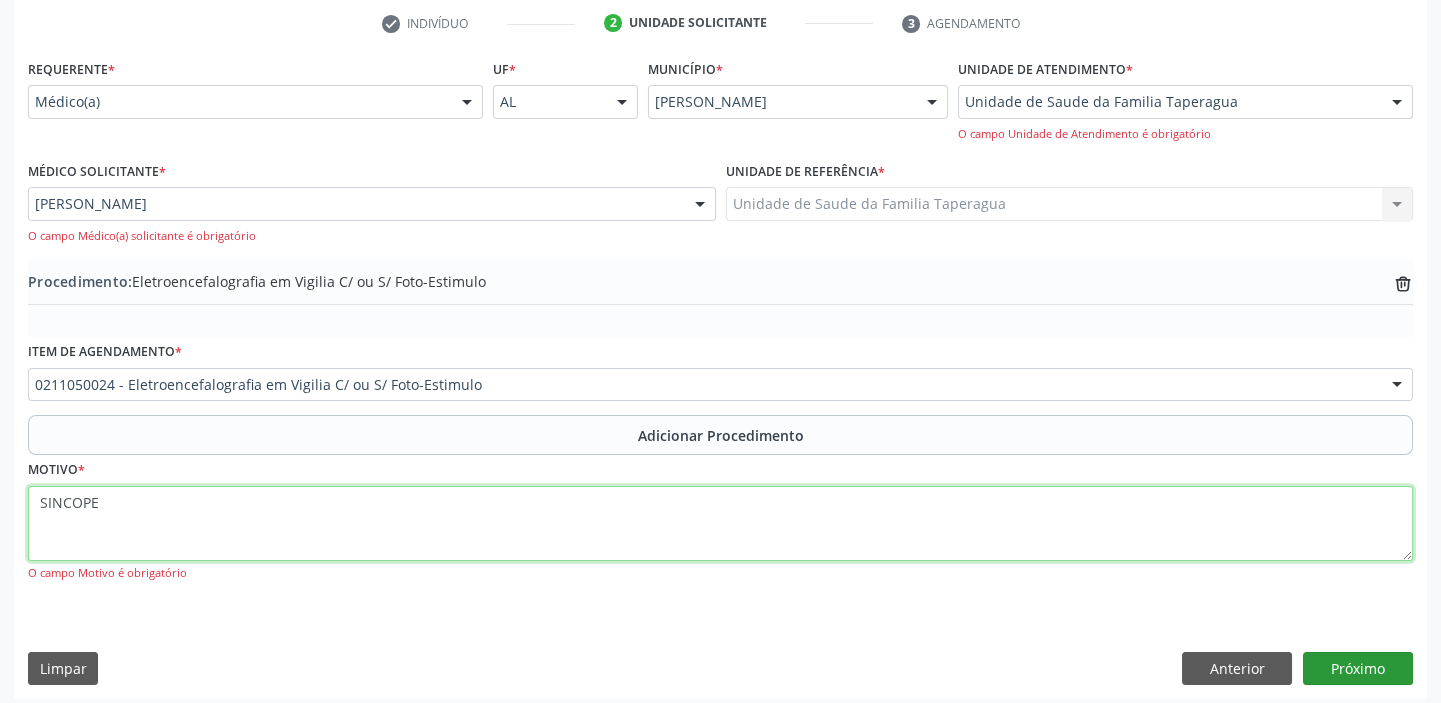 type on "SINCOPE" 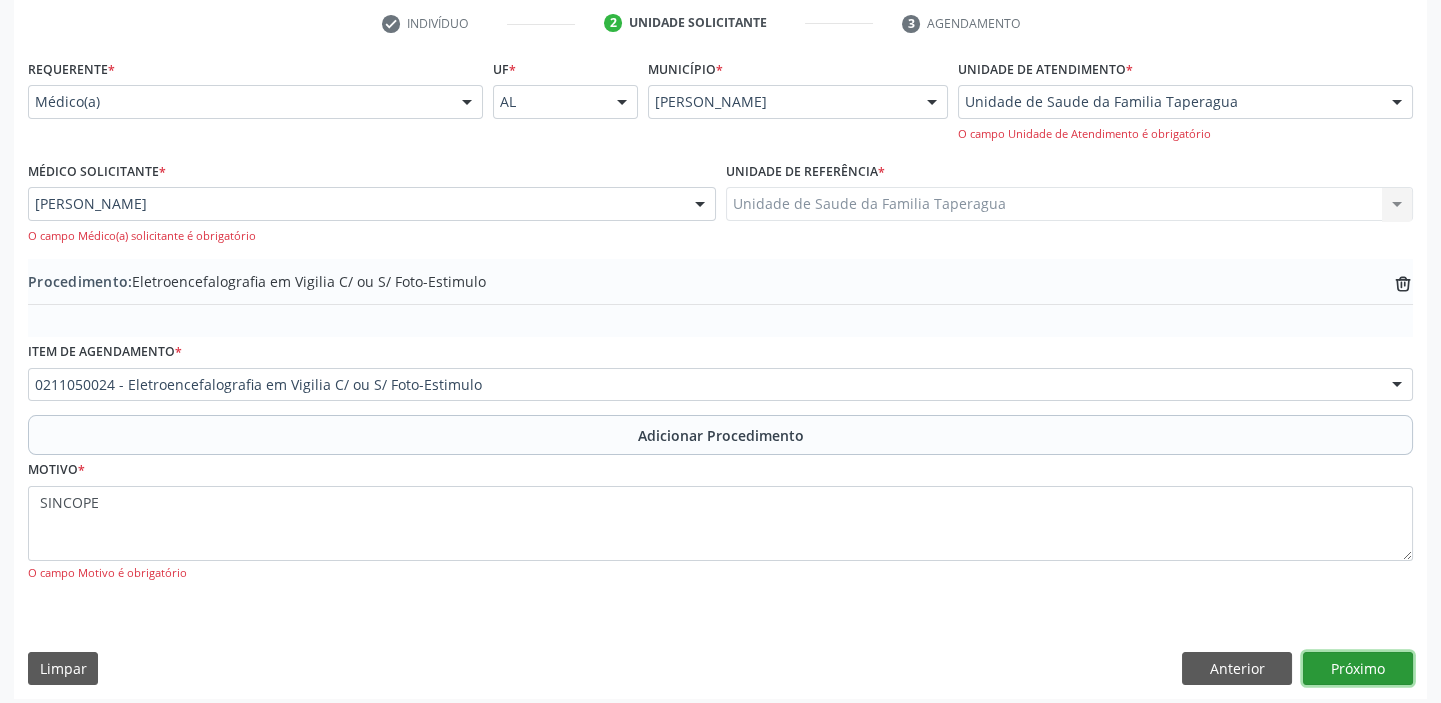 click on "Próximo" at bounding box center [1358, 669] 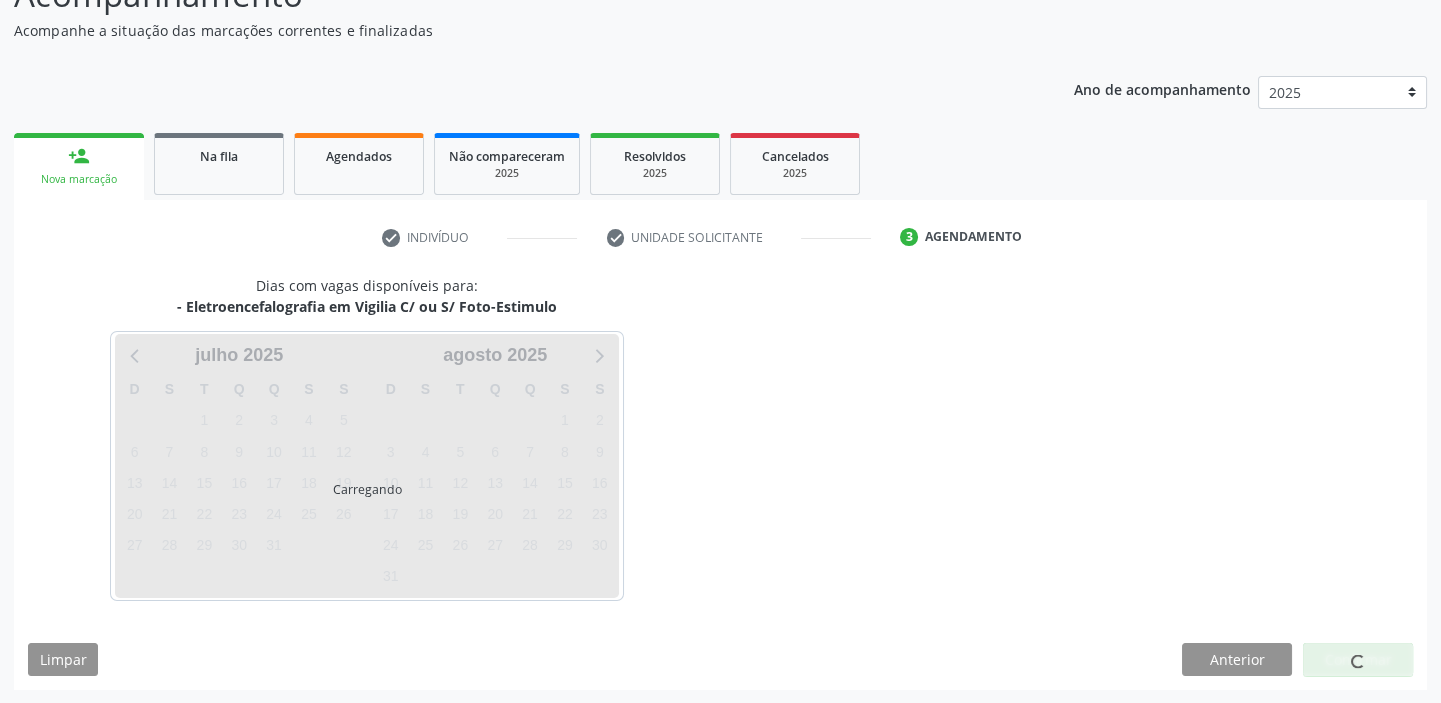 scroll, scrollTop: 252, scrollLeft: 0, axis: vertical 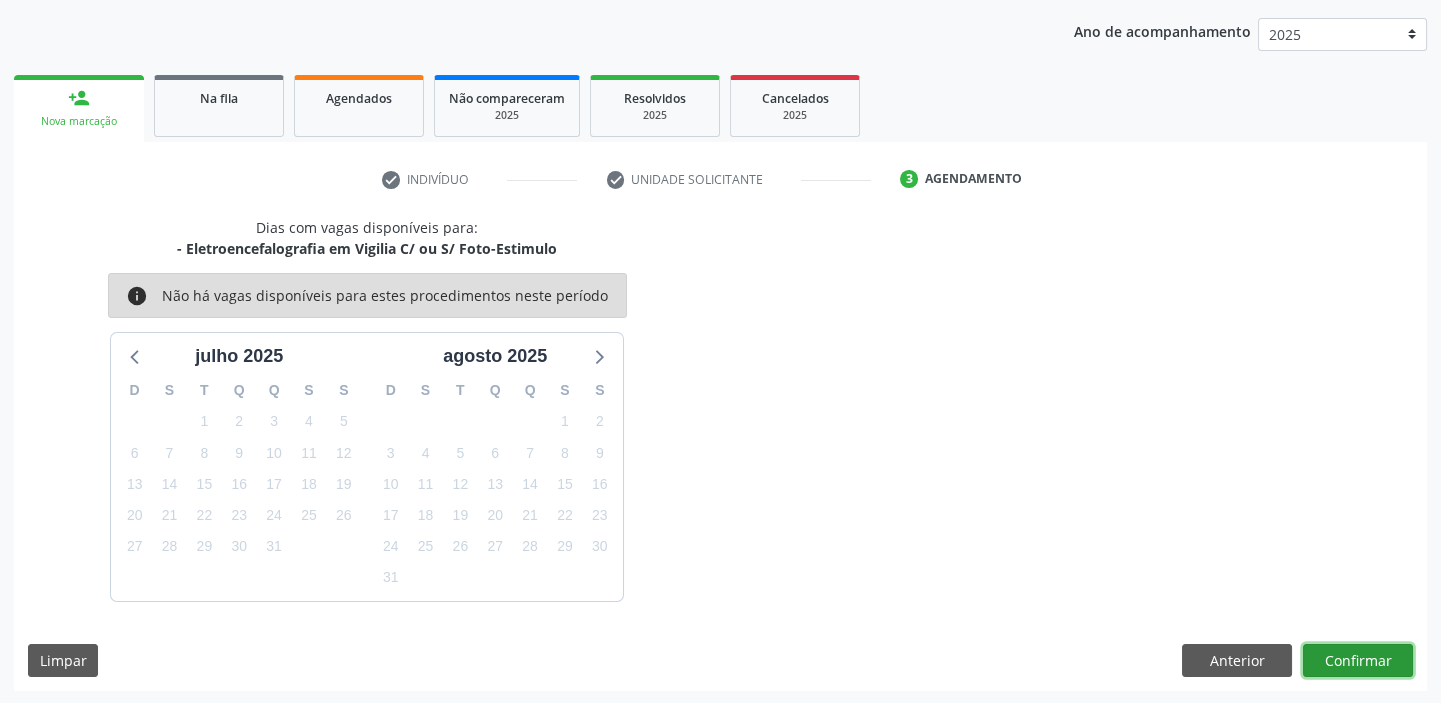 click on "Confirmar" at bounding box center [1358, 661] 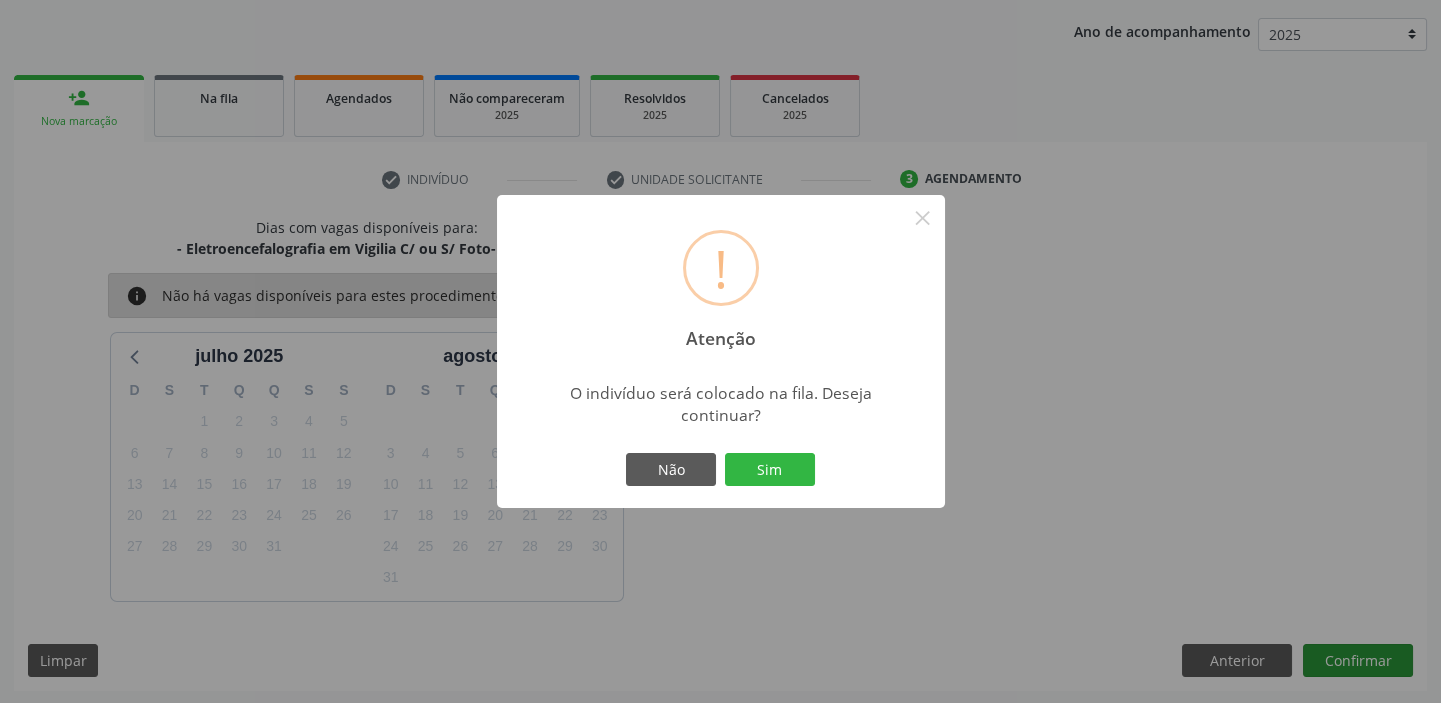 type 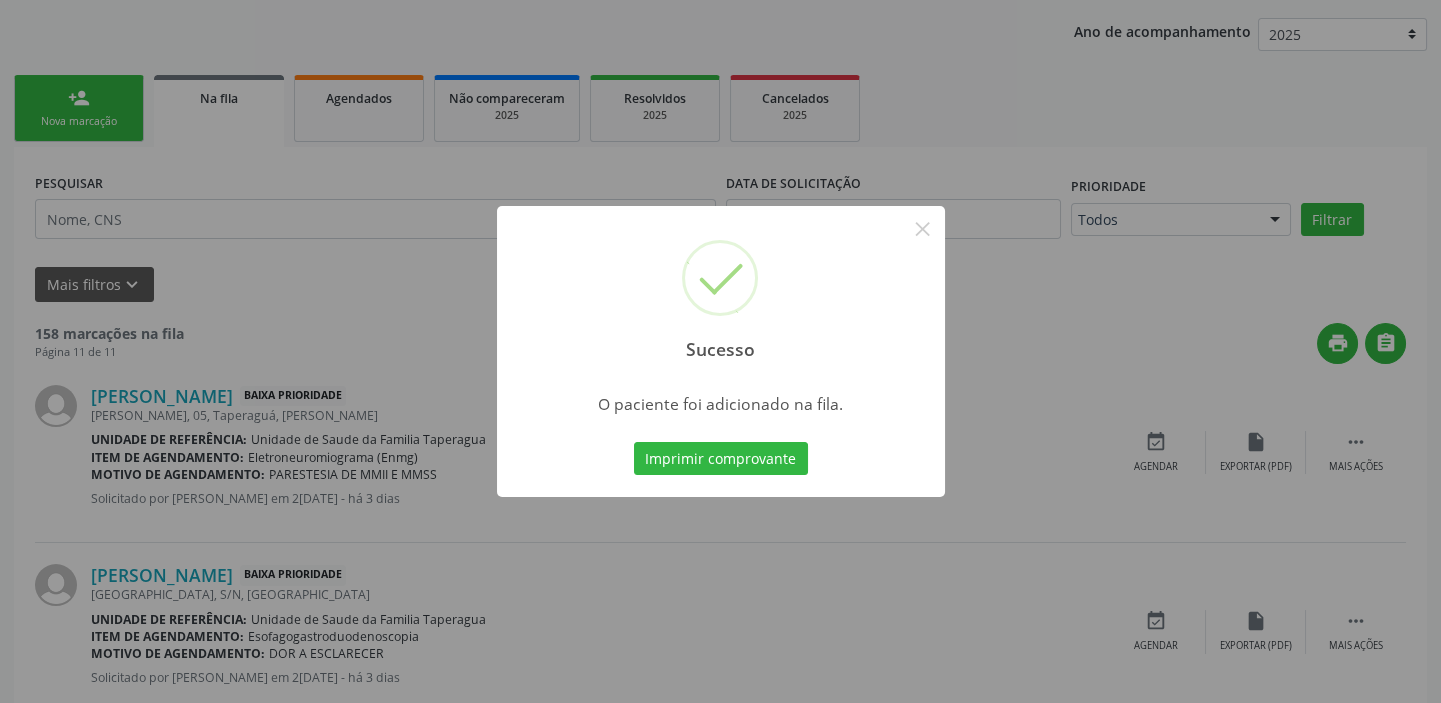 scroll, scrollTop: 0, scrollLeft: 0, axis: both 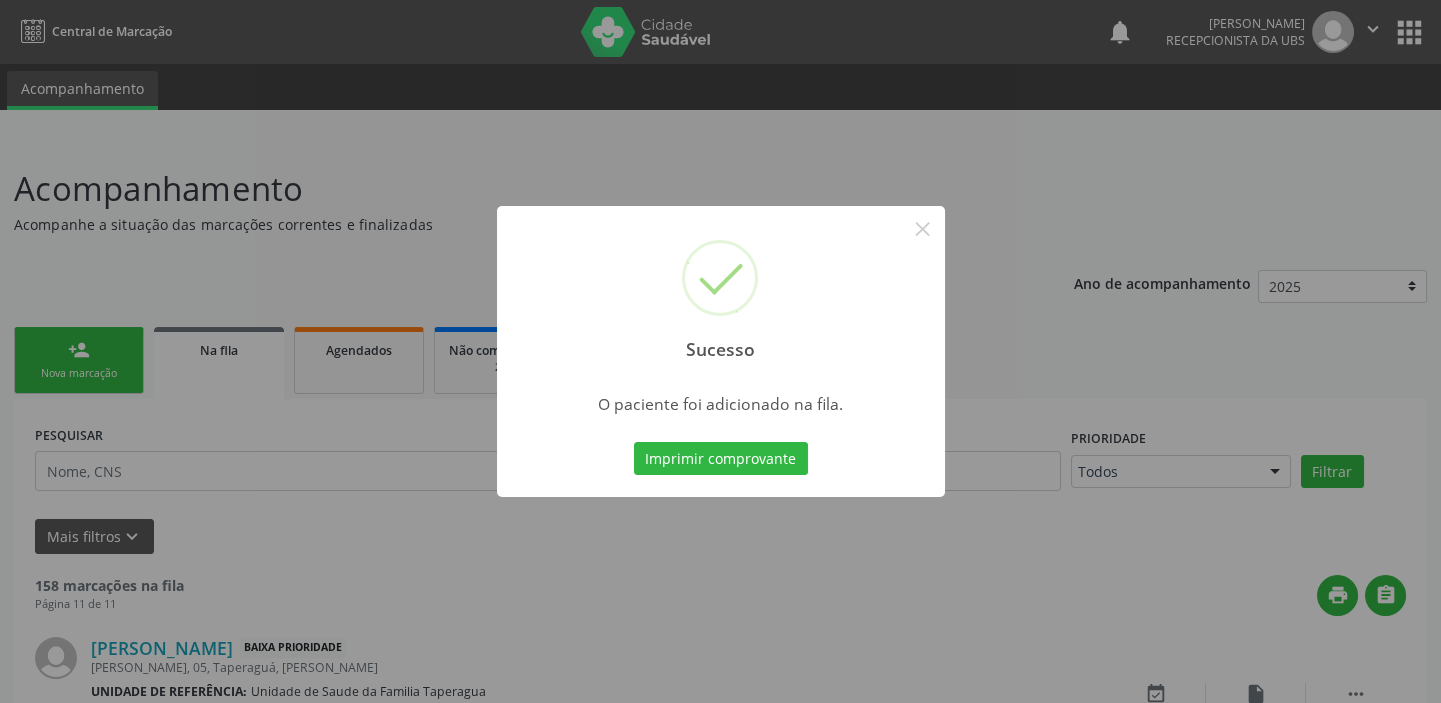 click on "Sucesso × O paciente foi adicionado na fila. Imprimir comprovante Cancel" at bounding box center (720, 351) 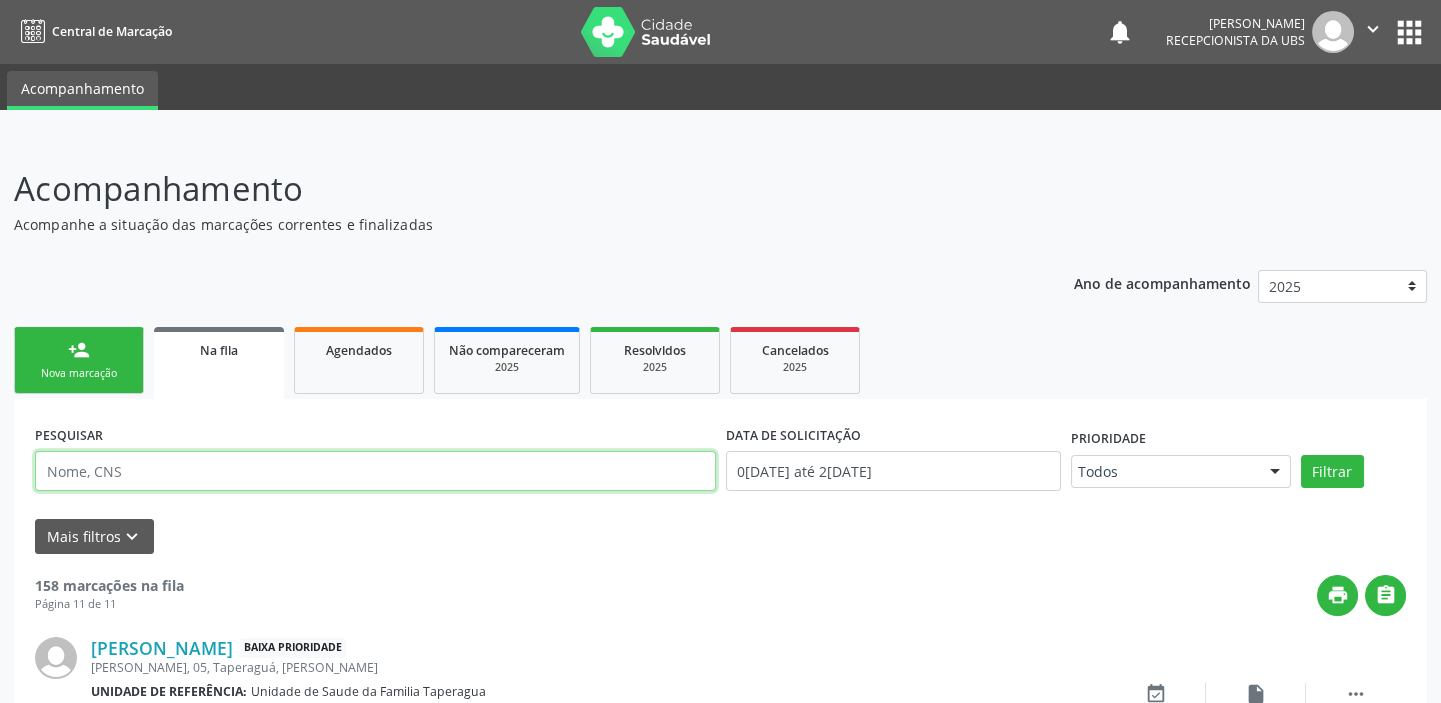 click at bounding box center (375, 471) 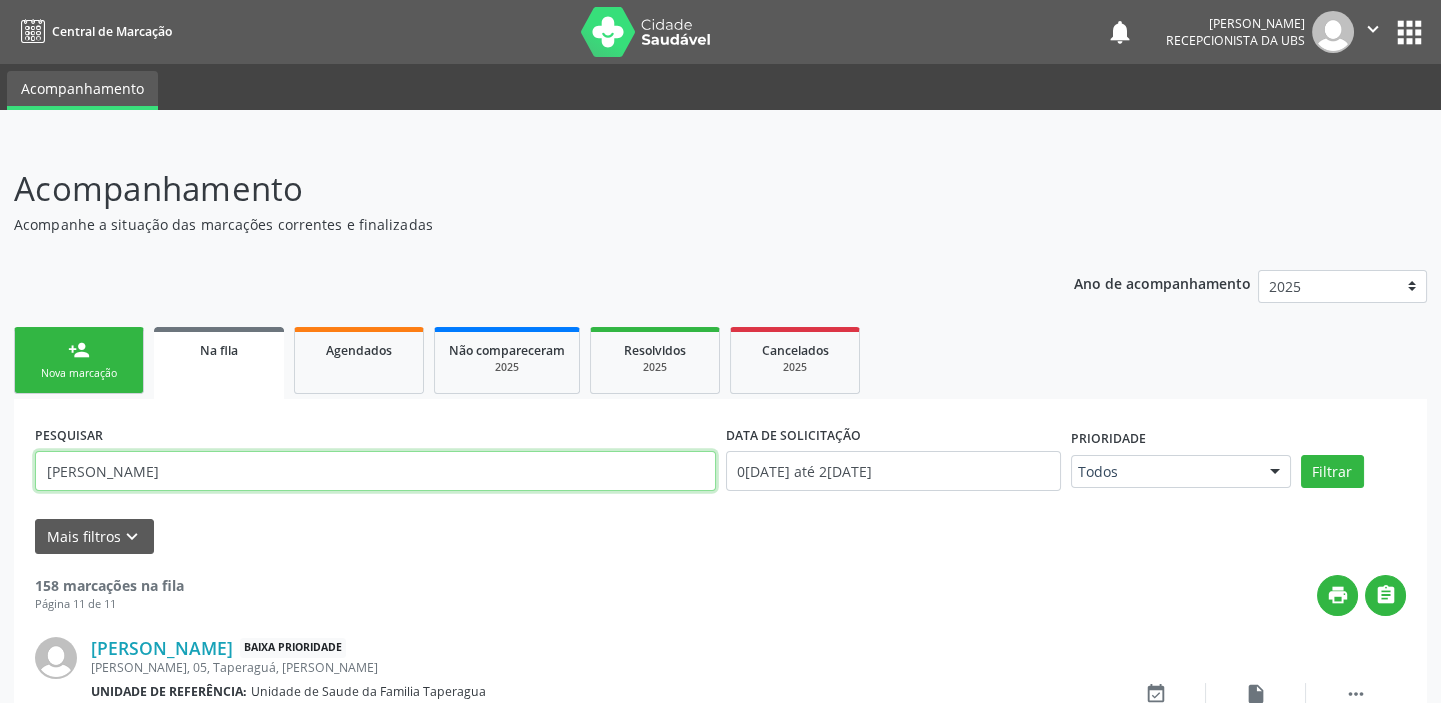 click on "Filtrar" at bounding box center (1332, 472) 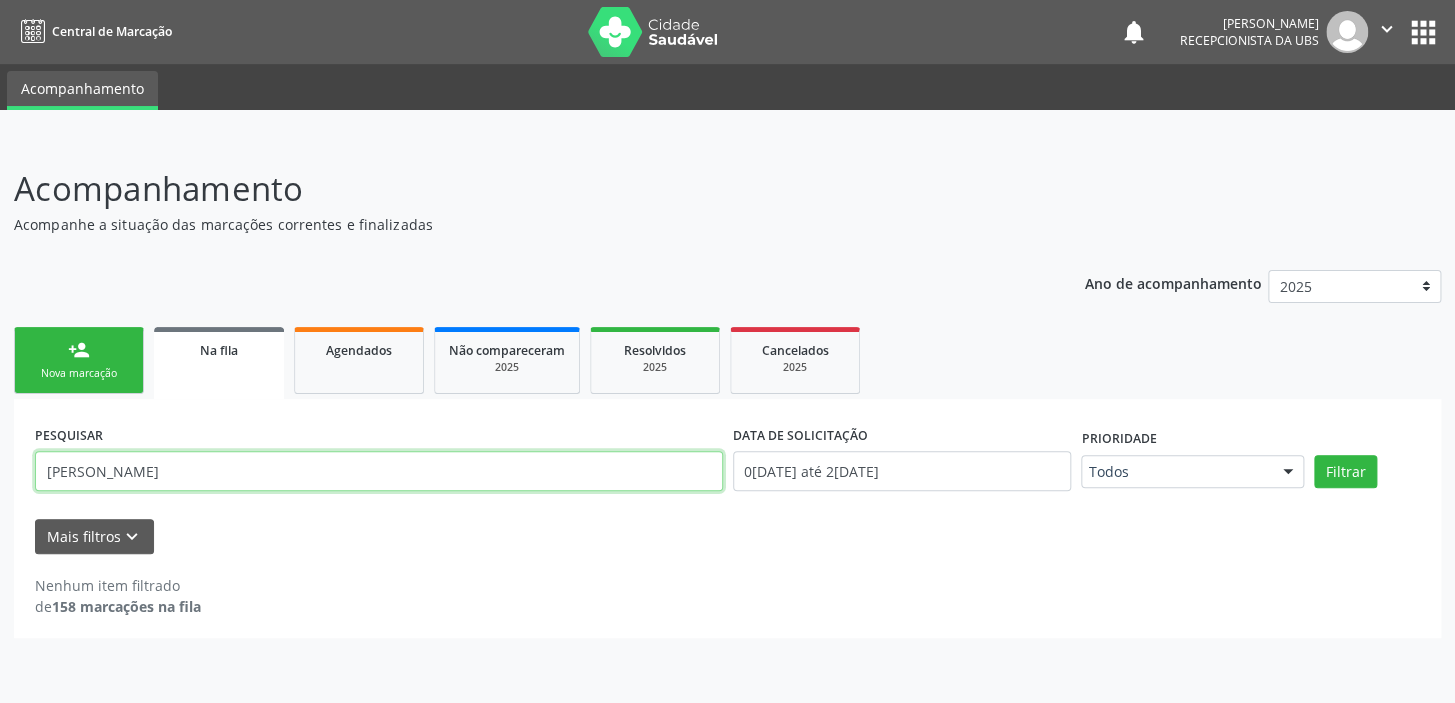 click on "JOSE ANTONIO GERMANDO" at bounding box center (379, 471) 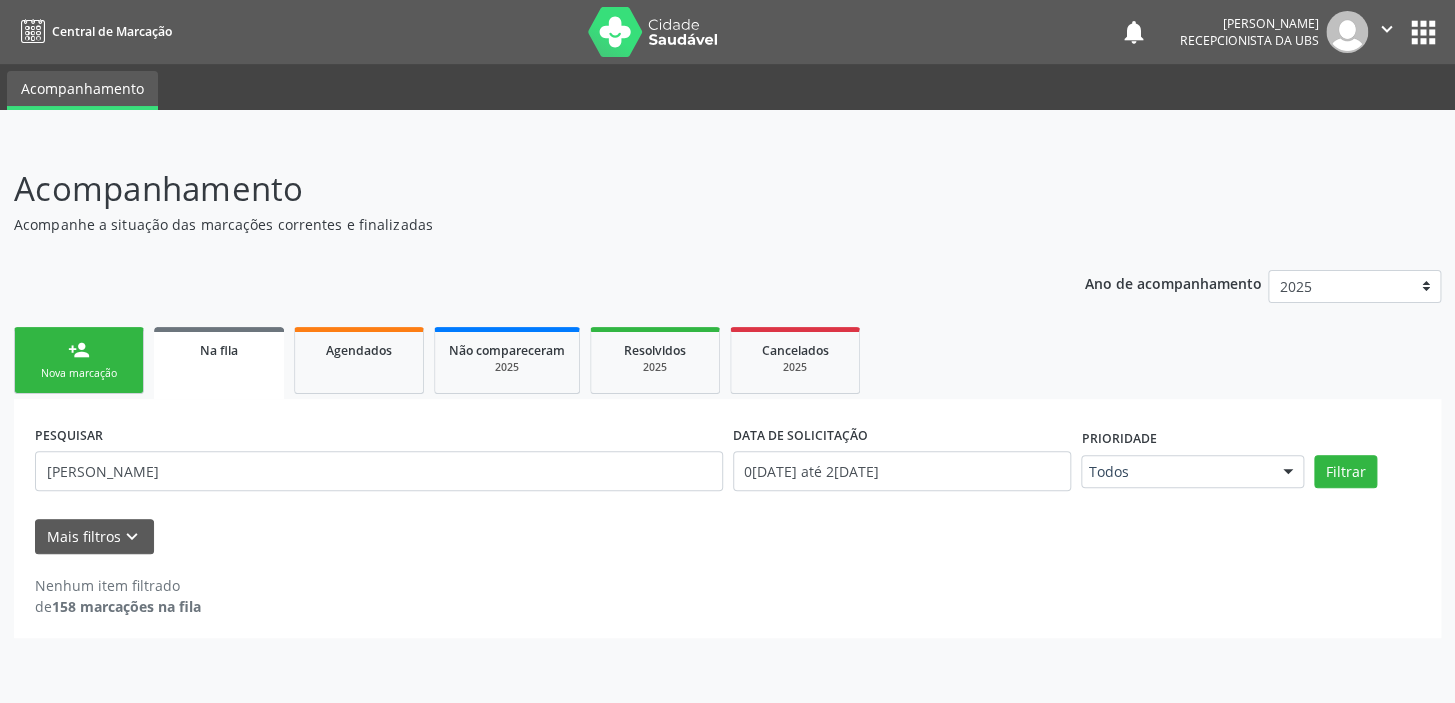 click on "PESQUISAR
JOSE ANTÓNIO" at bounding box center [379, 462] 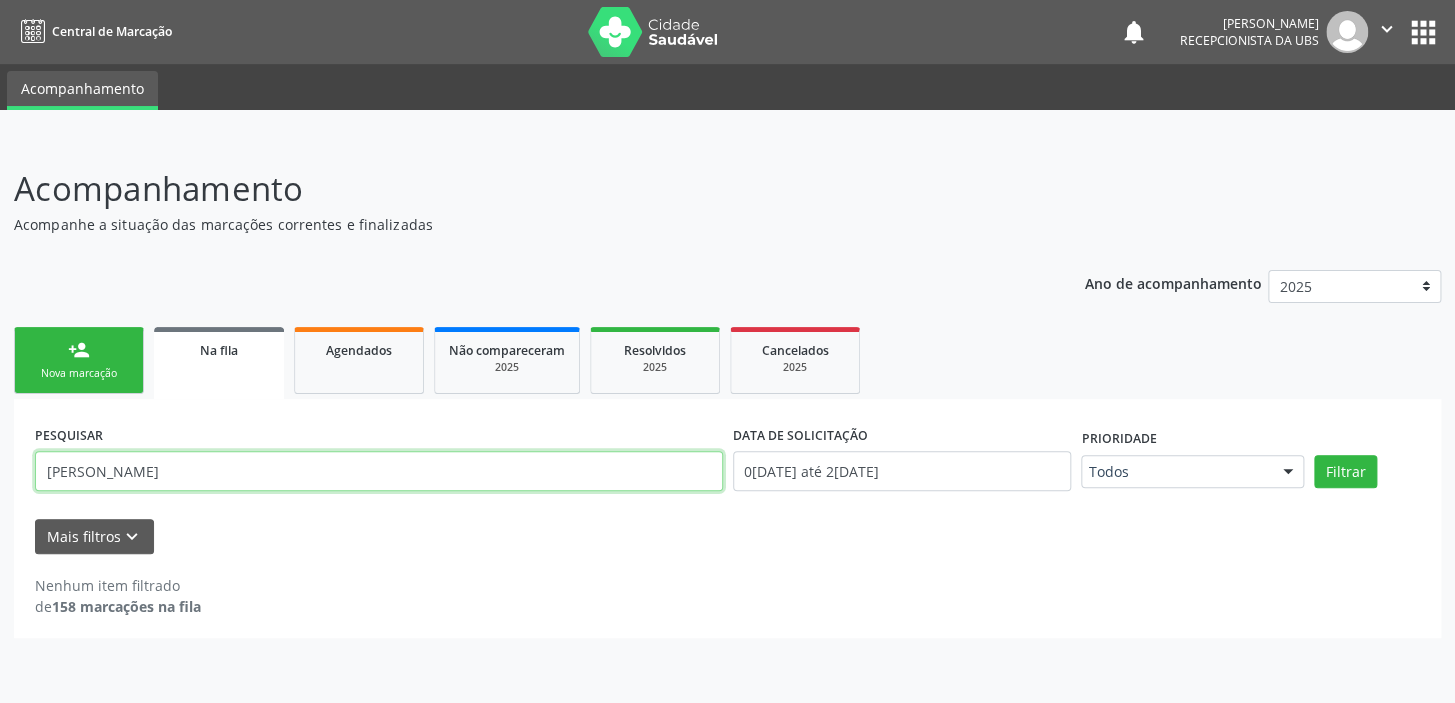 click on "JOSE ANTÓNIO" at bounding box center (379, 471) 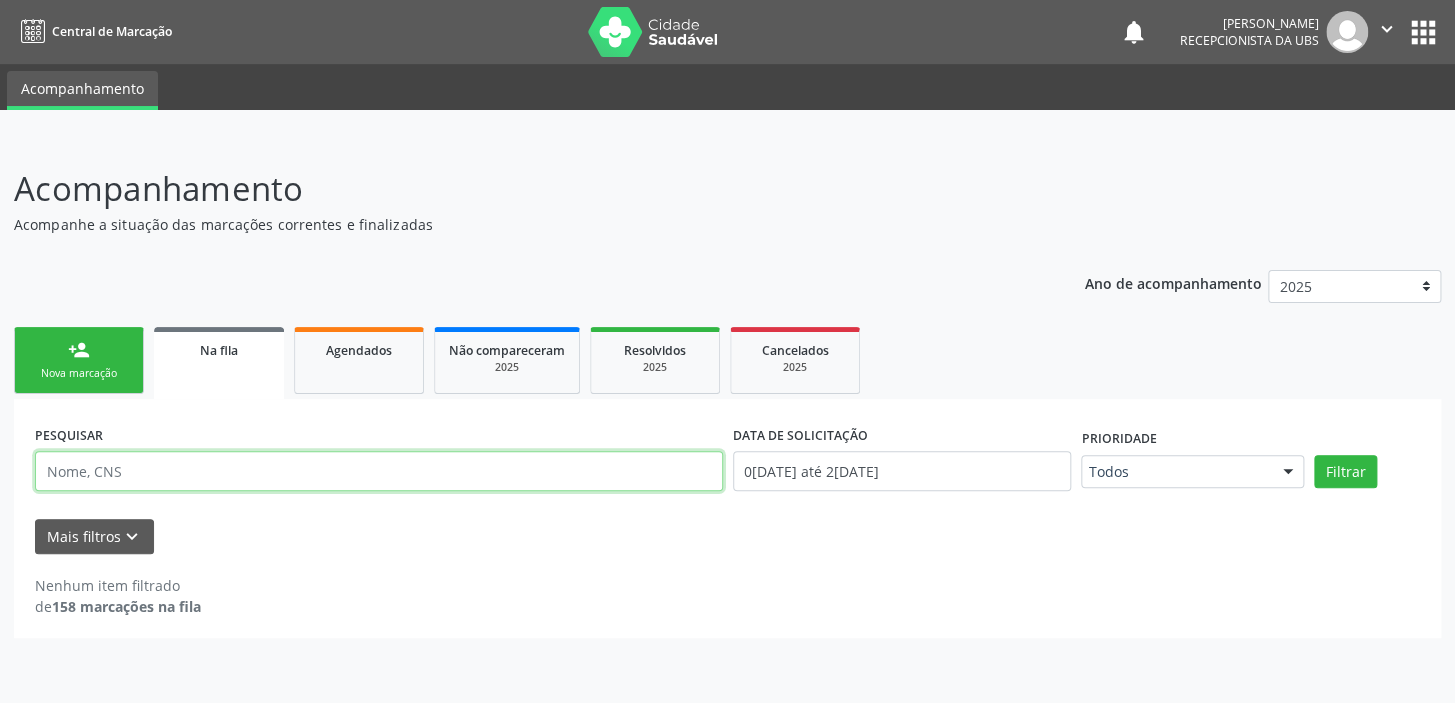type 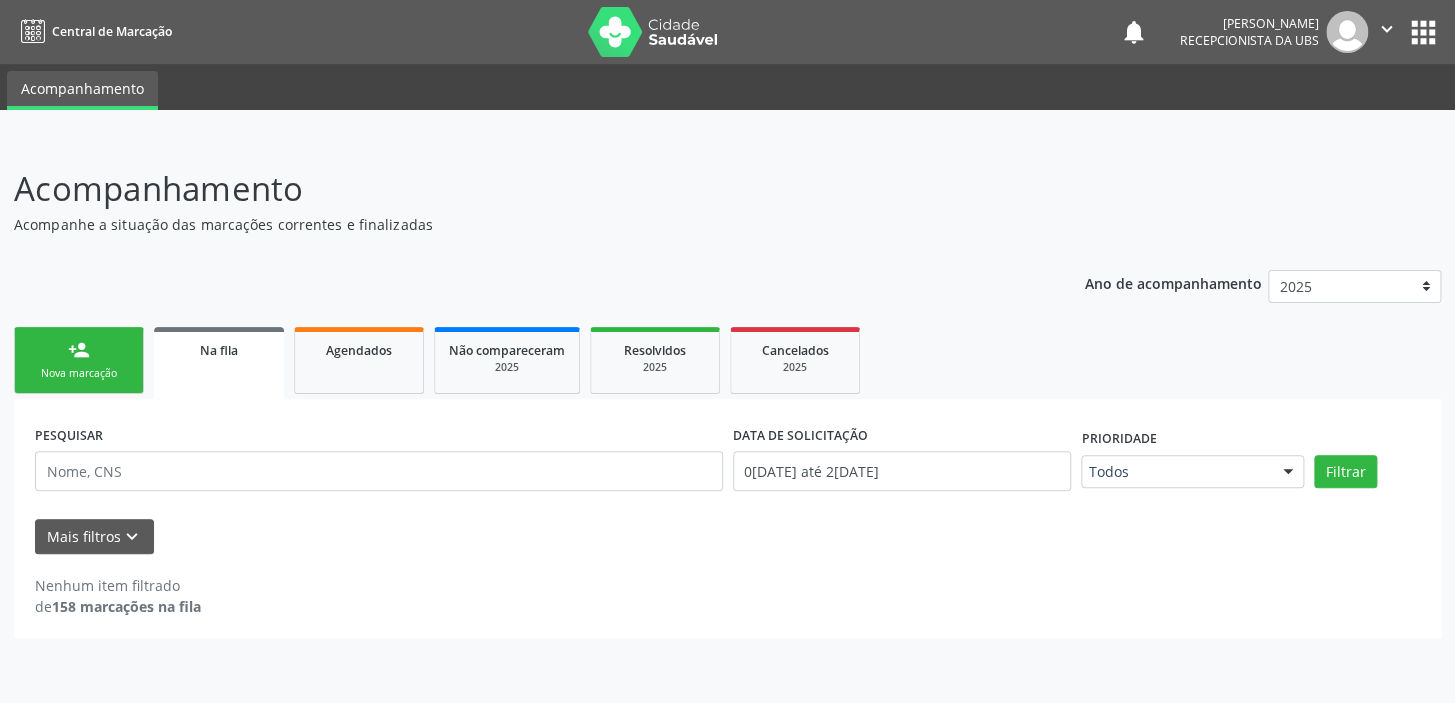 click on "Nova marcação" at bounding box center (79, 373) 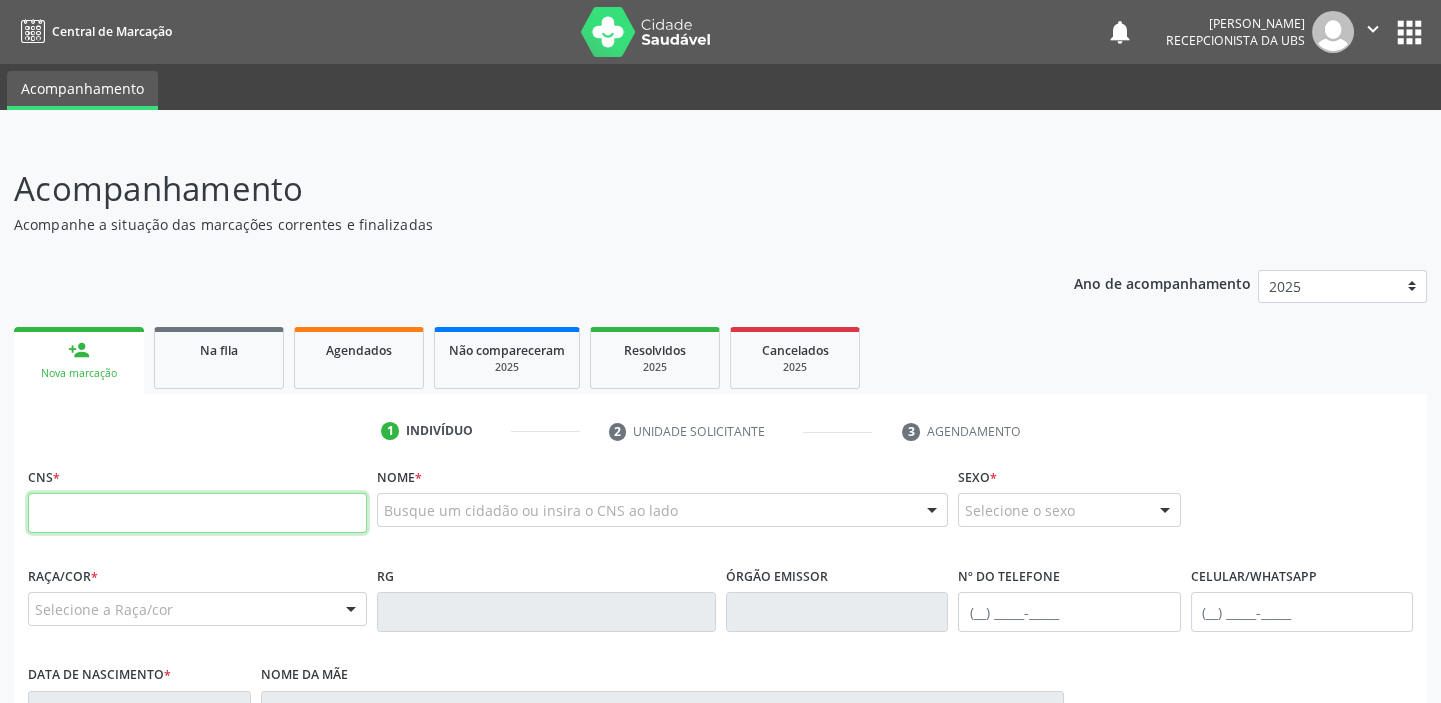 click at bounding box center (197, 513) 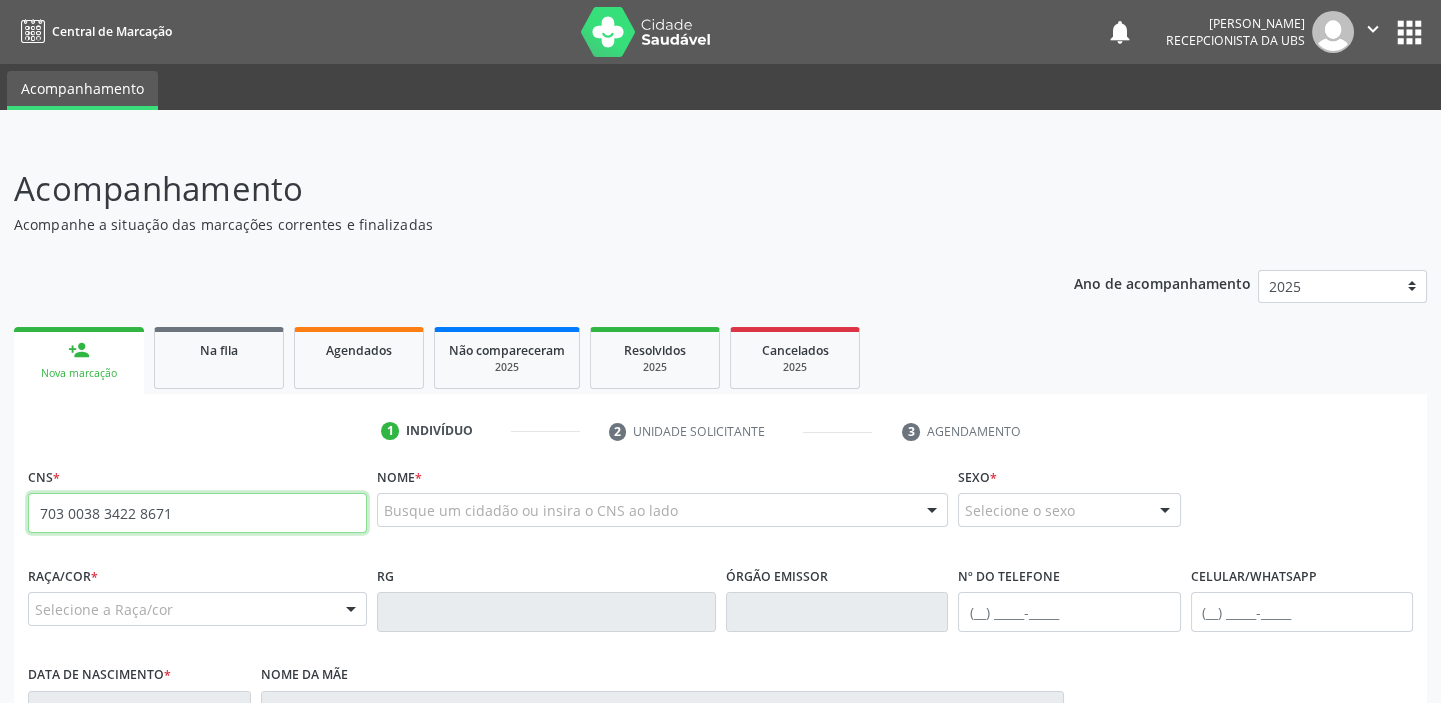 type on "703 0038 3422 8671" 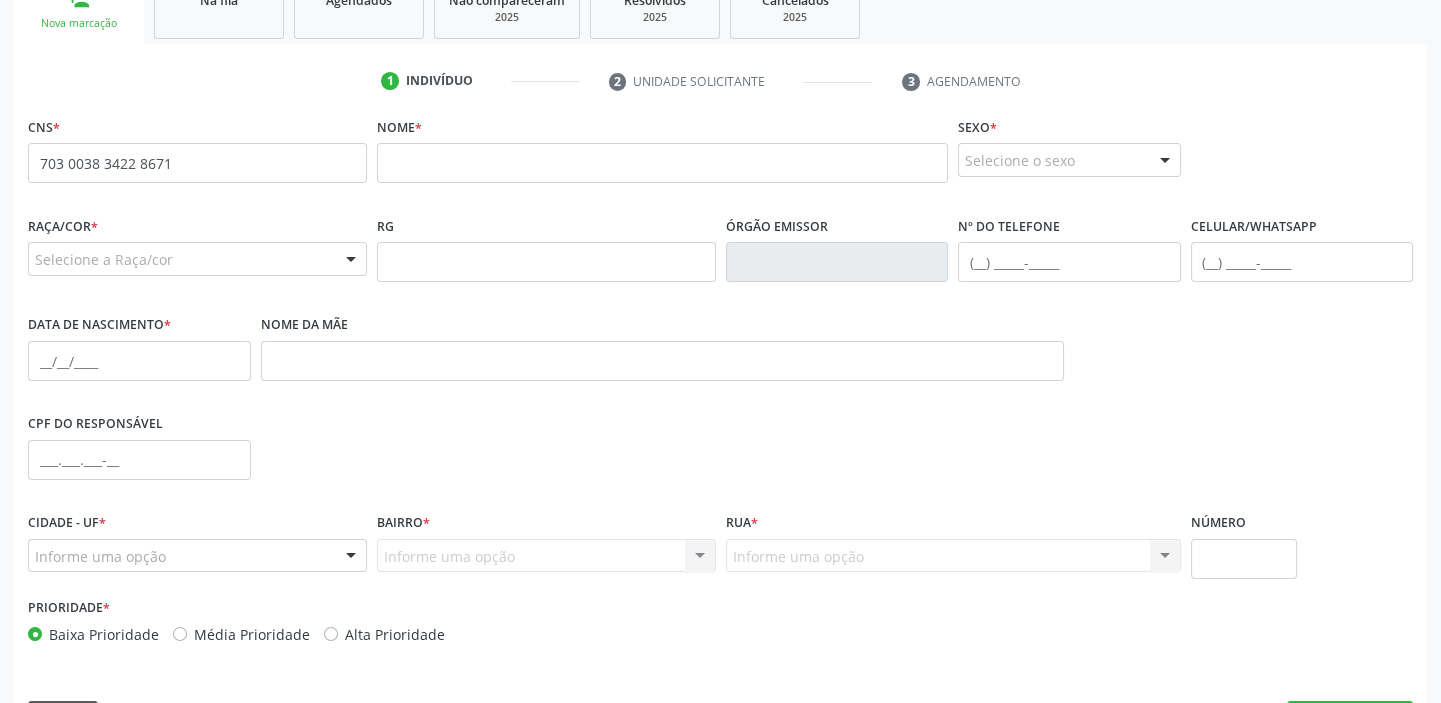 scroll, scrollTop: 352, scrollLeft: 0, axis: vertical 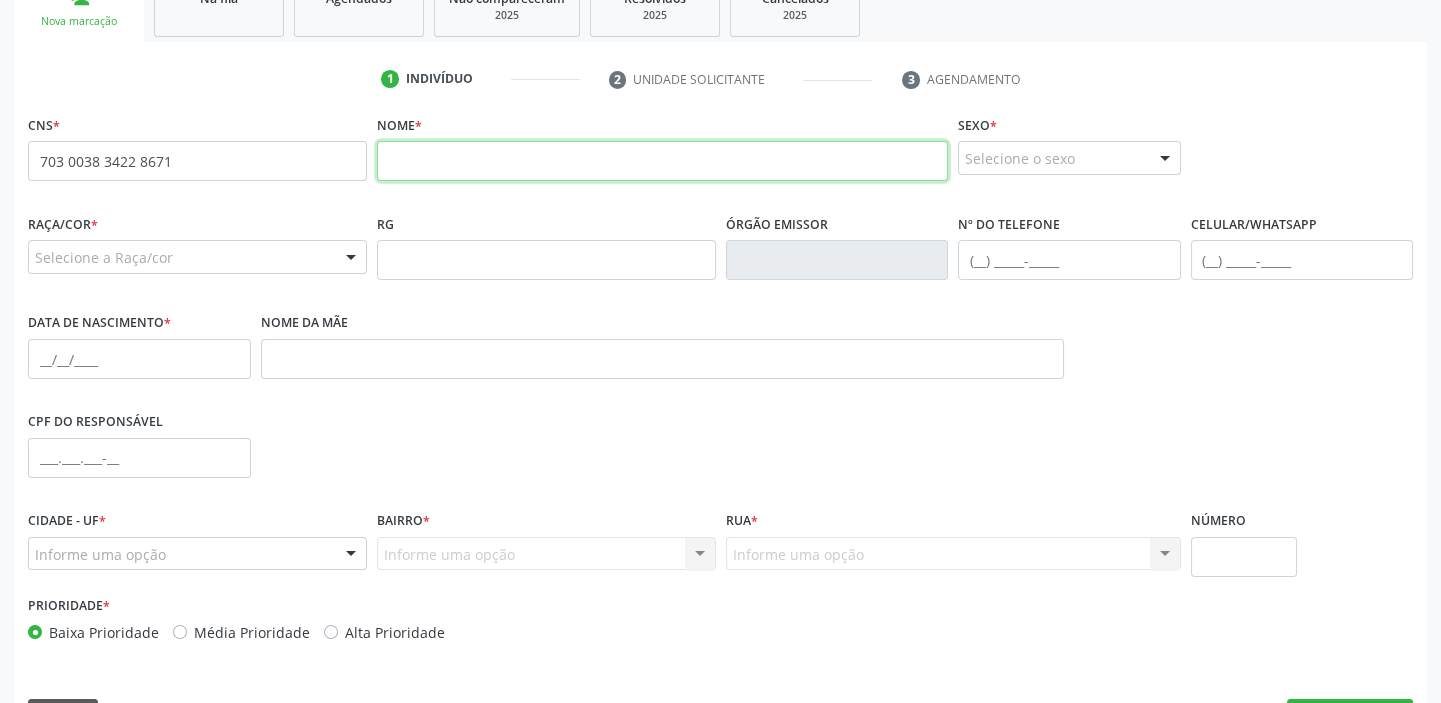 click at bounding box center (662, 161) 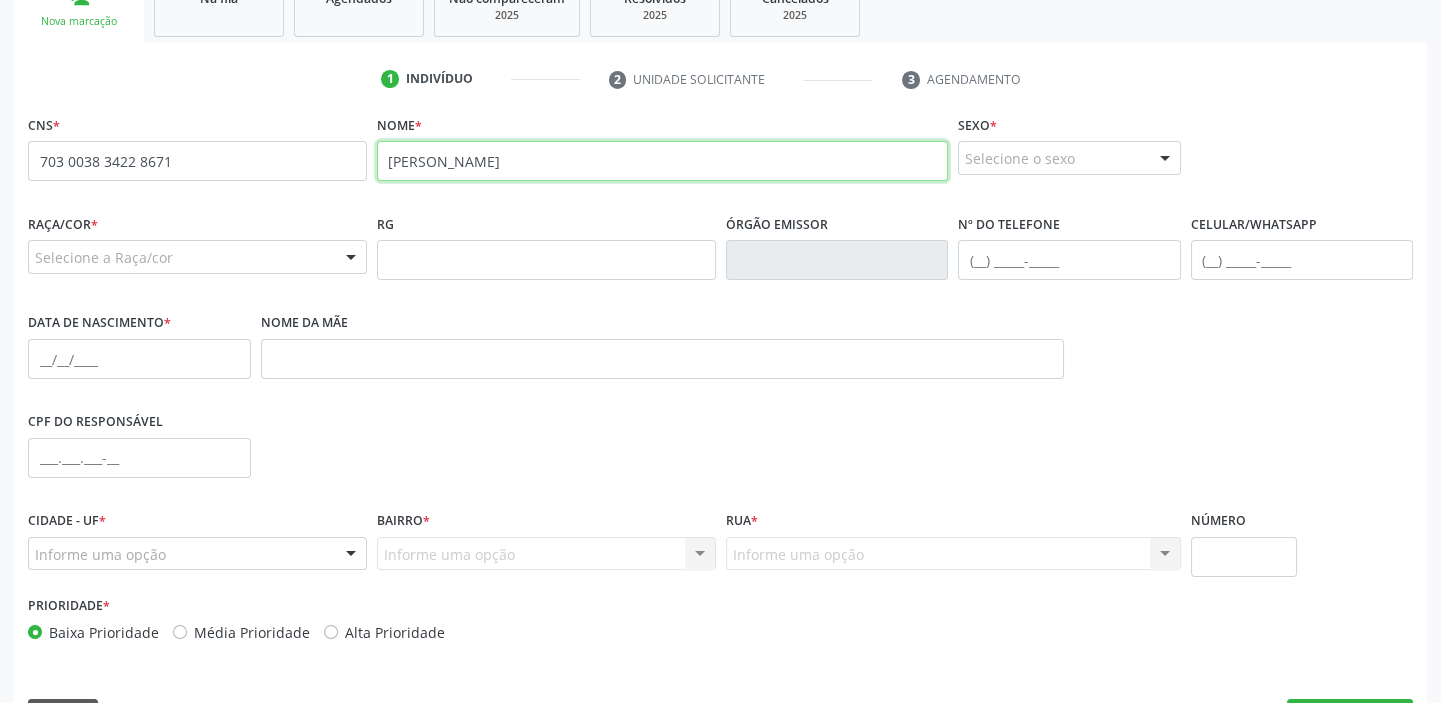 type on "[PERSON_NAME]" 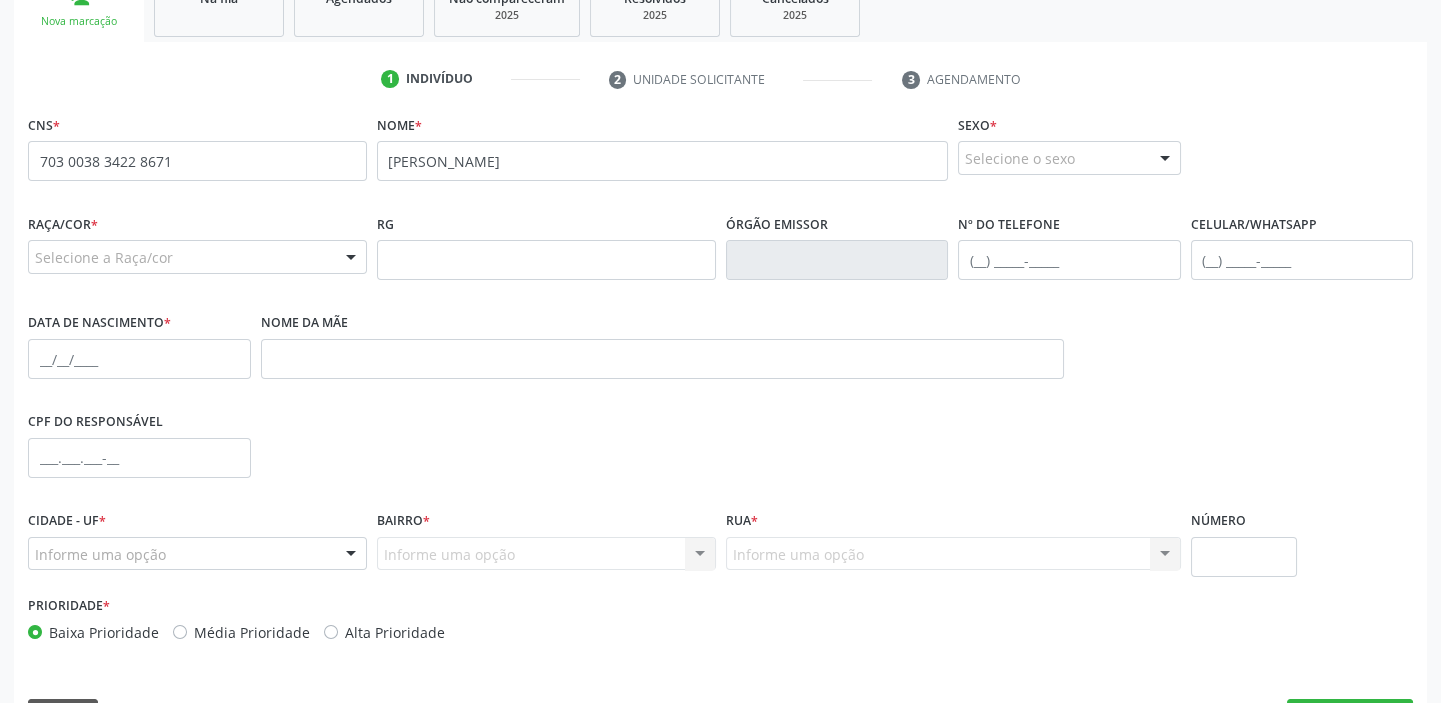 click on "Selecione o sexo" at bounding box center [1069, 158] 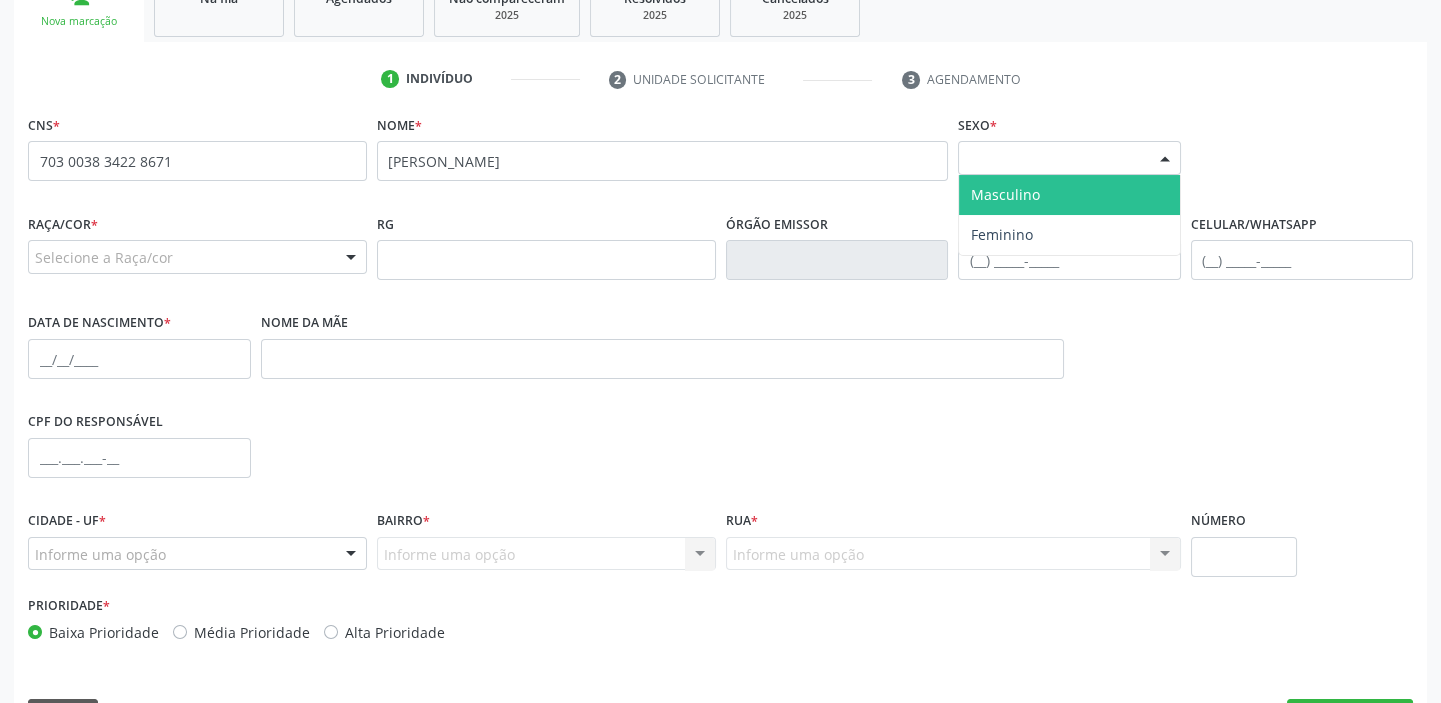 click on "Masculino" at bounding box center [1069, 195] 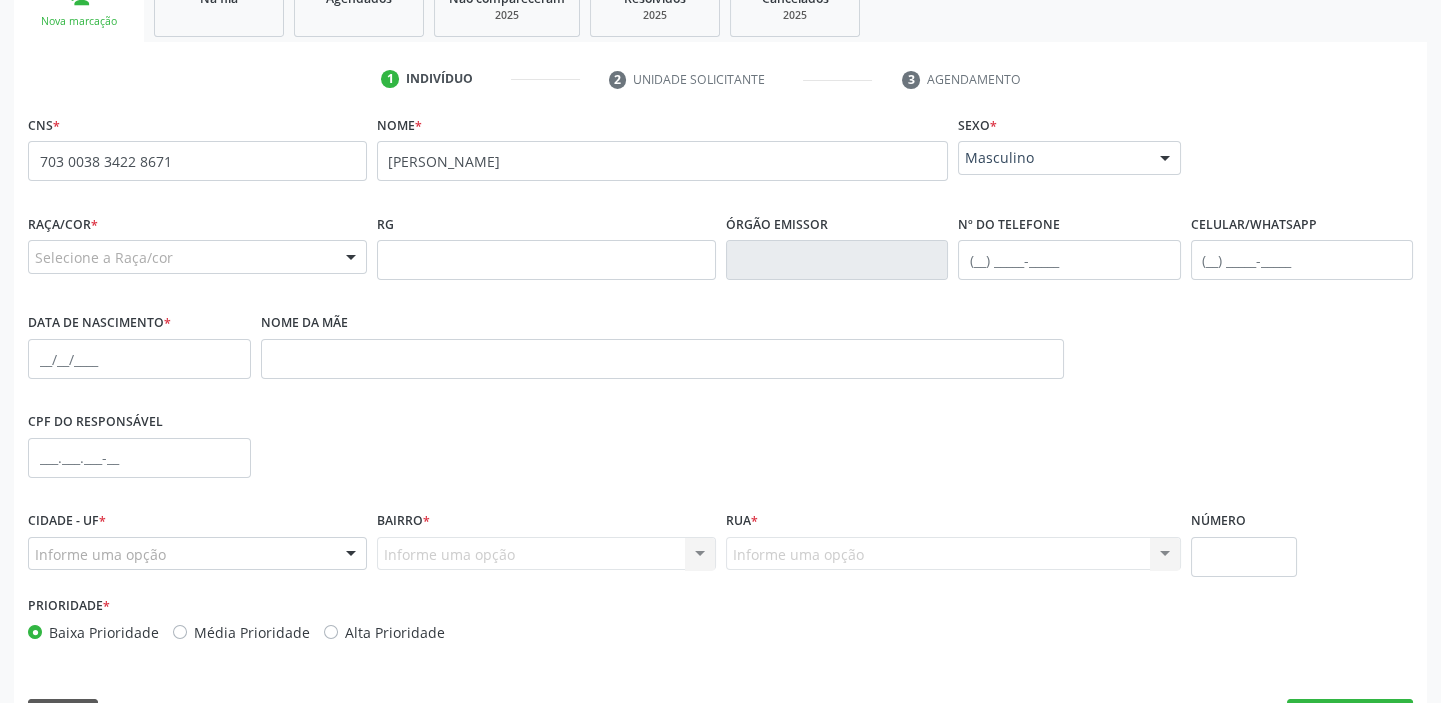 click on "Selecione a Raça/cor" at bounding box center [197, 257] 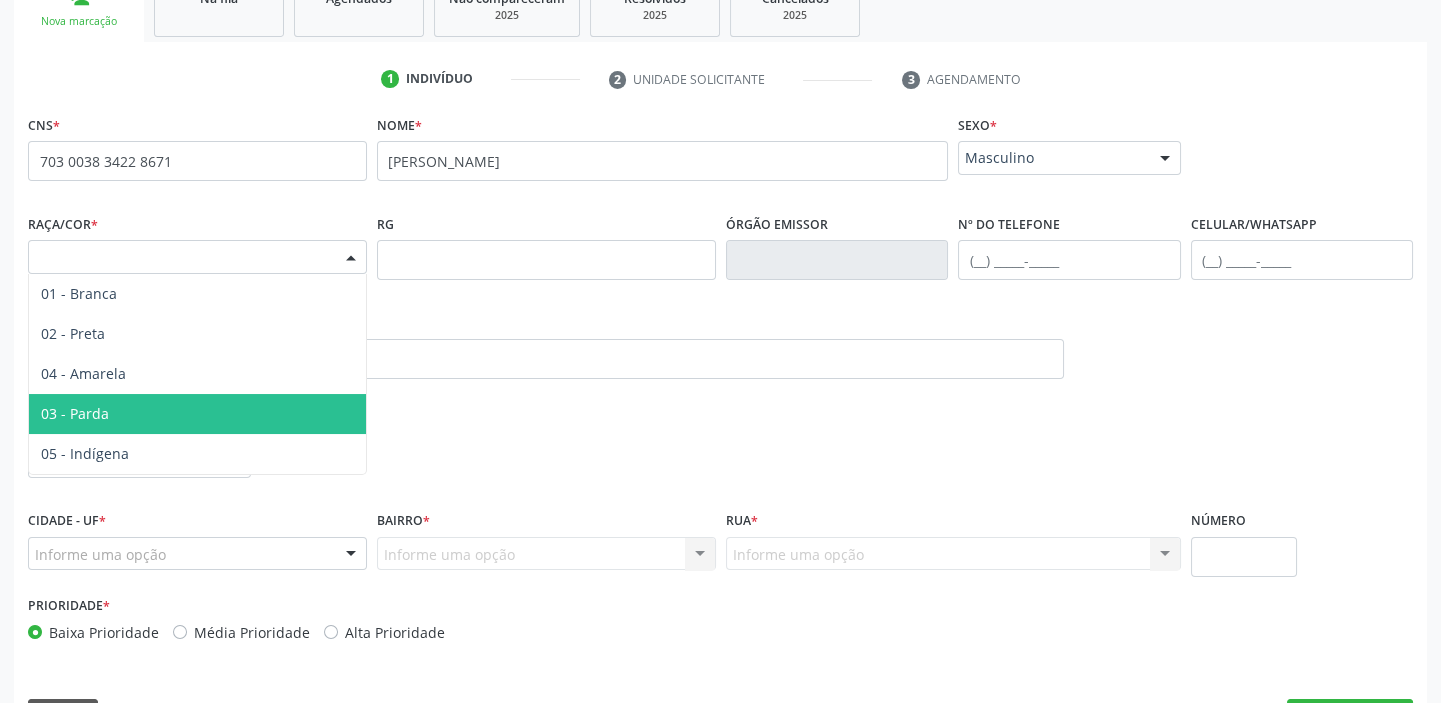 click on "03 - Parda" at bounding box center (197, 414) 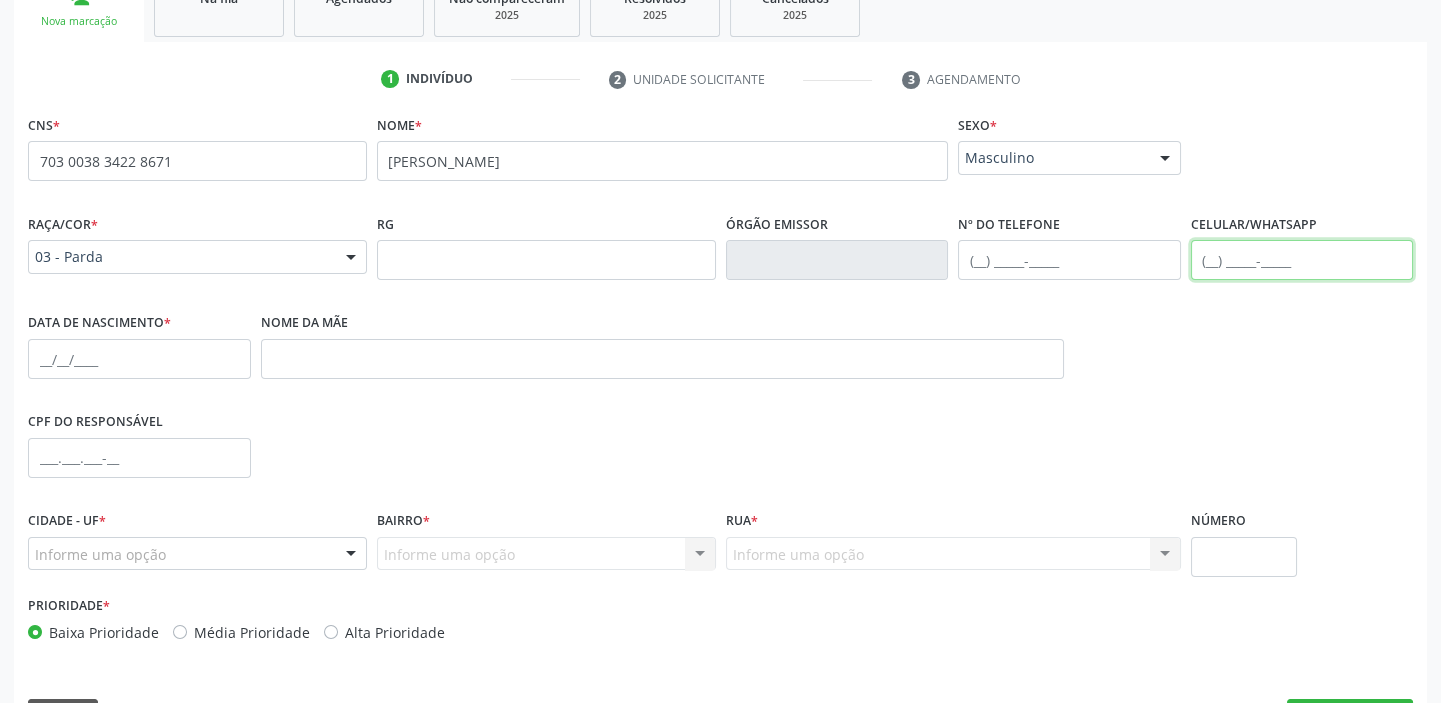 click at bounding box center [1302, 260] 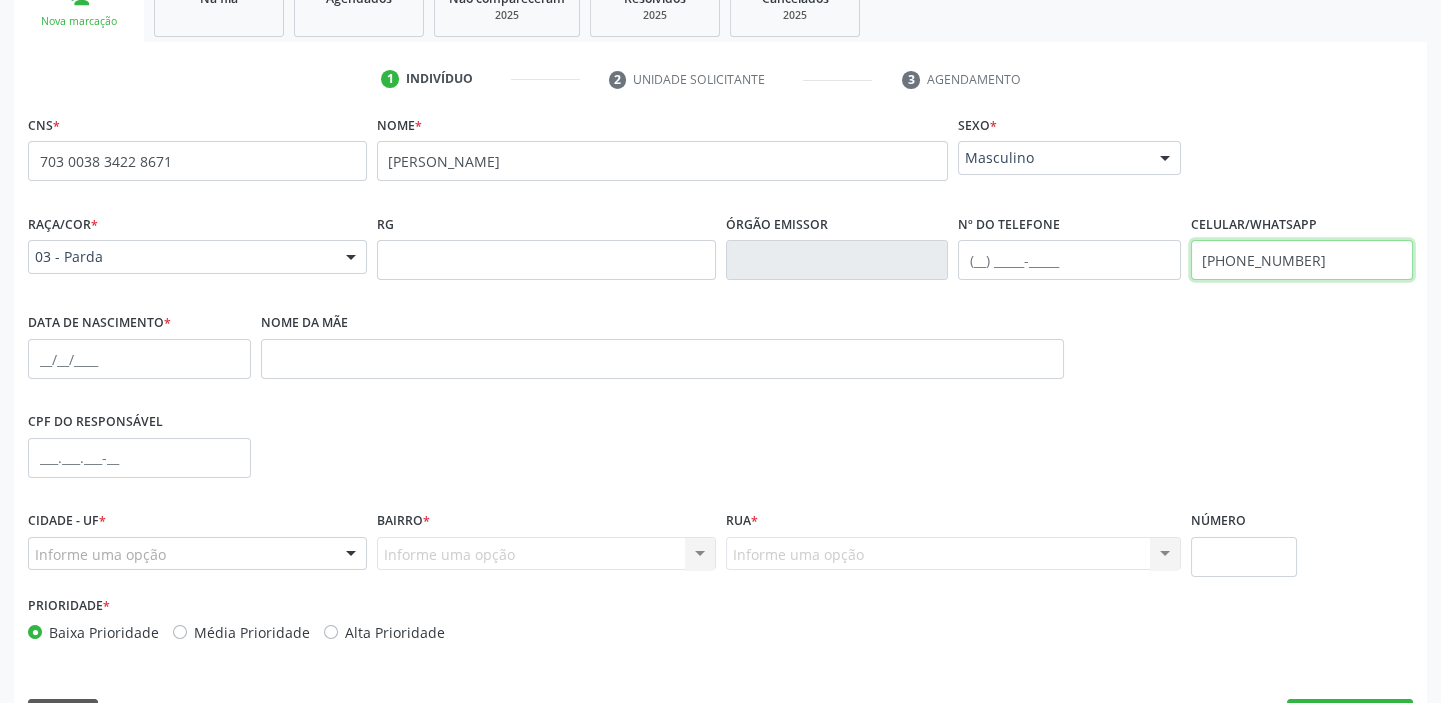 paste 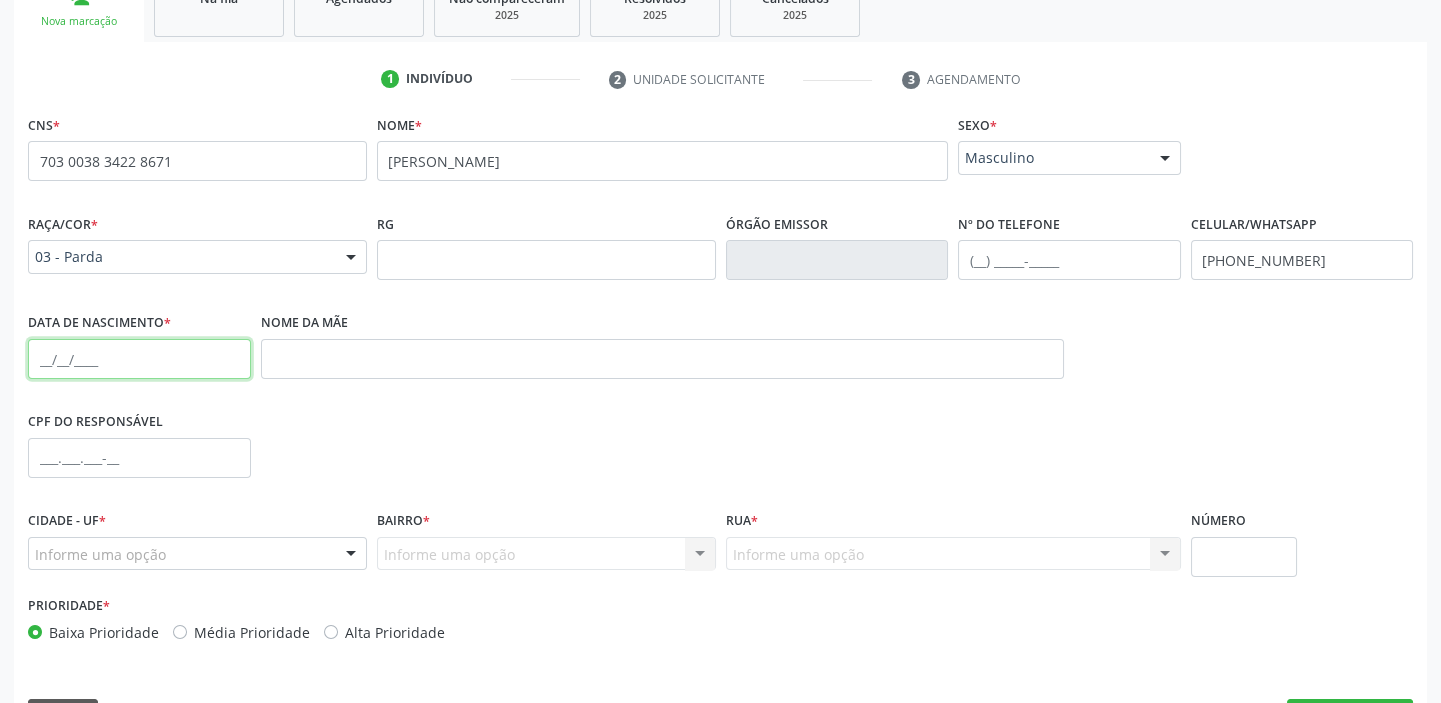 click at bounding box center (139, 359) 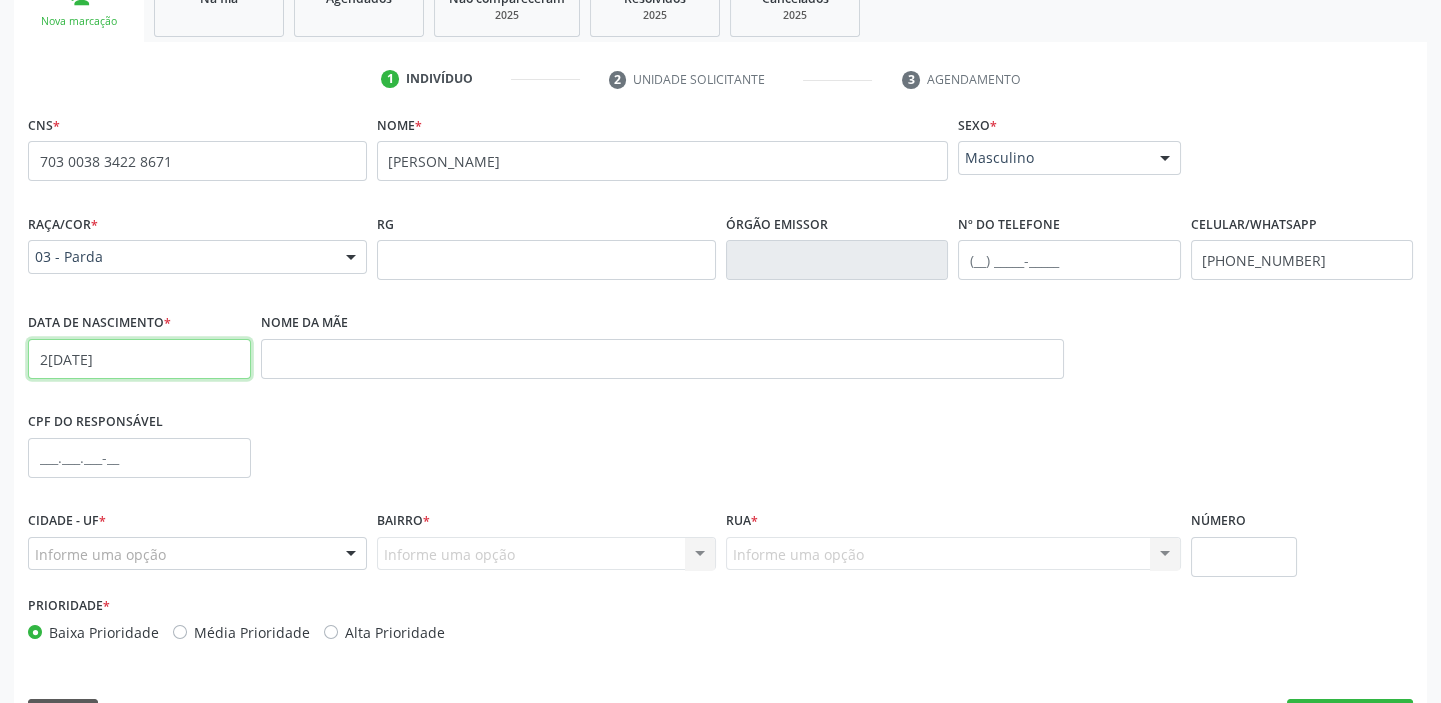 type on "21/08/1974" 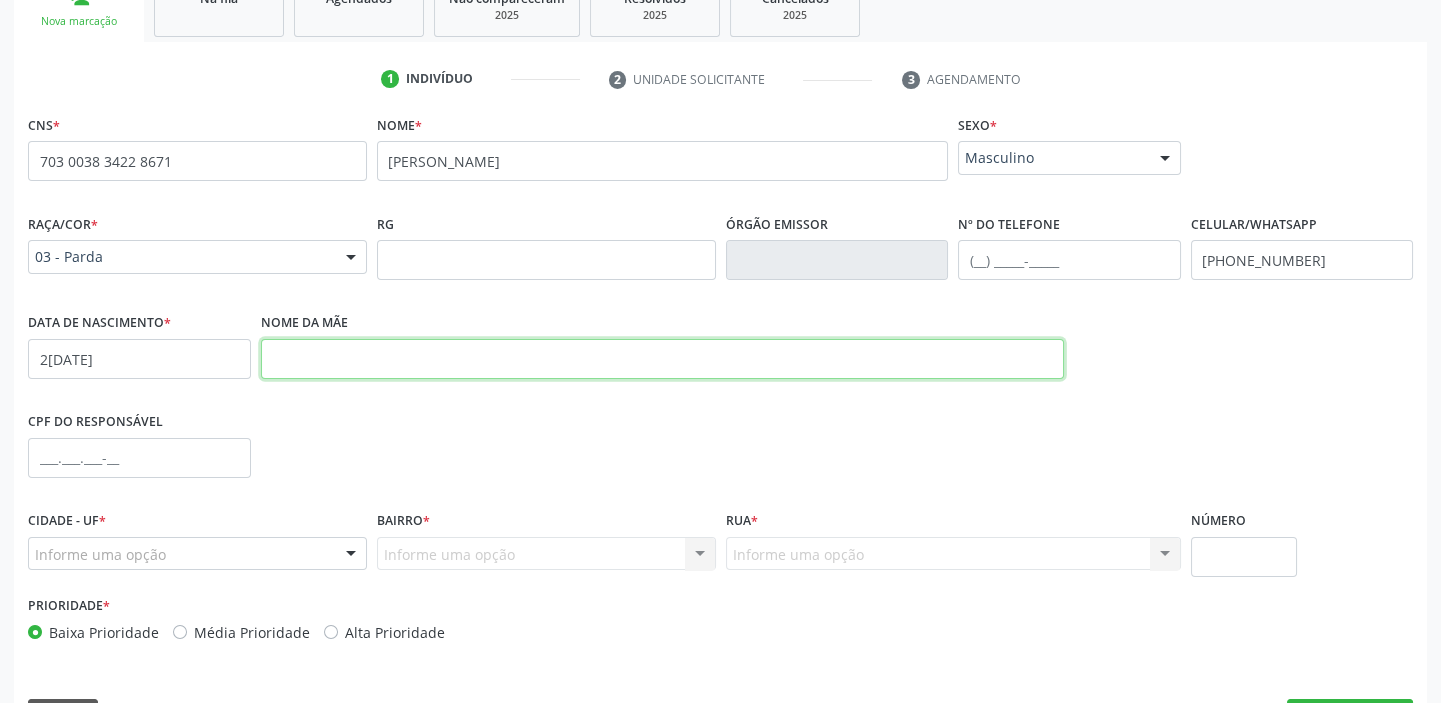 click at bounding box center (663, 359) 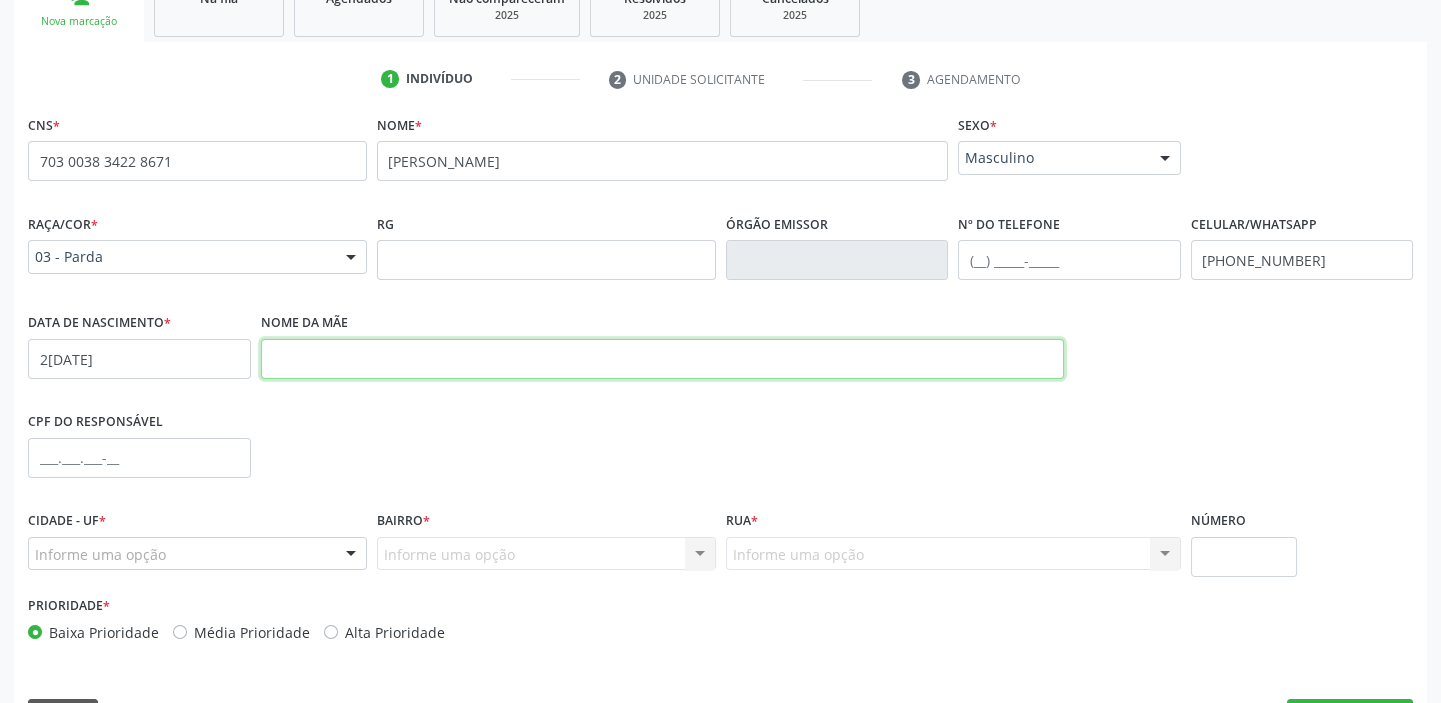 paste on "Maria Jose Germano de Lima" 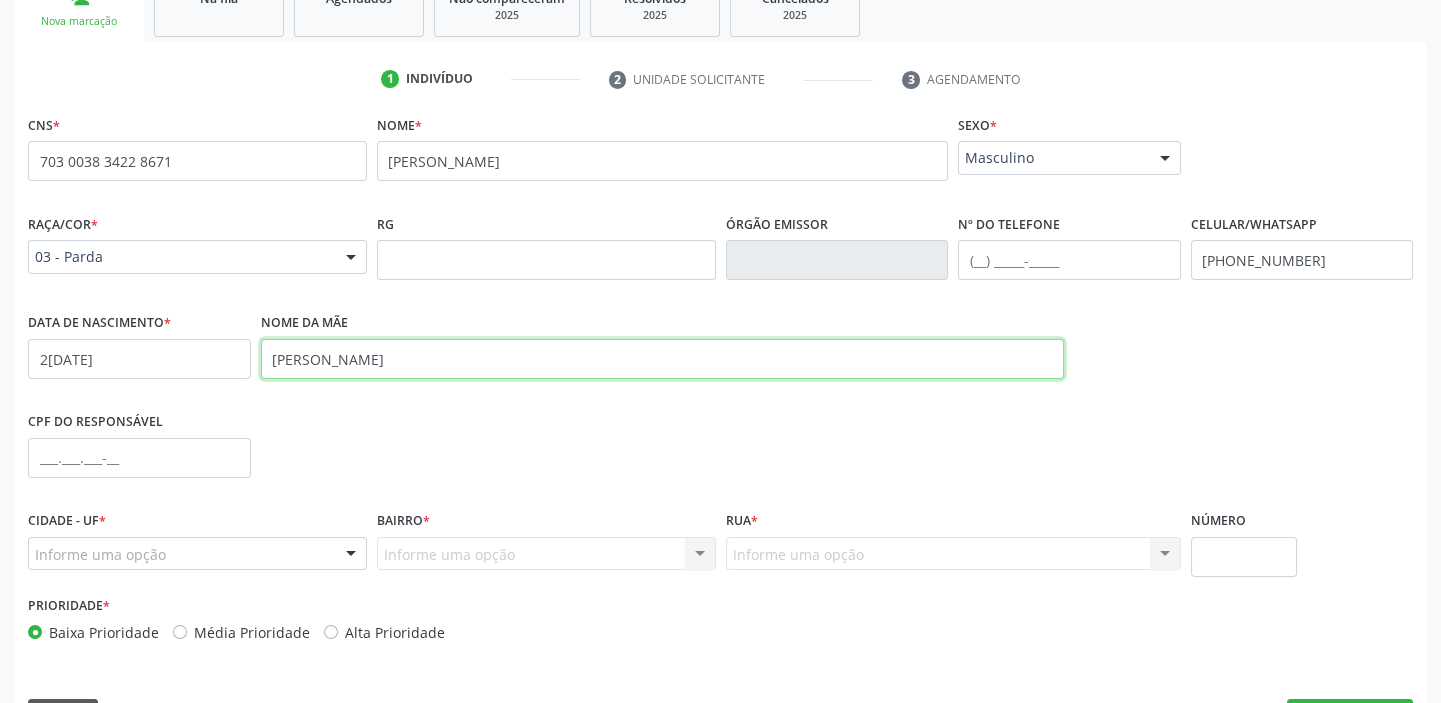 type on "Maria Jose Germano de Lima" 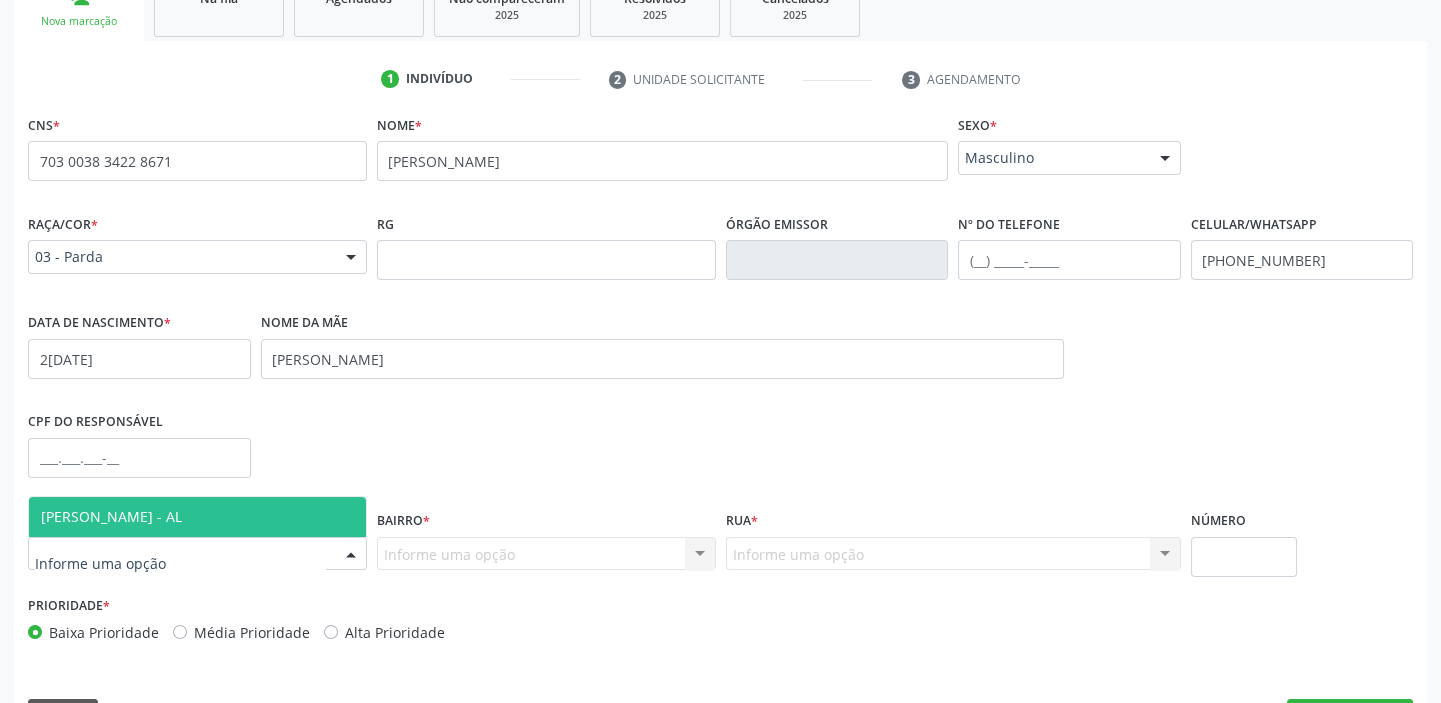 click at bounding box center (197, 554) 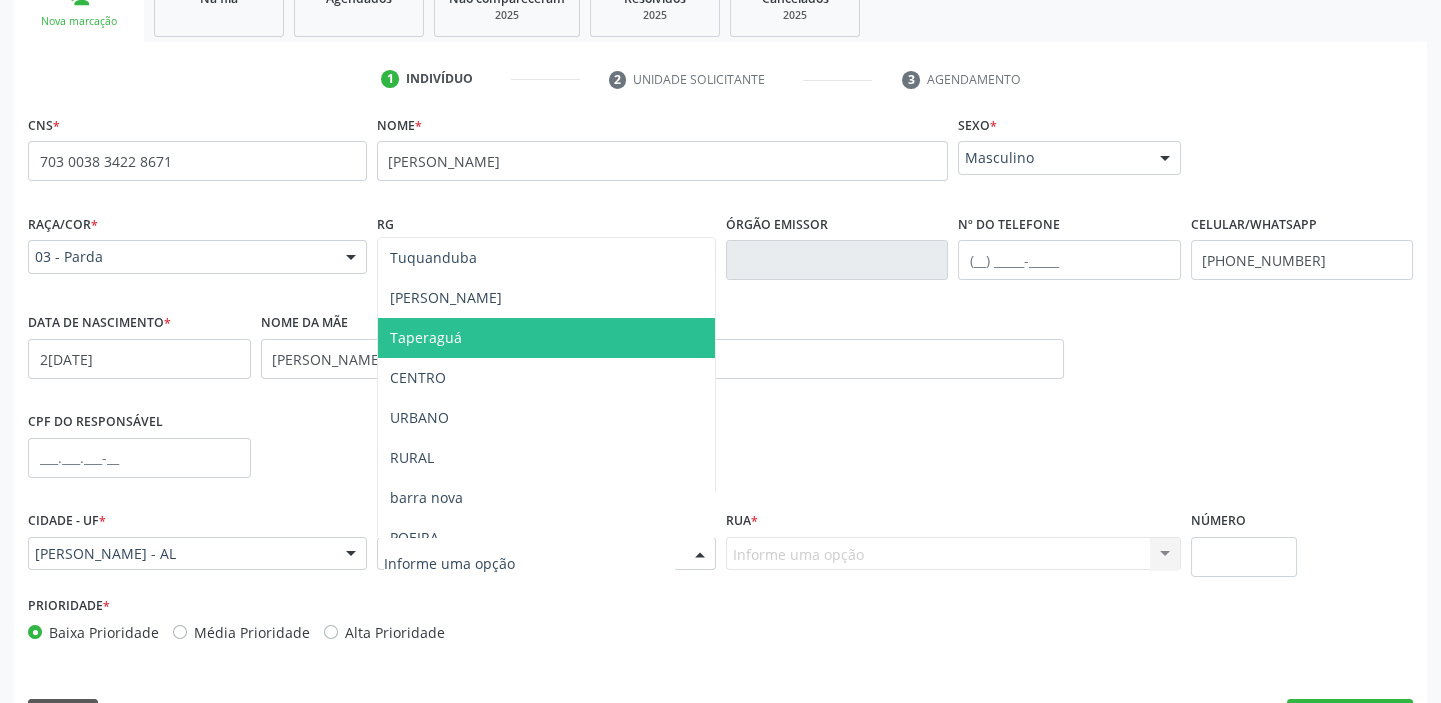 click on "Taperaguá" at bounding box center [546, 338] 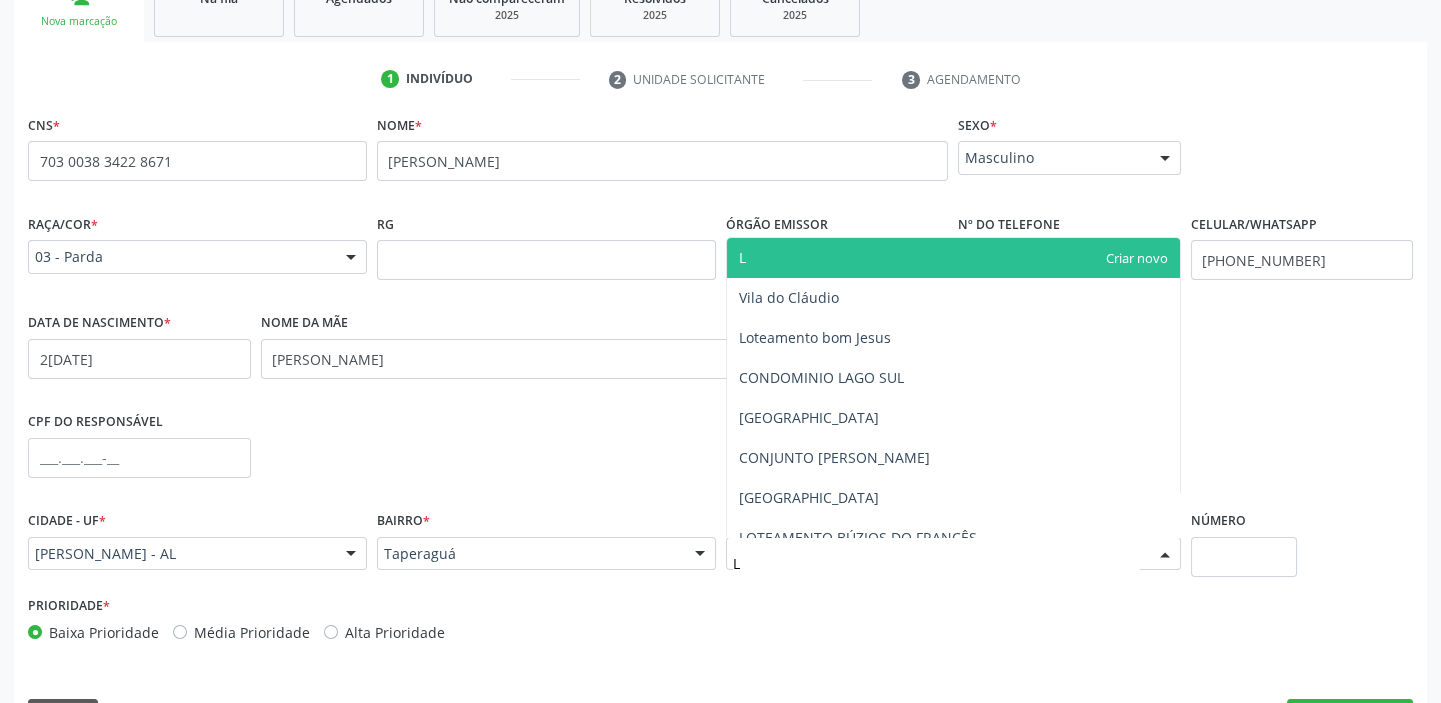 type on "LO" 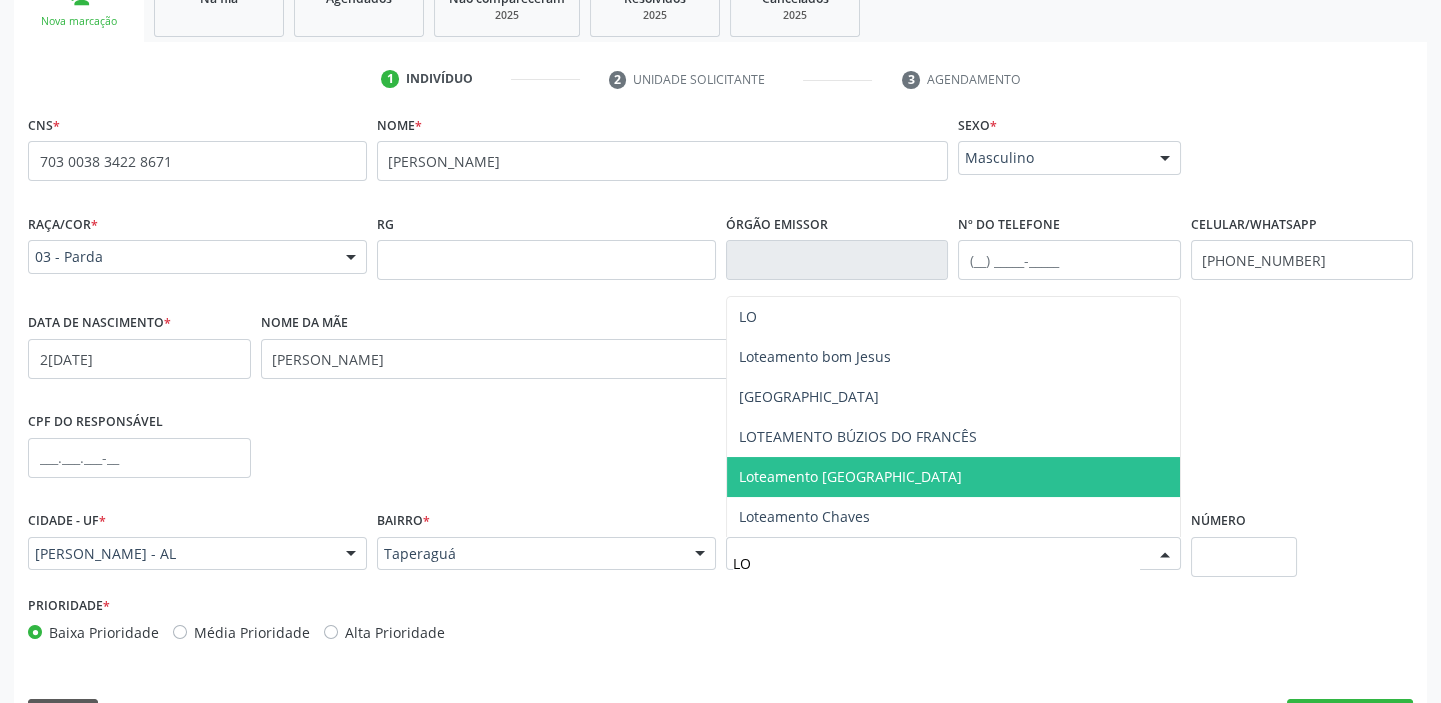 click on "Loteamento Porto Grande" at bounding box center [953, 477] 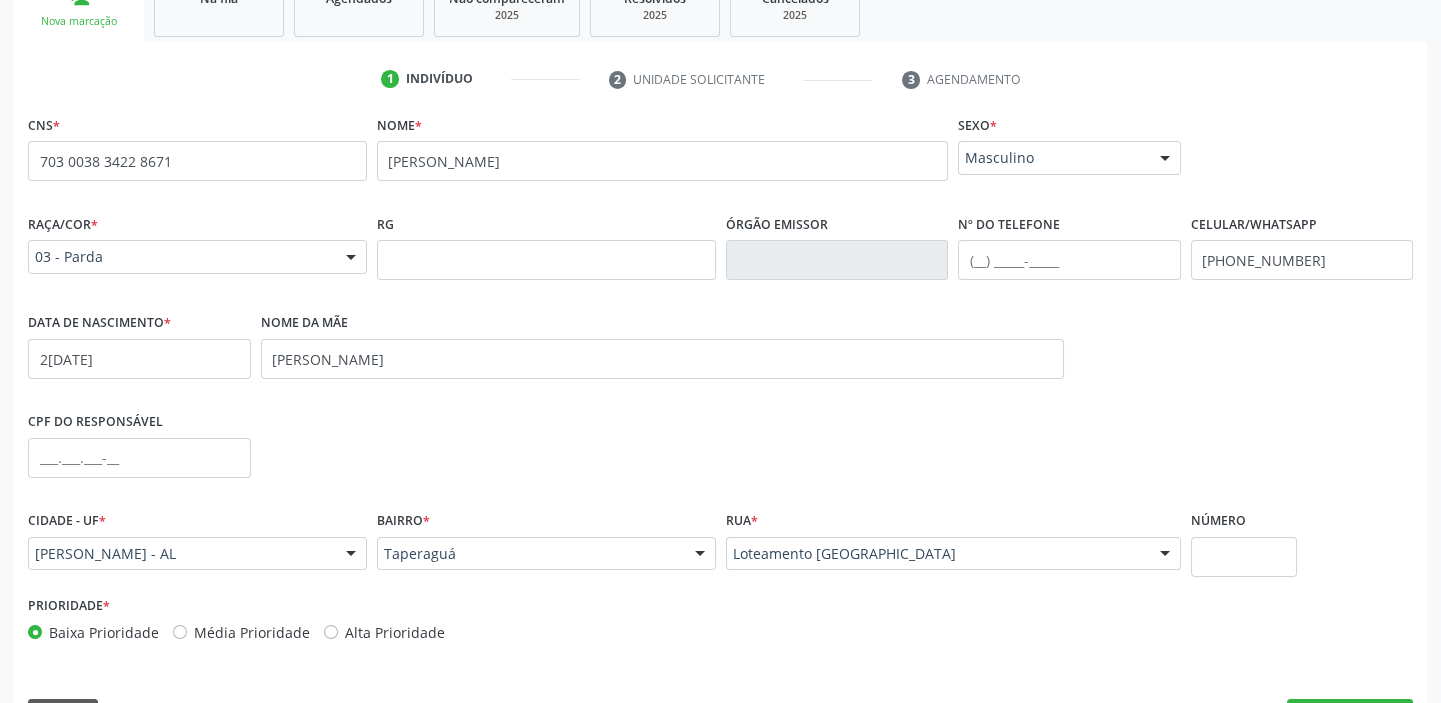 scroll, scrollTop: 408, scrollLeft: 0, axis: vertical 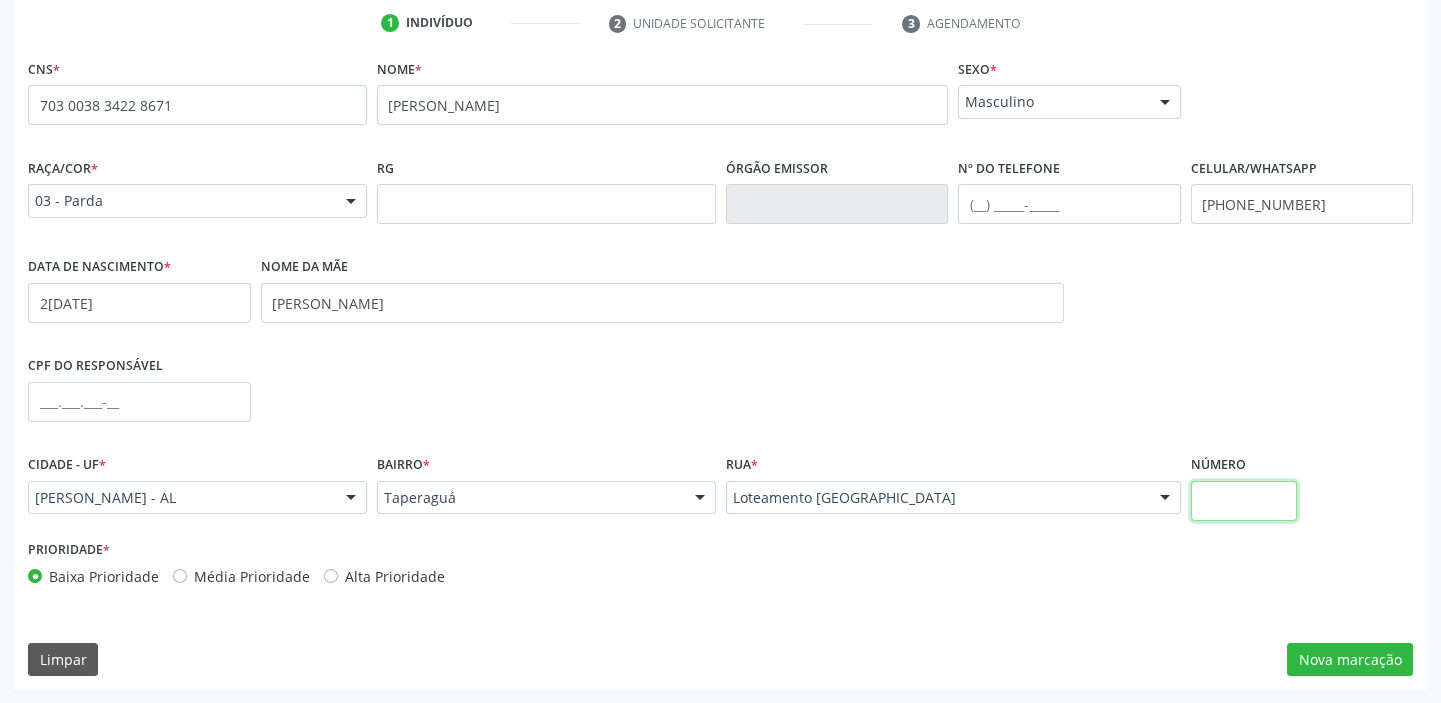 click at bounding box center [1244, 501] 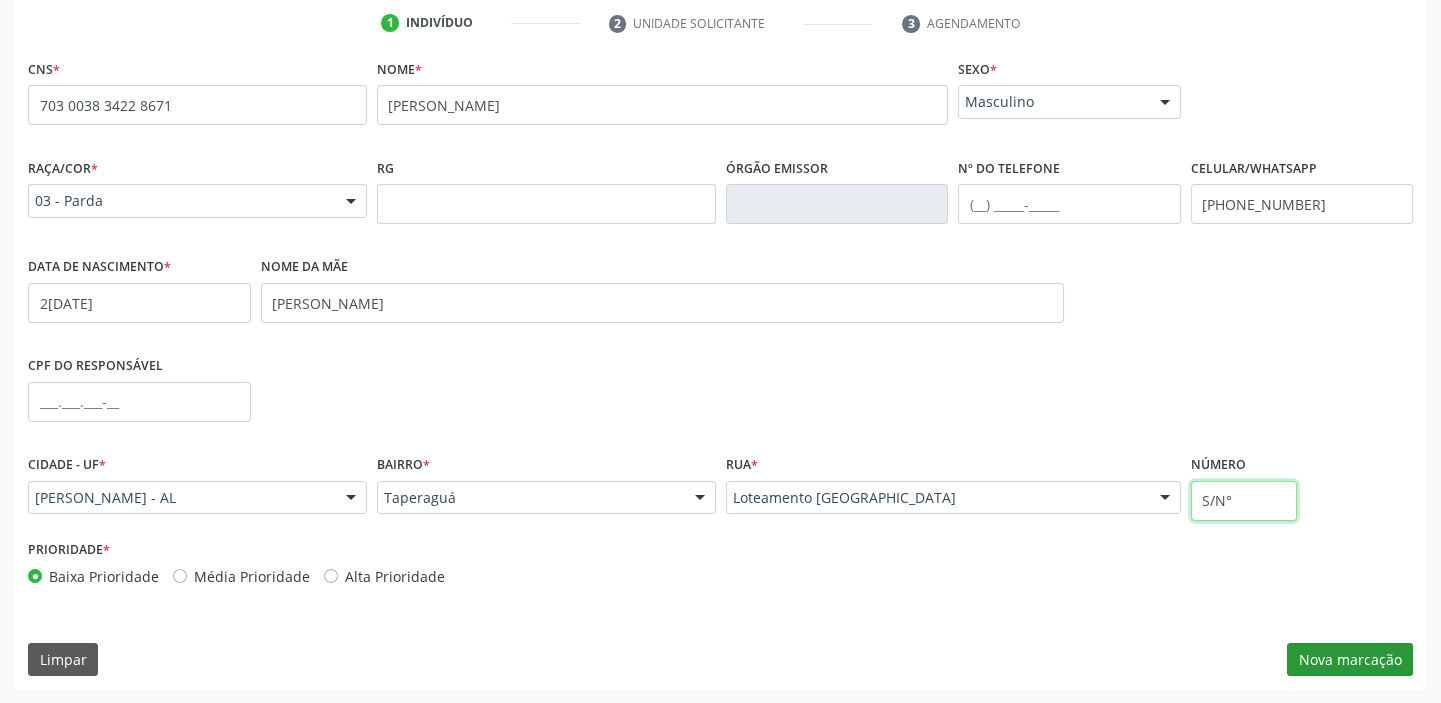 type on "S/N°" 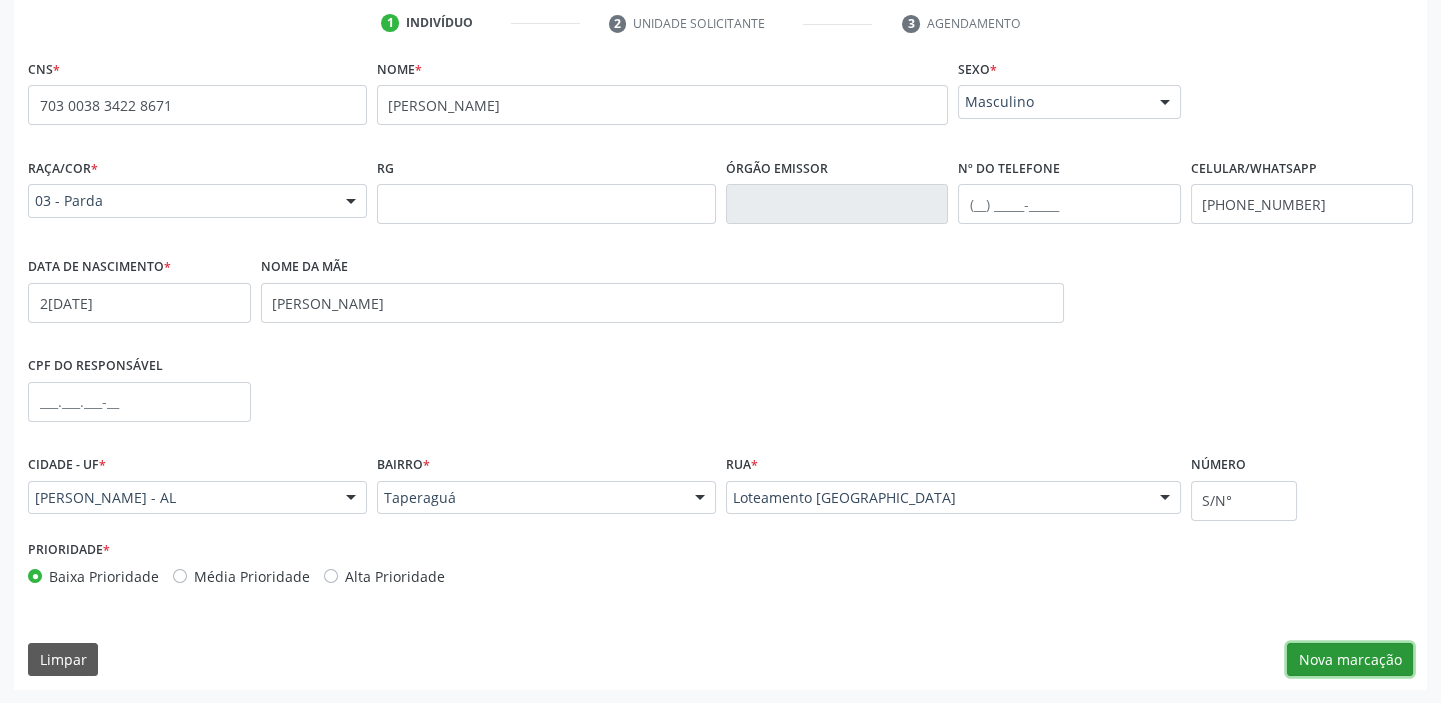 click on "Nova marcação" at bounding box center [1350, 660] 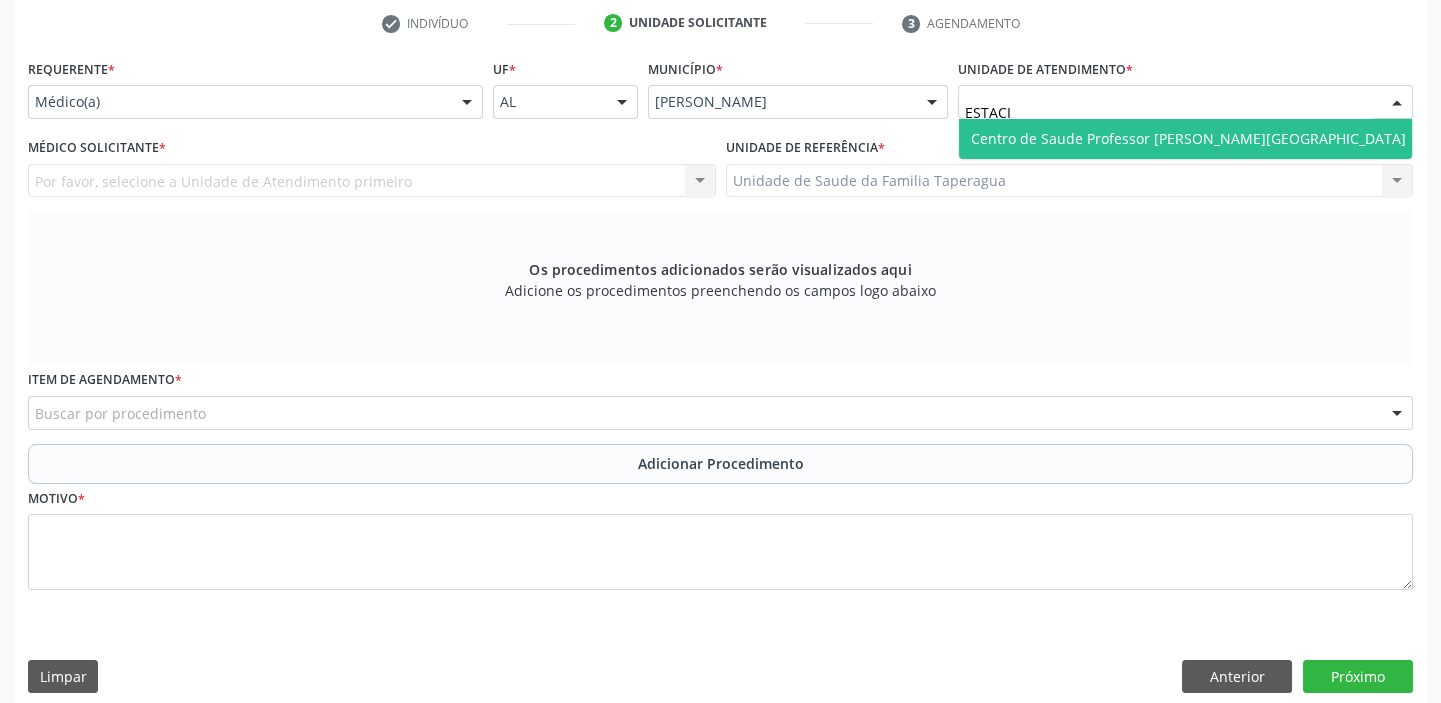 type on "ESTACIO" 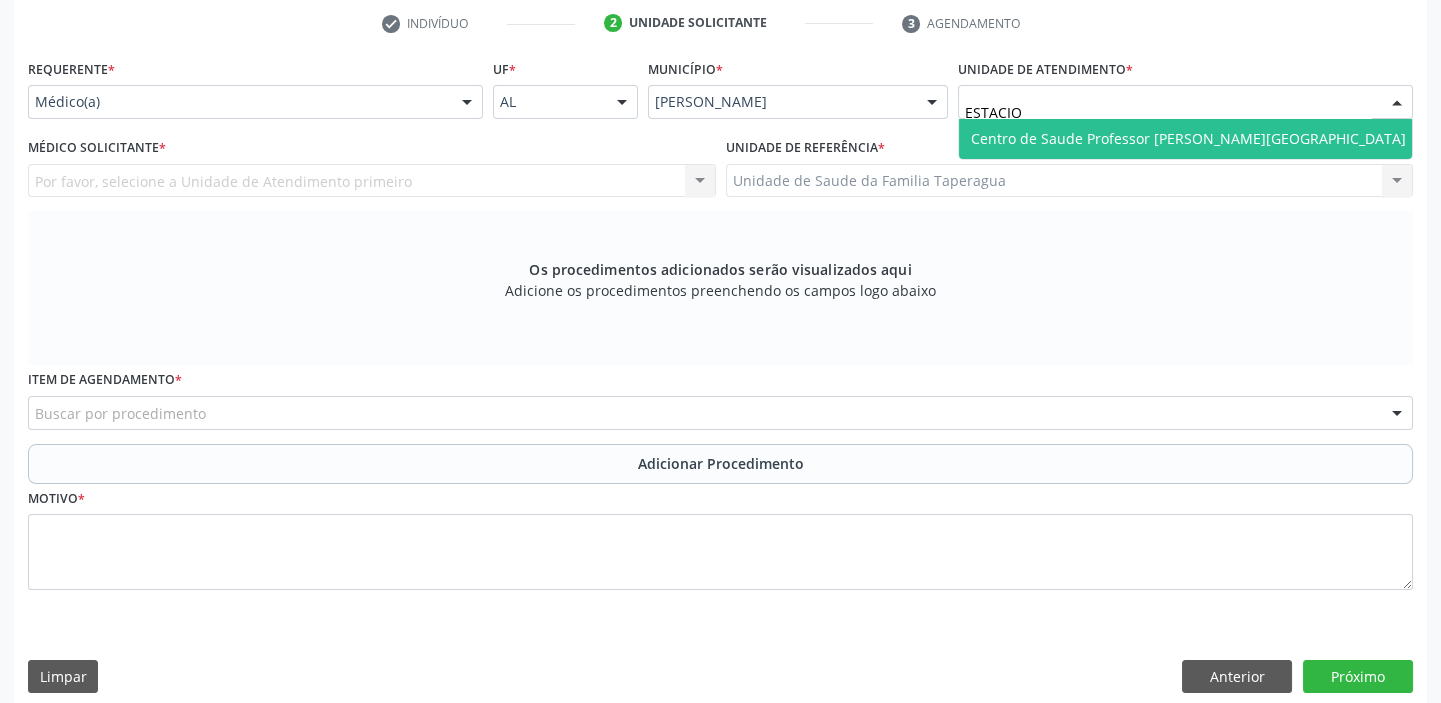 click on "Centro de Saude Professor [PERSON_NAME][GEOGRAPHIC_DATA]" at bounding box center [1188, 138] 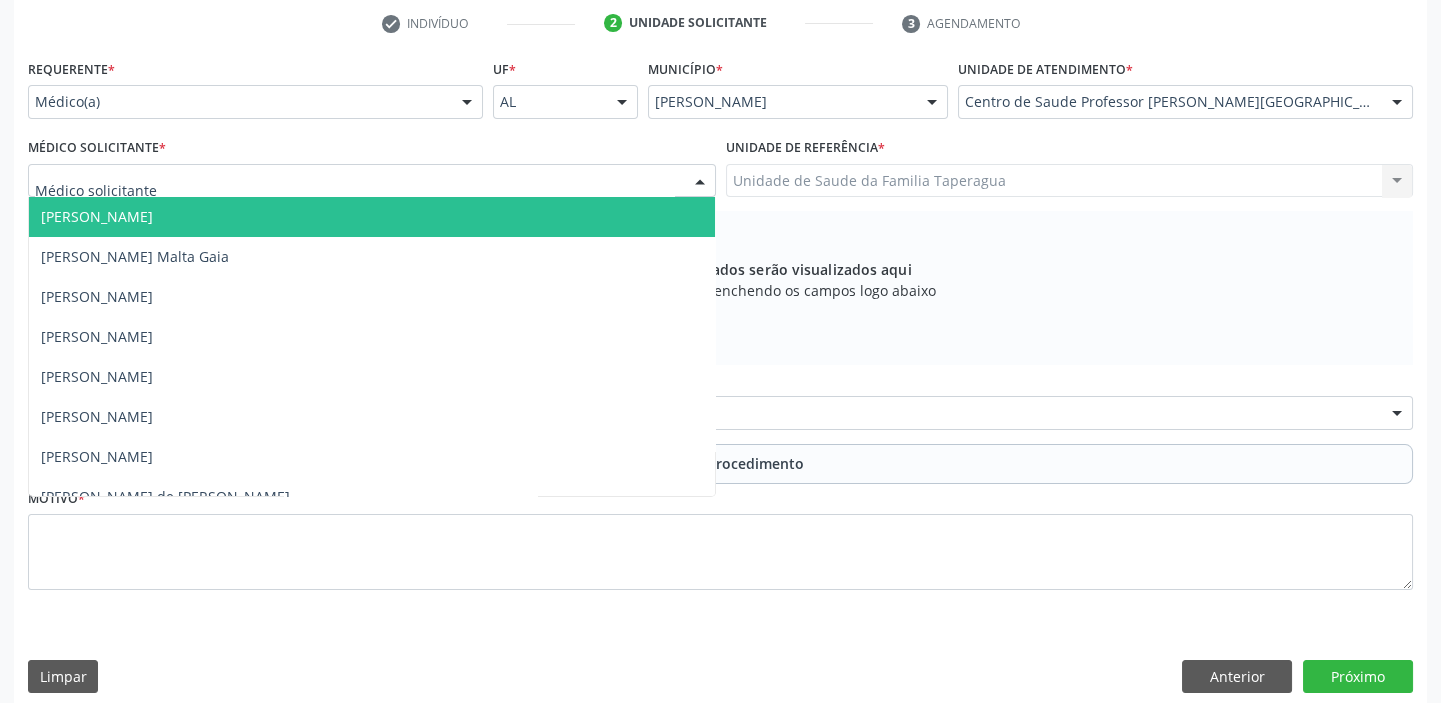 click at bounding box center (372, 181) 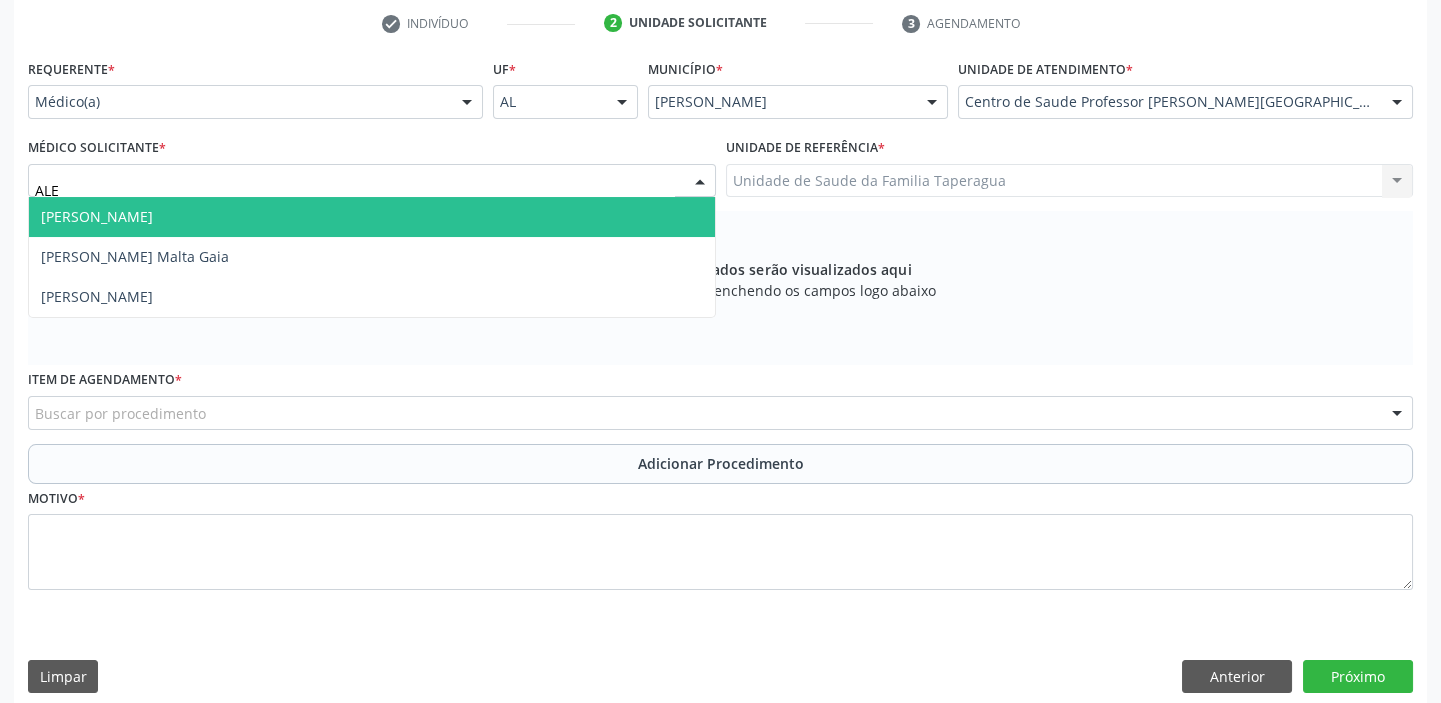 type on "[PERSON_NAME]" 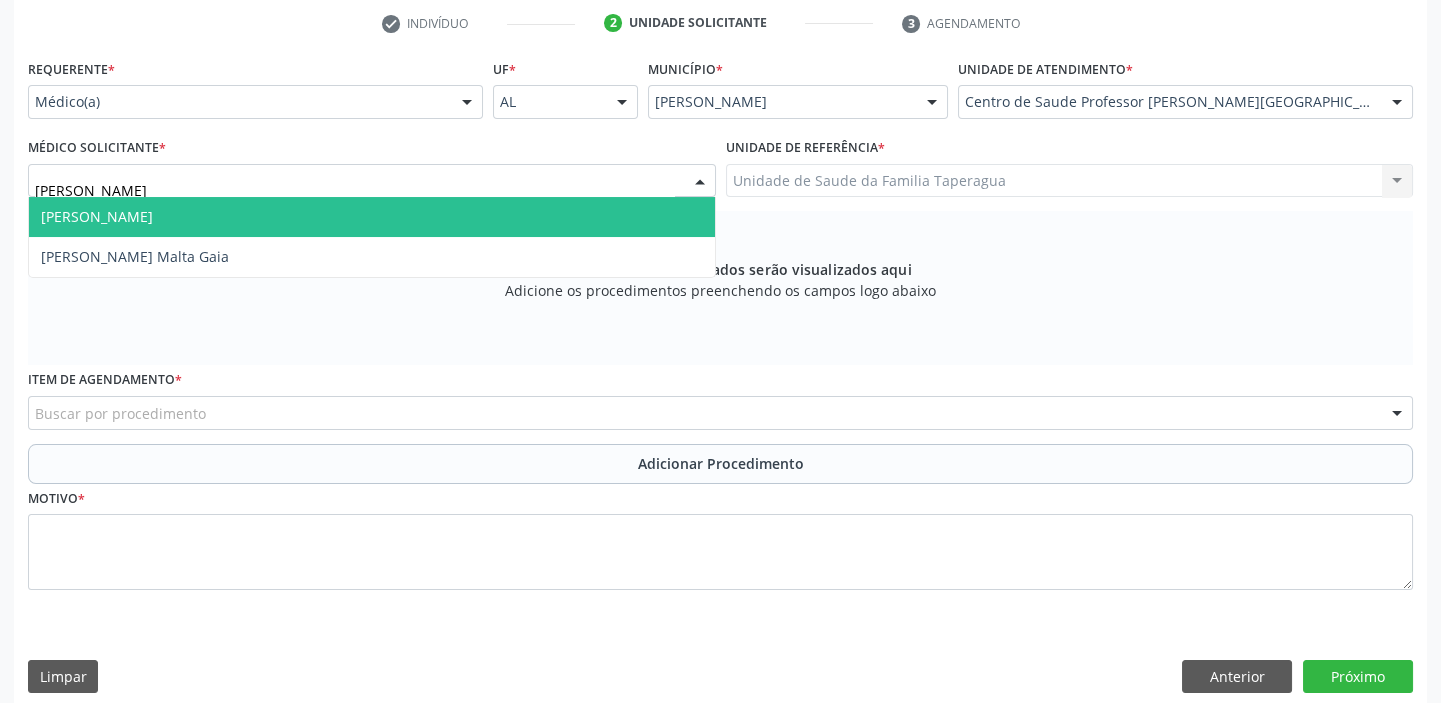 click on "[PERSON_NAME]" at bounding box center [372, 217] 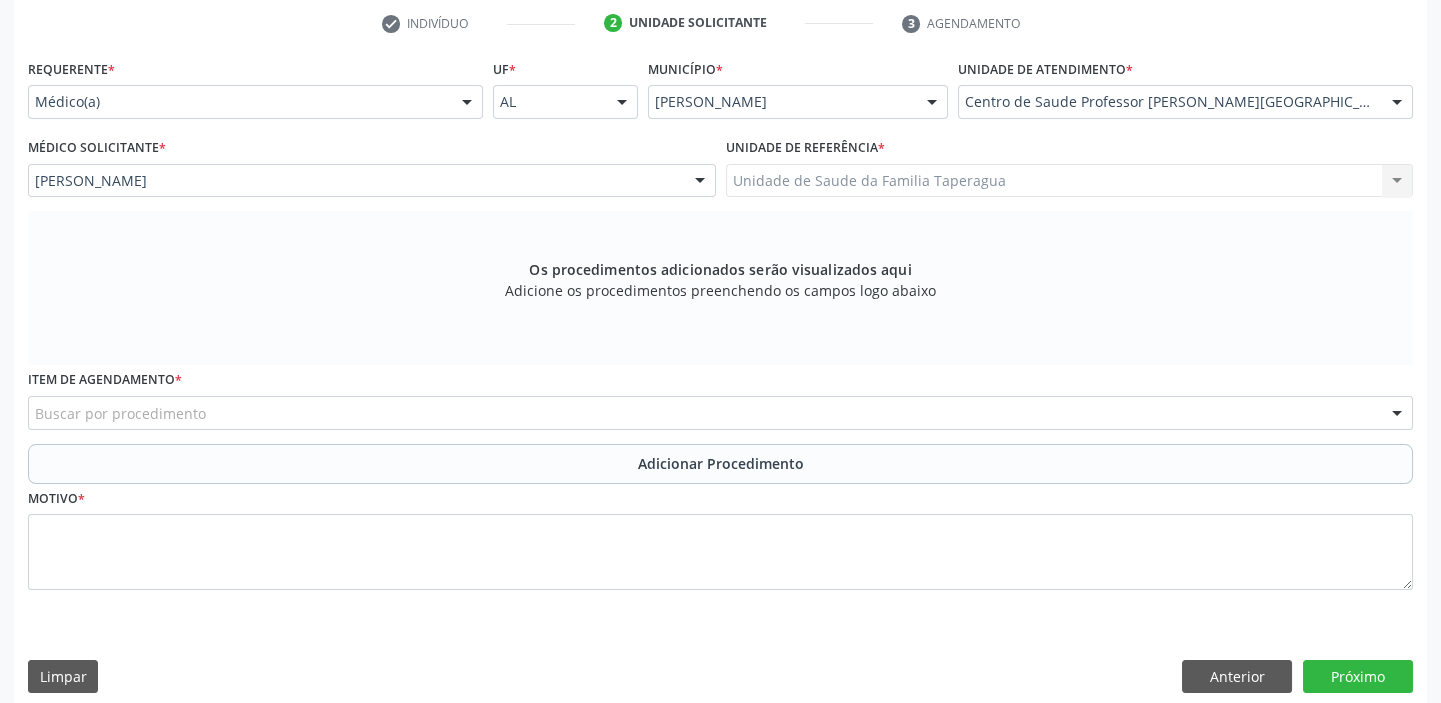 click on "Buscar por procedimento" at bounding box center [720, 413] 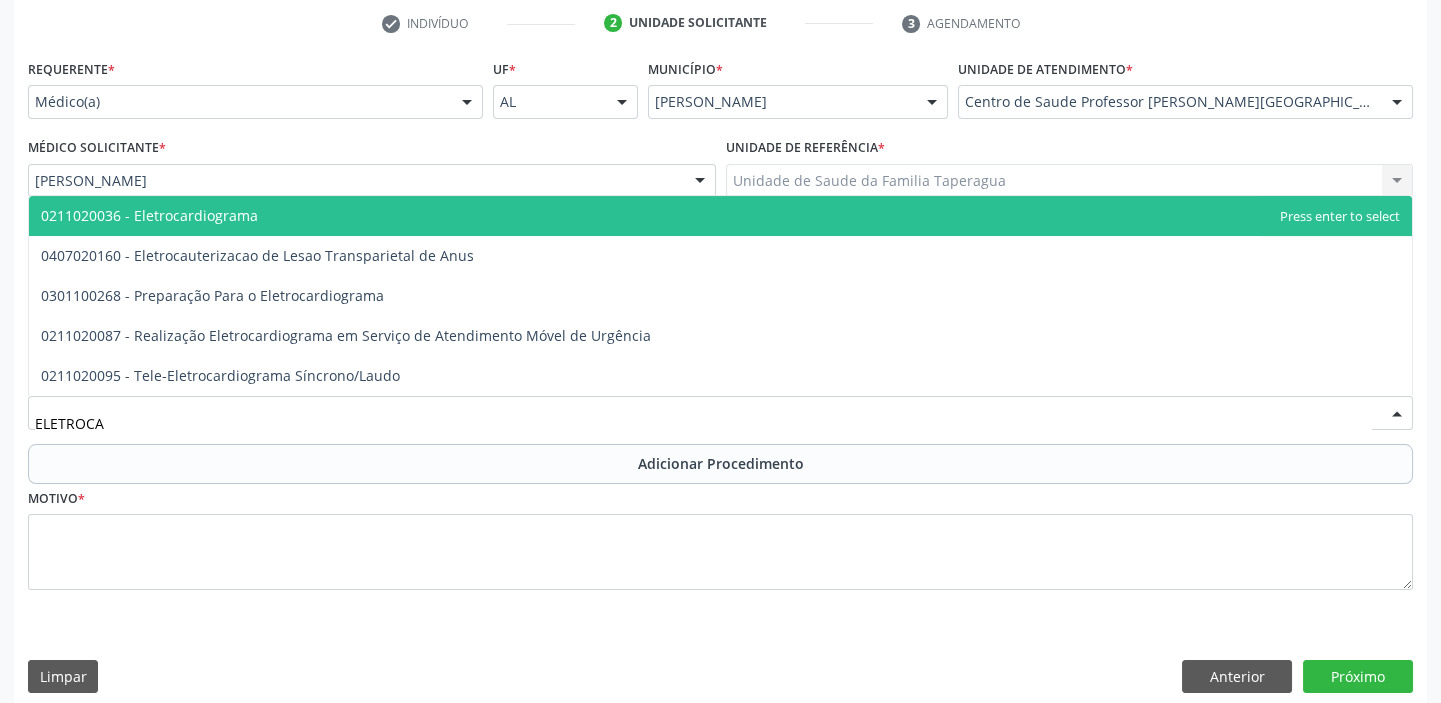 type on "ELETROCAR" 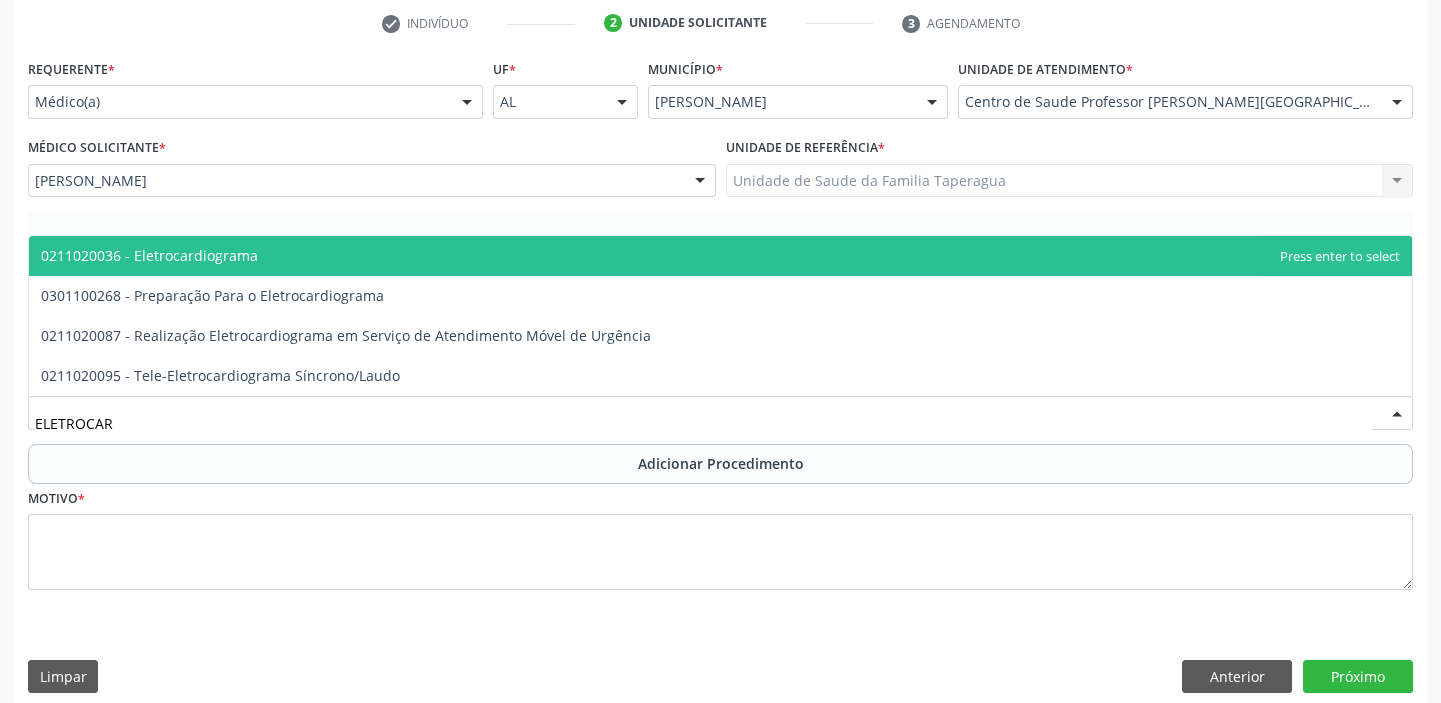 click on "0211020036 - Eletrocardiograma" at bounding box center (720, 256) 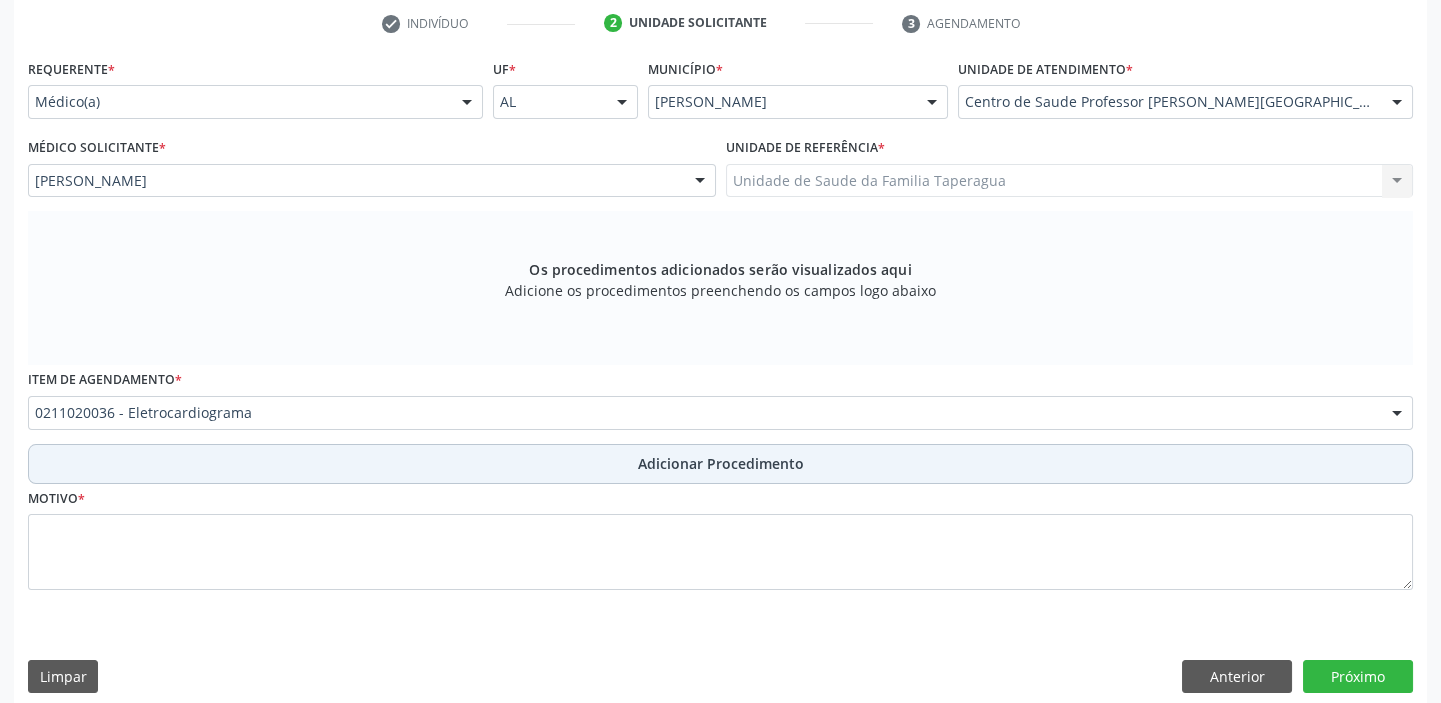 click on "Adicionar Procedimento" at bounding box center (720, 464) 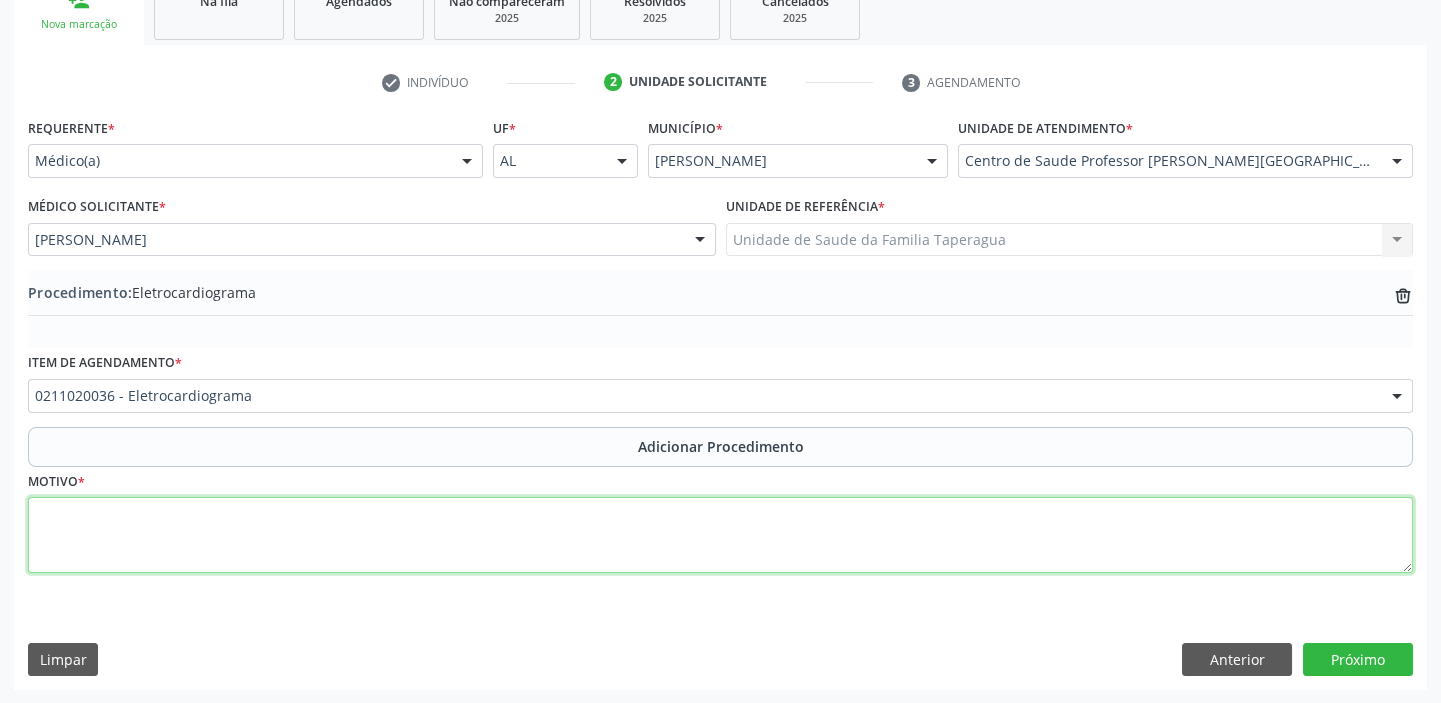click at bounding box center [720, 535] 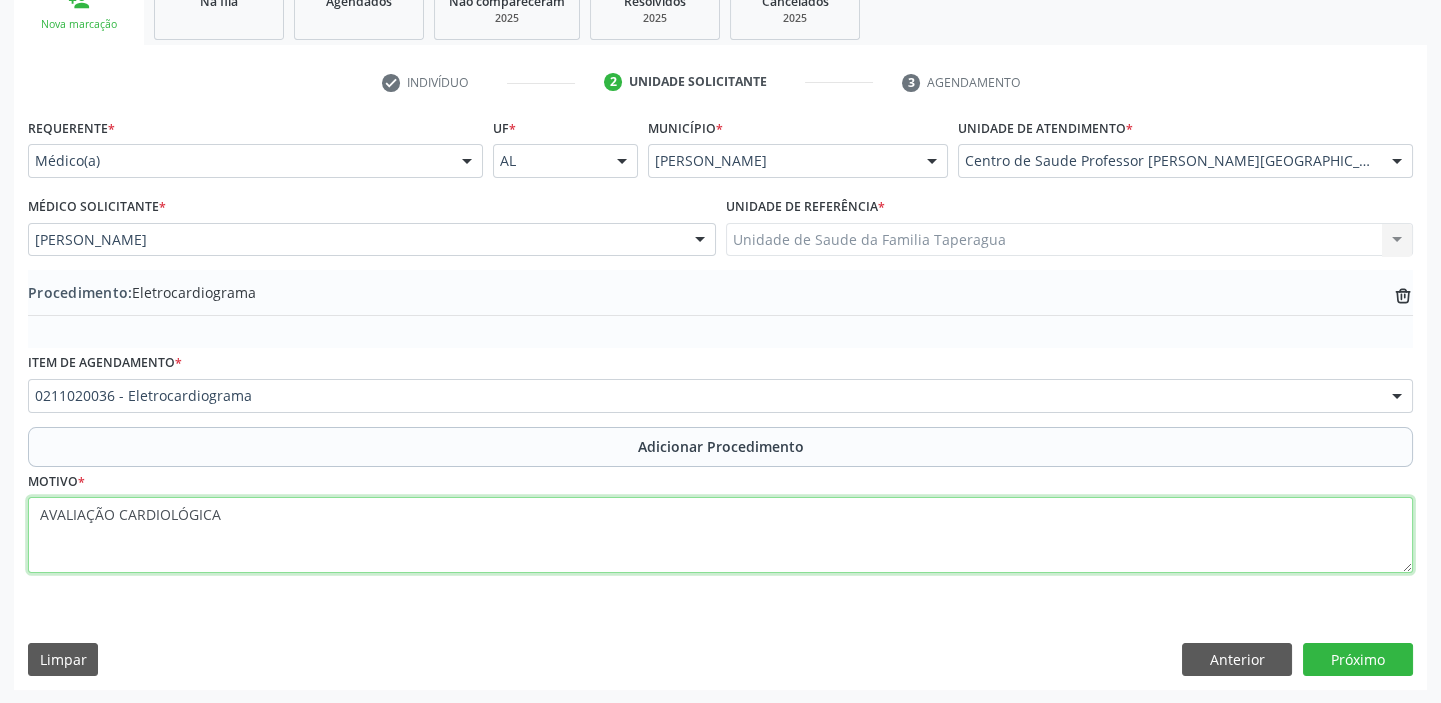 drag, startPoint x: 467, startPoint y: 517, endPoint x: 27, endPoint y: 494, distance: 440.60074 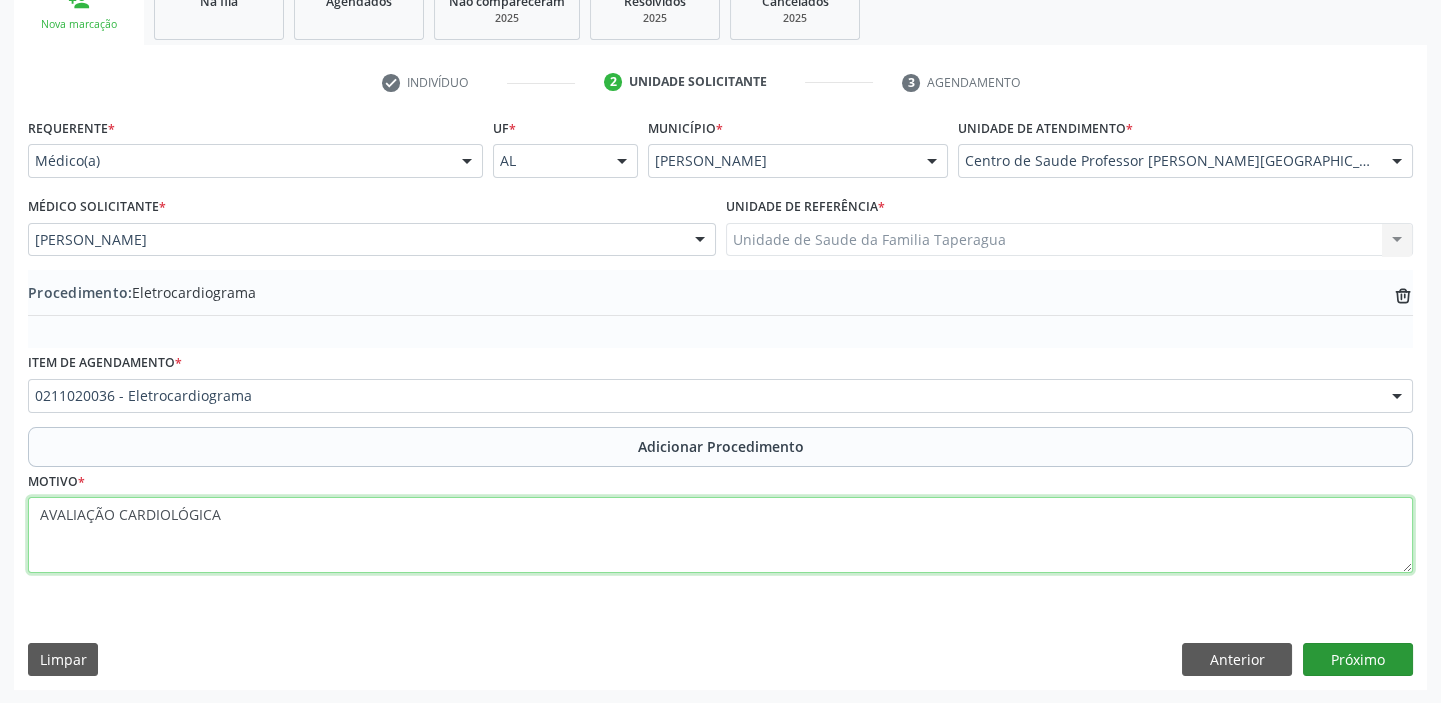 type on "AVALIAÇÃO CARDIOLÓGICA" 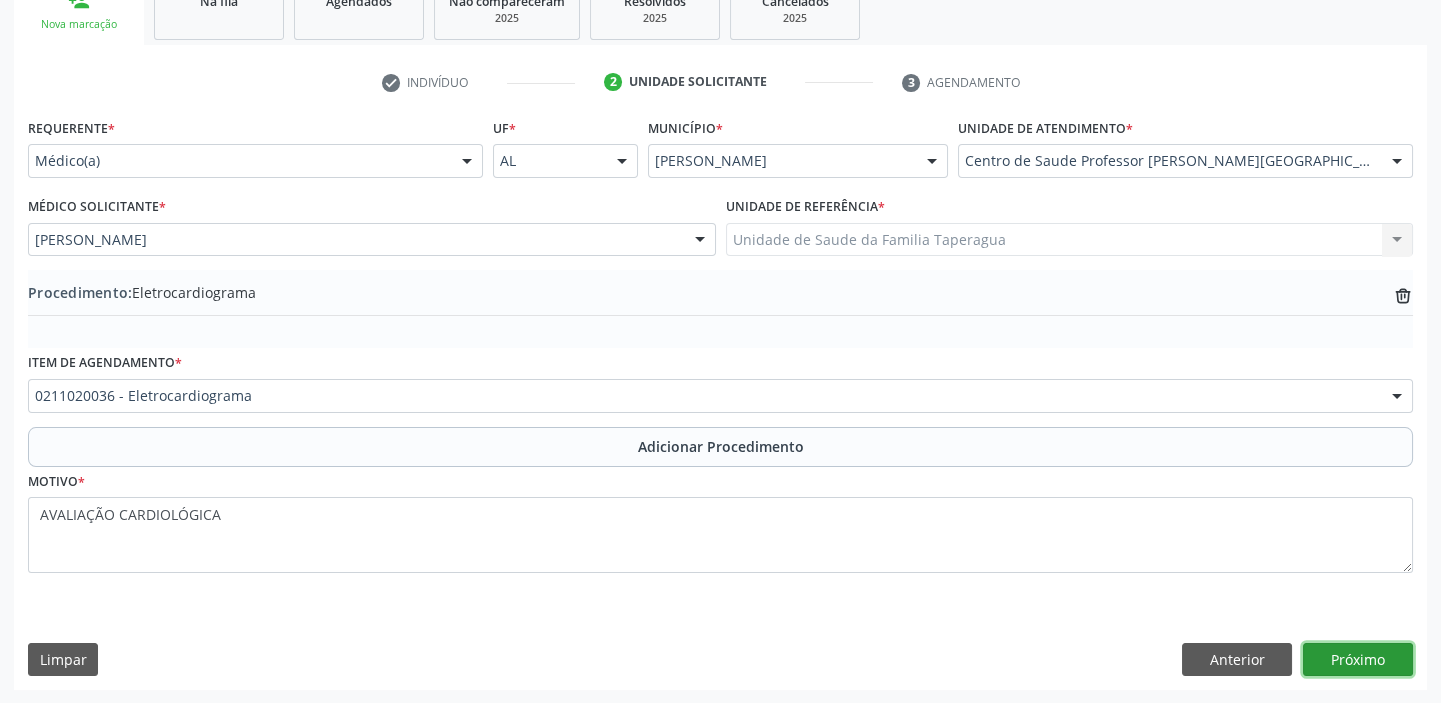 click on "Próximo" at bounding box center [1358, 660] 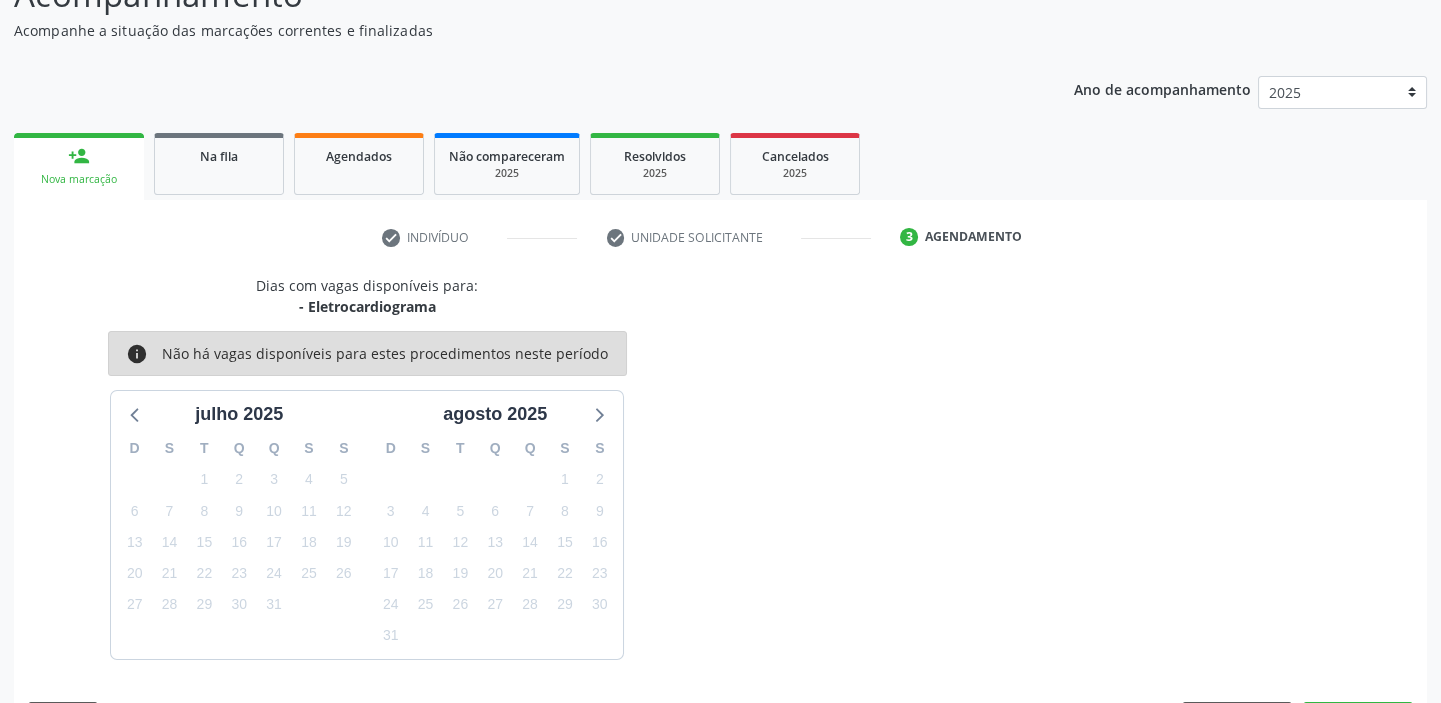 scroll, scrollTop: 252, scrollLeft: 0, axis: vertical 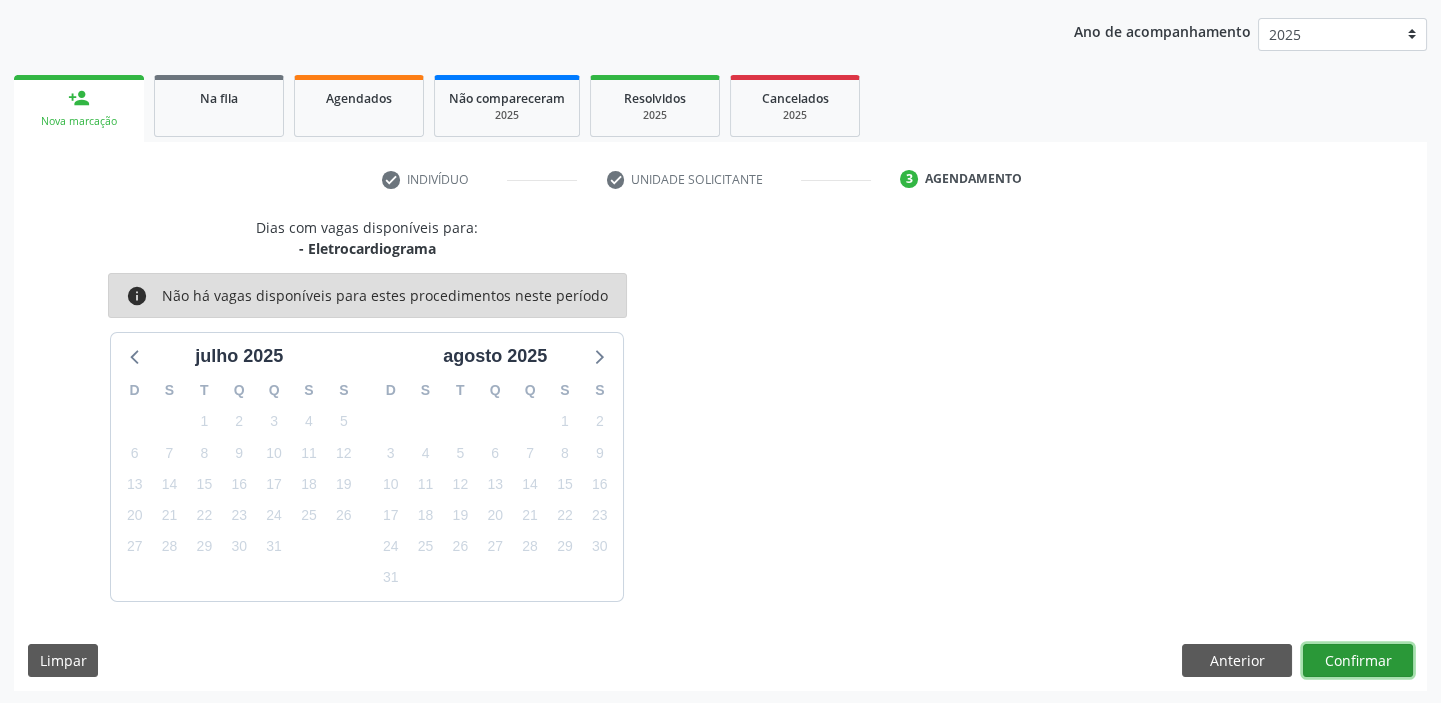 click on "Confirmar" at bounding box center (1358, 661) 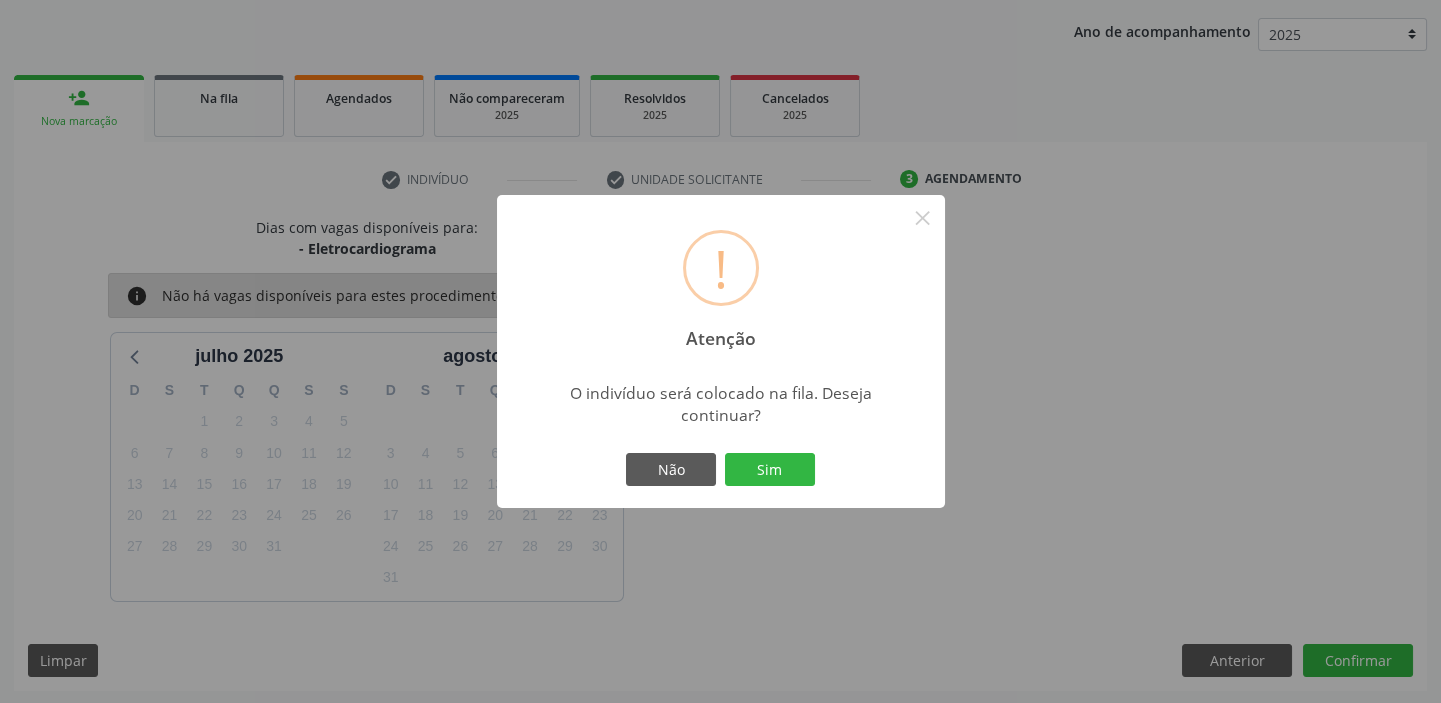 type 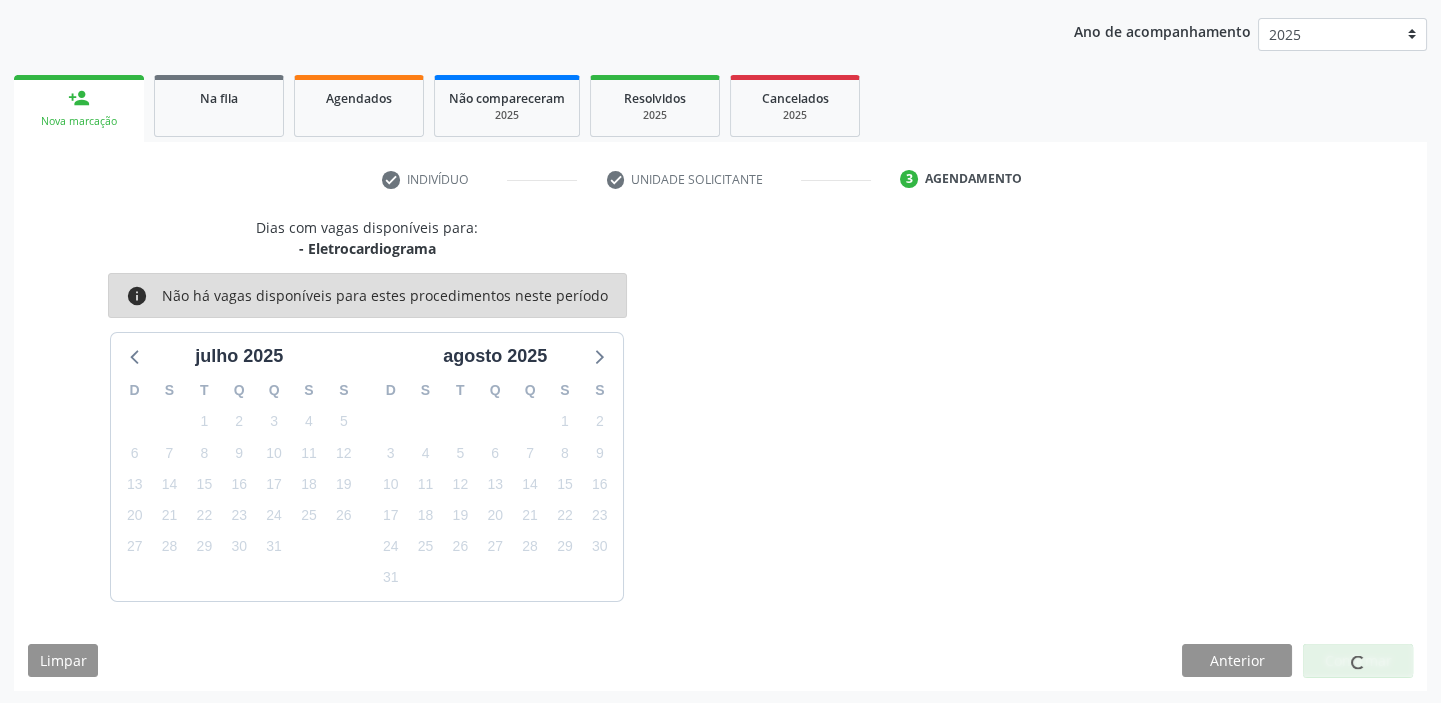 scroll, scrollTop: 0, scrollLeft: 0, axis: both 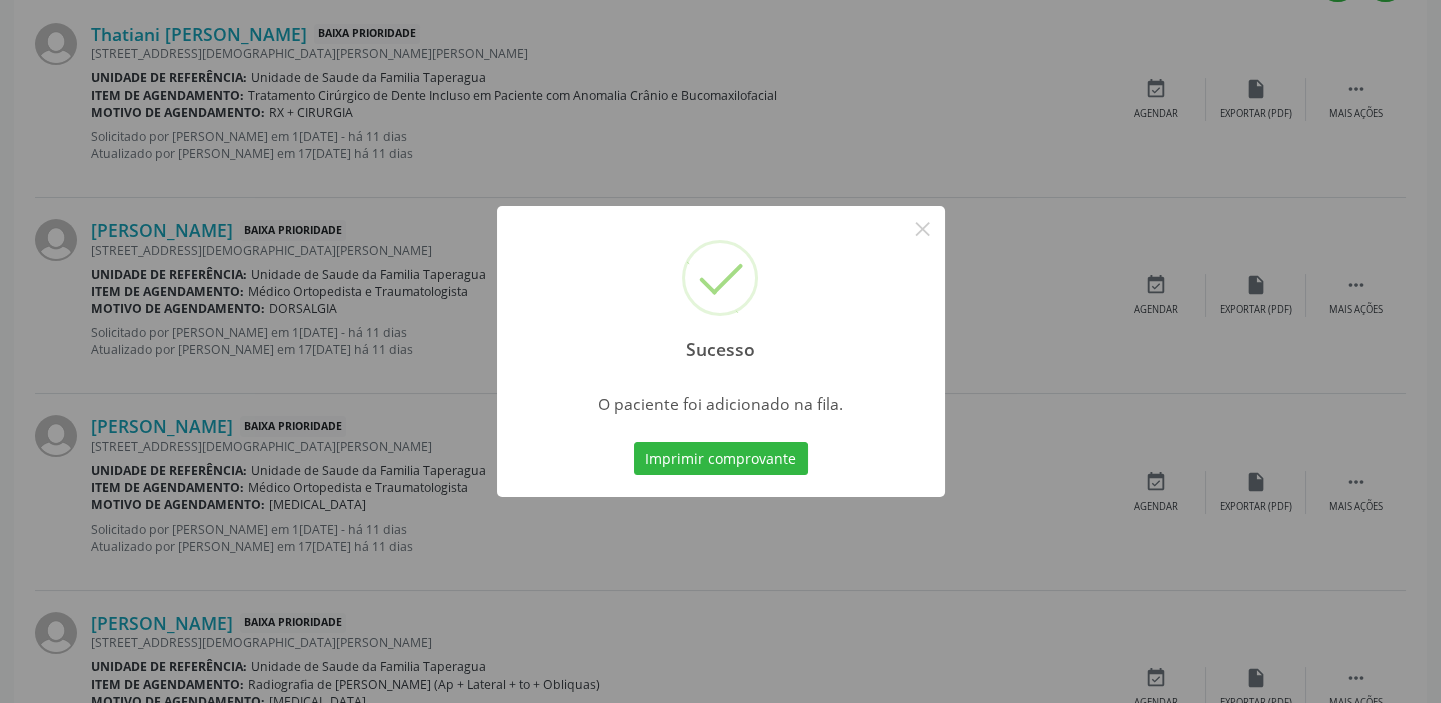 click on "Sucesso × O paciente foi adicionado na fila. Imprimir comprovante Cancel" at bounding box center [720, 351] 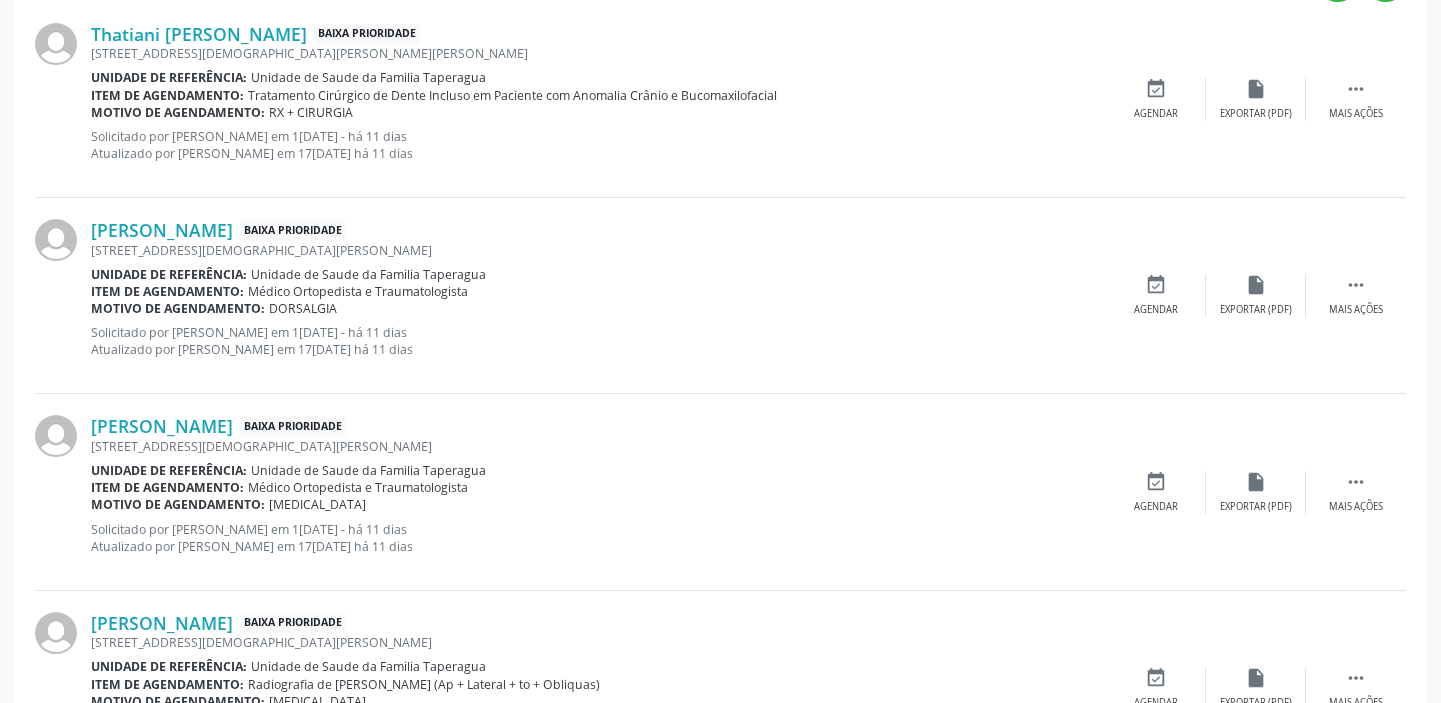 scroll, scrollTop: 0, scrollLeft: 0, axis: both 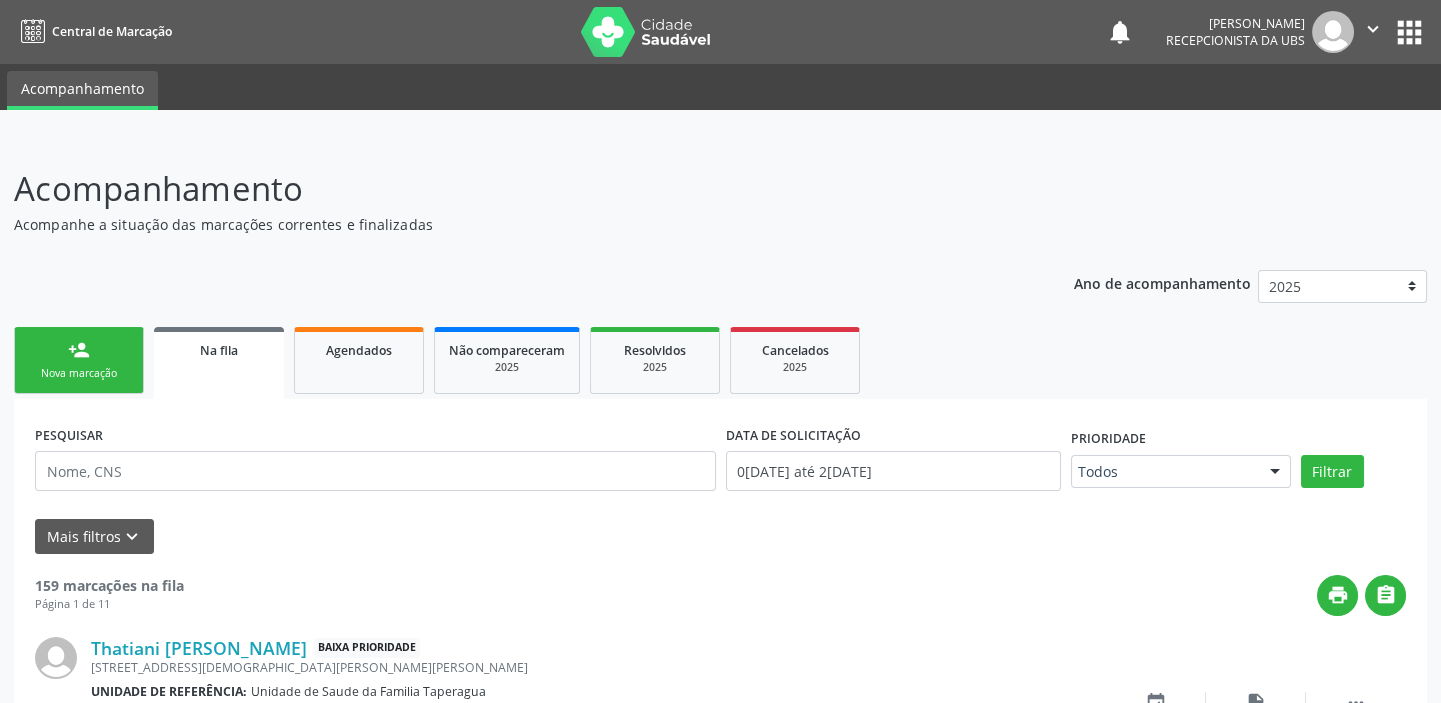 click on "Nova marcação" at bounding box center (79, 373) 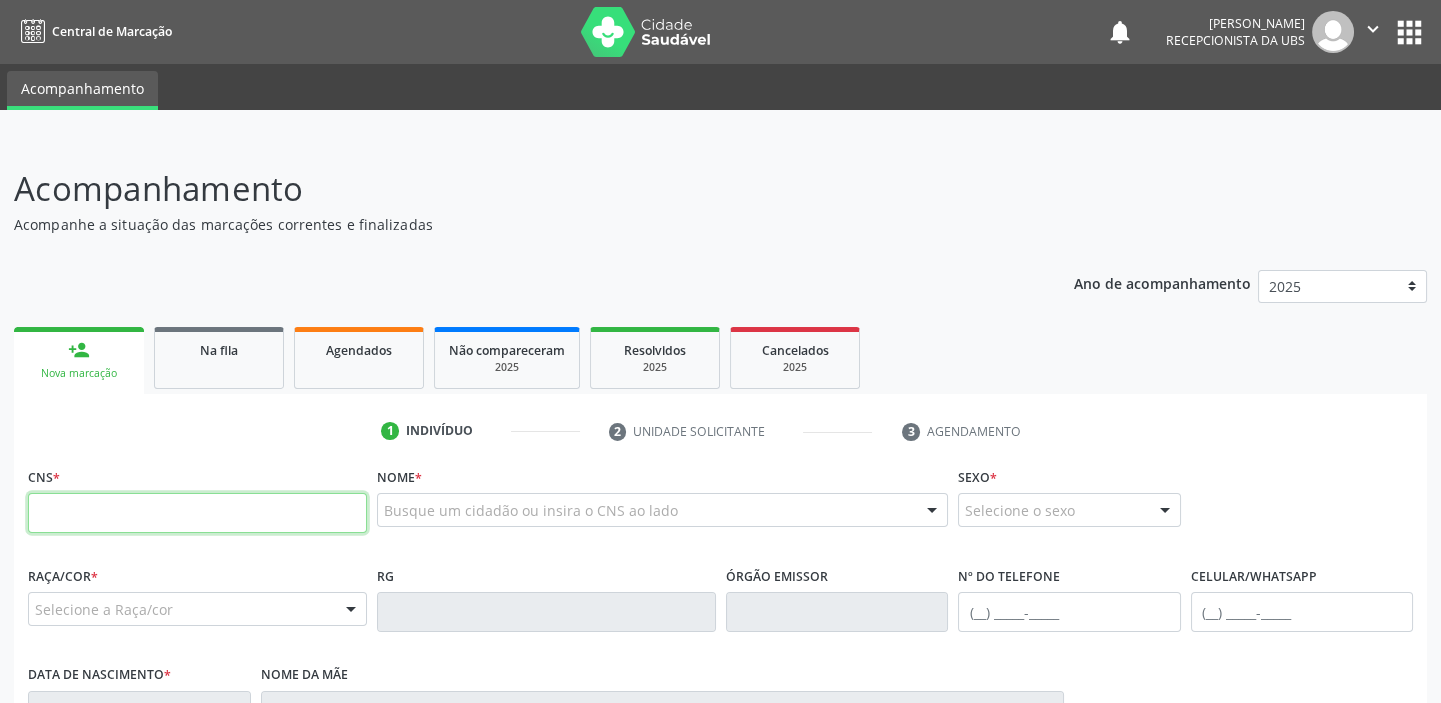 click at bounding box center (197, 513) 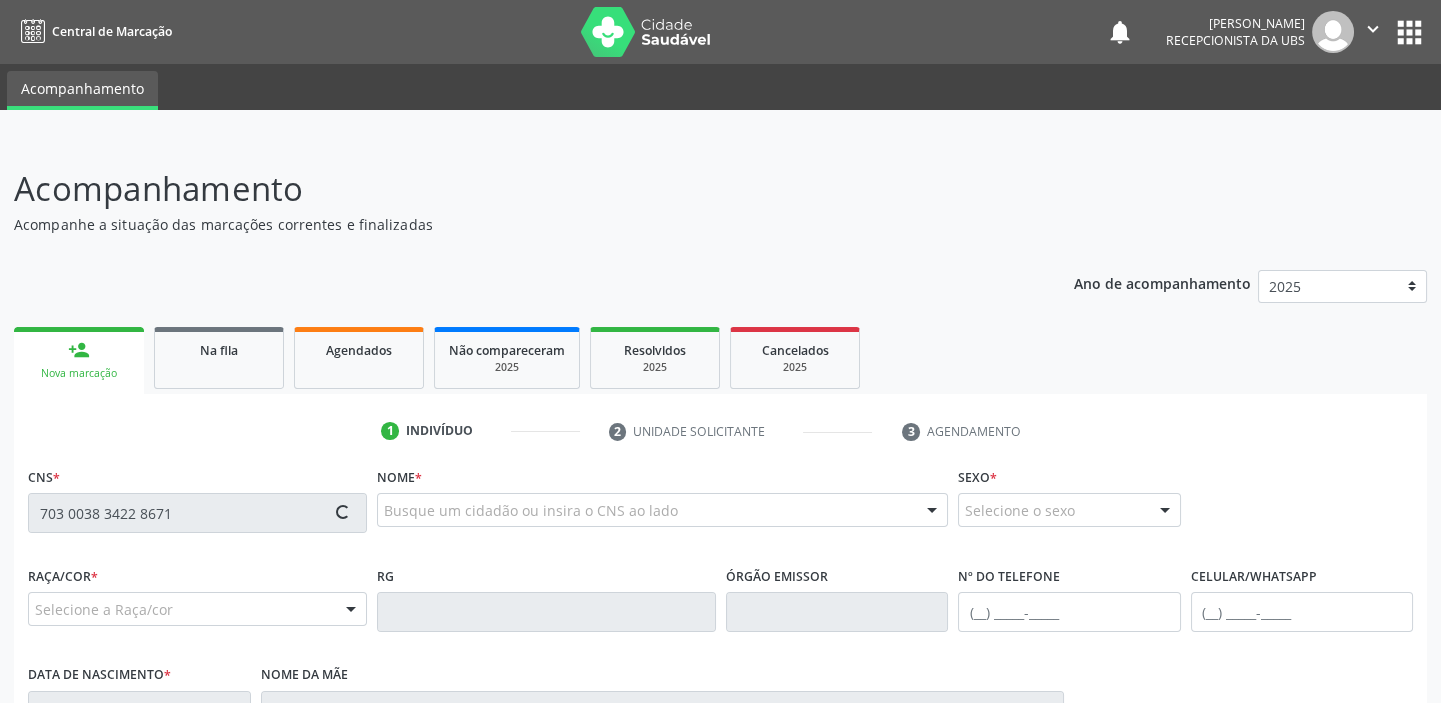 type on "703 0038 3422 8671" 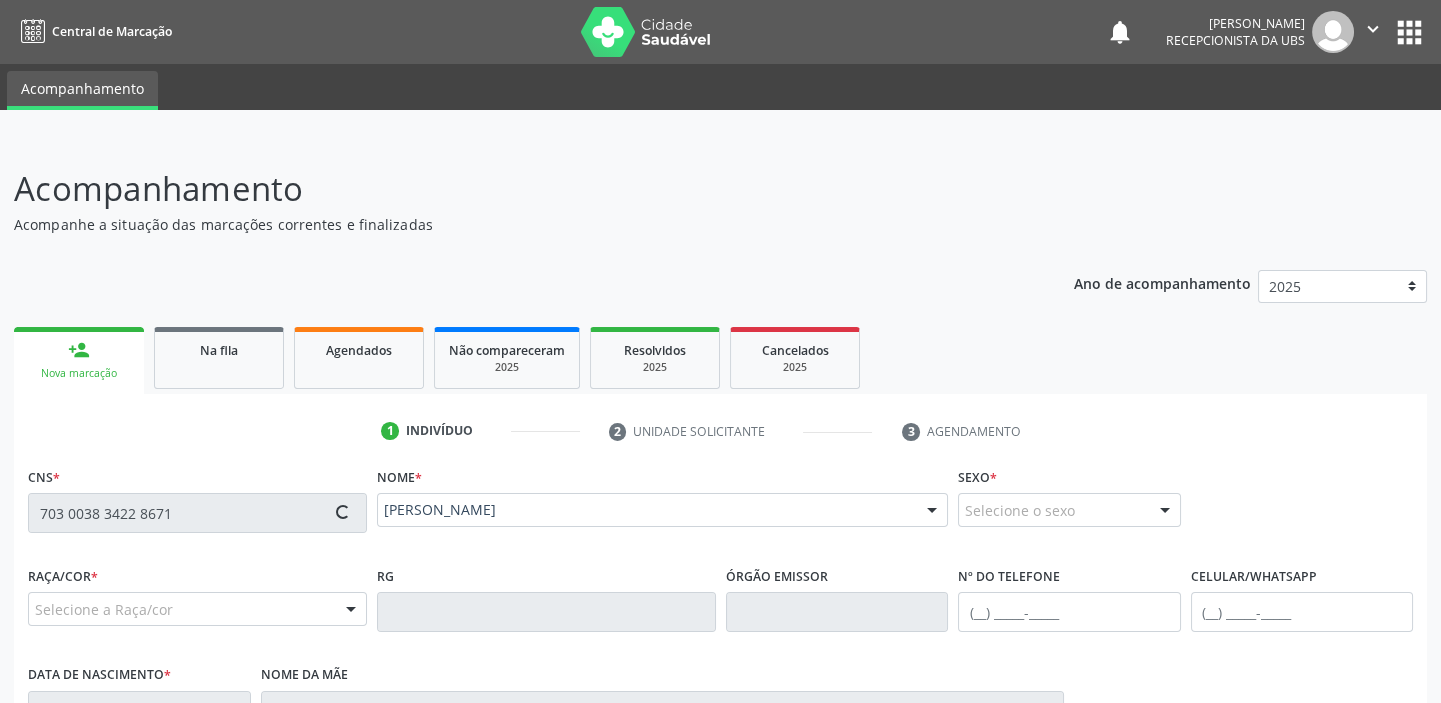 type on "(82) 99397-7089" 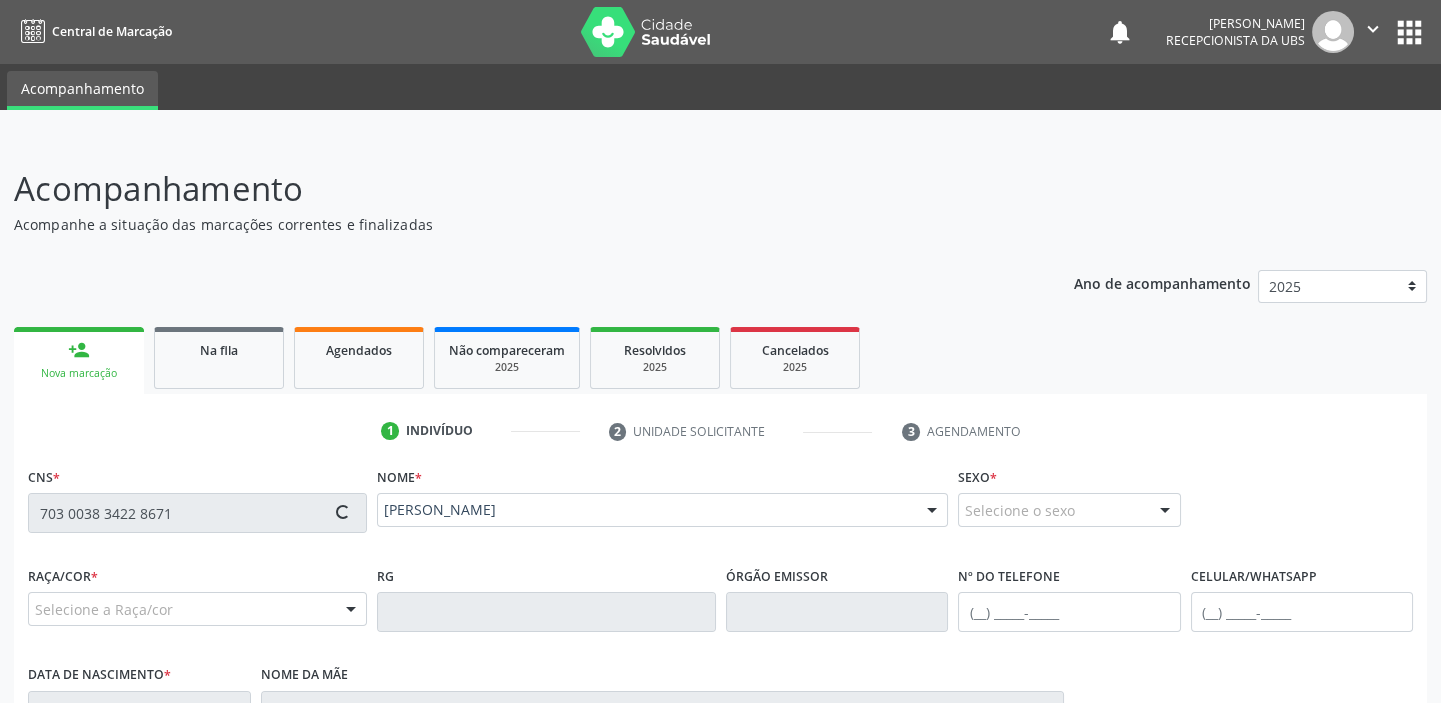 type on "21/08/1974" 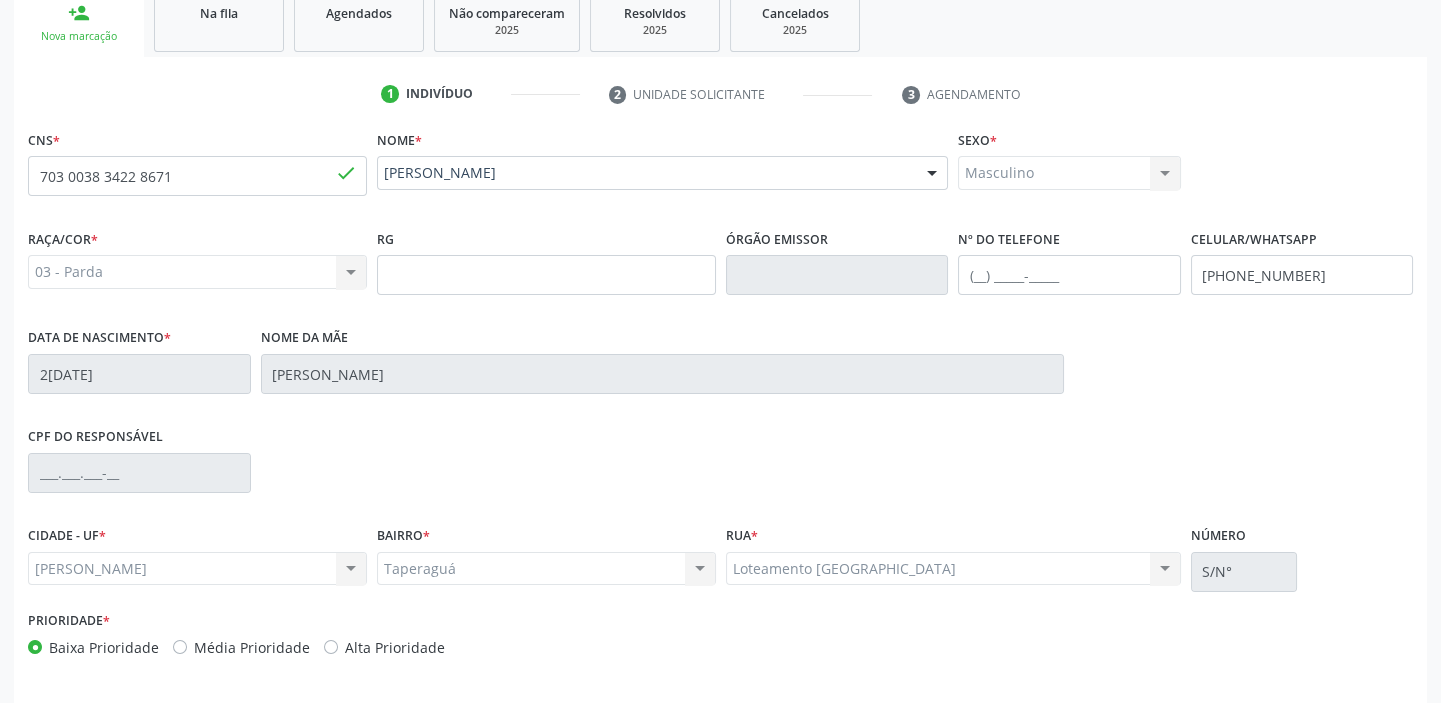 scroll, scrollTop: 408, scrollLeft: 0, axis: vertical 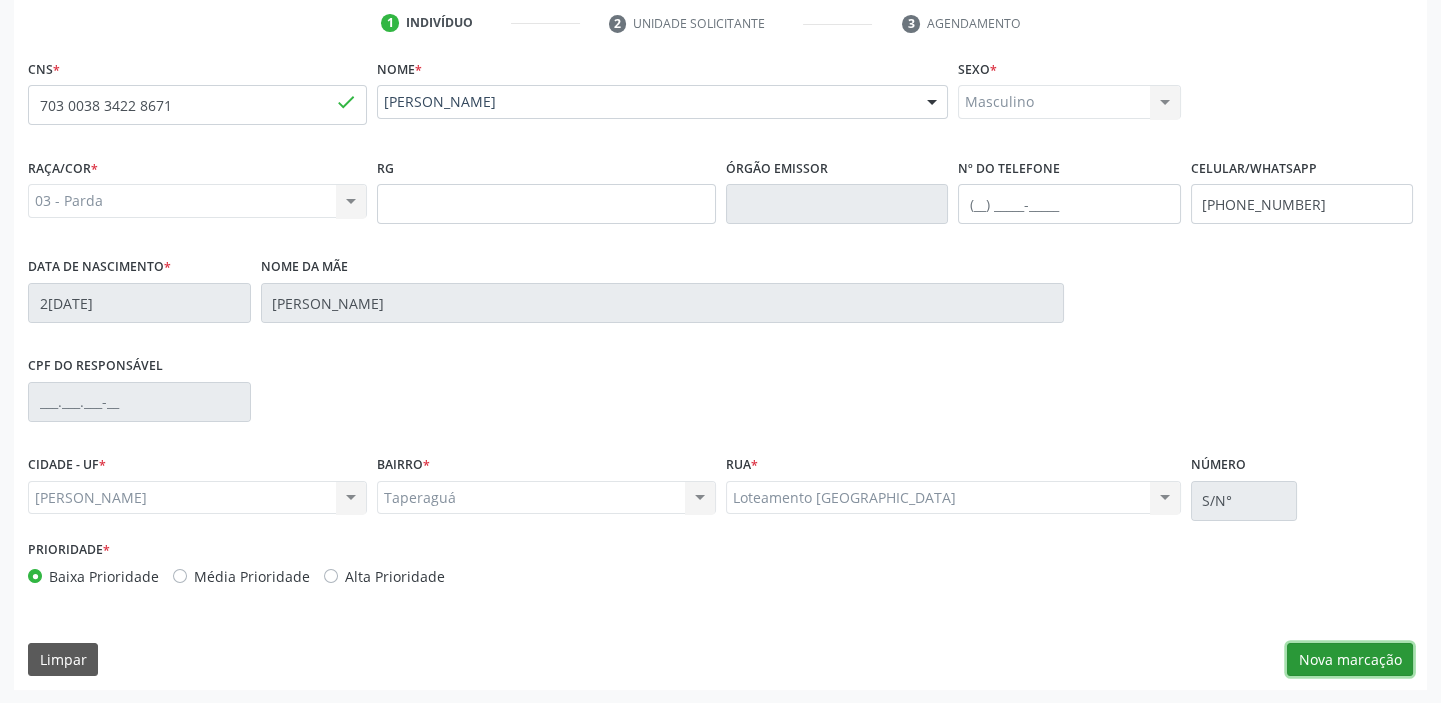 click on "Nova marcação" at bounding box center [1350, 660] 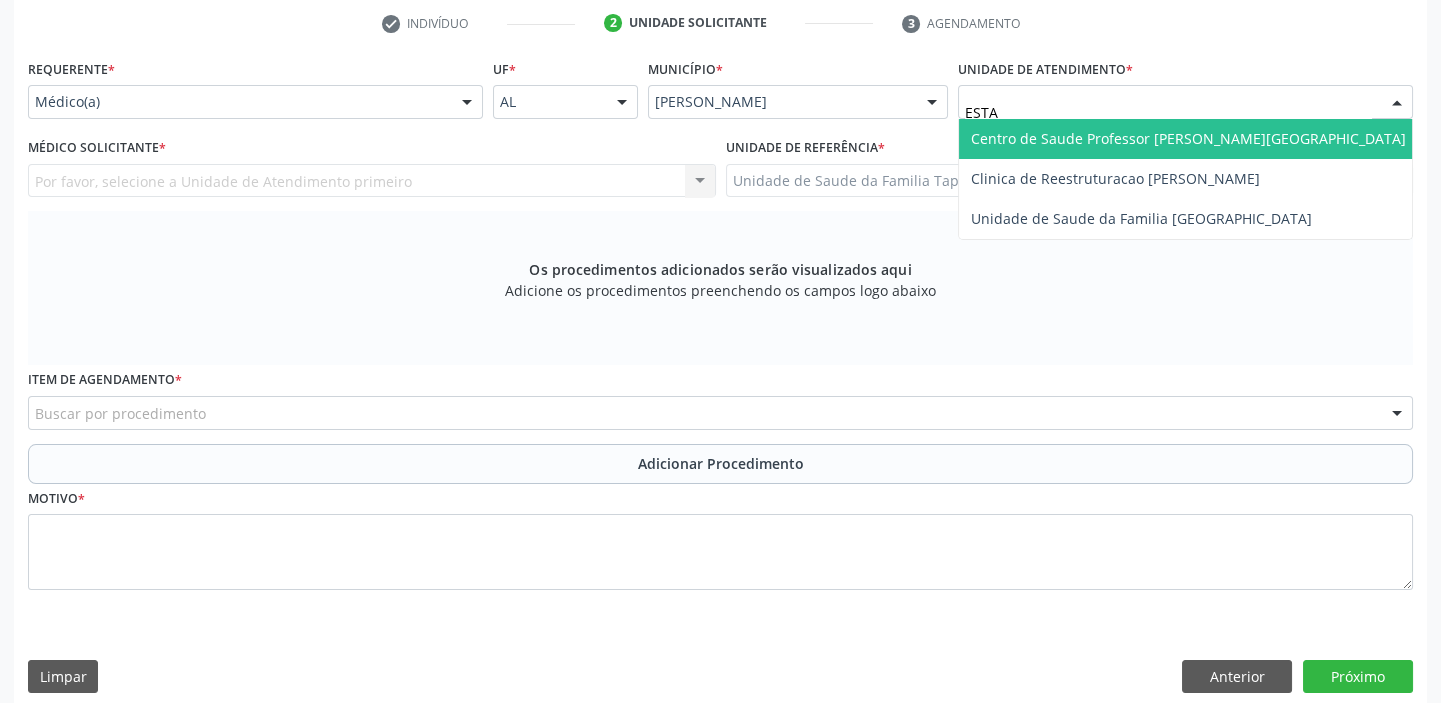 type on "ESTAC" 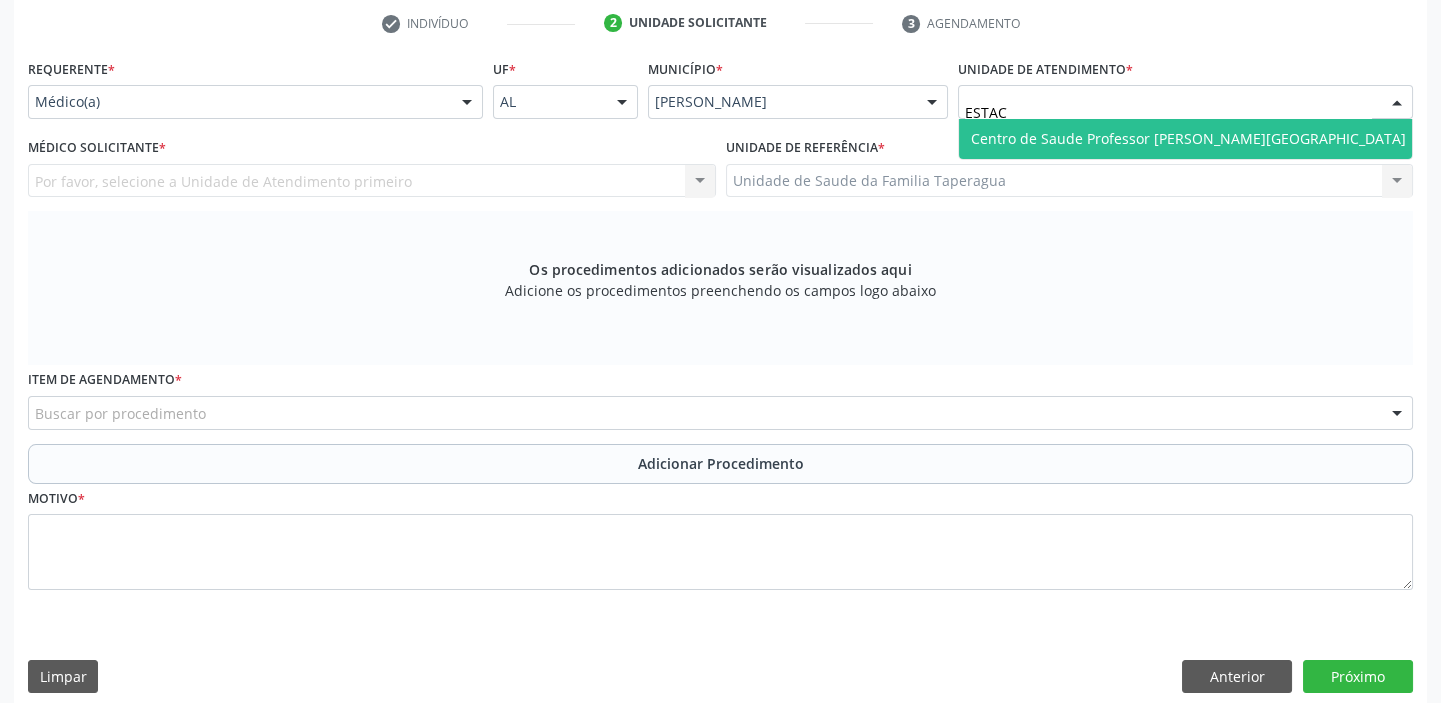 click on "Centro de Saude Professor [PERSON_NAME][GEOGRAPHIC_DATA]" at bounding box center (1188, 138) 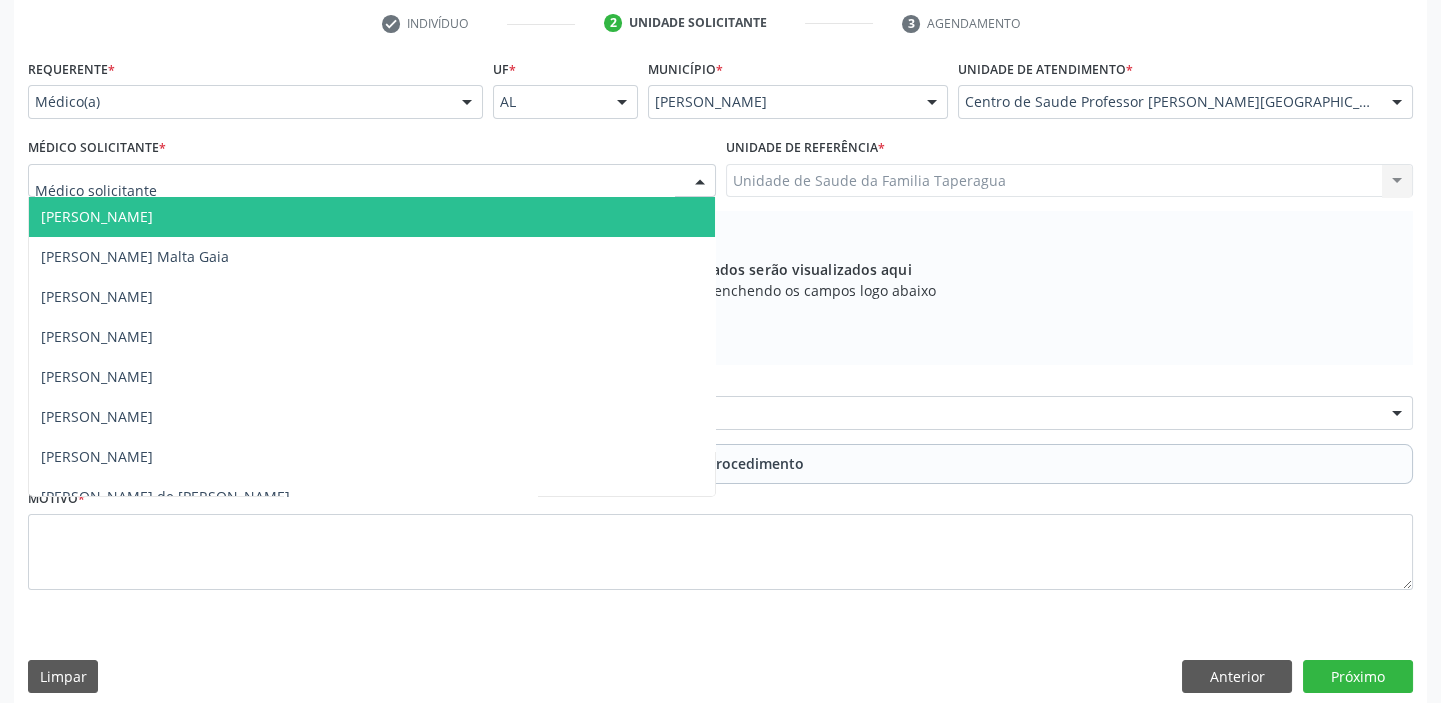 click at bounding box center (372, 181) 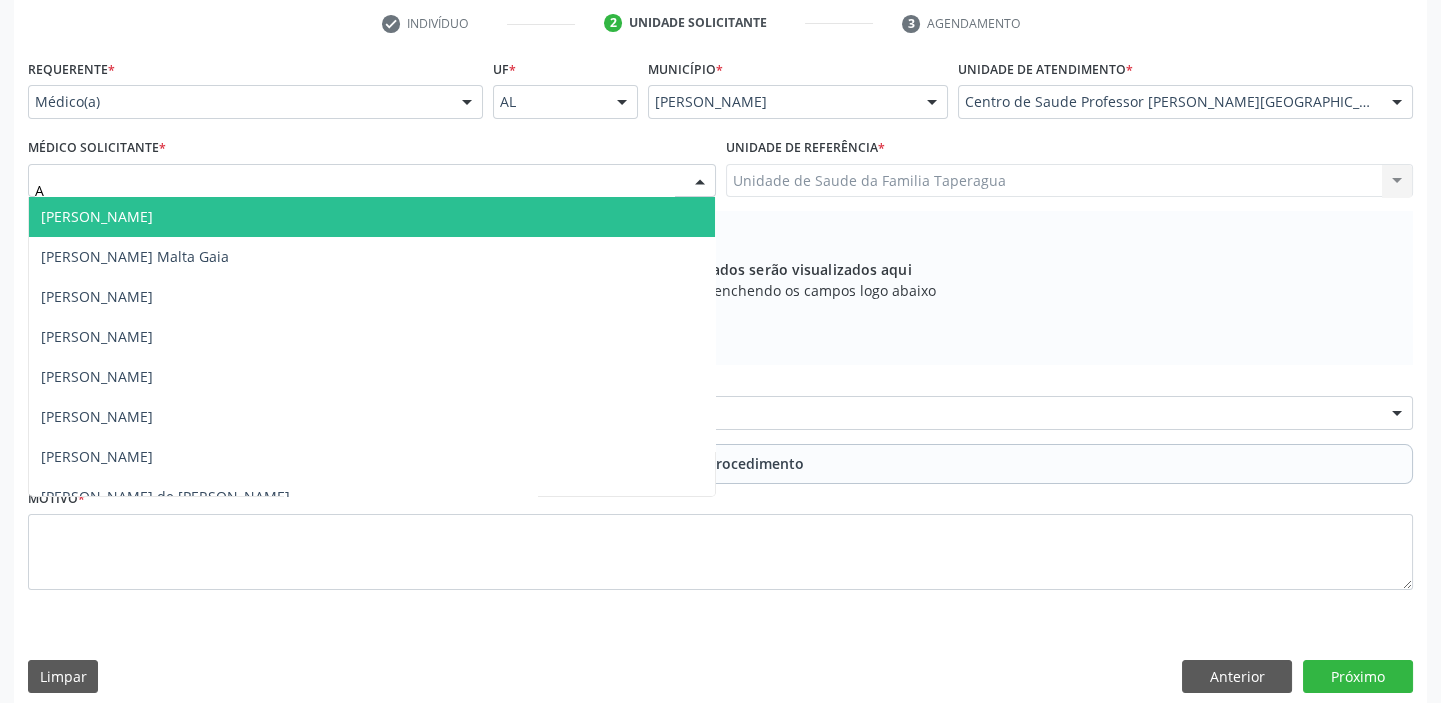 type on "AL" 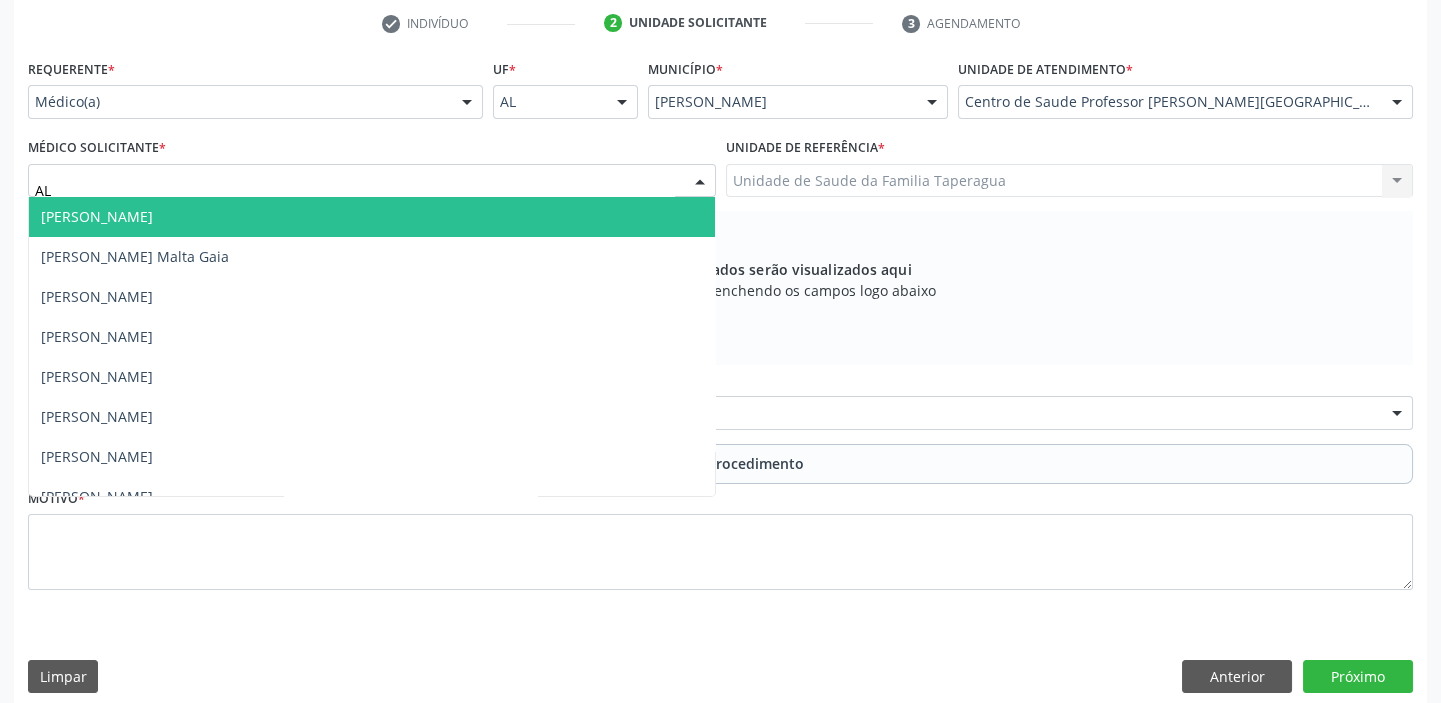 click on "[PERSON_NAME]" at bounding box center (372, 217) 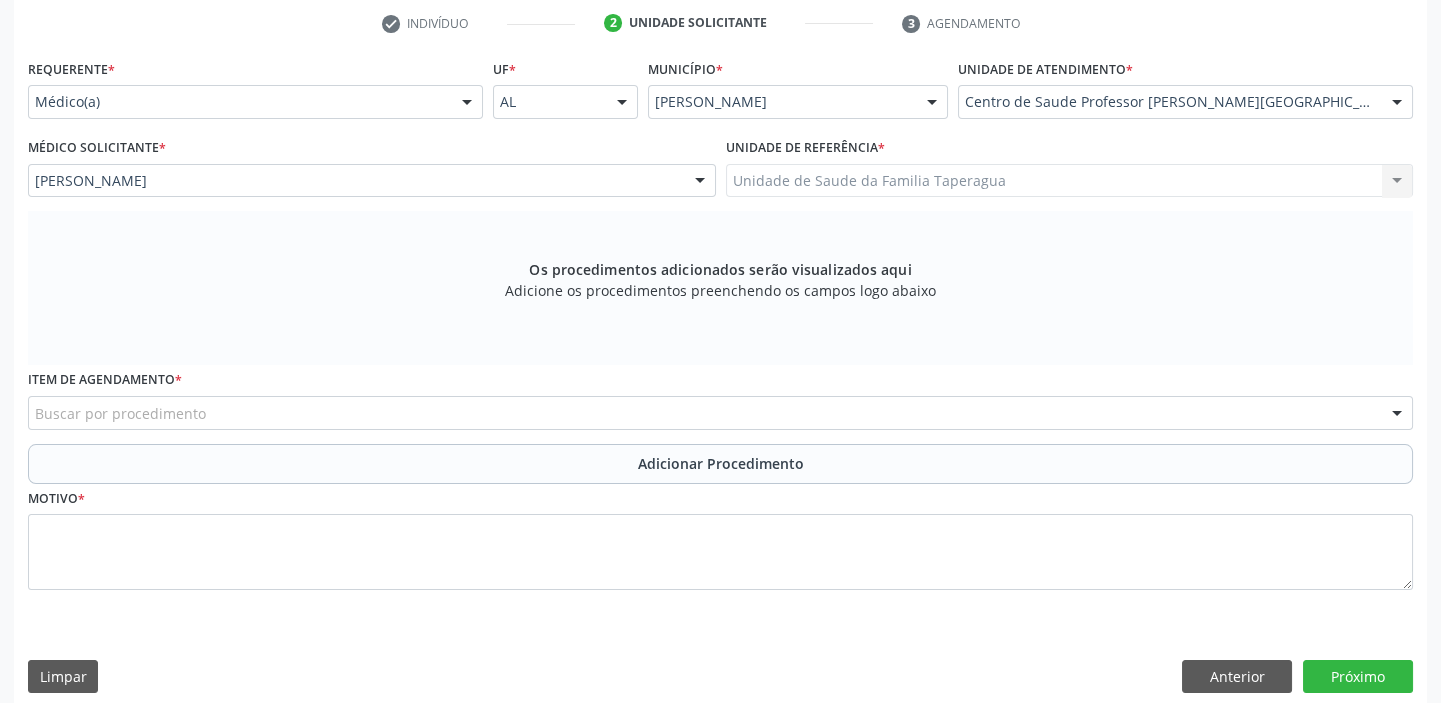 click on "Buscar por procedimento" at bounding box center (720, 413) 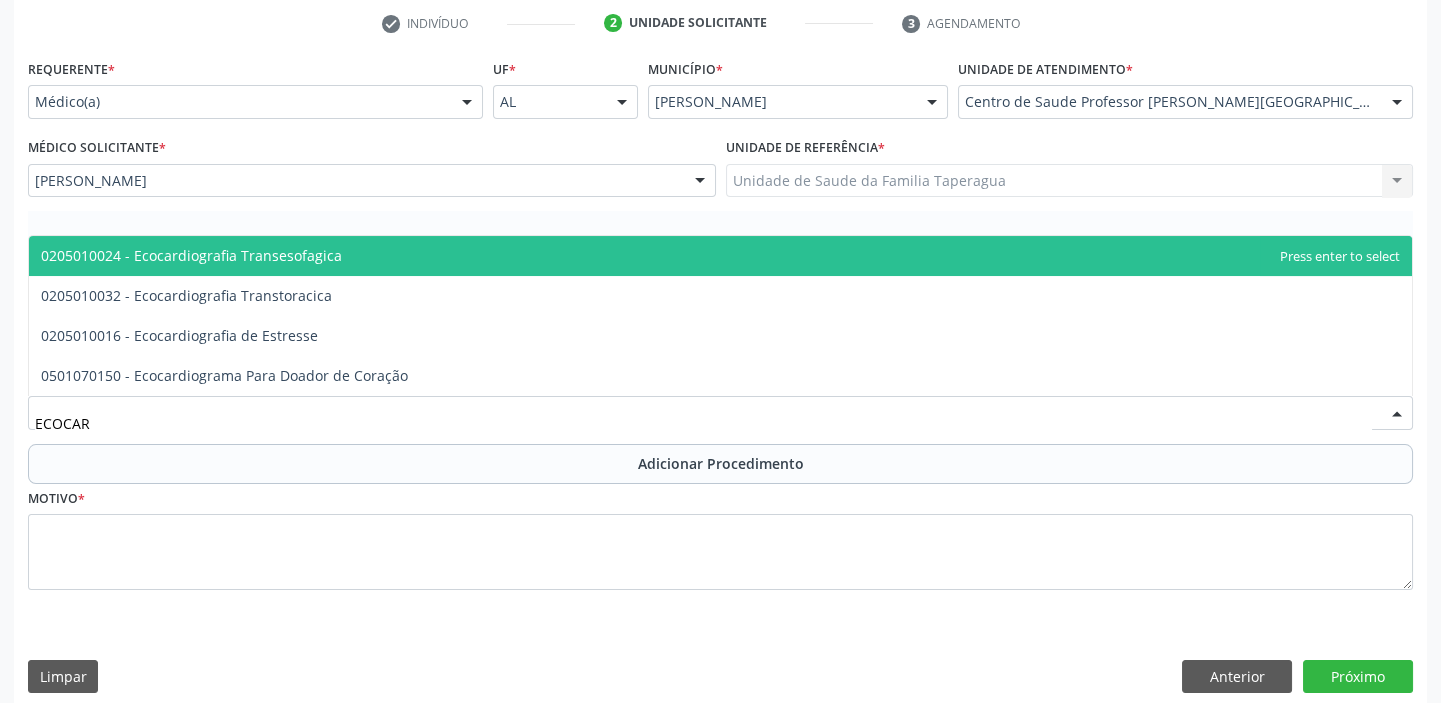 type on "ECOCARD" 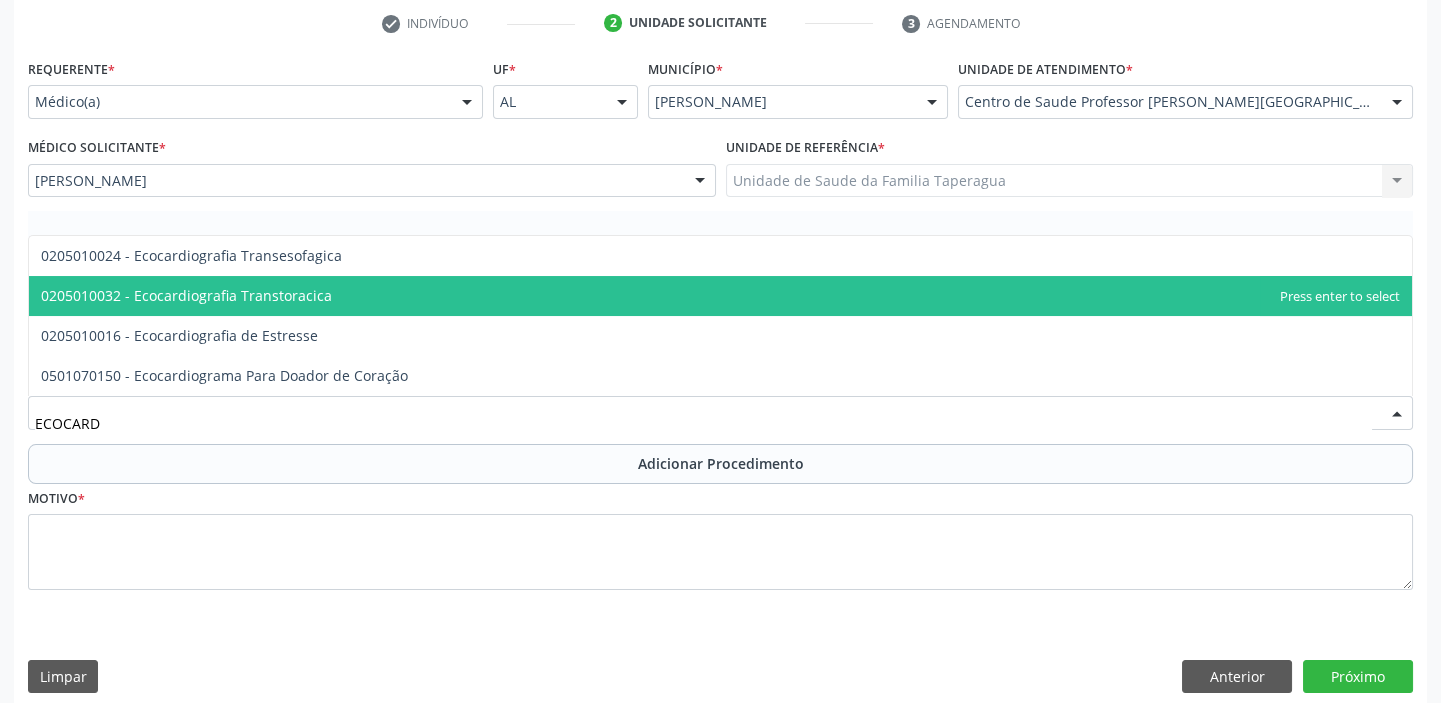 click on "0205010032 - Ecocardiografia Transtoracica" at bounding box center (720, 296) 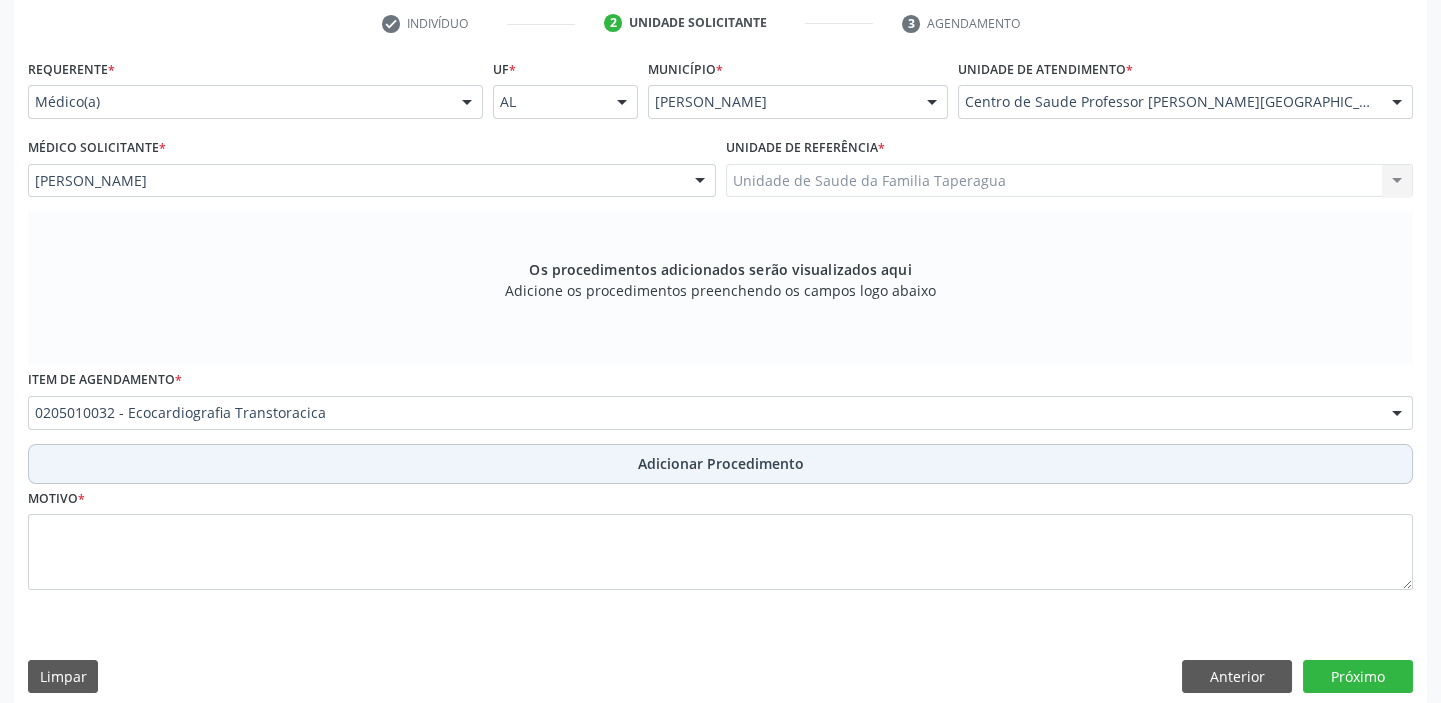 click on "Adicionar Procedimento" at bounding box center [720, 464] 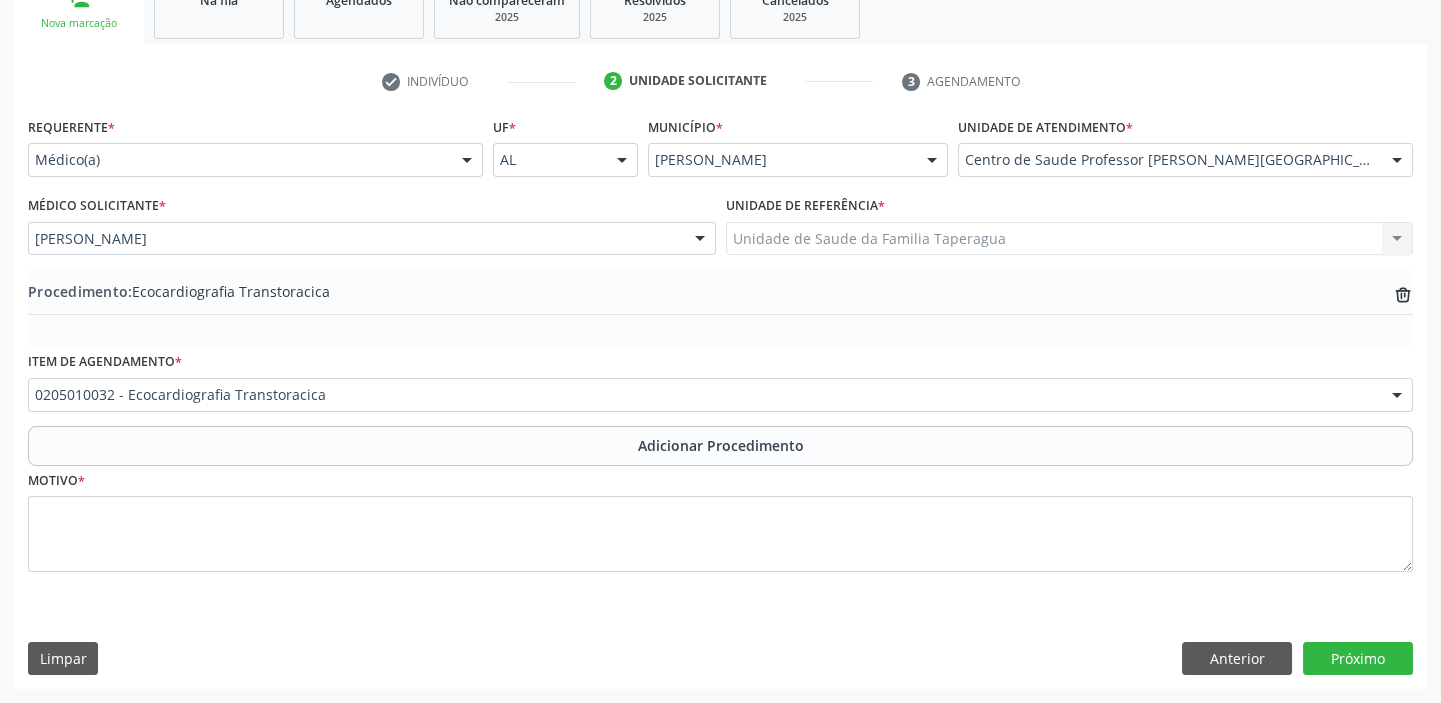 scroll, scrollTop: 349, scrollLeft: 0, axis: vertical 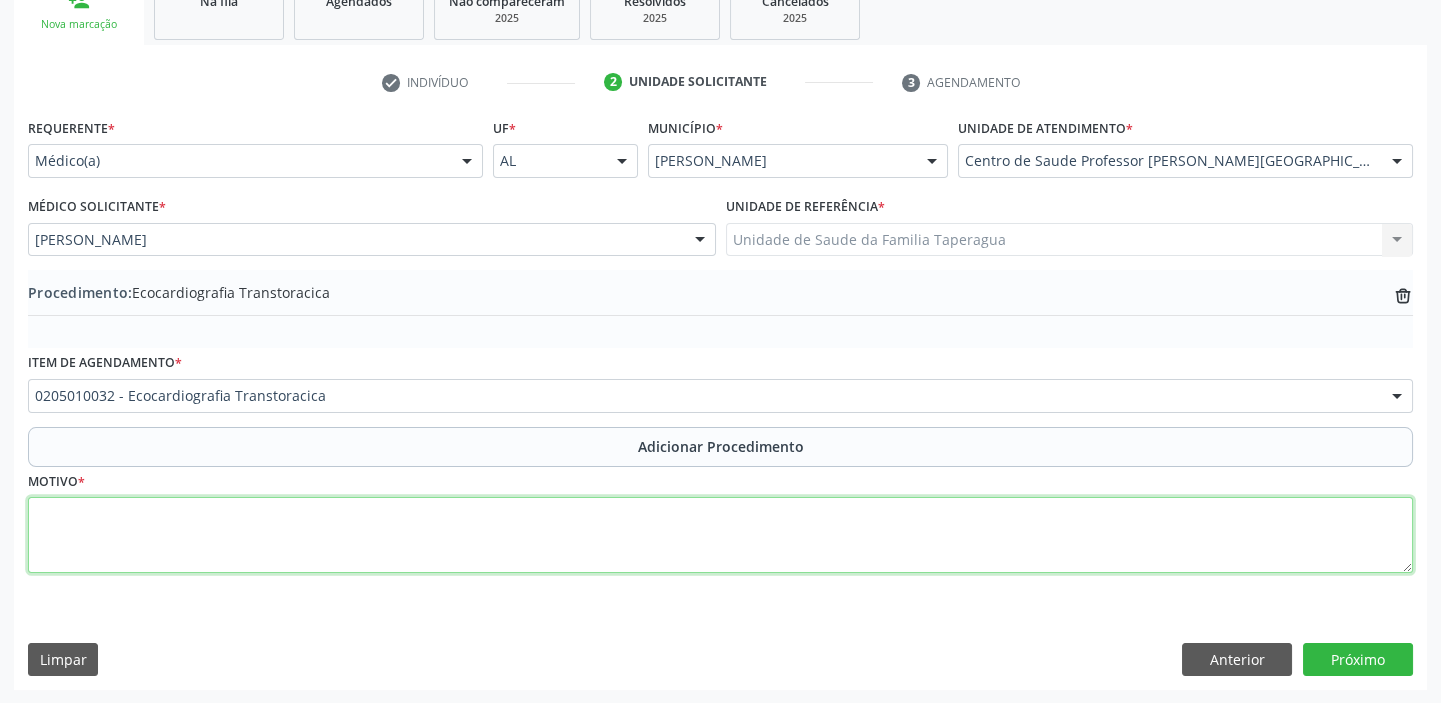click at bounding box center [720, 535] 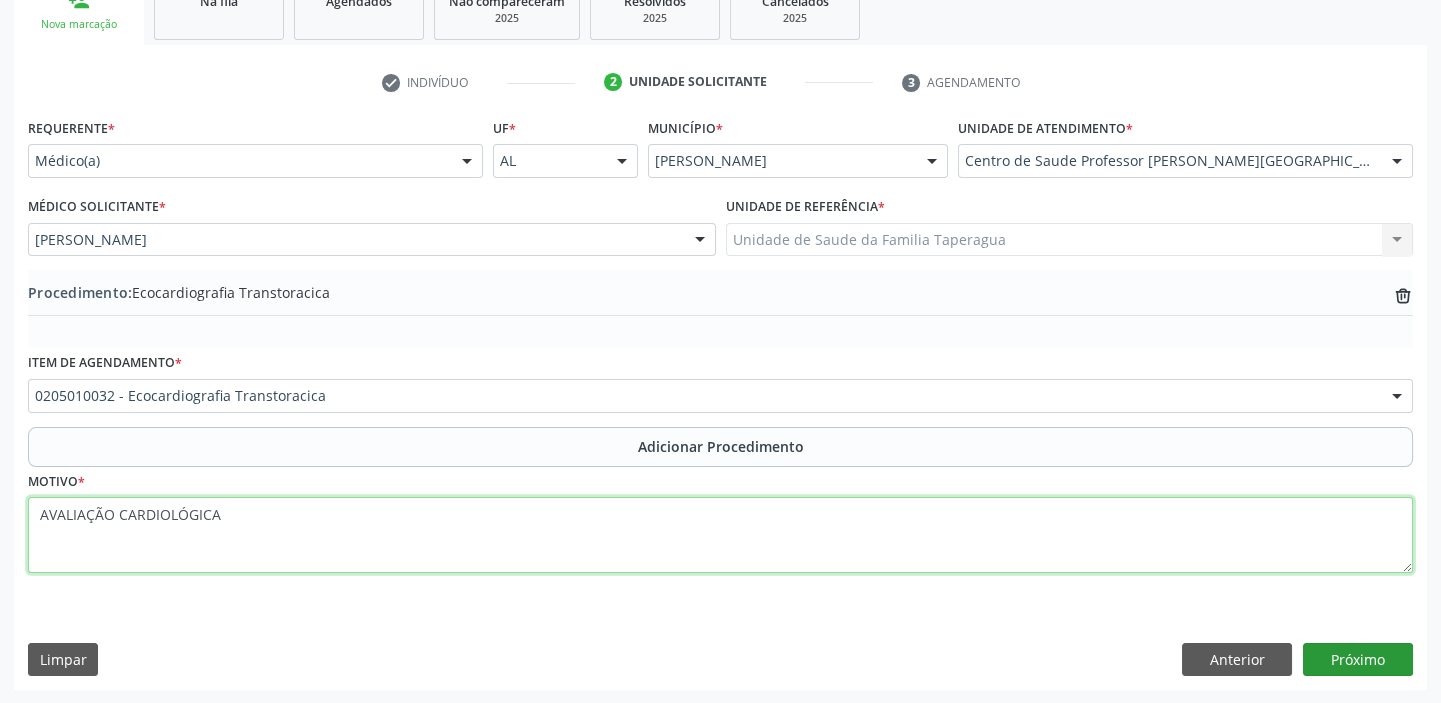 type on "AVALIAÇÃO CARDIOLÓGICA" 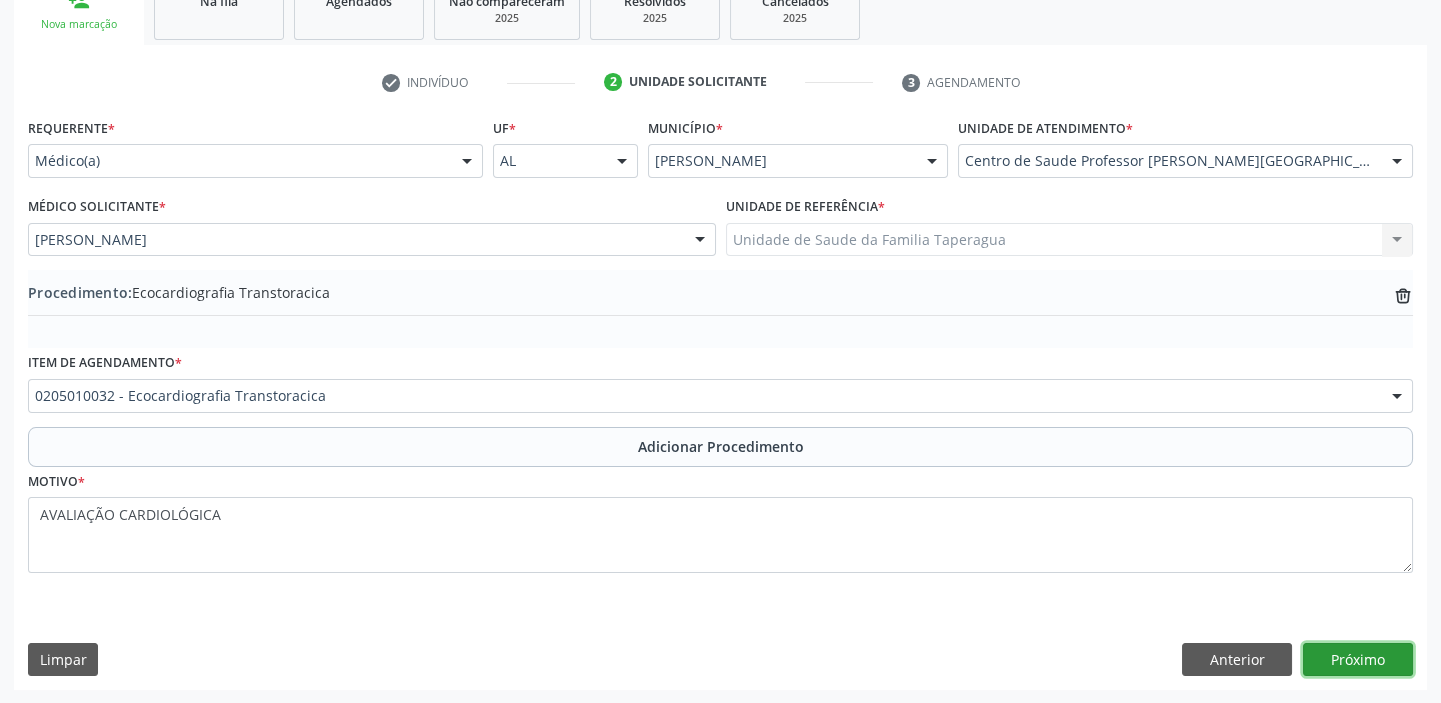 click on "Próximo" at bounding box center [1358, 660] 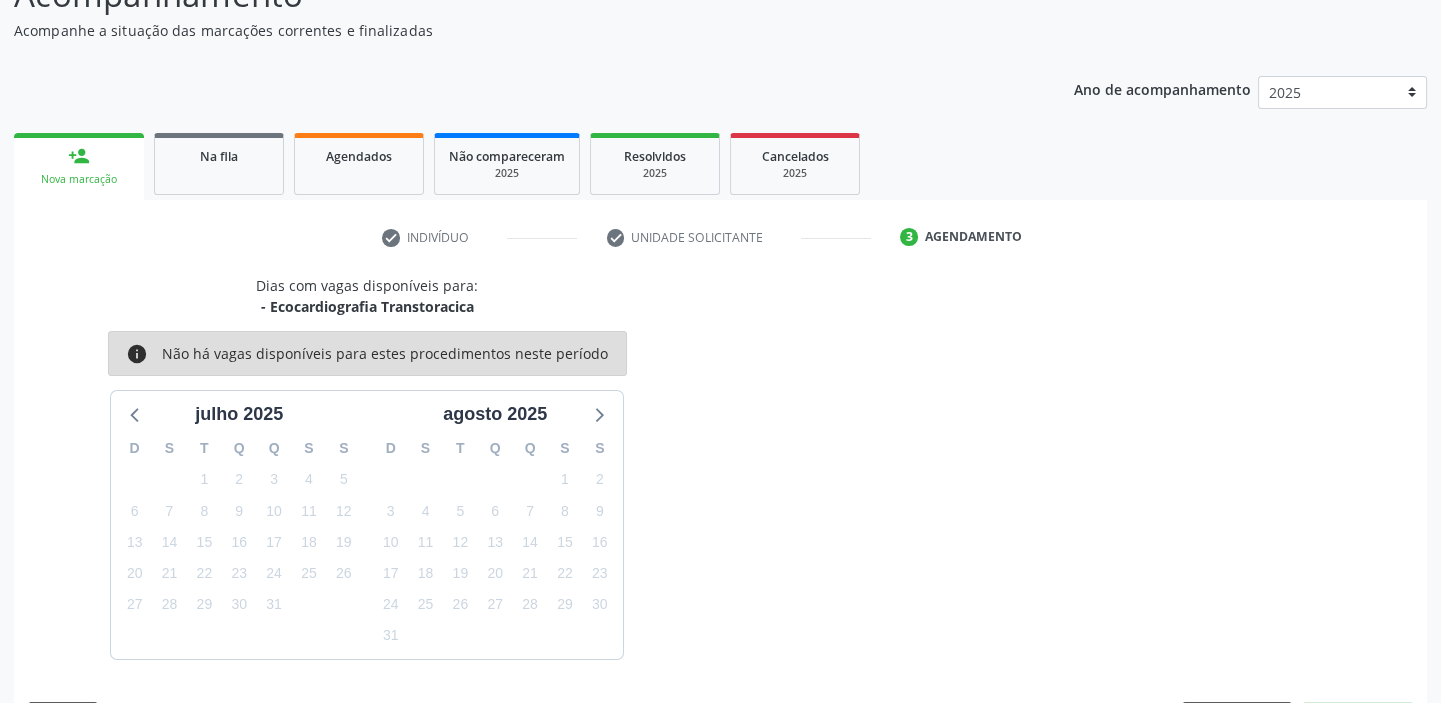 scroll, scrollTop: 252, scrollLeft: 0, axis: vertical 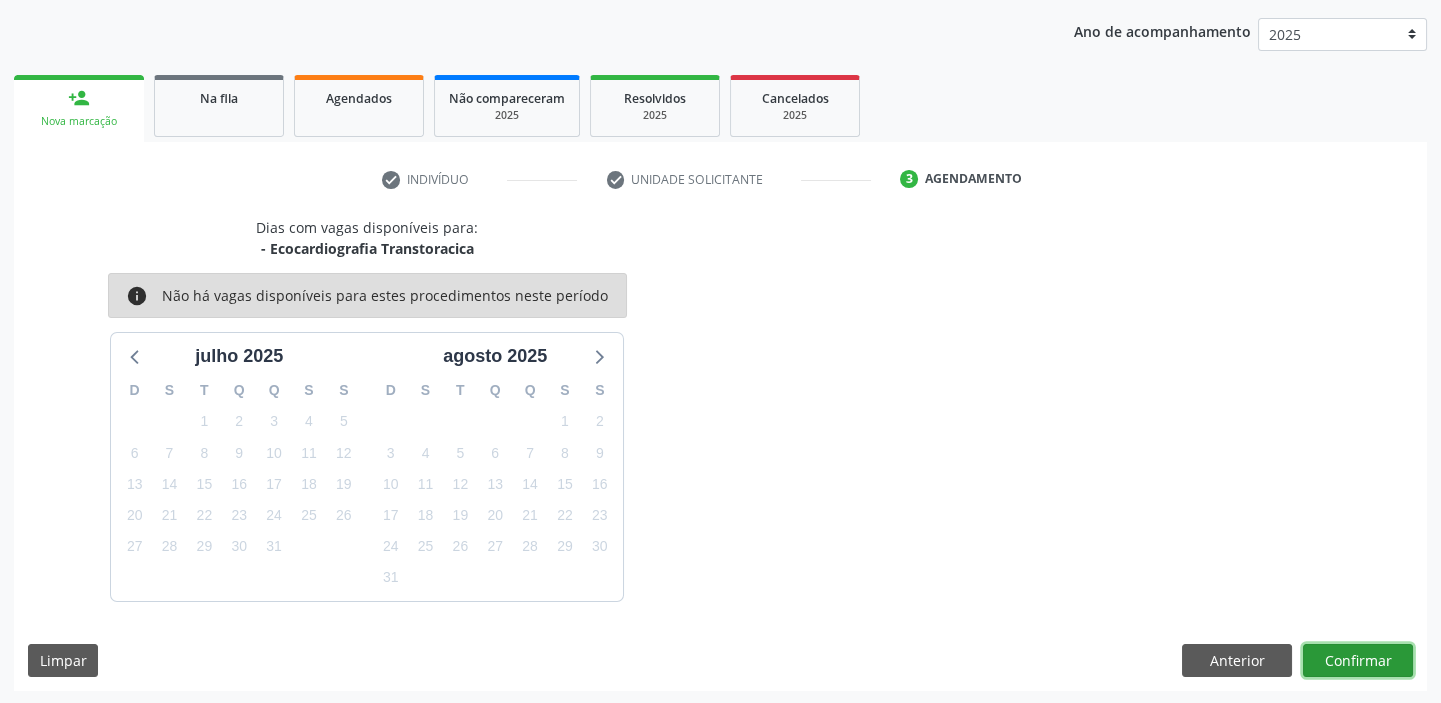 click on "Confirmar" at bounding box center (1358, 661) 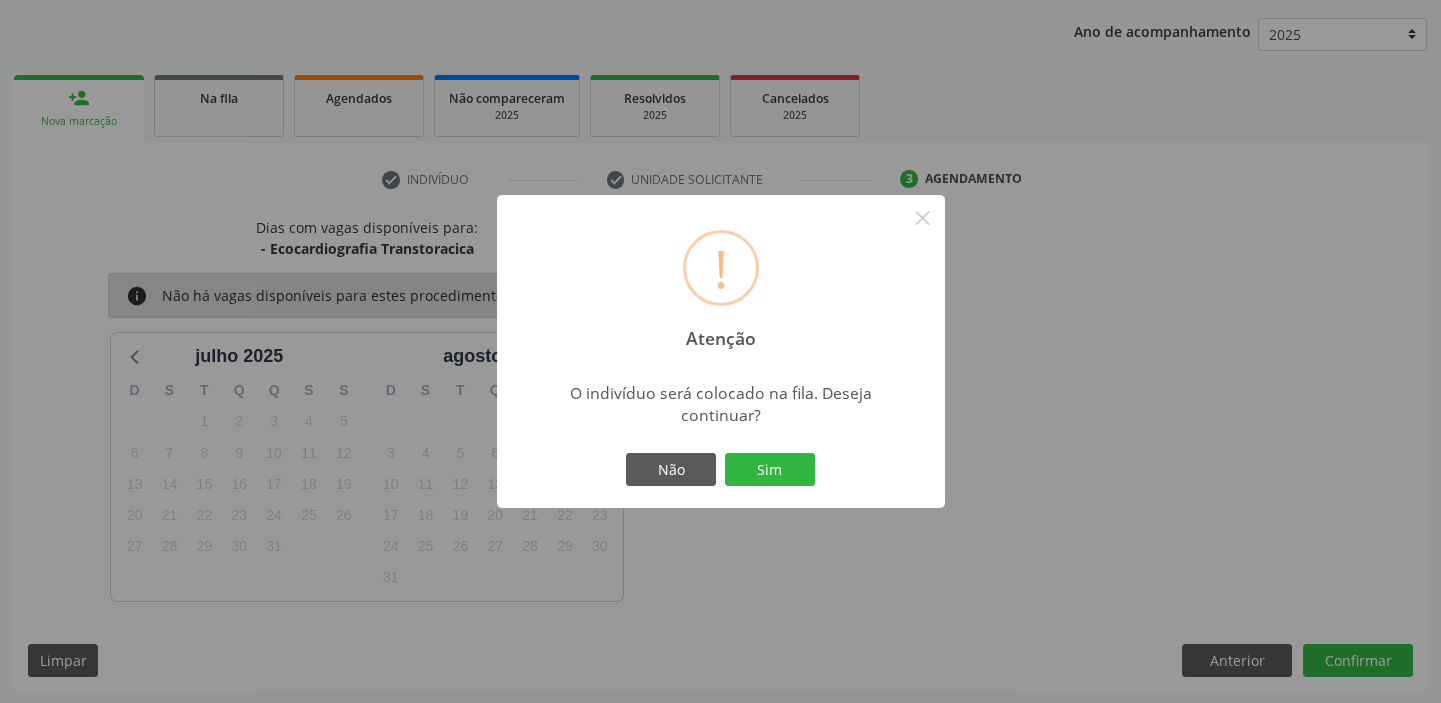 type 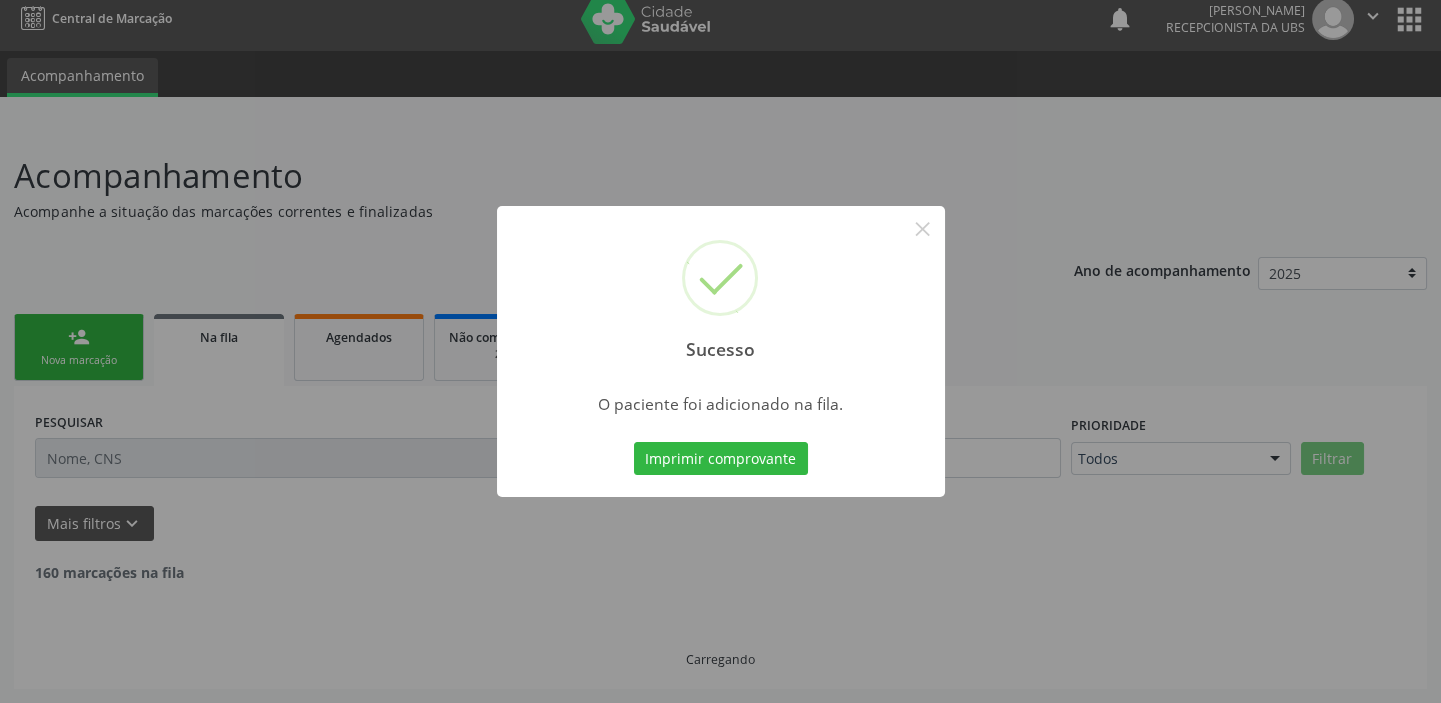 scroll, scrollTop: 0, scrollLeft: 0, axis: both 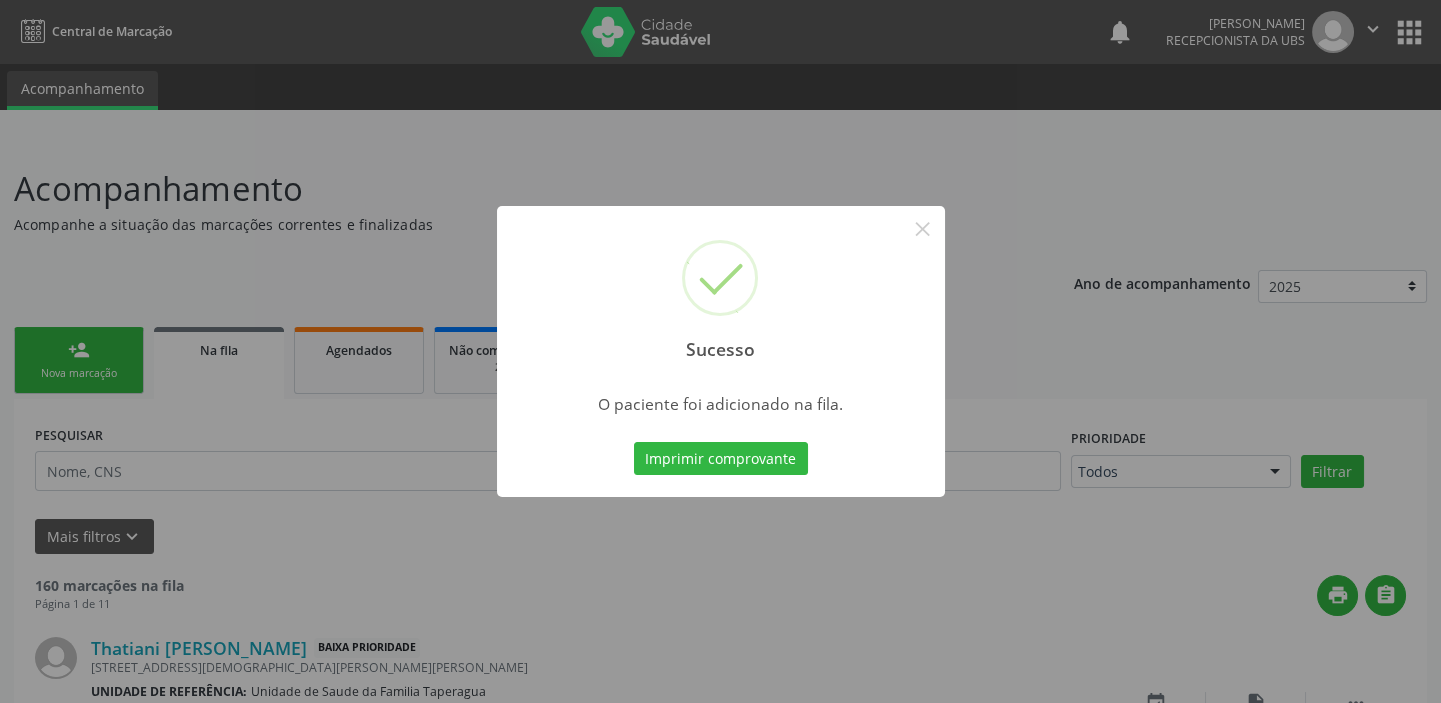 click on "Sucesso × O paciente foi adicionado na fila. Imprimir comprovante Cancel" at bounding box center (720, 351) 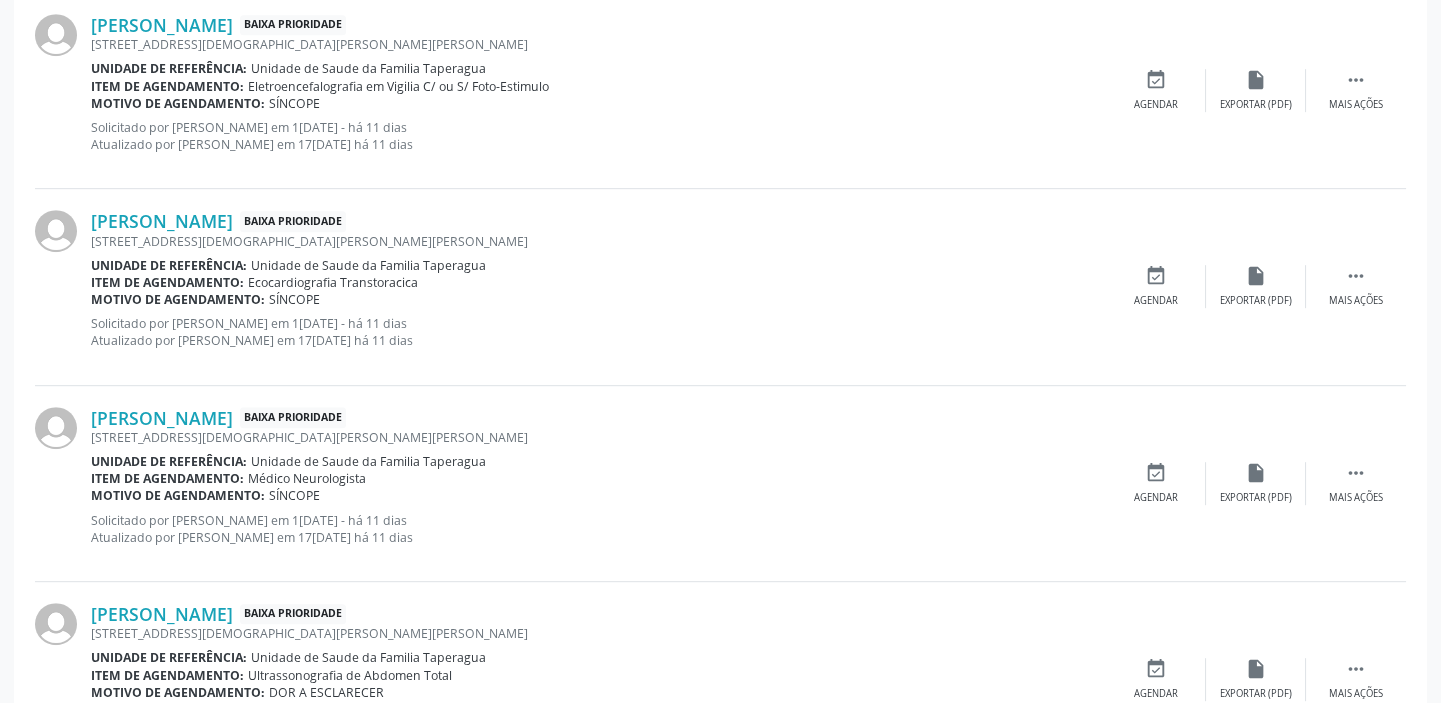 scroll, scrollTop: 2928, scrollLeft: 0, axis: vertical 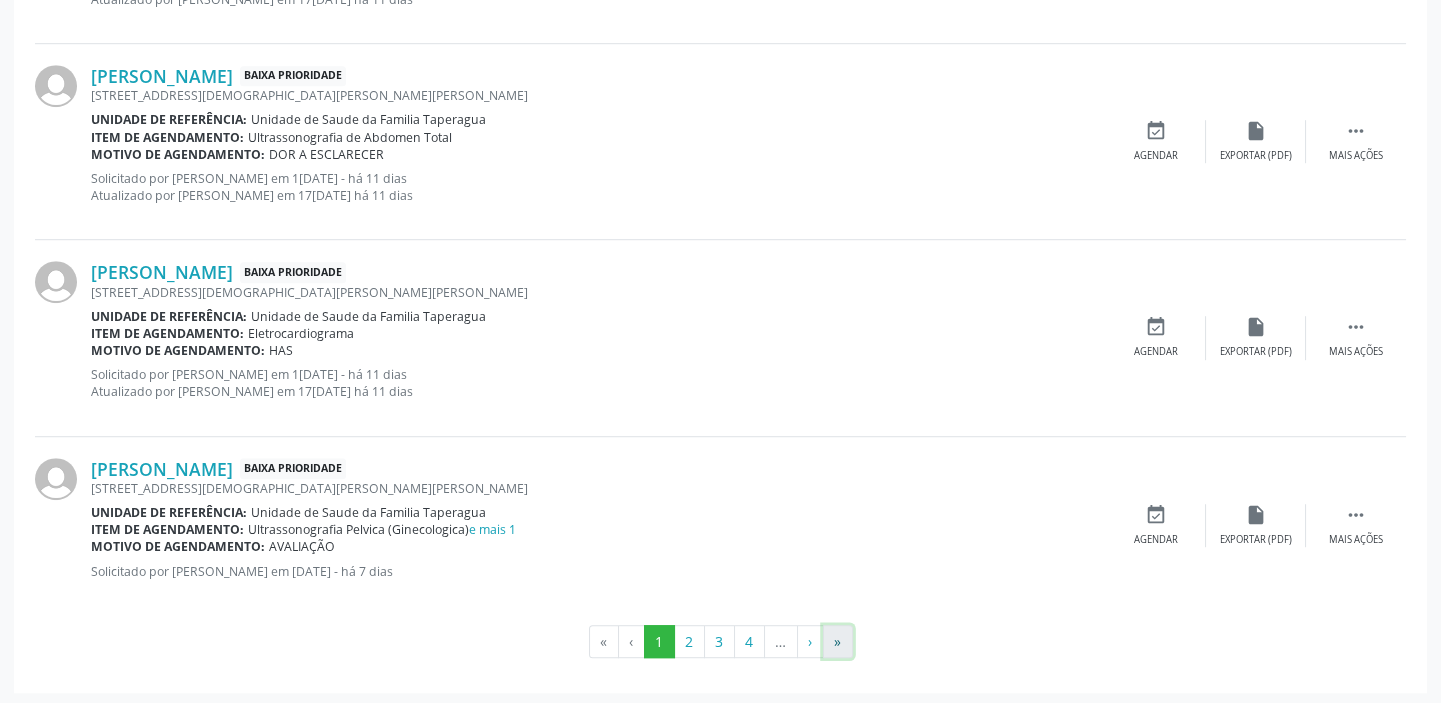 click on "»" at bounding box center (838, 642) 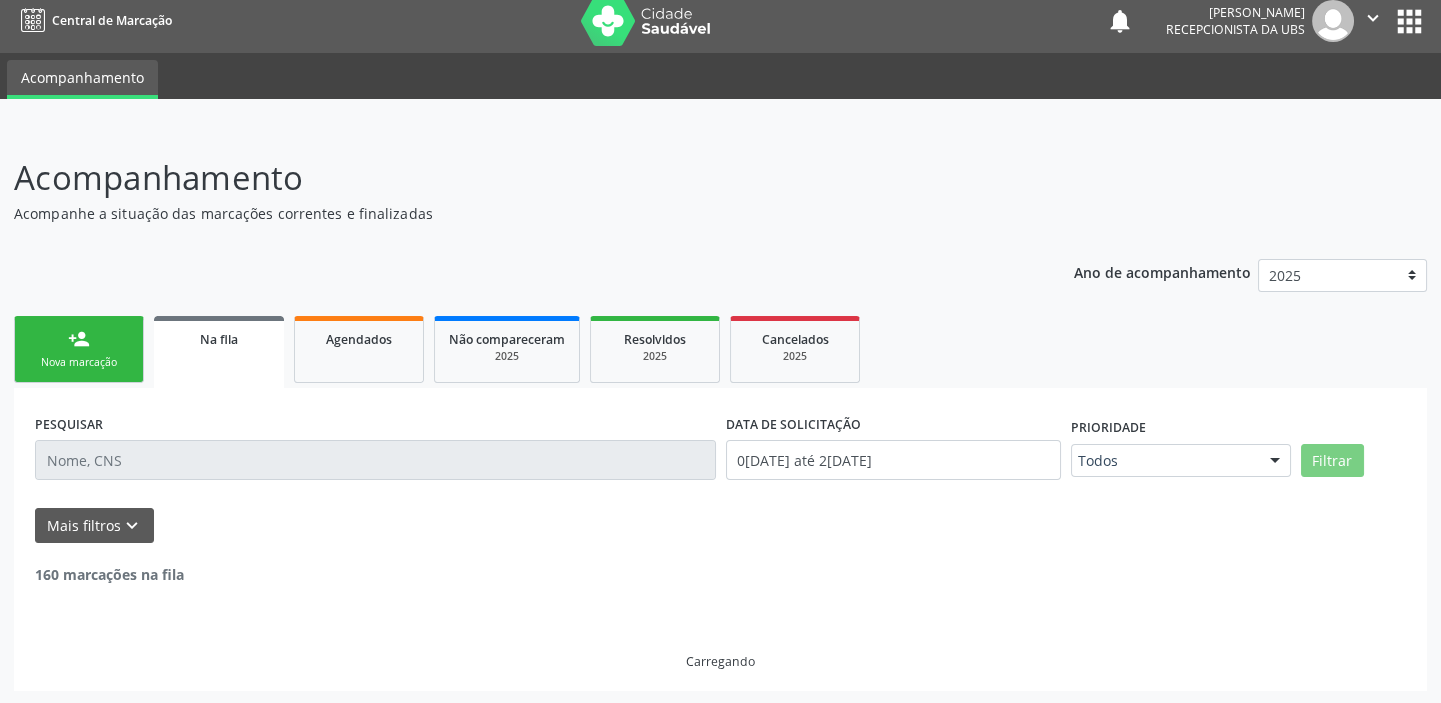 scroll, scrollTop: 1793, scrollLeft: 0, axis: vertical 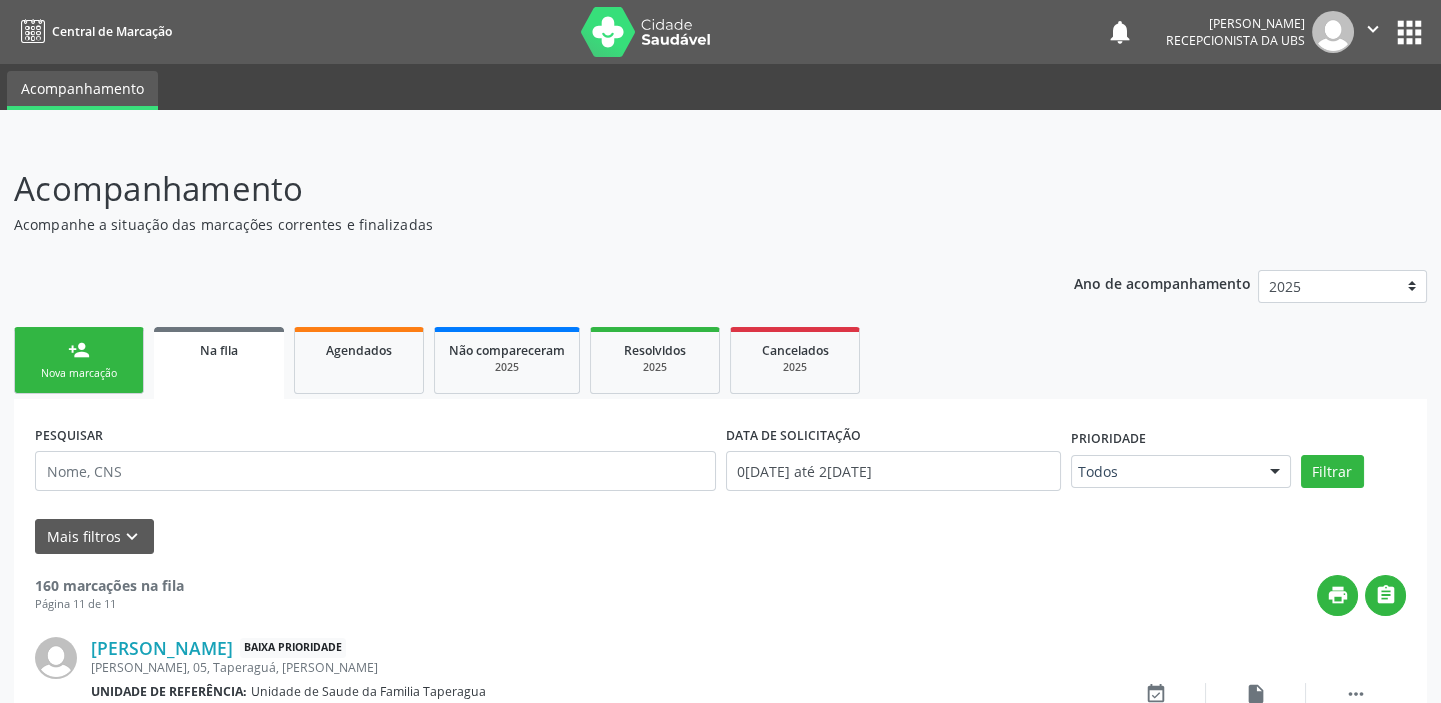 click on "person_add
Nova marcação" at bounding box center (79, 360) 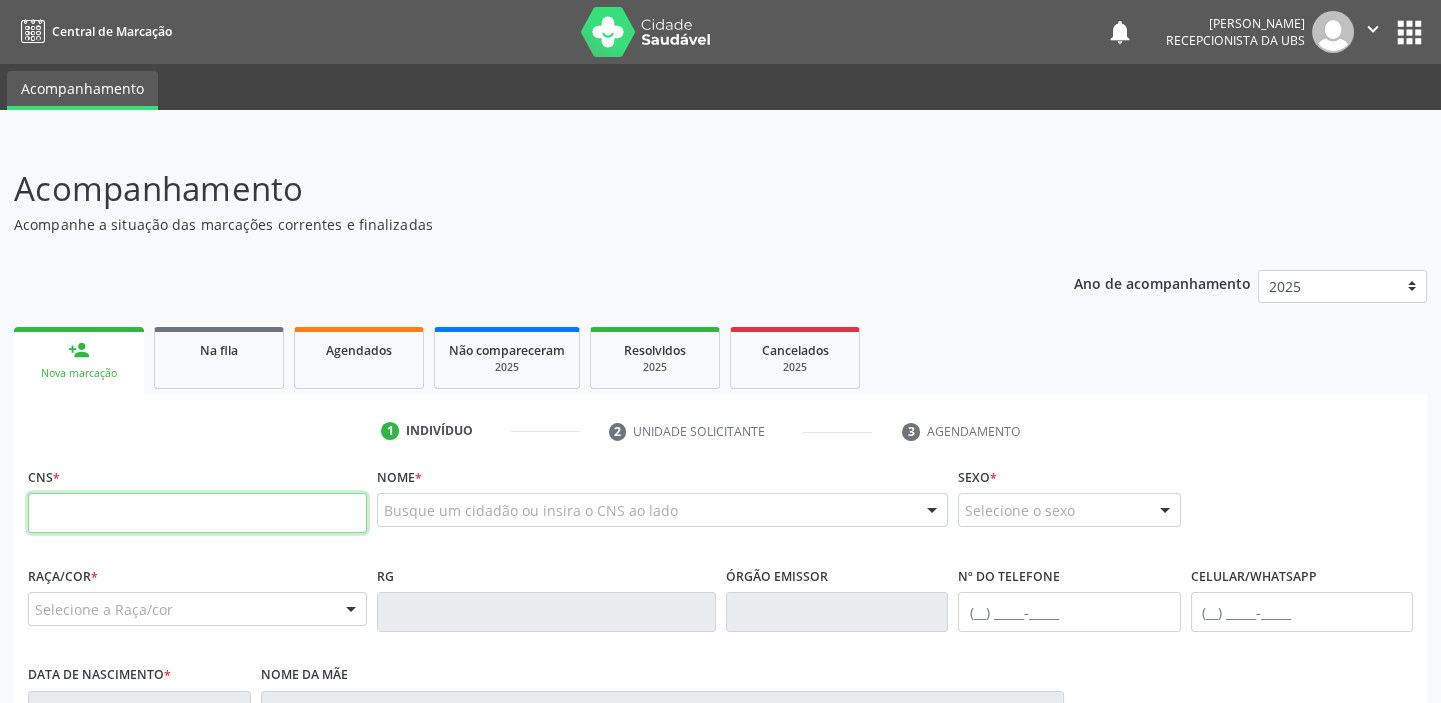 click at bounding box center (197, 513) 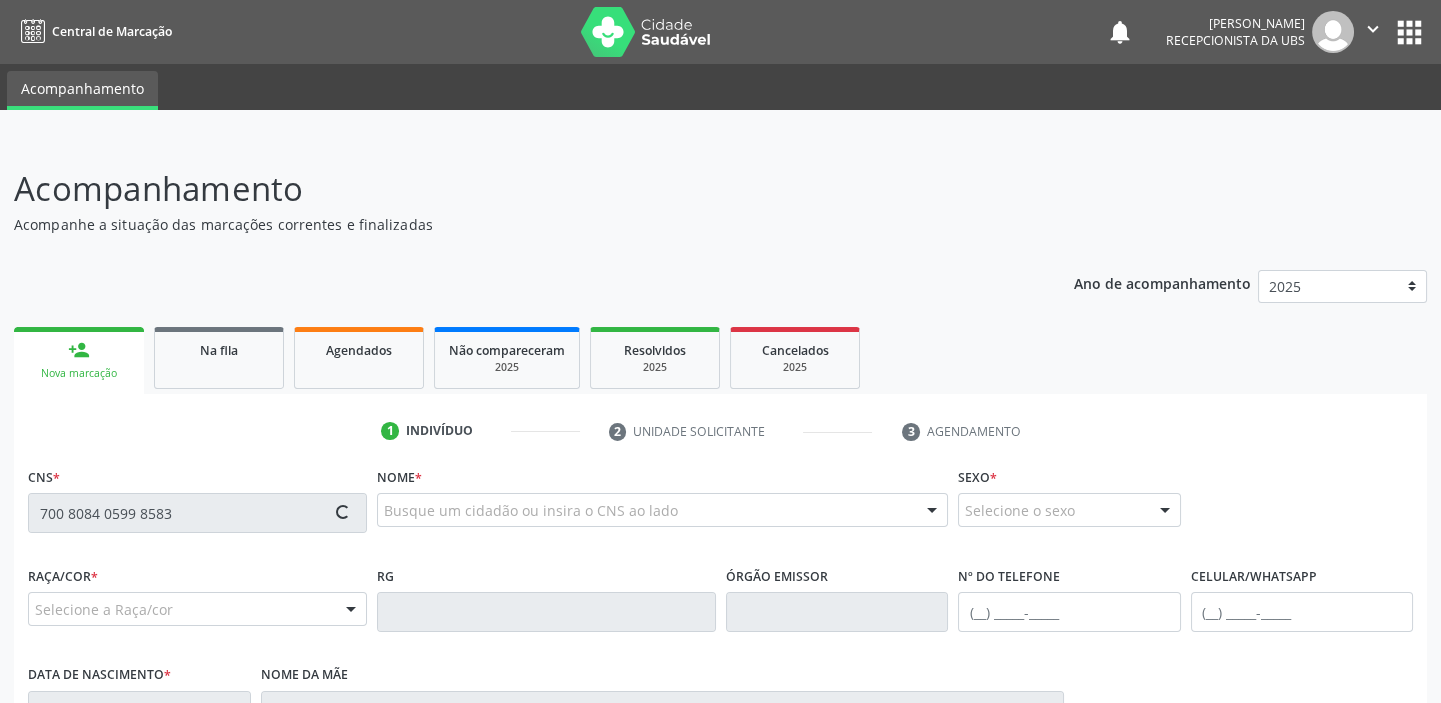 type on "700 8084 0599 8583" 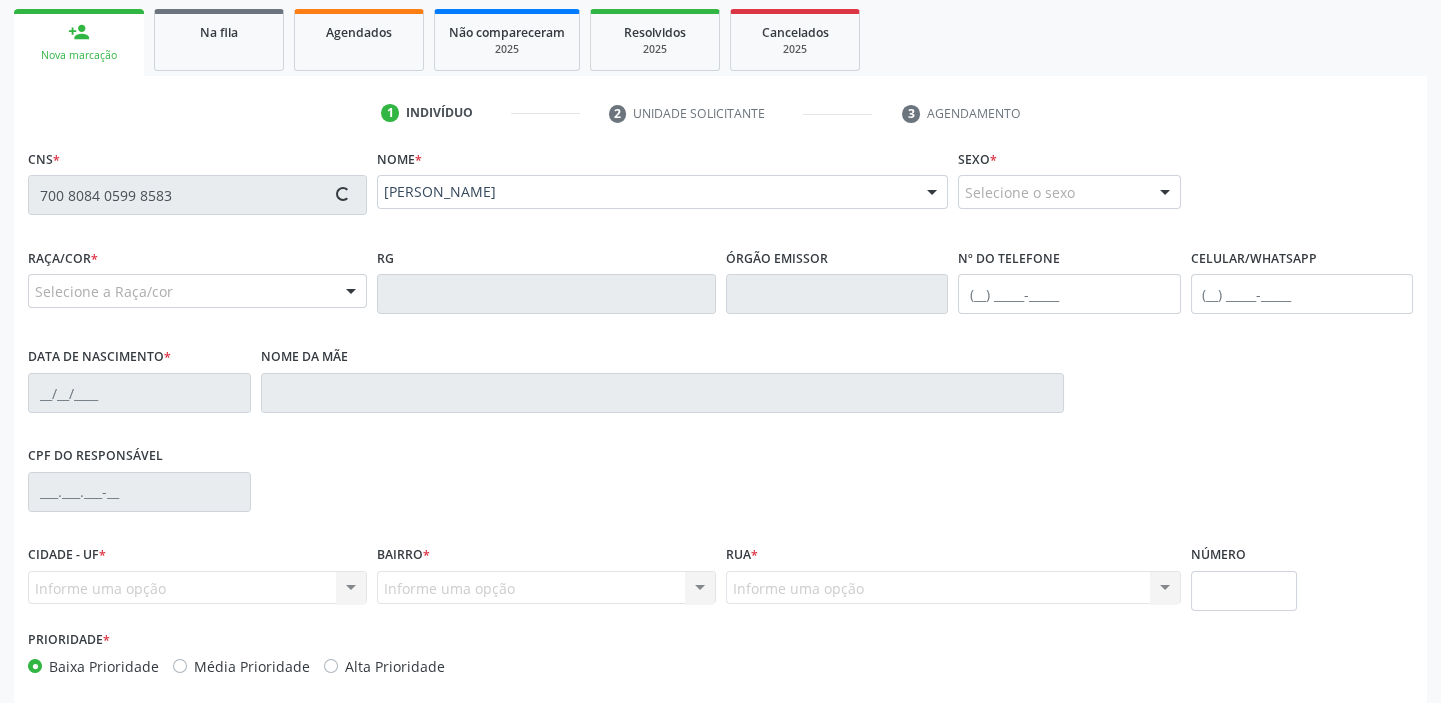 scroll, scrollTop: 332, scrollLeft: 0, axis: vertical 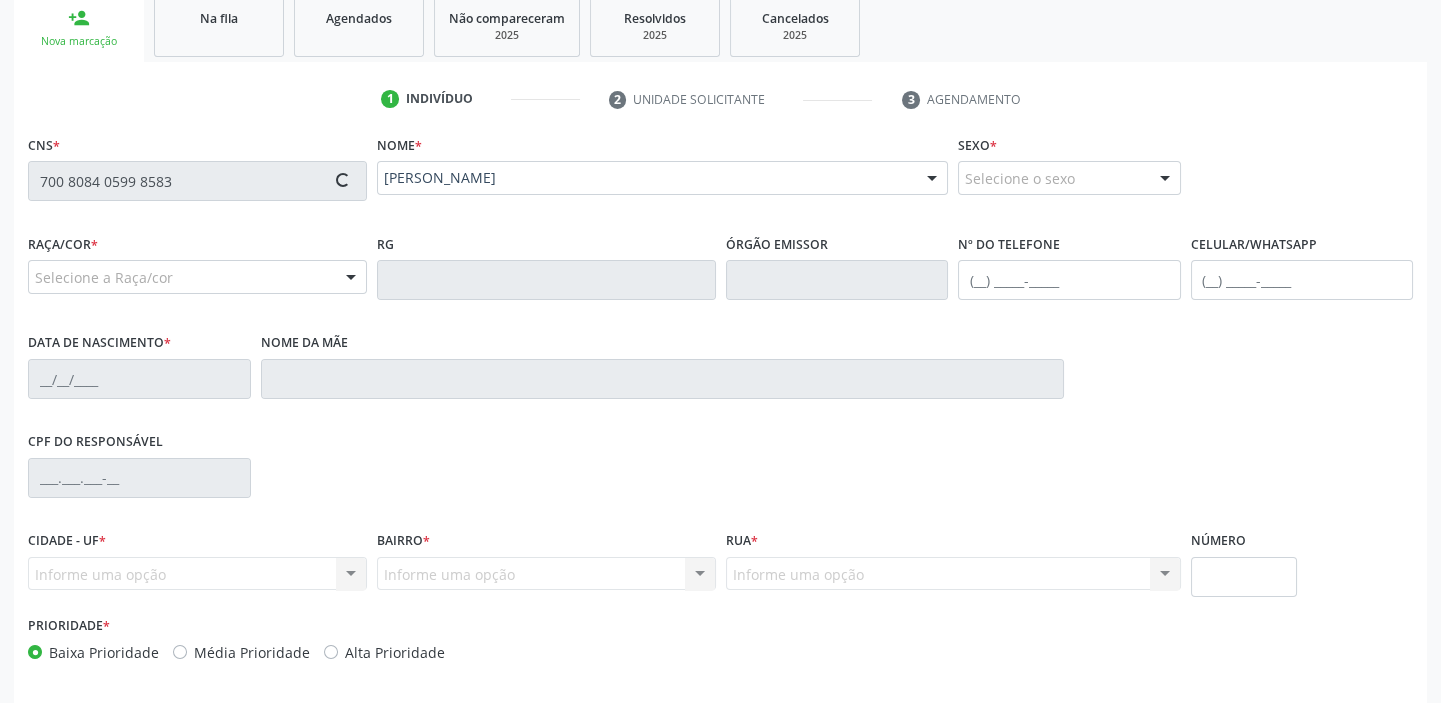 type on "(82) 99416-8444" 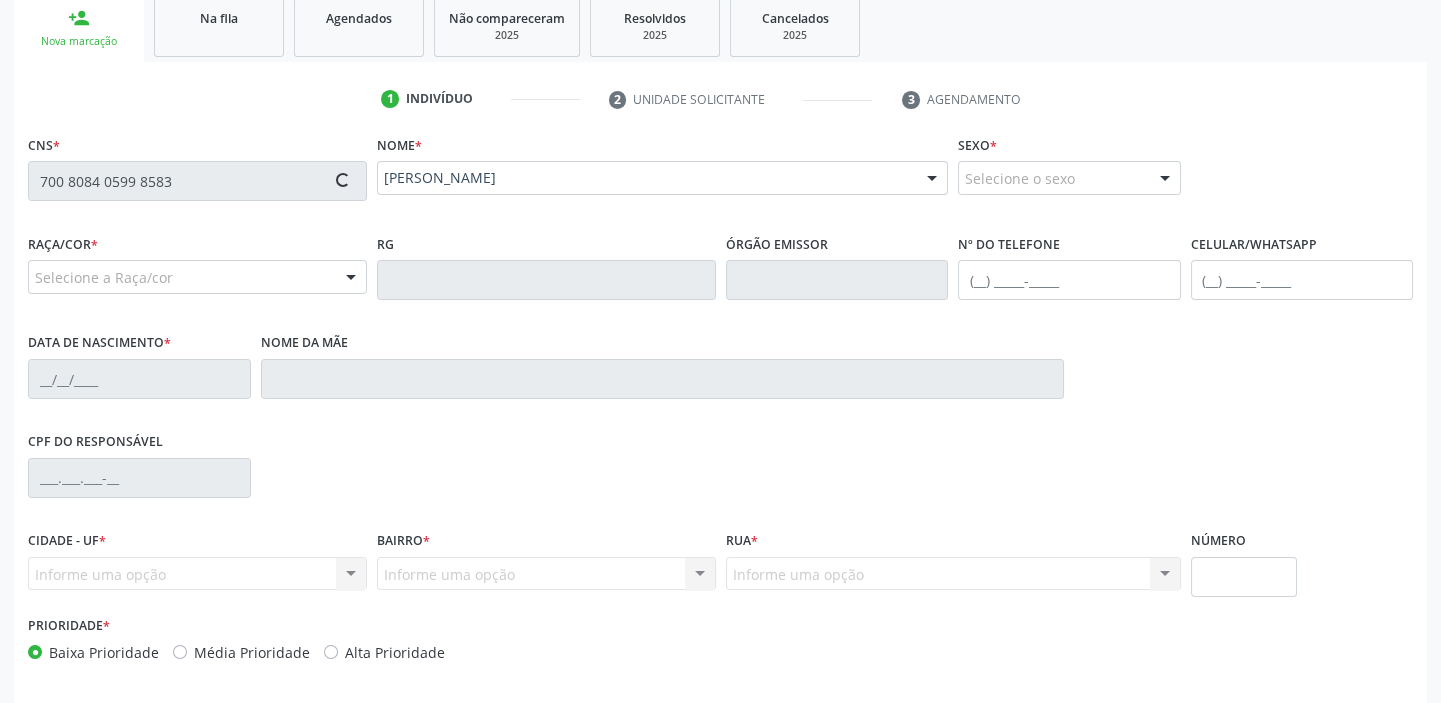 type on "Iraci Vicente do Nascimeto" 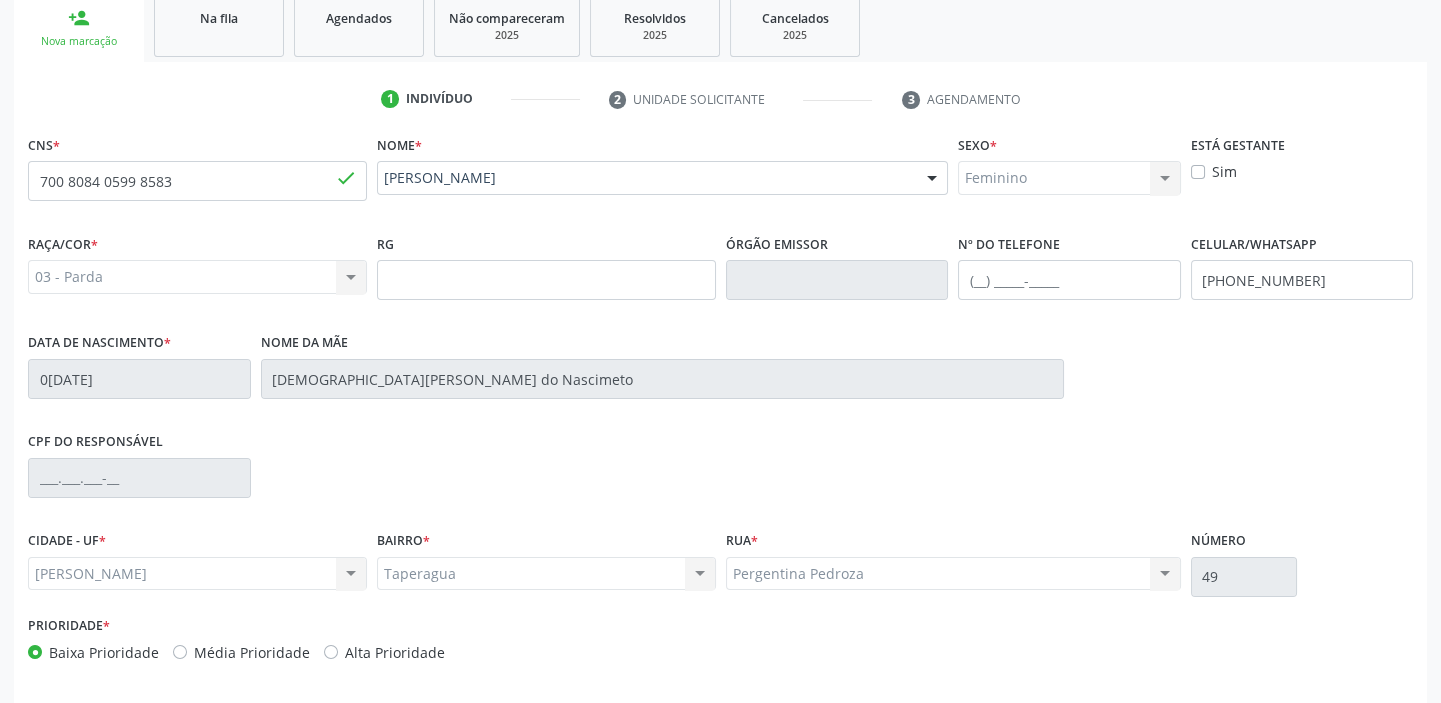 scroll, scrollTop: 408, scrollLeft: 0, axis: vertical 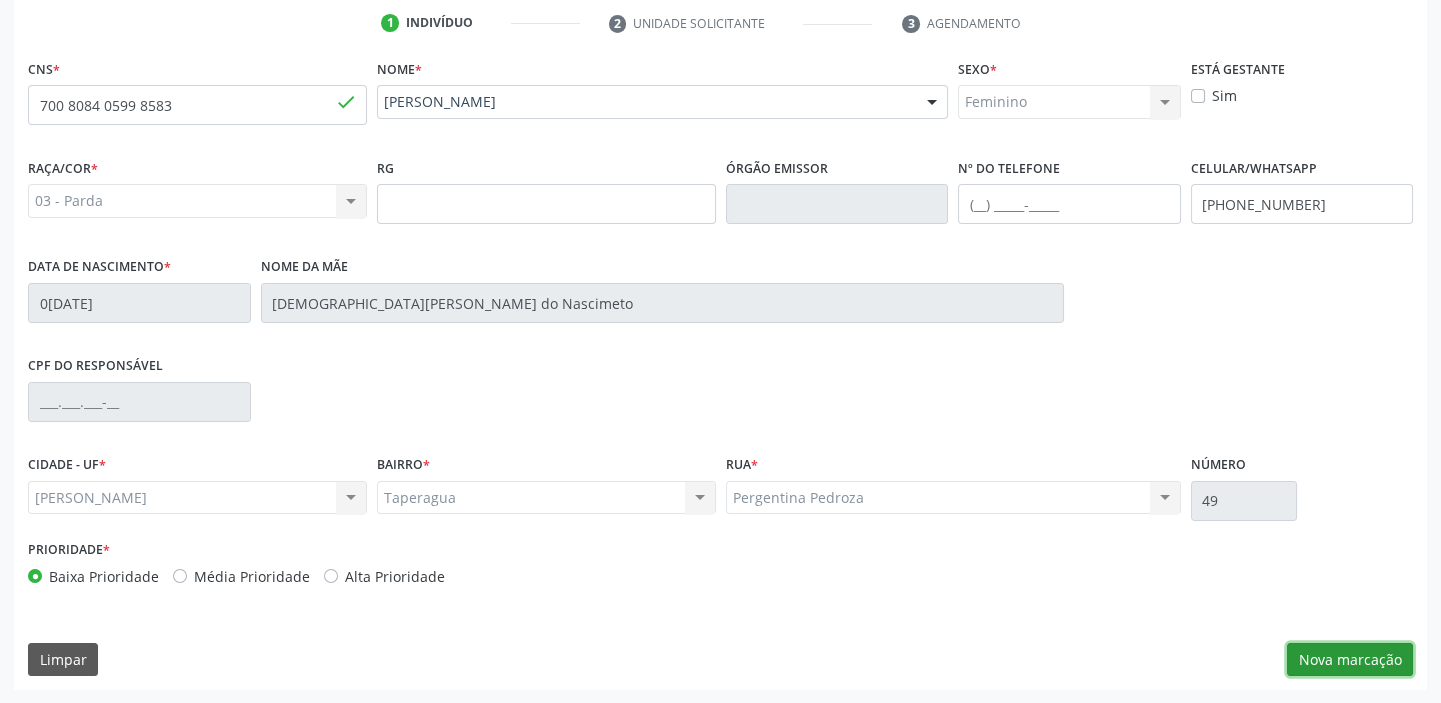 click on "Nova marcação" at bounding box center [1350, 660] 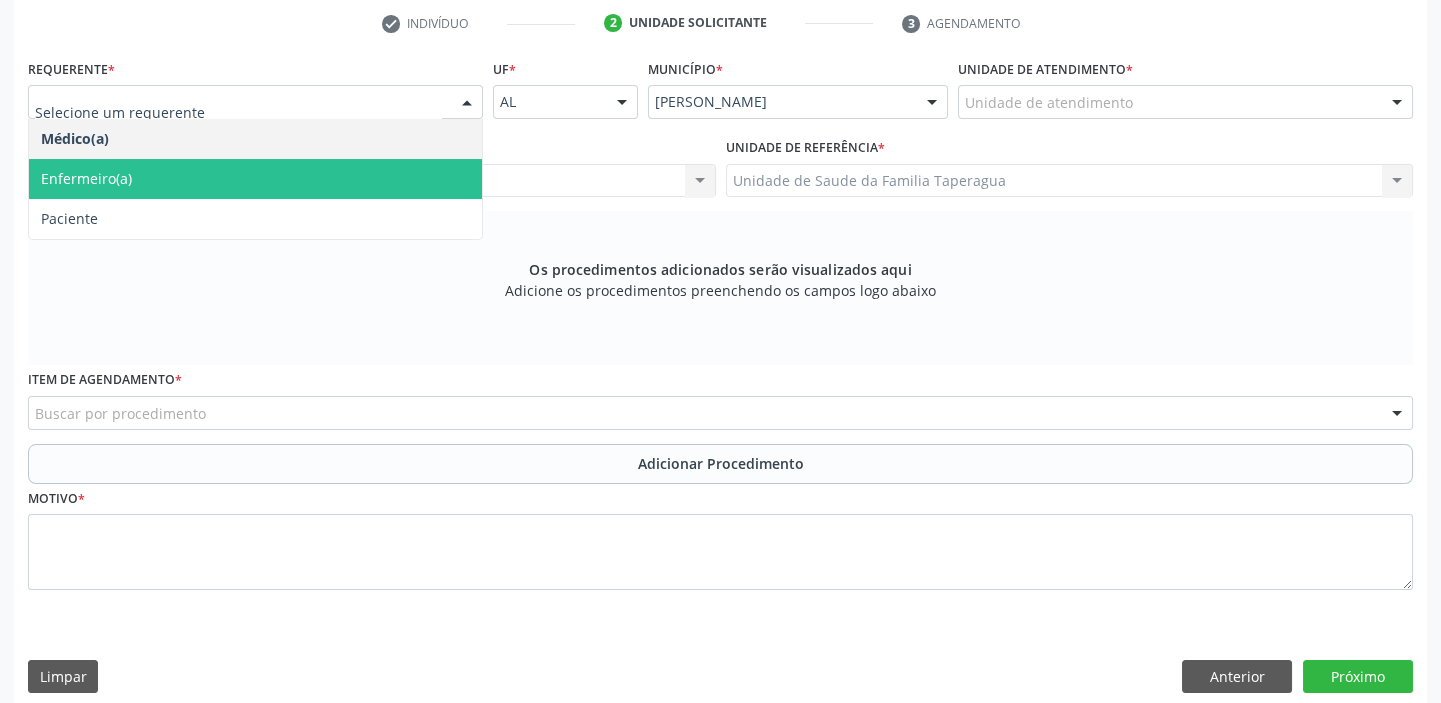 click on "Enfermeiro(a)" at bounding box center (255, 179) 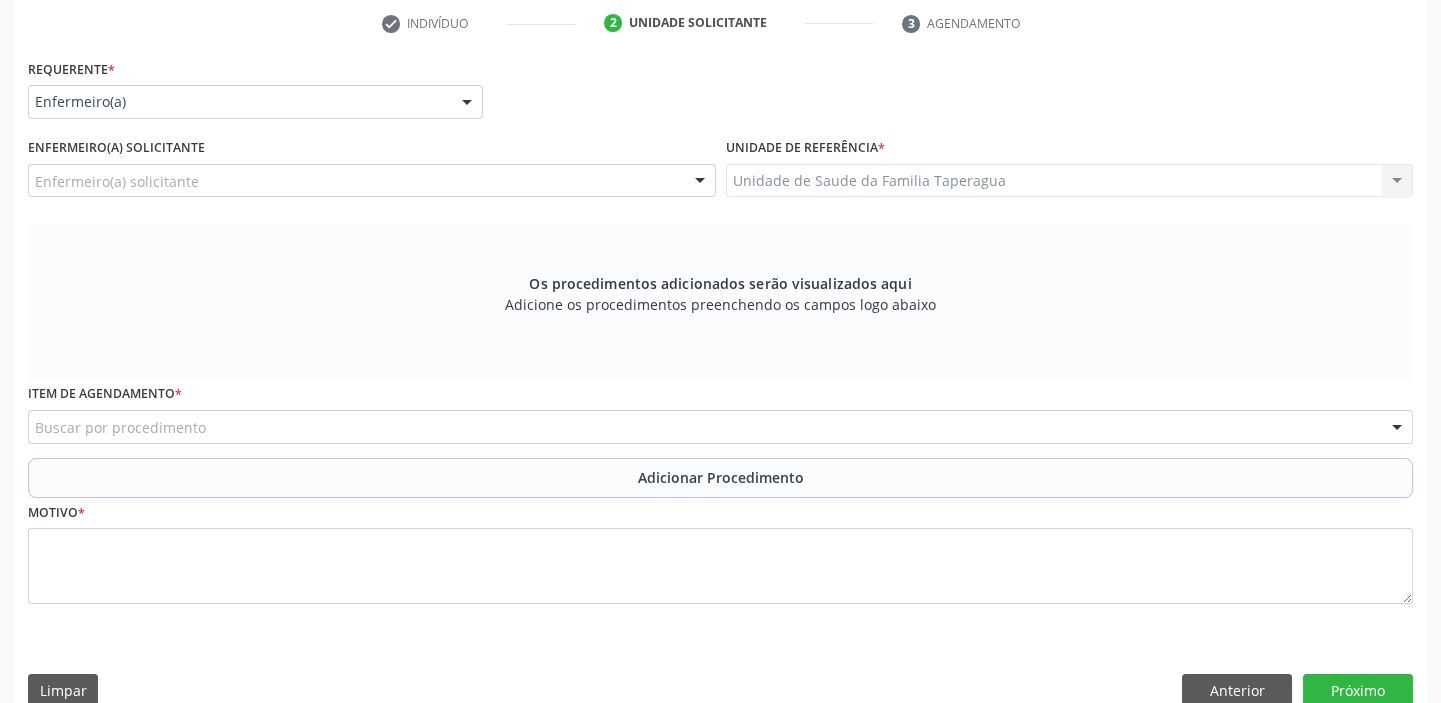 click on "Enfermeiro(a) solicitante" at bounding box center [372, 181] 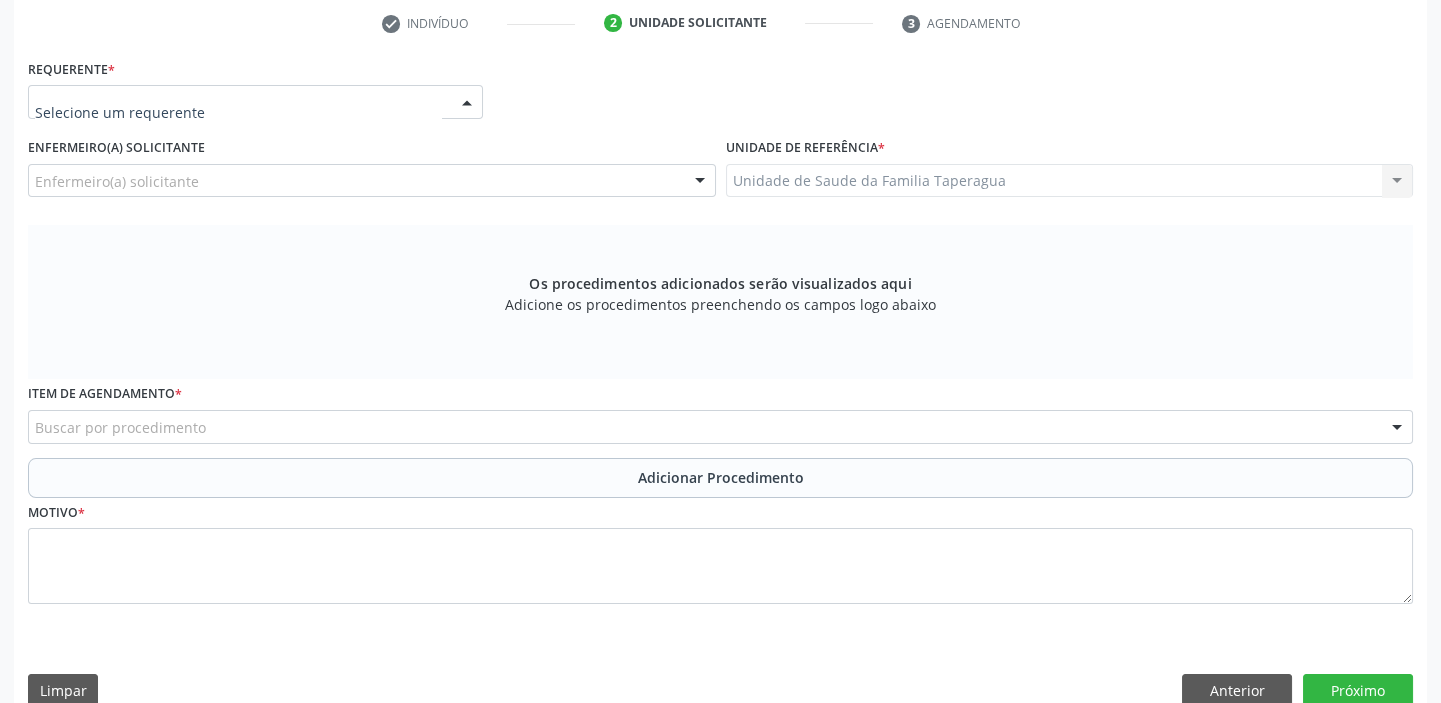 click at bounding box center (255, 102) 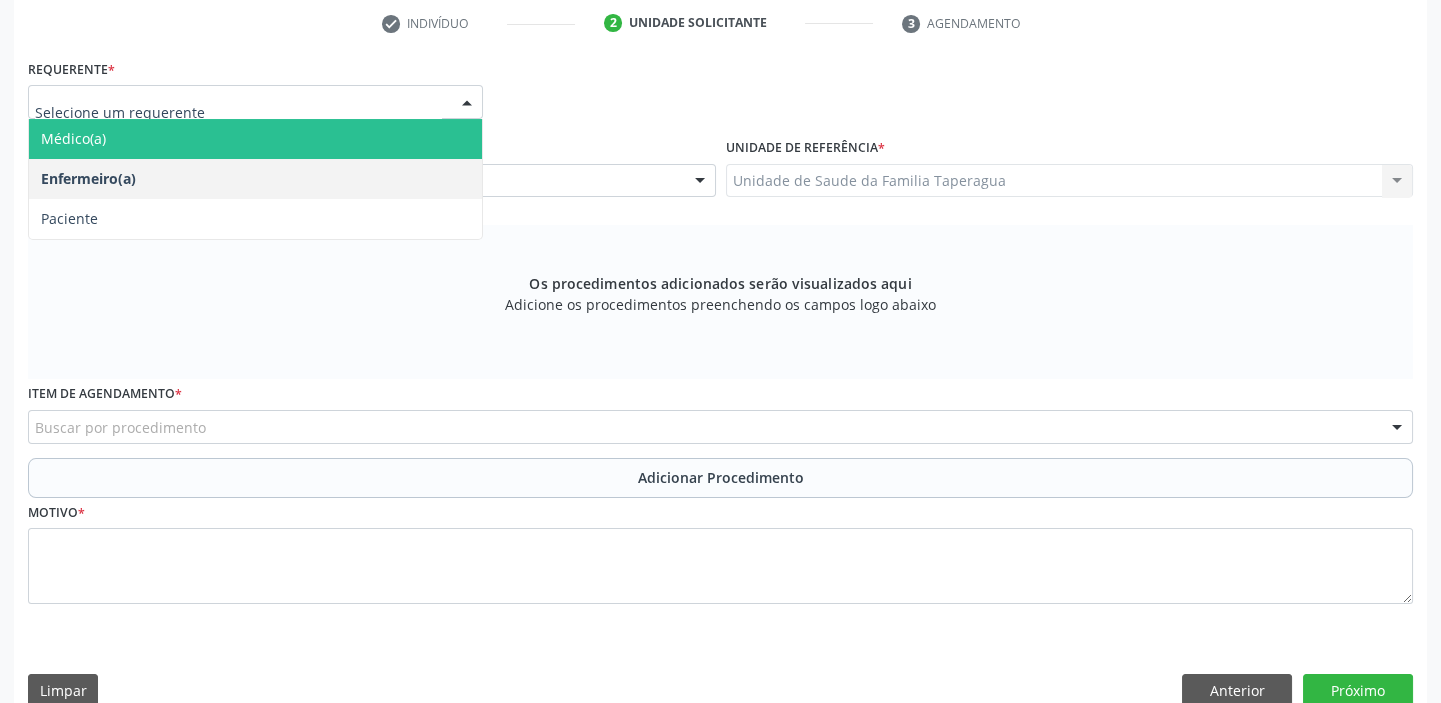 click on "Médico(a)" at bounding box center [255, 139] 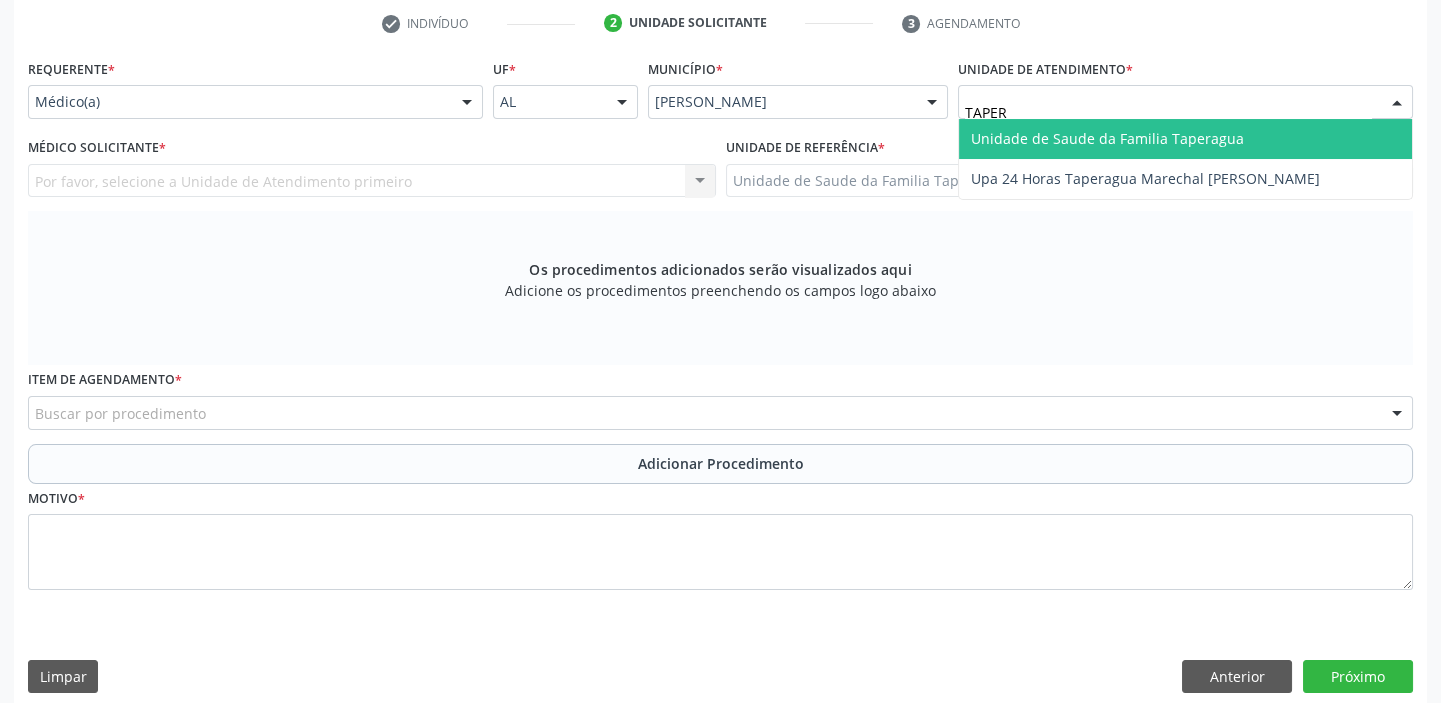 type on "TAPERA" 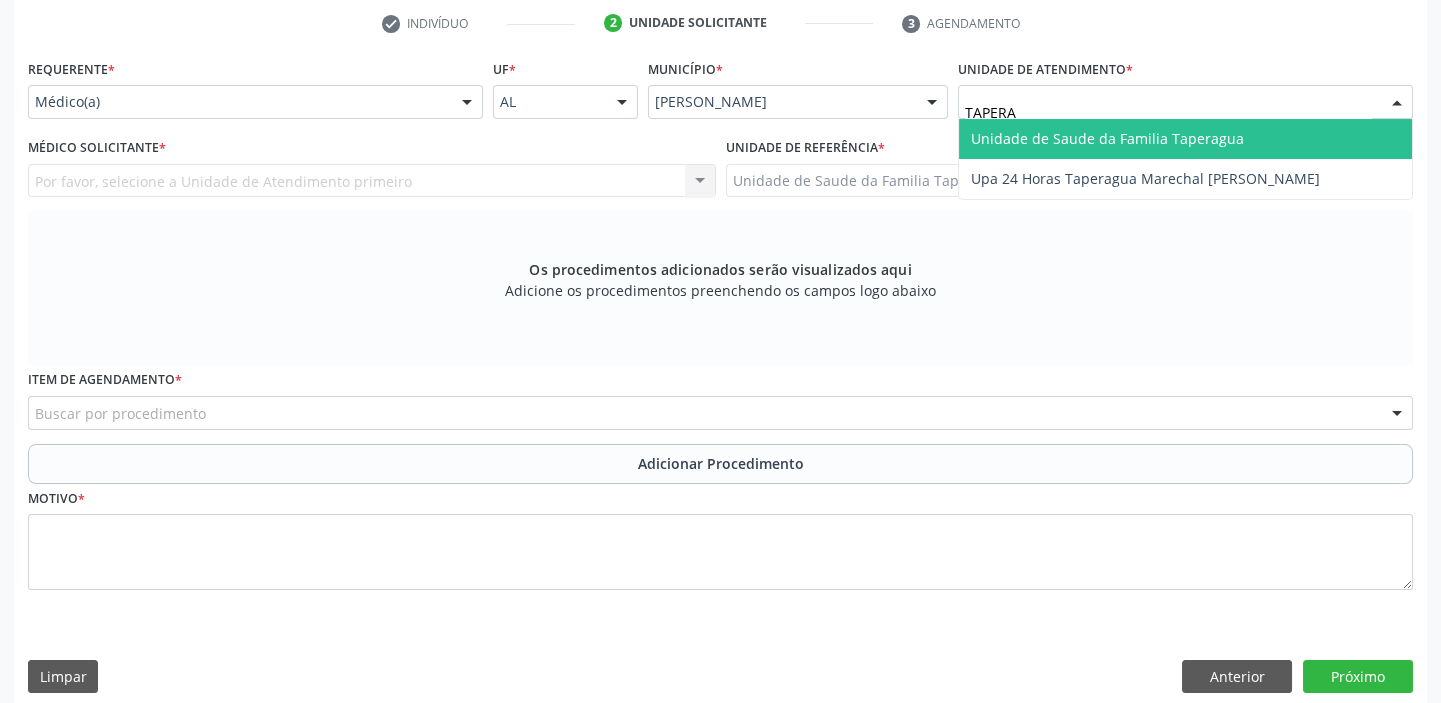 click on "Unidade de Saude da Familia Taperagua" at bounding box center [1107, 138] 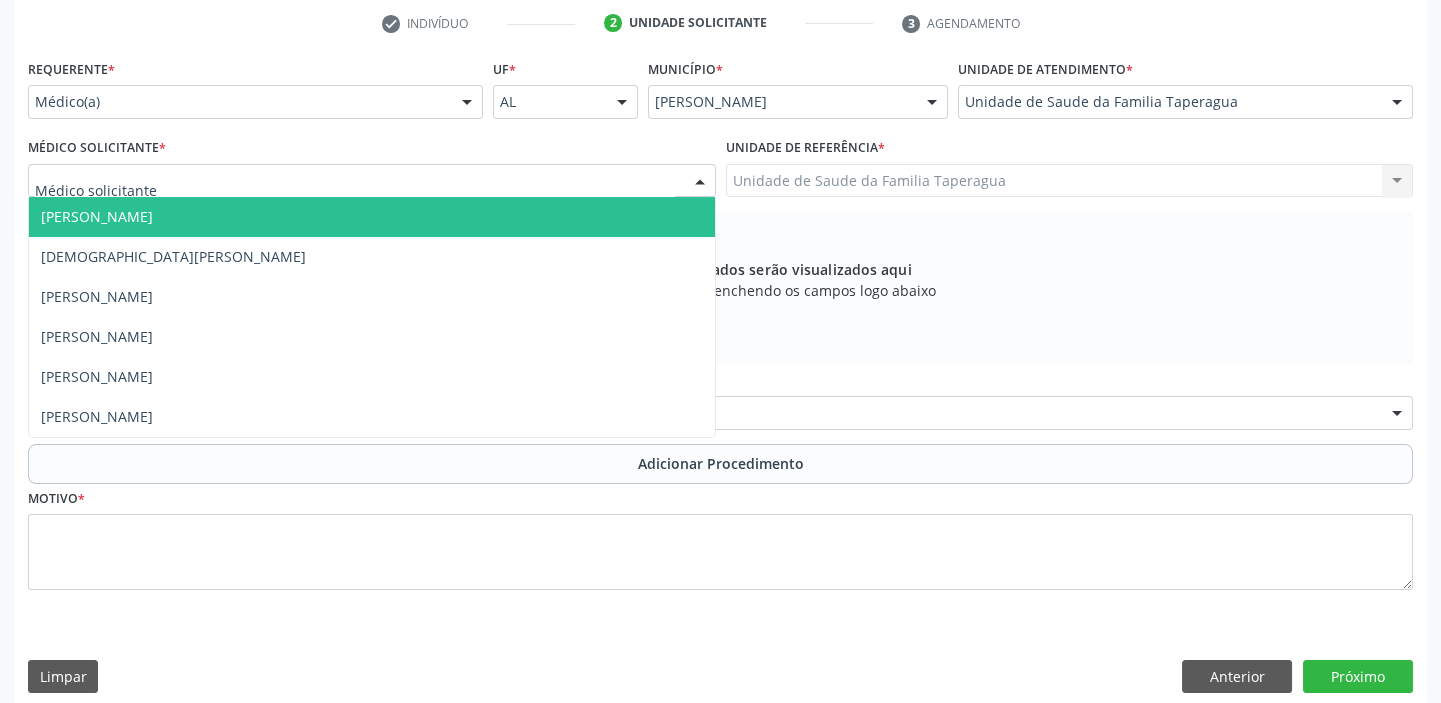 click at bounding box center (372, 181) 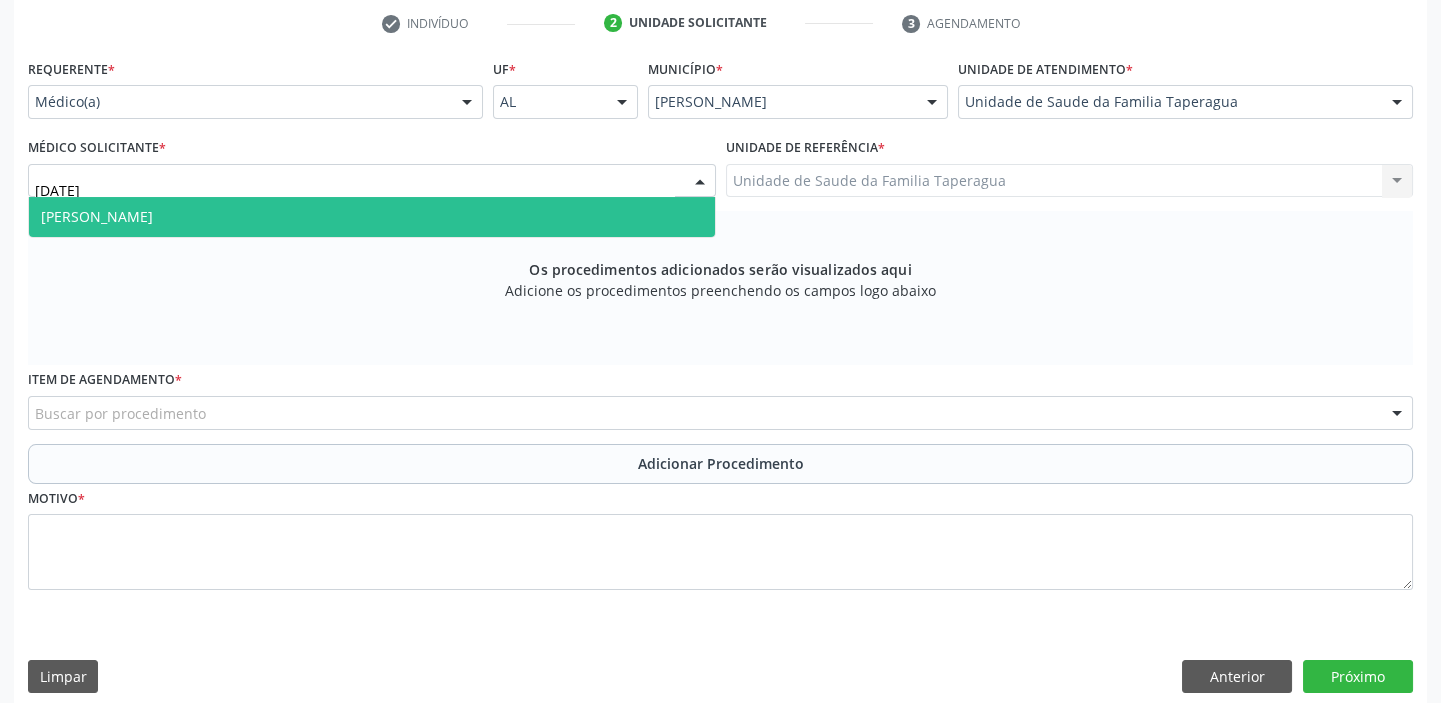 type on "JULI" 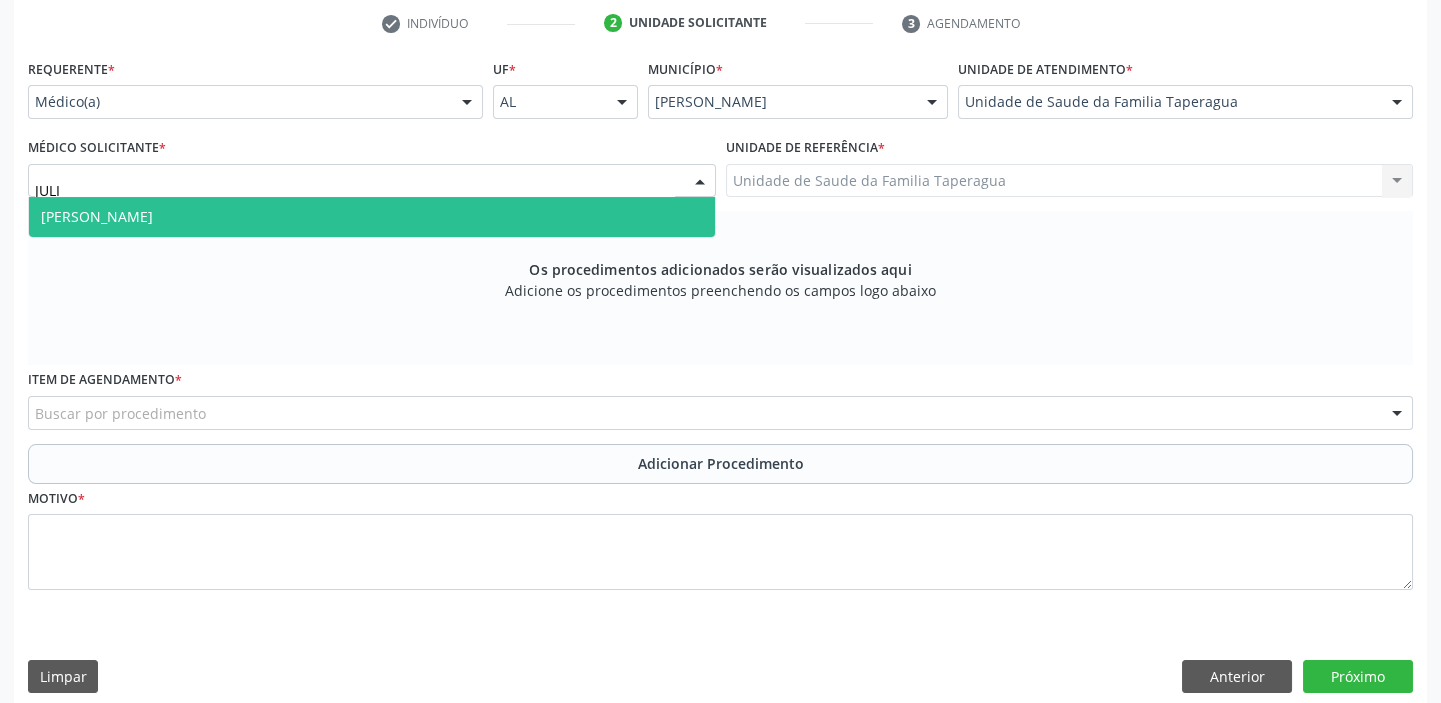 click on "Julilda Maria de Medeiros" at bounding box center [372, 217] 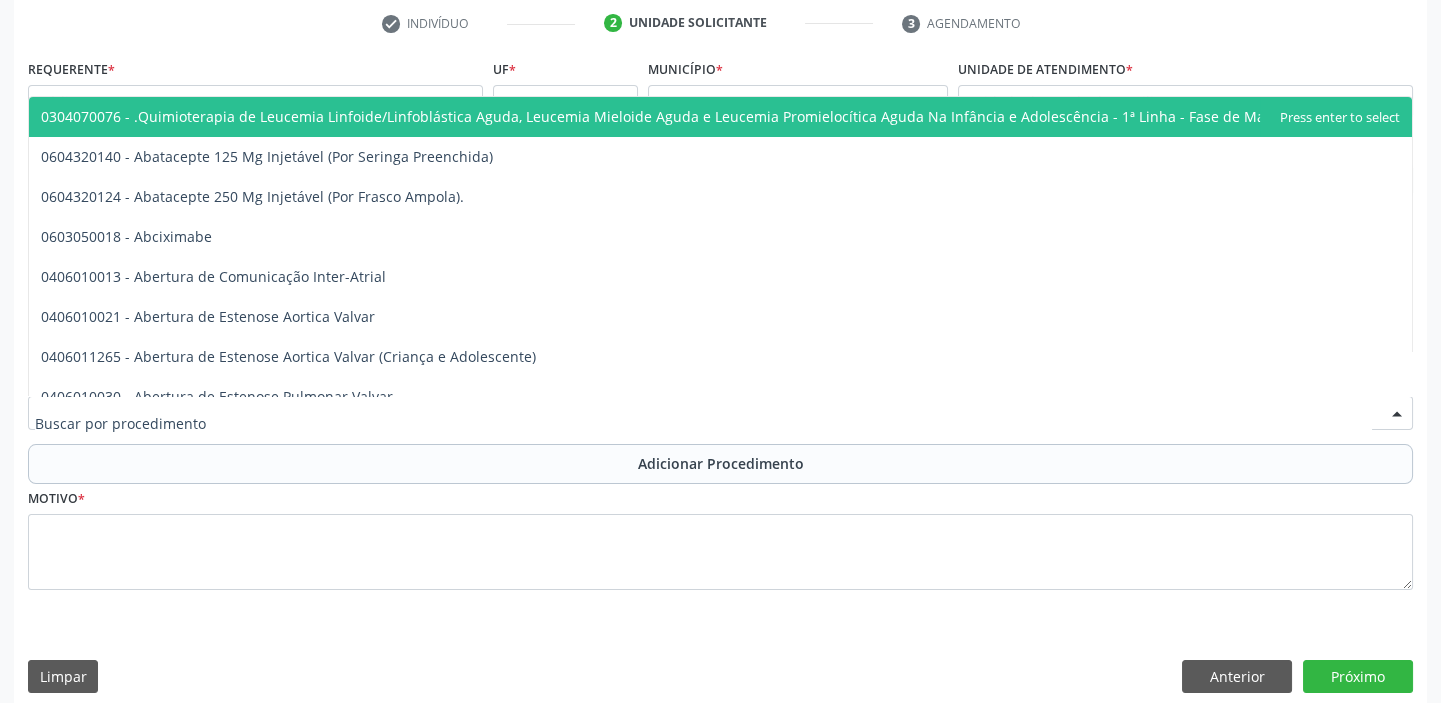 click at bounding box center [720, 413] 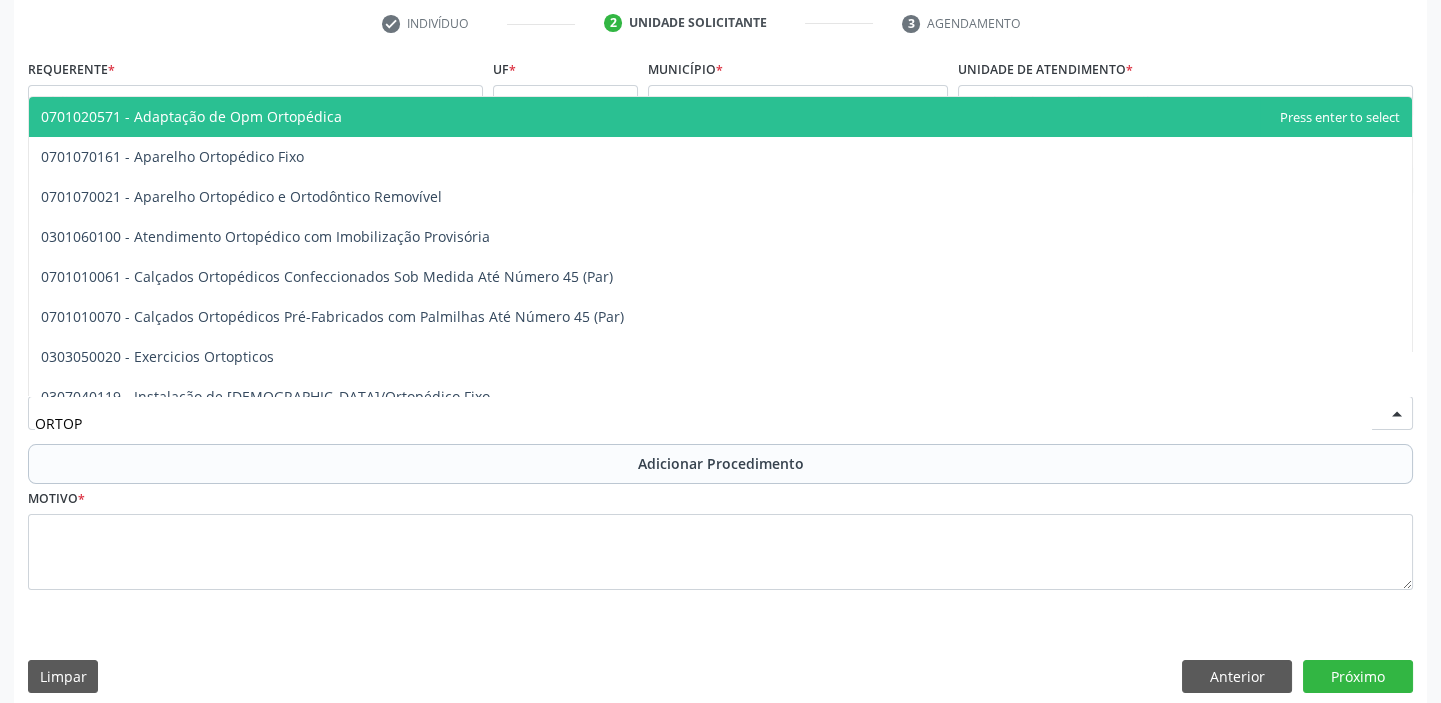 type on "ORTOPE" 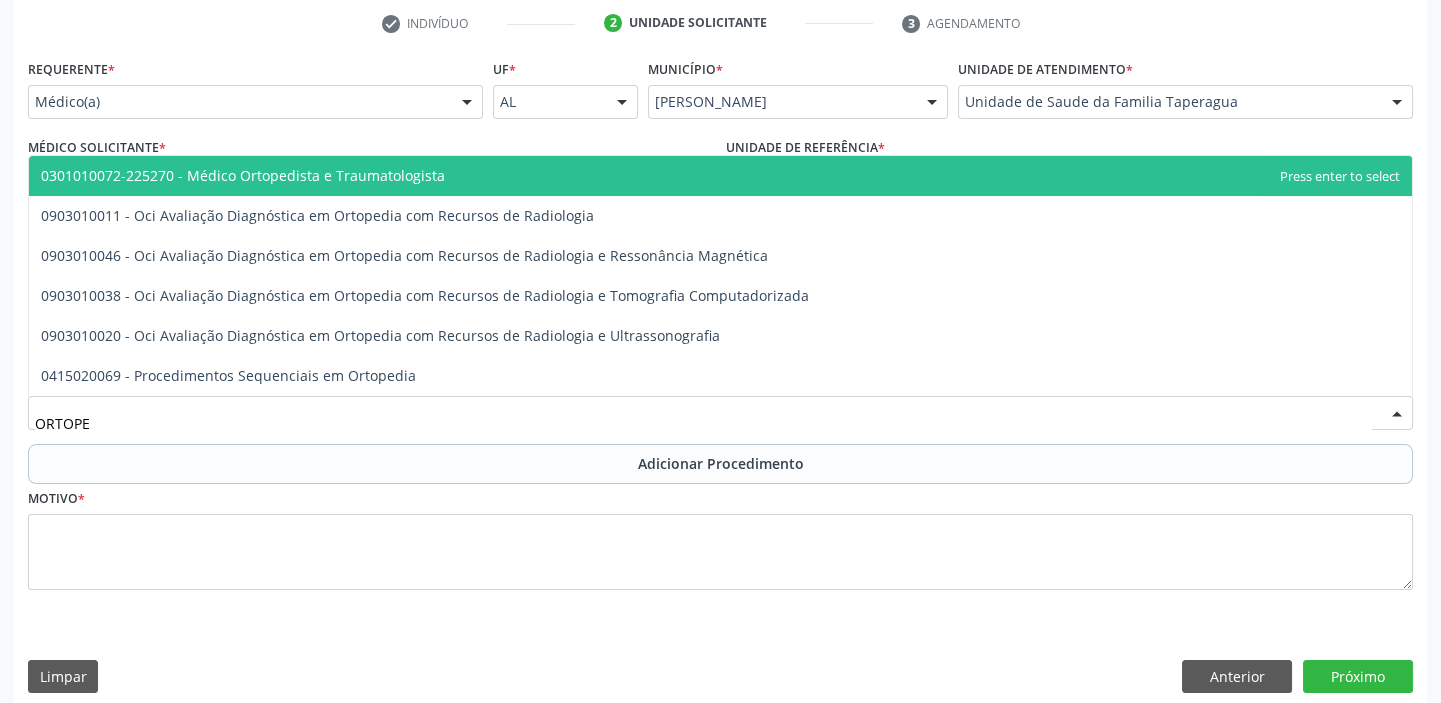 click on "0301010072-225270 - Médico Ortopedista e Traumatologista" at bounding box center (720, 176) 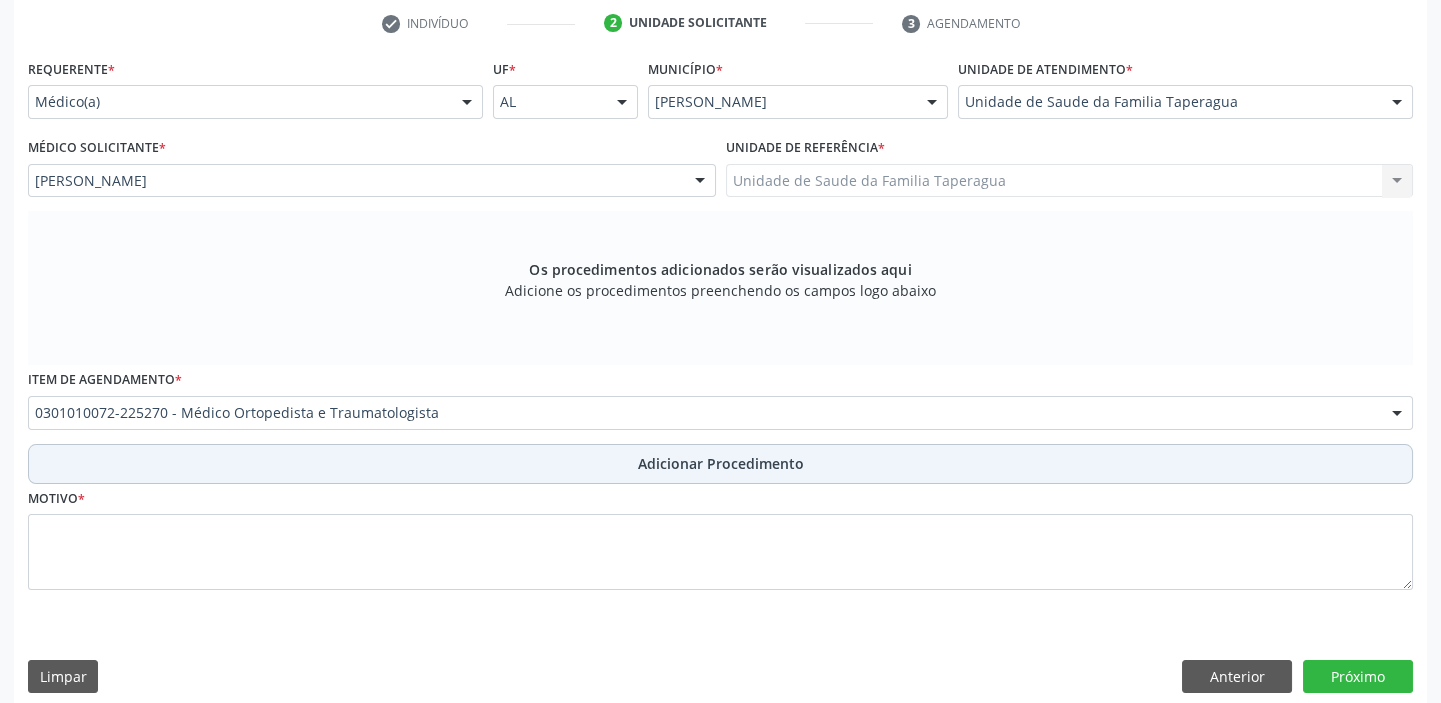 click on "Adicionar Procedimento" at bounding box center (720, 464) 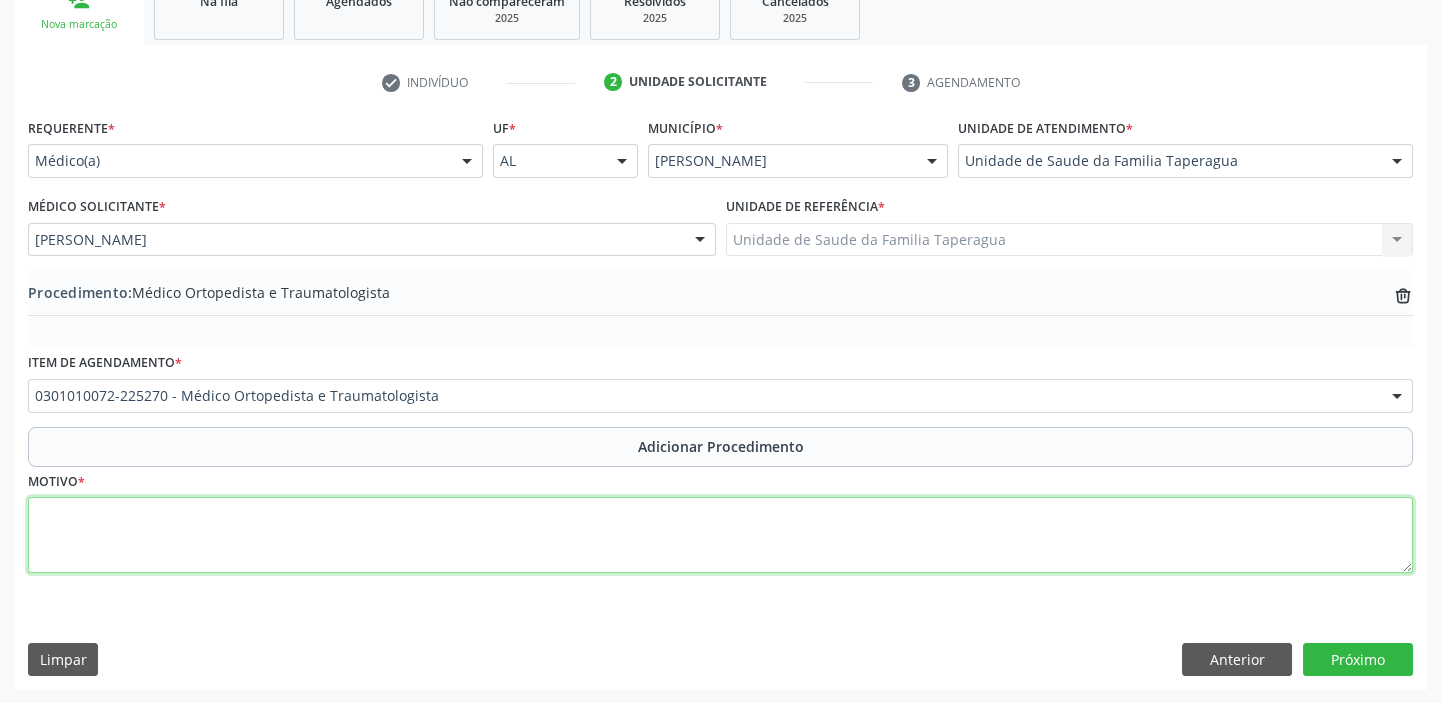 click at bounding box center (720, 535) 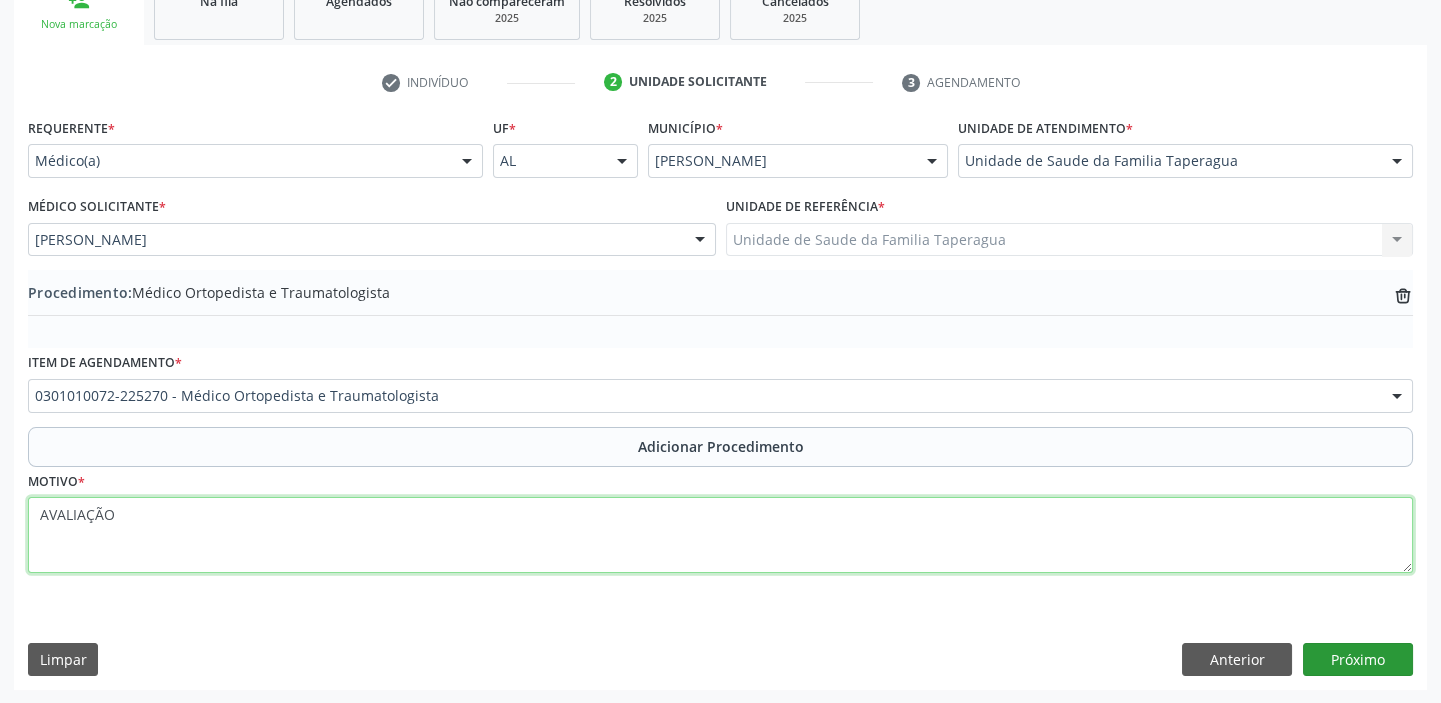 type on "AVALIAÇÃO" 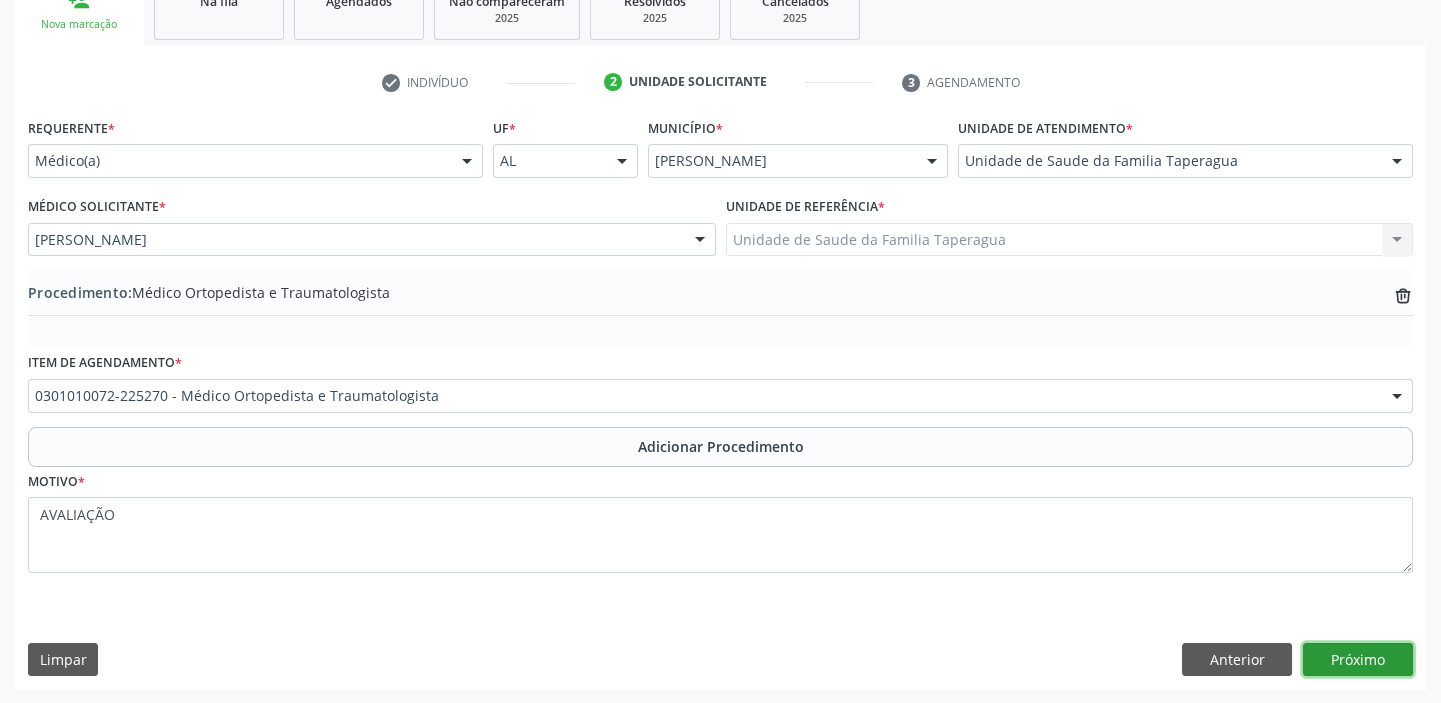 click on "Próximo" at bounding box center (1358, 660) 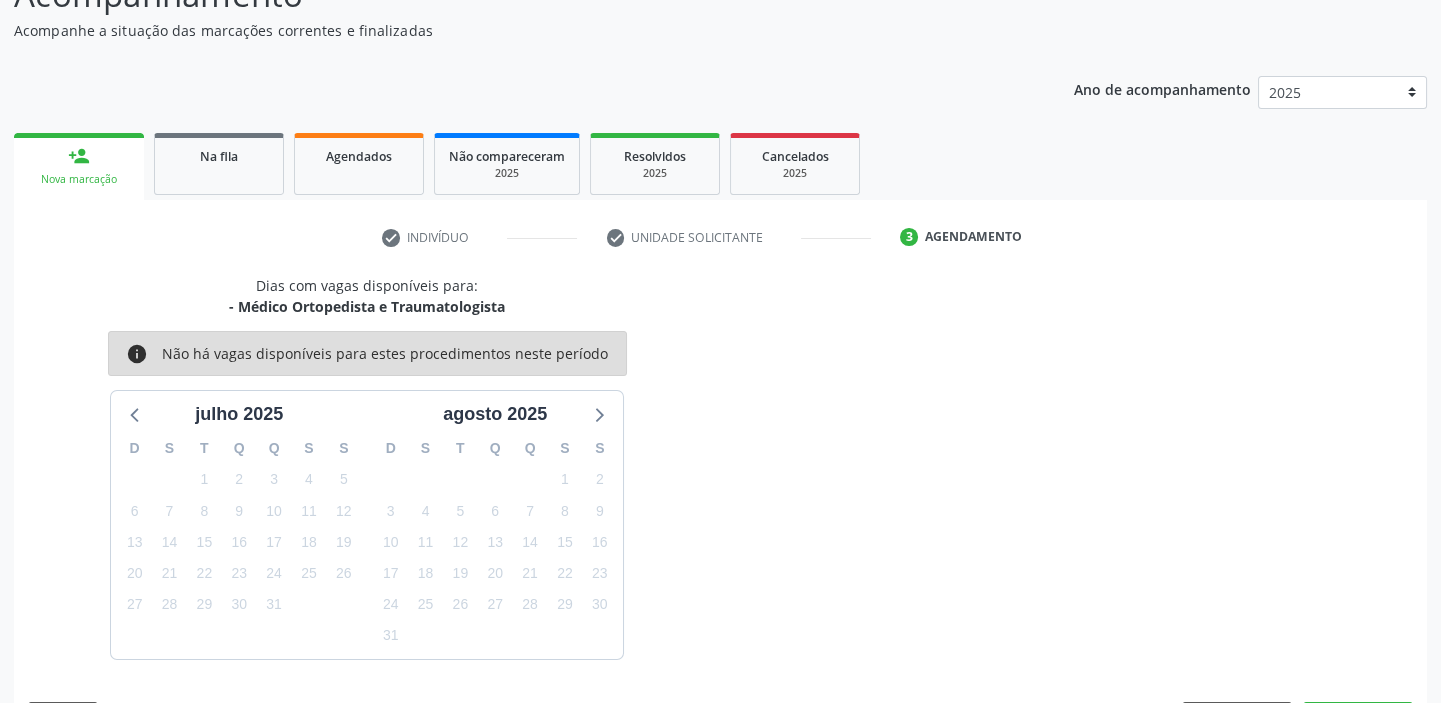 scroll, scrollTop: 252, scrollLeft: 0, axis: vertical 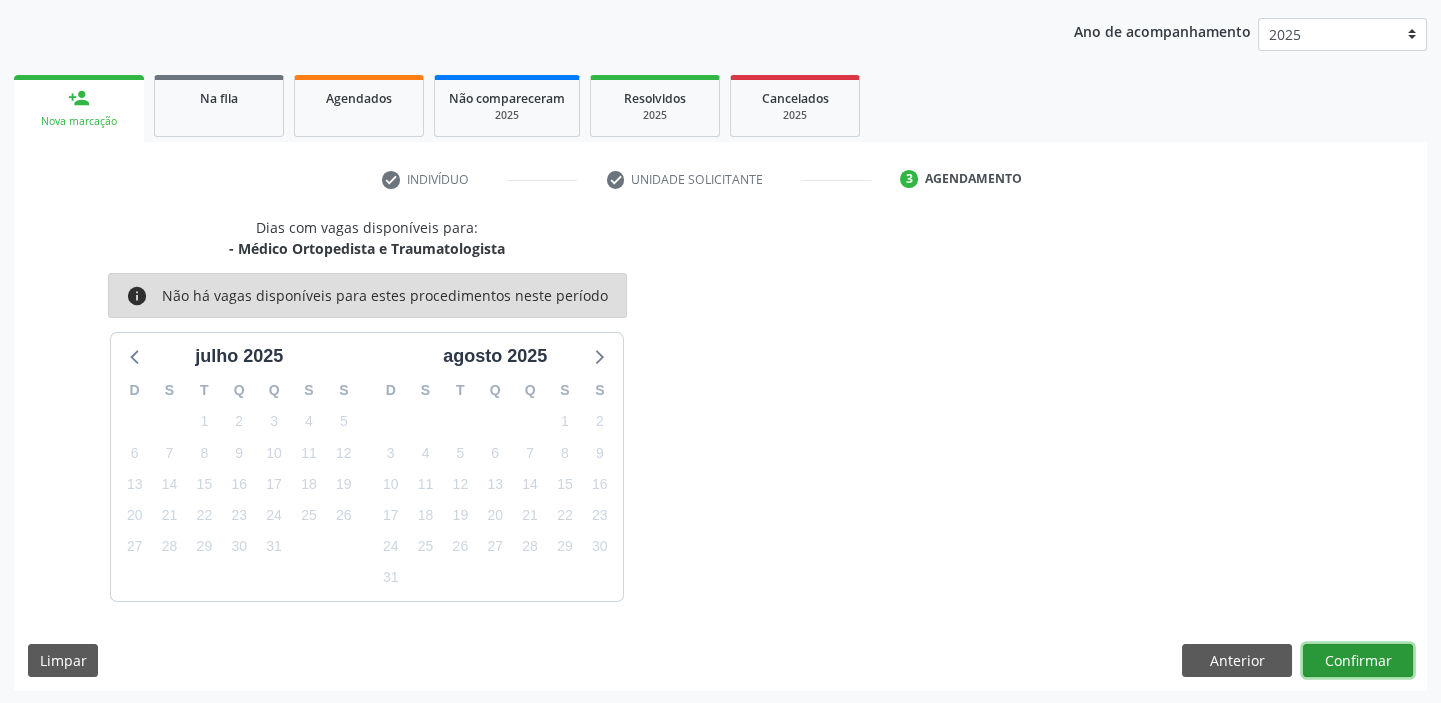 click on "Confirmar" at bounding box center [1358, 661] 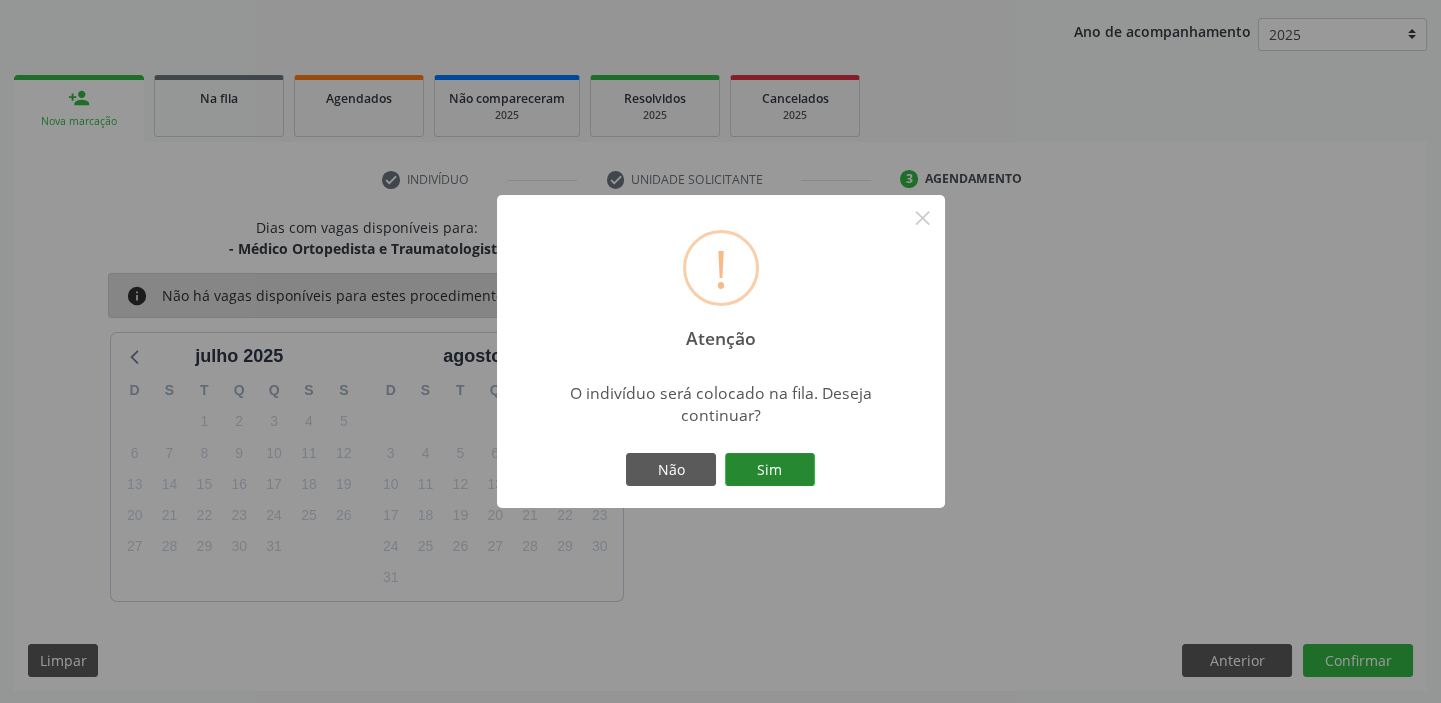 type 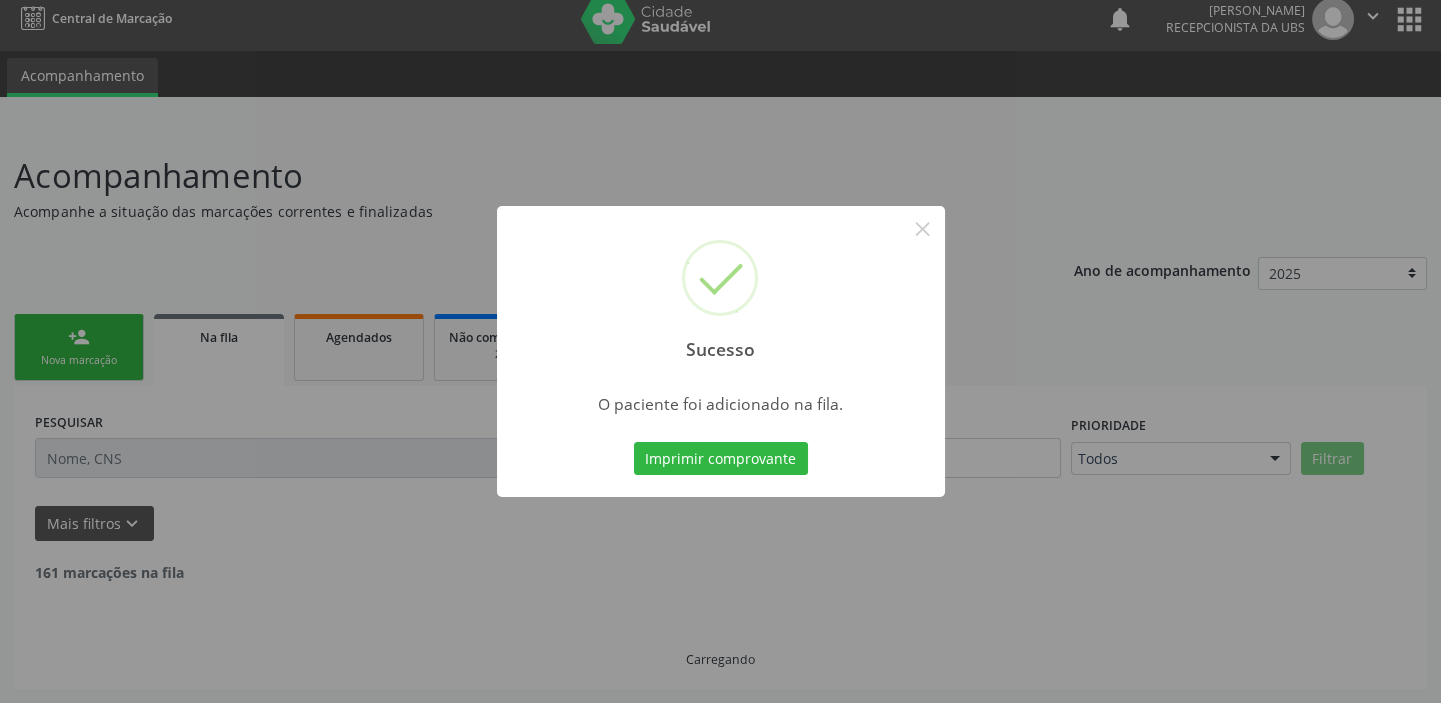 scroll, scrollTop: 0, scrollLeft: 0, axis: both 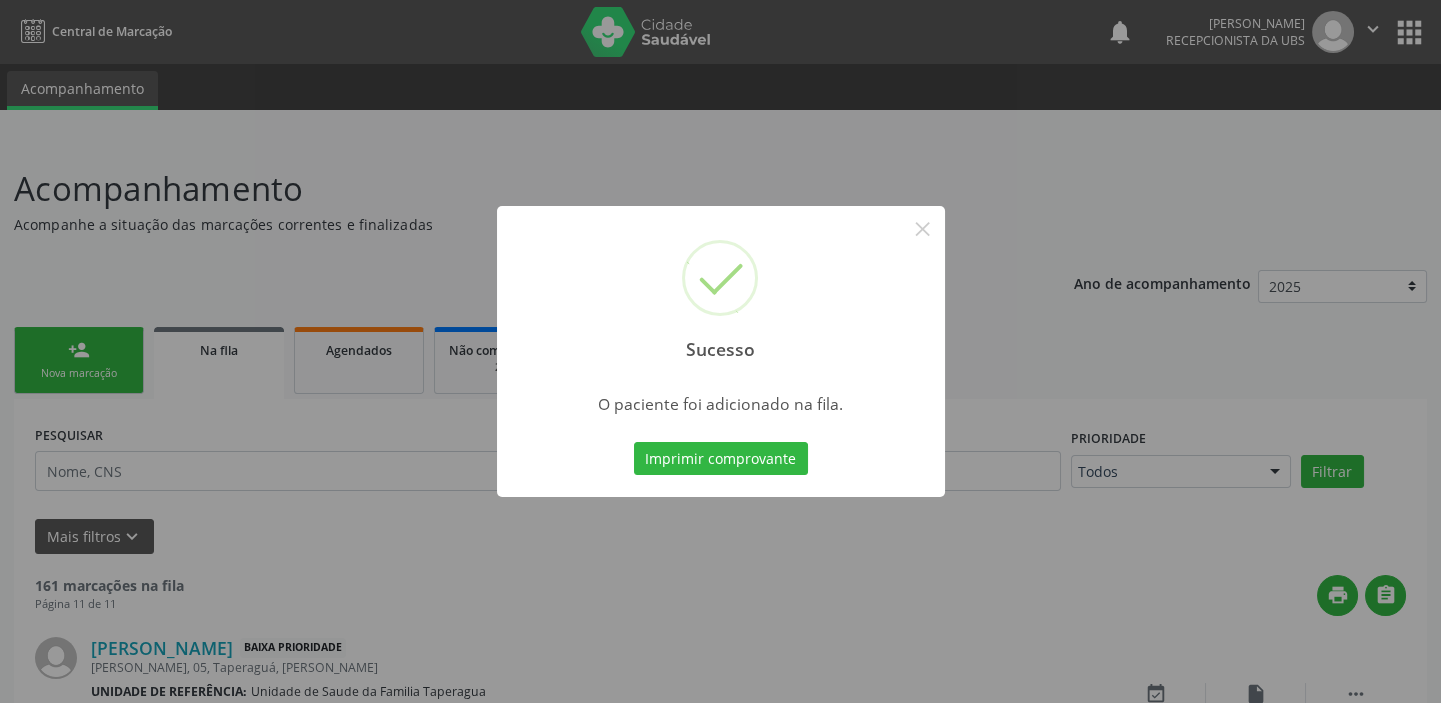 click on "Sucesso × O paciente foi adicionado na fila. Imprimir comprovante Cancel" at bounding box center [720, 351] 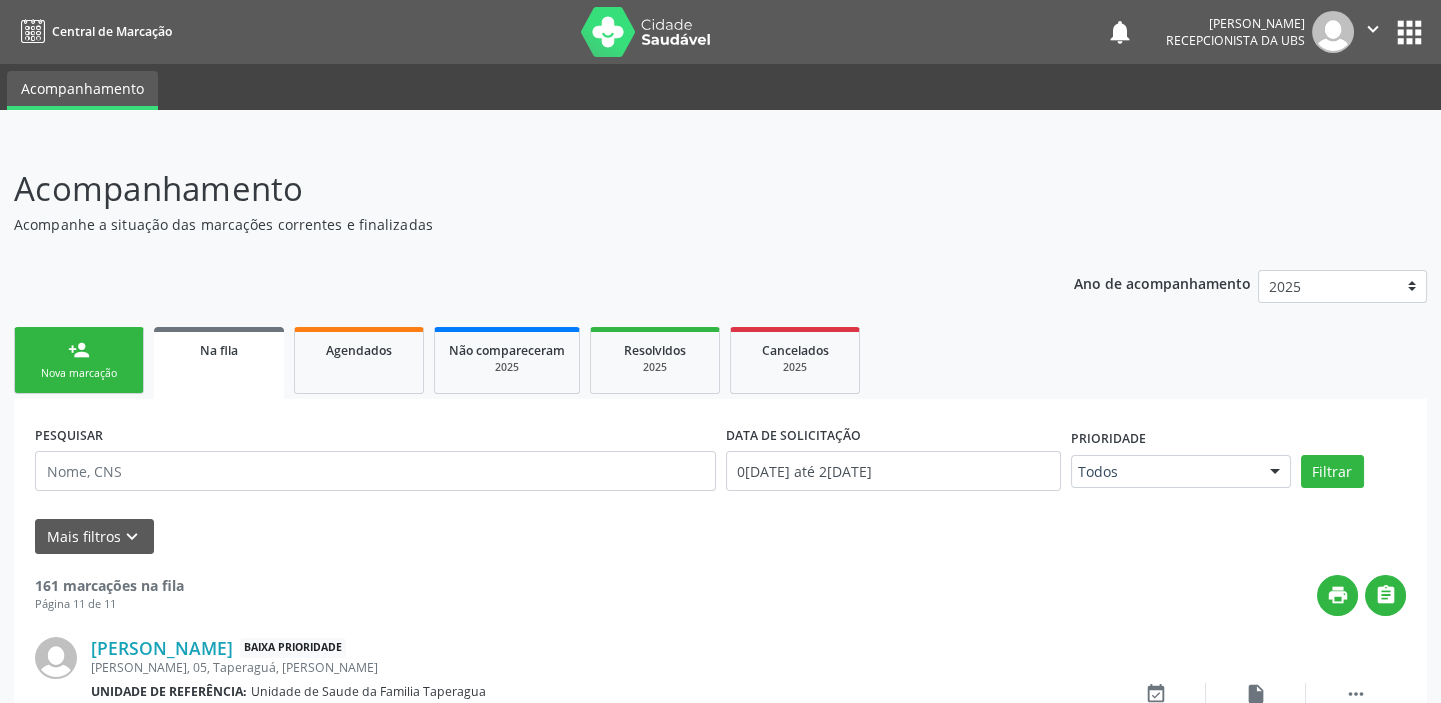 click on "person_add
Nova marcação" at bounding box center (79, 360) 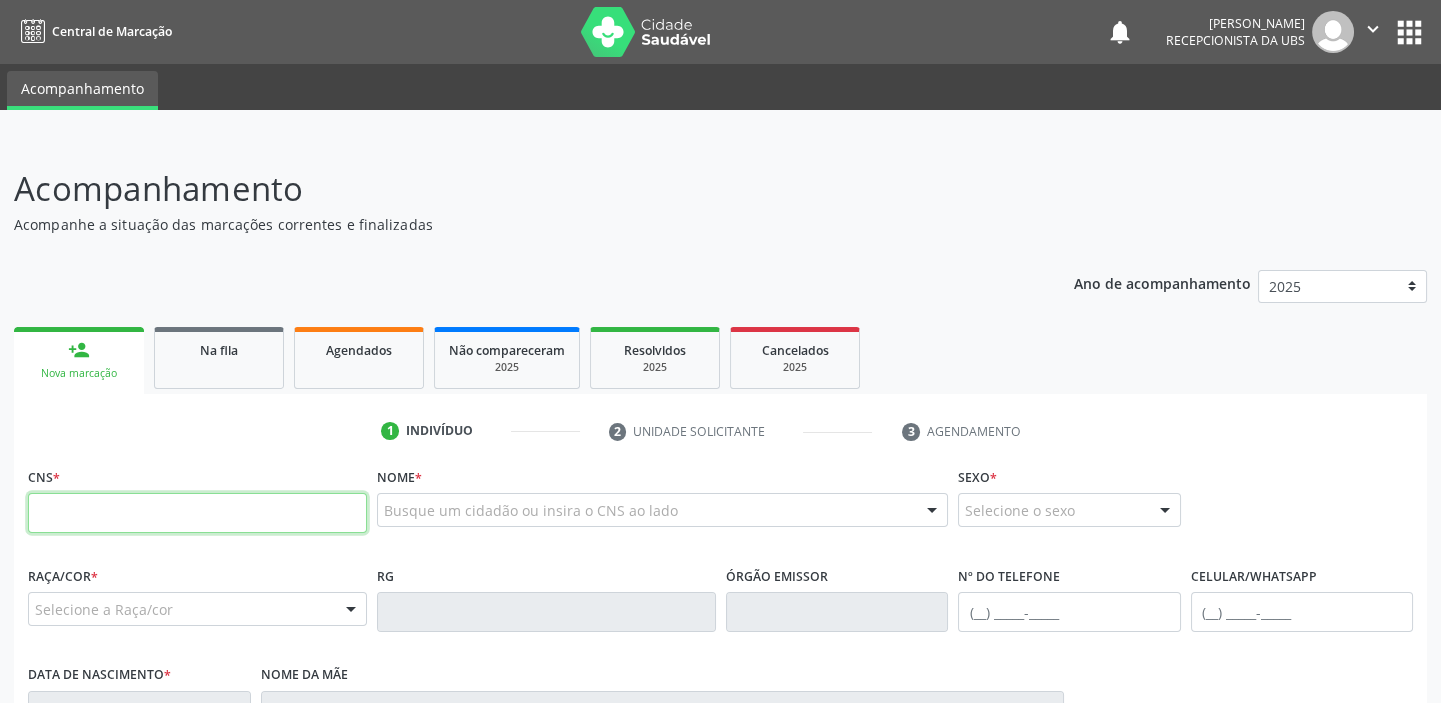 click at bounding box center [197, 513] 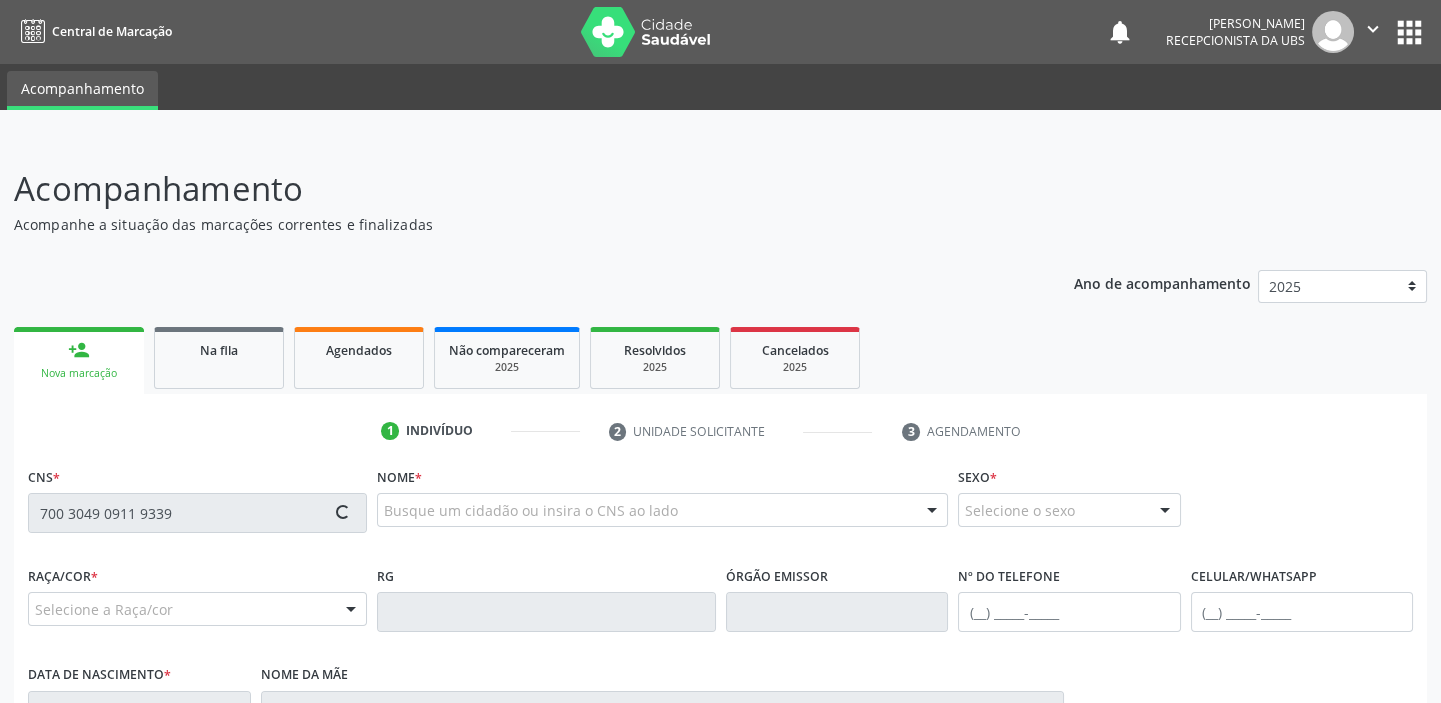 type on "700 3049 0911 9339" 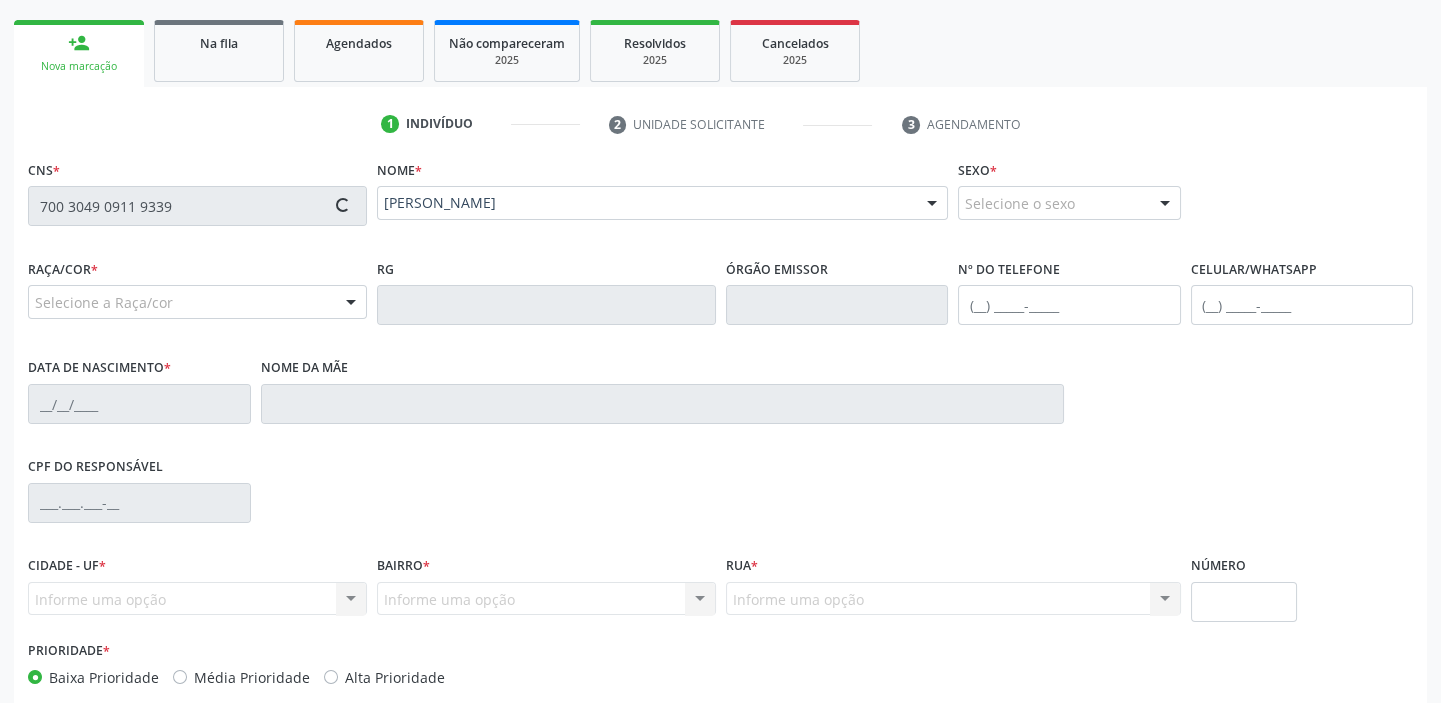 type on "(82) 99384-1638" 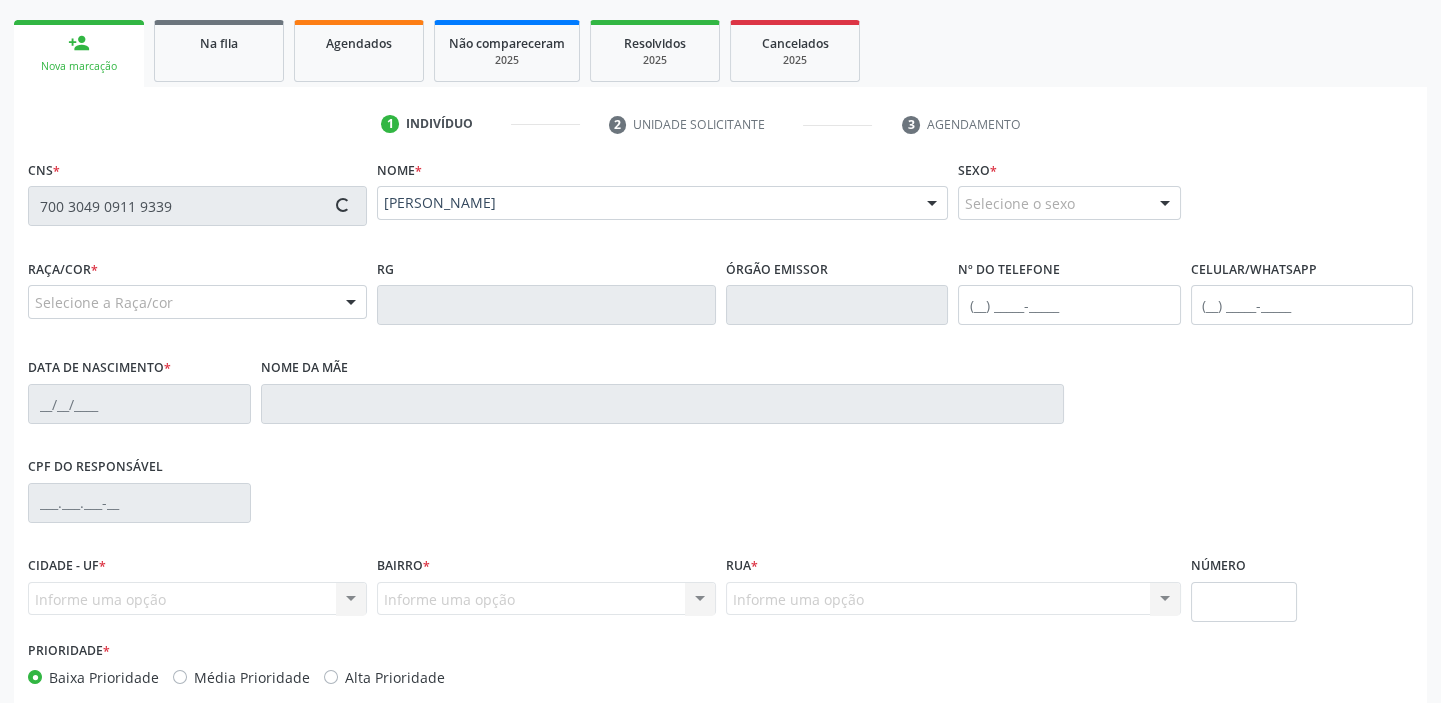 type on "29/01/2000" 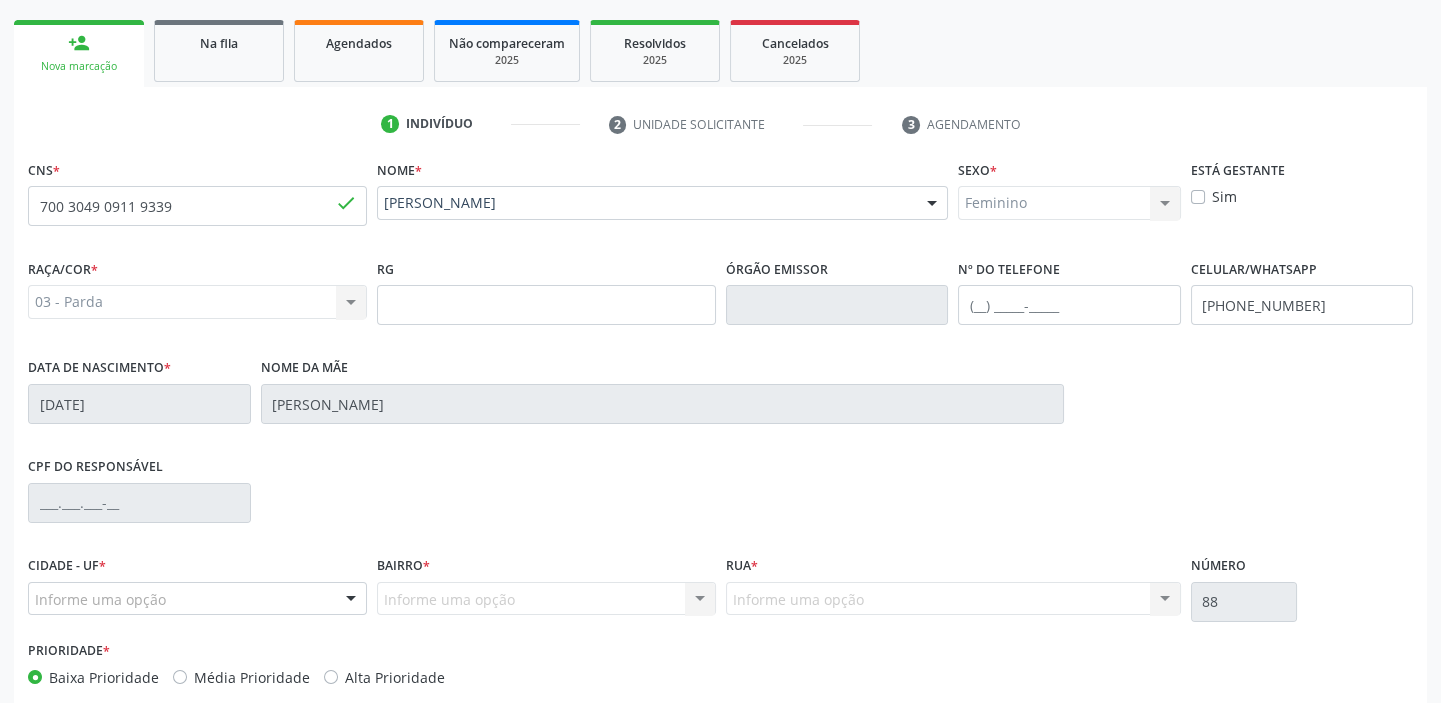 scroll, scrollTop: 313, scrollLeft: 0, axis: vertical 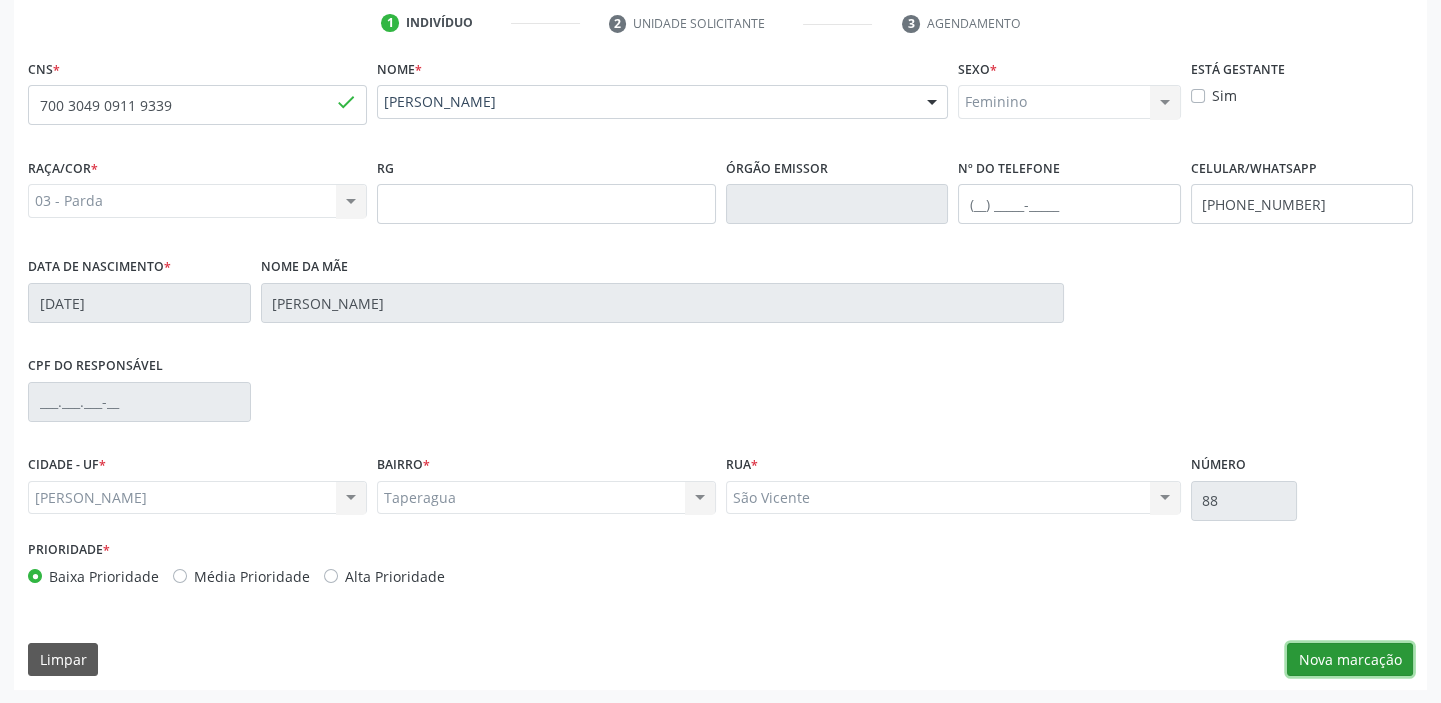 click on "Nova marcação" at bounding box center [1350, 660] 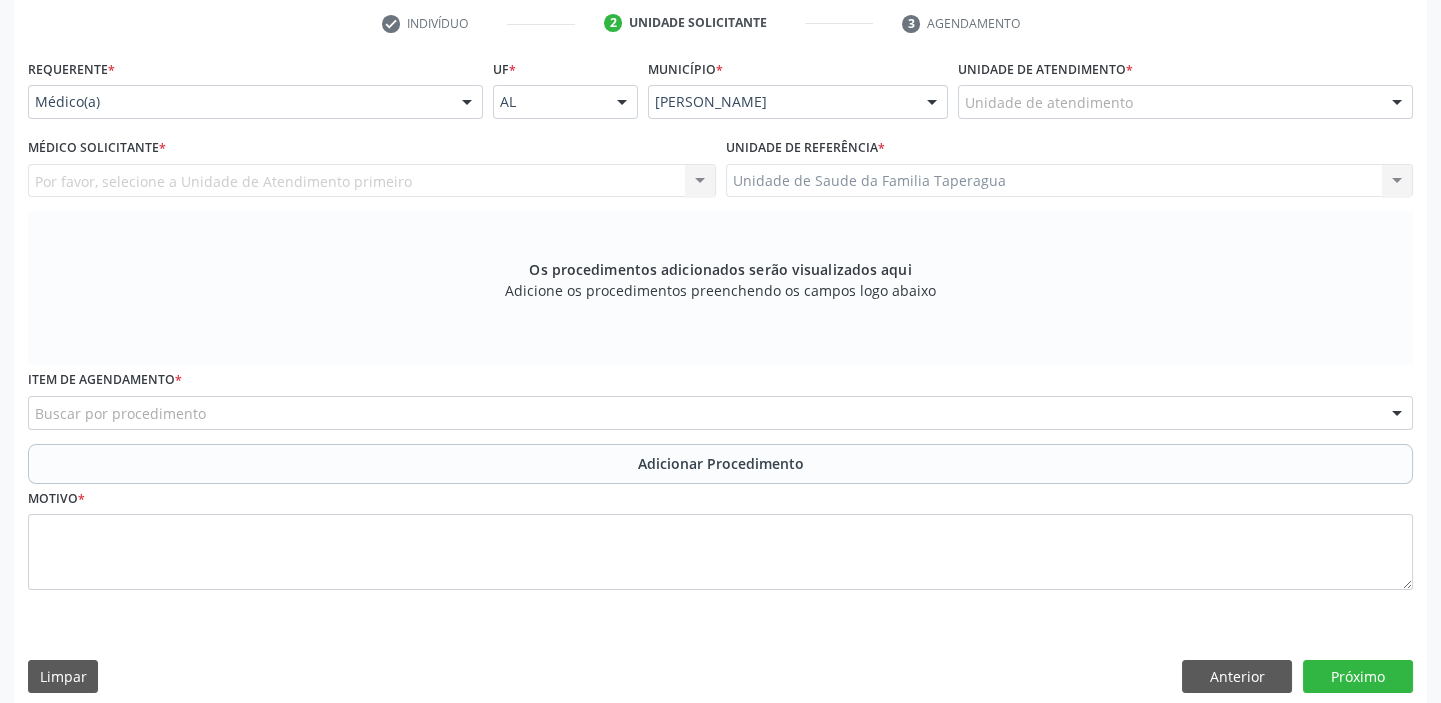 click on "Unidade de atendimento" at bounding box center [1185, 102] 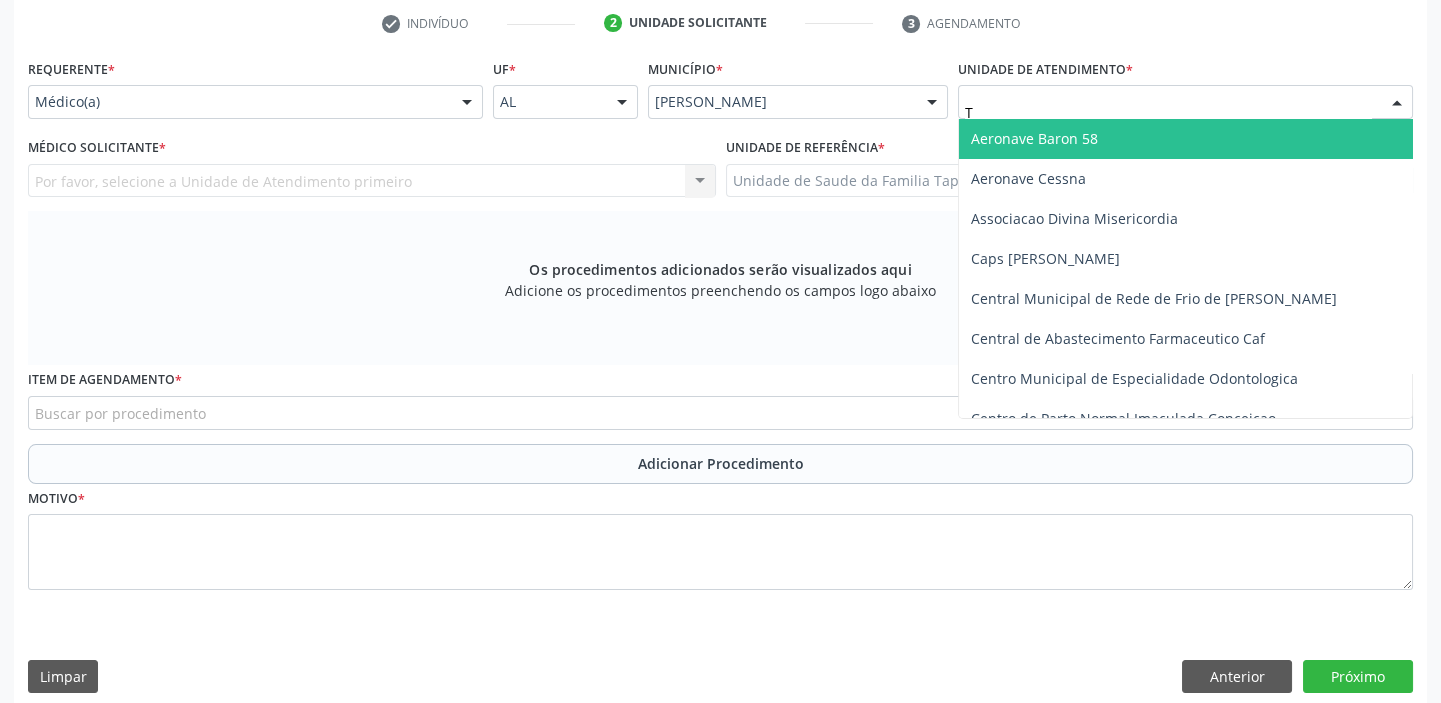 click on "T" at bounding box center [1168, 112] 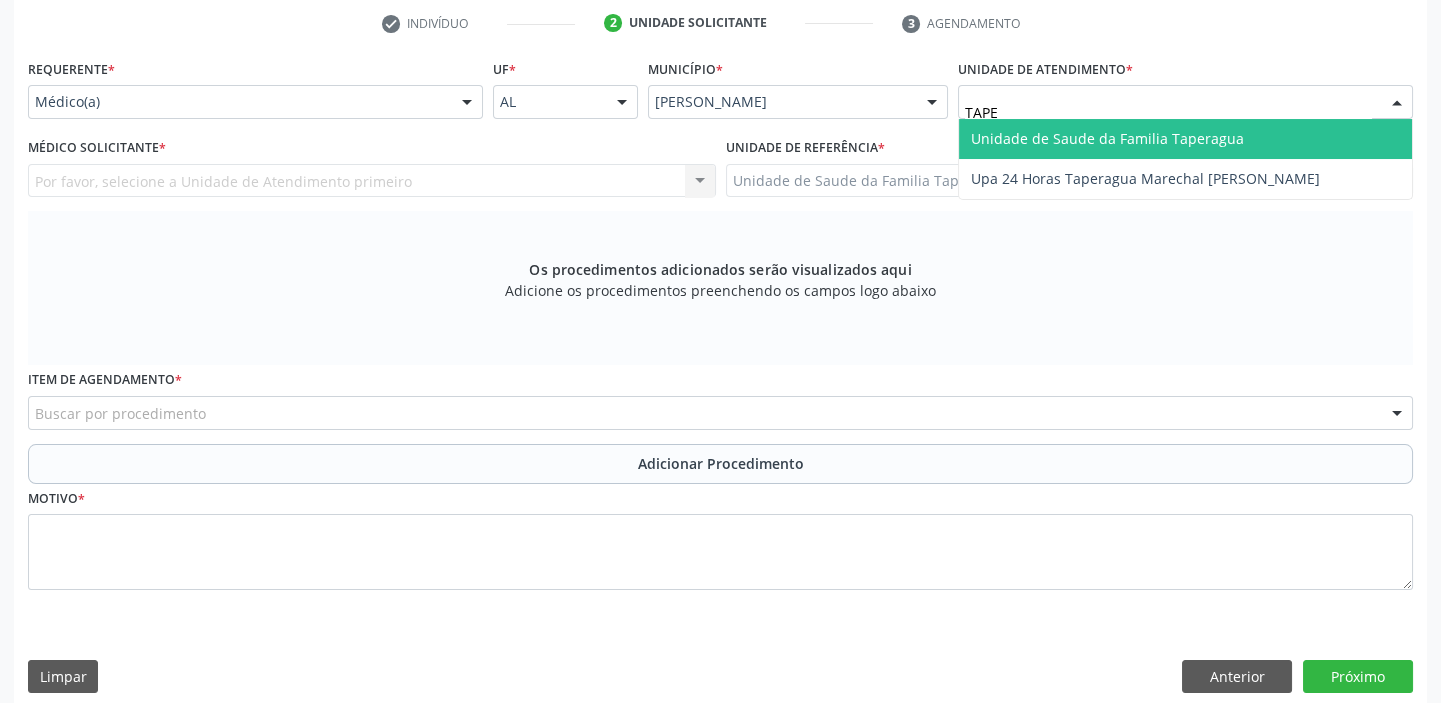 type on "TAPER" 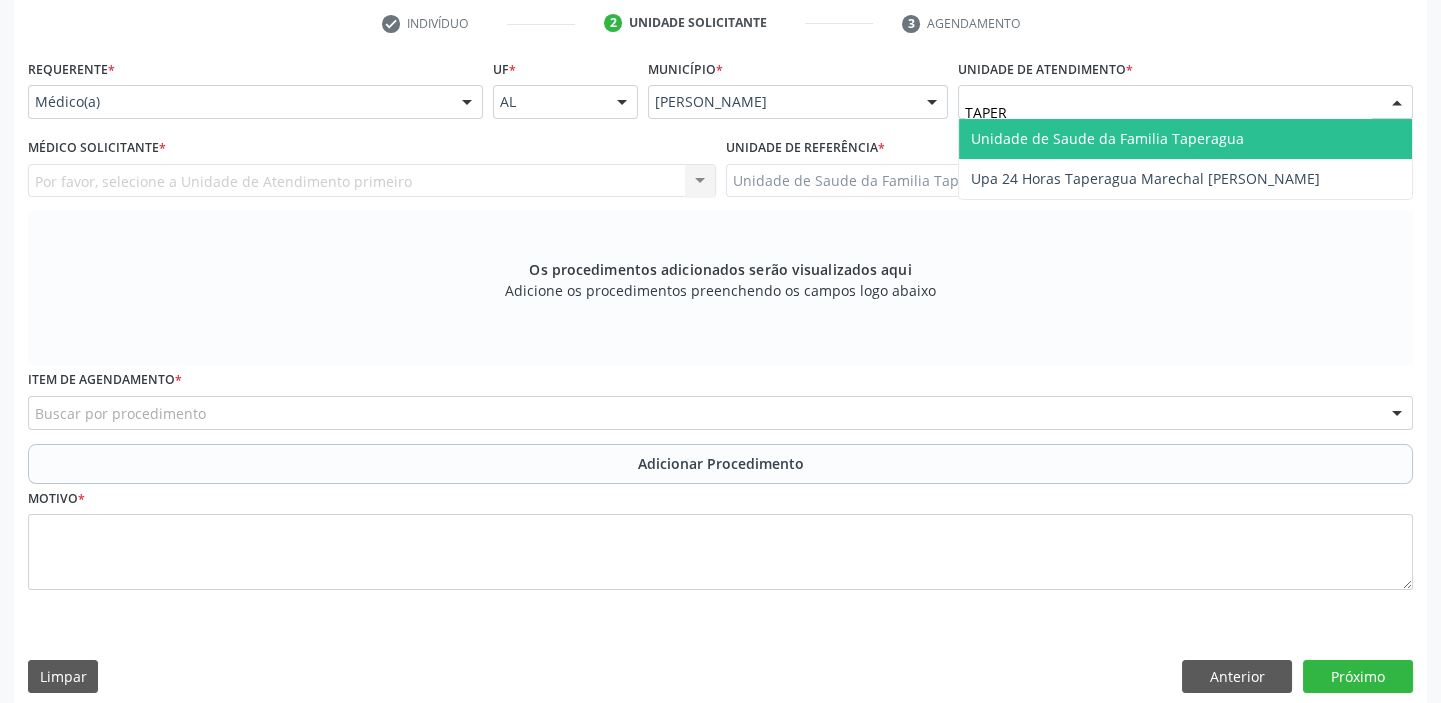 click on "Unidade de Saude da Familia Taperagua" at bounding box center (1185, 139) 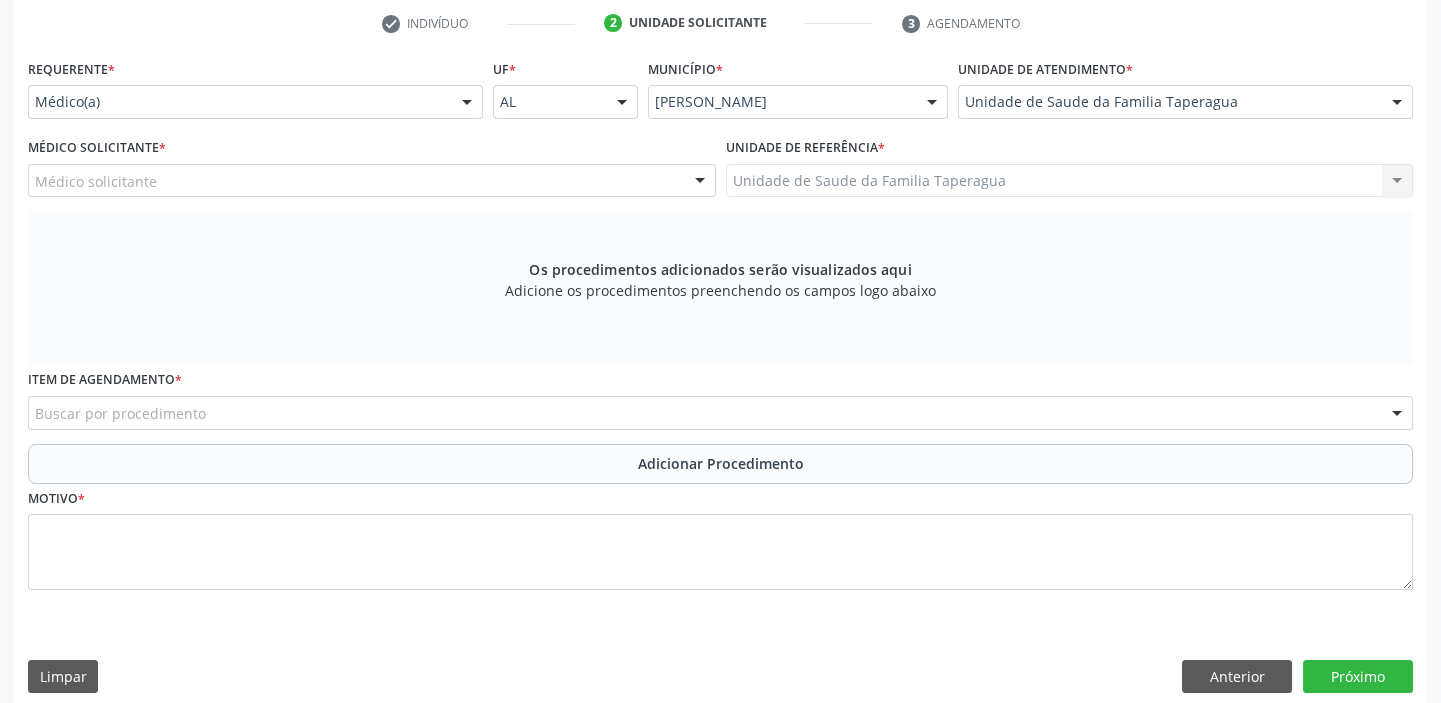 click on "Médico solicitante" at bounding box center [372, 181] 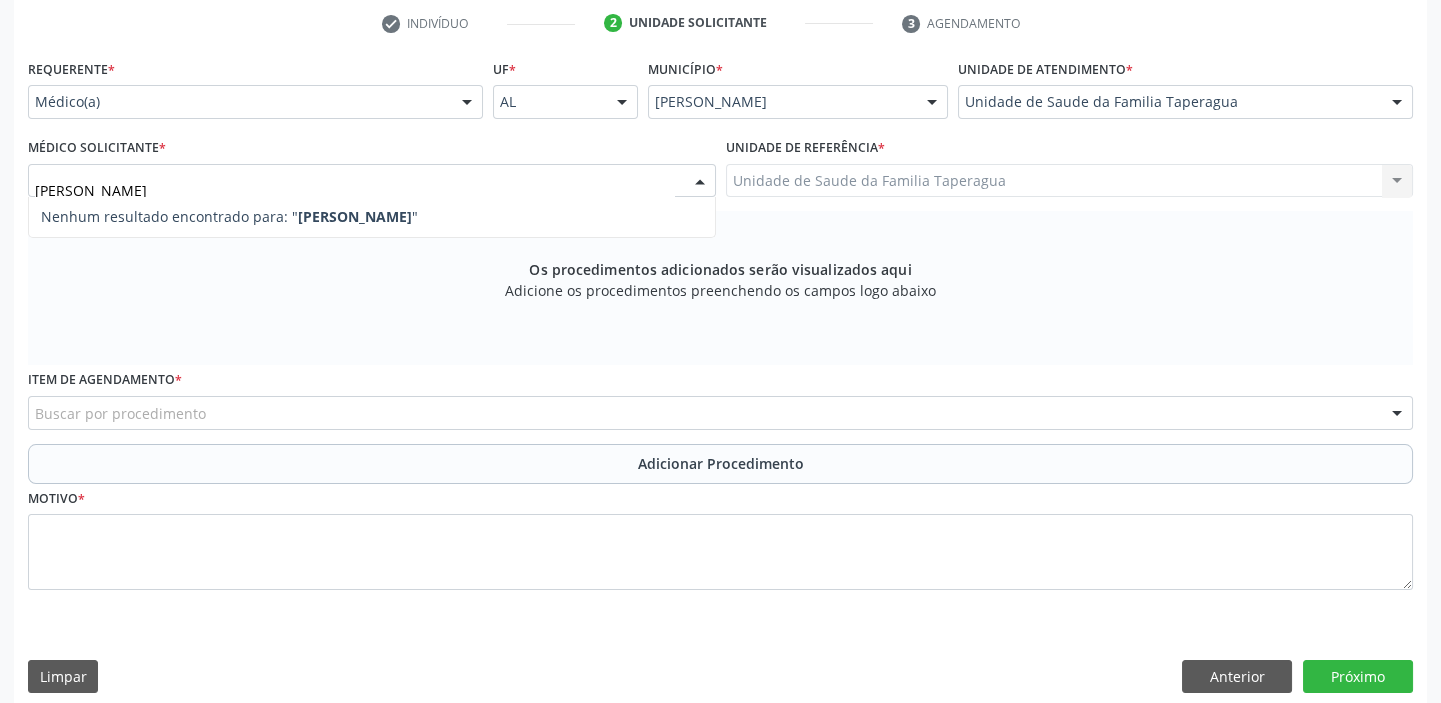 type on "MART" 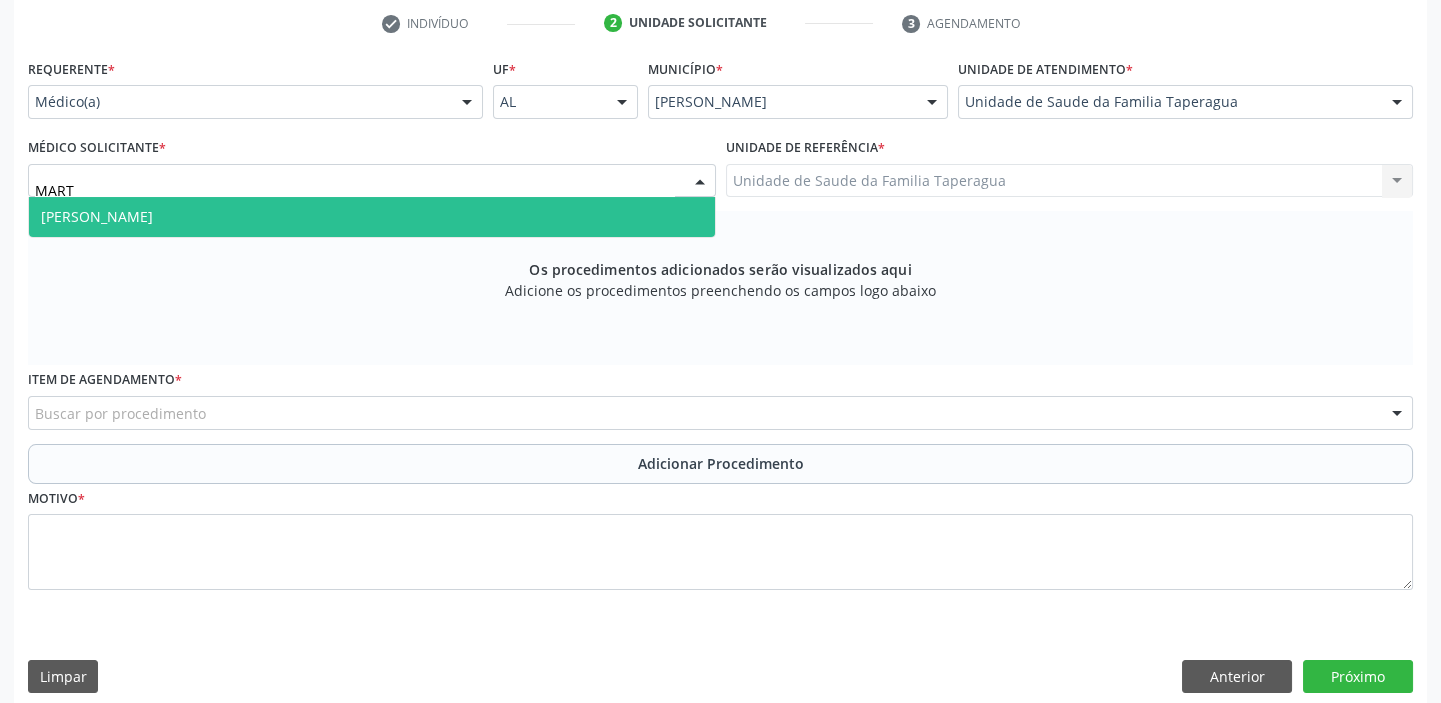 click on "Martina Toledo Valadao" at bounding box center (372, 217) 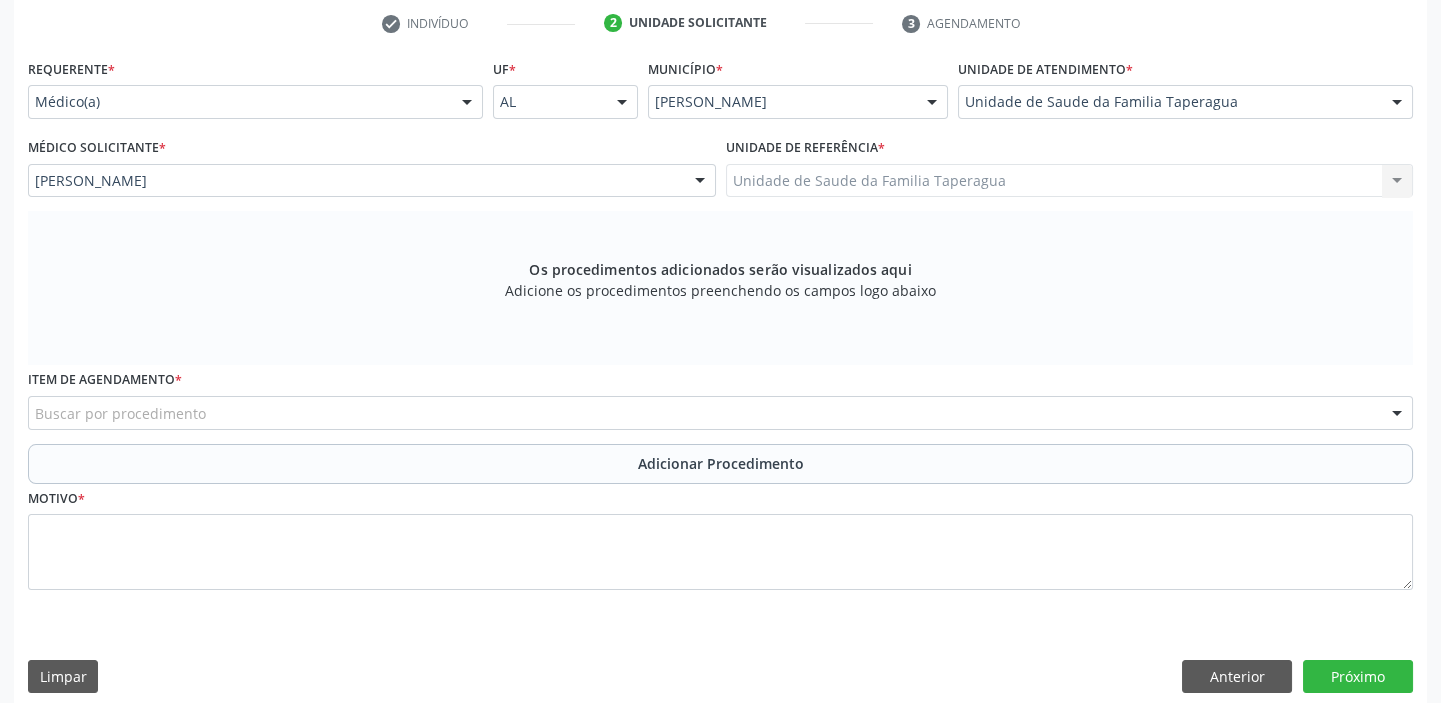 click on "Buscar por procedimento" at bounding box center [720, 413] 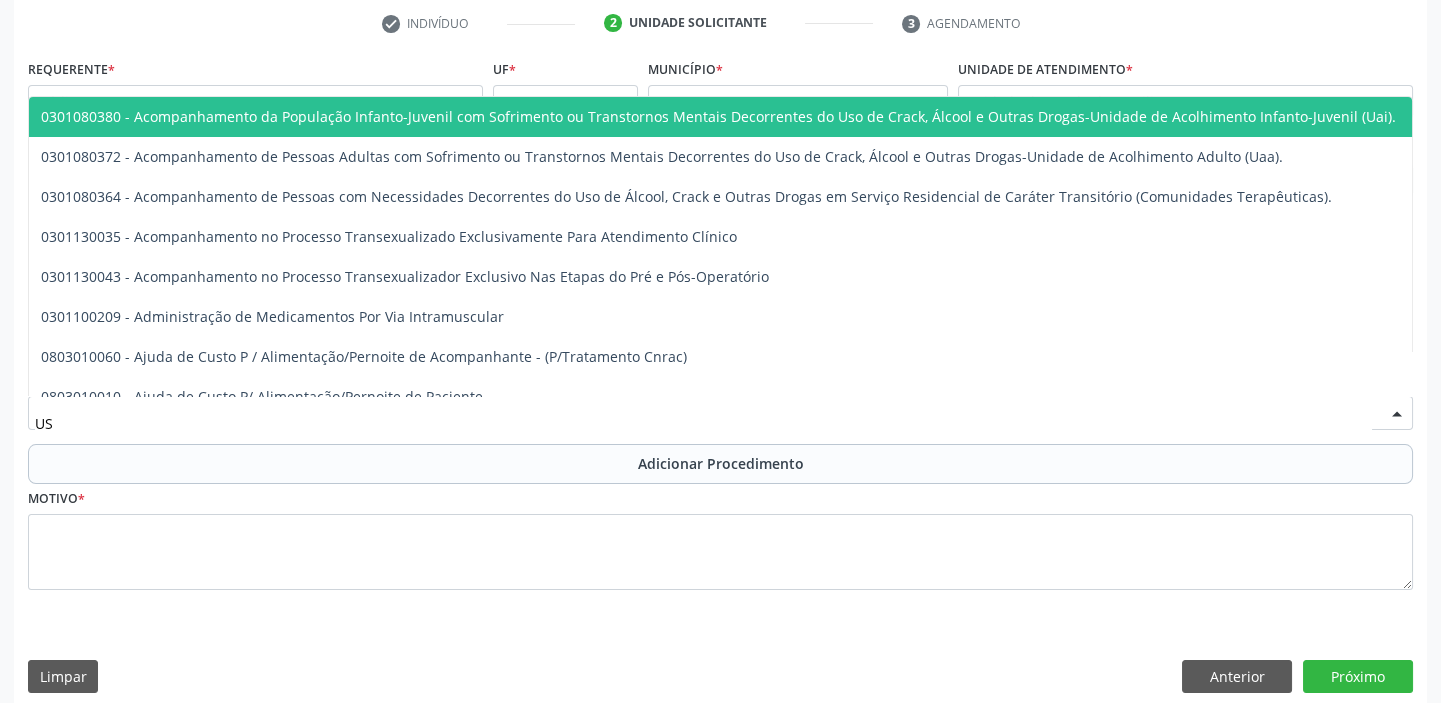 type on "USG" 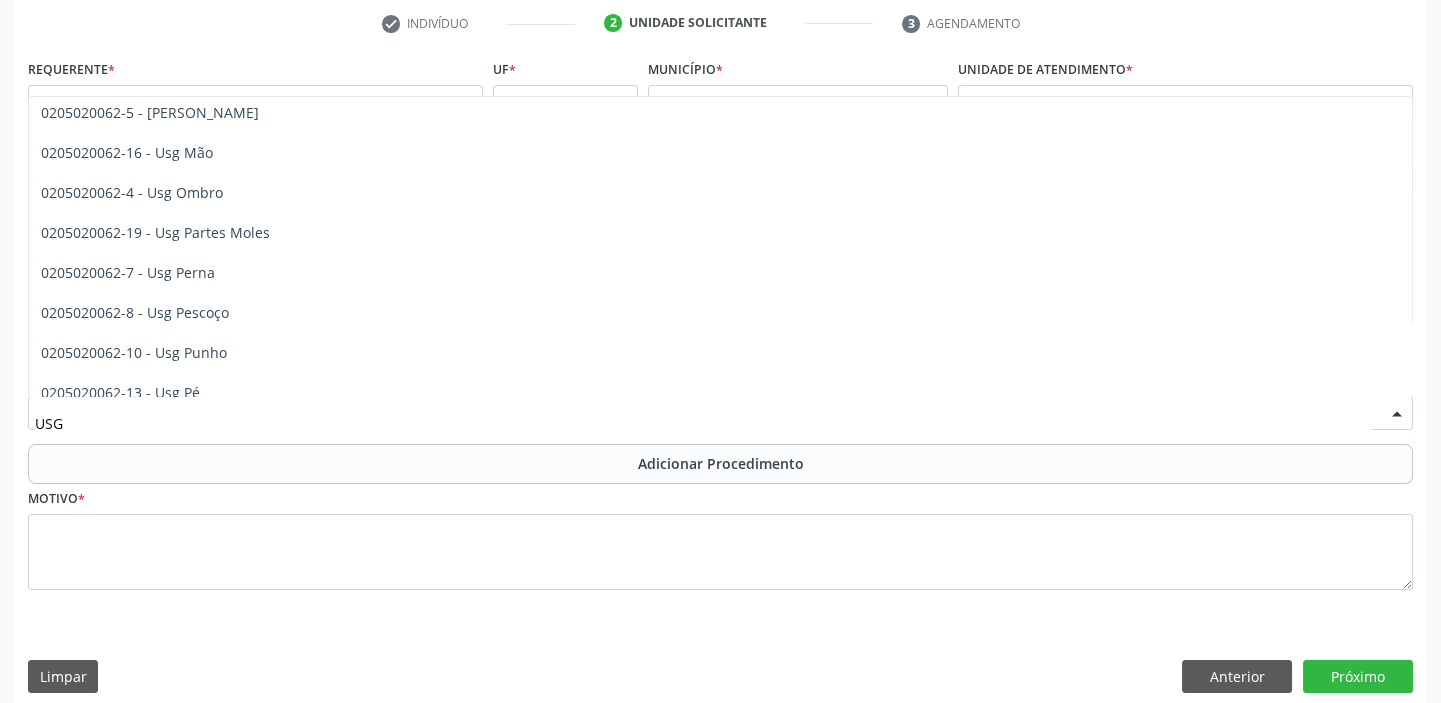scroll, scrollTop: 281, scrollLeft: 0, axis: vertical 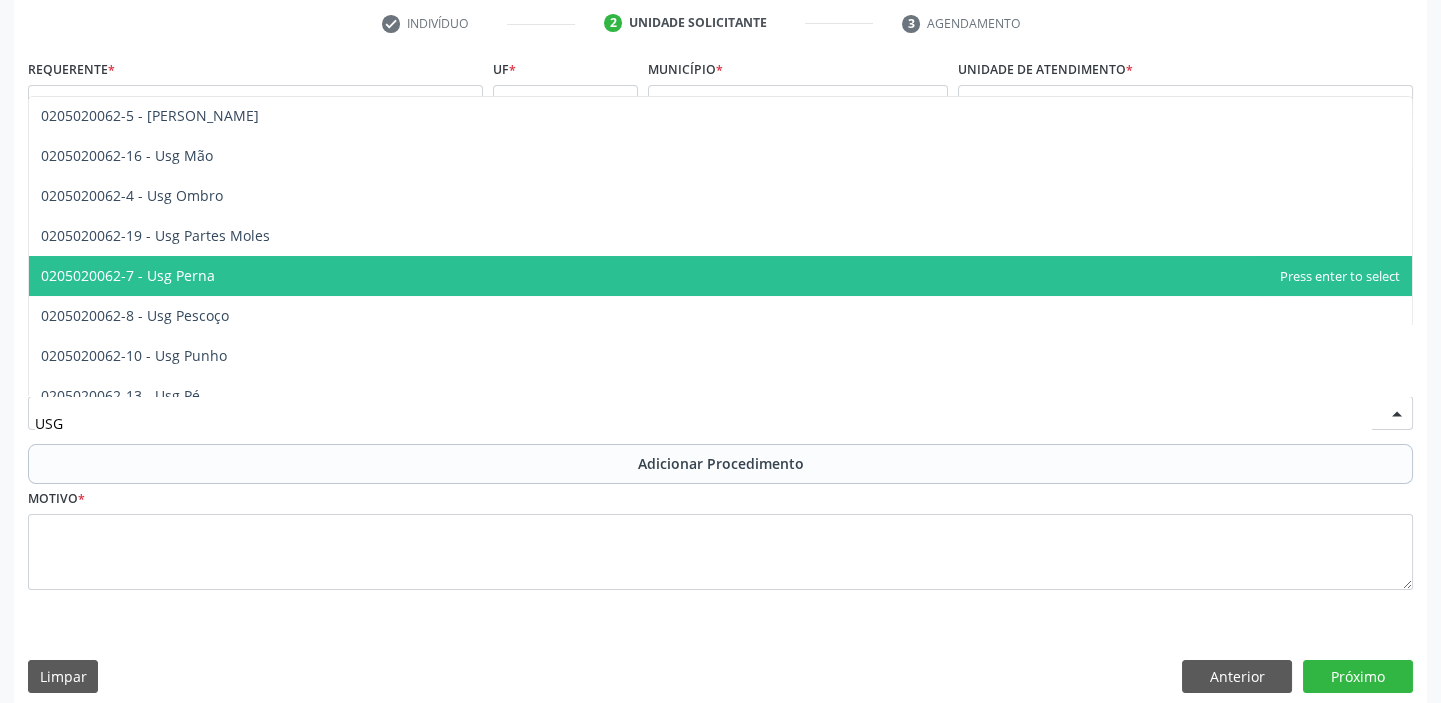 click on "0205020062-7 - Usg Perna" at bounding box center (720, 276) 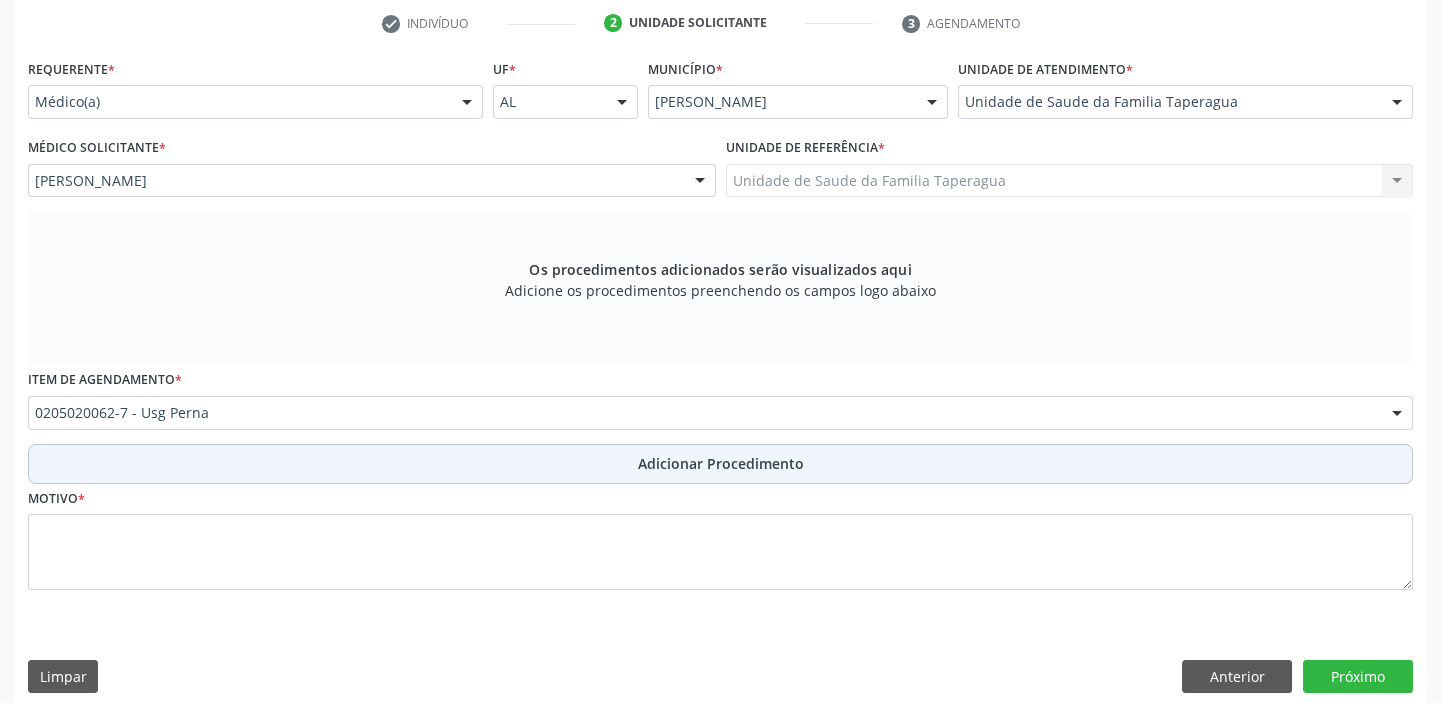 click on "Adicionar Procedimento" at bounding box center (721, 463) 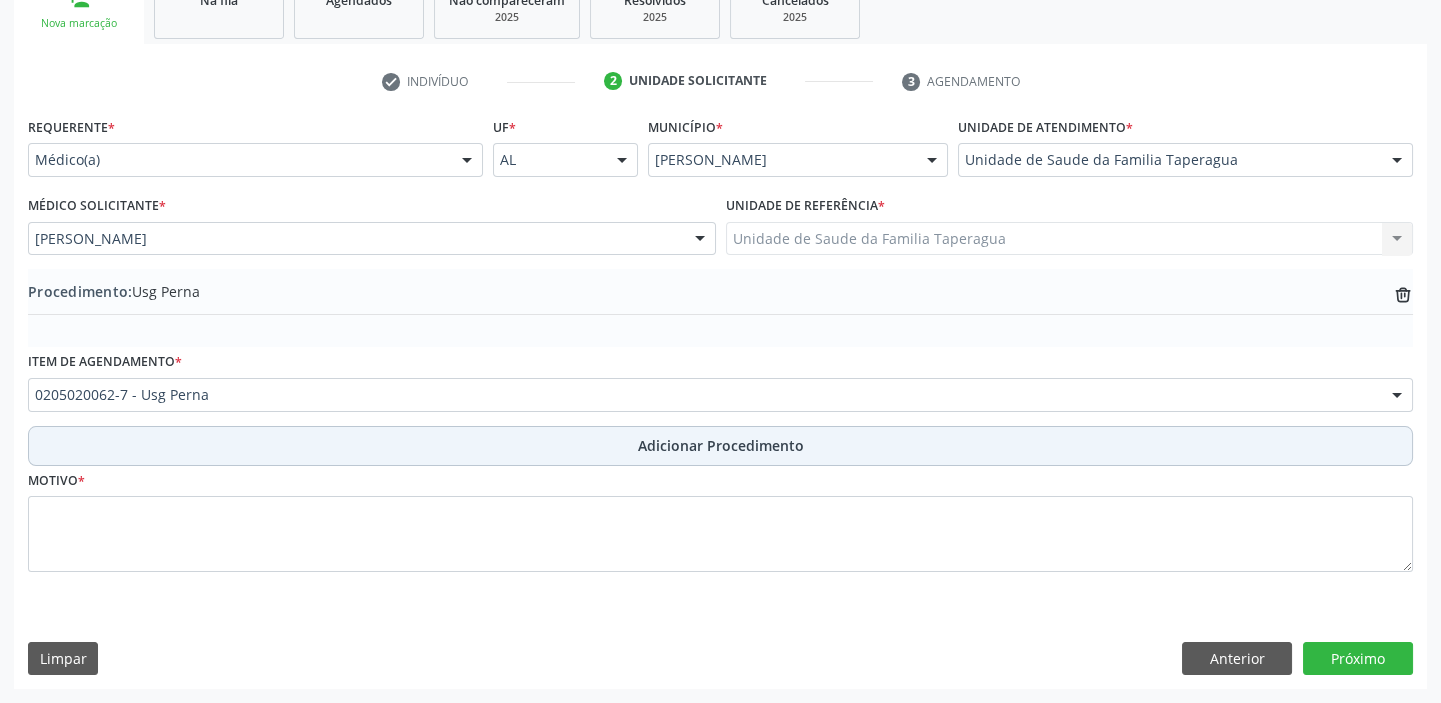 scroll, scrollTop: 349, scrollLeft: 0, axis: vertical 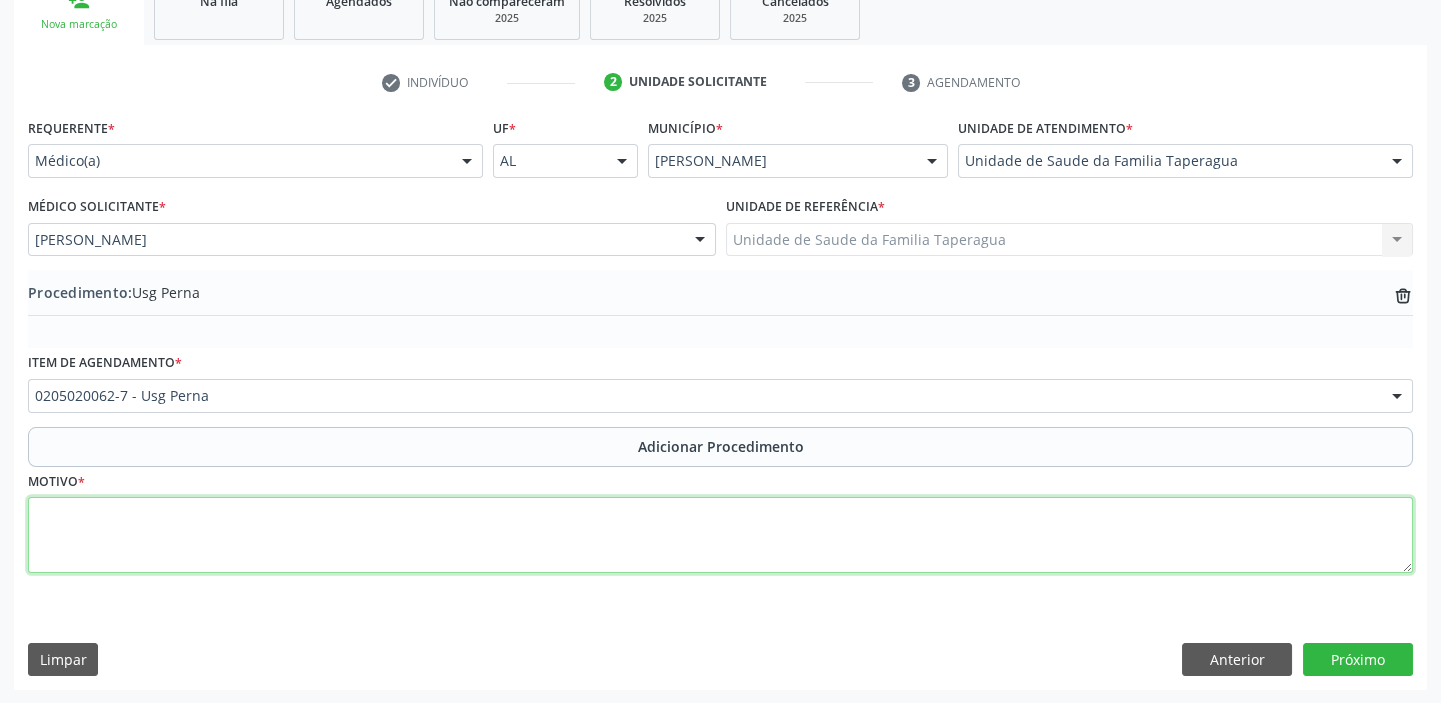click at bounding box center (720, 535) 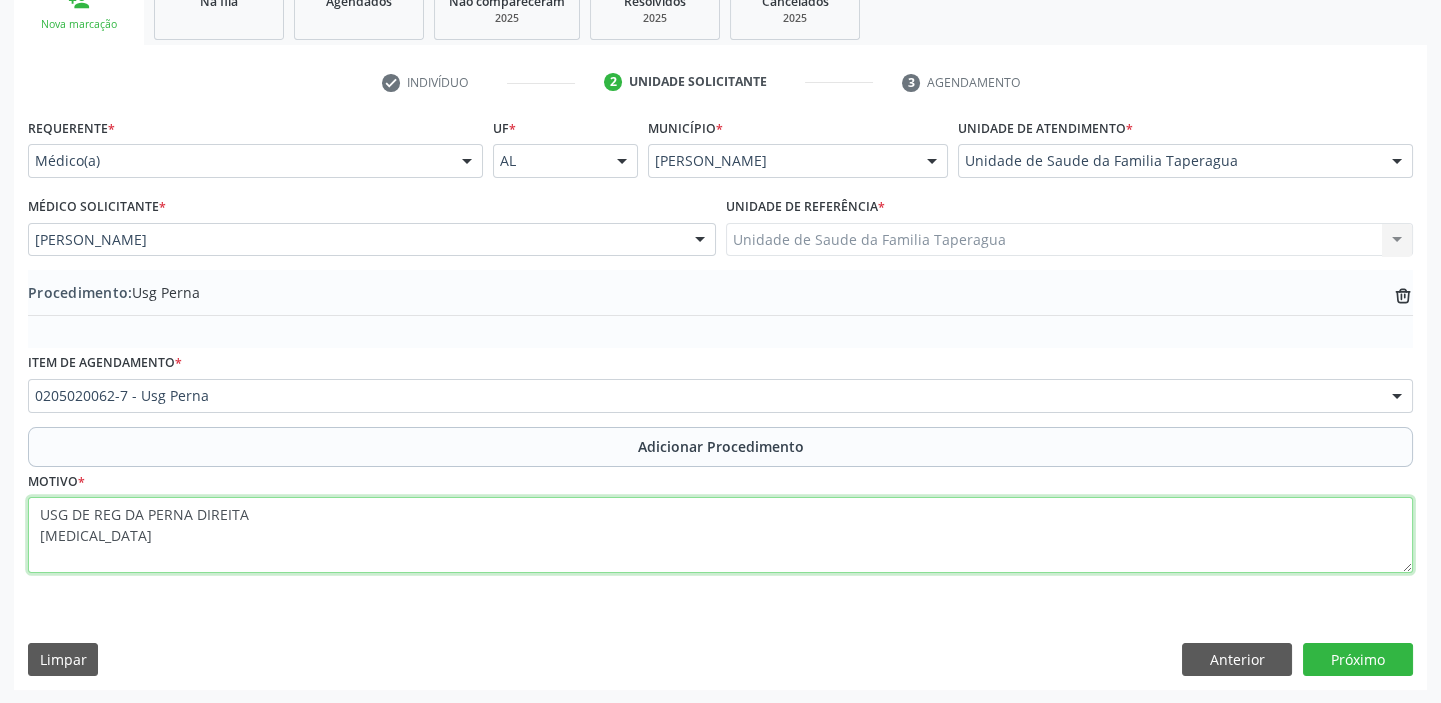 type on "USG DE REG DA PERNA DIREITA
LIPOMA" 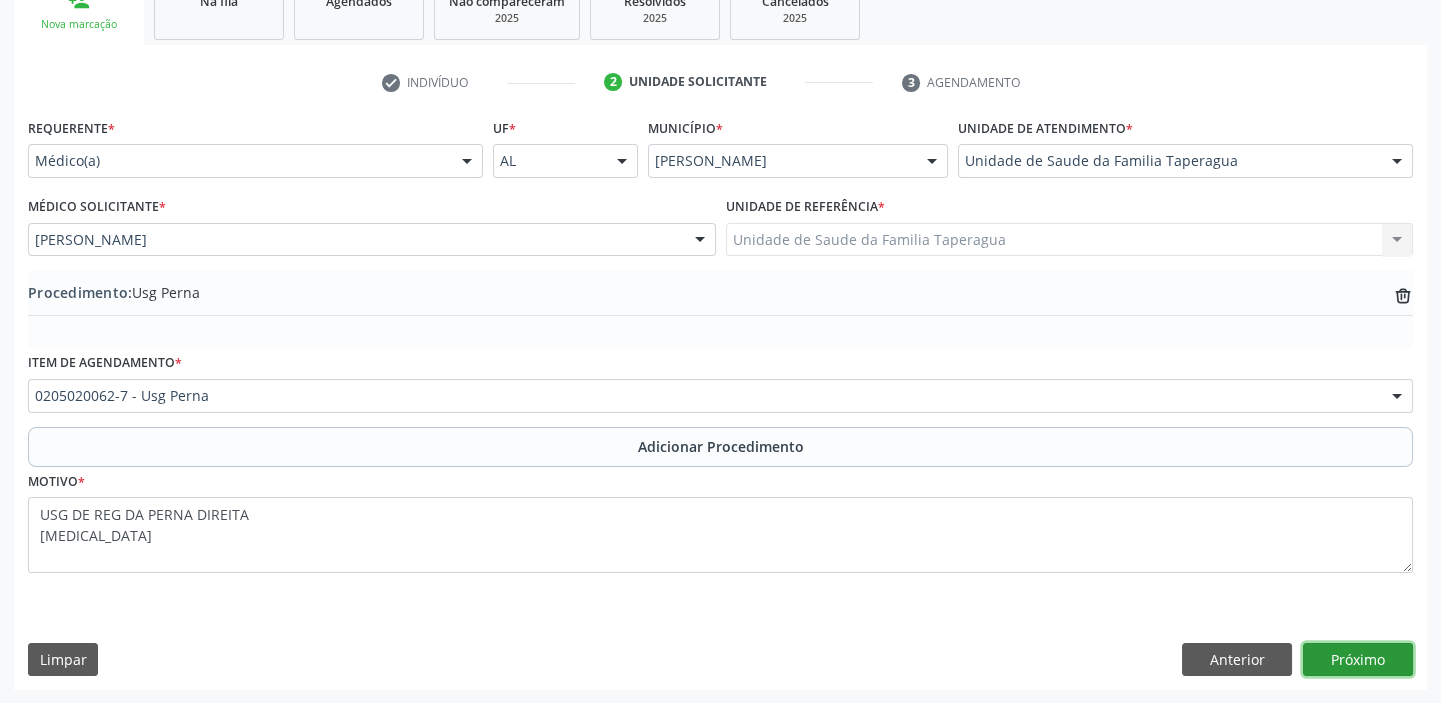 click on "Próximo" at bounding box center (1358, 660) 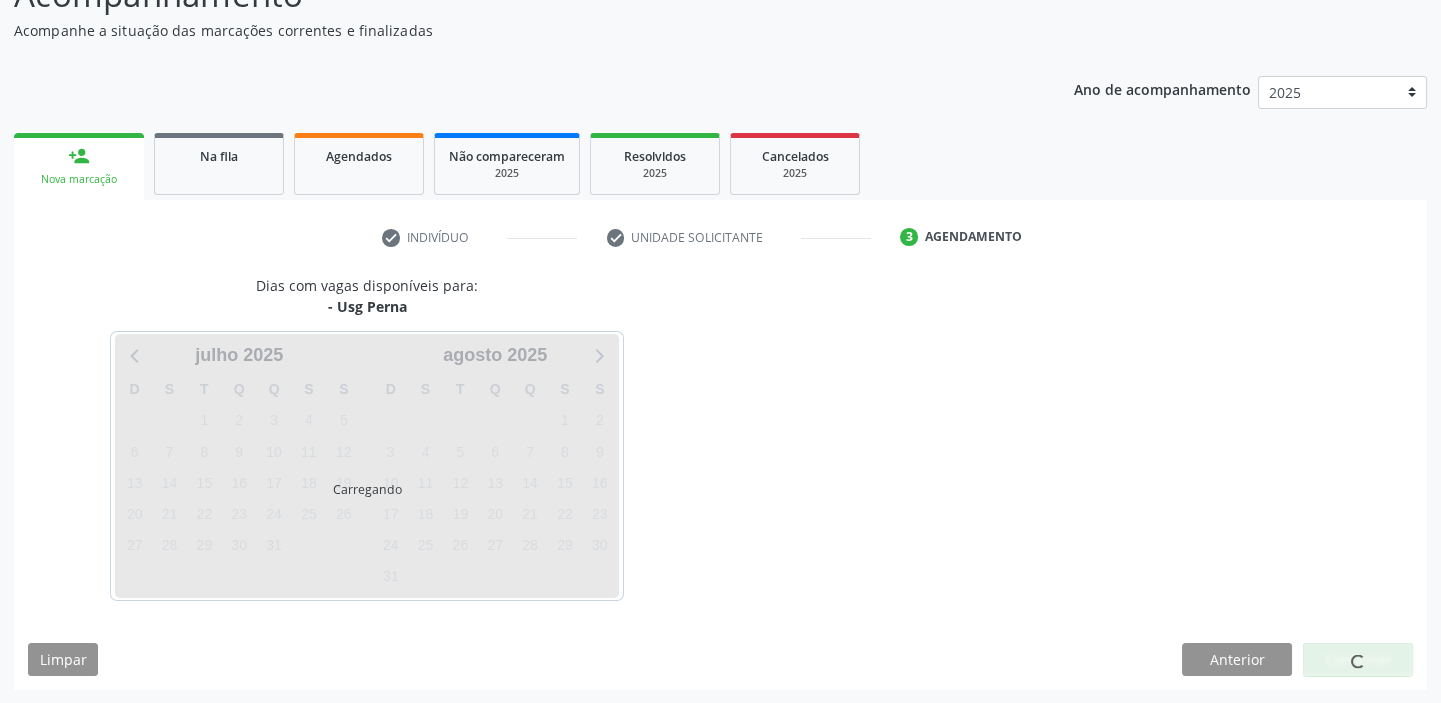scroll, scrollTop: 252, scrollLeft: 0, axis: vertical 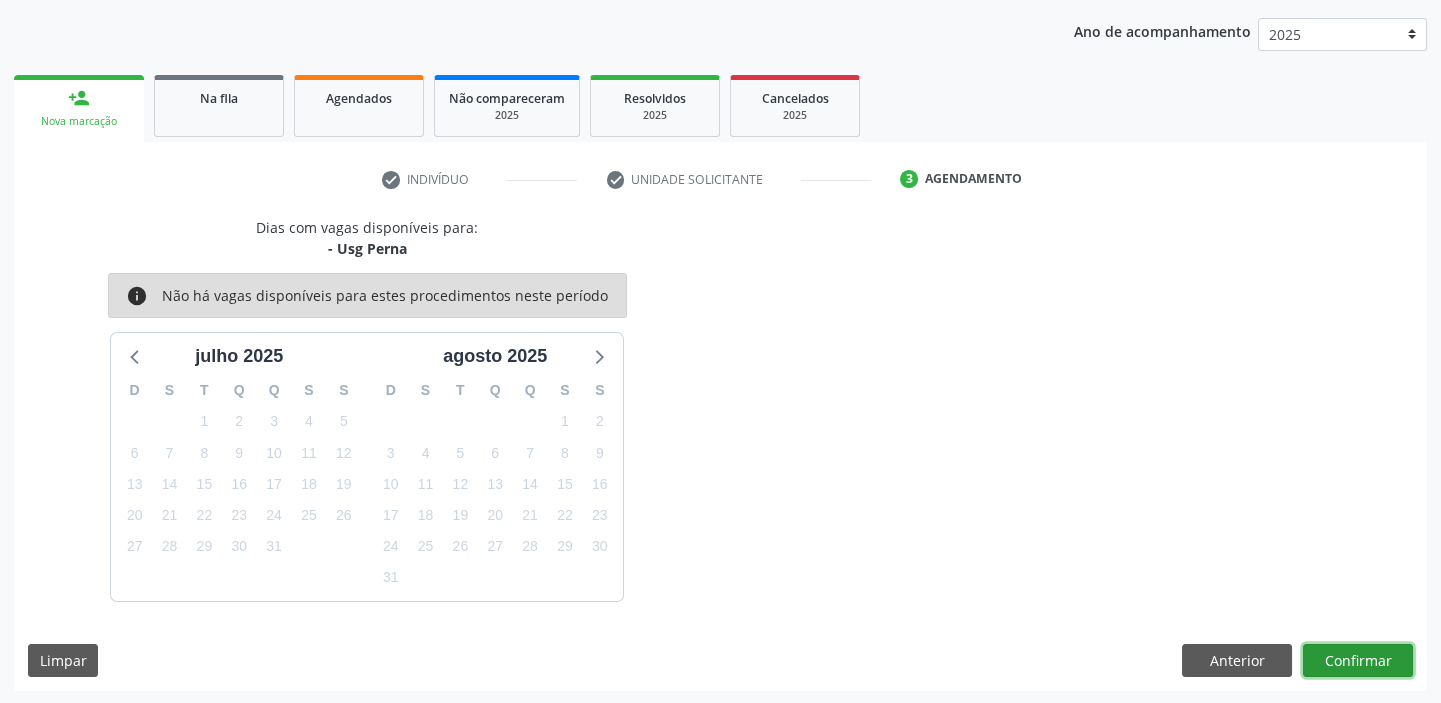 click on "Confirmar" at bounding box center [1358, 661] 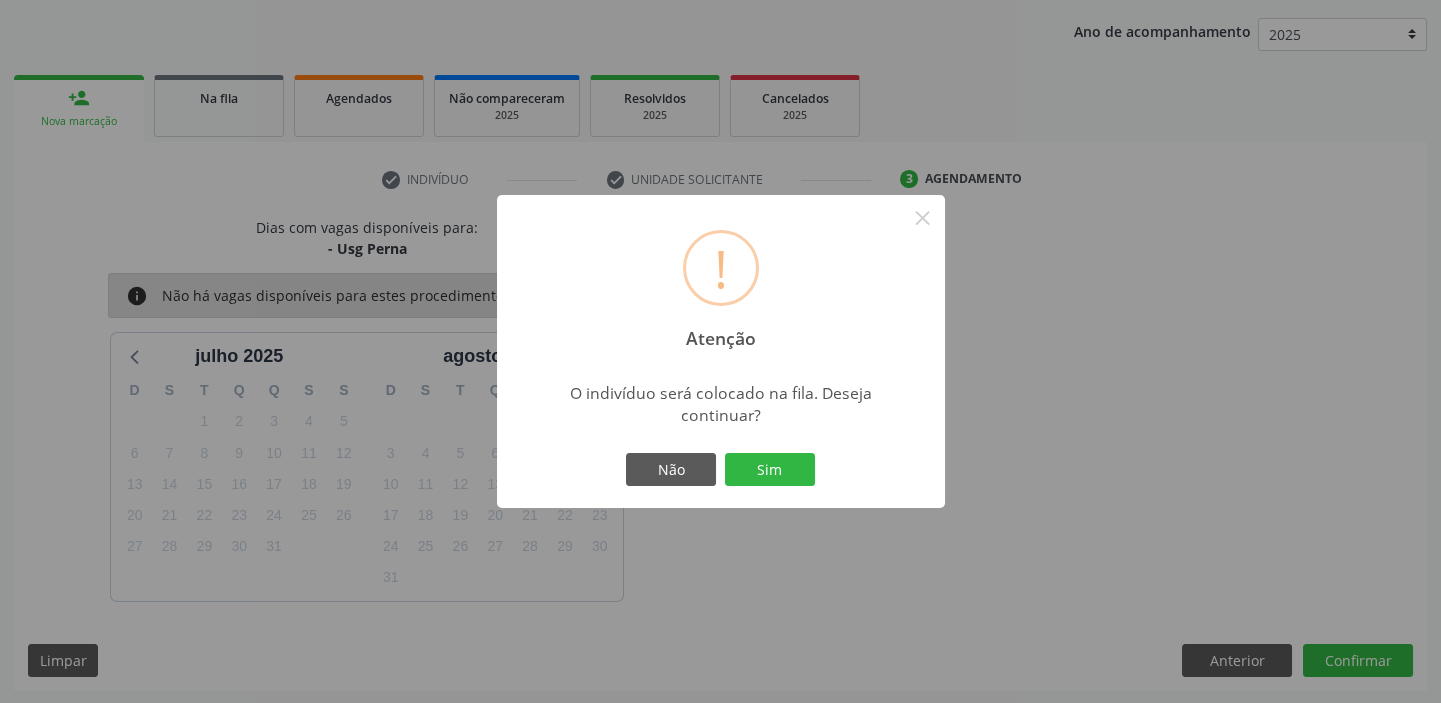 type 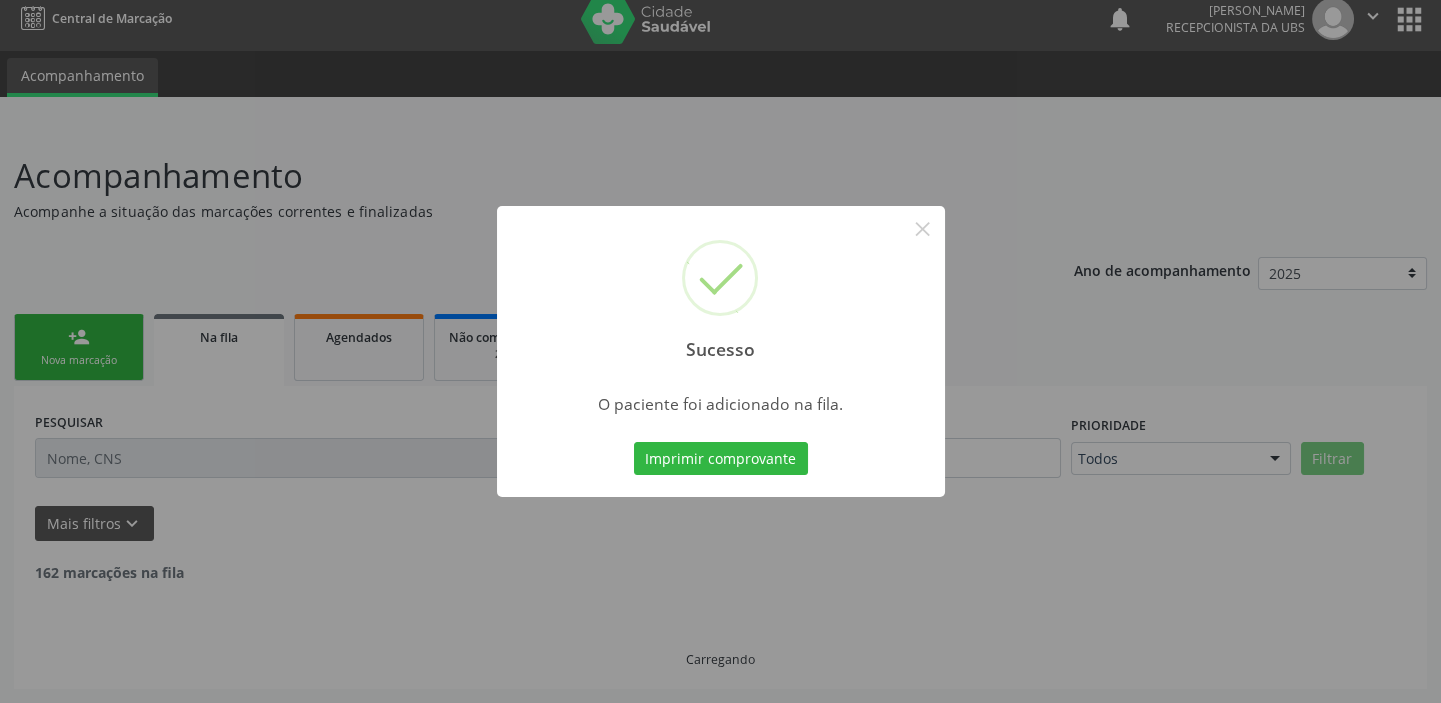scroll, scrollTop: 0, scrollLeft: 0, axis: both 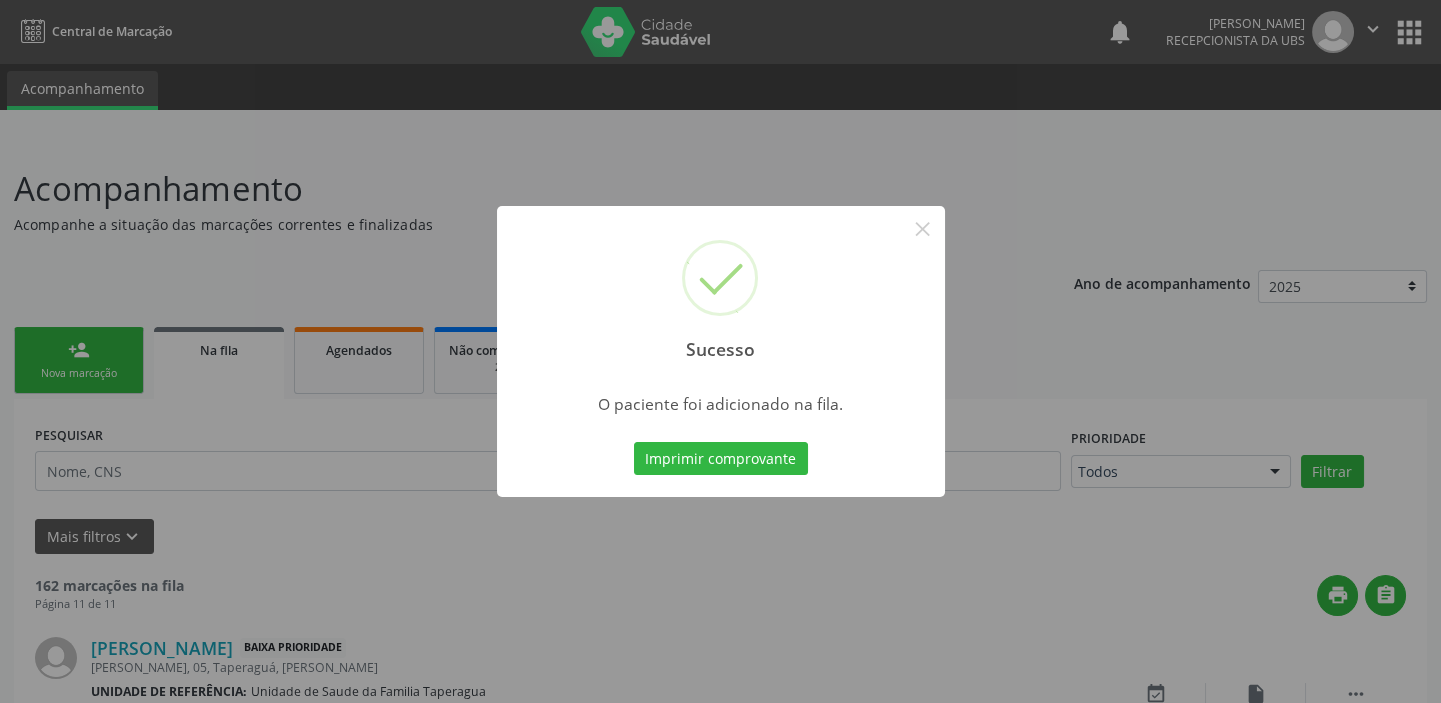 click on "Sucesso × O paciente foi adicionado na fila. Imprimir comprovante Cancel" at bounding box center [720, 351] 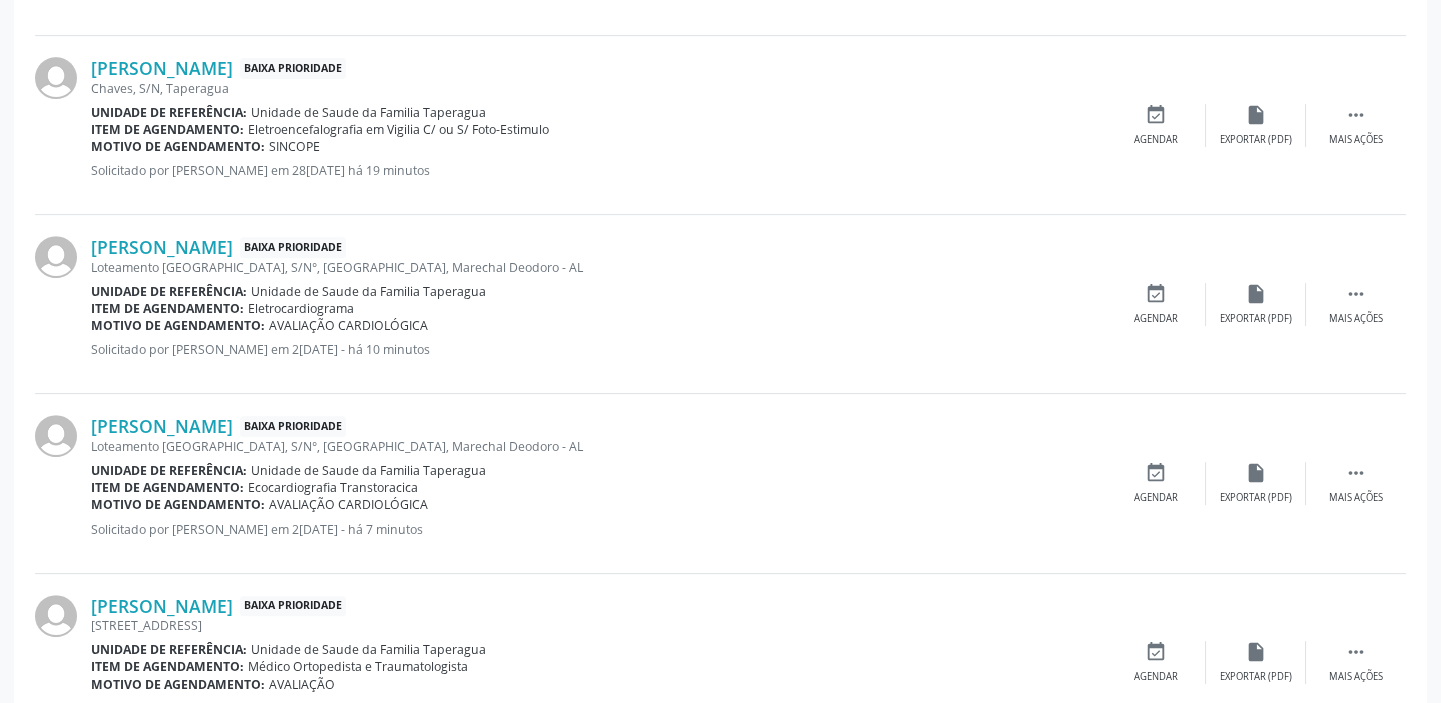 scroll, scrollTop: 2151, scrollLeft: 0, axis: vertical 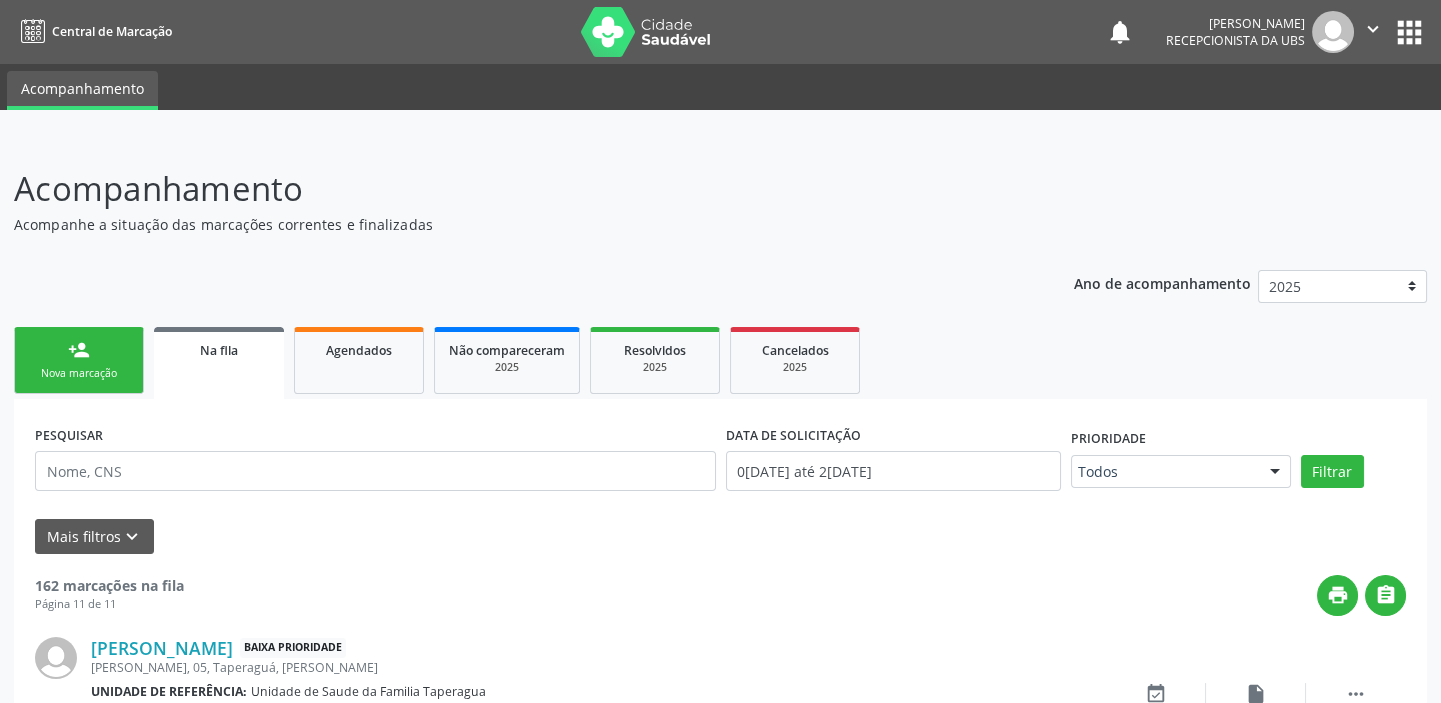 click on "person_add" at bounding box center (79, 350) 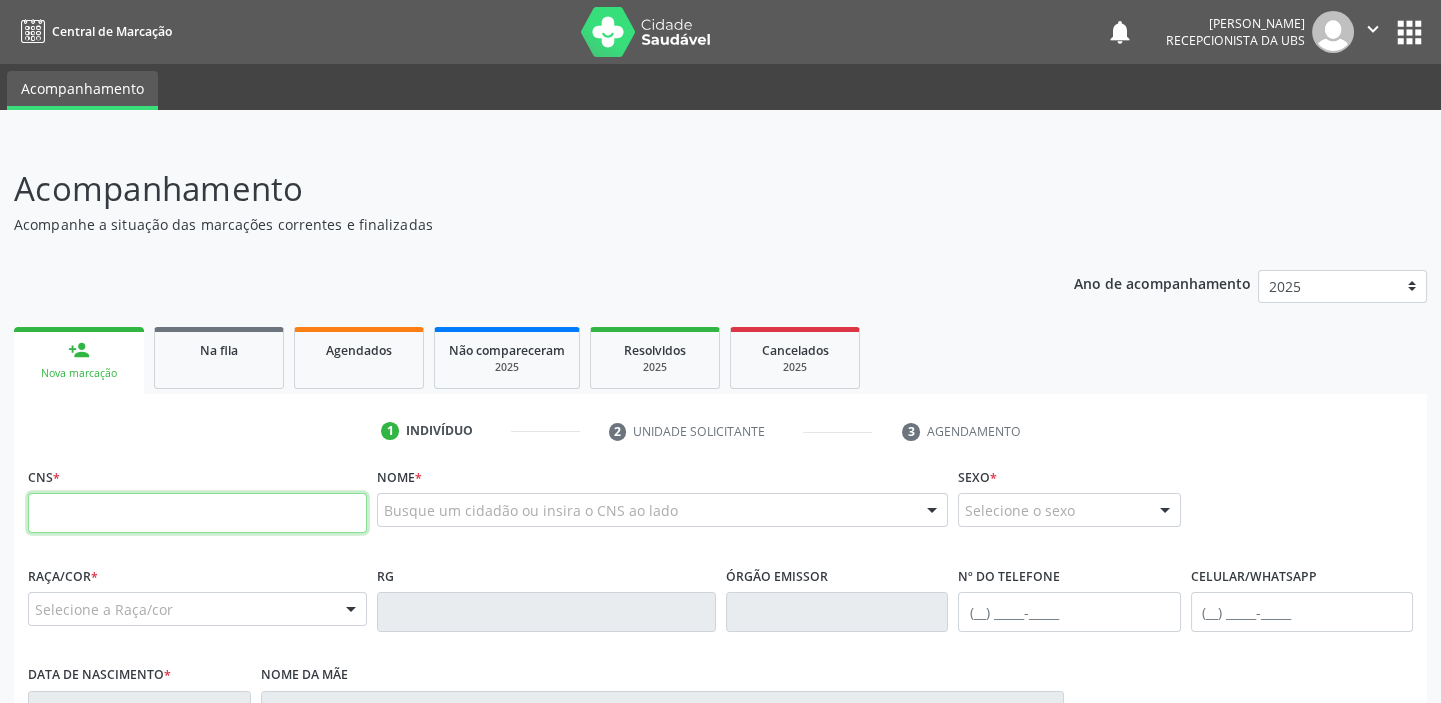 click at bounding box center (197, 513) 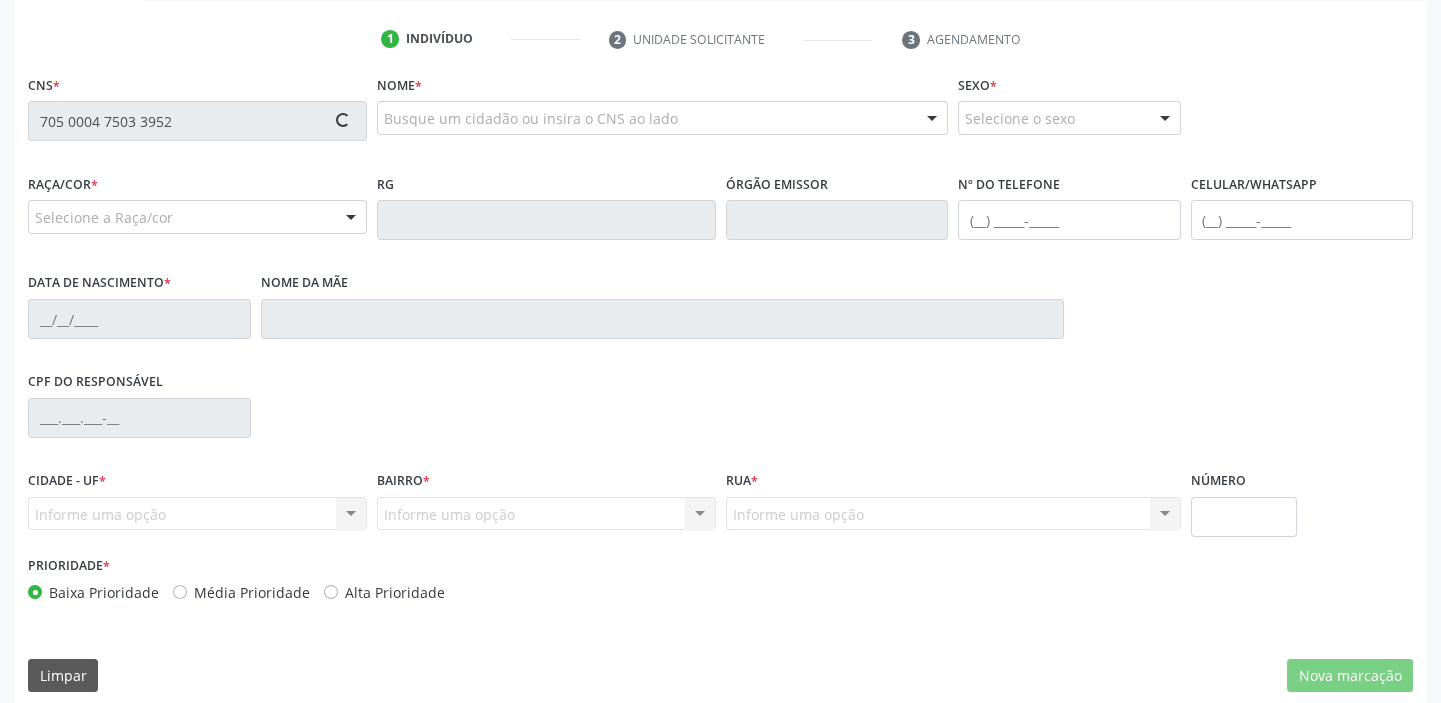 scroll, scrollTop: 396, scrollLeft: 0, axis: vertical 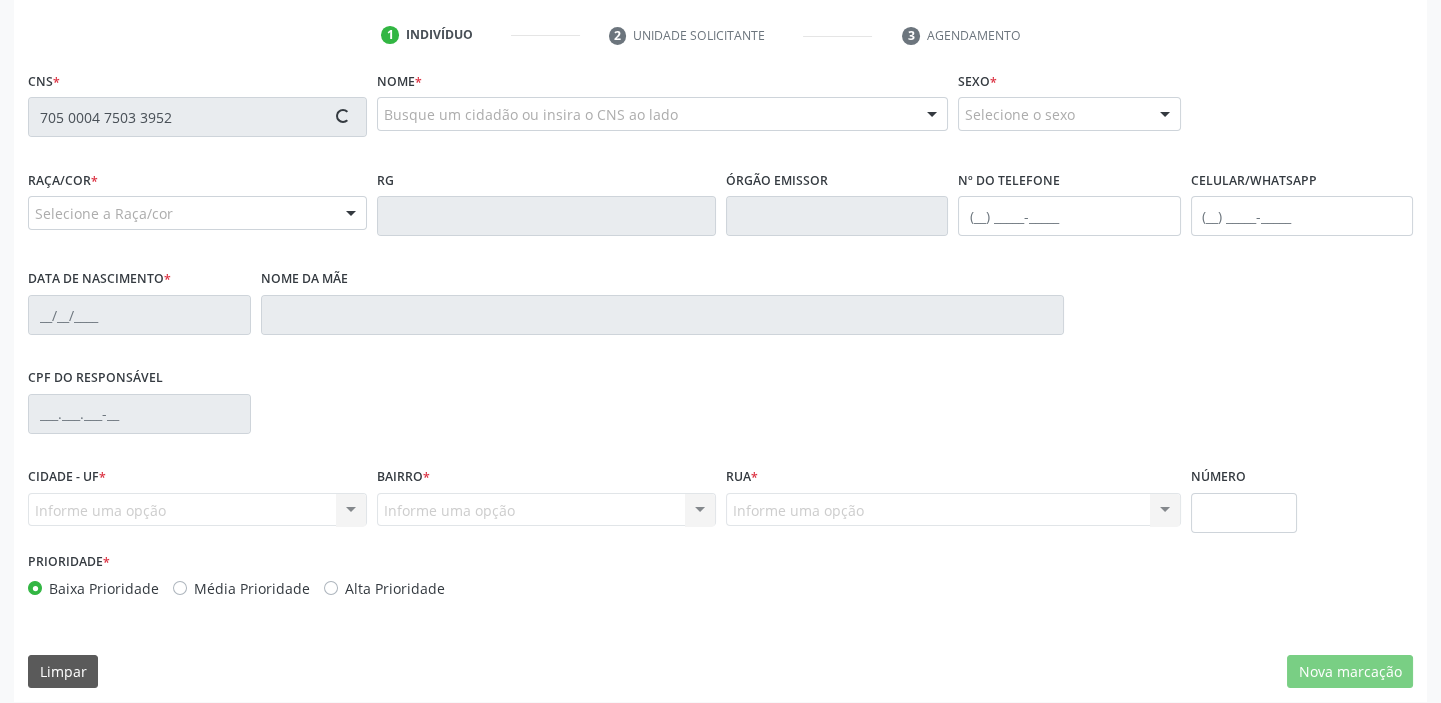 type on "705 0004 7503 3952" 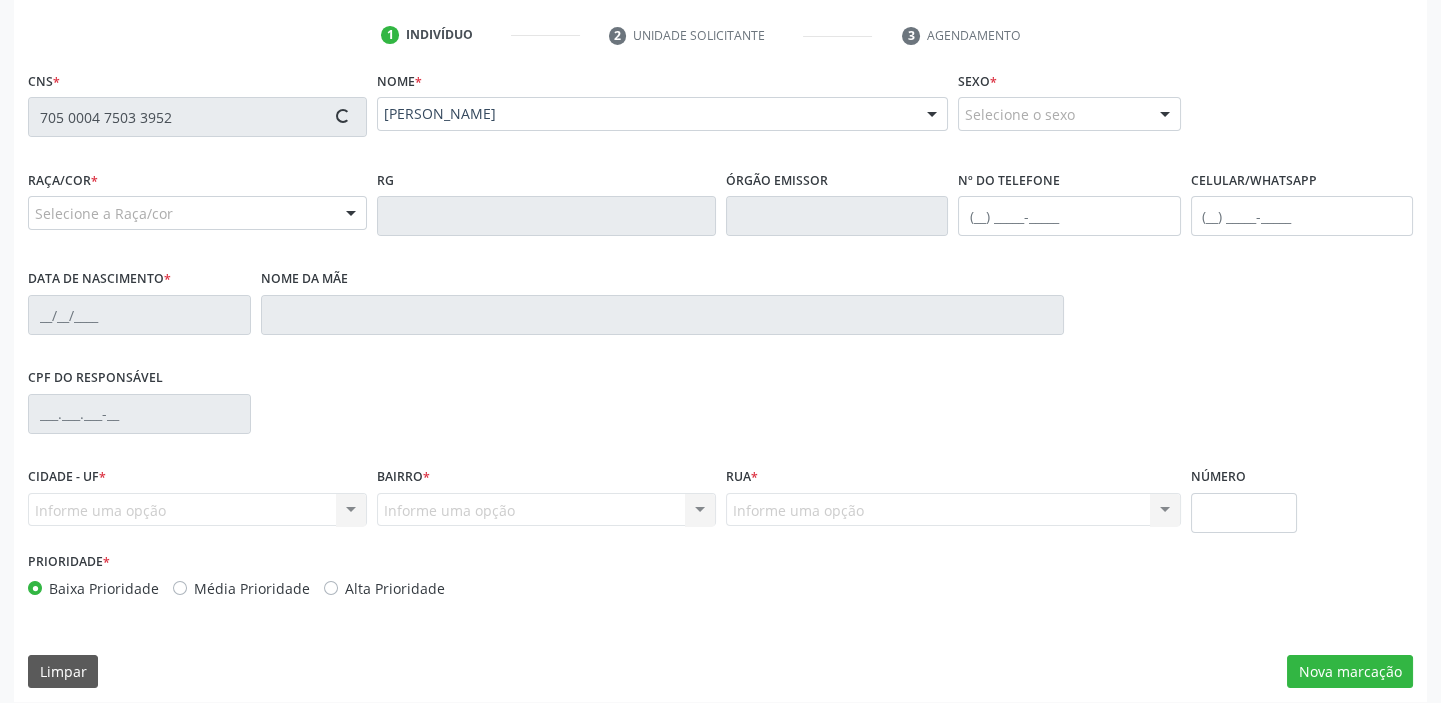 type on "(82) 99960-5011" 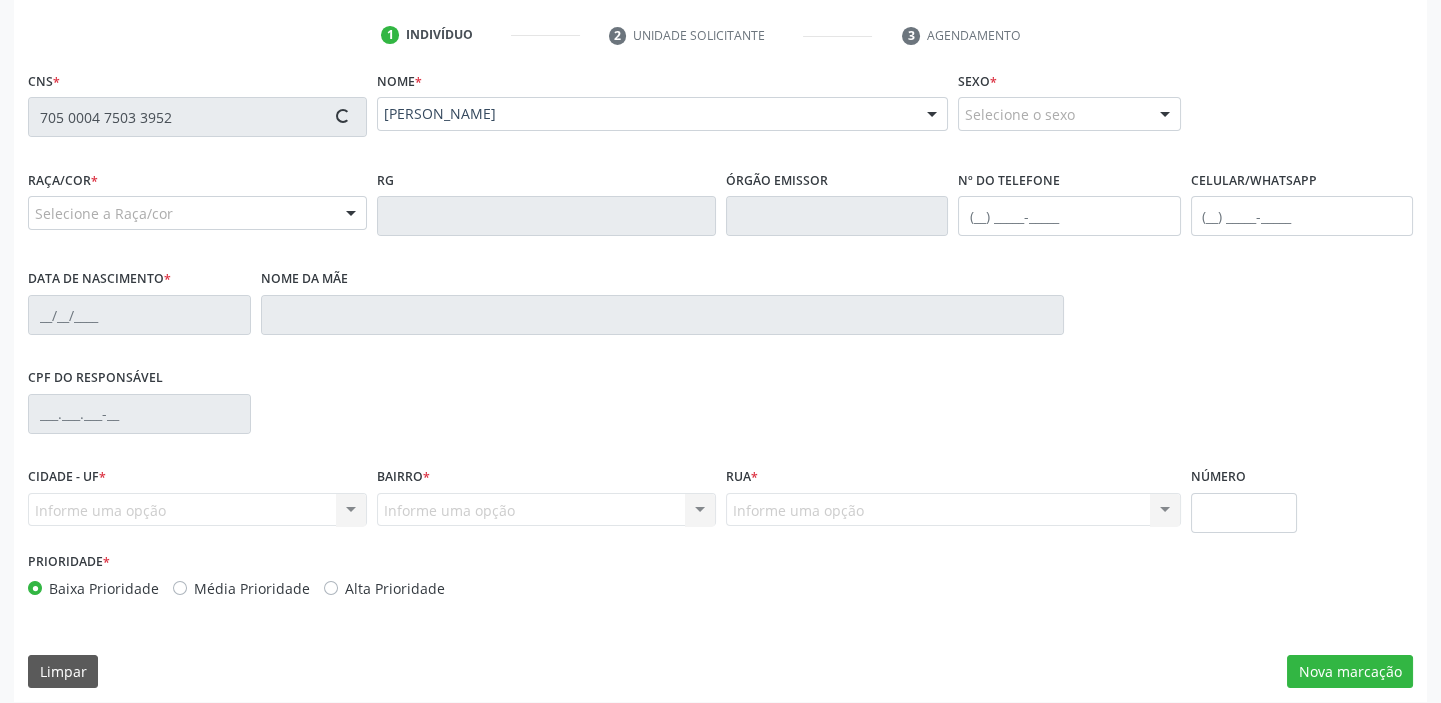 type on "13/06/1978" 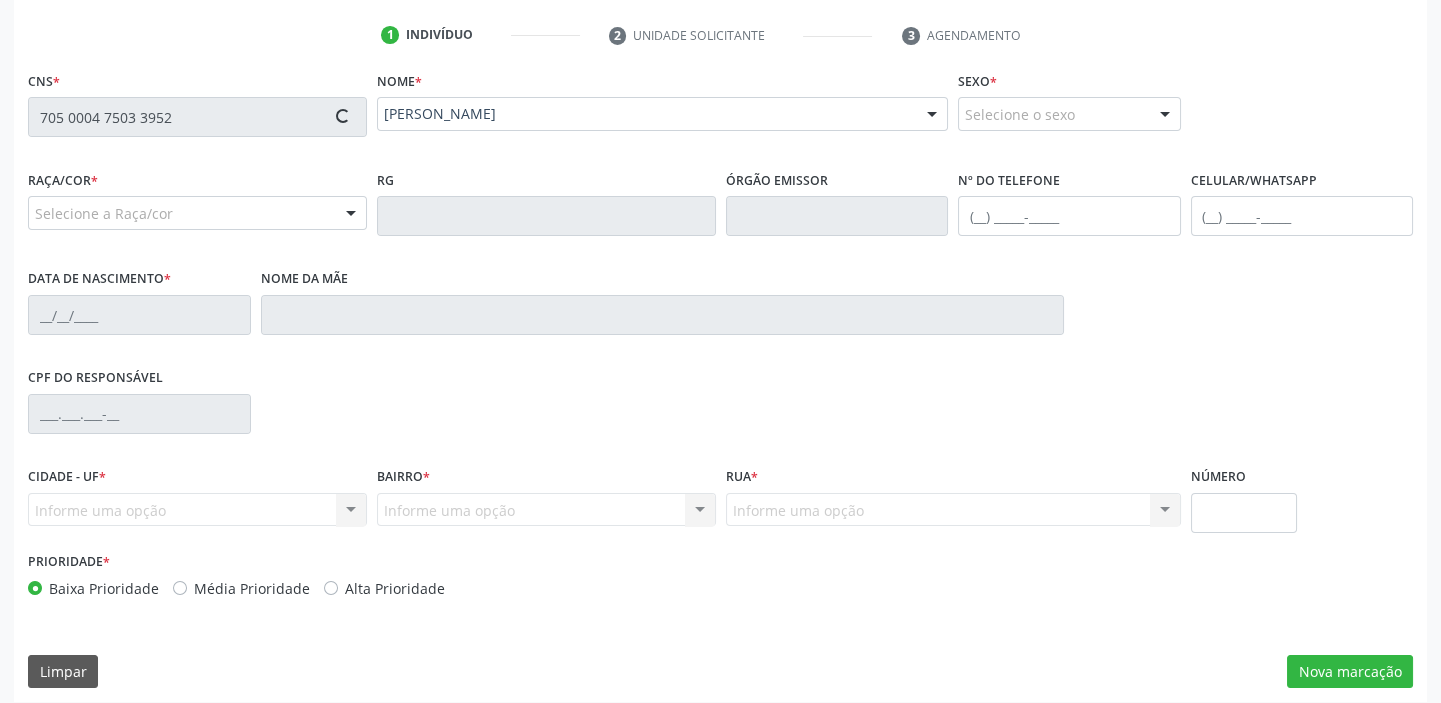type on "115" 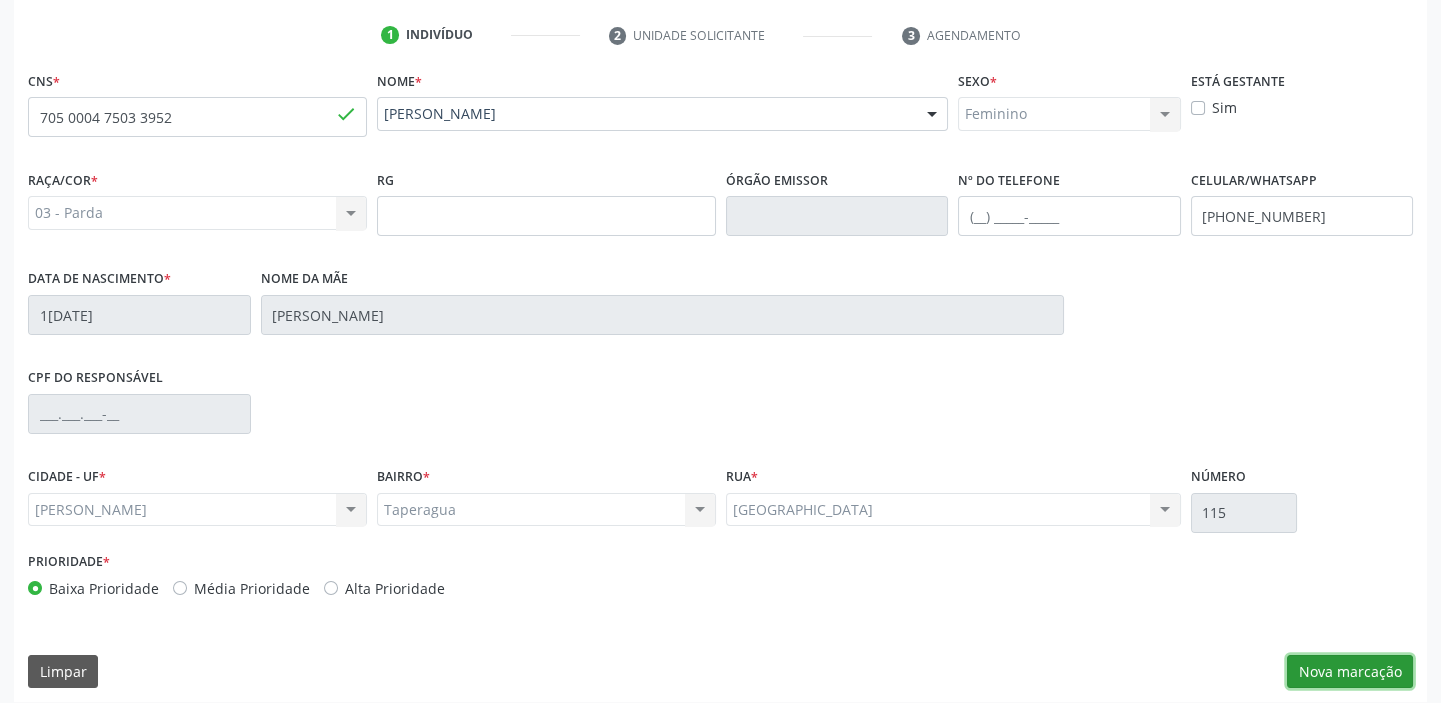 click on "Nova marcação" at bounding box center (1350, 672) 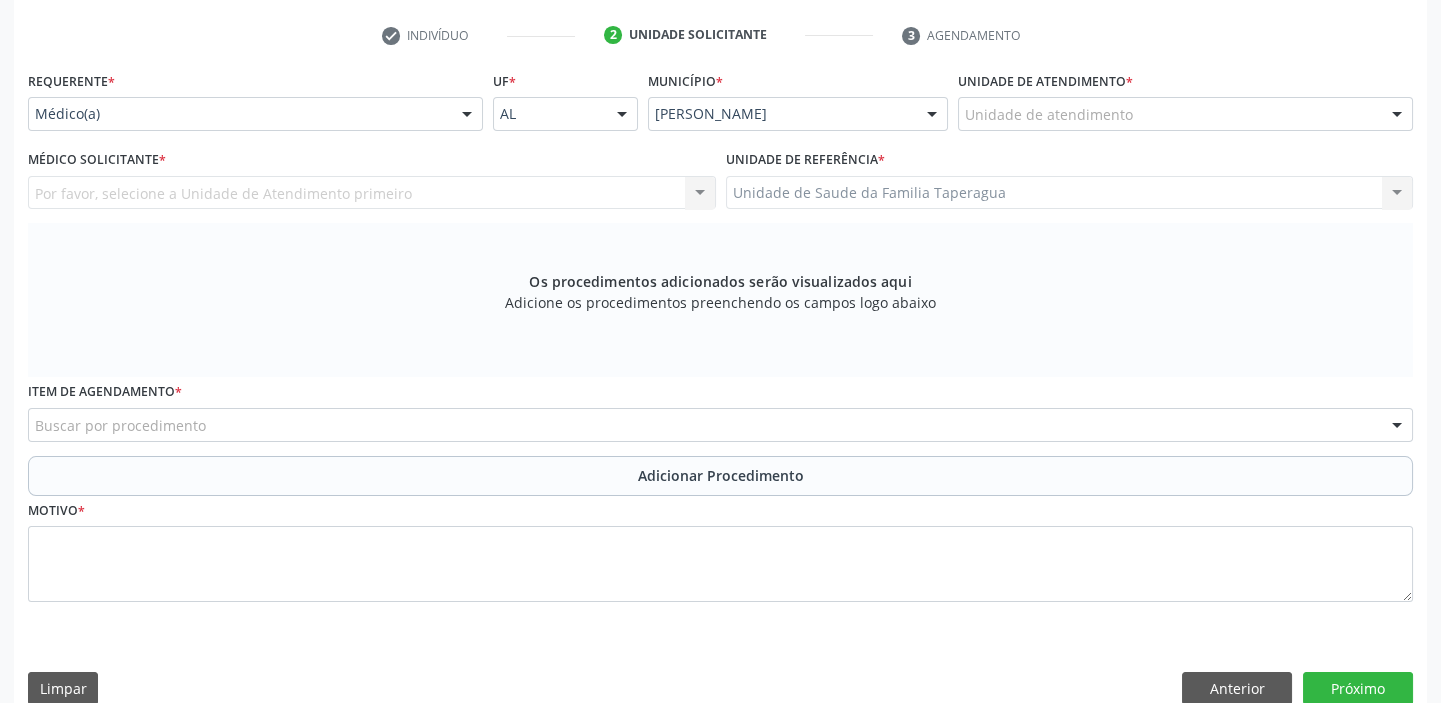 click on "Unidade de atendimento" at bounding box center [1185, 114] 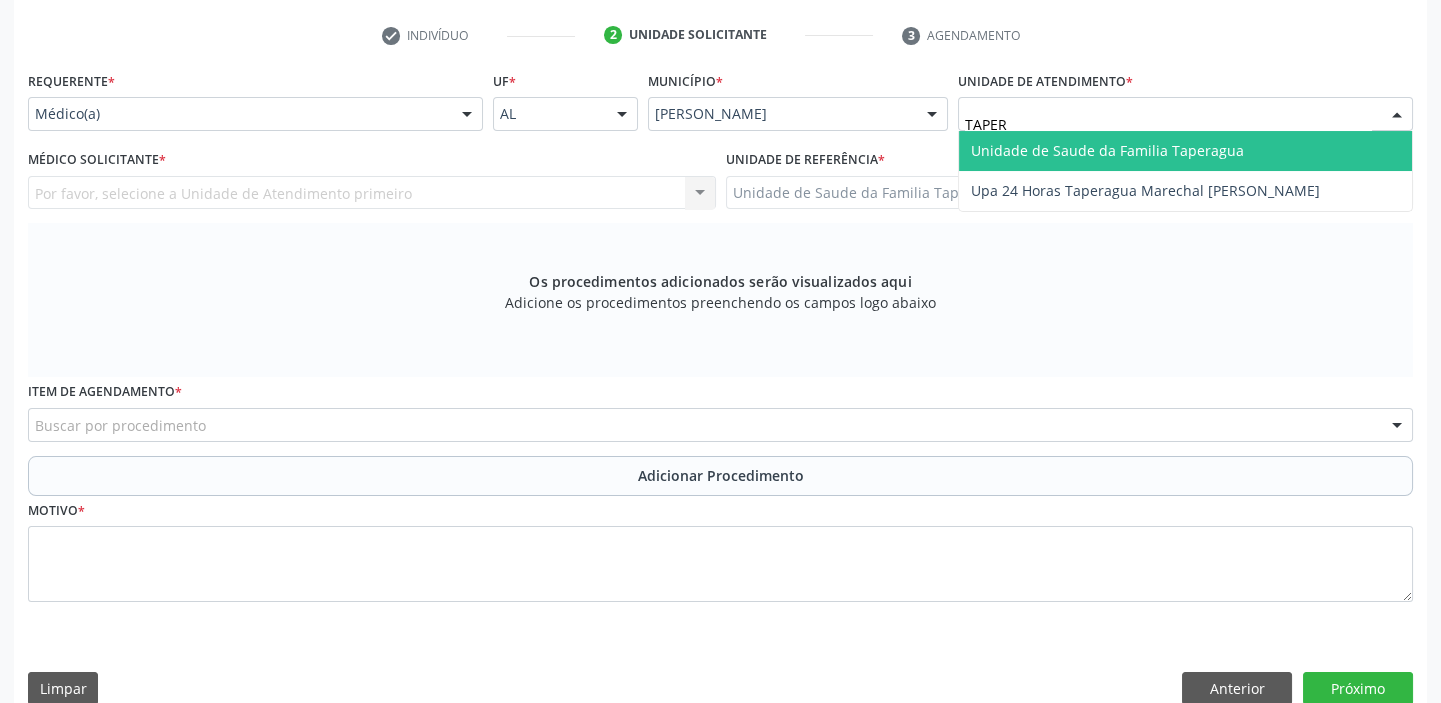 type on "TAPERA" 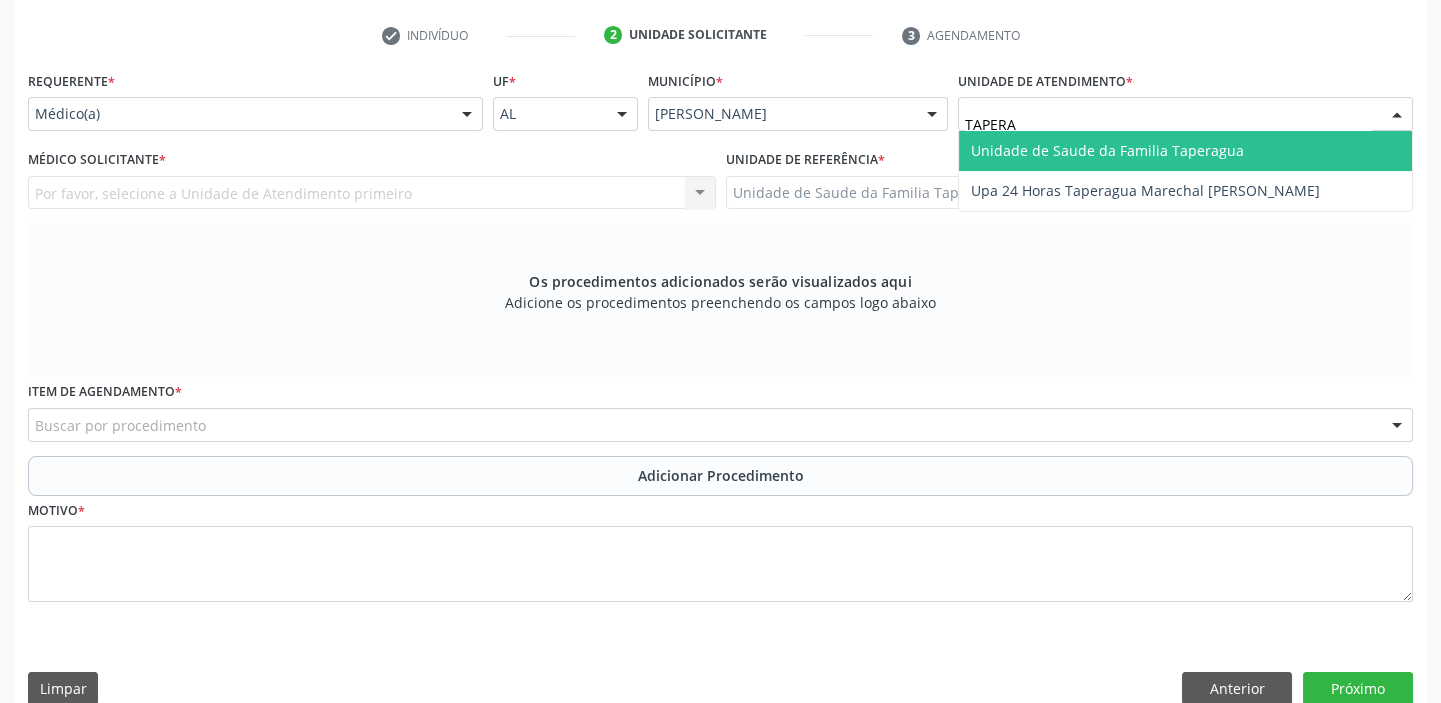 click on "Unidade de Saude da Familia Taperagua" at bounding box center (1185, 151) 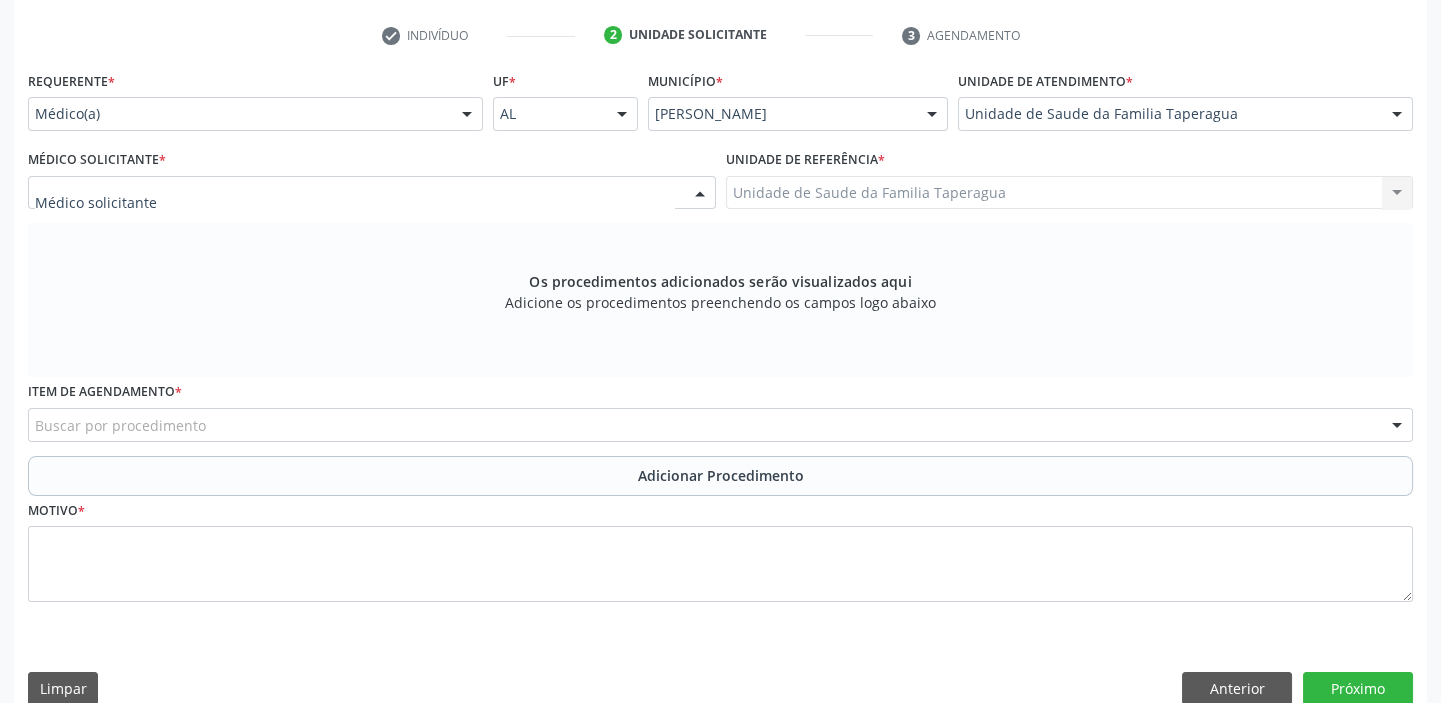 click at bounding box center [372, 193] 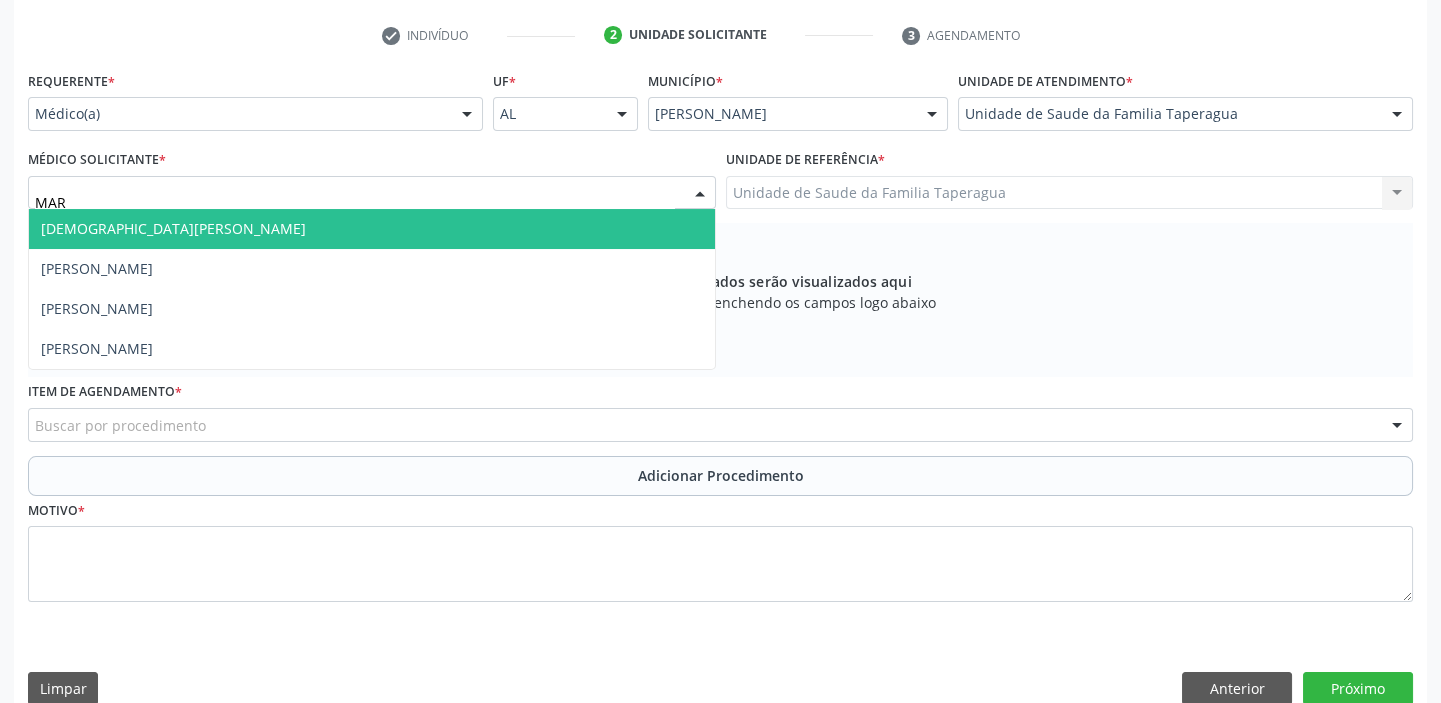 type on "MART" 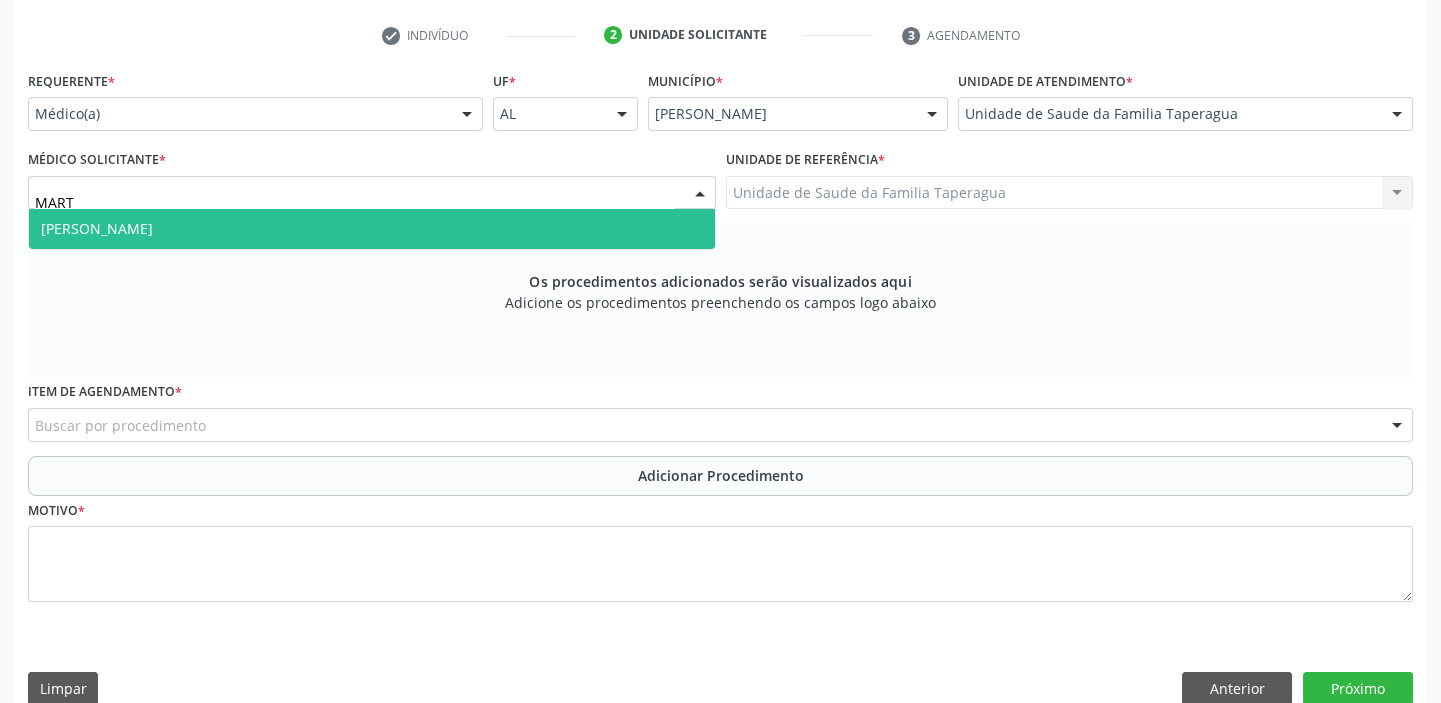 click on "Martina Toledo Valadao" at bounding box center [372, 229] 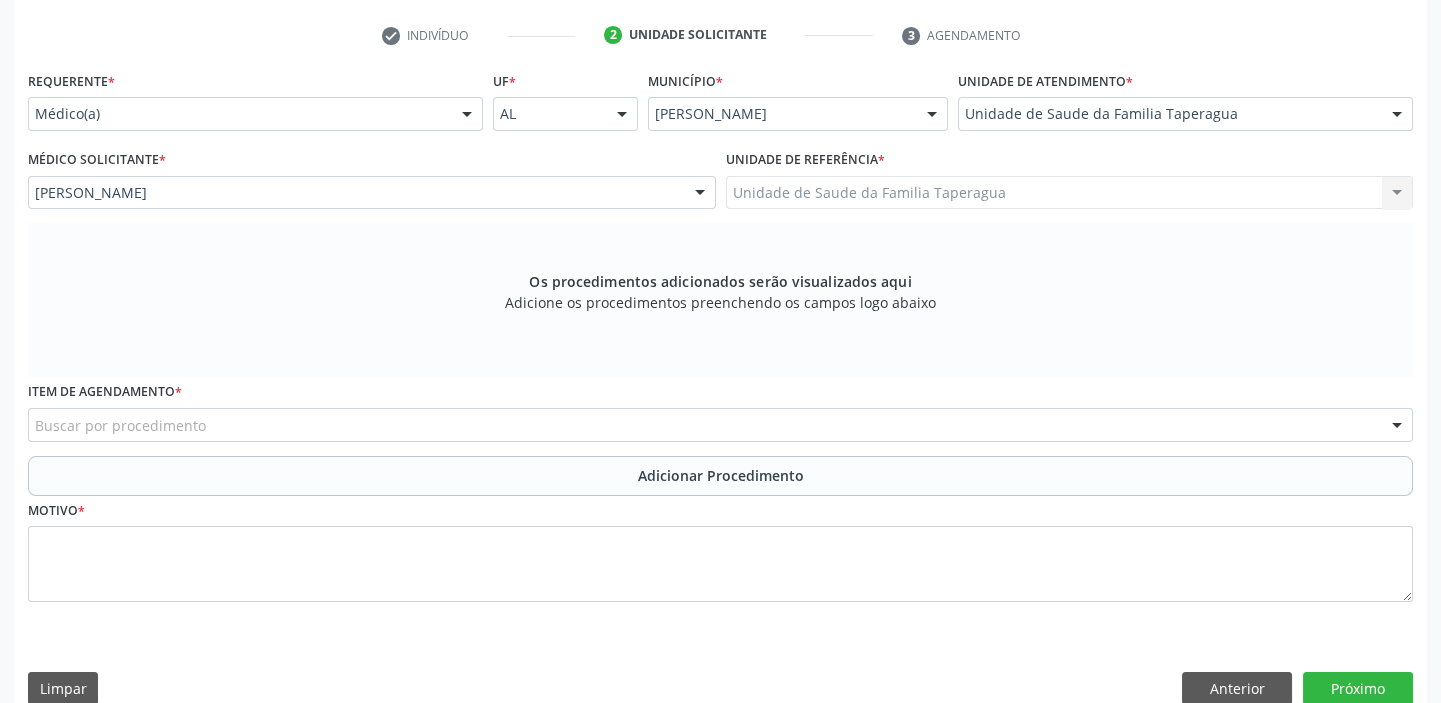 click on "Buscar por procedimento" at bounding box center (720, 425) 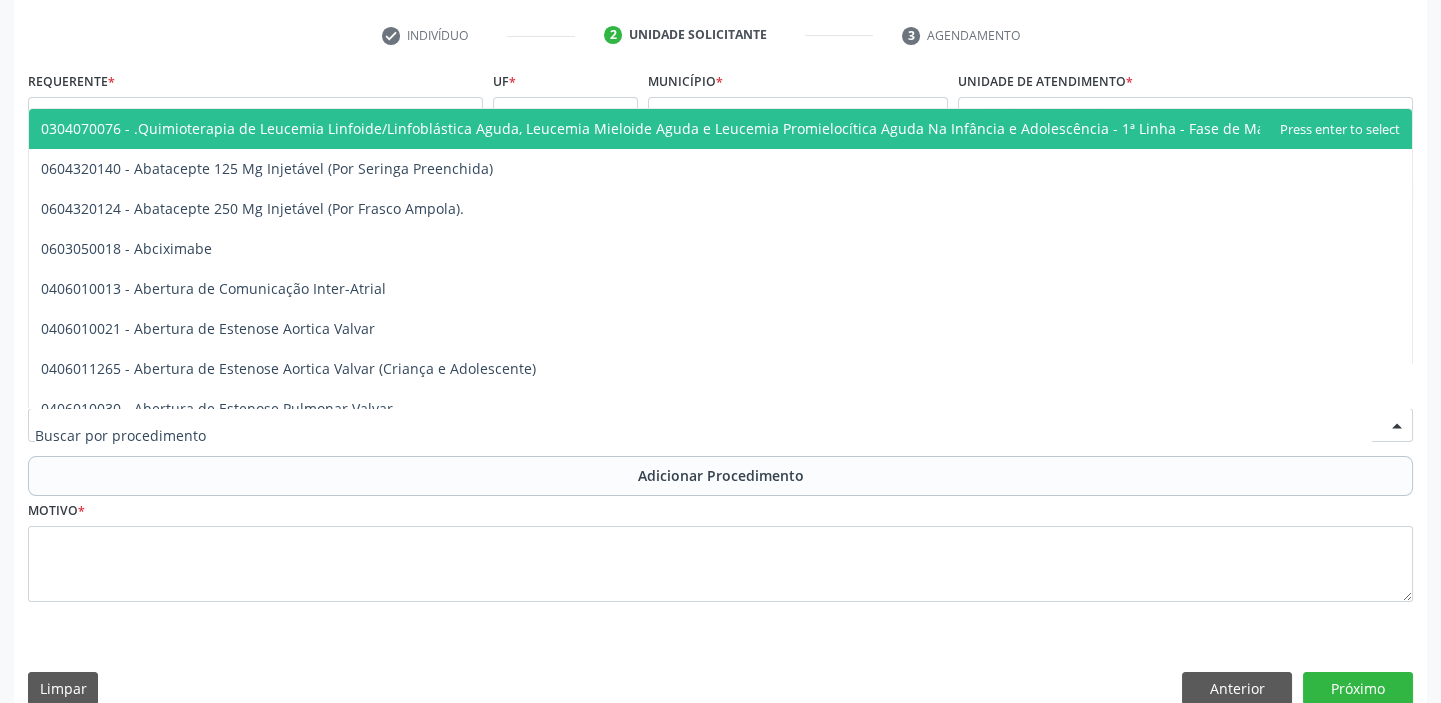 type on "C" 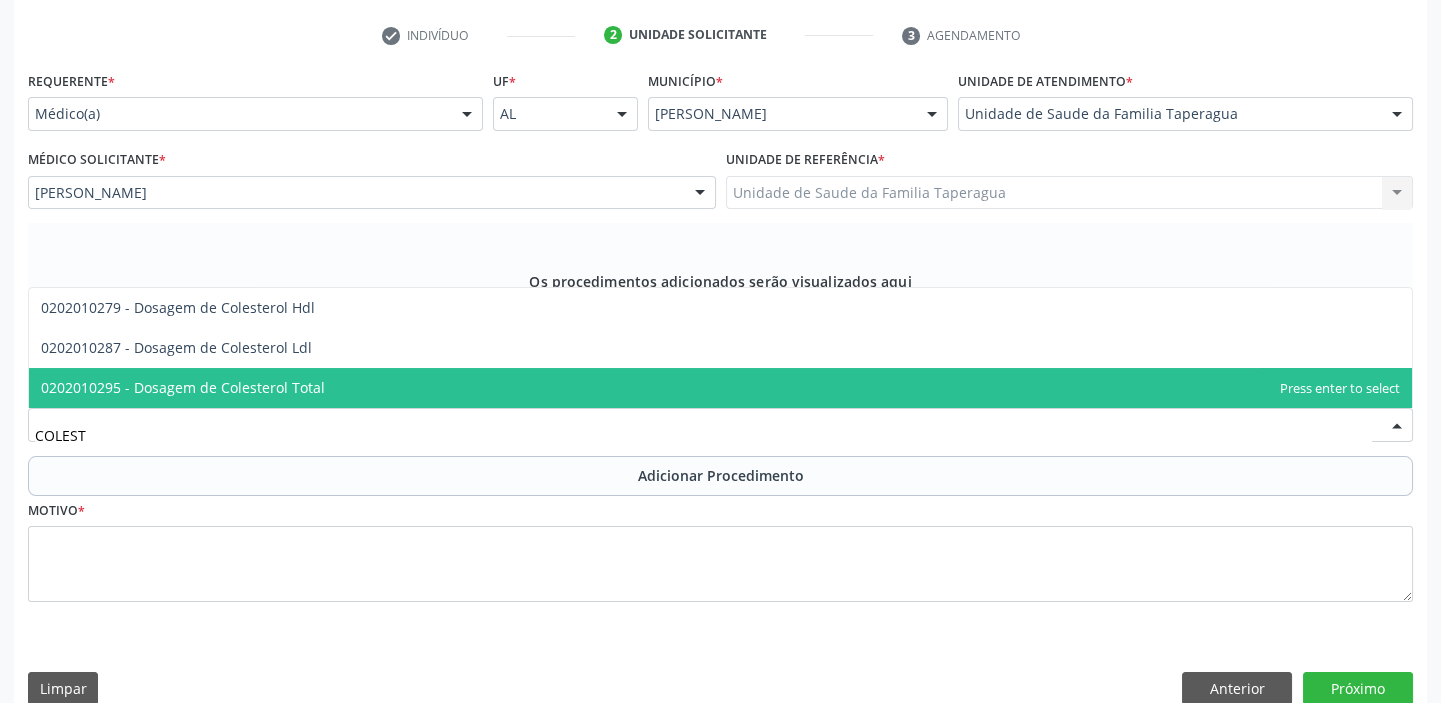 click on "0202010295 - Dosagem de Colesterol Total" at bounding box center [720, 388] 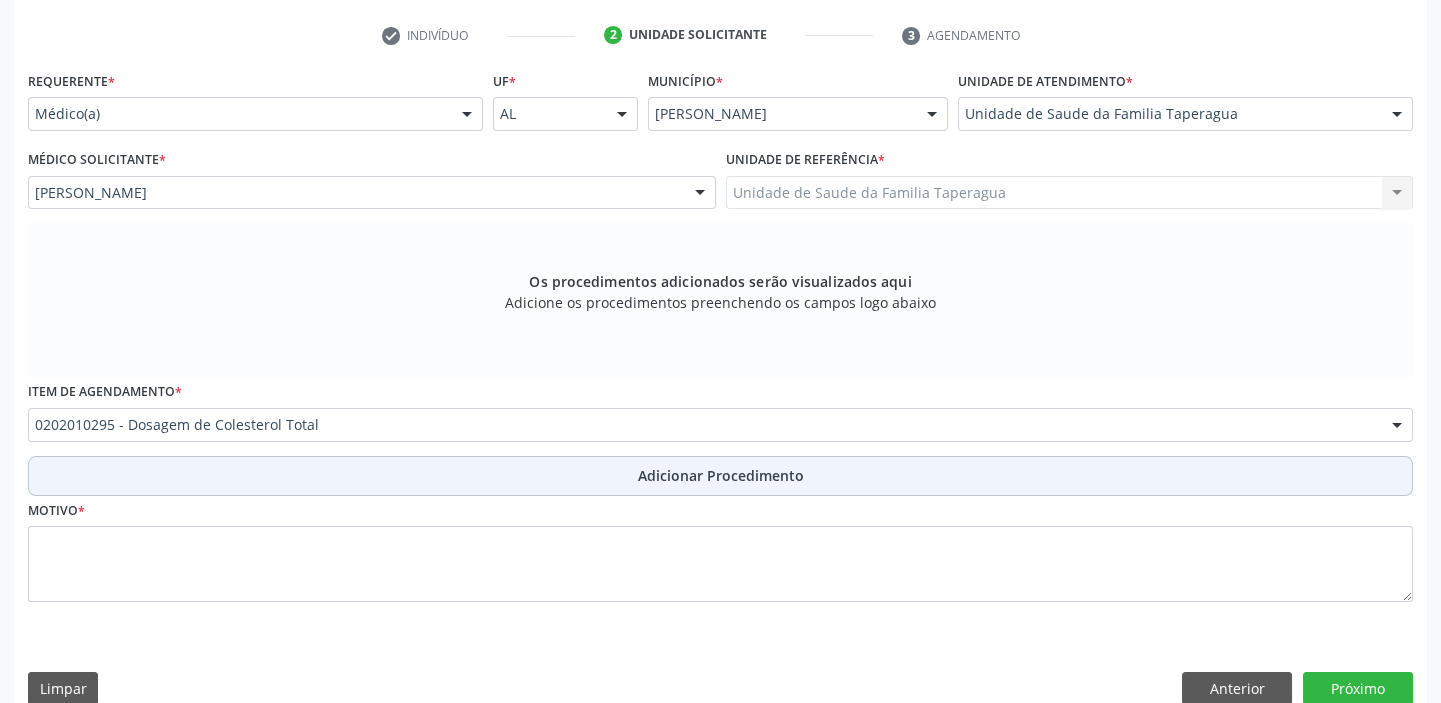 click on "Adicionar Procedimento" at bounding box center [721, 475] 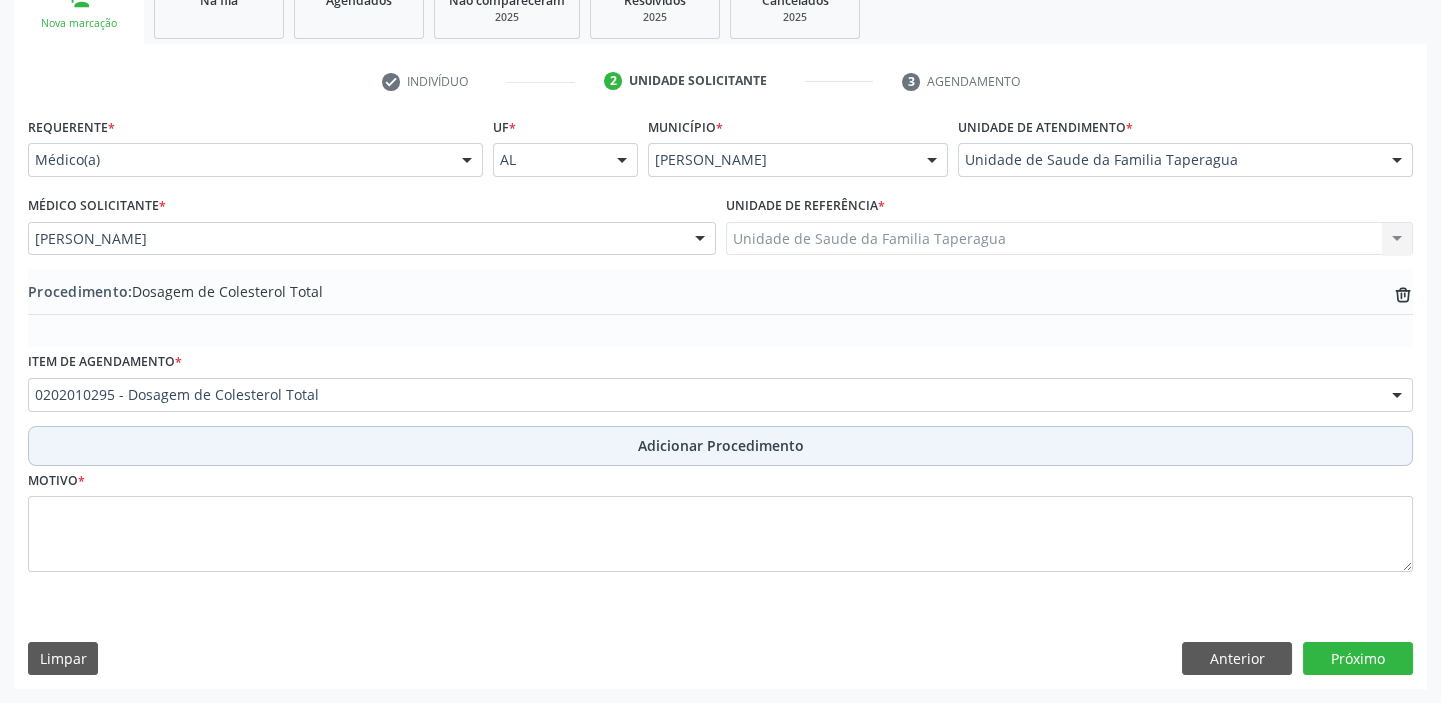 scroll, scrollTop: 349, scrollLeft: 0, axis: vertical 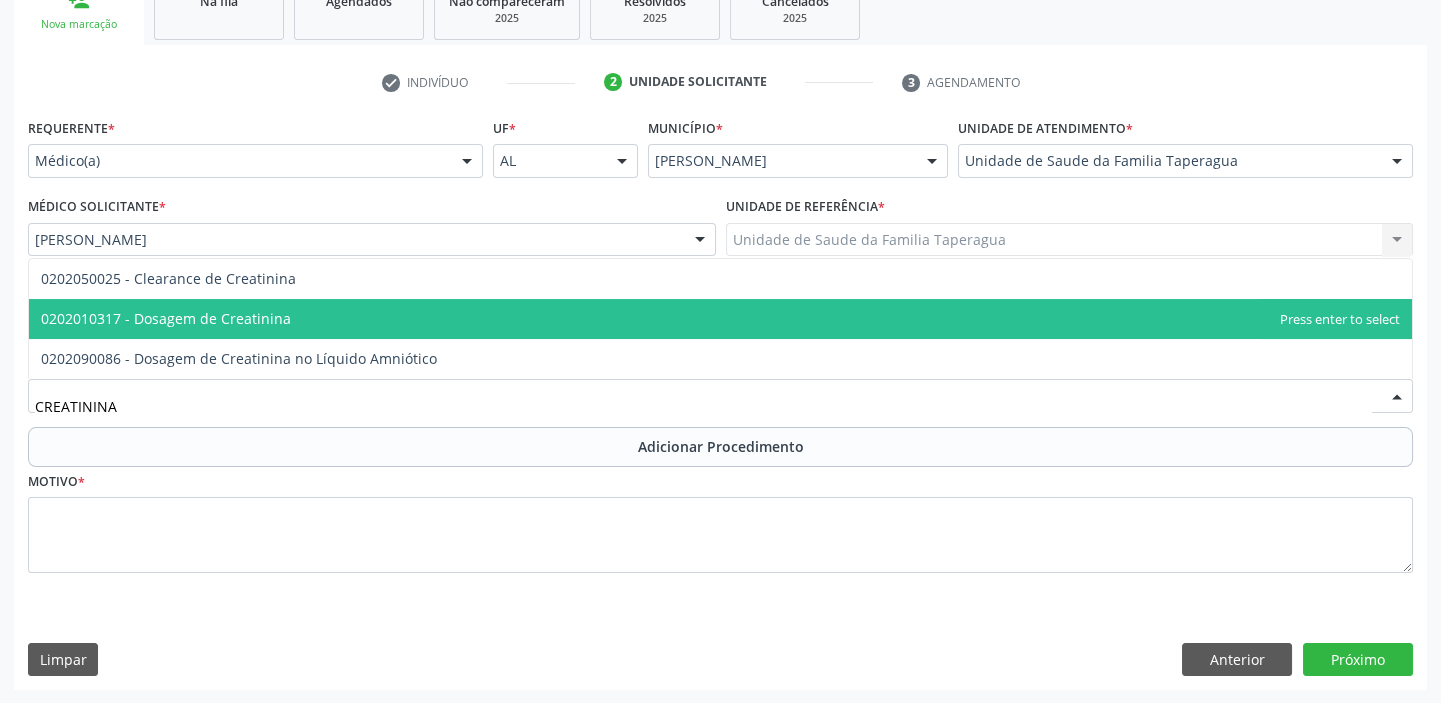 click on "0202010317 - Dosagem de Creatinina" at bounding box center (720, 319) 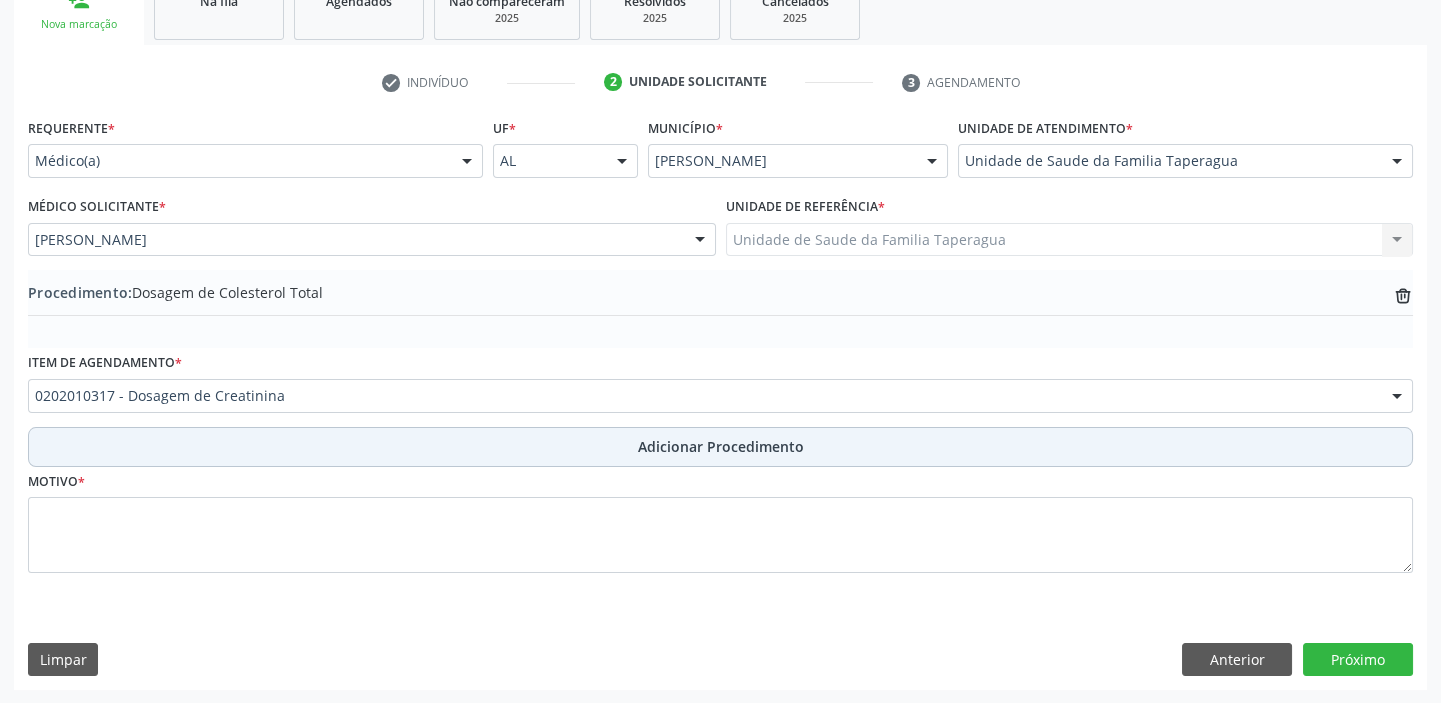 click on "Adicionar Procedimento" at bounding box center [720, 447] 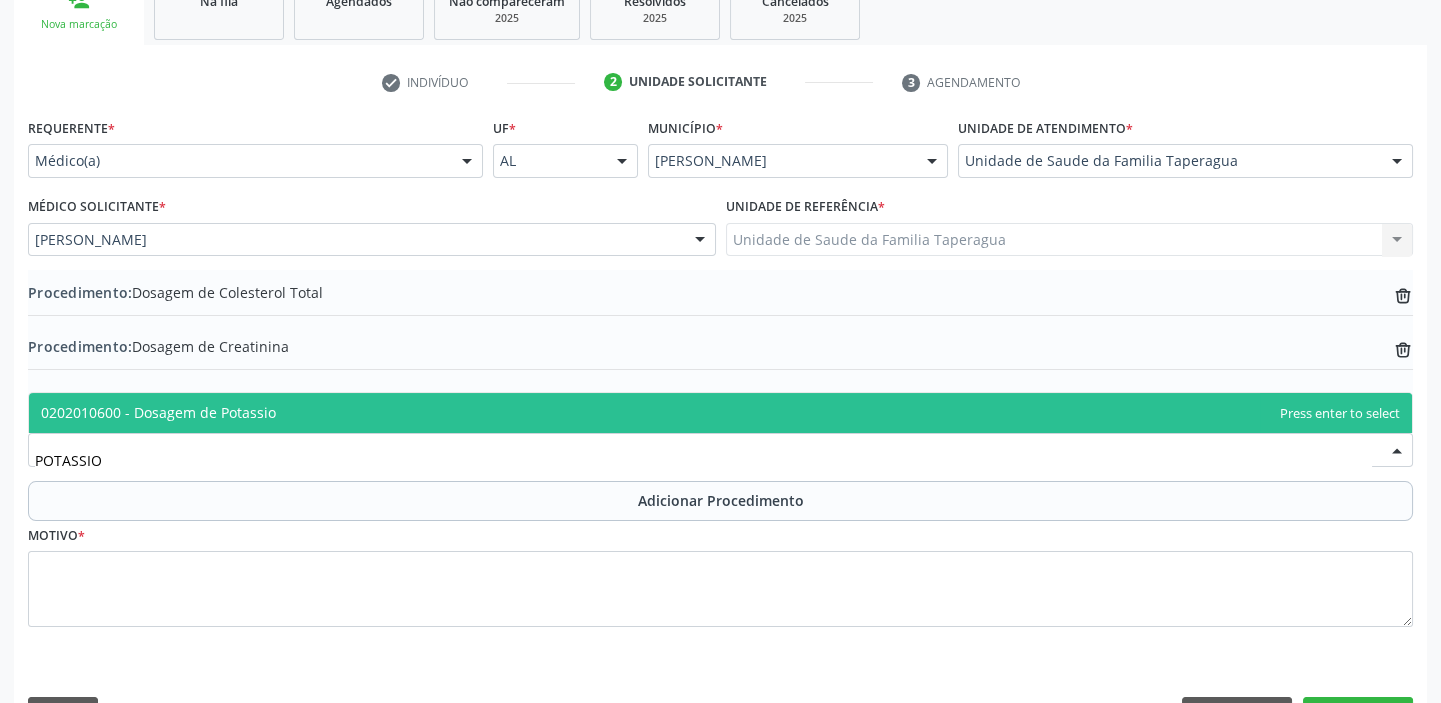click on "0202010600 - Dosagem de Potassio" at bounding box center [720, 413] 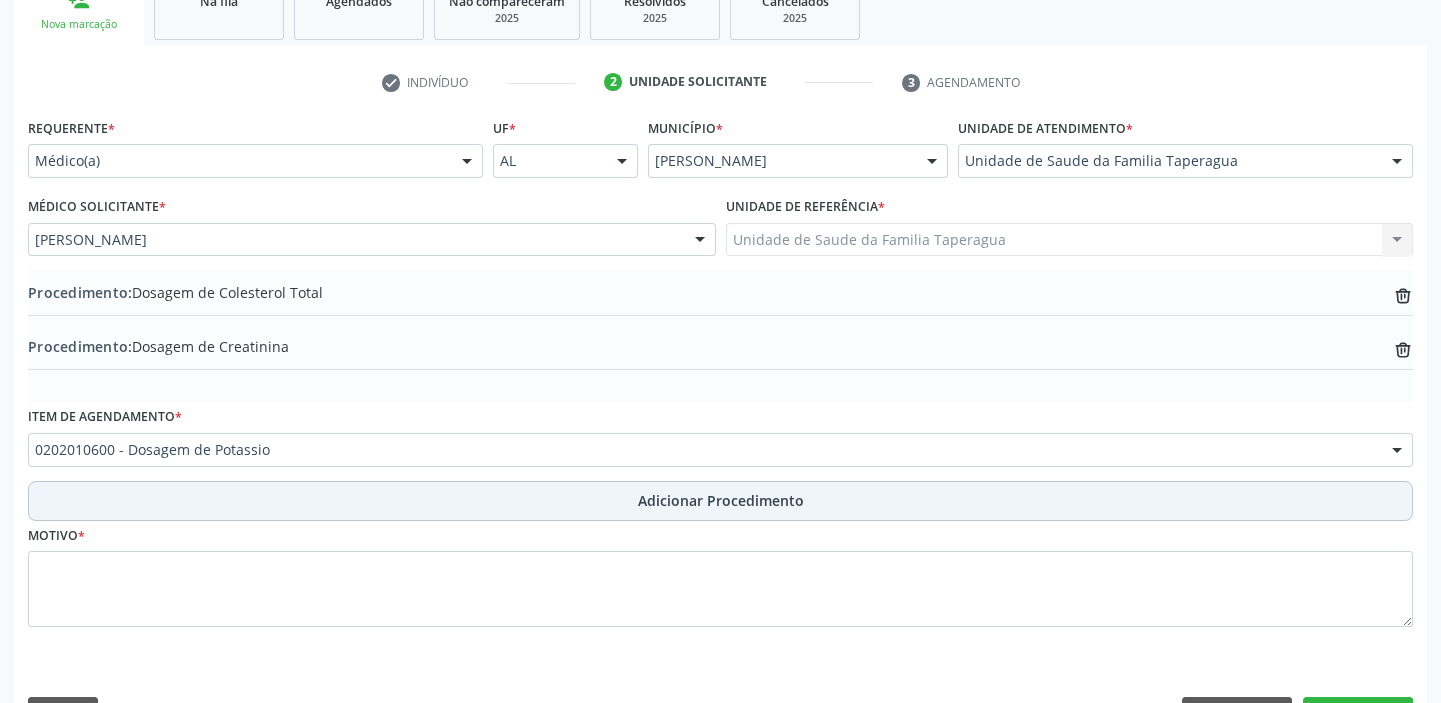 click on "Adicionar Procedimento" at bounding box center [720, 501] 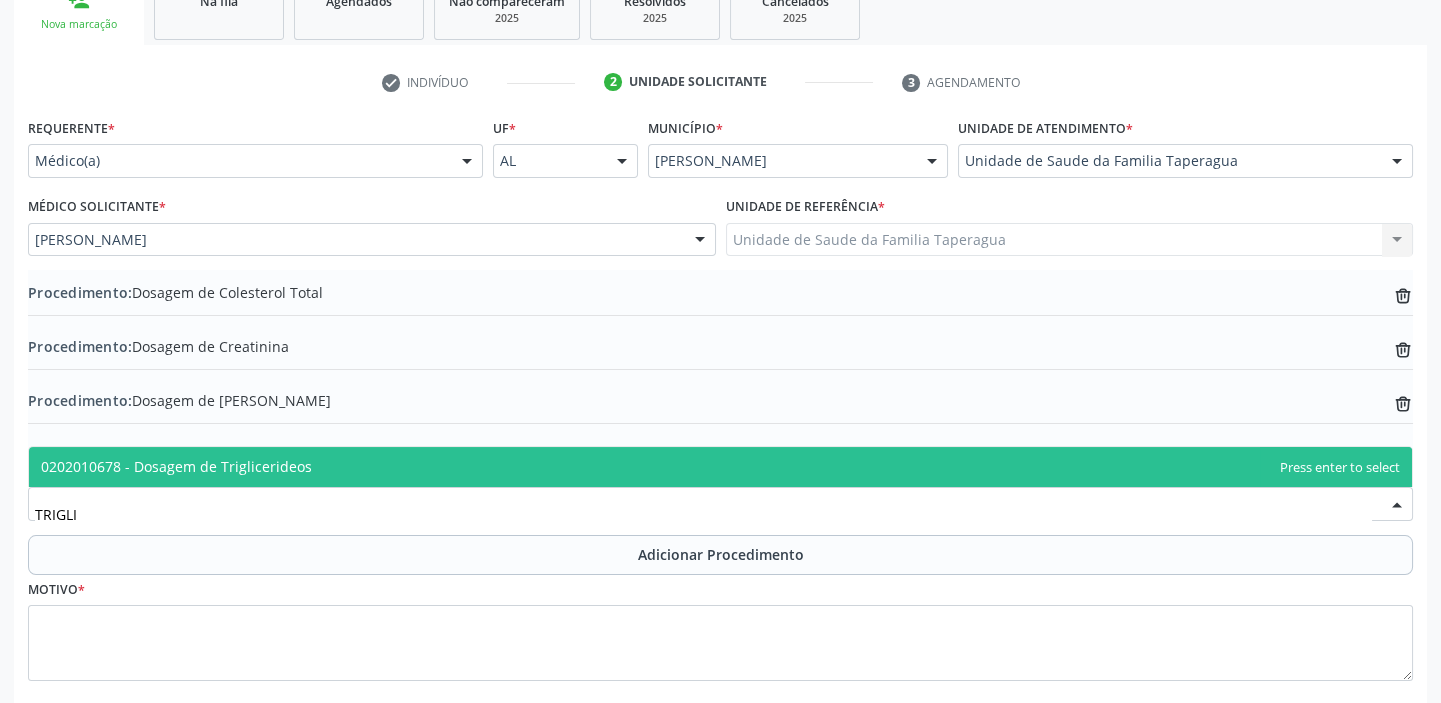 click on "0202010678 - Dosagem de Triglicerideos" at bounding box center [720, 467] 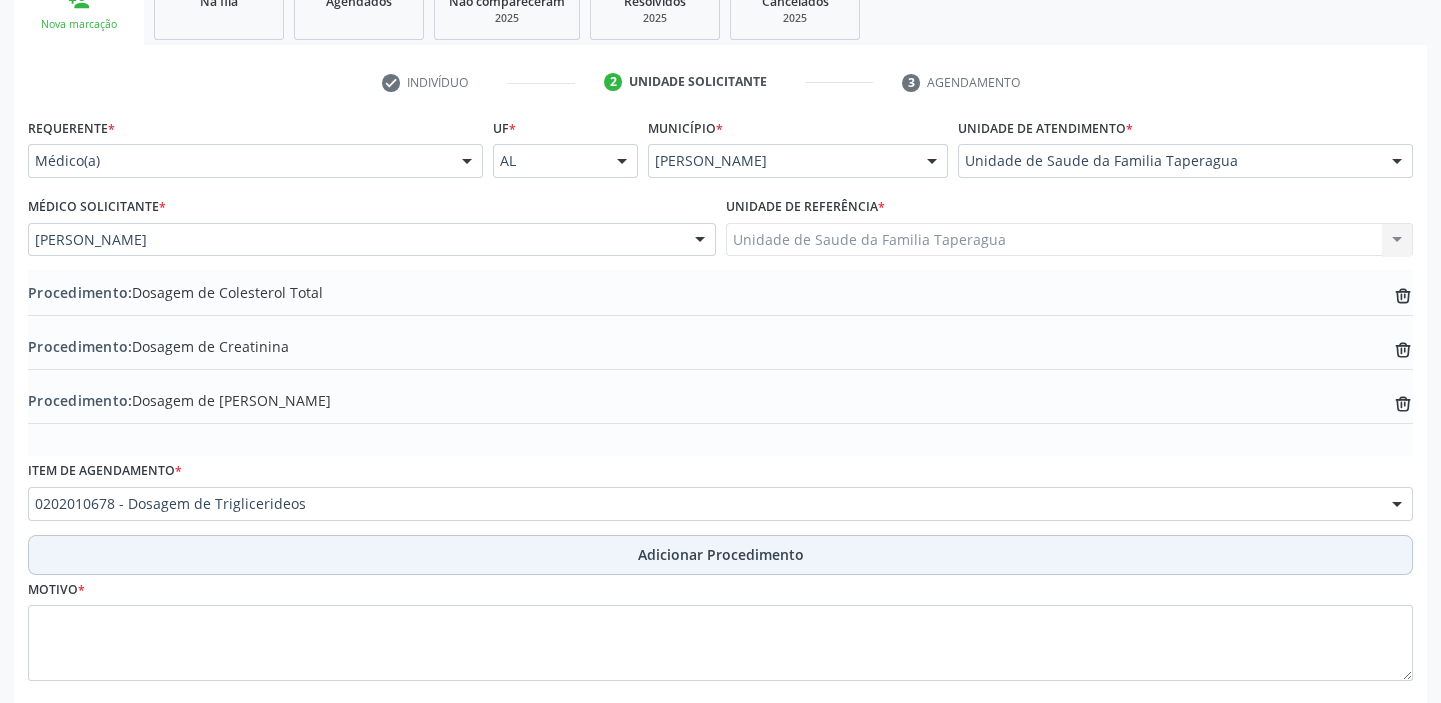 click on "Adicionar Procedimento" at bounding box center [720, 555] 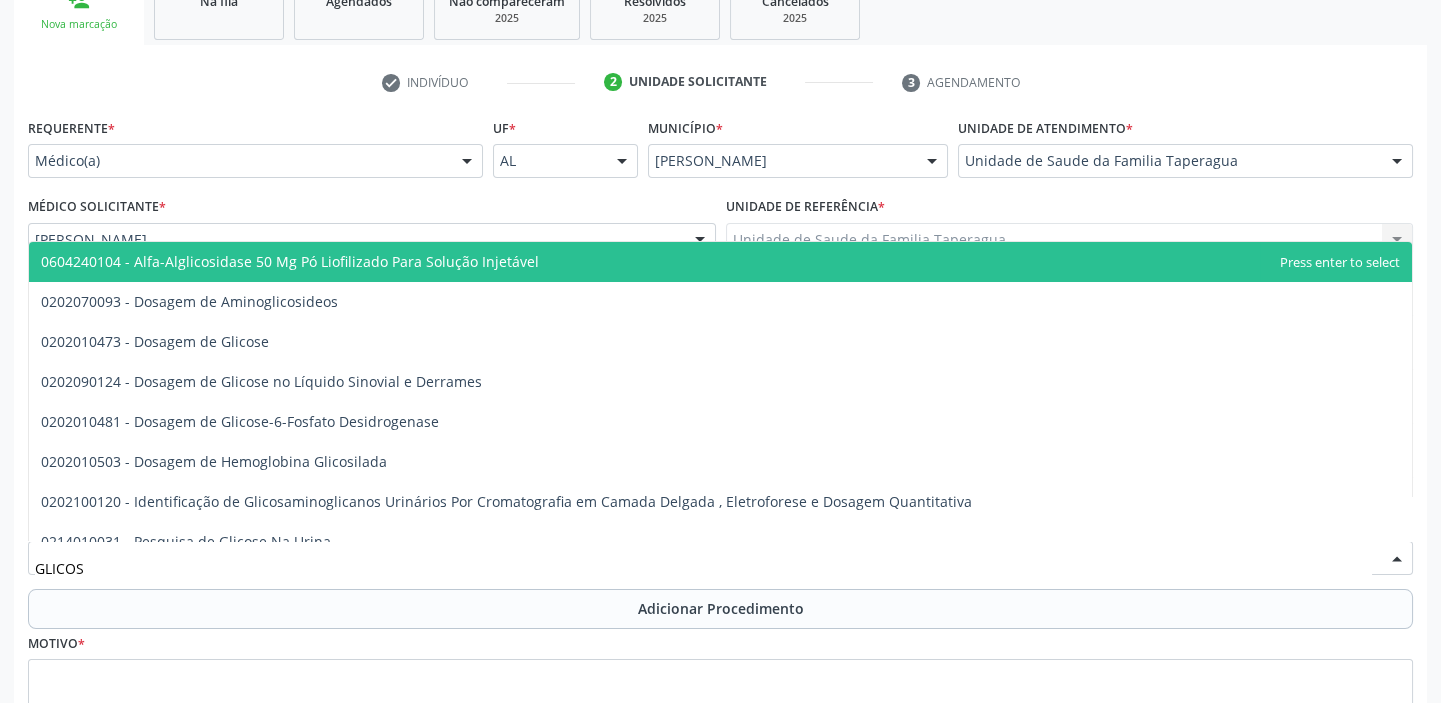 type on "GLICOSE" 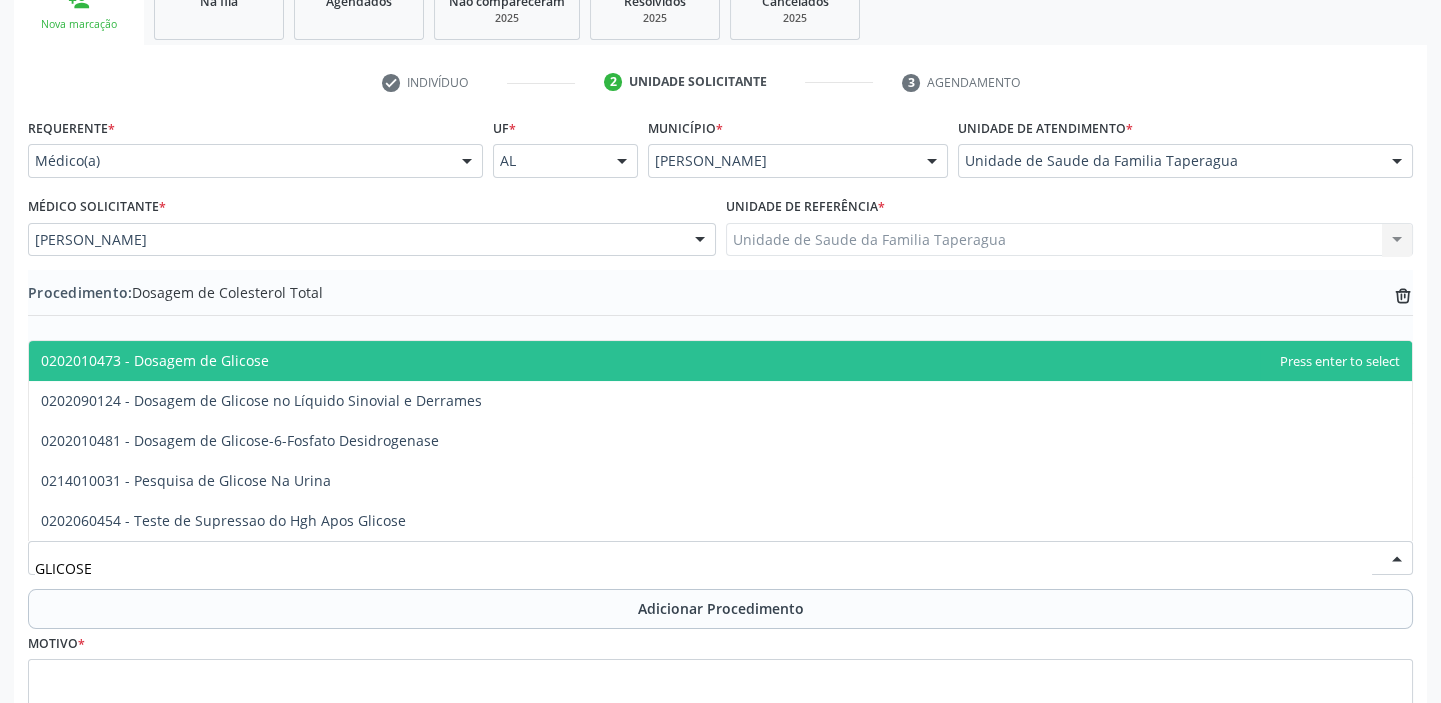 click on "0202010473 - Dosagem de Glicose" at bounding box center (720, 361) 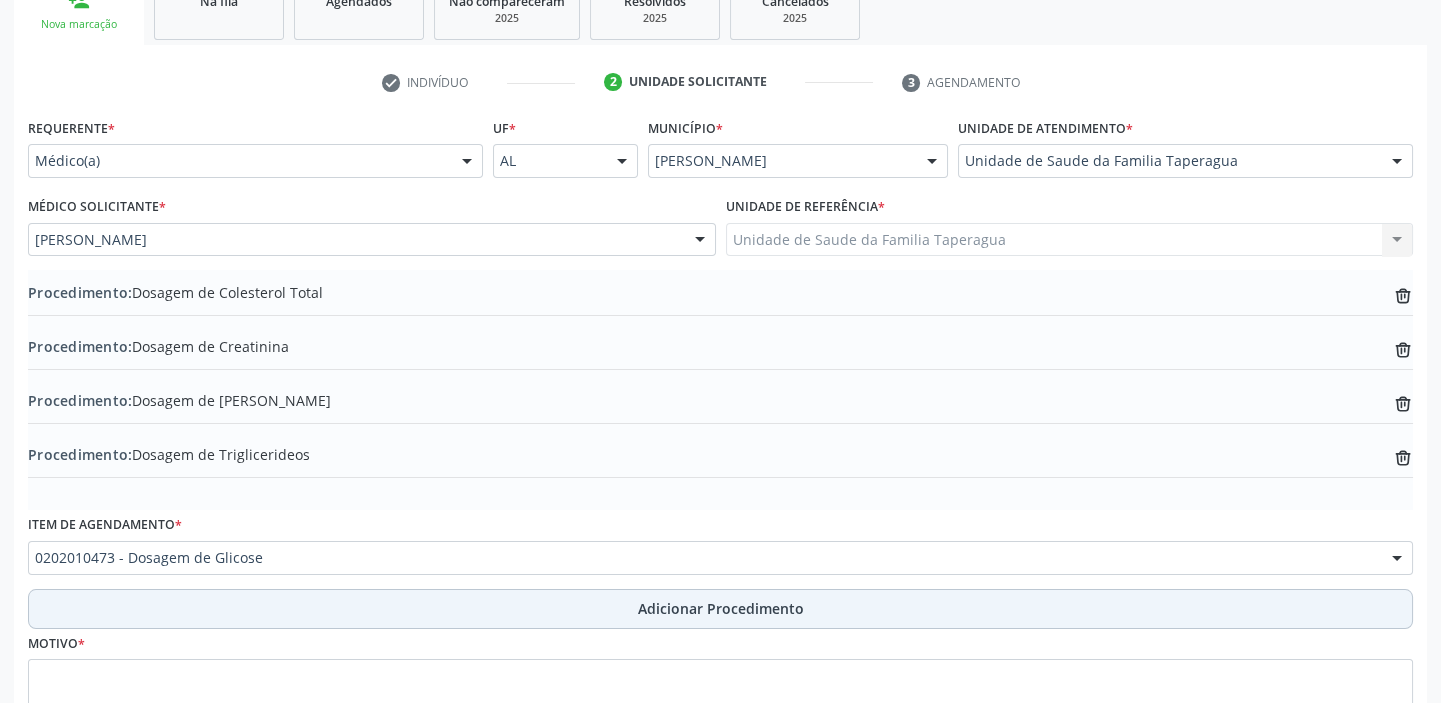 click on "Adicionar Procedimento" at bounding box center [720, 609] 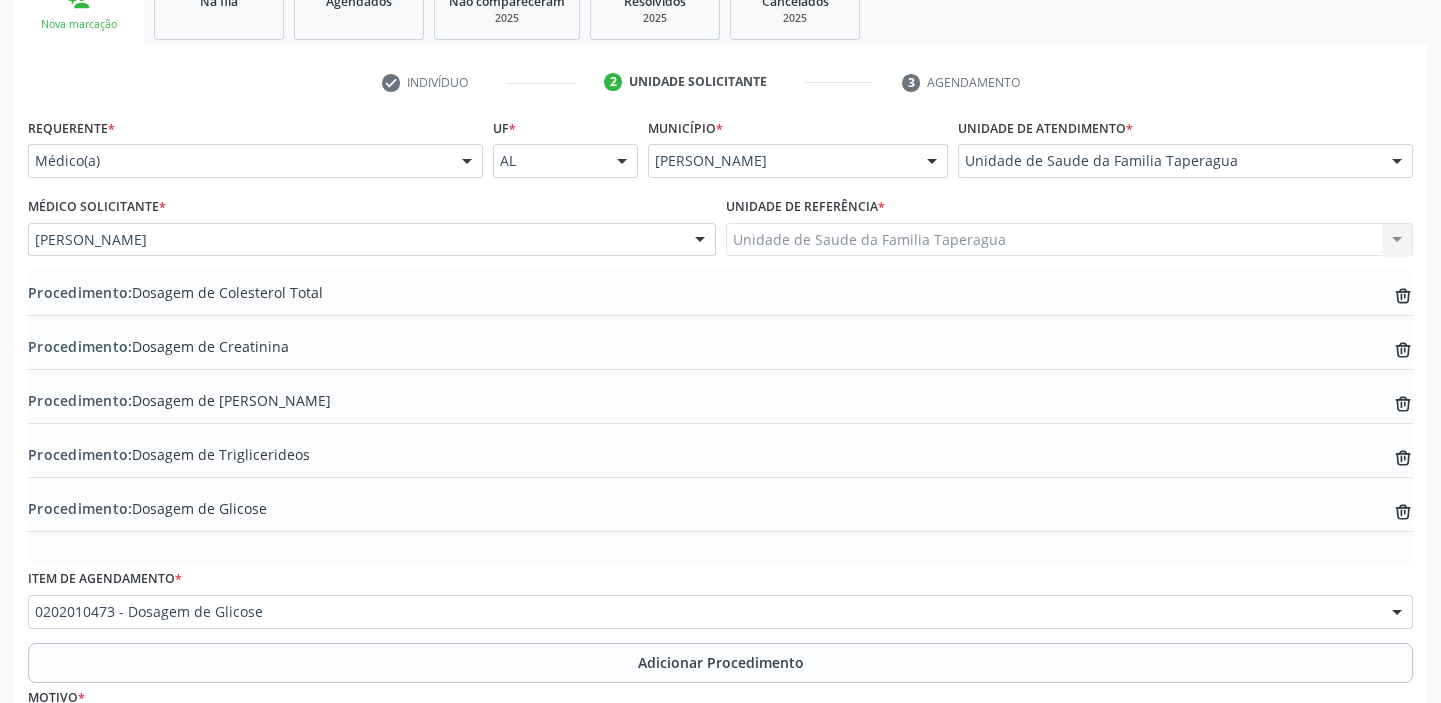 scroll, scrollTop: 564, scrollLeft: 0, axis: vertical 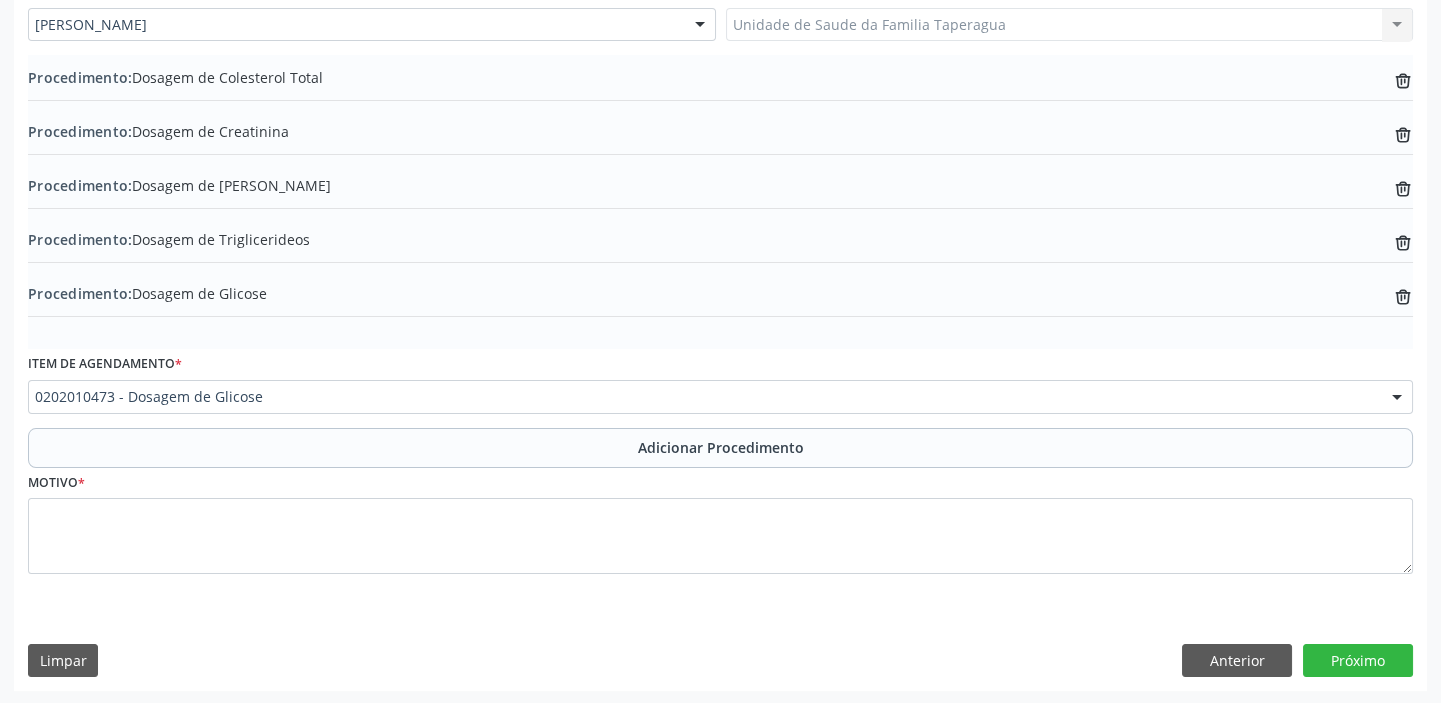 type 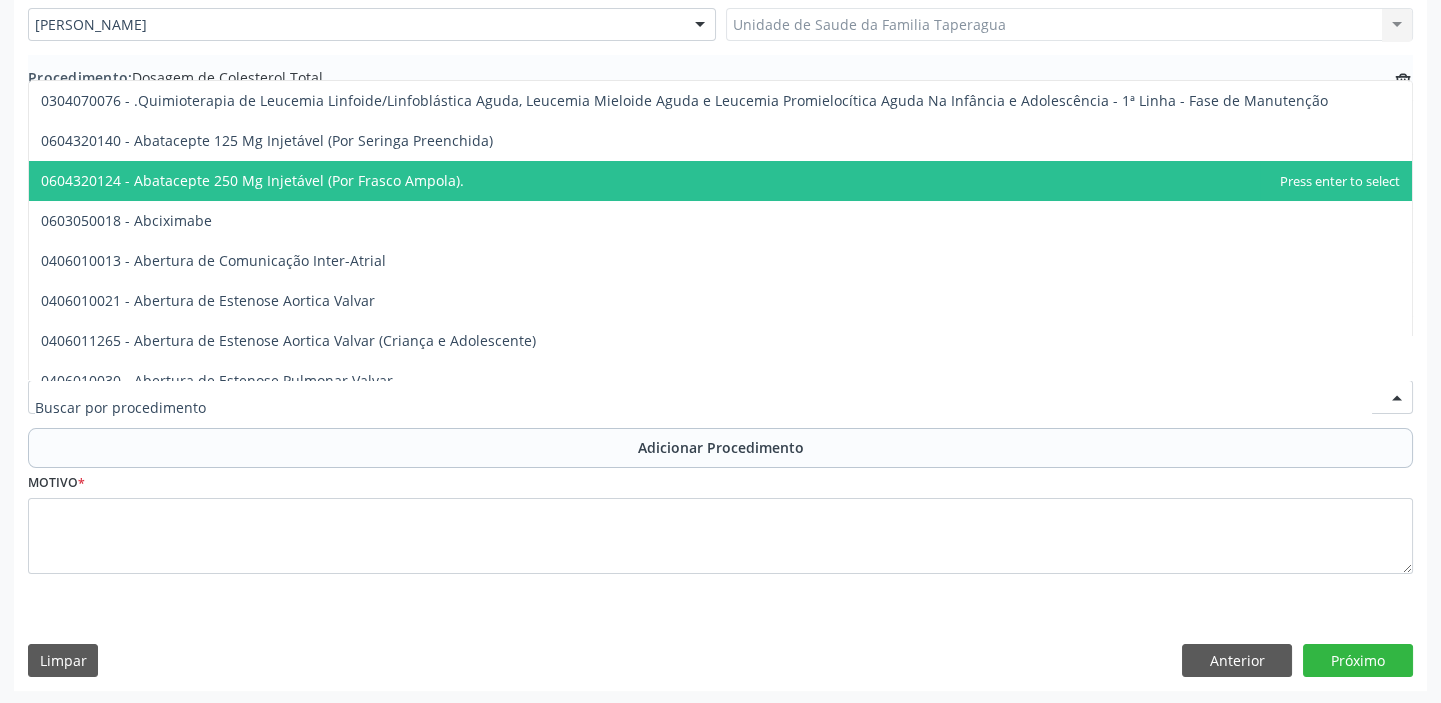 click at bounding box center [703, 407] 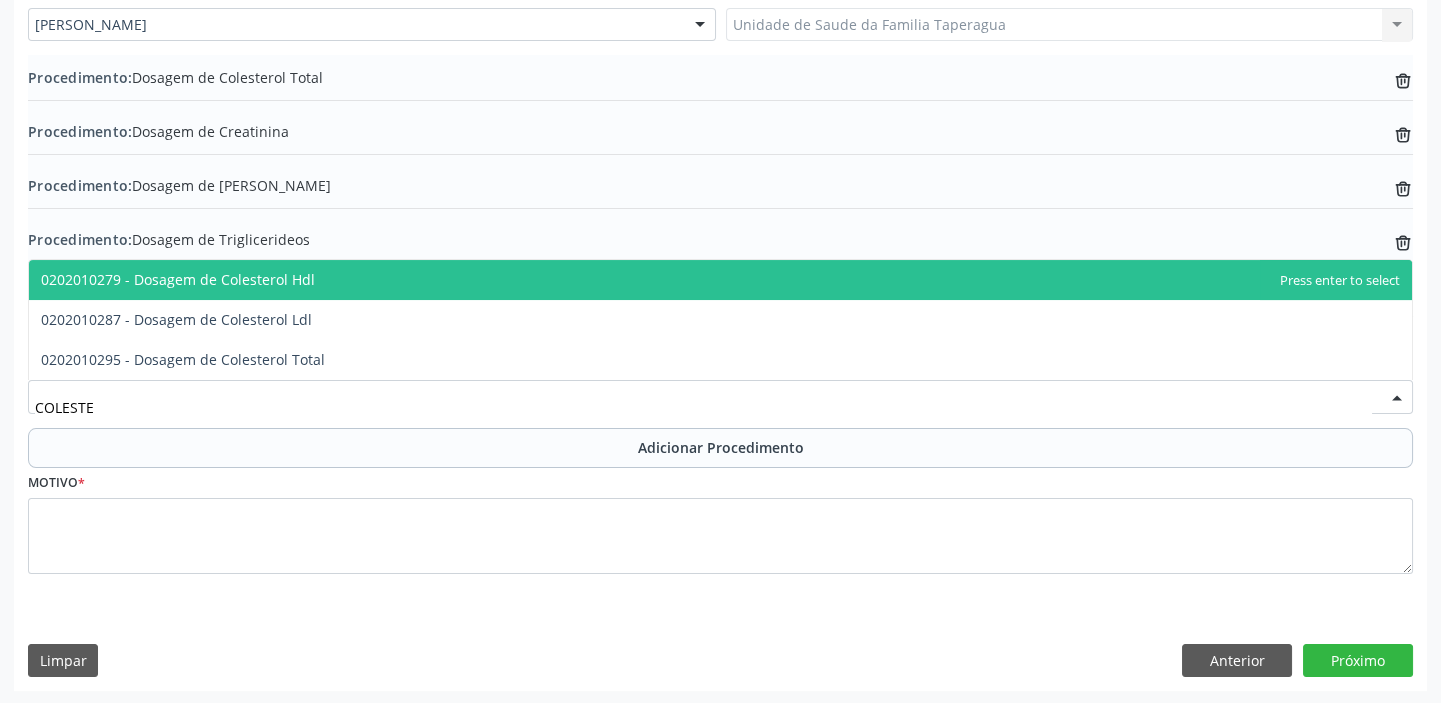 click on "0202010279 - Dosagem de Colesterol Hdl" at bounding box center (720, 280) 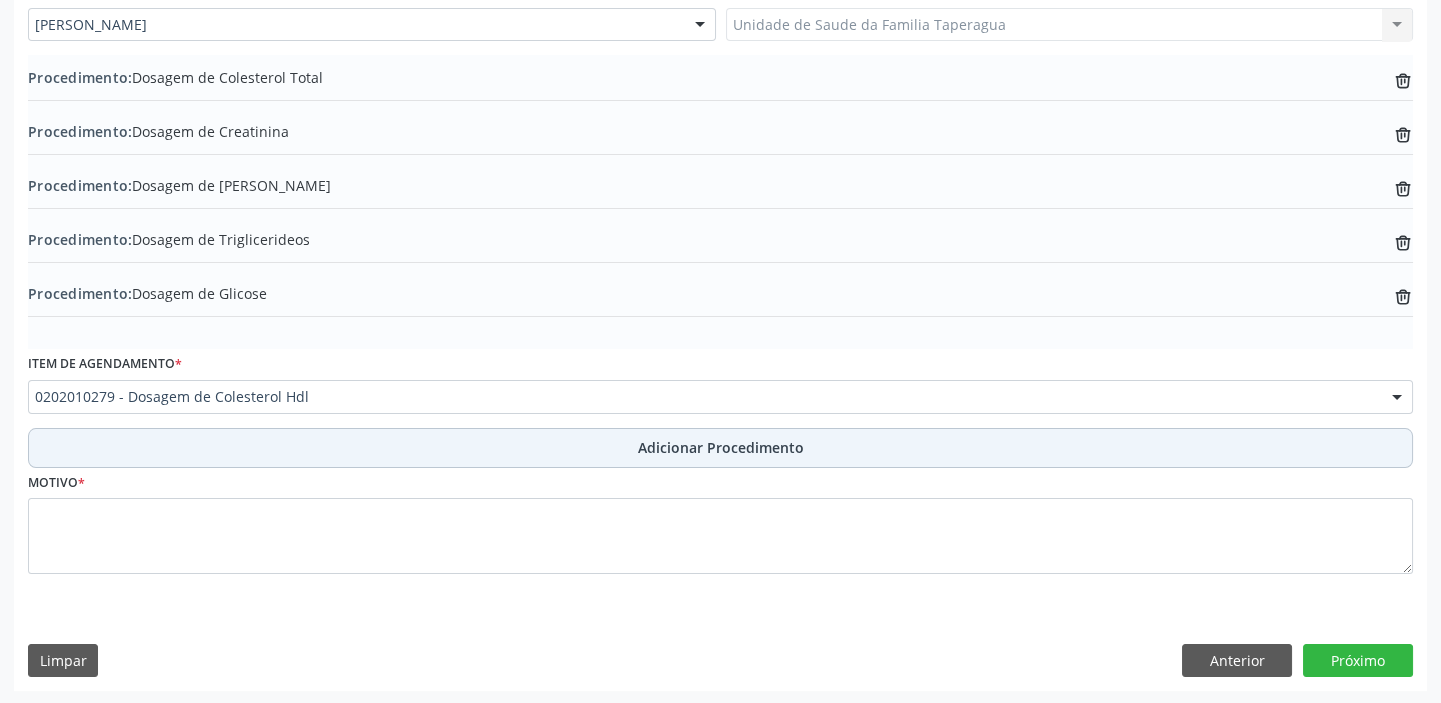 click on "Adicionar Procedimento" at bounding box center (721, 447) 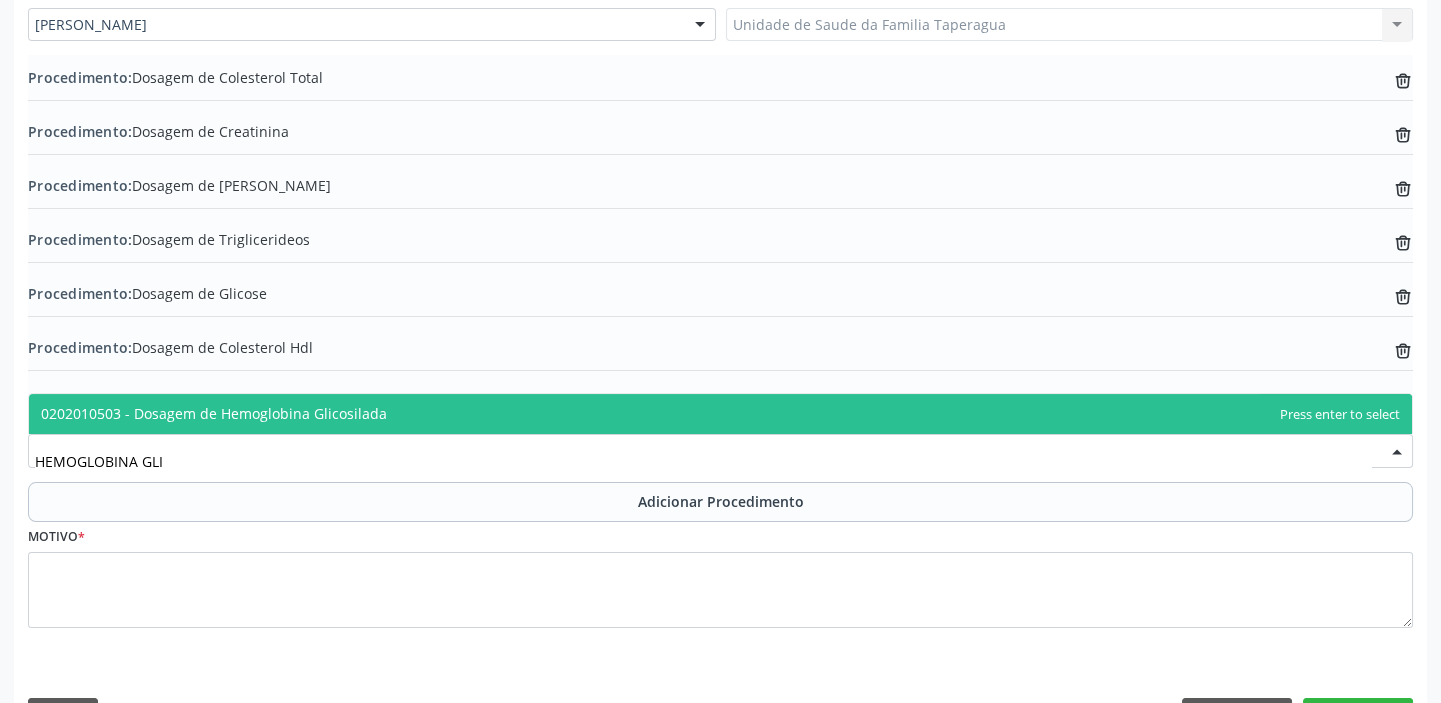 click on "0202010503 - Dosagem de Hemoglobina Glicosilada" at bounding box center [720, 414] 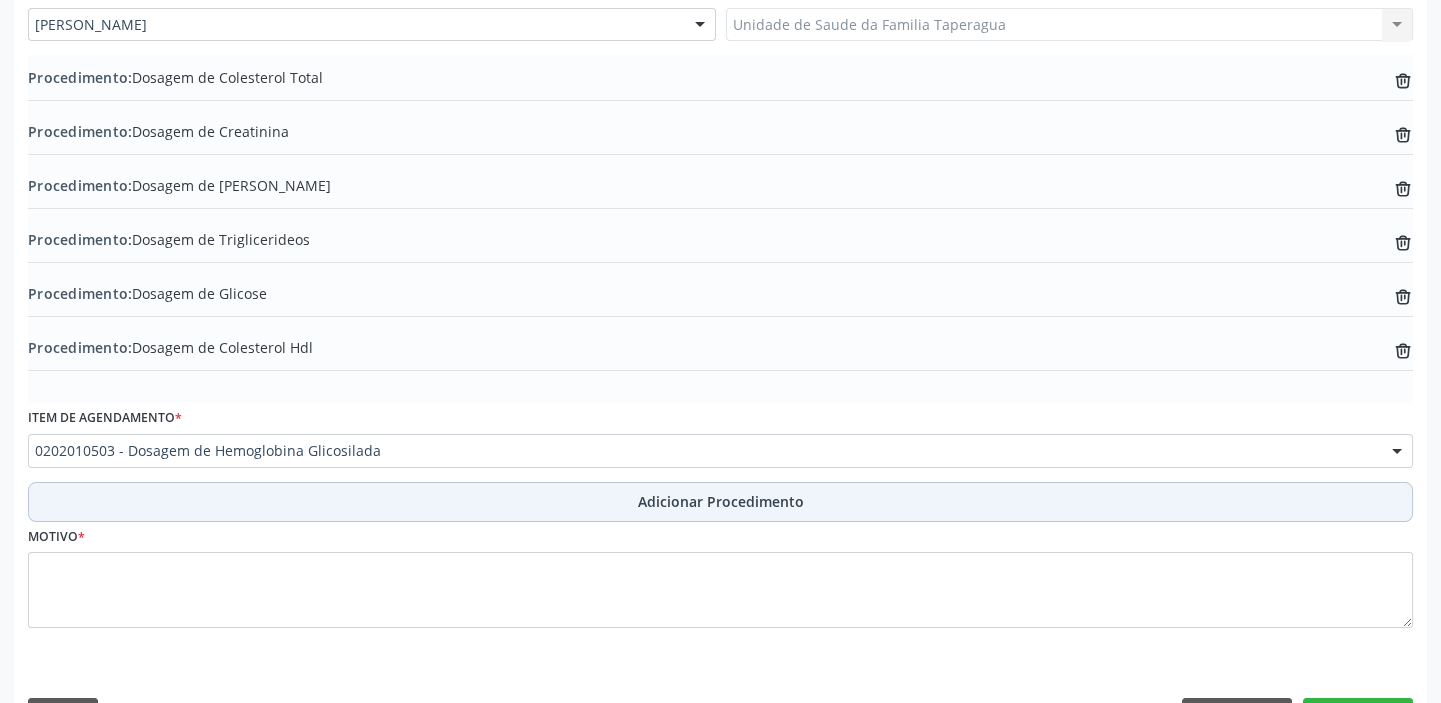 click on "Adicionar Procedimento" at bounding box center [720, 502] 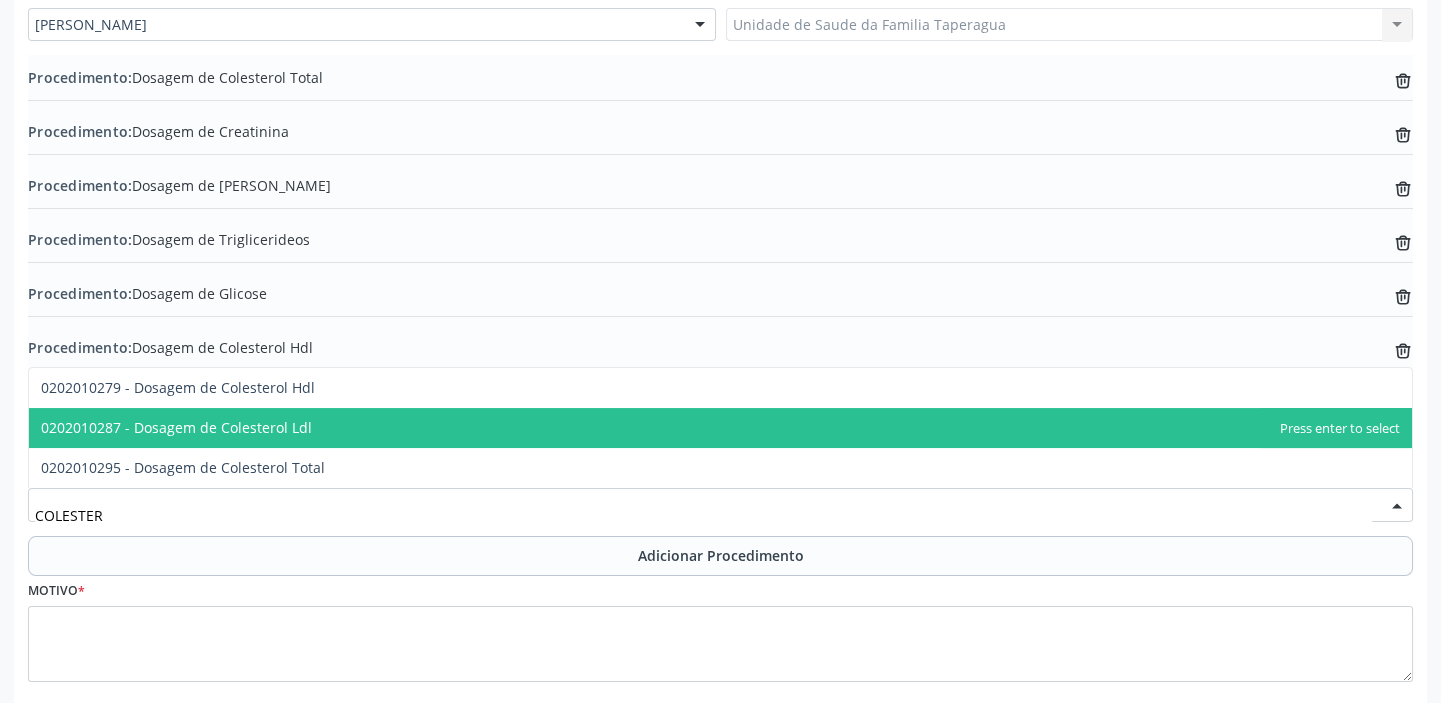 click on "0202010287 - Dosagem de Colesterol Ldl" at bounding box center [720, 428] 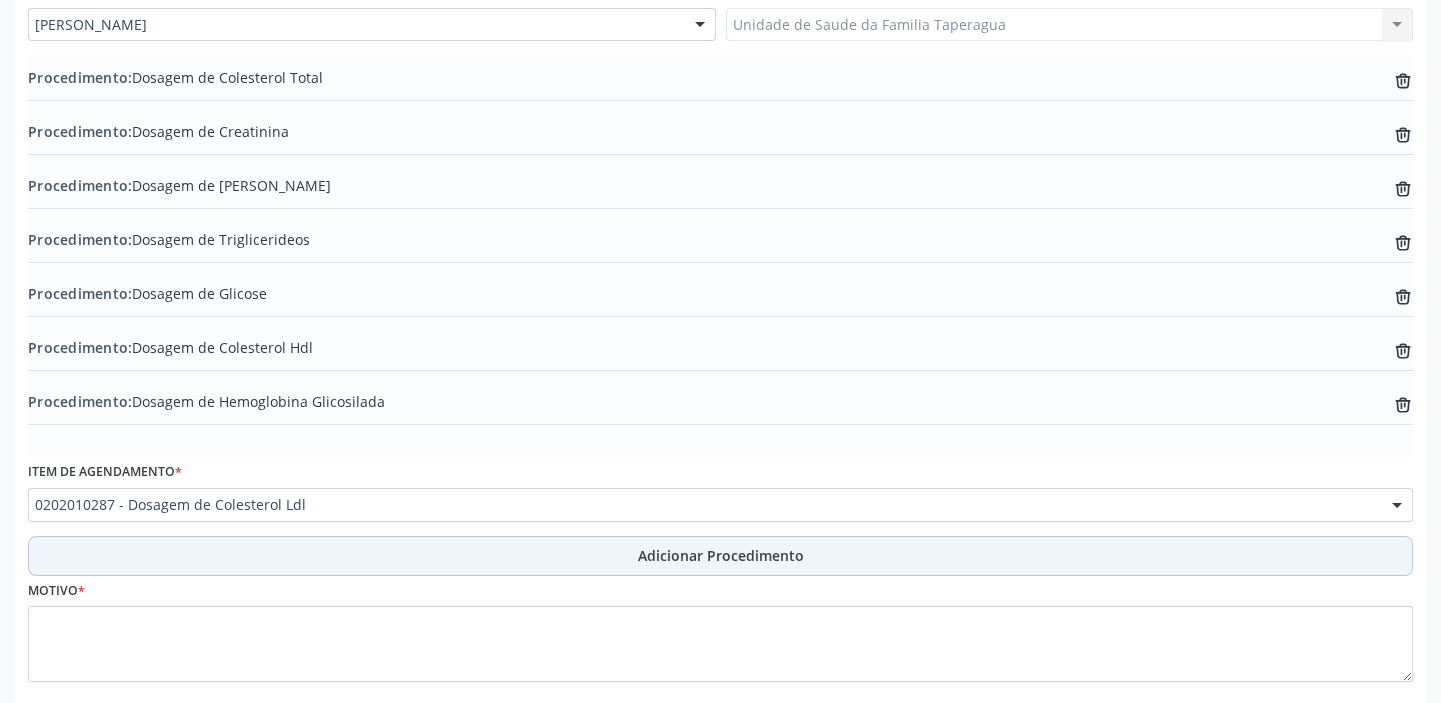 click on "Adicionar Procedimento" at bounding box center (720, 556) 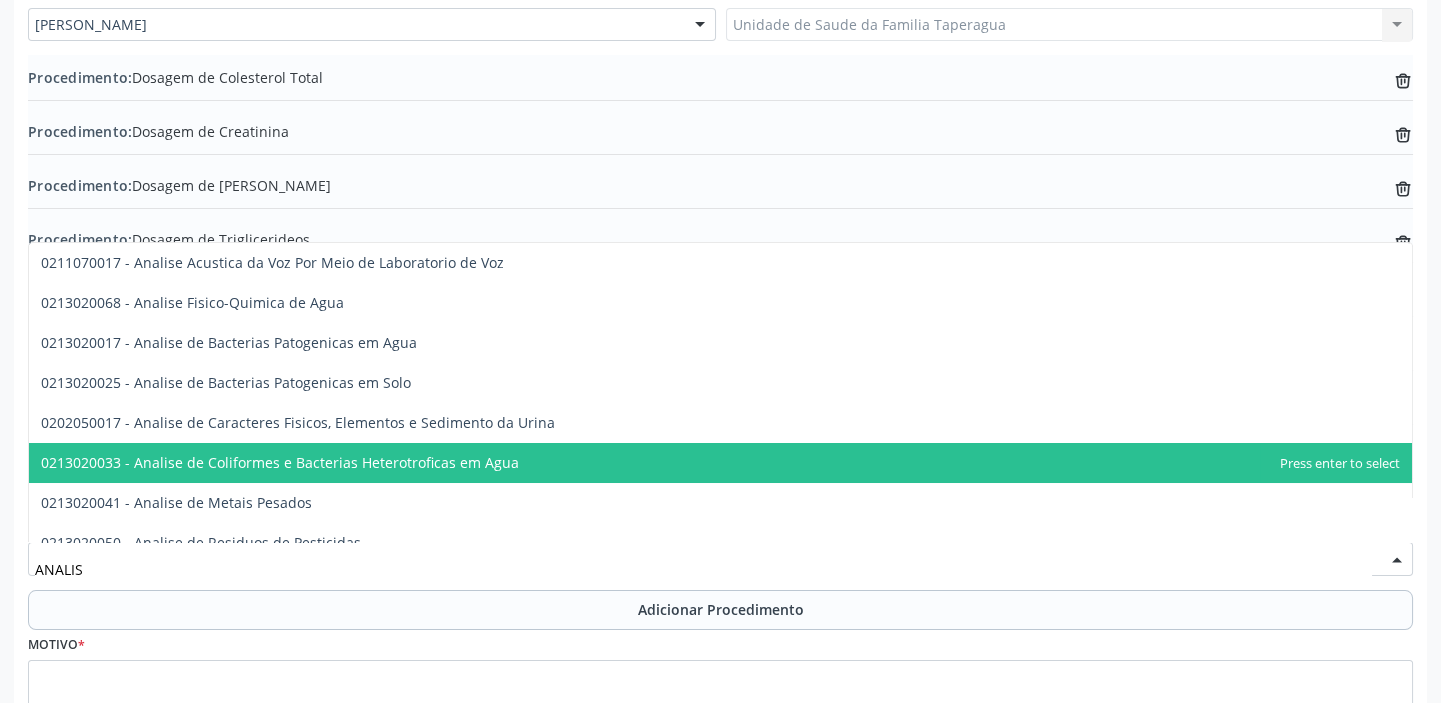 type on "ANALISE" 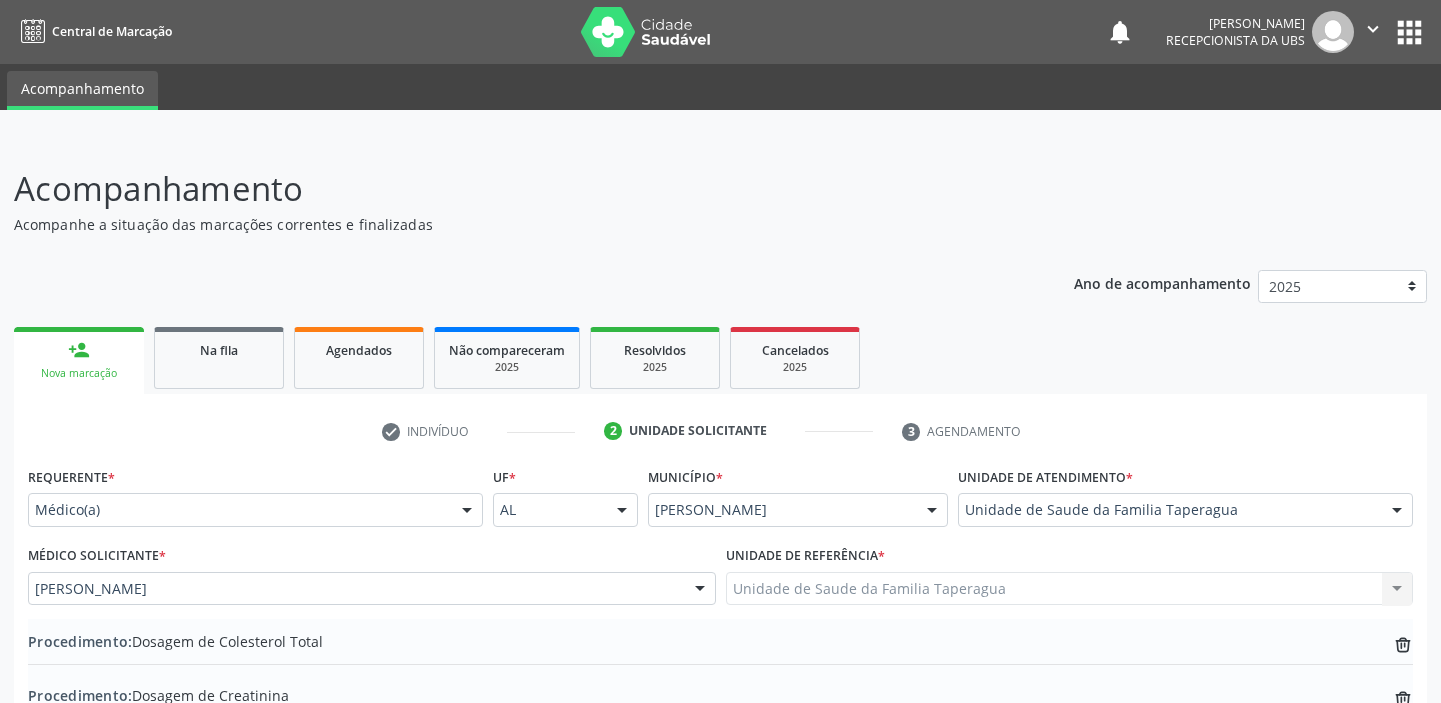scroll, scrollTop: 564, scrollLeft: 0, axis: vertical 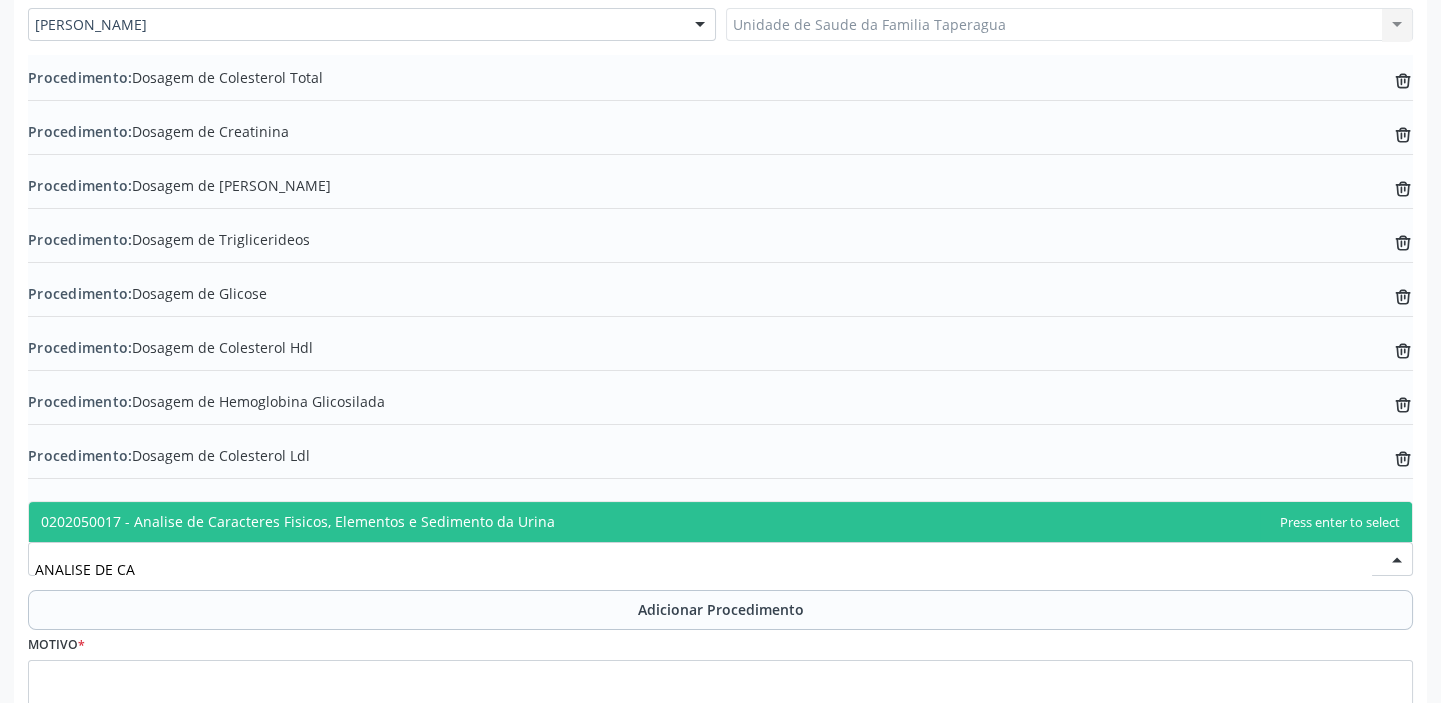 click on "0202050017 - Analise de Caracteres Fisicos, Elementos e Sedimento da Urina" at bounding box center [298, 521] 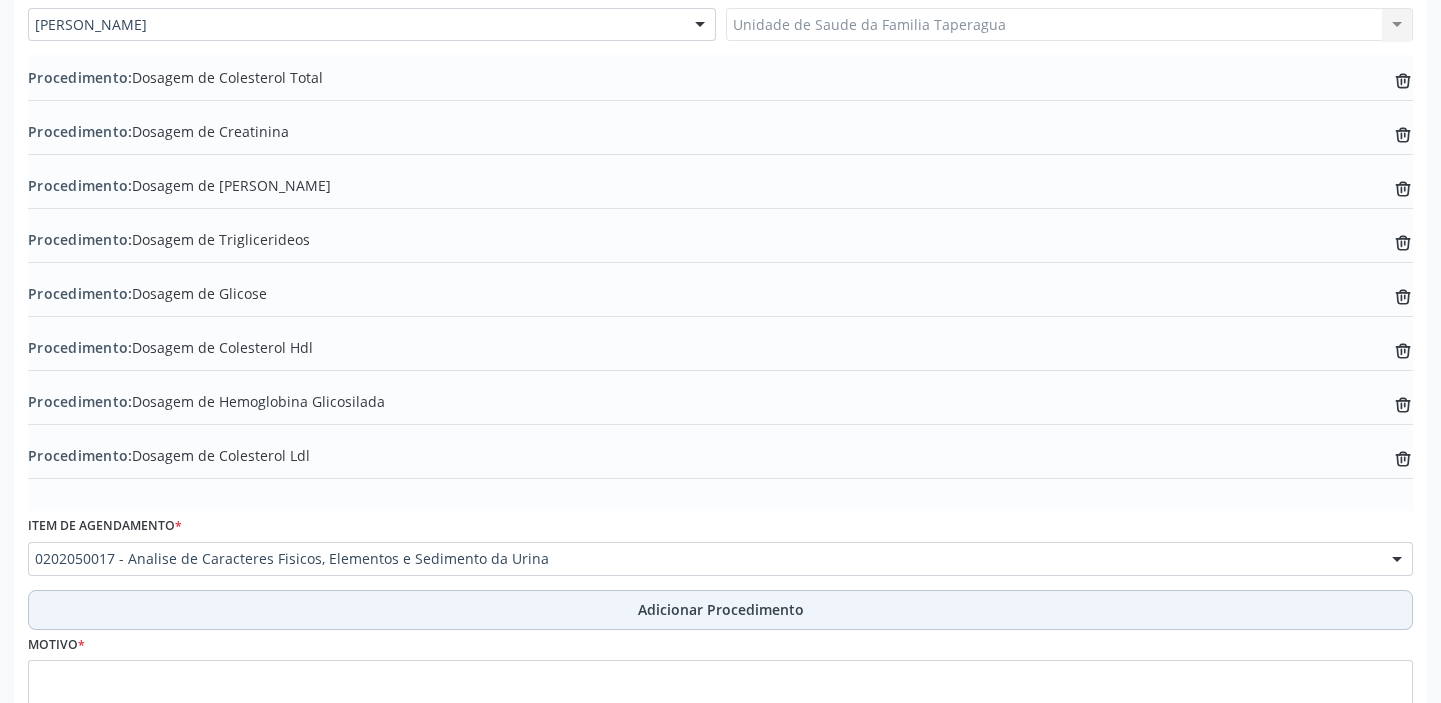 click on "Adicionar Procedimento" at bounding box center [720, 610] 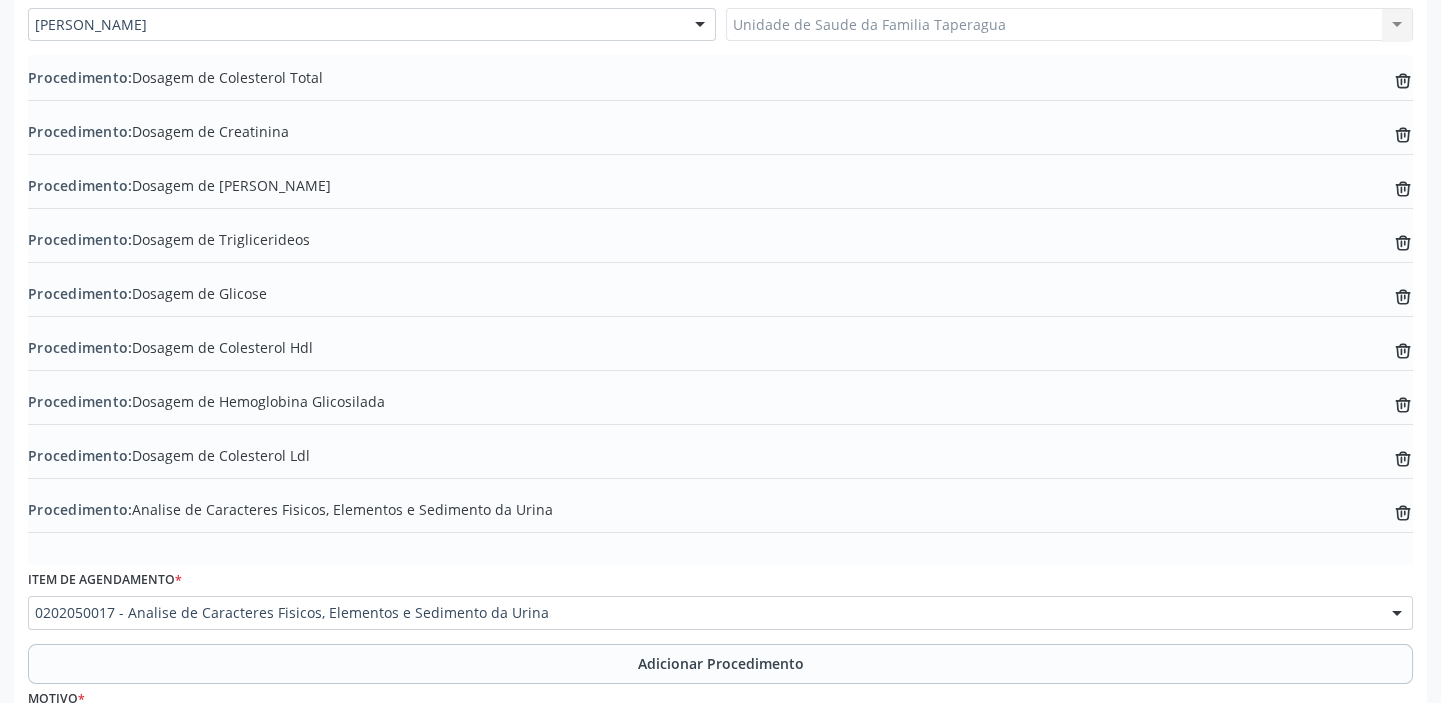 scroll, scrollTop: 780, scrollLeft: 0, axis: vertical 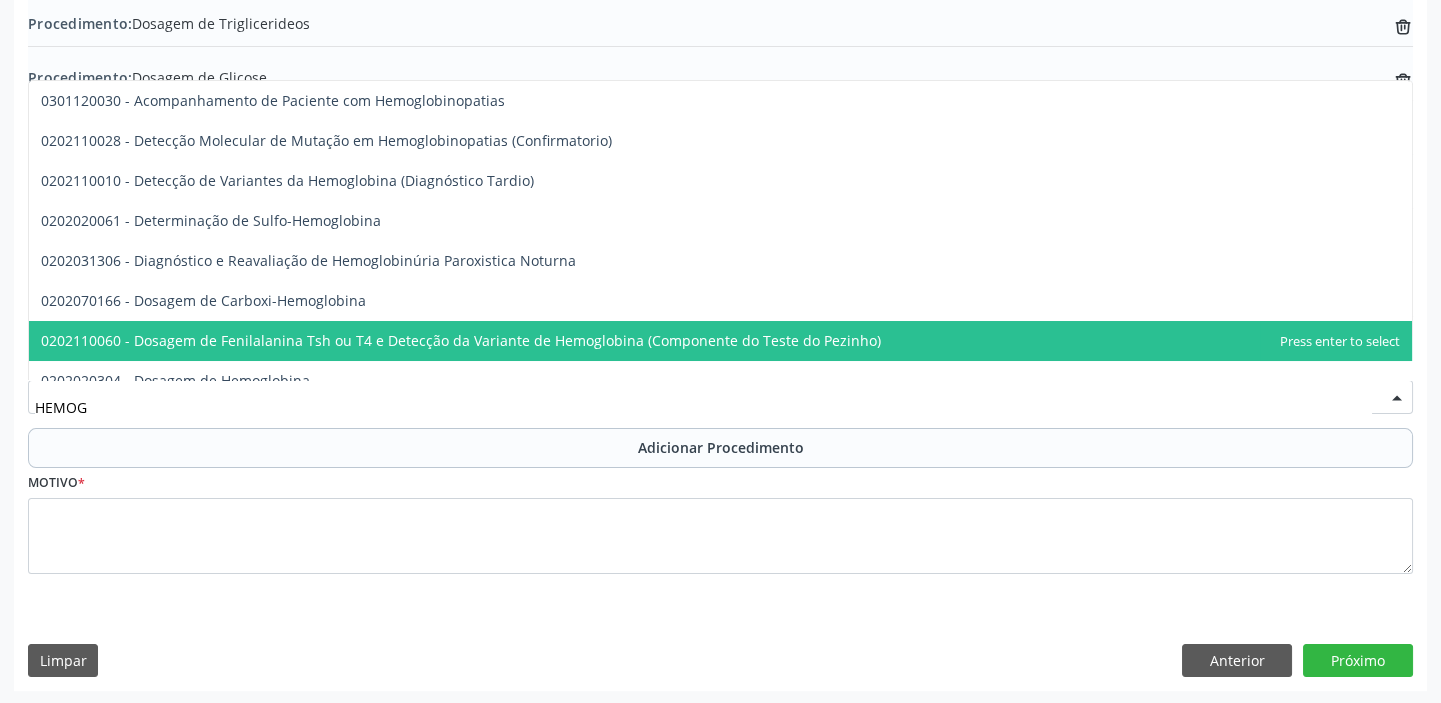 type on "HEMOGR" 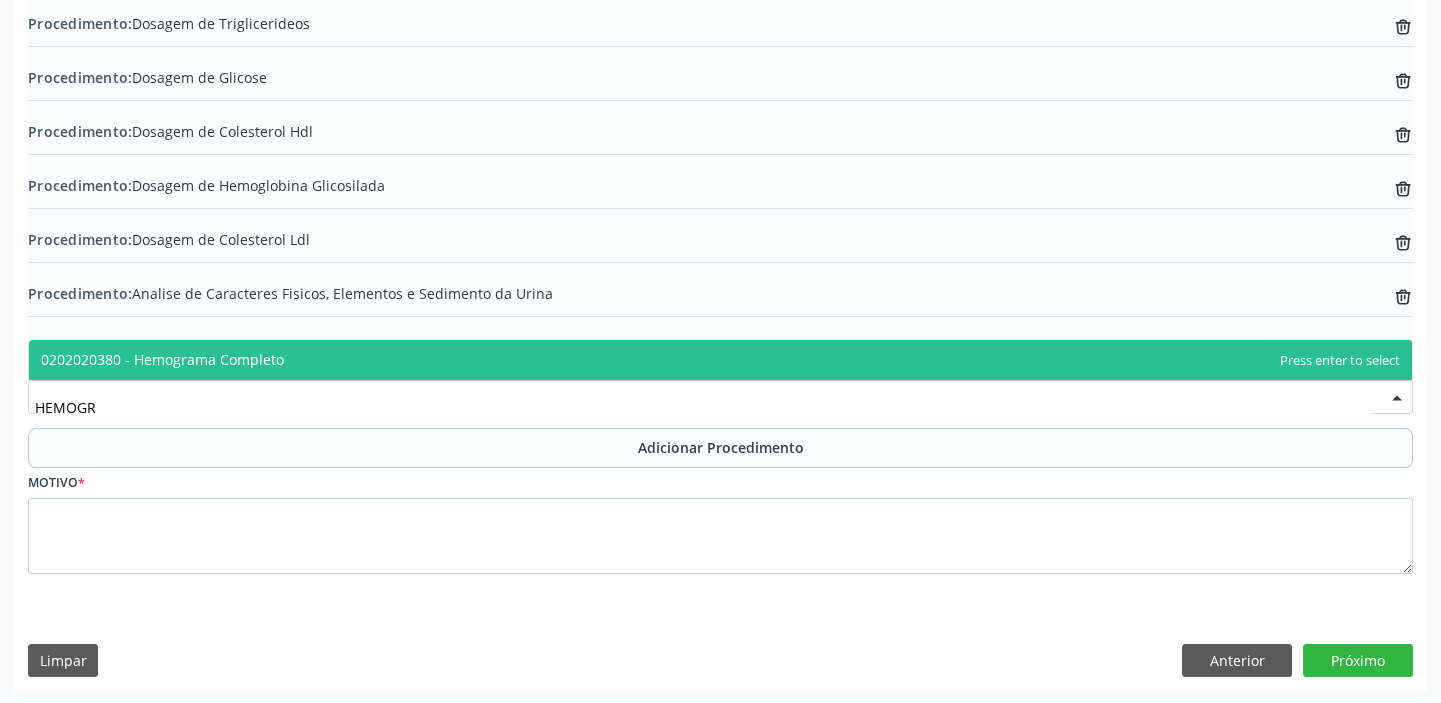click on "0202020380 - Hemograma Completo" at bounding box center (720, 360) 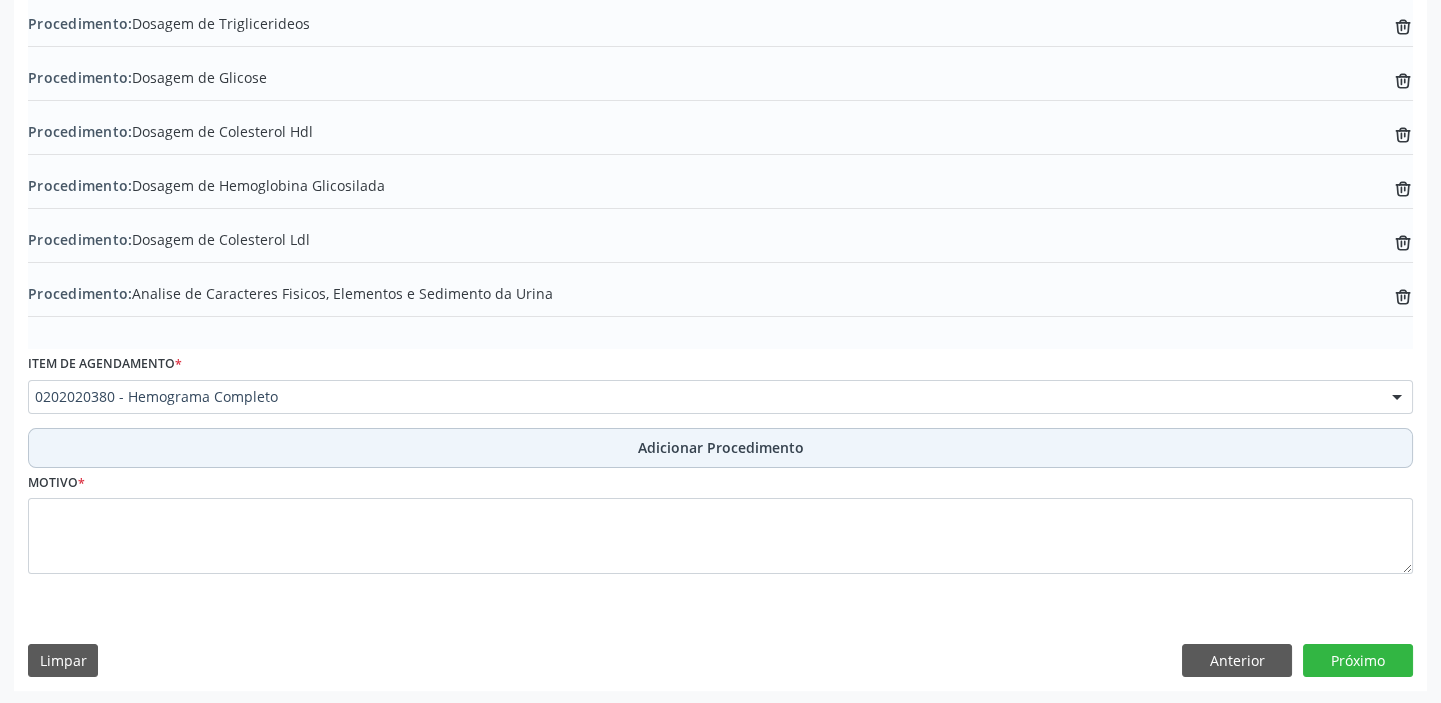 click on "Adicionar Procedimento" at bounding box center [720, 448] 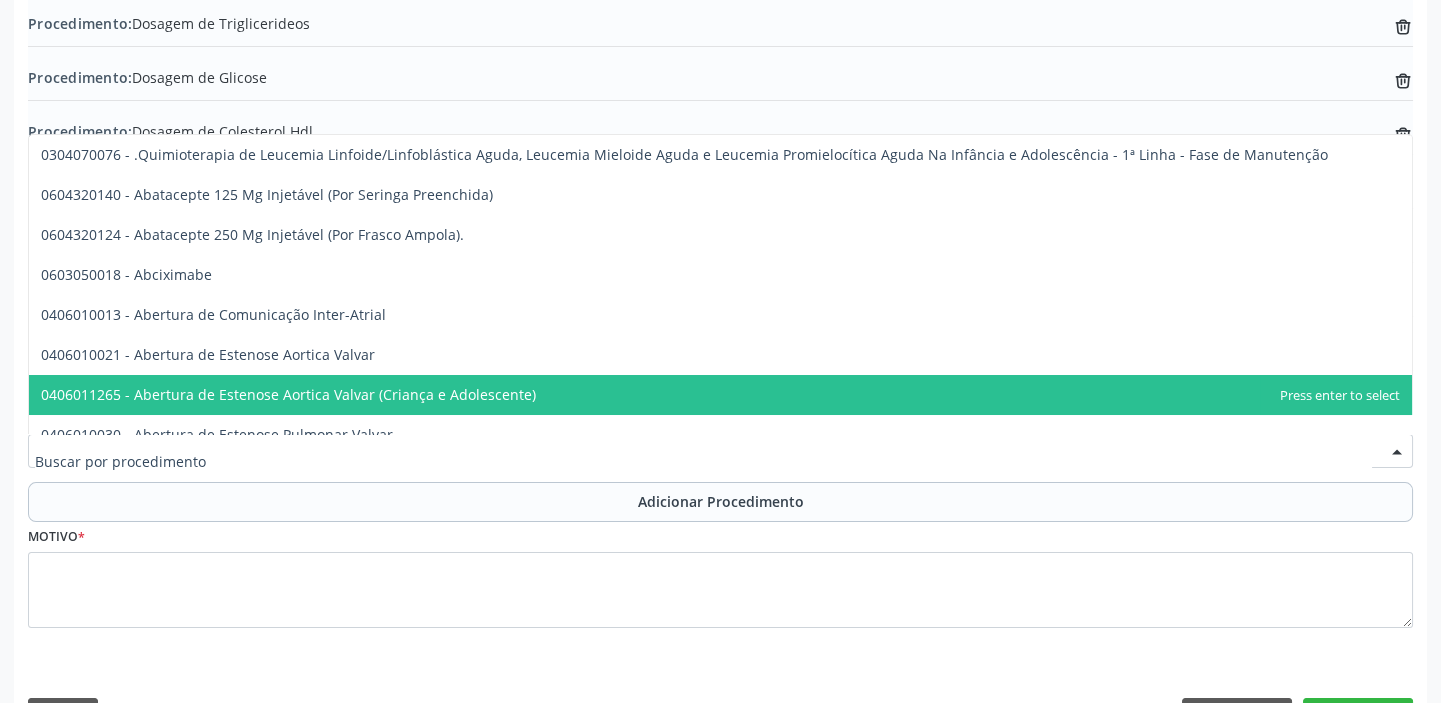 click on "Requerente
*
Médico(a)         Médico(a)   Enfermeiro(a)   Paciente
Nenhum resultado encontrado para: "   "
Não há nenhuma opção para ser exibida.
UF
*
AL         AL
Nenhum resultado encontrado para: "   "
Não há nenhuma opção para ser exibida.
Município
*
Marechal Deodoro         Marechal Deodoro
Nenhum resultado encontrado para: "   "
Não há nenhuma opção para ser exibida.
Unidade de atendimento
*
Unidade de Saude da Familia Taperagua         Aeronave Baron 58   Aeronave Cessna   Associacao Divina Misericordia   Caps Maria Celia de Araujo Sarmento   Central Municipal de Rede de Frio de Marechal Deodoro   Central de Abastecimento Farmaceutico Caf   Centro Municipal de Especialidade Odontologica   Centro de Parto Normal Imaculada Conceicao   Centro de Saude Professor Estacio de Lima" at bounding box center (720, 213) 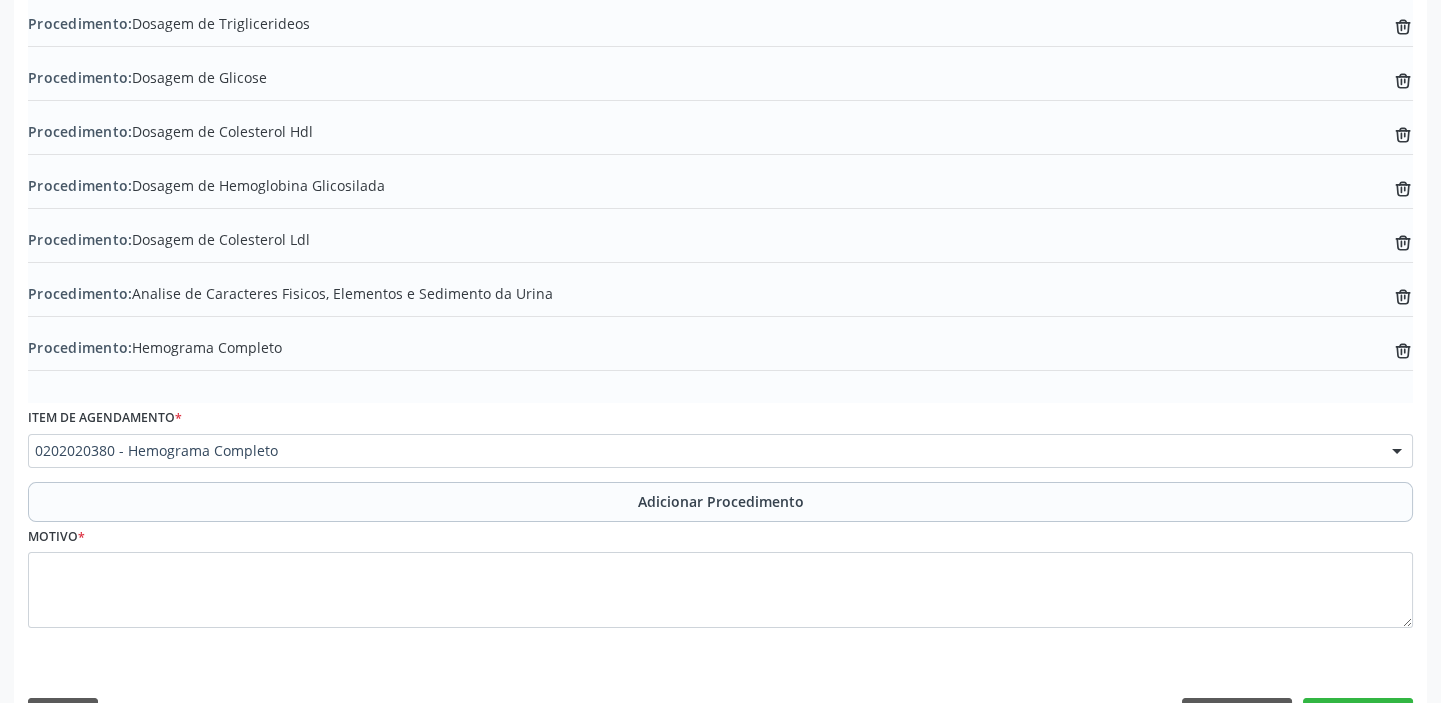 scroll, scrollTop: 834, scrollLeft: 0, axis: vertical 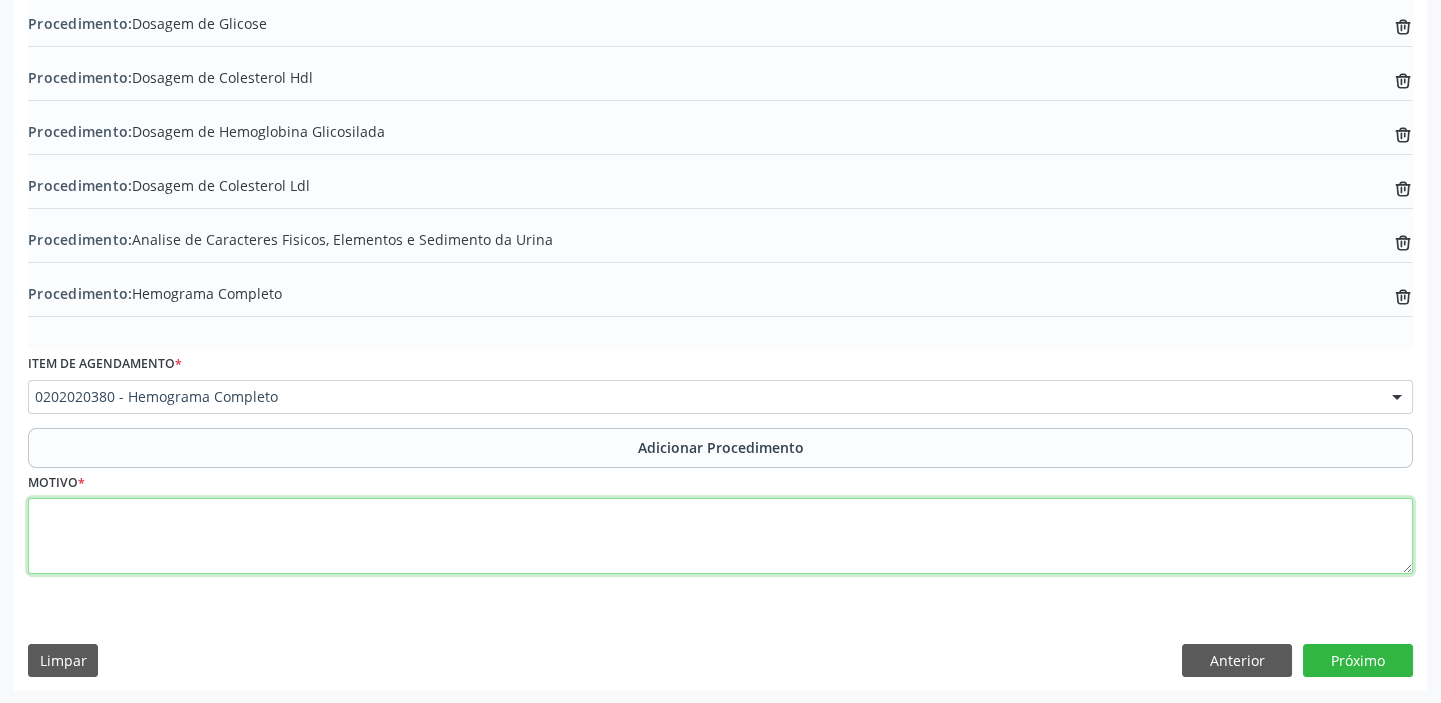 click at bounding box center (720, 536) 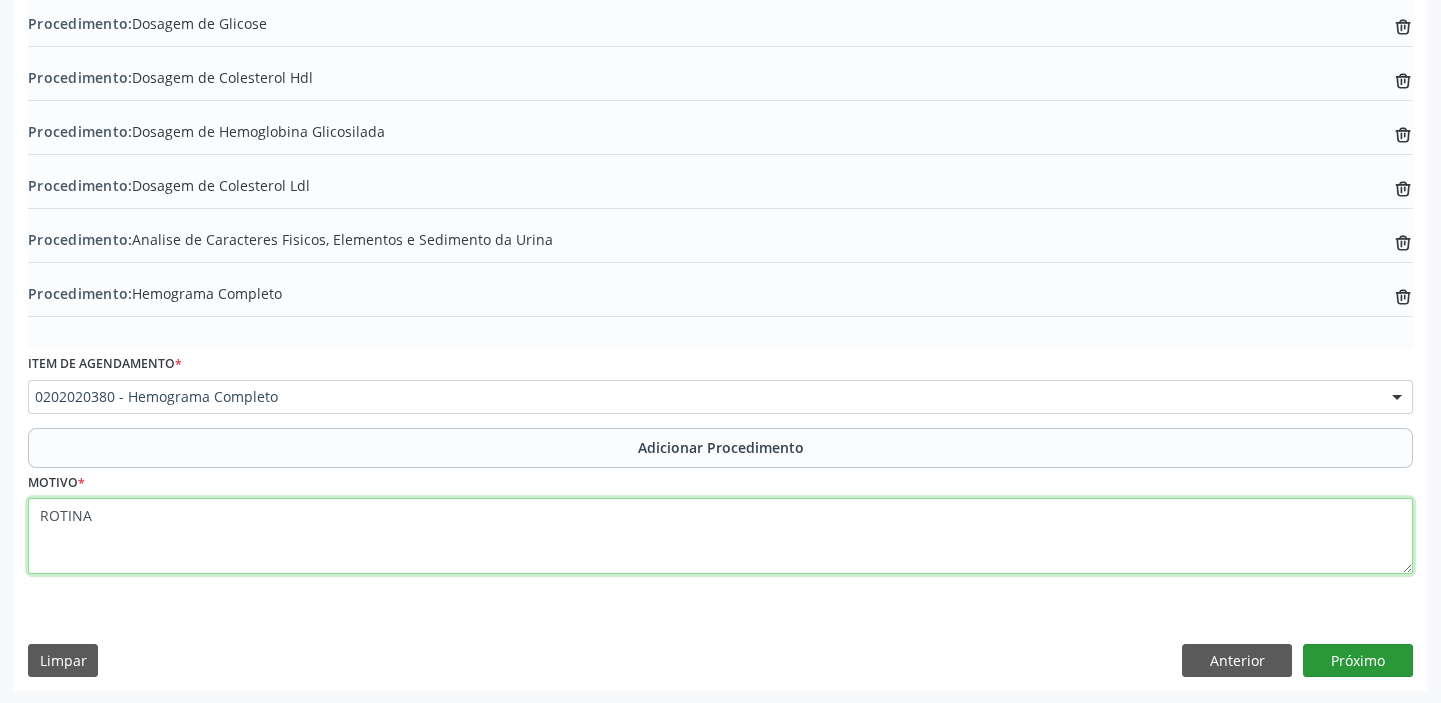 type on "ROTINA" 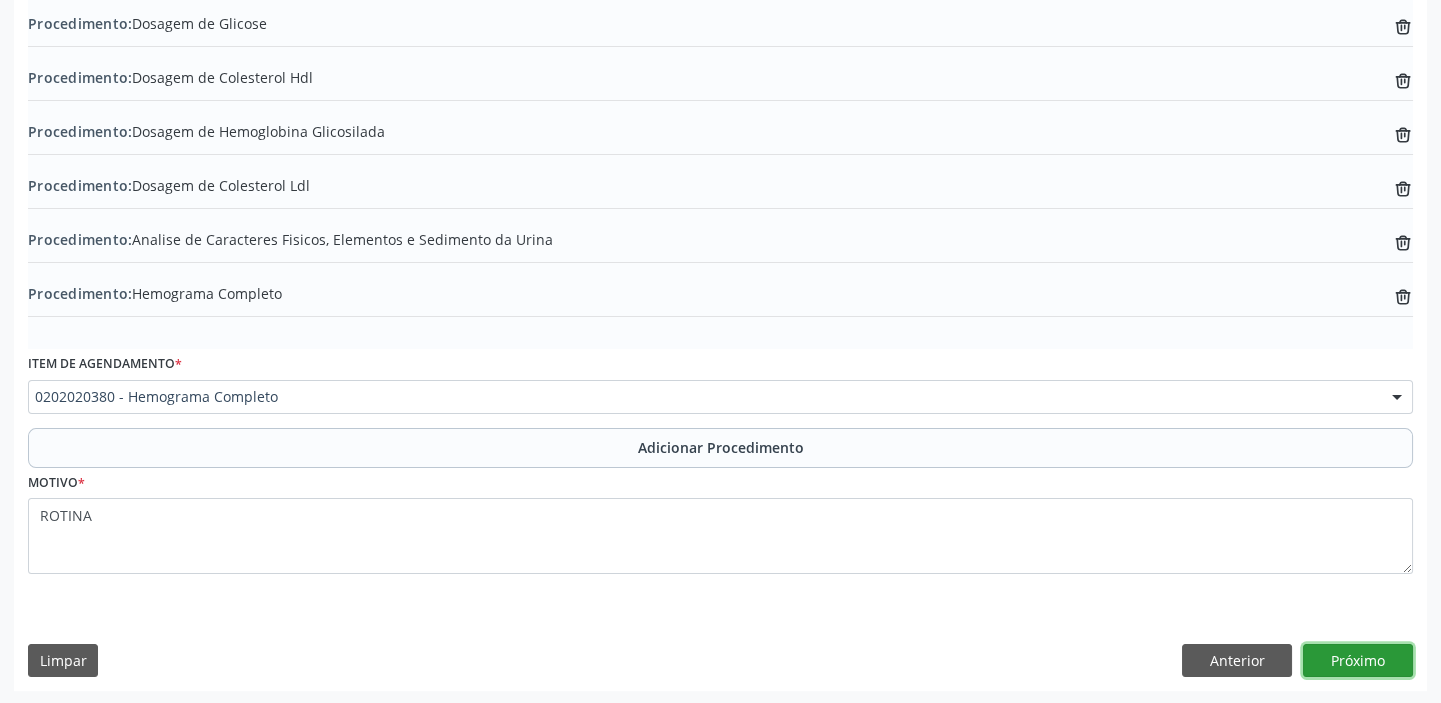 click on "Próximo" at bounding box center [1358, 661] 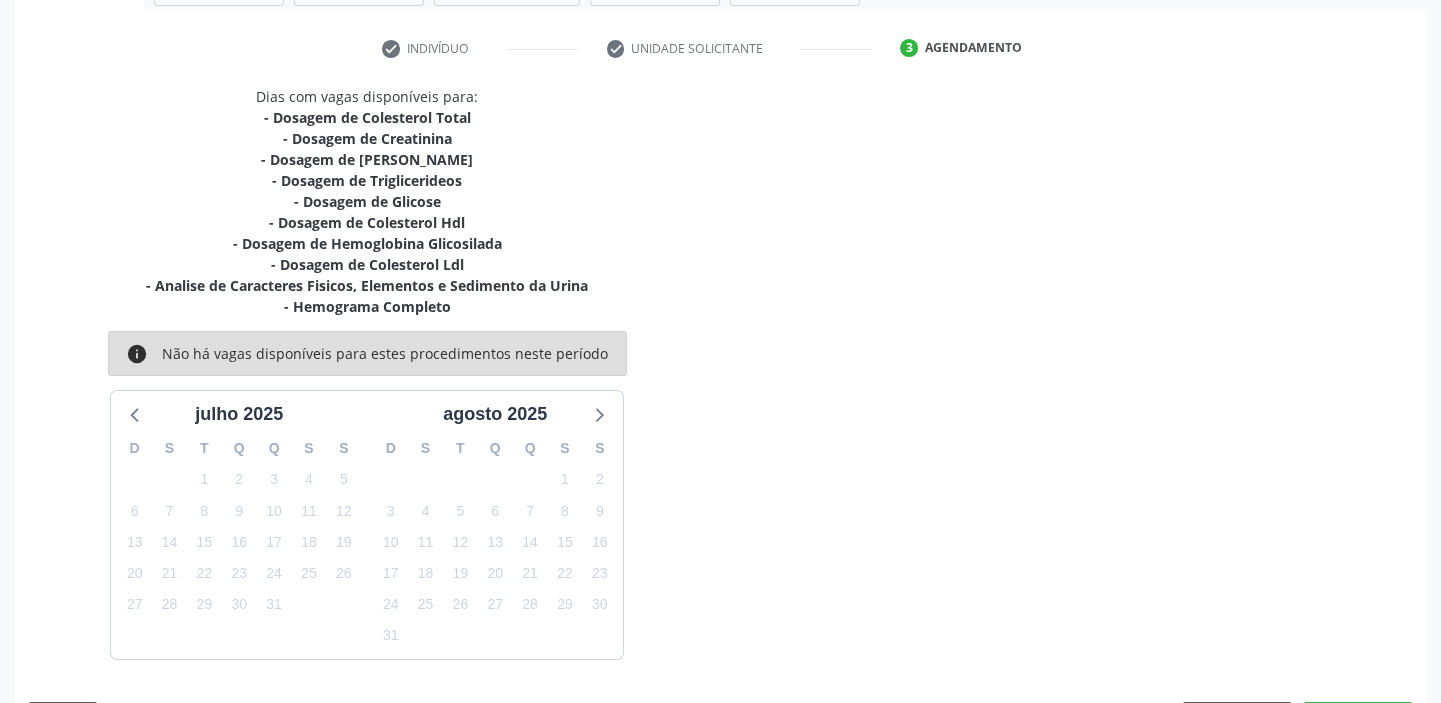 scroll, scrollTop: 441, scrollLeft: 0, axis: vertical 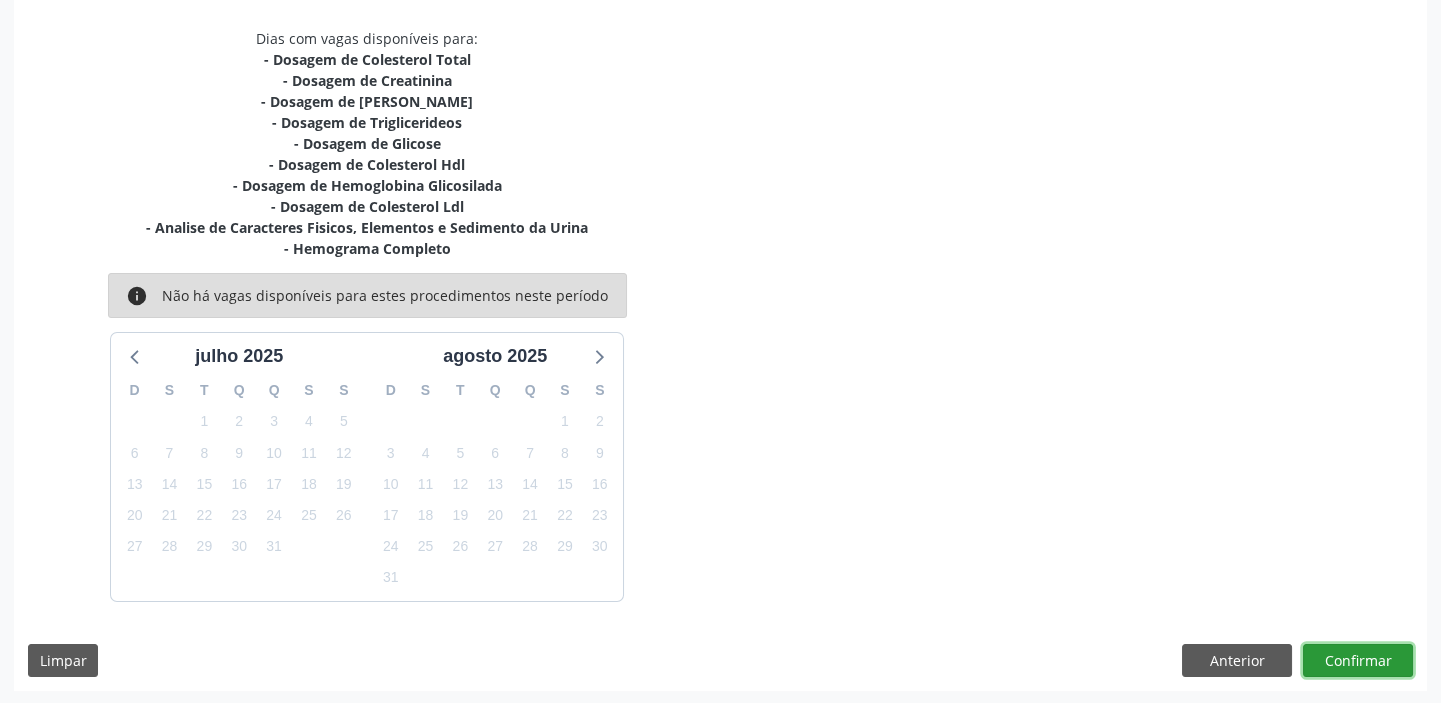 click on "Confirmar" at bounding box center (1358, 661) 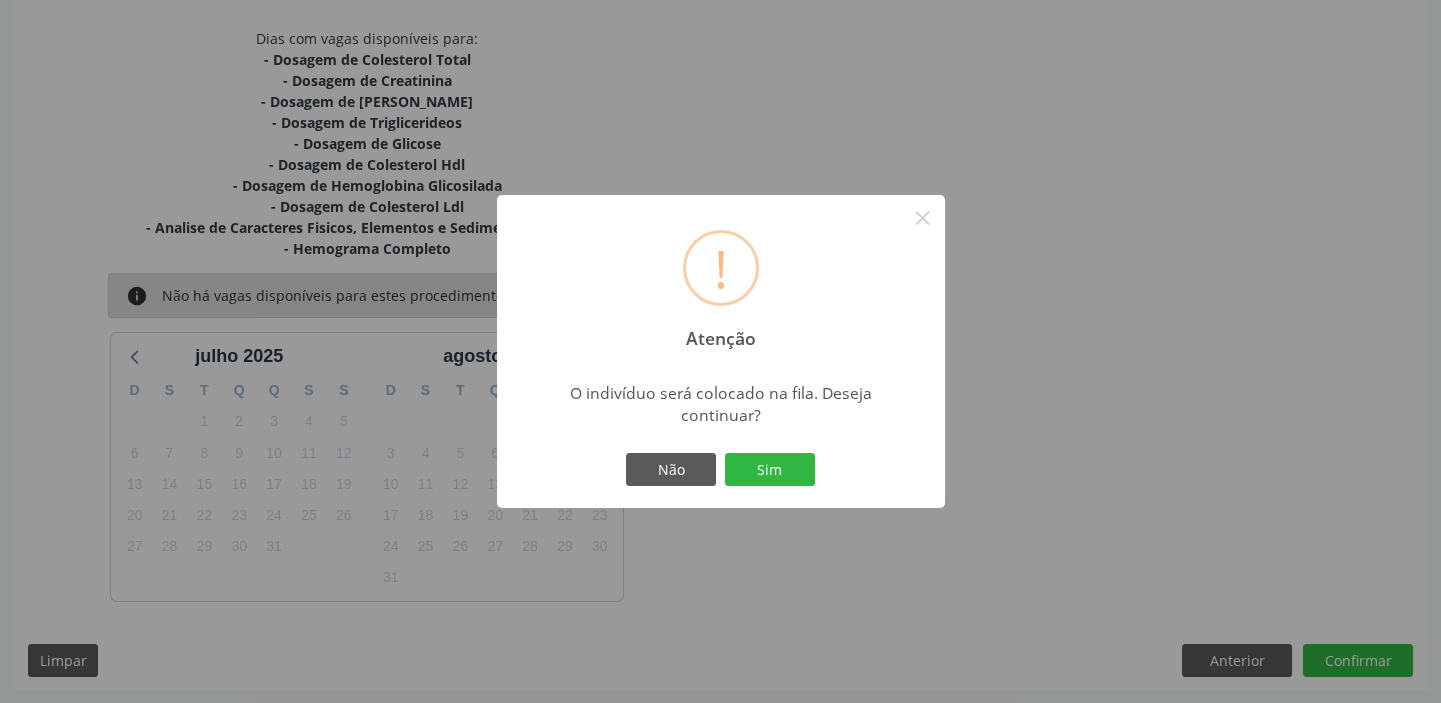 type 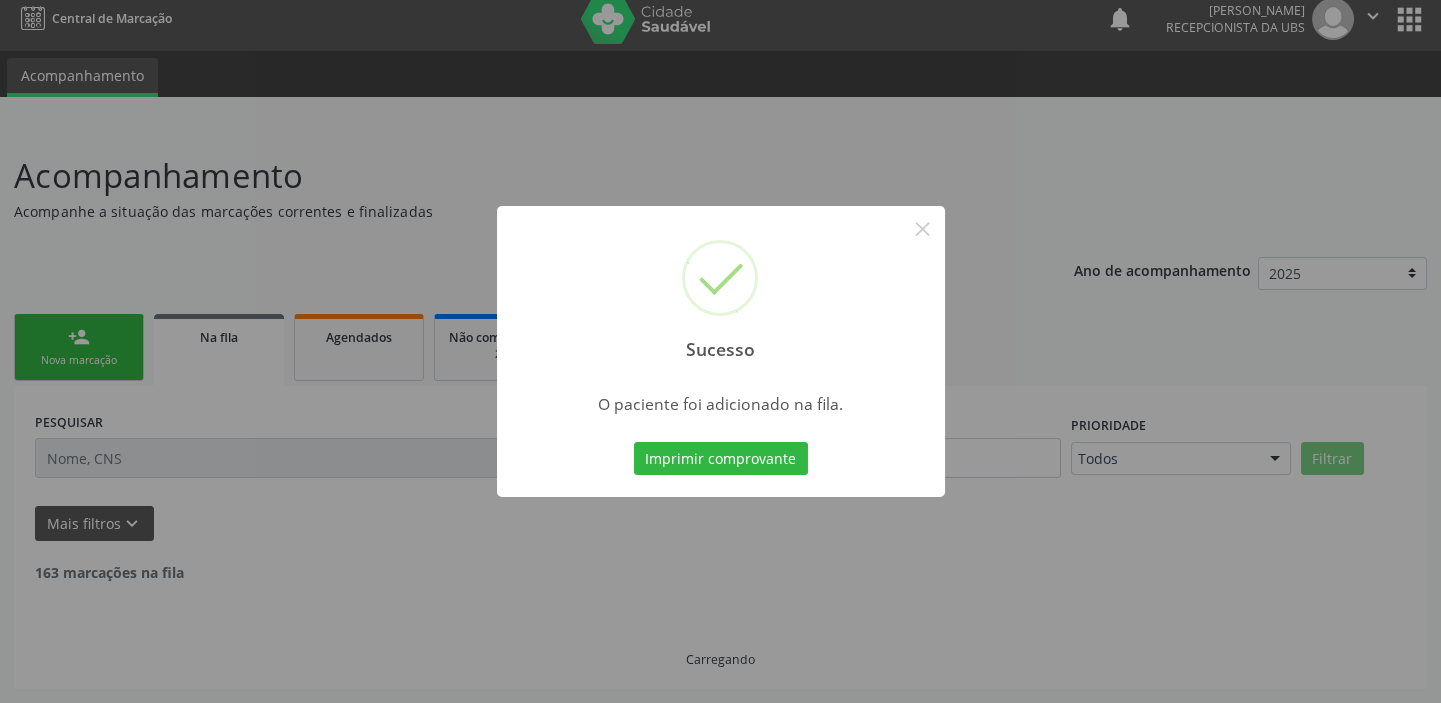 click on "Sucesso × O paciente foi adicionado na fila. Imprimir comprovante Cancel" at bounding box center (720, 351) 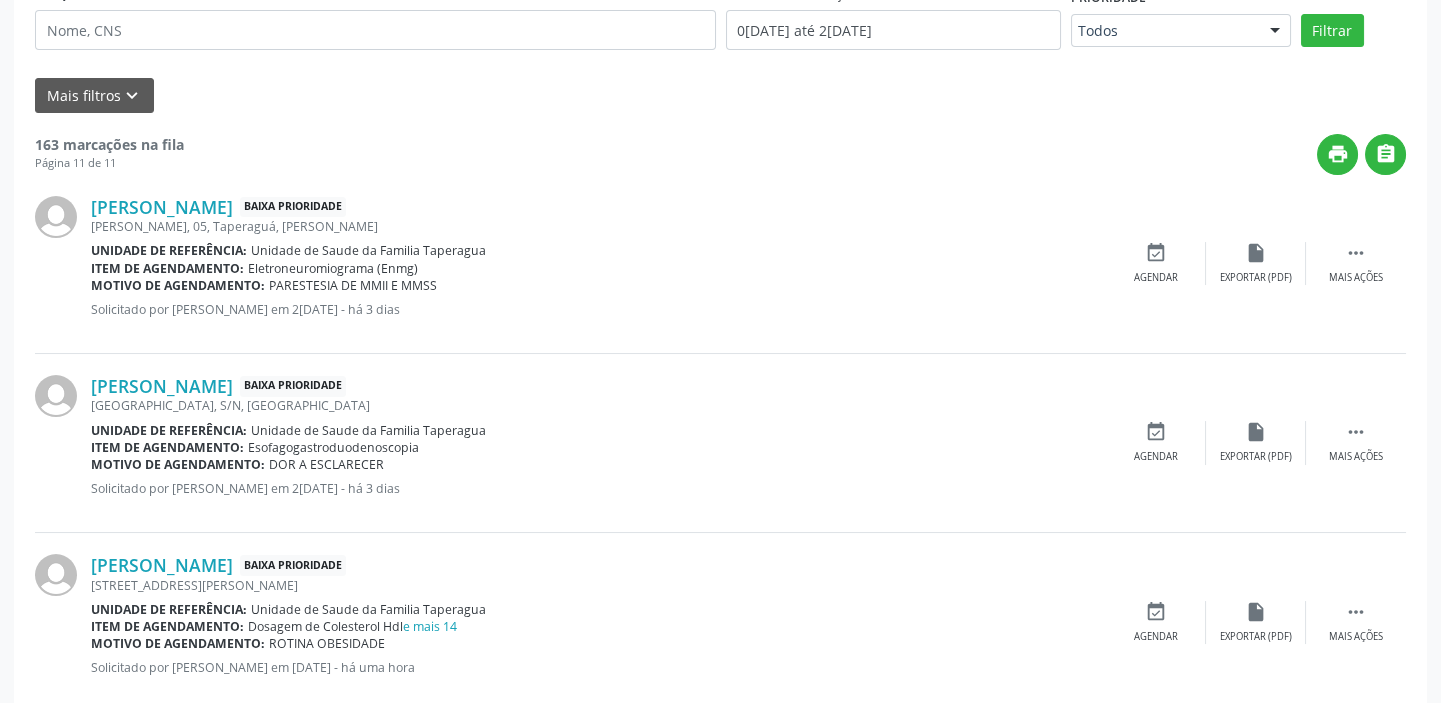 scroll, scrollTop: 0, scrollLeft: 0, axis: both 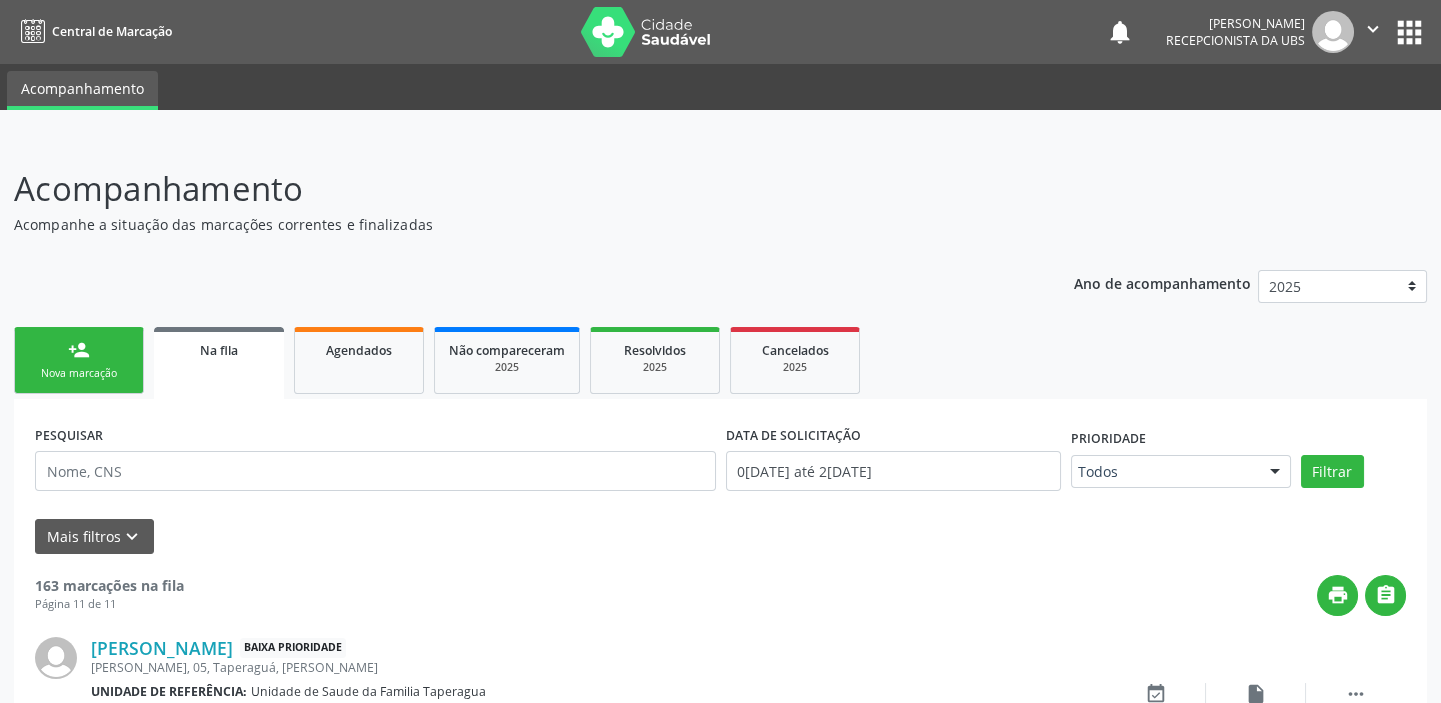 click on "Nova marcação" at bounding box center [79, 373] 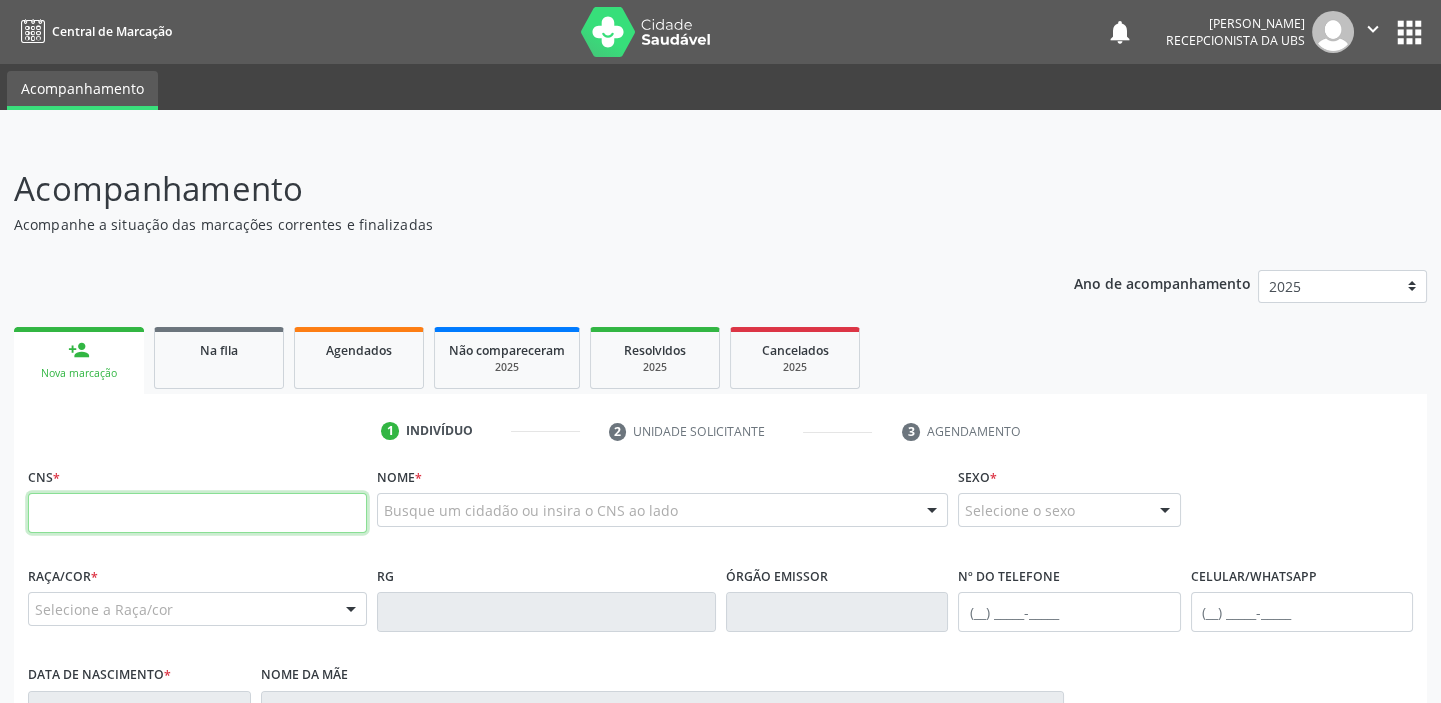 click at bounding box center [197, 513] 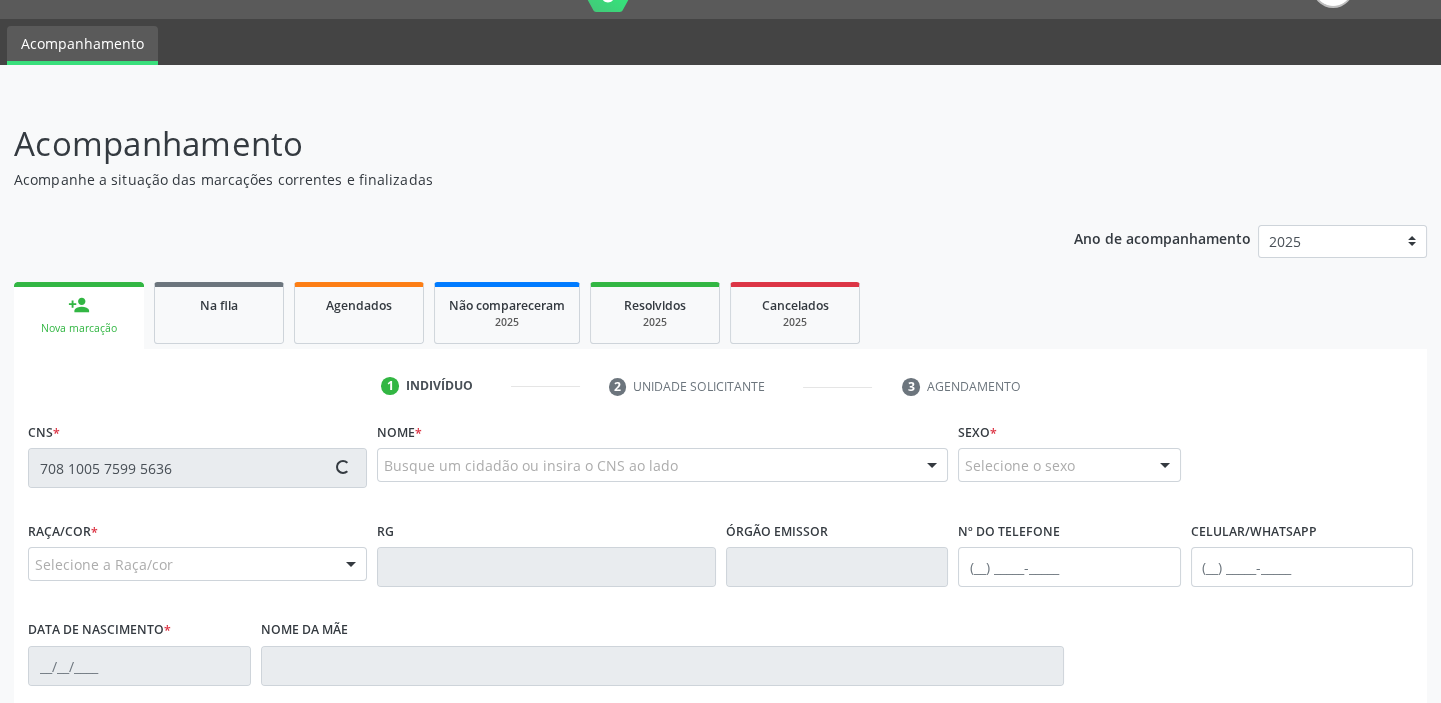 type on "708 1005 7599 5636" 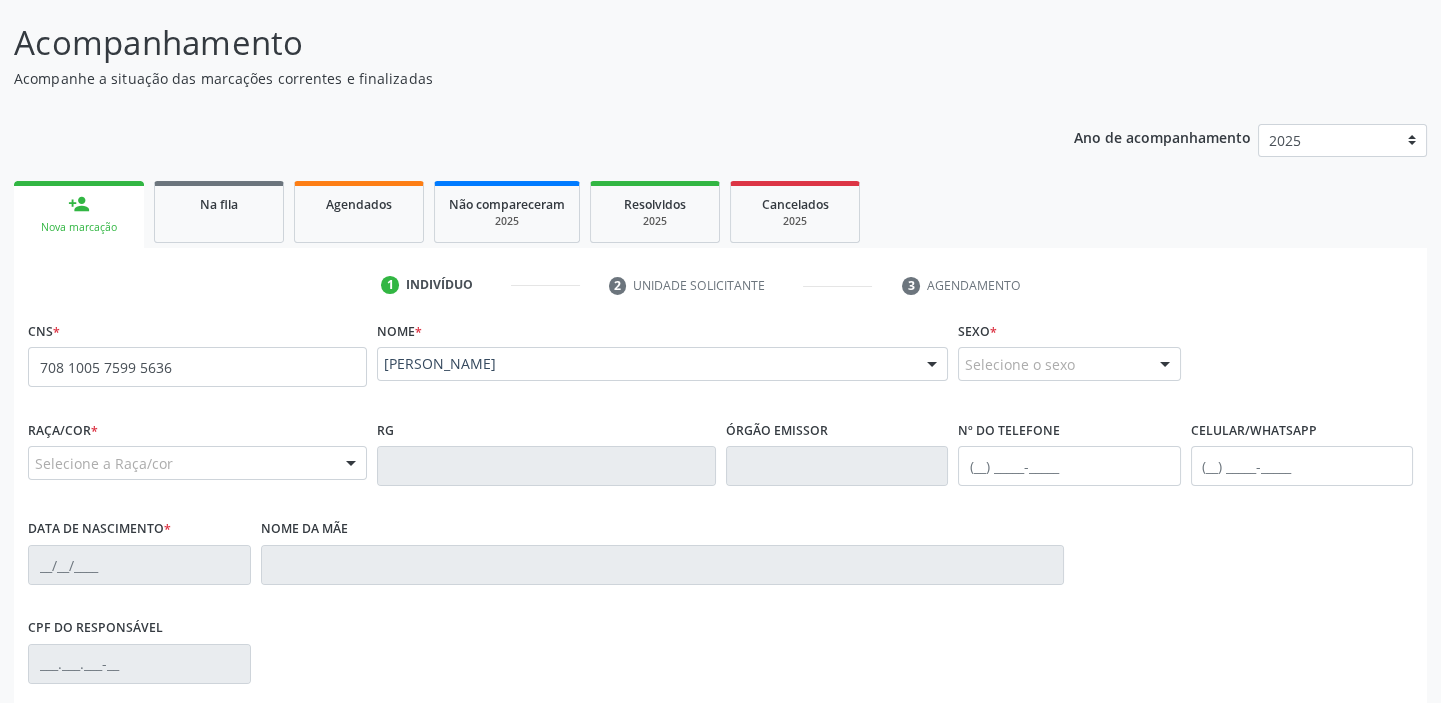 scroll, scrollTop: 162, scrollLeft: 0, axis: vertical 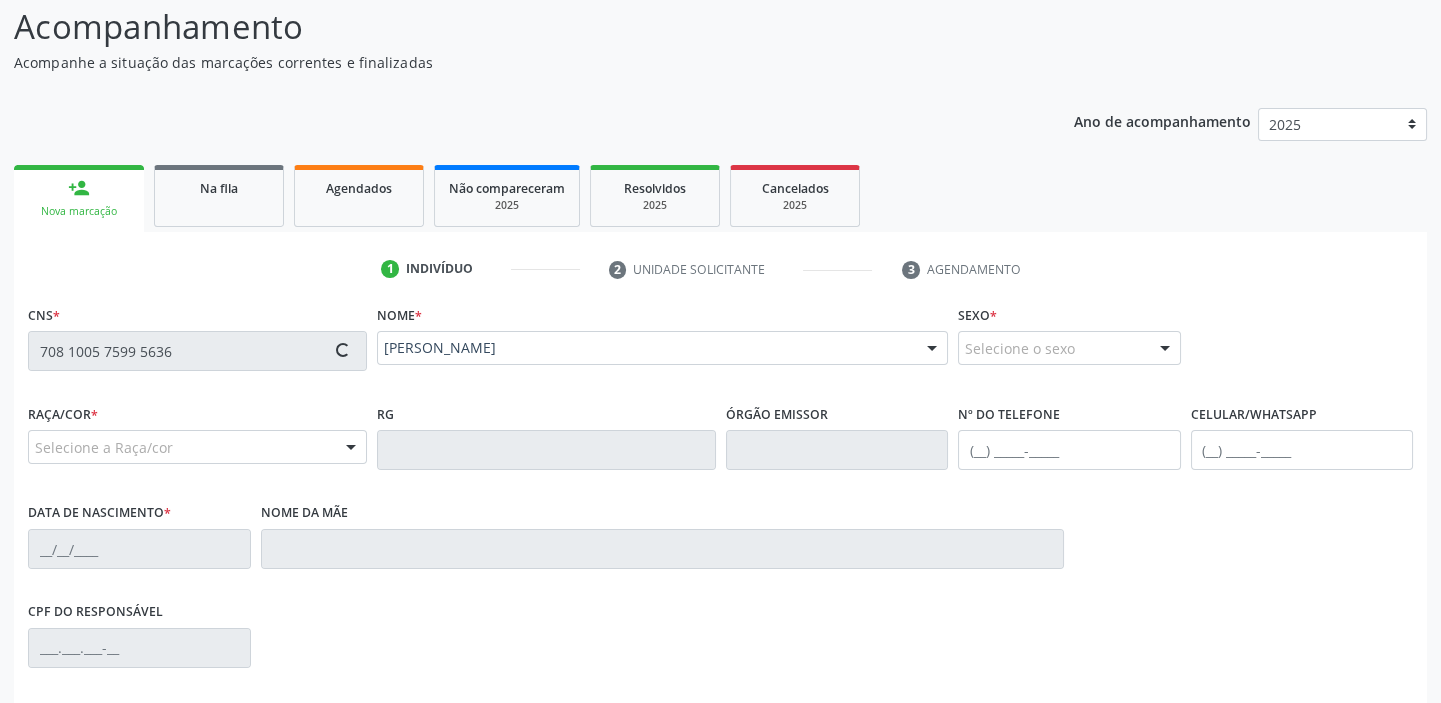 type on "(82) 99685-9565" 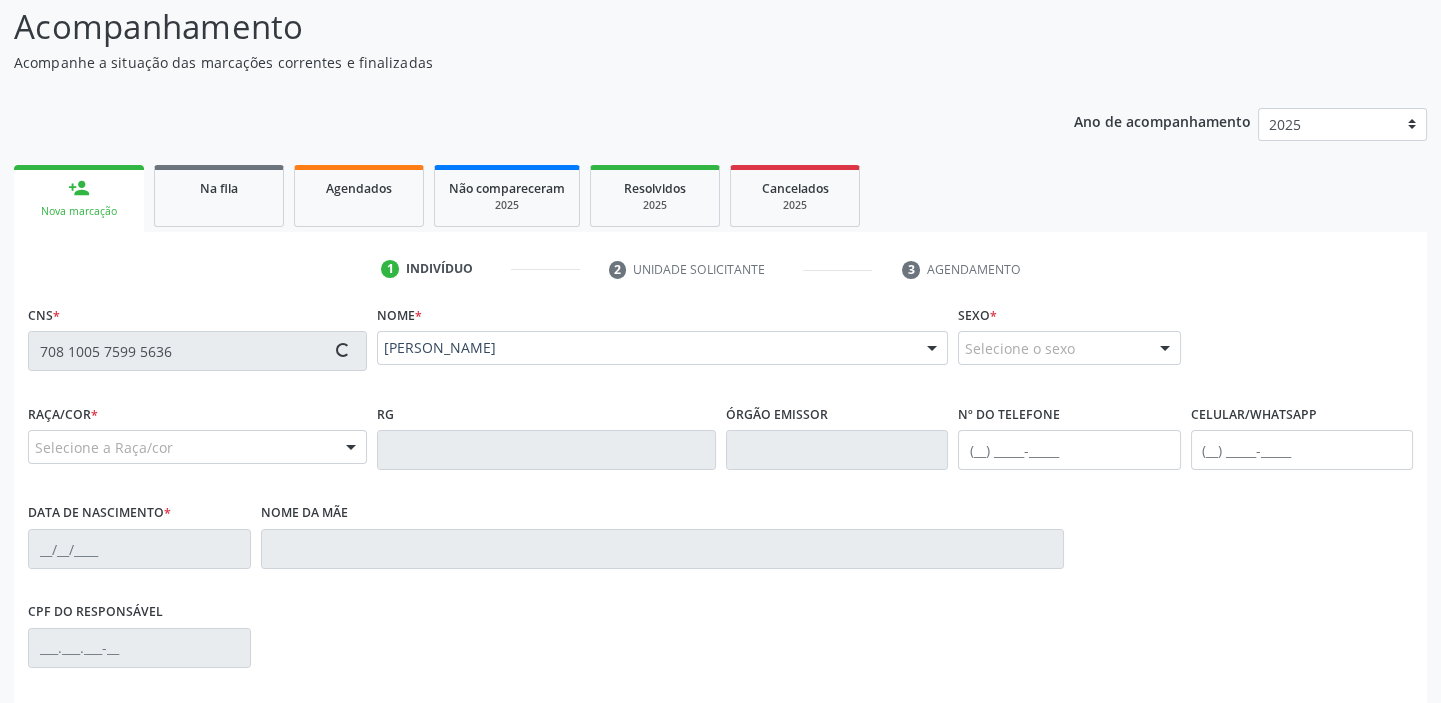 type on "21/11/1973" 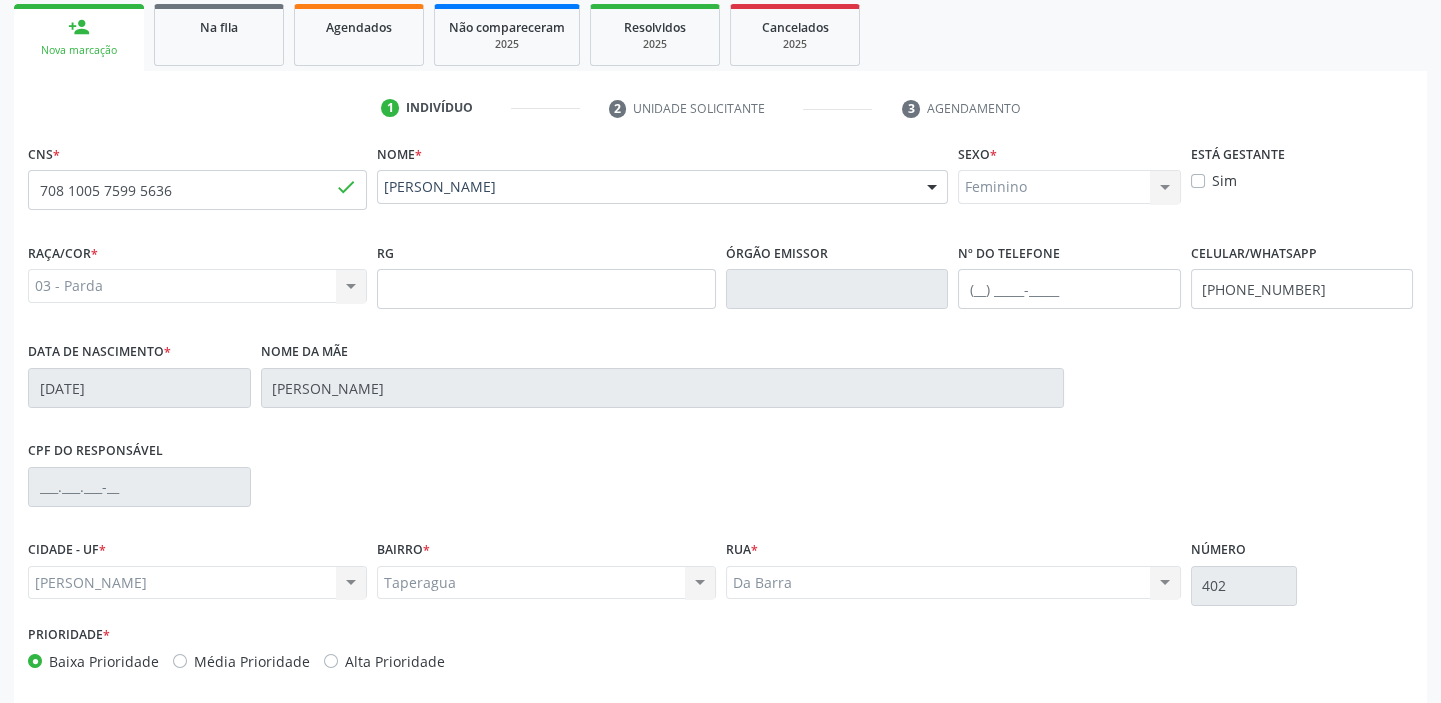 scroll, scrollTop: 328, scrollLeft: 0, axis: vertical 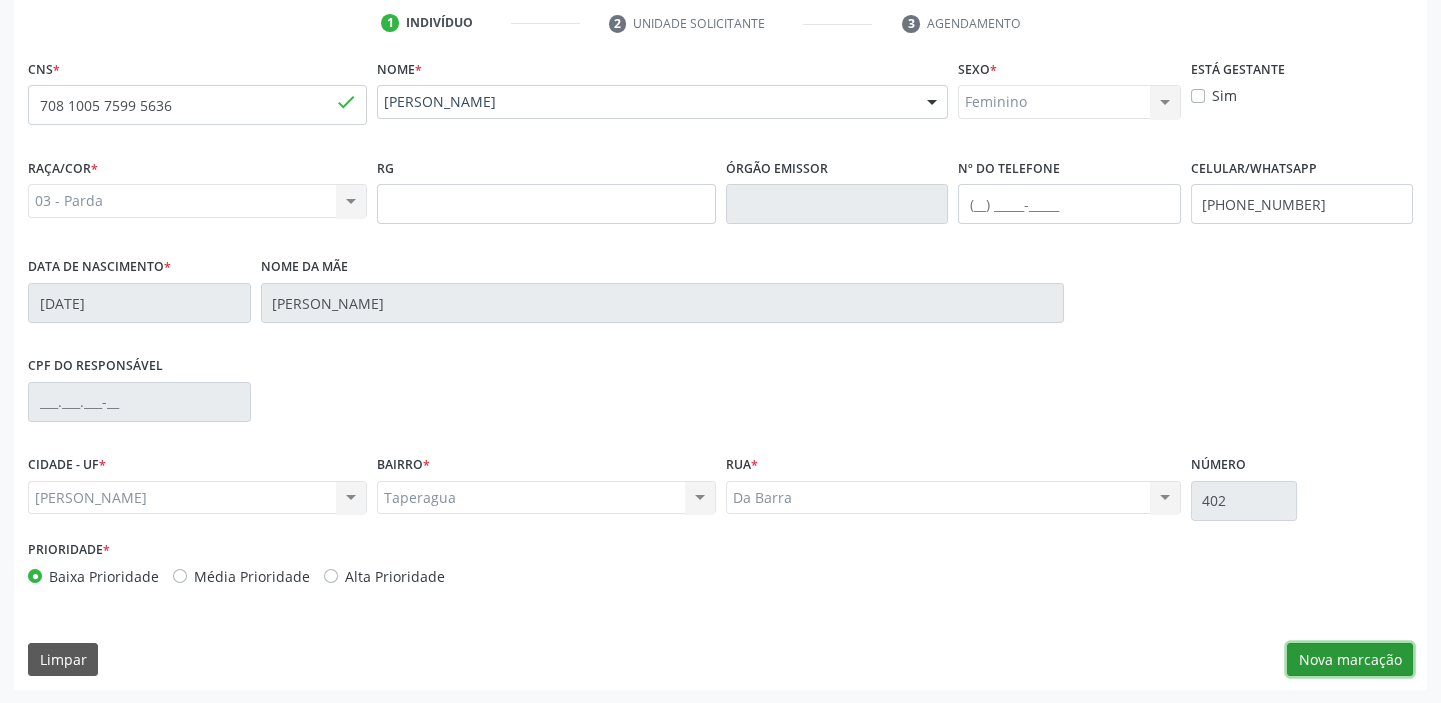 click on "Nova marcação" at bounding box center (1350, 660) 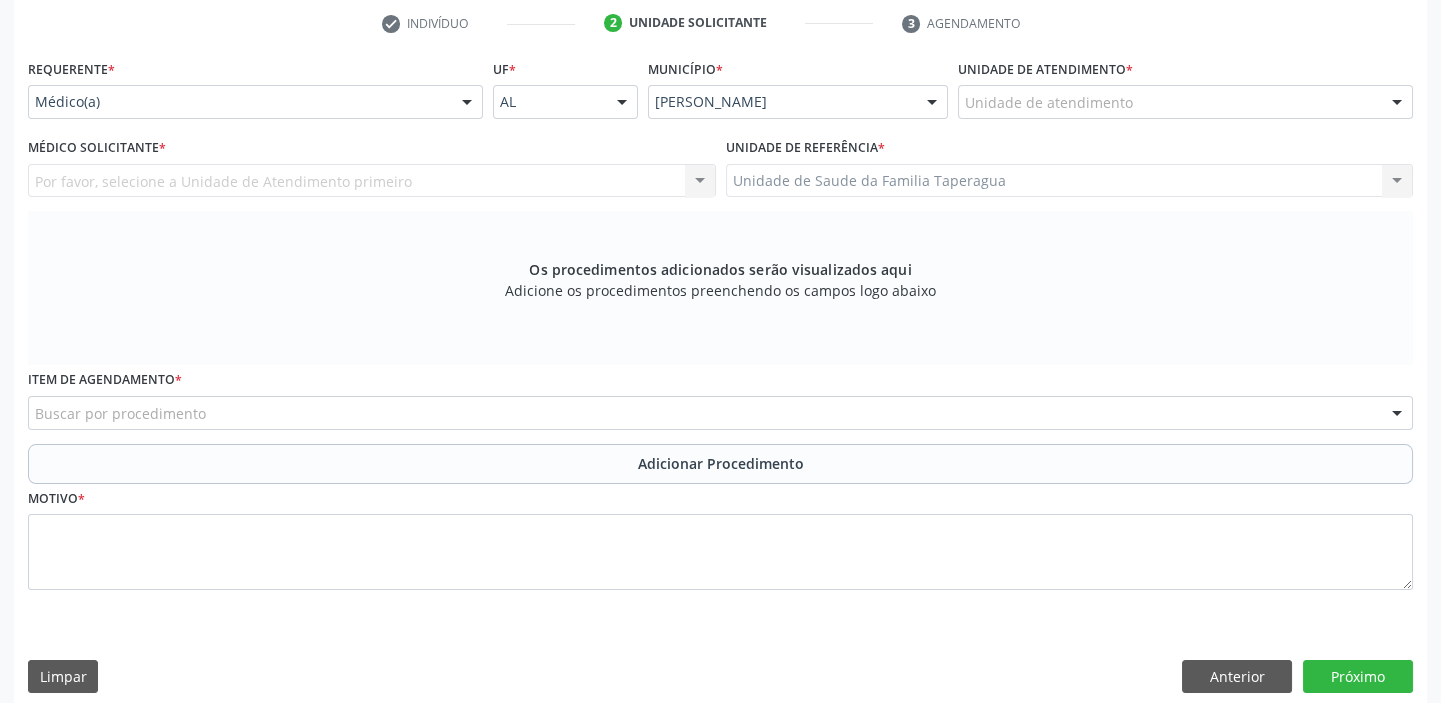 click on "Unidade de atendimento" at bounding box center [1185, 102] 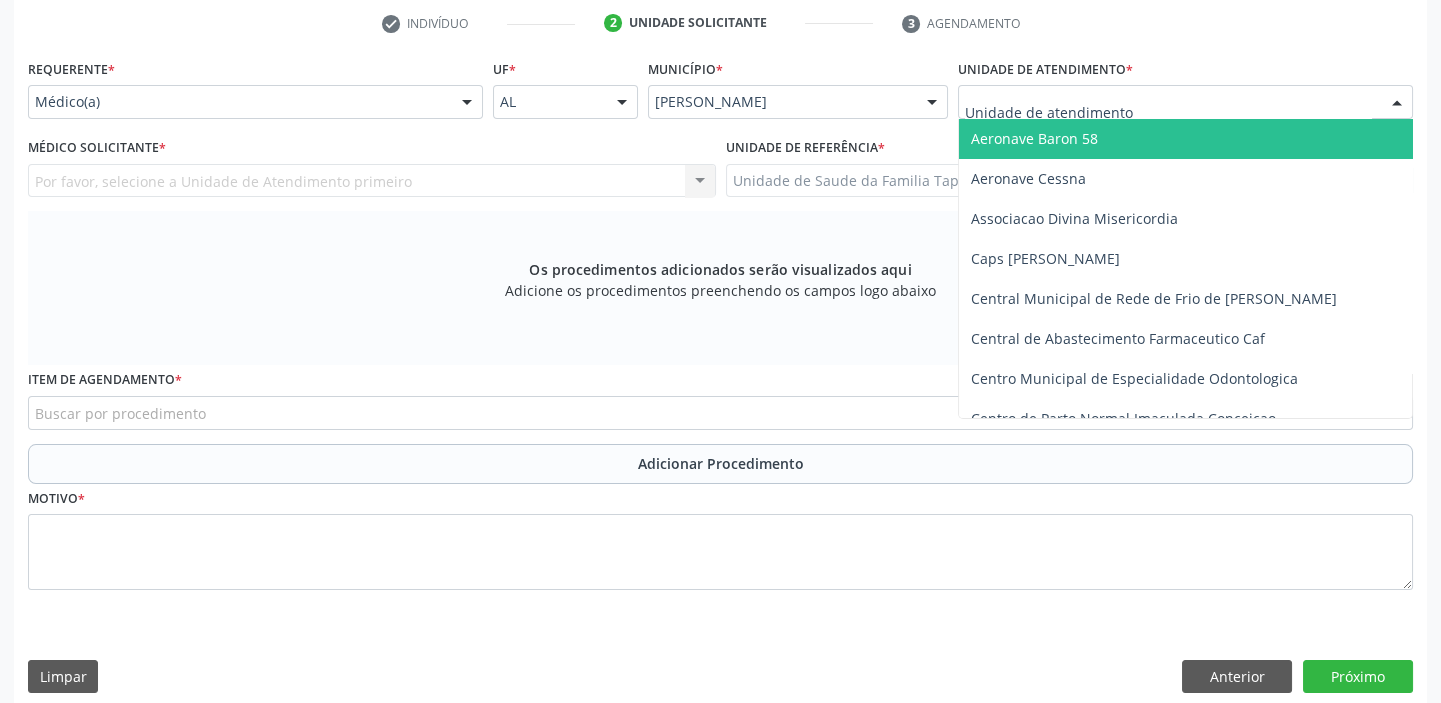 click at bounding box center [1185, 102] 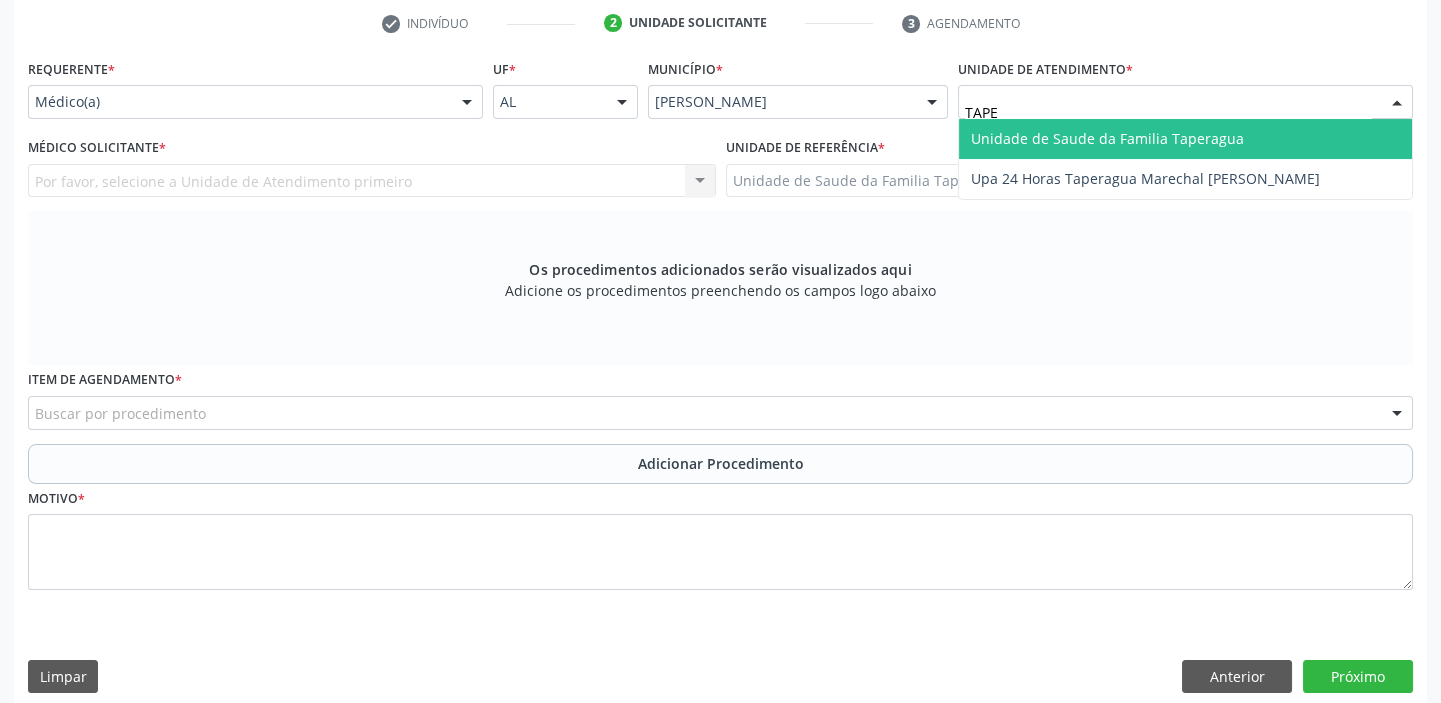 type on "TAPER" 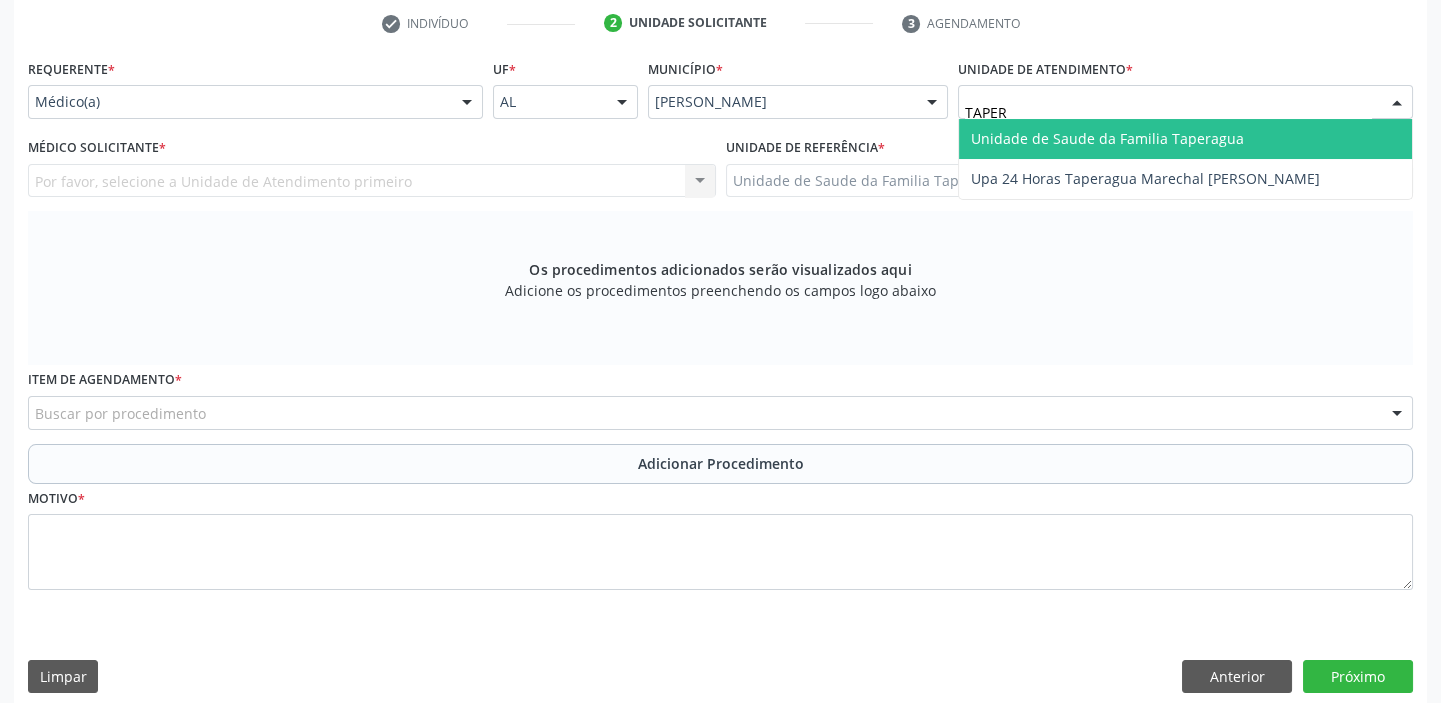 click on "Unidade de Saude da Familia Taperagua" at bounding box center [1107, 138] 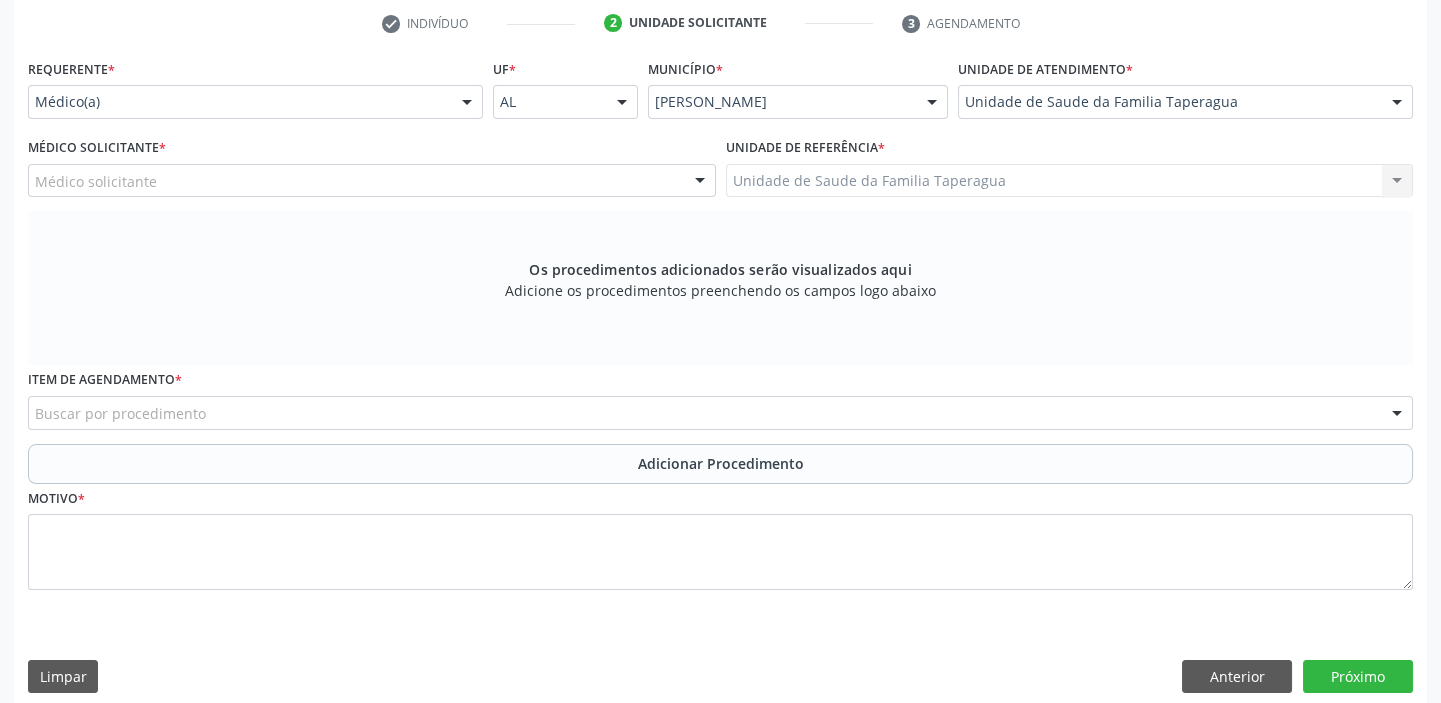 click on "Médico solicitante" at bounding box center [372, 181] 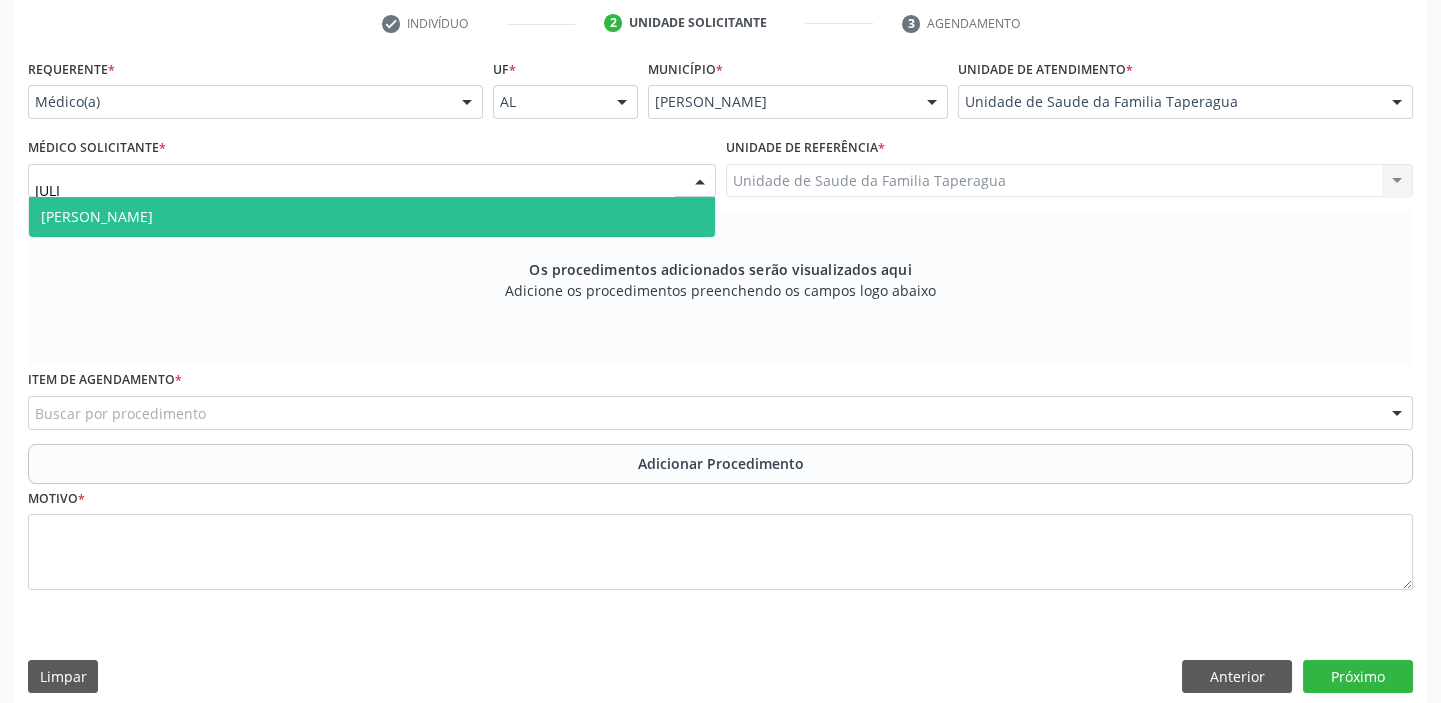 type on "JULIL" 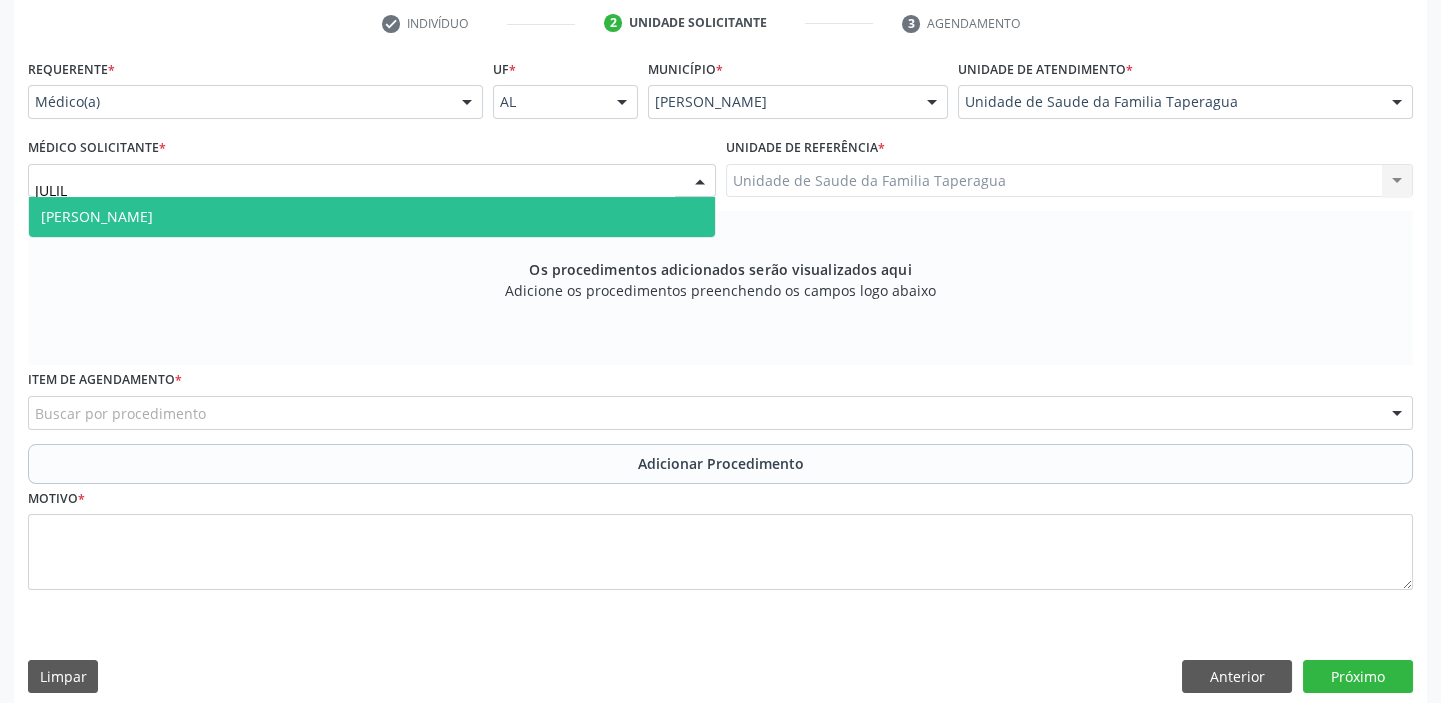 click on "[PERSON_NAME]" at bounding box center [372, 217] 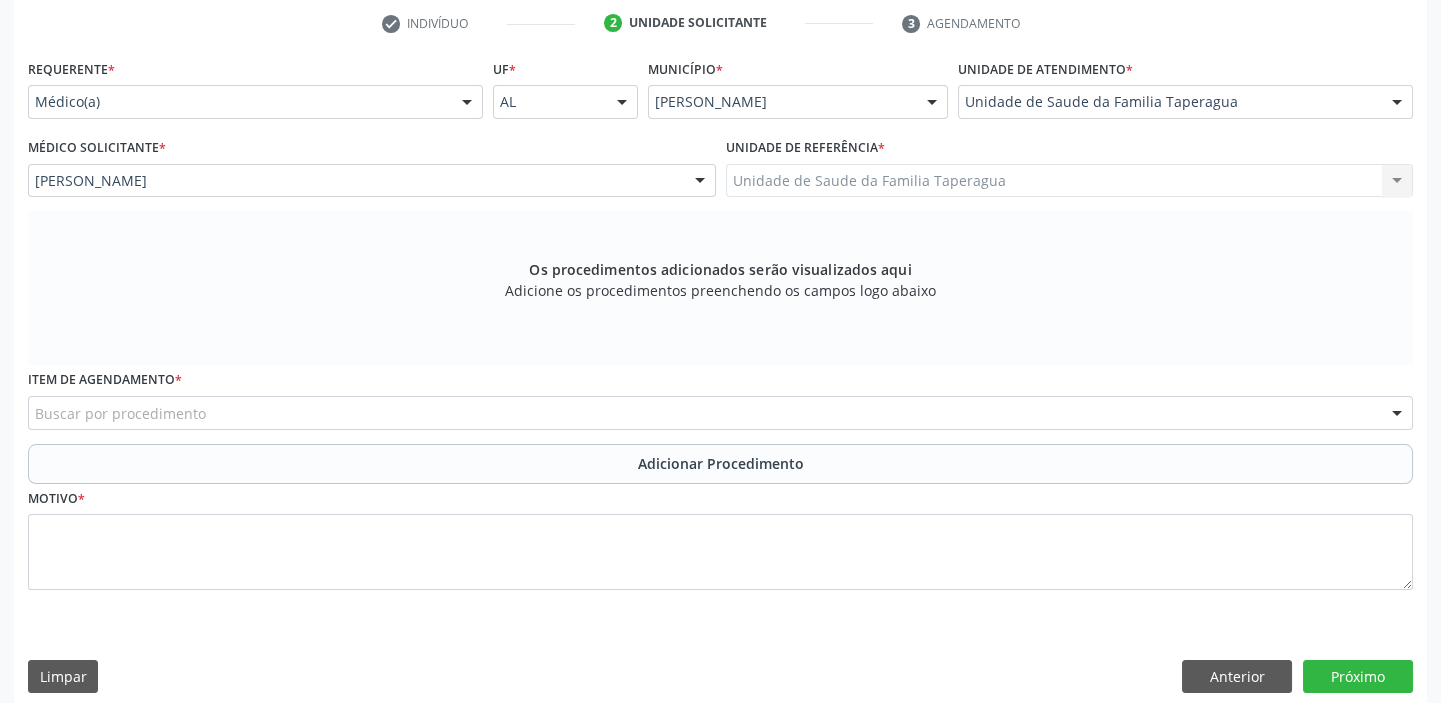 click on "Buscar por procedimento" at bounding box center [720, 413] 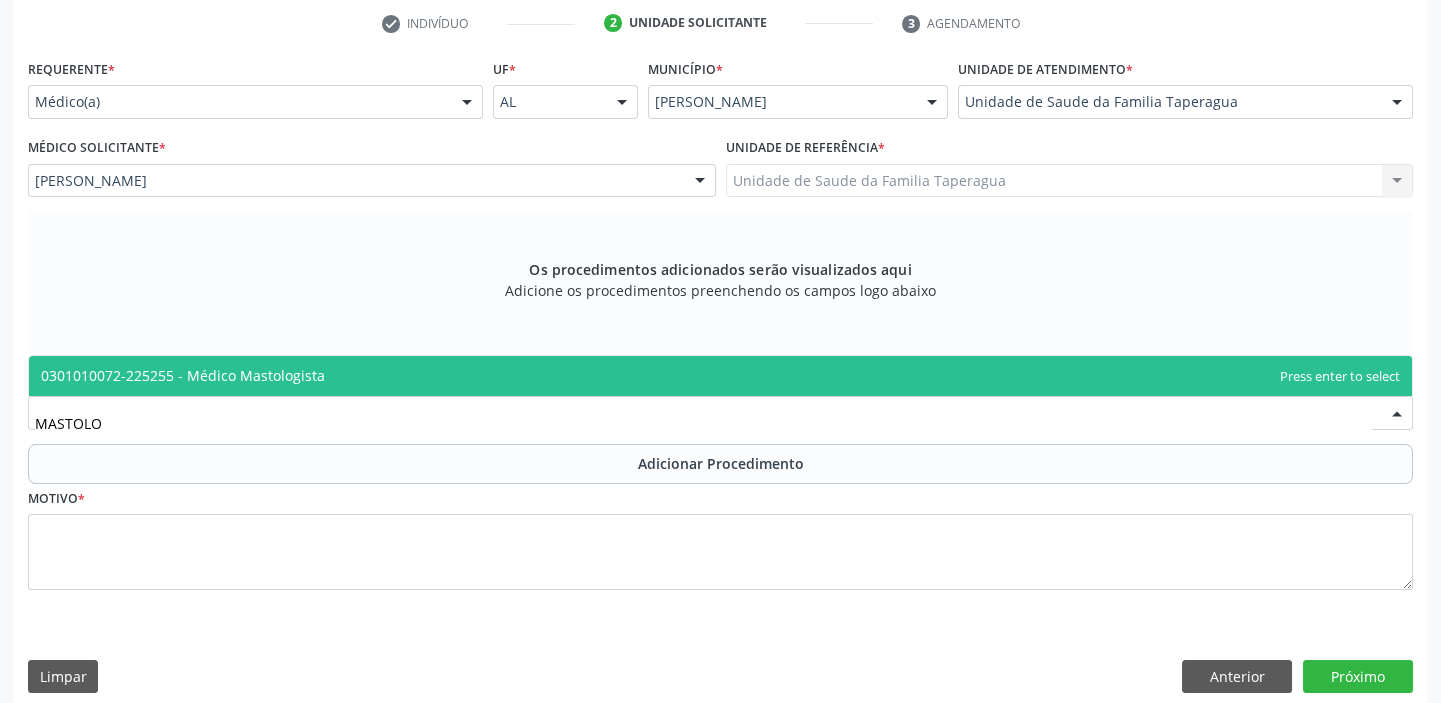 type on "MASTOLOG" 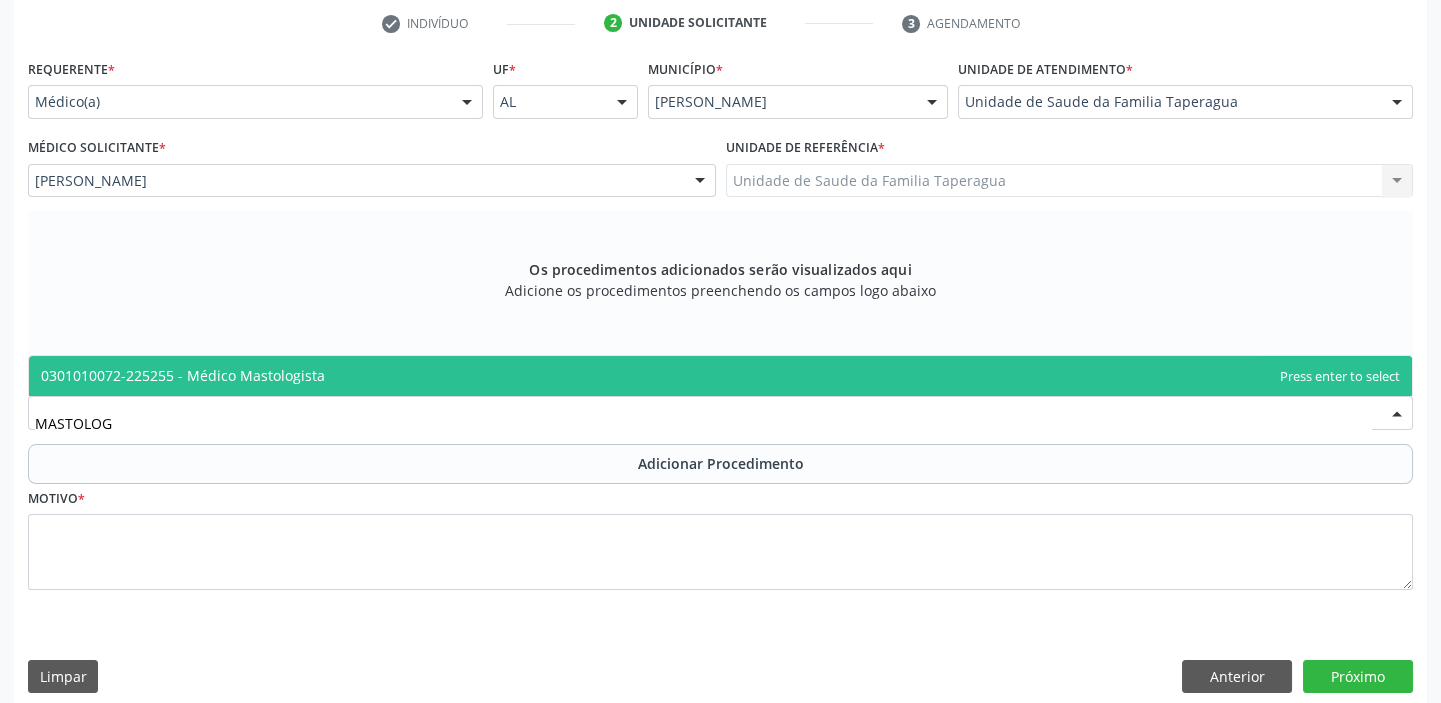 click on "0301010072-225255 - Médico Mastologista" at bounding box center (720, 376) 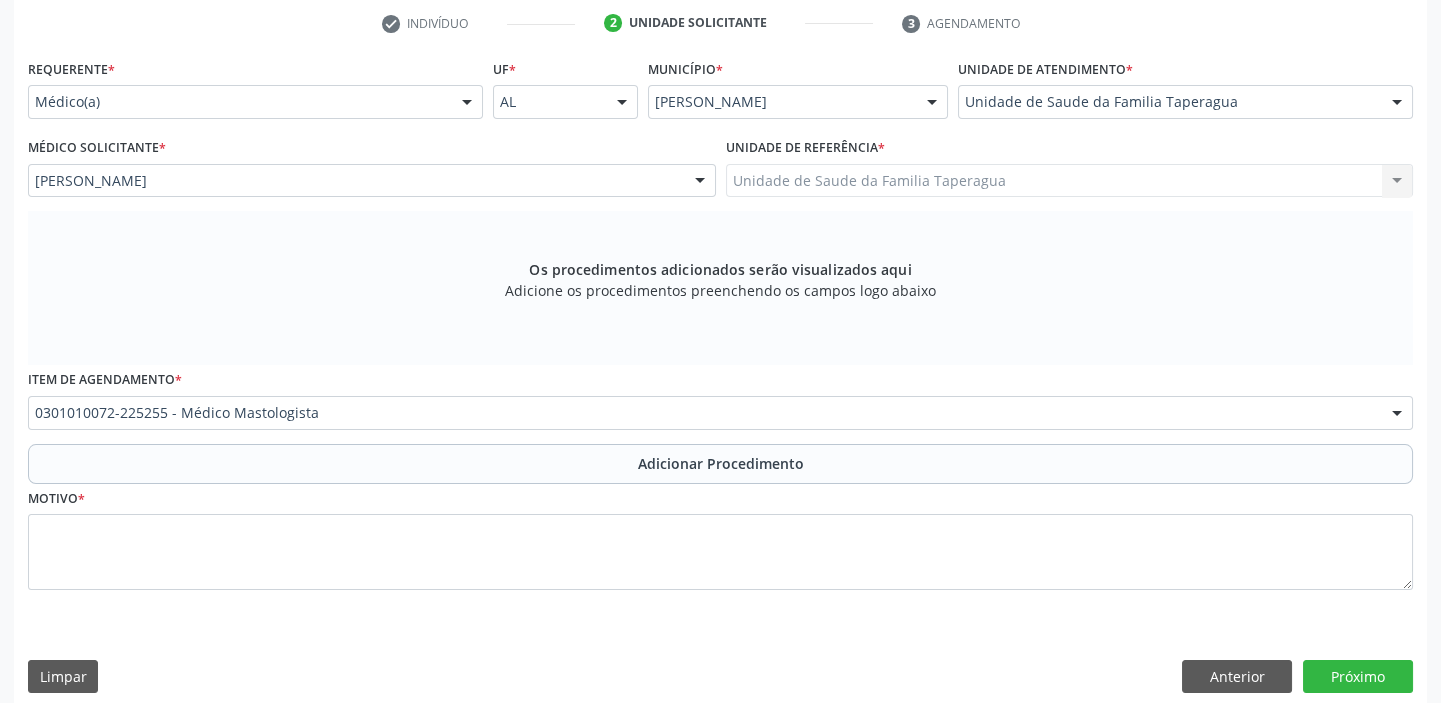click on "Adicionar Procedimento" at bounding box center [720, 464] 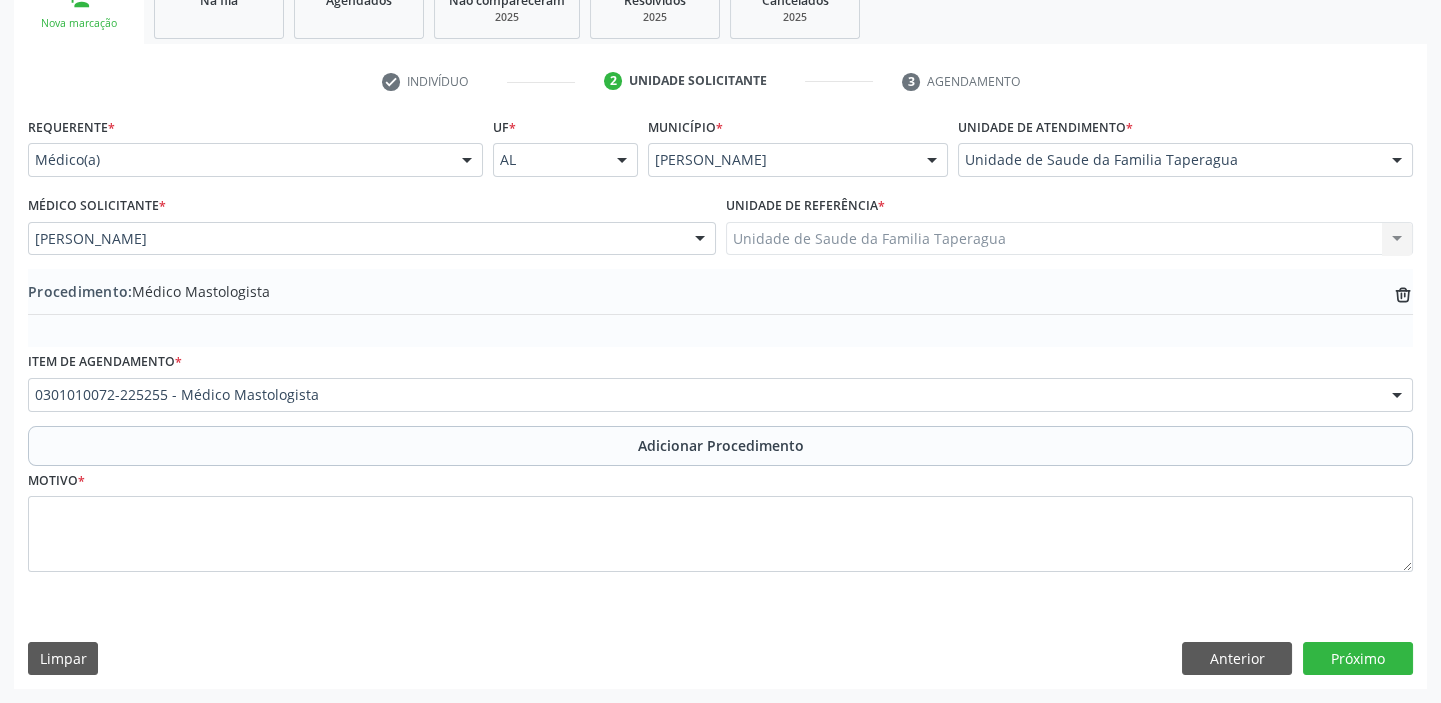 scroll, scrollTop: 349, scrollLeft: 0, axis: vertical 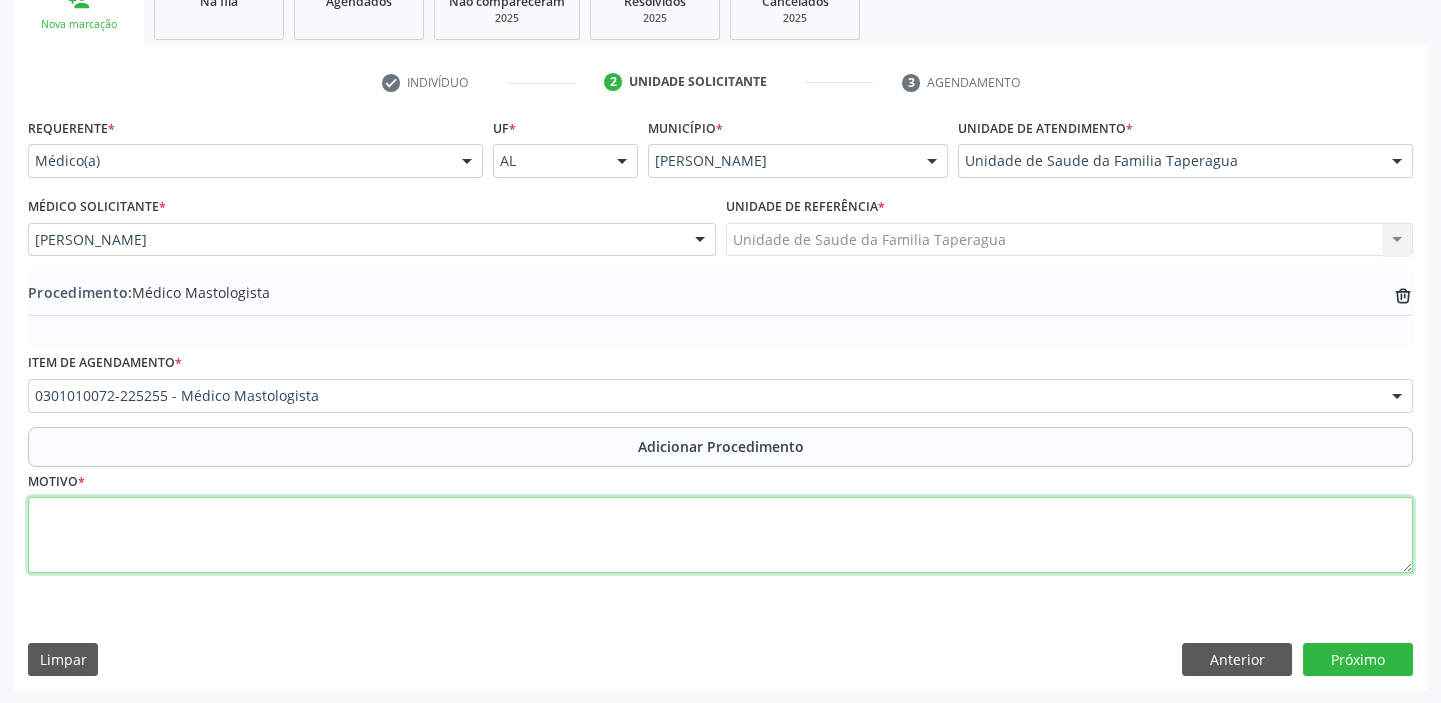 click at bounding box center [720, 535] 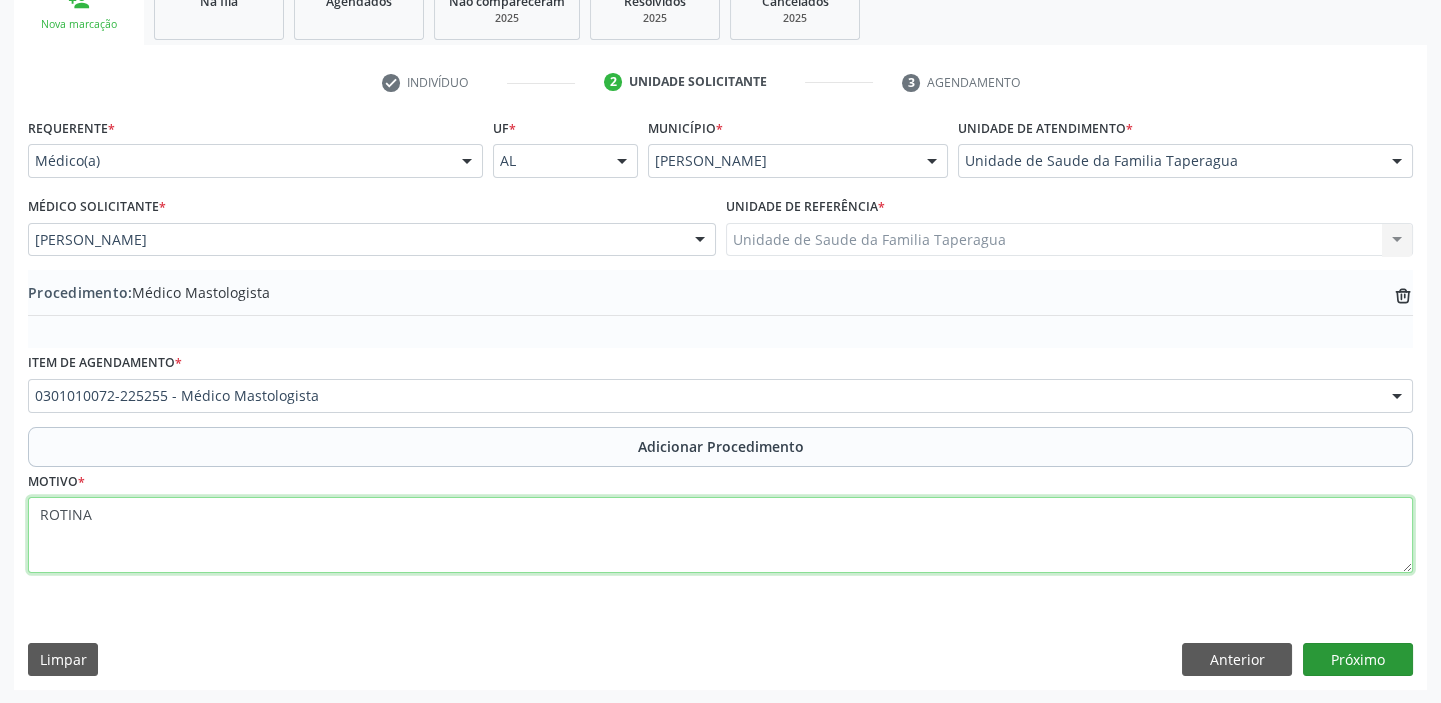 type on "ROTINA" 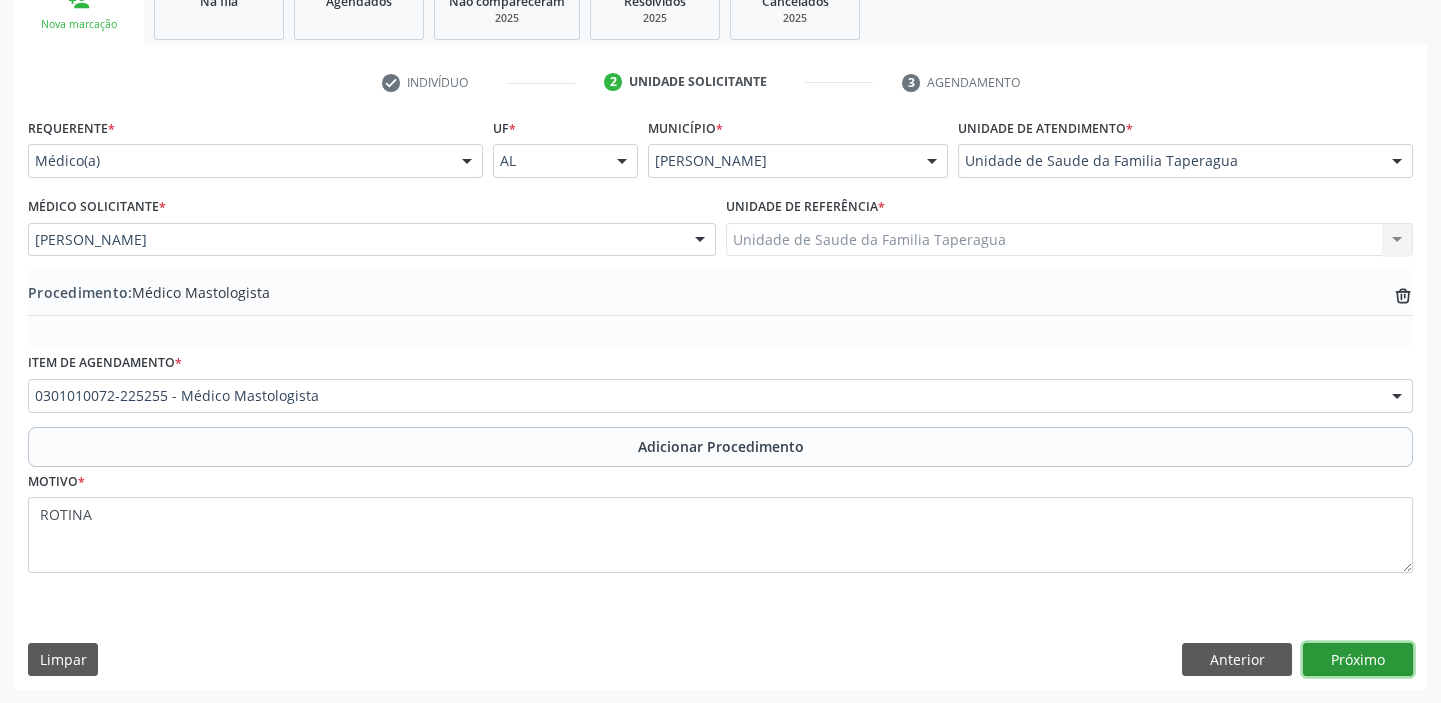 click on "Próximo" at bounding box center [1358, 660] 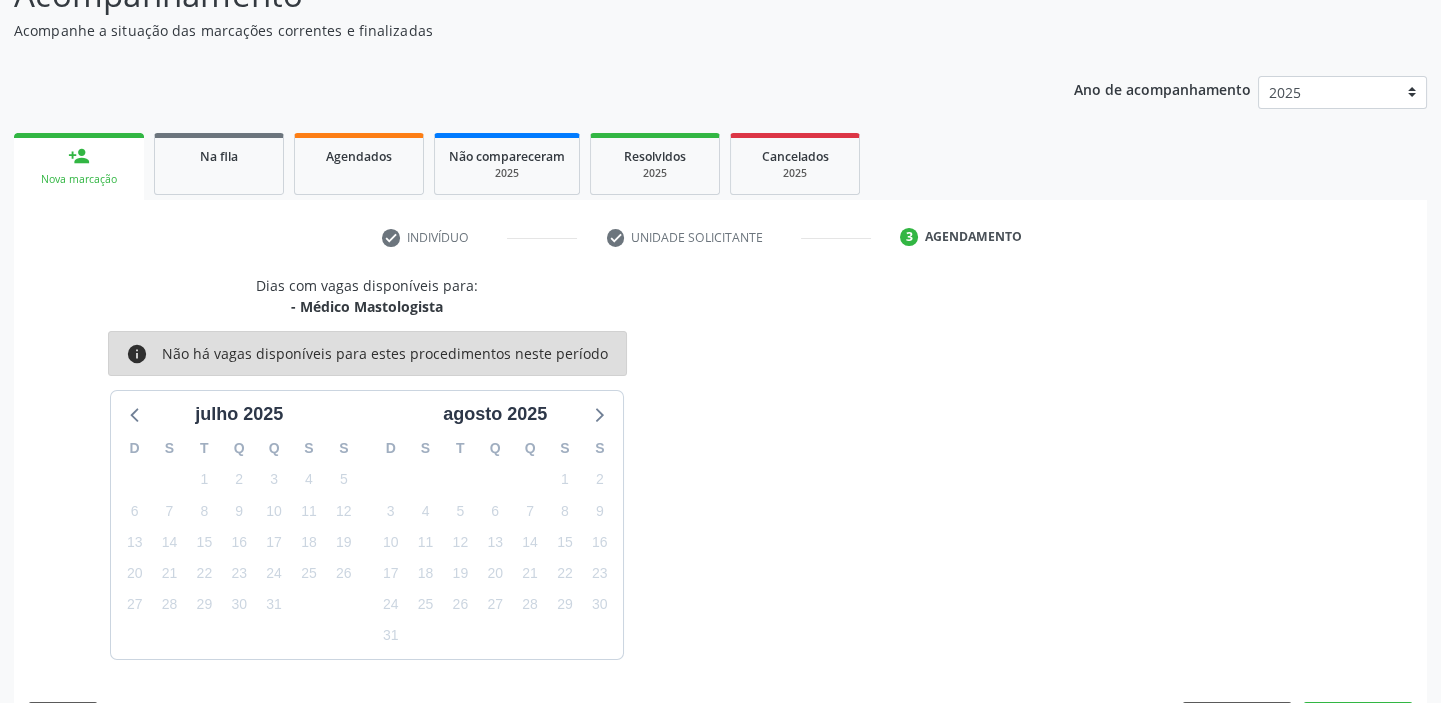 scroll, scrollTop: 252, scrollLeft: 0, axis: vertical 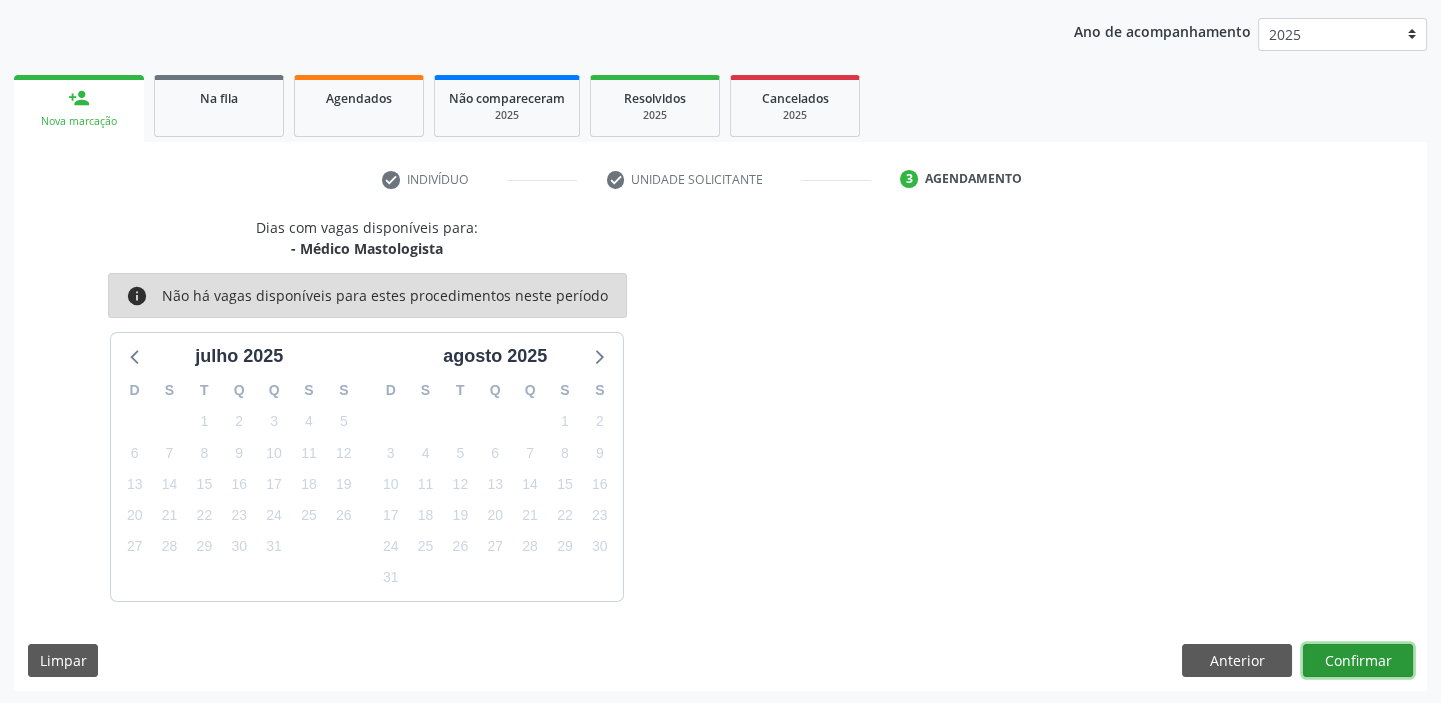 click on "Confirmar" at bounding box center (1358, 661) 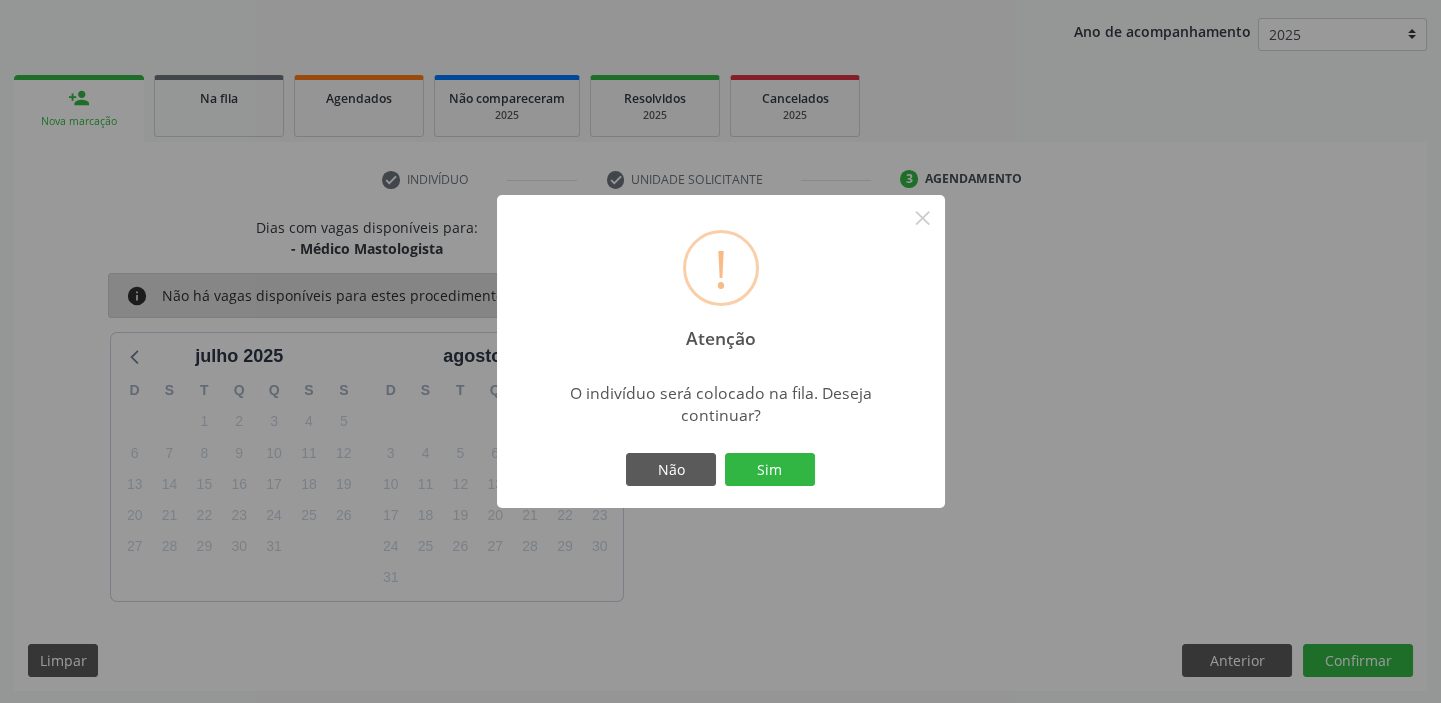 type 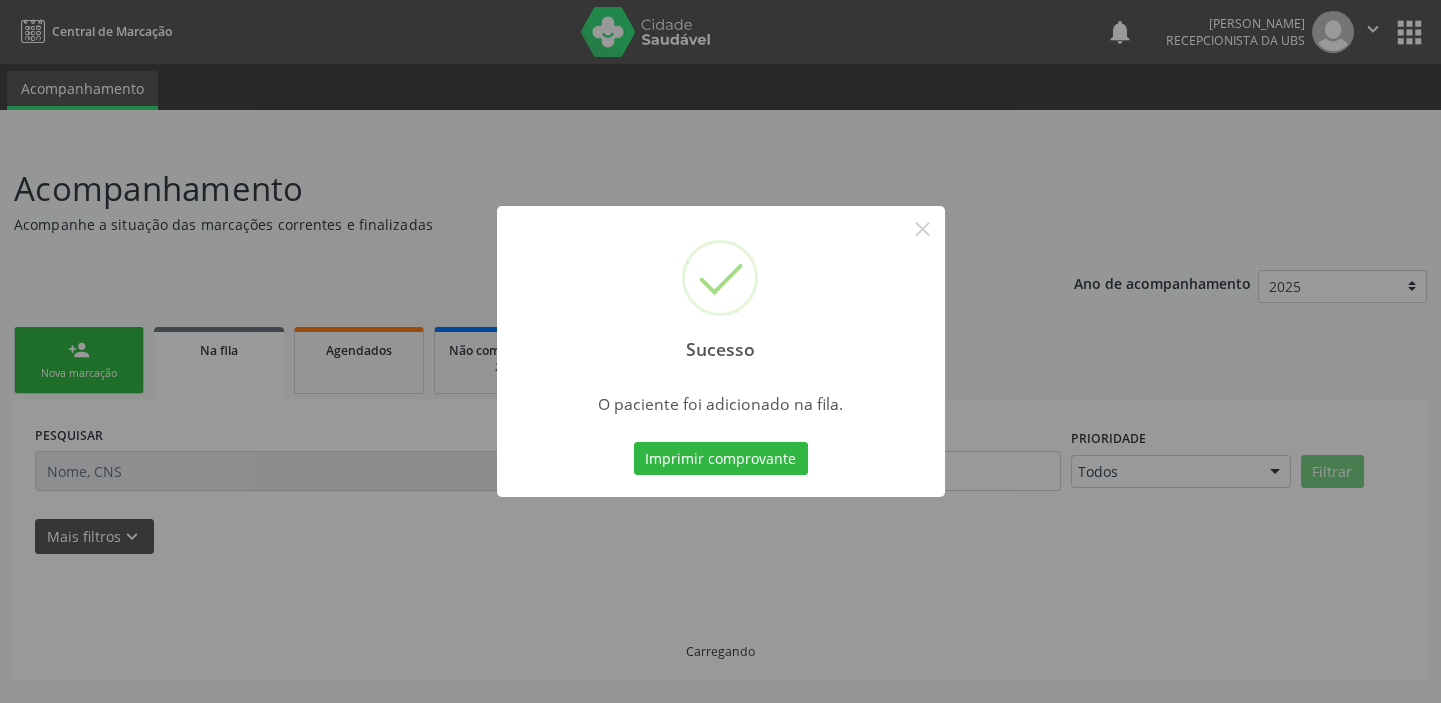 scroll, scrollTop: 0, scrollLeft: 0, axis: both 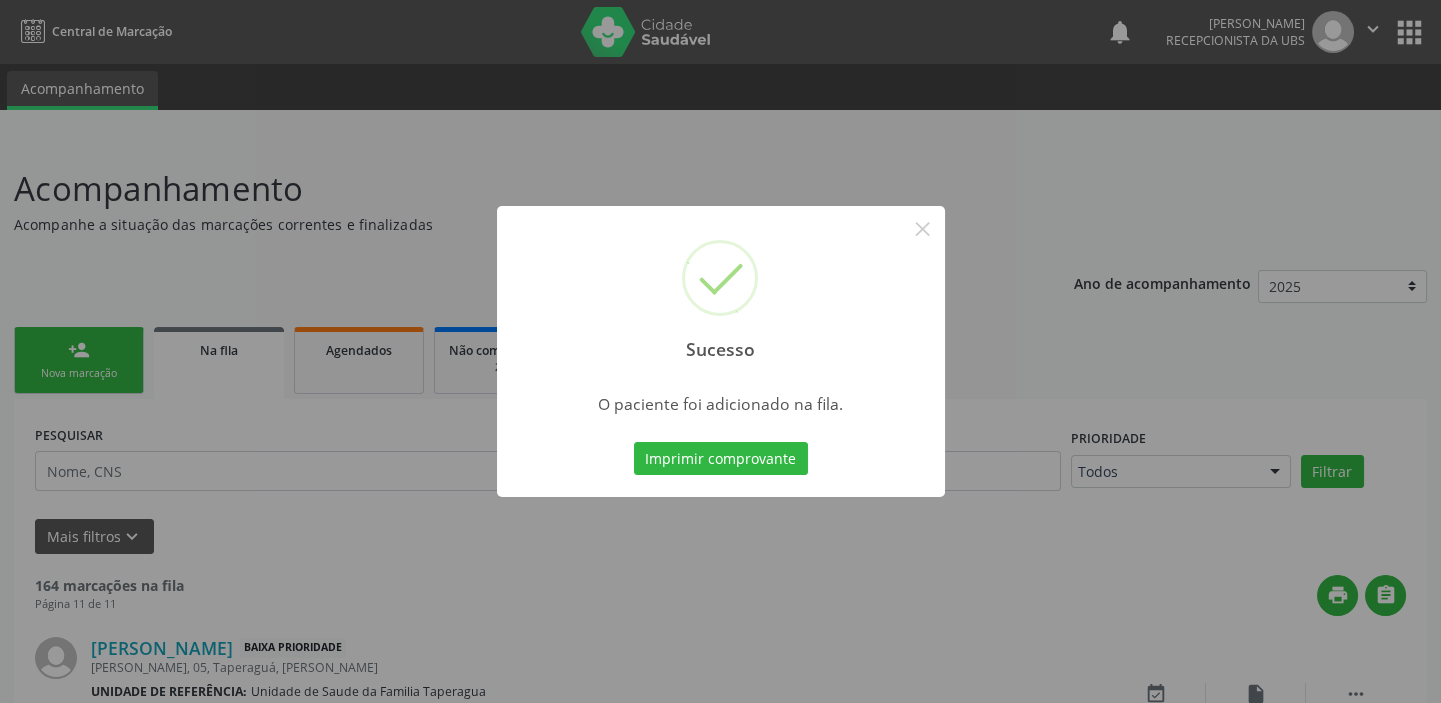 click on "Sucesso × O paciente foi adicionado na fila. Imprimir comprovante Cancel" at bounding box center (720, 351) 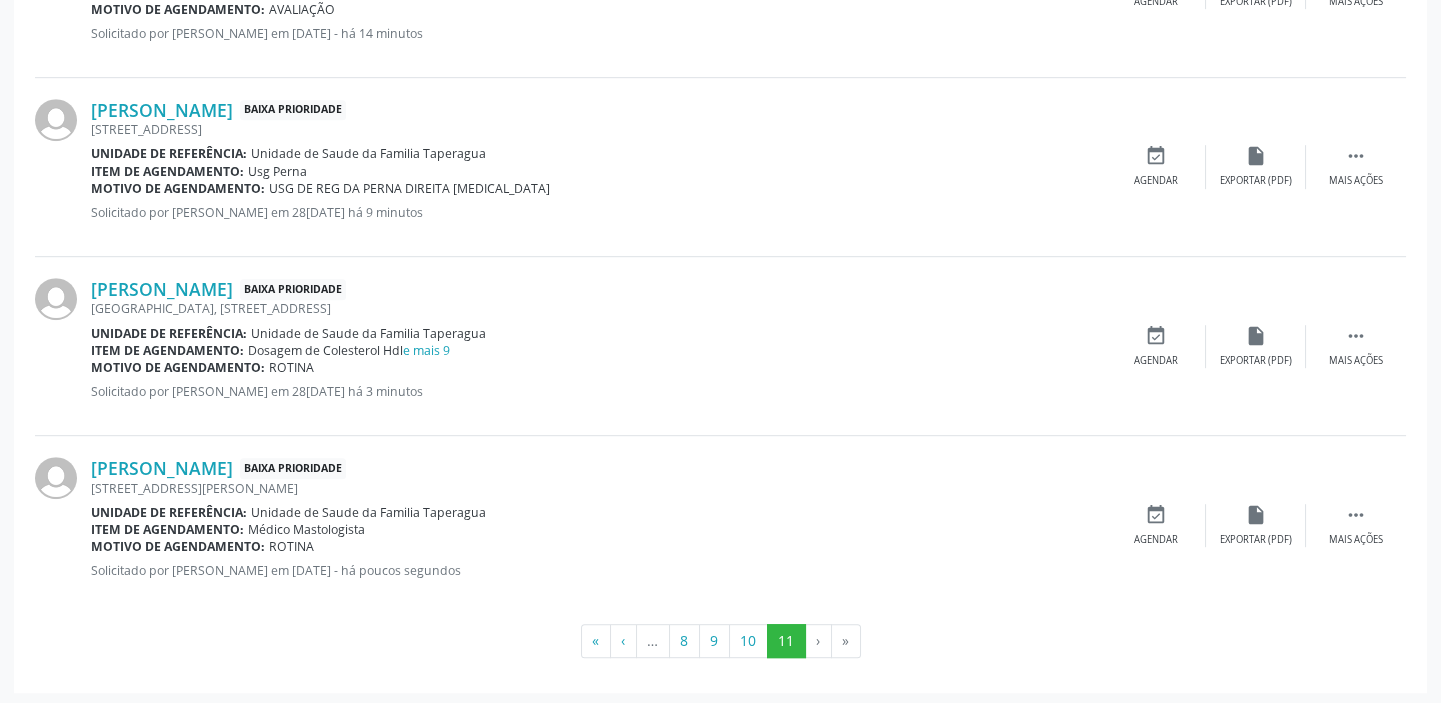 scroll, scrollTop: 0, scrollLeft: 0, axis: both 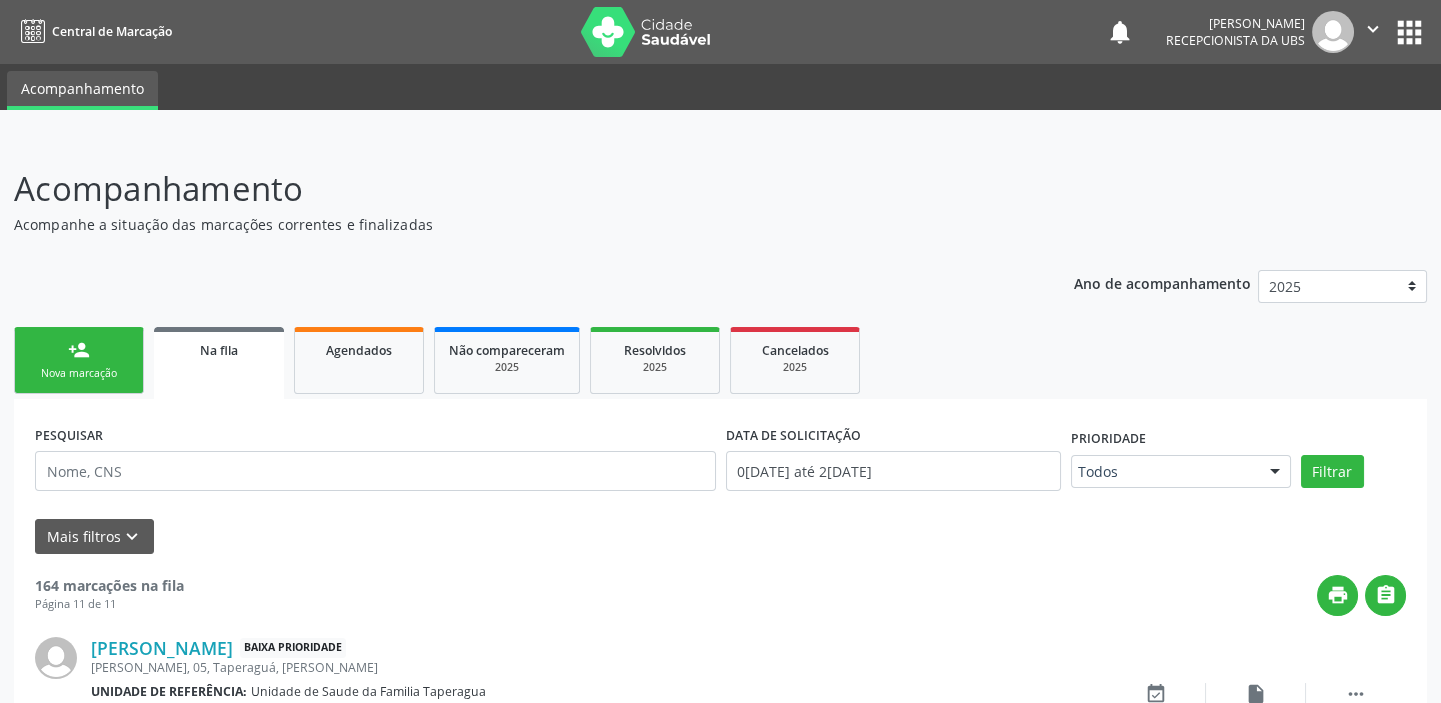 click on "Nova marcação" at bounding box center (79, 373) 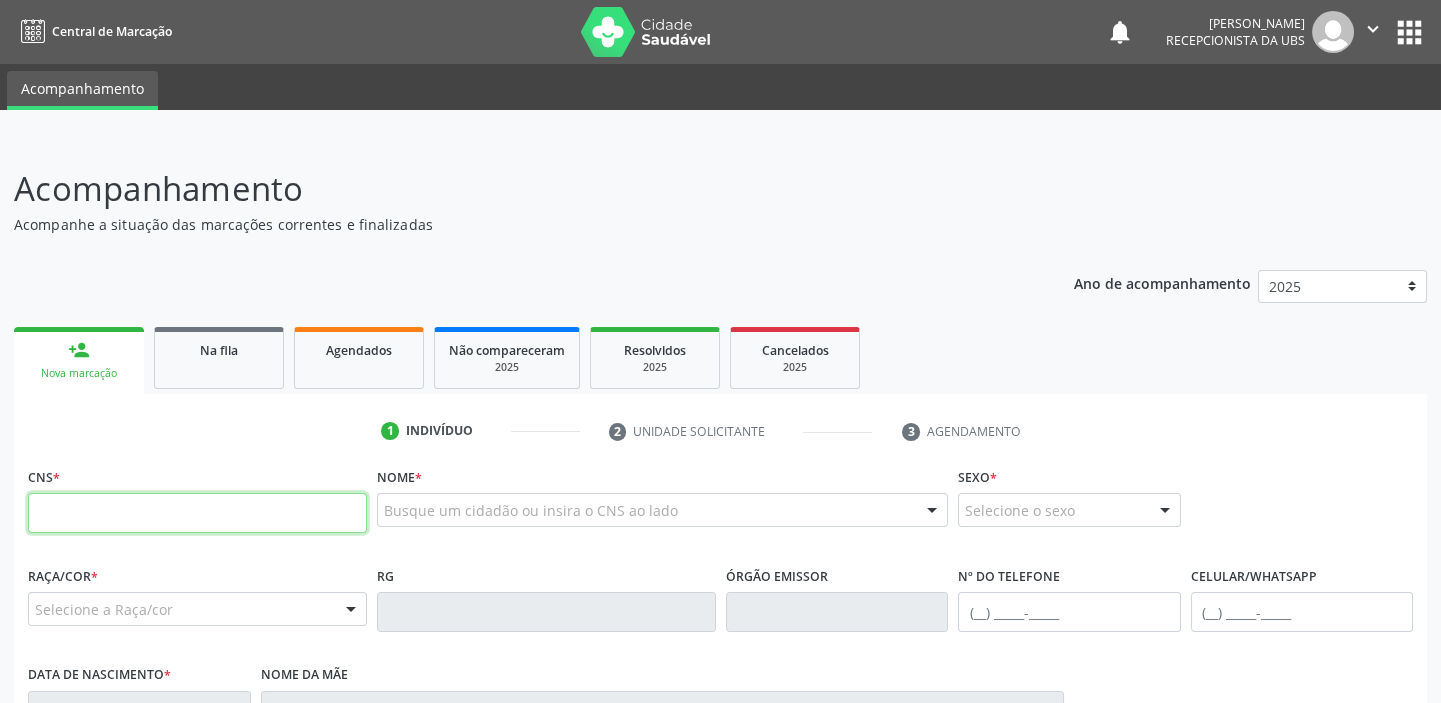 click at bounding box center (197, 513) 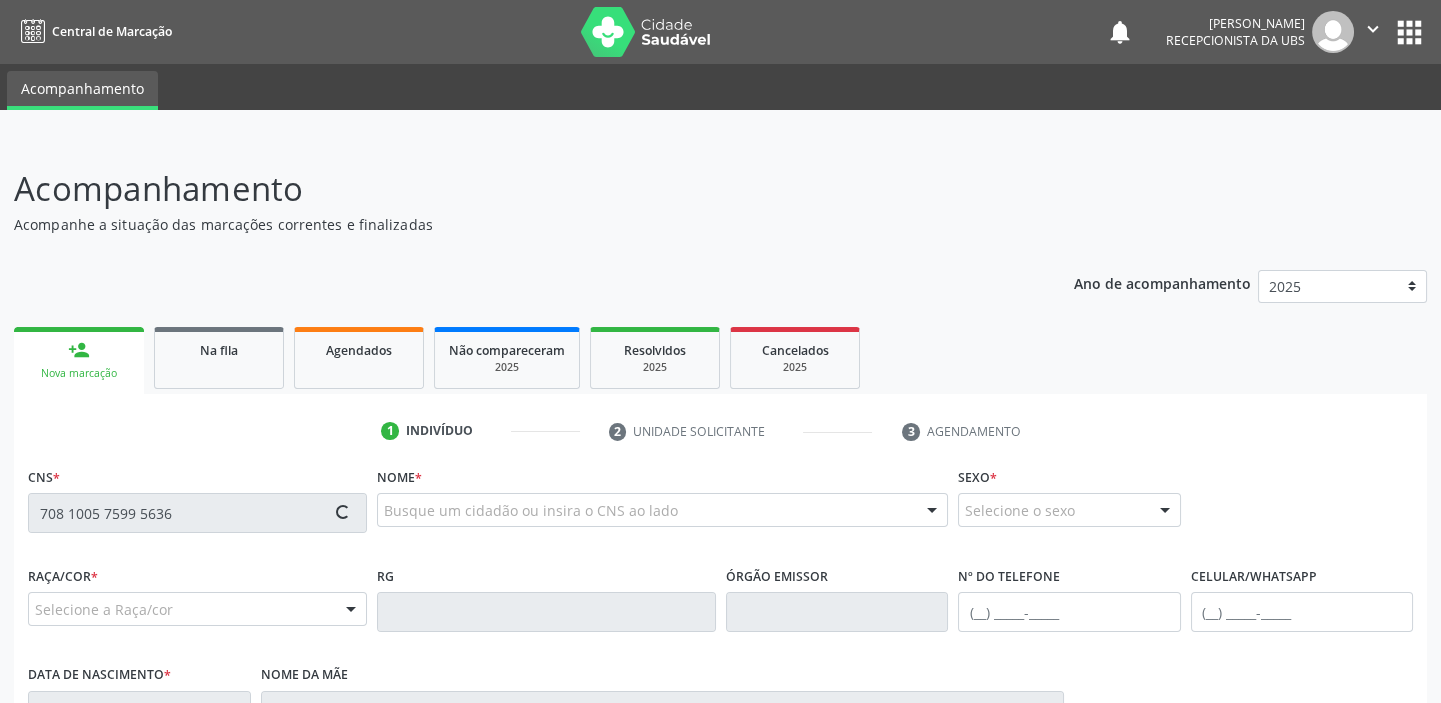 type on "708 1005 7599 5636" 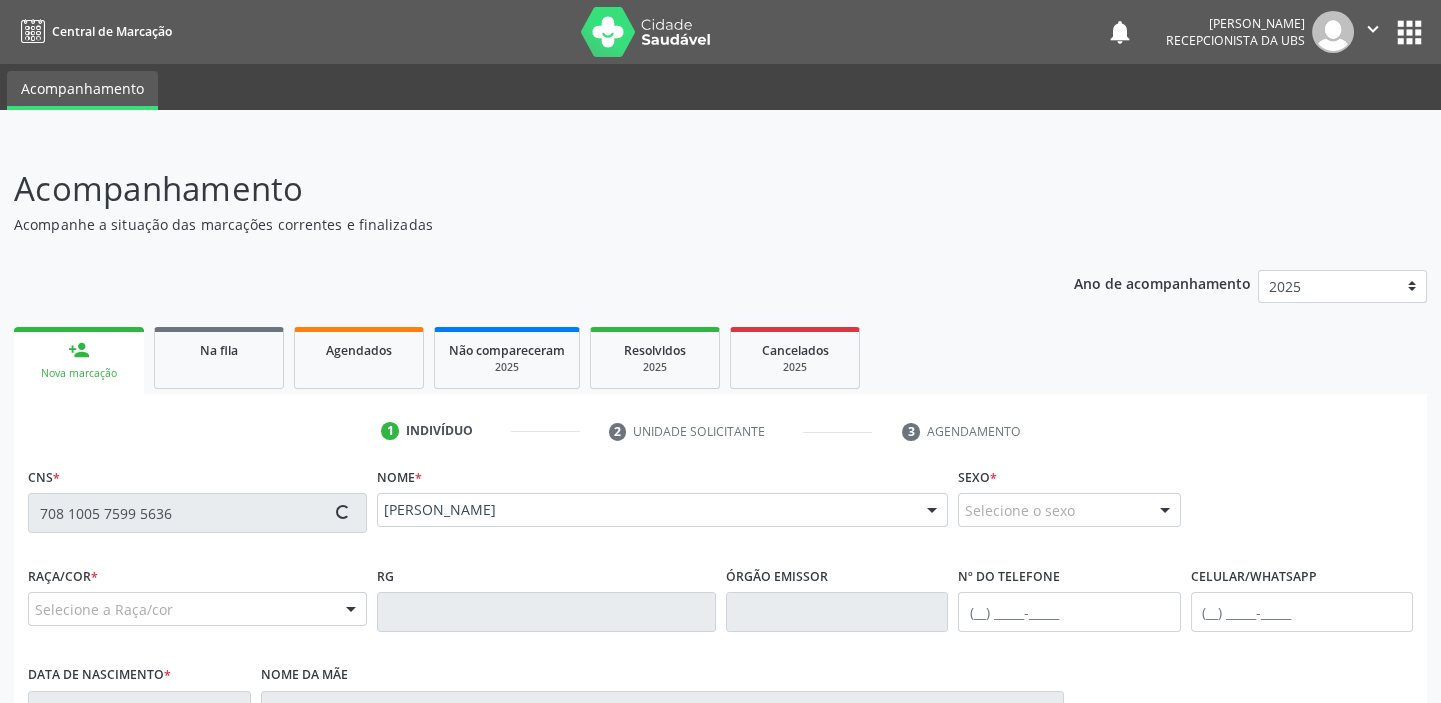 type on "(82) 99685-9565" 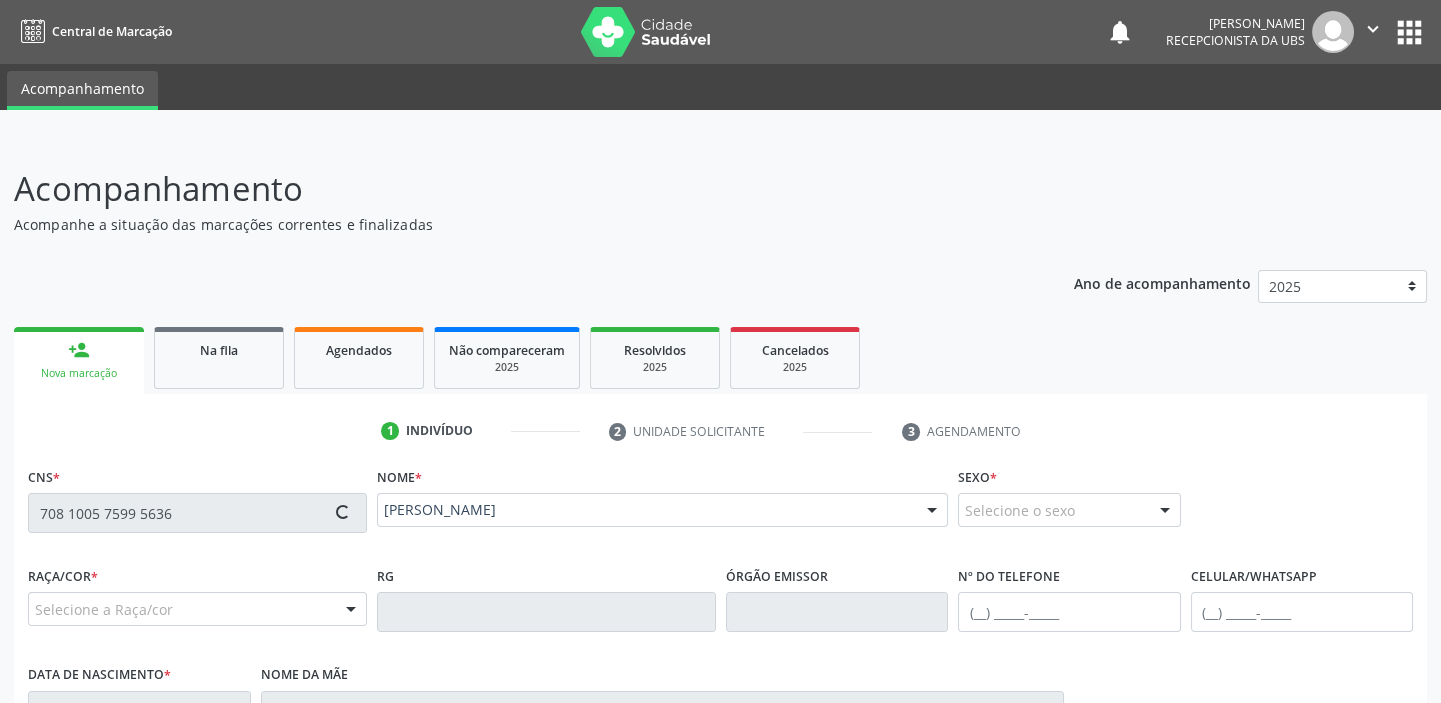 type on "21/11/1973" 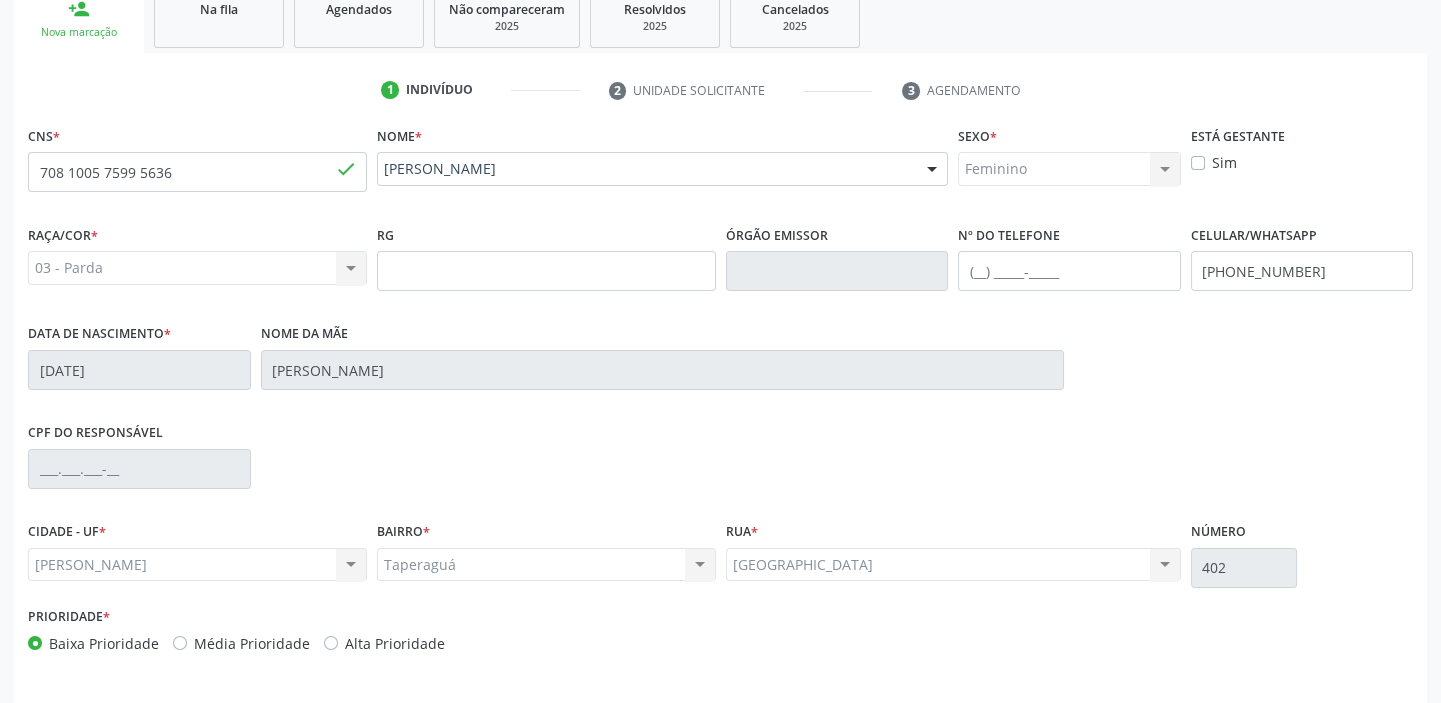 scroll, scrollTop: 408, scrollLeft: 0, axis: vertical 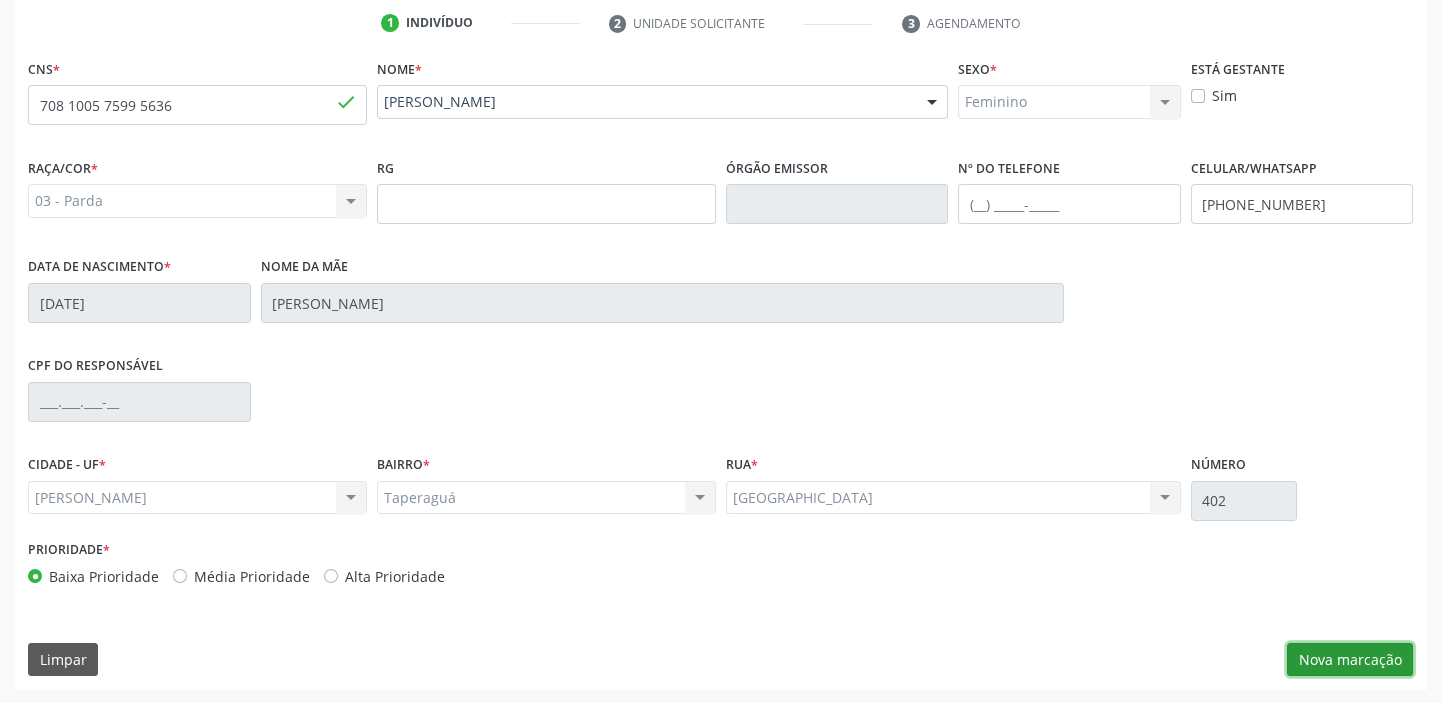 click on "Nova marcação" at bounding box center (1350, 660) 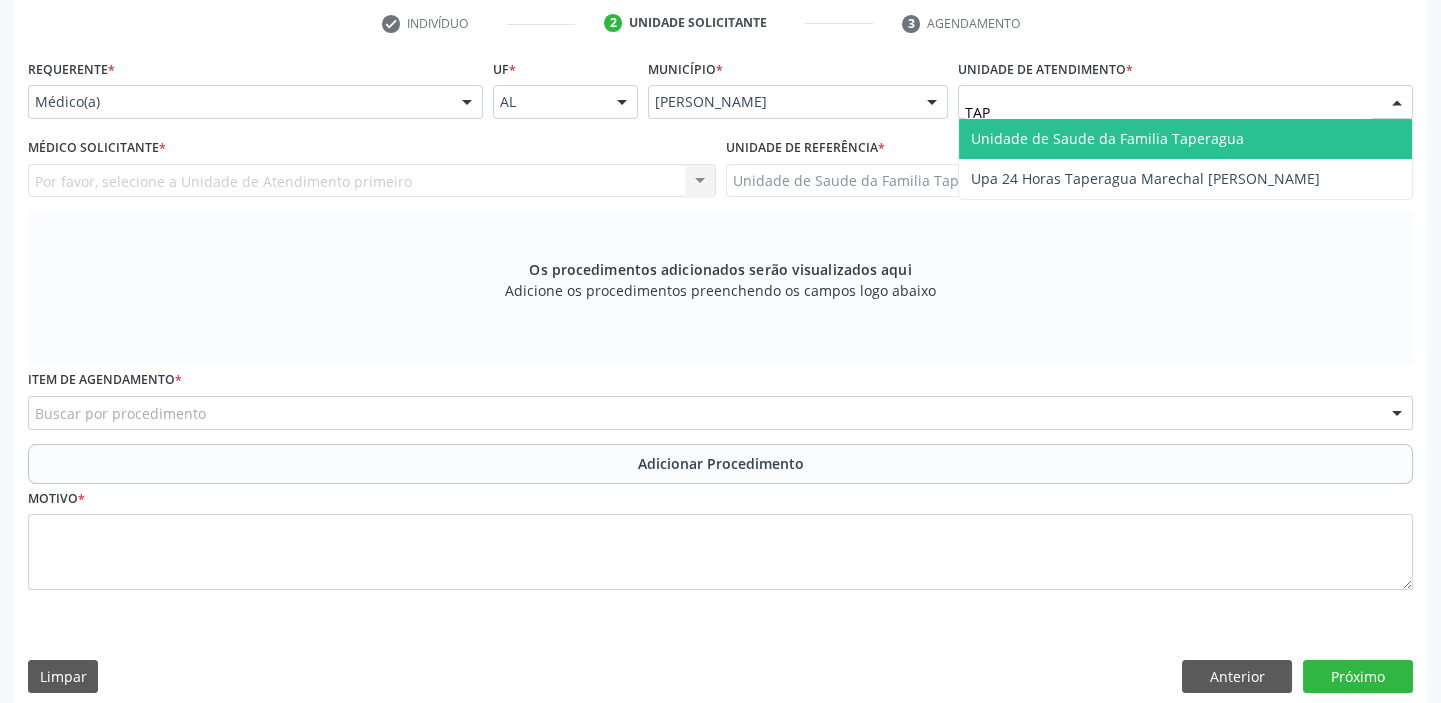 type on "TAPE" 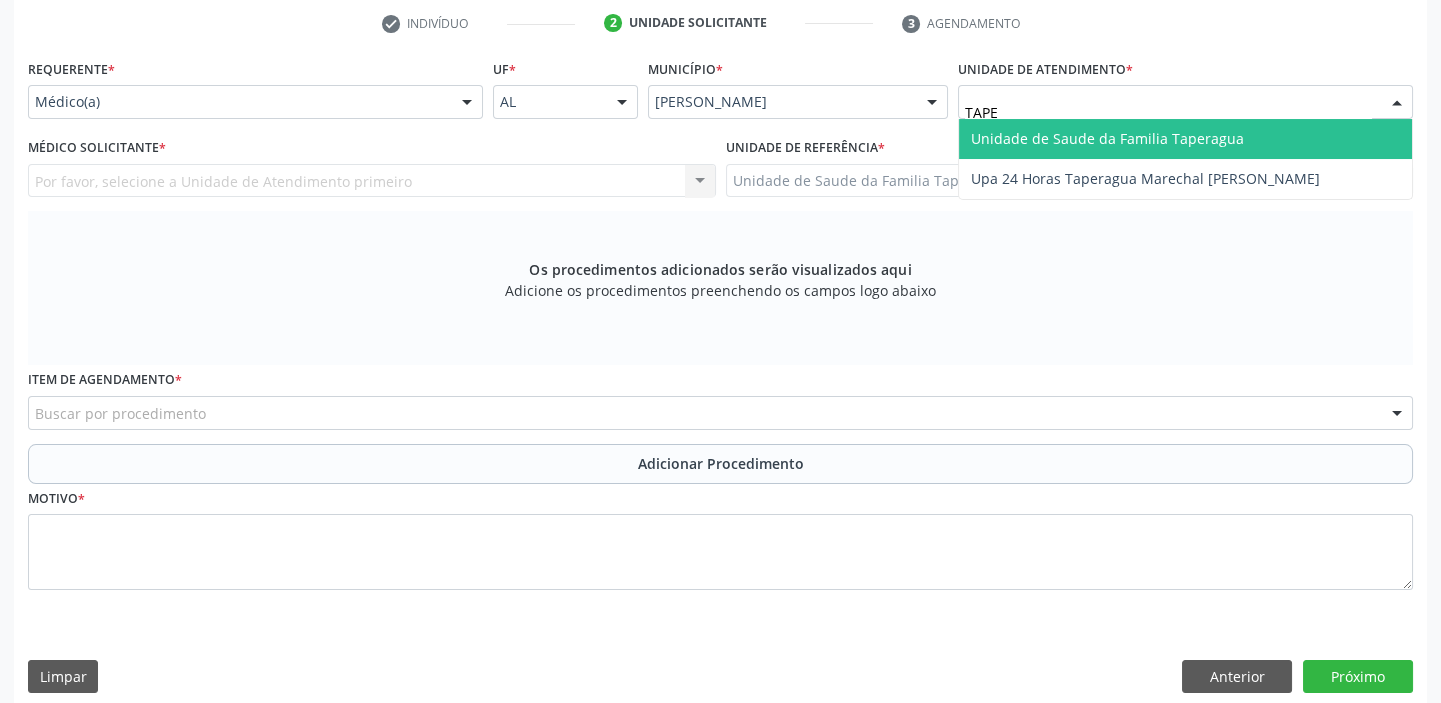 click on "Unidade de Saude da Familia Taperagua" at bounding box center [1107, 138] 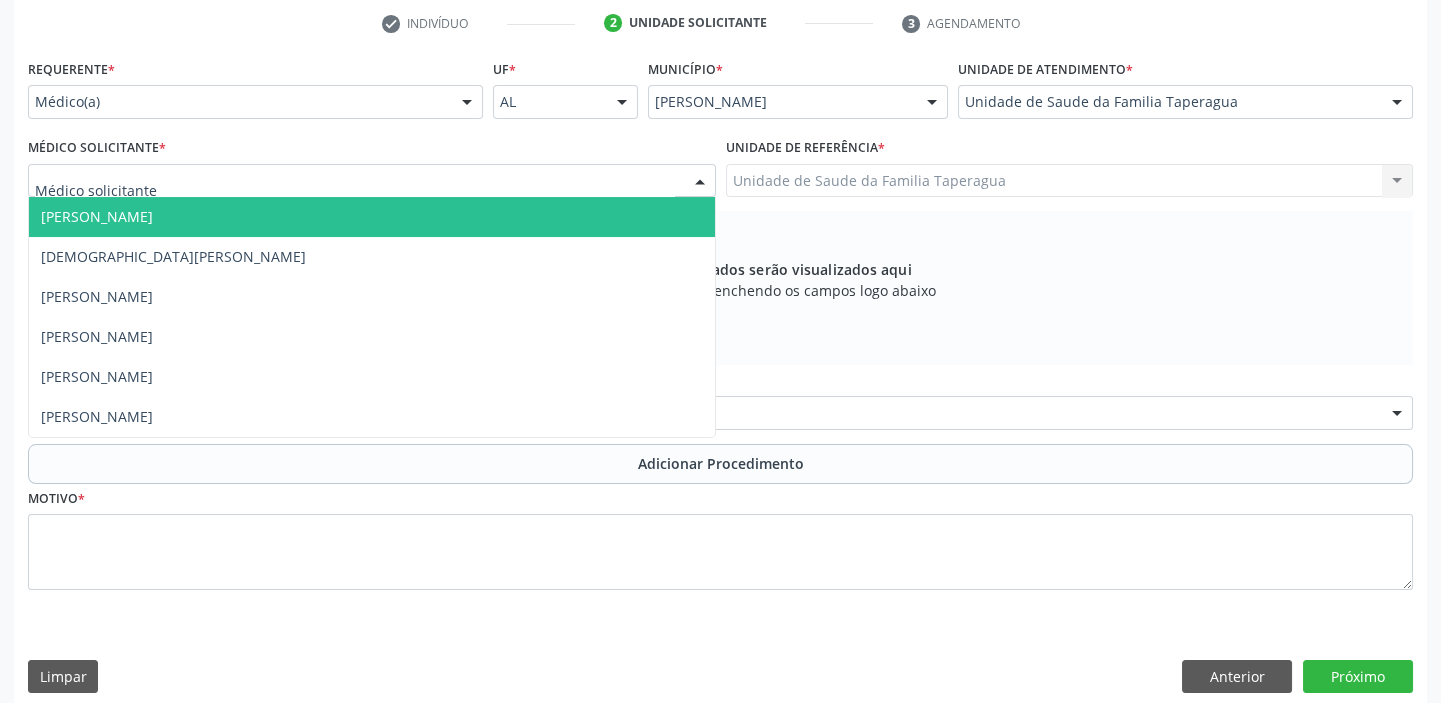 click at bounding box center [372, 181] 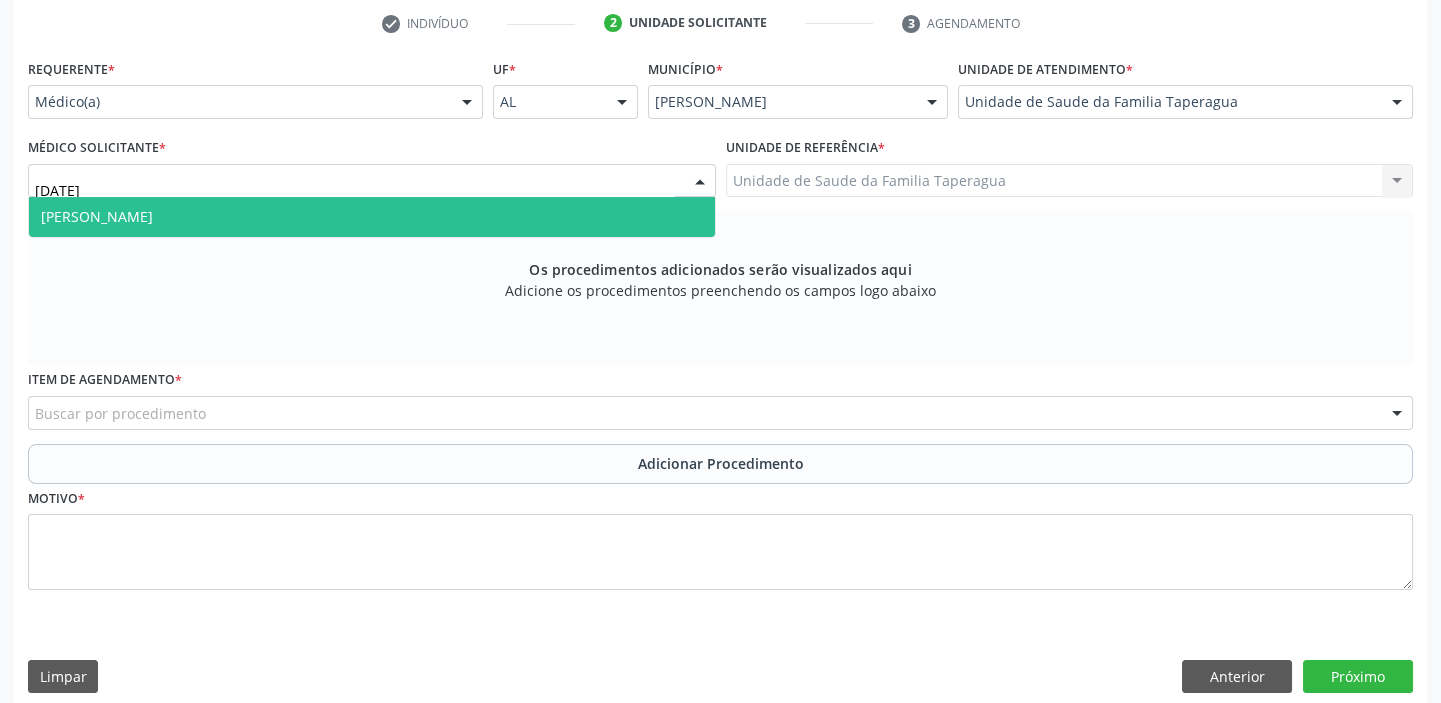 type on "JULI" 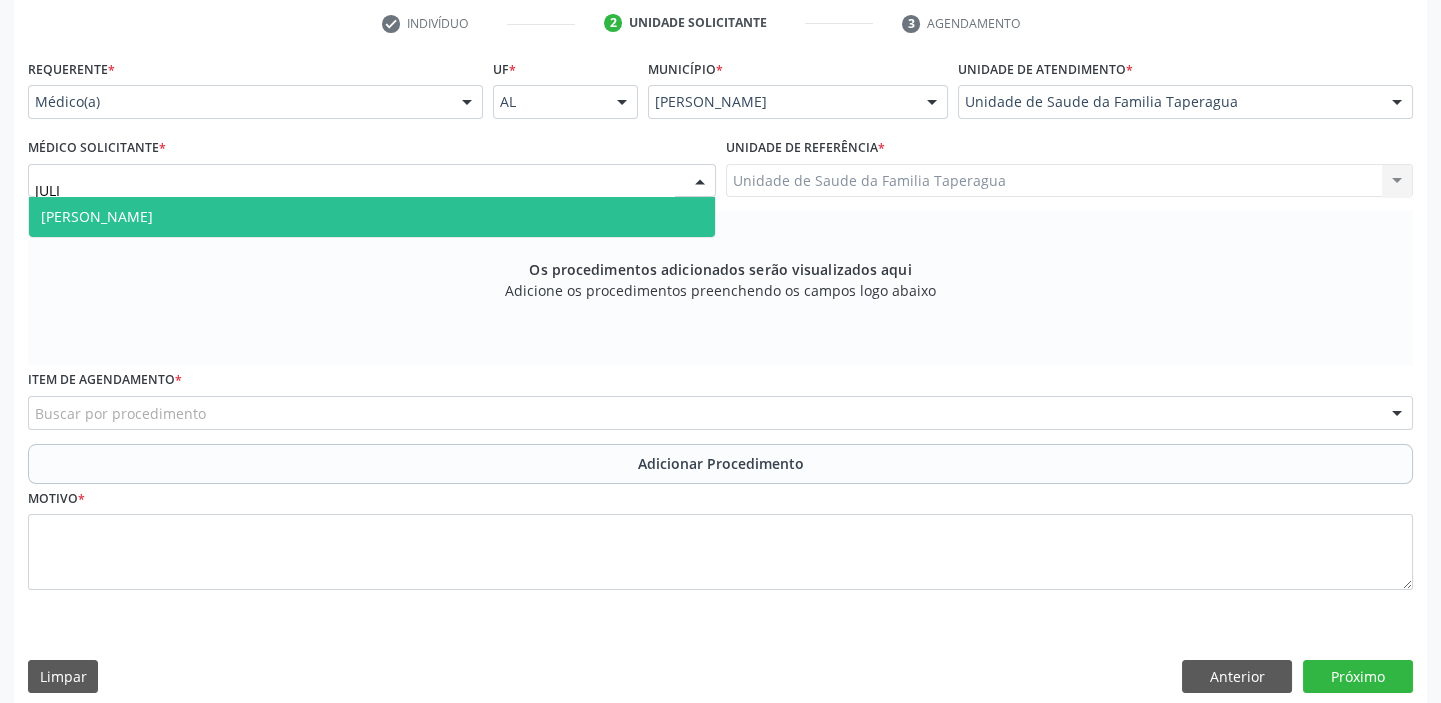 click on "[PERSON_NAME]" at bounding box center [372, 217] 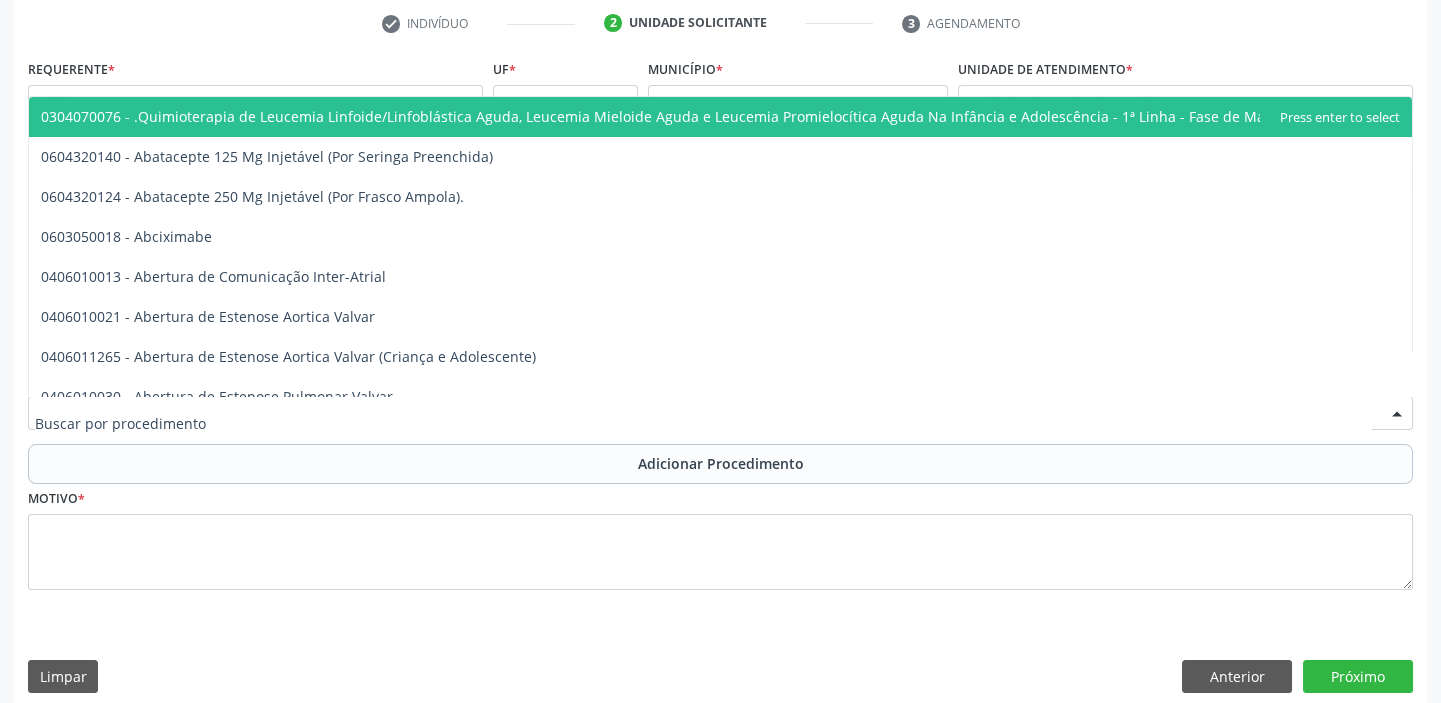click at bounding box center [720, 413] 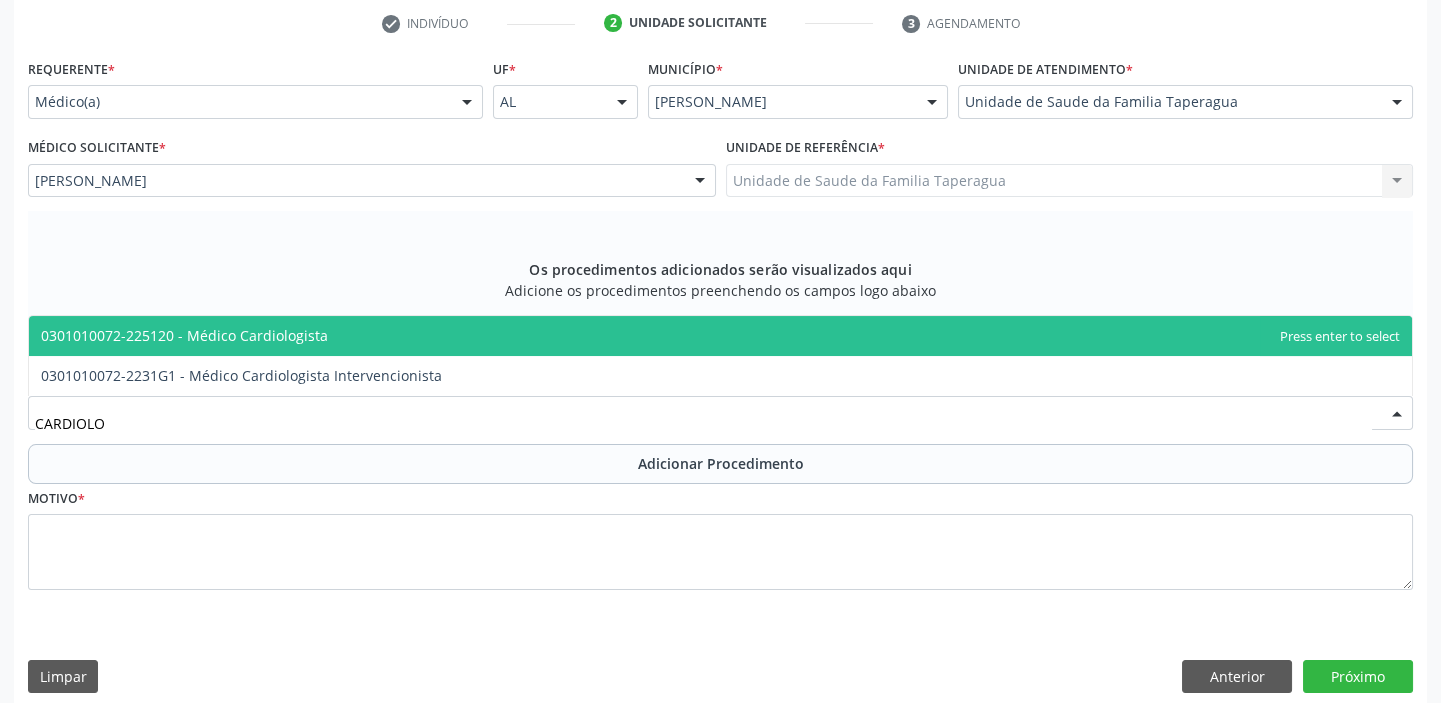 type on "CARDIOLOG" 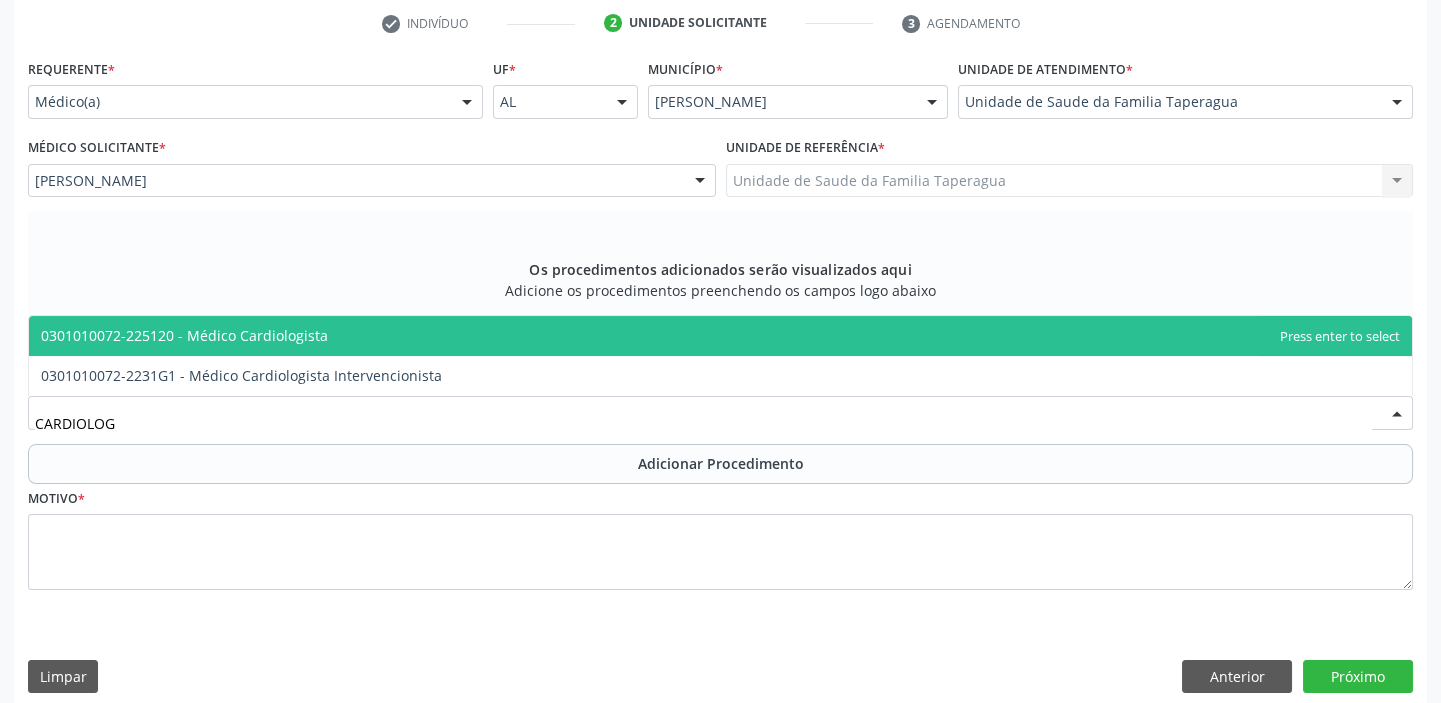 click on "0301010072-225120 - Médico Cardiologista" at bounding box center [720, 336] 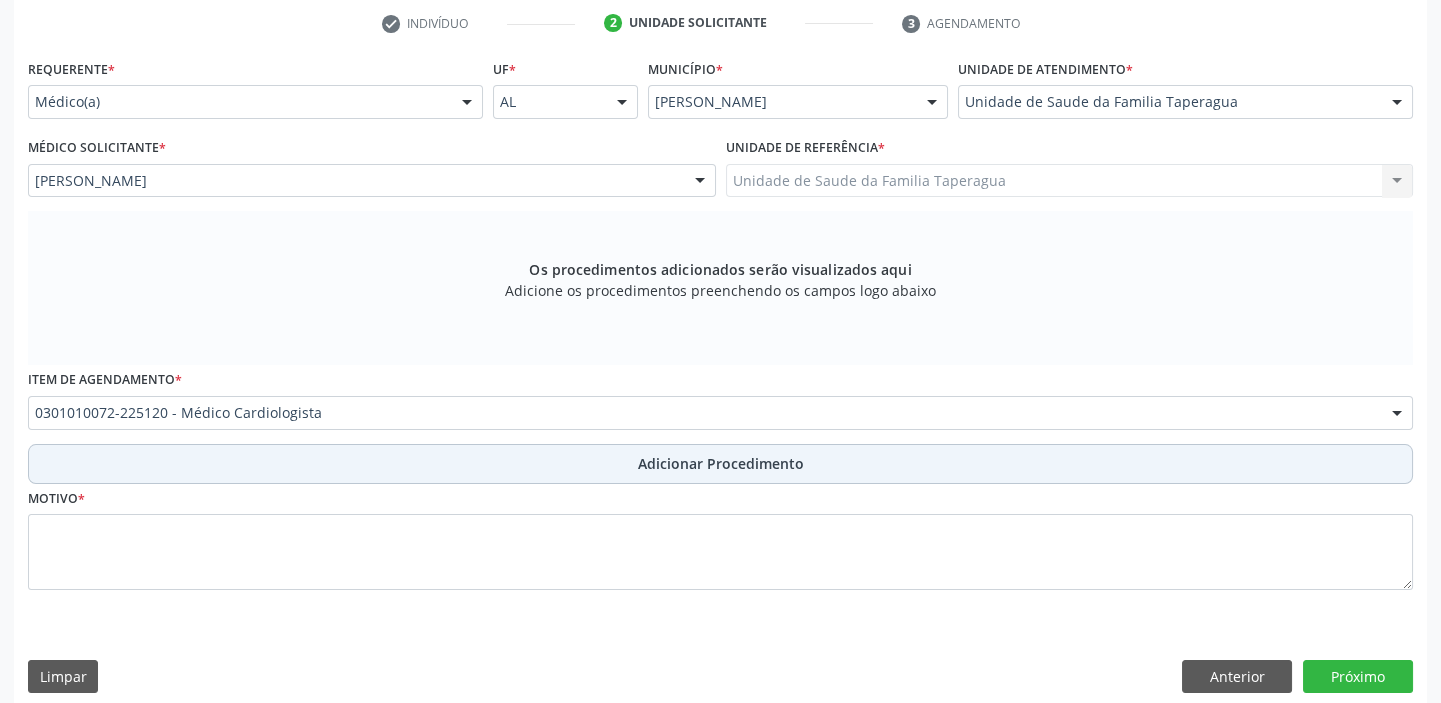 click on "Adicionar Procedimento" at bounding box center (720, 464) 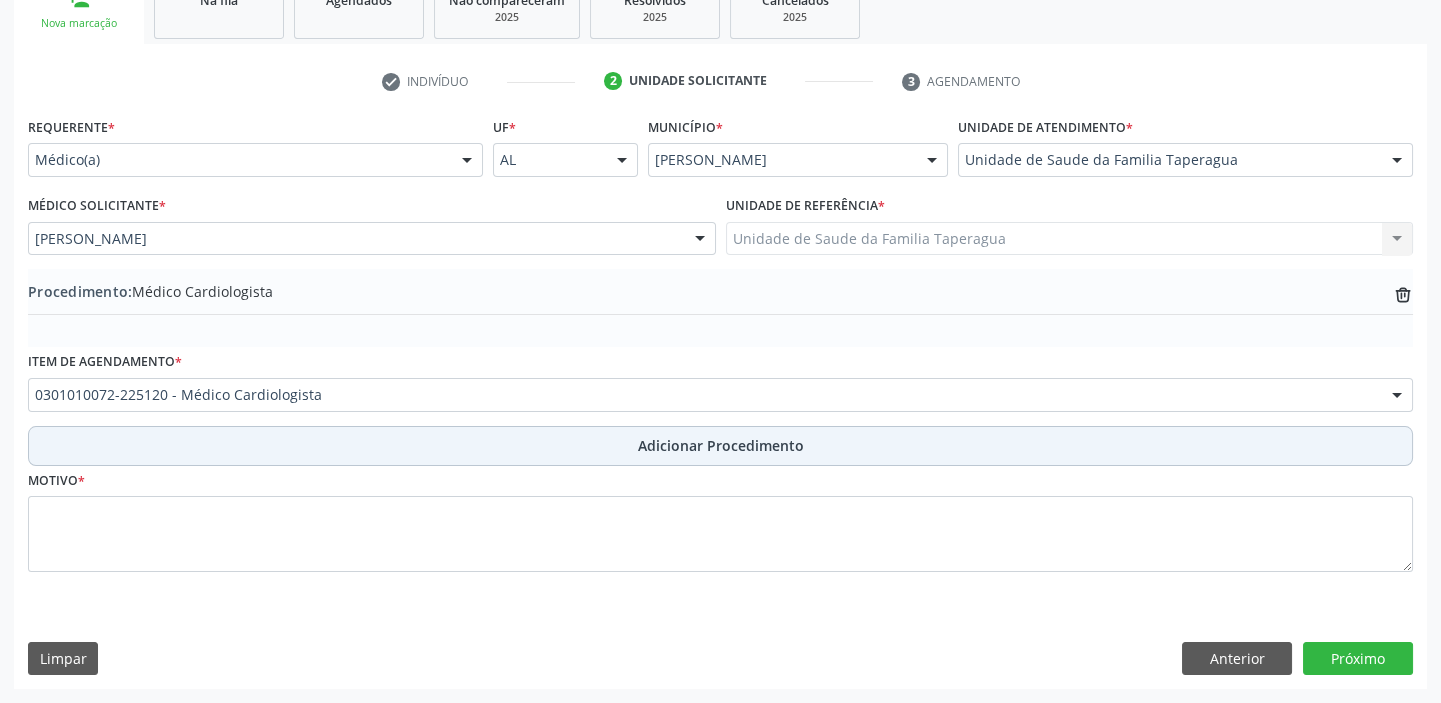 scroll, scrollTop: 349, scrollLeft: 0, axis: vertical 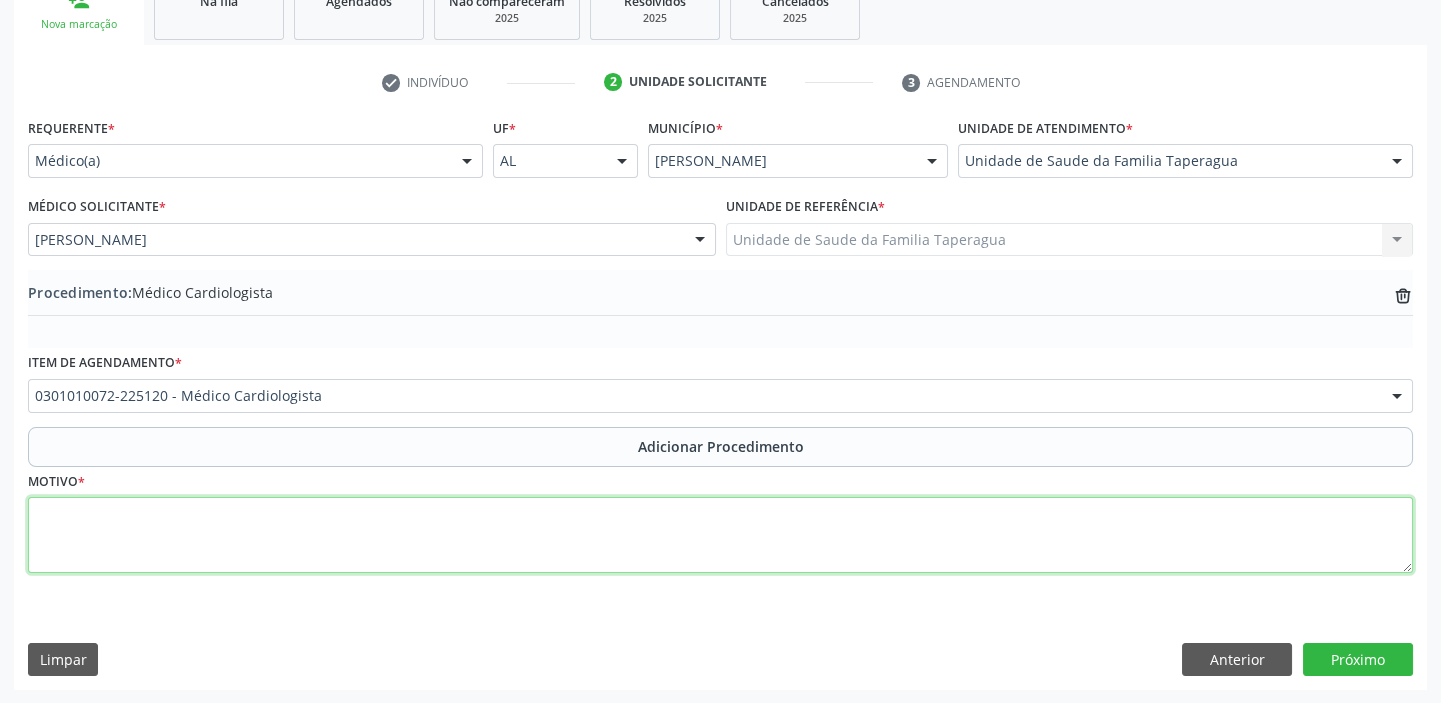 click at bounding box center [720, 535] 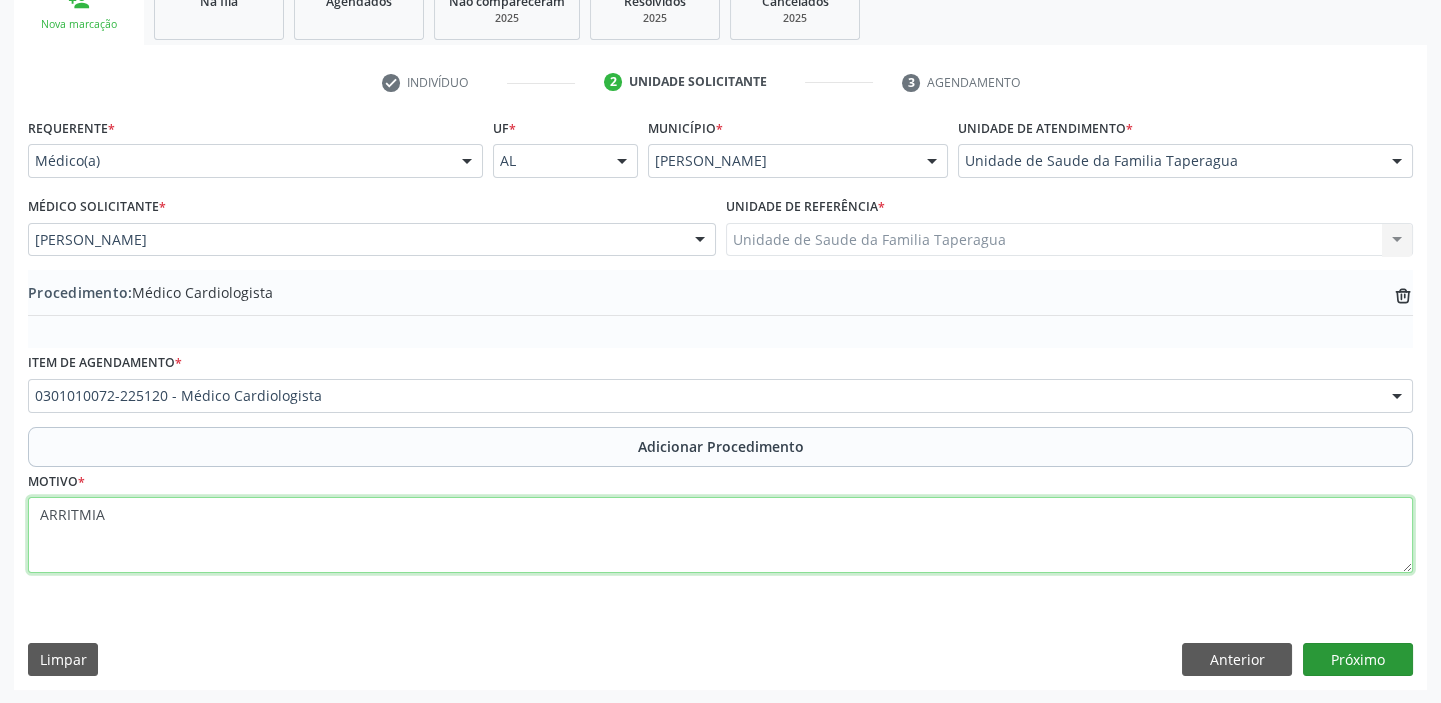 type on "ARRITMIA" 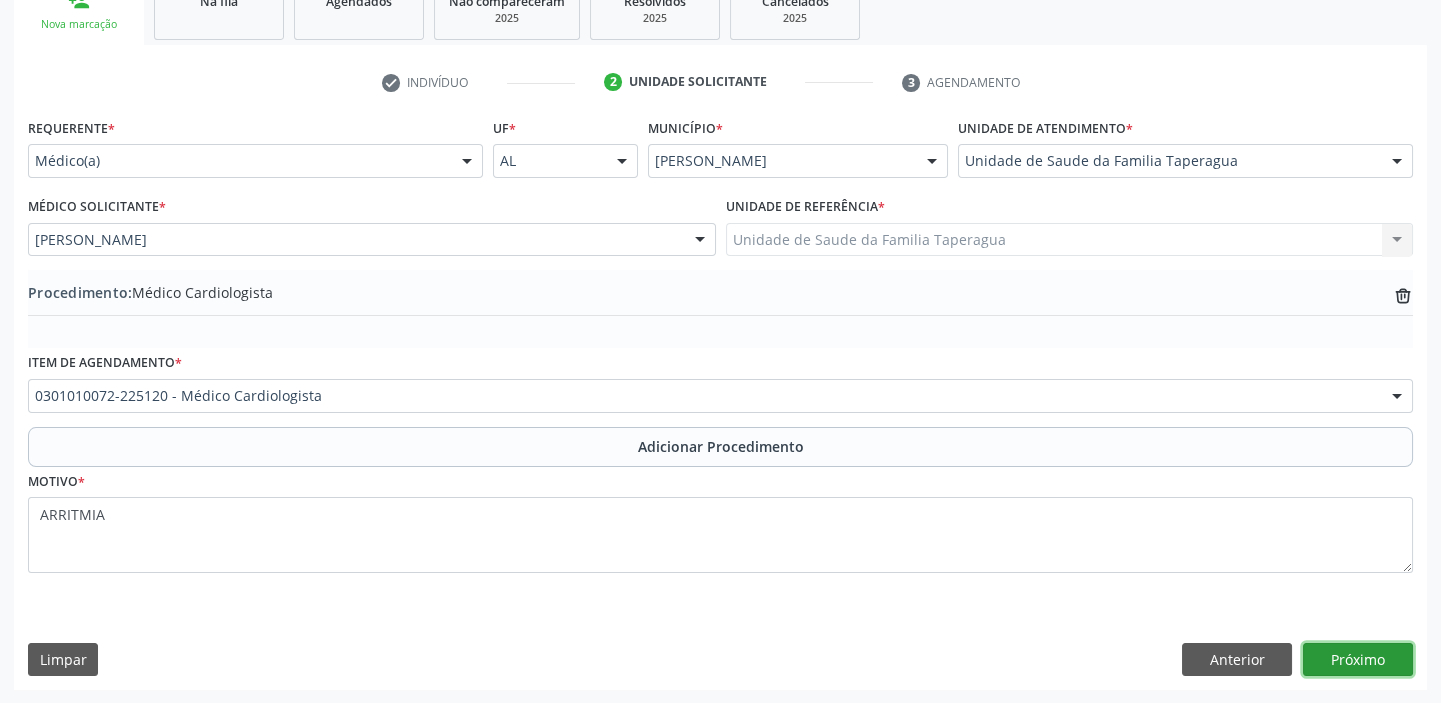 click on "Próximo" at bounding box center (1358, 660) 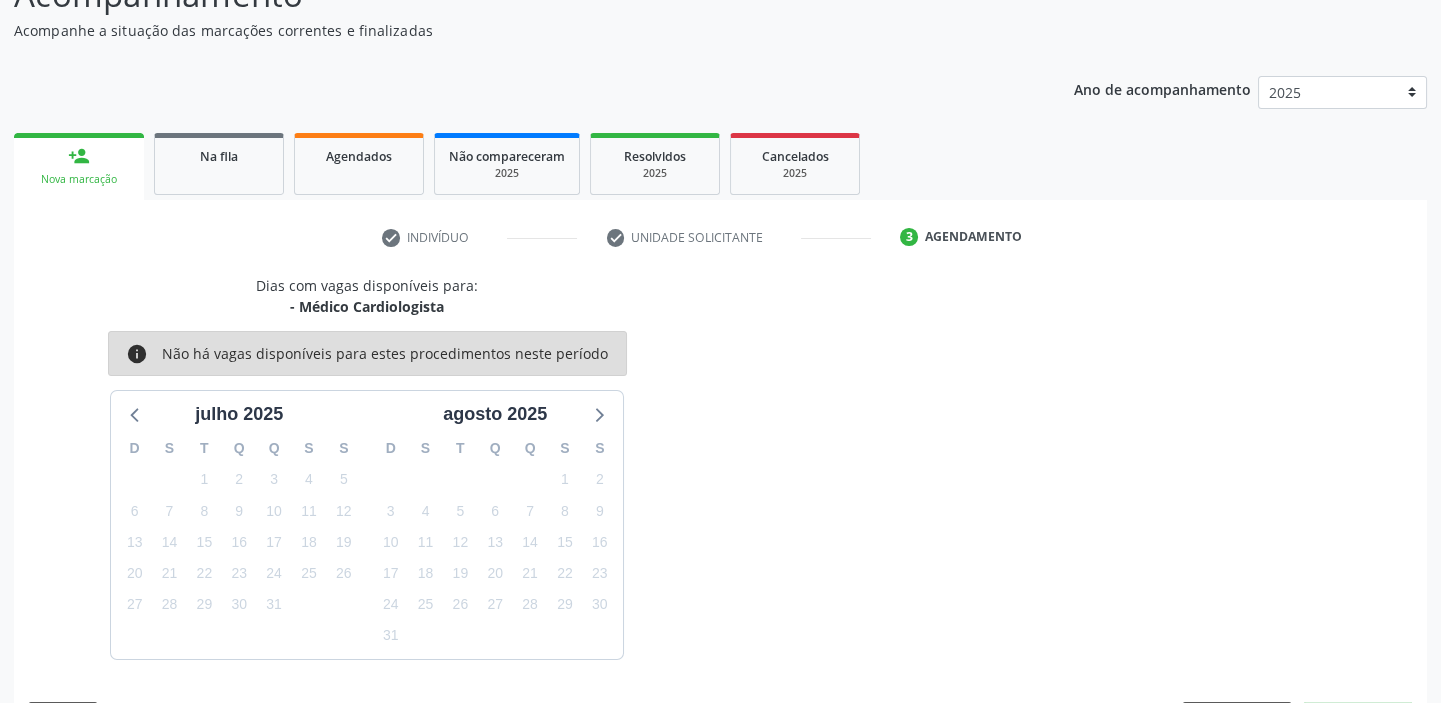 scroll, scrollTop: 252, scrollLeft: 0, axis: vertical 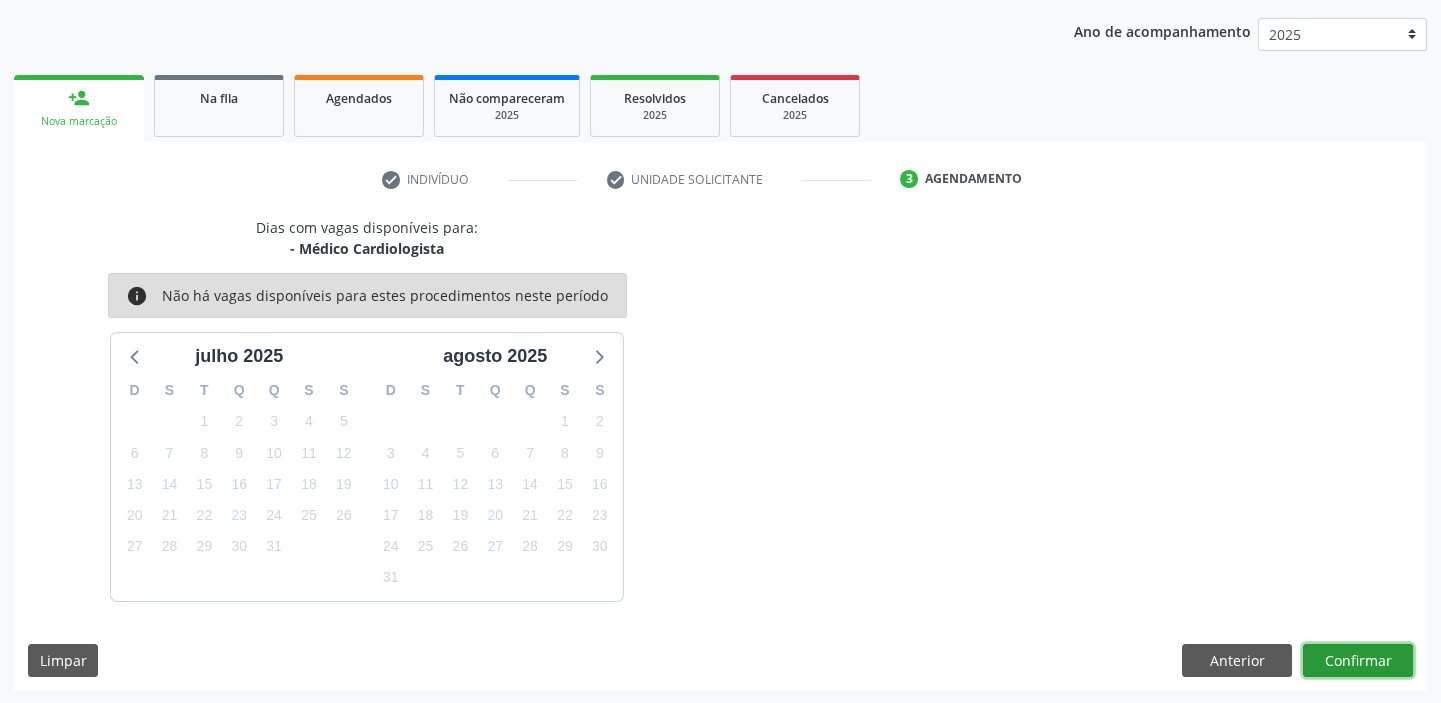 click on "Confirmar" at bounding box center [1358, 661] 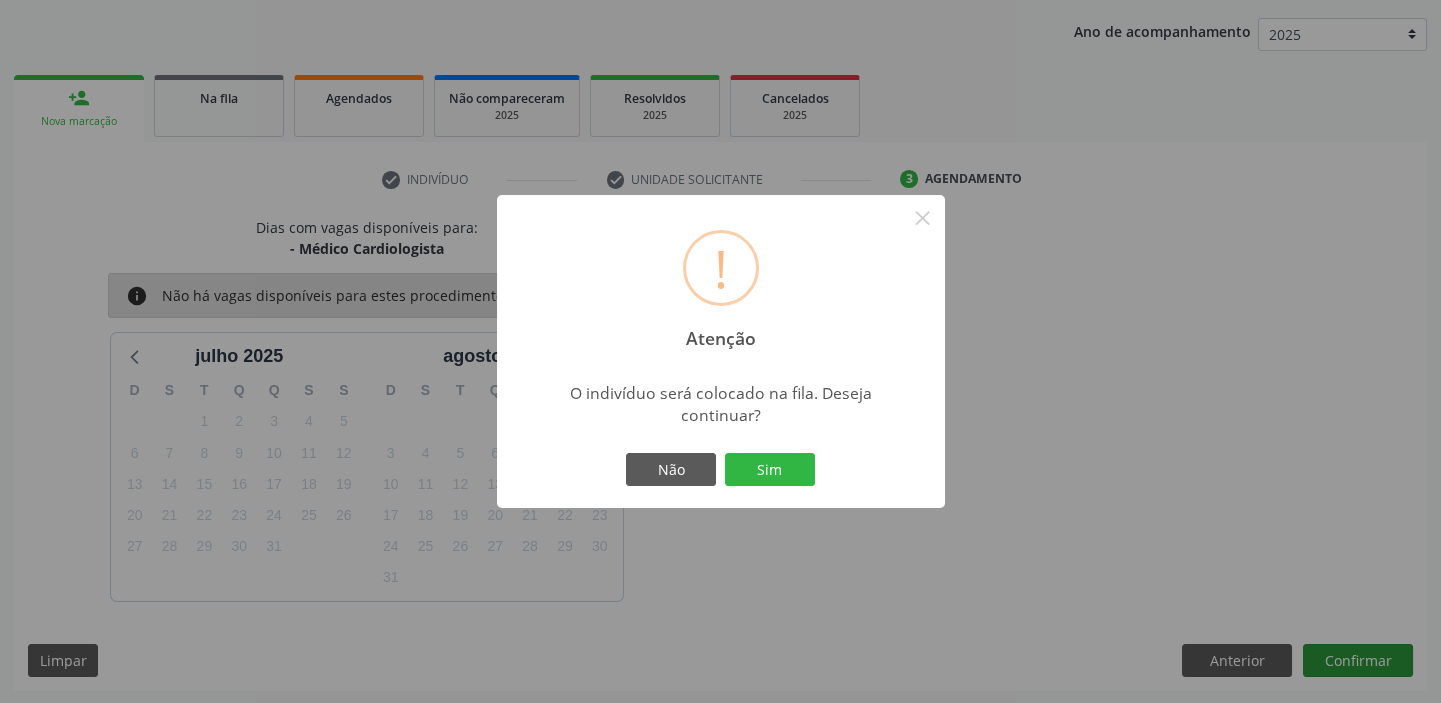 type 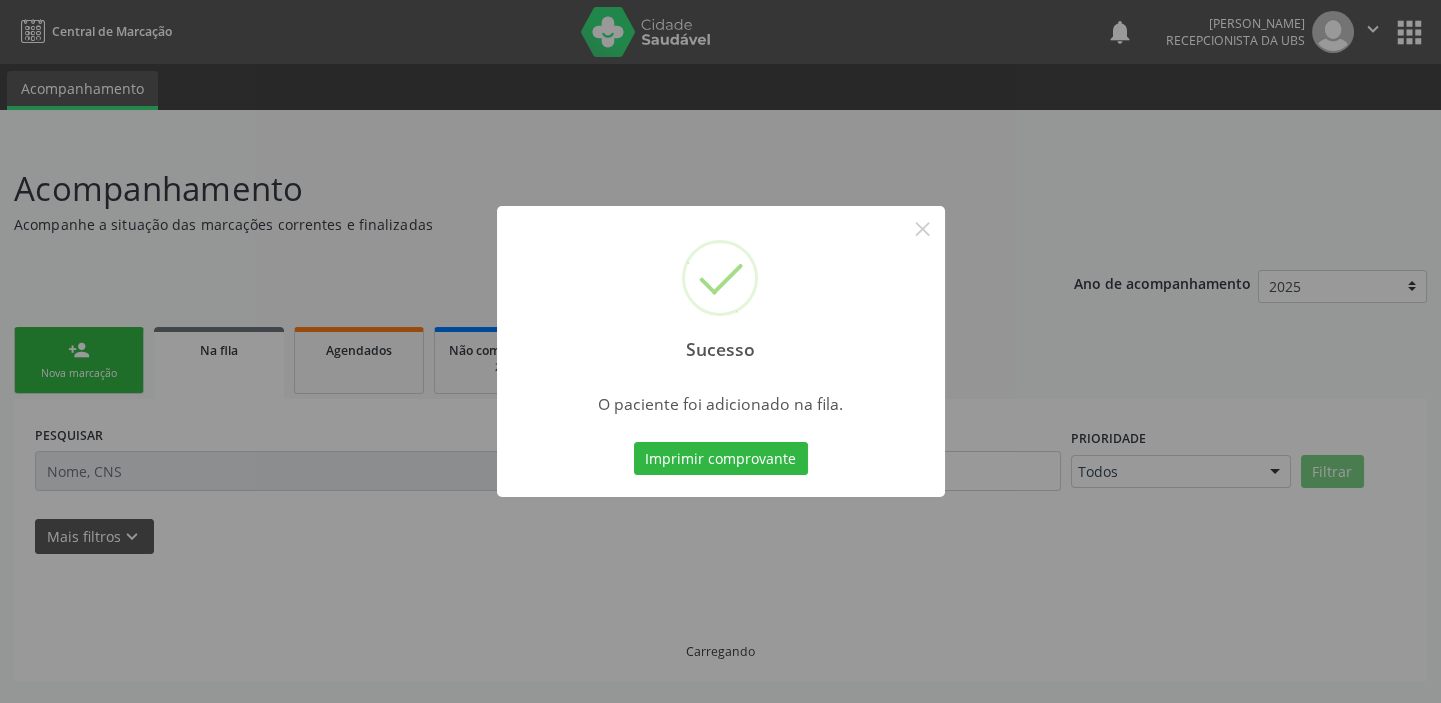 scroll, scrollTop: 0, scrollLeft: 0, axis: both 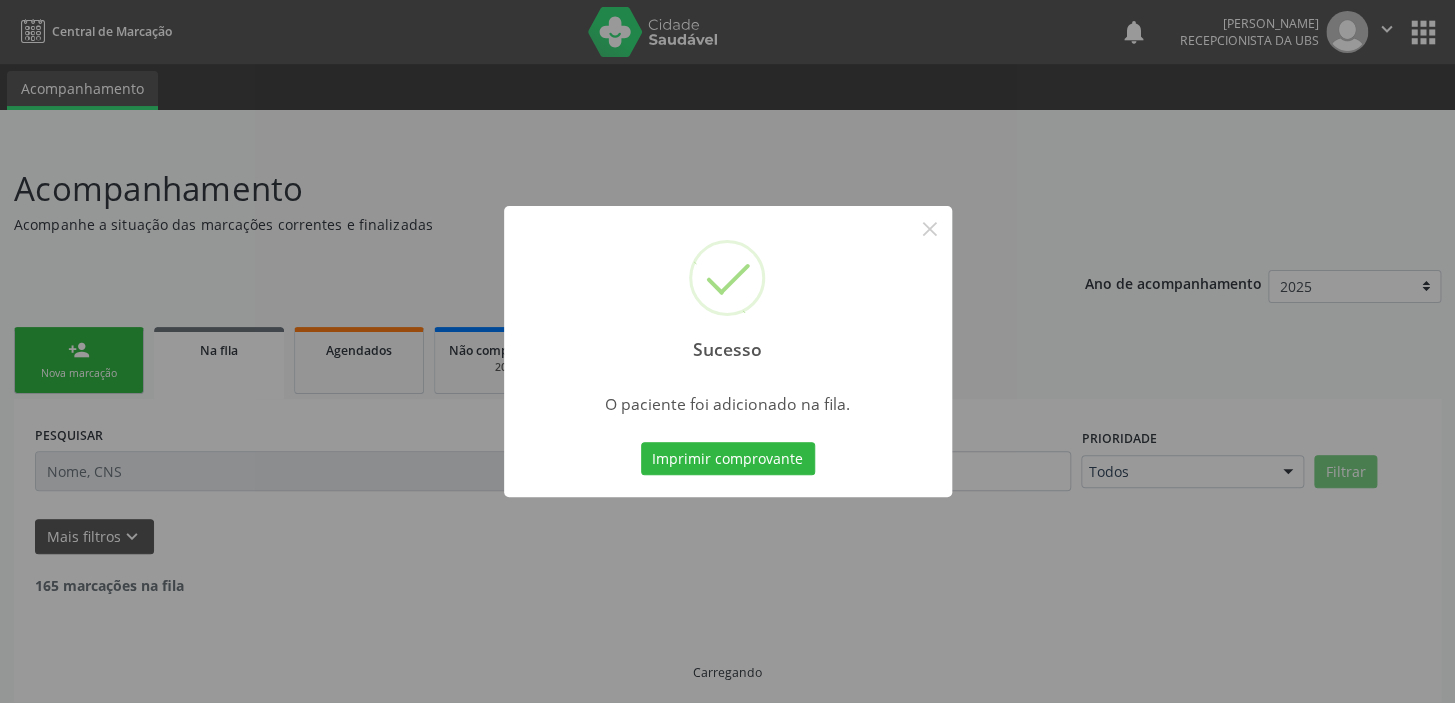 click on "Sucesso × O paciente foi adicionado na fila. Imprimir comprovante Cancel" at bounding box center (727, 351) 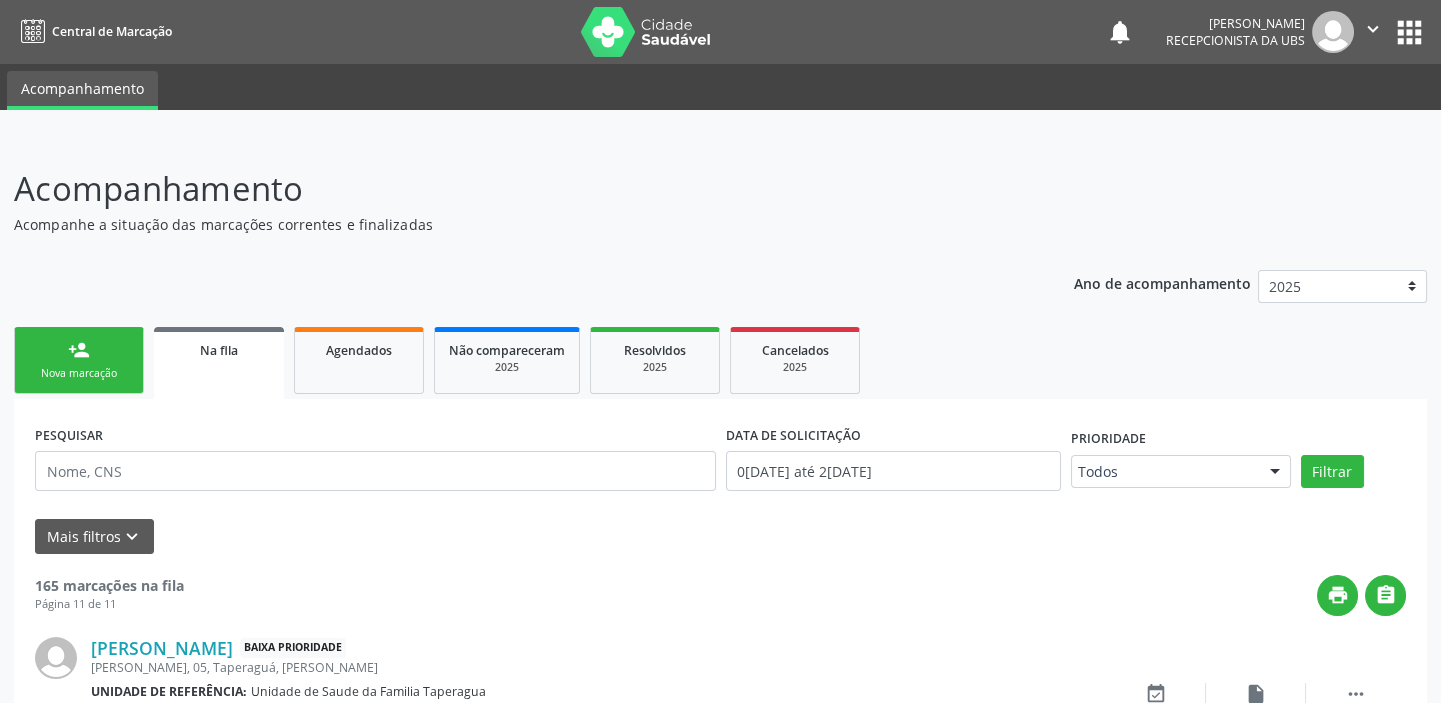 click on "person_add
Nova marcação" at bounding box center (79, 360) 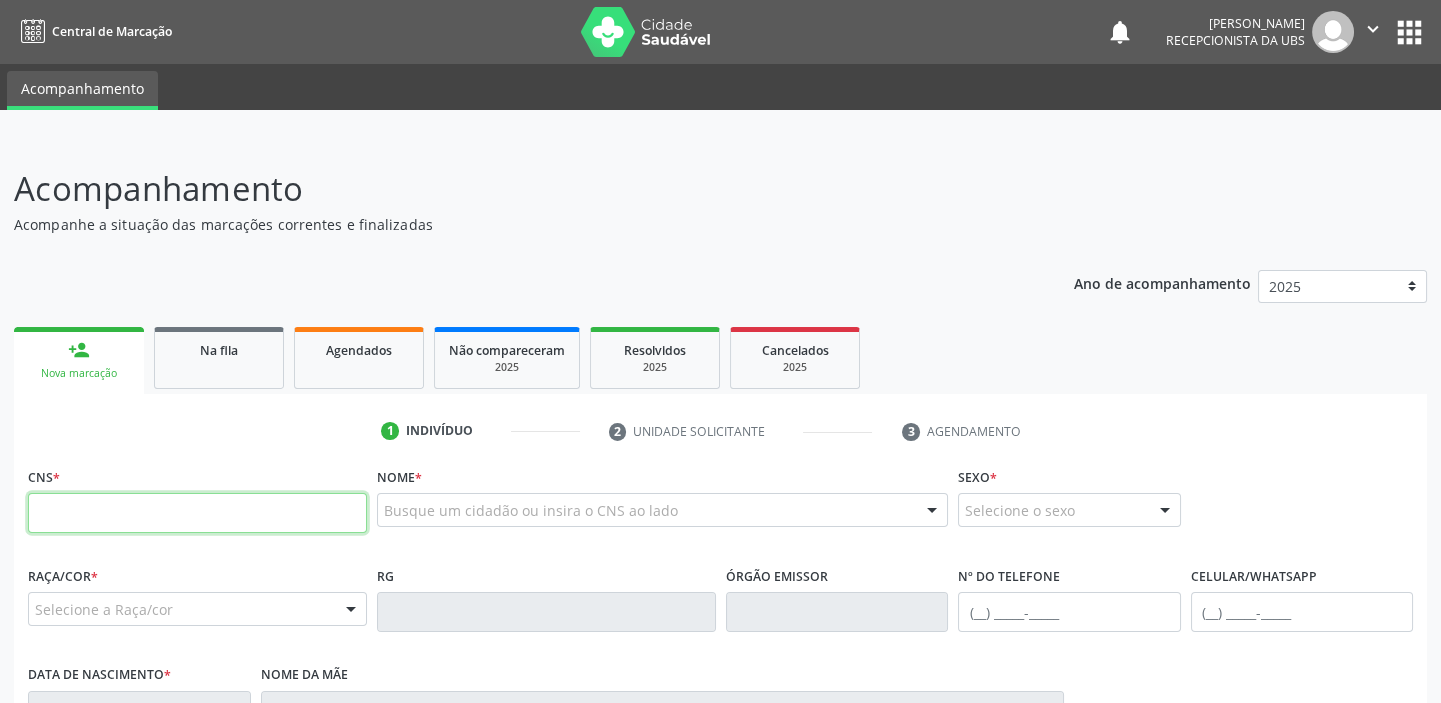 click at bounding box center [197, 513] 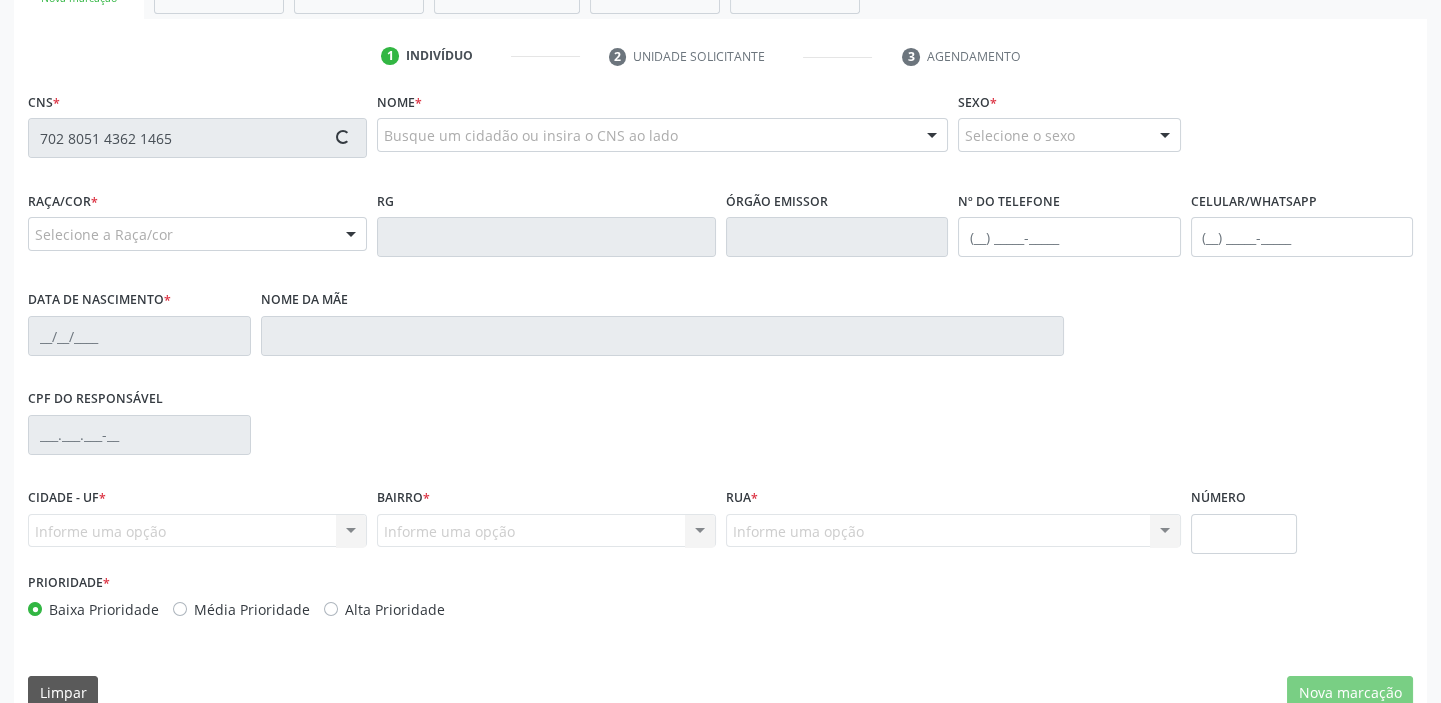 scroll, scrollTop: 408, scrollLeft: 0, axis: vertical 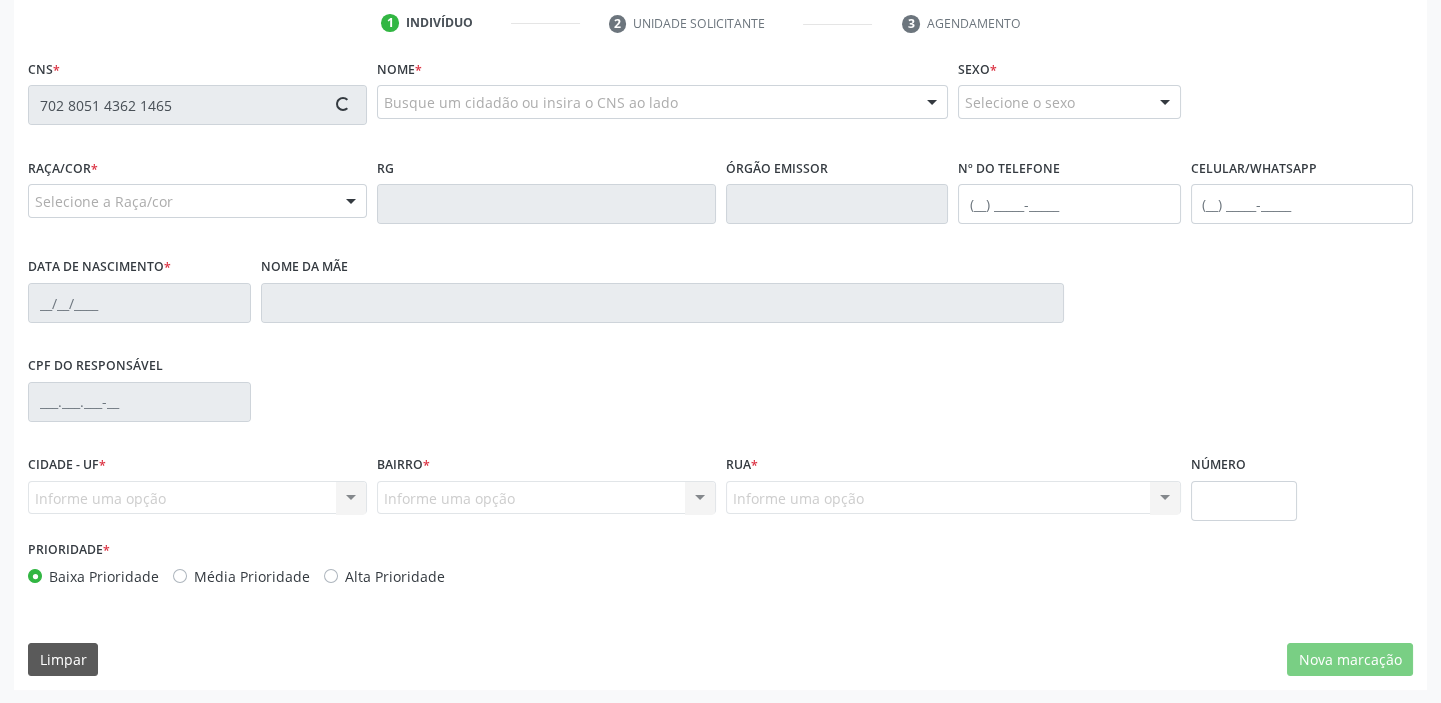 type on "702 8051 4362 1465" 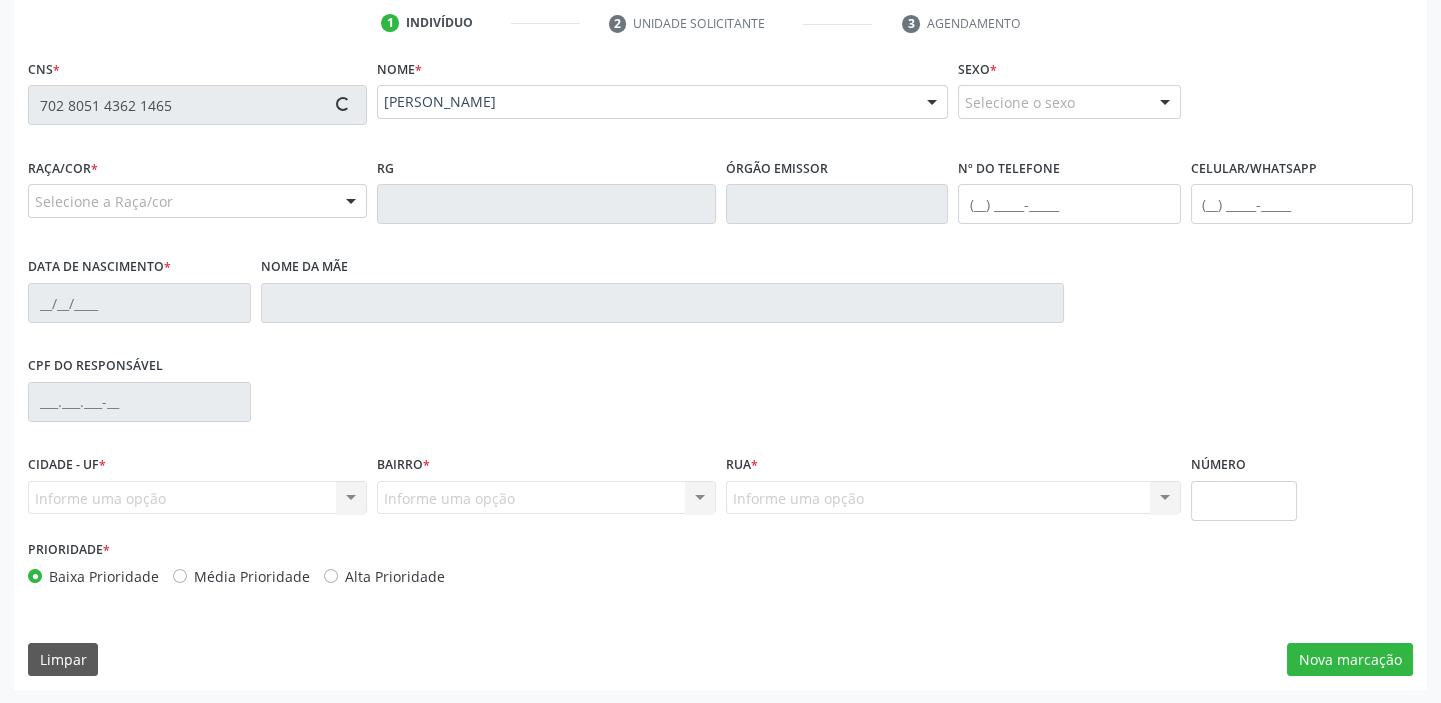 type on "(82) 99374-4314" 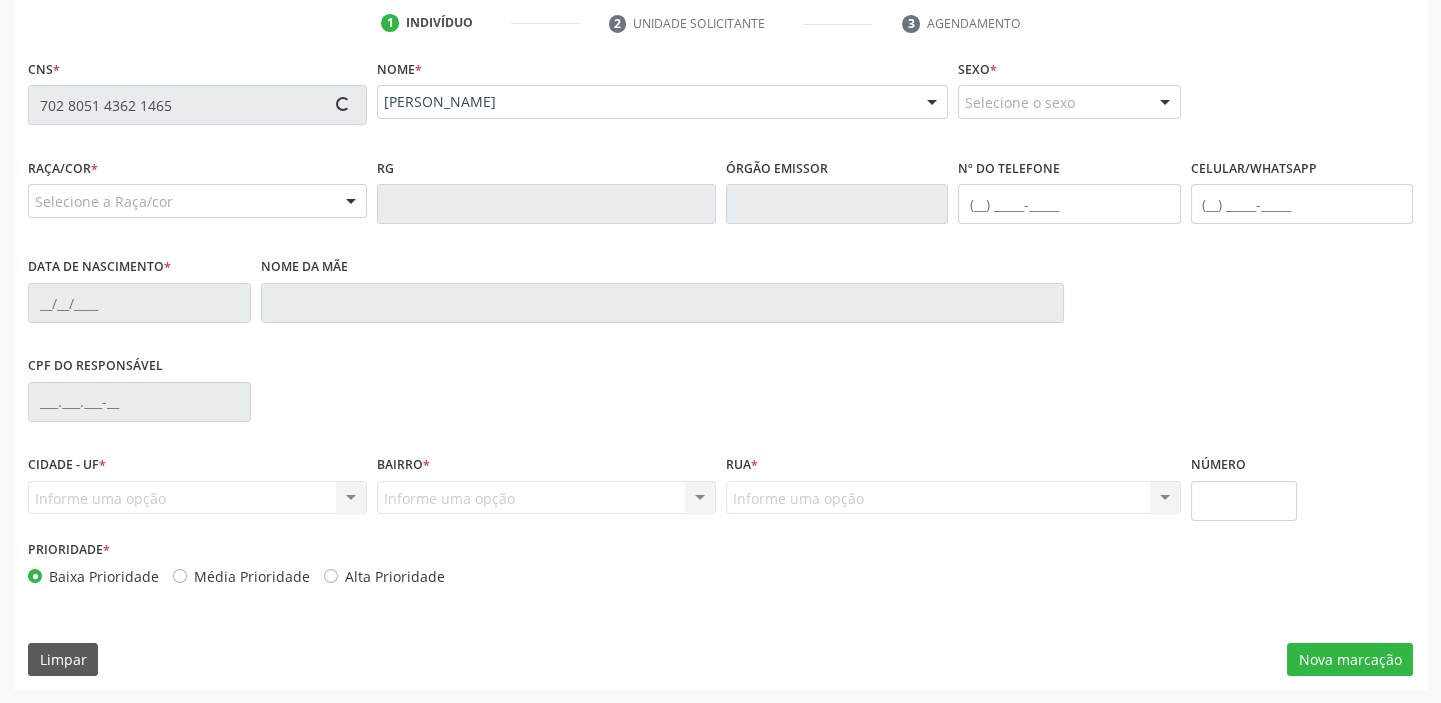 type on "20/11/1971" 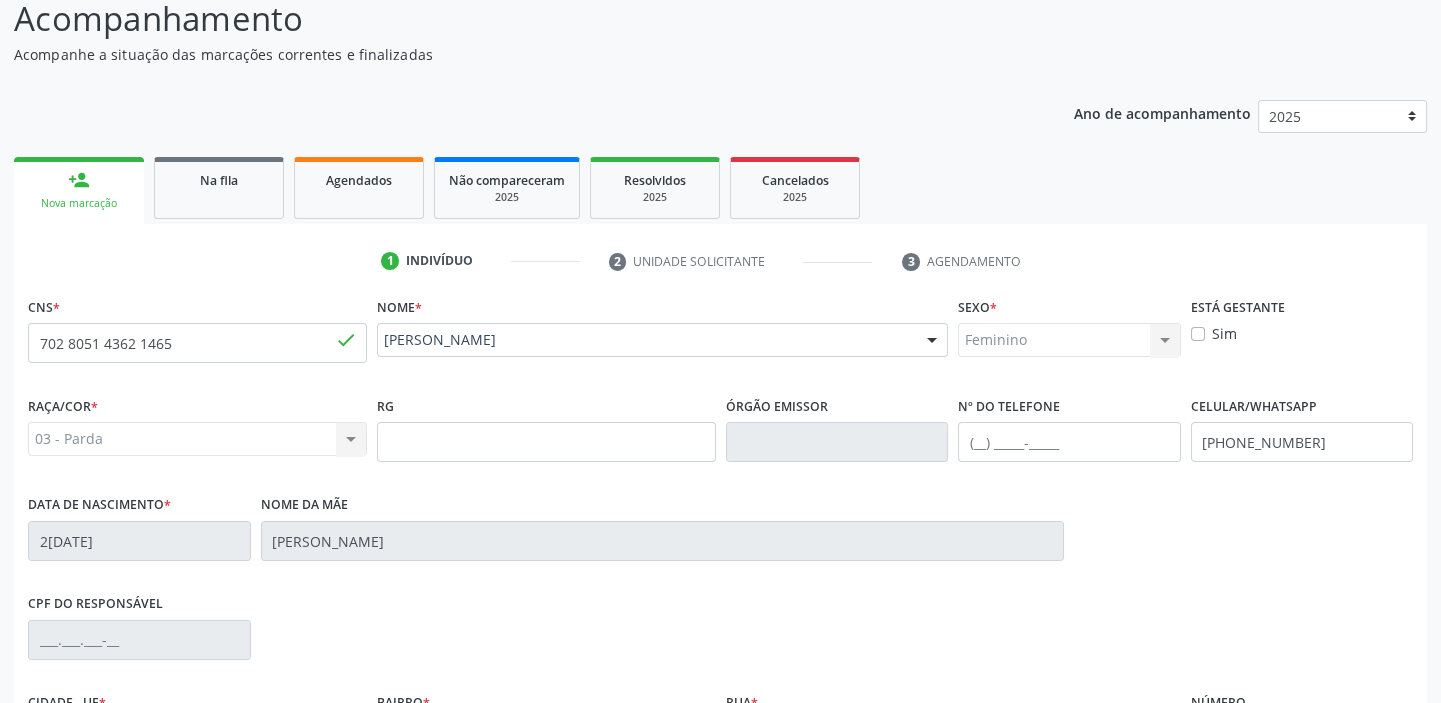scroll, scrollTop: 408, scrollLeft: 0, axis: vertical 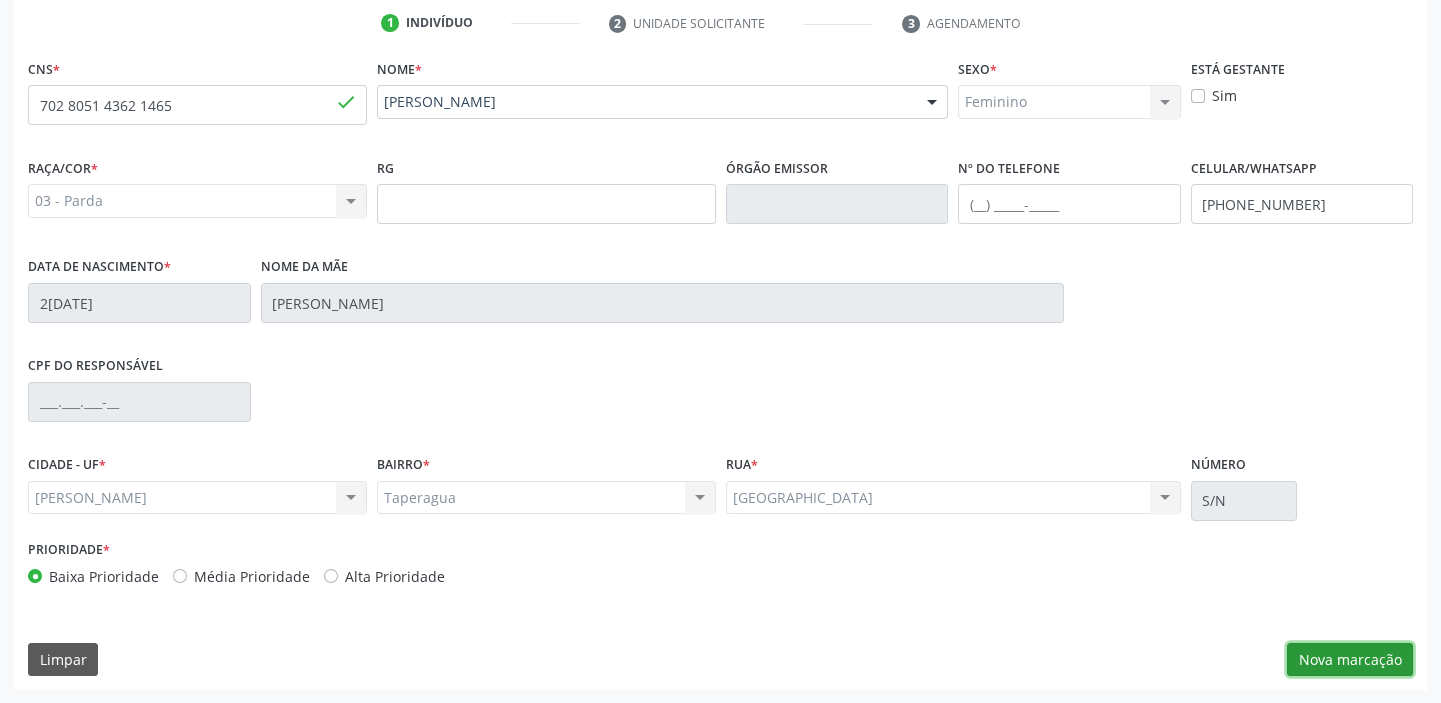 click on "Nova marcação" at bounding box center [1350, 660] 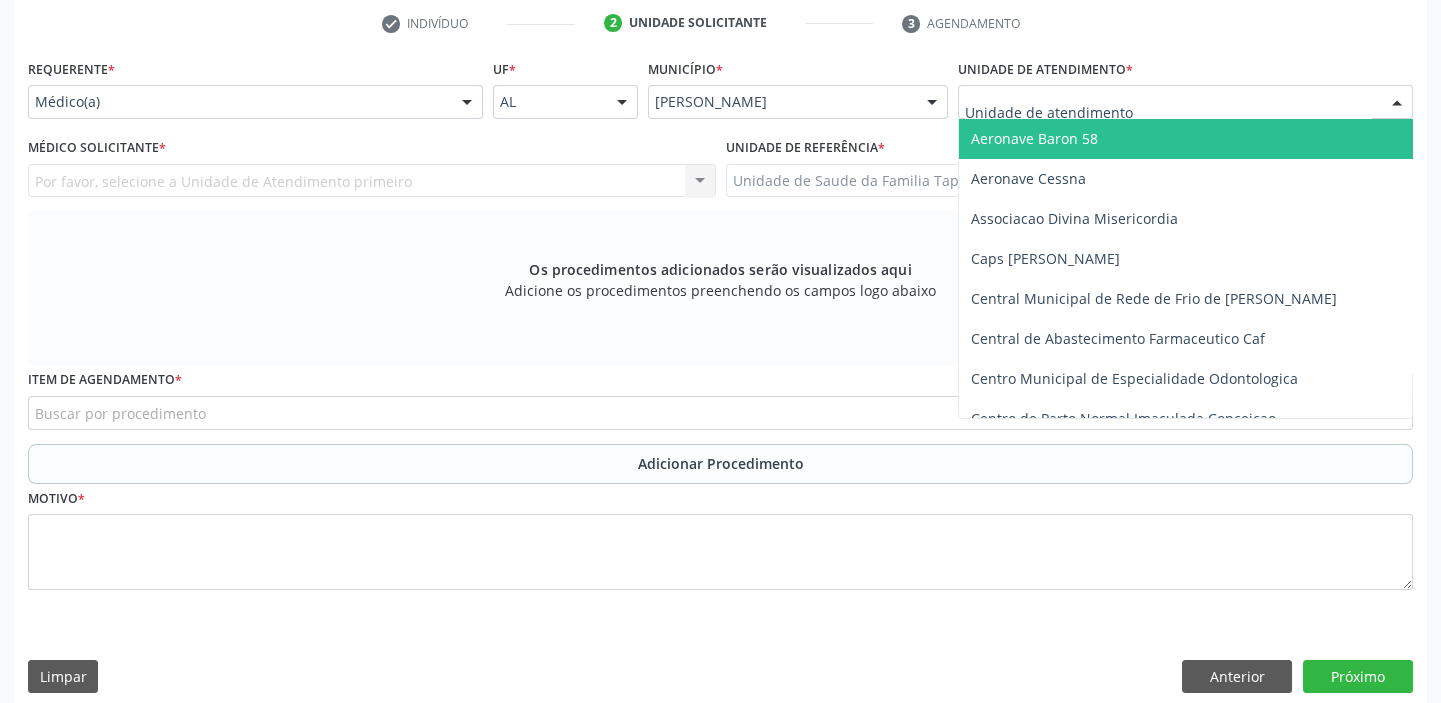click at bounding box center (1185, 102) 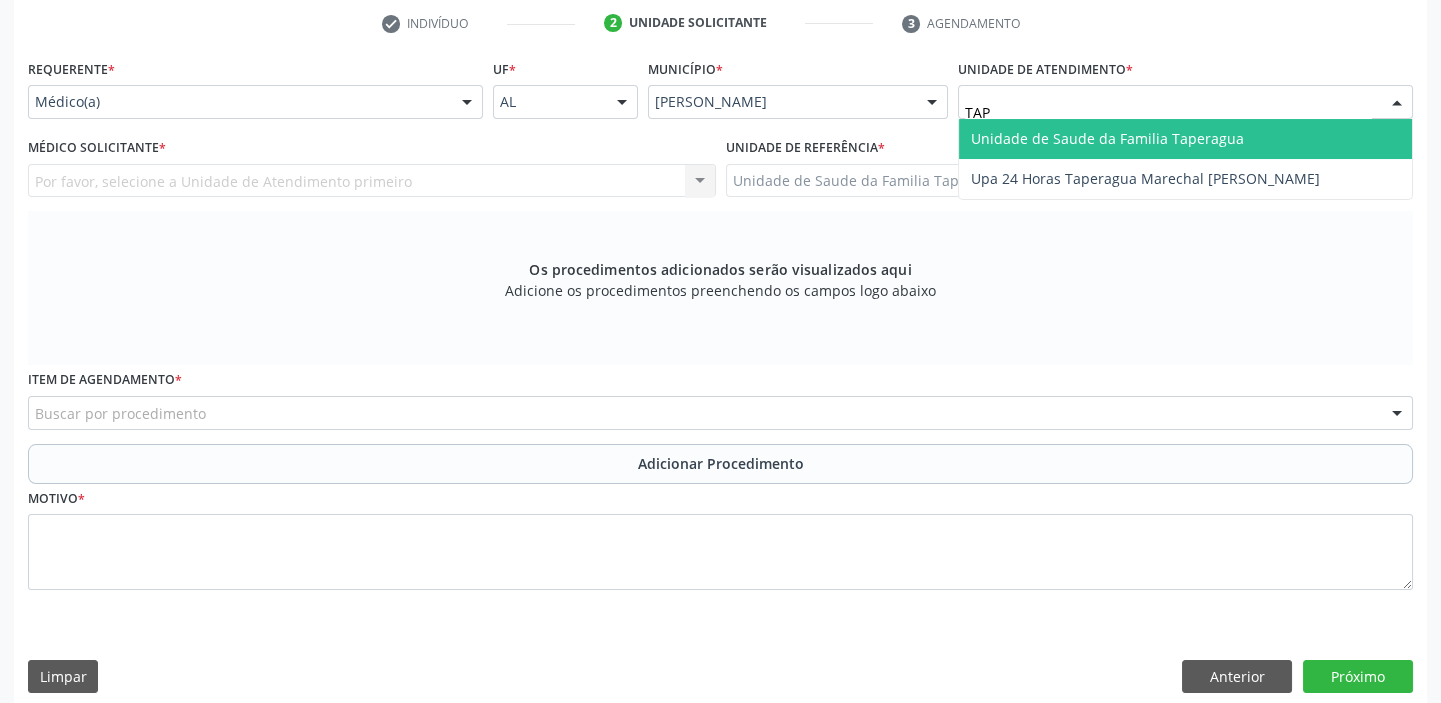 type on "TAPE" 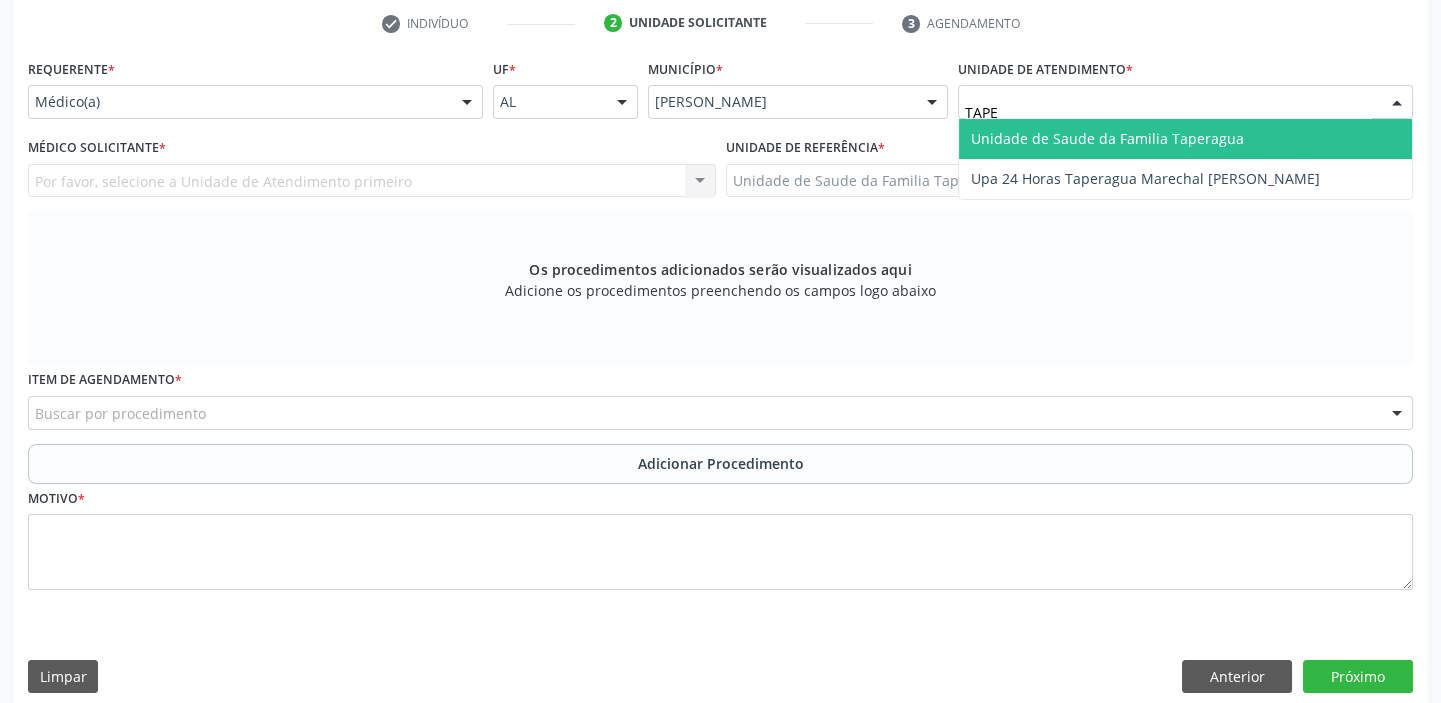 click on "Unidade de Saude da Familia Taperagua" at bounding box center [1107, 138] 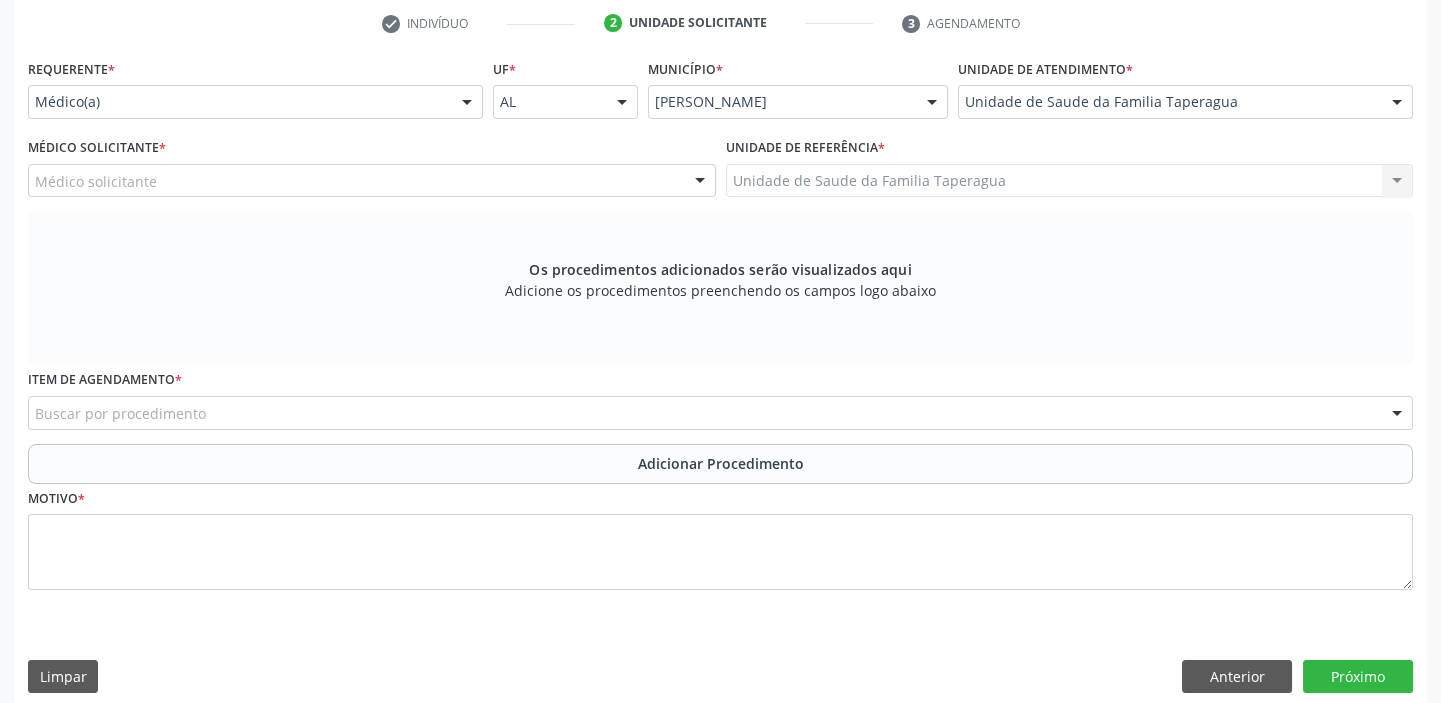 click on "Médico solicitante" at bounding box center [372, 181] 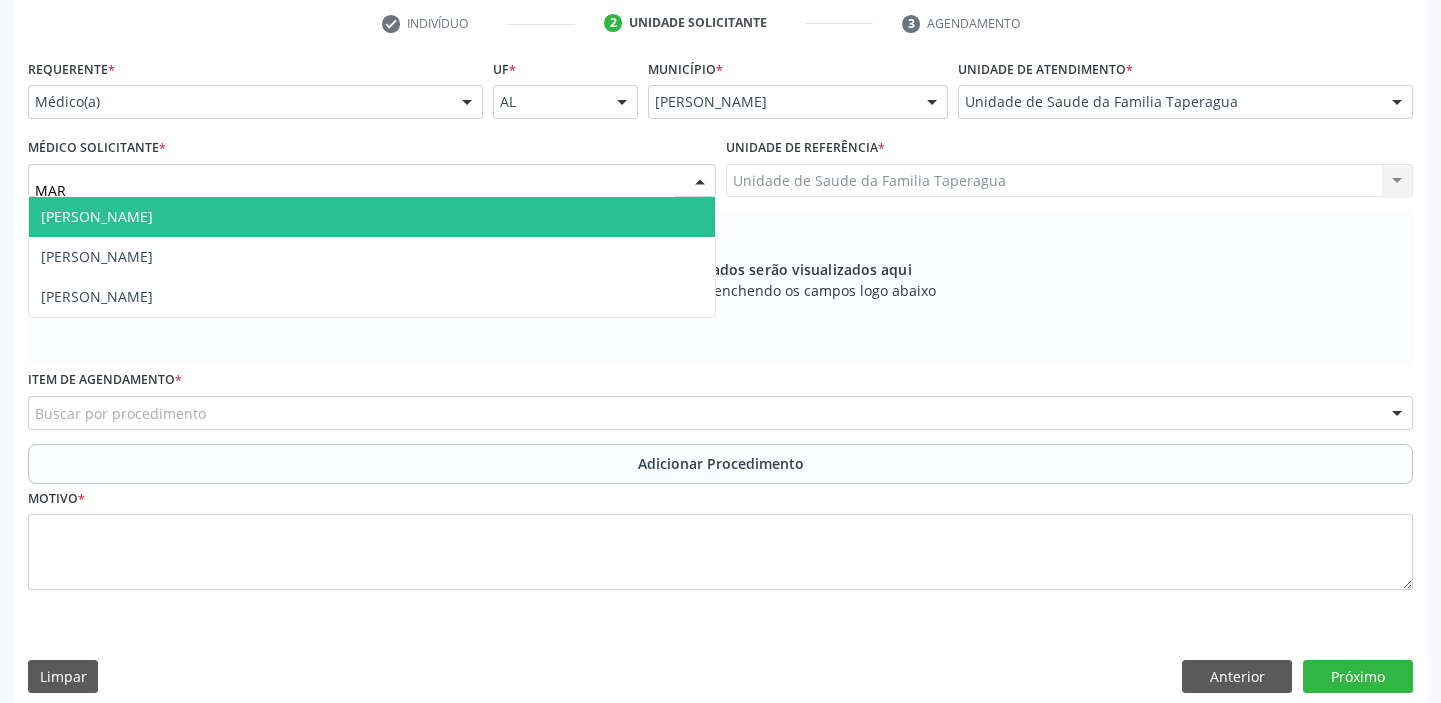 type on "MART" 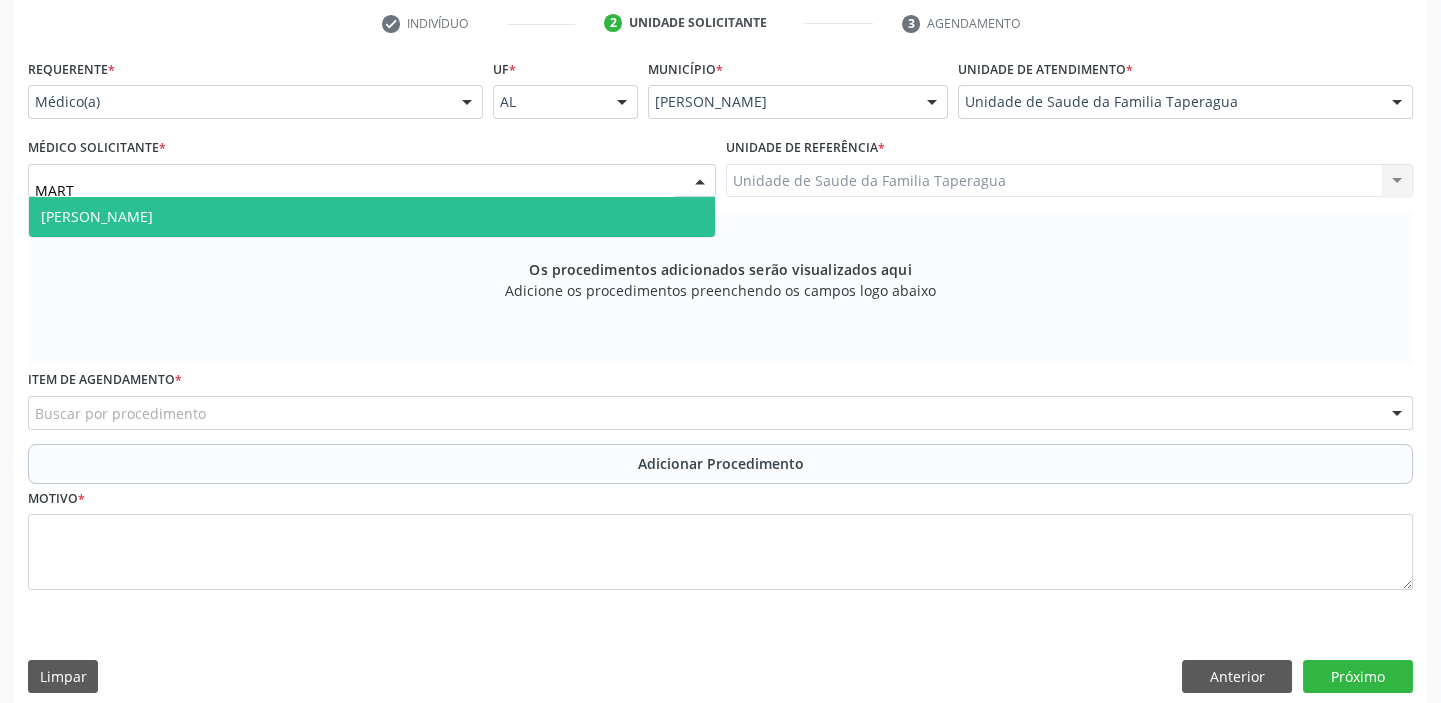 click on "[PERSON_NAME]" at bounding box center [372, 217] 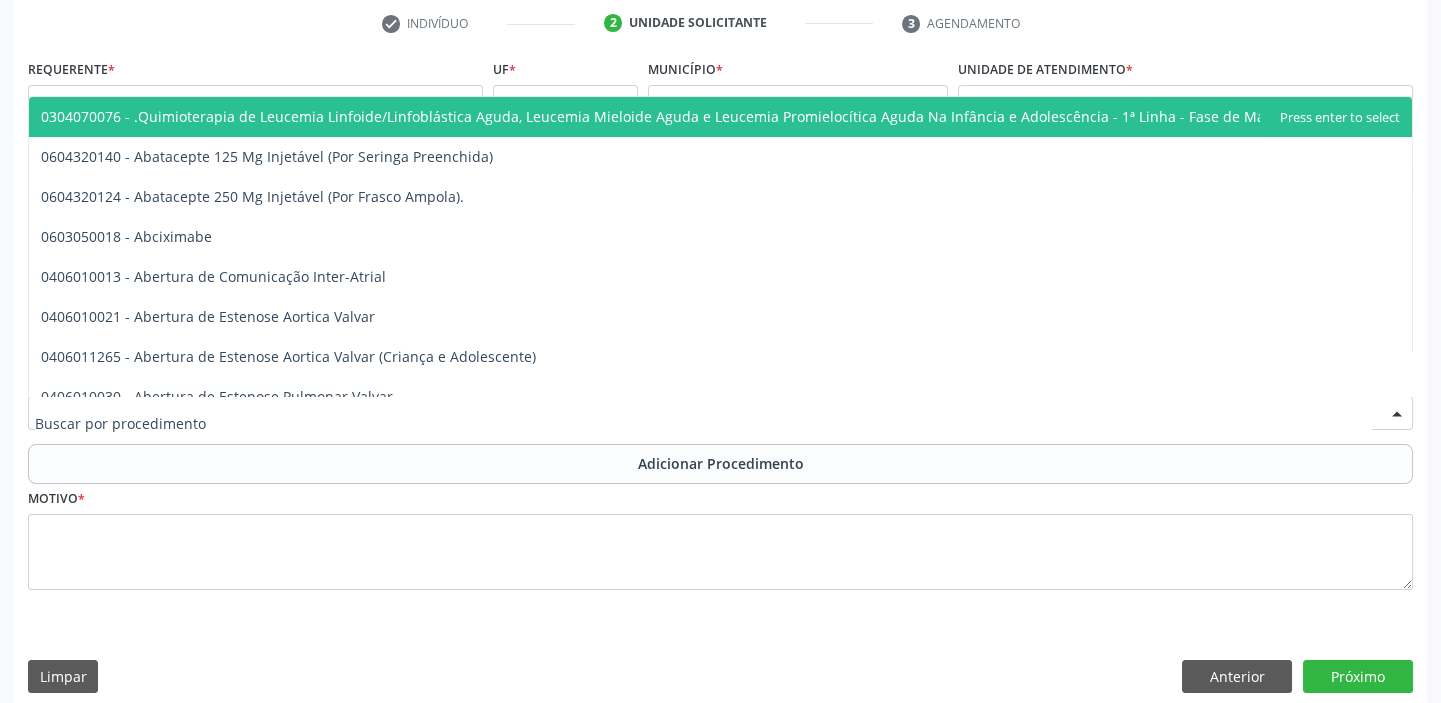 click at bounding box center [720, 413] 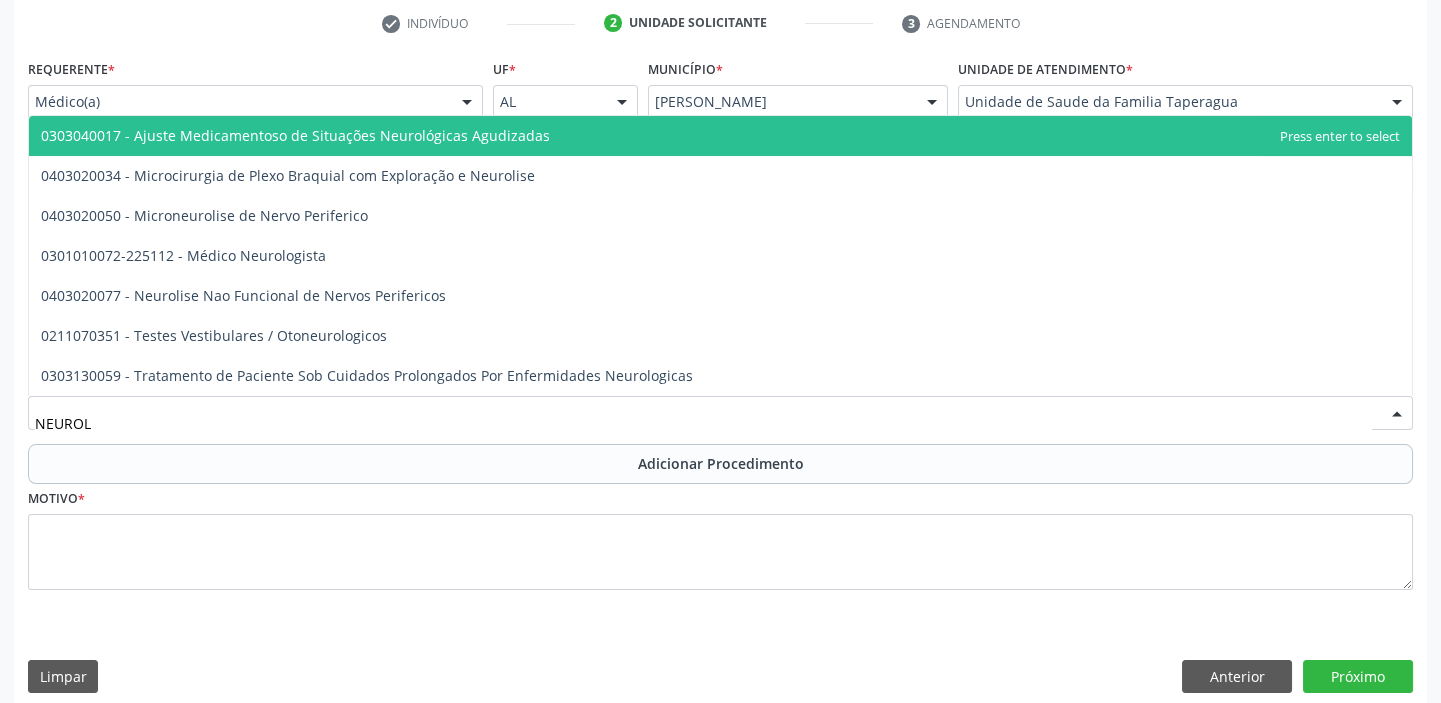 type on "NEUROLO" 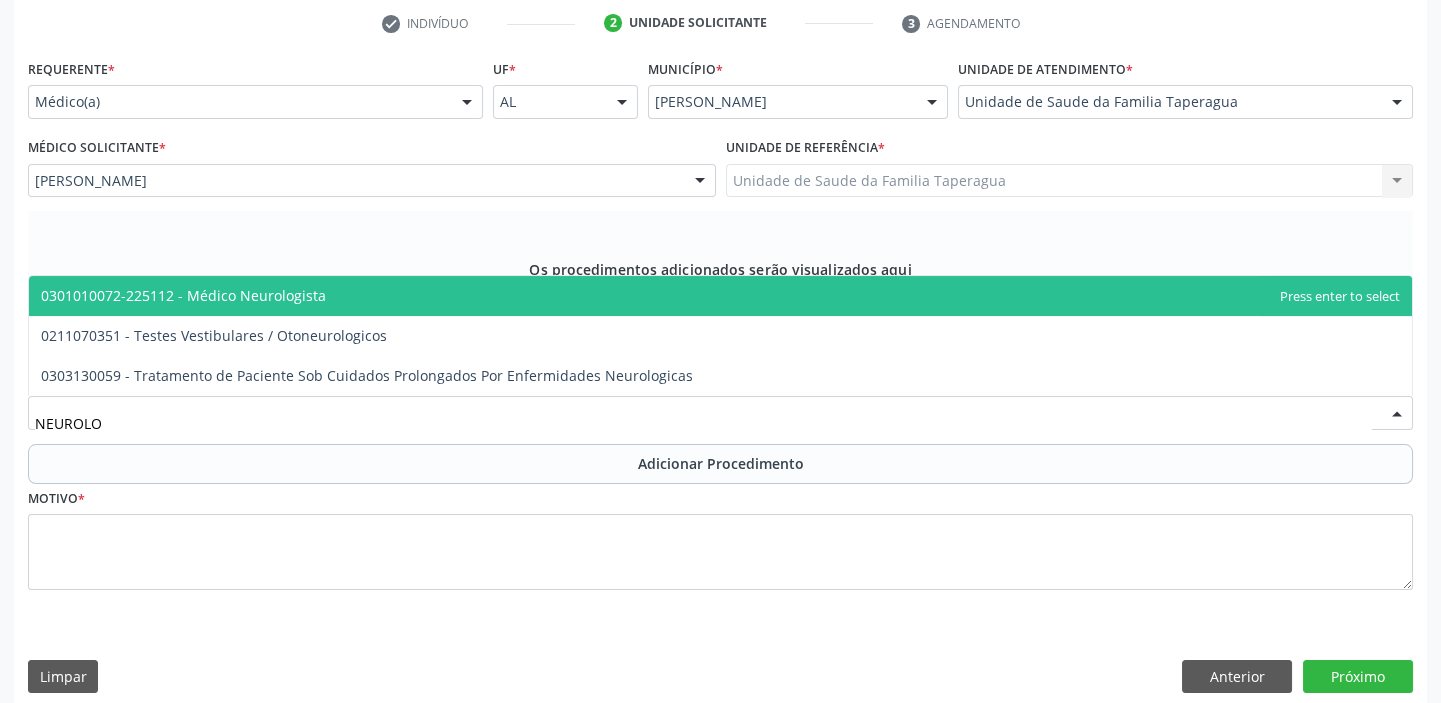 click on "0301010072-225112 - Médico Neurologista" at bounding box center (720, 296) 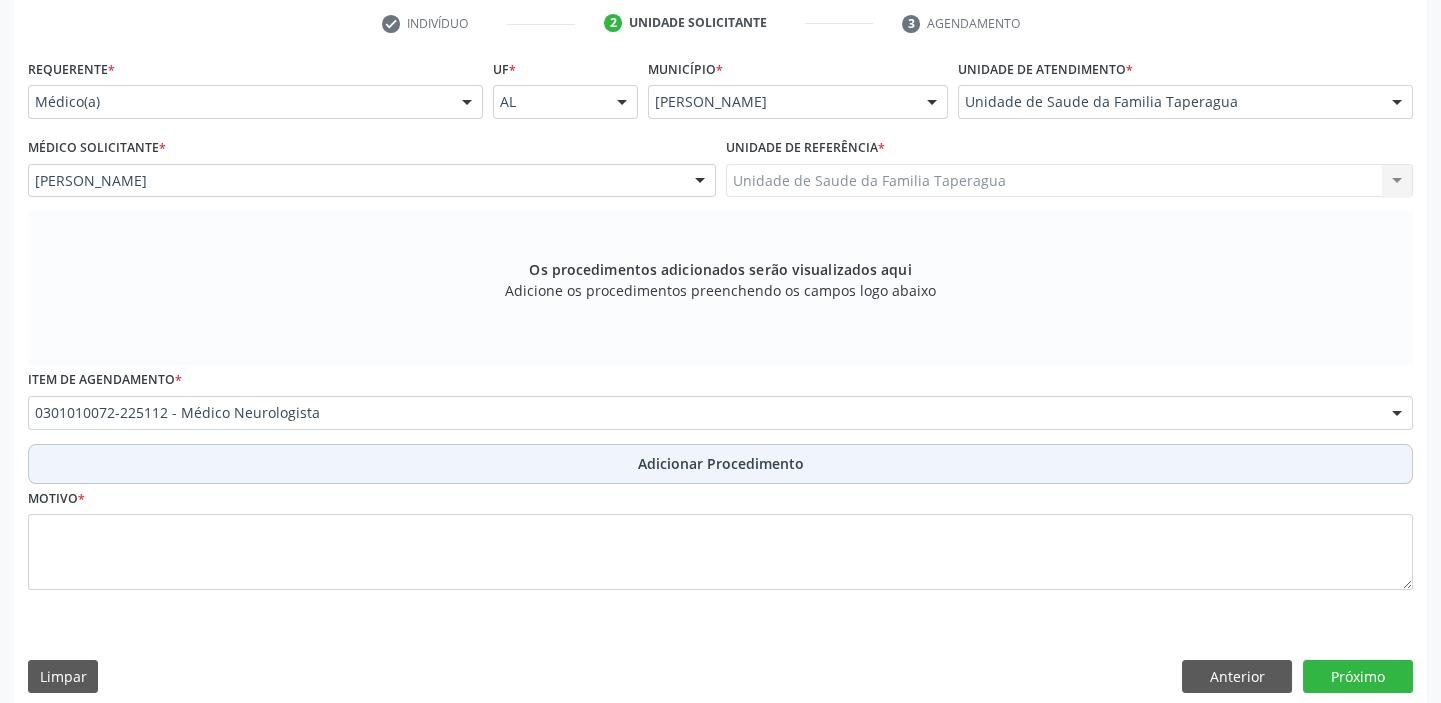 click on "Adicionar Procedimento" at bounding box center [720, 464] 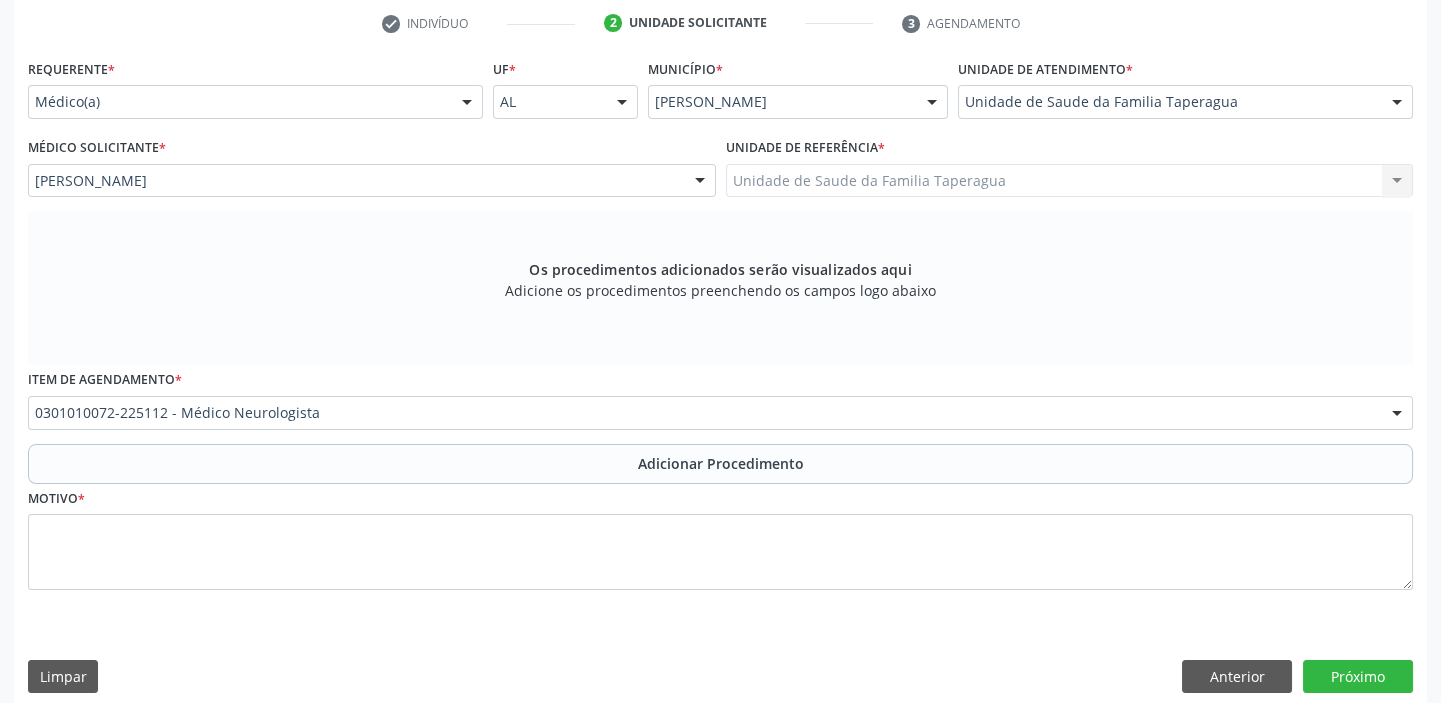 scroll, scrollTop: 349, scrollLeft: 0, axis: vertical 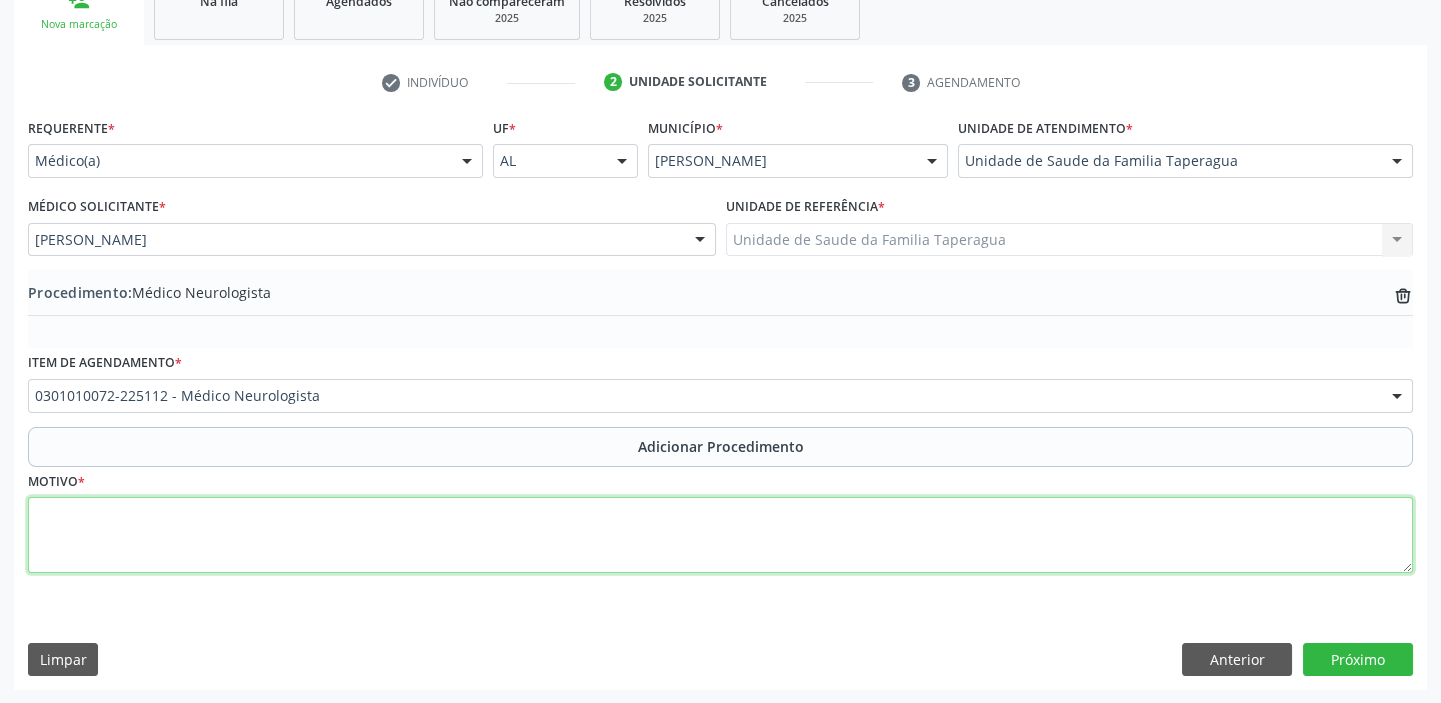 click at bounding box center [720, 535] 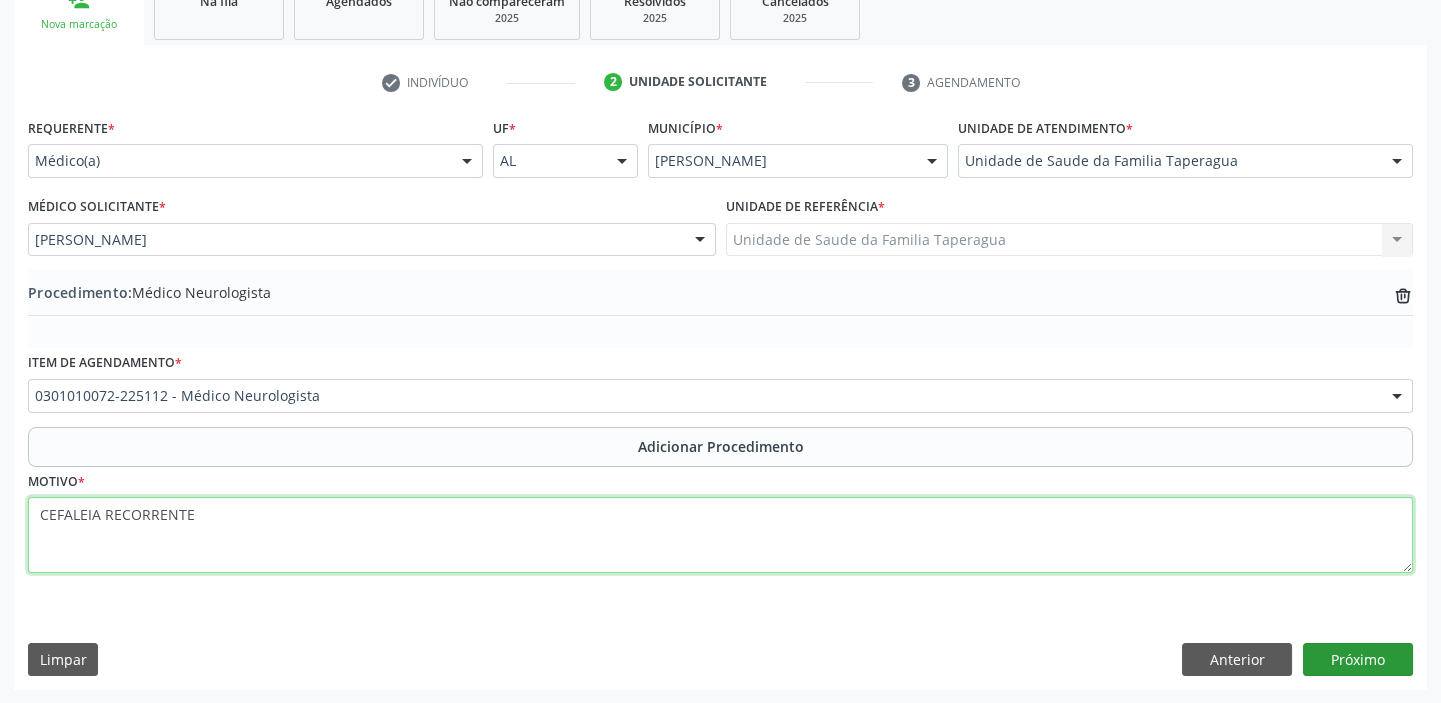 type on "CEFALEIA RECORRENTE" 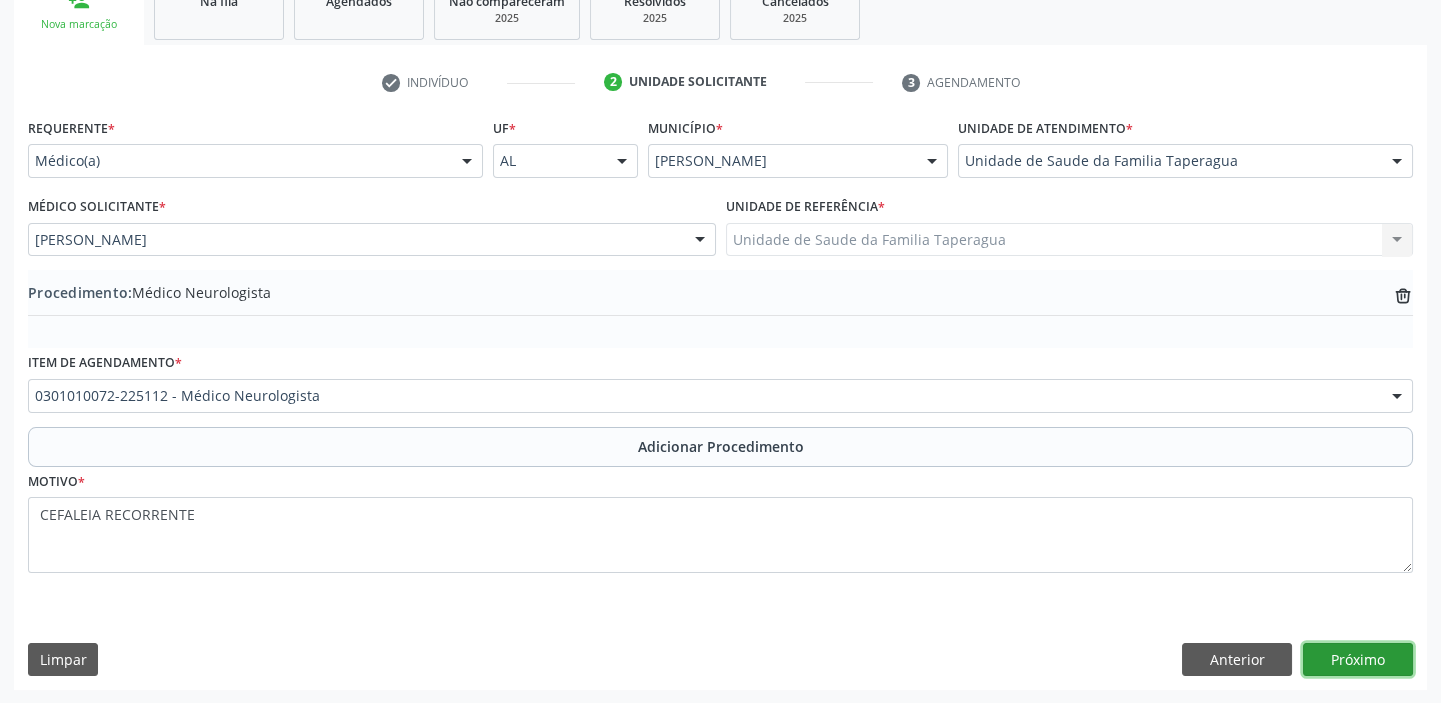 click on "Próximo" at bounding box center (1358, 660) 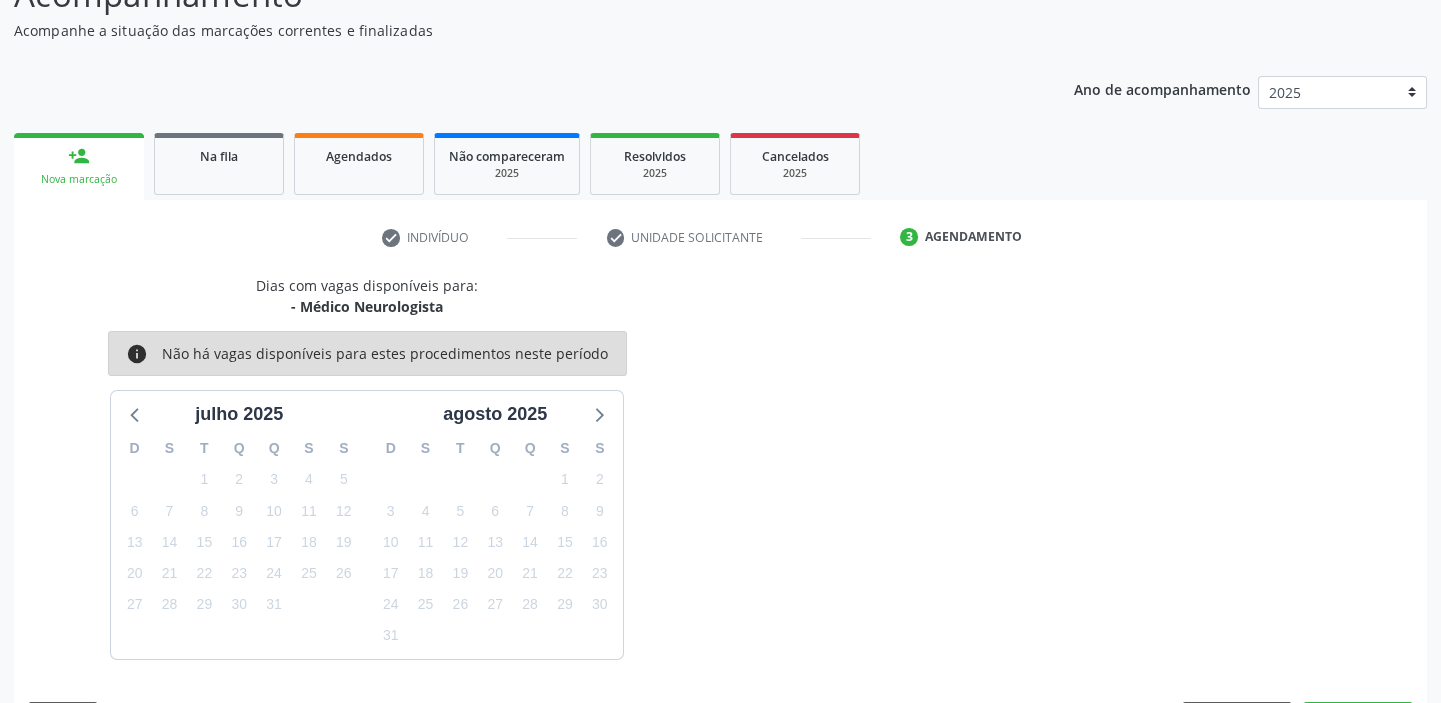scroll, scrollTop: 252, scrollLeft: 0, axis: vertical 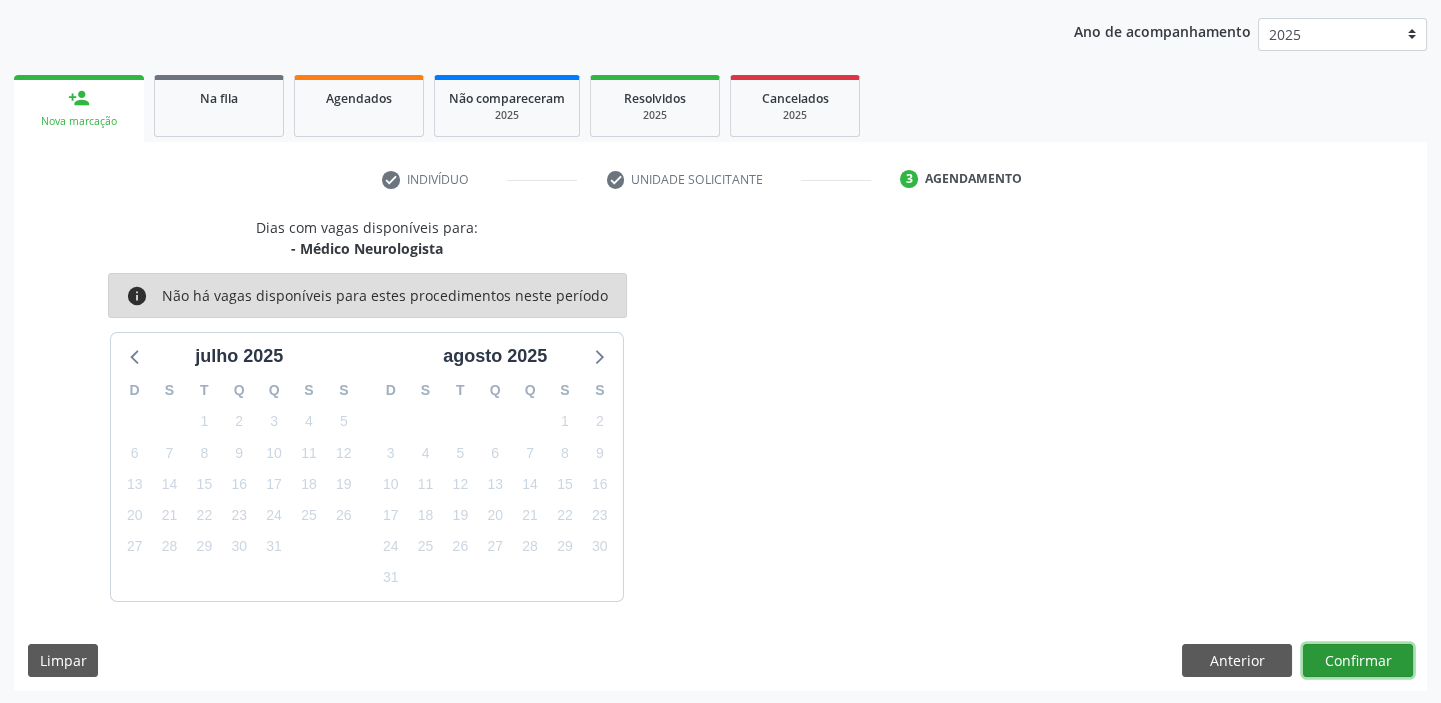 click on "Confirmar" at bounding box center (1358, 661) 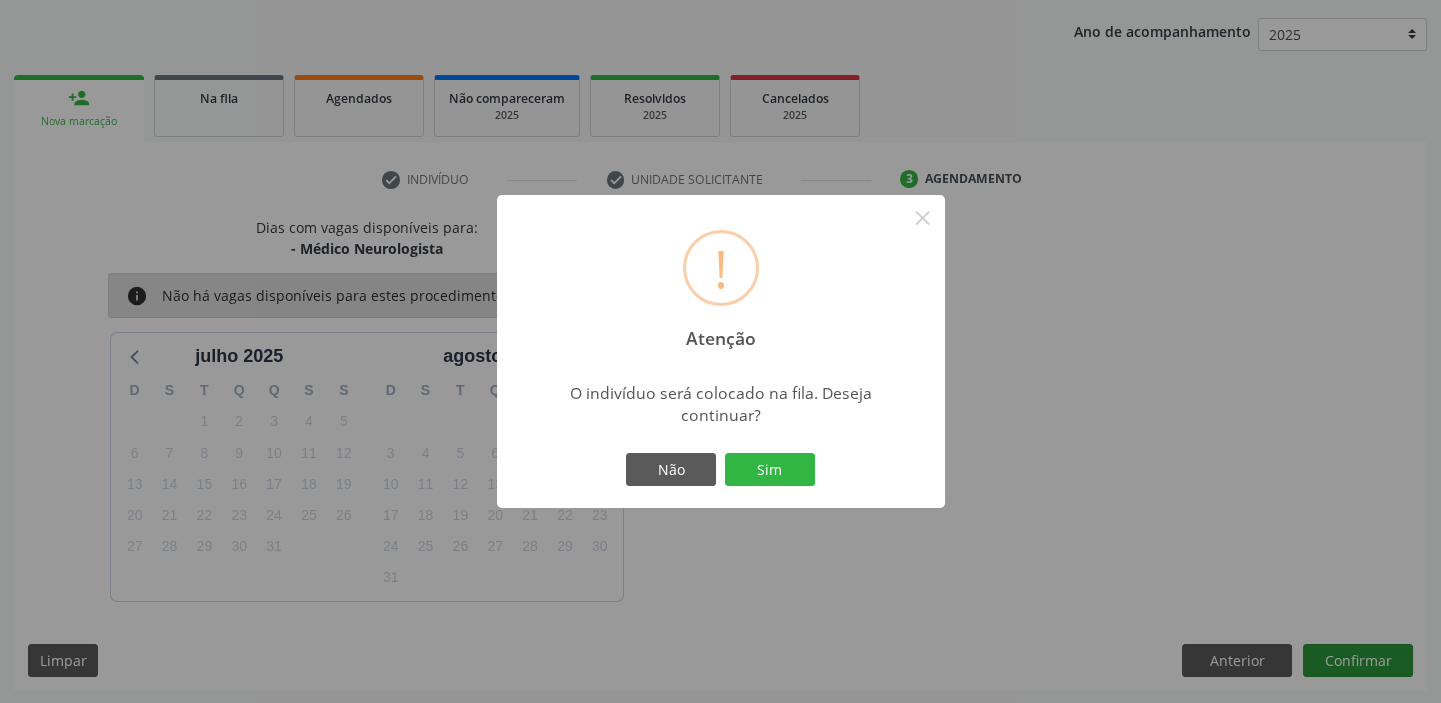 type 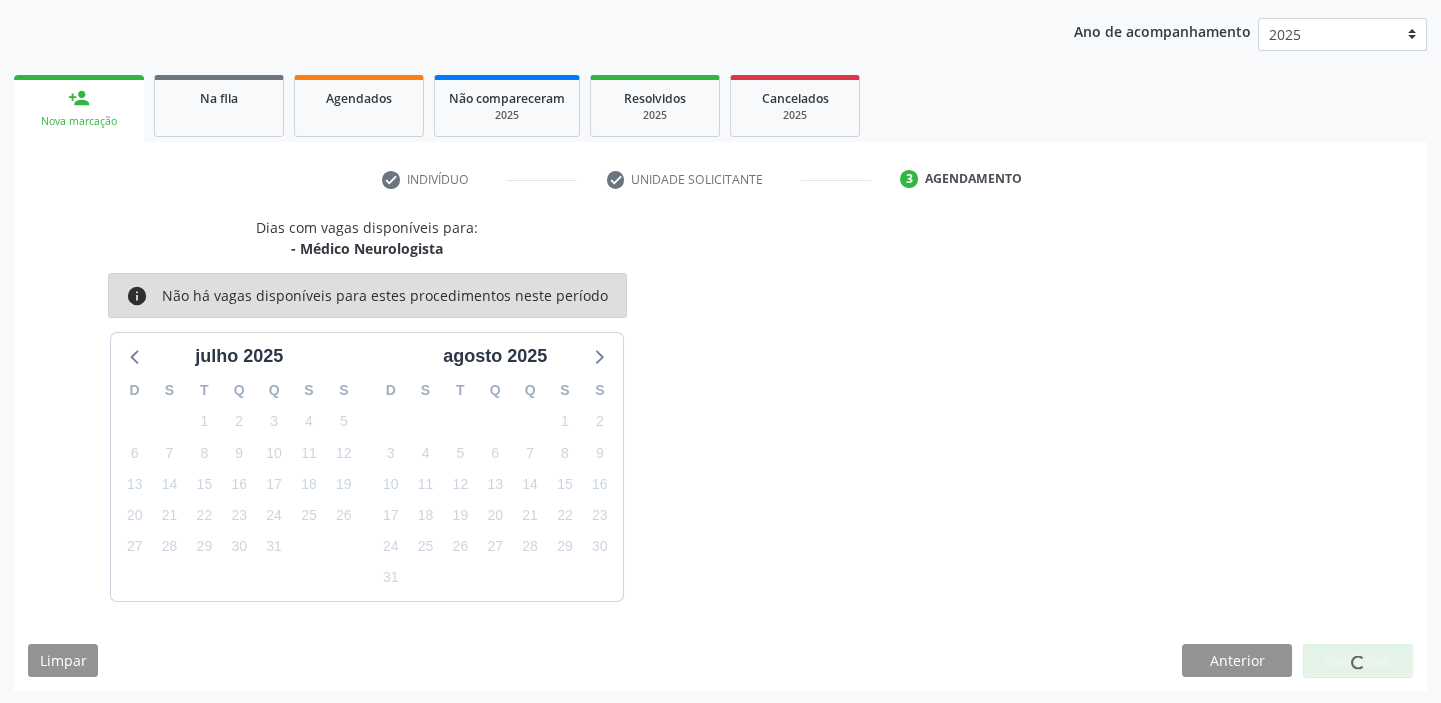 scroll, scrollTop: 0, scrollLeft: 0, axis: both 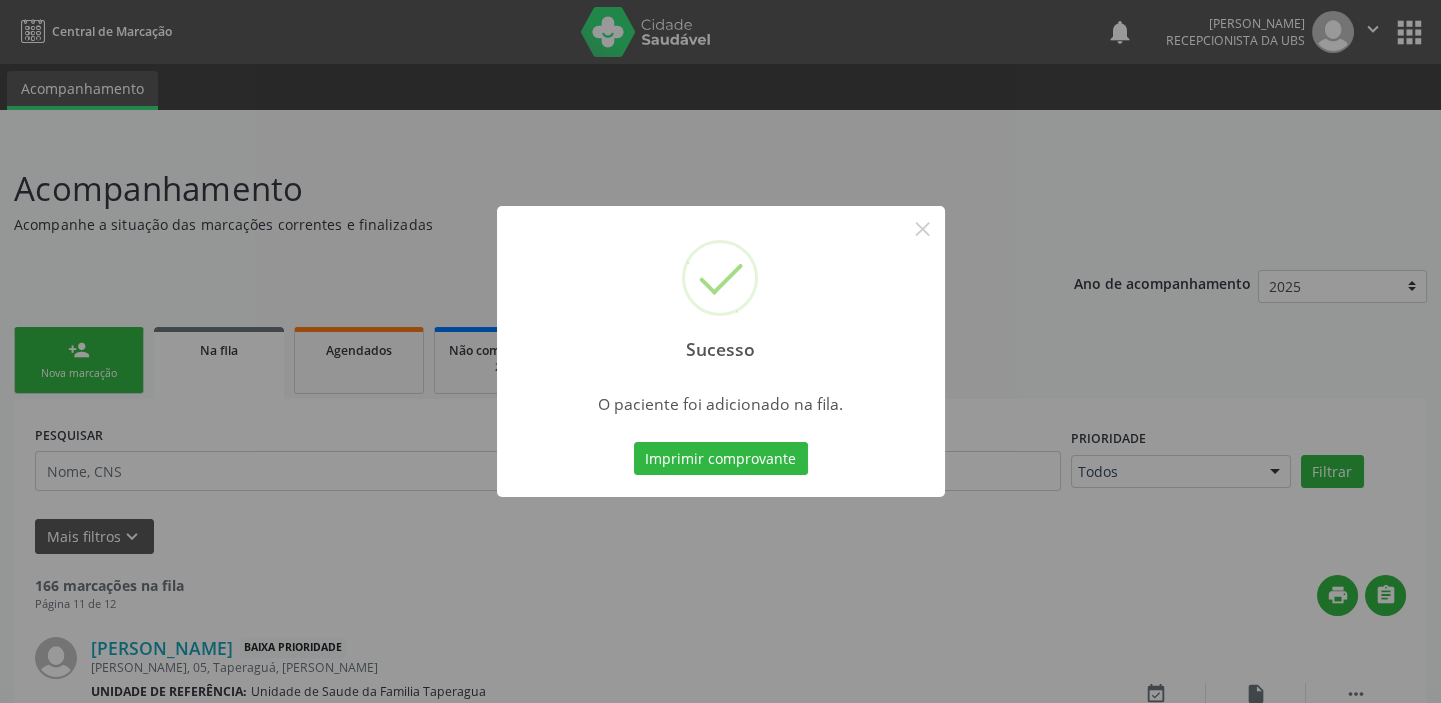click on "Sucesso × O paciente foi adicionado na fila. Imprimir comprovante Cancel" at bounding box center (720, 351) 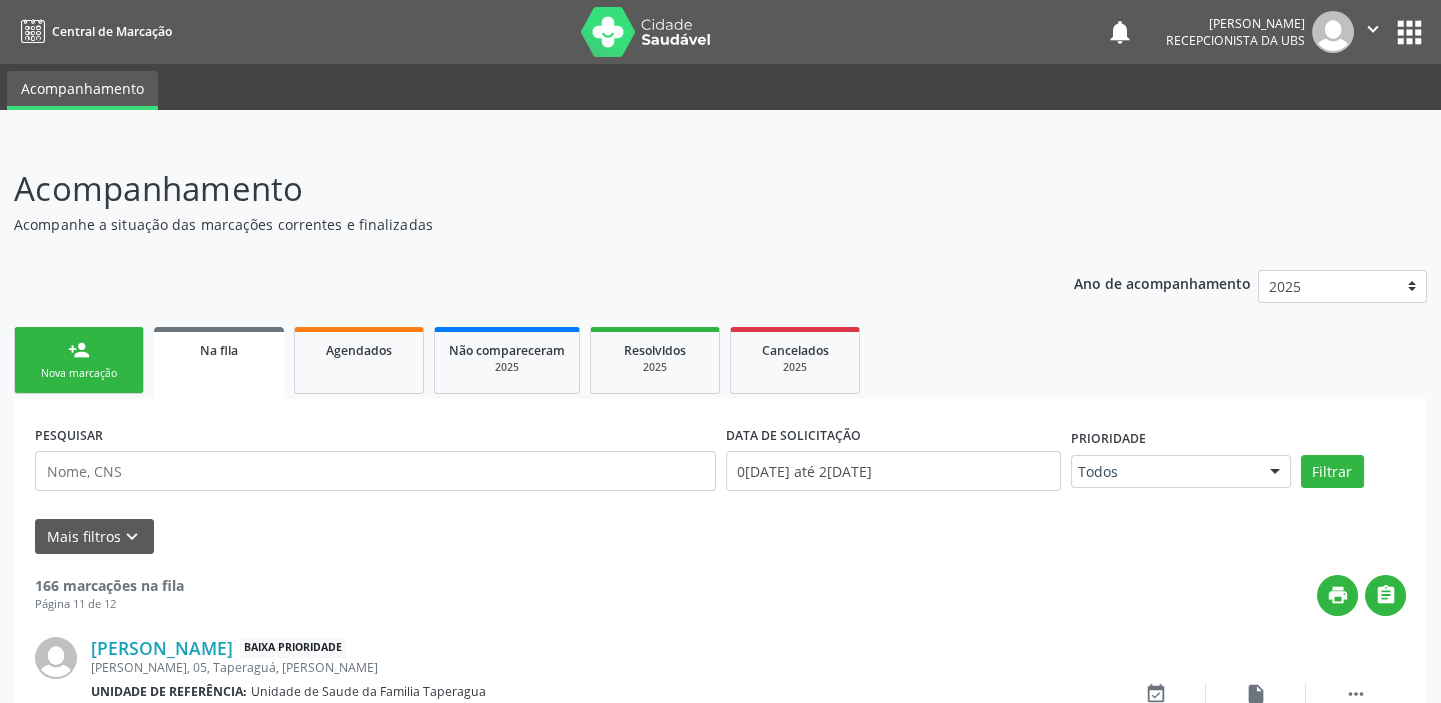 click on "person_add
Nova marcação" at bounding box center (79, 360) 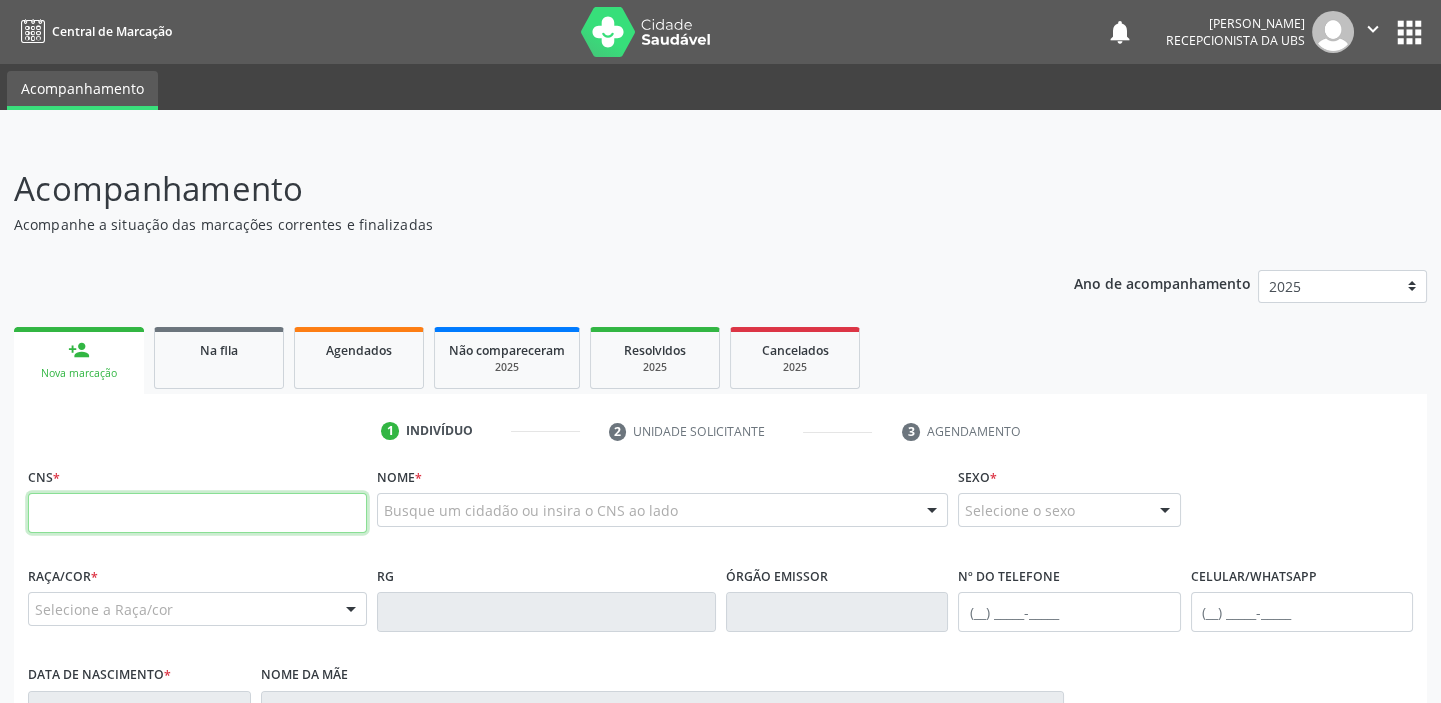 click at bounding box center [197, 513] 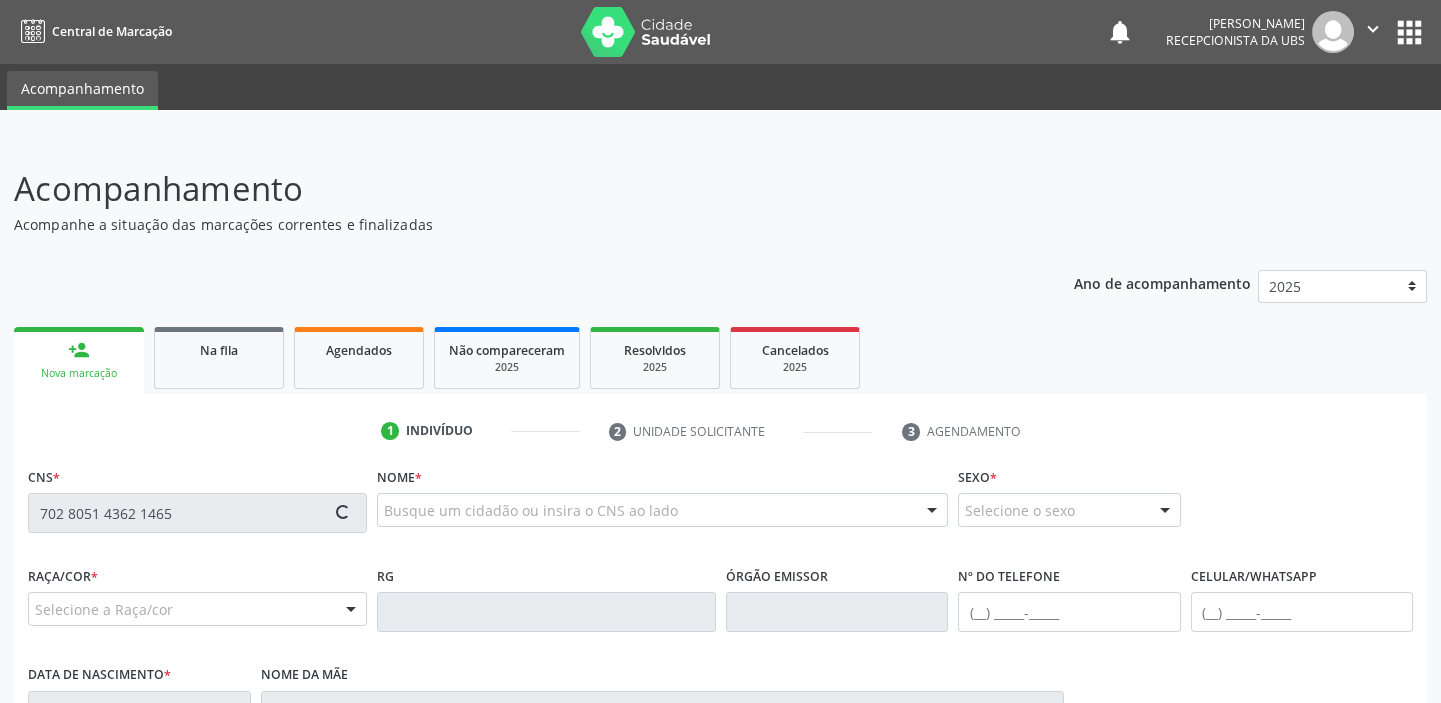 type on "702 8051 4362 1465" 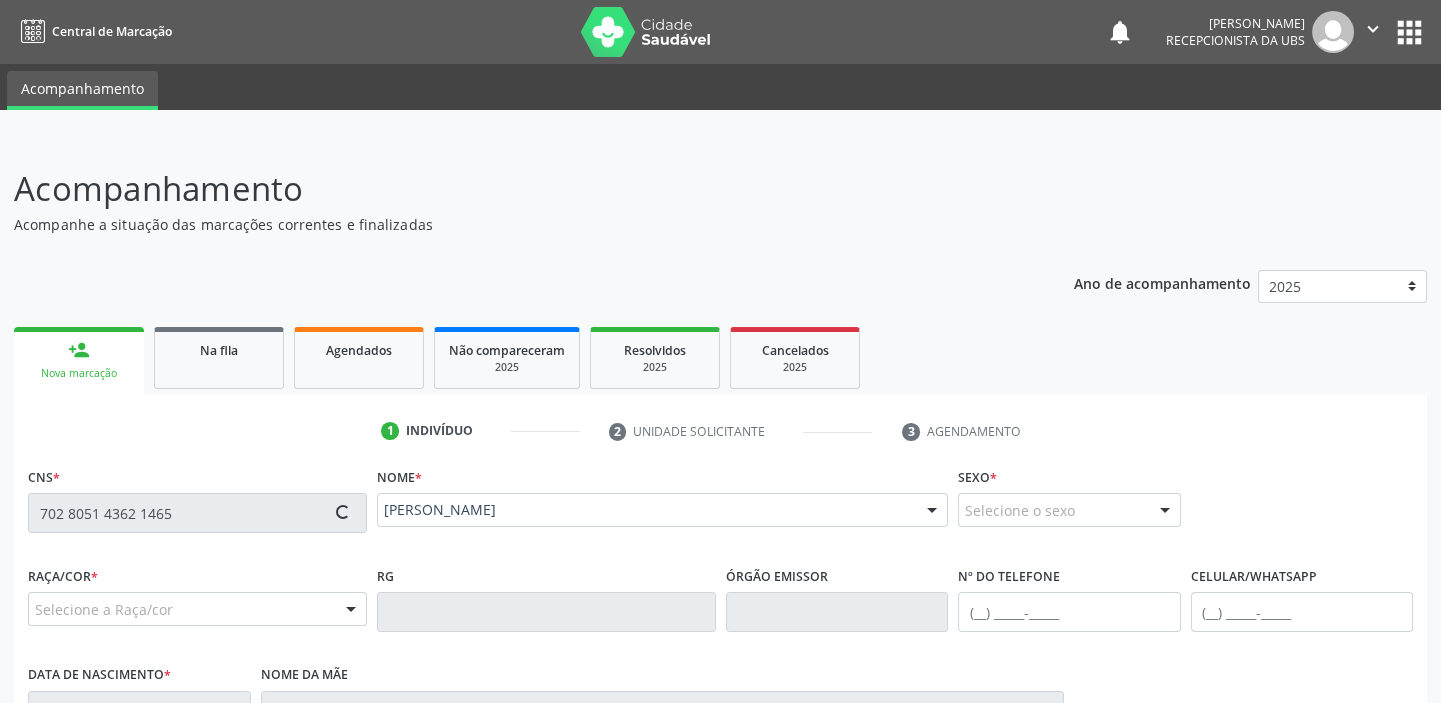 scroll, scrollTop: 408, scrollLeft: 0, axis: vertical 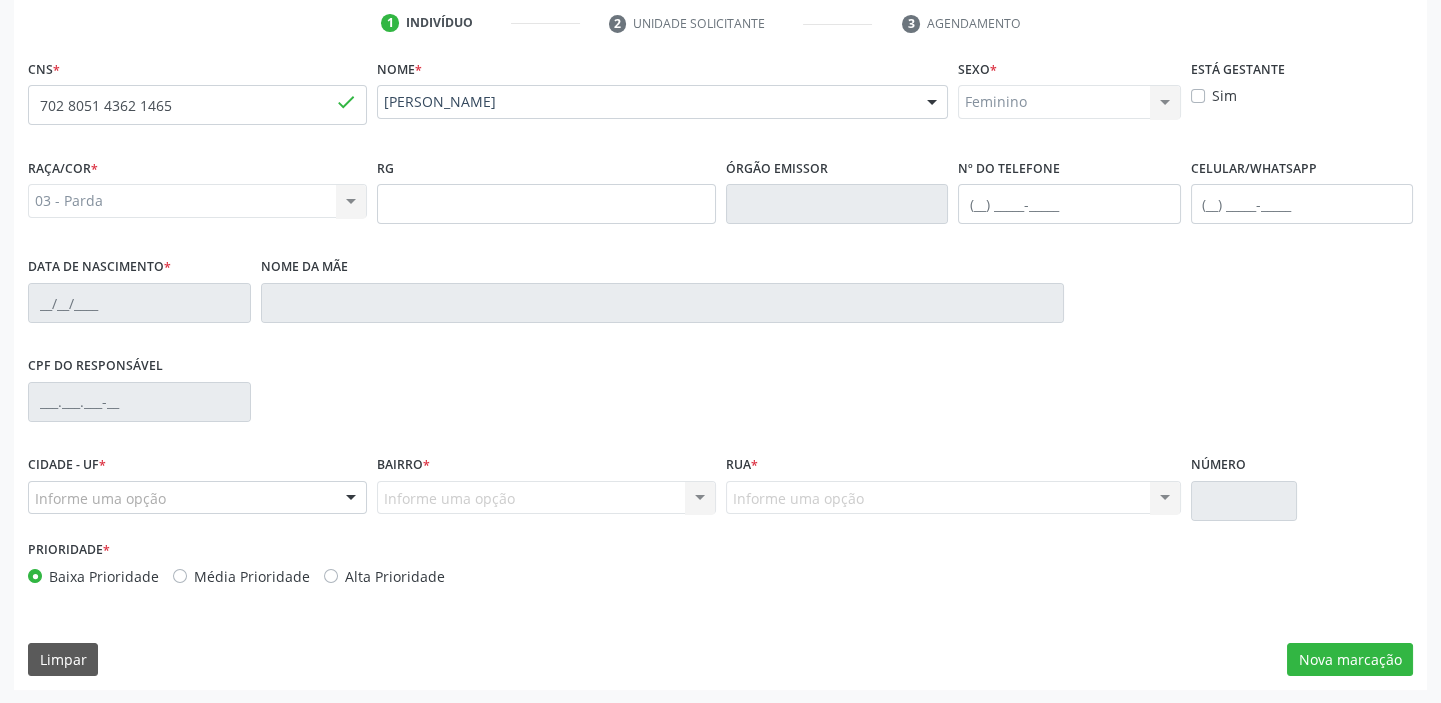 type on "(82) 99374-4314" 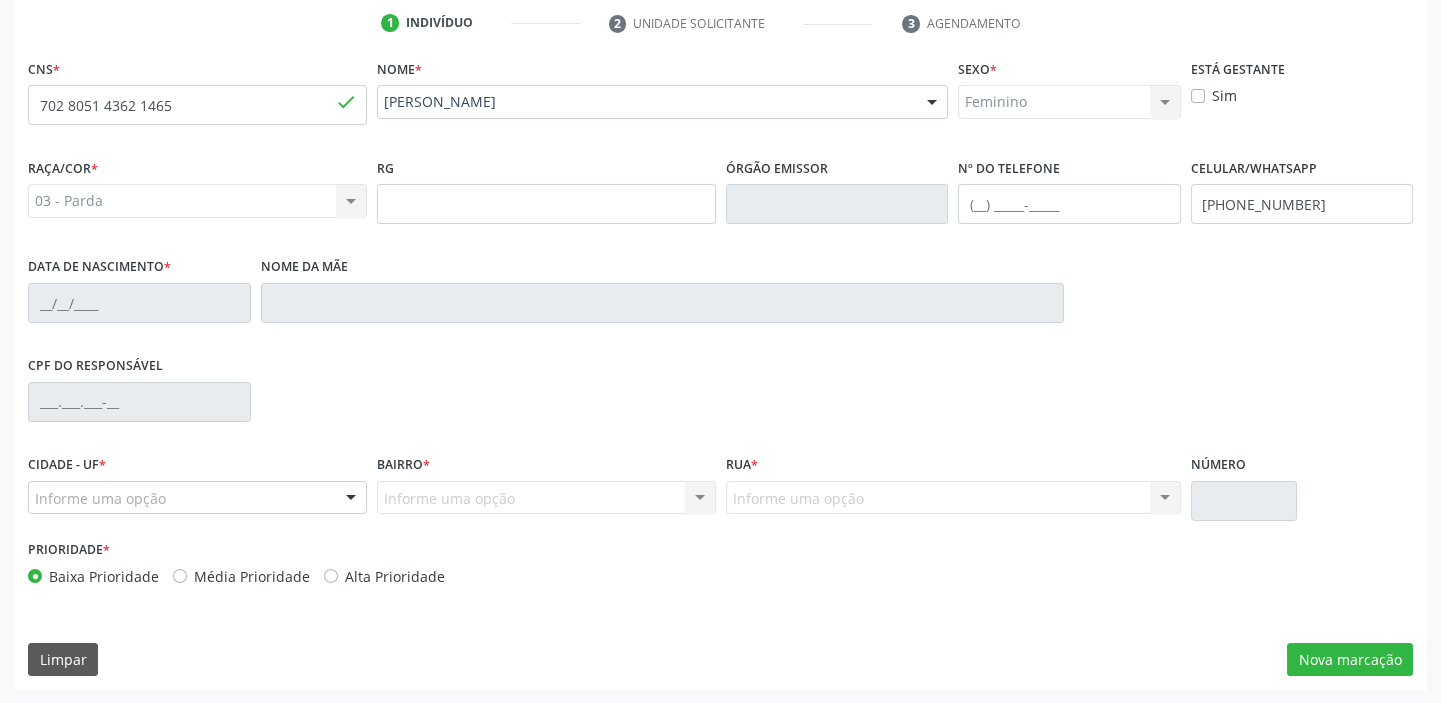 type on "20/11/1971" 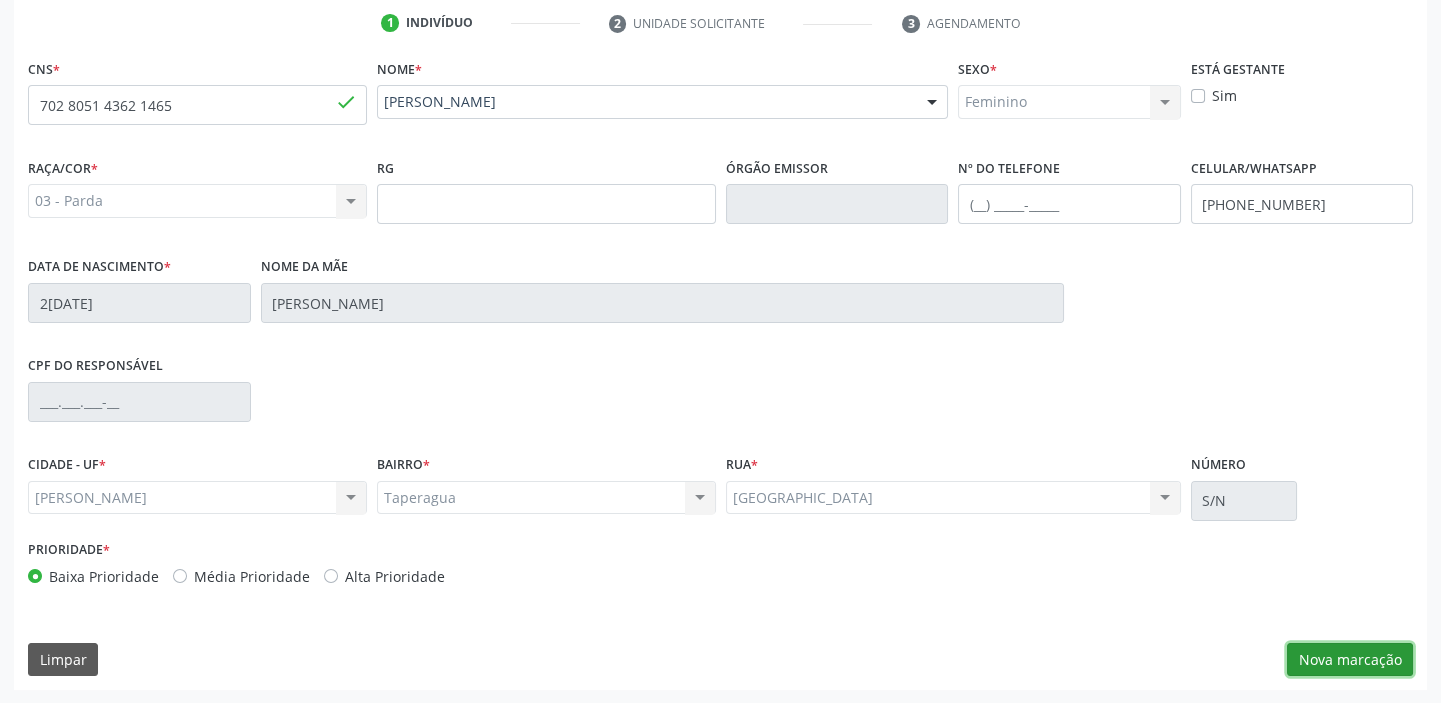 click on "Nova marcação" at bounding box center (1350, 660) 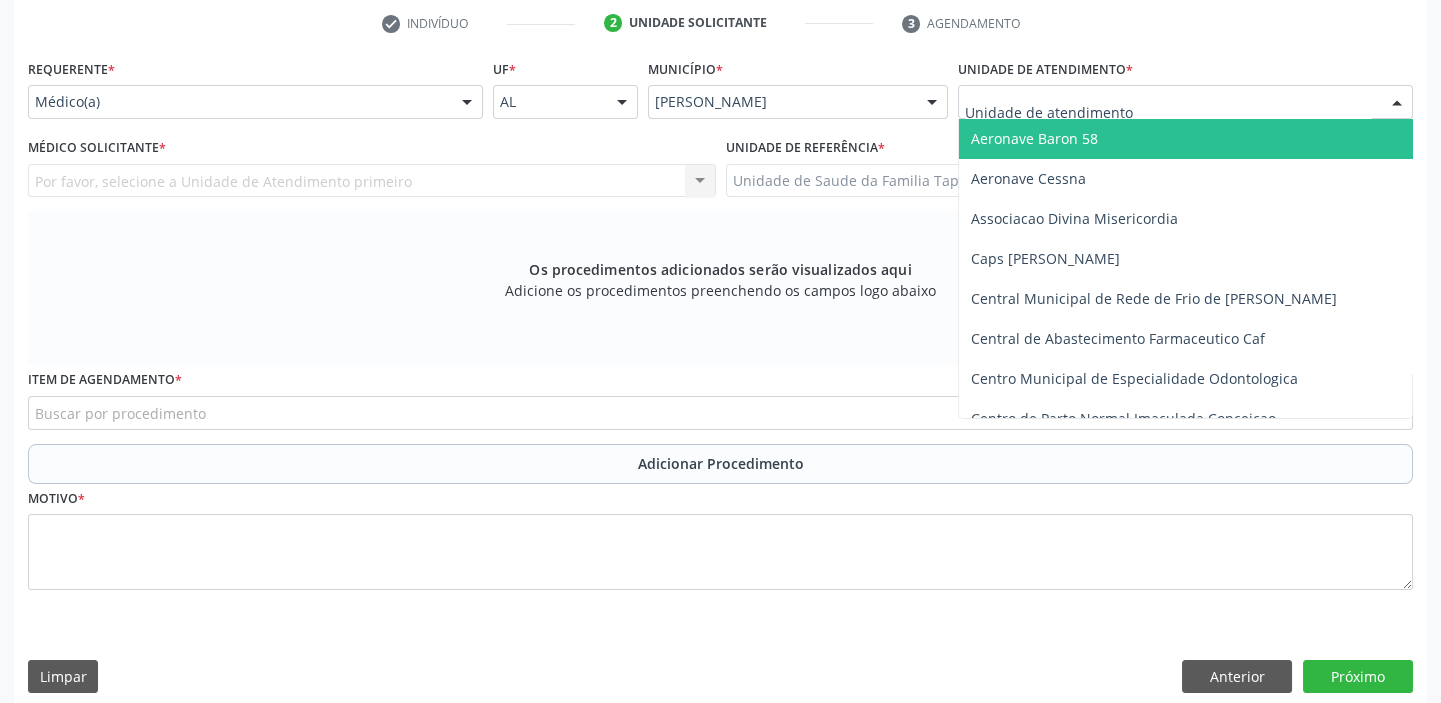 click at bounding box center [1185, 102] 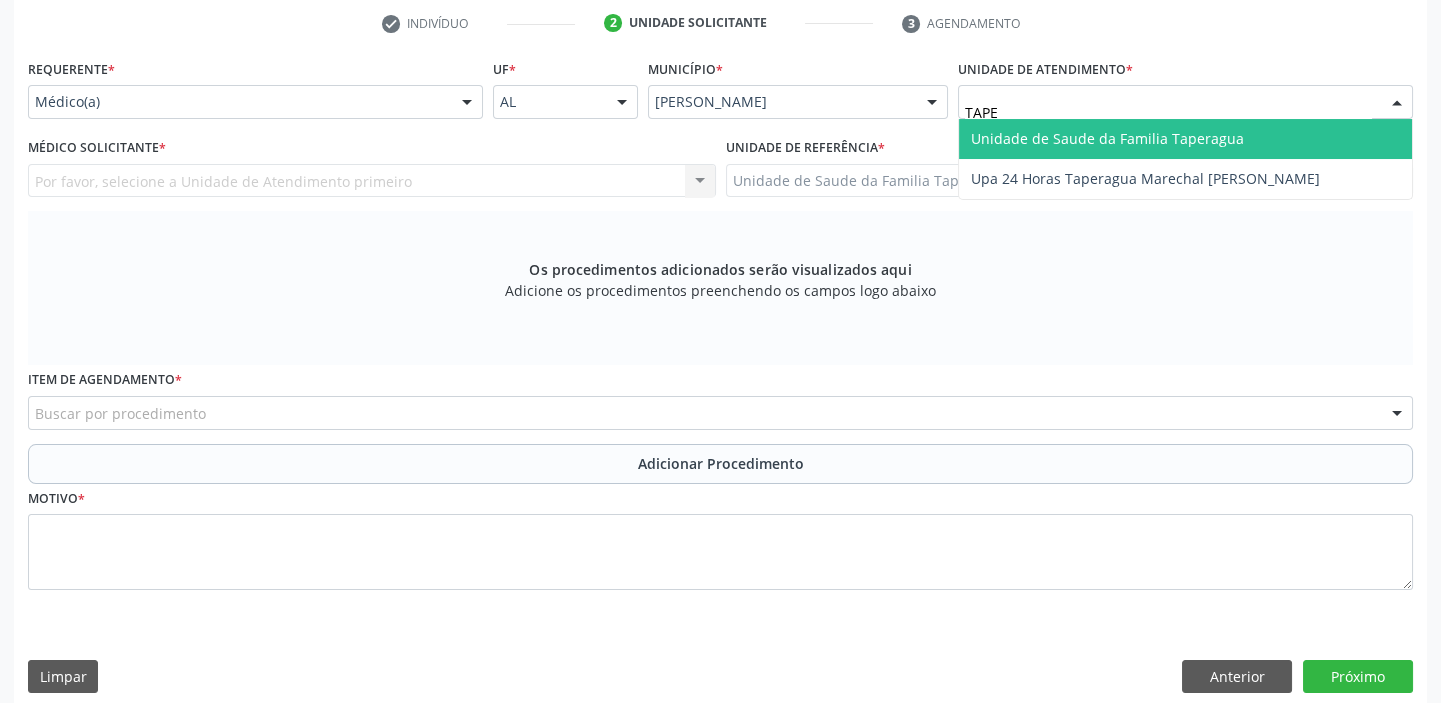 type on "TAPER" 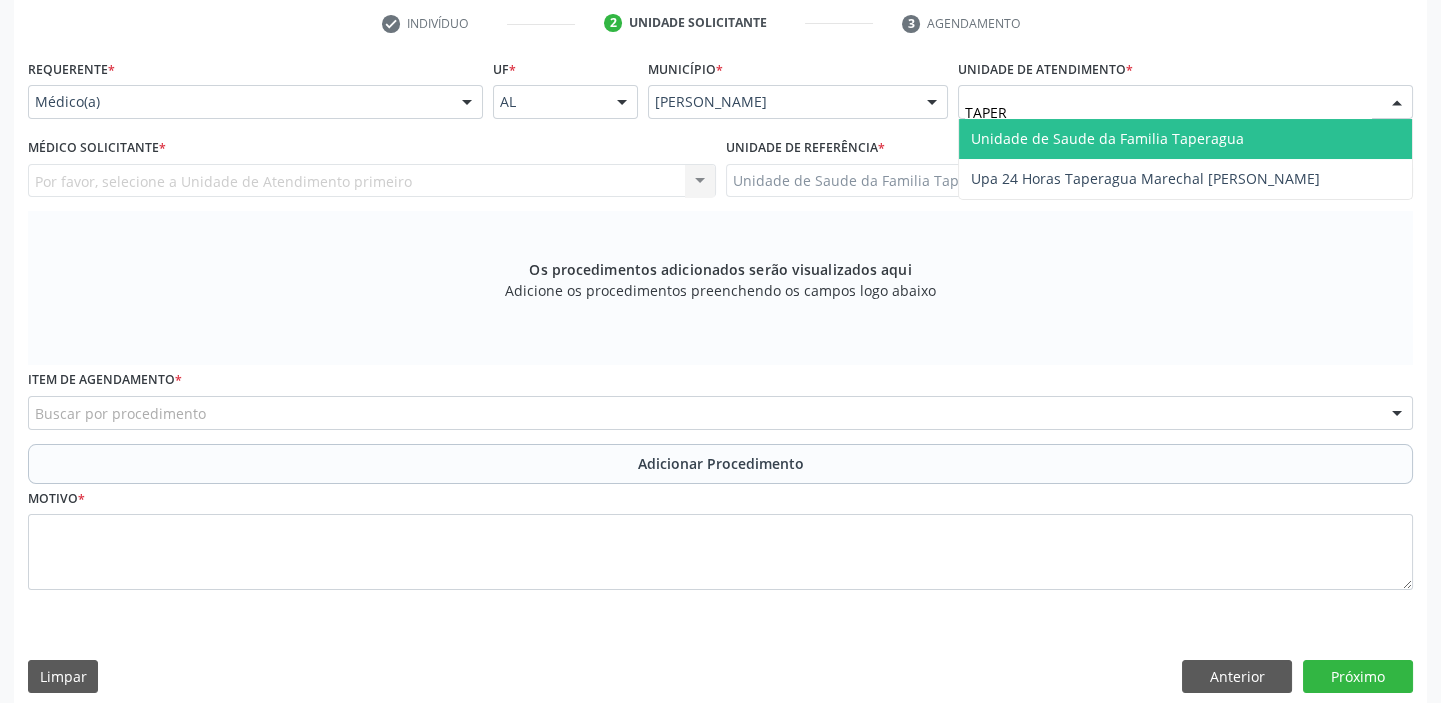 click on "Unidade de Saude da Familia Taperagua" at bounding box center [1185, 139] 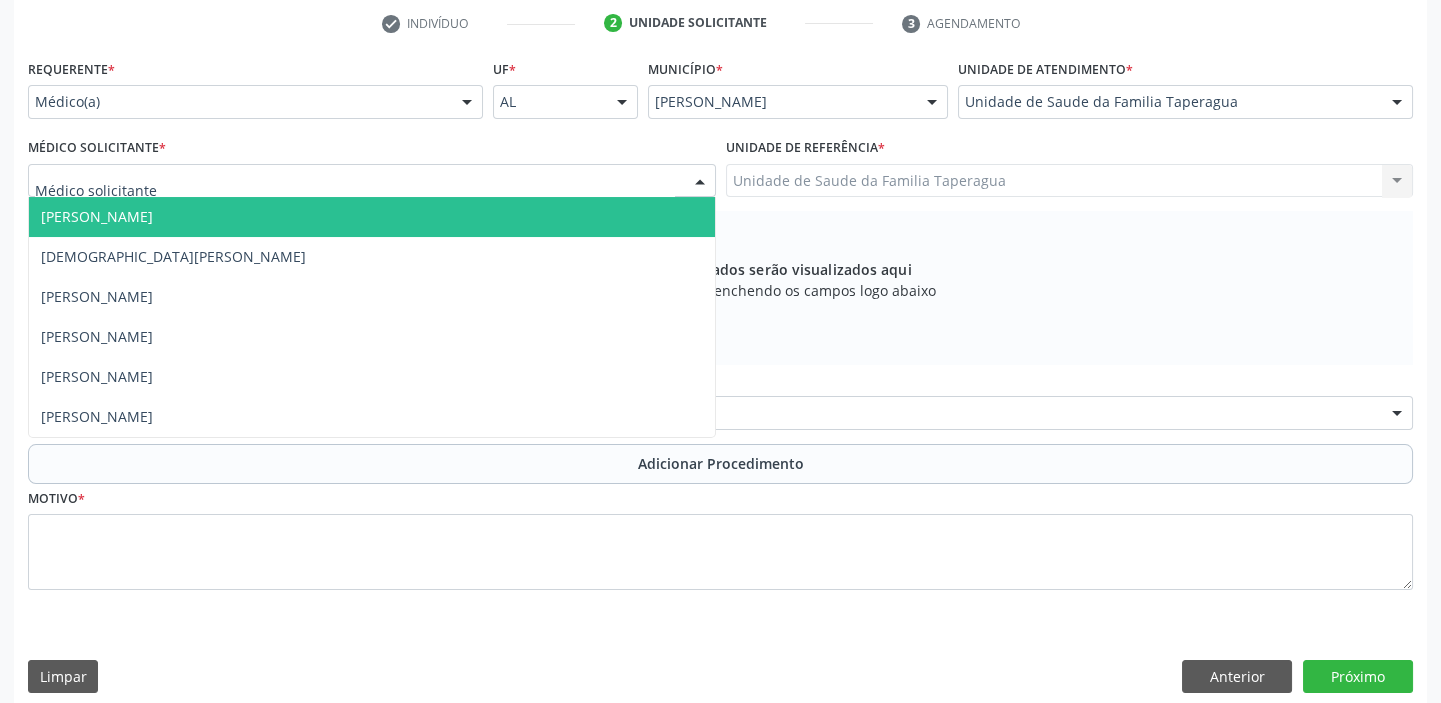 click at bounding box center (372, 181) 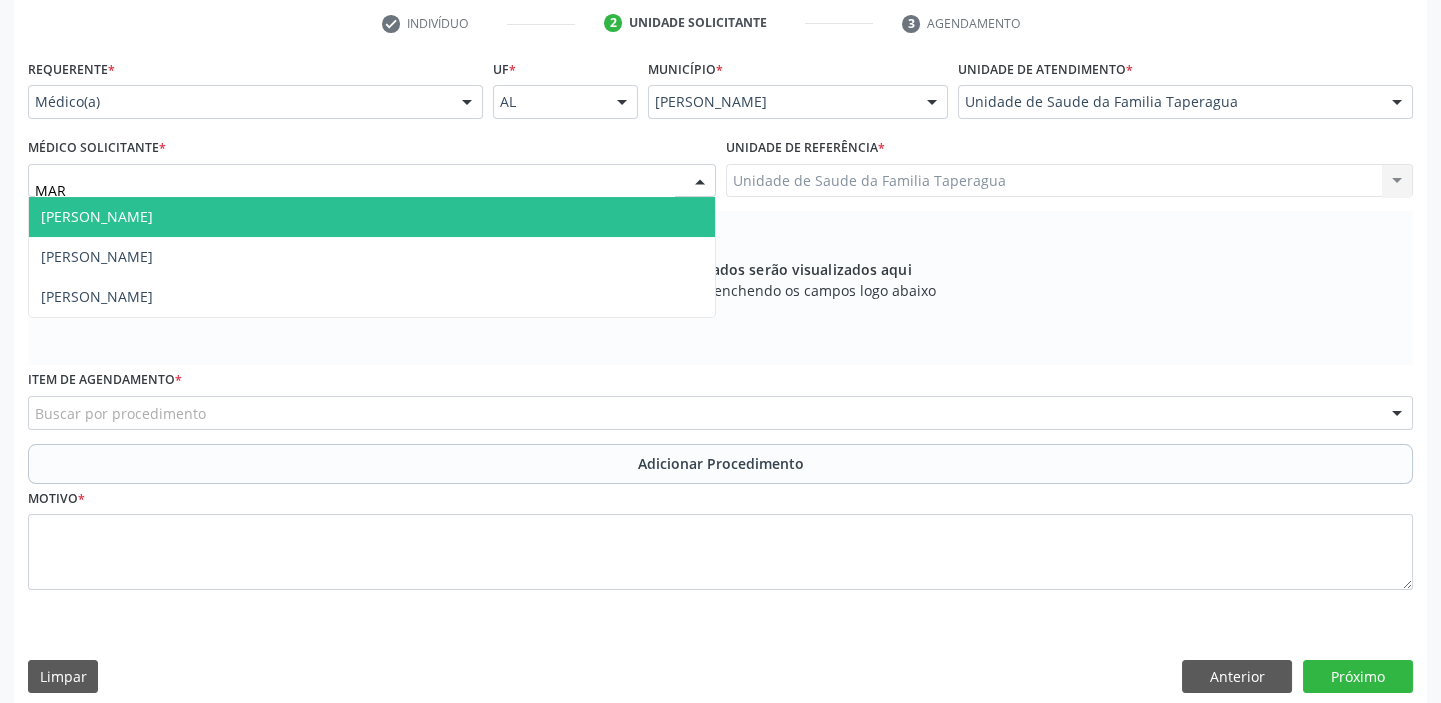 type on "MART" 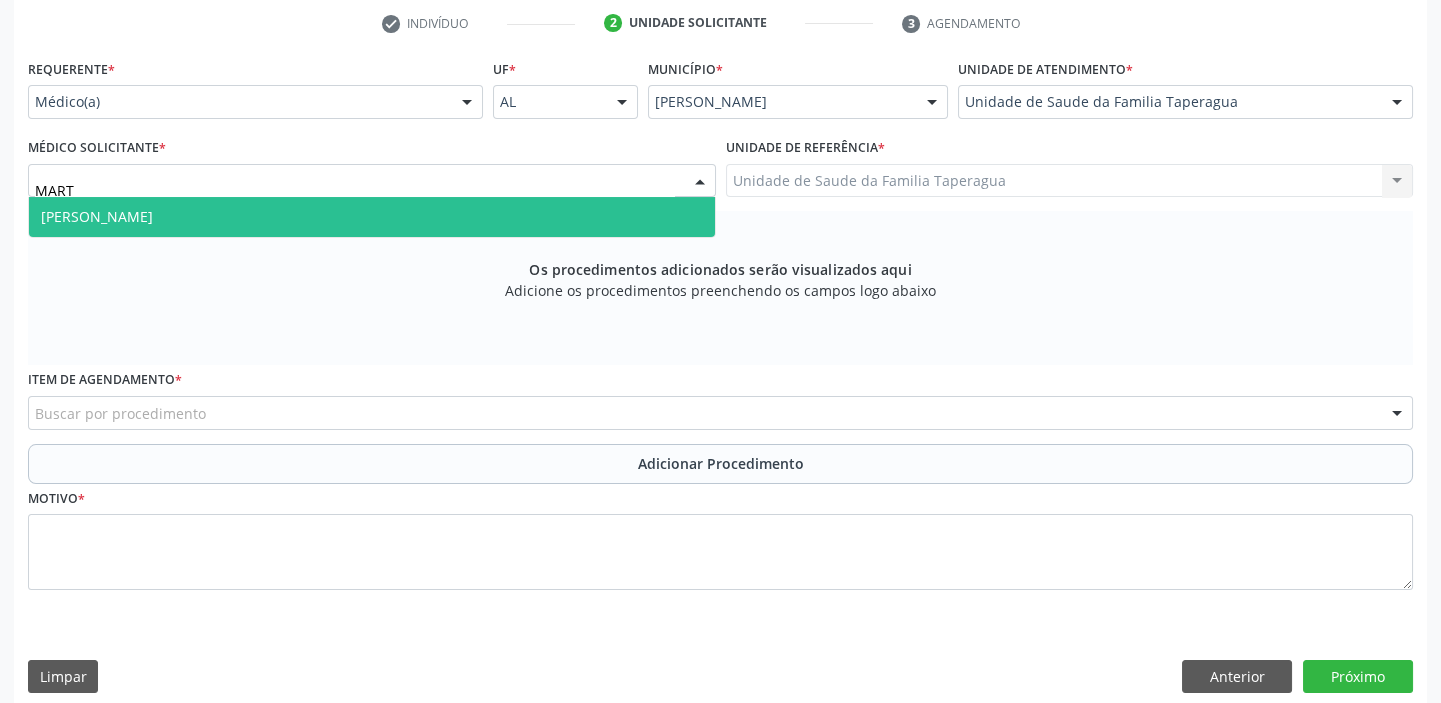 click on "[PERSON_NAME]" at bounding box center [372, 217] 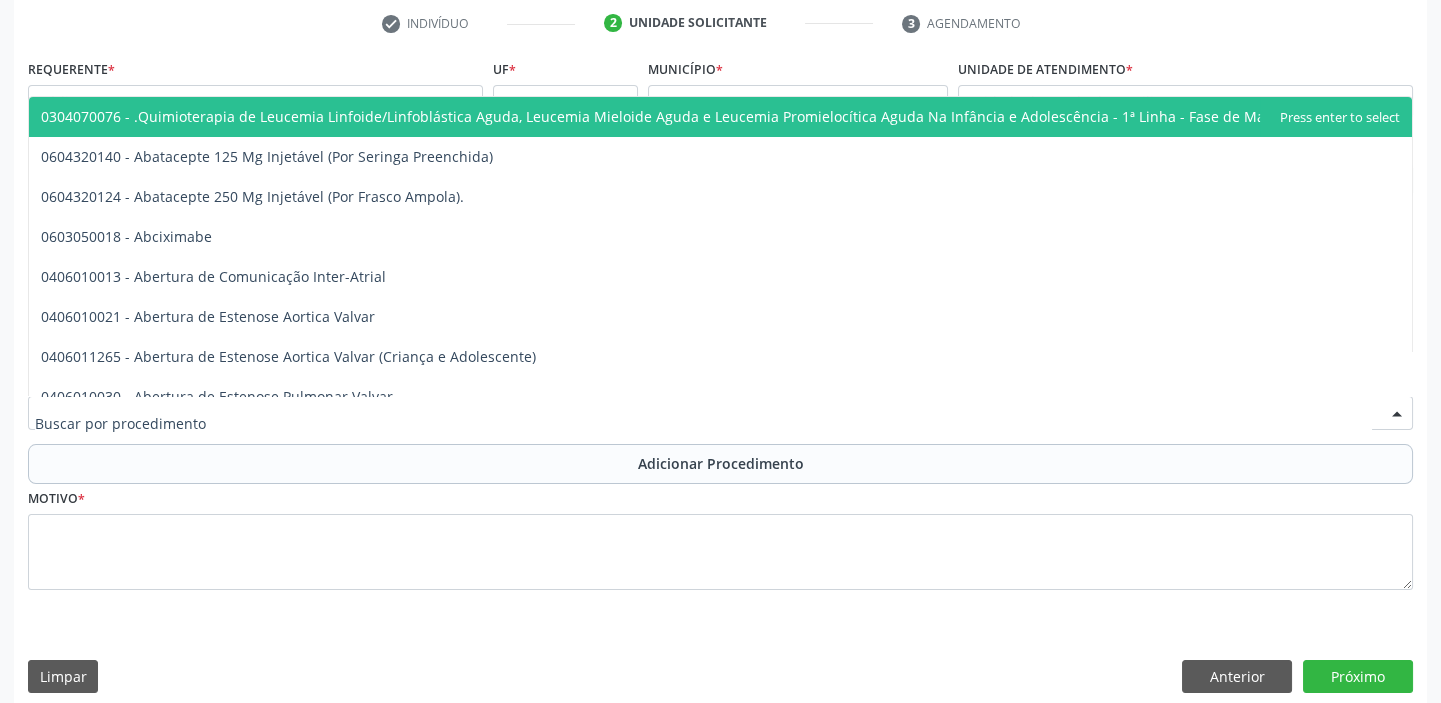 click at bounding box center [720, 413] 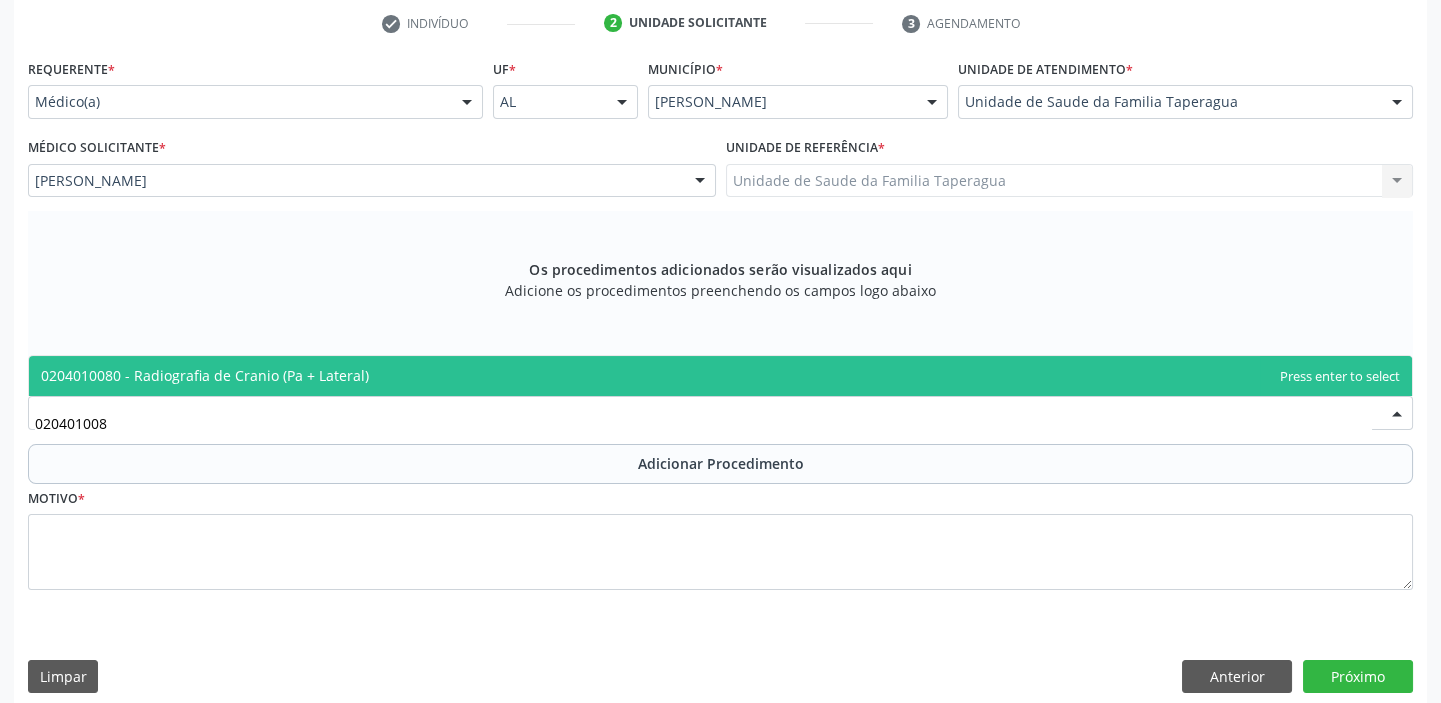 type on "0204010080" 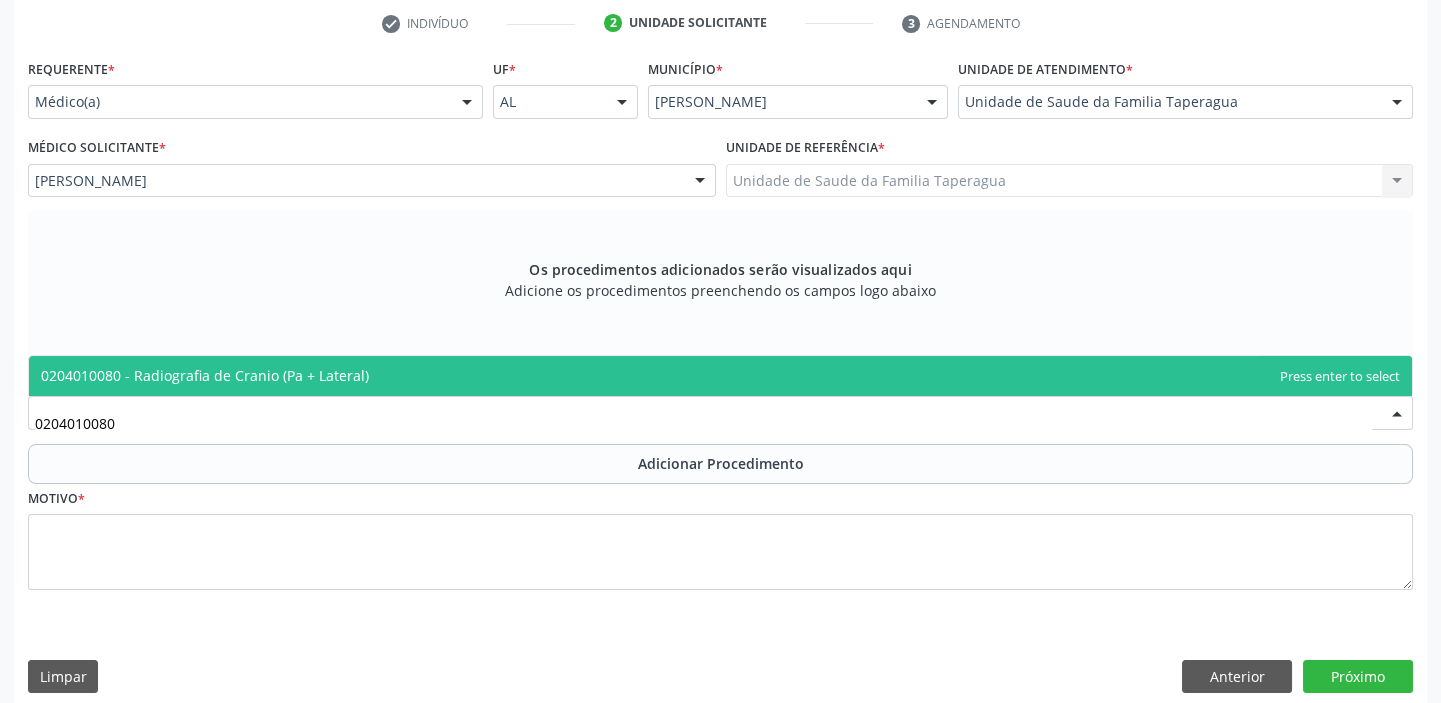 click on "0204010080 - Radiografia de Cranio (Pa + Lateral)" at bounding box center (720, 376) 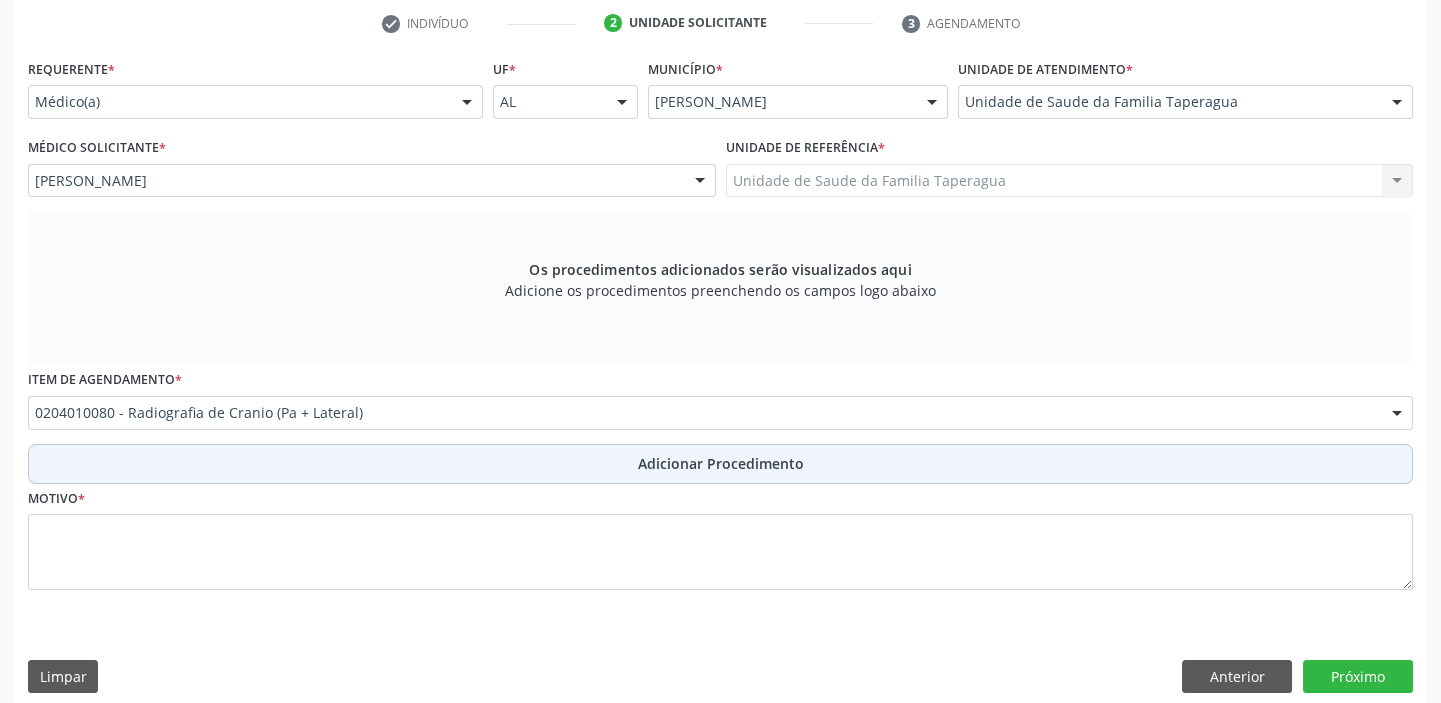 click on "Adicionar Procedimento" at bounding box center (720, 464) 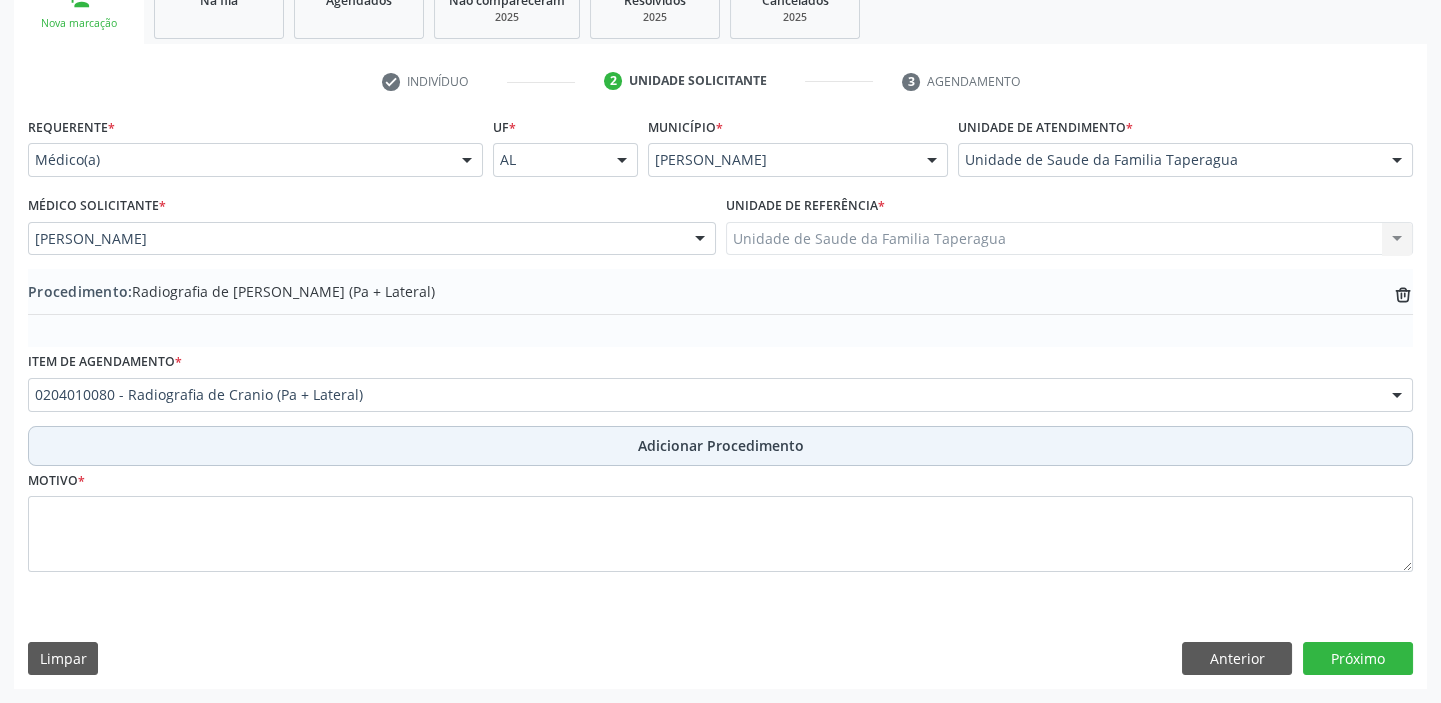 scroll, scrollTop: 349, scrollLeft: 0, axis: vertical 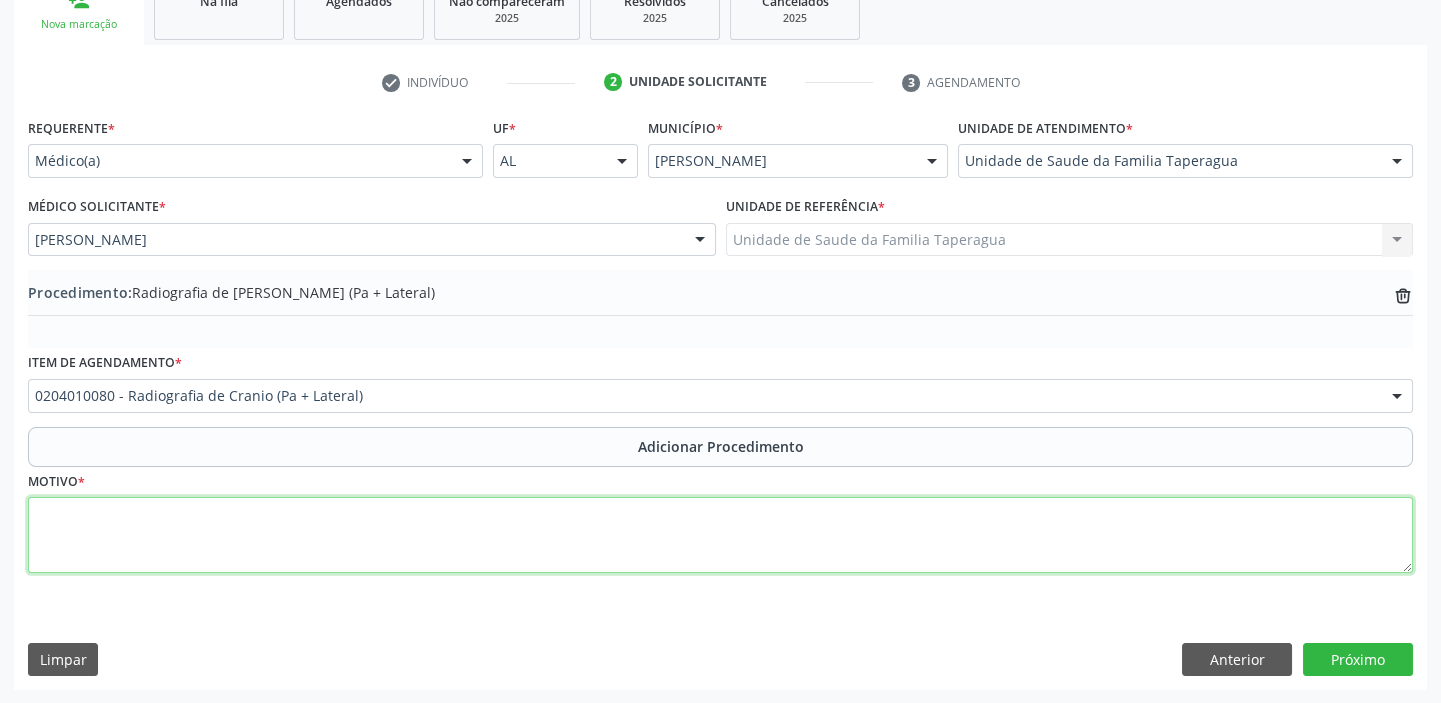 click at bounding box center (720, 535) 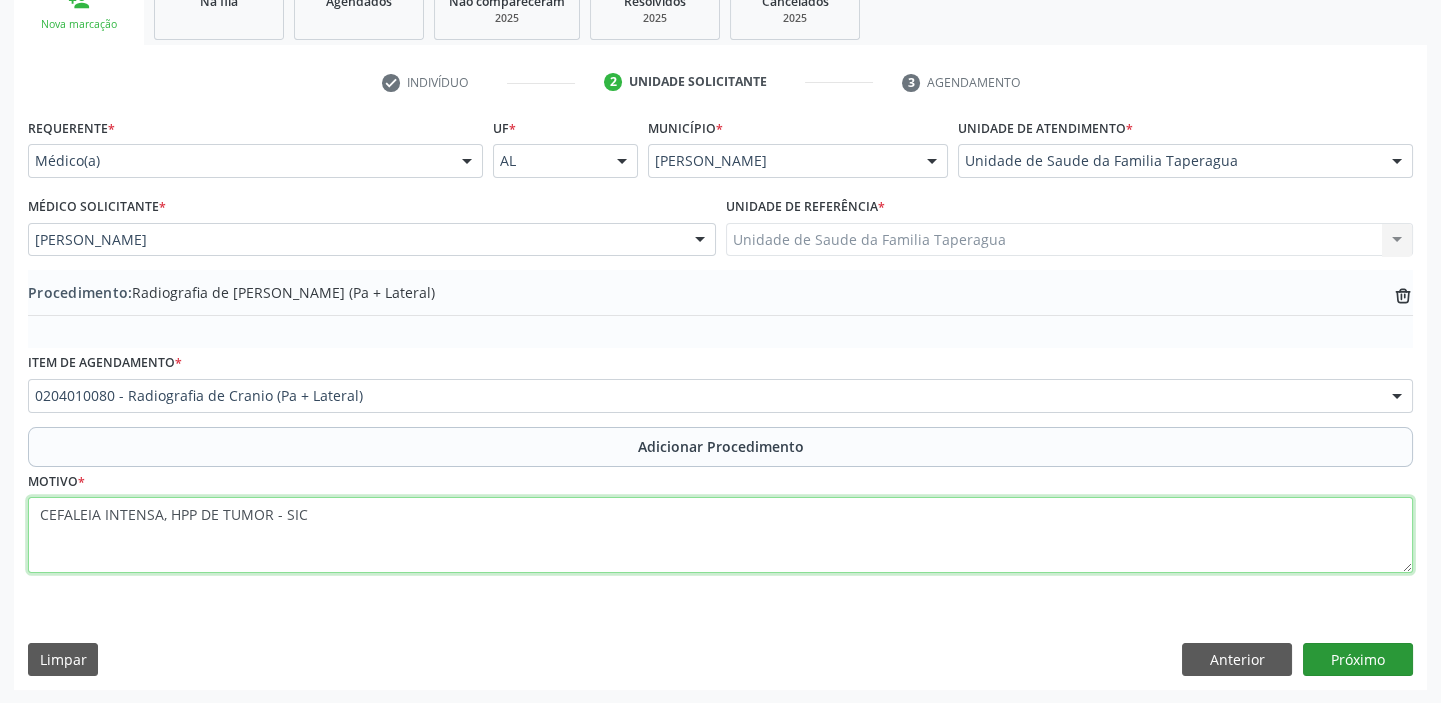 type on "CEFALEIA INTENSA, HPP DE TUMOR - SIC" 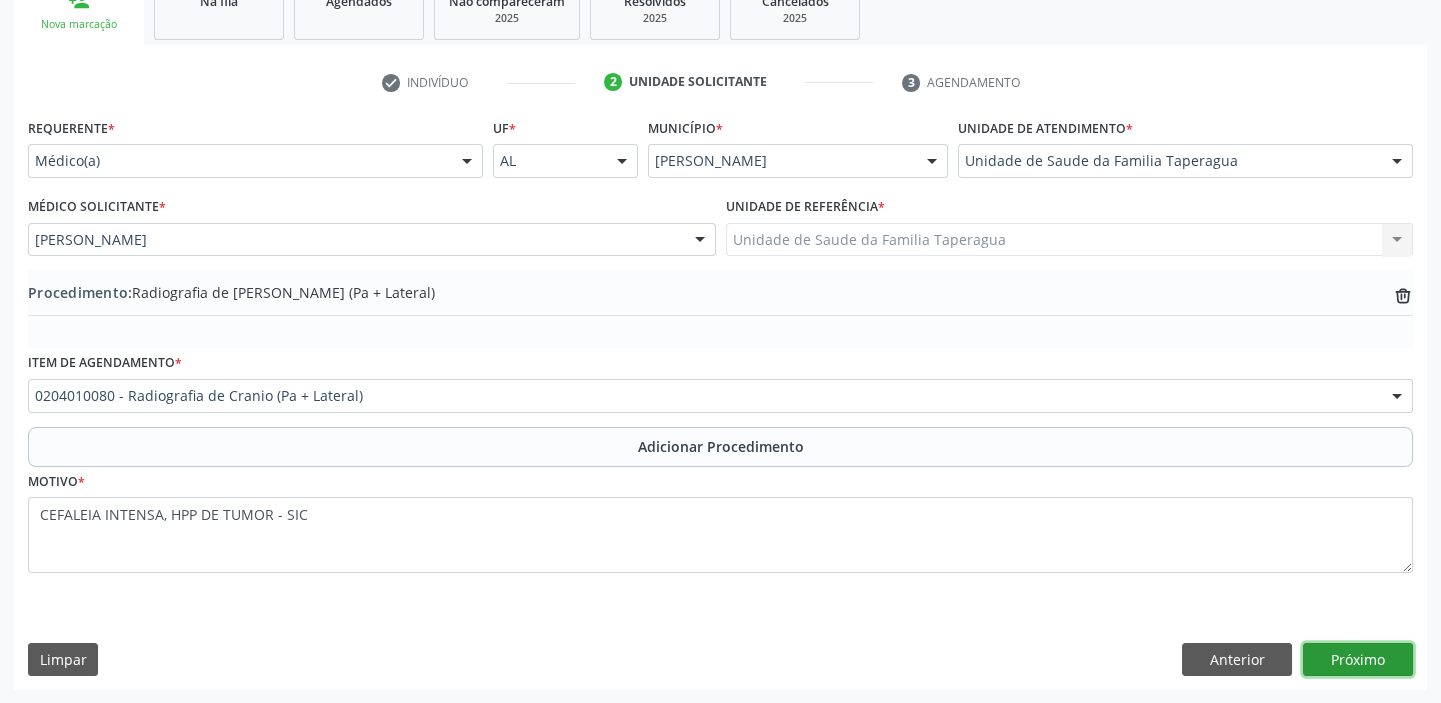 click on "Próximo" at bounding box center [1358, 660] 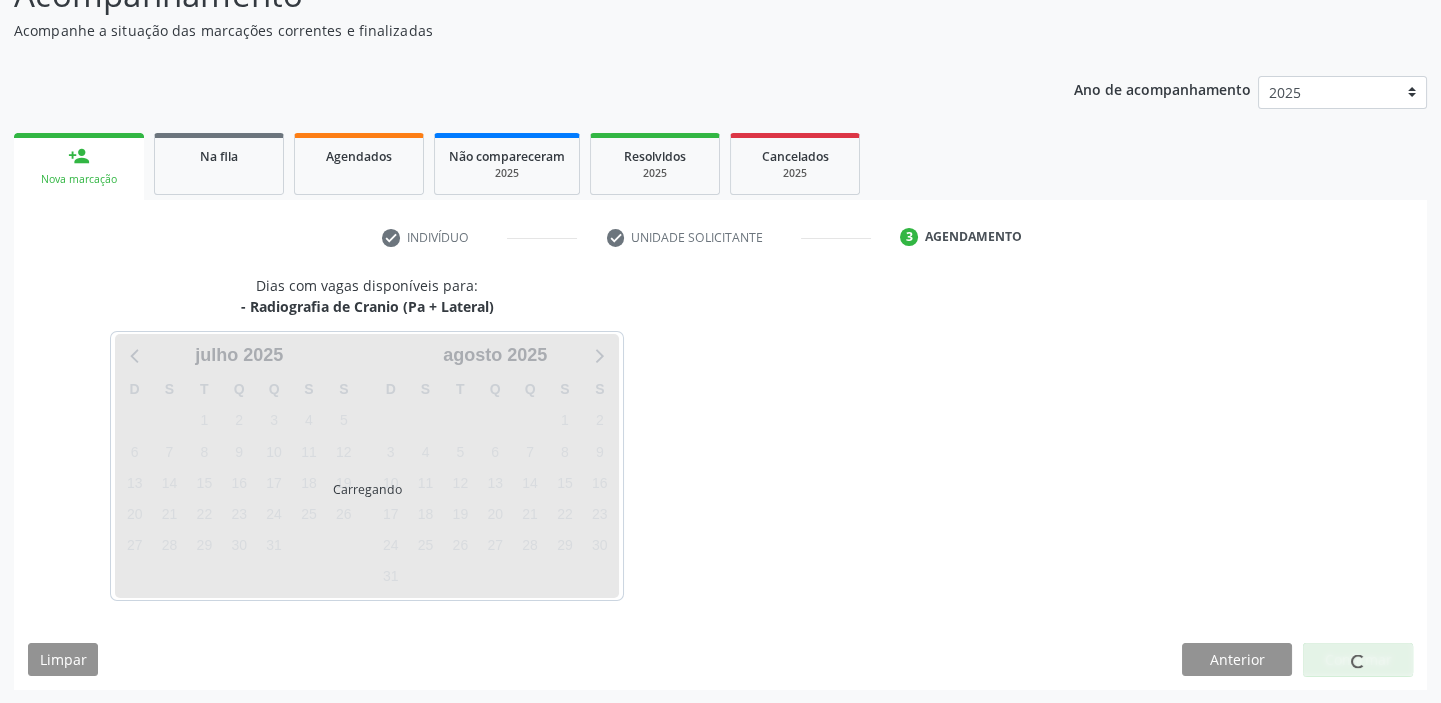 scroll, scrollTop: 252, scrollLeft: 0, axis: vertical 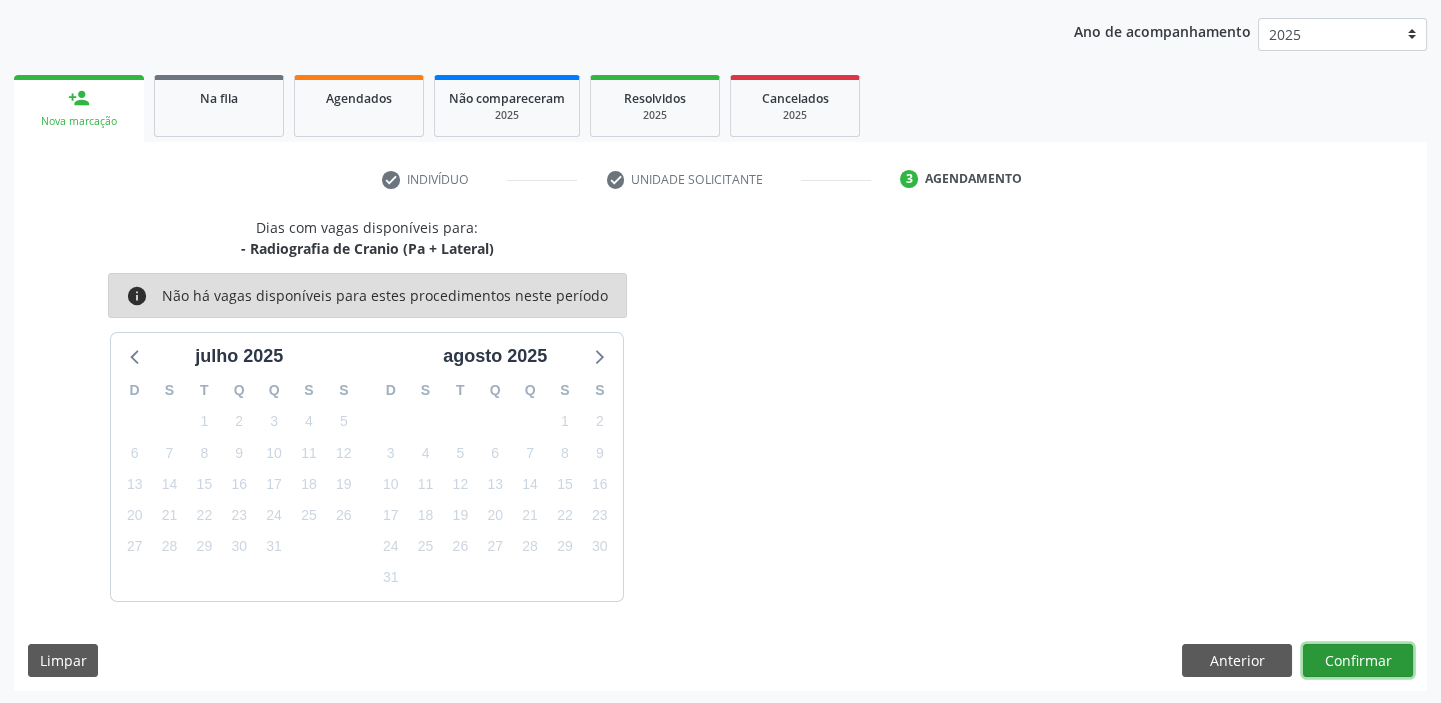 click on "Confirmar" at bounding box center [1358, 661] 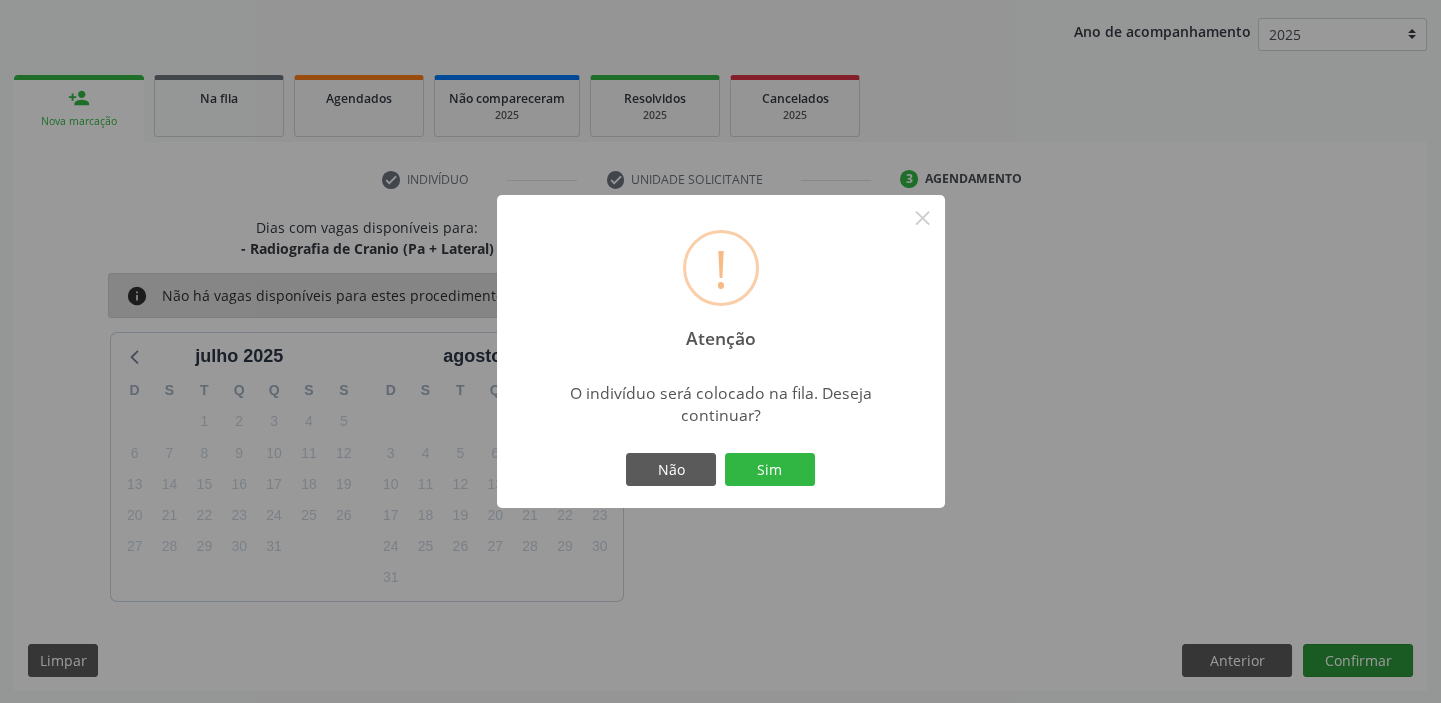 type 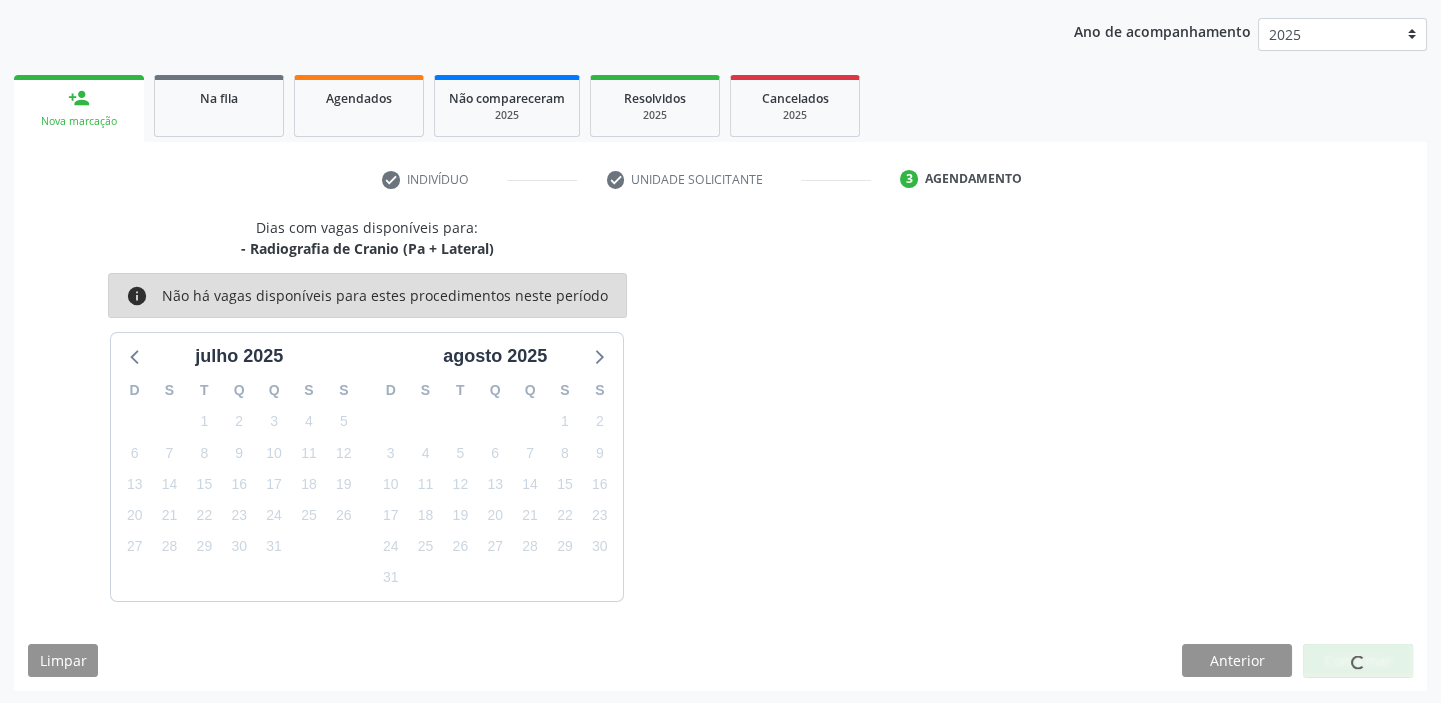 scroll, scrollTop: 0, scrollLeft: 0, axis: both 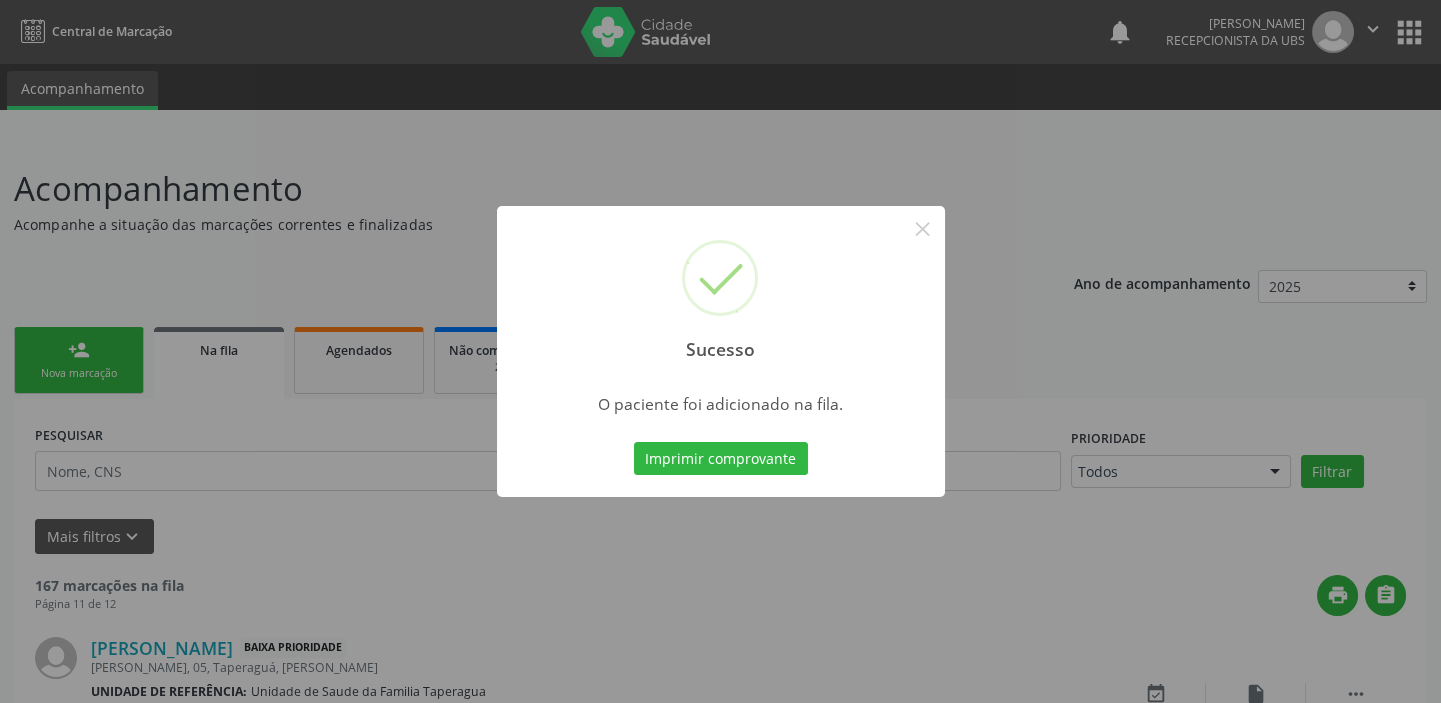 click on "Sucesso × O paciente foi adicionado na fila. Imprimir comprovante Cancel" at bounding box center [720, 351] 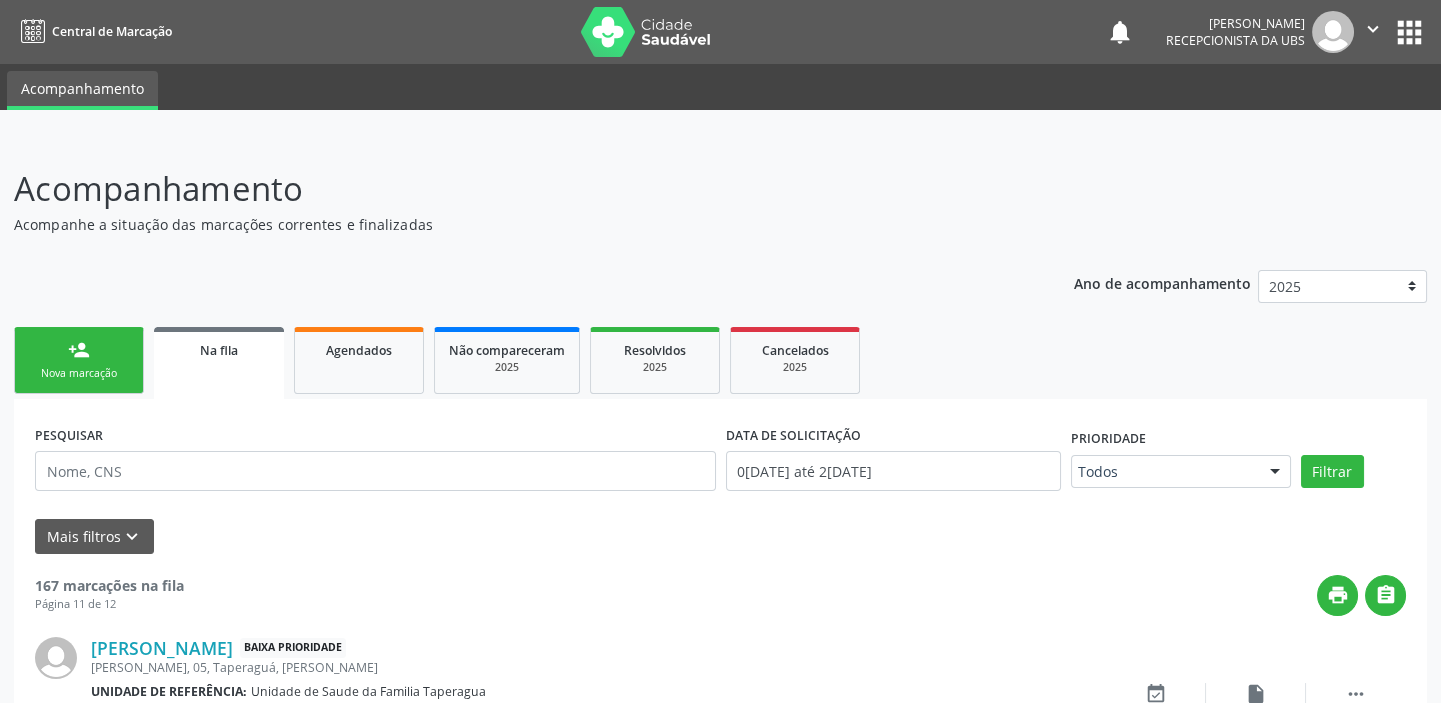 click on "person_add
Nova marcação" at bounding box center (79, 360) 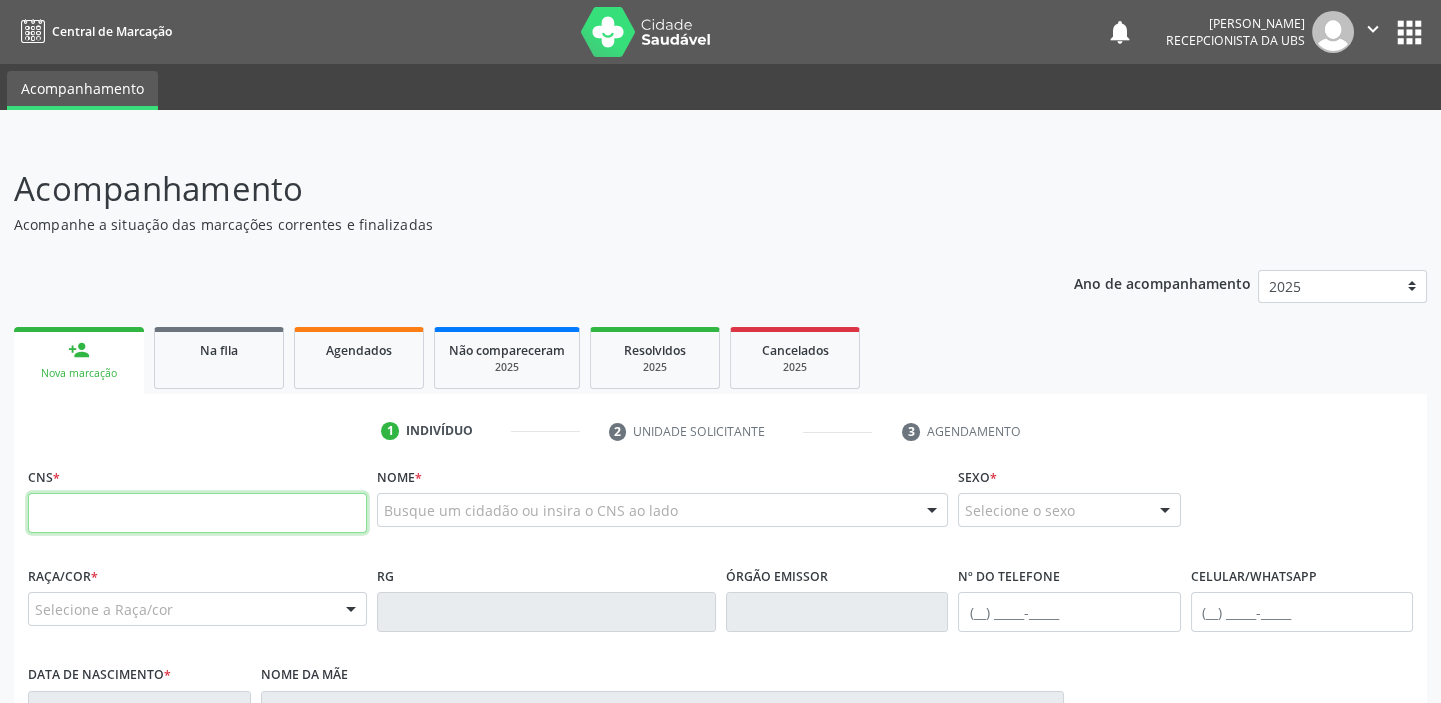 click at bounding box center [197, 513] 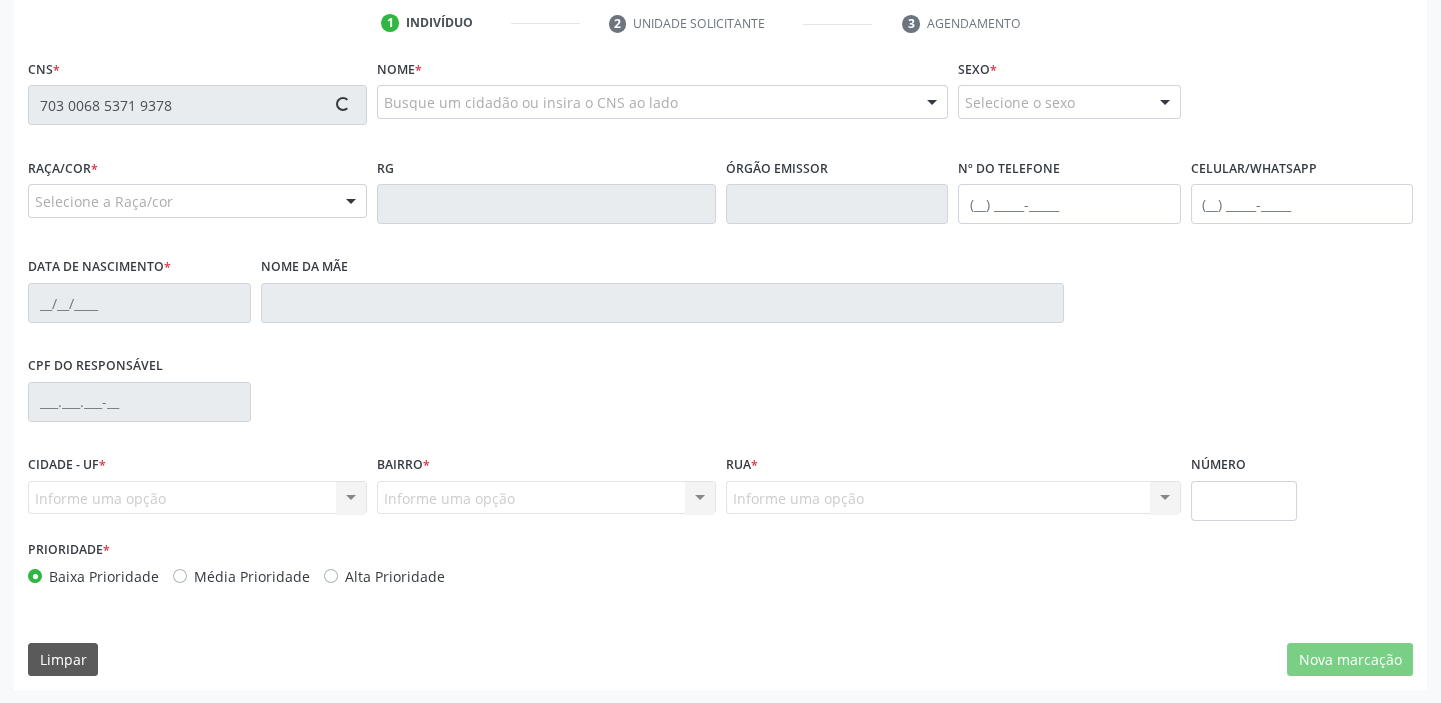 scroll, scrollTop: 272, scrollLeft: 0, axis: vertical 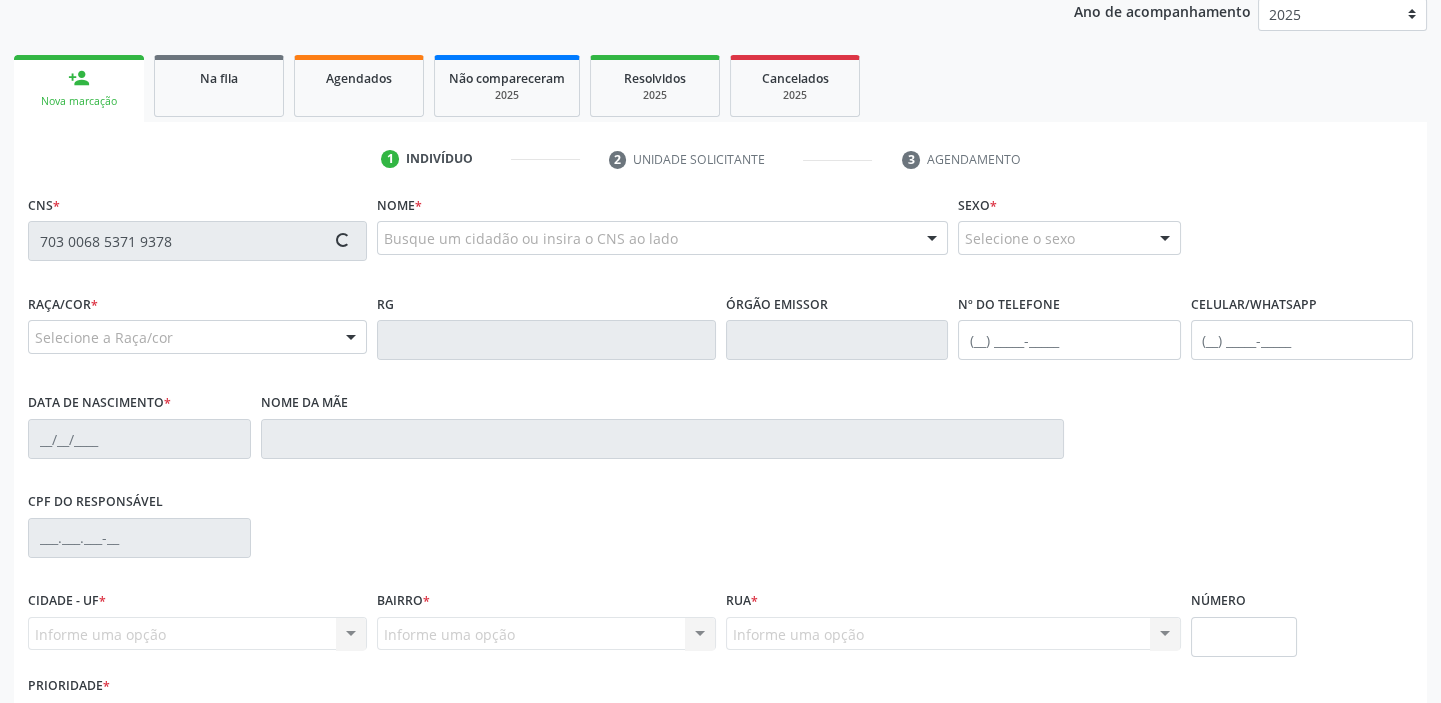 type on "703 0068 5371 9378" 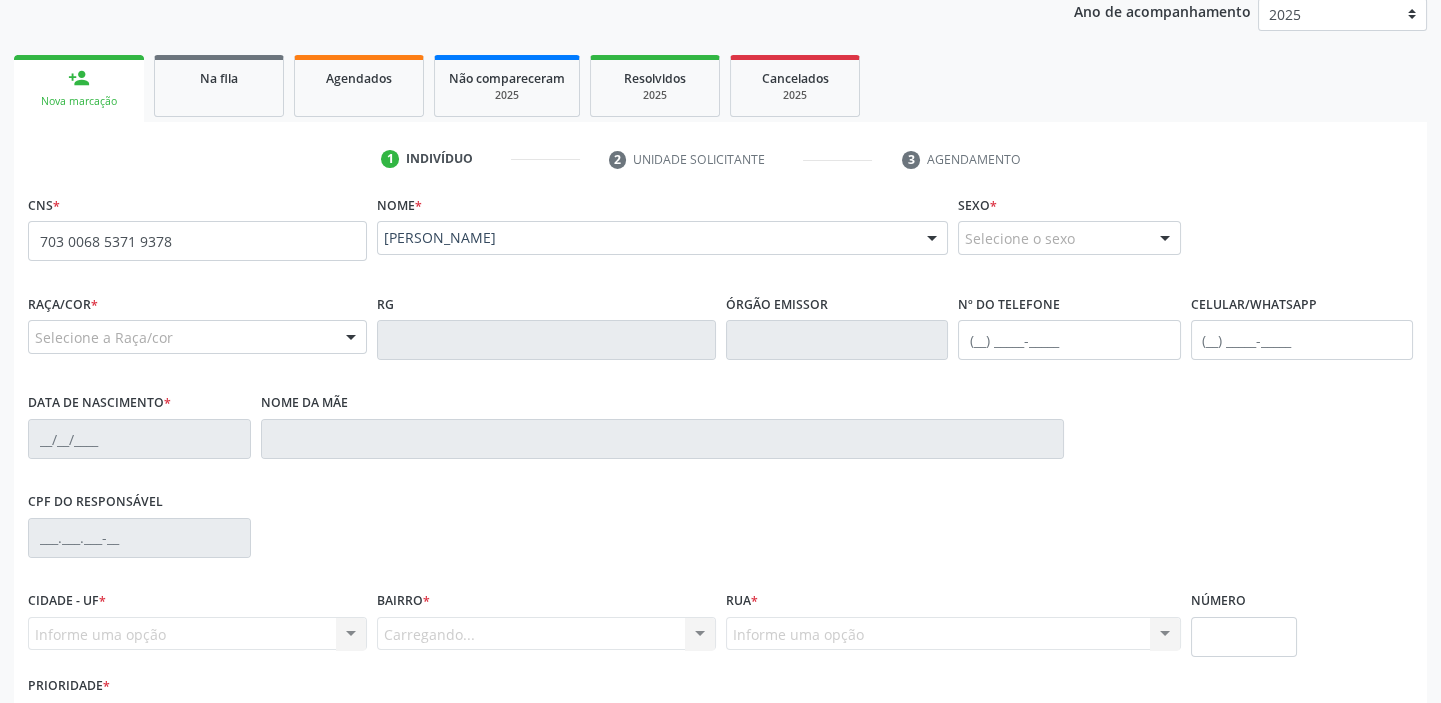 scroll, scrollTop: 371, scrollLeft: 0, axis: vertical 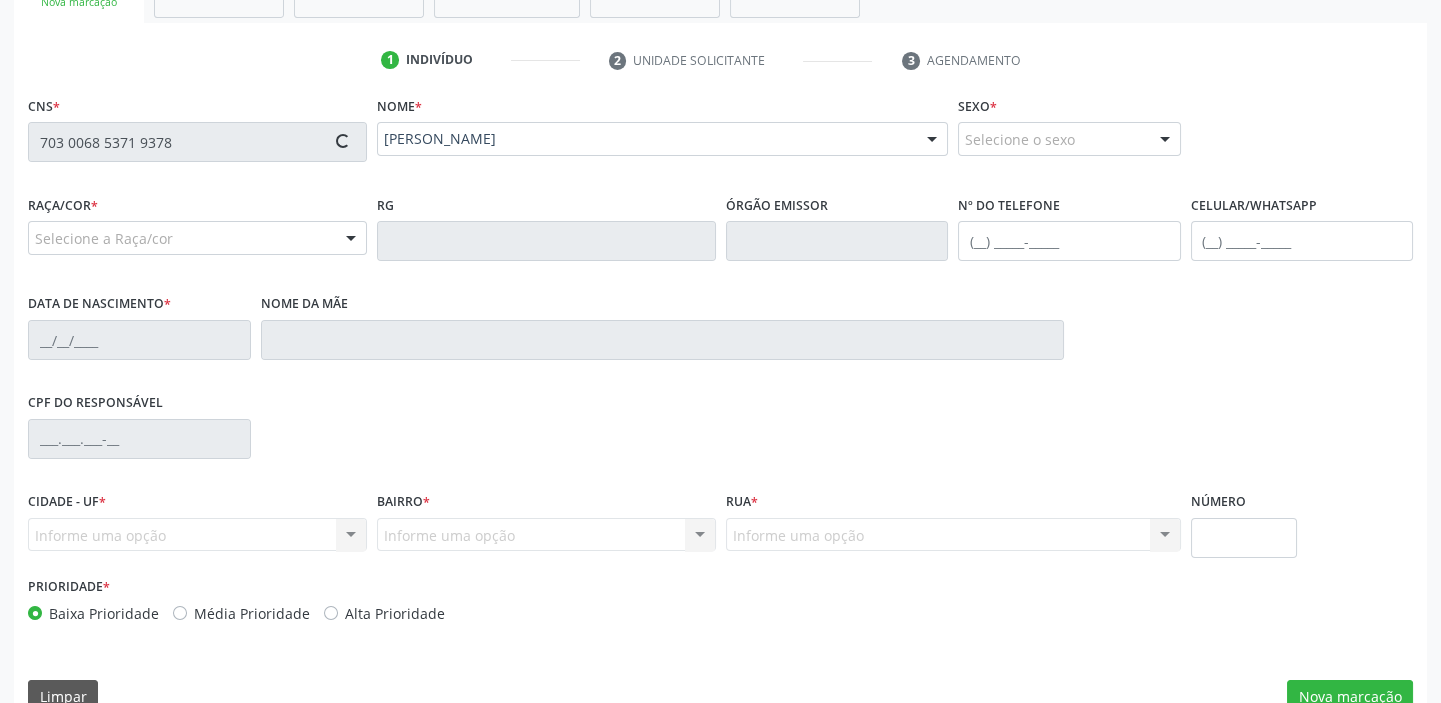 type on "(82) 99404-1656" 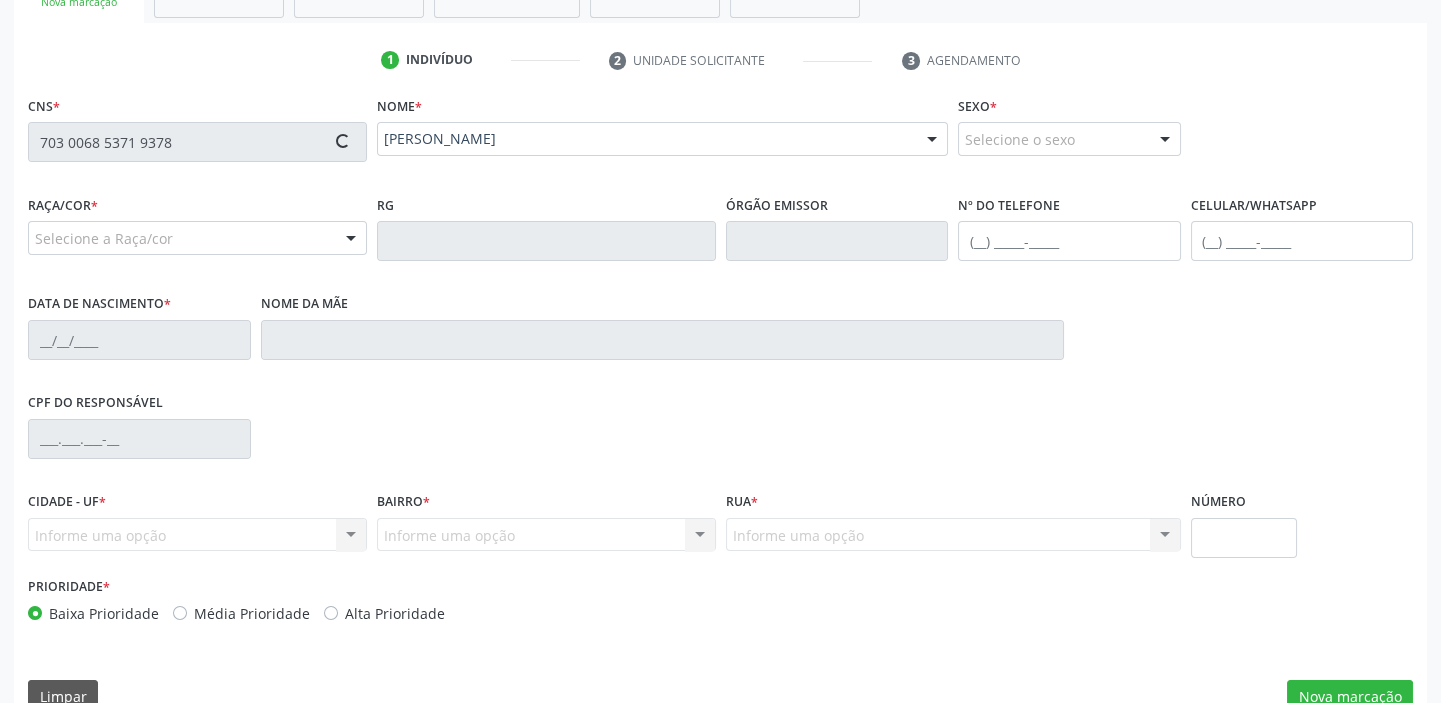 type on "10/07/2014" 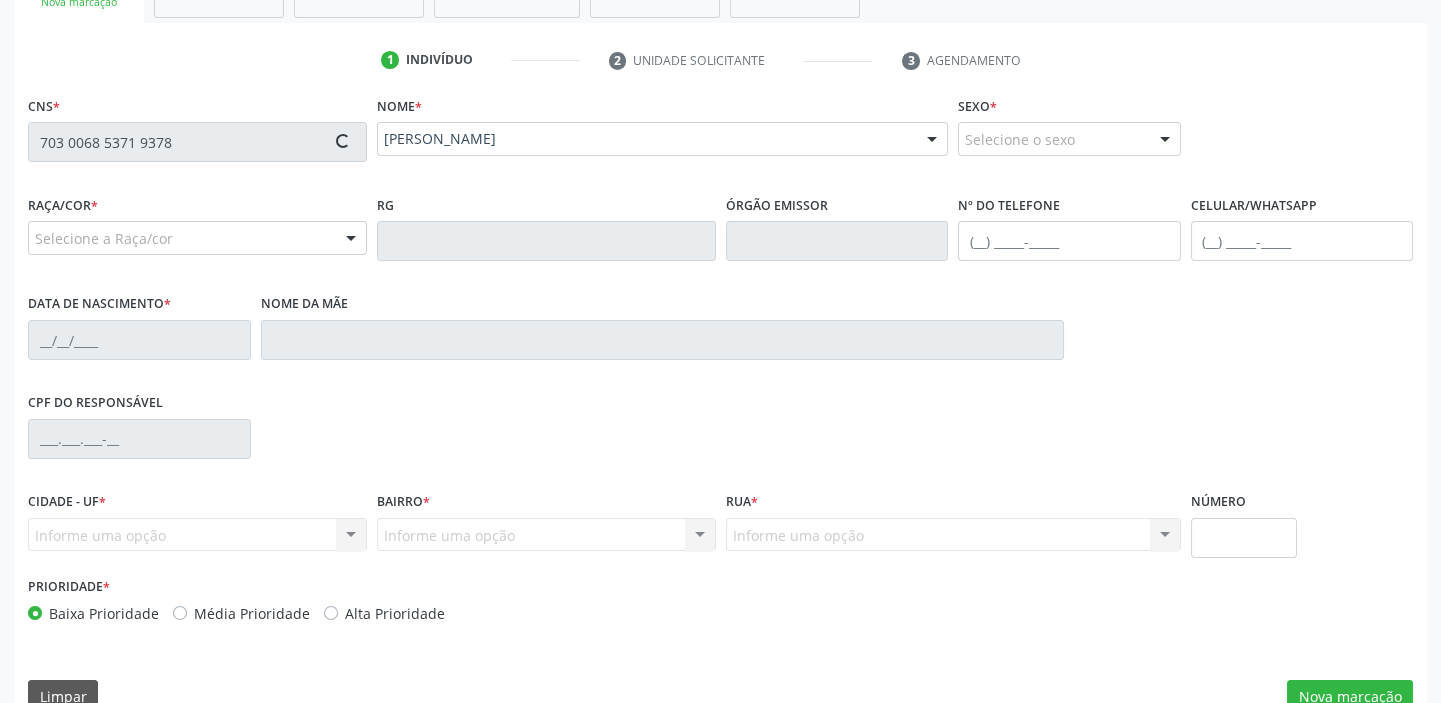 type on "Fernanda Cristina Silva dos Santos" 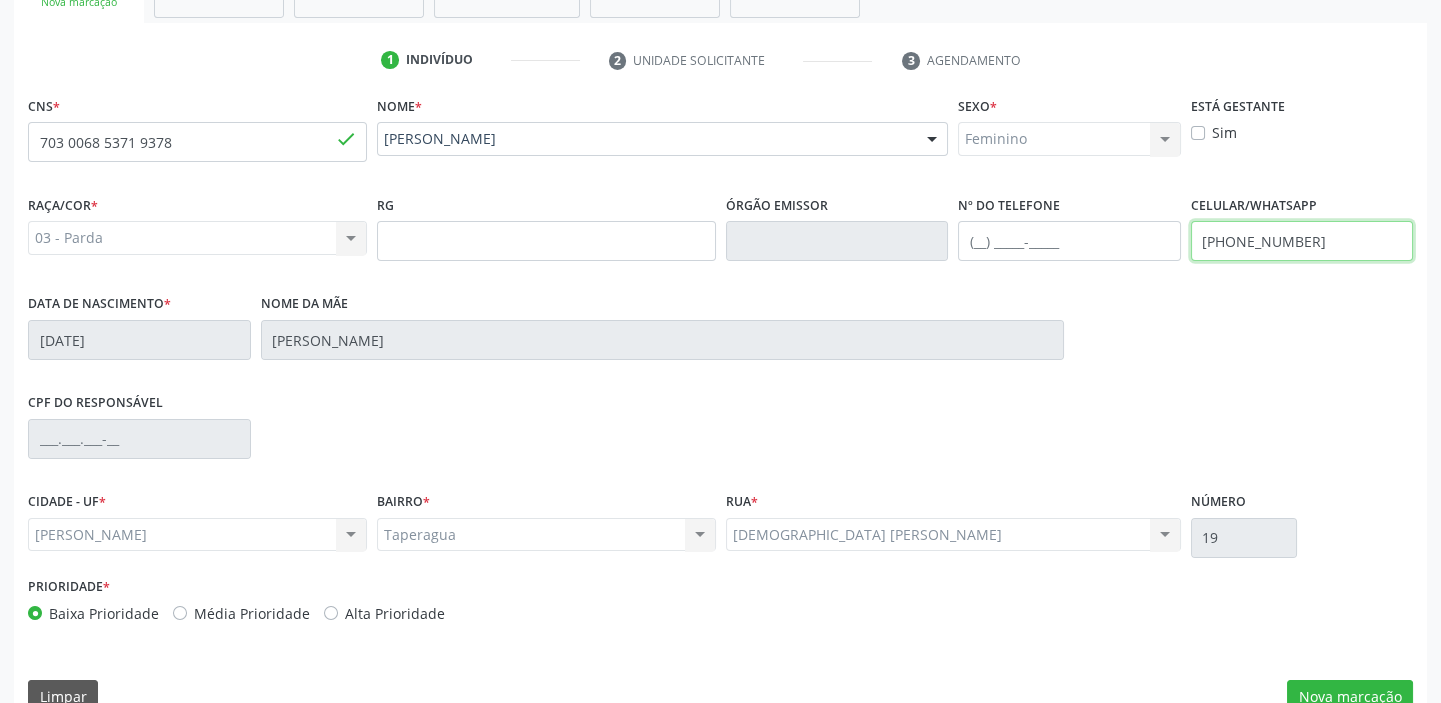 click on "(82) 99404-1656" at bounding box center (1302, 241) 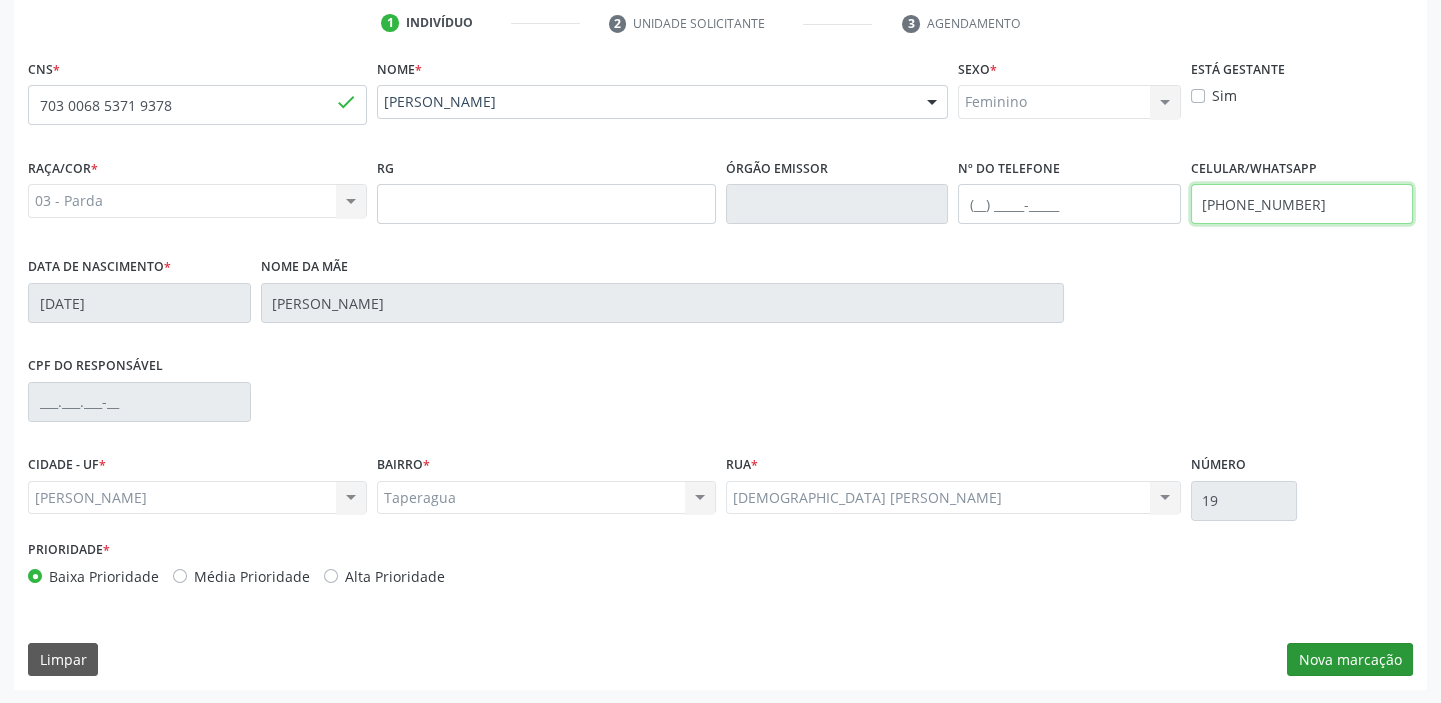 type on "(82) 99993-2560" 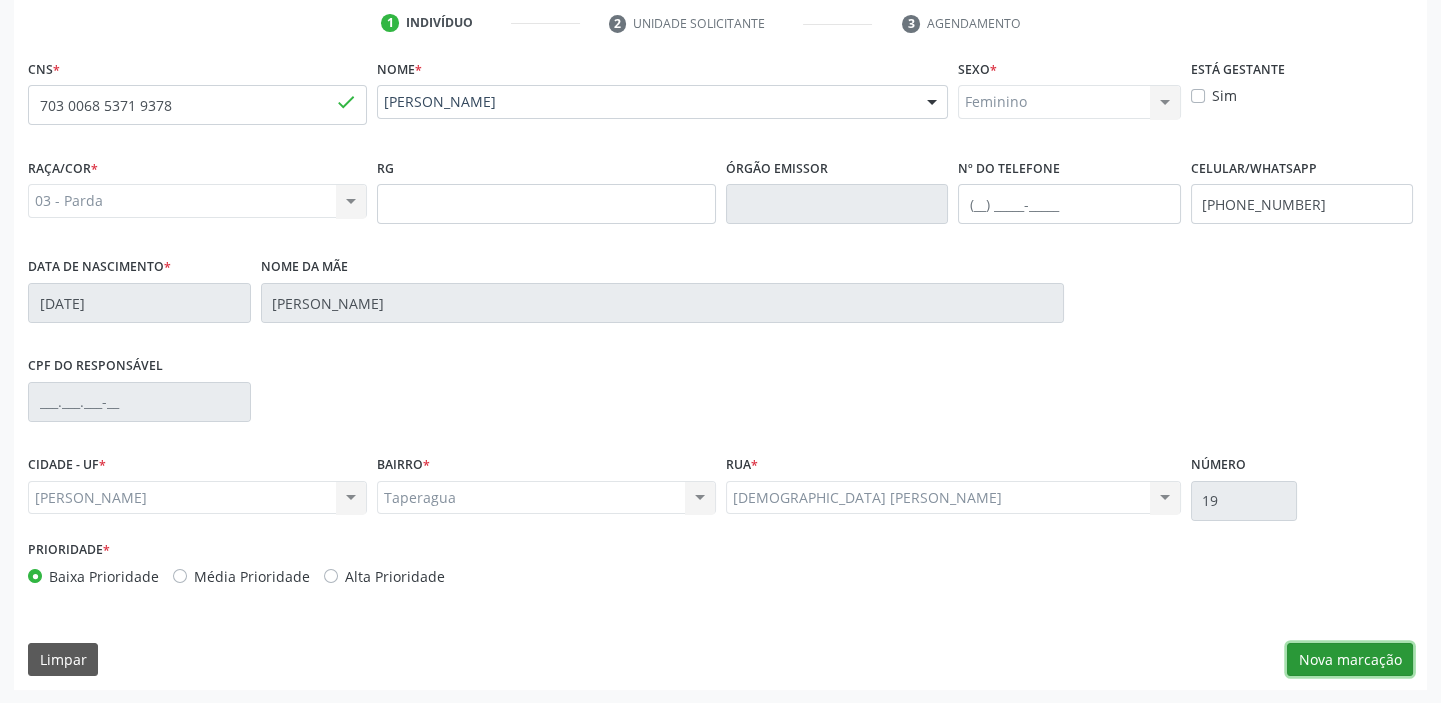 click on "Nova marcação" at bounding box center (1350, 660) 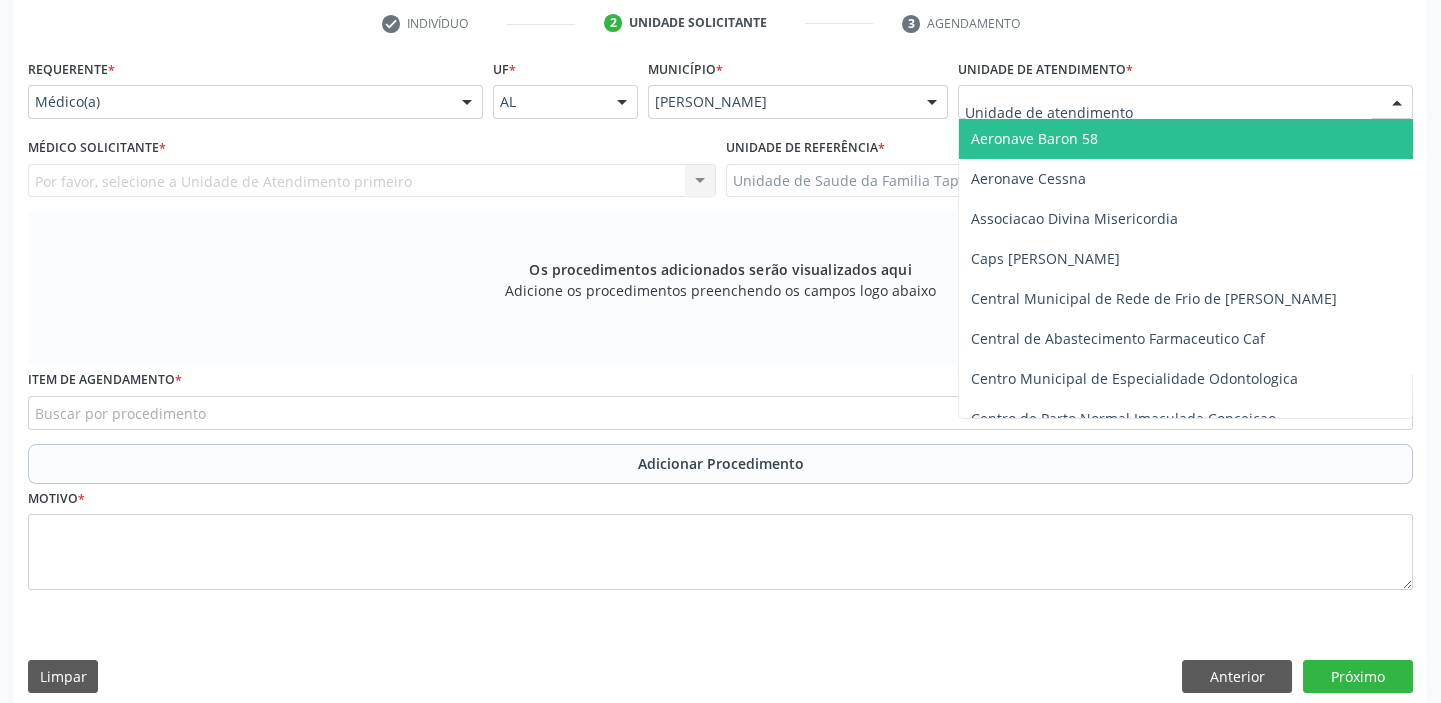 click at bounding box center [1185, 102] 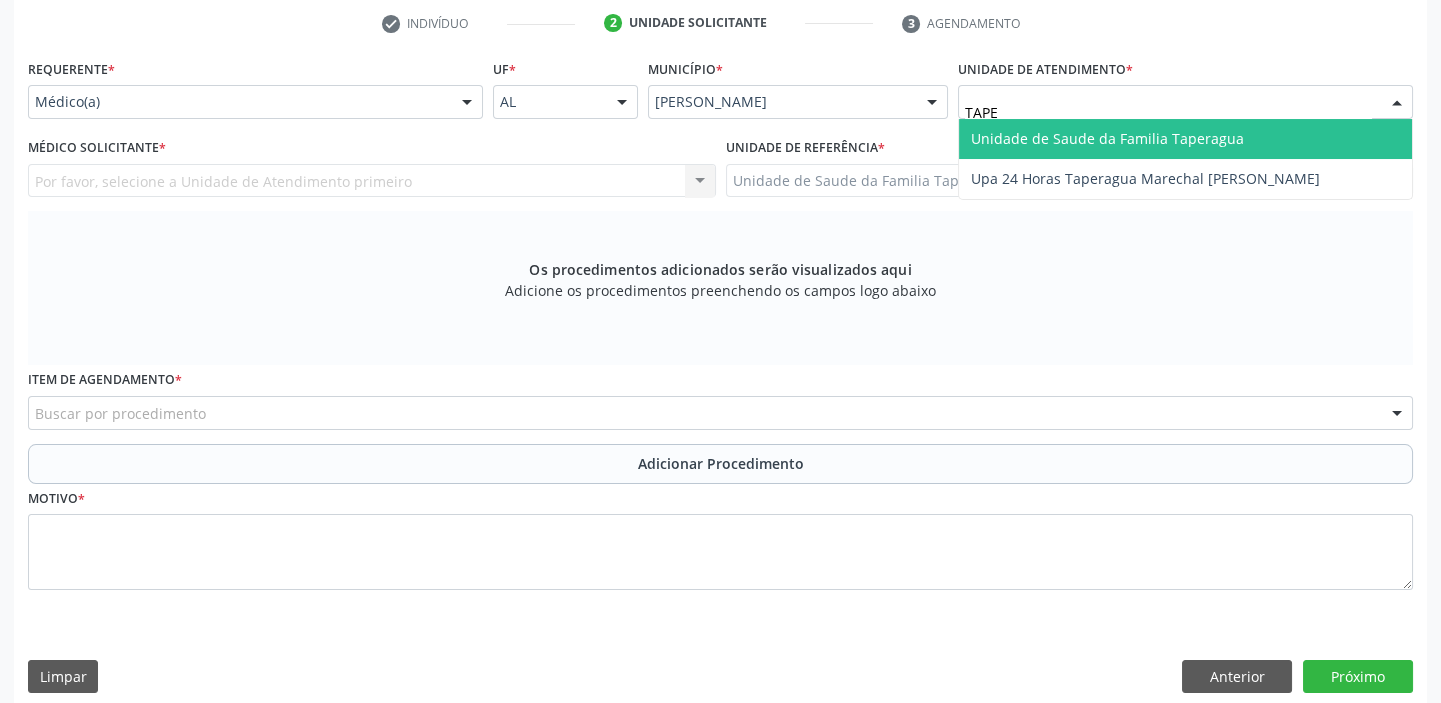 type on "TAPER" 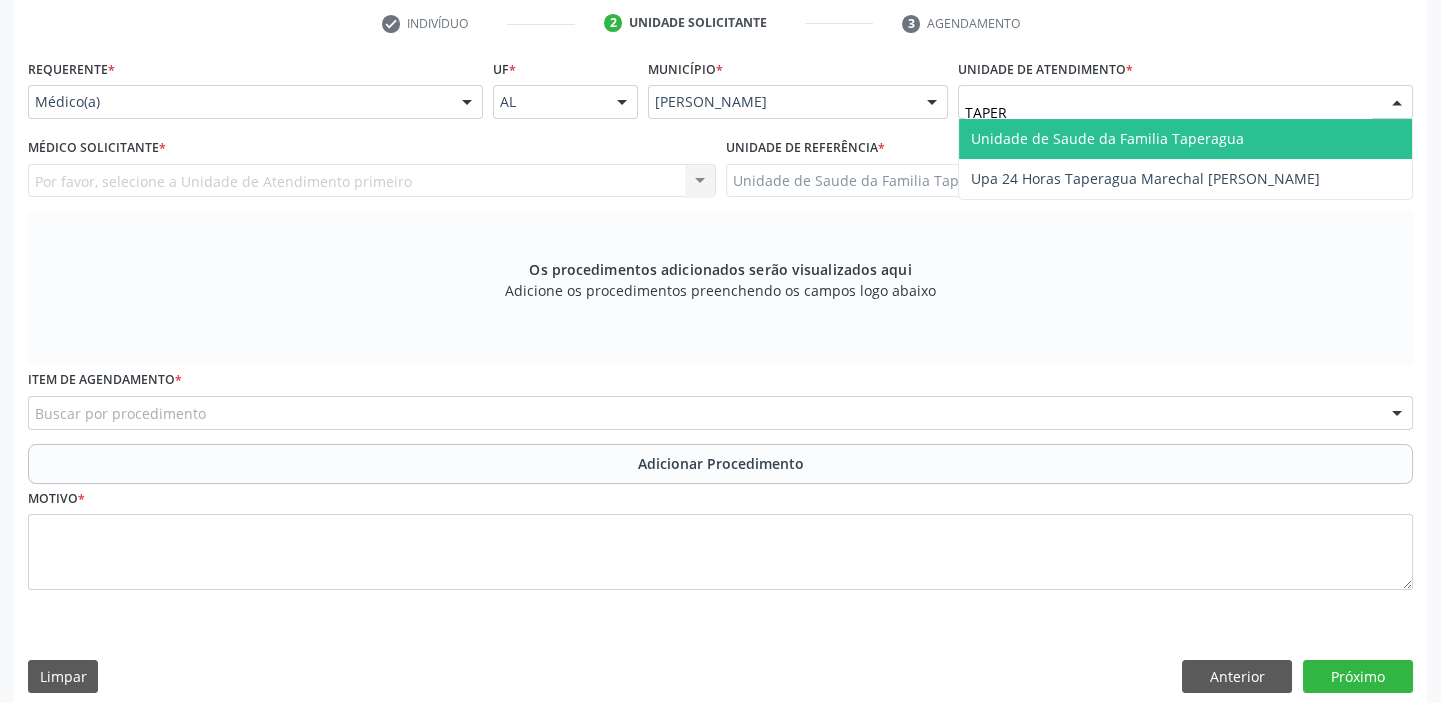 click on "Unidade de Saude da Familia Taperagua" at bounding box center [1107, 138] 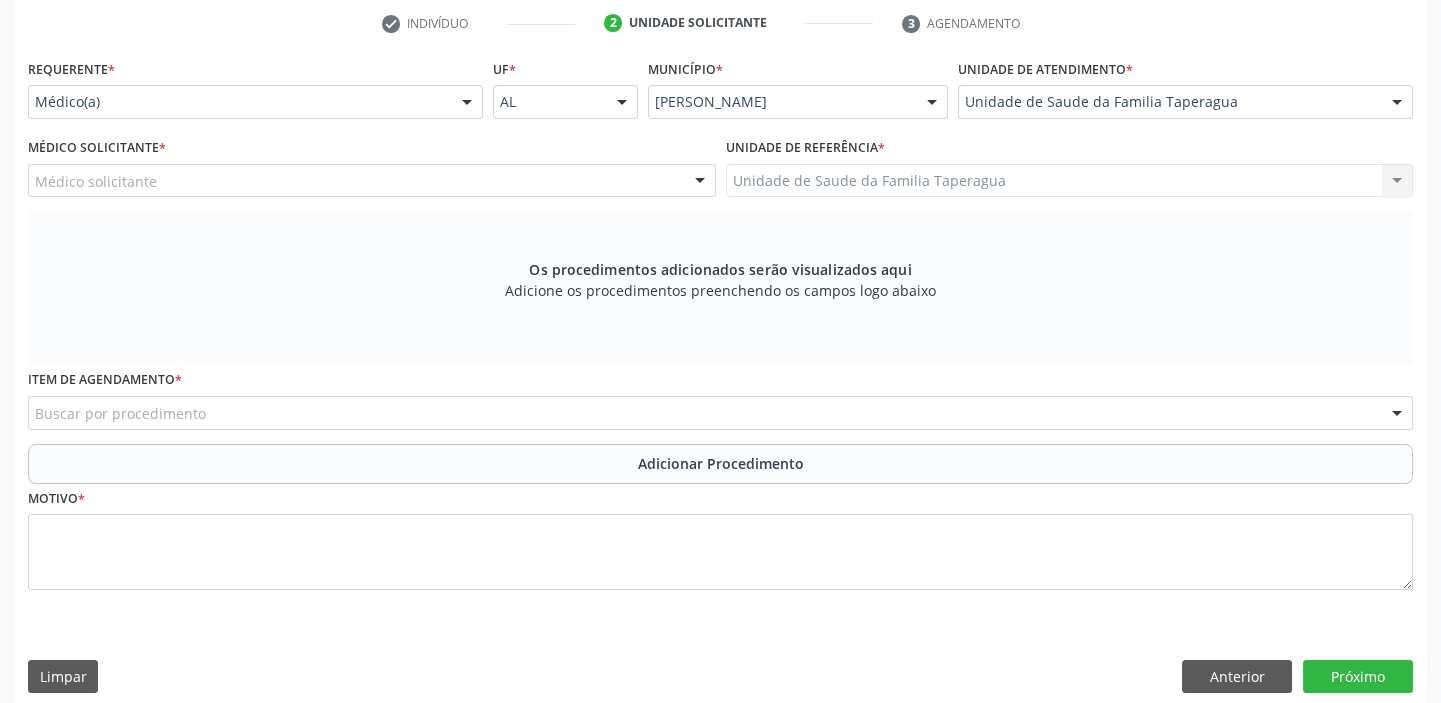 click on "Médico solicitante" at bounding box center [372, 181] 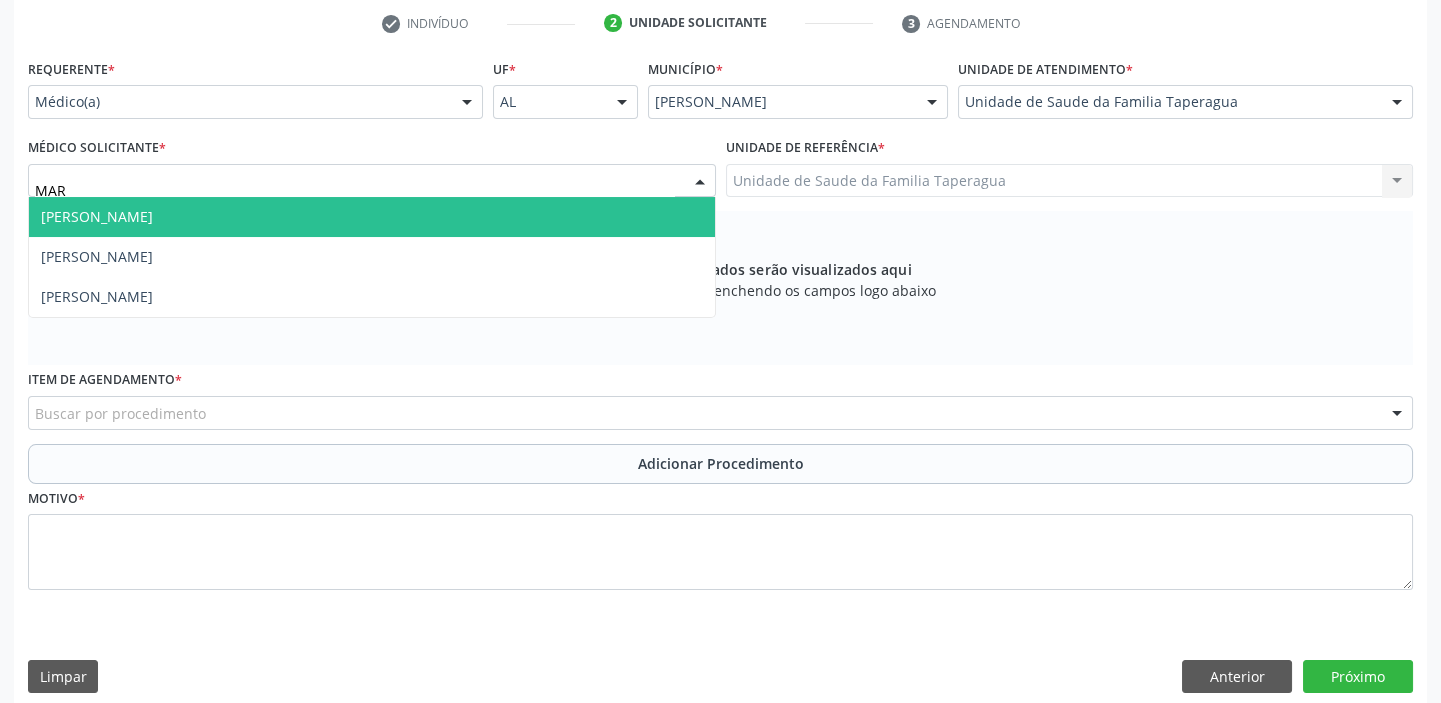 type on "MART" 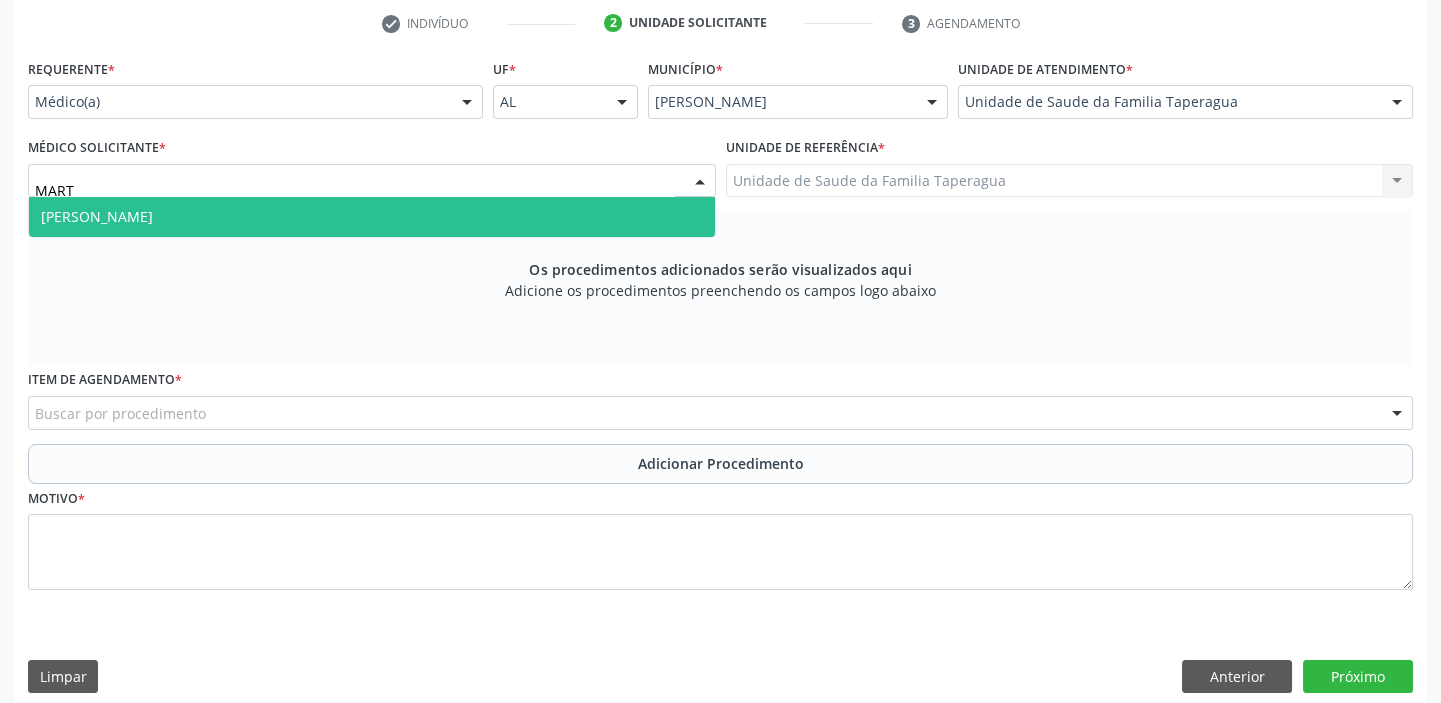 click on "[PERSON_NAME]" at bounding box center (372, 217) 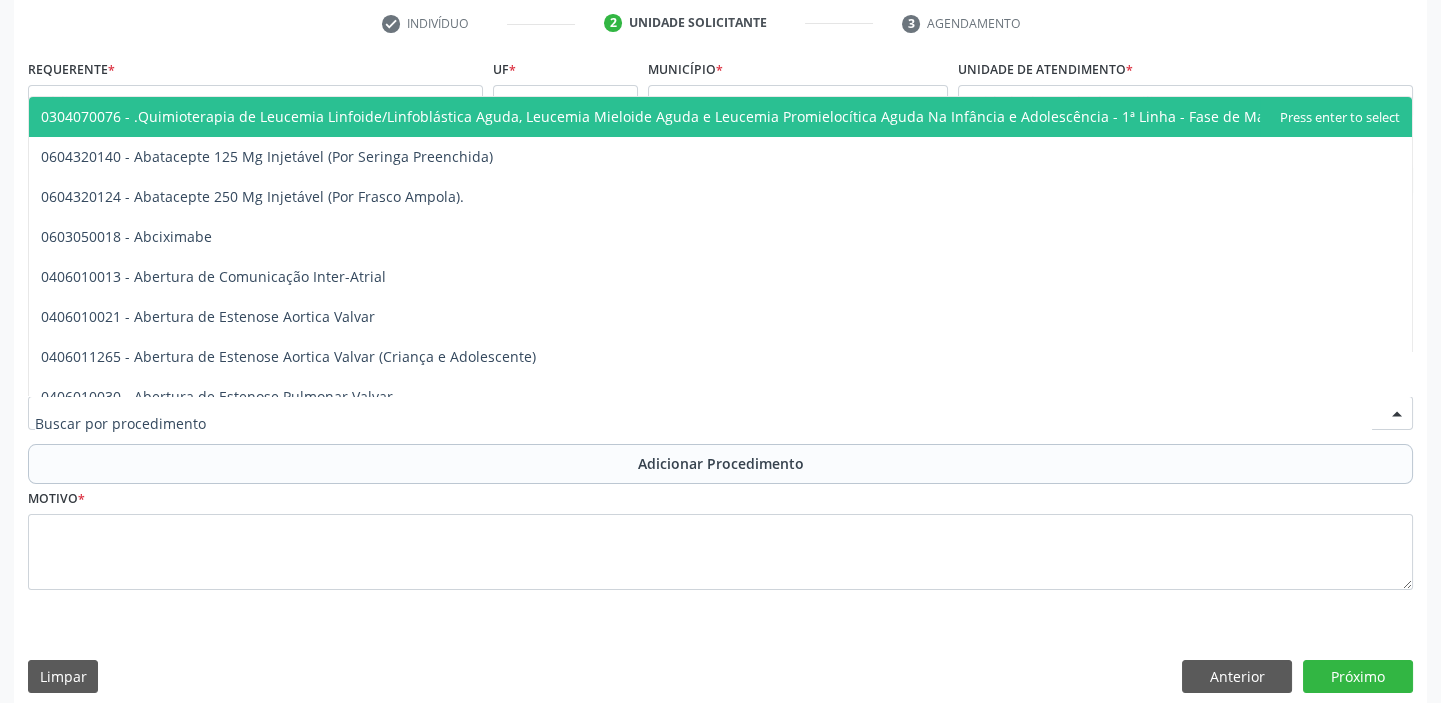 click at bounding box center [720, 413] 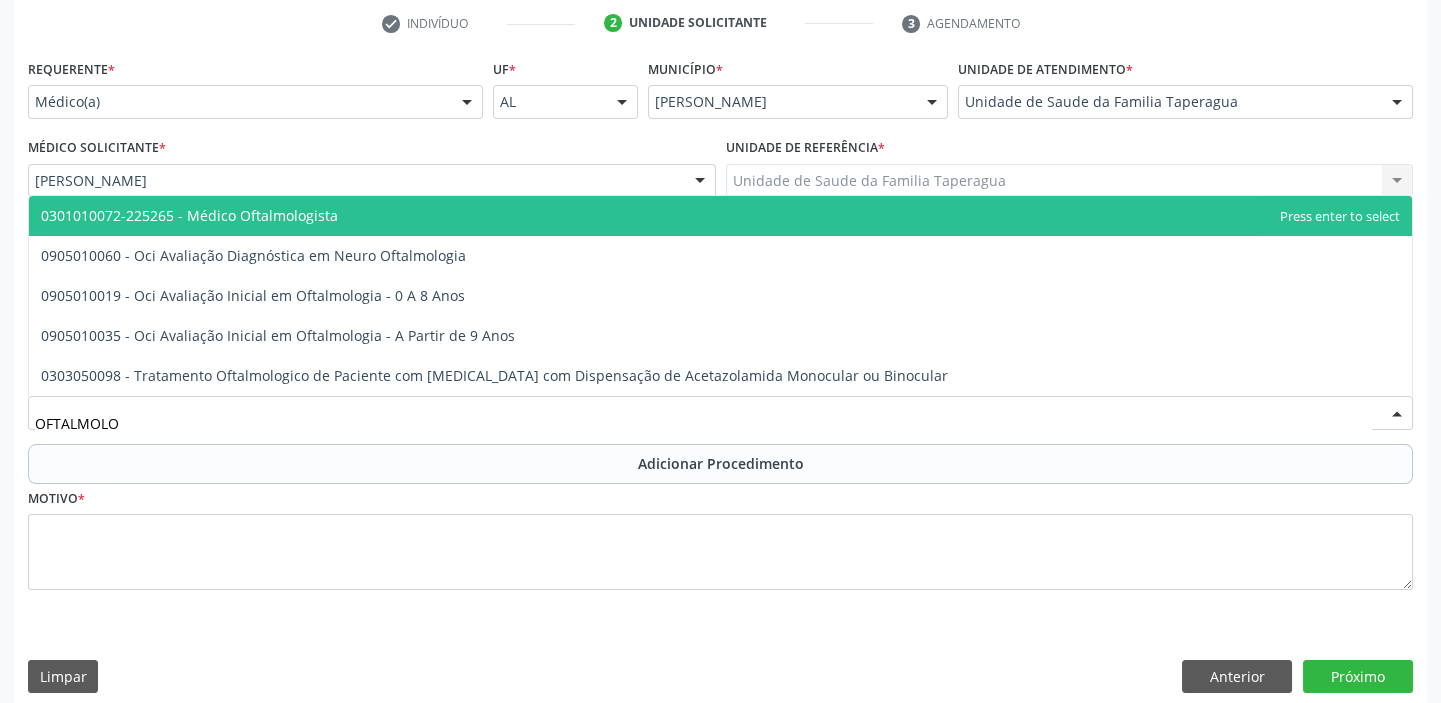 type on "OFTALMOLOG" 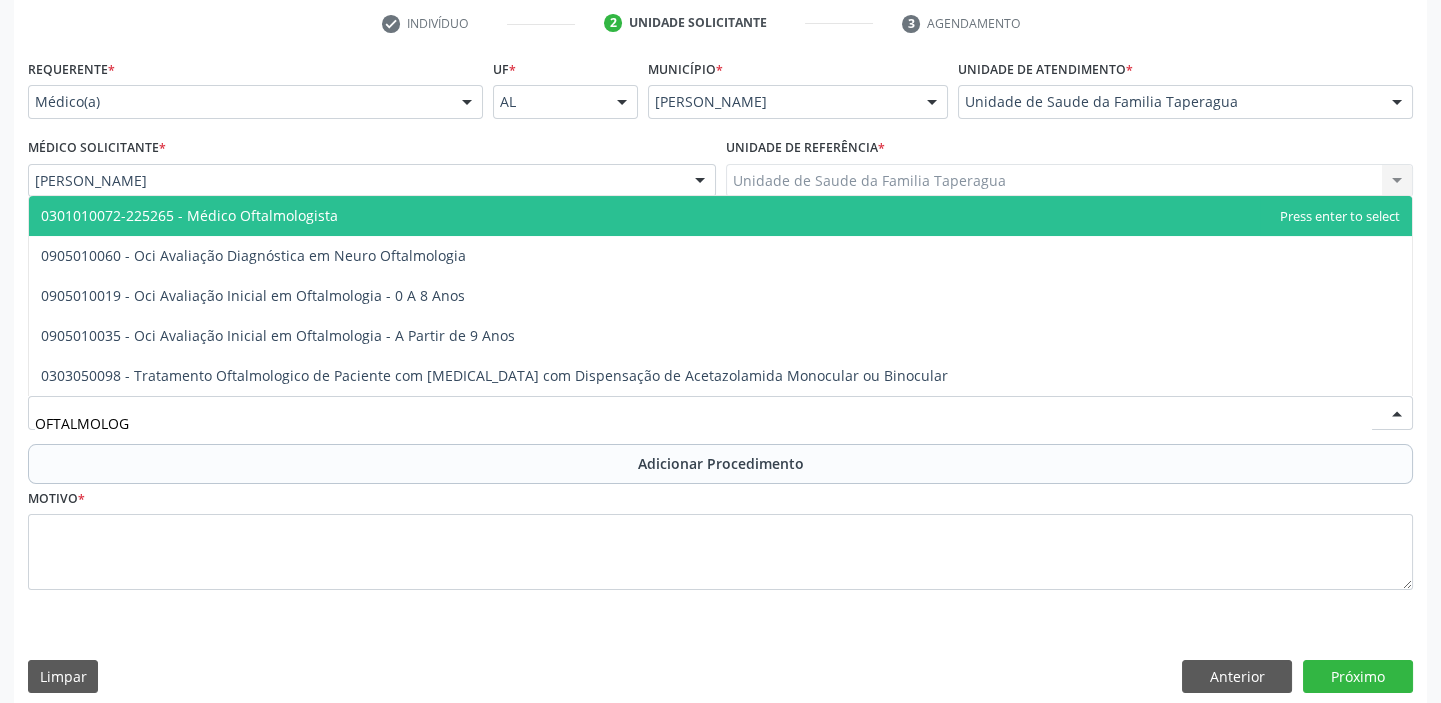 click on "0301010072-225265 - Médico Oftalmologista" at bounding box center (720, 216) 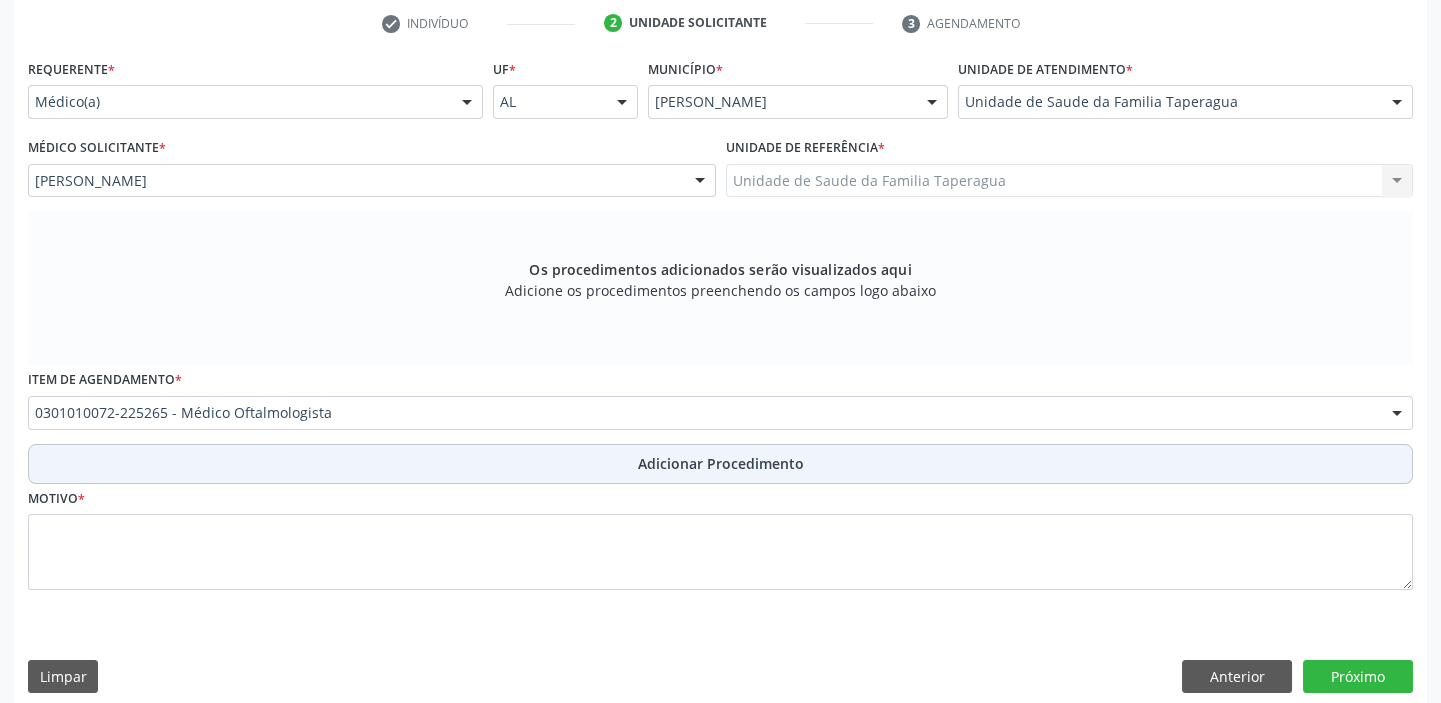 click on "Adicionar Procedimento" at bounding box center (720, 464) 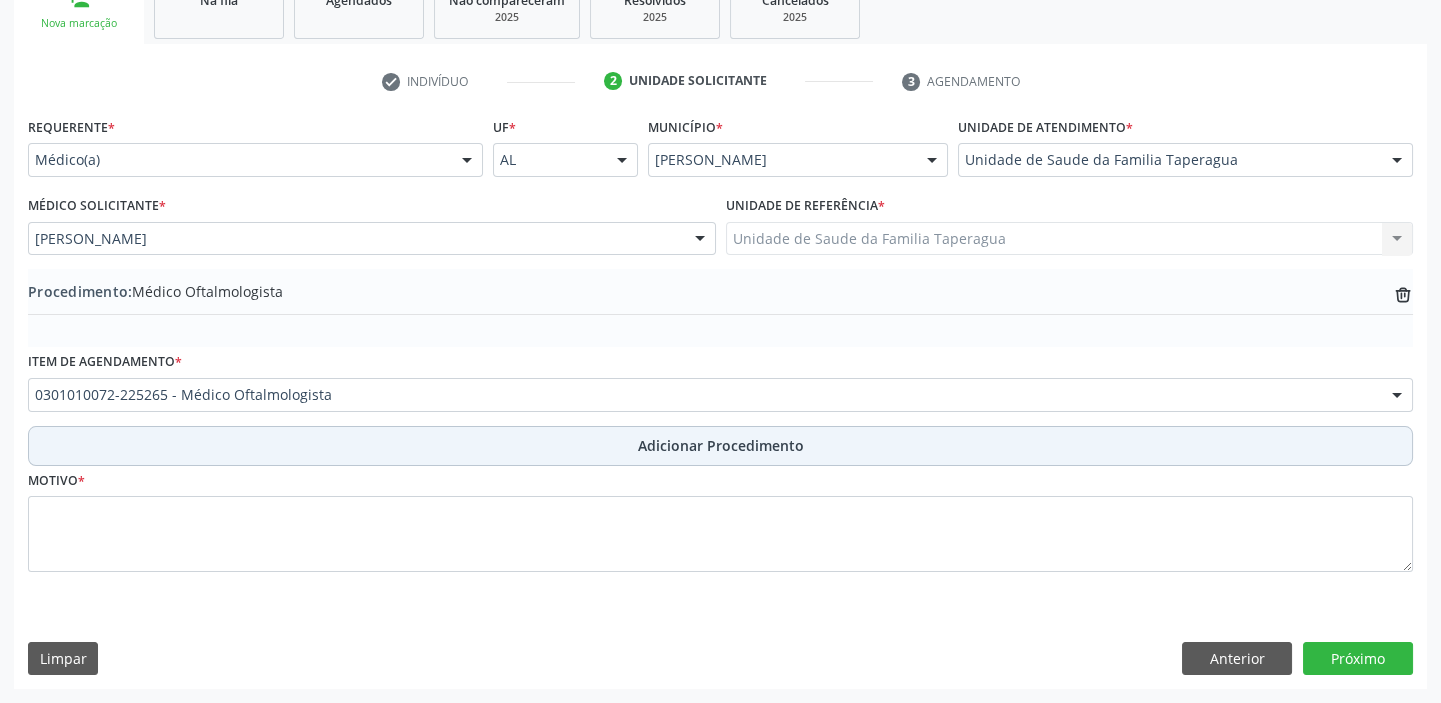 scroll, scrollTop: 349, scrollLeft: 0, axis: vertical 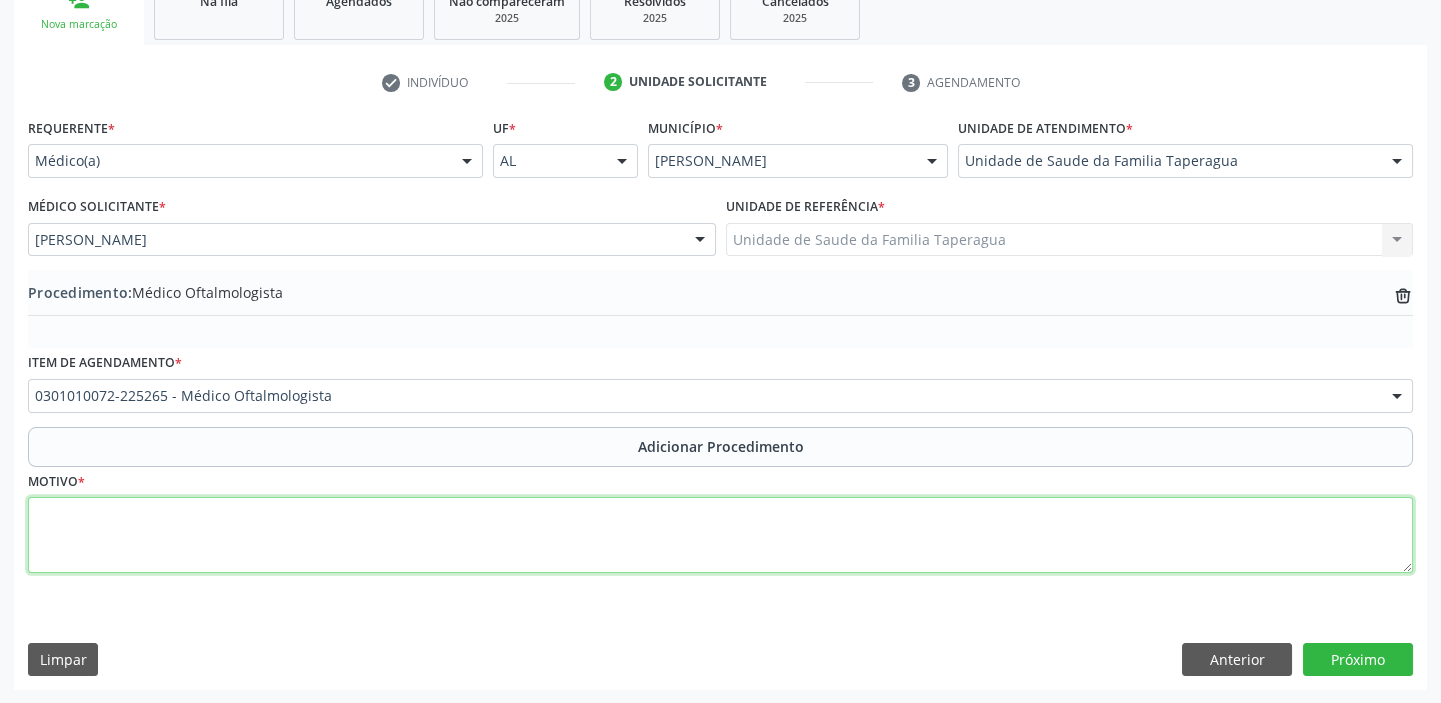 click at bounding box center (720, 535) 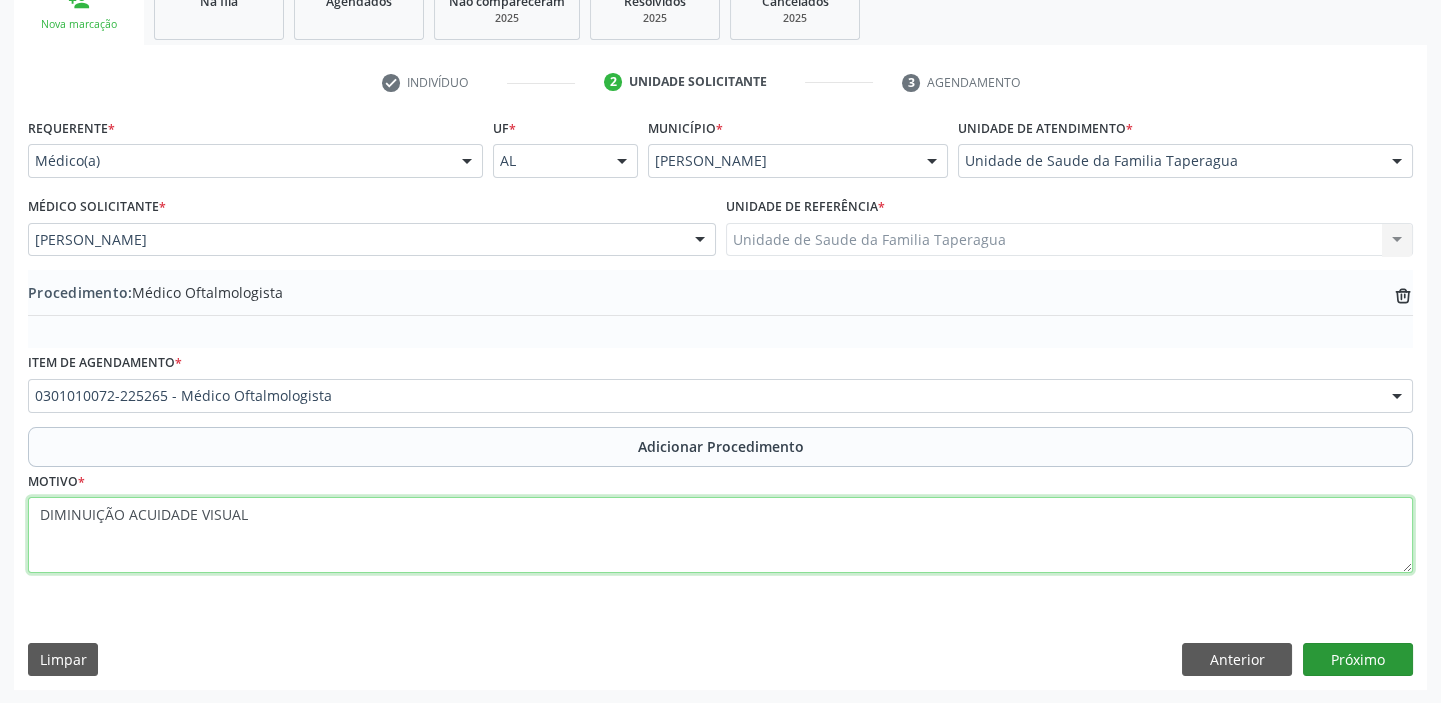 type on "DIMINUIÇÃO ACUIDADE VISUAL" 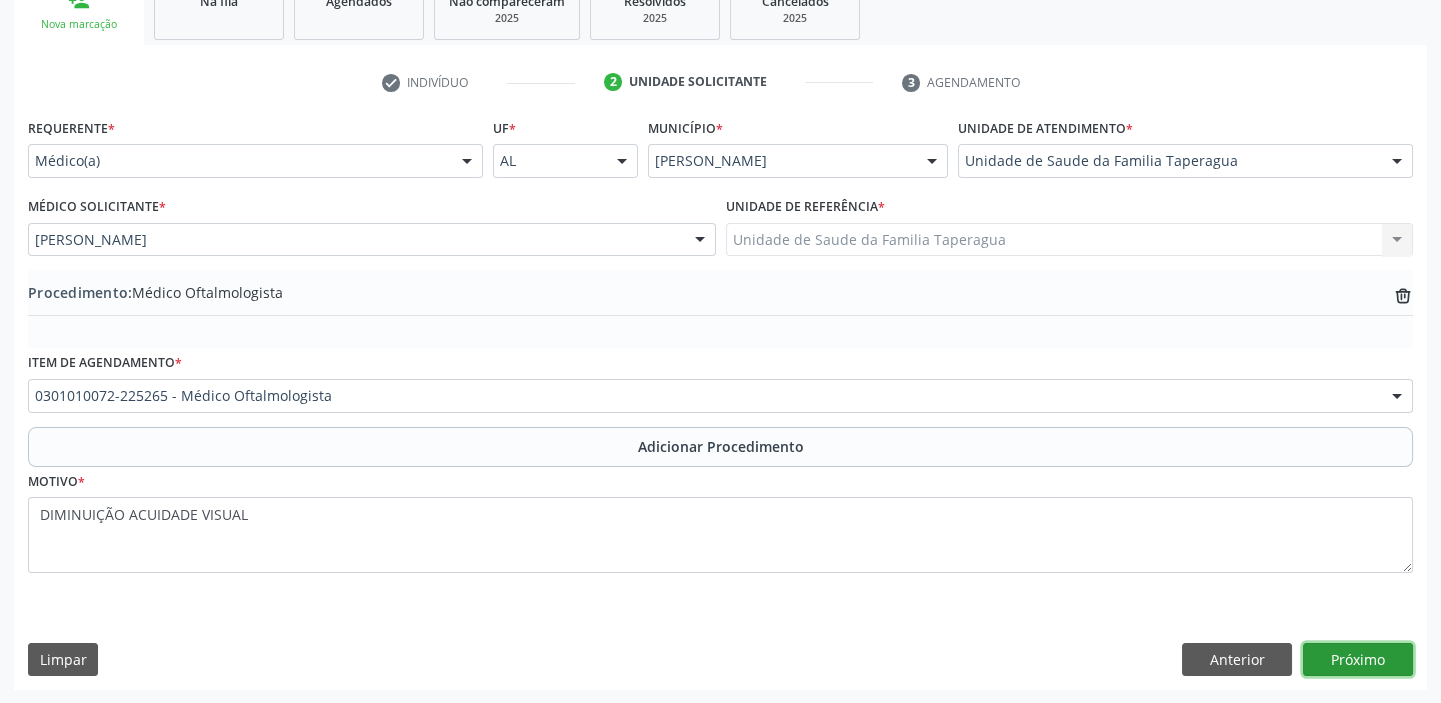 click on "Próximo" at bounding box center (1358, 660) 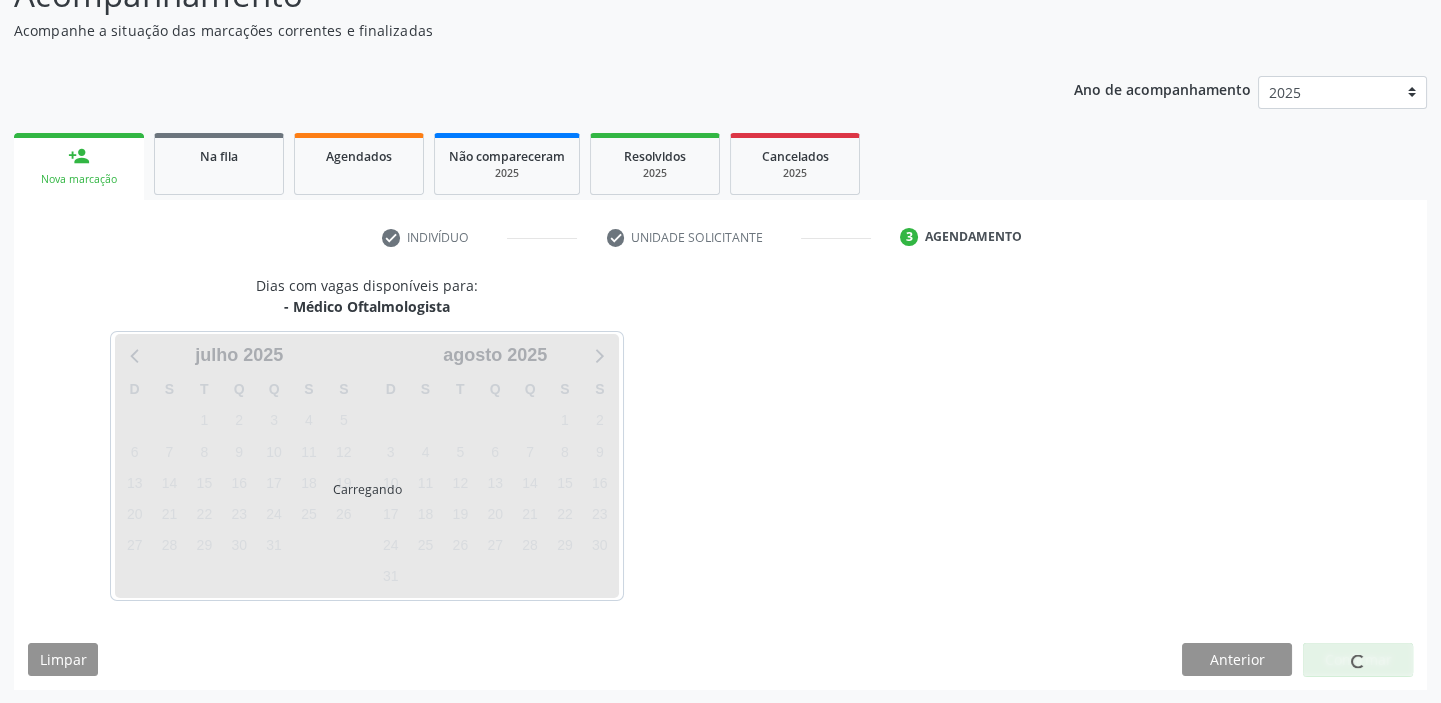 scroll, scrollTop: 252, scrollLeft: 0, axis: vertical 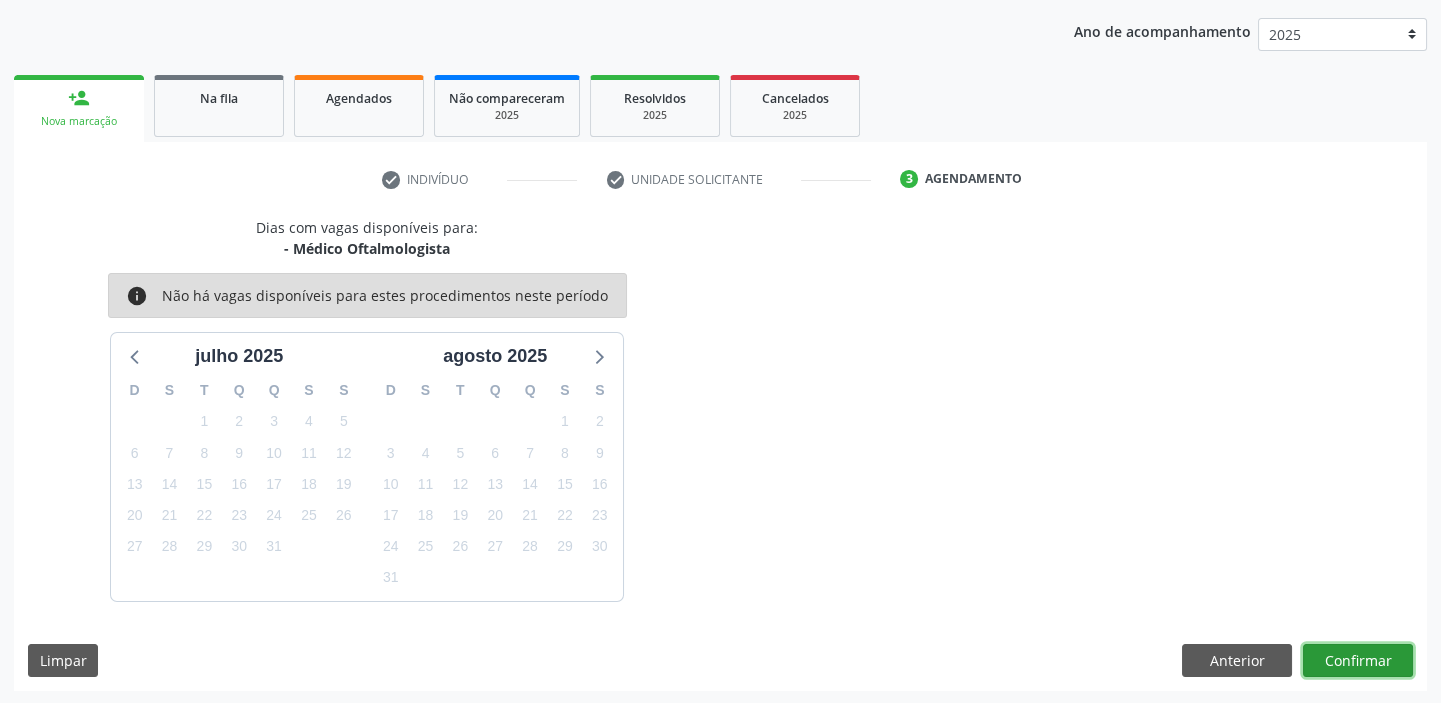 click on "Confirmar" at bounding box center [1358, 661] 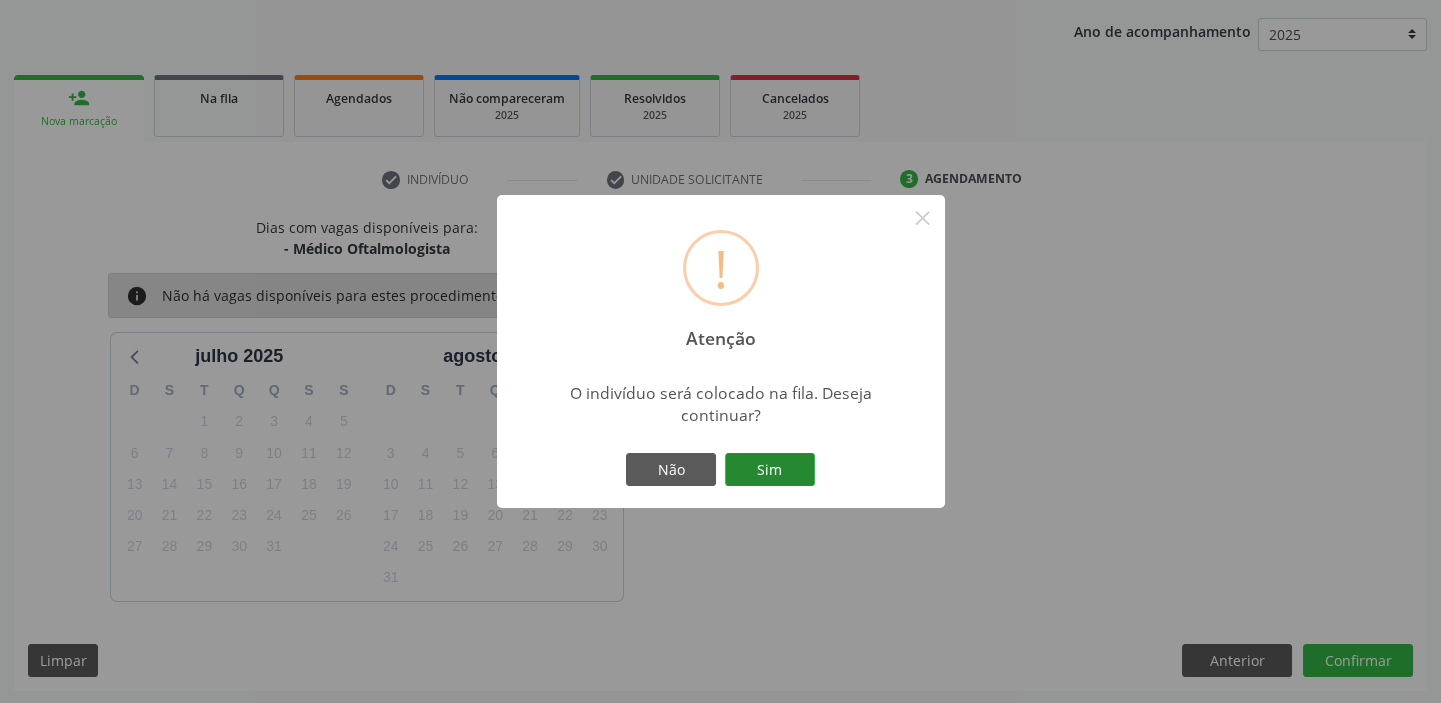 click on "Sim" at bounding box center [770, 470] 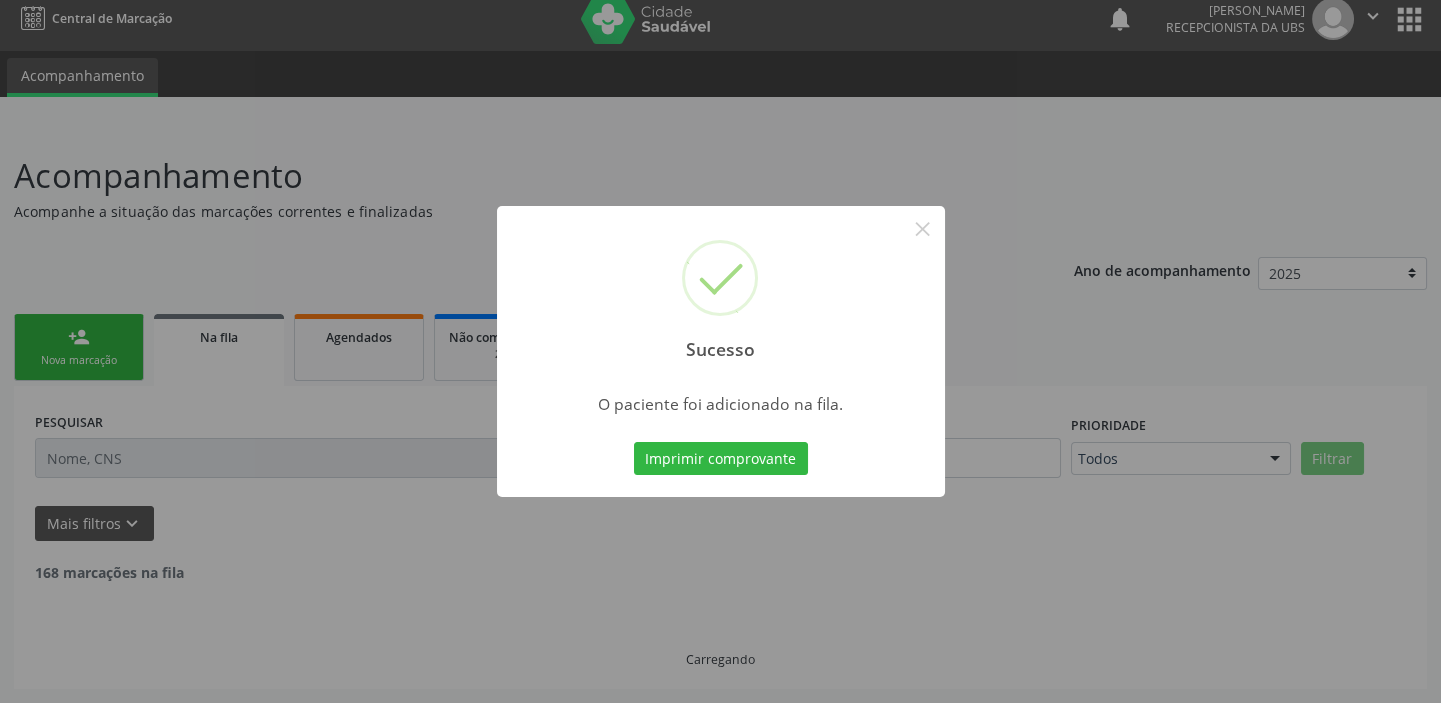 scroll, scrollTop: 0, scrollLeft: 0, axis: both 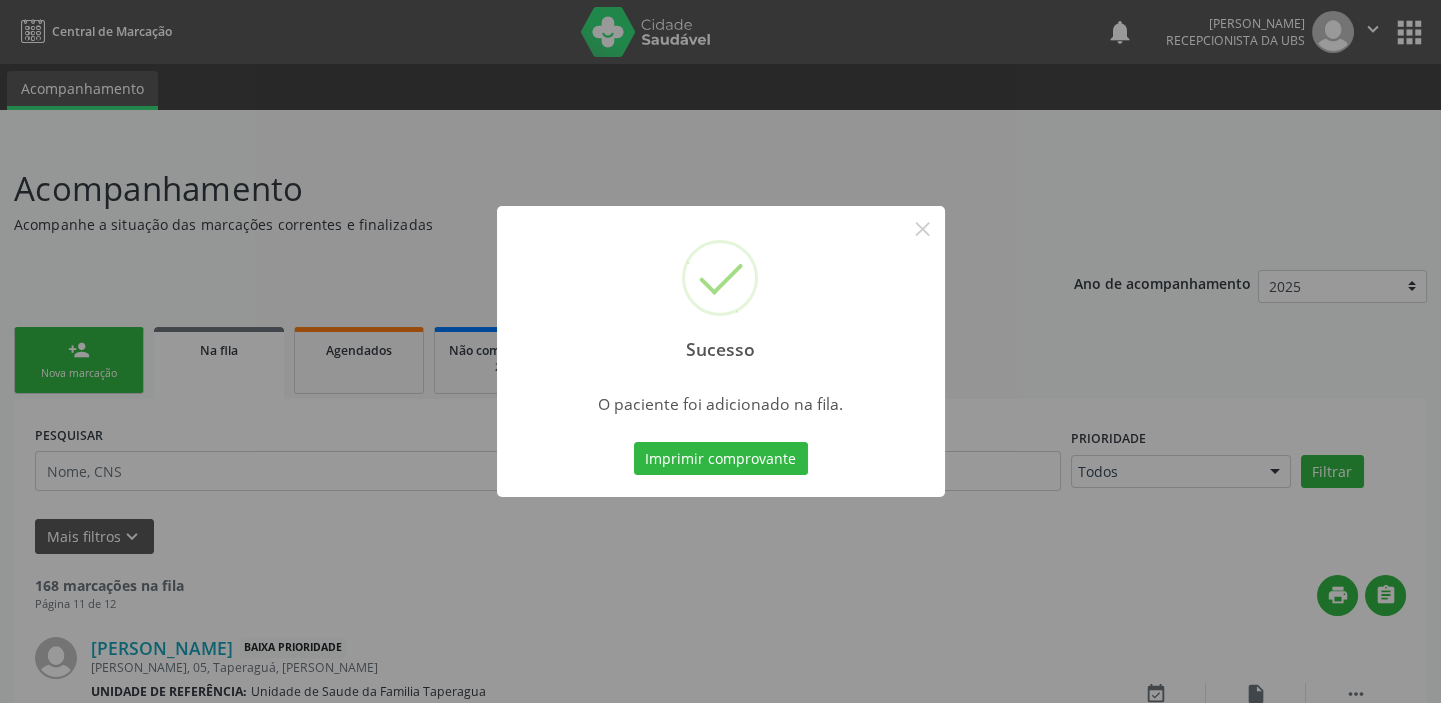 click on "Sucesso × O paciente foi adicionado na fila. Imprimir comprovante Cancel" at bounding box center (720, 351) 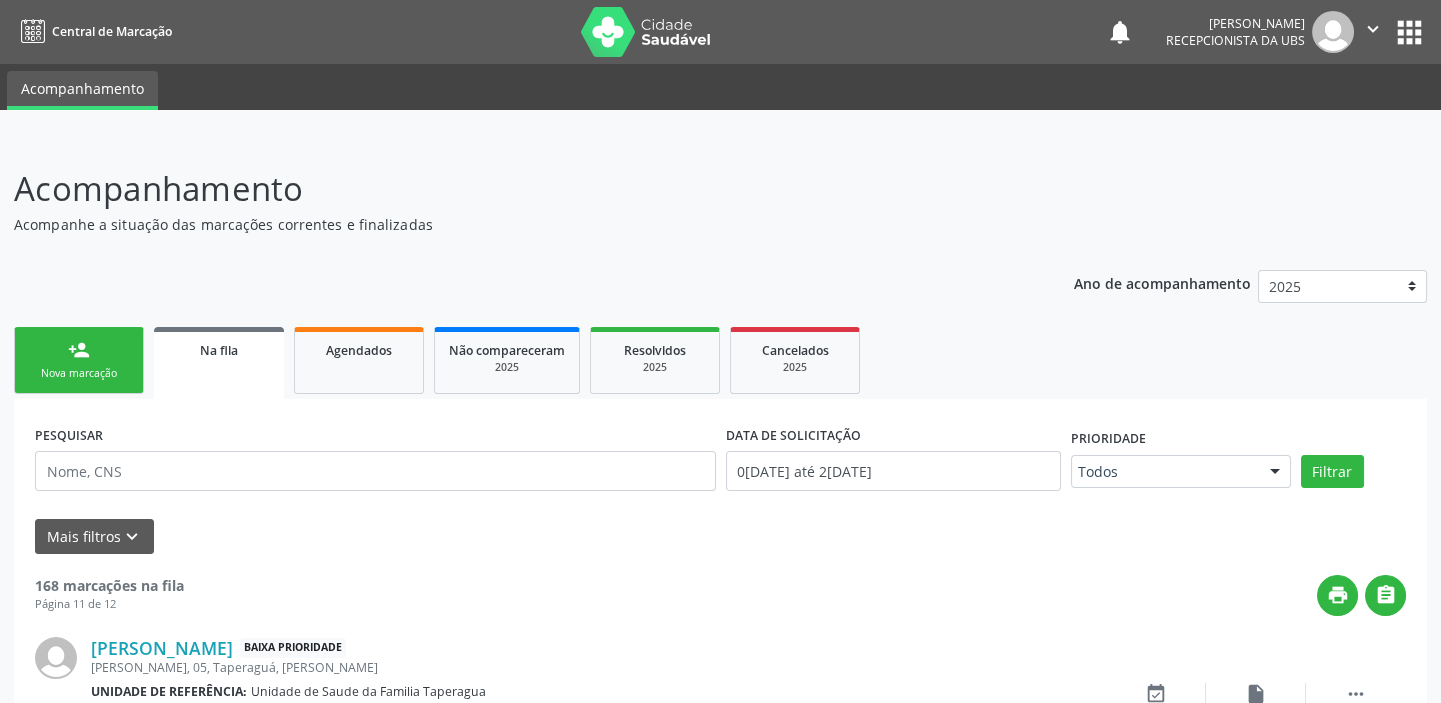 click on "person_add
Nova marcação" at bounding box center [79, 360] 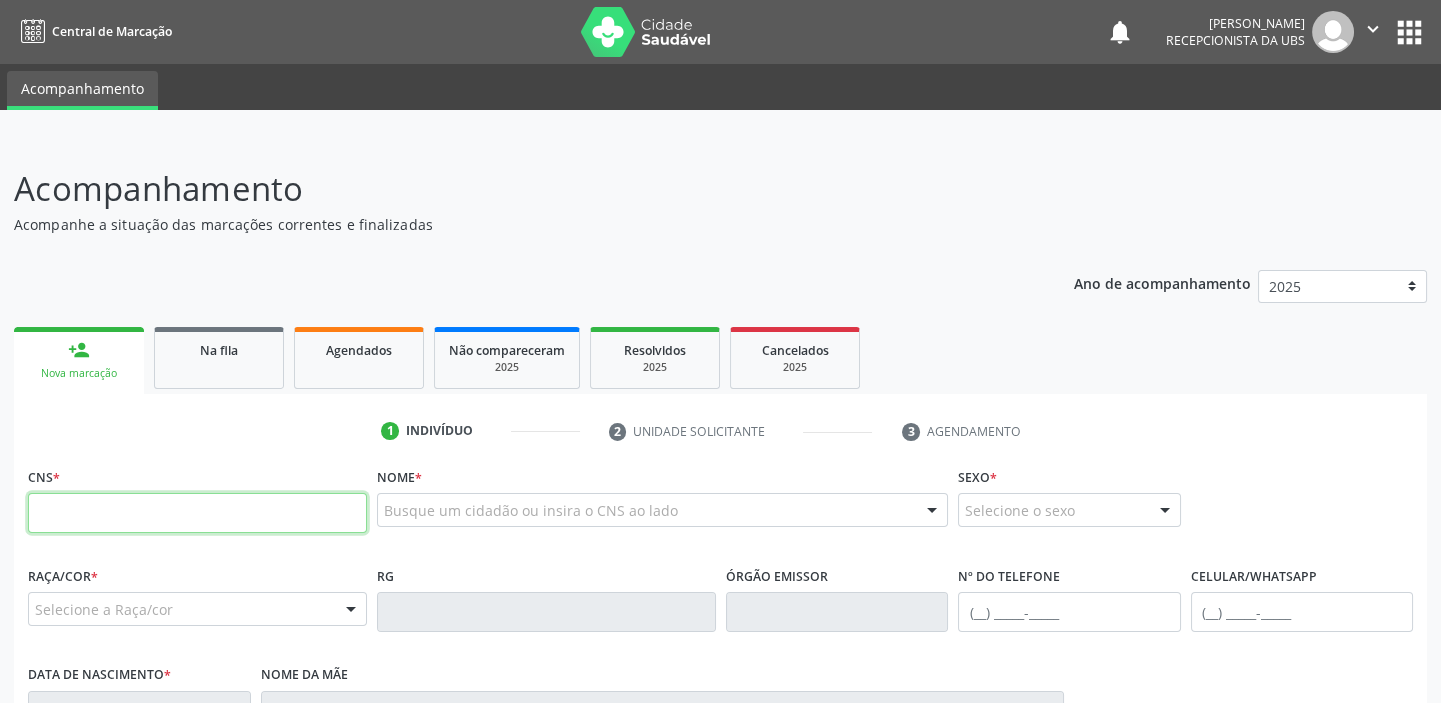 click at bounding box center [197, 513] 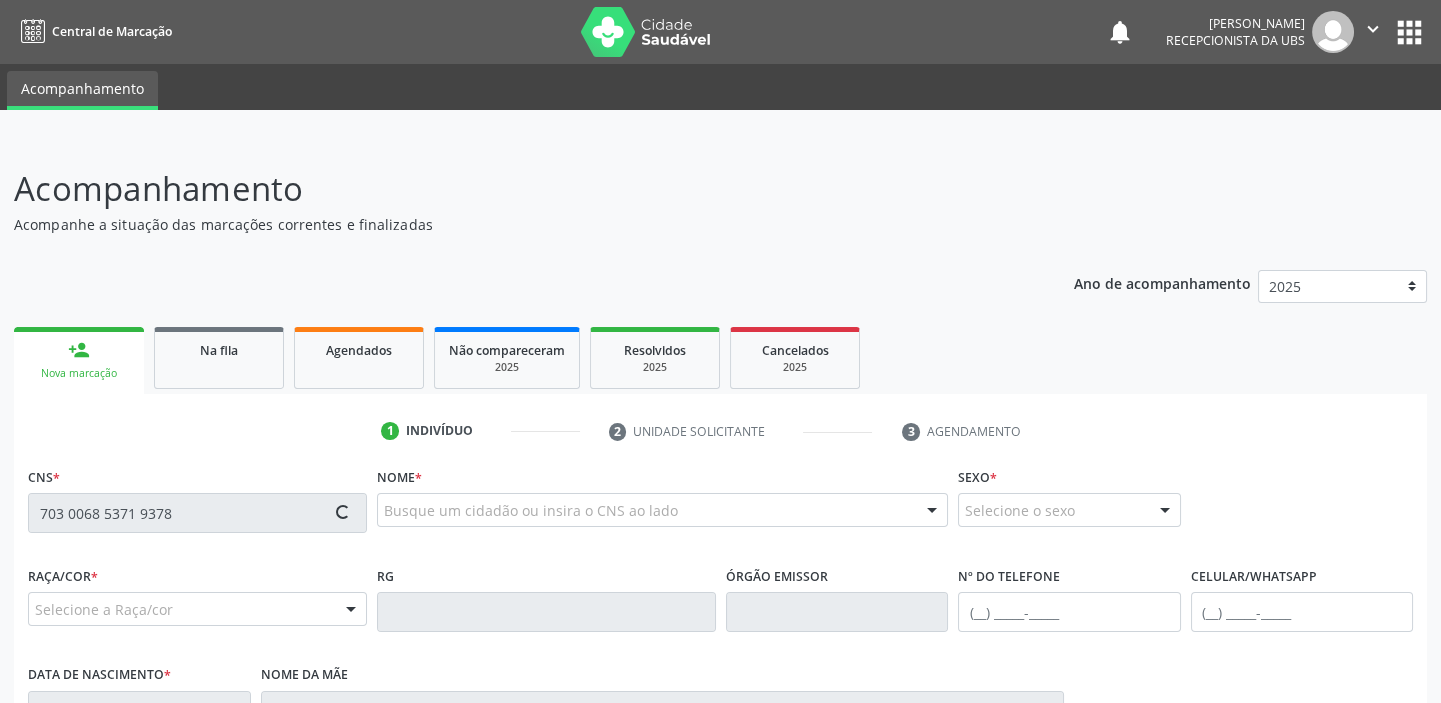 type on "703 0068 5371 9378" 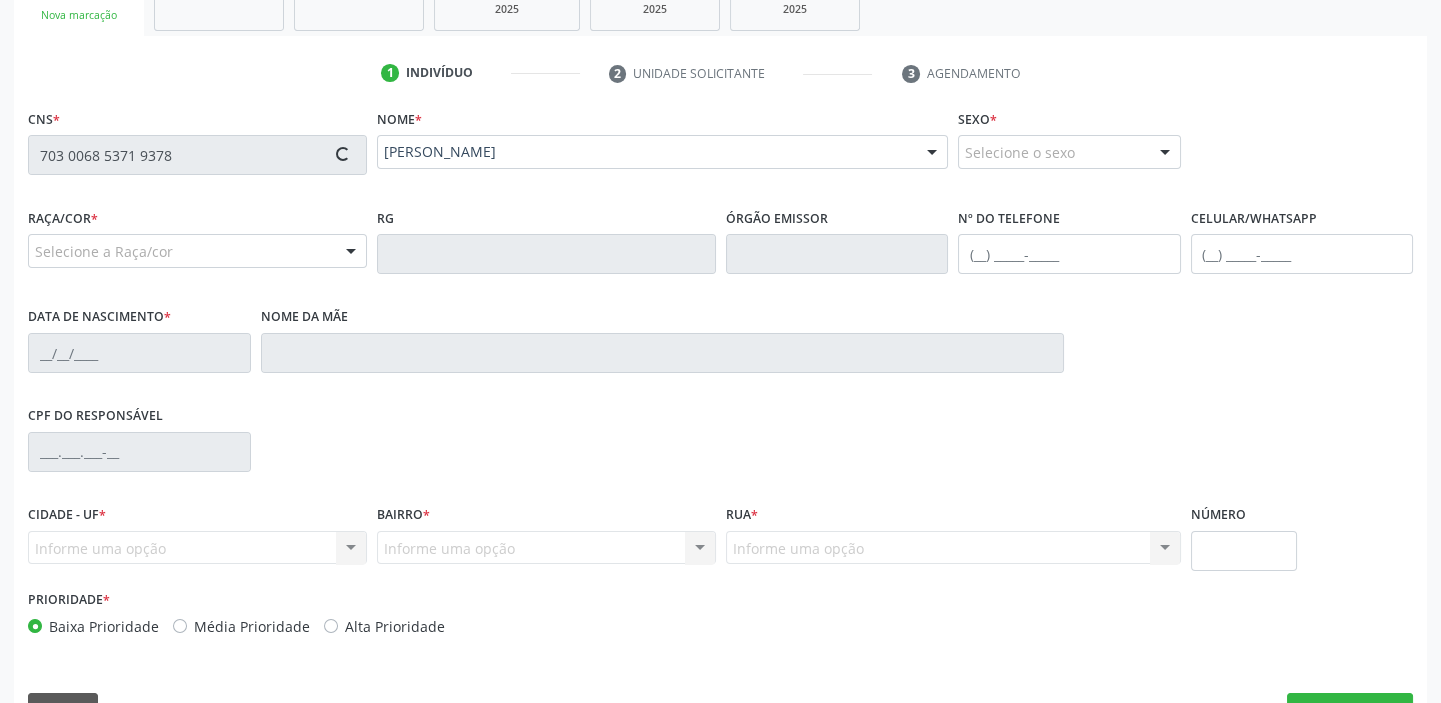 scroll, scrollTop: 408, scrollLeft: 0, axis: vertical 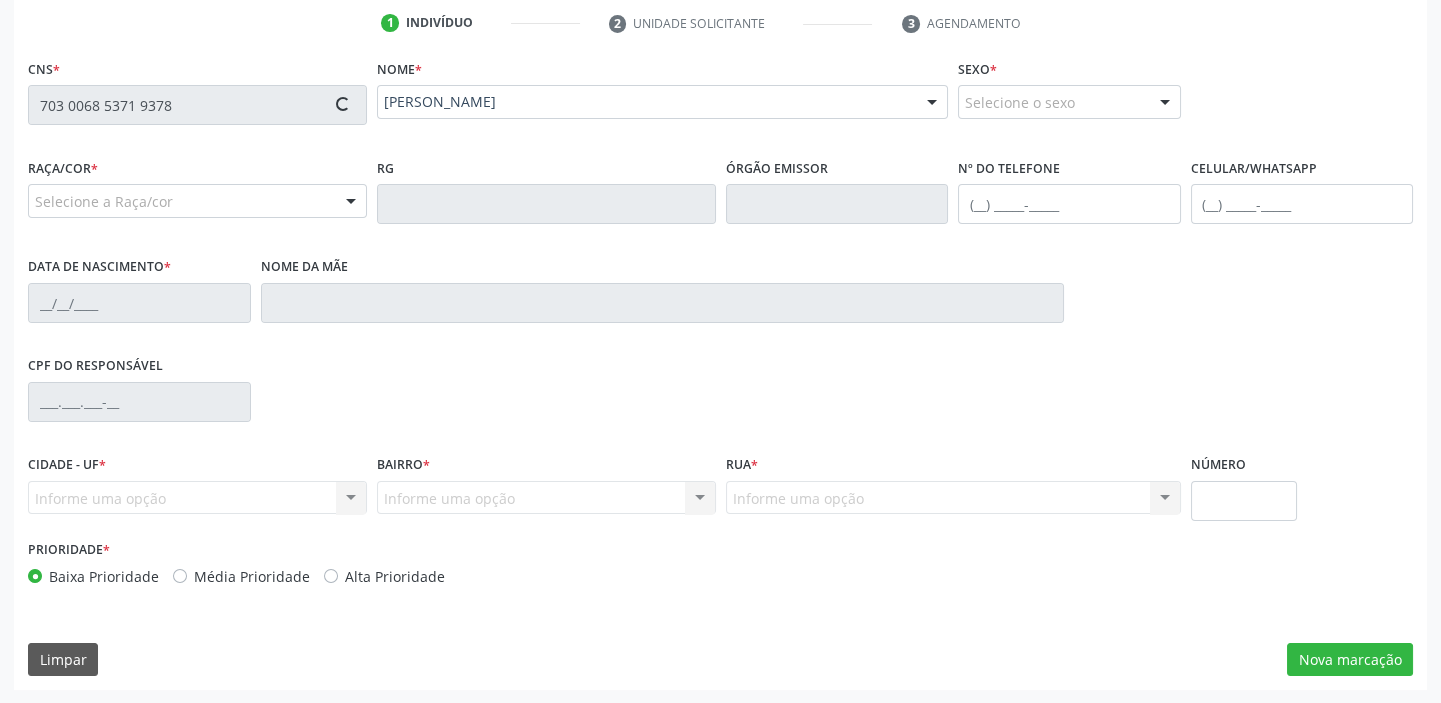 type on "(82) 99993-2560" 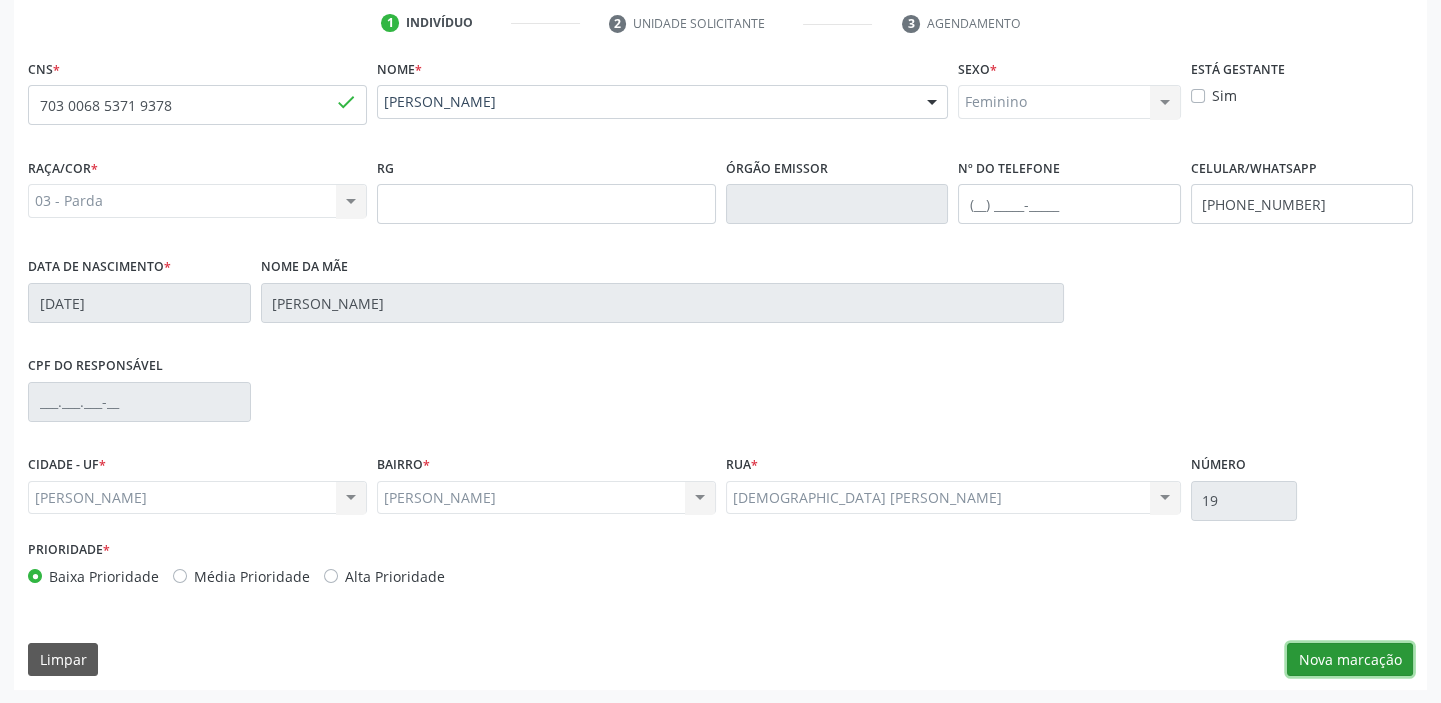 click on "Nova marcação" at bounding box center [1350, 660] 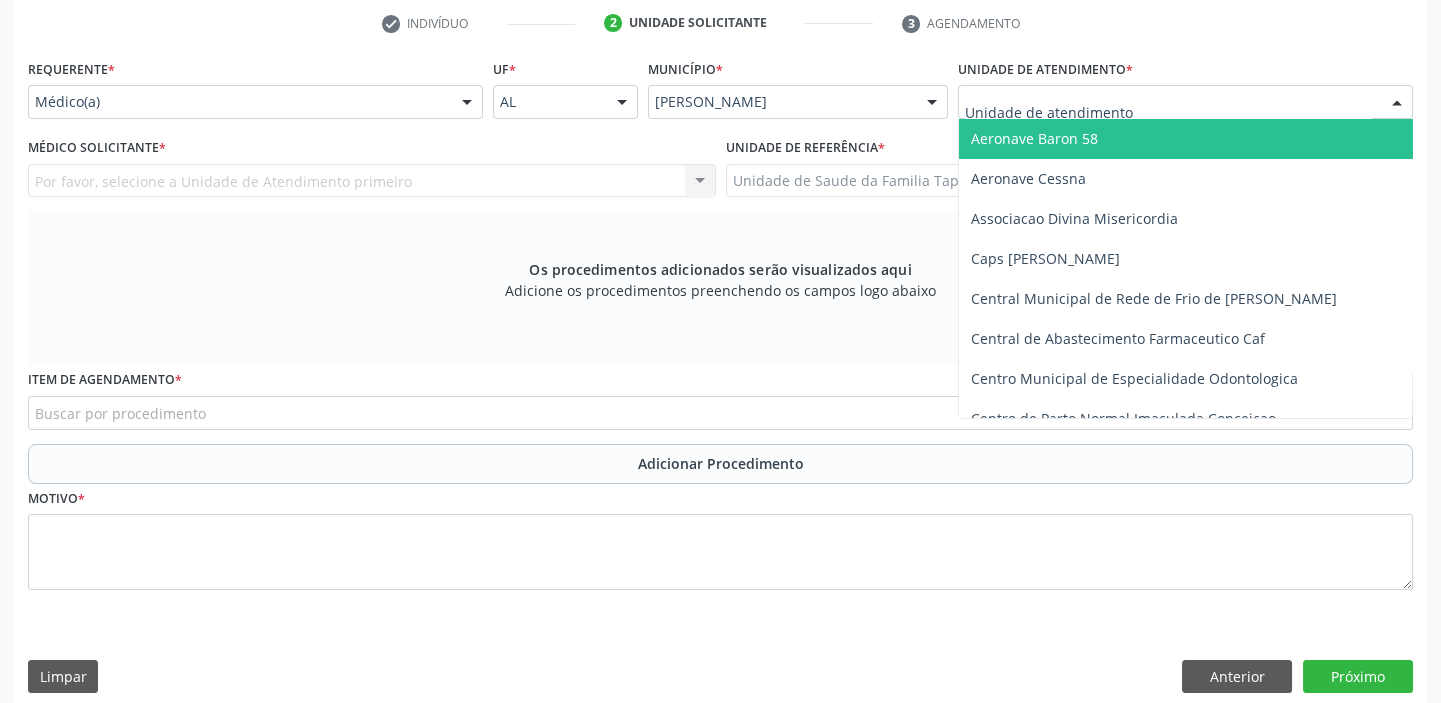 click at bounding box center [1185, 102] 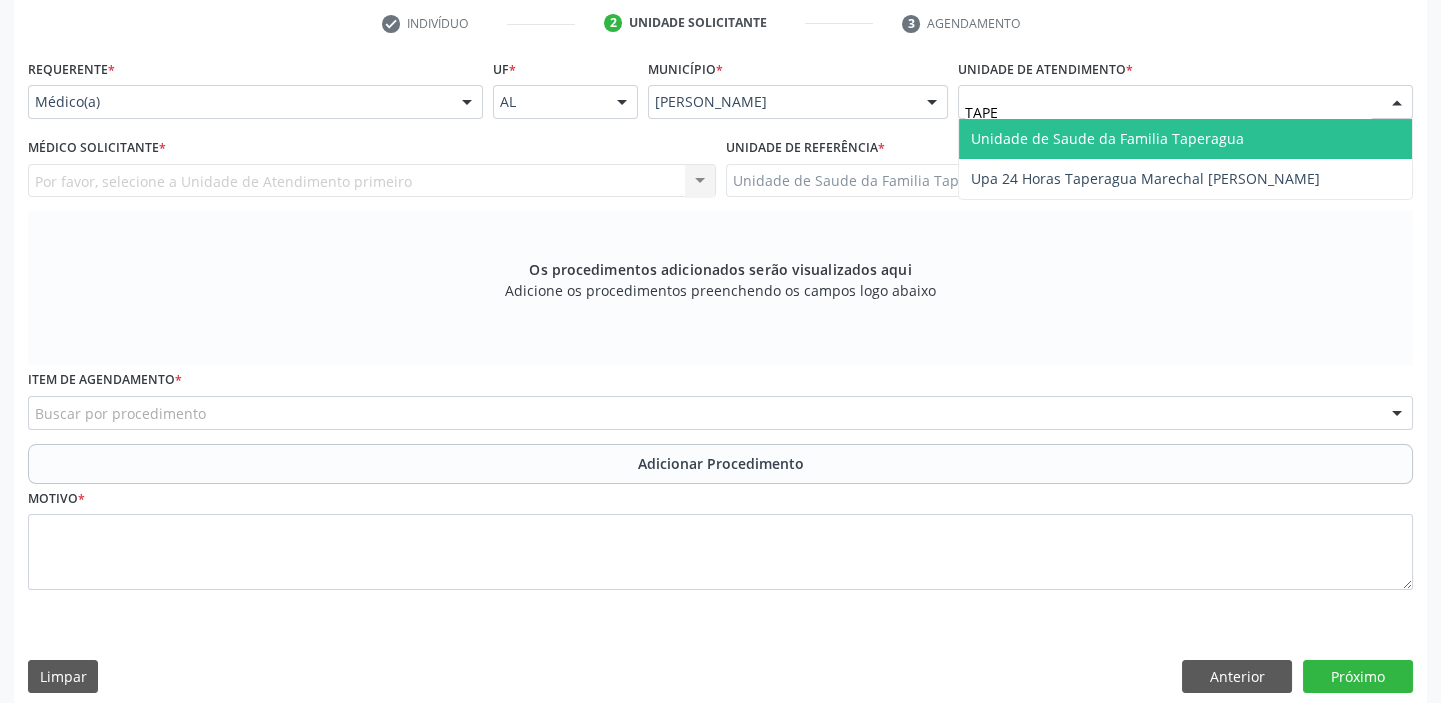 type on "TAPER" 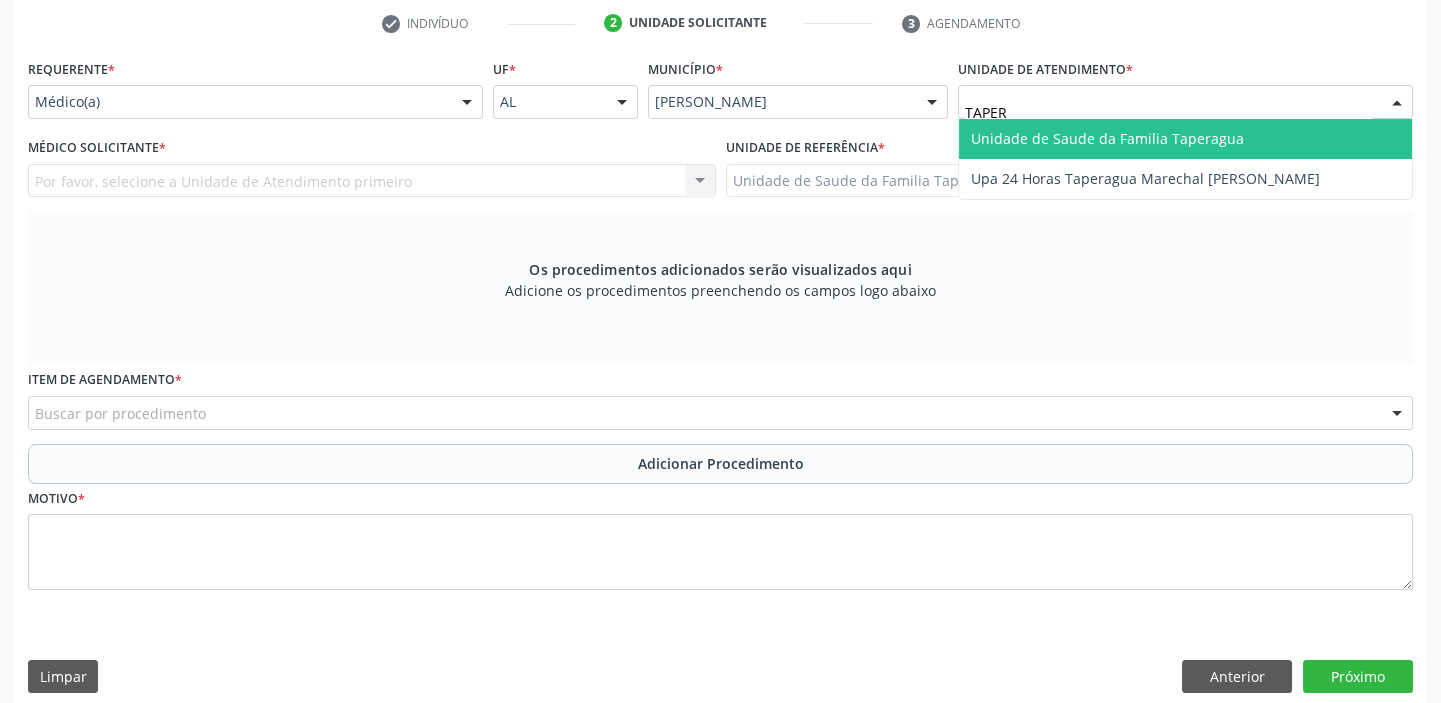 click on "Unidade de Saude da Familia Taperagua" at bounding box center (1107, 138) 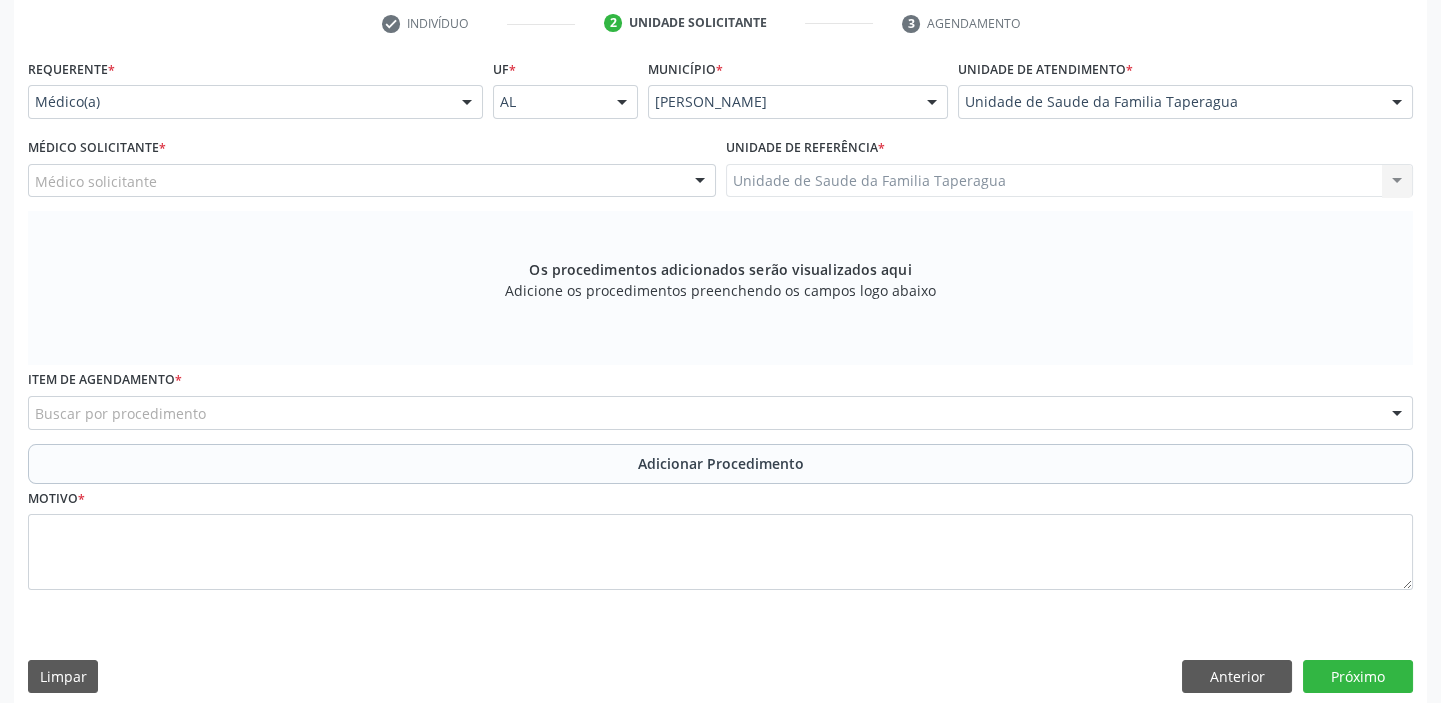 click on "Médico solicitante" at bounding box center (372, 181) 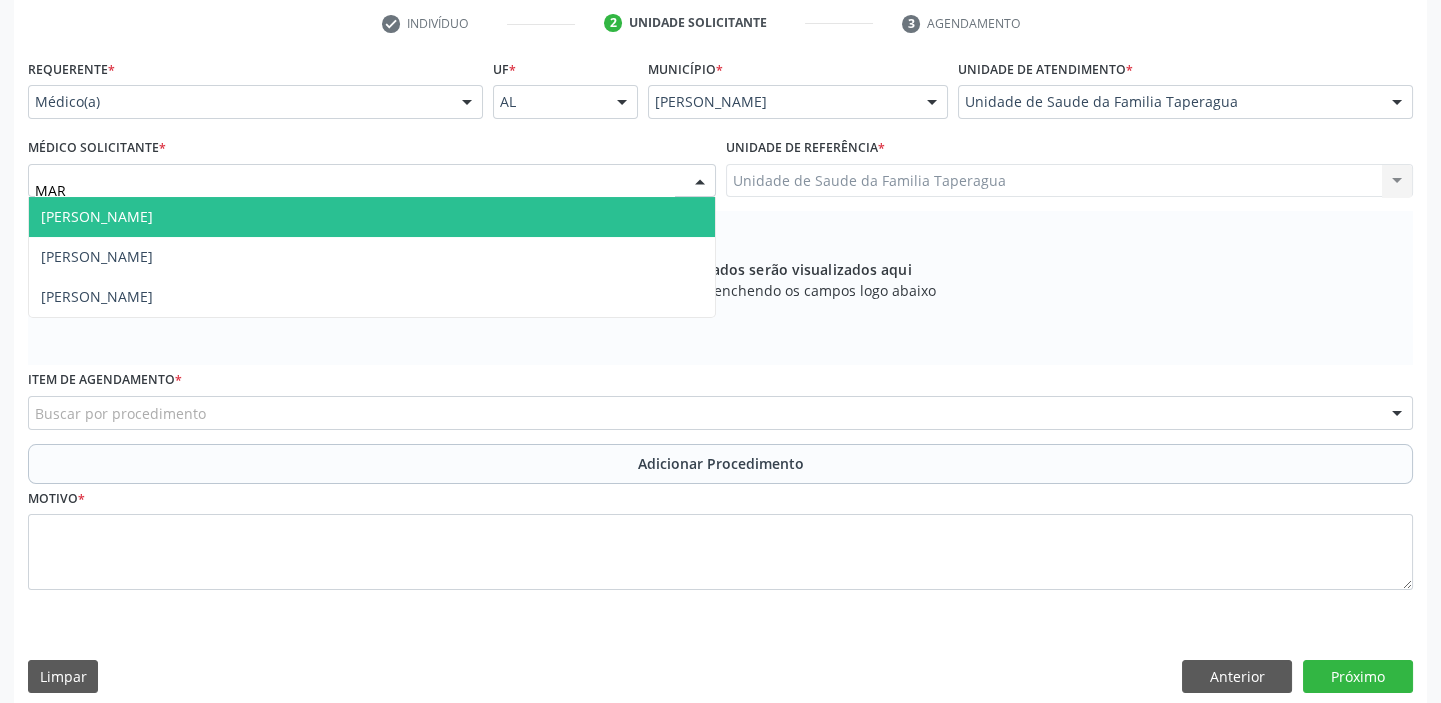 type on "MART" 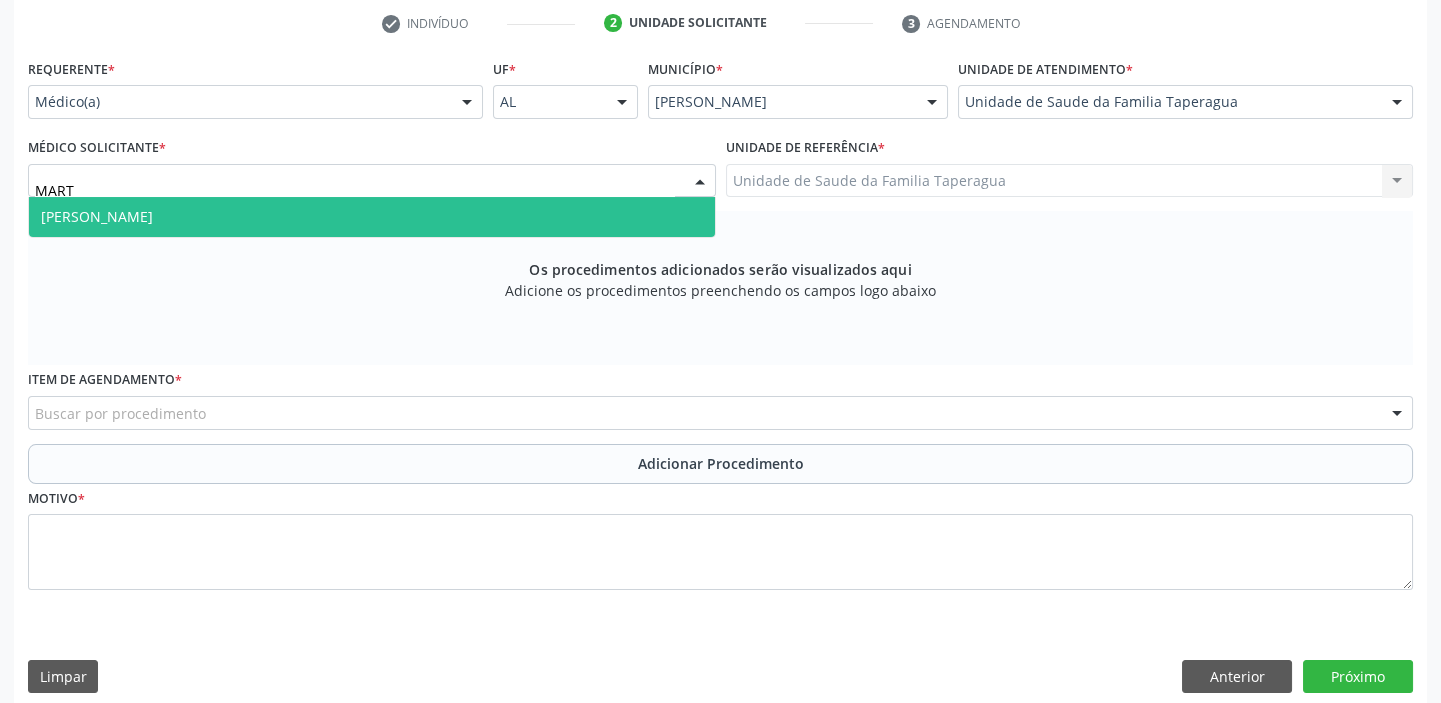 click on "[PERSON_NAME]" at bounding box center [372, 217] 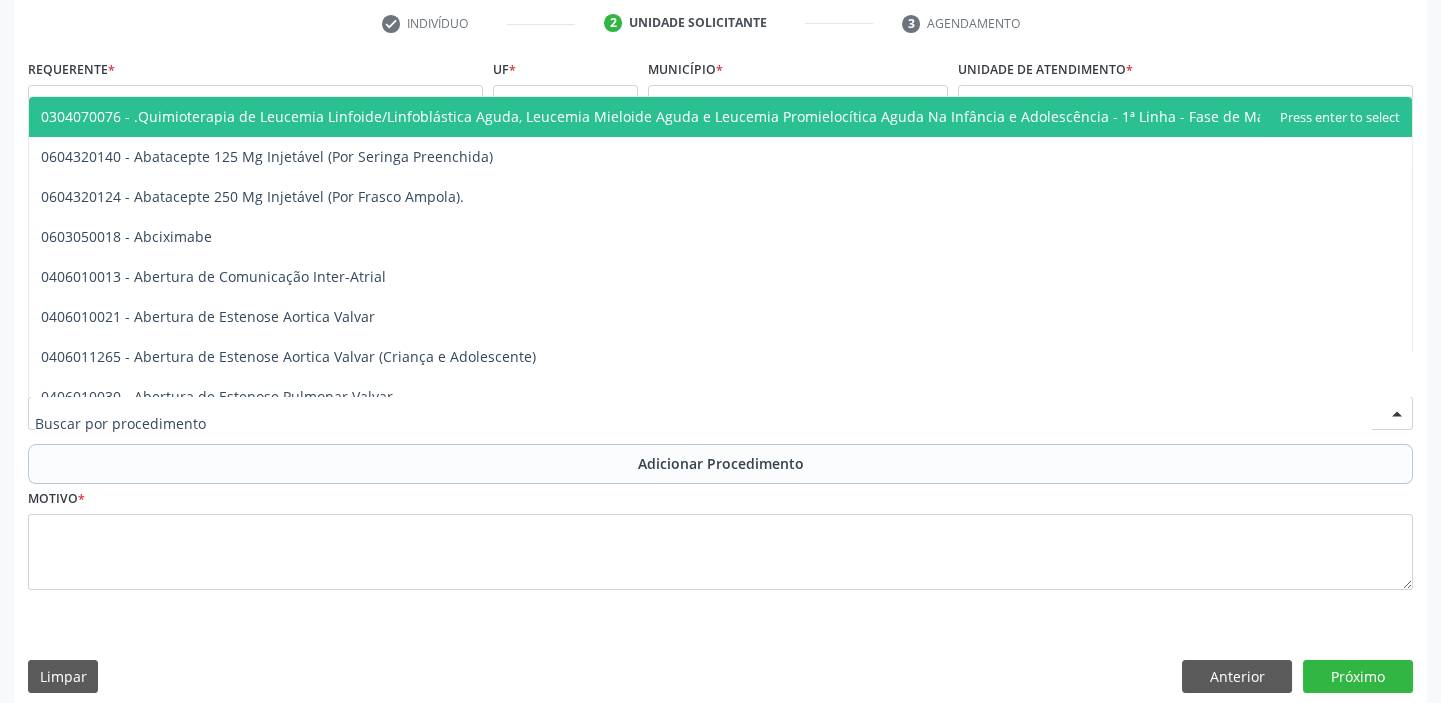 click at bounding box center (720, 413) 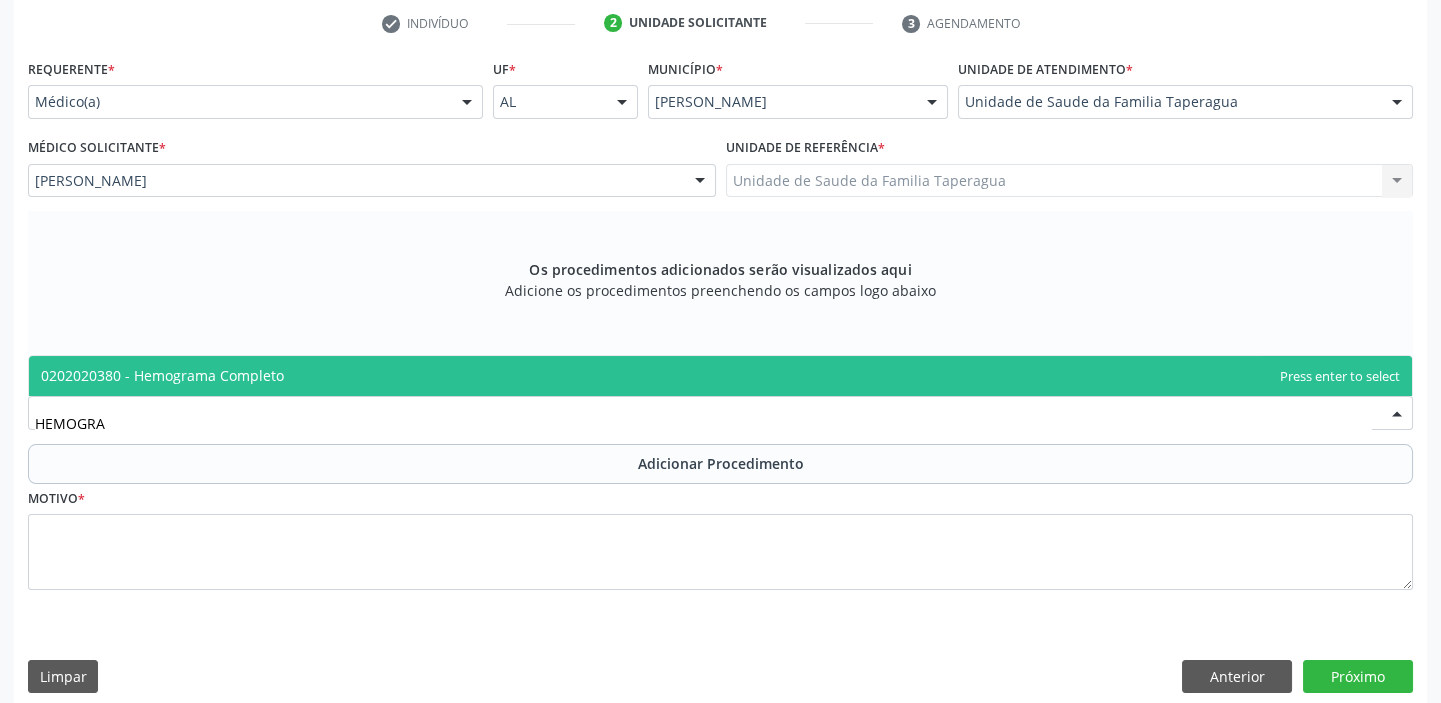 click on "0202020380 - Hemograma Completo" at bounding box center [720, 376] 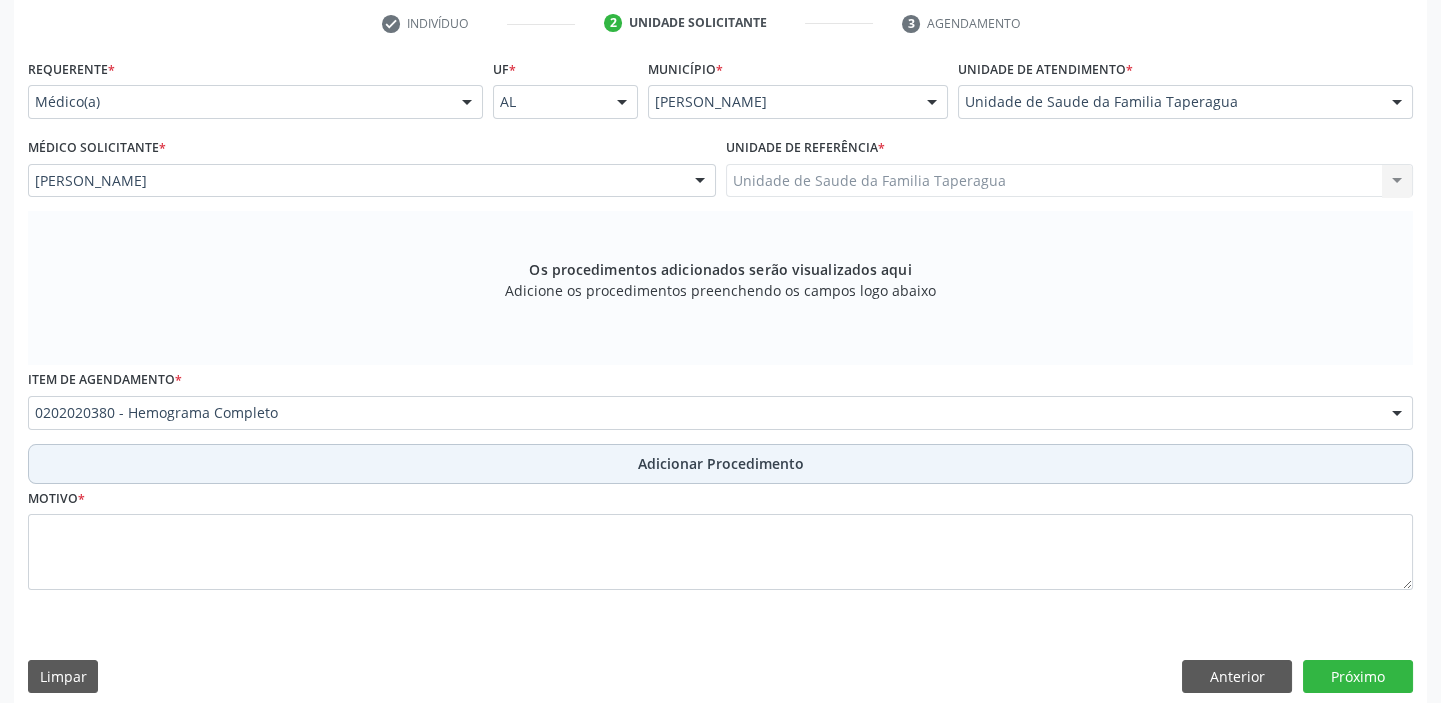click on "Adicionar Procedimento" at bounding box center (720, 464) 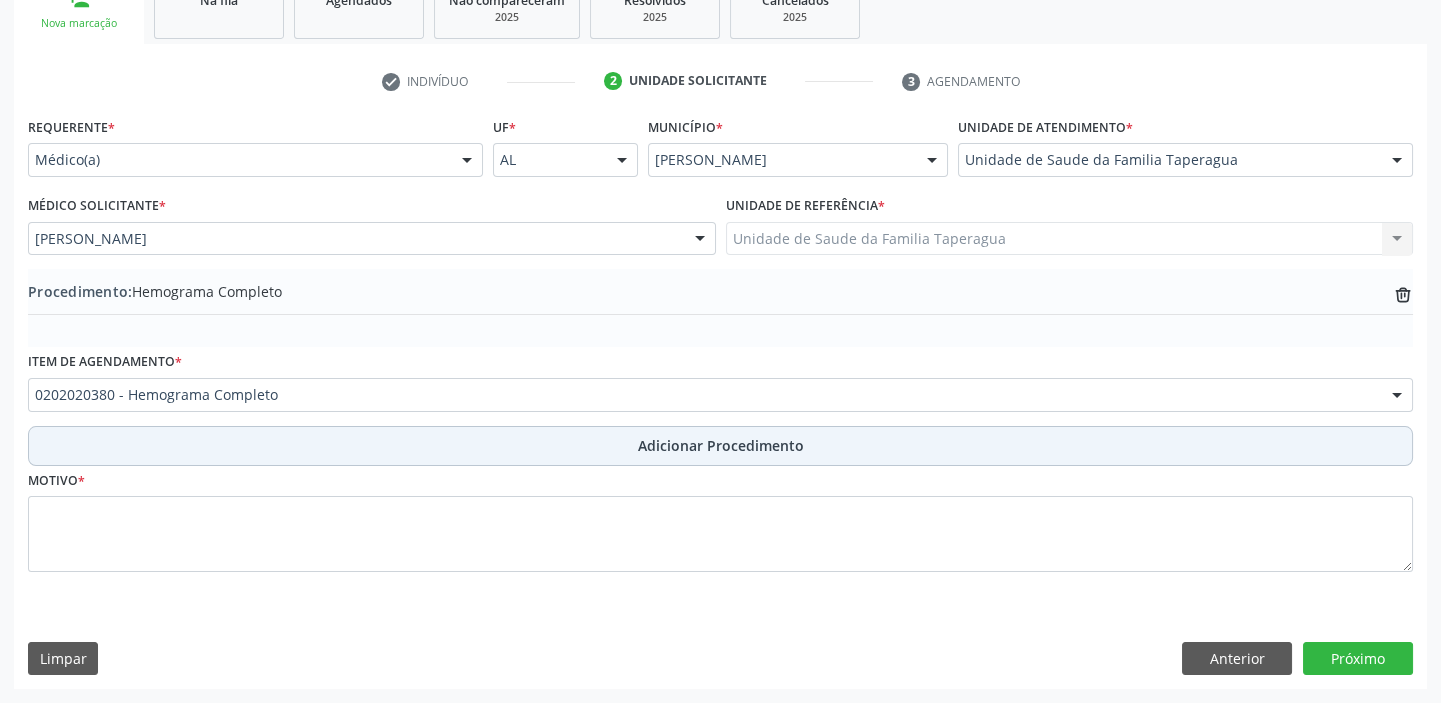 scroll, scrollTop: 349, scrollLeft: 0, axis: vertical 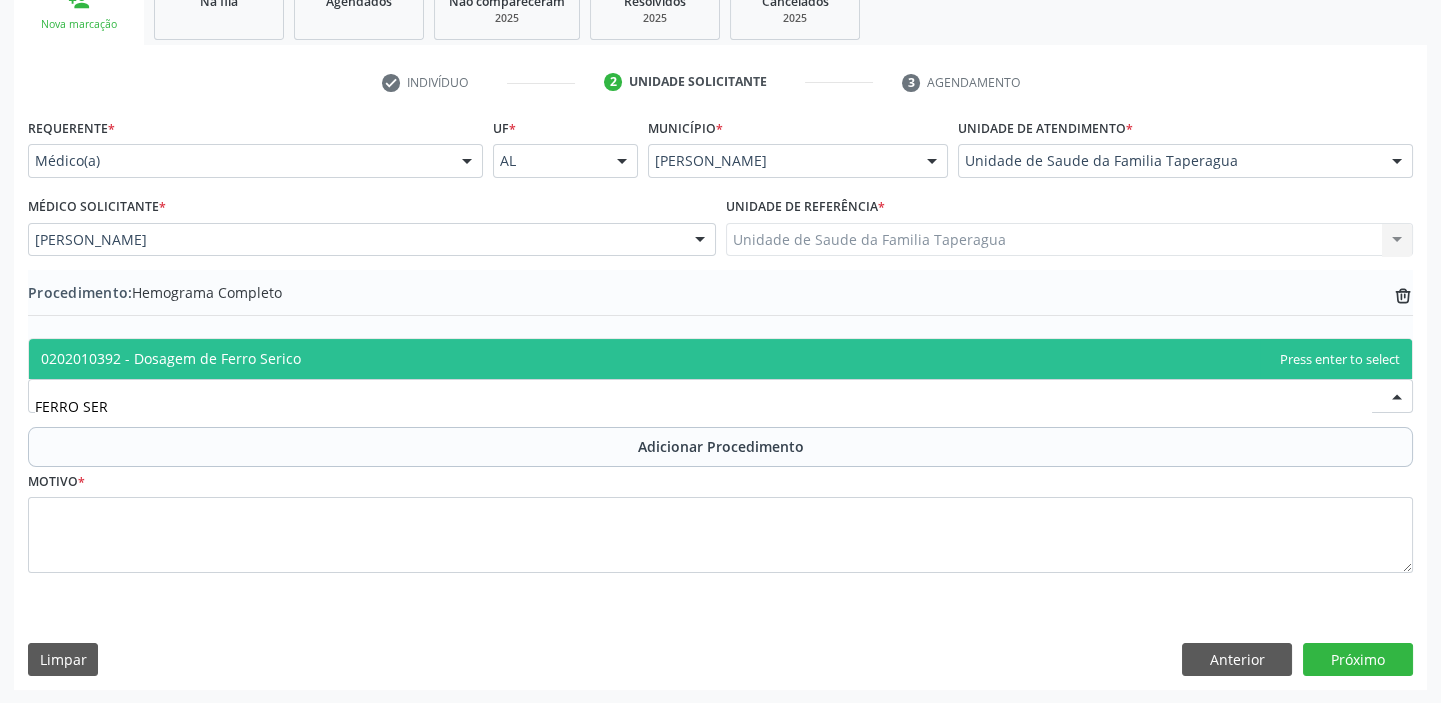 click on "0202010392 - Dosagem de Ferro Serico" at bounding box center (720, 359) 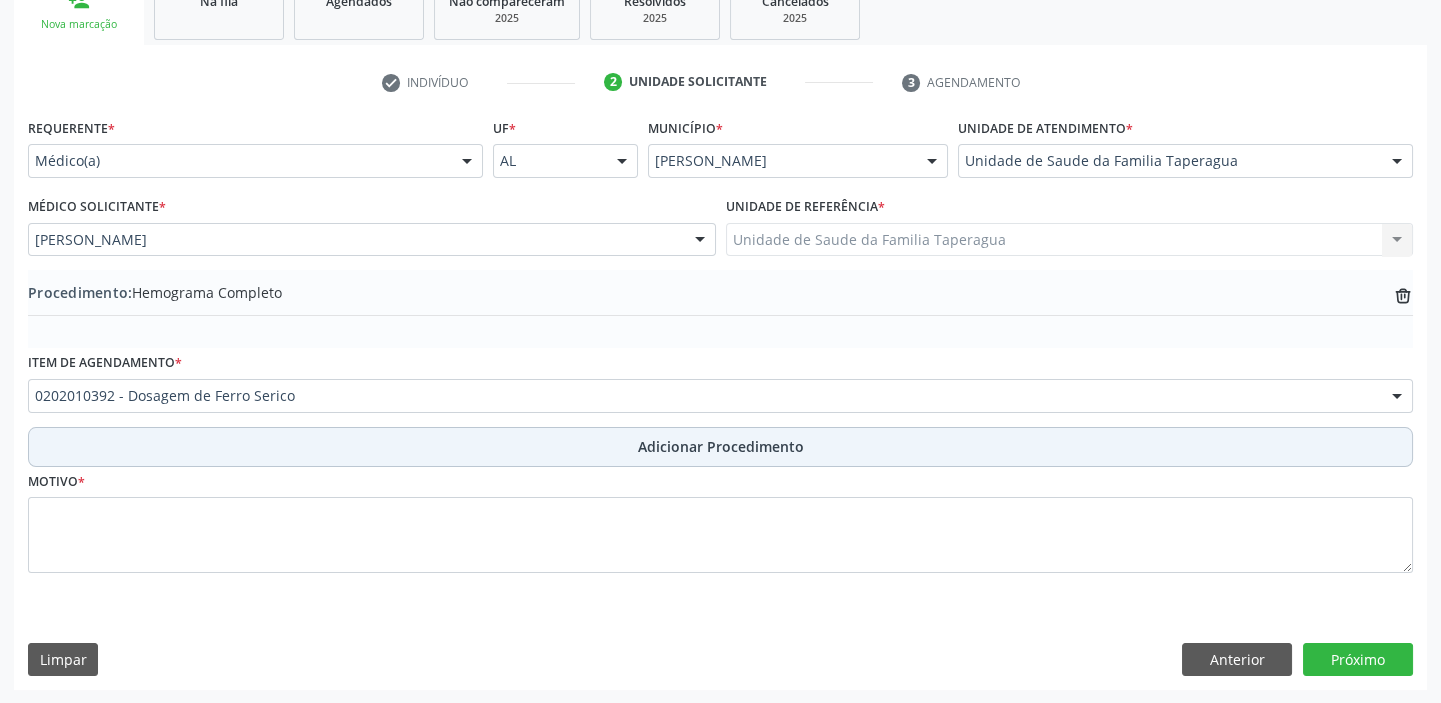 click on "Adicionar Procedimento" at bounding box center [720, 447] 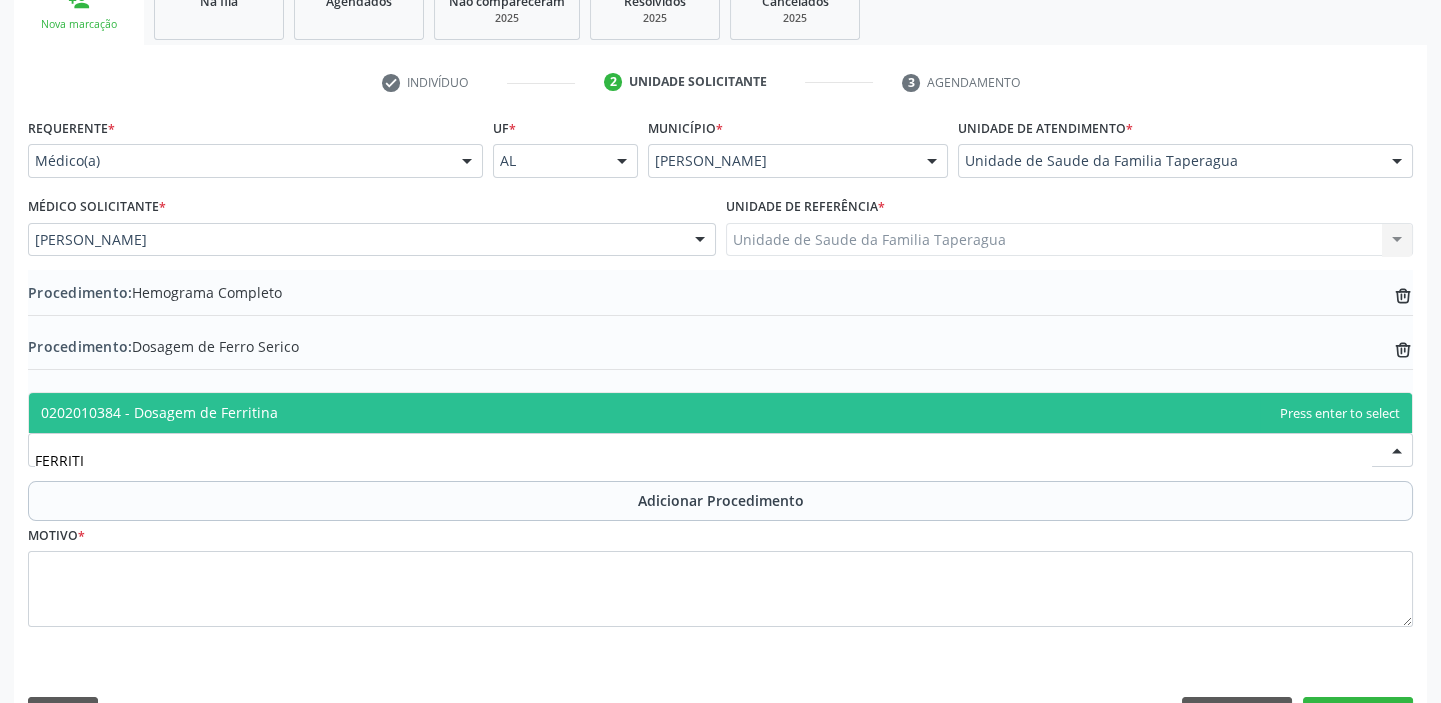 click on "0202010384 - Dosagem de Ferritina" at bounding box center [720, 413] 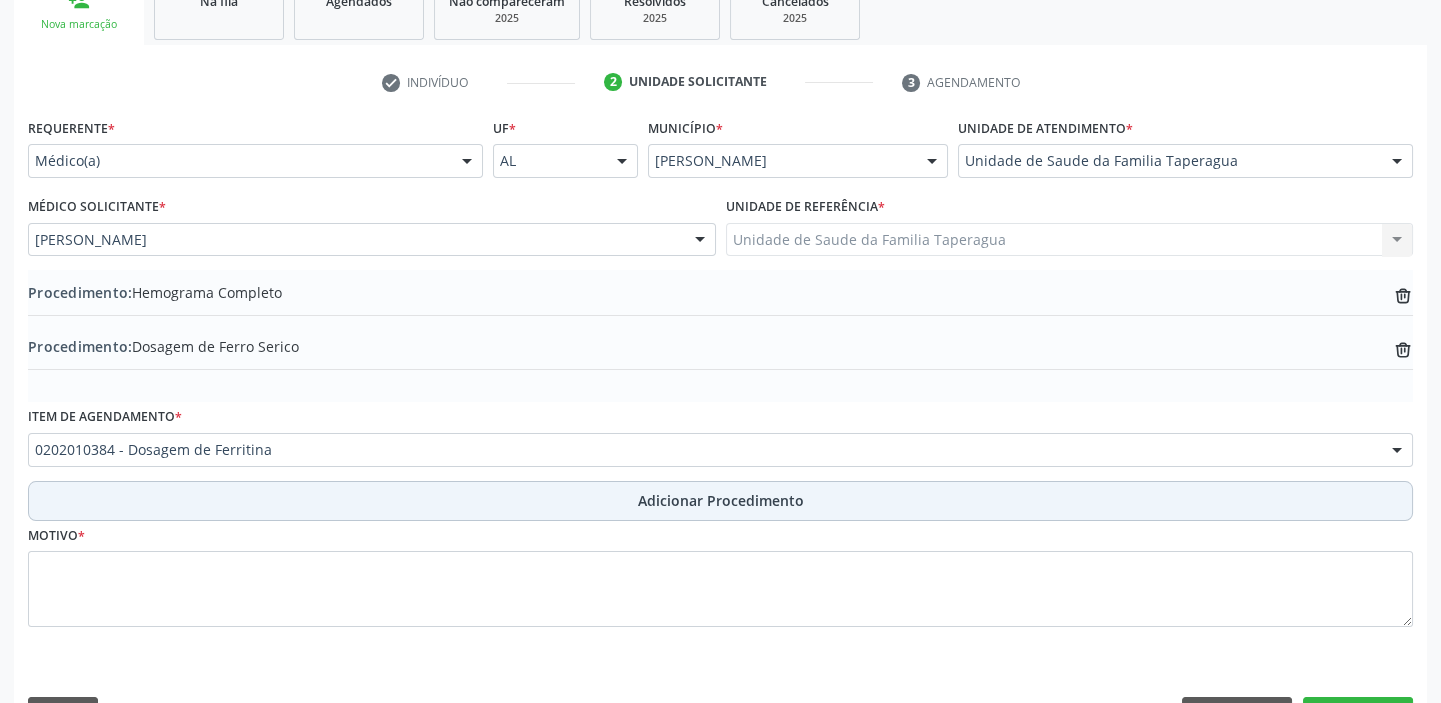 click on "Adicionar Procedimento" at bounding box center [720, 501] 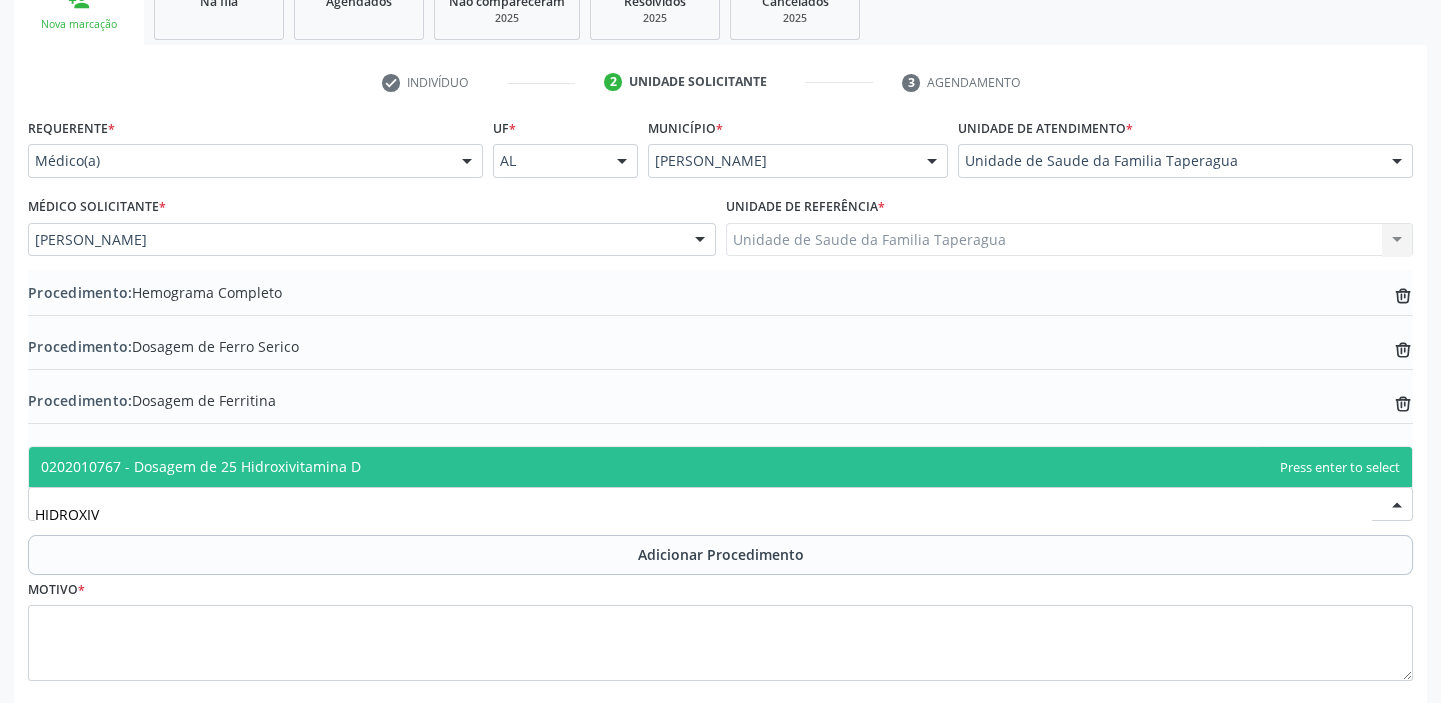 click on "0202010767 - Dosagem de 25 Hidroxivitamina D" at bounding box center (720, 467) 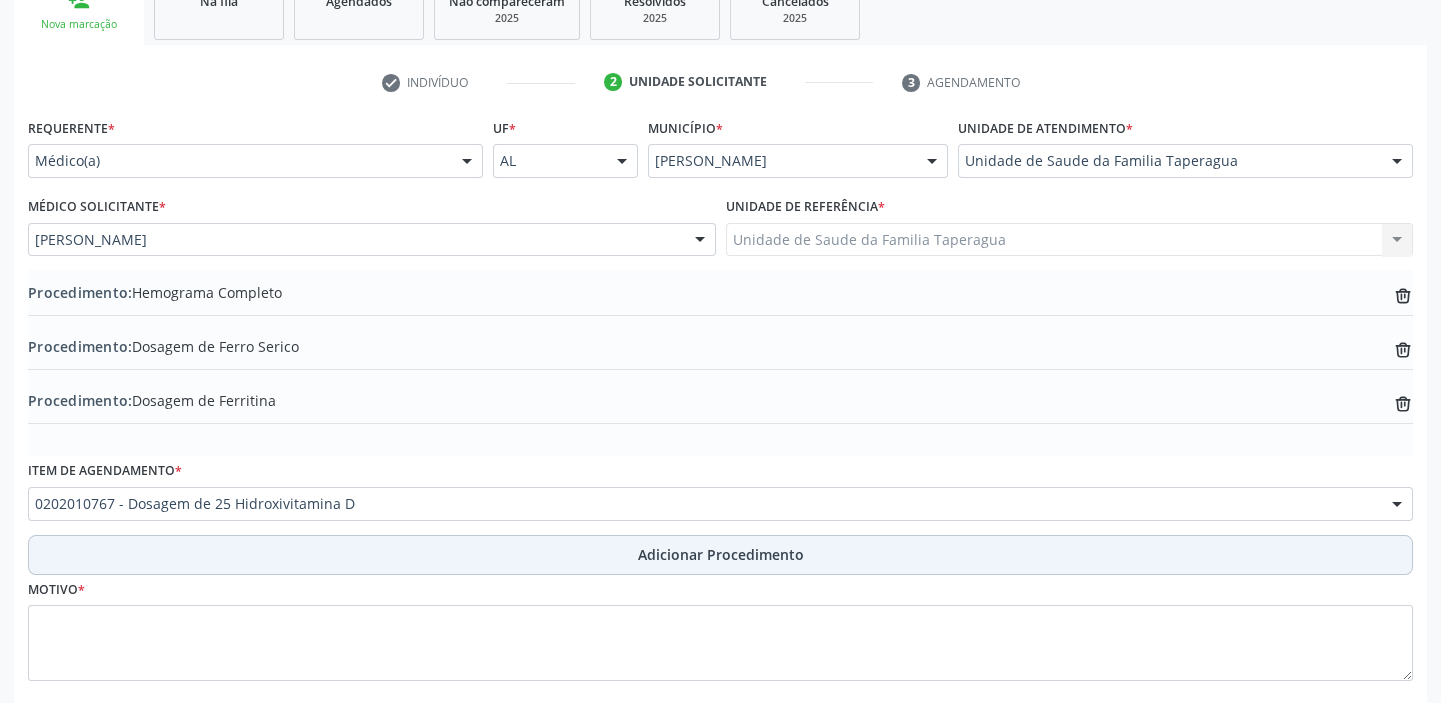 click on "Adicionar Procedimento" at bounding box center (720, 555) 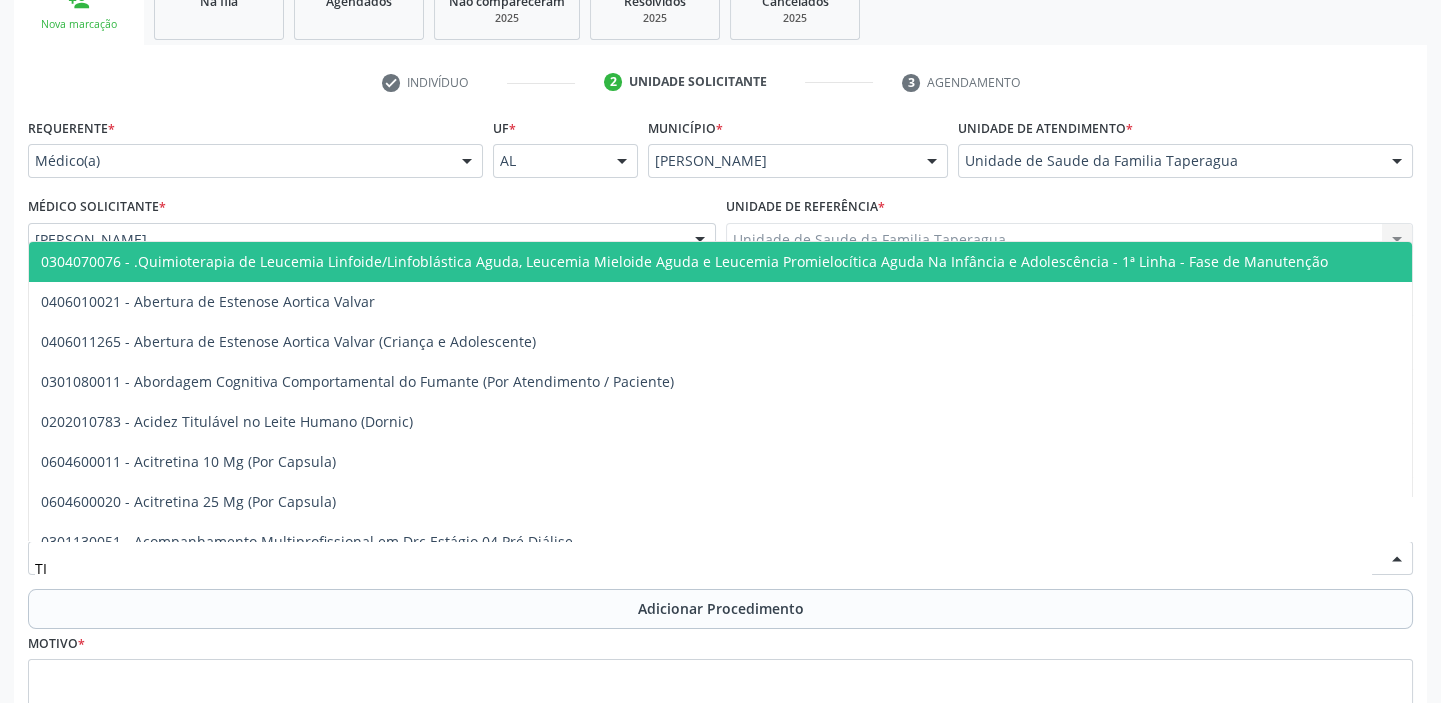 type on "T" 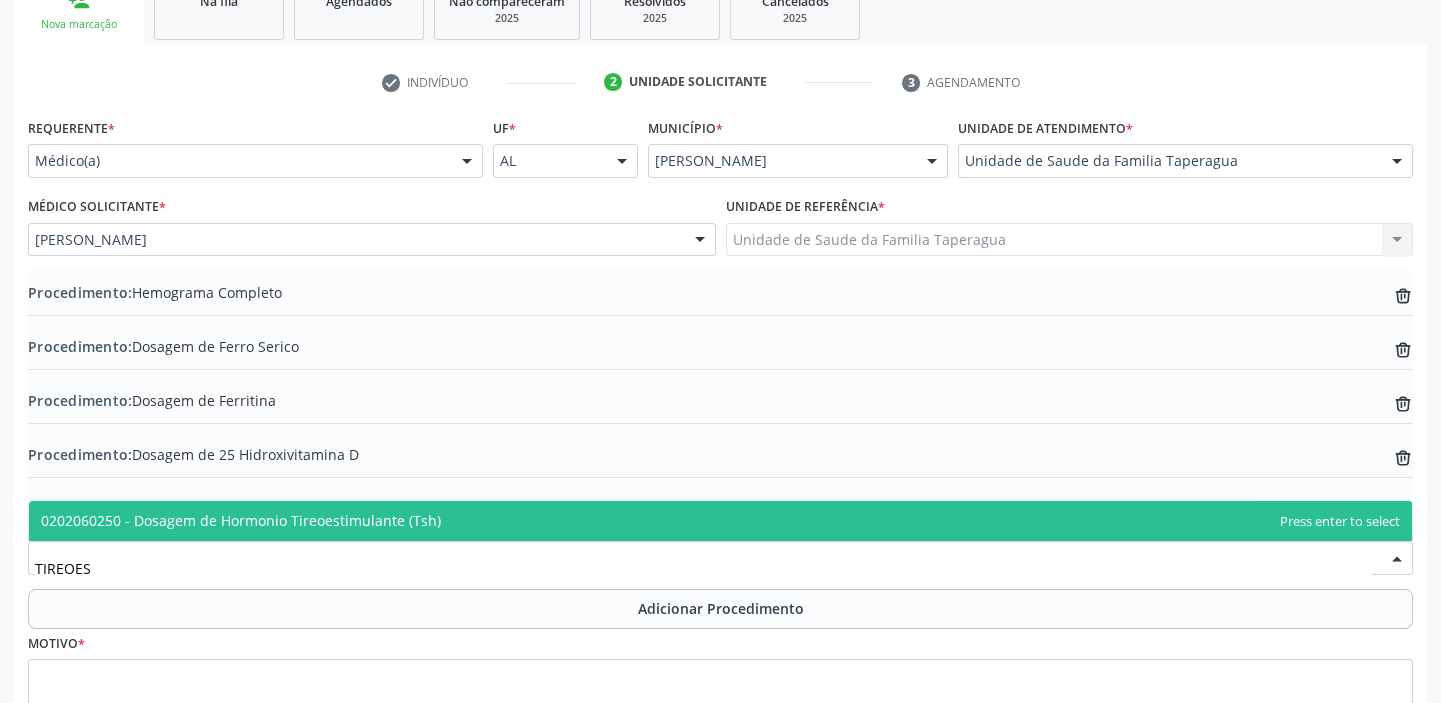click on "0202060250 - Dosagem de Hormonio Tireoestimulante (Tsh)" at bounding box center (720, 521) 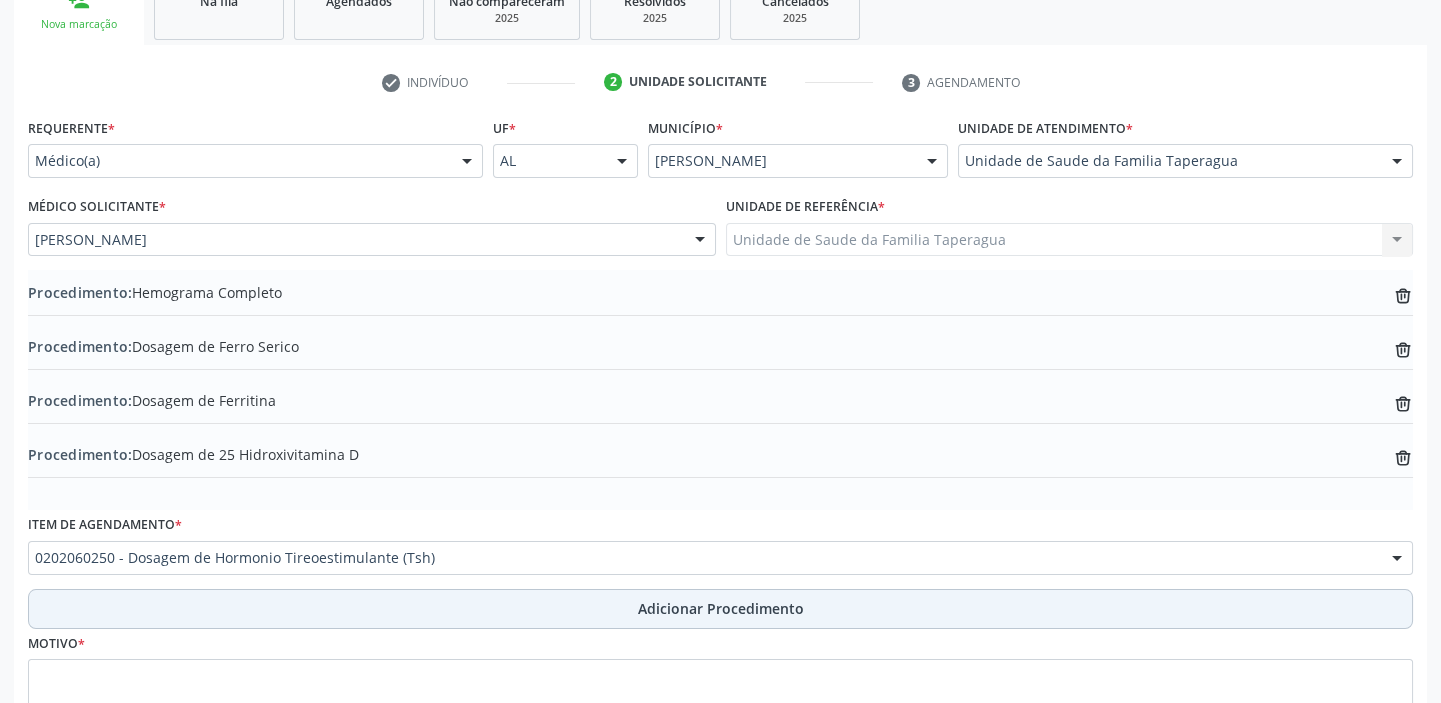 click on "Adicionar Procedimento" at bounding box center [720, 609] 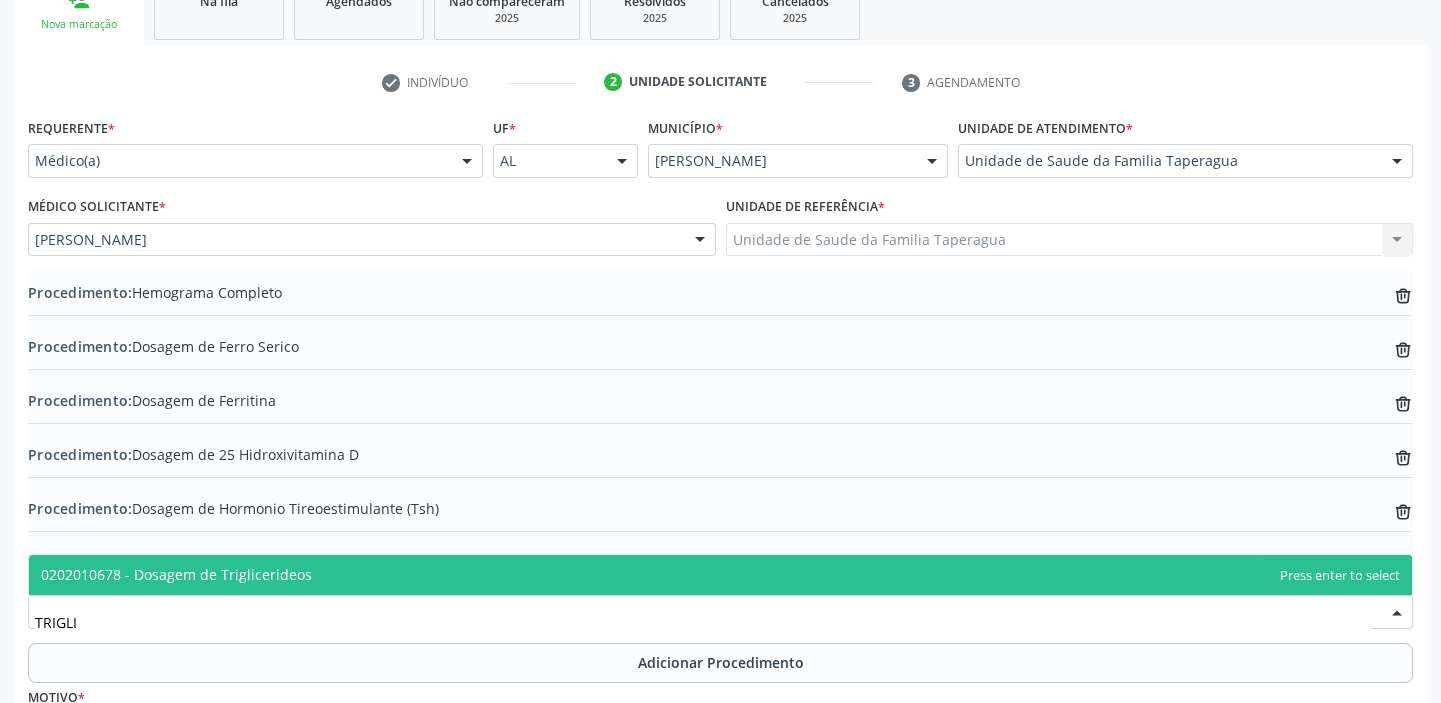 click on "0202010678 - Dosagem de Triglicerideos" at bounding box center (720, 575) 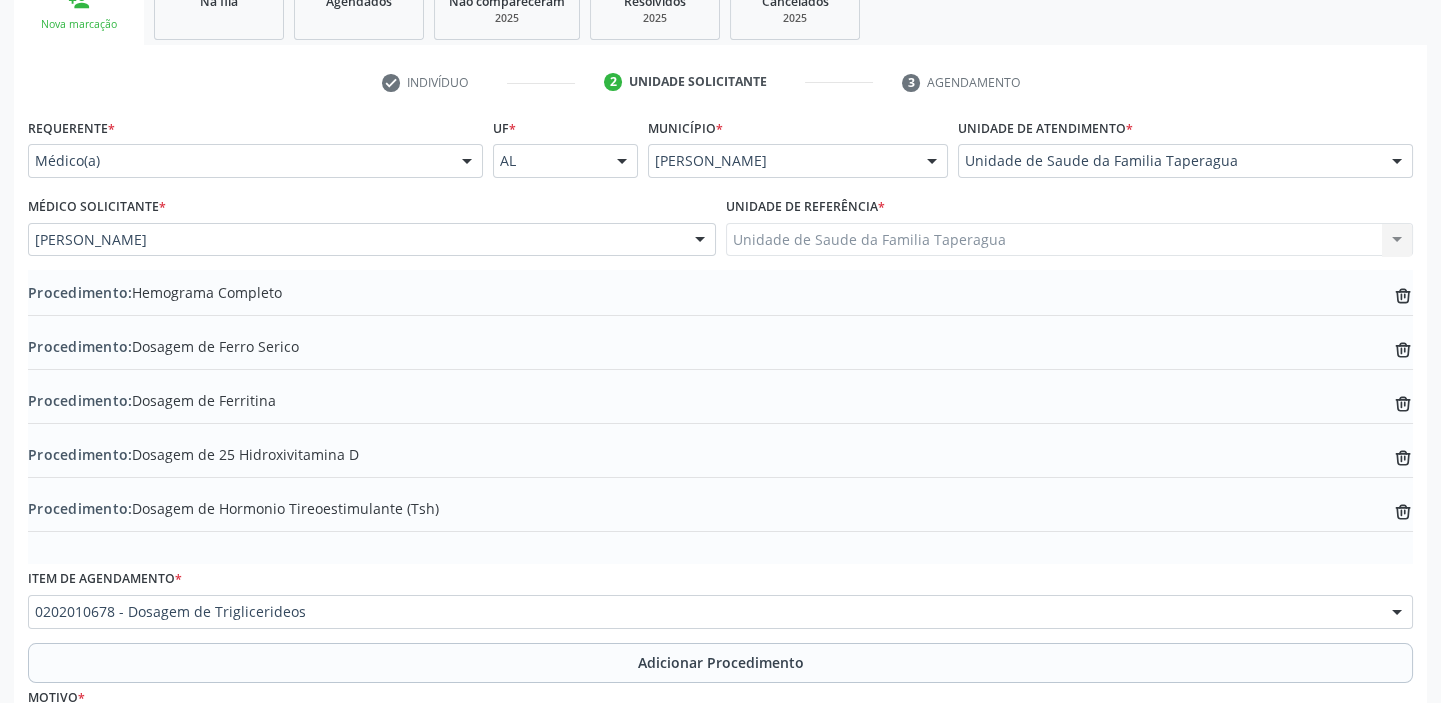 click on "Item de agendamento
*
0202010678 - Dosagem de Triglicerideos         0304070076 - .Quimioterapia de Leucemia Linfoide/Linfoblástica Aguda, Leucemia Mieloide Aguda e Leucemia Promielocítica Aguda Na Infância e Adolescência - 1ª Linha - Fase de Manutenção   0604320140 - Abatacepte 125 Mg Injetável (Por Seringa Preenchida)   0604320124 - Abatacepte 250 Mg Injetável (Por Frasco Ampola).   0603050018 - Abciximabe   0406010013 - Abertura de Comunicação Inter-Atrial   0406010021 - Abertura de Estenose Aortica Valvar   0406011265 - Abertura de Estenose Aortica Valvar (Criança e Adolescente)   0406010030 - Abertura de Estenose Pulmonar Valvar   0406011273 - Abertura de Estenose Pulmonar Valvar (Criança e Adolescente)   0301080011 - Abordagem Cognitiva Comportamental do Fumante (Por Atendimento / Paciente)   0307020010 - Acesso A Polpa Dentaria e Medicacao (Por Dente)   0604660030 - Acetazolamida 250 Mg (Por Comprimido)   0202010783 - Acidez Titulável no Leite Humano (Dornic)" at bounding box center (720, 603) 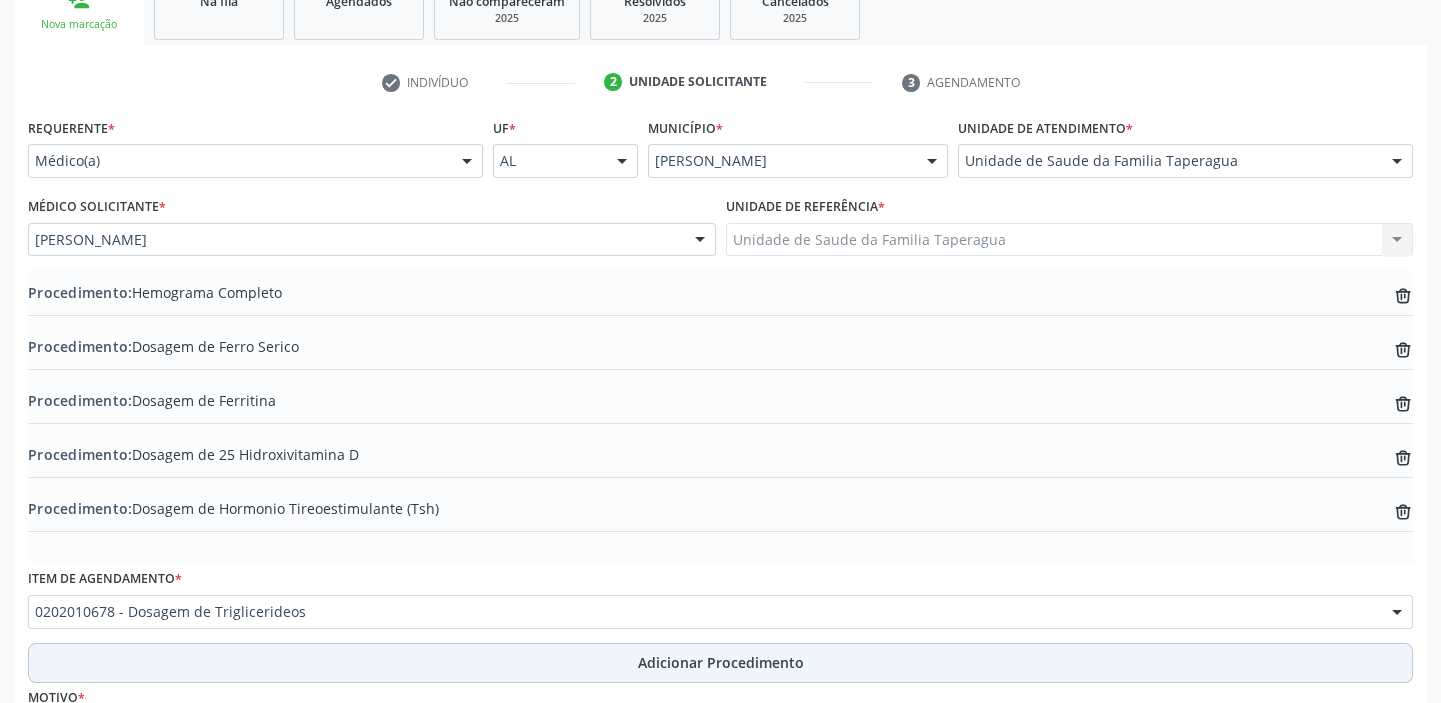 click on "Adicionar Procedimento" at bounding box center [720, 663] 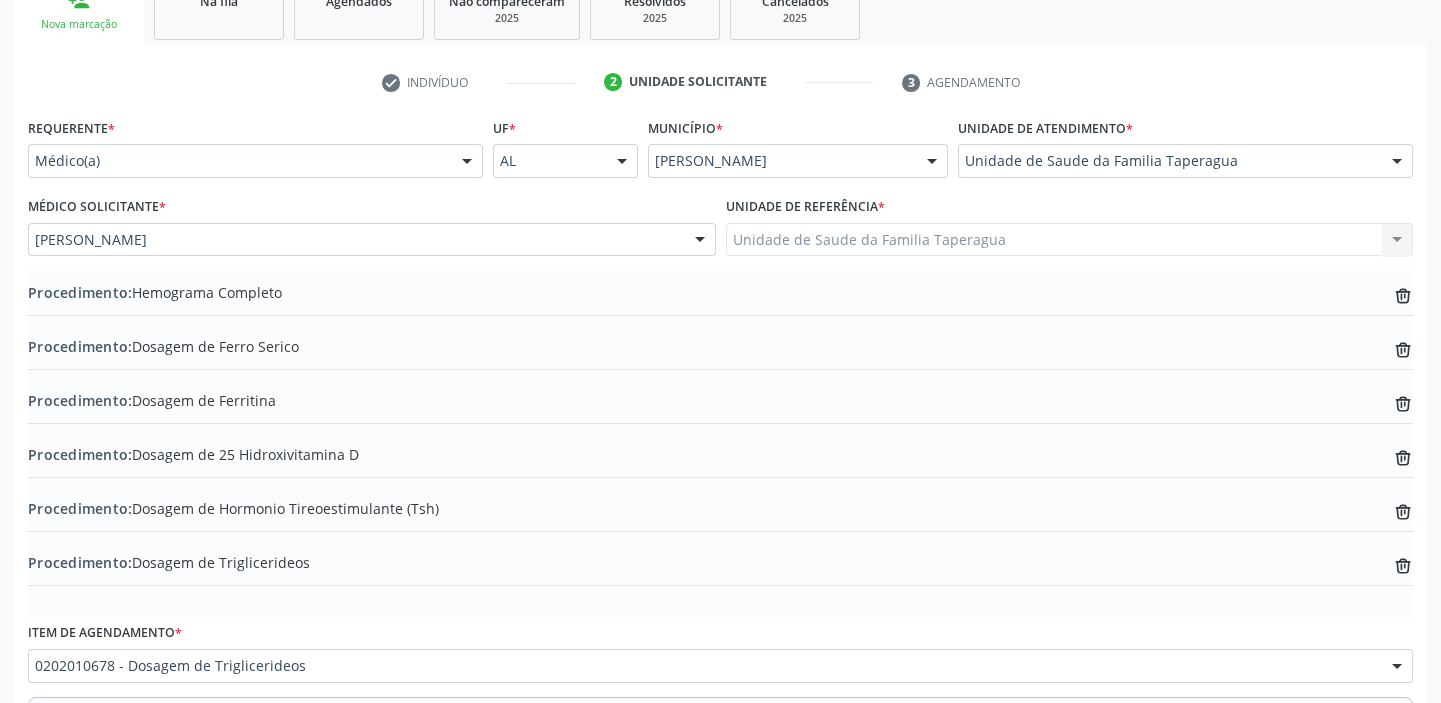 scroll, scrollTop: 619, scrollLeft: 0, axis: vertical 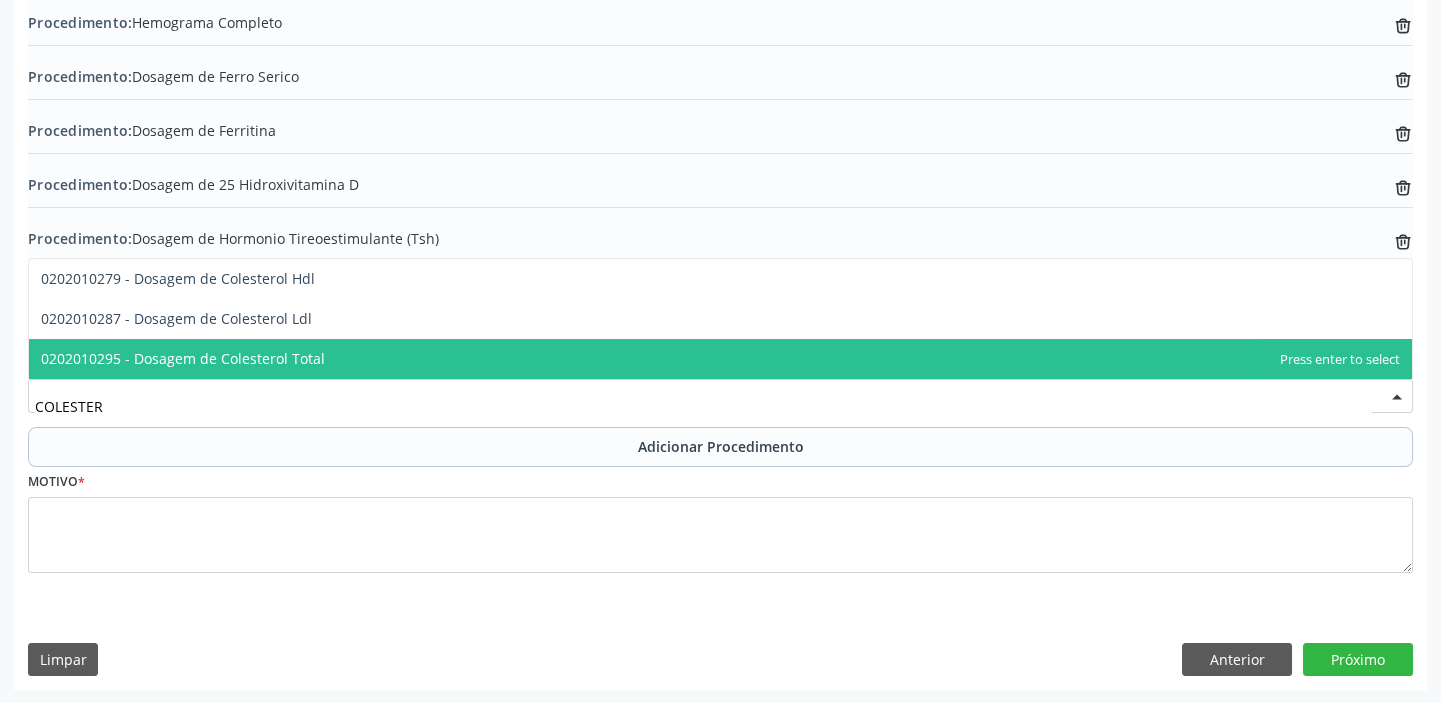 click on "0202010295 - Dosagem de Colesterol Total" at bounding box center (720, 359) 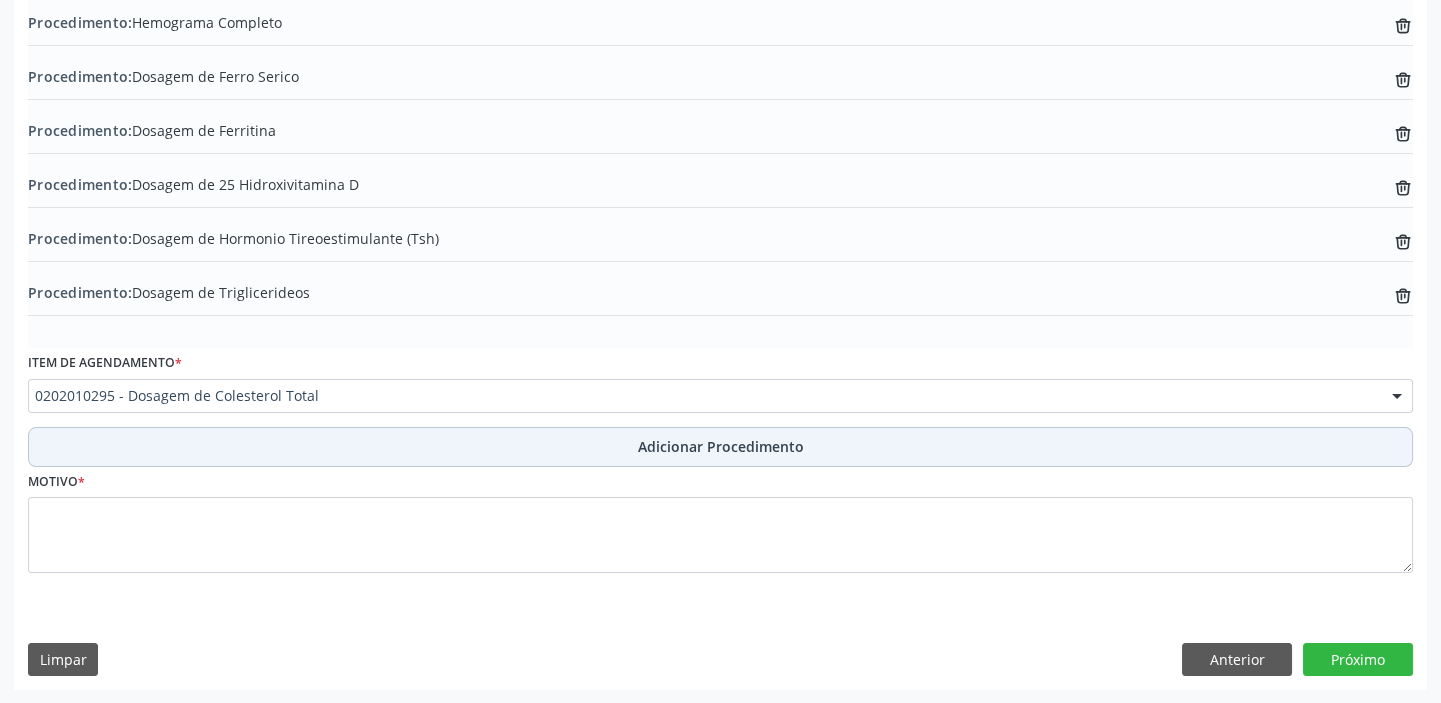 click on "Adicionar Procedimento" at bounding box center [721, 446] 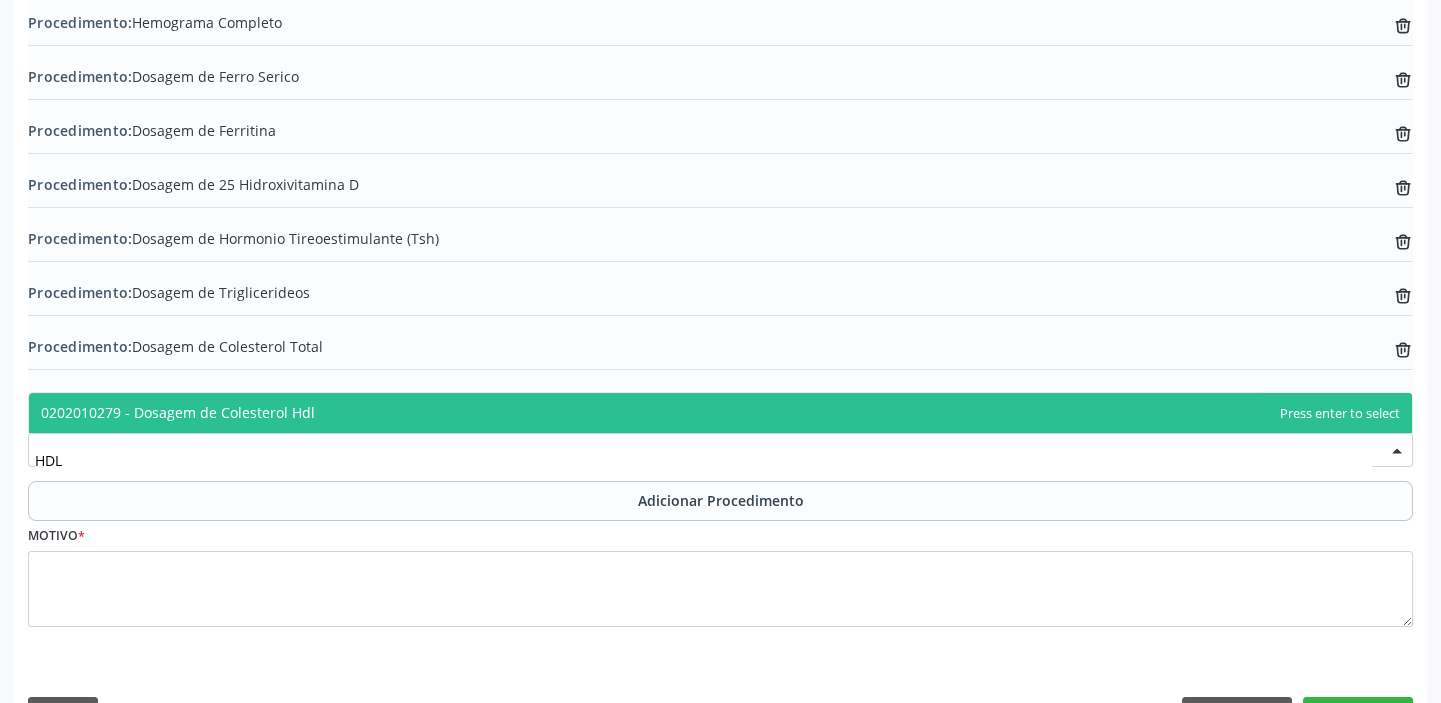 click on "0202010279 - Dosagem de Colesterol Hdl" at bounding box center [720, 413] 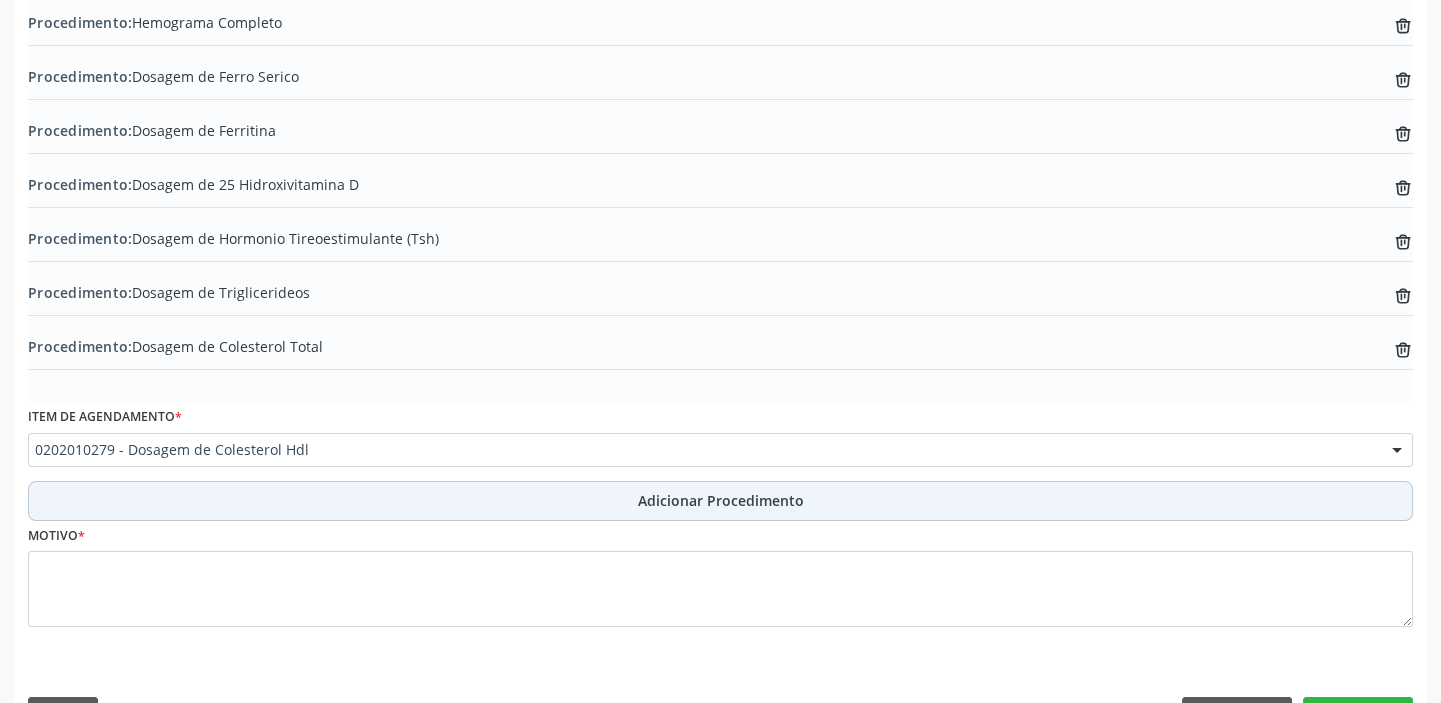 click on "Adicionar Procedimento" at bounding box center (720, 501) 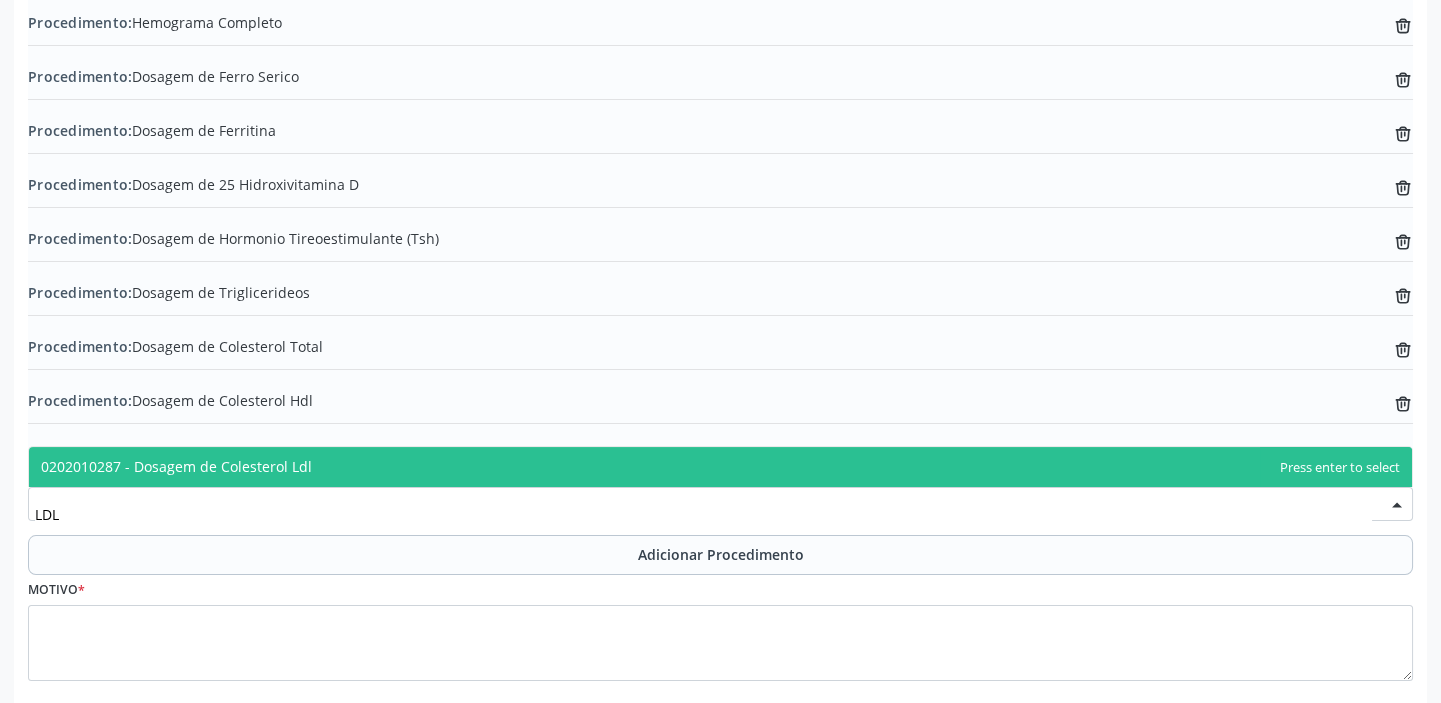 click on "0202010287 - Dosagem de Colesterol Ldl" at bounding box center [720, 467] 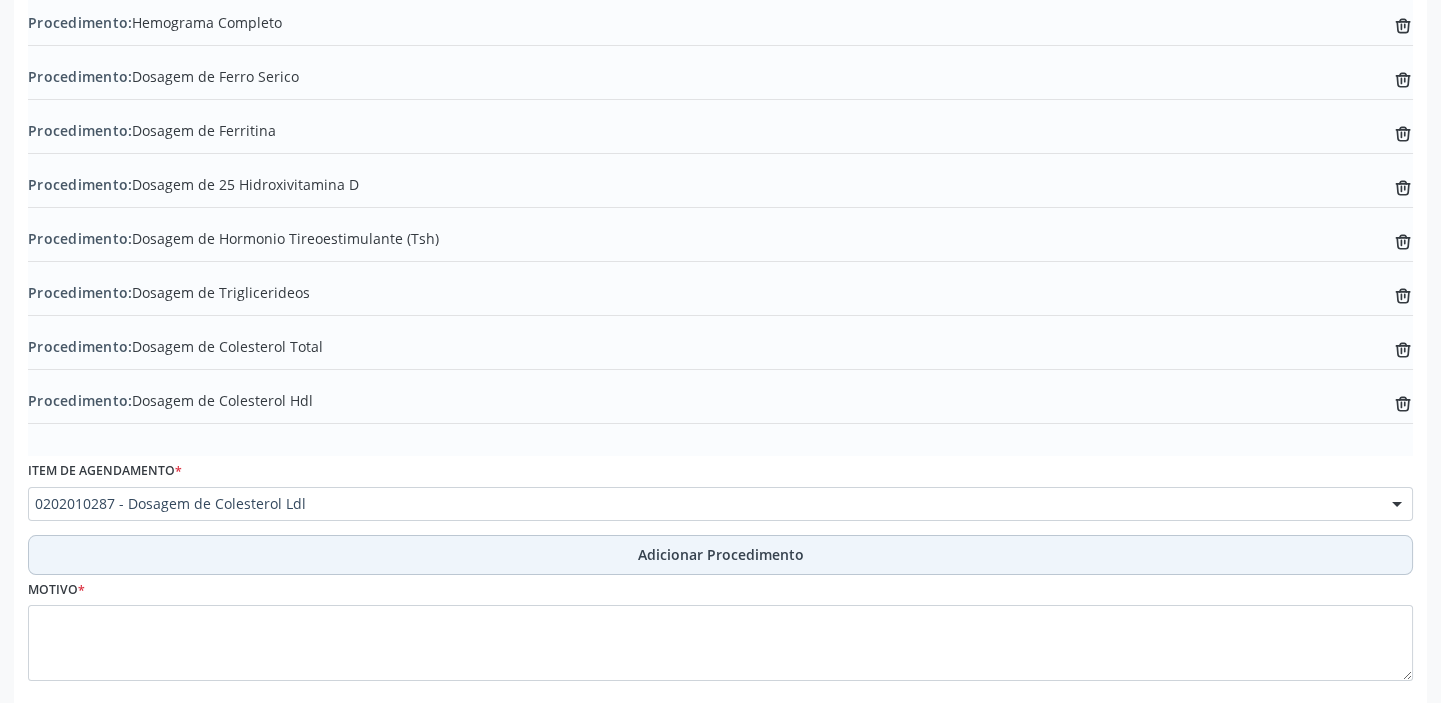 click on "Adicionar Procedimento" at bounding box center (720, 555) 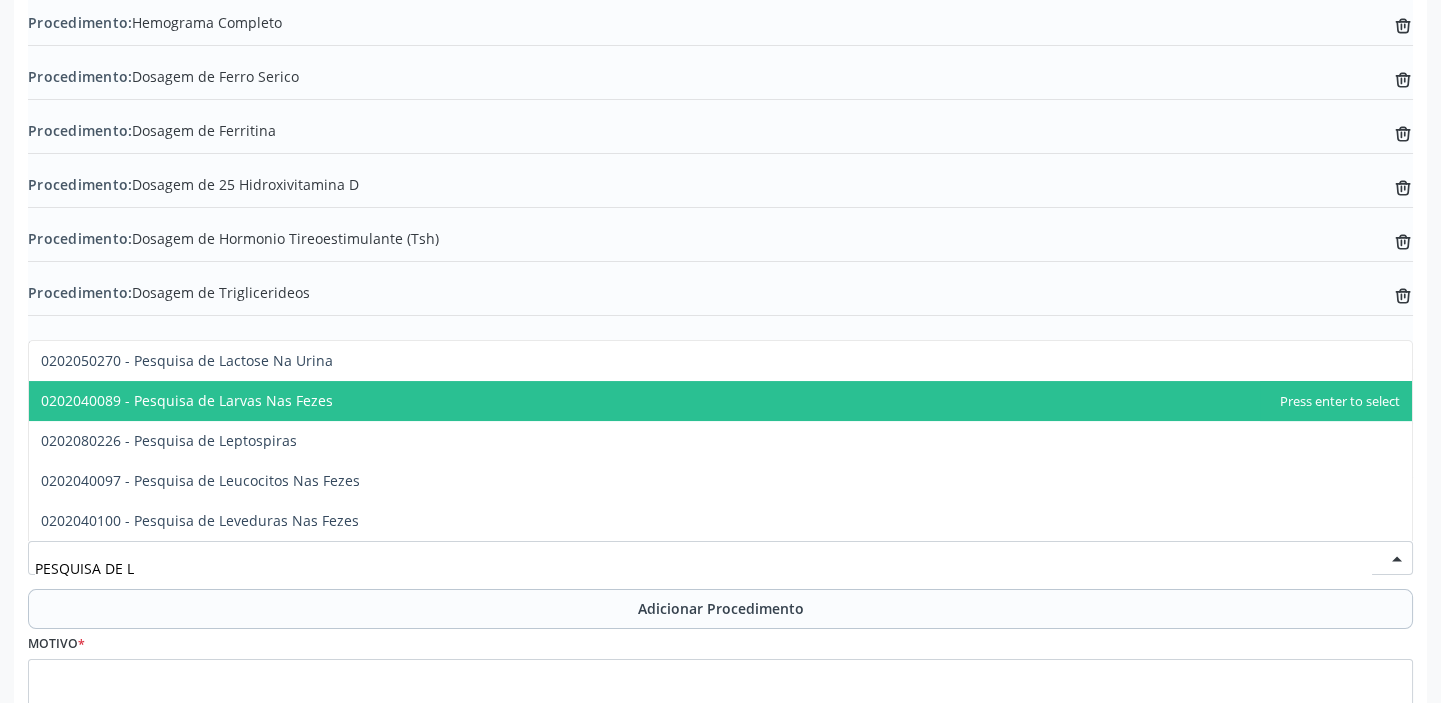click on "0202040089 - Pesquisa de Larvas Nas Fezes" at bounding box center [720, 401] 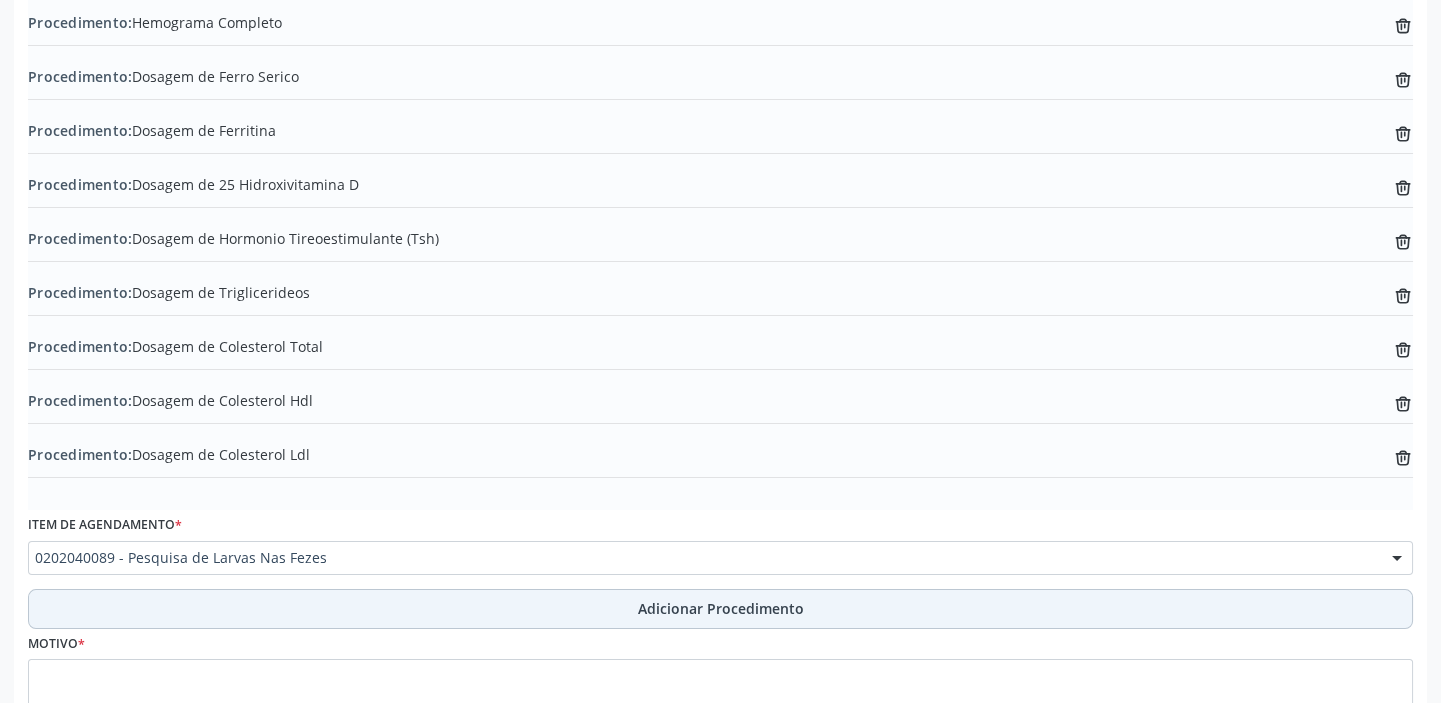 click on "Adicionar Procedimento" at bounding box center (720, 609) 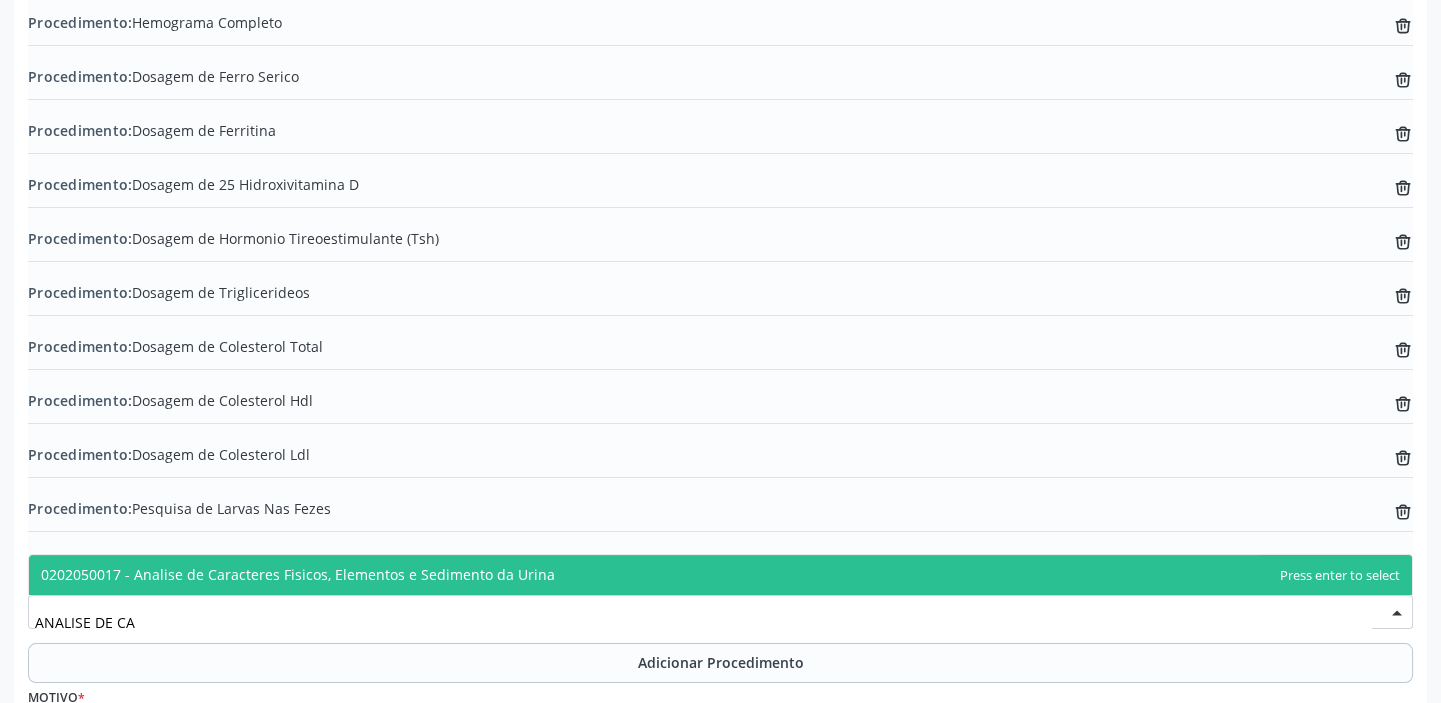 click on "0202050017 - Analise de Caracteres Fisicos, Elementos e Sedimento da Urina" at bounding box center [720, 575] 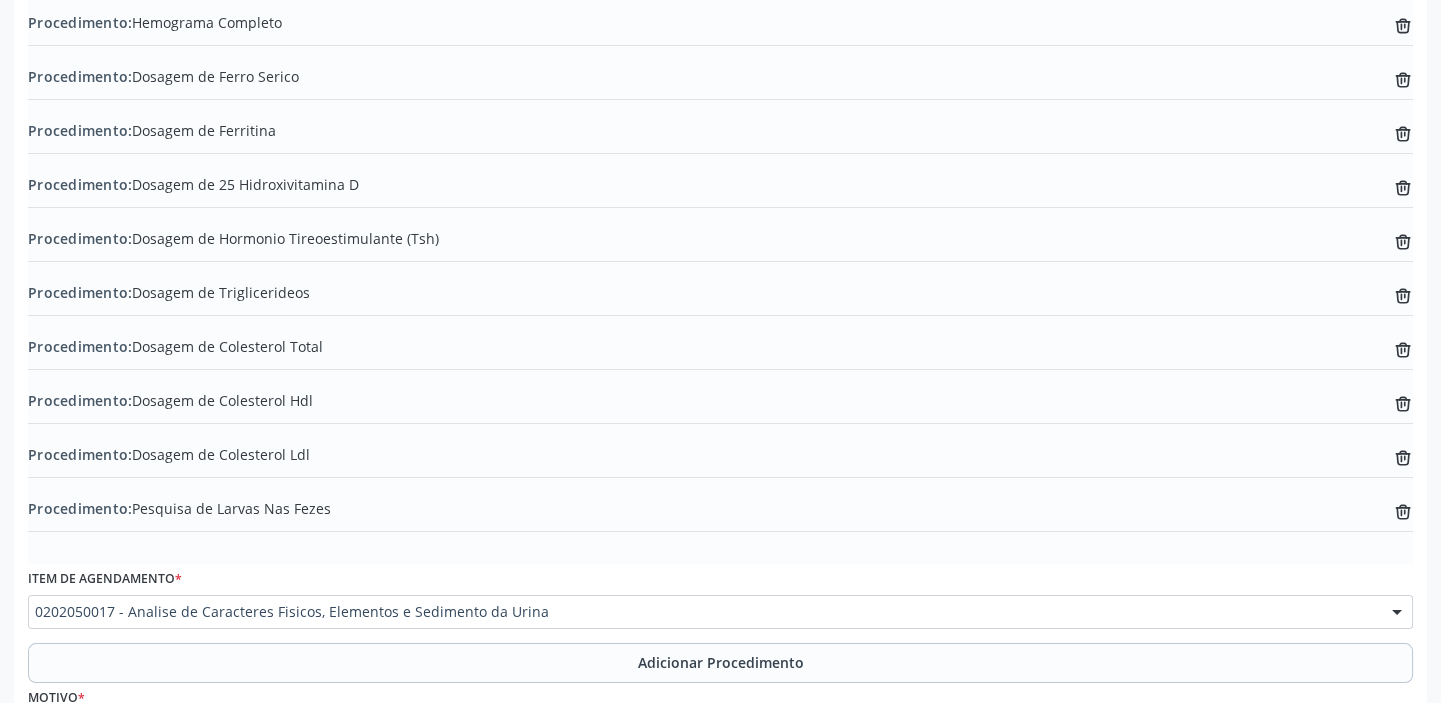 click on "Motivo
*" at bounding box center (720, 736) 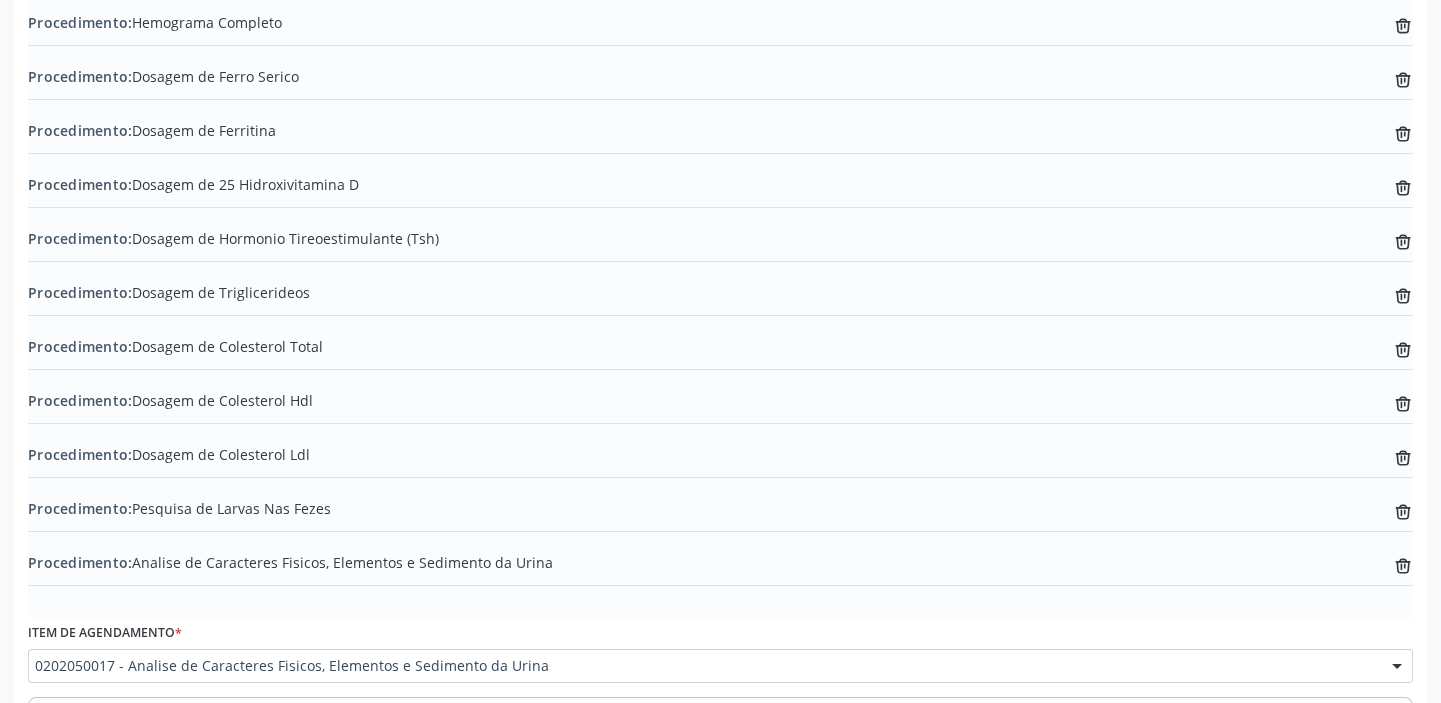 scroll, scrollTop: 888, scrollLeft: 0, axis: vertical 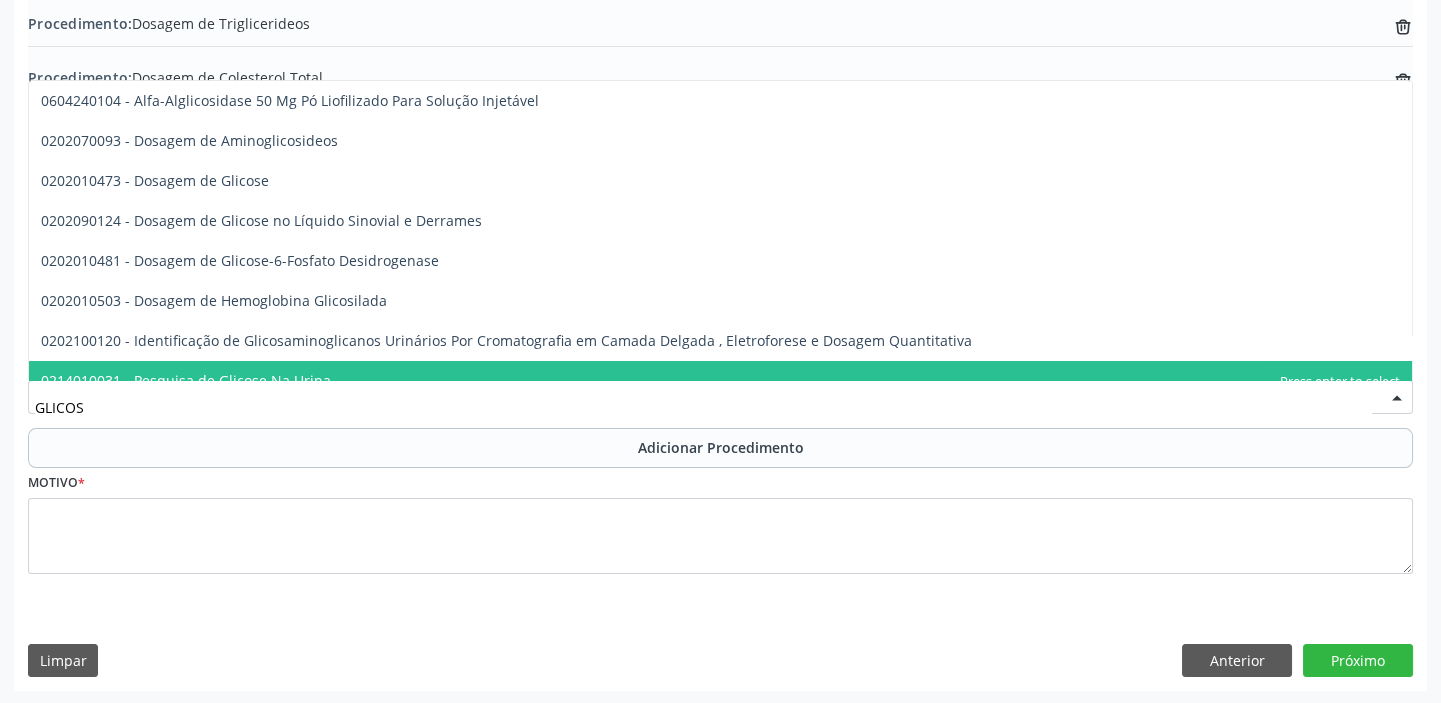 type on "GLICOSE" 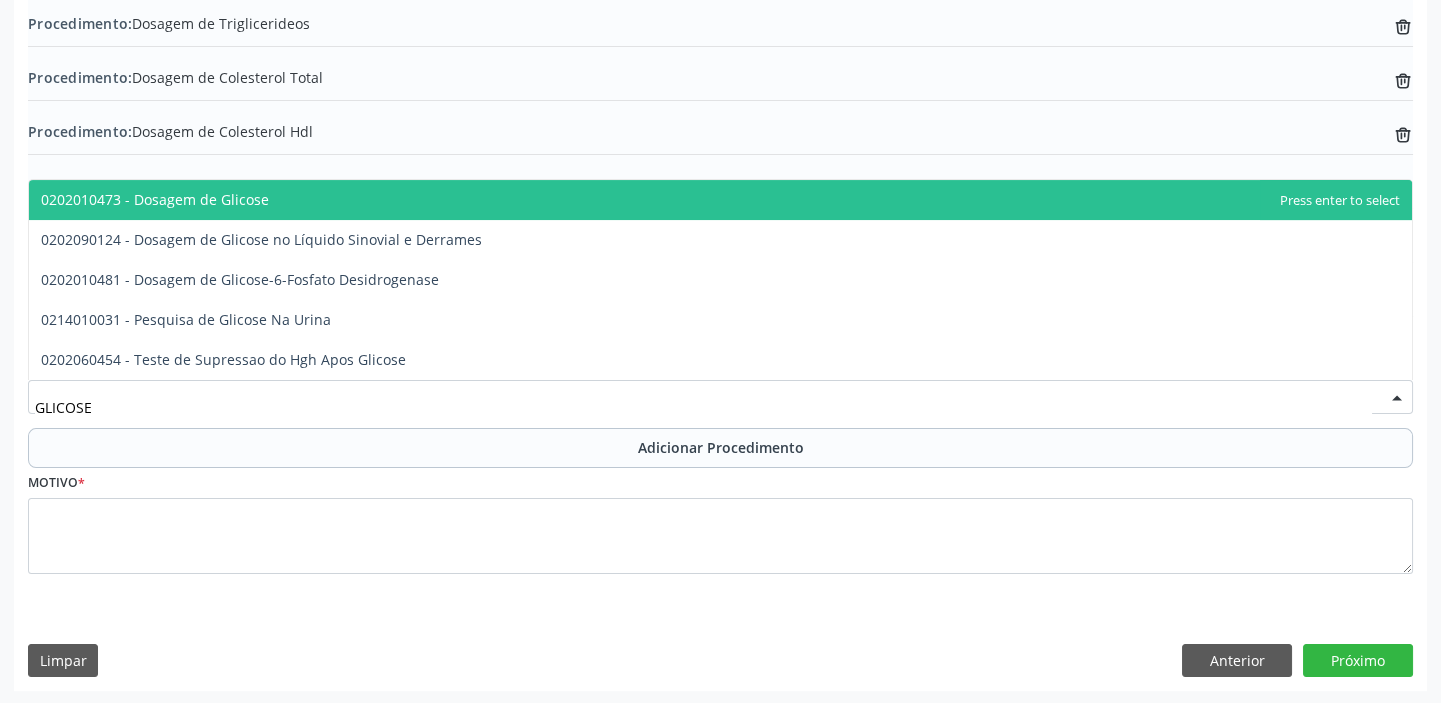click on "0202010473 - Dosagem de Glicose" at bounding box center (720, 200) 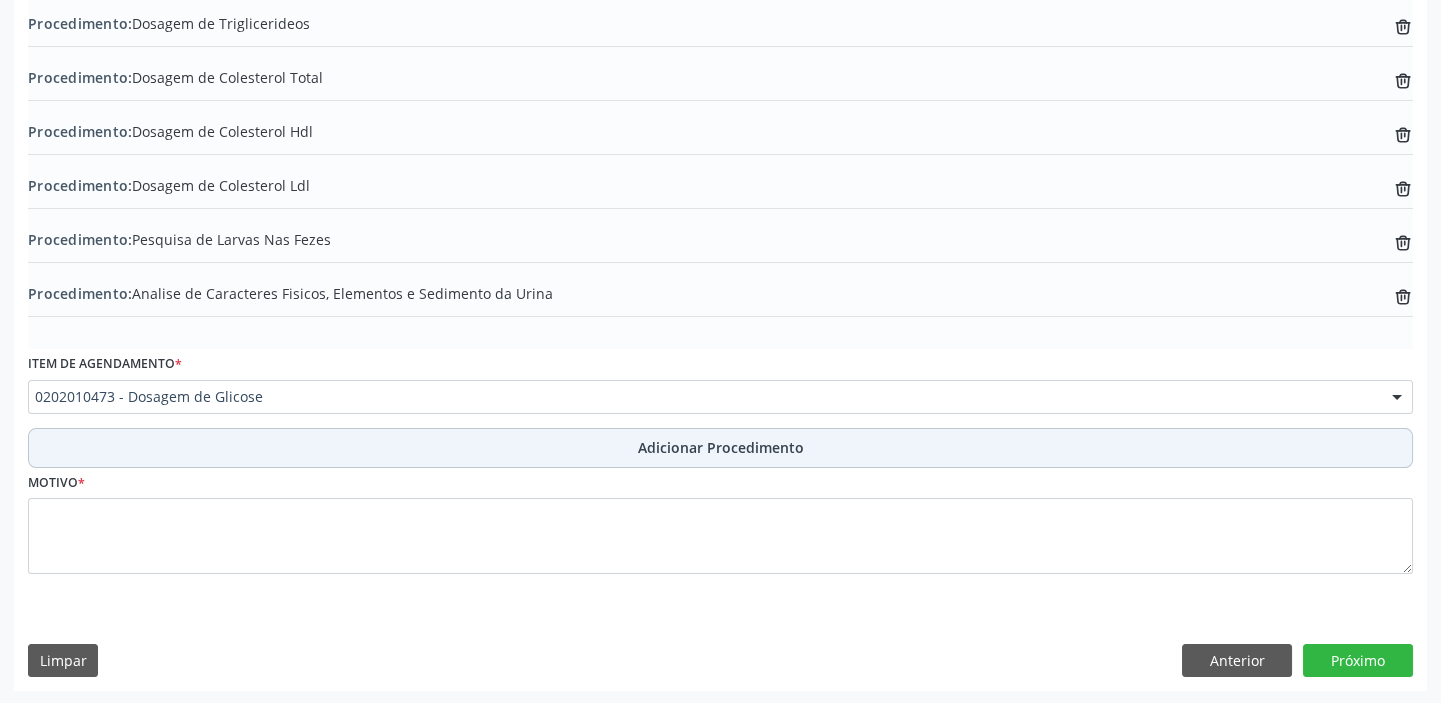 click on "Adicionar Procedimento" at bounding box center (721, 447) 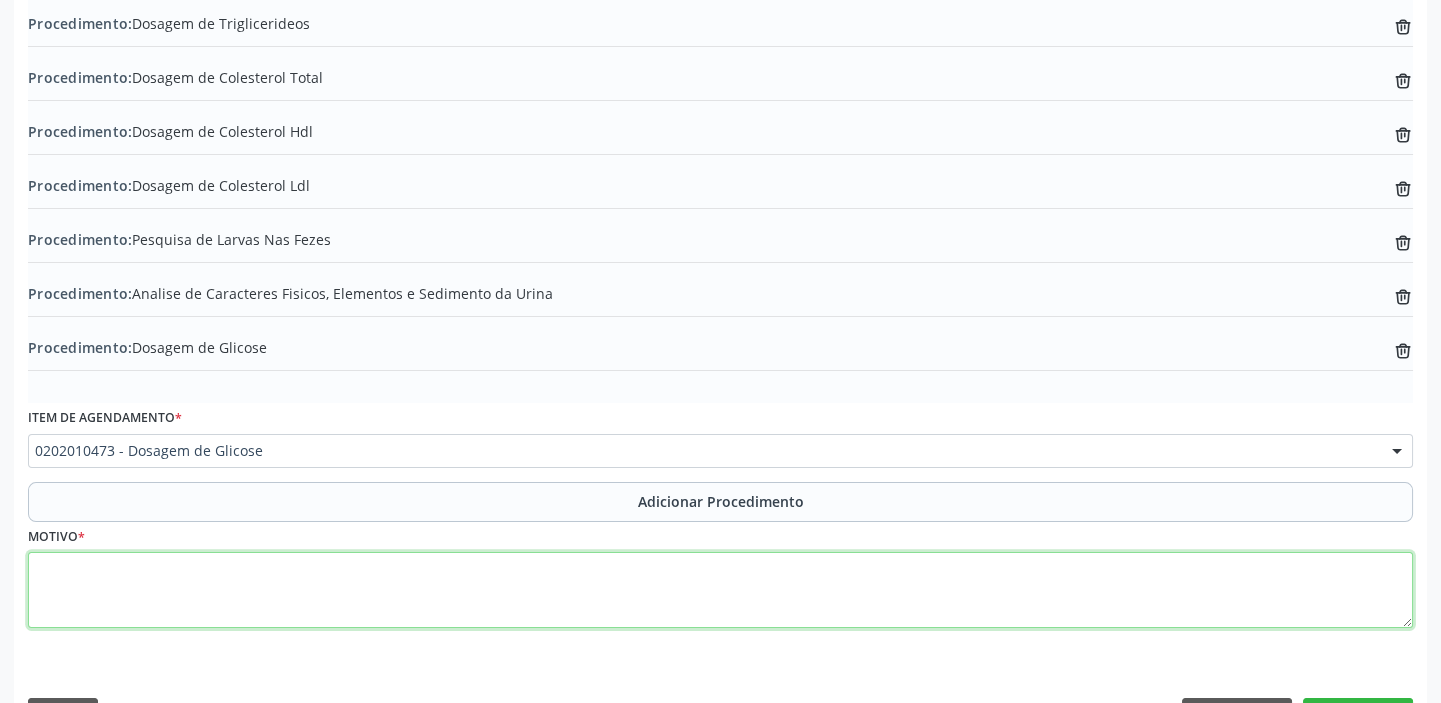 click at bounding box center [720, 590] 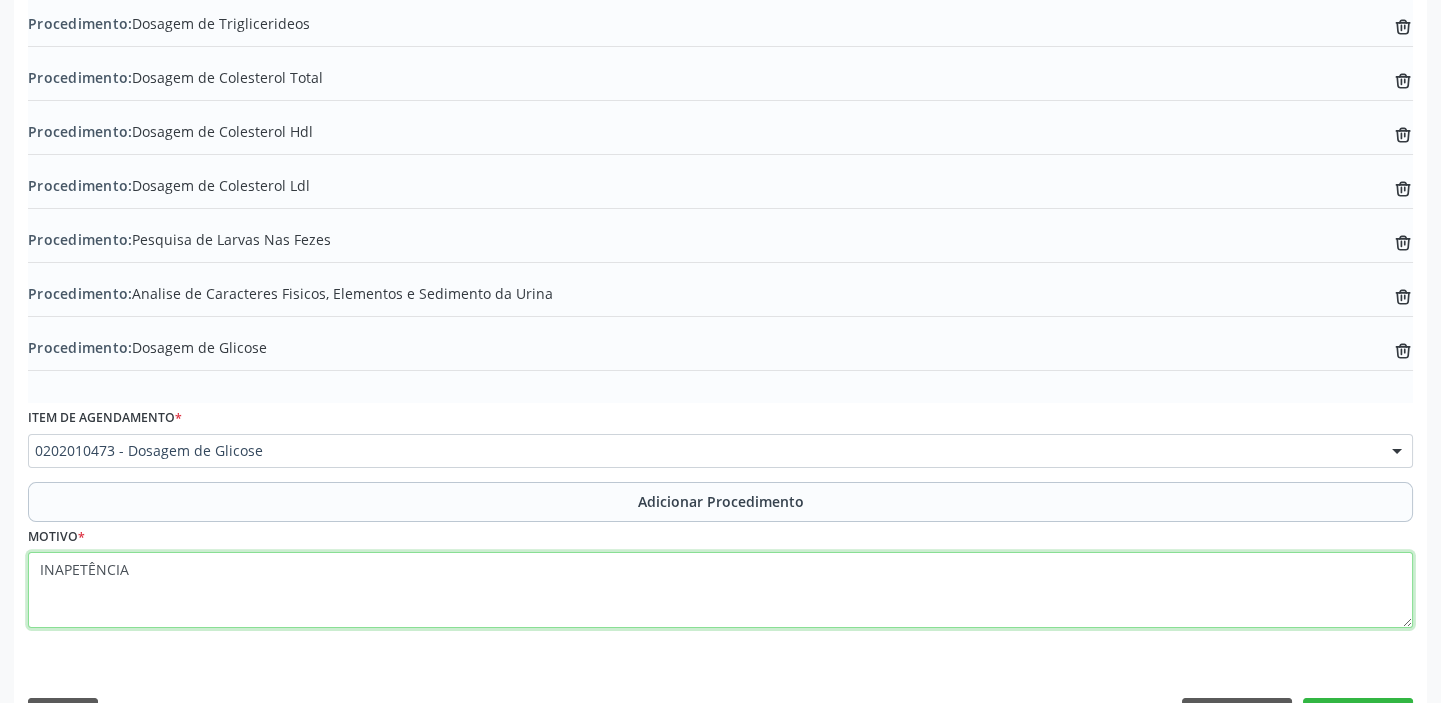 scroll, scrollTop: 941, scrollLeft: 0, axis: vertical 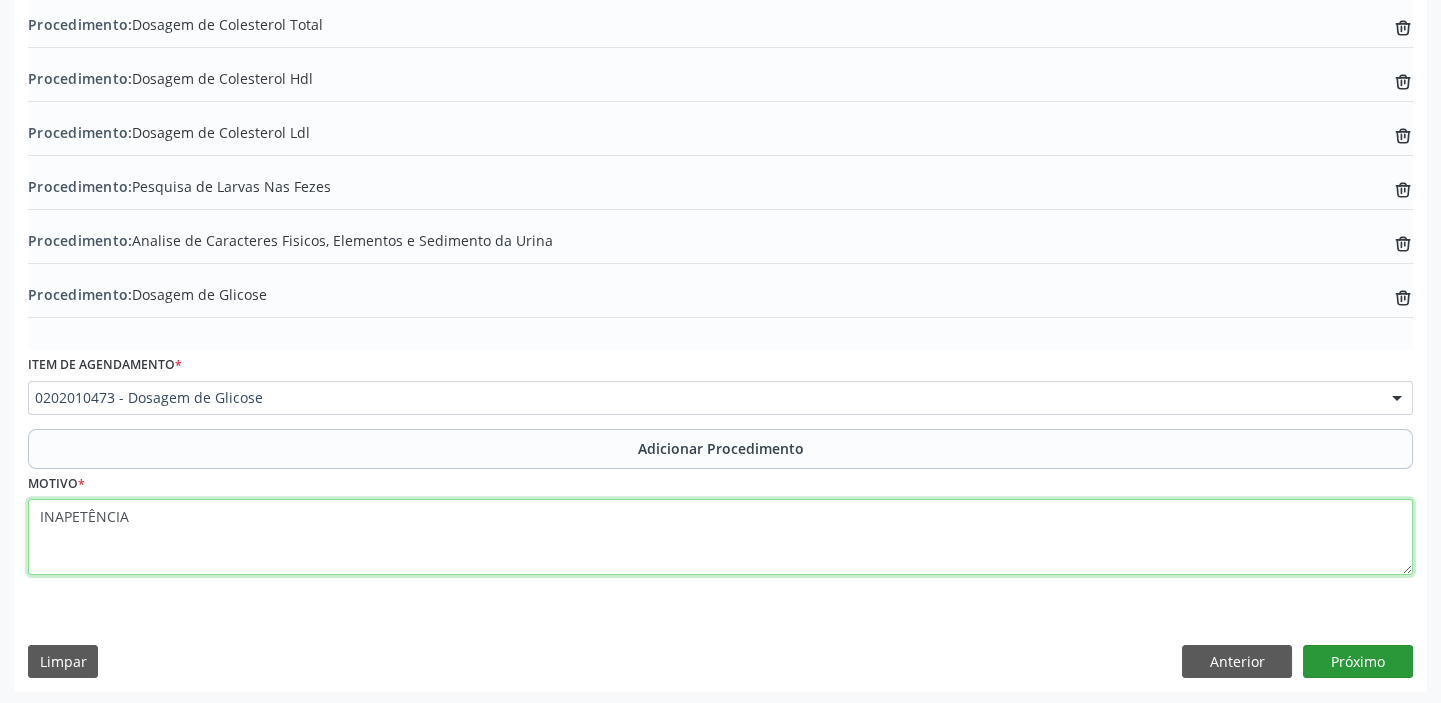 type on "INAPETÊNCIA" 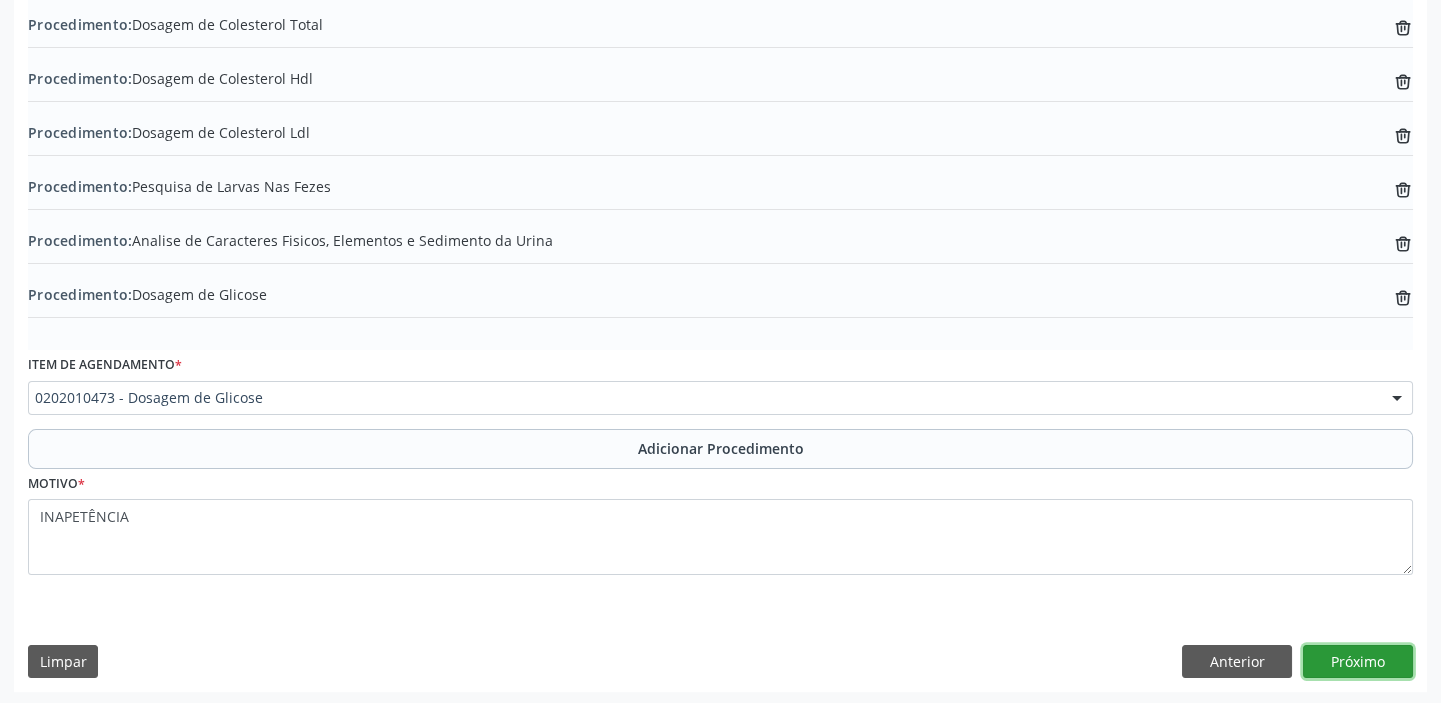 click on "Próximo" at bounding box center [1358, 662] 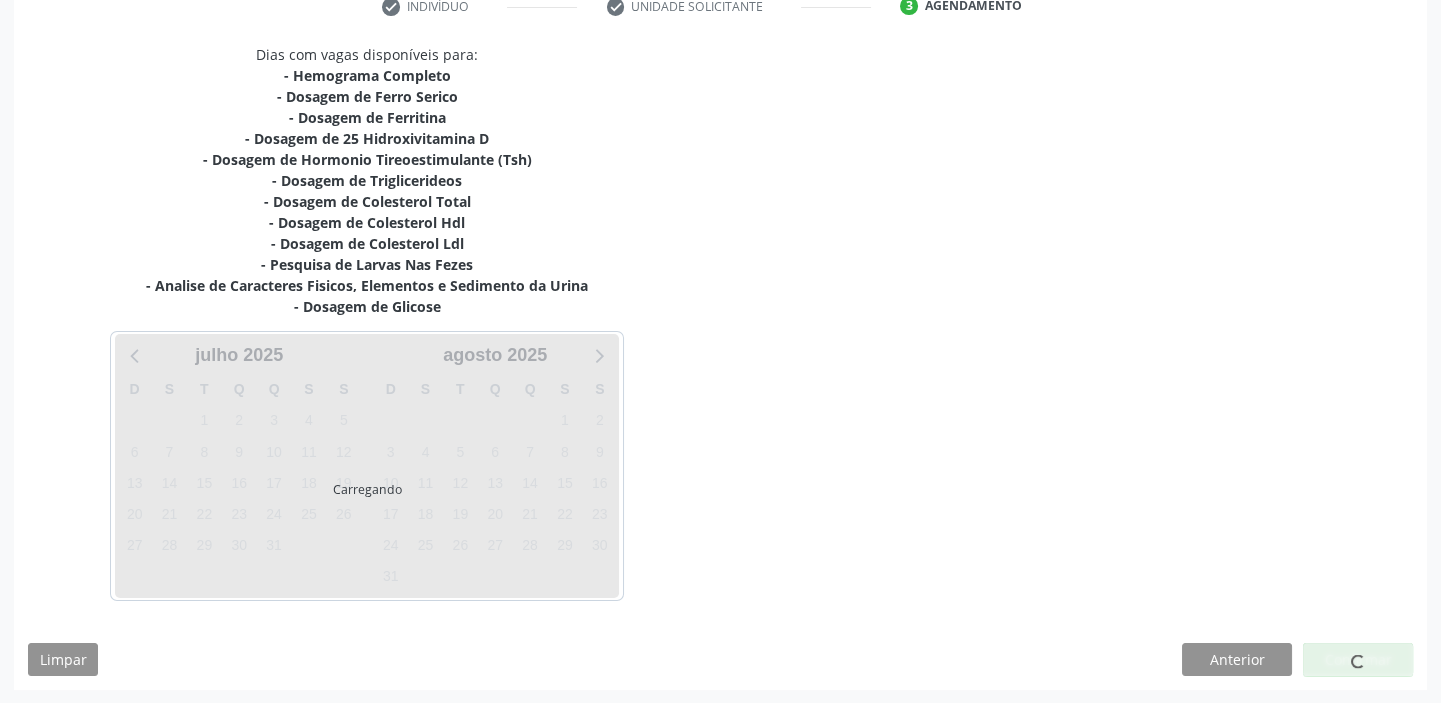 scroll, scrollTop: 484, scrollLeft: 0, axis: vertical 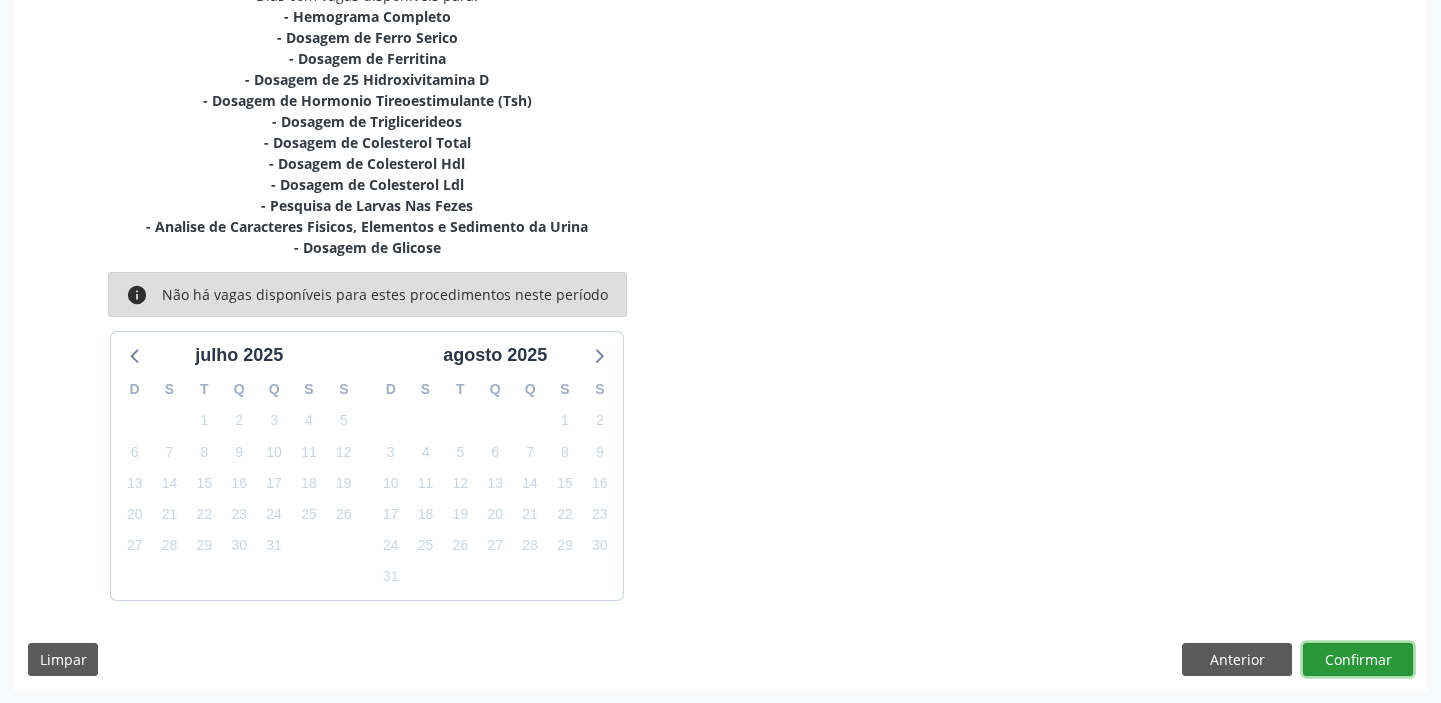 click on "Confirmar" at bounding box center (1358, 660) 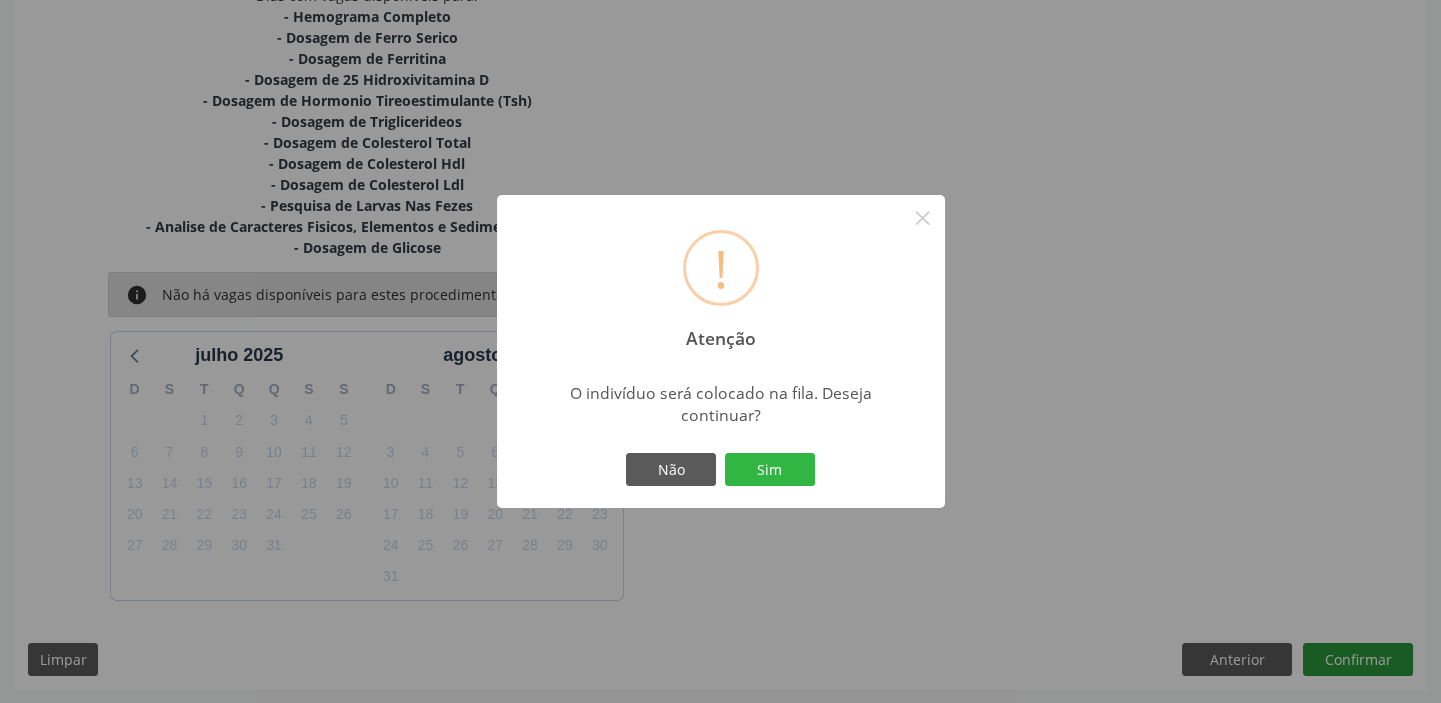 type 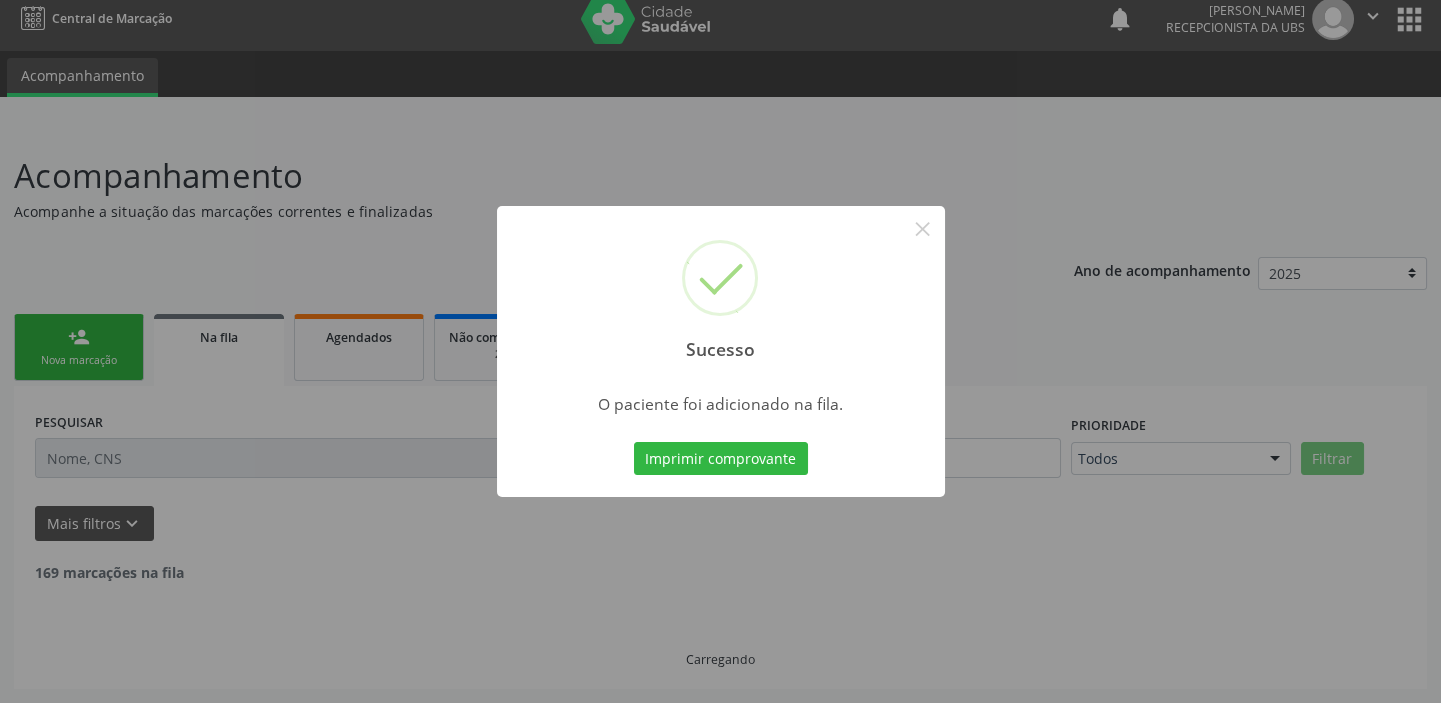 scroll, scrollTop: 0, scrollLeft: 0, axis: both 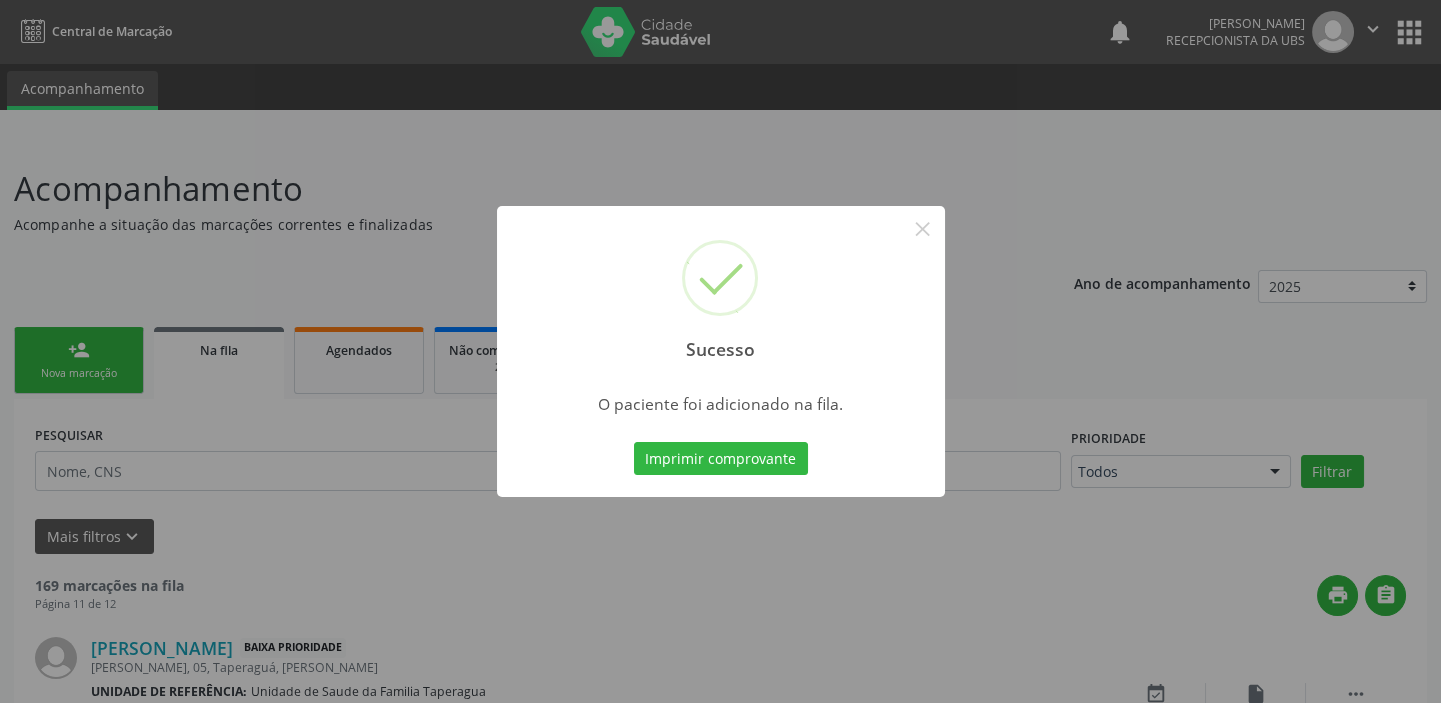click on "Sucesso × O paciente foi adicionado na fila. Imprimir comprovante Cancel" at bounding box center (720, 351) 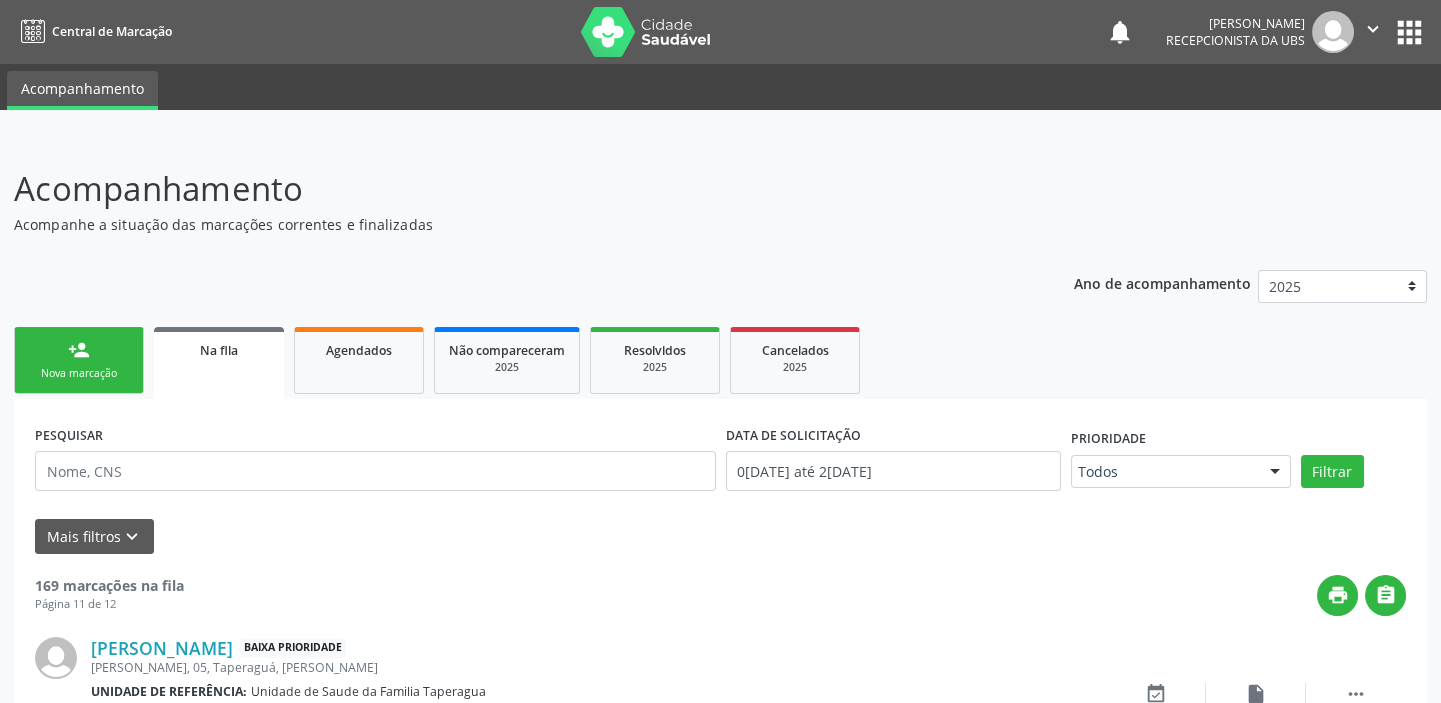 click on "Nova marcação" at bounding box center (79, 373) 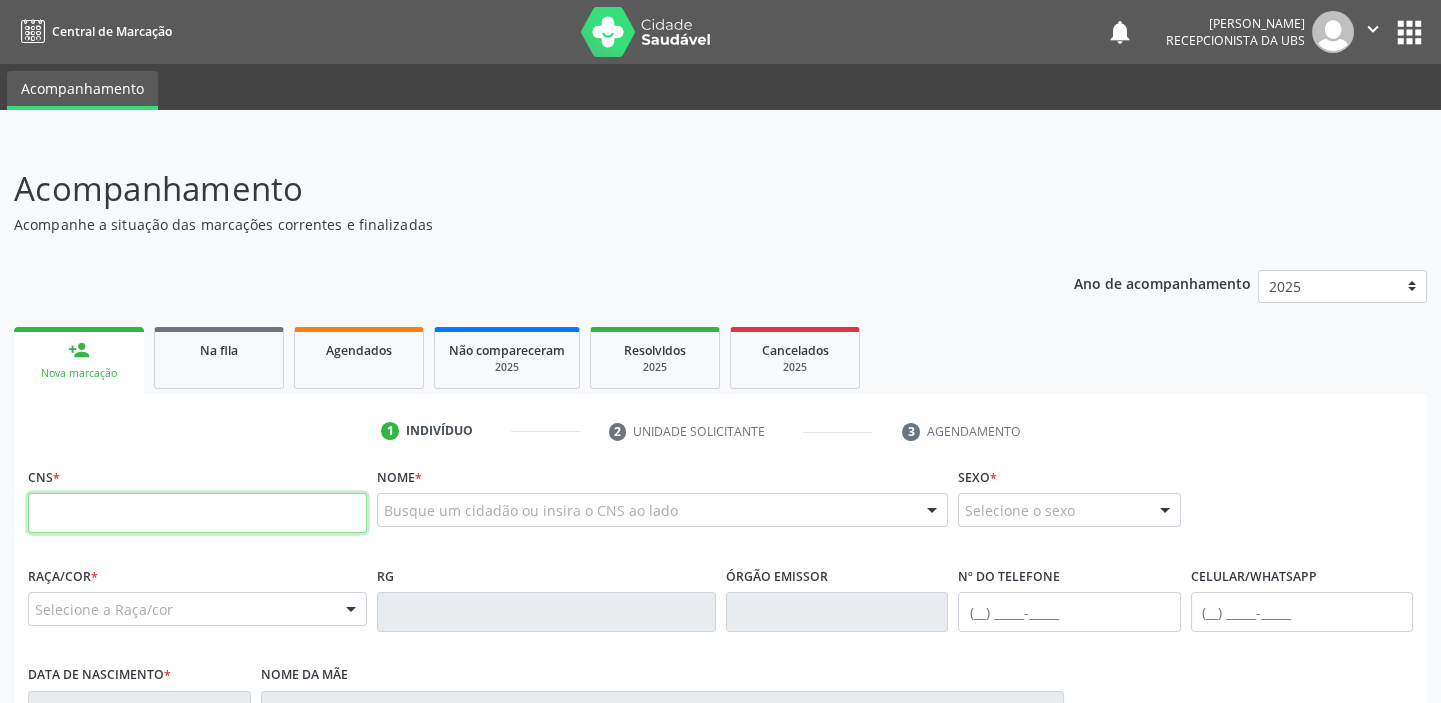 click at bounding box center [197, 513] 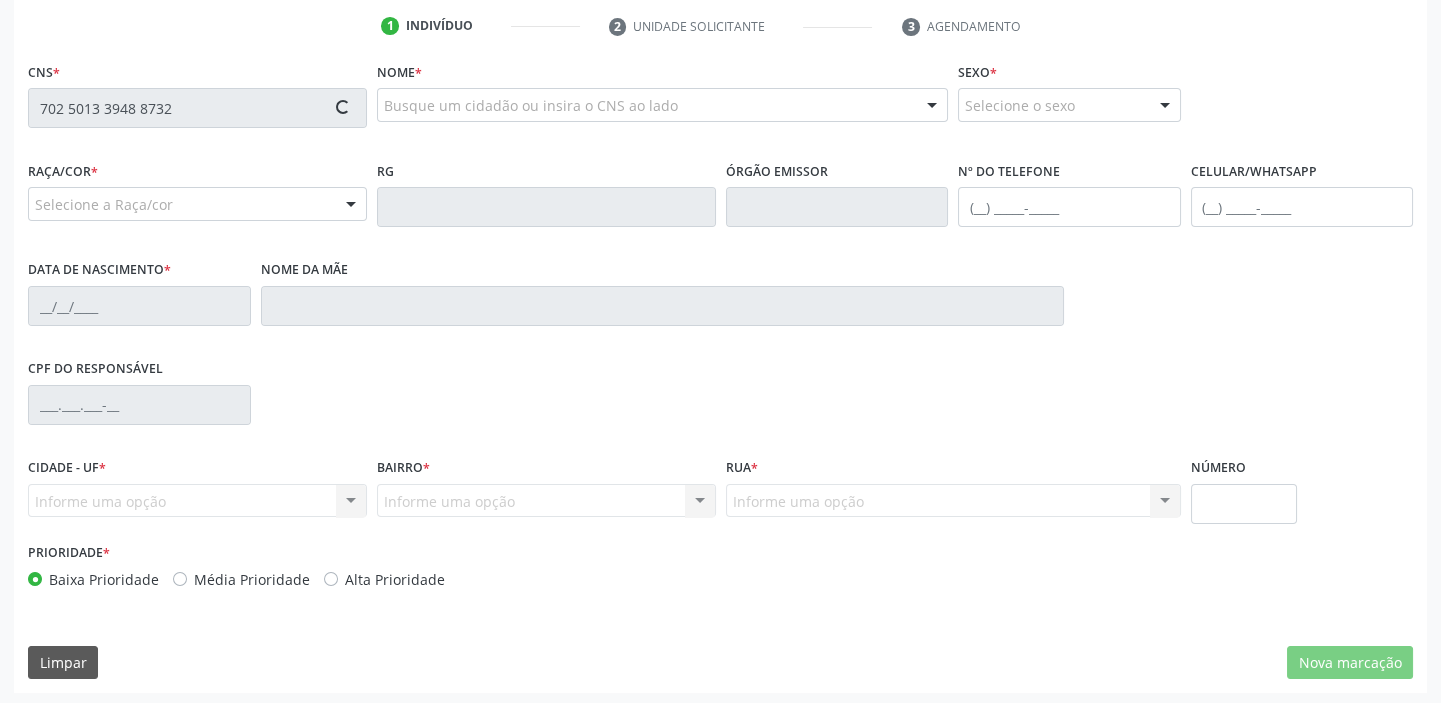 scroll, scrollTop: 408, scrollLeft: 0, axis: vertical 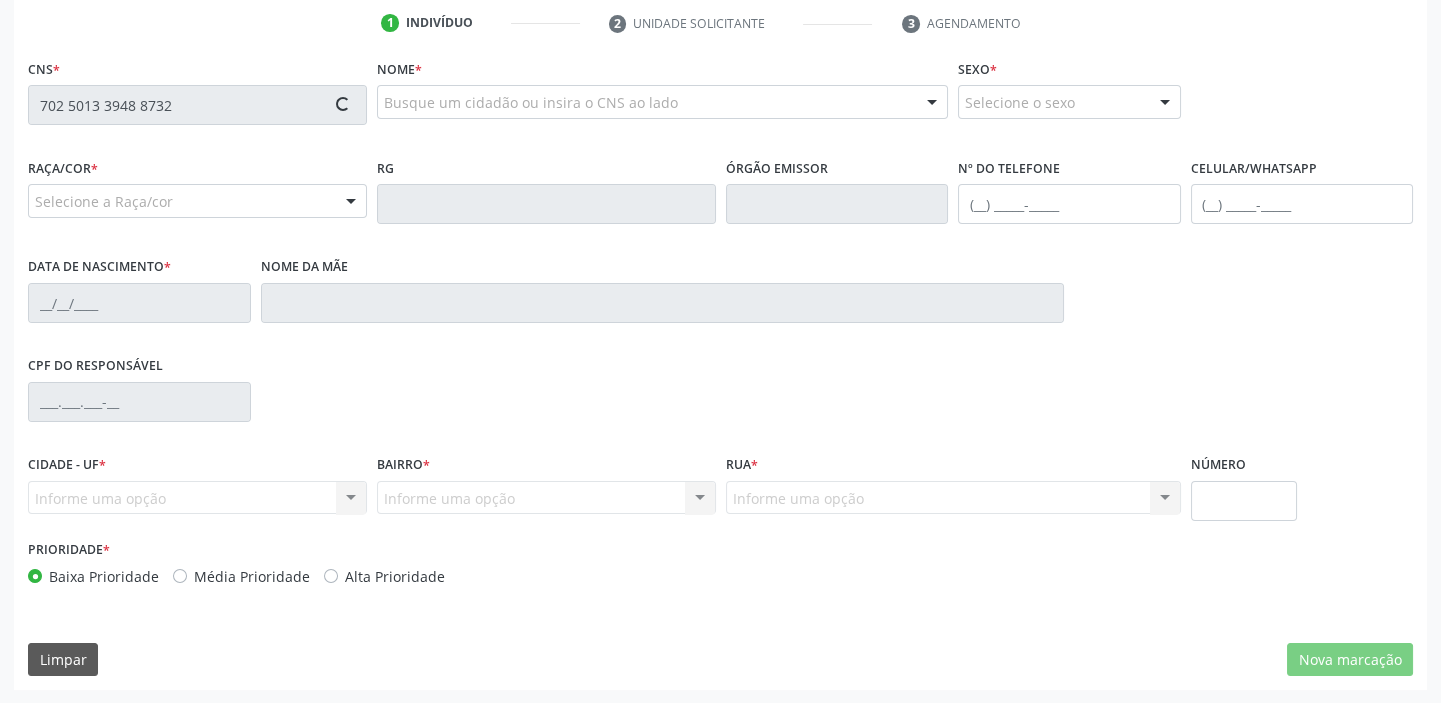 type on "702 5013 3948 8732" 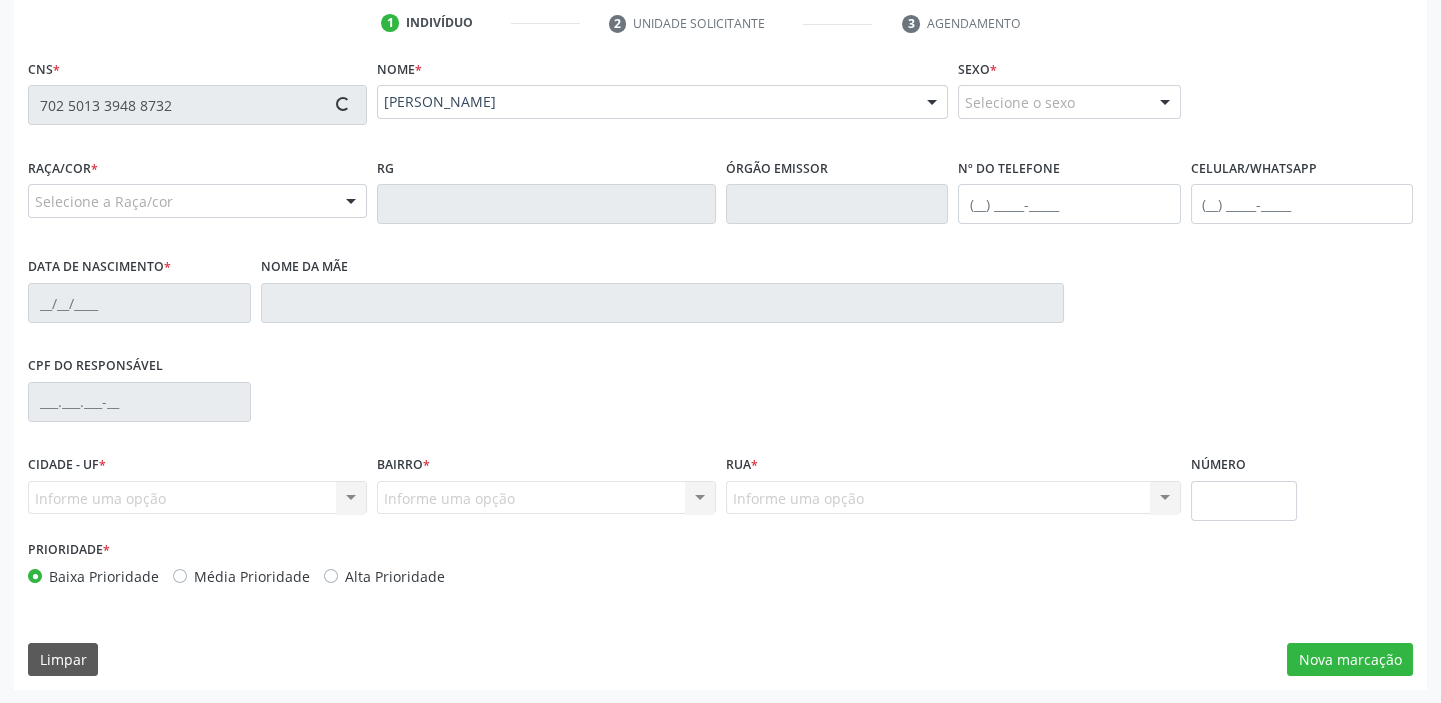 type on "(82) 99103-9931" 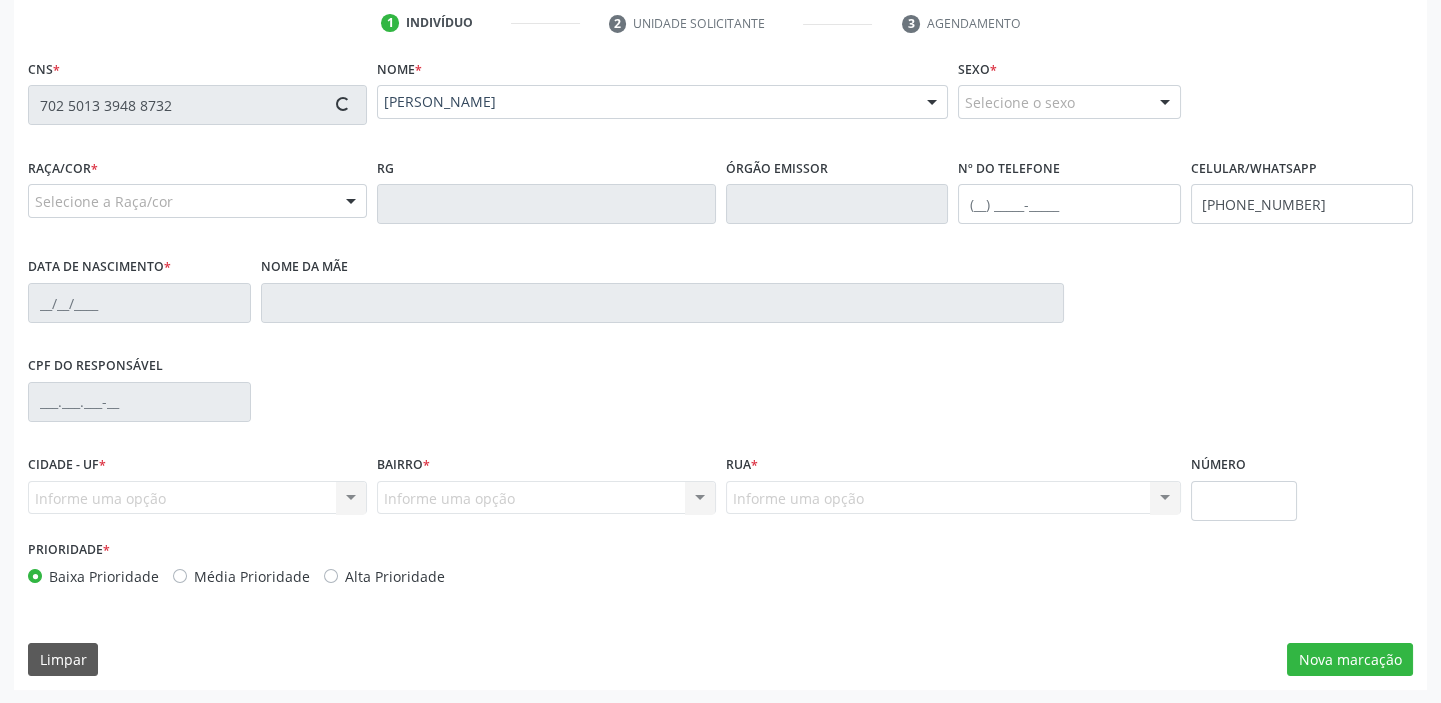 type on "12/04/2000" 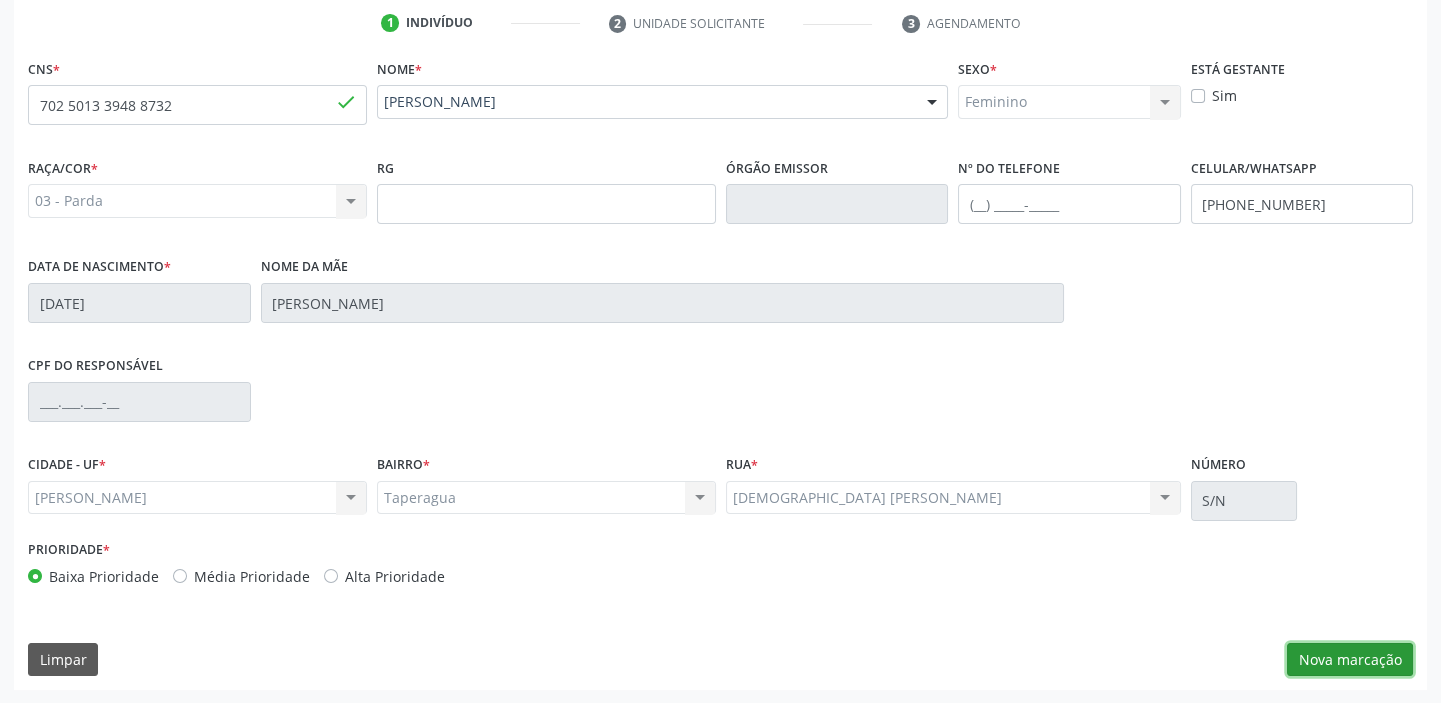 click on "Nova marcação" at bounding box center (1350, 660) 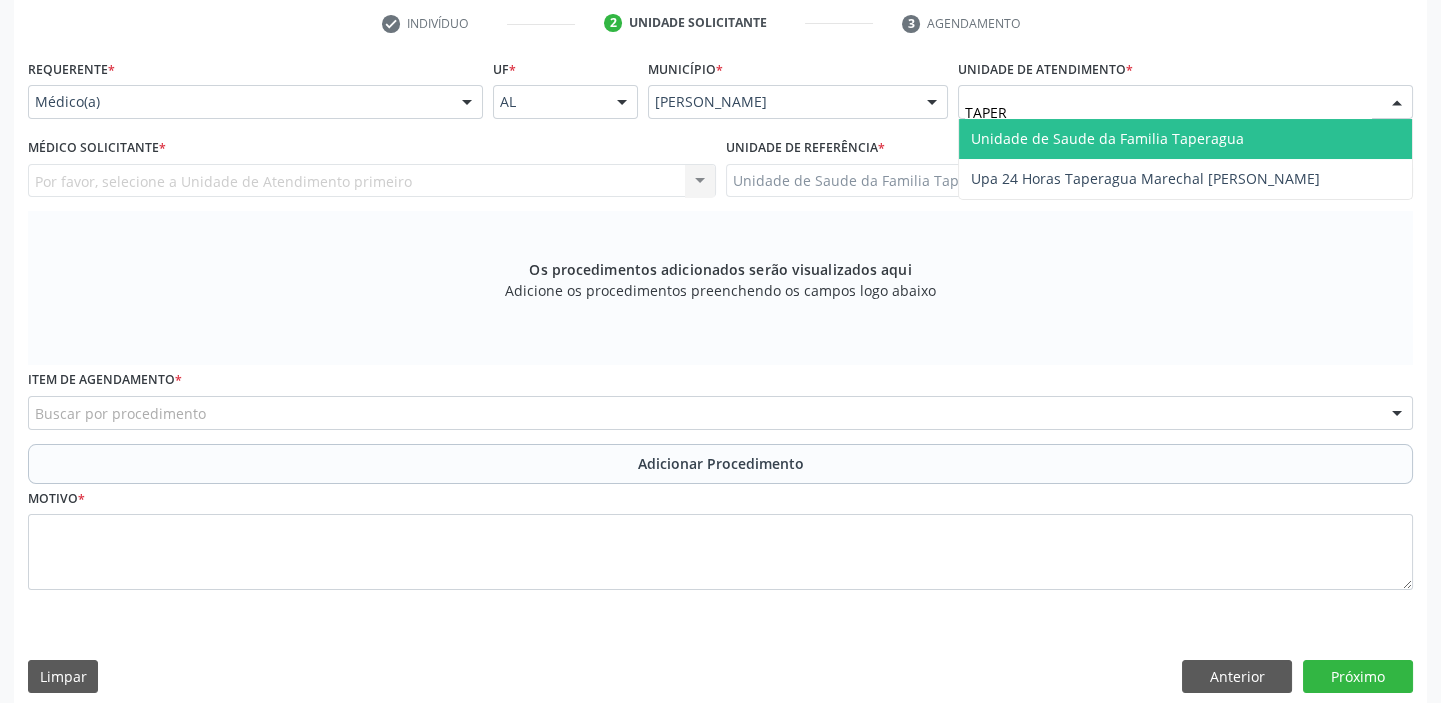 type on "TAPERA" 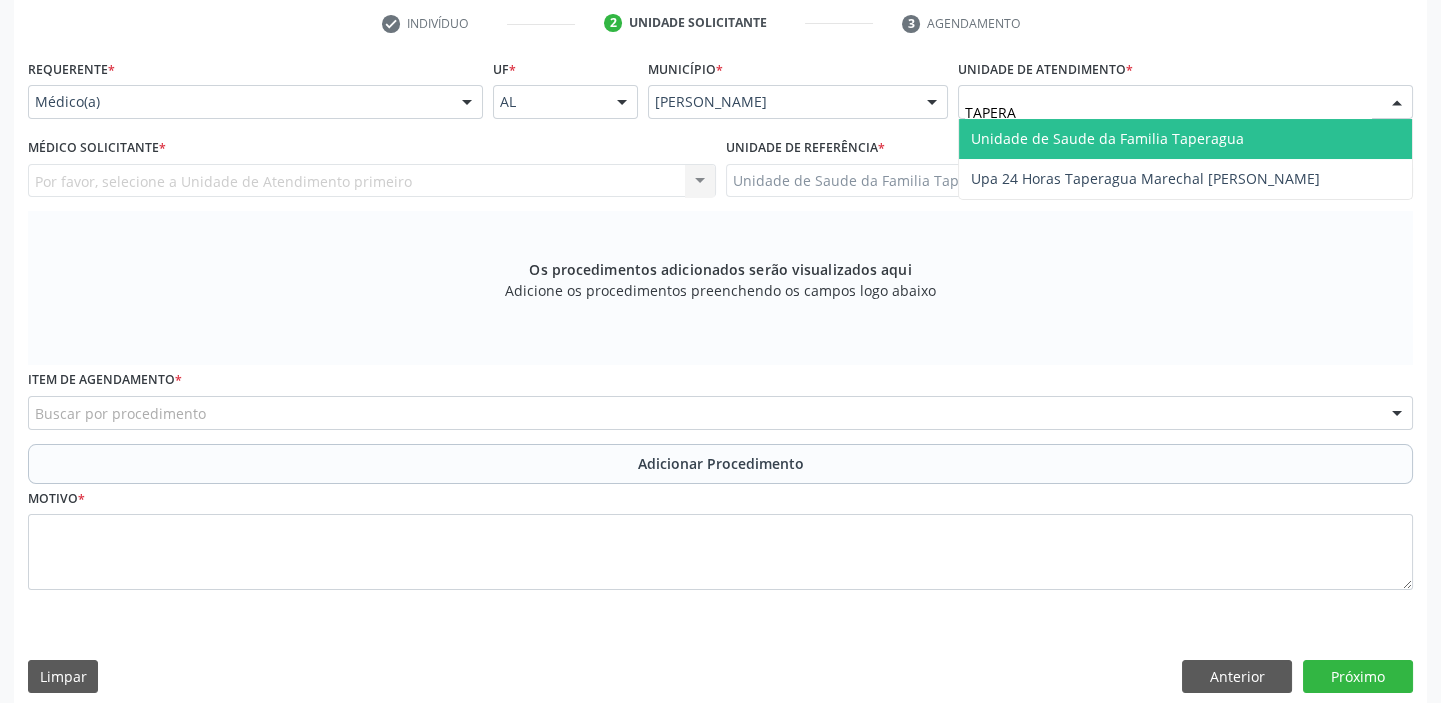 click on "Unidade de Saude da Familia Taperagua" at bounding box center (1107, 138) 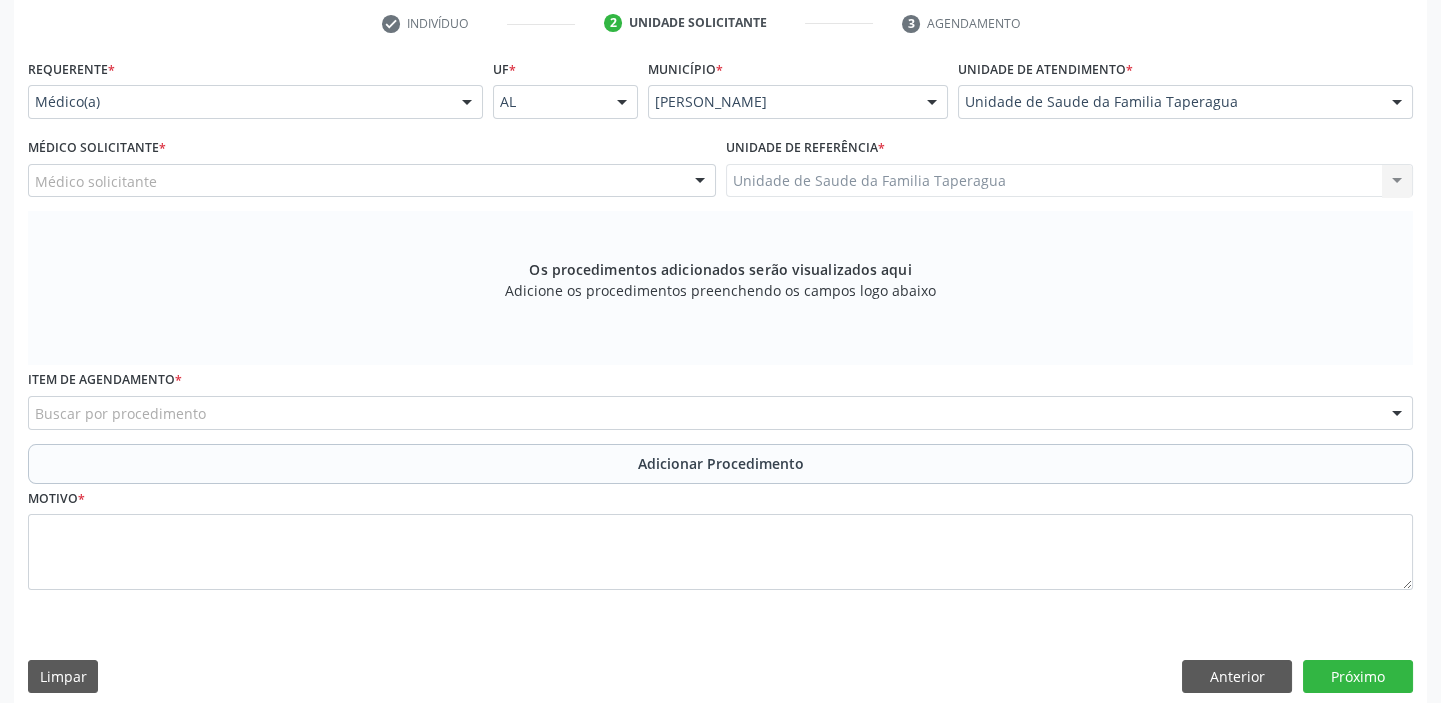 click on "Médico solicitante" at bounding box center (372, 181) 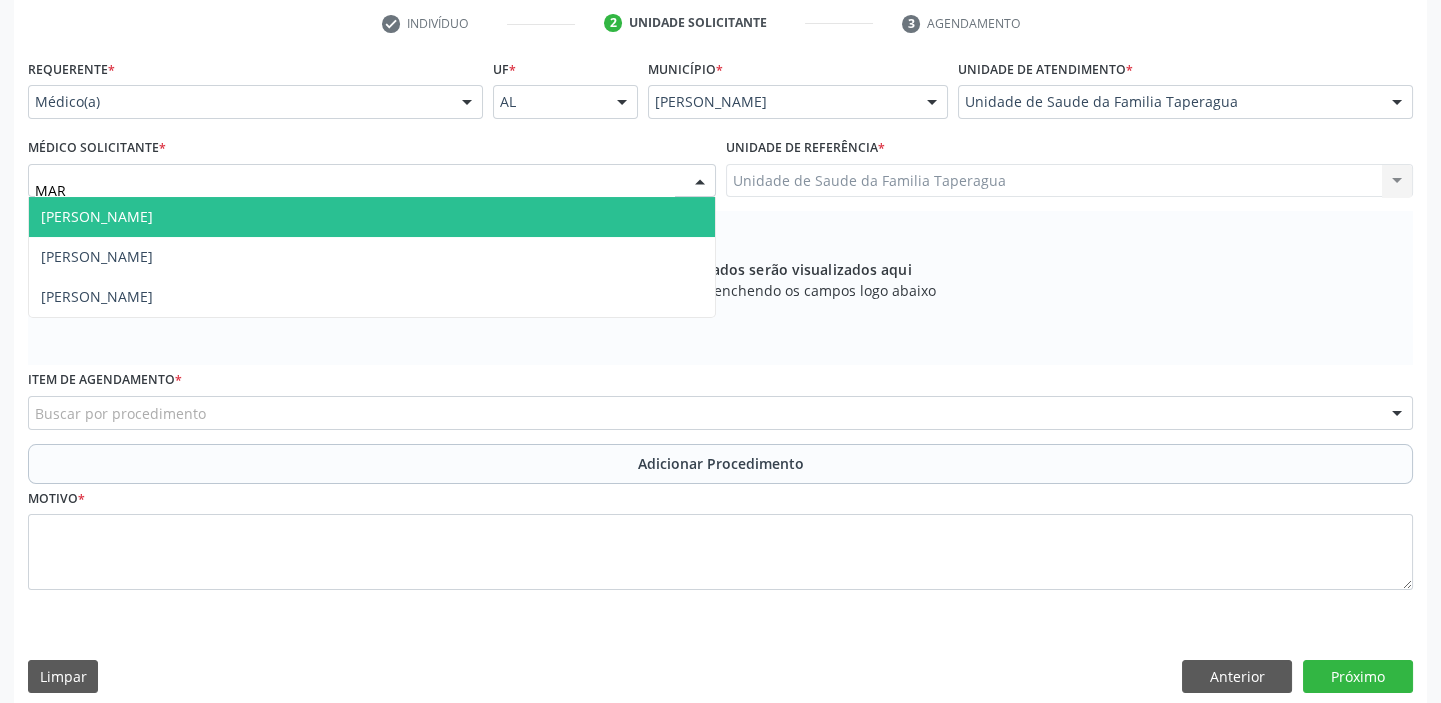 type on "MART" 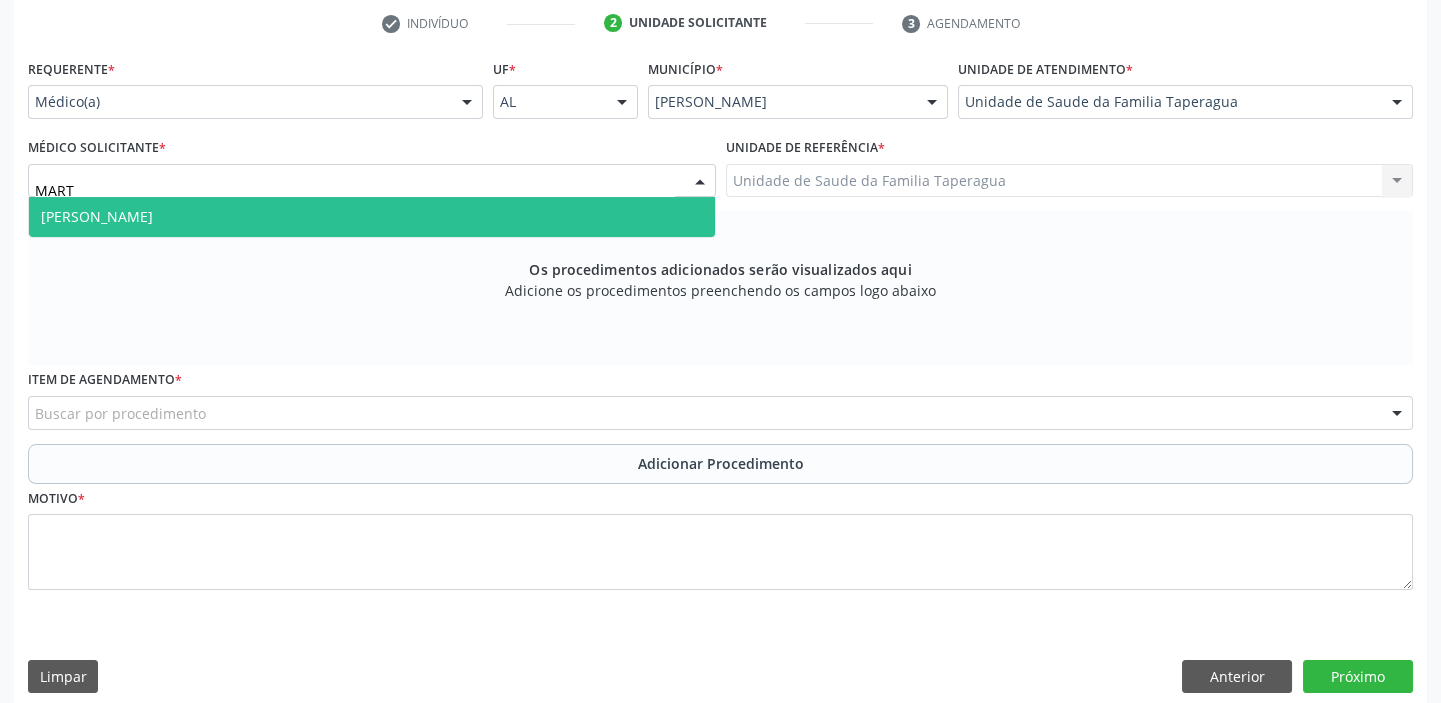 click on "[PERSON_NAME]" at bounding box center [372, 217] 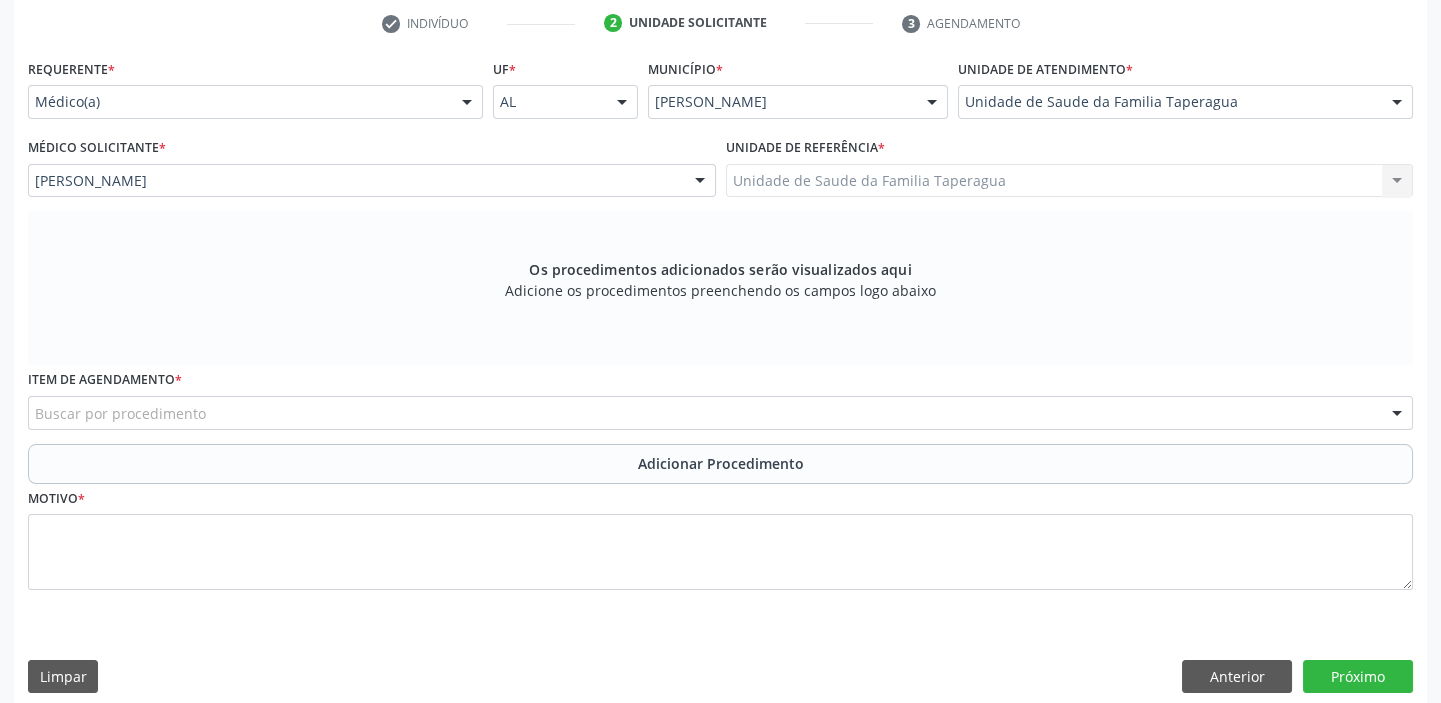 click on "Buscar por procedimento" at bounding box center [720, 413] 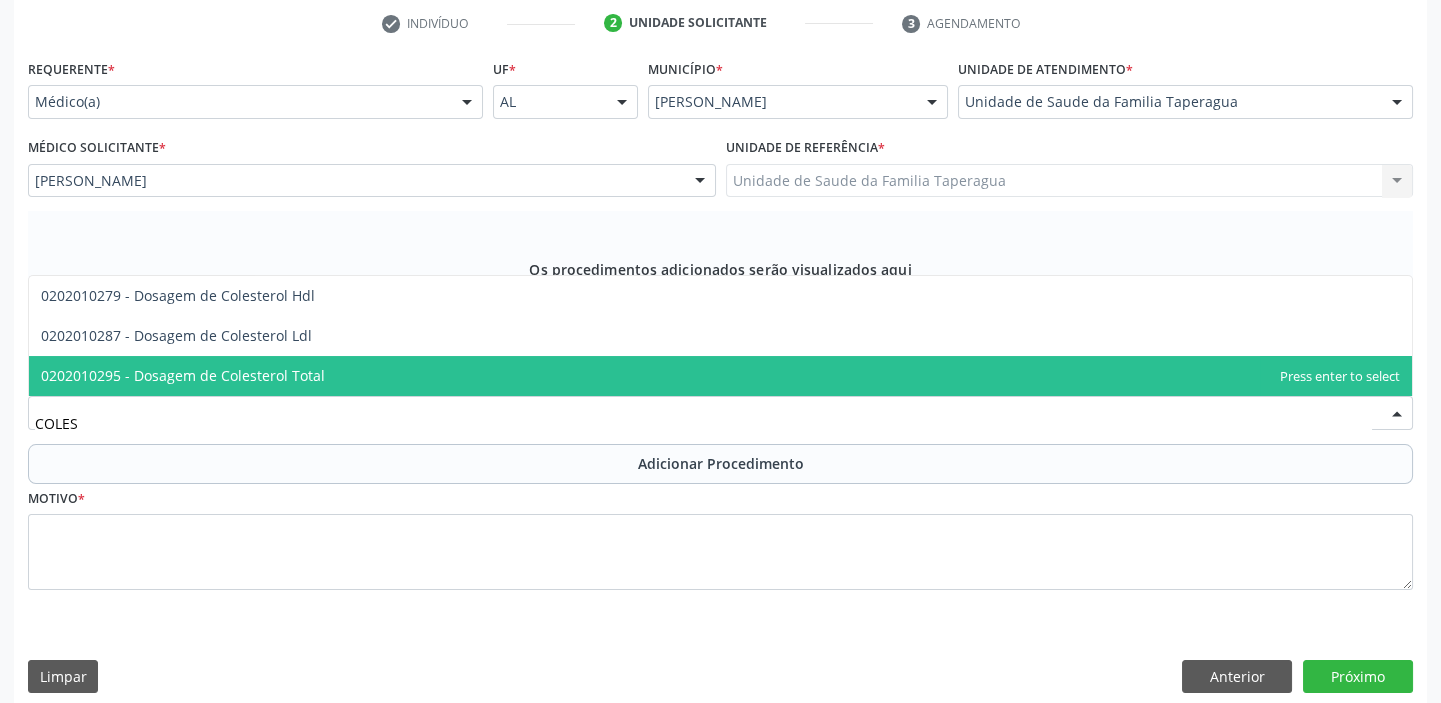 click on "0202010295 - Dosagem de Colesterol Total" at bounding box center (720, 376) 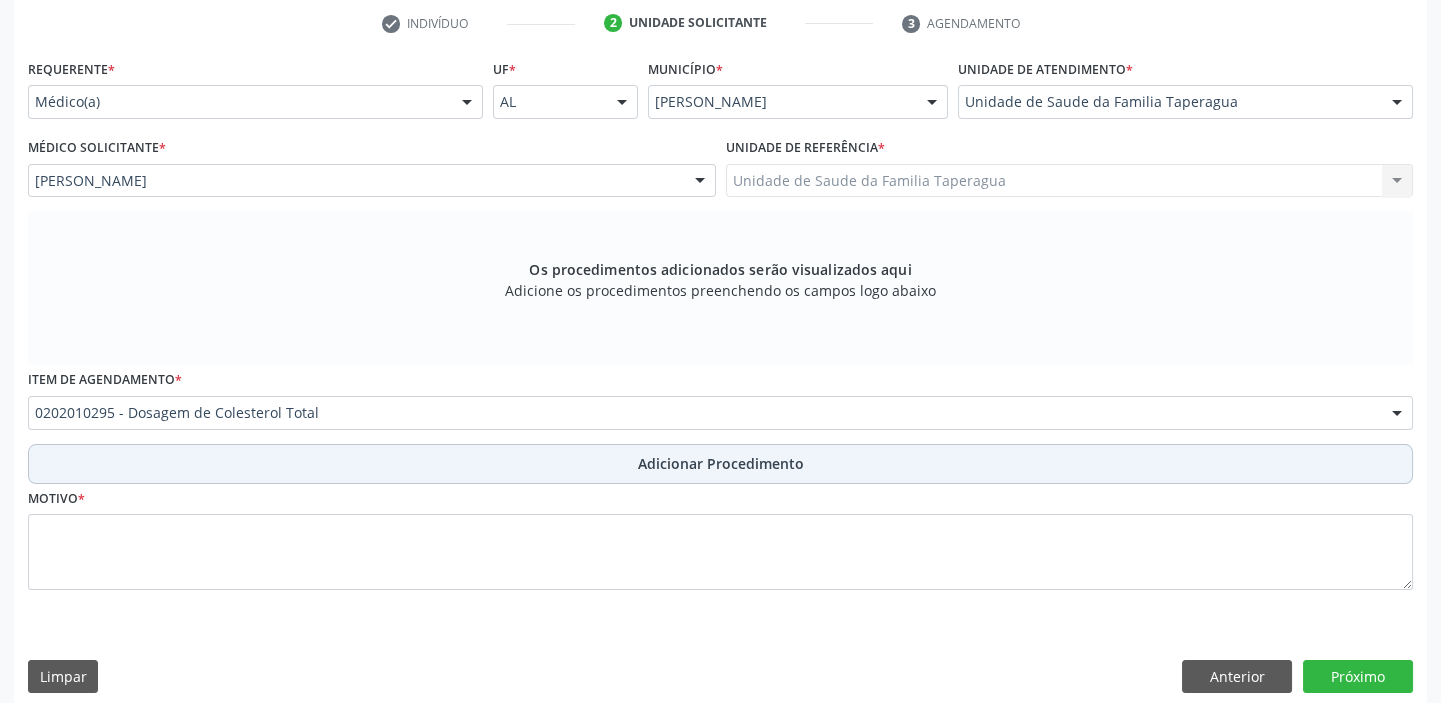 click on "Adicionar Procedimento" at bounding box center (720, 464) 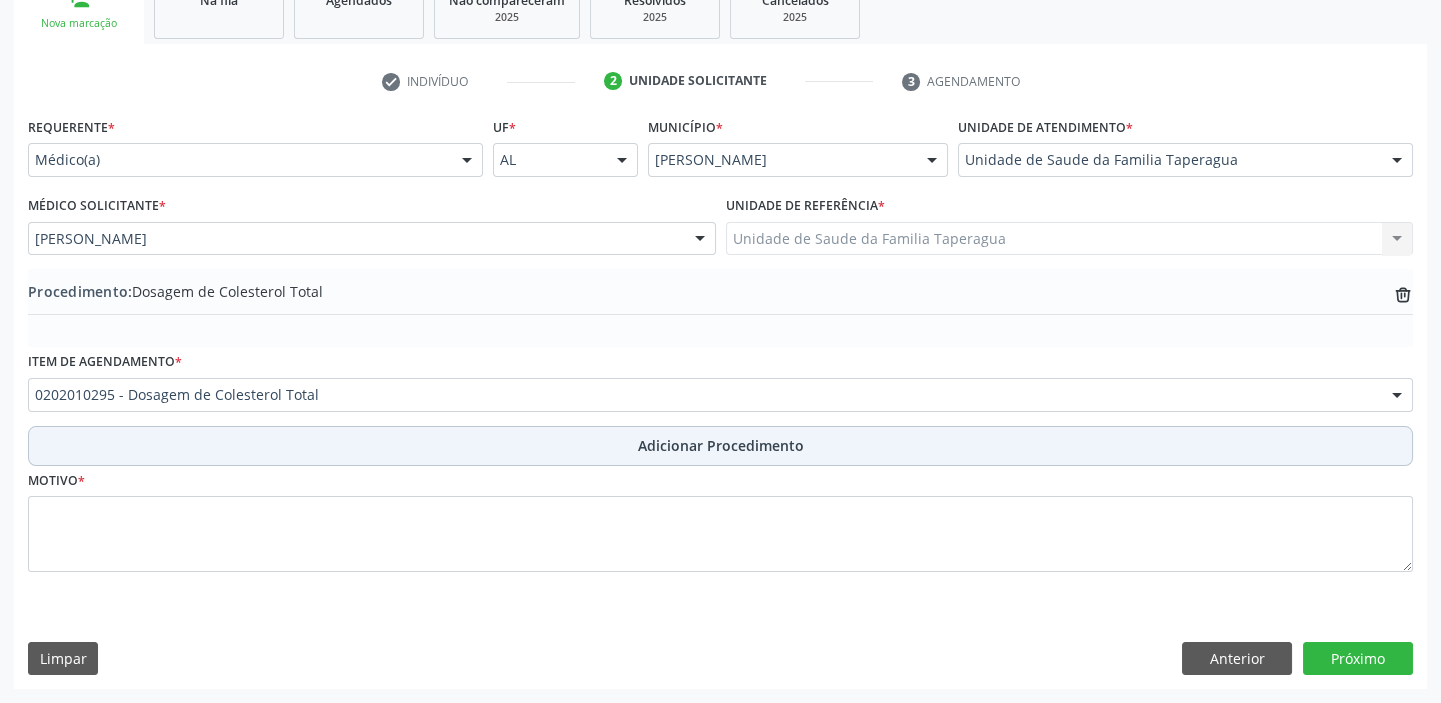 scroll, scrollTop: 349, scrollLeft: 0, axis: vertical 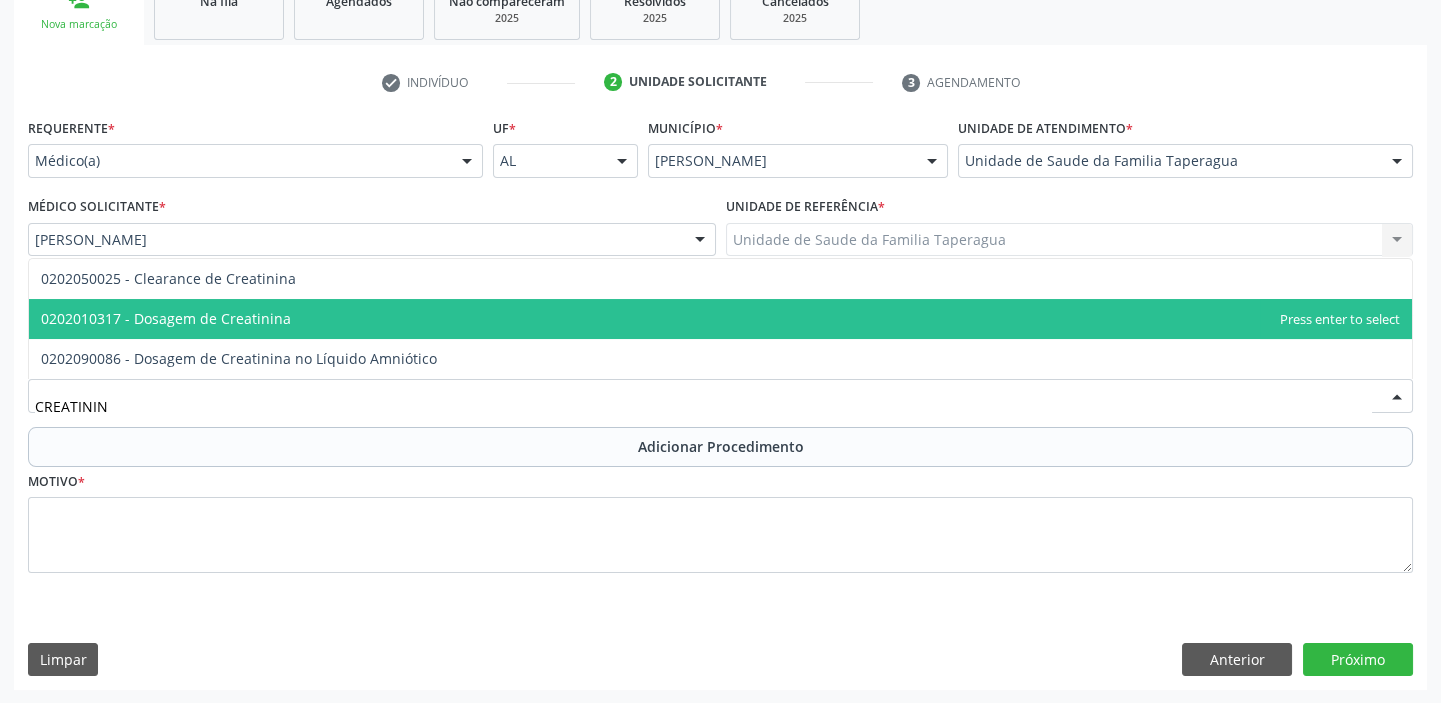 click on "0202010317 - Dosagem de Creatinina" at bounding box center [720, 319] 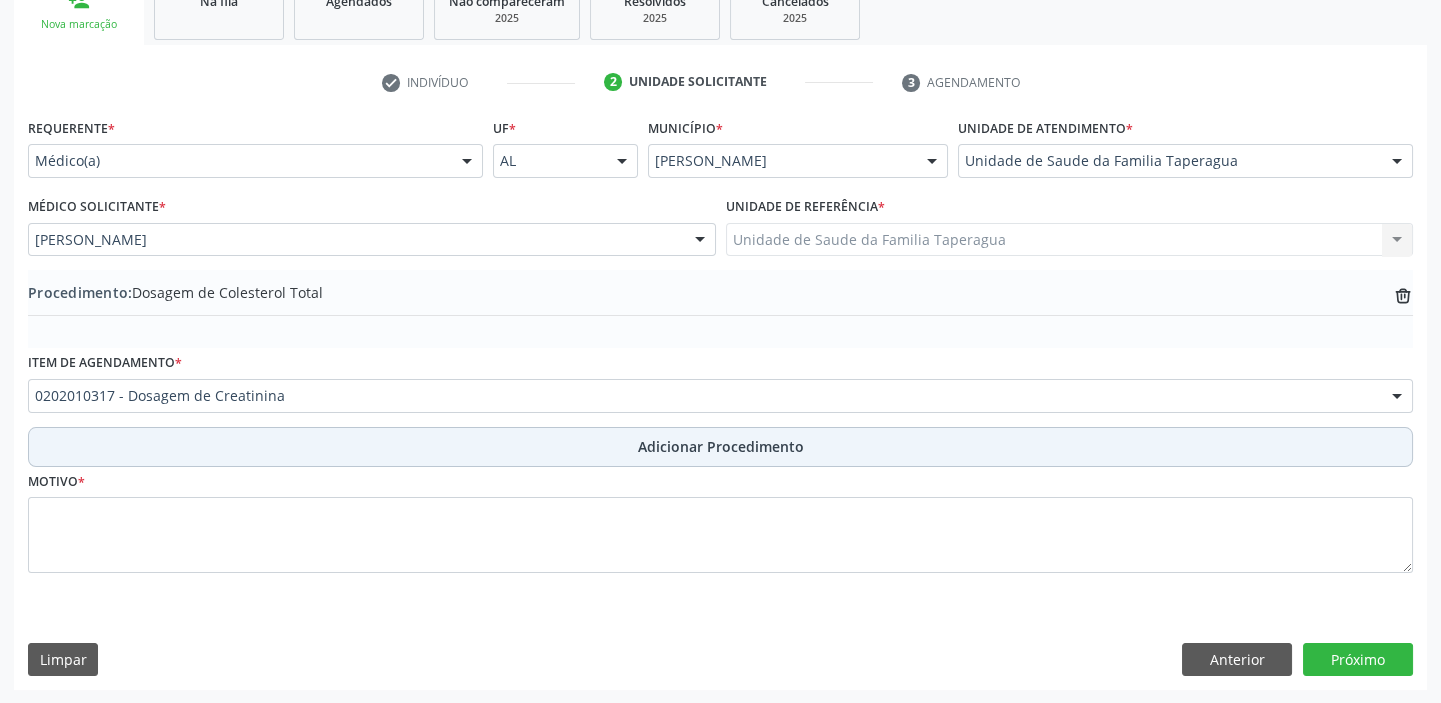 click on "Adicionar Procedimento" at bounding box center [721, 446] 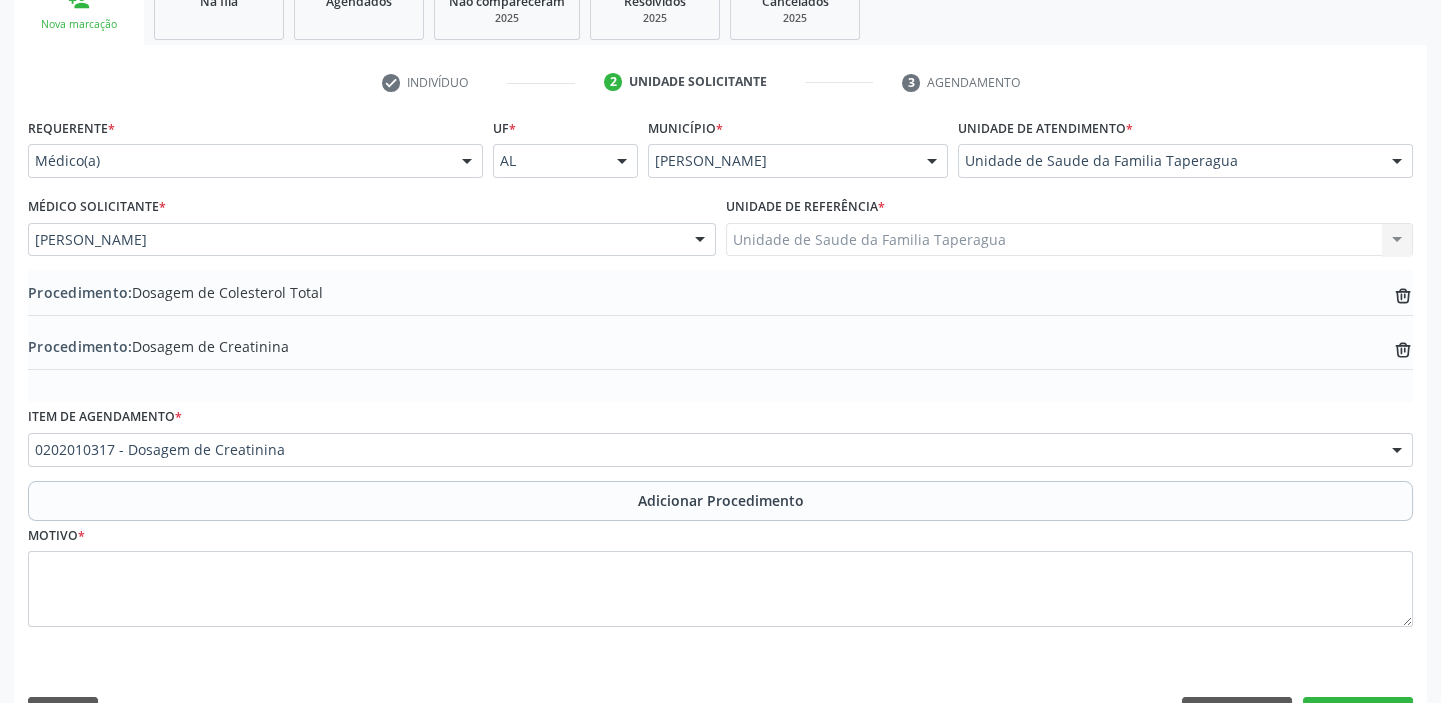 click on "0202010317 - Dosagem de Creatinina" at bounding box center [720, 450] 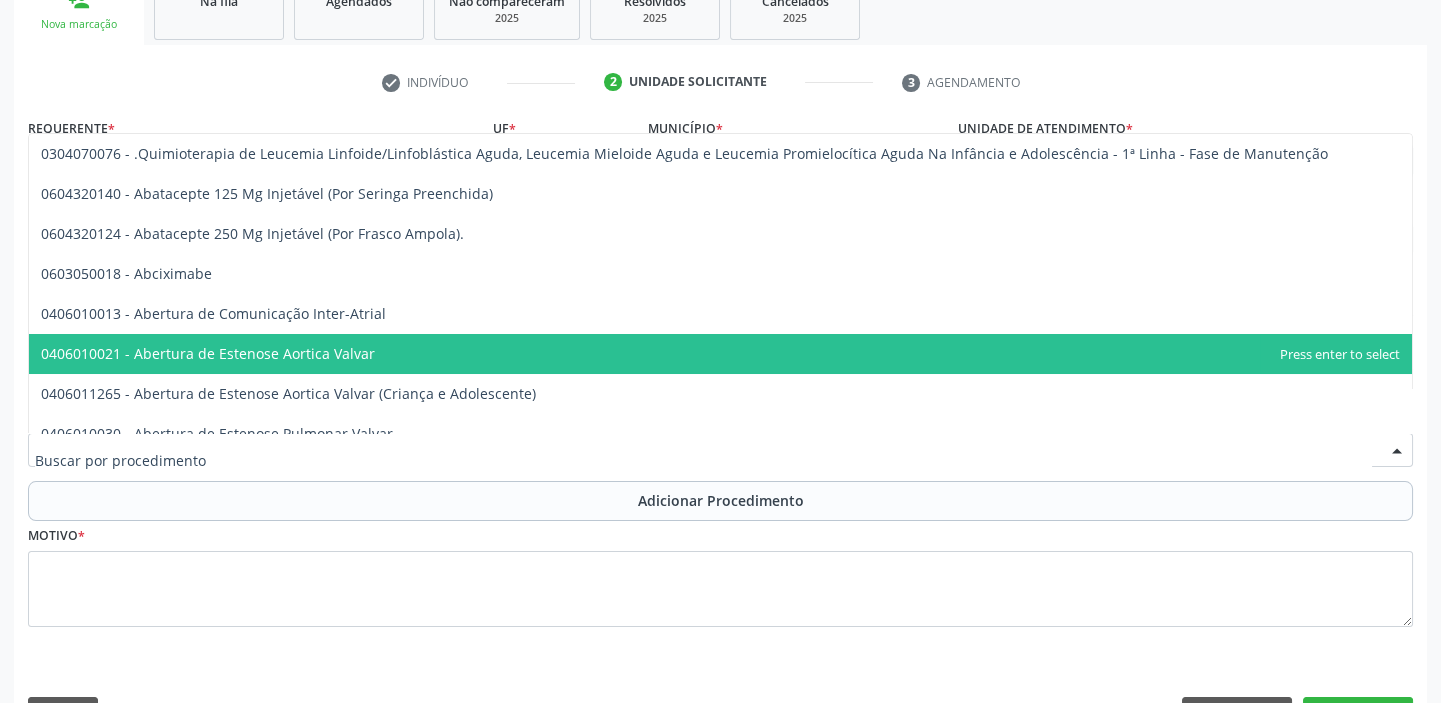 type on "O" 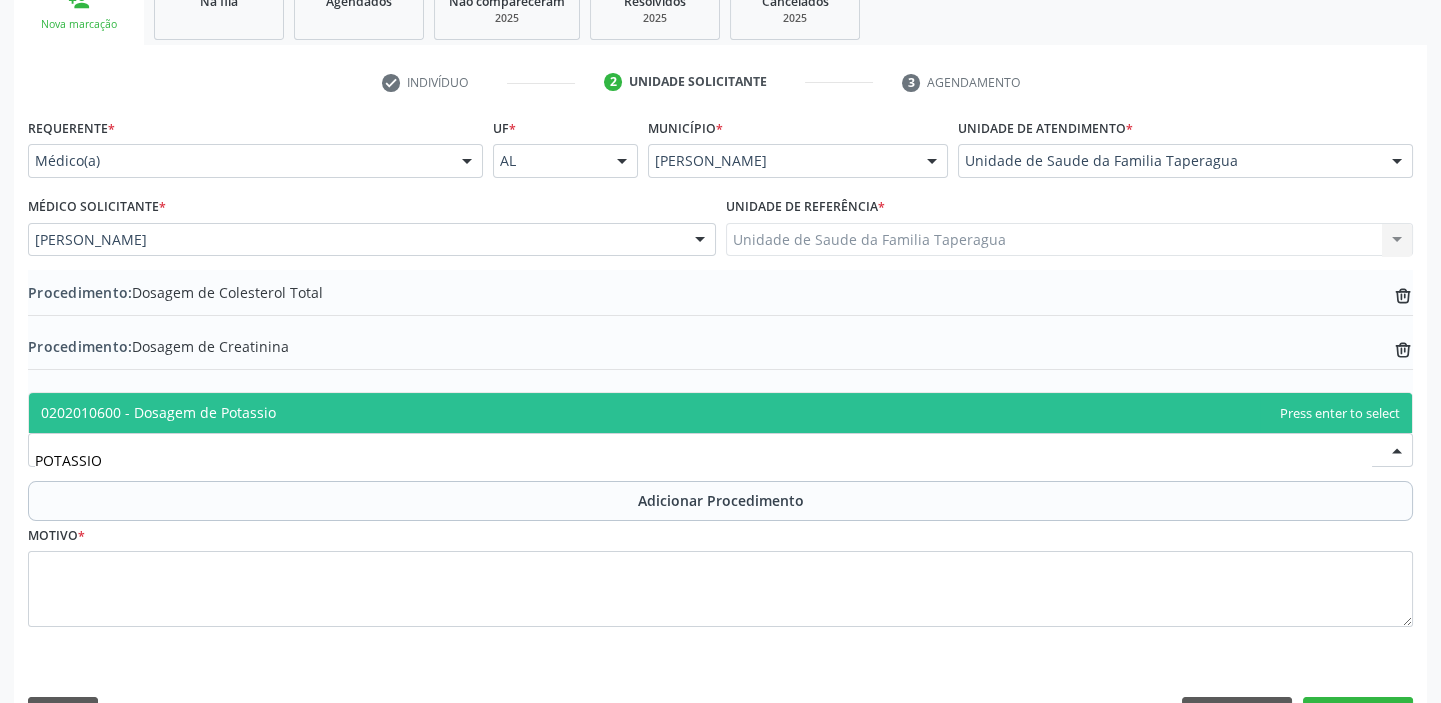 click on "0202010600 - Dosagem de Potassio" at bounding box center [720, 413] 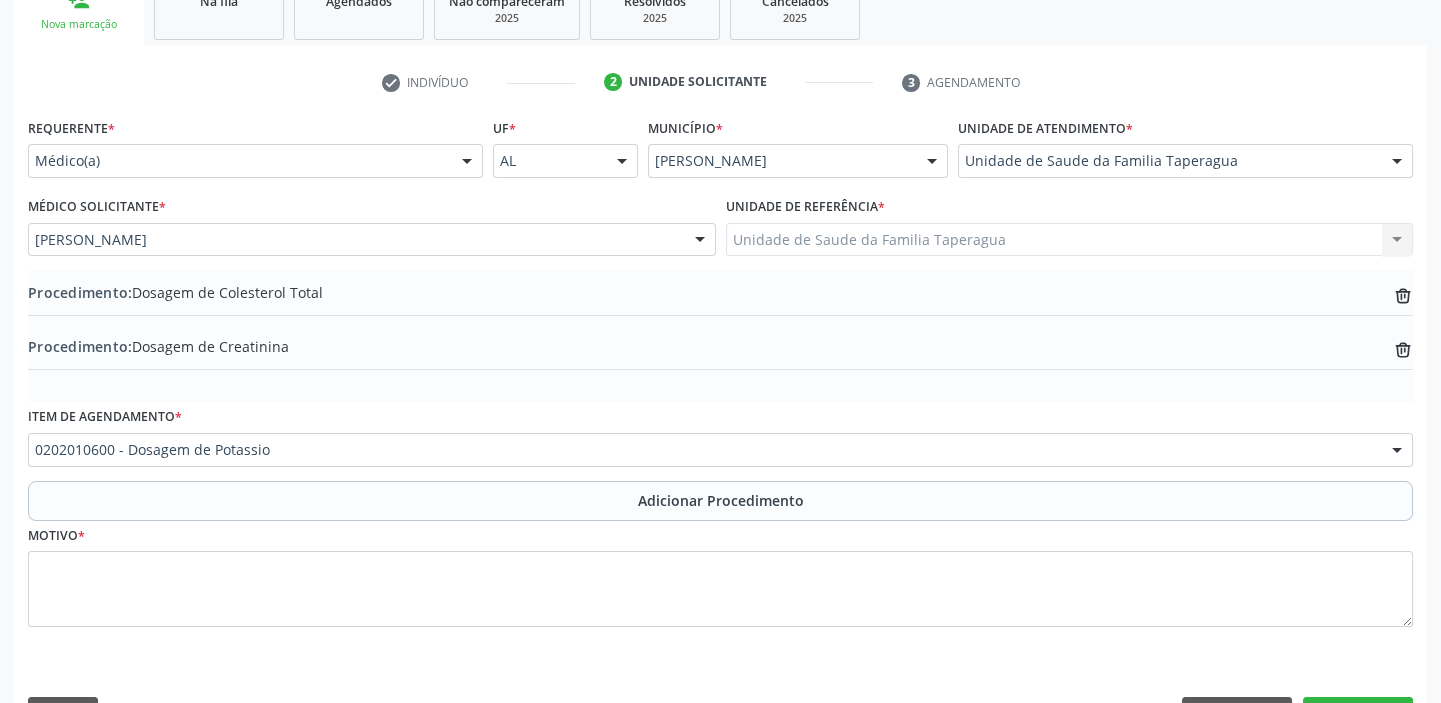 click on "Adicionar Procedimento" at bounding box center [720, 501] 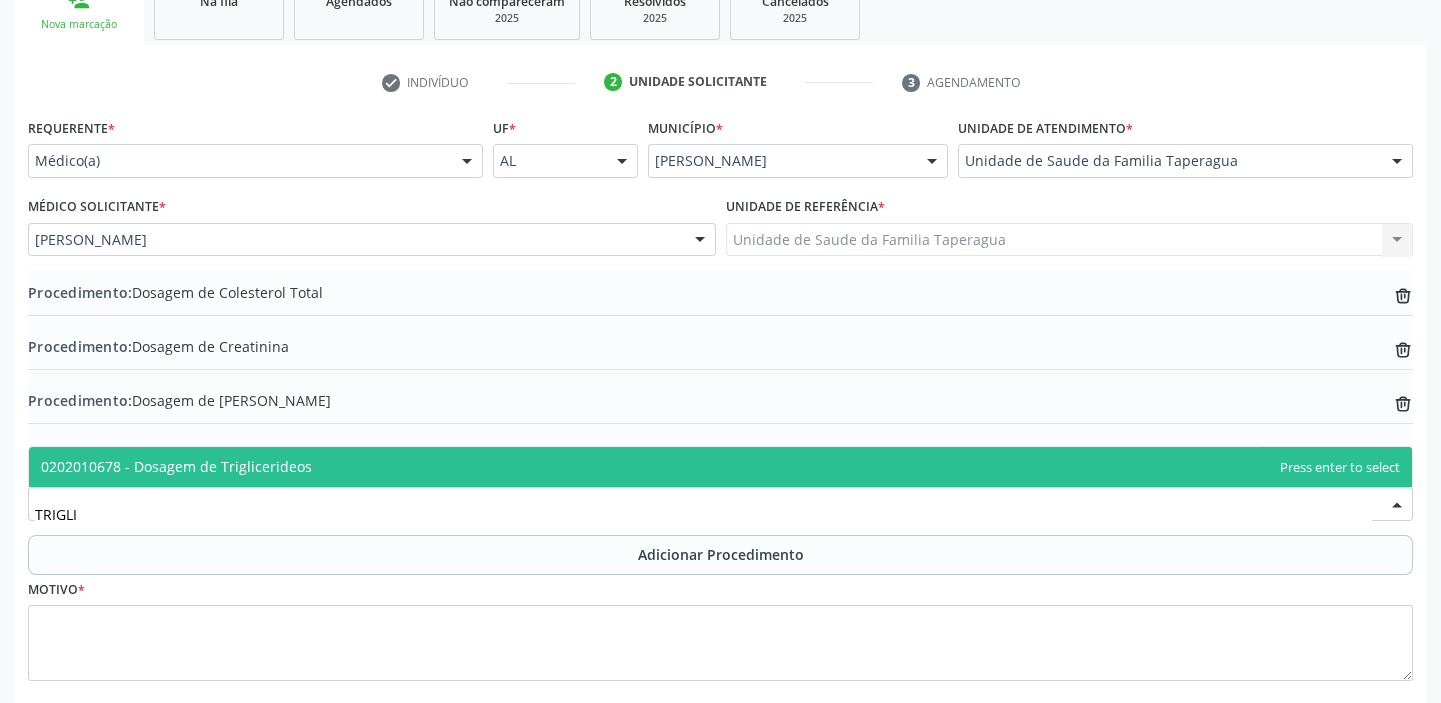 click on "0202010678 - Dosagem de Triglicerideos" at bounding box center (720, 467) 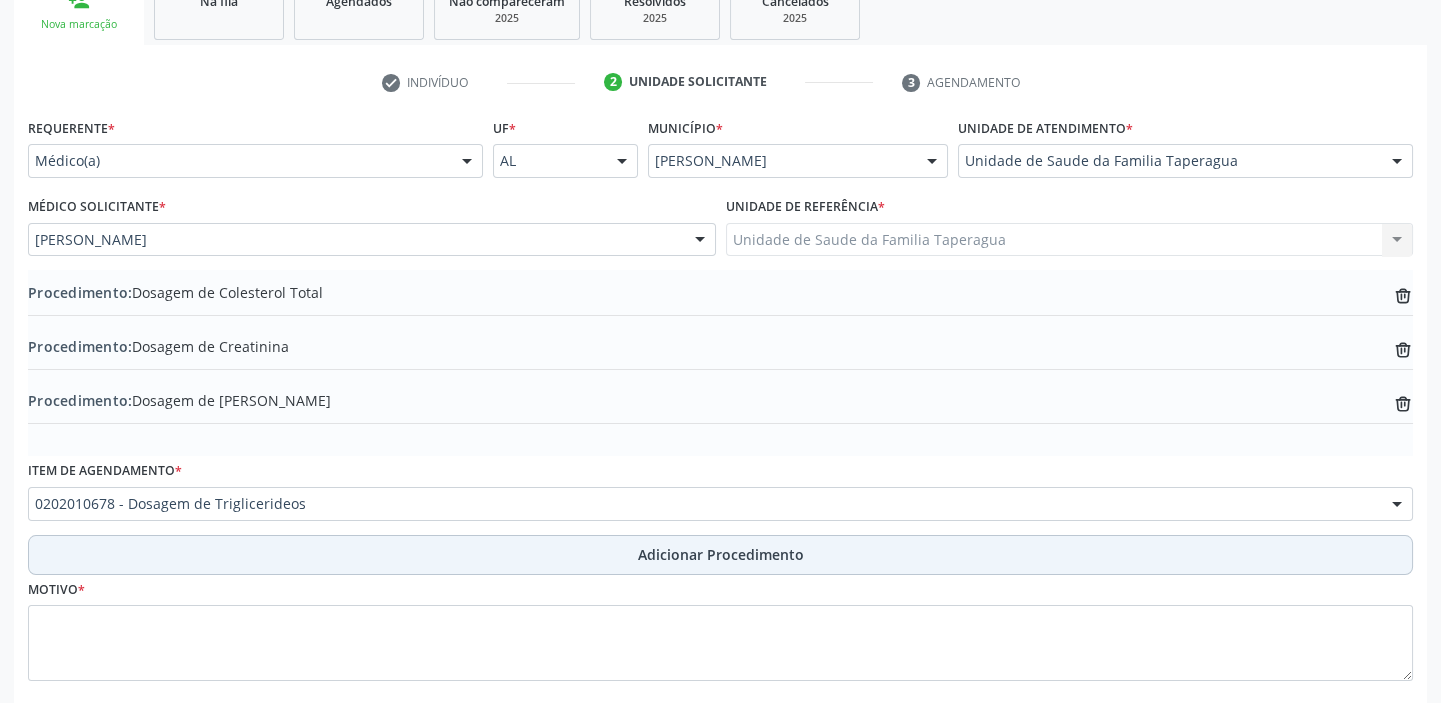 click on "Adicionar Procedimento" at bounding box center (720, 555) 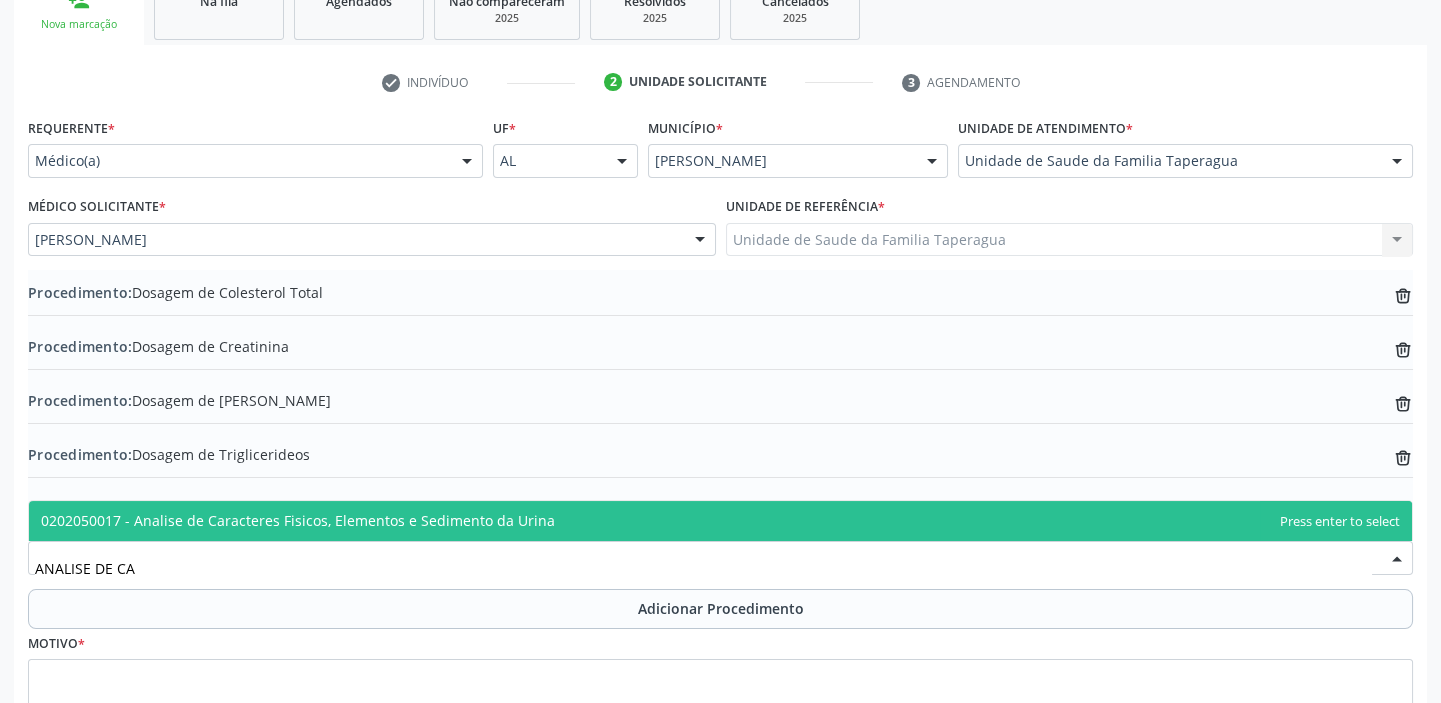 click on "0202050017 - Analise de Caracteres Fisicos, Elementos e Sedimento da Urina" at bounding box center [298, 520] 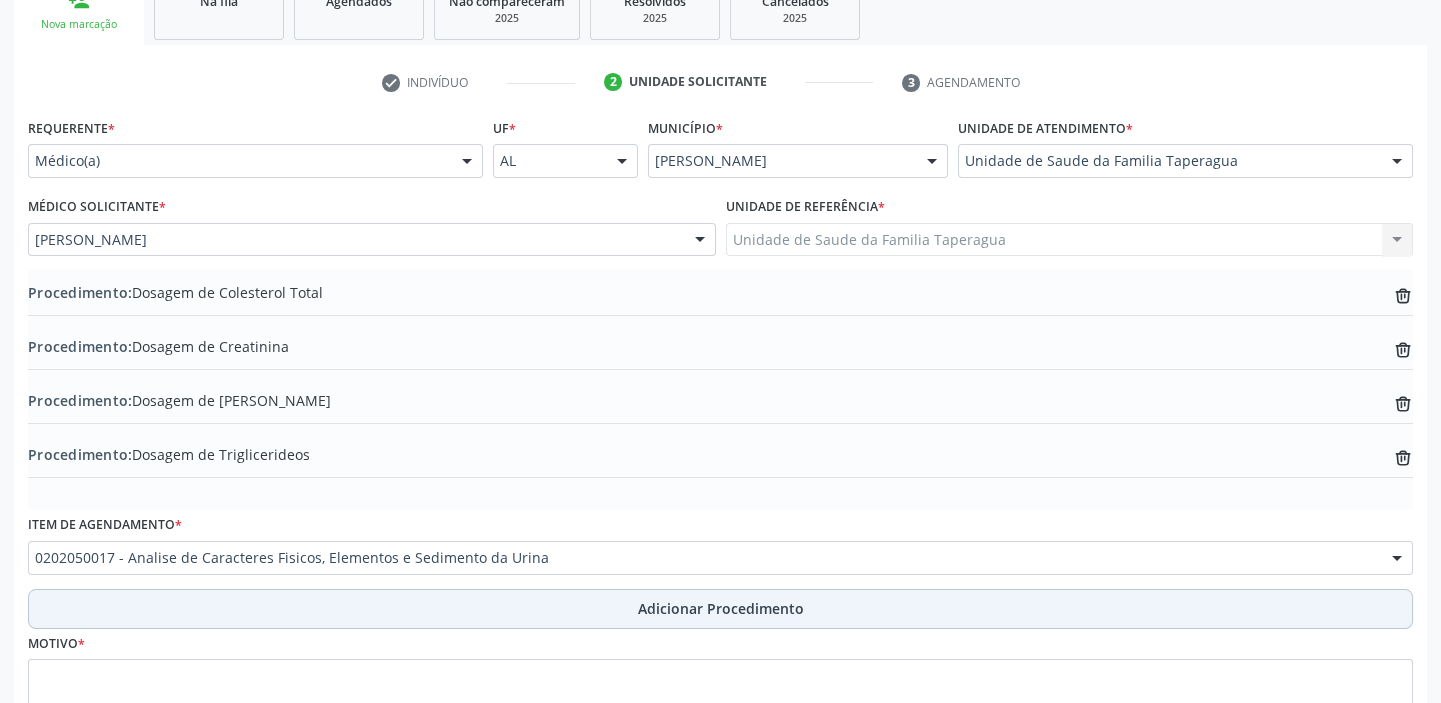 click on "Adicionar Procedimento" at bounding box center (720, 609) 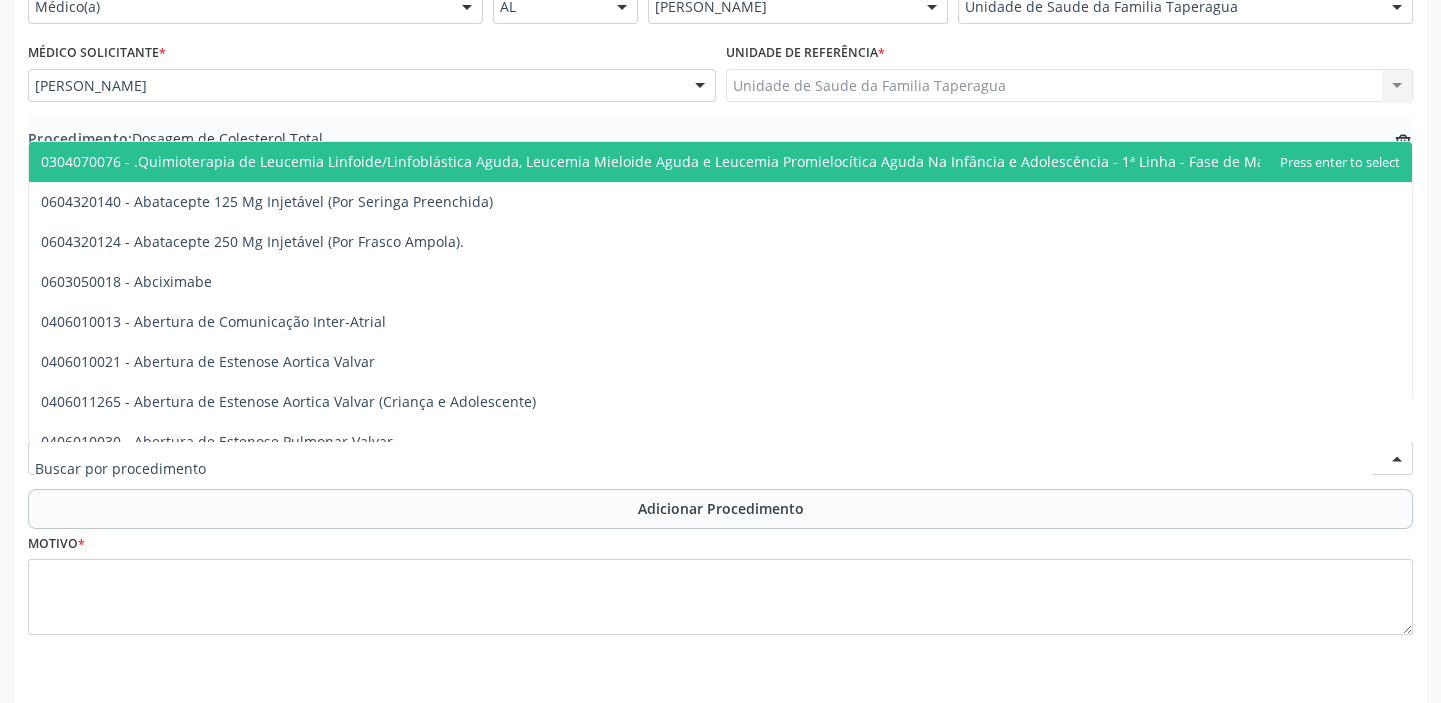 scroll, scrollTop: 564, scrollLeft: 0, axis: vertical 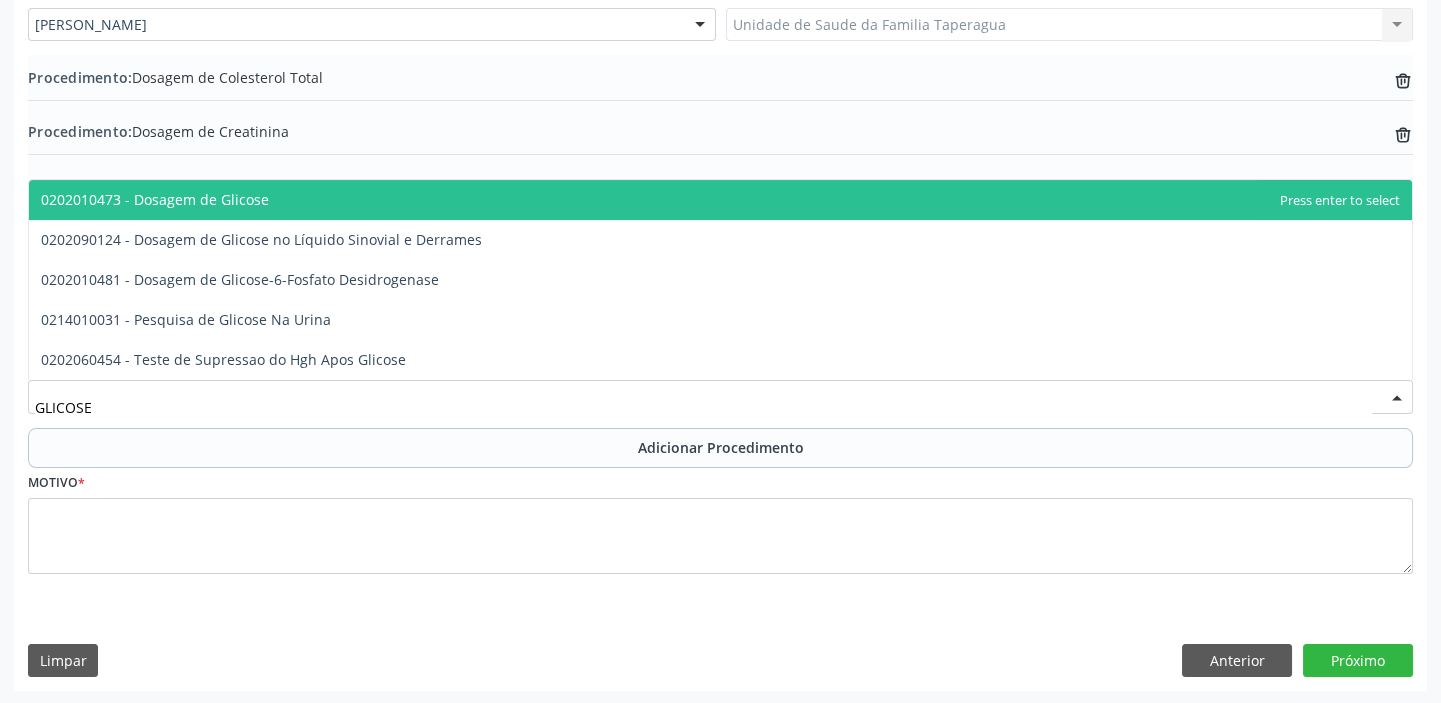click on "0202010473 - Dosagem de Glicose" at bounding box center [720, 200] 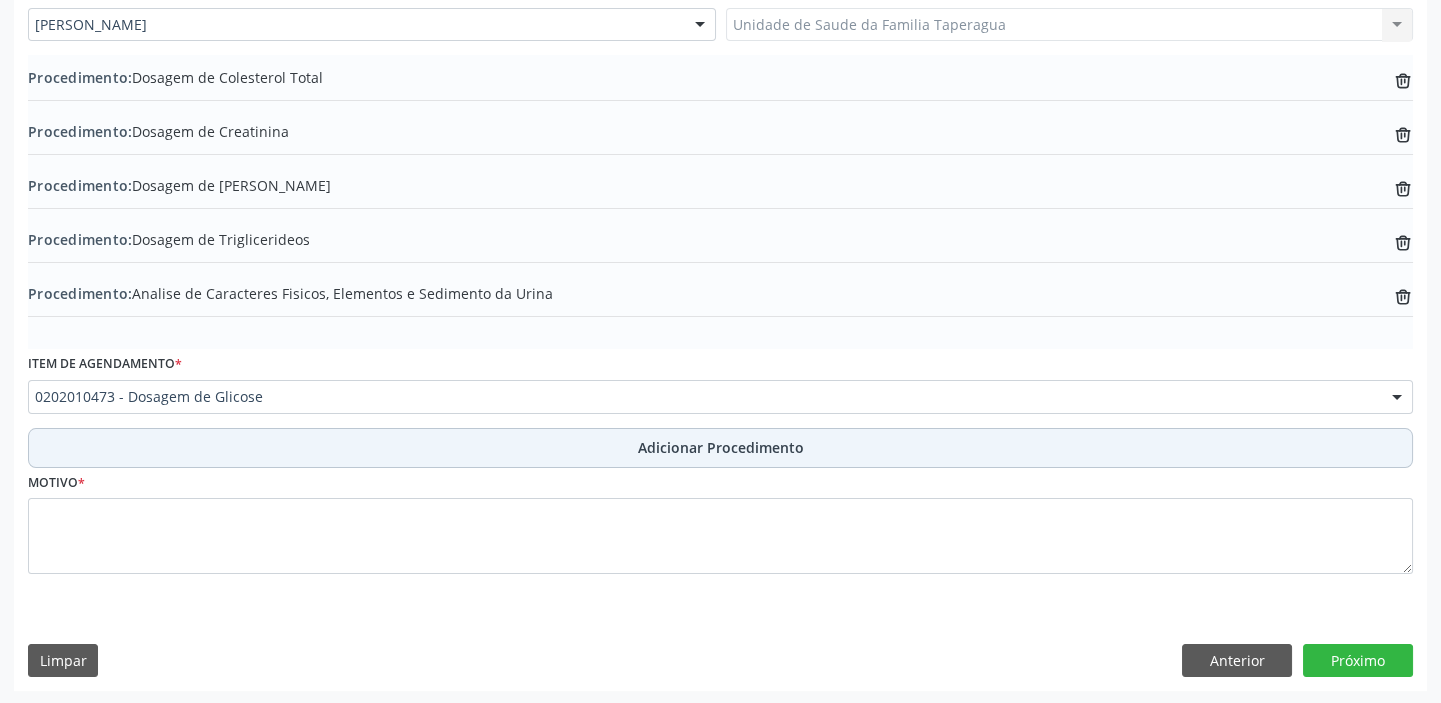 click on "Adicionar Procedimento" at bounding box center [720, 448] 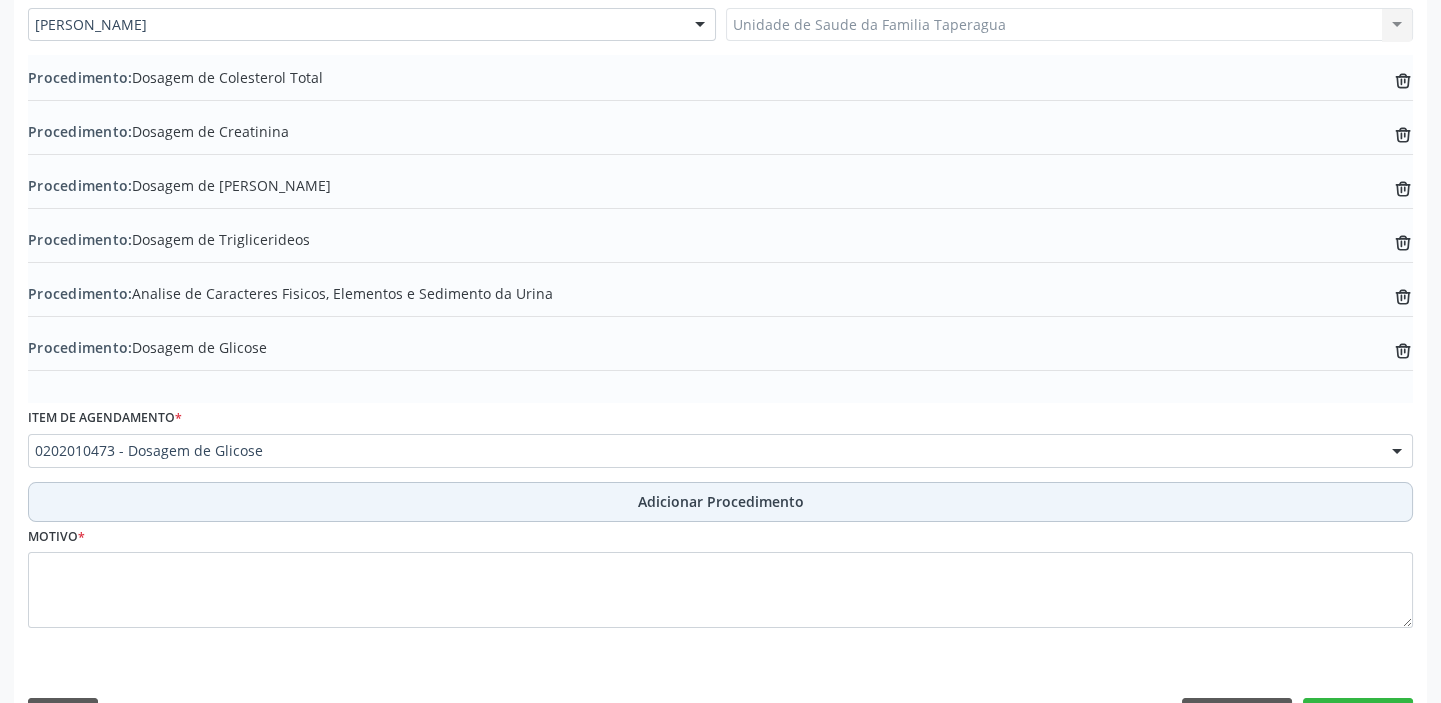 click on "Adicionar Procedimento" at bounding box center (720, 502) 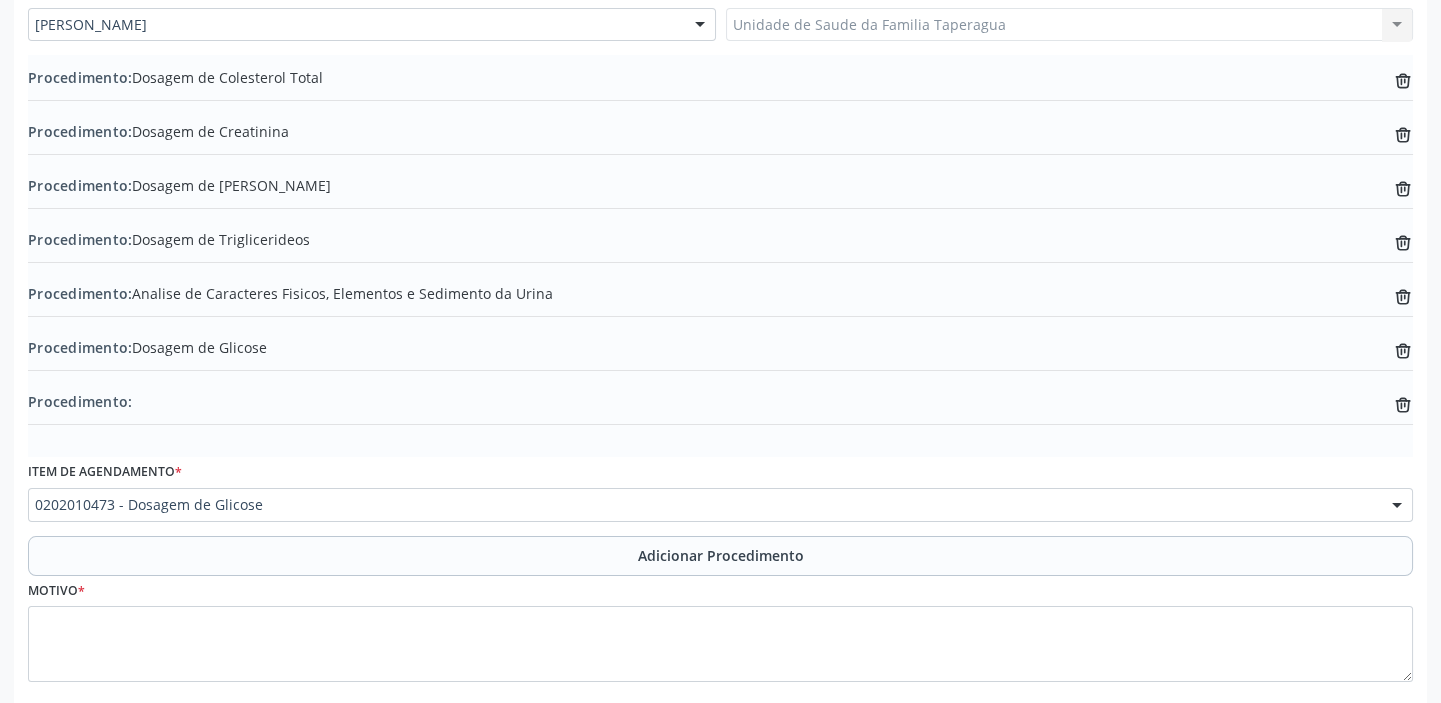 click on "trash-outline icon" 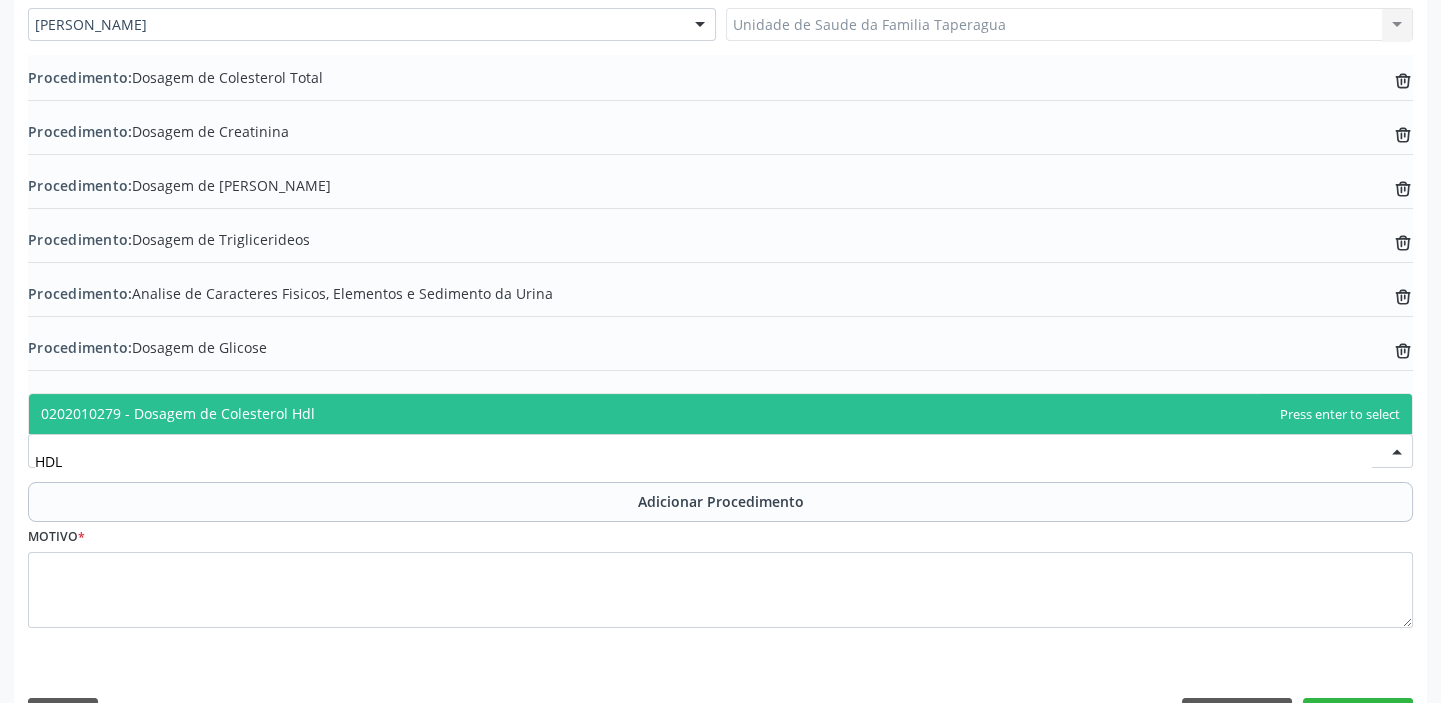 click on "0202010279 - Dosagem de Colesterol Hdl" at bounding box center (720, 414) 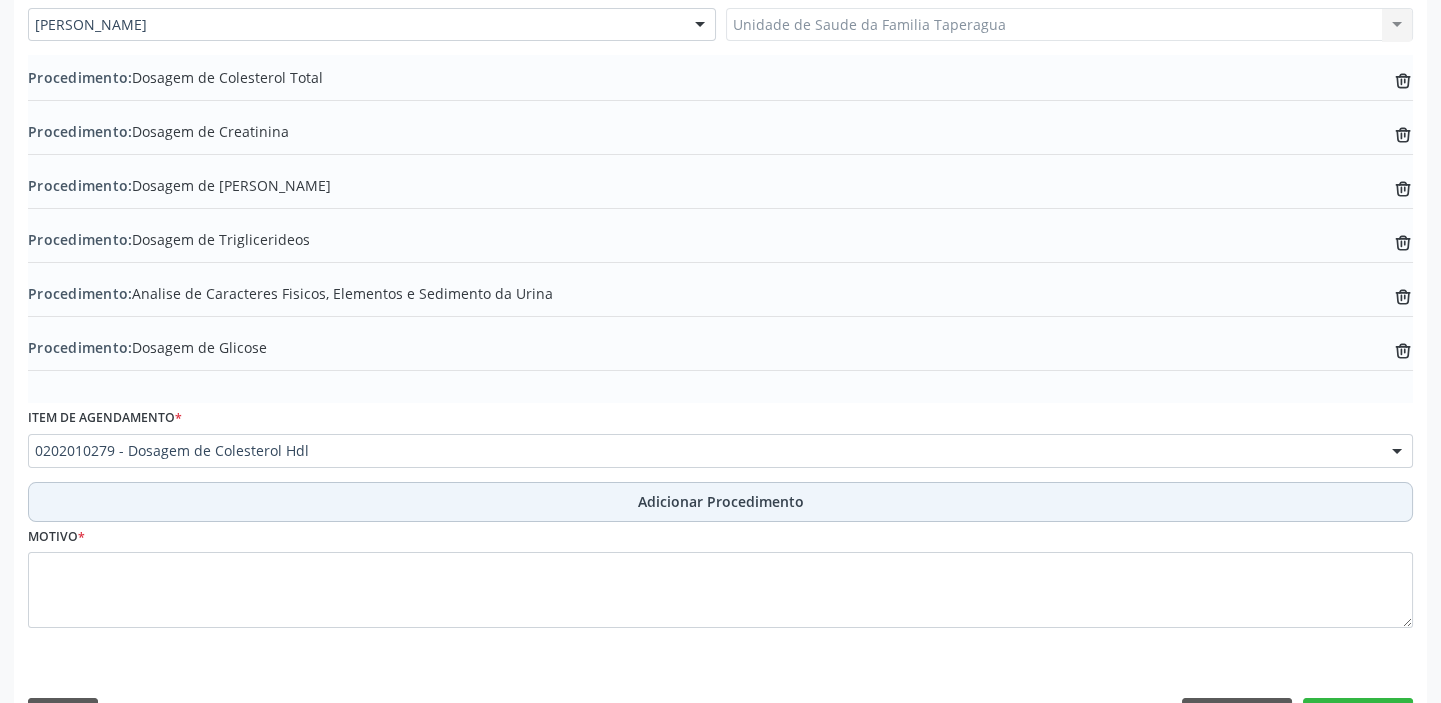 click on "Adicionar Procedimento" at bounding box center (721, 501) 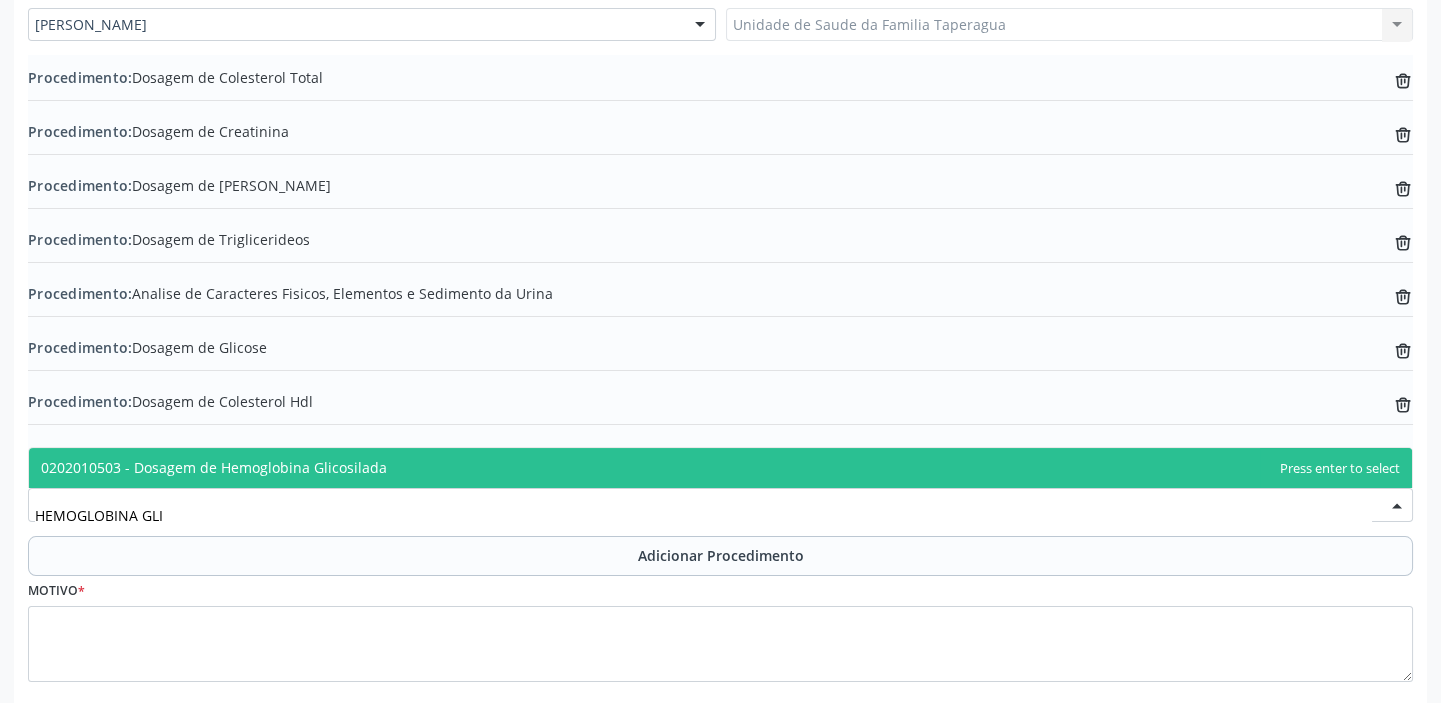 click on "0202010503 - Dosagem de Hemoglobina Glicosilada" at bounding box center [720, 468] 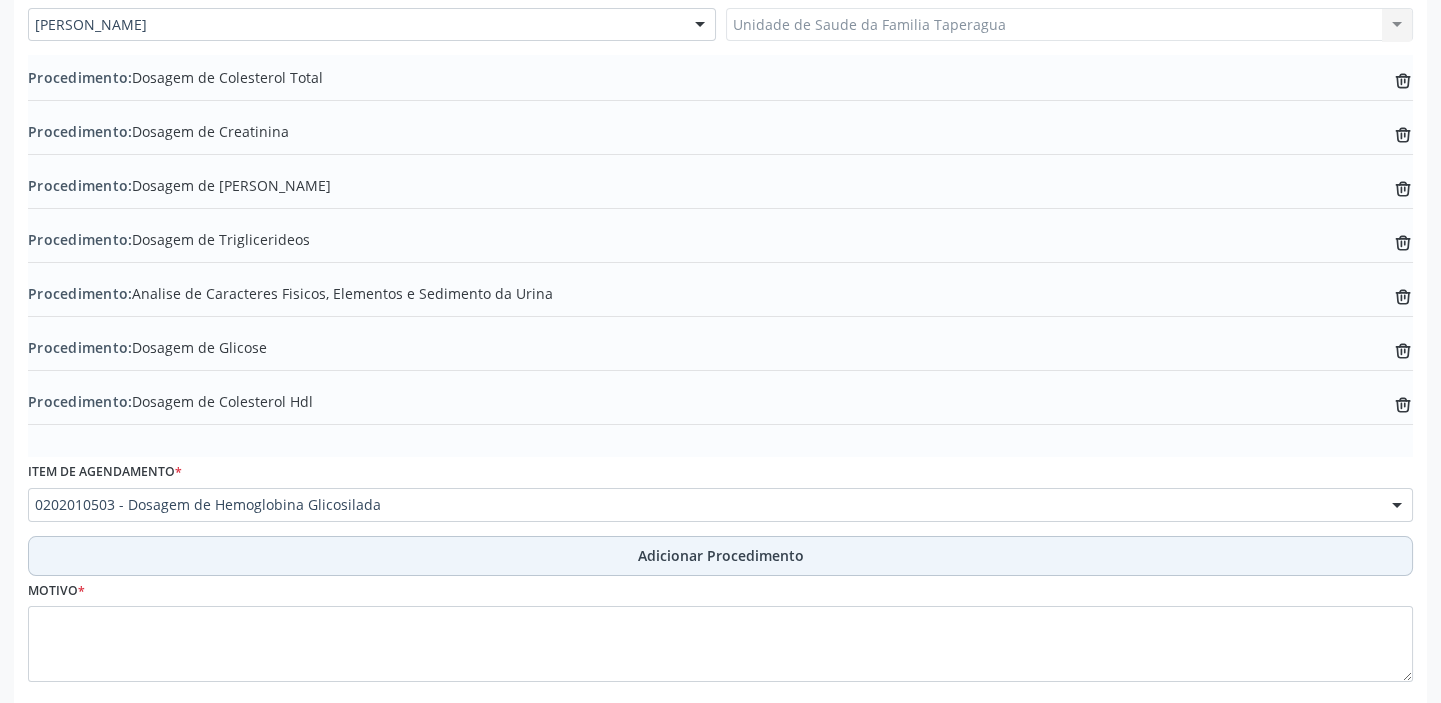 click on "Adicionar Procedimento" at bounding box center [721, 555] 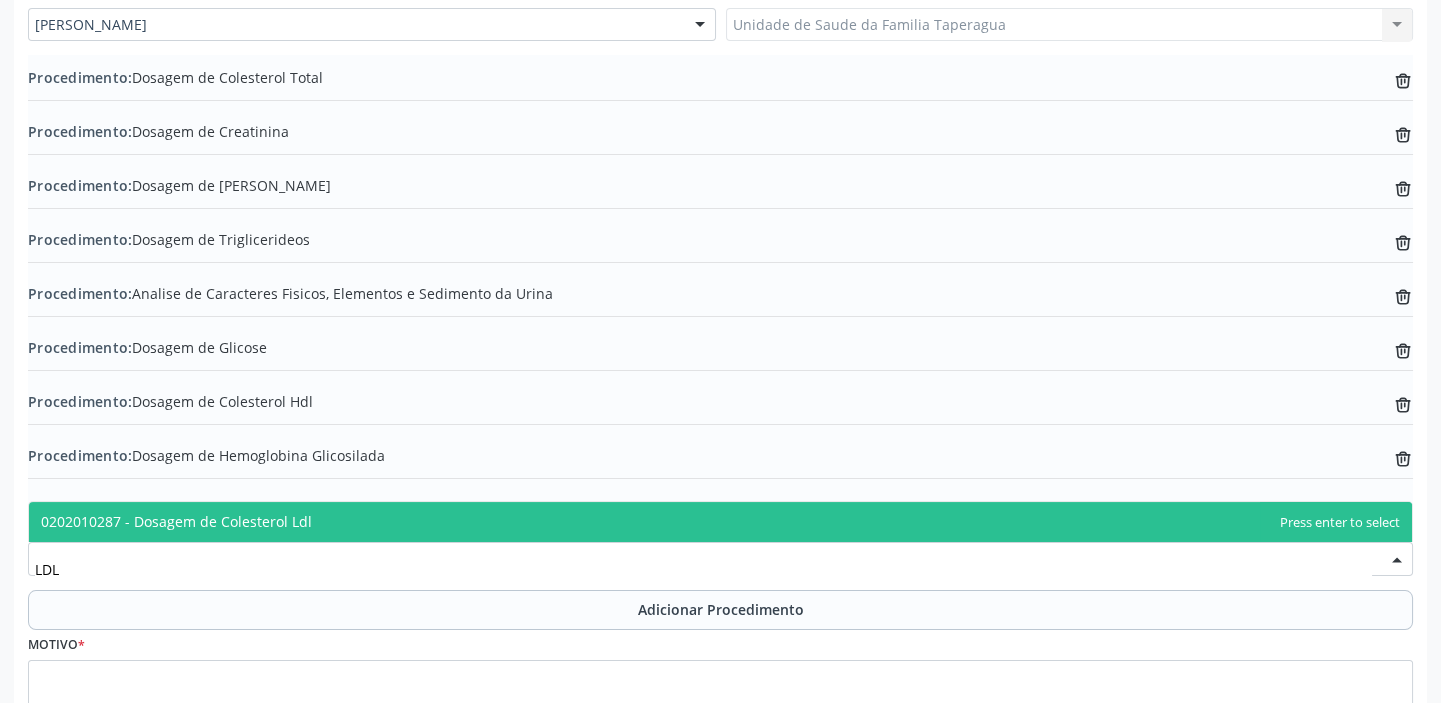 click on "0202010287 - Dosagem de Colesterol Ldl" at bounding box center [720, 522] 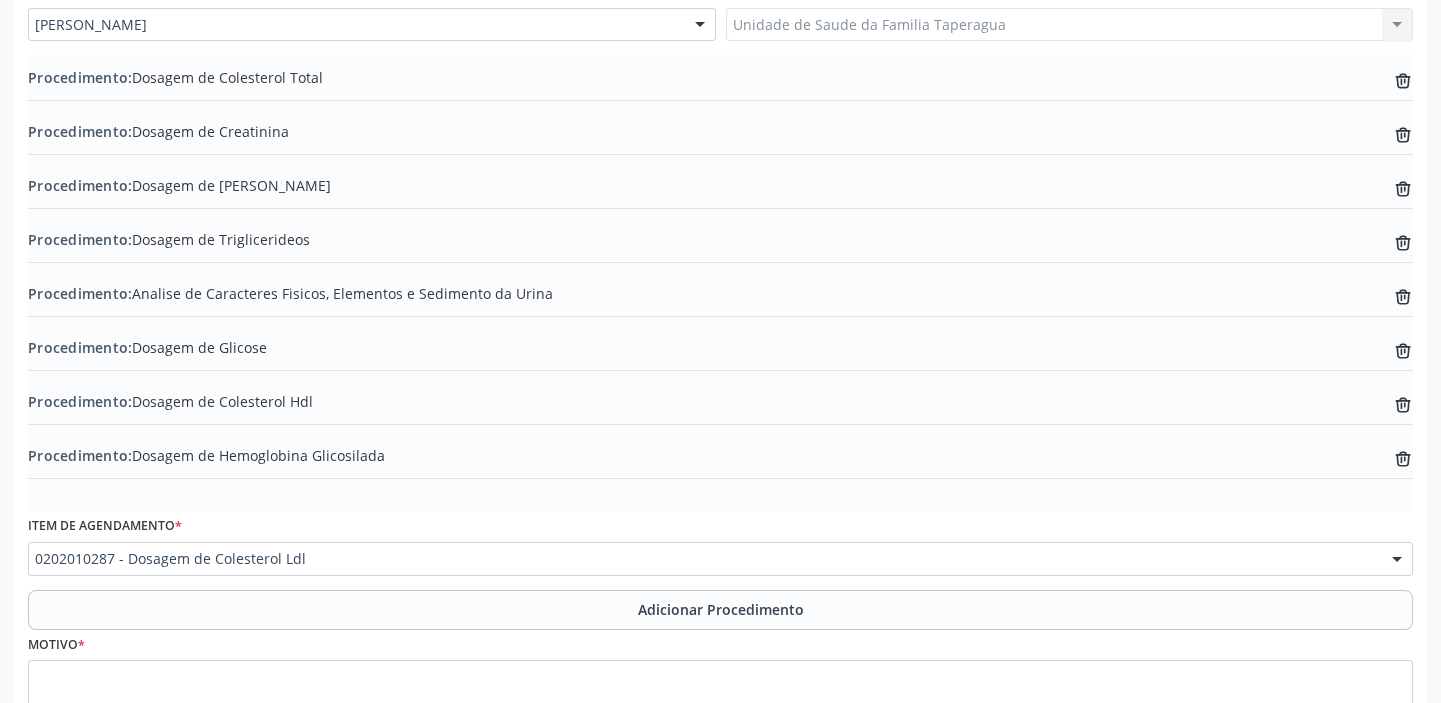 click on "Motivo
*" at bounding box center (720, 683) 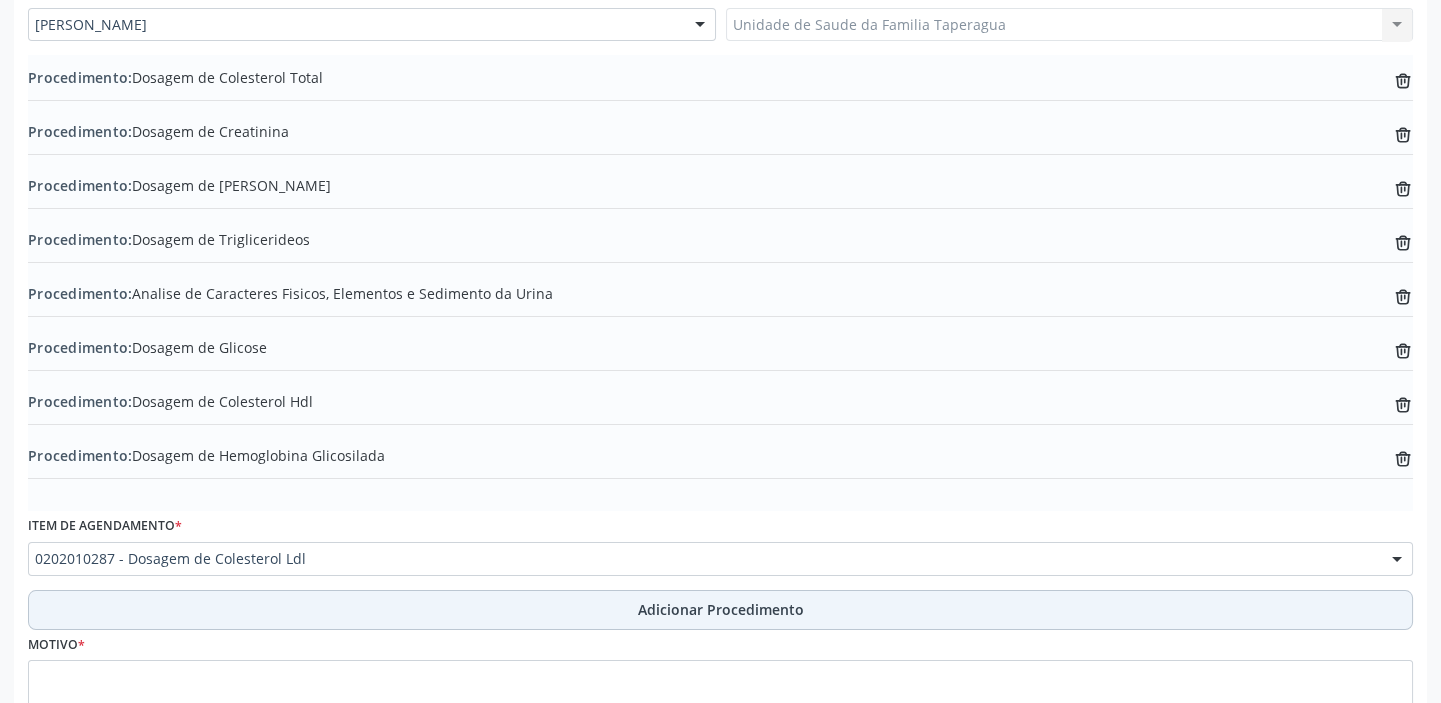 click on "Adicionar Procedimento" at bounding box center [721, 609] 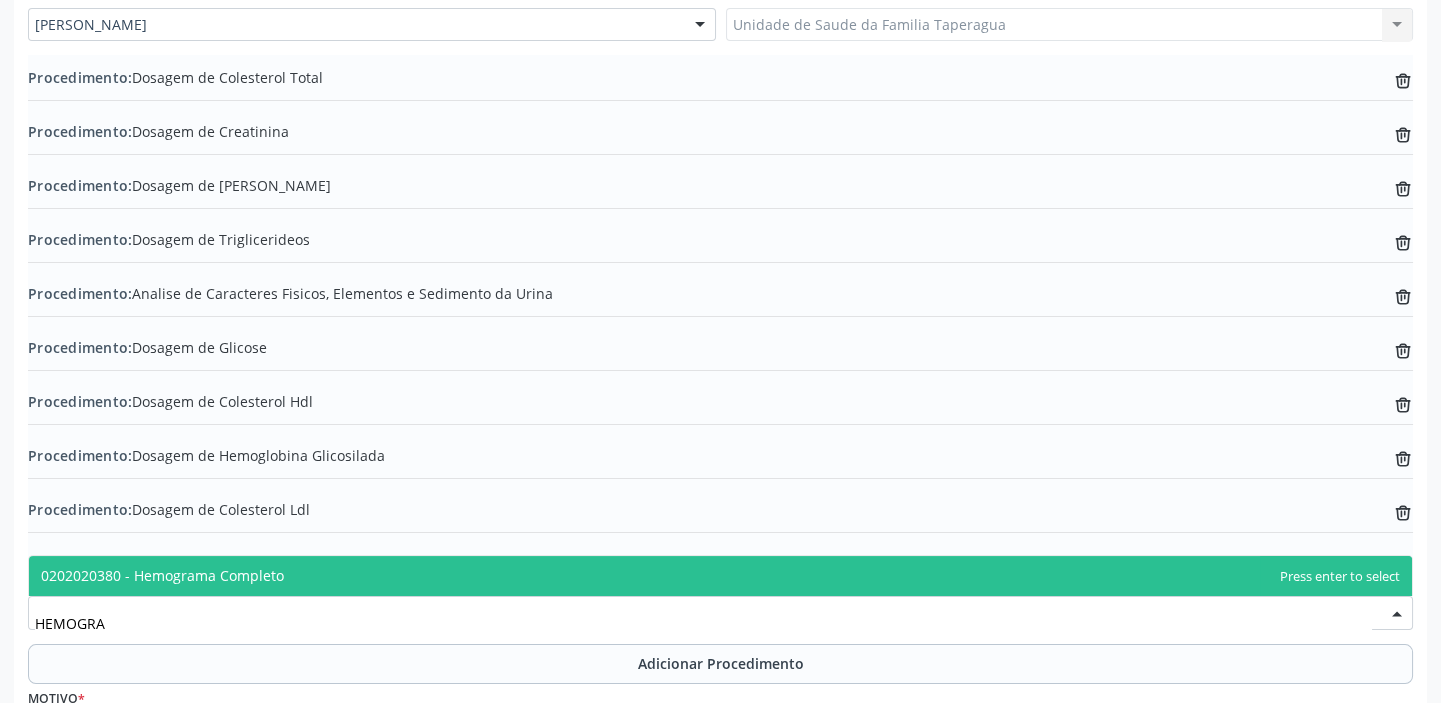 click on "0202020380 - Hemograma Completo" at bounding box center (720, 576) 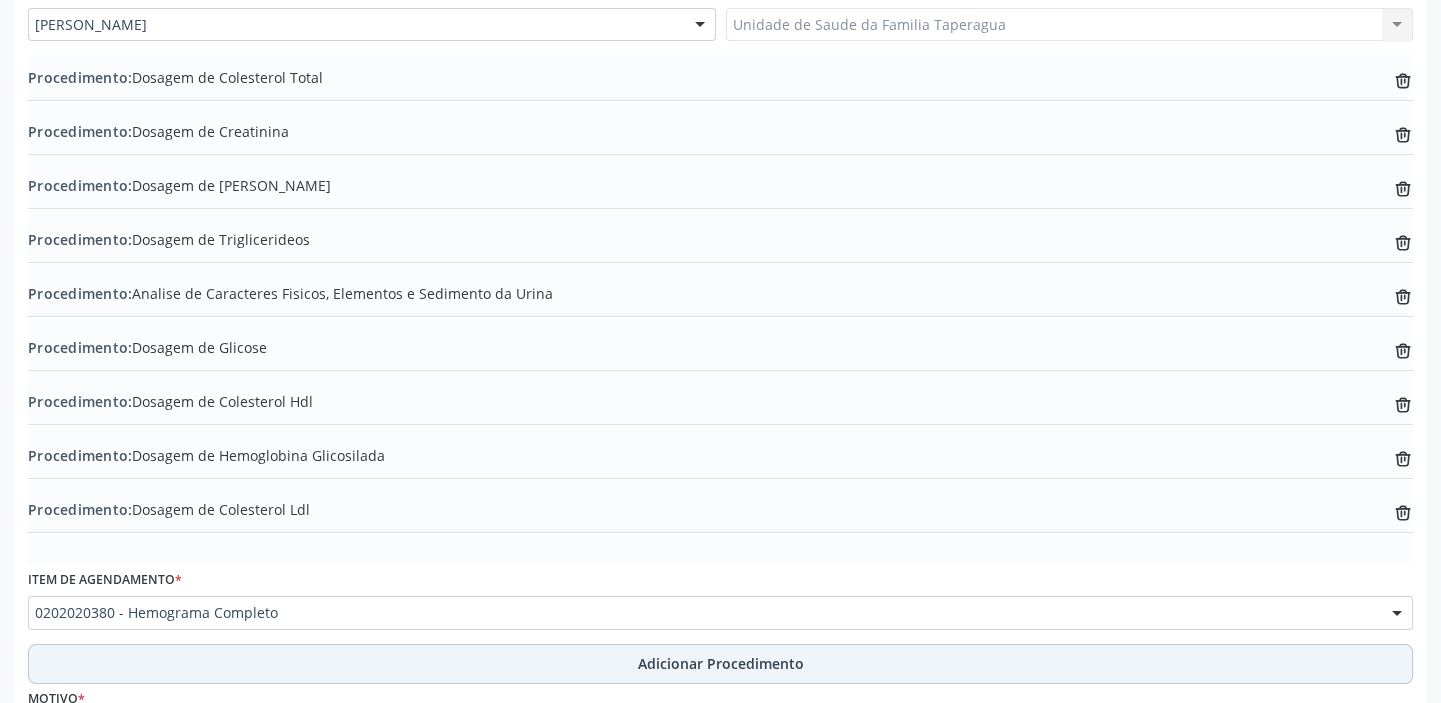 click on "Adicionar Procedimento" at bounding box center [721, 663] 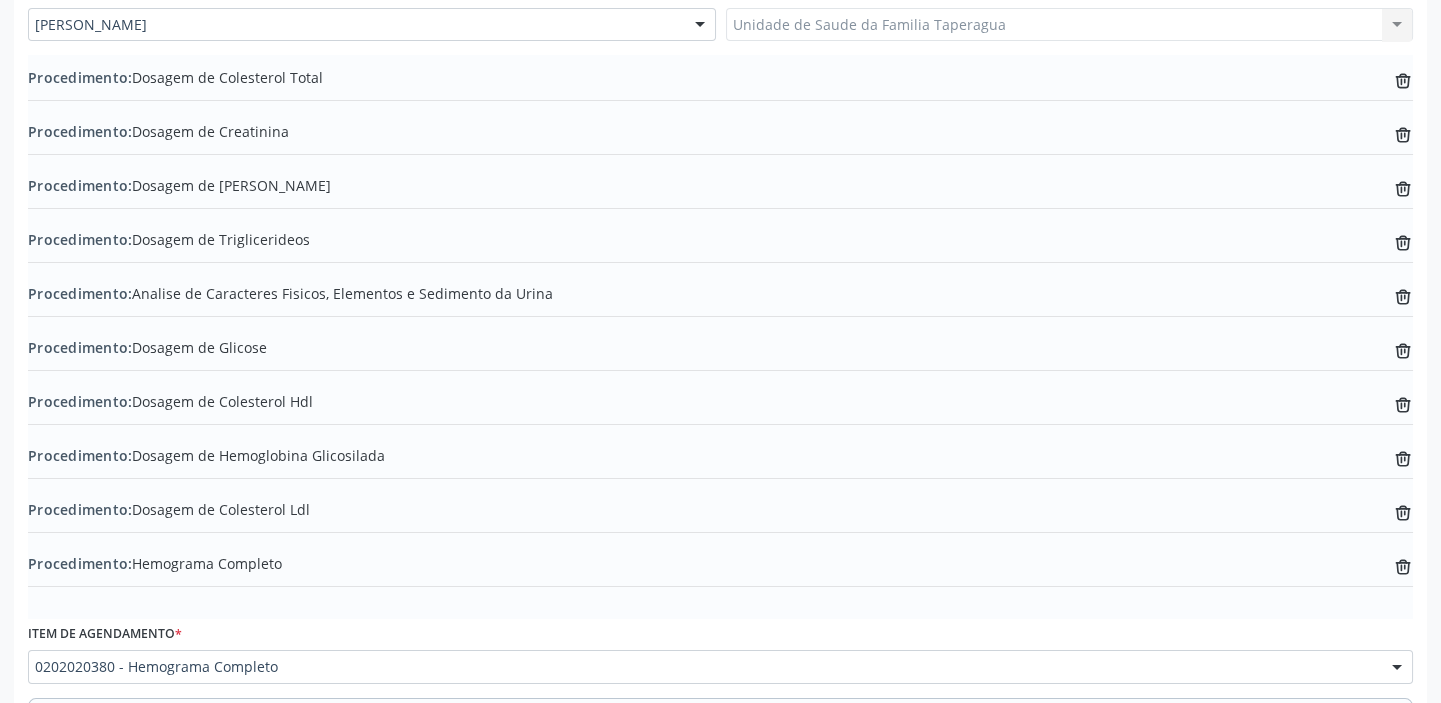 scroll, scrollTop: 834, scrollLeft: 0, axis: vertical 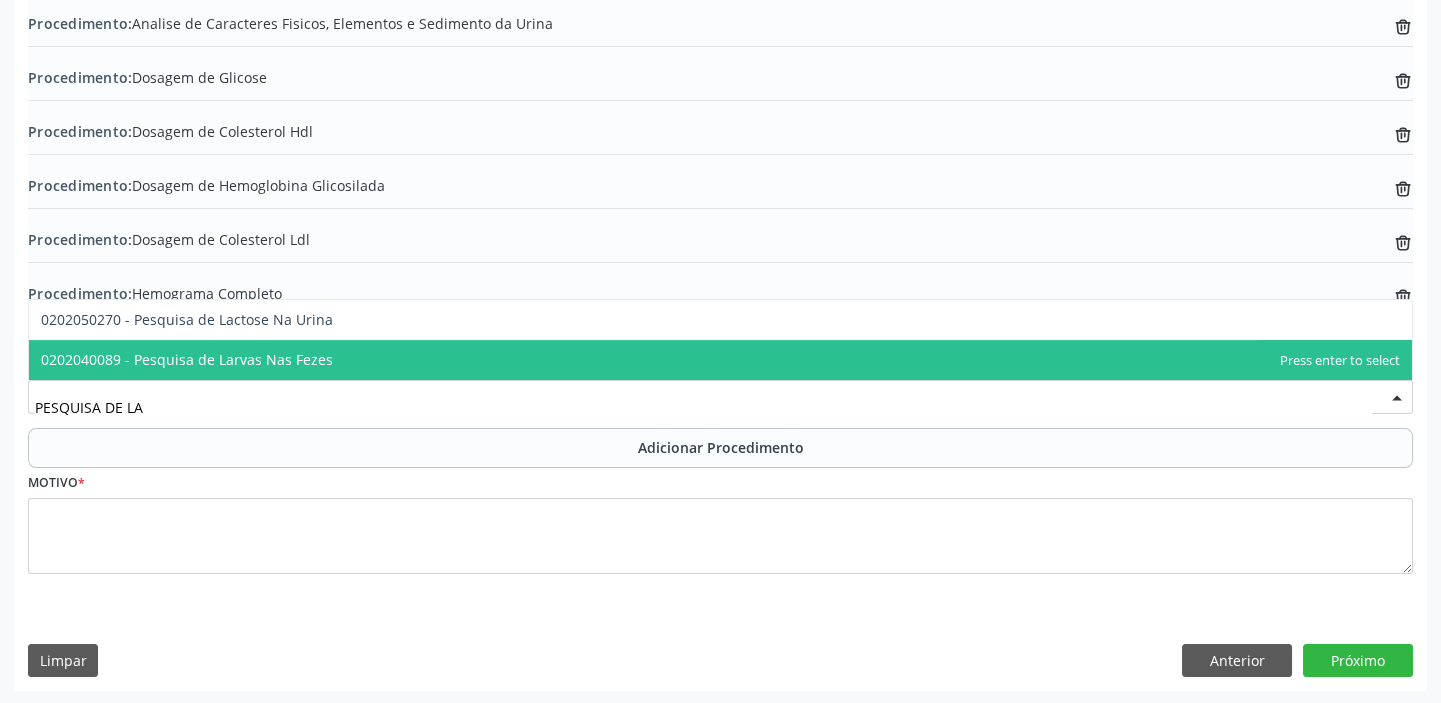 click on "0202040089 - Pesquisa de Larvas Nas Fezes" at bounding box center [720, 360] 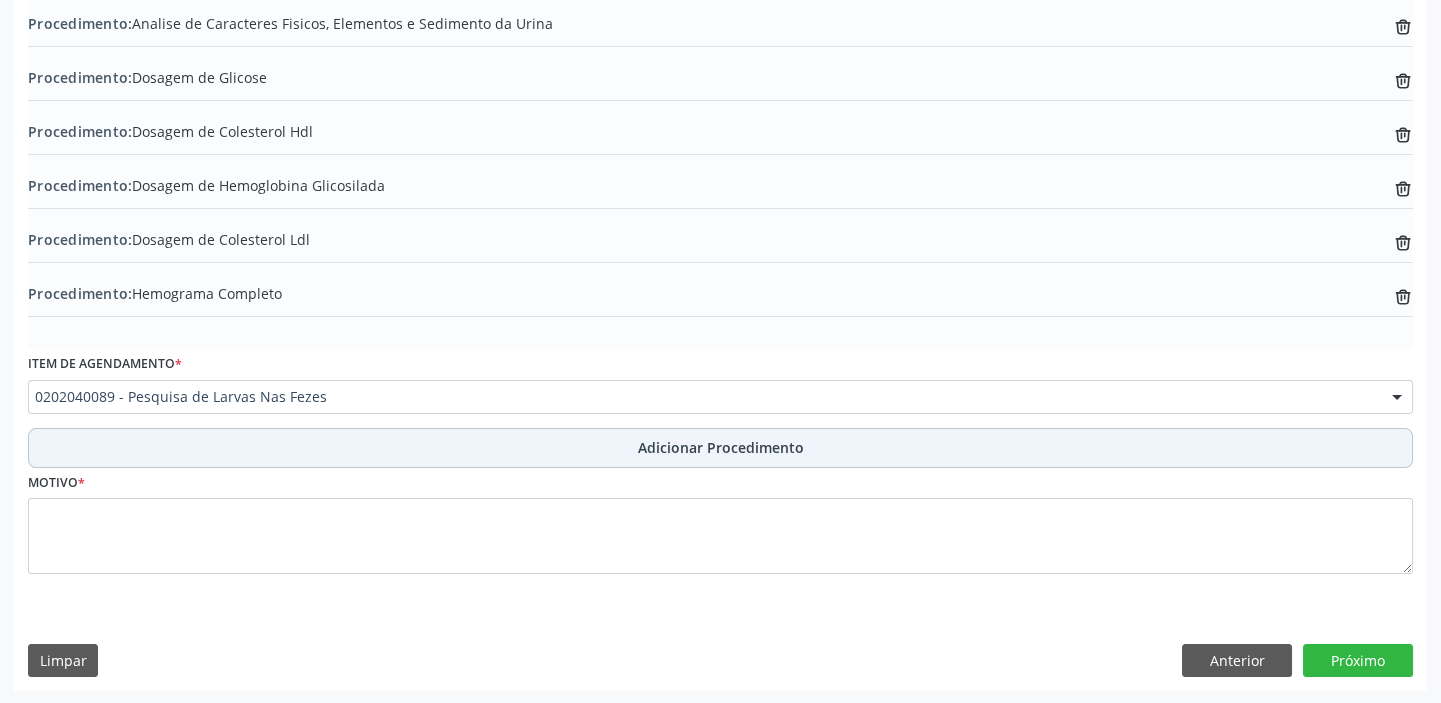 click on "Adicionar Procedimento" at bounding box center (721, 447) 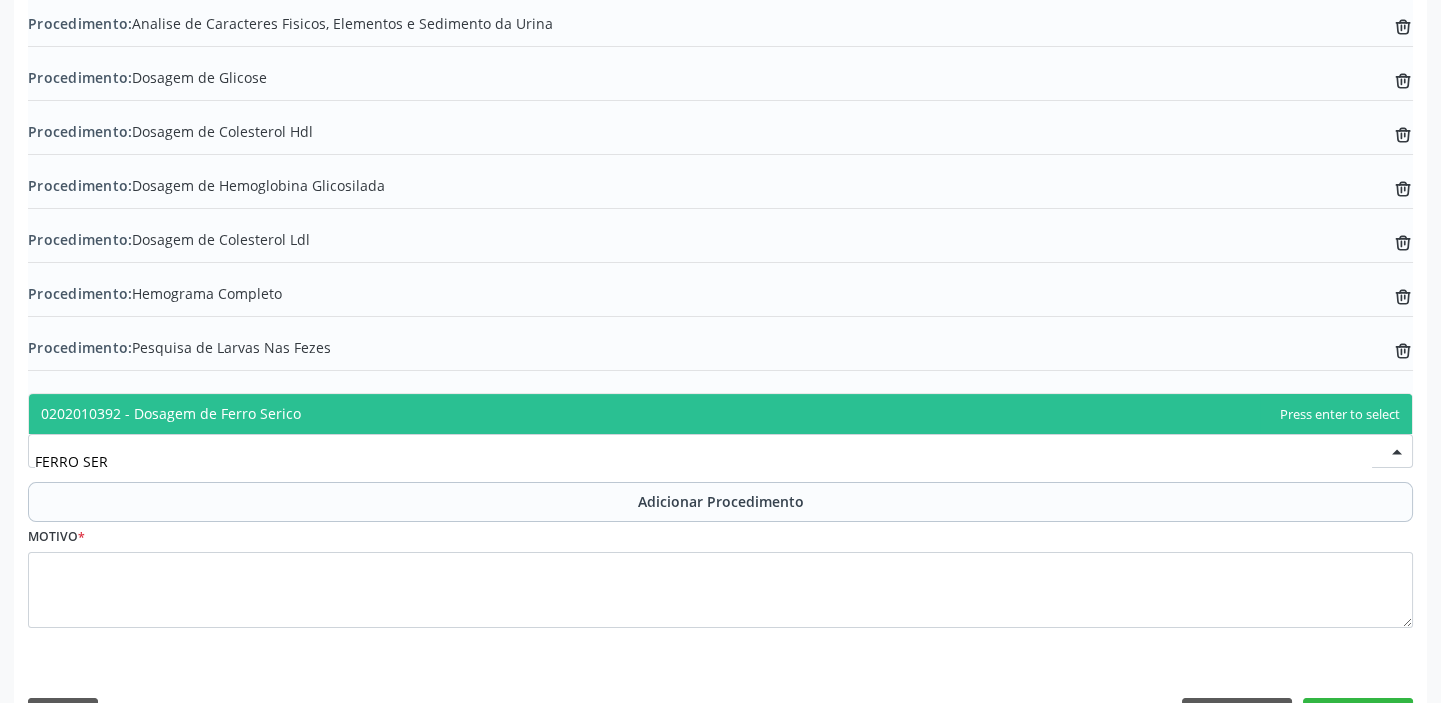 click on "0202010392 - Dosagem de Ferro Serico" at bounding box center [720, 414] 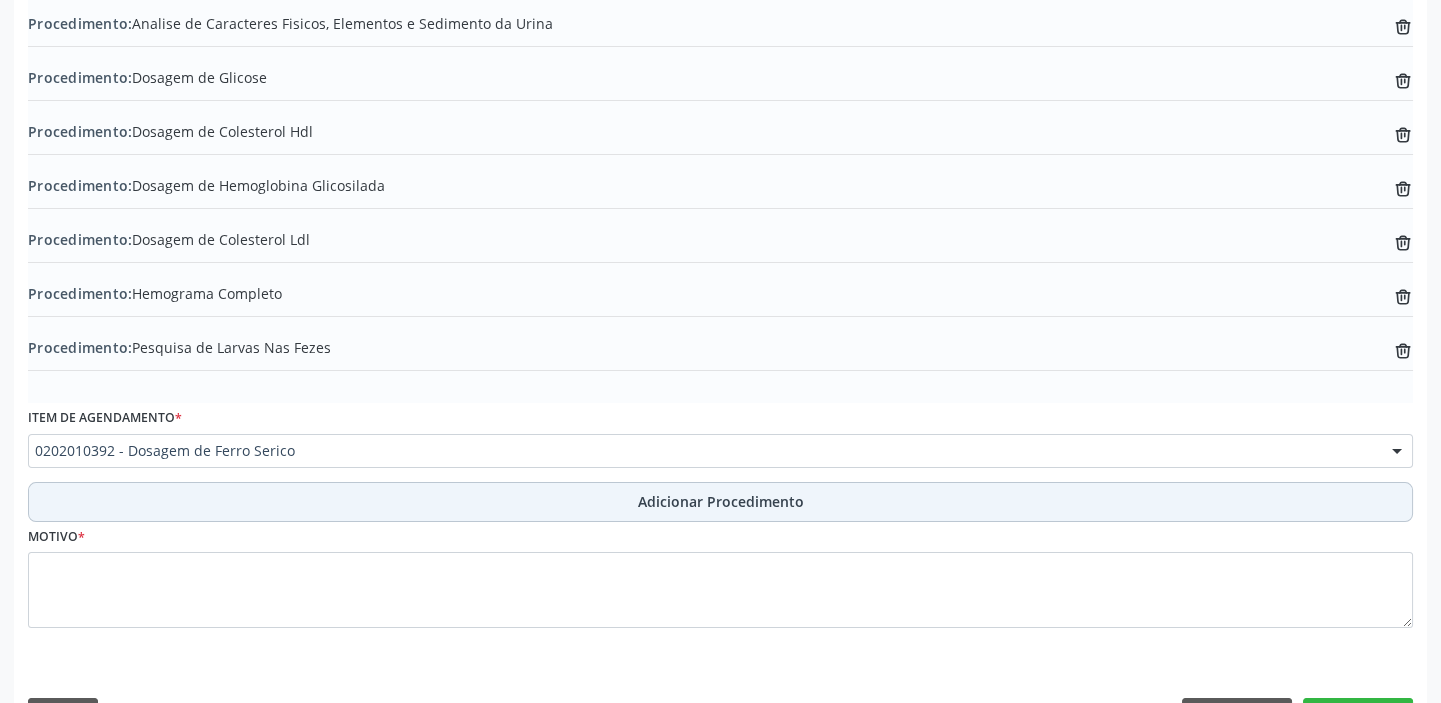 click on "Adicionar Procedimento" at bounding box center (721, 501) 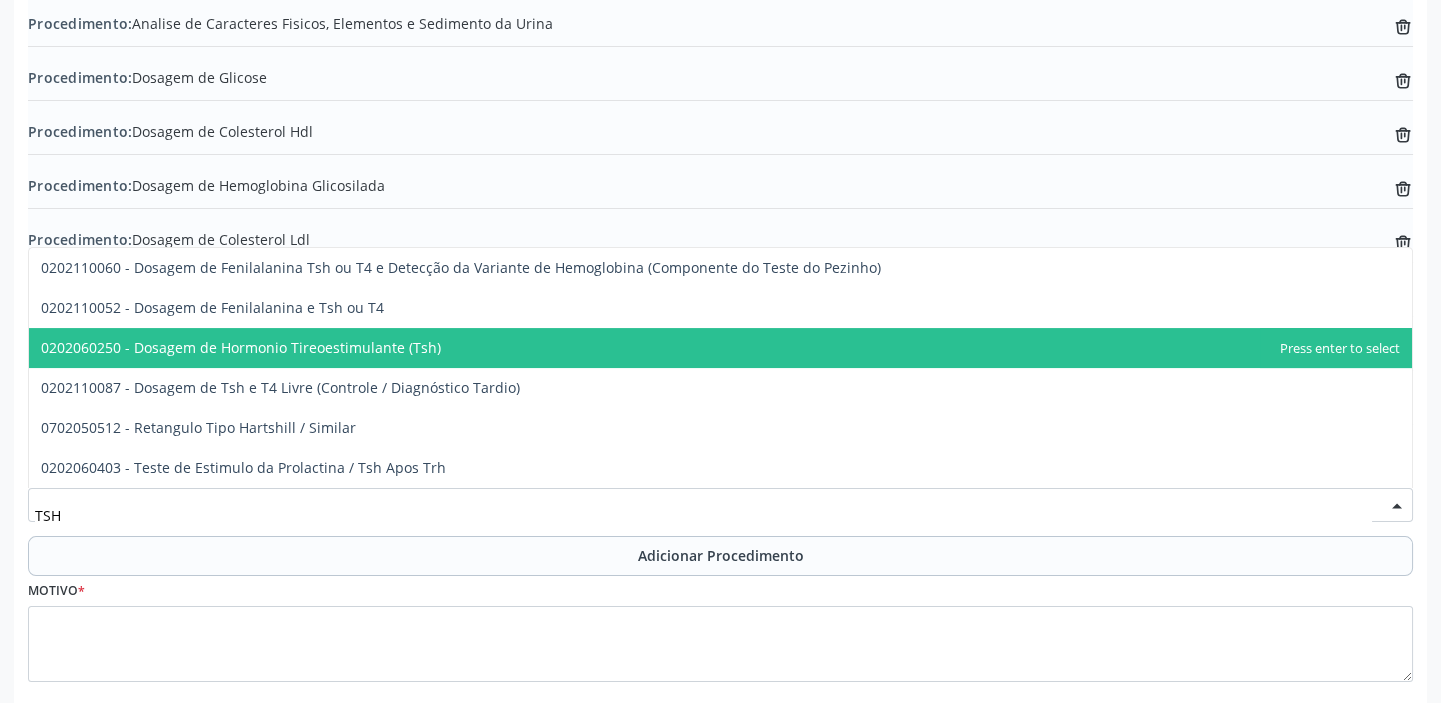 click on "0202060250 - Dosagem de Hormonio Tireoestimulante (Tsh)" at bounding box center [720, 348] 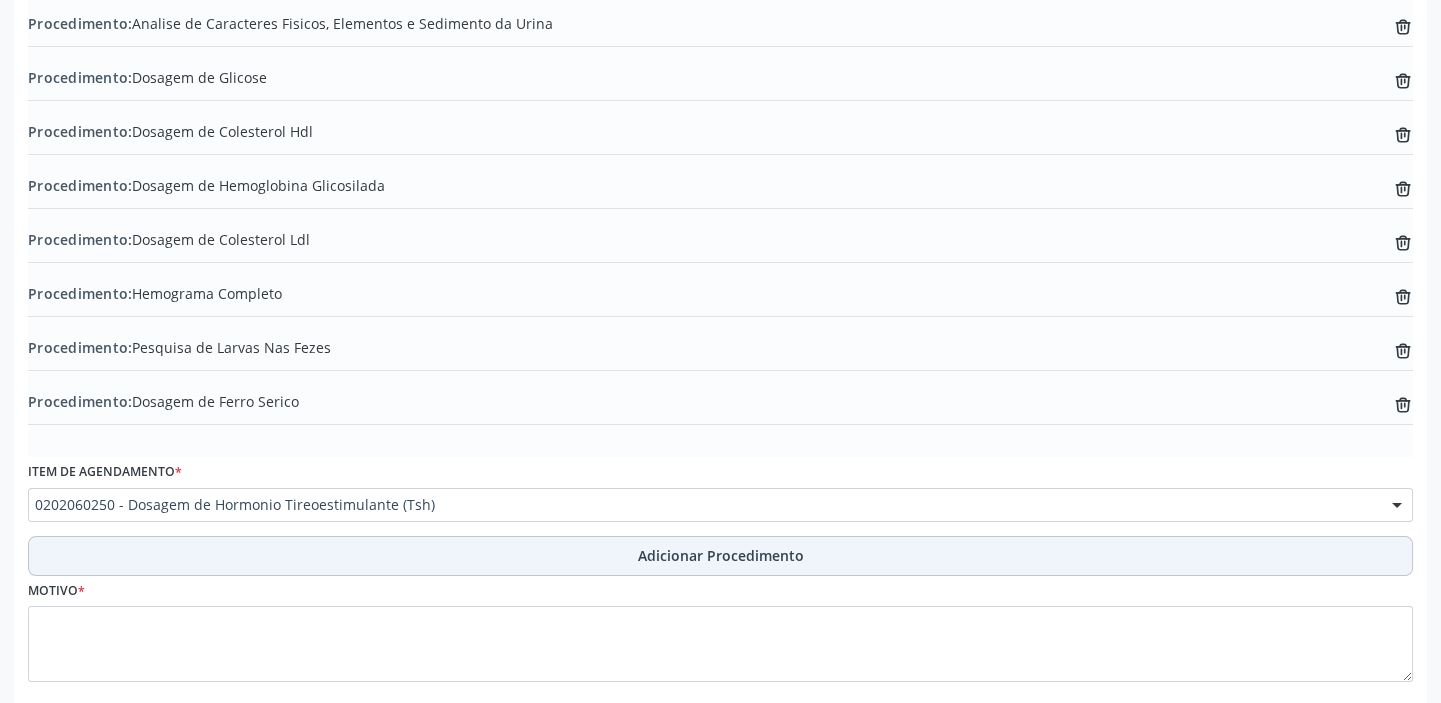 click on "Adicionar Procedimento" at bounding box center [720, 556] 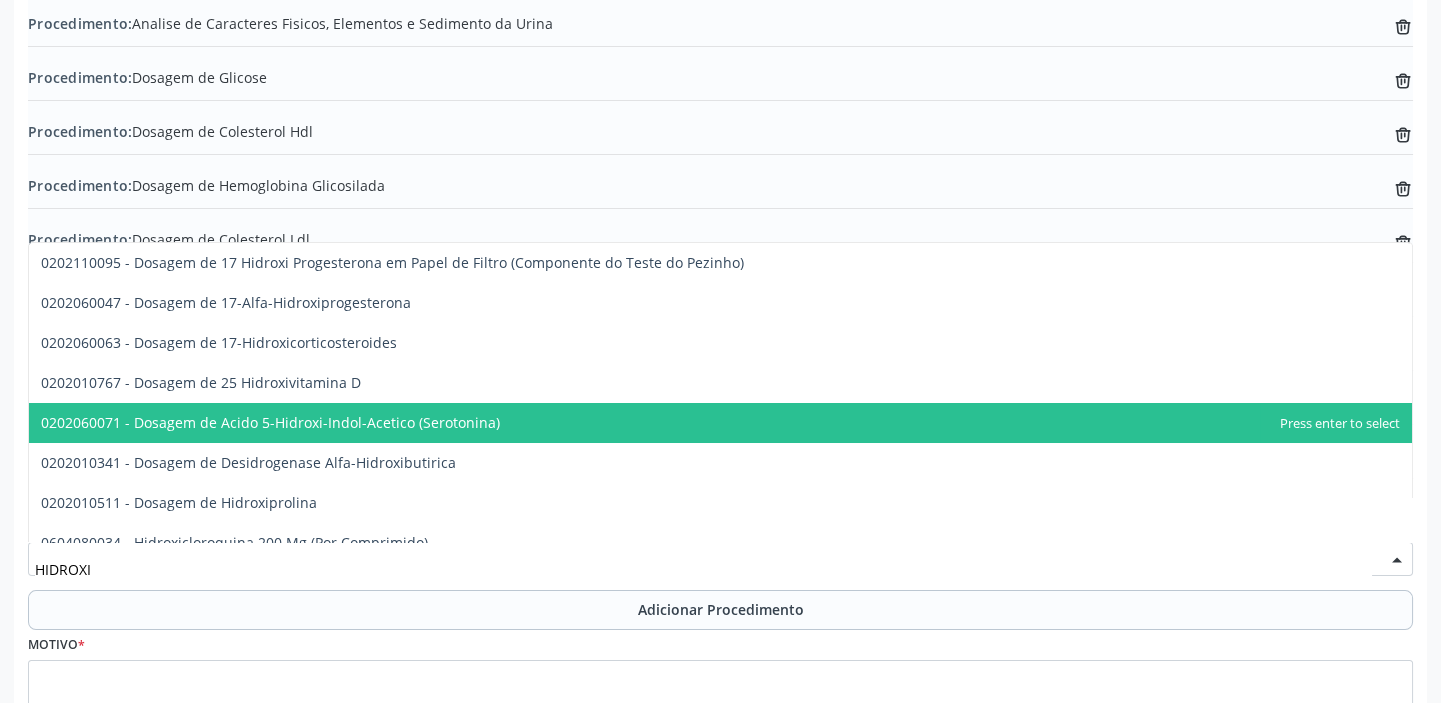 type on "HIDROXIV" 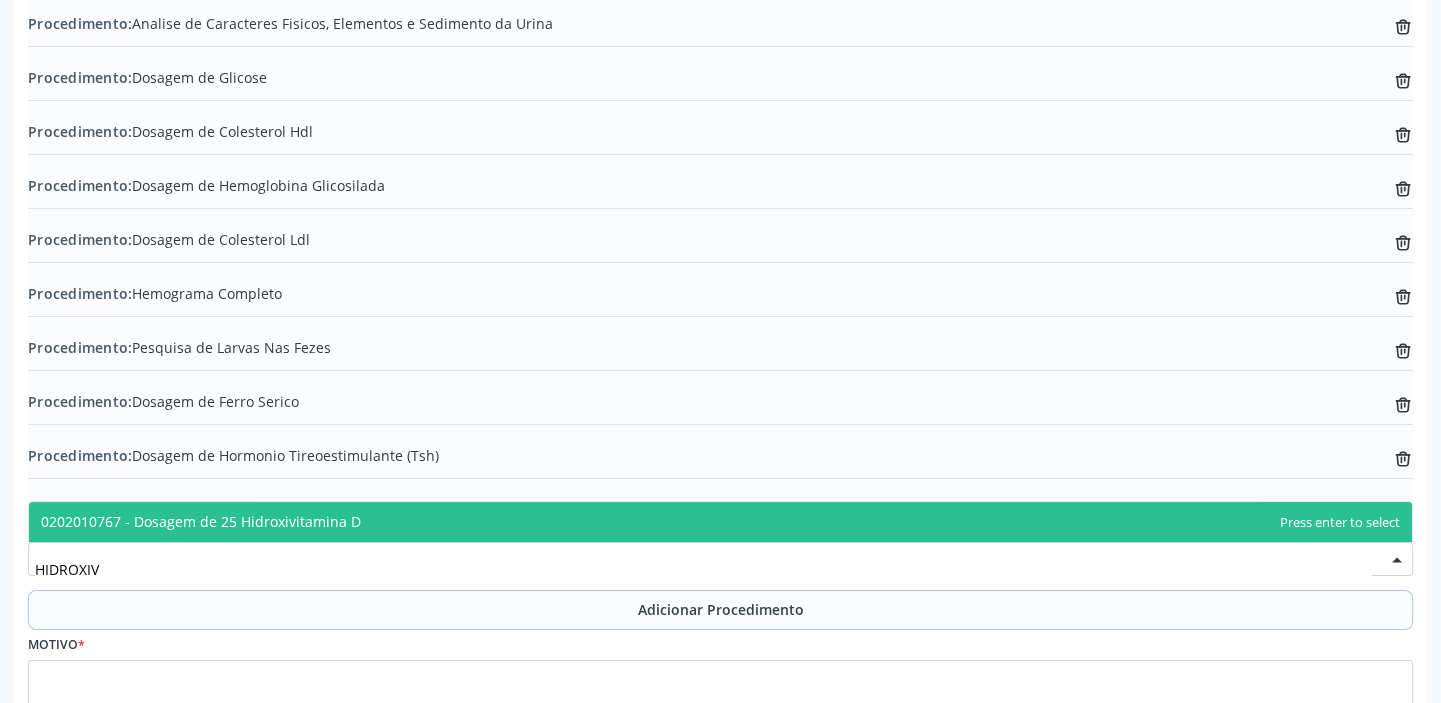 click on "0202010767 - Dosagem de 25 Hidroxivitamina D" at bounding box center [720, 522] 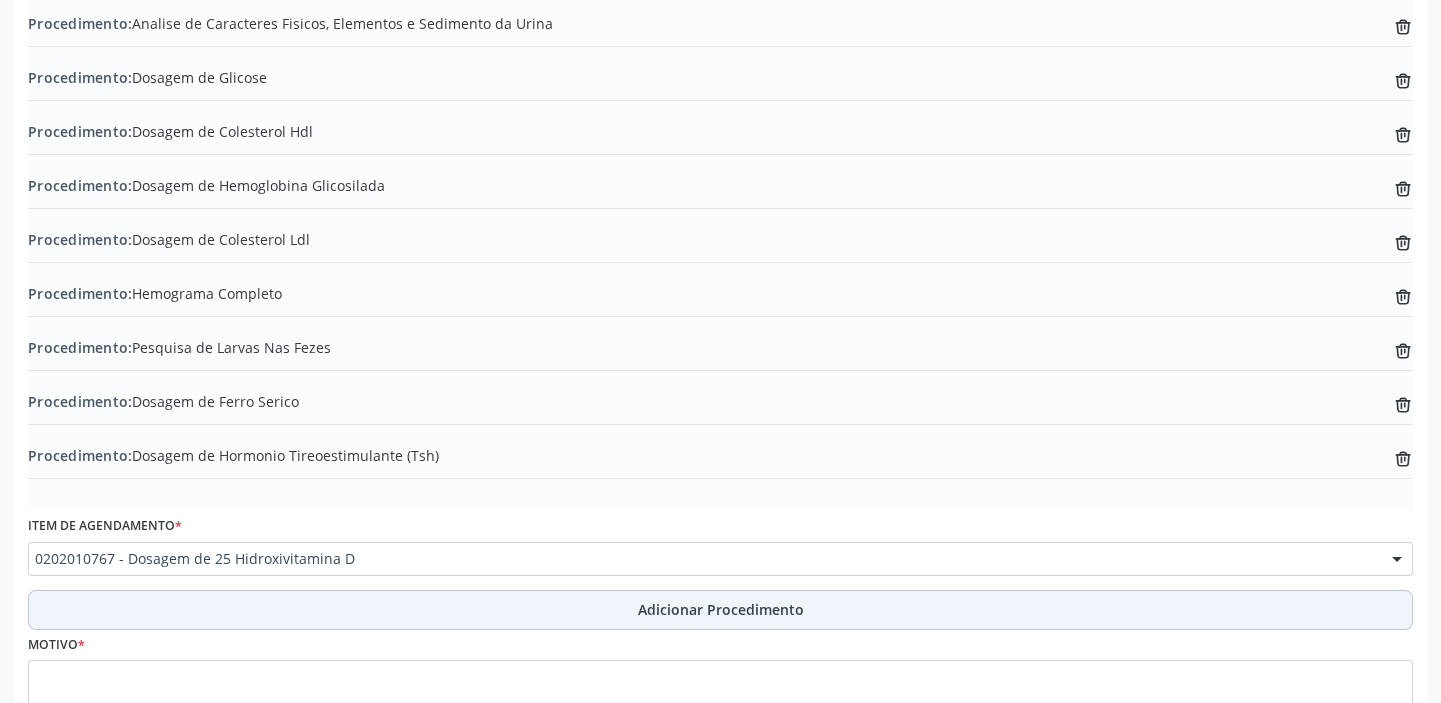 click on "Adicionar Procedimento" at bounding box center (720, 610) 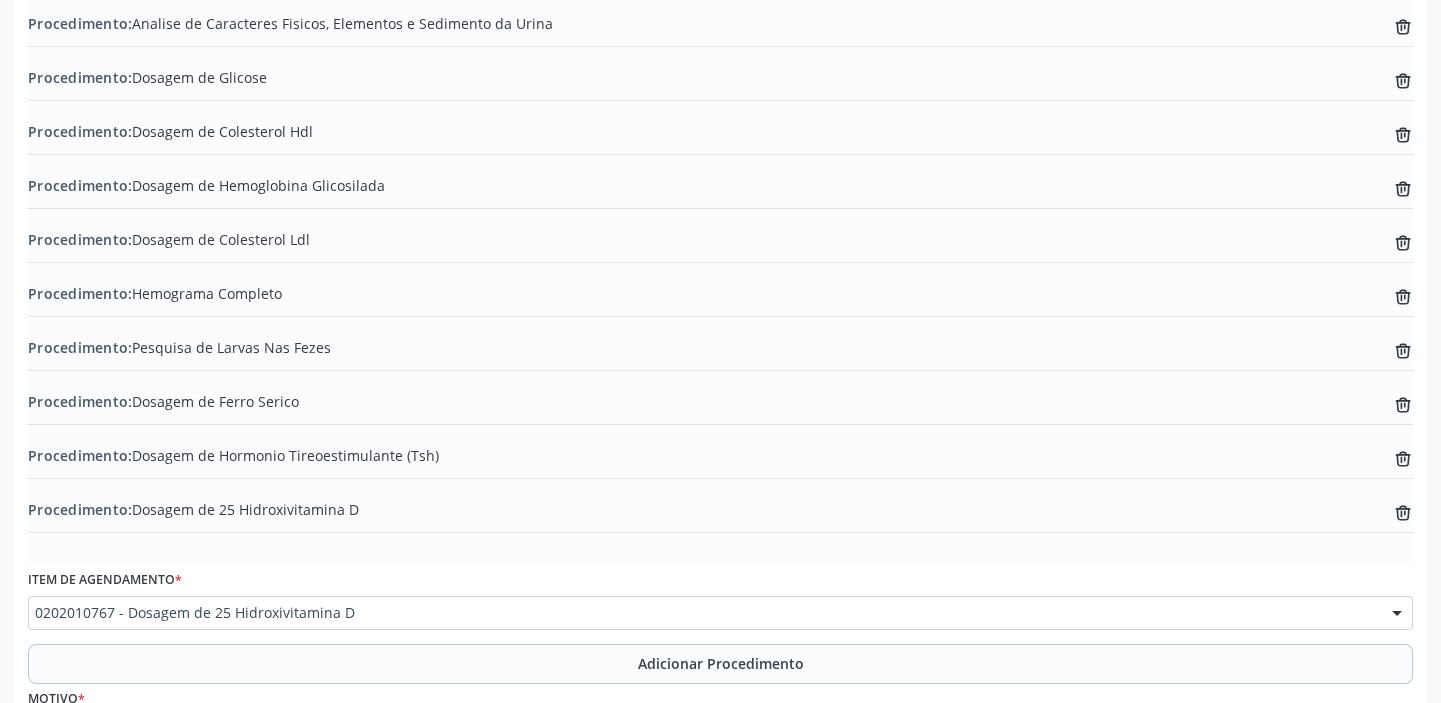 scroll, scrollTop: 1050, scrollLeft: 0, axis: vertical 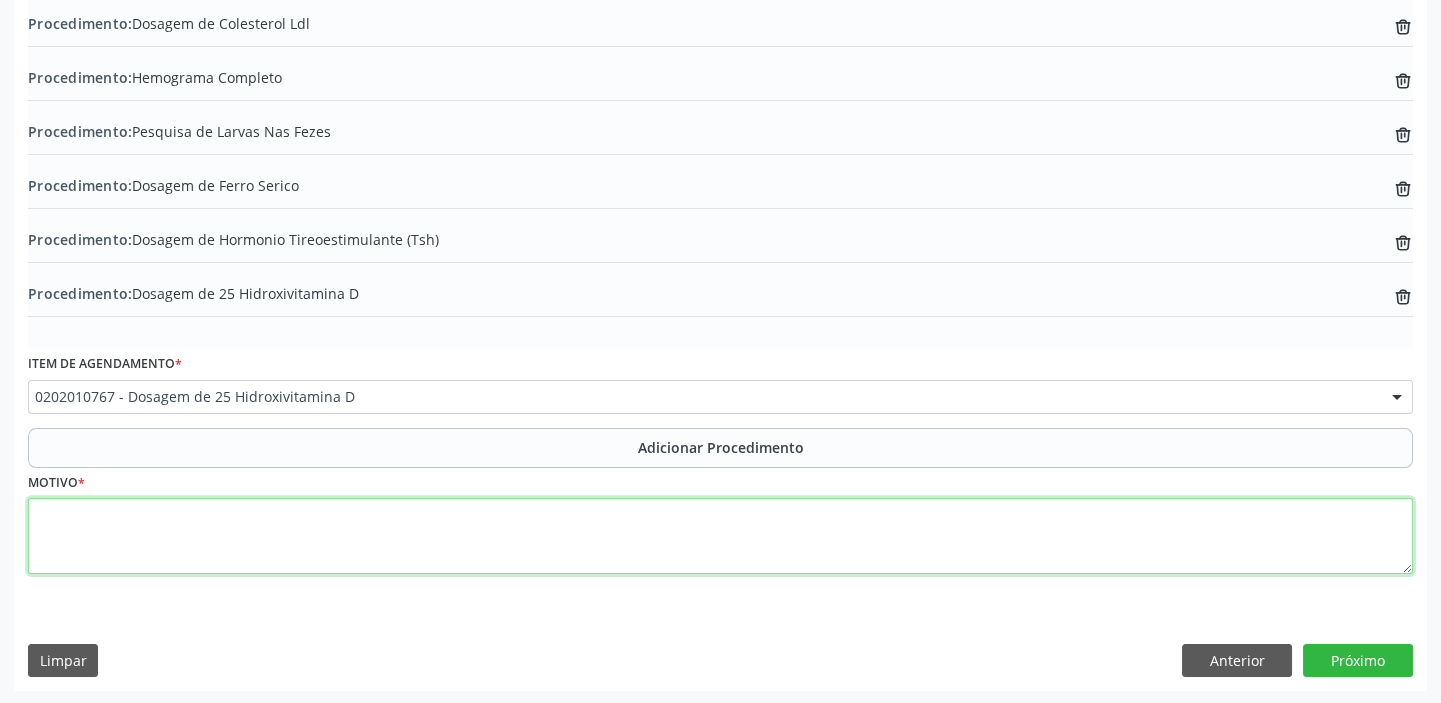 click at bounding box center (720, 536) 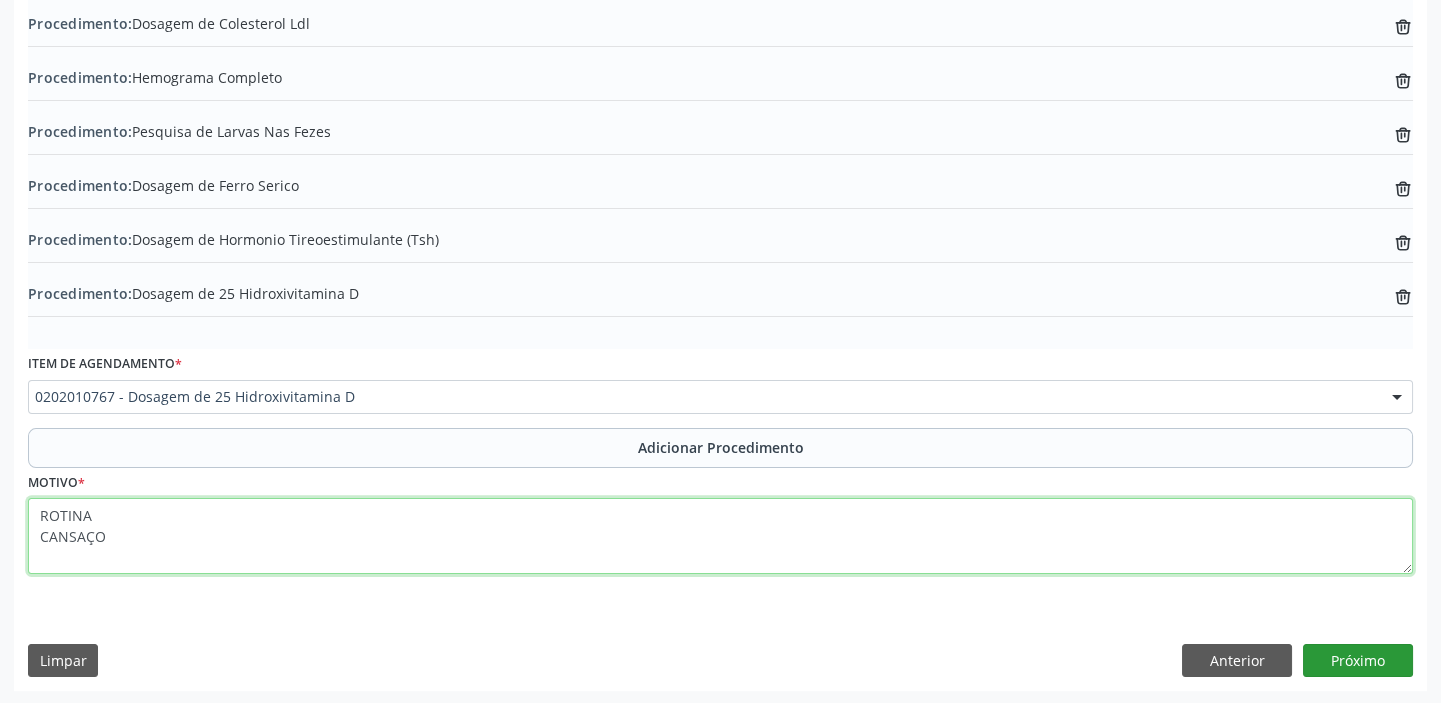 type on "ROTINA
CANSAÇO" 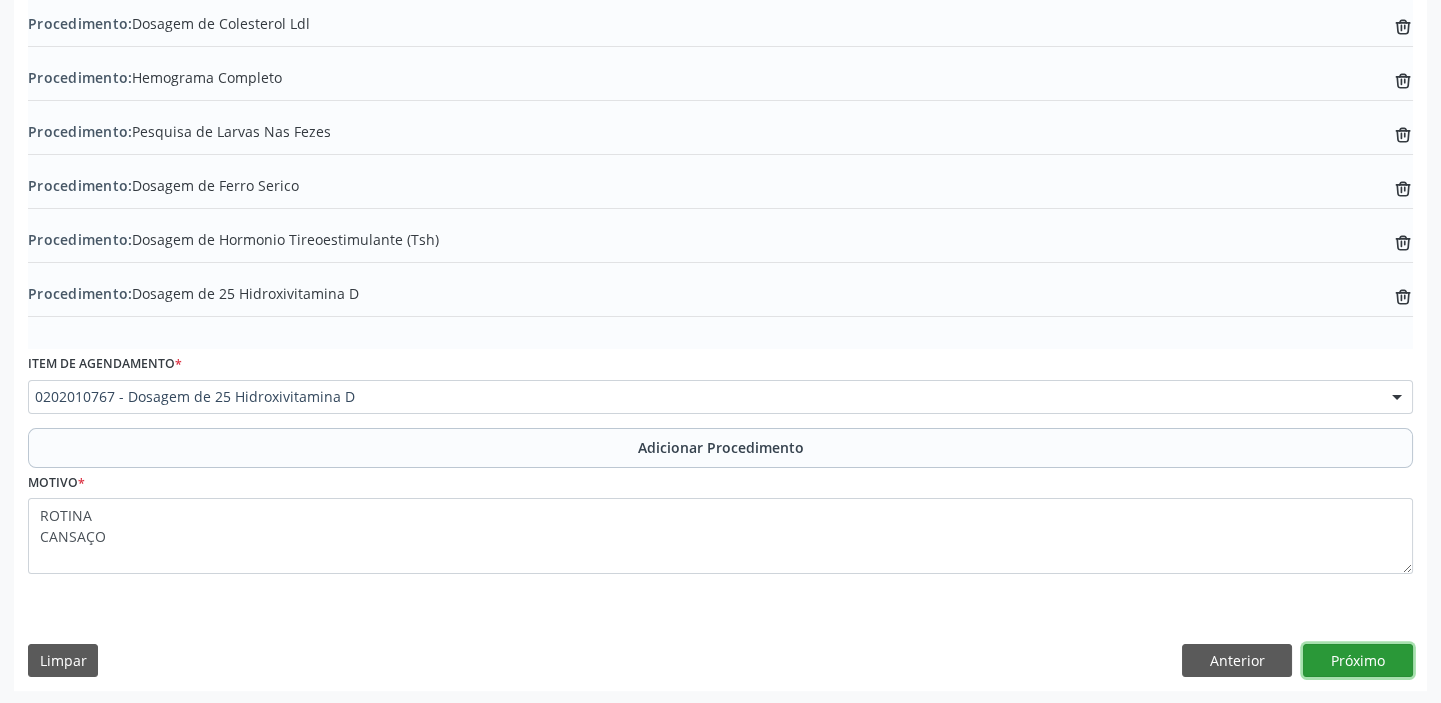 click on "Próximo" at bounding box center (1358, 661) 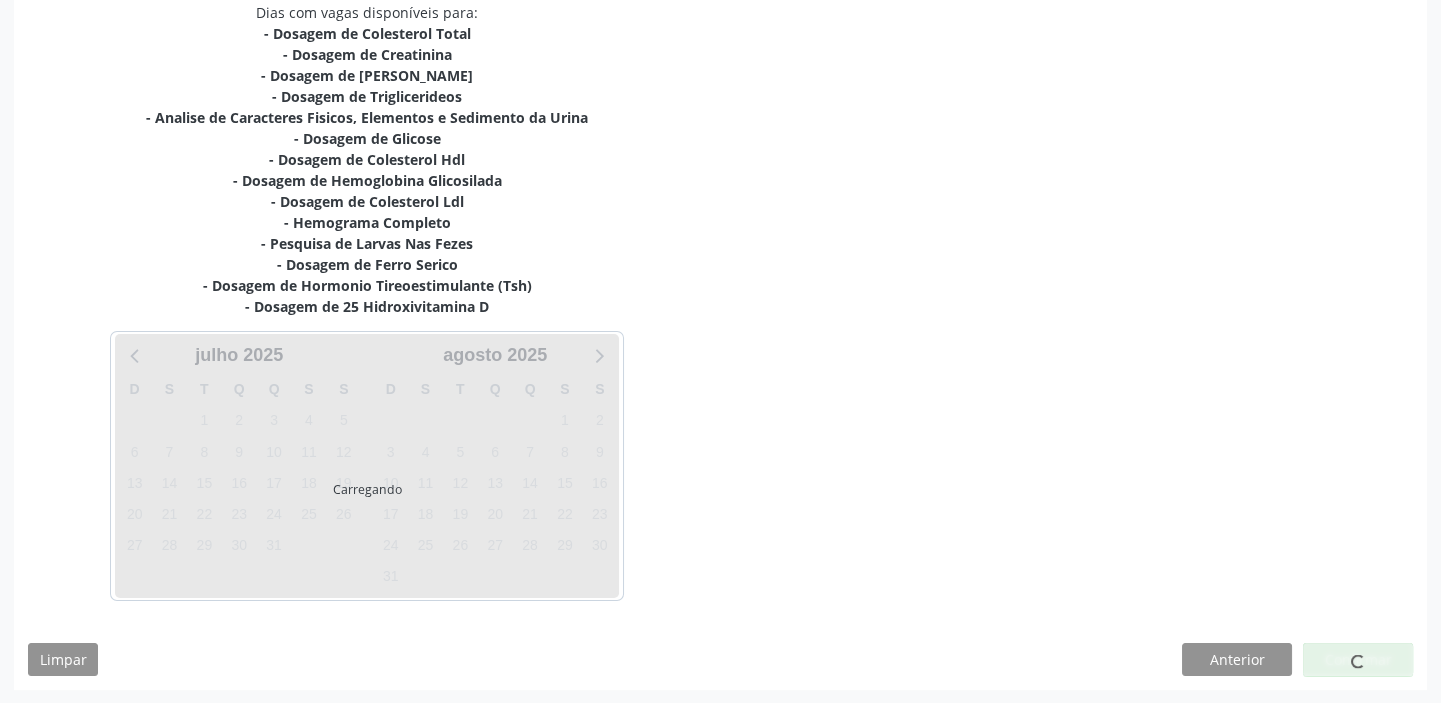 scroll, scrollTop: 526, scrollLeft: 0, axis: vertical 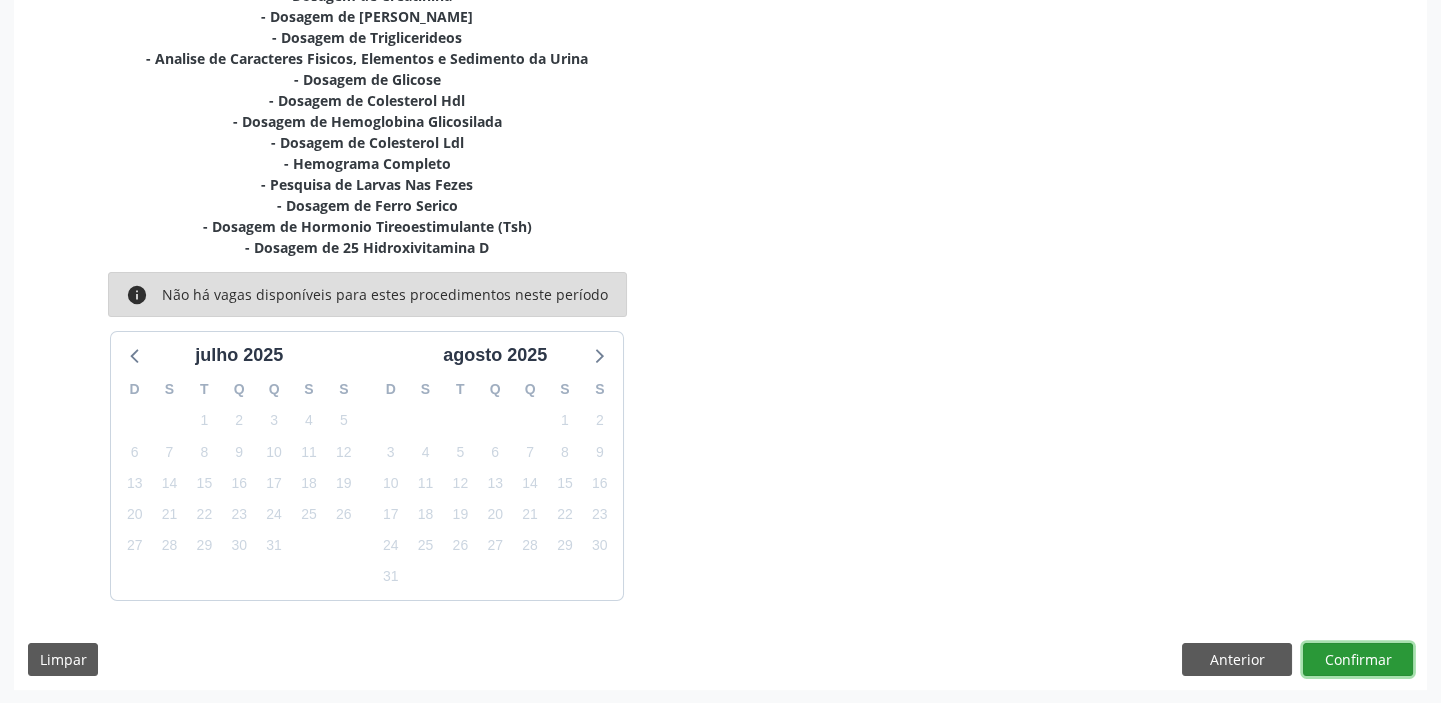 click on "Confirmar" at bounding box center [1358, 660] 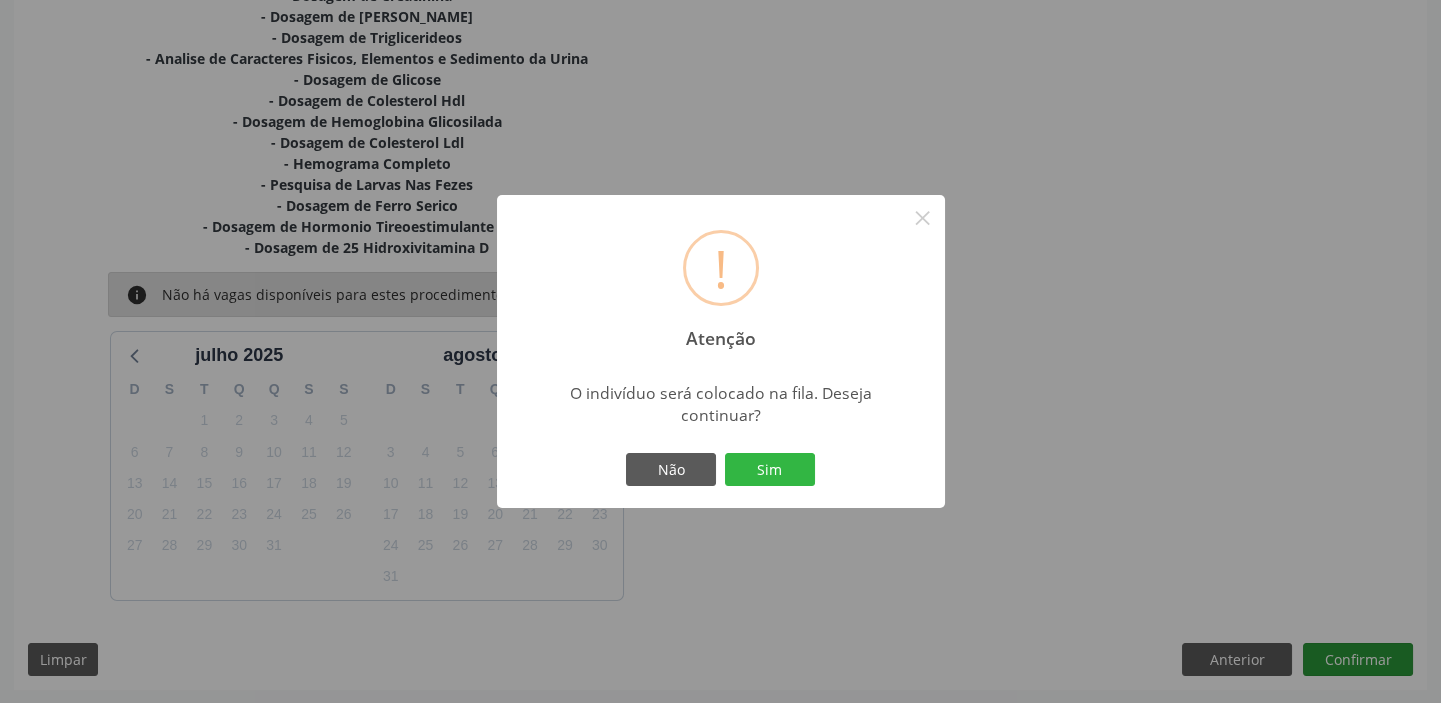 type 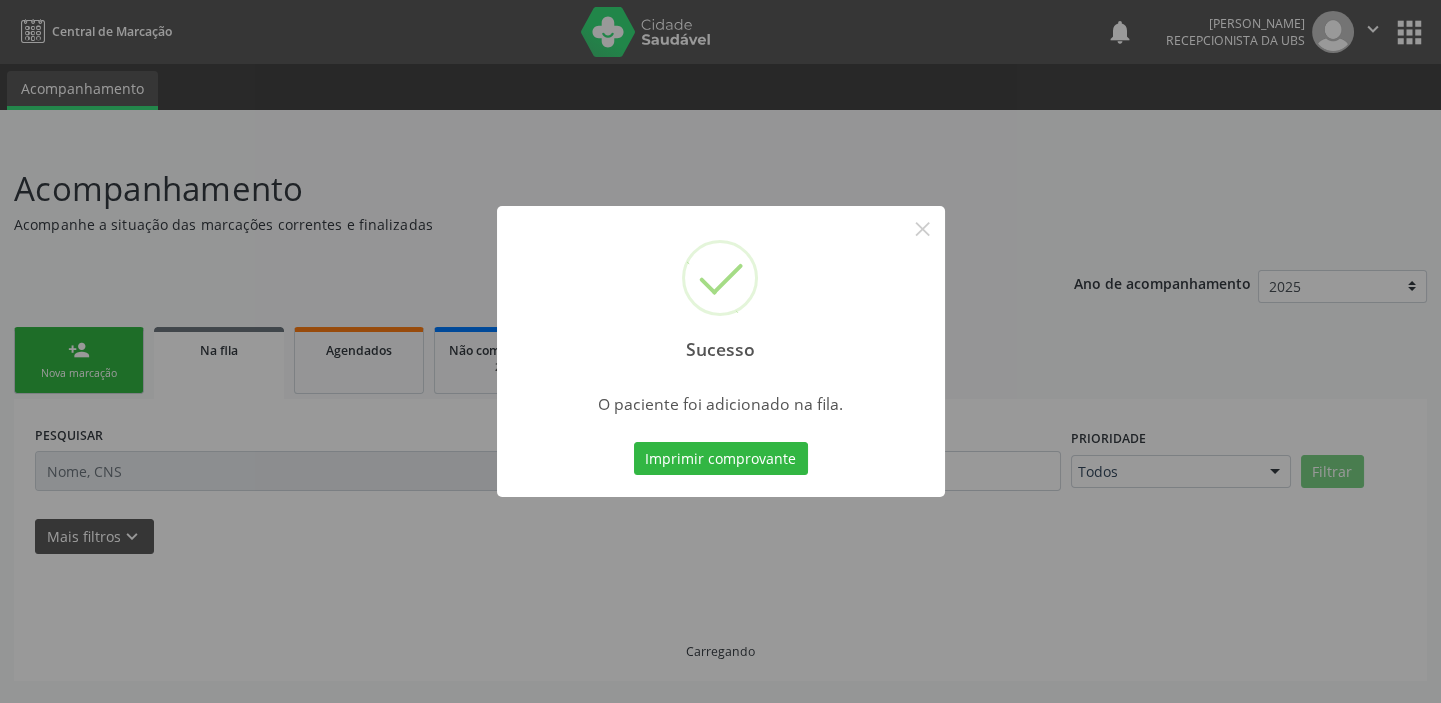 scroll, scrollTop: 0, scrollLeft: 0, axis: both 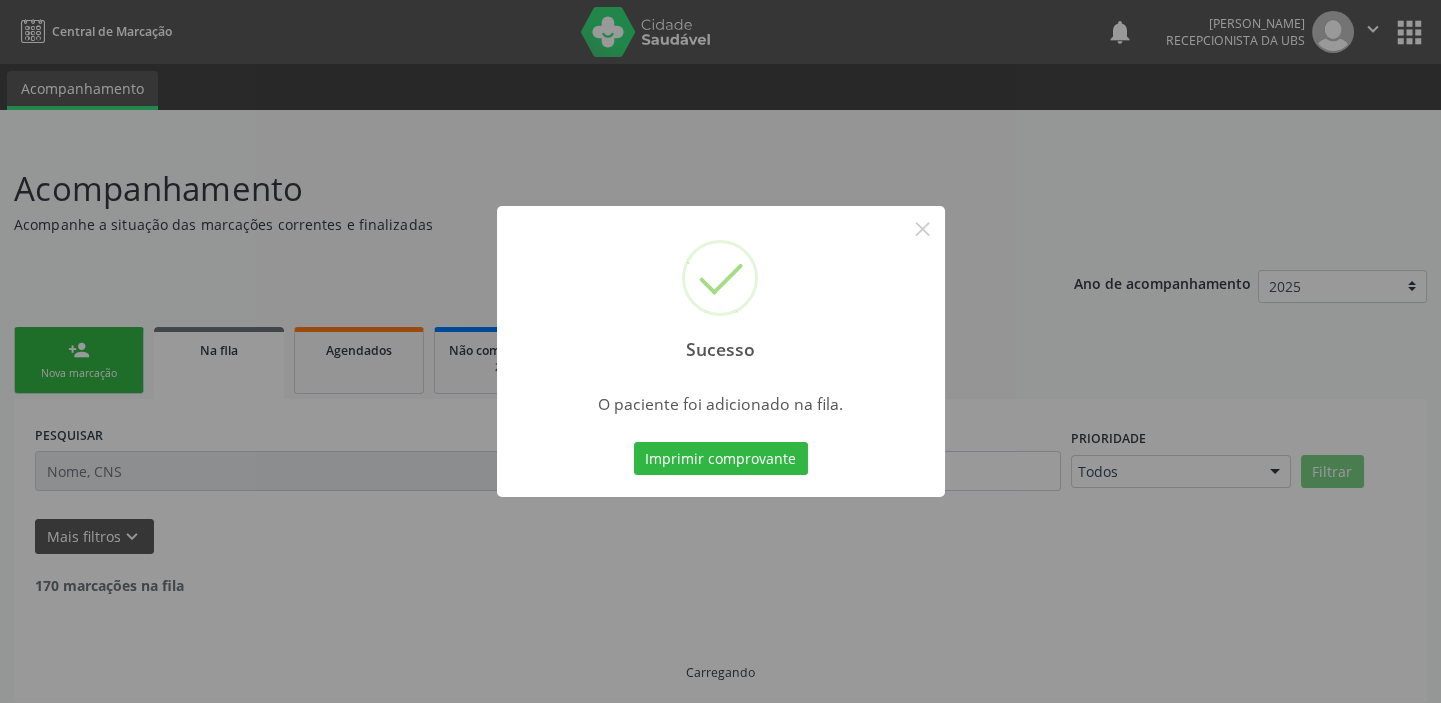 click on "Sucesso × O paciente foi adicionado na fila. Imprimir comprovante Cancel" at bounding box center (720, 351) 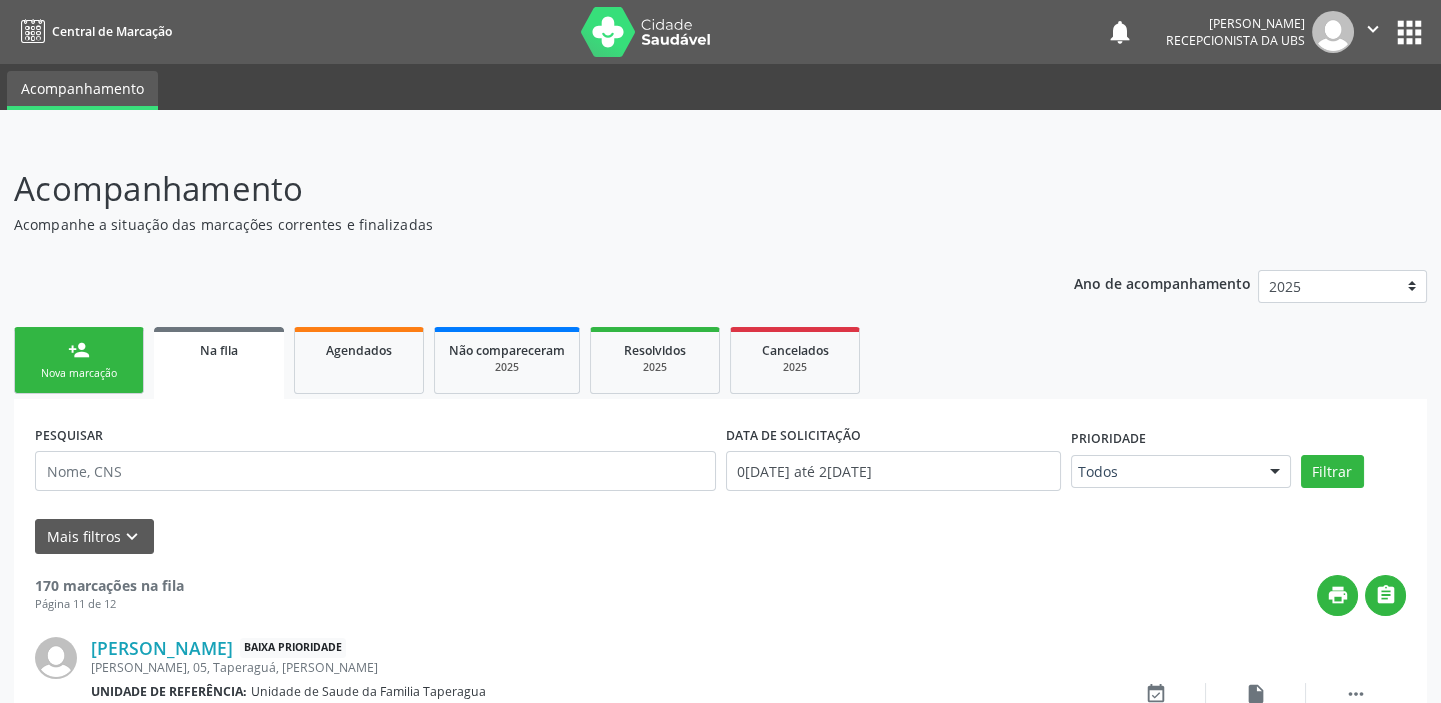 click on "Nova marcação" at bounding box center [79, 373] 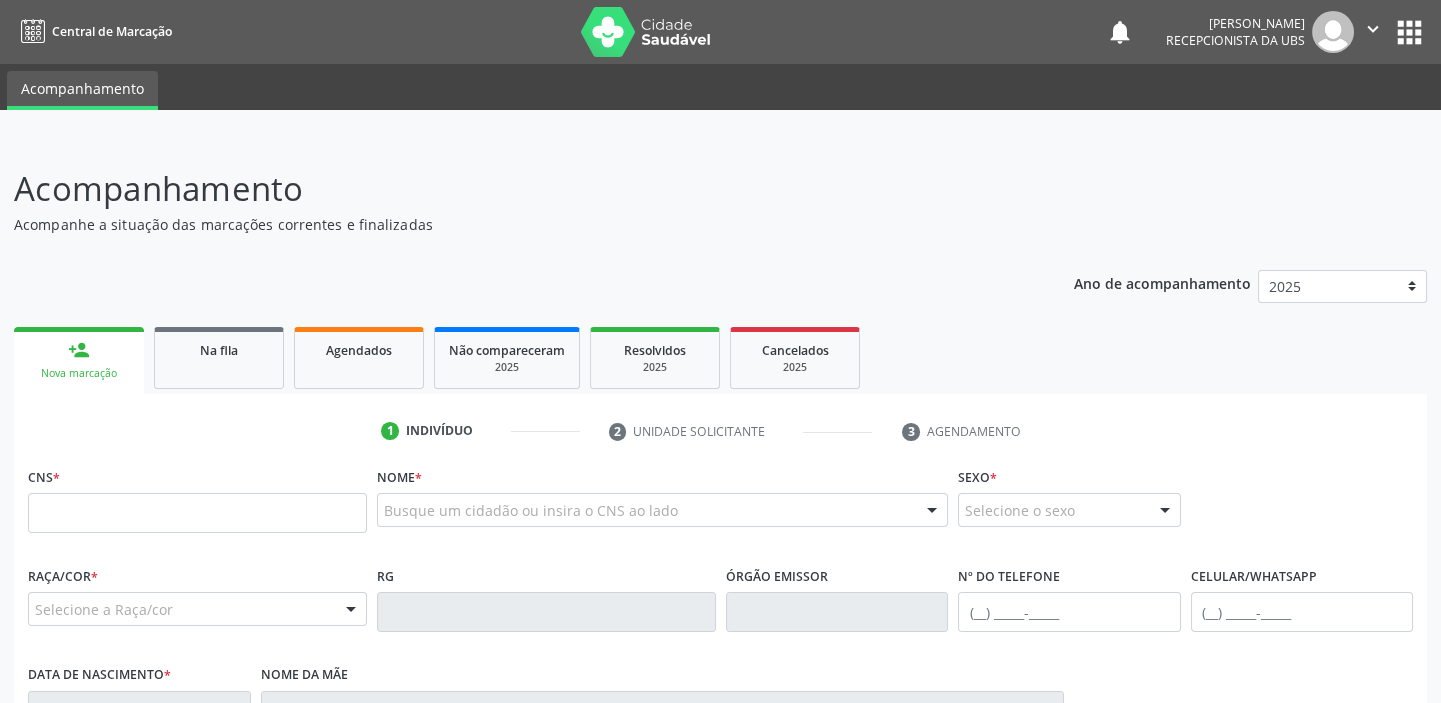 click on "CNS
*" at bounding box center (197, 504) 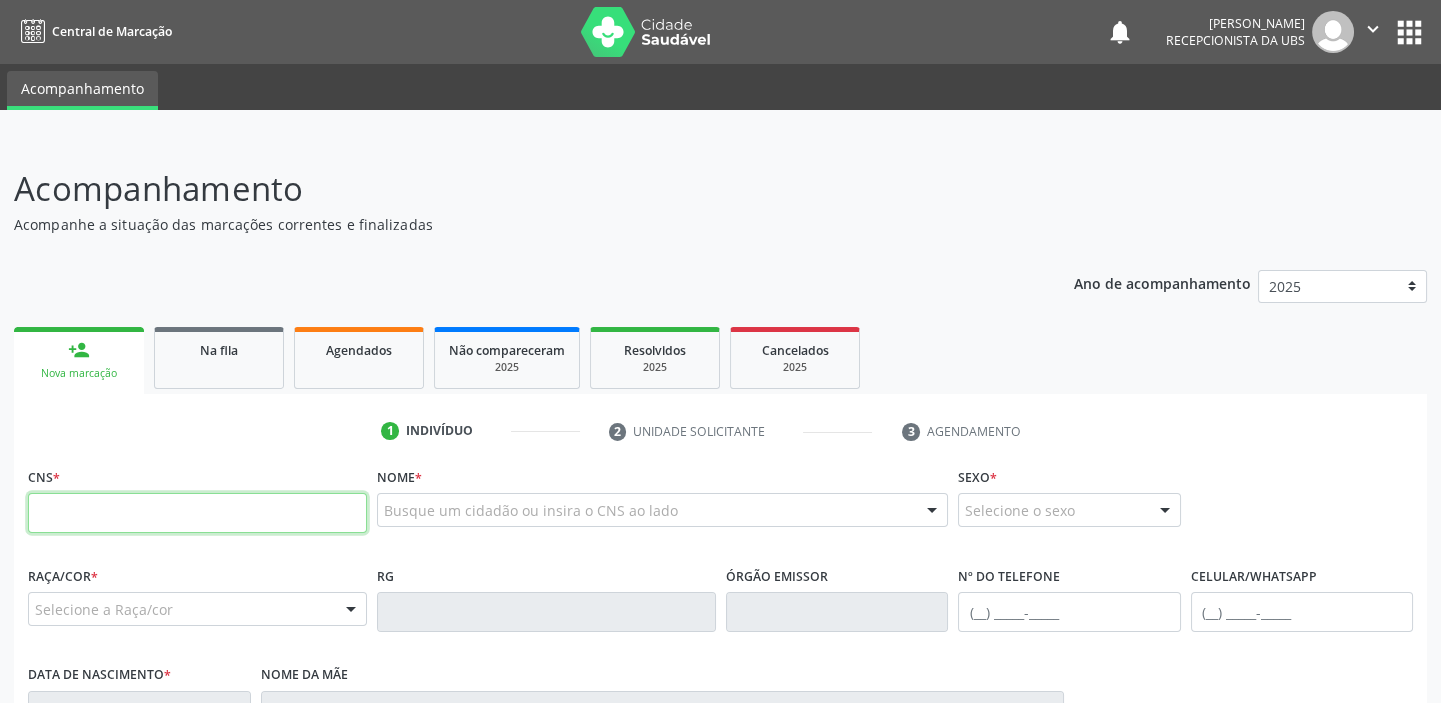 click at bounding box center (197, 513) 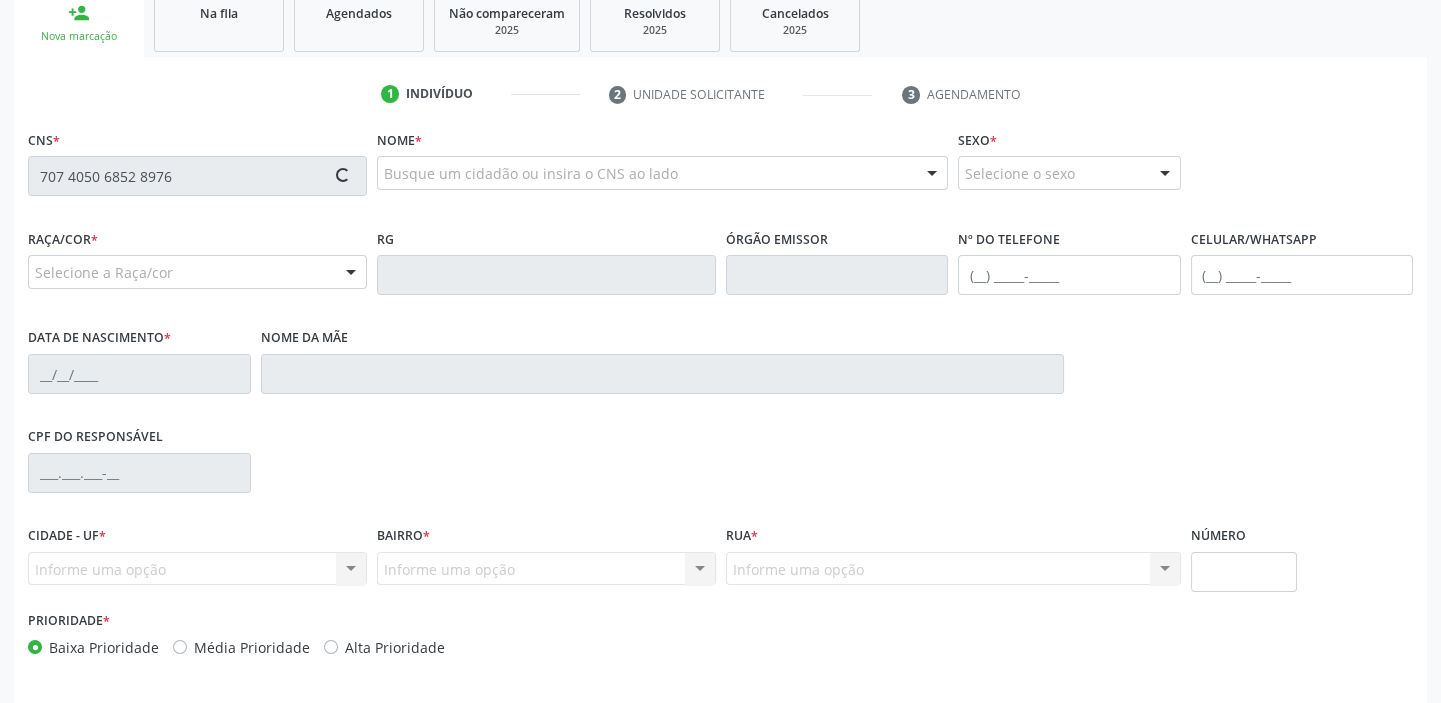 scroll, scrollTop: 408, scrollLeft: 0, axis: vertical 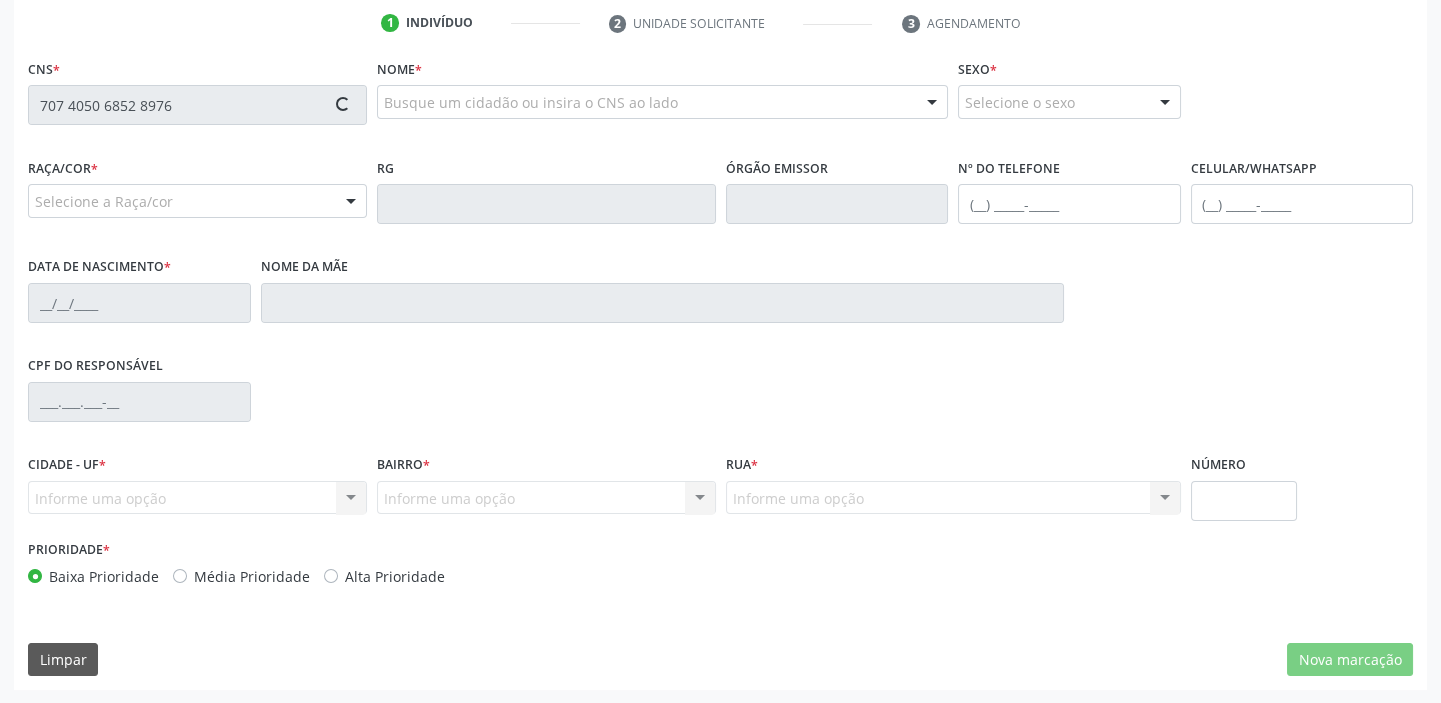 click on "CNS
*
707 4050 6852 8976
Nome
*
Busque um cidadão ou insira o CNS ao lado
Nenhum resultado encontrado para: "   "
Digite o nome ou CNS para buscar um indivíduo
Sexo
*
Selecione o sexo
Masculino   Feminino
Nenhum resultado encontrado para: "   "
Não há nenhuma opção para ser exibida.
Raça/cor
*
Selecione a Raça/cor
01 - Branca   02 - Preta   04 - Amarela   03 - Parda   05 - Indígena
Nenhum resultado encontrado para: "   "
Não há nenhuma opção para ser exibida.
RG
Órgão emissor
Nº do Telefone
Celular/WhatsApp
Data de nascimento
*
Nome da mãe
CPF do responsável" at bounding box center (720, 372) 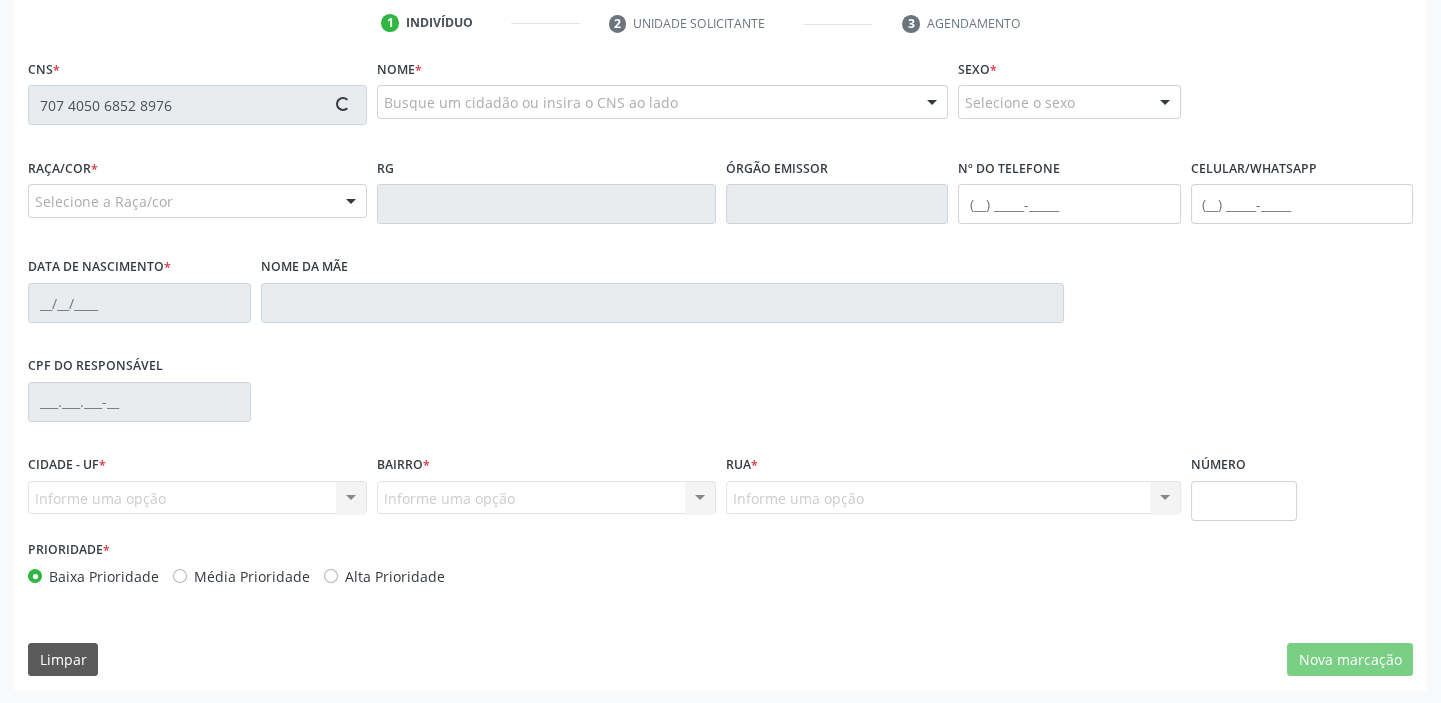 click on "CNS
*
707 4050 6852 8976
Nome
*
Busque um cidadão ou insira o CNS ao lado
Nenhum resultado encontrado para: "   "
Digite o nome ou CNS para buscar um indivíduo
Sexo
*
Selecione o sexo
Masculino   Feminino
Nenhum resultado encontrado para: "   "
Não há nenhuma opção para ser exibida.
Raça/cor
*
Selecione a Raça/cor
01 - Branca   02 - Preta   04 - Amarela   03 - Parda   05 - Indígena
Nenhum resultado encontrado para: "   "
Não há nenhuma opção para ser exibida.
RG
Órgão emissor
Nº do Telefone
Celular/WhatsApp
Data de nascimento
*
Nome da mãe
CPF do responsável" at bounding box center (720, 372) 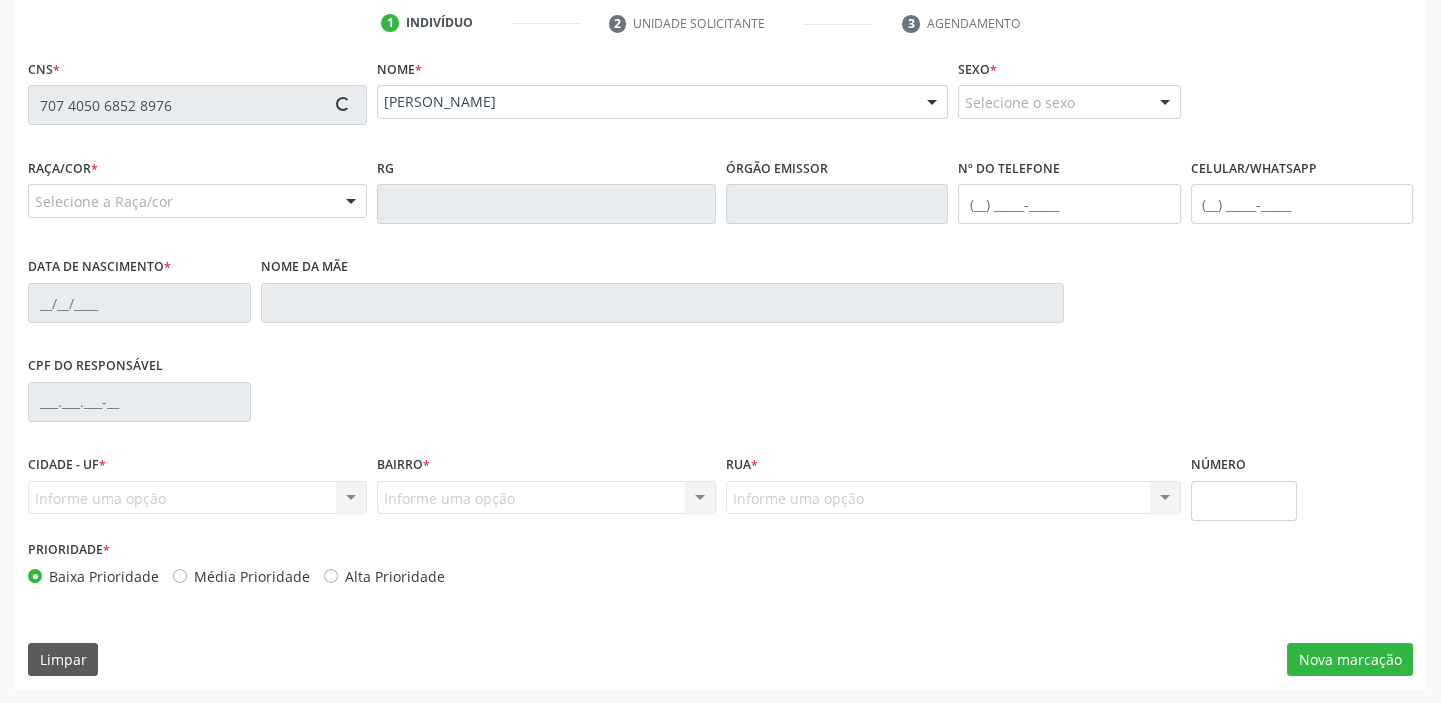 type on "(82) 98899-3738" 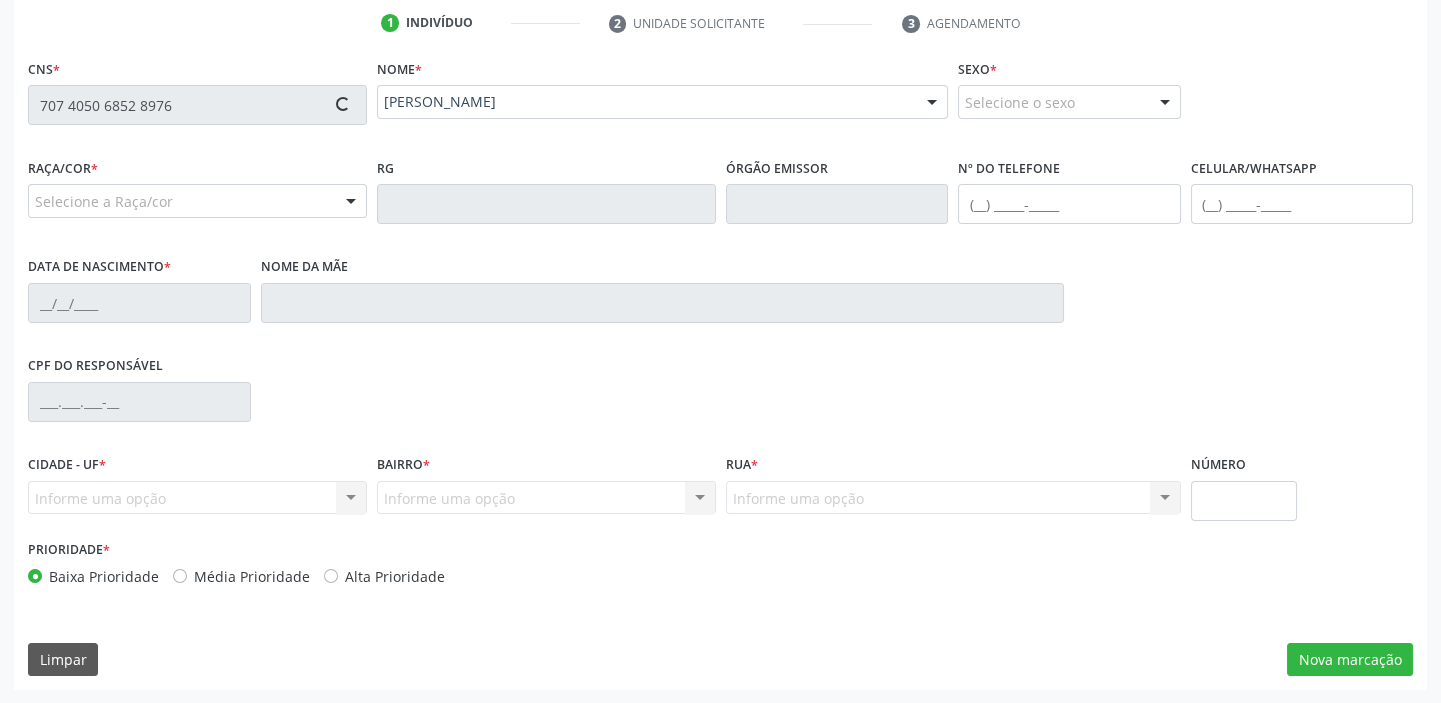 type on "29/10/1977" 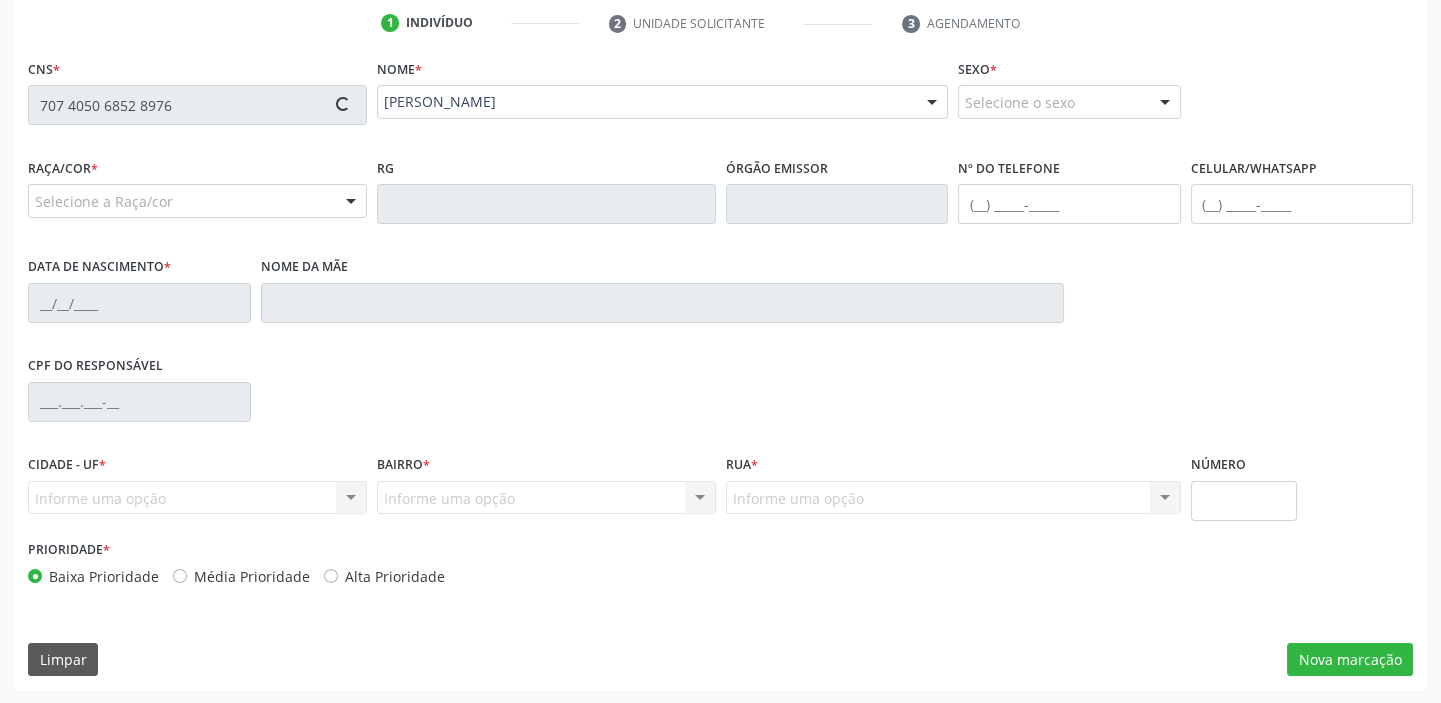 type on "06" 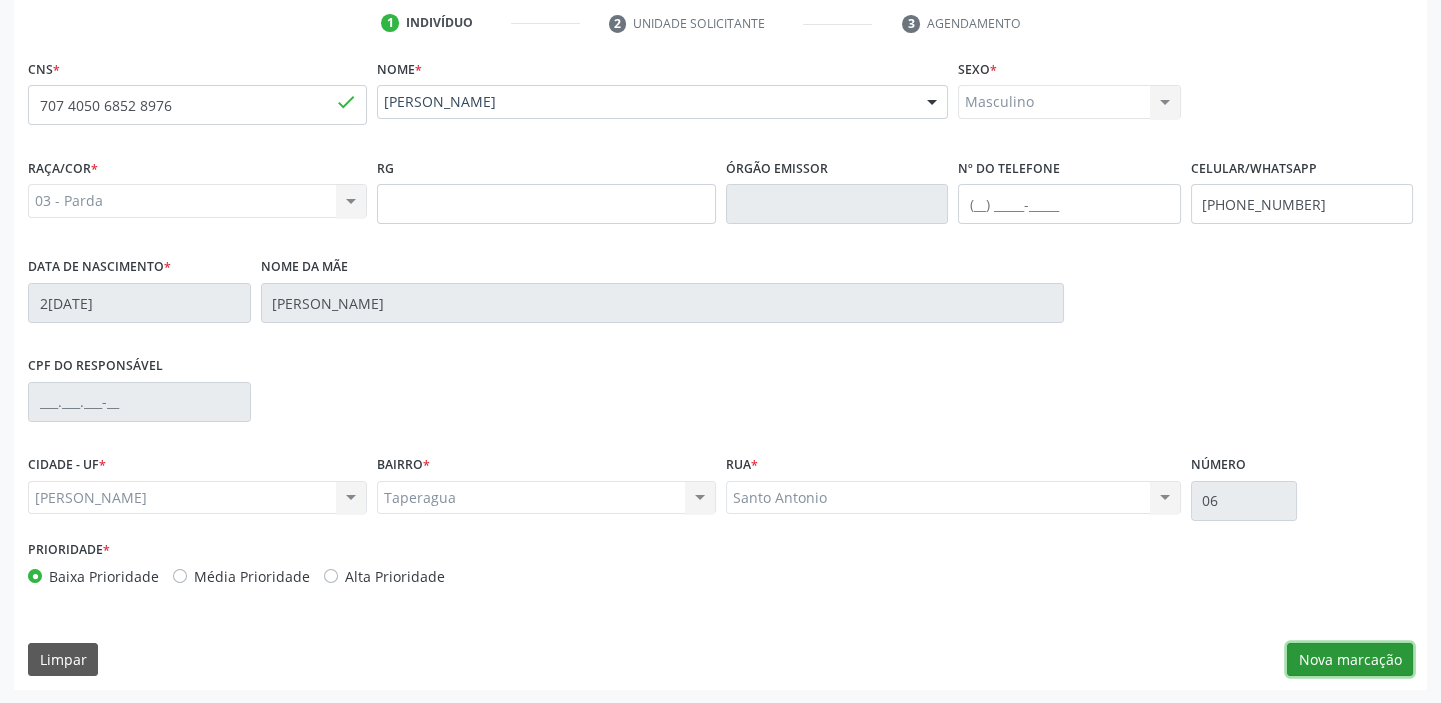 click on "Nova marcação" at bounding box center [1350, 660] 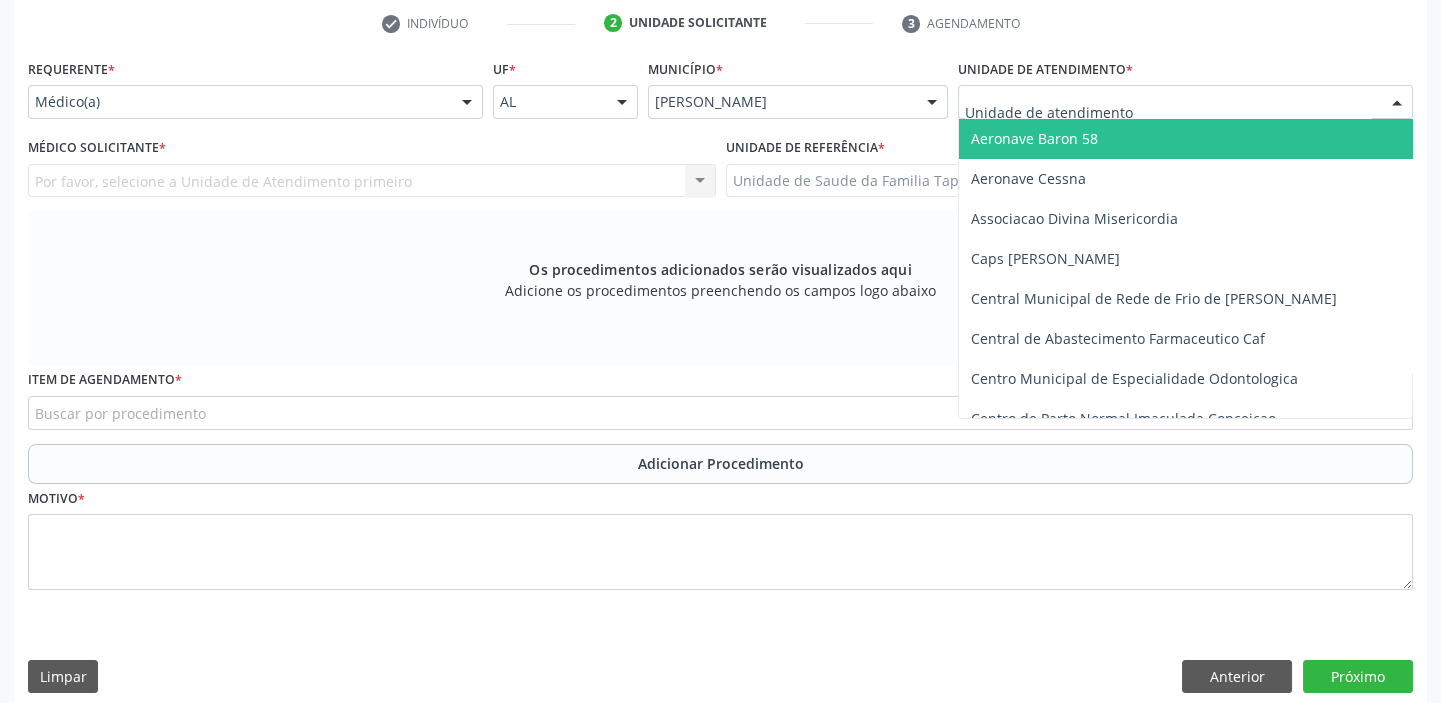 click at bounding box center (1185, 102) 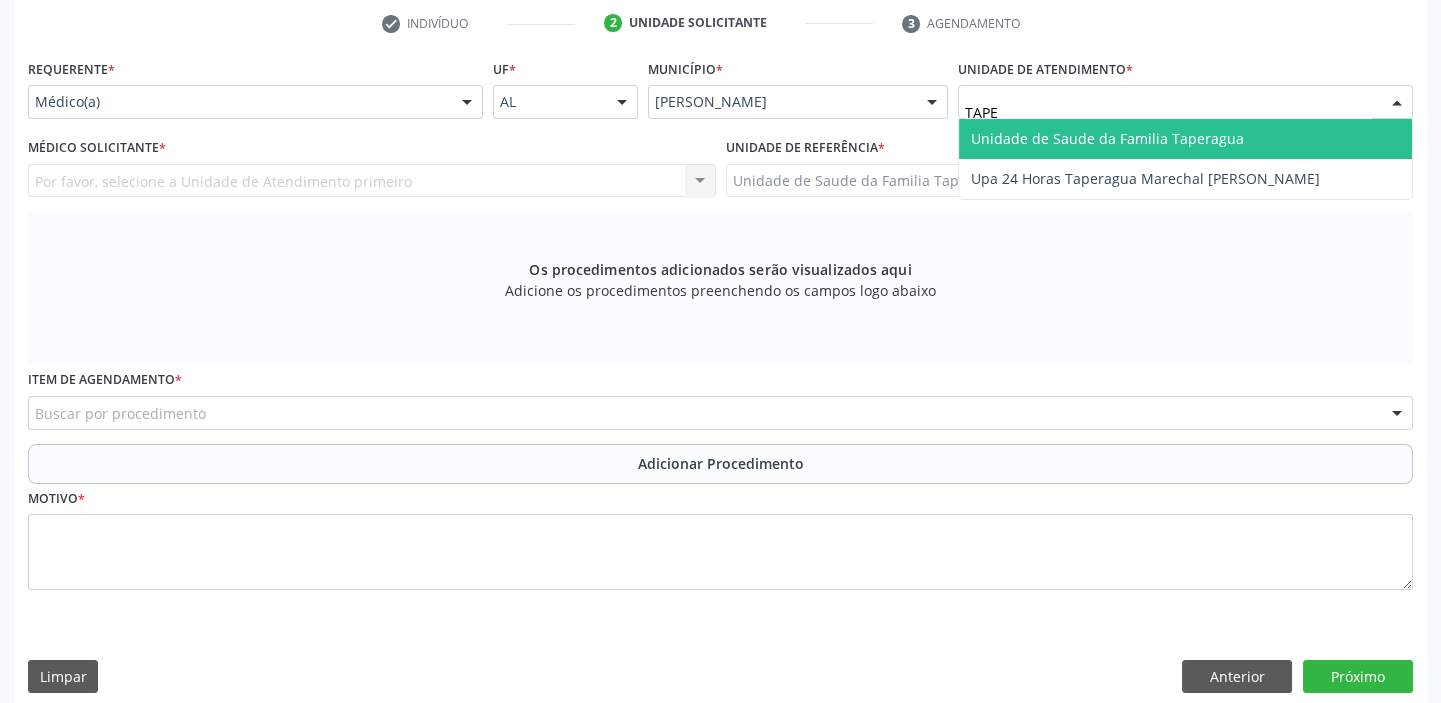 type on "TAPER" 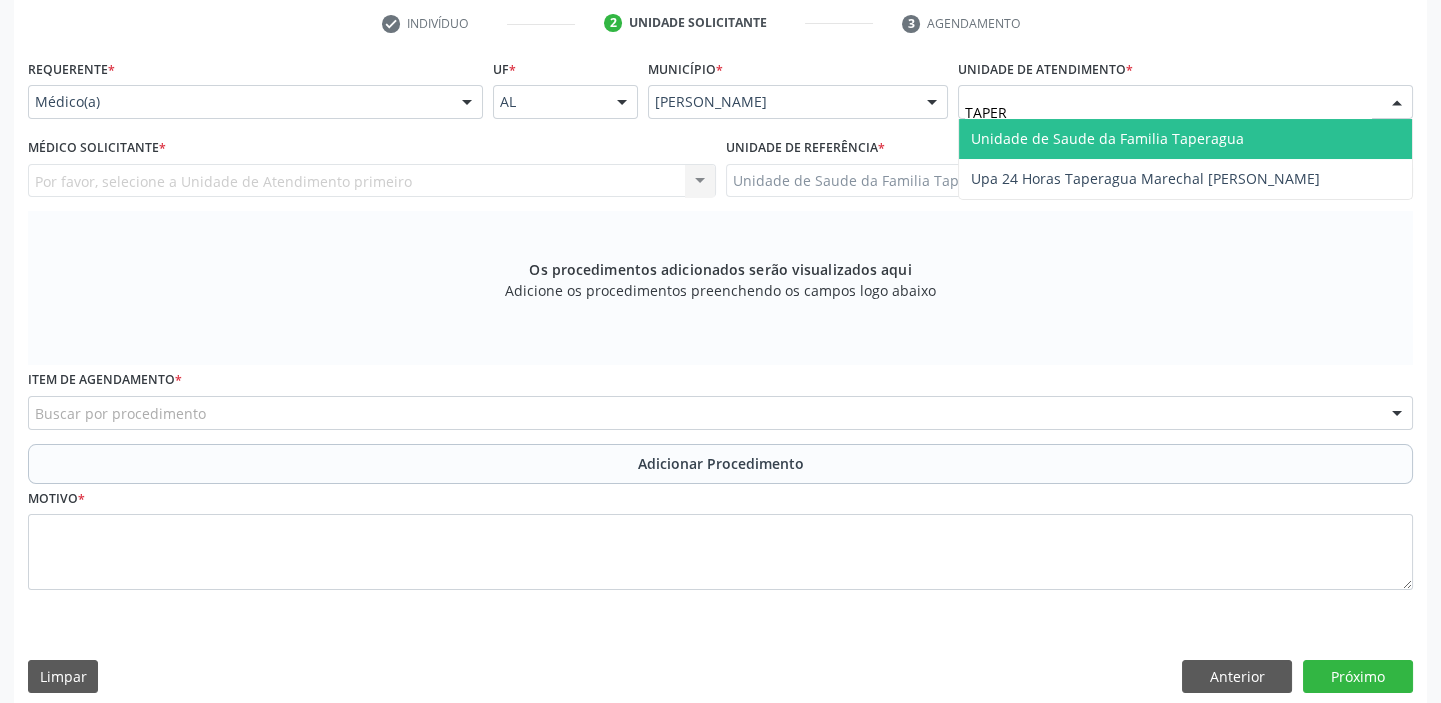 click on "Unidade de Saude da Familia Taperagua" at bounding box center [1107, 138] 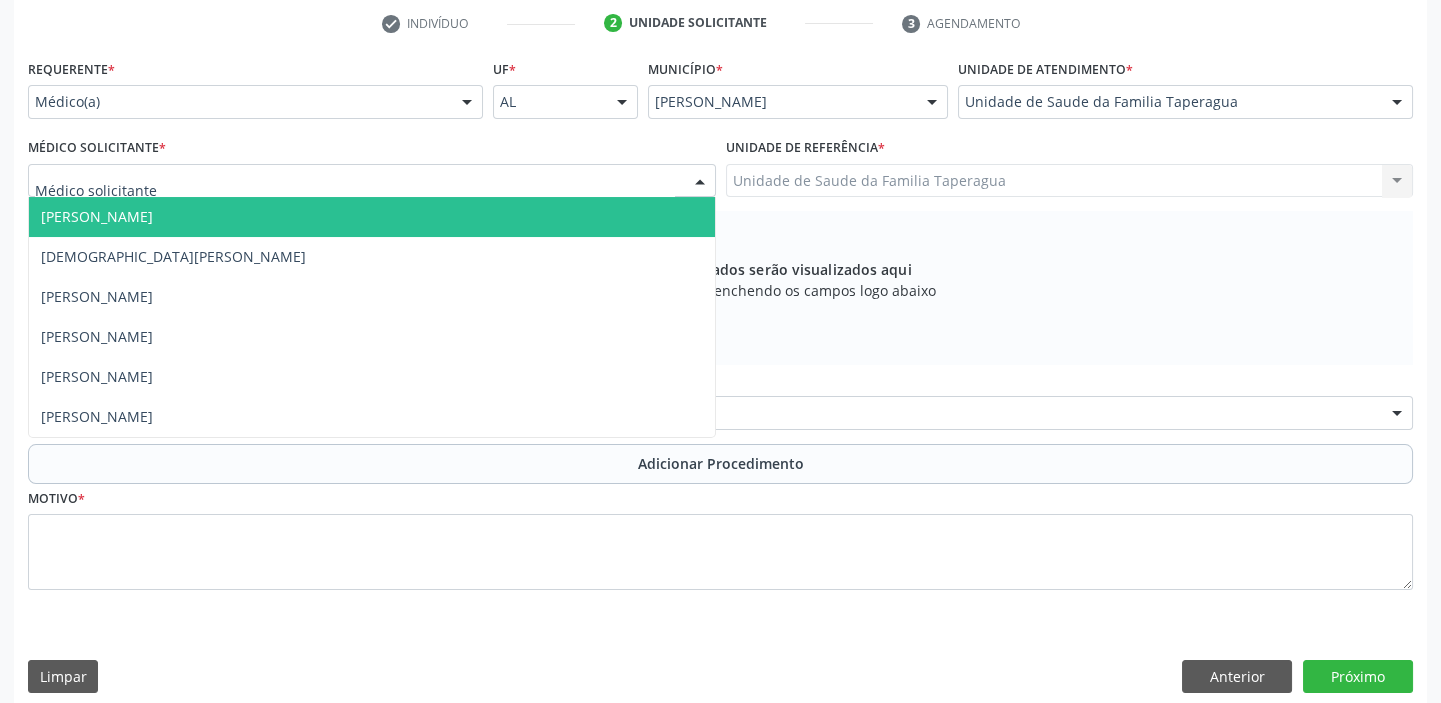 click at bounding box center [372, 181] 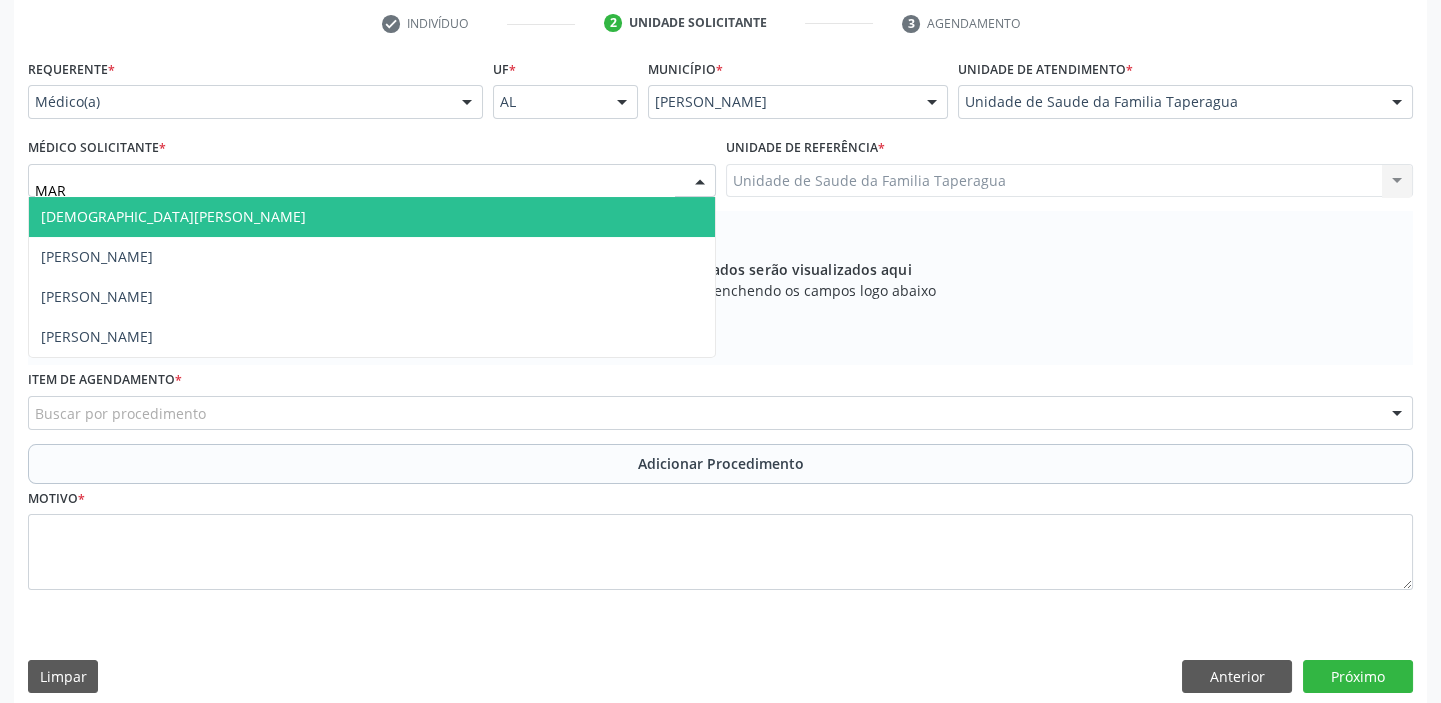 type on "MART" 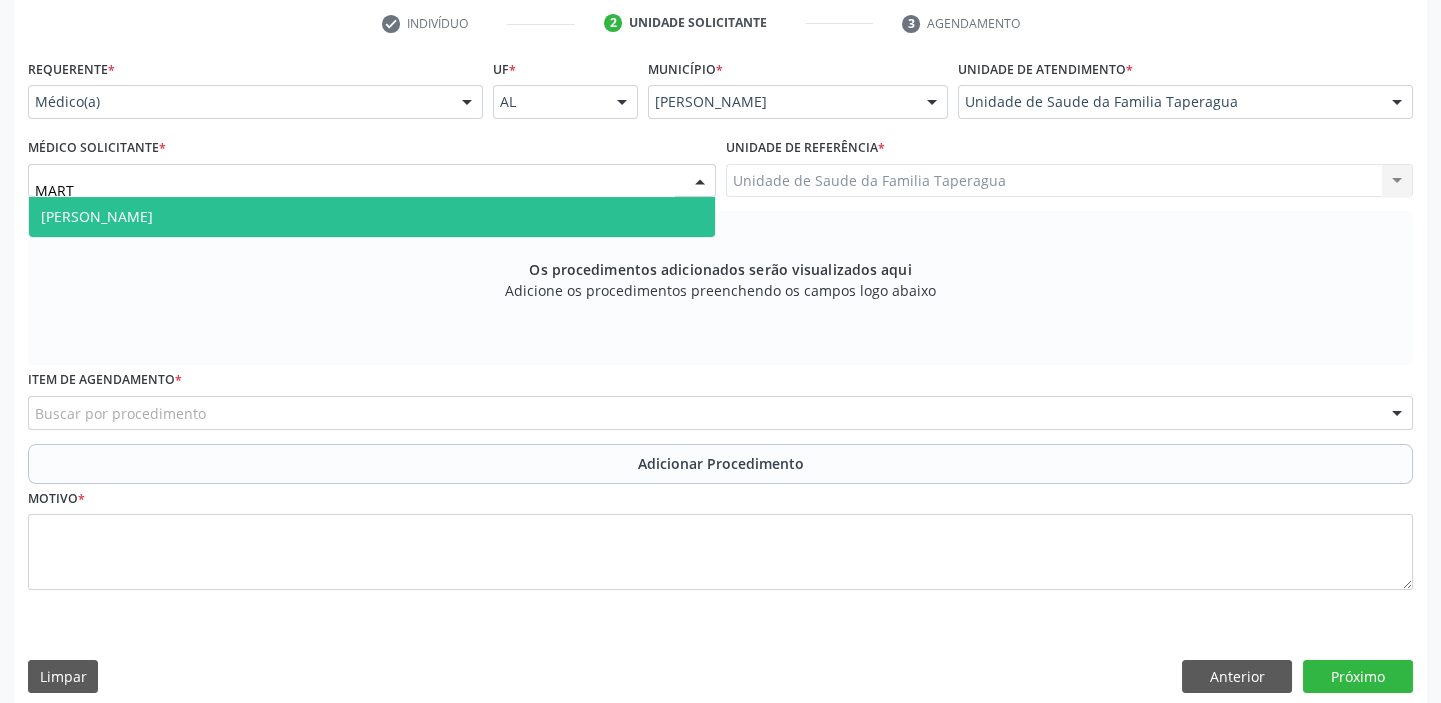 click on "[PERSON_NAME]" at bounding box center (372, 217) 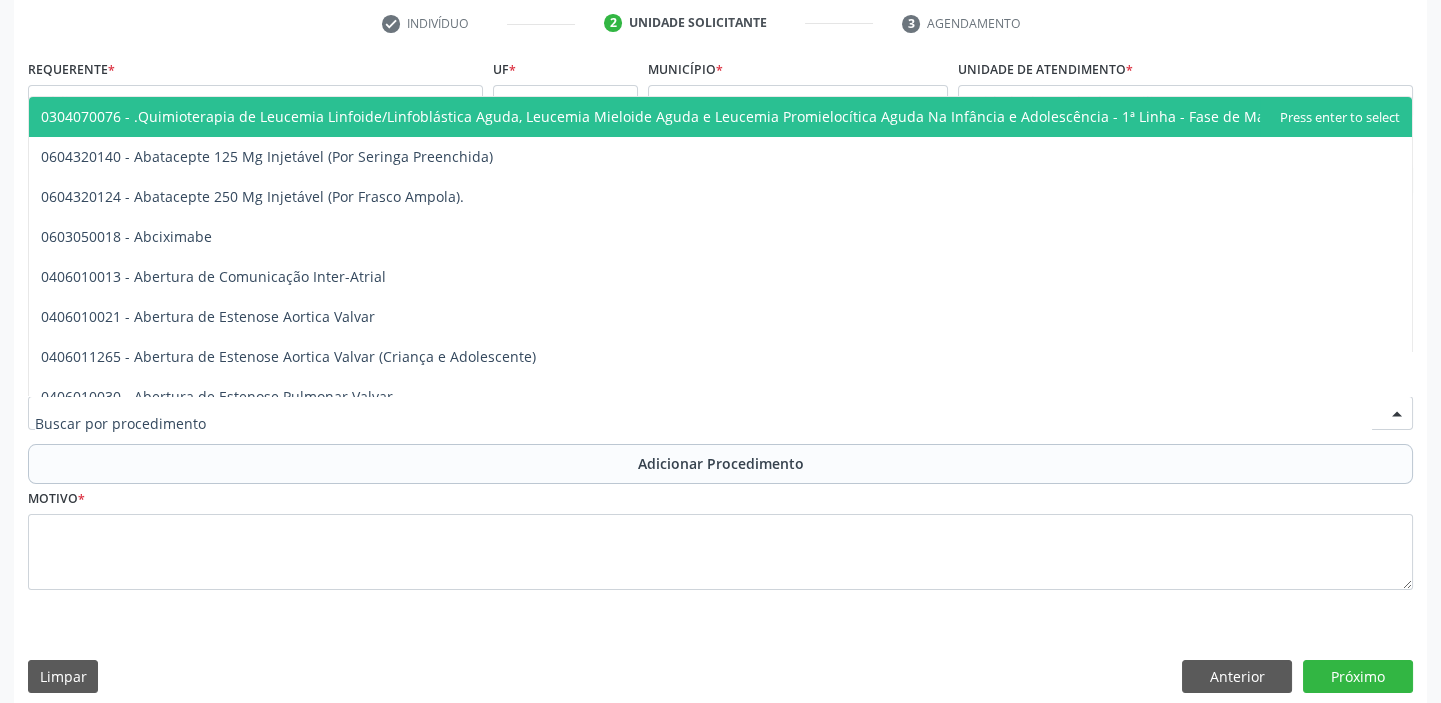 click at bounding box center (720, 413) 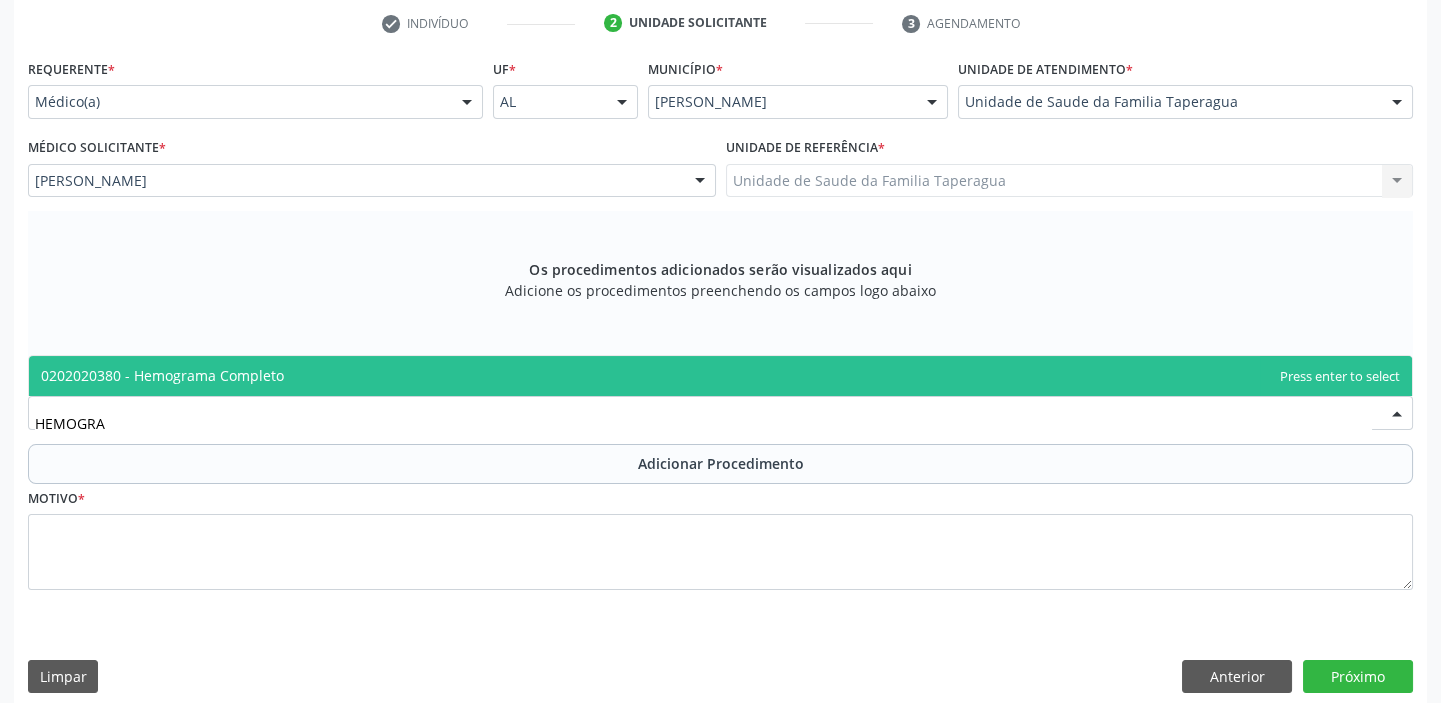 click on "0202020380 - Hemograma Completo" at bounding box center (720, 376) 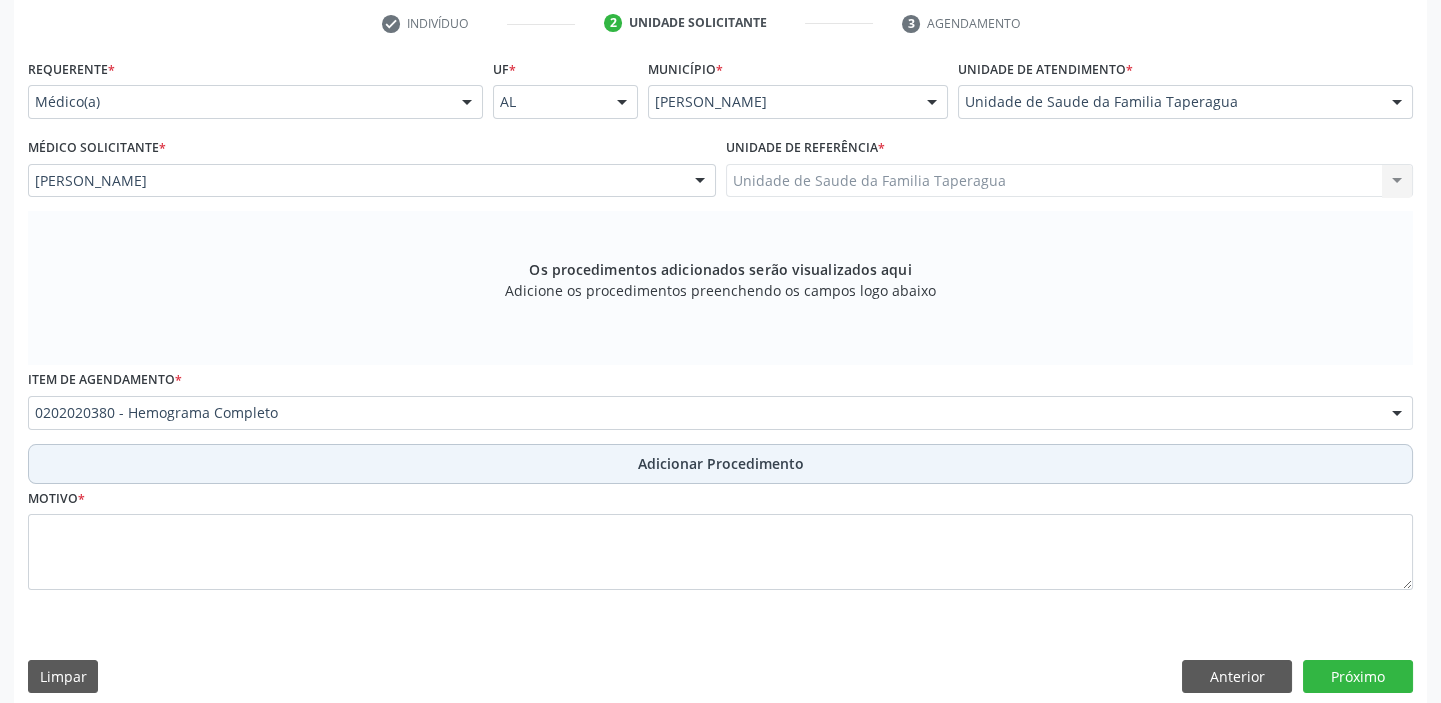 click on "Adicionar Procedimento" at bounding box center [720, 464] 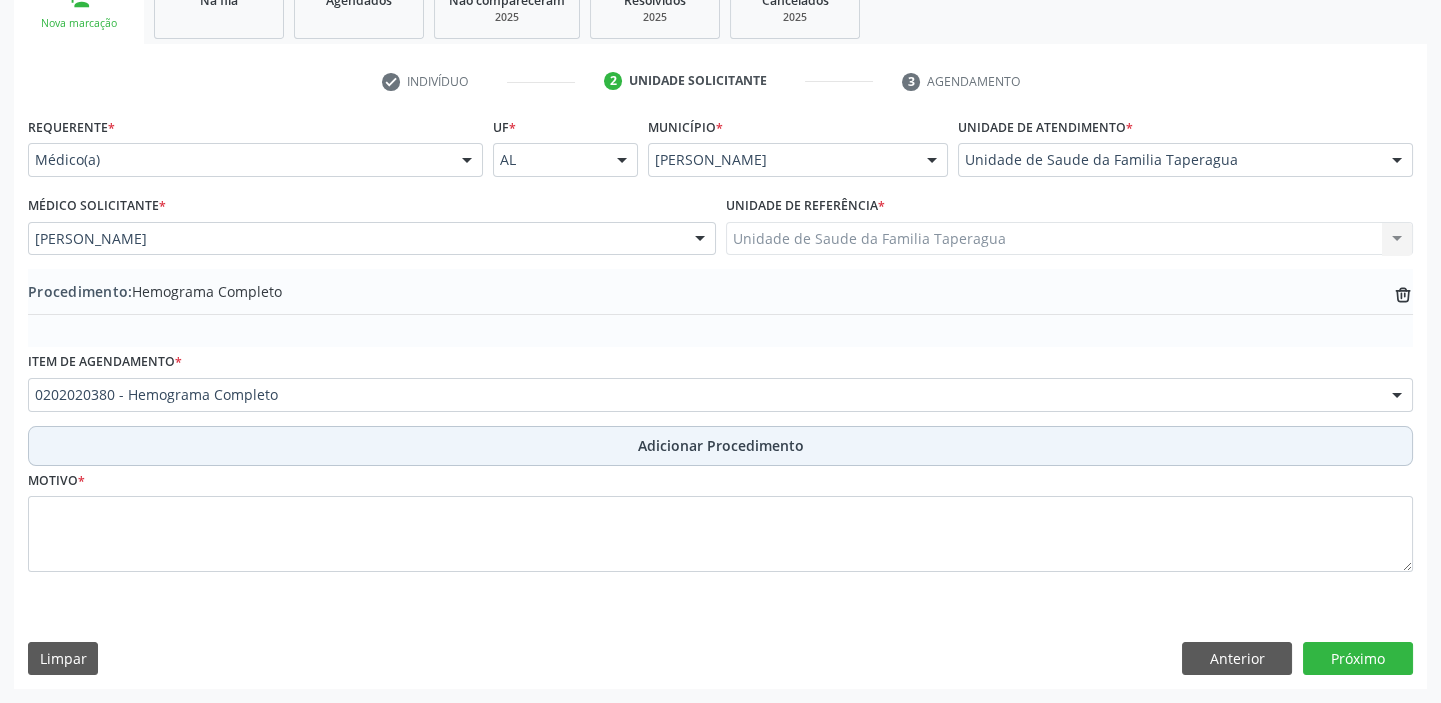 scroll, scrollTop: 349, scrollLeft: 0, axis: vertical 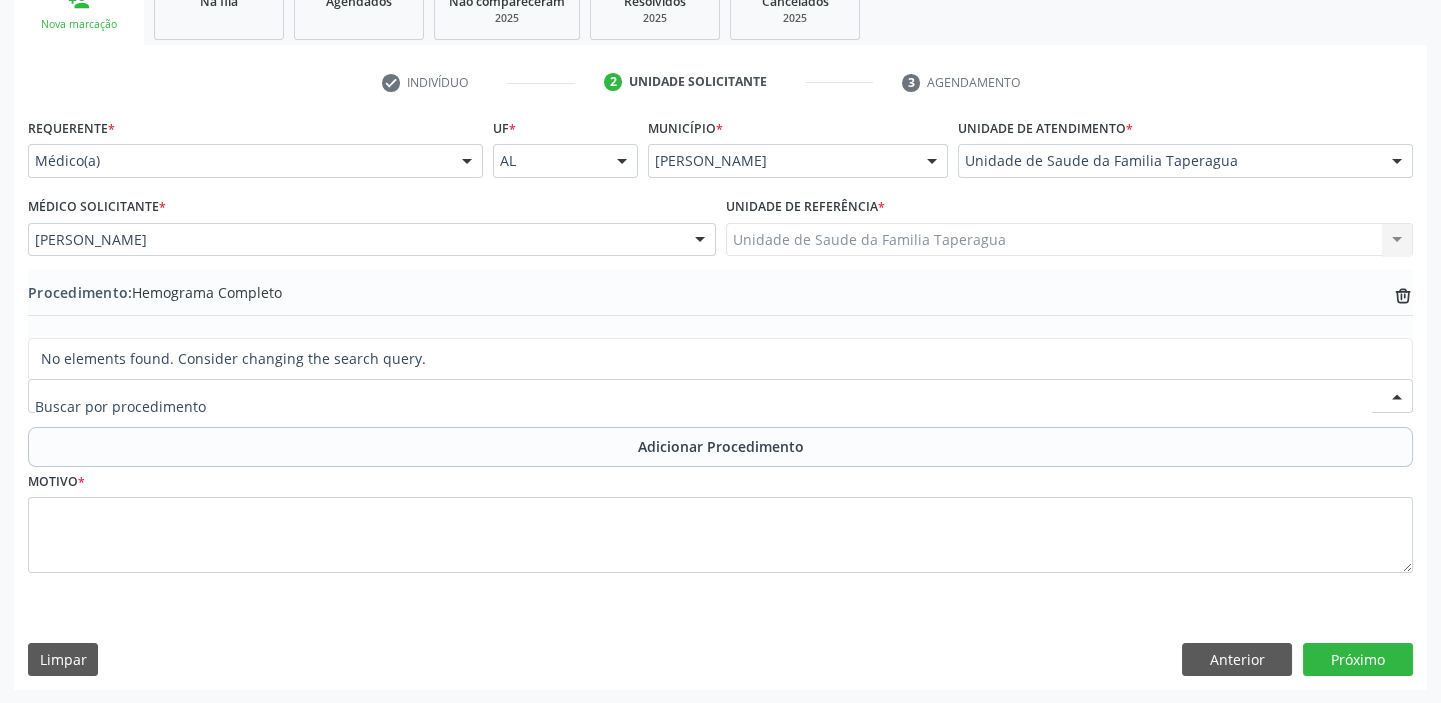 click on "Requerente
*
Médico(a)         Médico(a)   Enfermeiro(a)   Paciente
Nenhum resultado encontrado para: "   "
Não há nenhuma opção para ser exibida.
UF
*
AL         AL
Nenhum resultado encontrado para: "   "
Não há nenhuma opção para ser exibida.
Município
*
Marechal Deodoro         Marechal Deodoro
Nenhum resultado encontrado para: "   "
Não há nenhuma opção para ser exibida.
Unidade de atendimento
*
Unidade de Saude da Familia Taperagua         Aeronave Baron 58   Aeronave Cessna   Associacao Divina Misericordia   Caps Maria Celia de Araujo Sarmento   Central Municipal de Rede de Frio de Marechal Deodoro   Central de Abastecimento Farmaceutico Caf   Centro Municipal de Especialidade Odontologica   Centro de Parto Normal Imaculada Conceicao   Centro de Saude Professor Estacio de Lima" at bounding box center [720, 357] 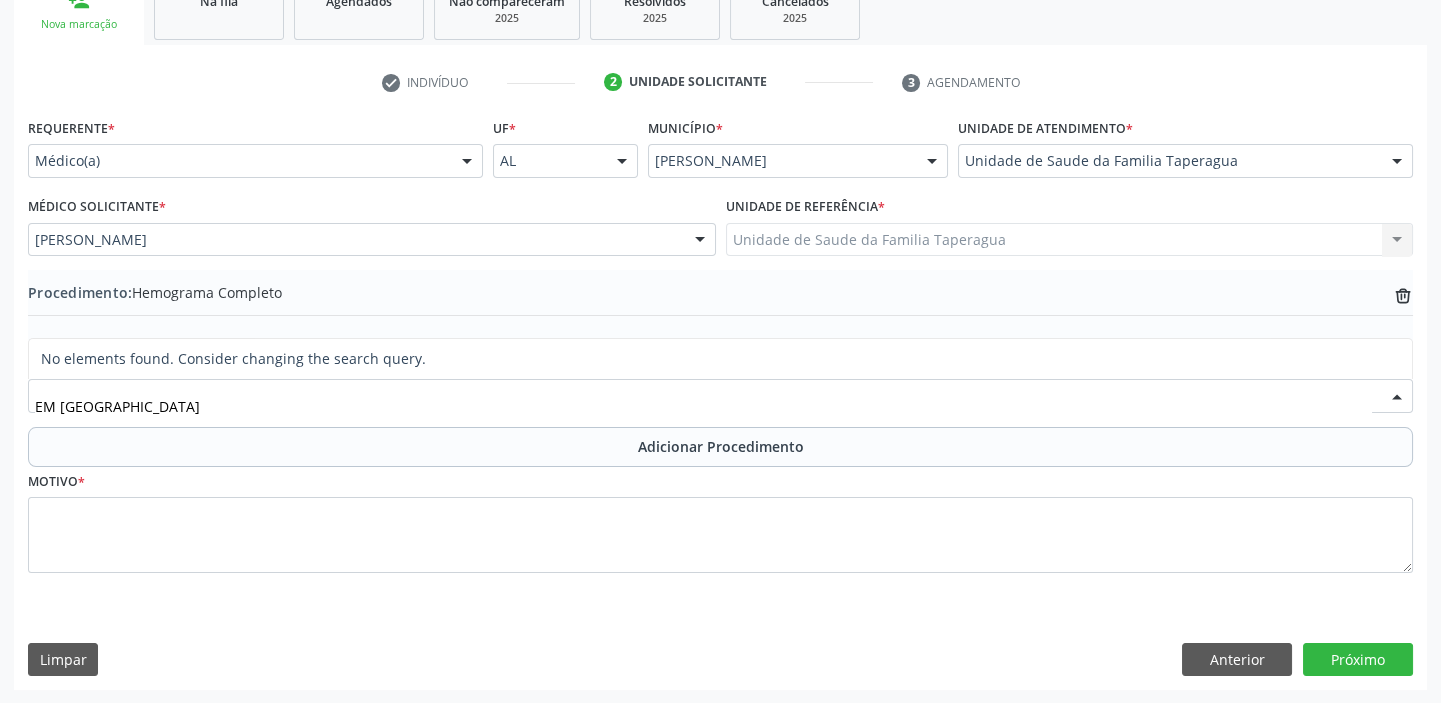 type on "EM JEJUM" 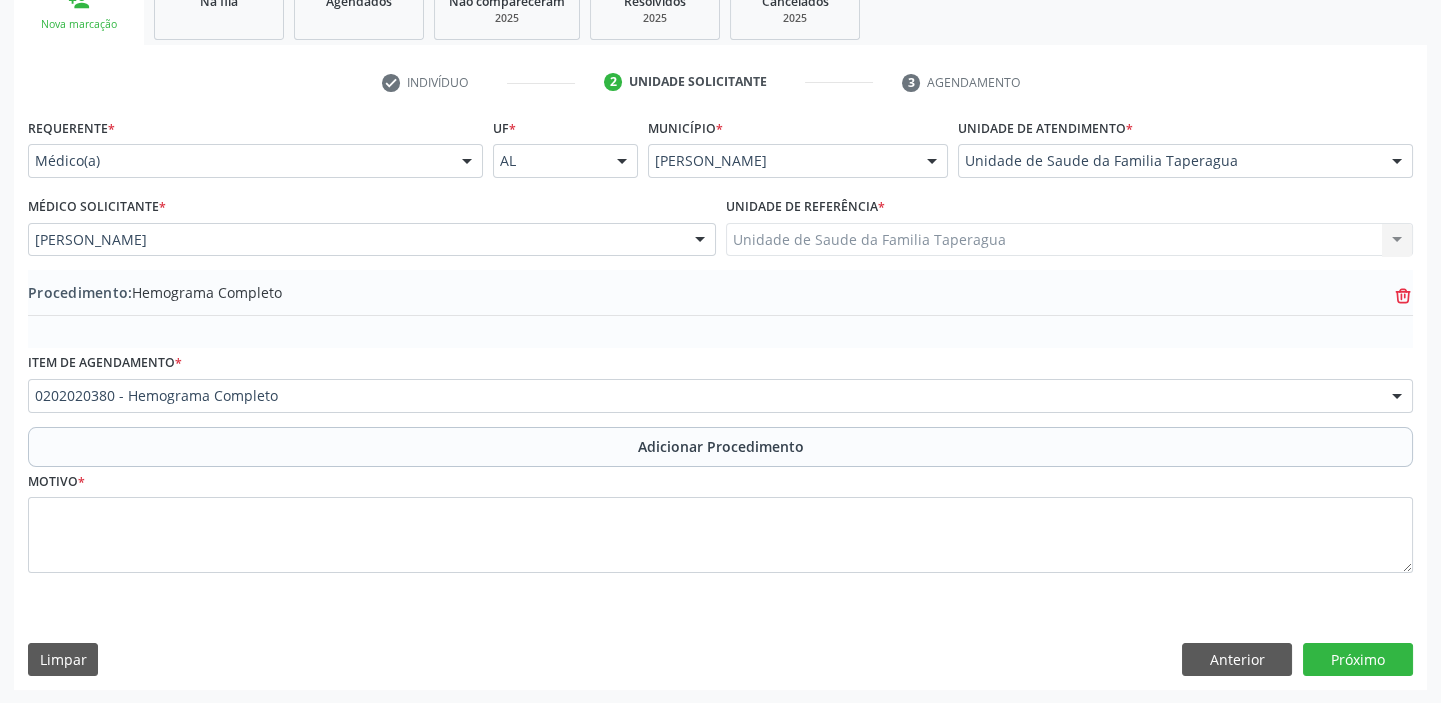 click on "trash-outline icon" 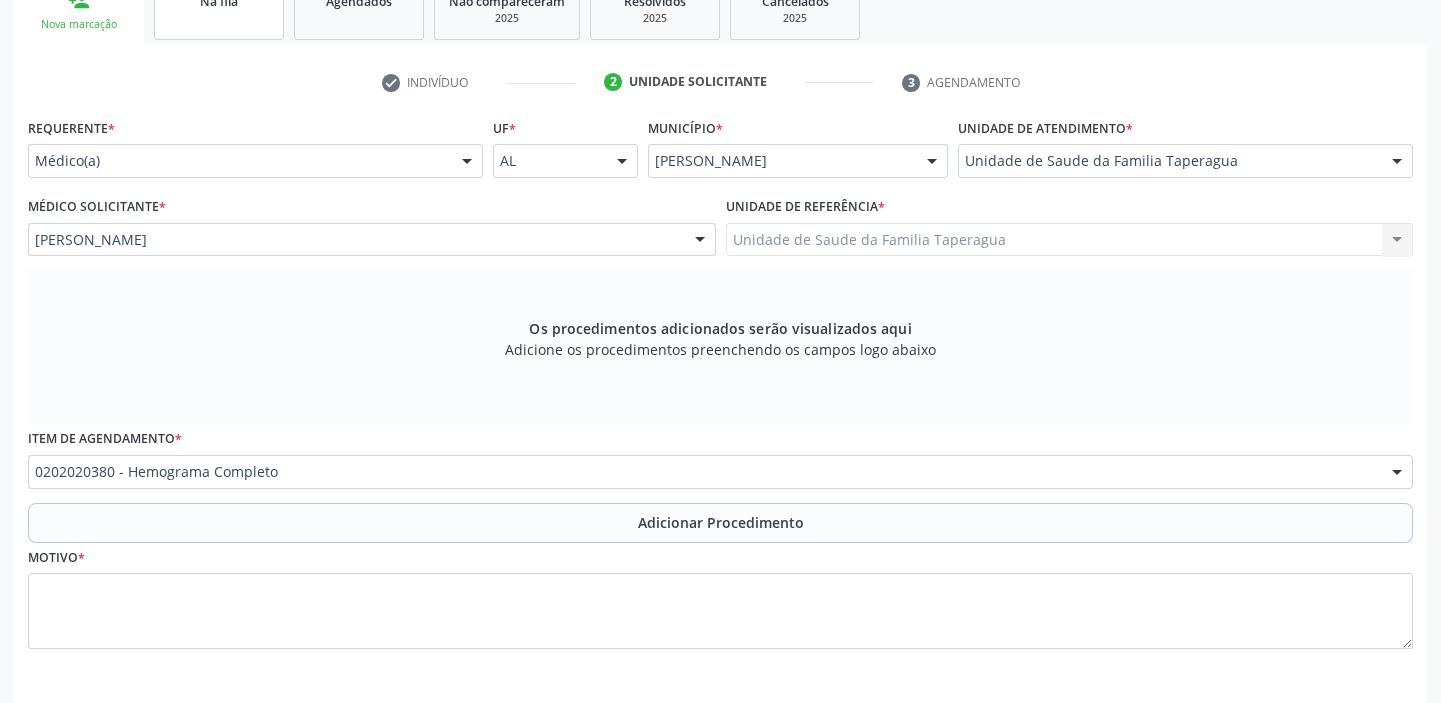 click on "Na fila" at bounding box center [219, 1] 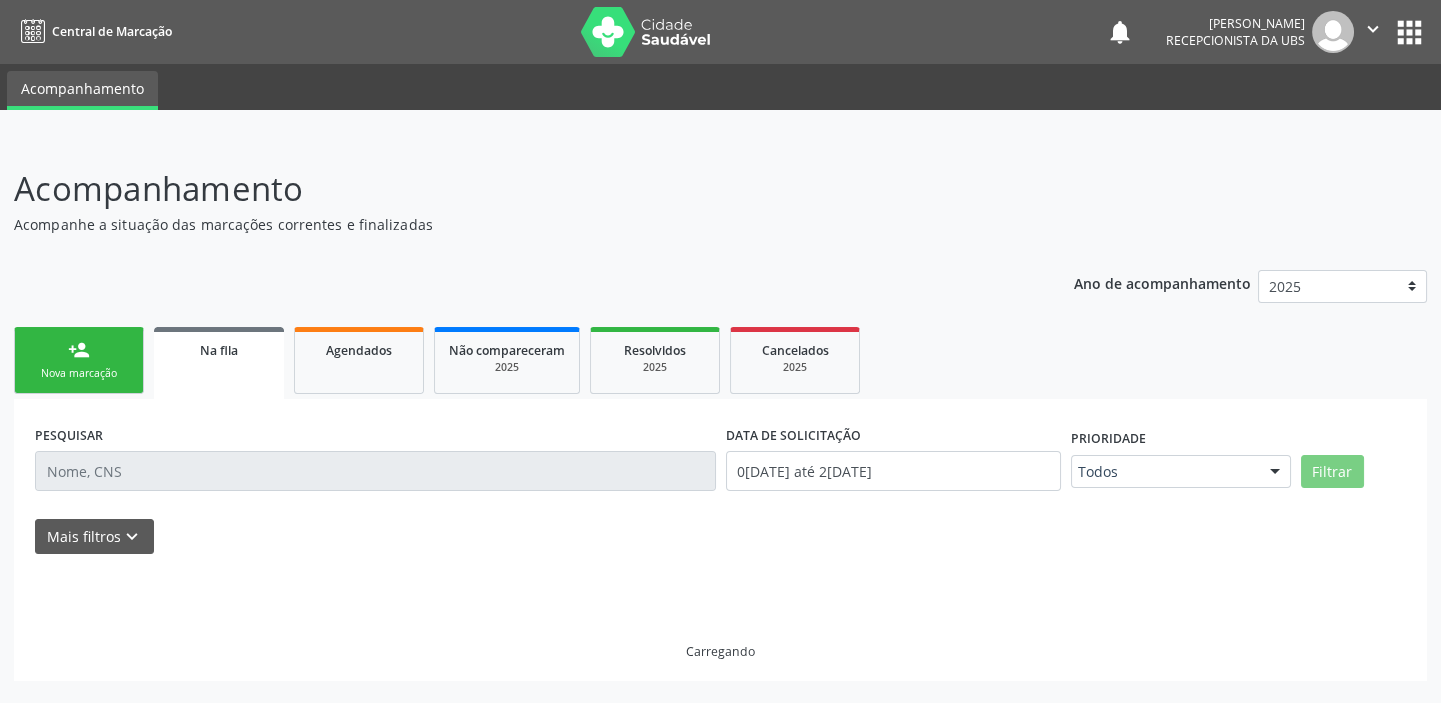 scroll, scrollTop: 0, scrollLeft: 0, axis: both 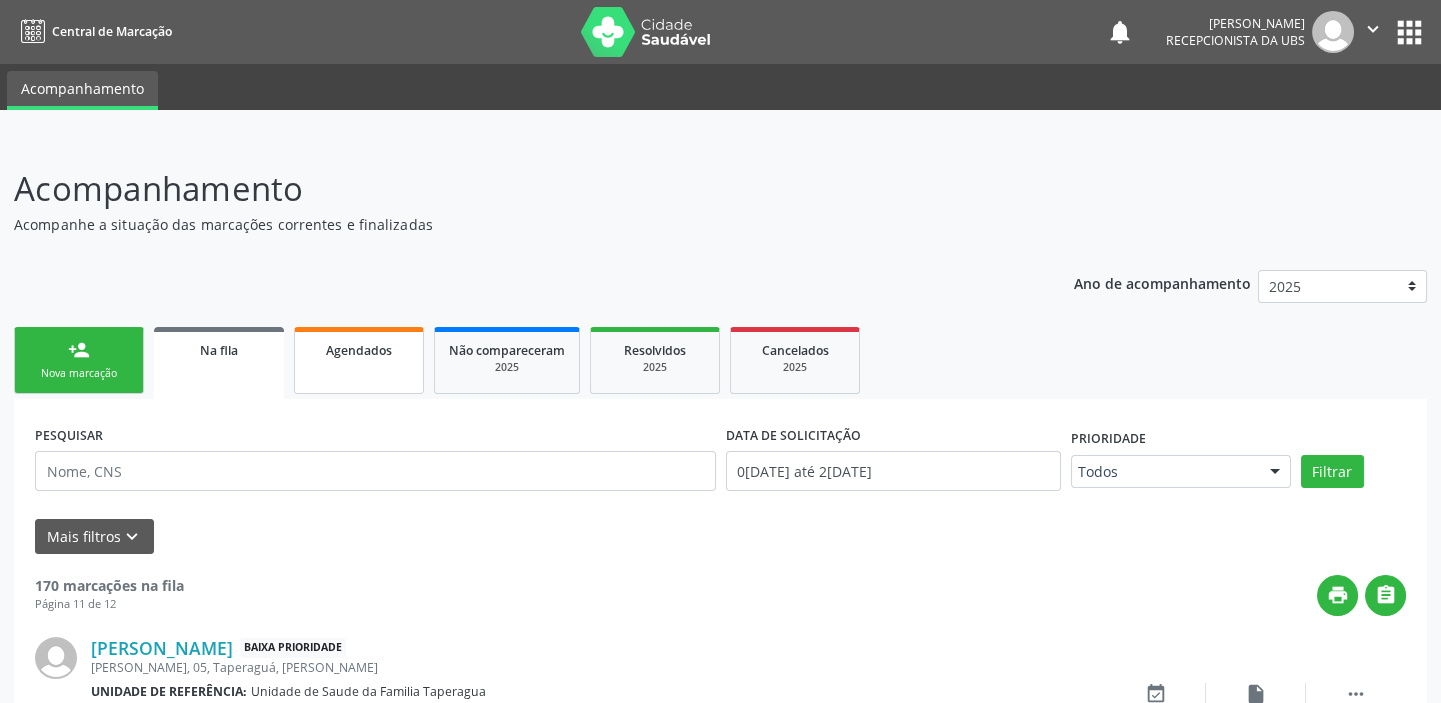 click on "Agendados" at bounding box center [359, 360] 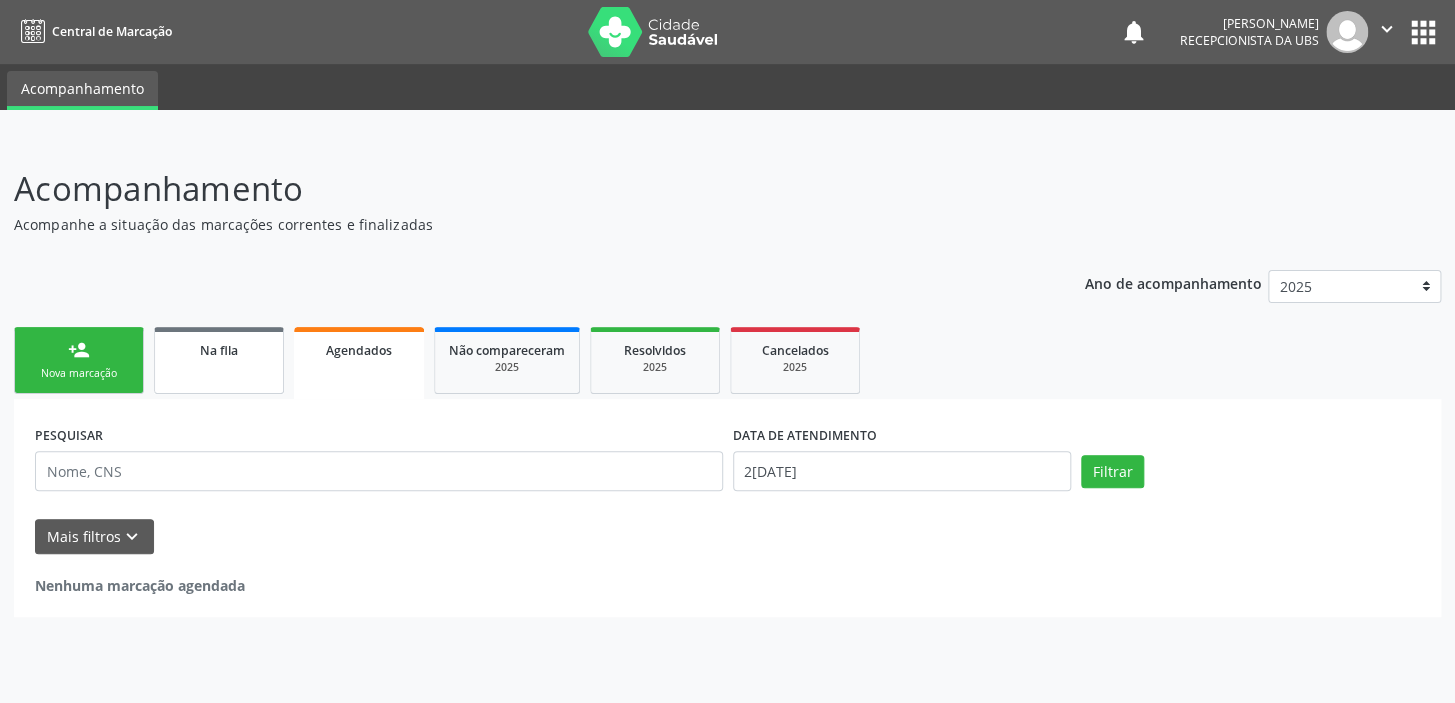 click on "Na fila" at bounding box center [219, 360] 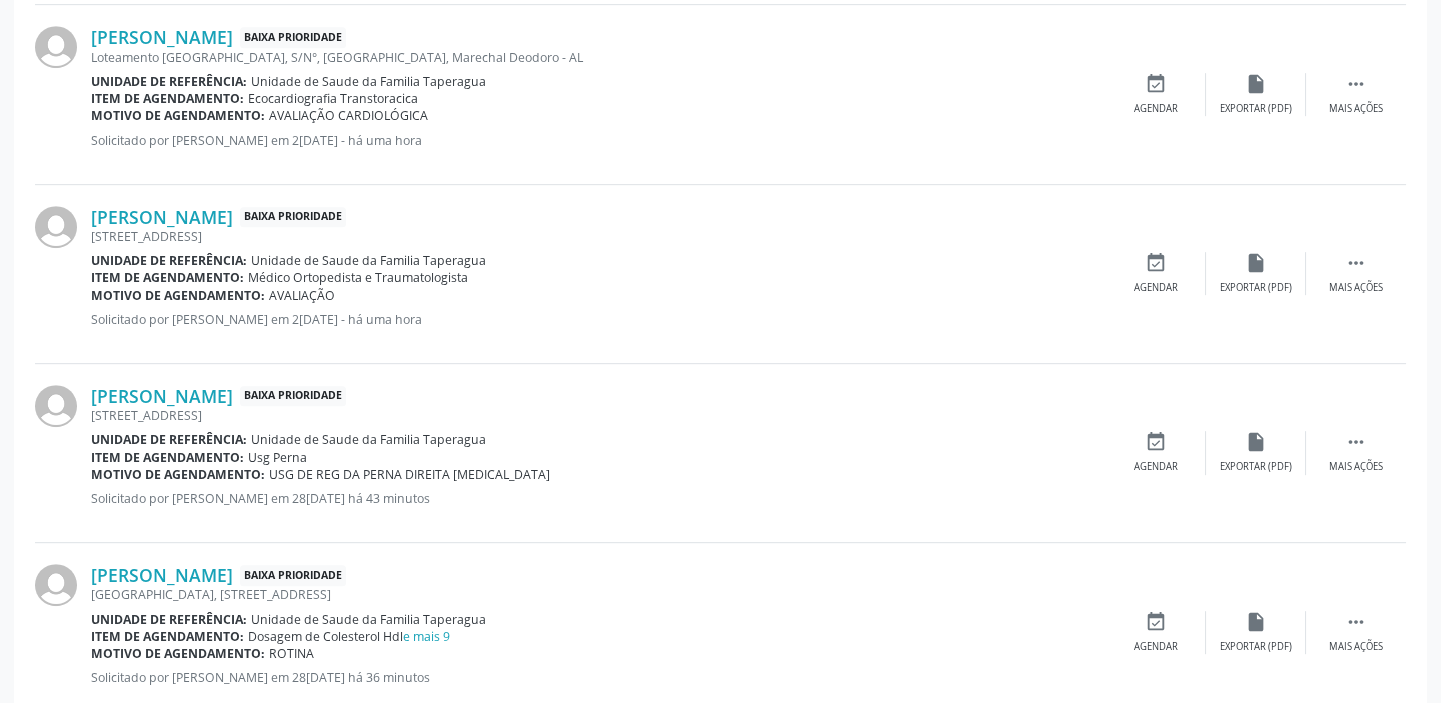 scroll, scrollTop: 2688, scrollLeft: 0, axis: vertical 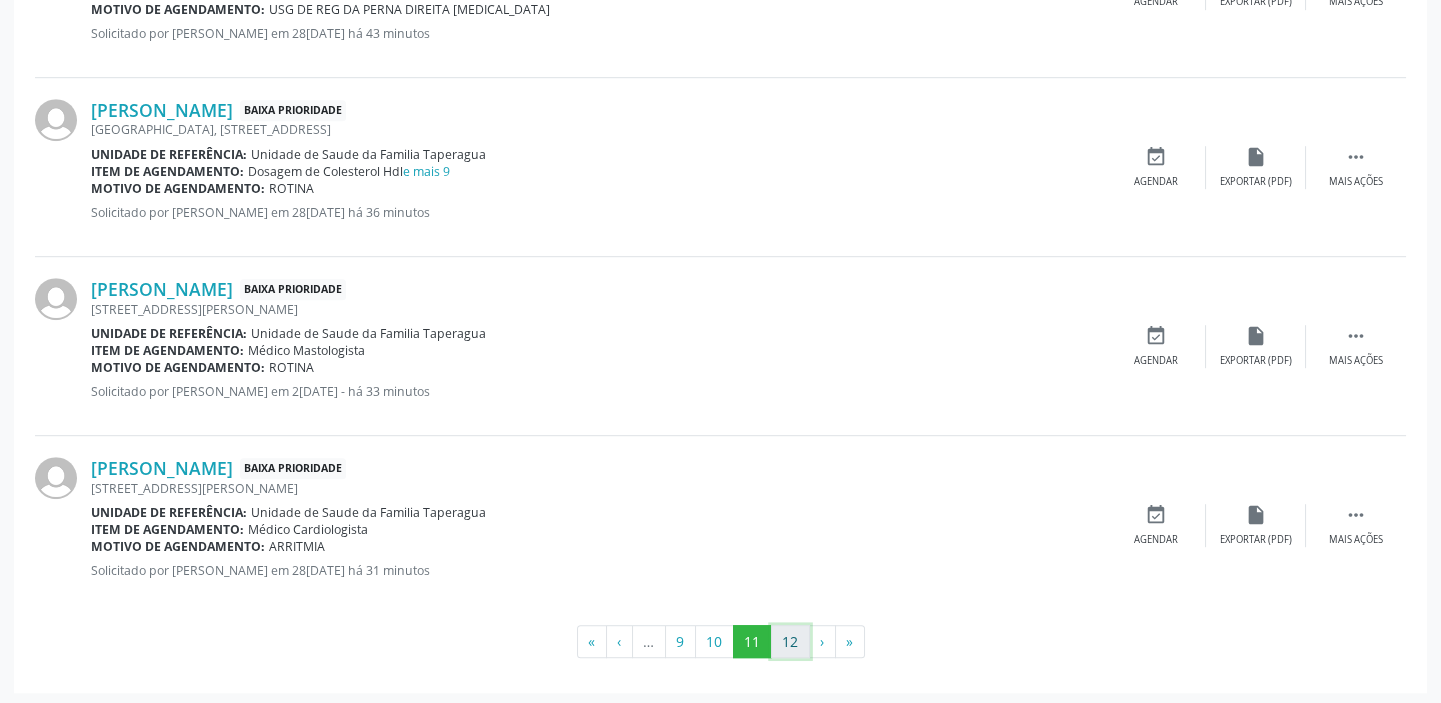 click on "12" at bounding box center [790, 642] 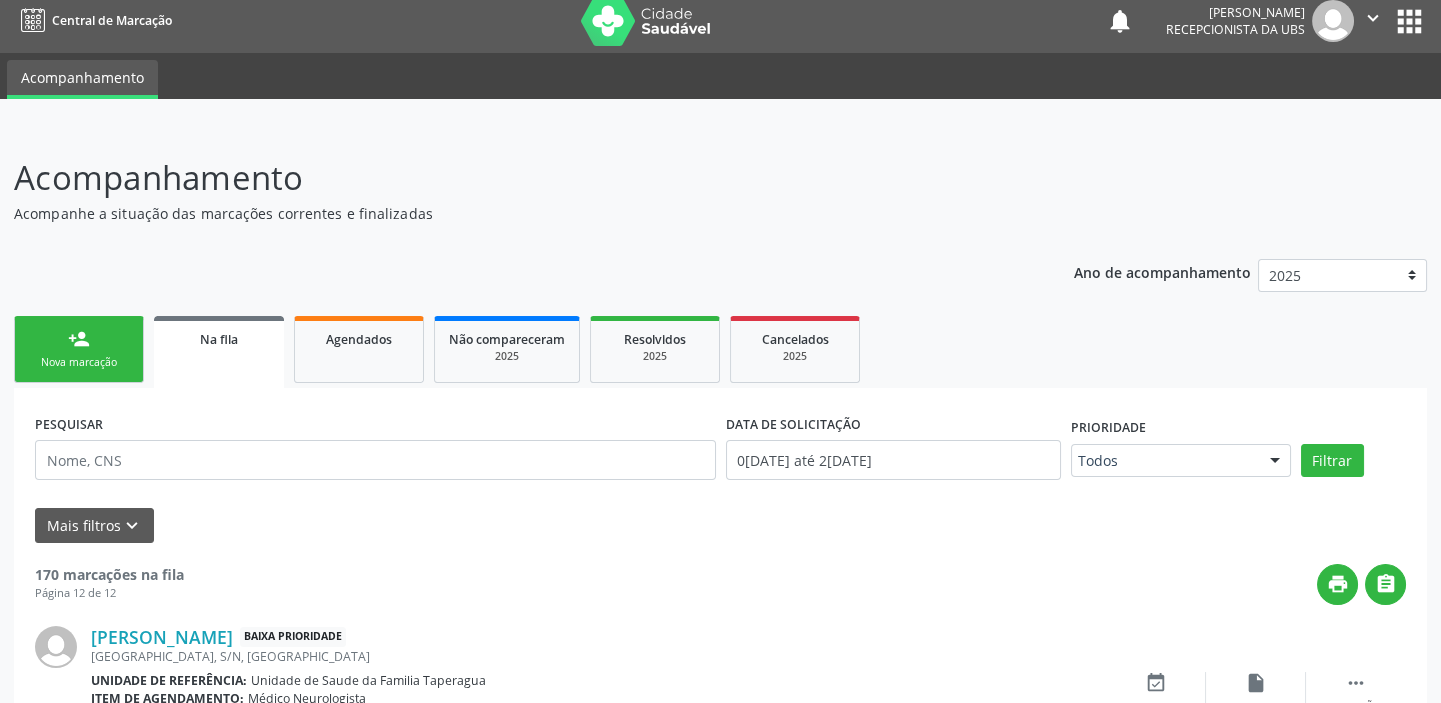 scroll, scrollTop: 898, scrollLeft: 0, axis: vertical 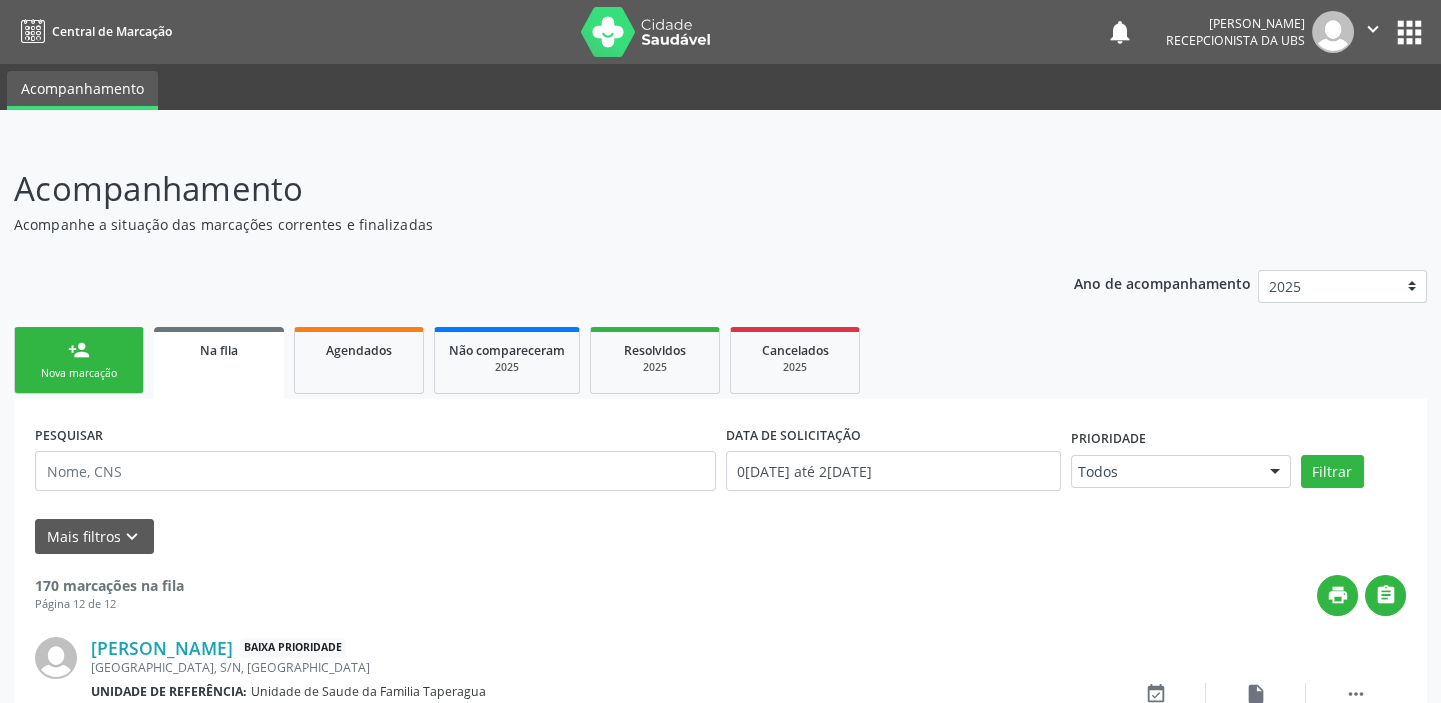 click on "person_add
Nova marcação" at bounding box center (79, 360) 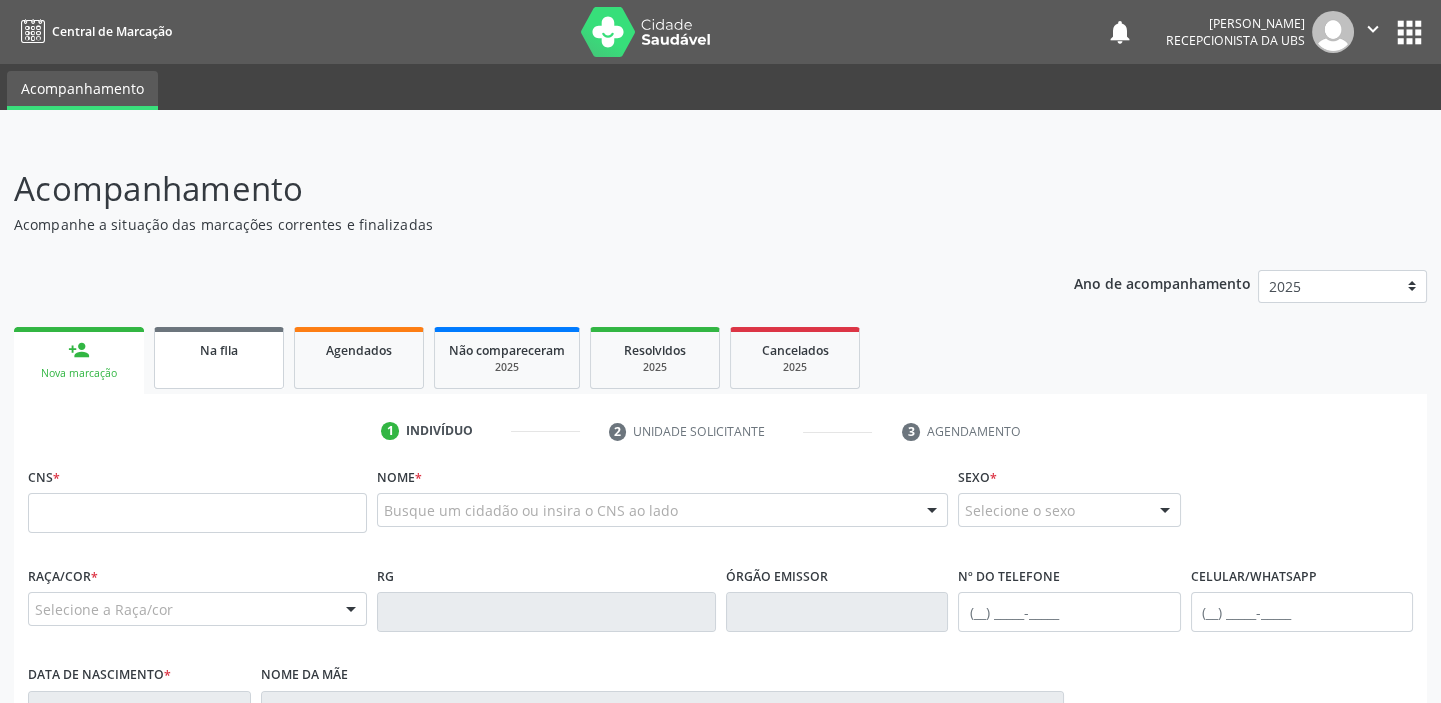 click on "Na fila" at bounding box center [219, 358] 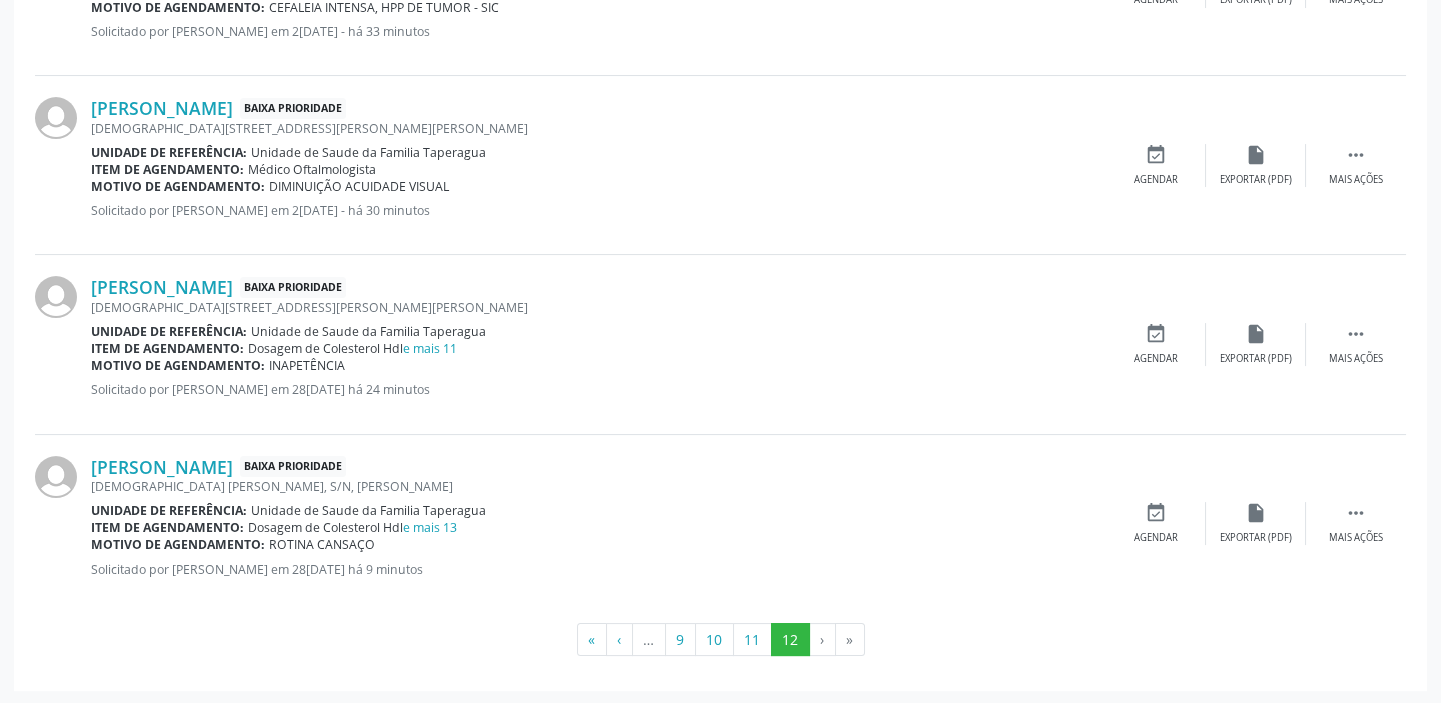 scroll, scrollTop: 0, scrollLeft: 0, axis: both 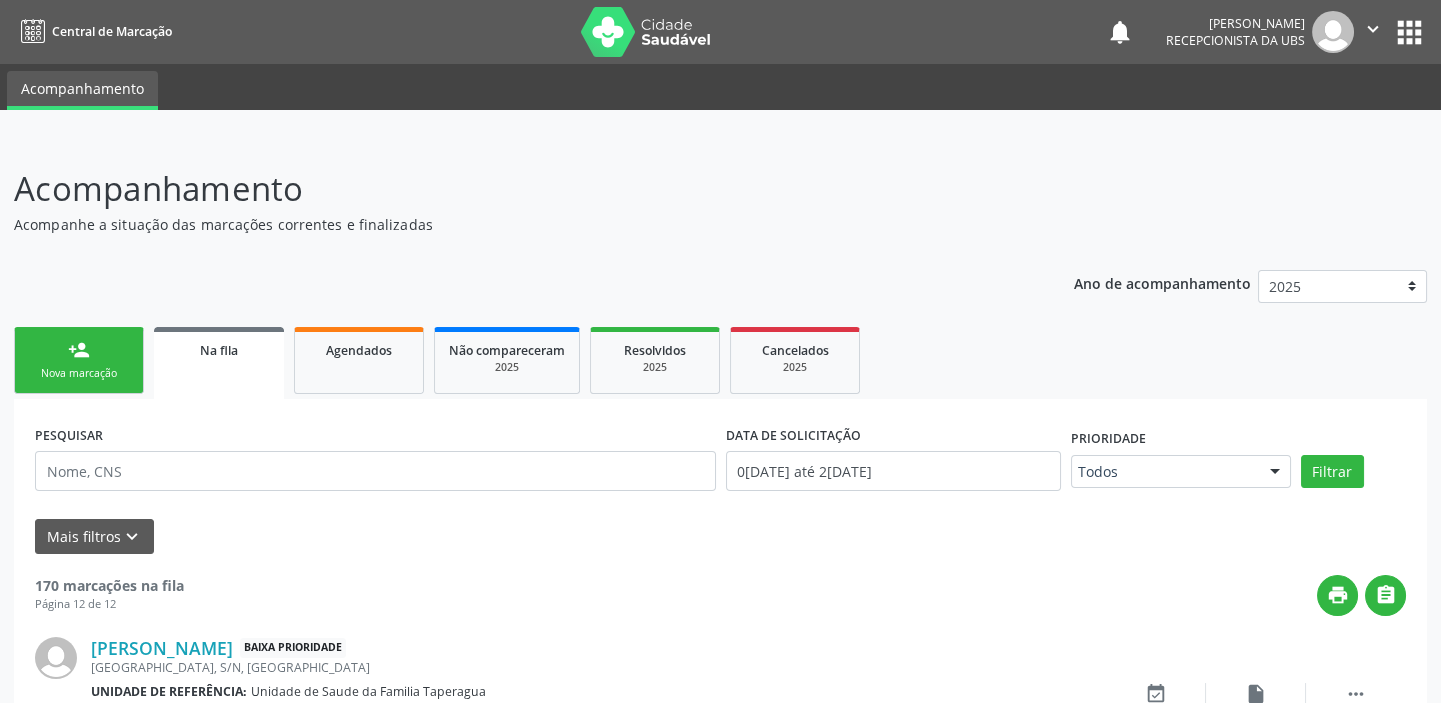 click on "person_add
Nova marcação" at bounding box center [79, 360] 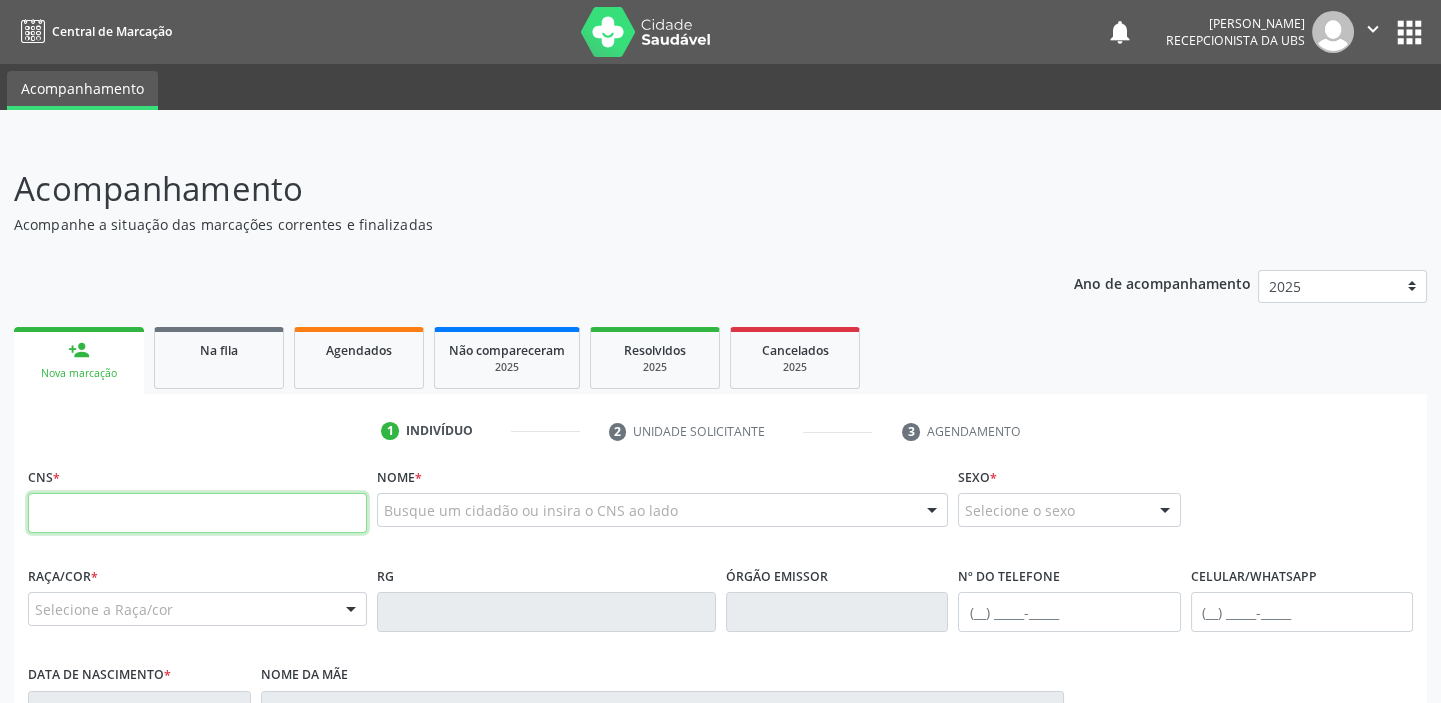 click at bounding box center [197, 513] 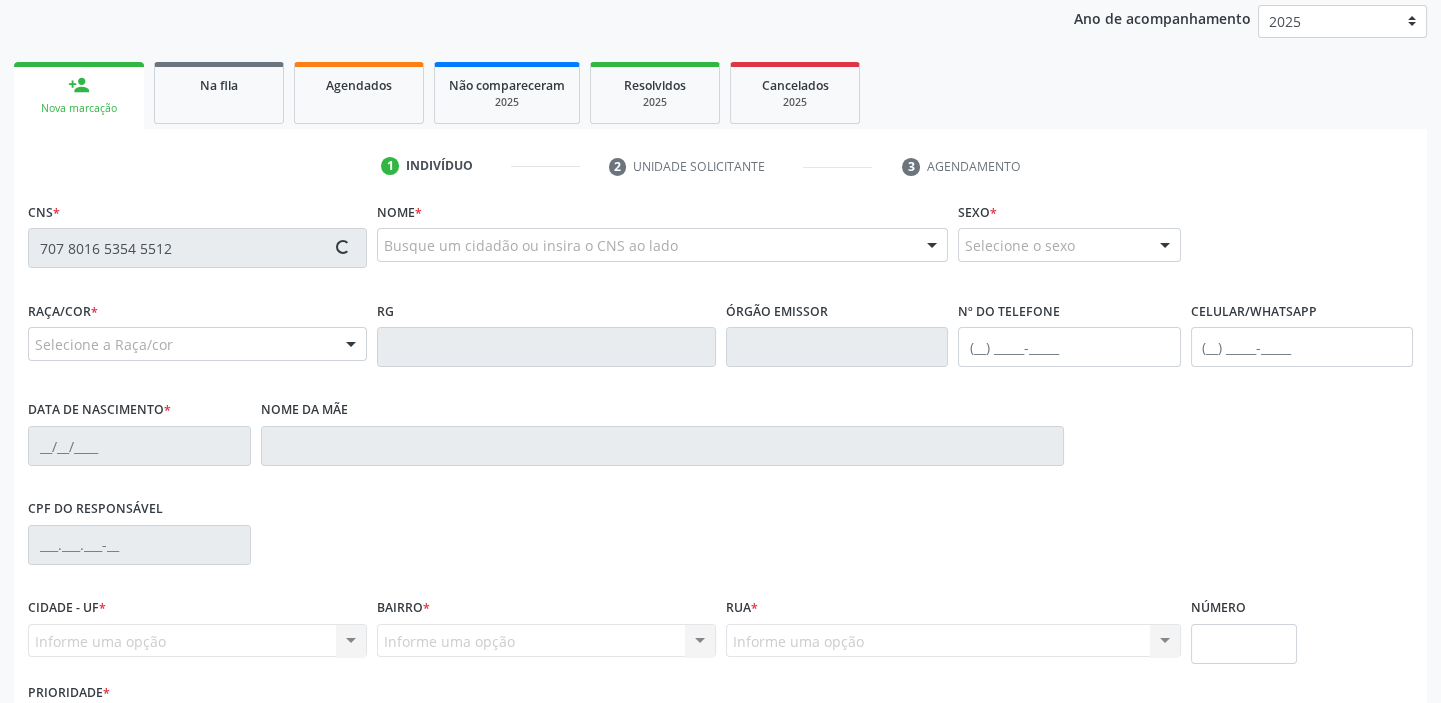 type on "707 8016 5354 5512" 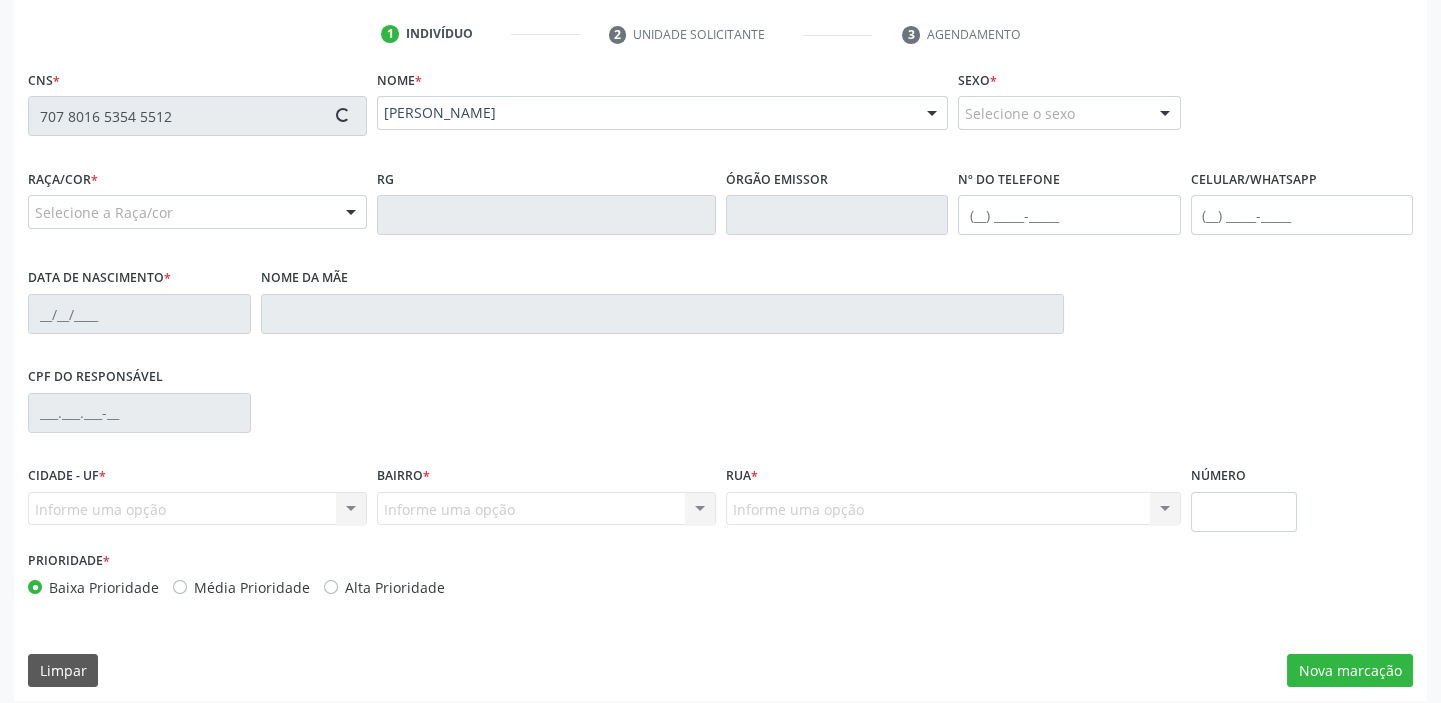 scroll, scrollTop: 408, scrollLeft: 0, axis: vertical 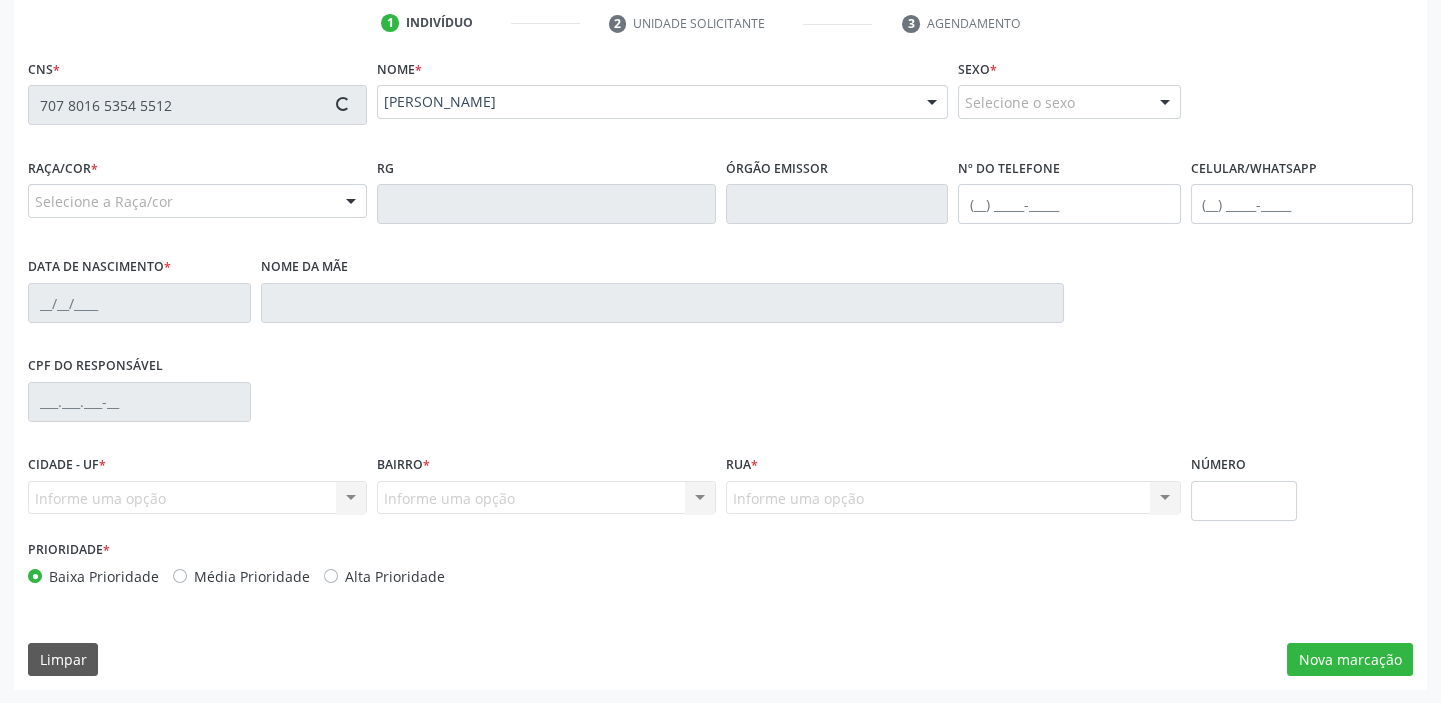 type on "[PHONE_NUMBER]" 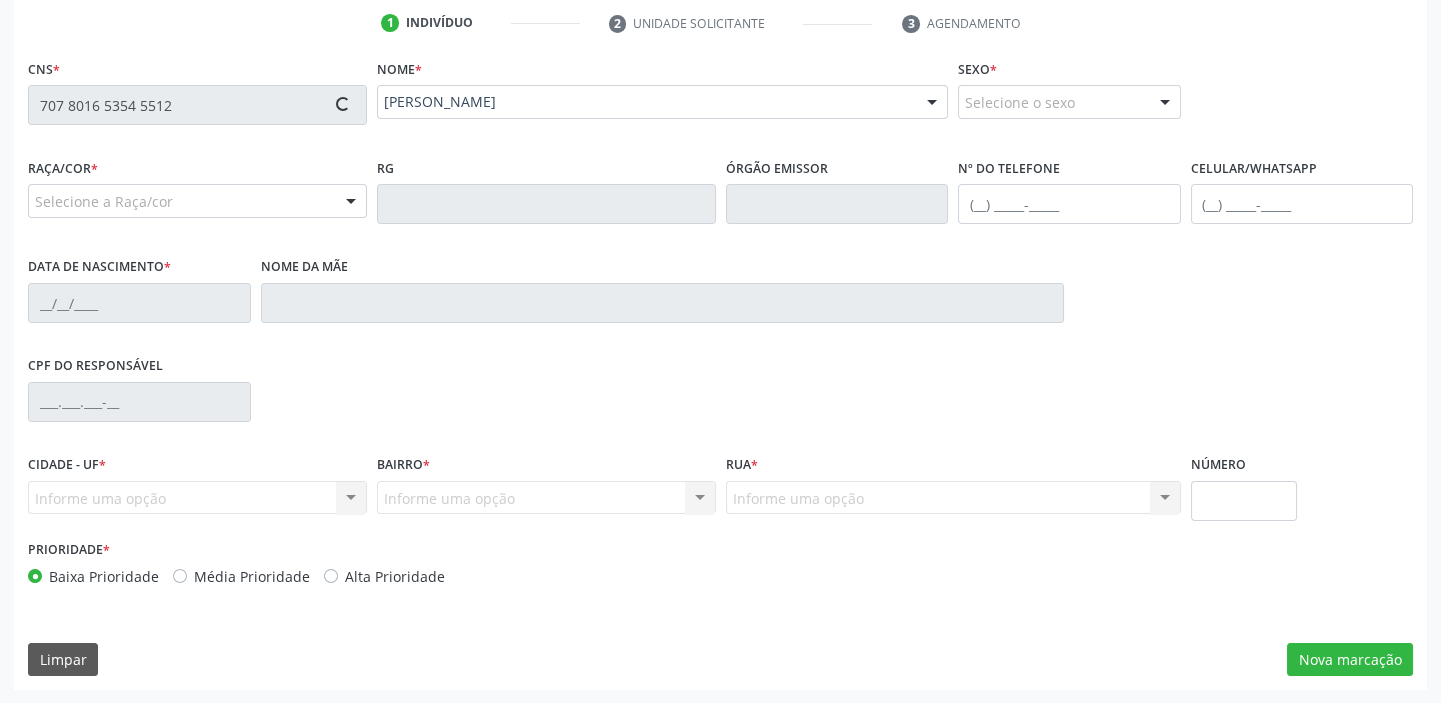 type on "1[DATE]" 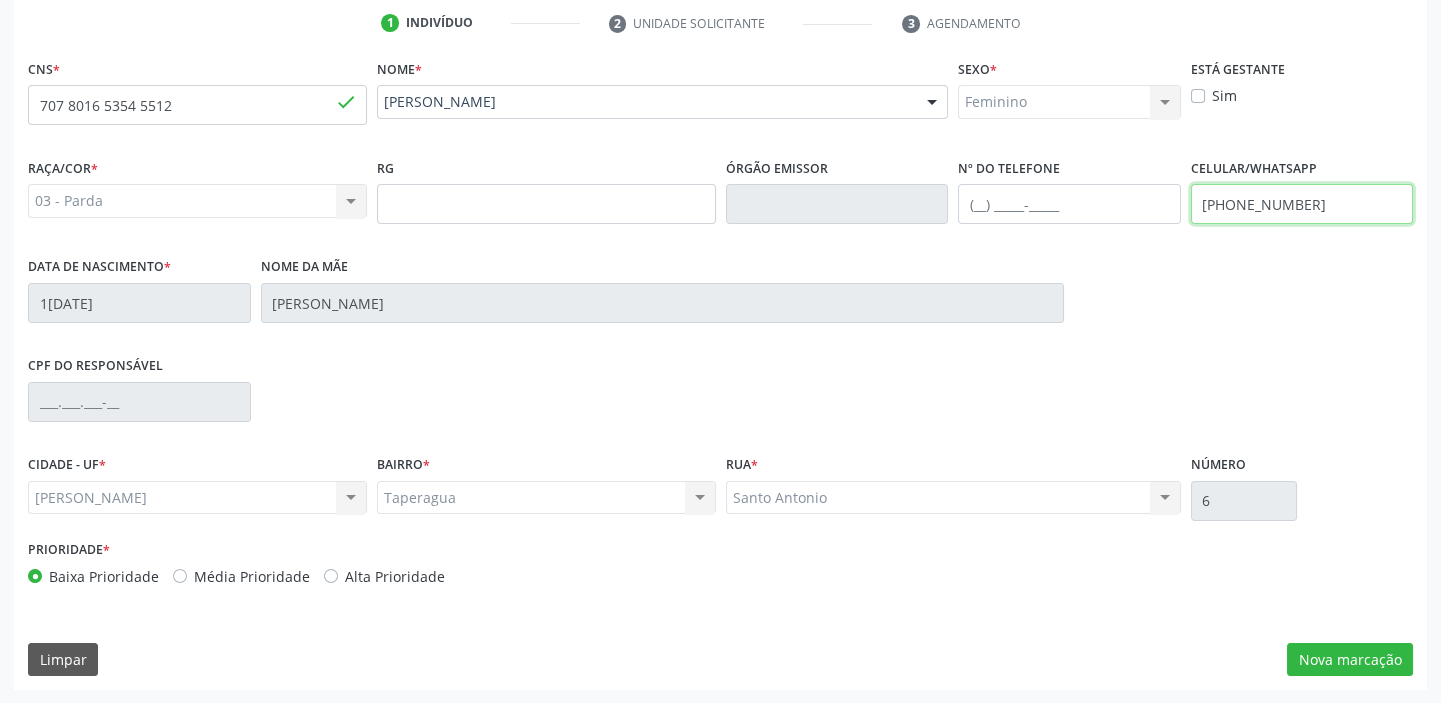 drag, startPoint x: 1306, startPoint y: 207, endPoint x: 1230, endPoint y: 207, distance: 76 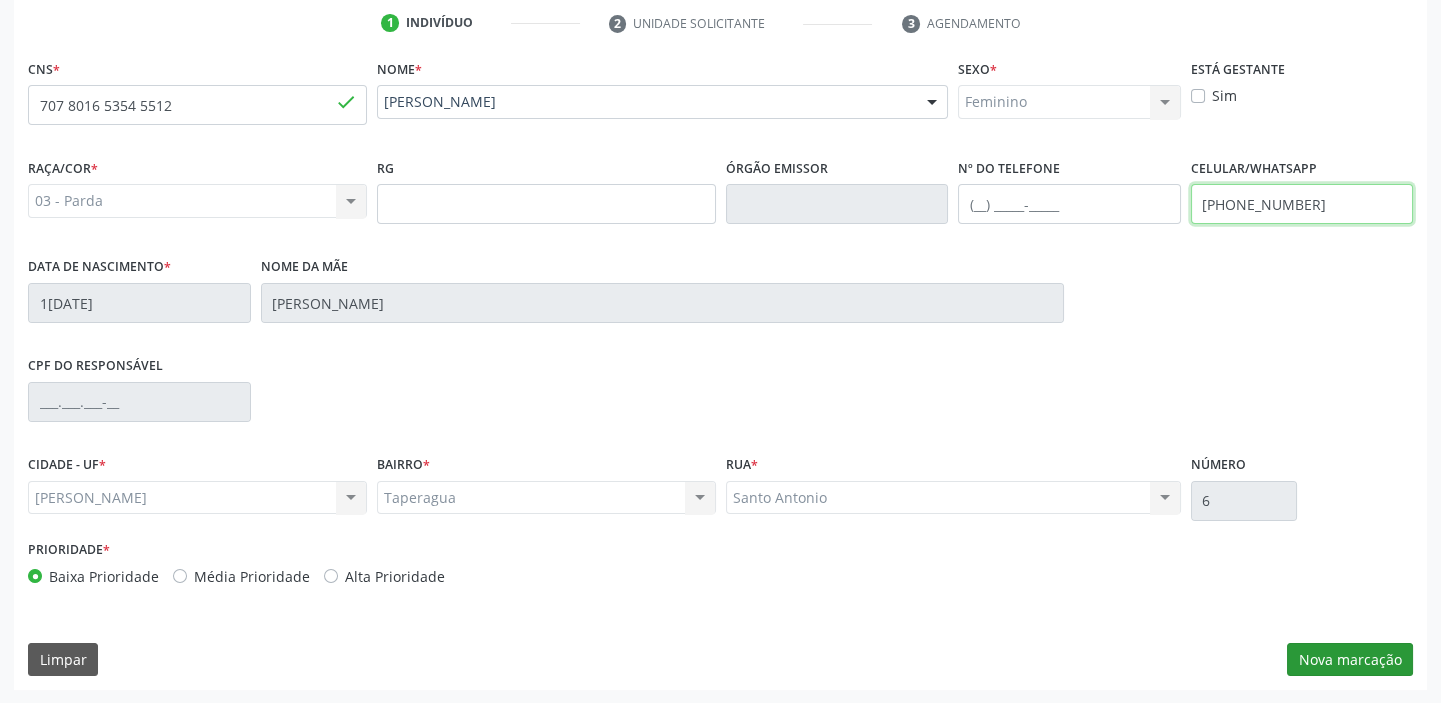 type on "[PHONE_NUMBER]" 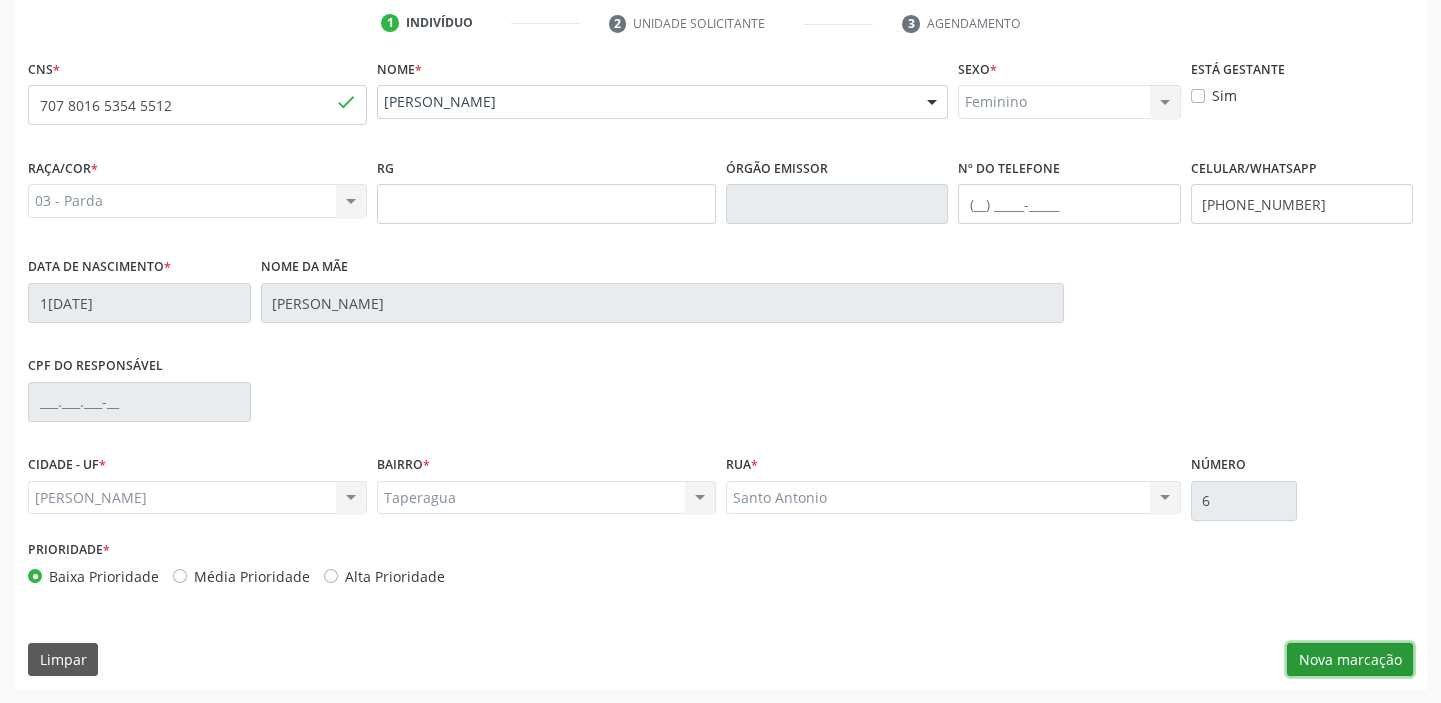 click on "Nova marcação" at bounding box center (1350, 660) 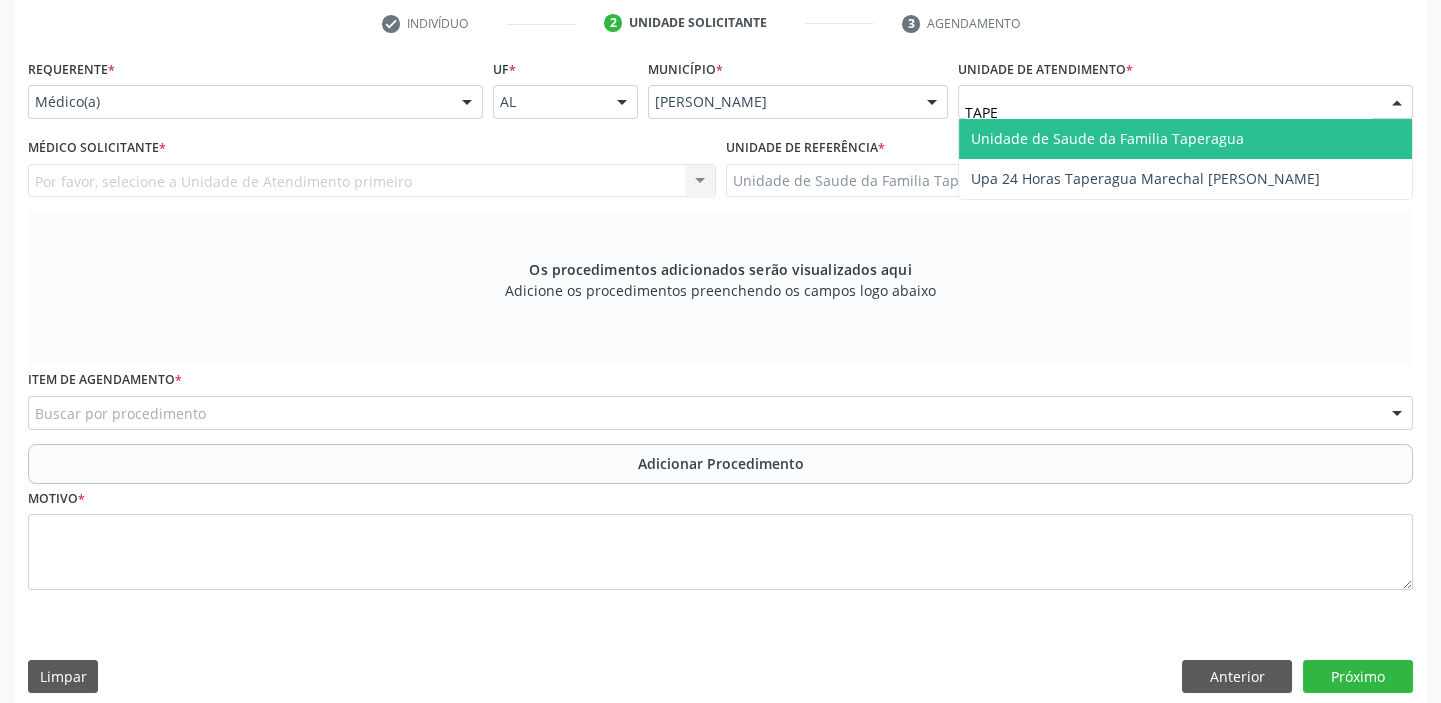 type on "TAPER" 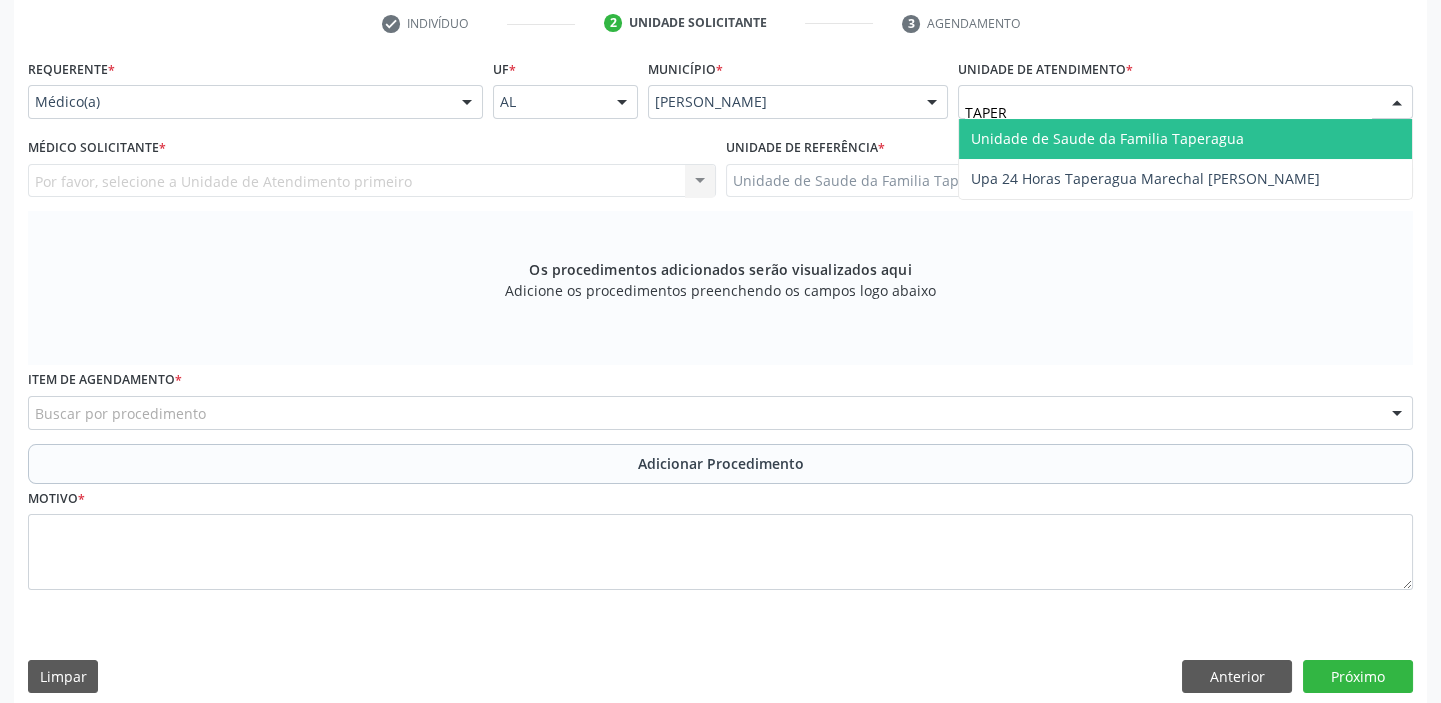 click on "Unidade de Saude da Familia Taperagua" at bounding box center [1107, 138] 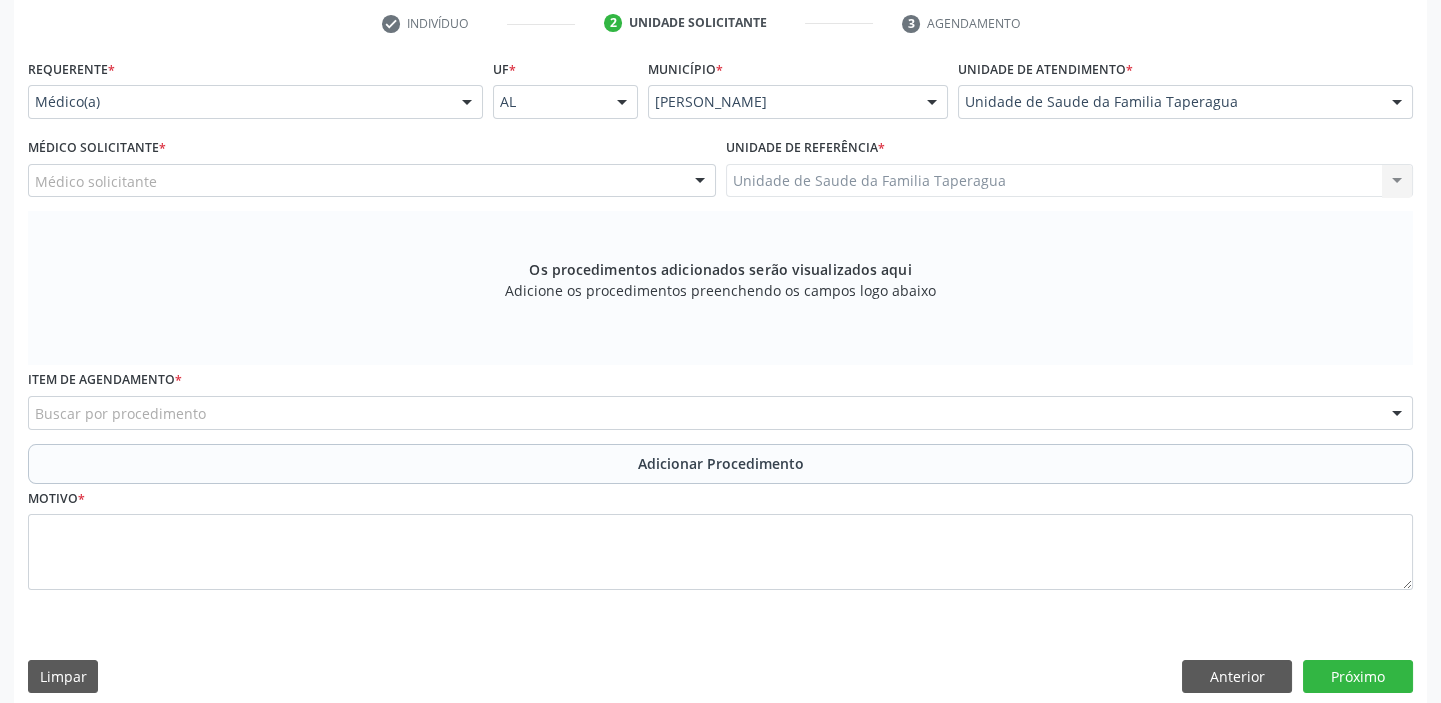 click on "Médico solicitante" at bounding box center (372, 181) 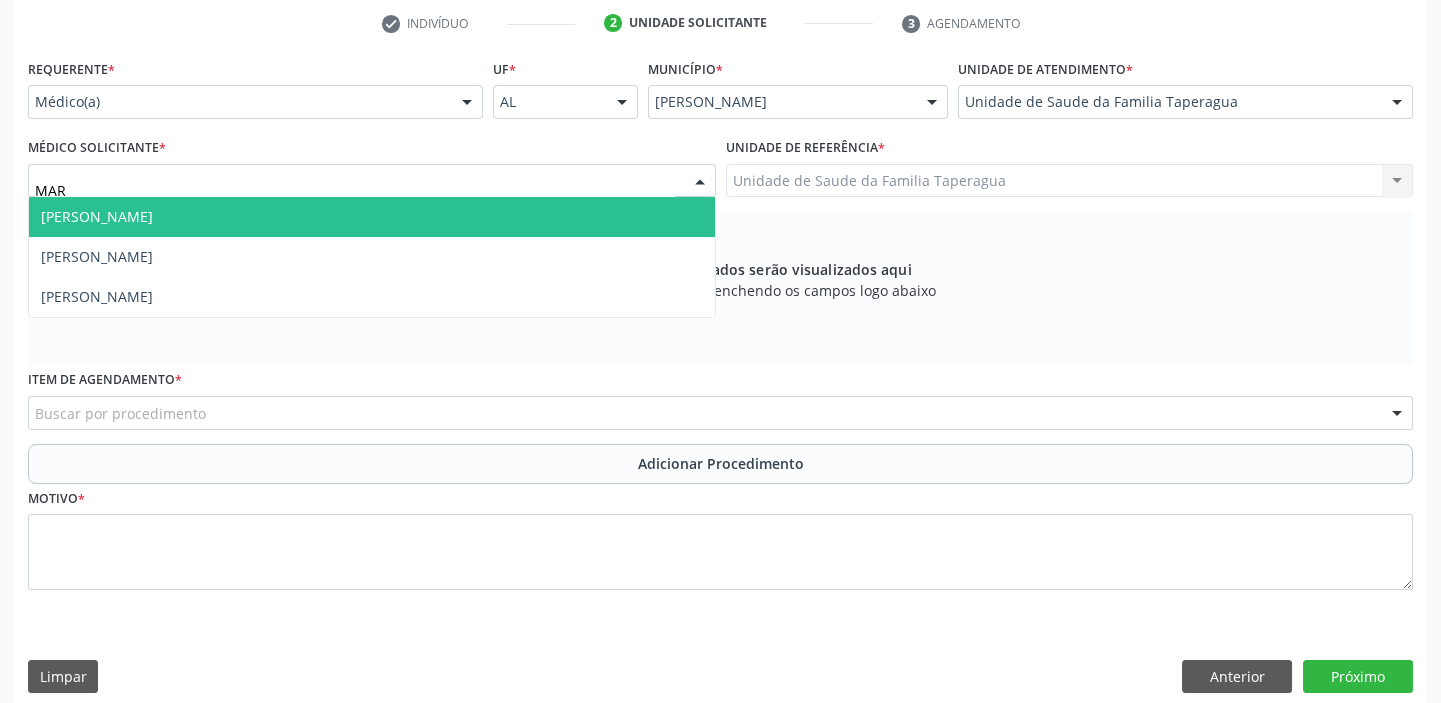 type on "MART" 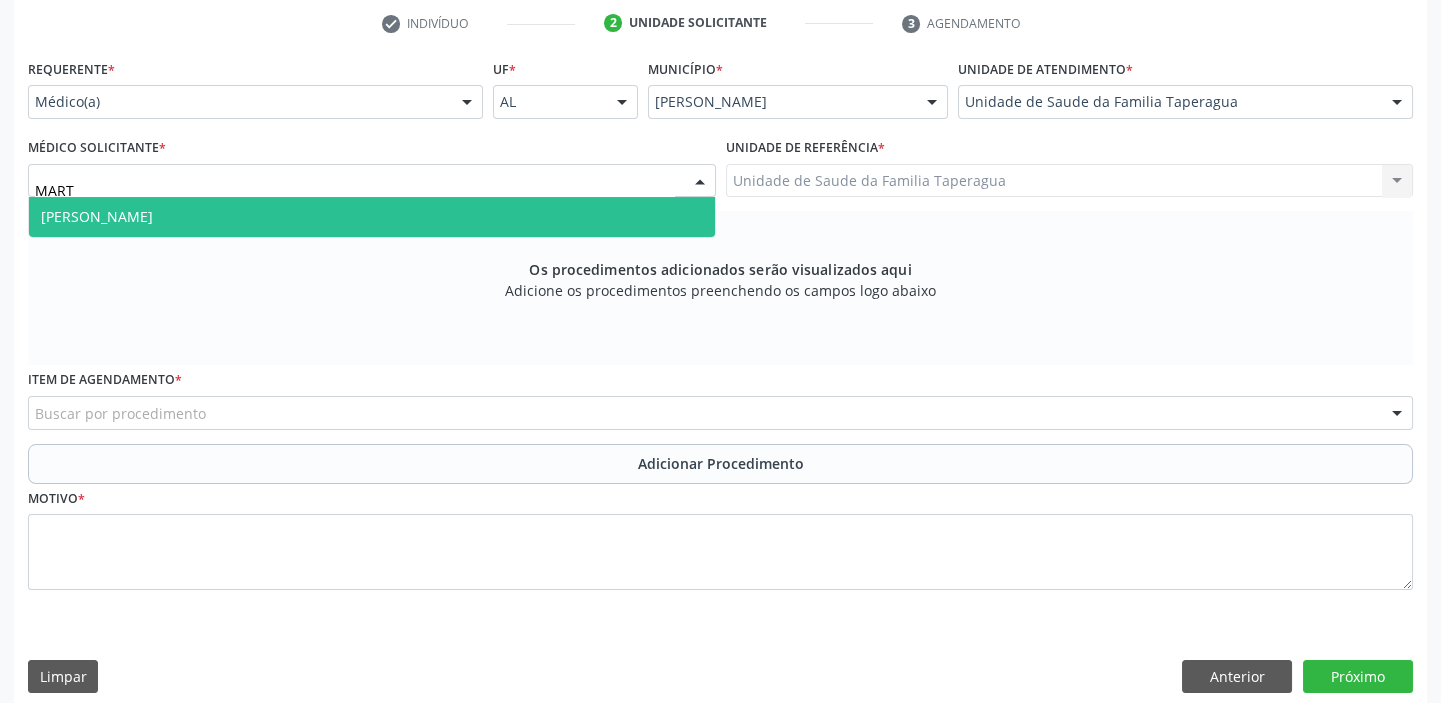 click on "[PERSON_NAME]" at bounding box center (372, 217) 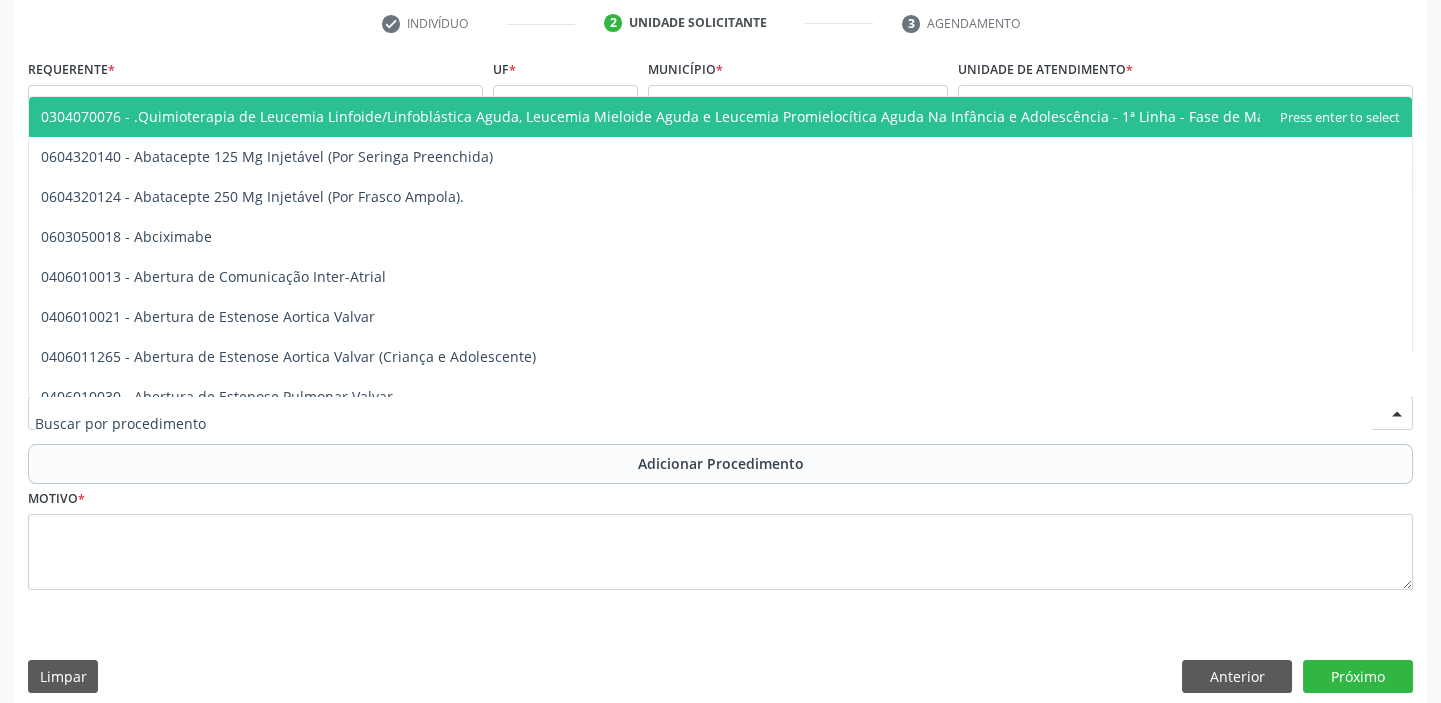 click at bounding box center (720, 413) 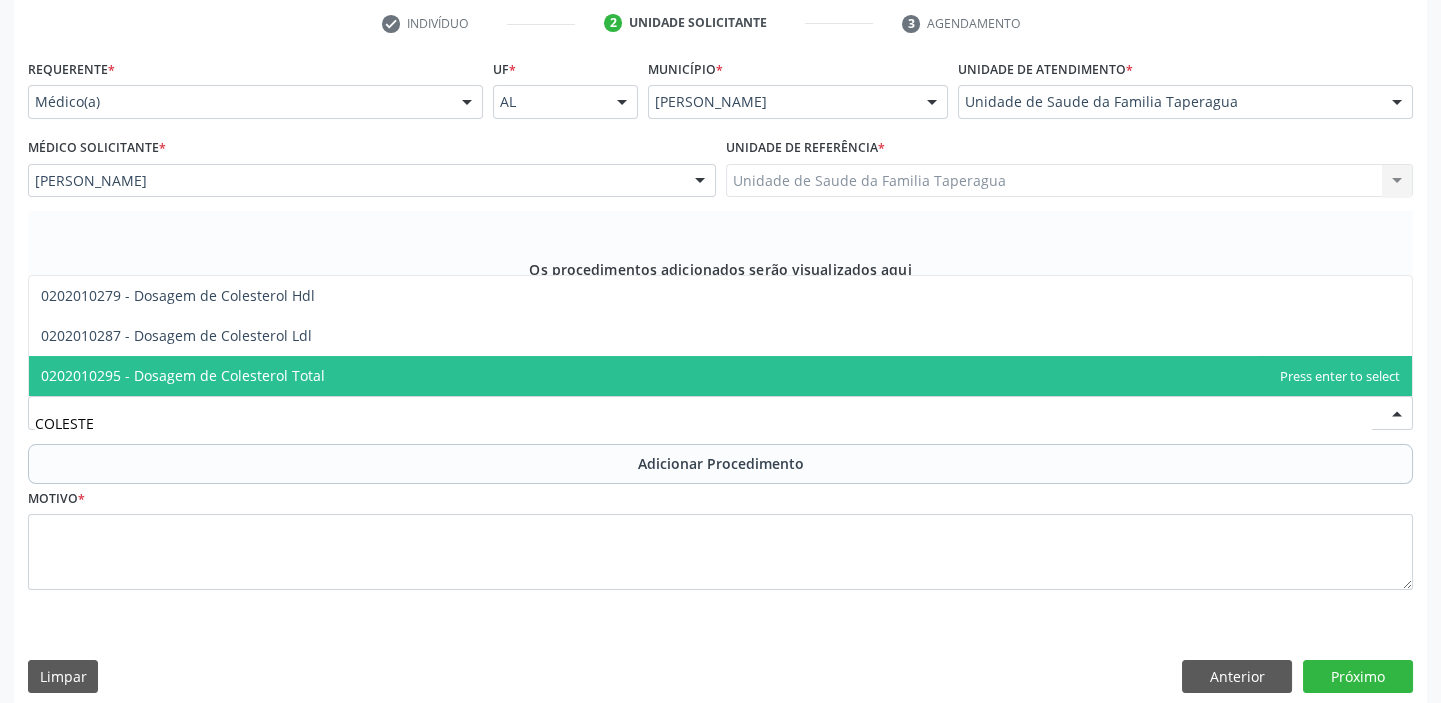 click on "0202010295 - Dosagem de Colesterol Total" at bounding box center (720, 376) 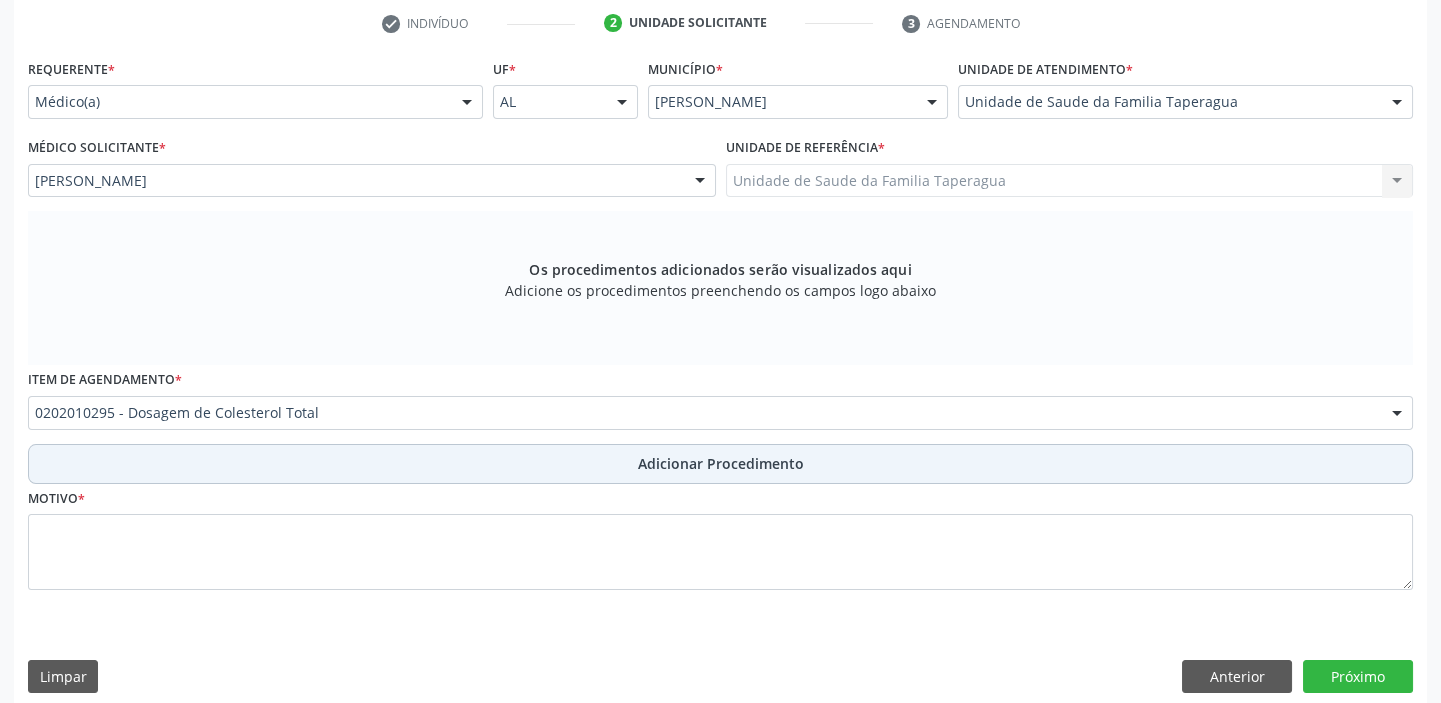 click on "Adicionar Procedimento" at bounding box center [720, 464] 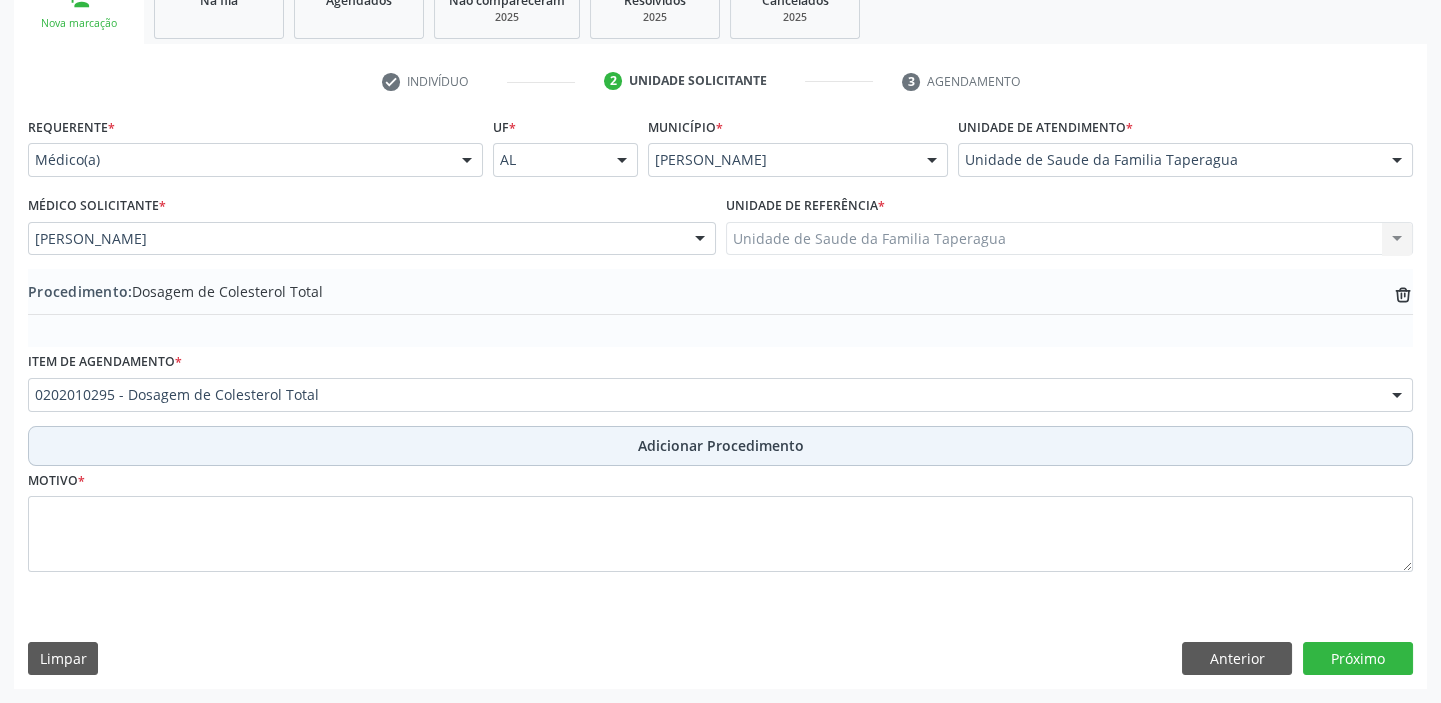 scroll, scrollTop: 349, scrollLeft: 0, axis: vertical 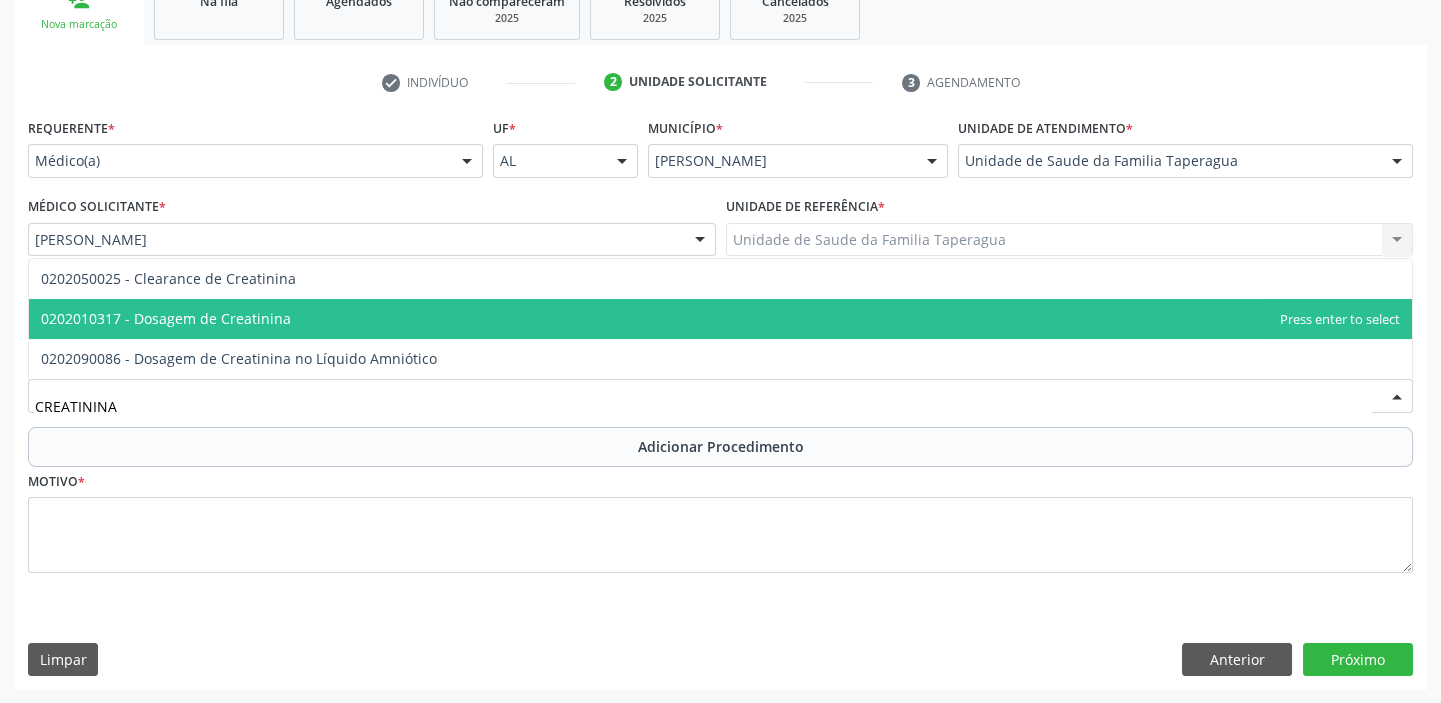 click on "0202010317 - Dosagem de Creatinina" at bounding box center [720, 319] 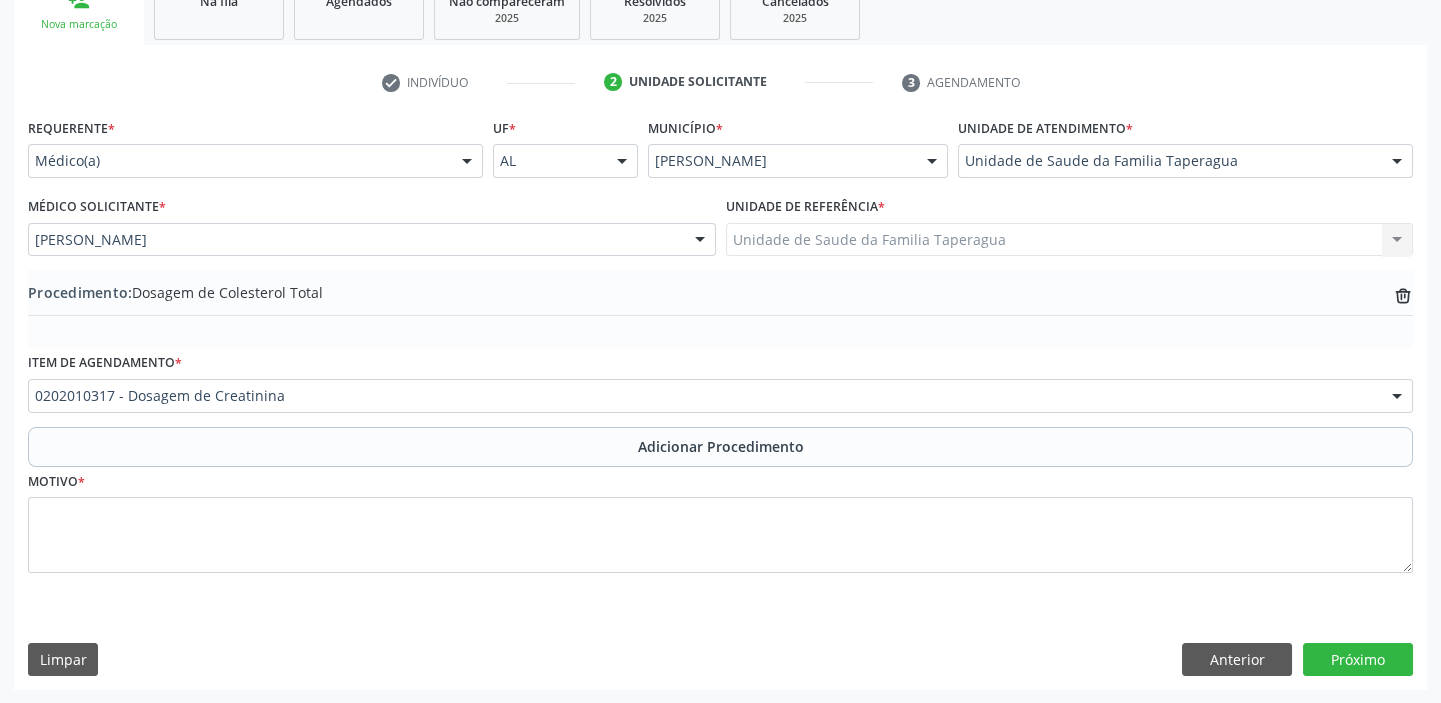 click on "0406011265 - Abertura de Estenose Aortica Valvar (Criança e Adolescente)" at bounding box center (720, 340) 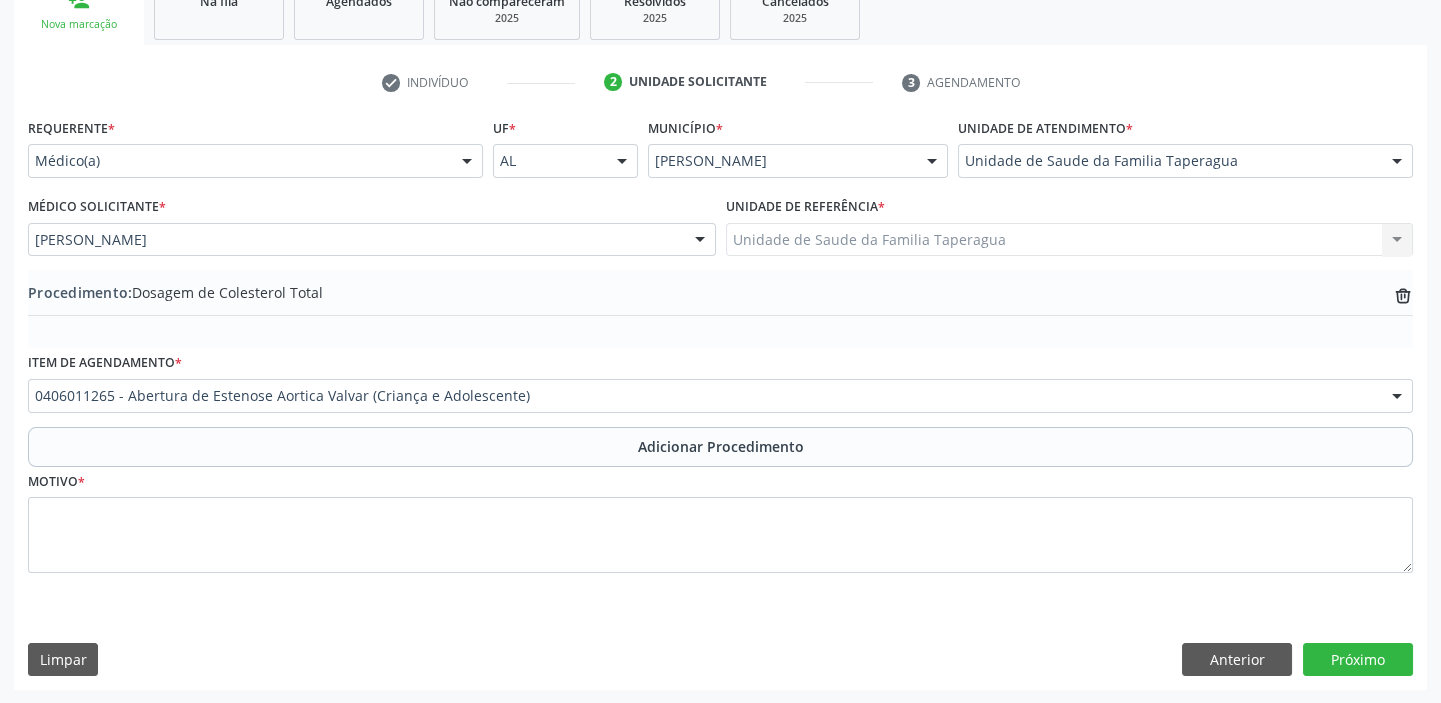 click on "Item de agendamento
*
0406011265 - Abertura de Estenose Aortica Valvar (Criança e Adolescente)         0304070076 - .Quimioterapia de Leucemia Linfoide/Linfoblástica Aguda, Leucemia Mieloide Aguda e Leucemia Promielocítica Aguda Na Infância e Adolescência - 1ª Linha - Fase de Manutenção   0604320140 - Abatacepte 125 Mg Injetável (Por Seringa Preenchida)   0604320124 - Abatacepte 250 Mg Injetável (Por Frasco Ampola).   0603050018 - Abciximabe   0406010013 - Abertura de Comunicação Inter-Atrial   0406010021 - Abertura de Estenose Aortica Valvar   0406011265 - Abertura de Estenose Aortica Valvar (Criança e Adolescente)   0406010030 - Abertura de Estenose Pulmonar Valvar   0406011273 - Abertura de Estenose Pulmonar Valvar (Criança e Adolescente)   0301080011 - Abordagem Cognitiva Comportamental do Fumante (Por Atendimento / Paciente)   0307020010 - Acesso A Polpa Dentaria e Medicacao (Por Dente)   0604660030 - Acetazolamida 250 Mg (Por Comprimido)" at bounding box center (720, 380) 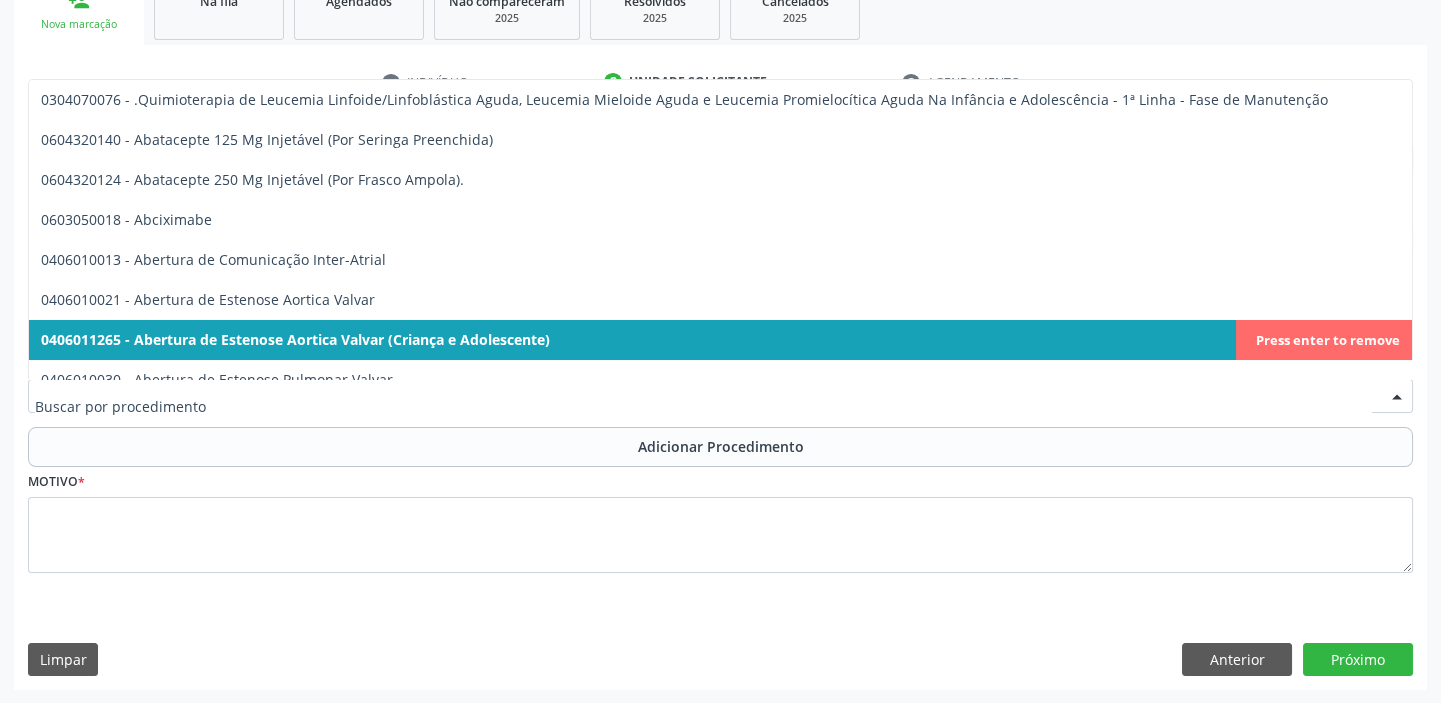 click at bounding box center (703, 406) 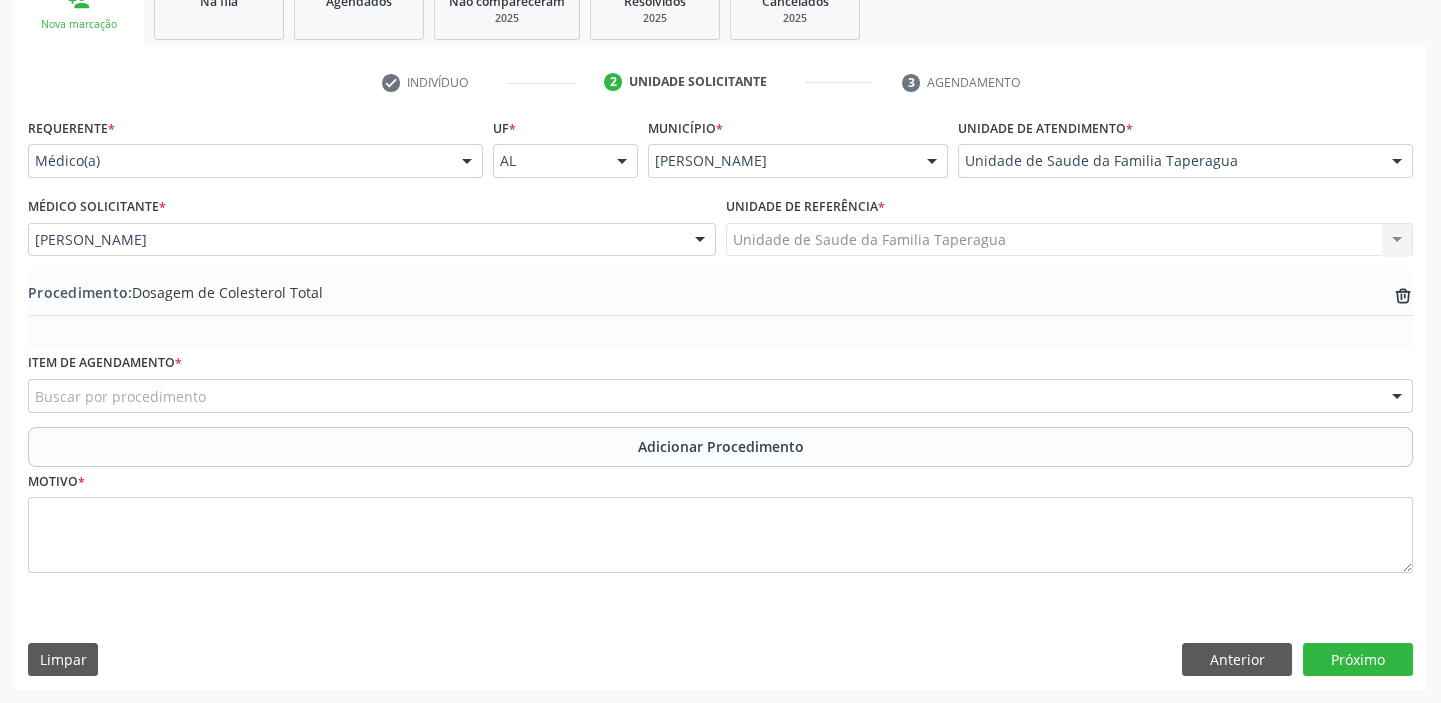 click on "Buscar por procedimento" at bounding box center (720, 396) 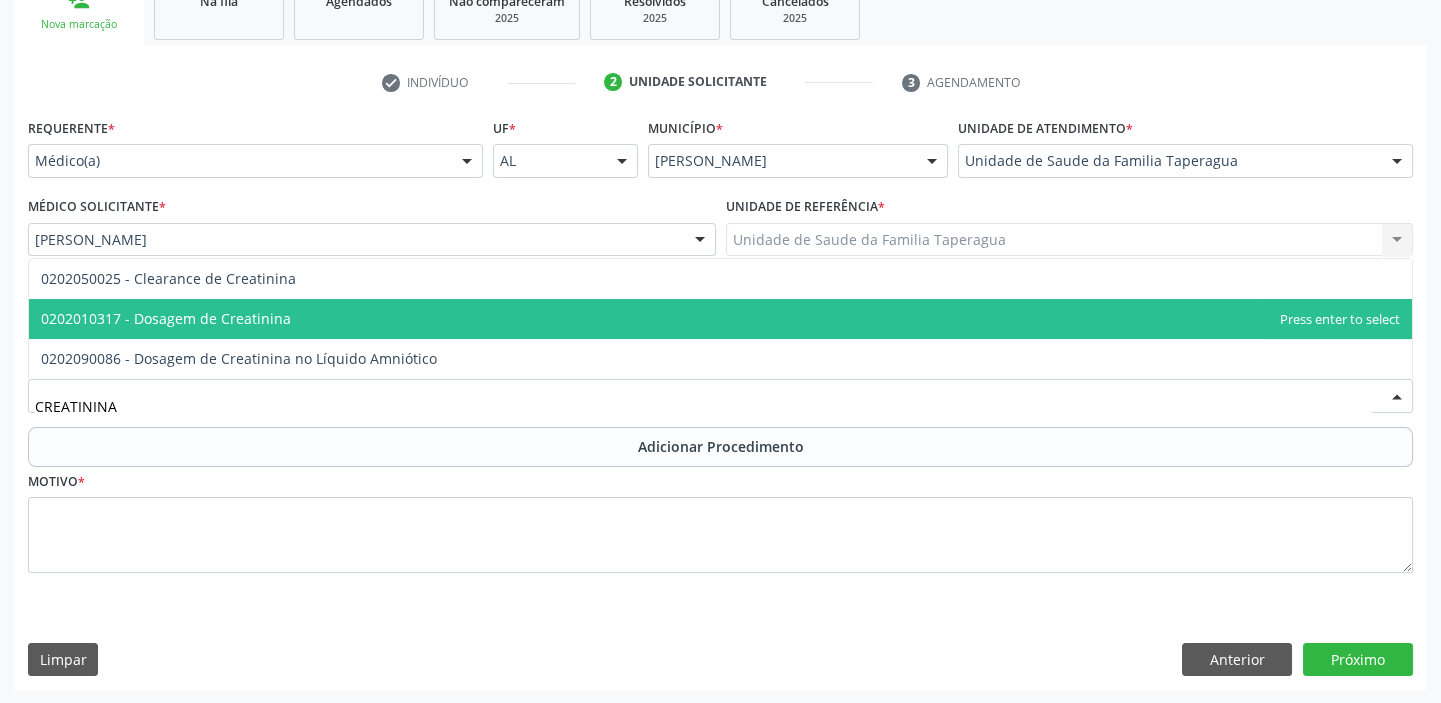 click on "0202010317 - Dosagem de Creatinina" at bounding box center [720, 319] 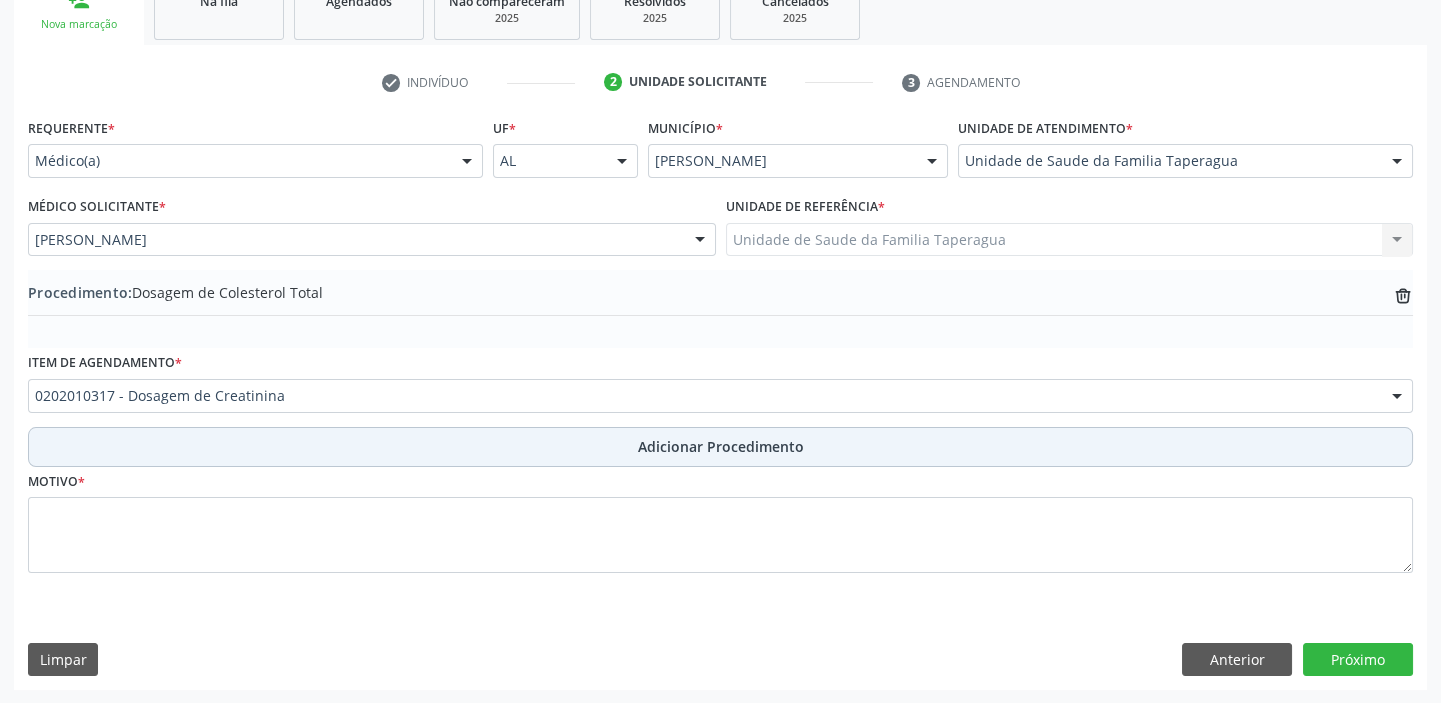 click on "Adicionar Procedimento" at bounding box center [720, 447] 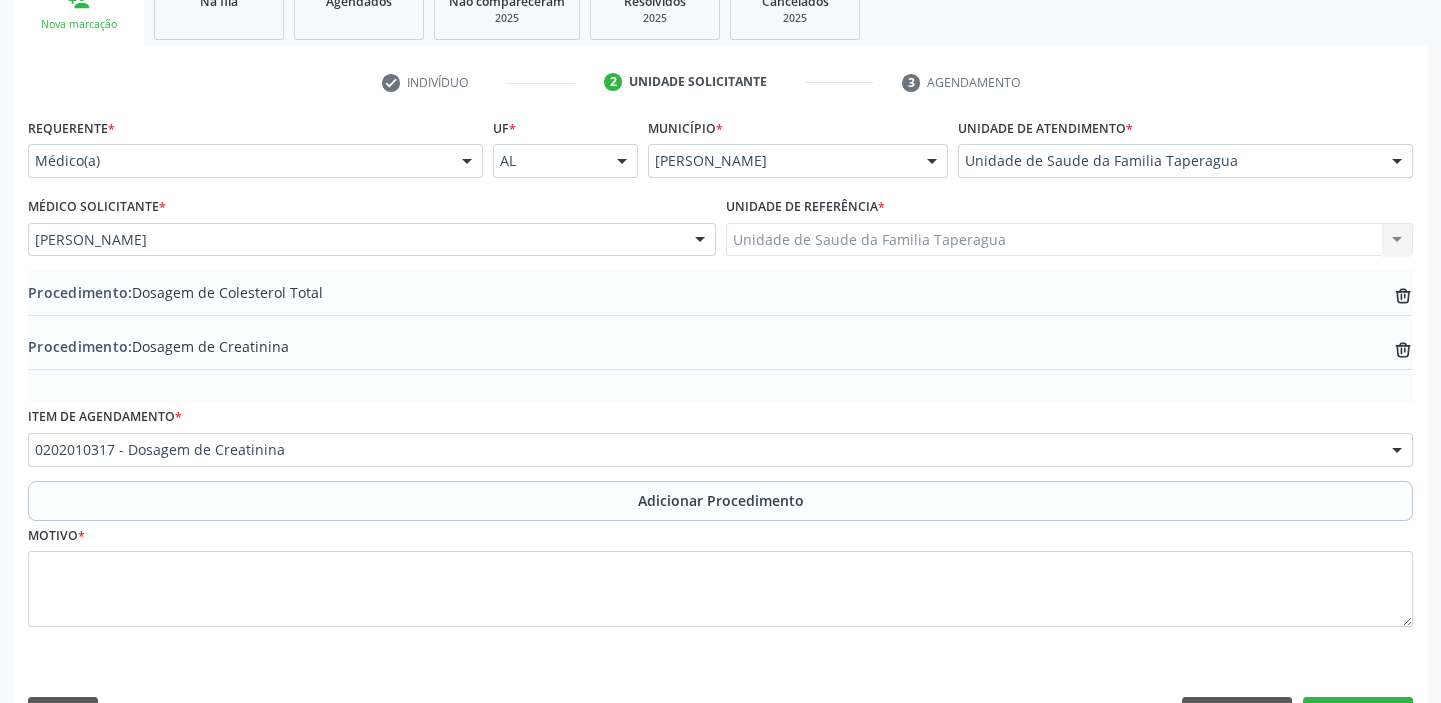 click on "0202010317 - Dosagem de Creatinina" at bounding box center (720, 450) 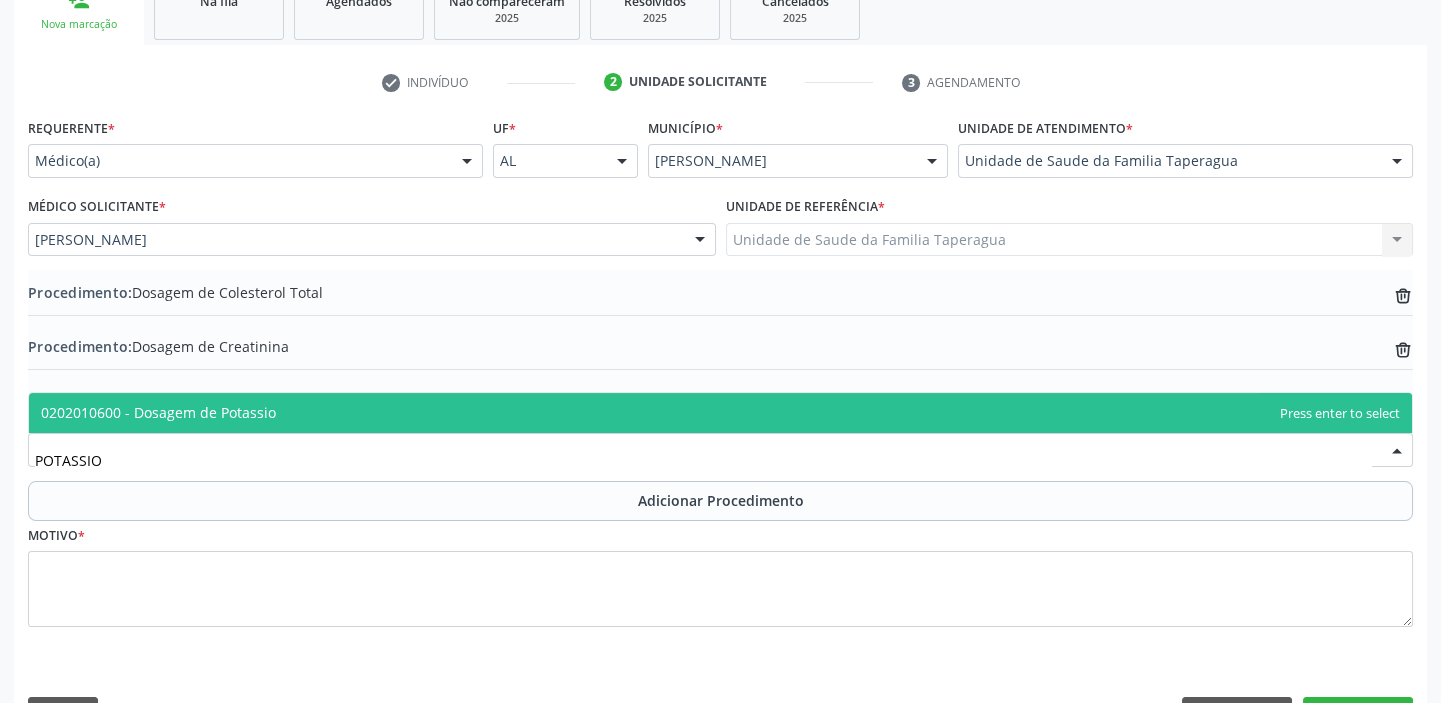 click on "0202010600 - Dosagem de Potassio" at bounding box center [720, 413] 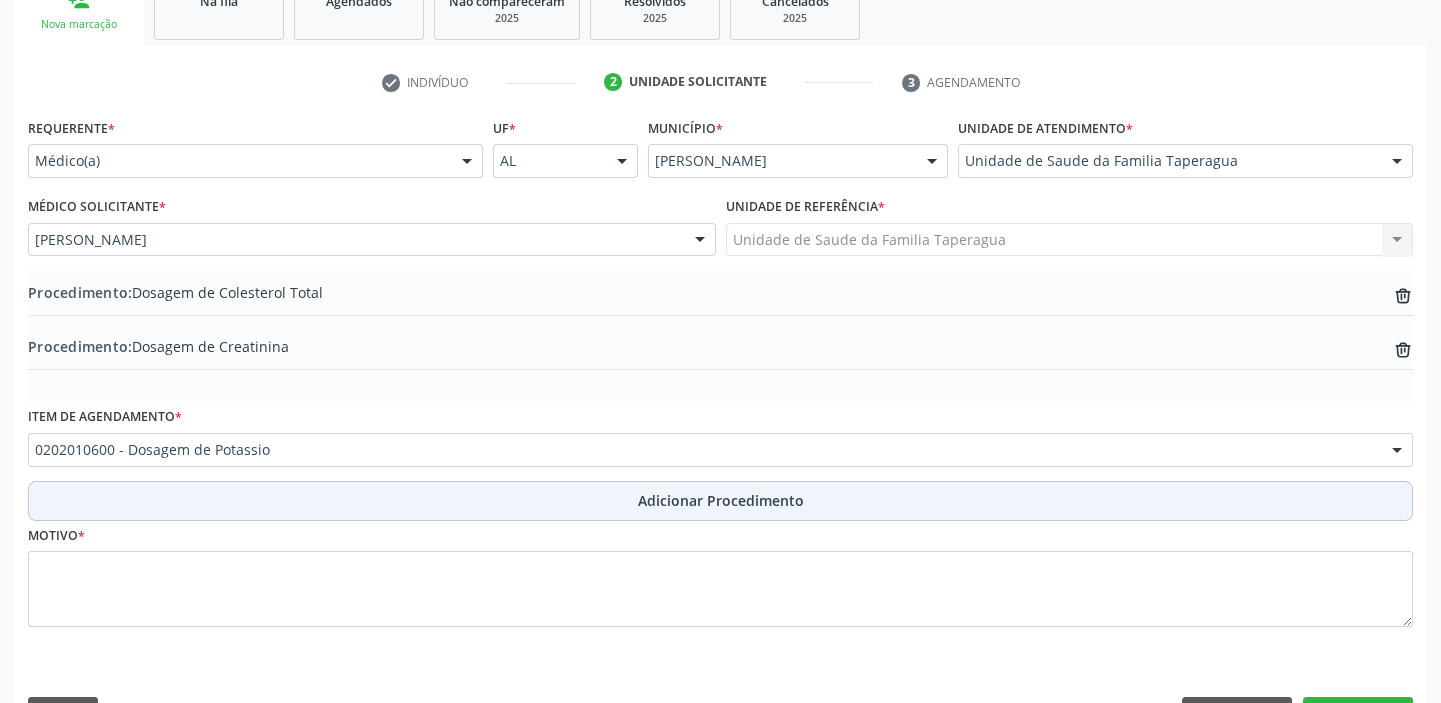 click on "Adicionar Procedimento" at bounding box center (720, 501) 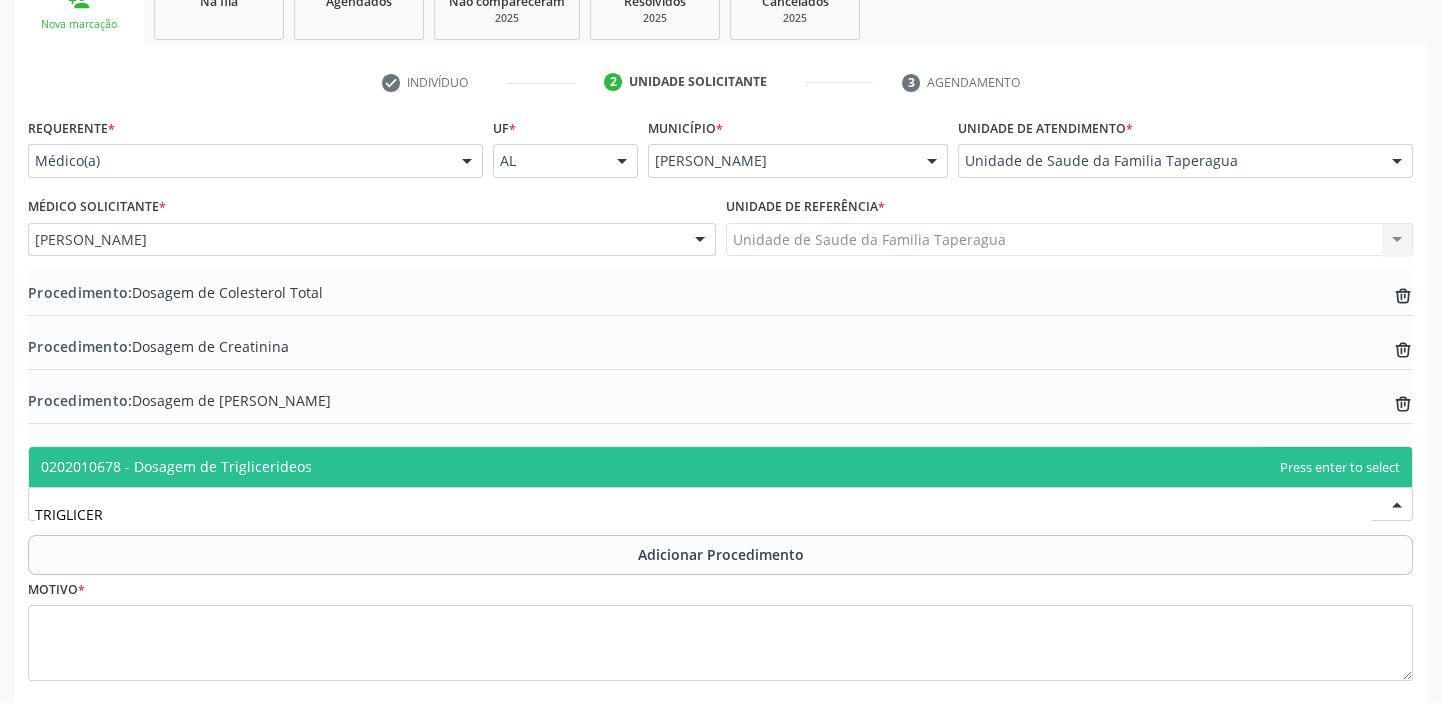 click on "0202010678 - Dosagem de Triglicerideos" at bounding box center (720, 467) 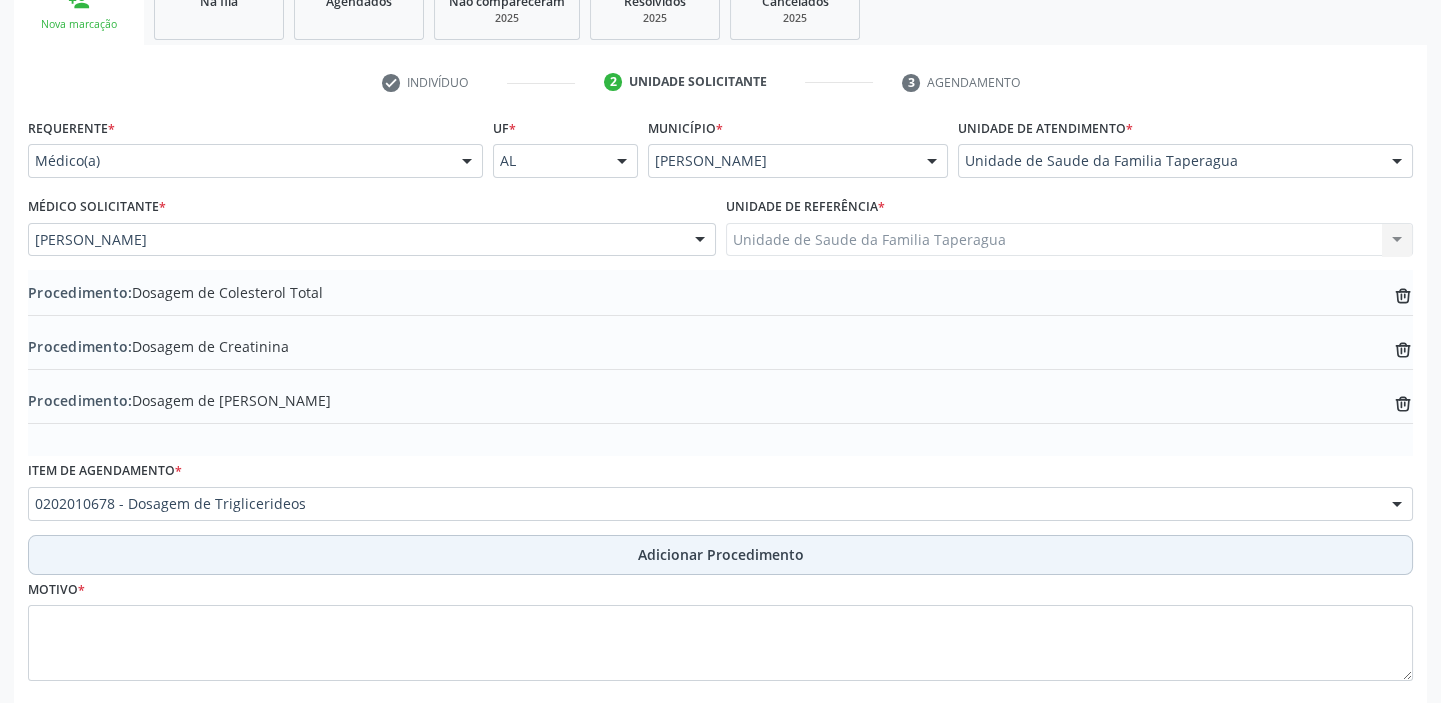 click on "Adicionar Procedimento" at bounding box center [720, 555] 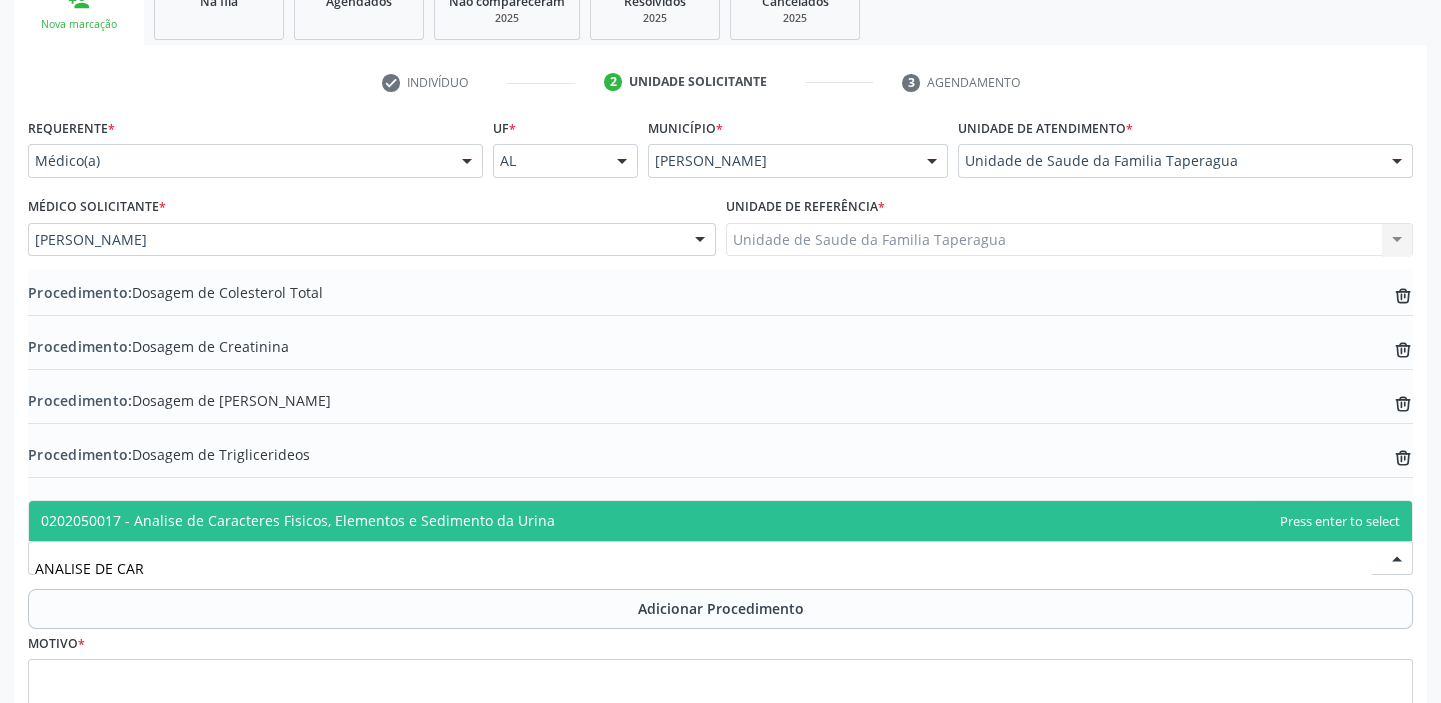 click on "0202050017 - Analise de Caracteres Fisicos, Elementos e Sedimento da Urina" at bounding box center [720, 521] 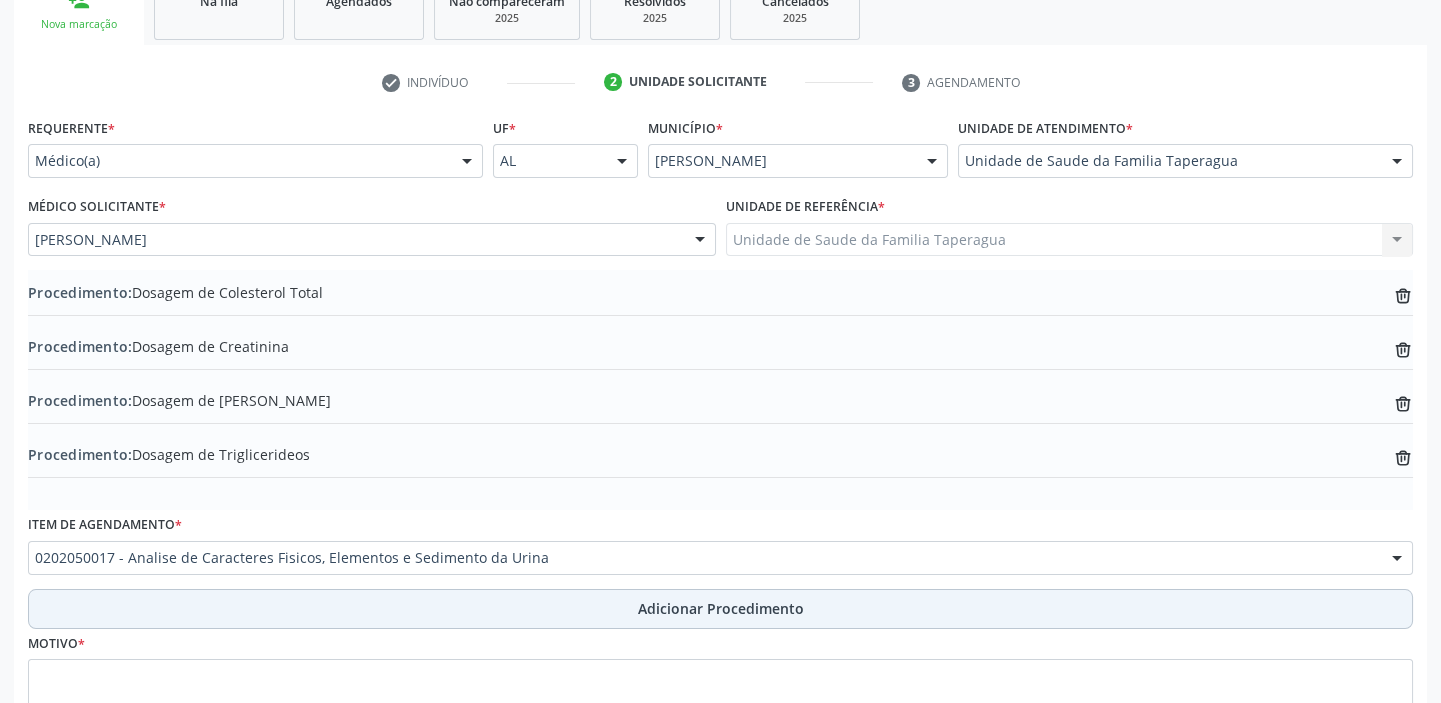 click on "Adicionar Procedimento" at bounding box center [721, 608] 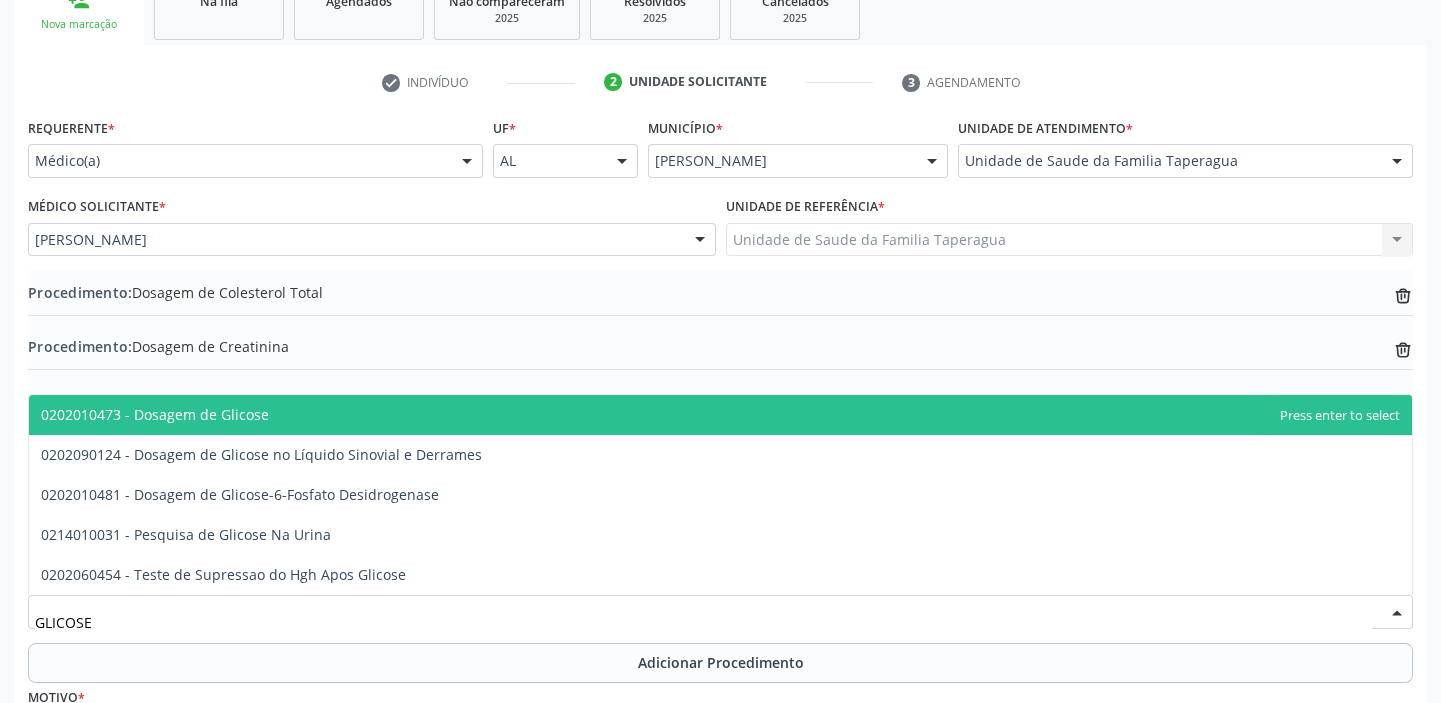 click on "0202010473 - Dosagem de Glicose" at bounding box center (720, 415) 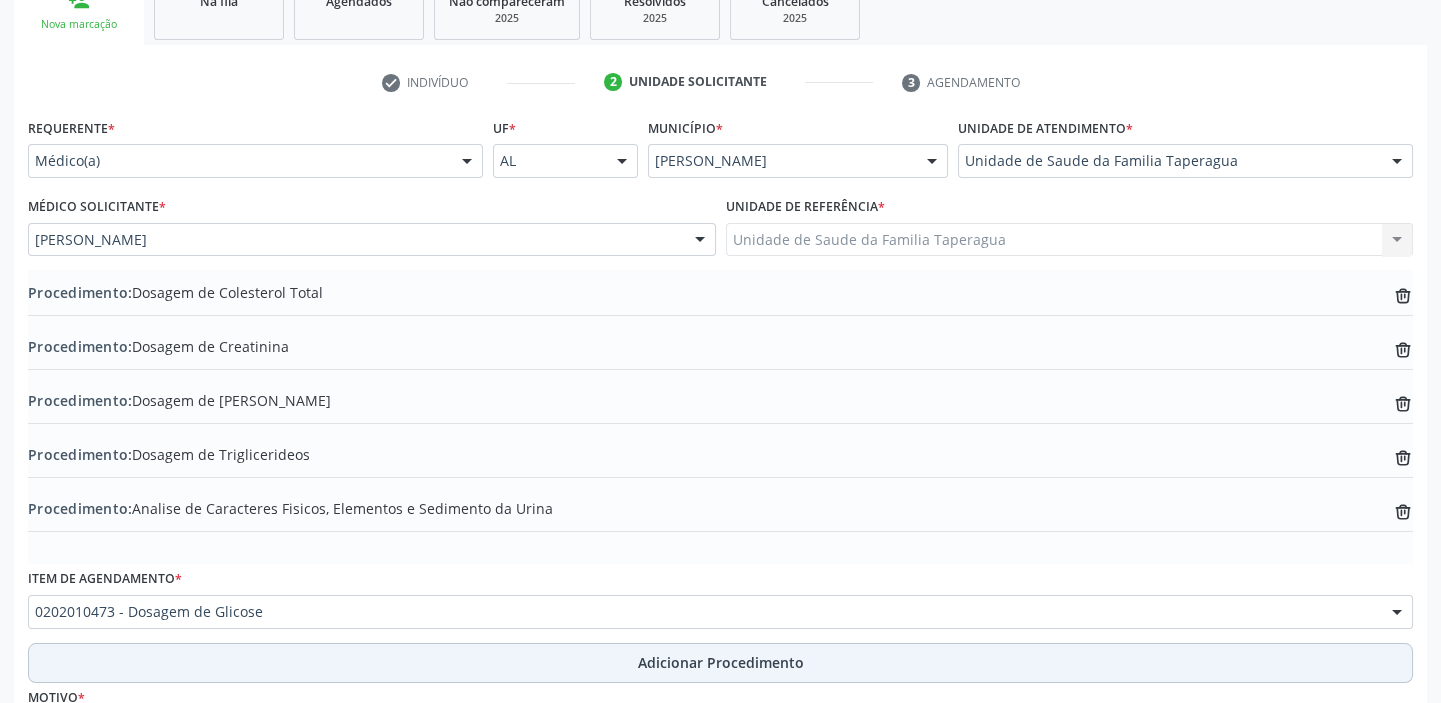 click on "Adicionar Procedimento" at bounding box center [721, 662] 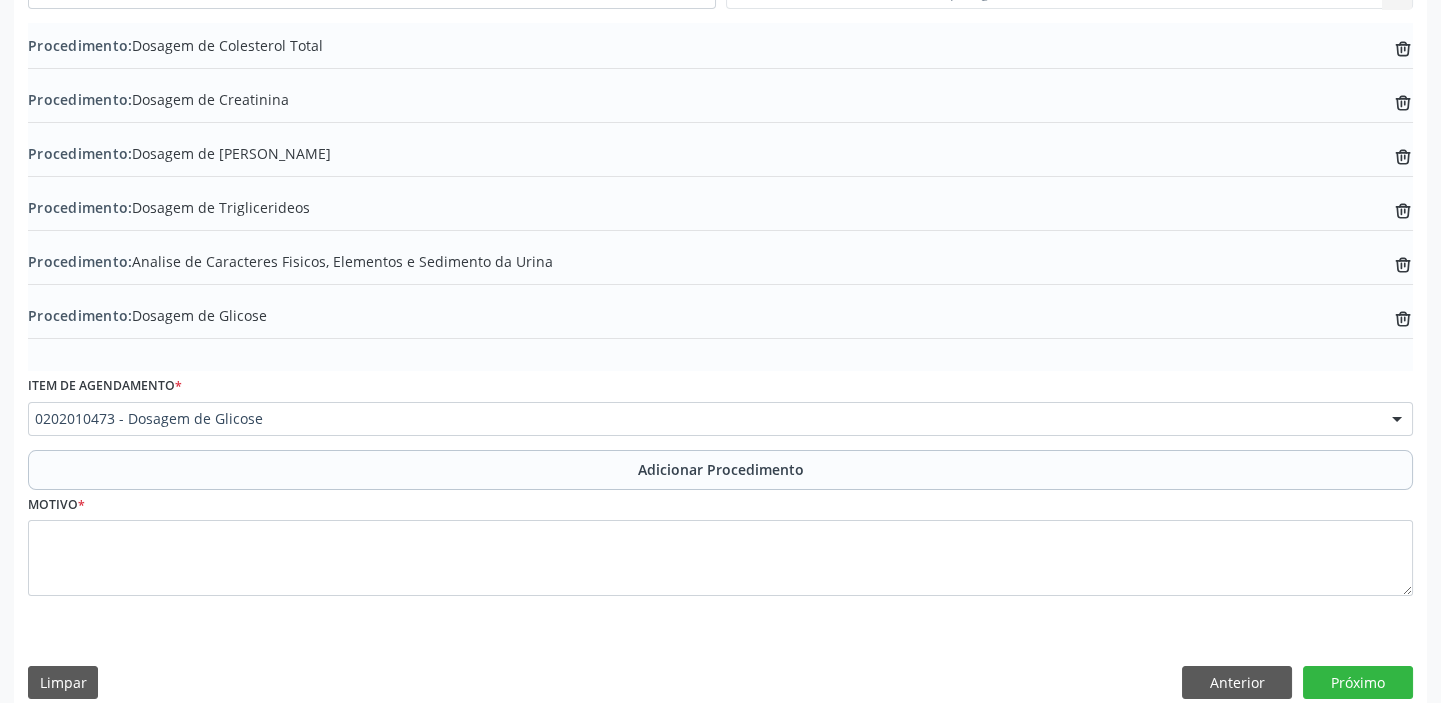 scroll, scrollTop: 619, scrollLeft: 0, axis: vertical 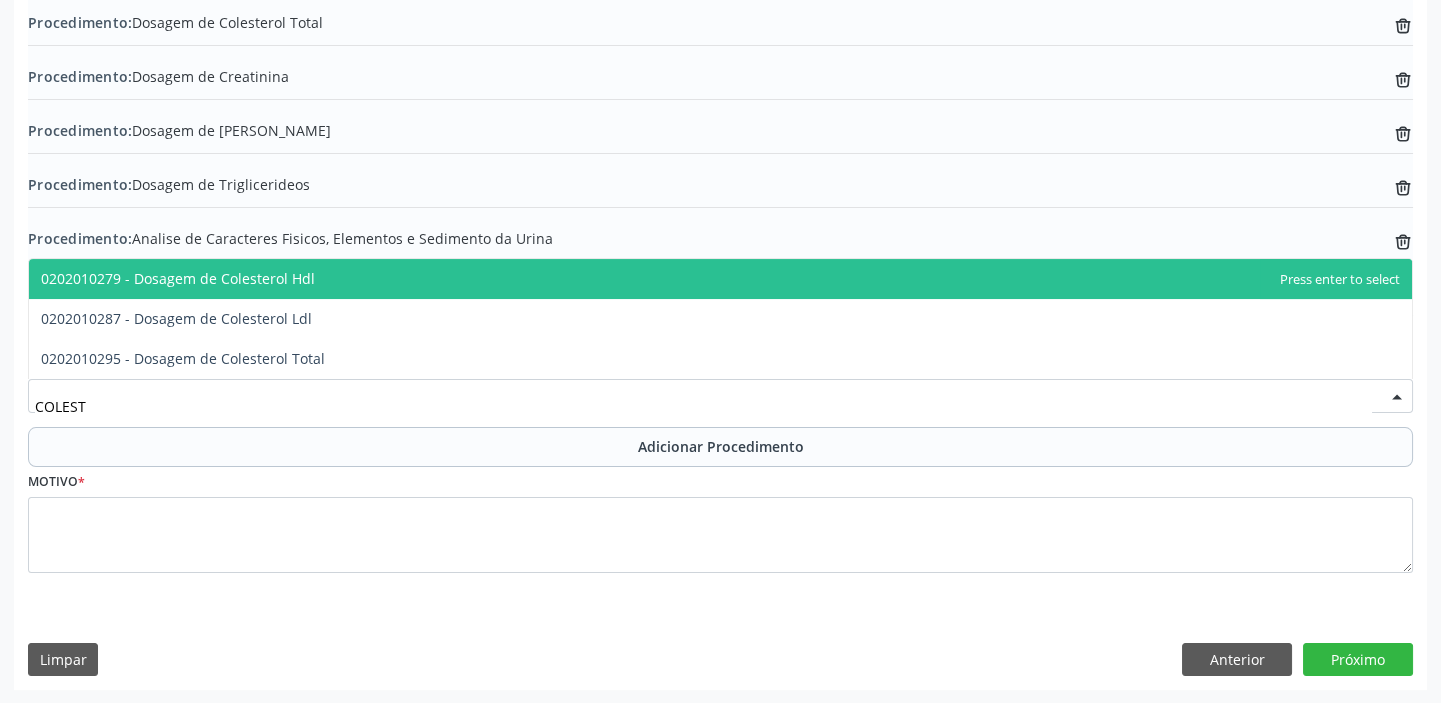 click on "0202010279 - Dosagem de Colesterol Hdl" at bounding box center [720, 279] 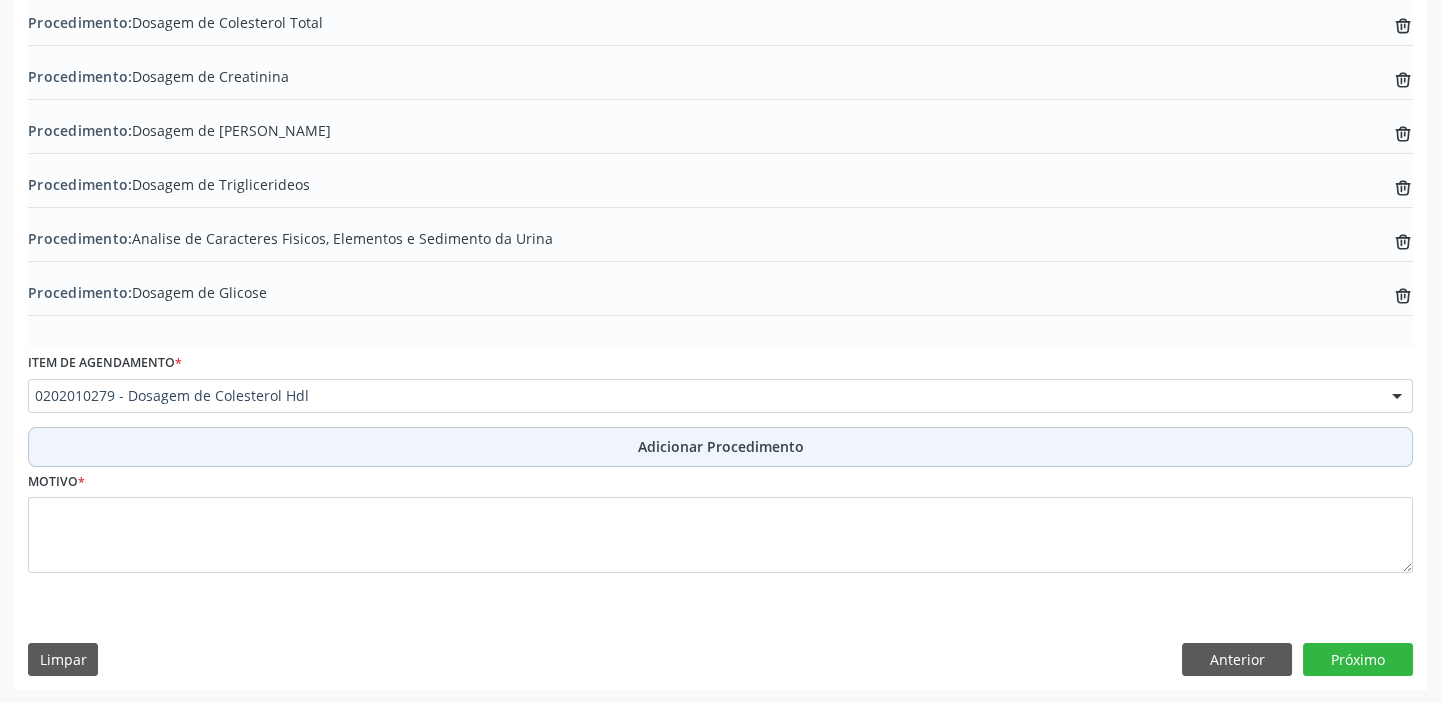 click on "Adicionar Procedimento" at bounding box center [720, 447] 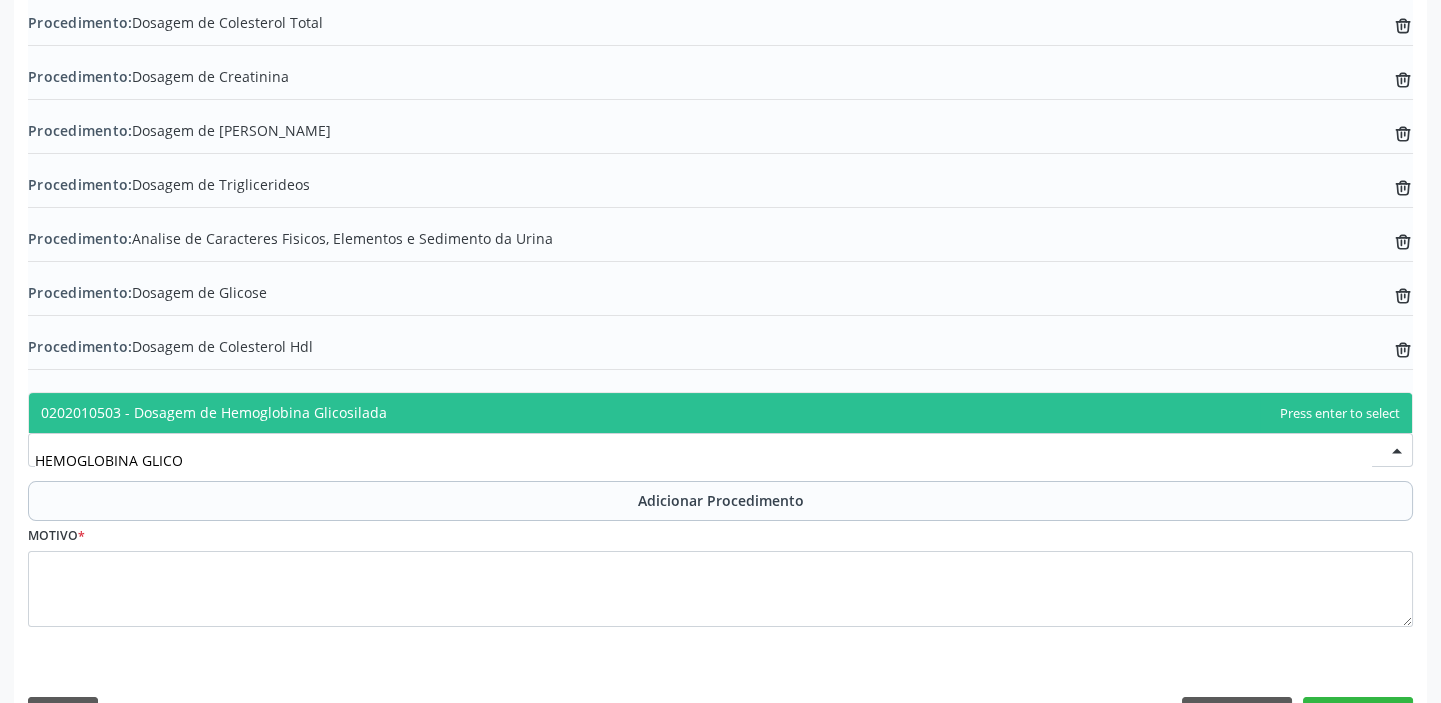 click on "0202010503 - Dosagem de Hemoglobina Glicosilada" at bounding box center (720, 413) 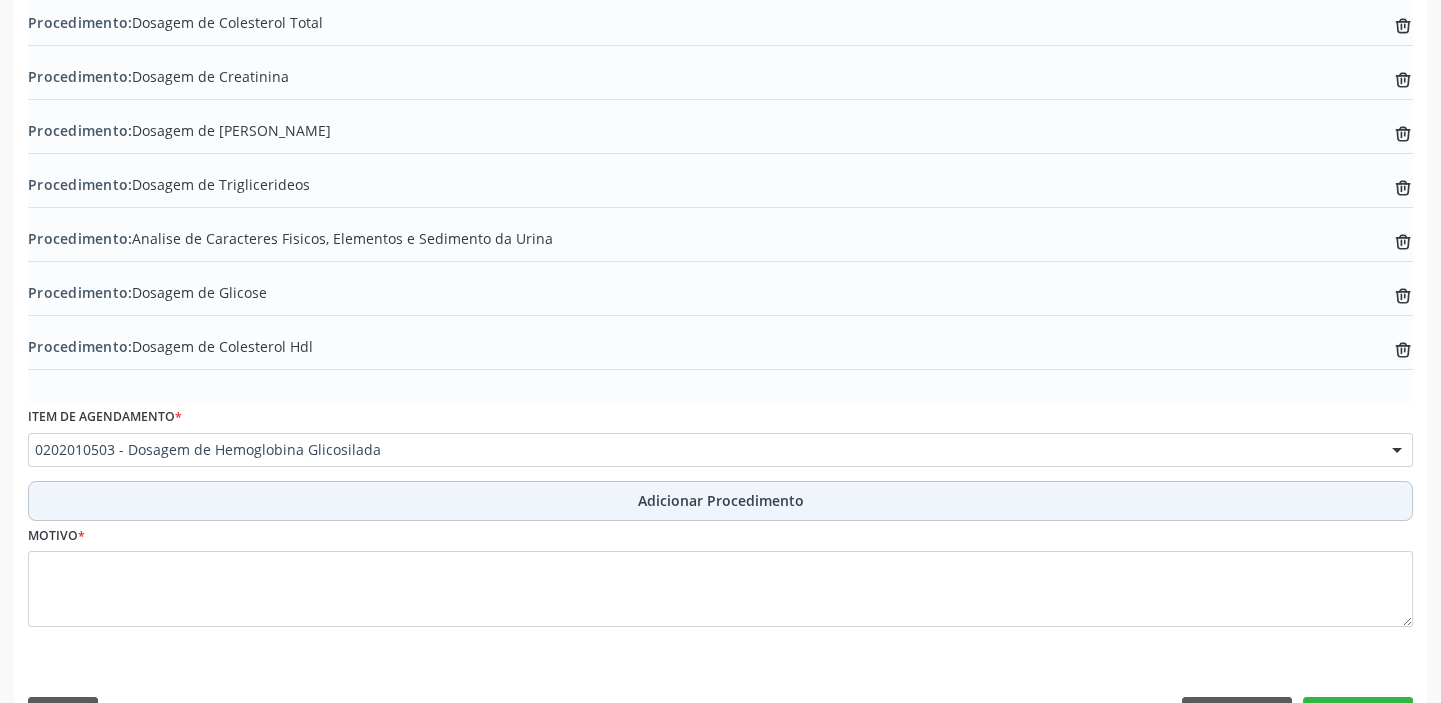 click on "Adicionar Procedimento" at bounding box center [720, 501] 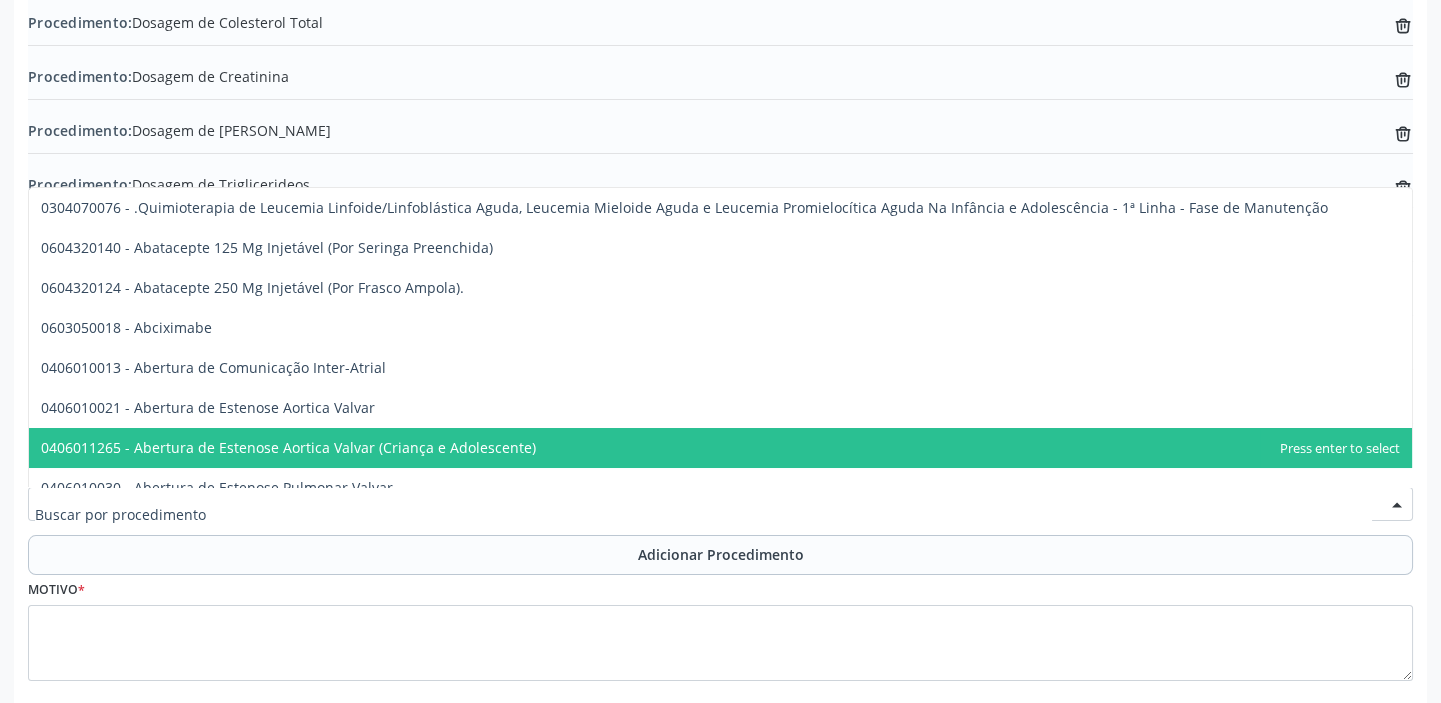 click at bounding box center [720, 504] 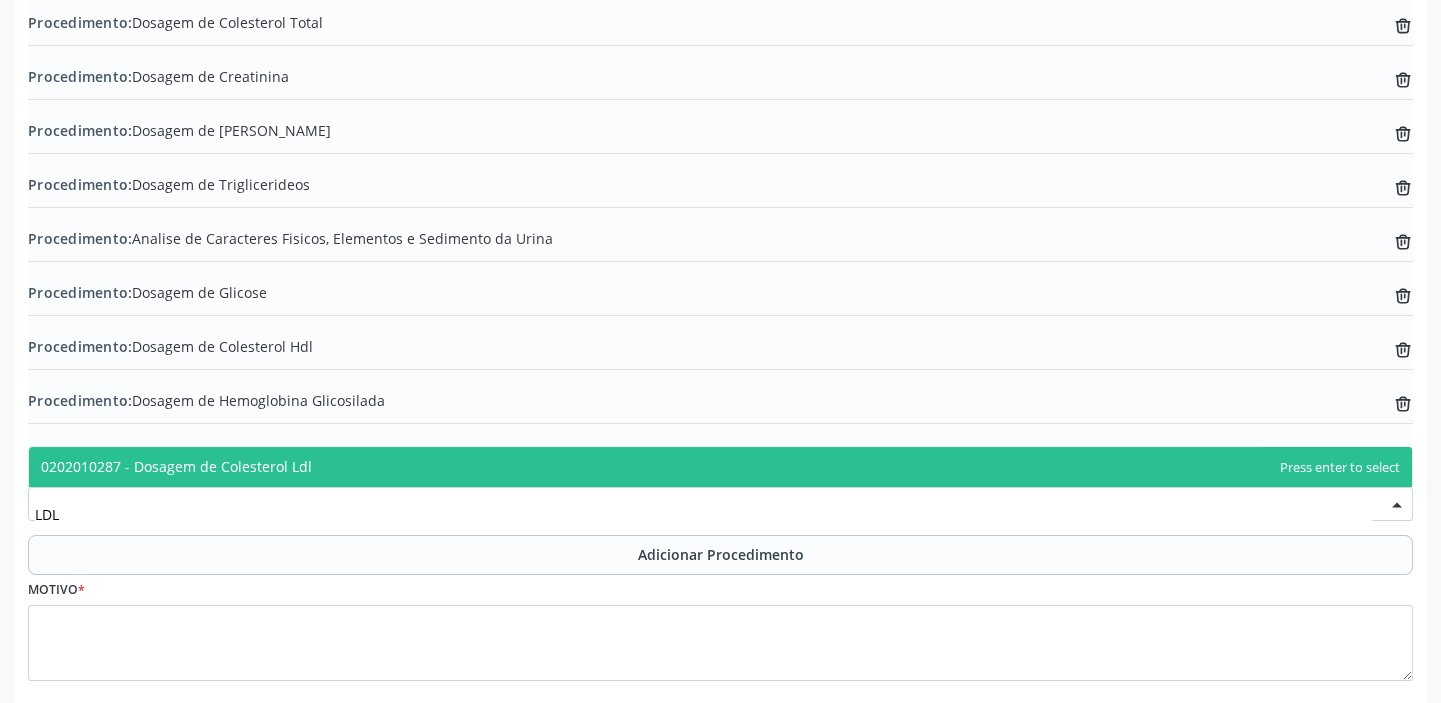 click on "0202010287 - Dosagem de Colesterol Ldl" at bounding box center [720, 467] 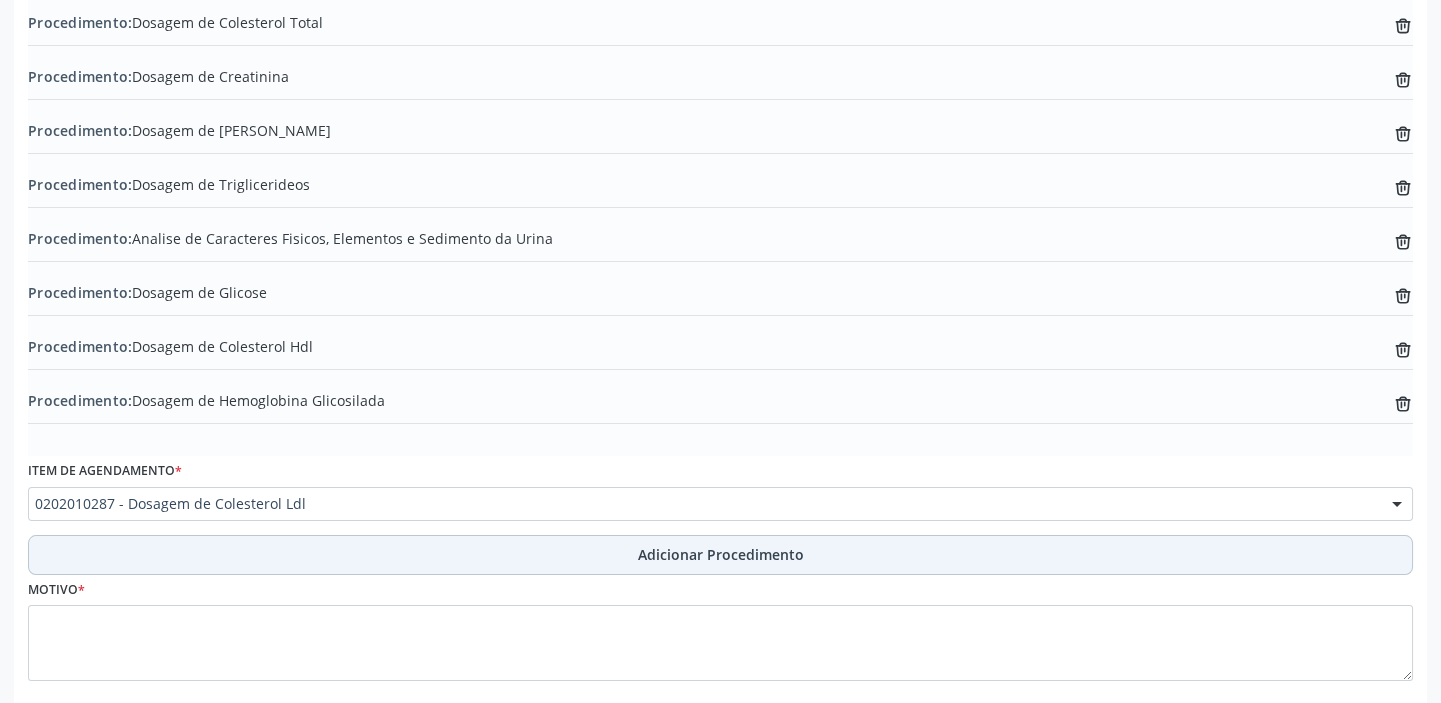 click on "Adicionar Procedimento" at bounding box center [720, 555] 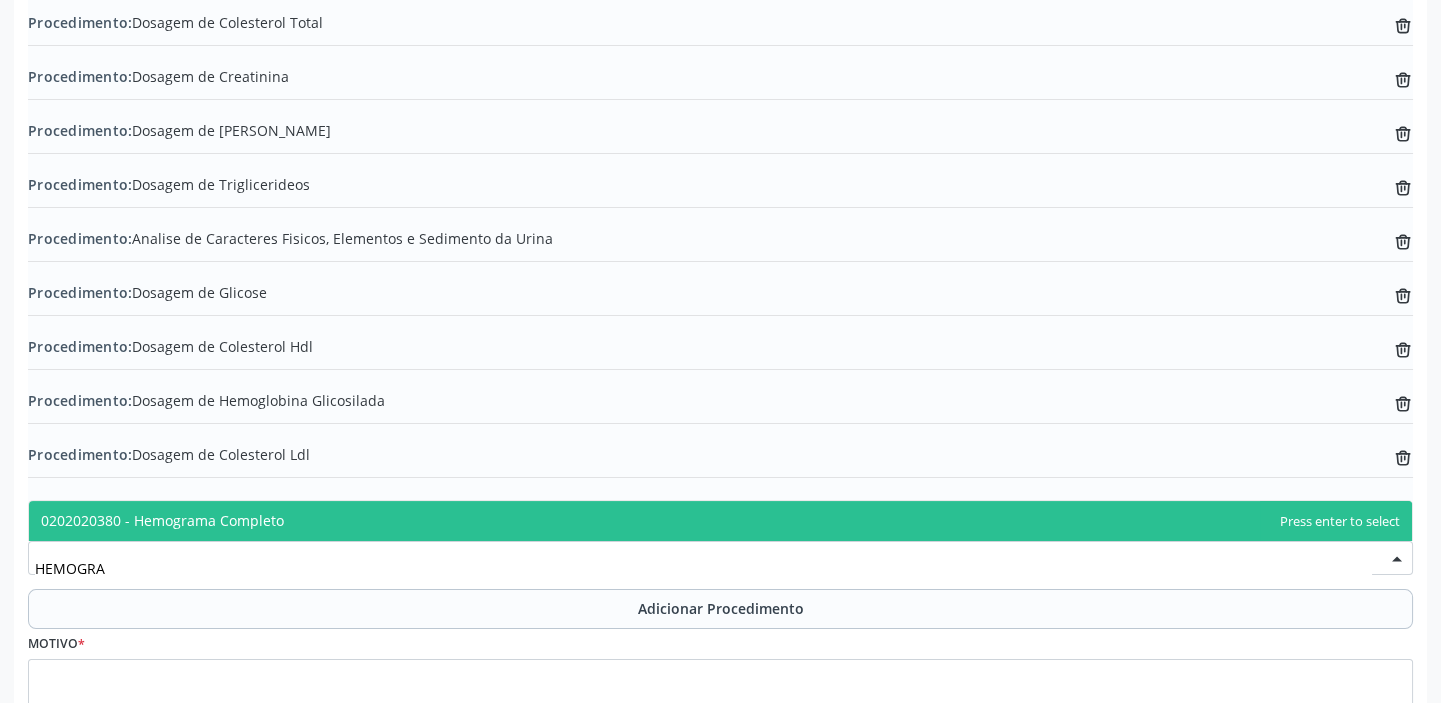 click on "0202020380 - Hemograma Completo" at bounding box center (720, 521) 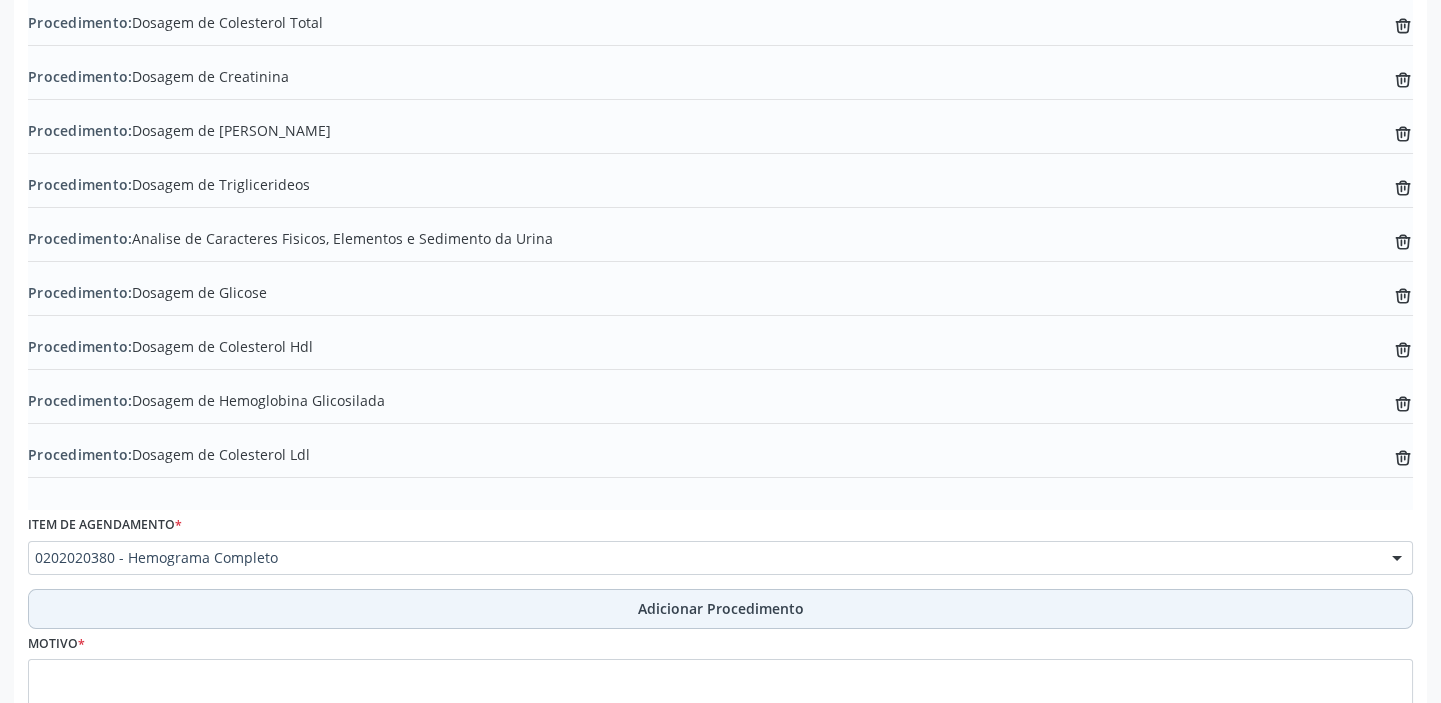 click on "Adicionar Procedimento" at bounding box center (720, 609) 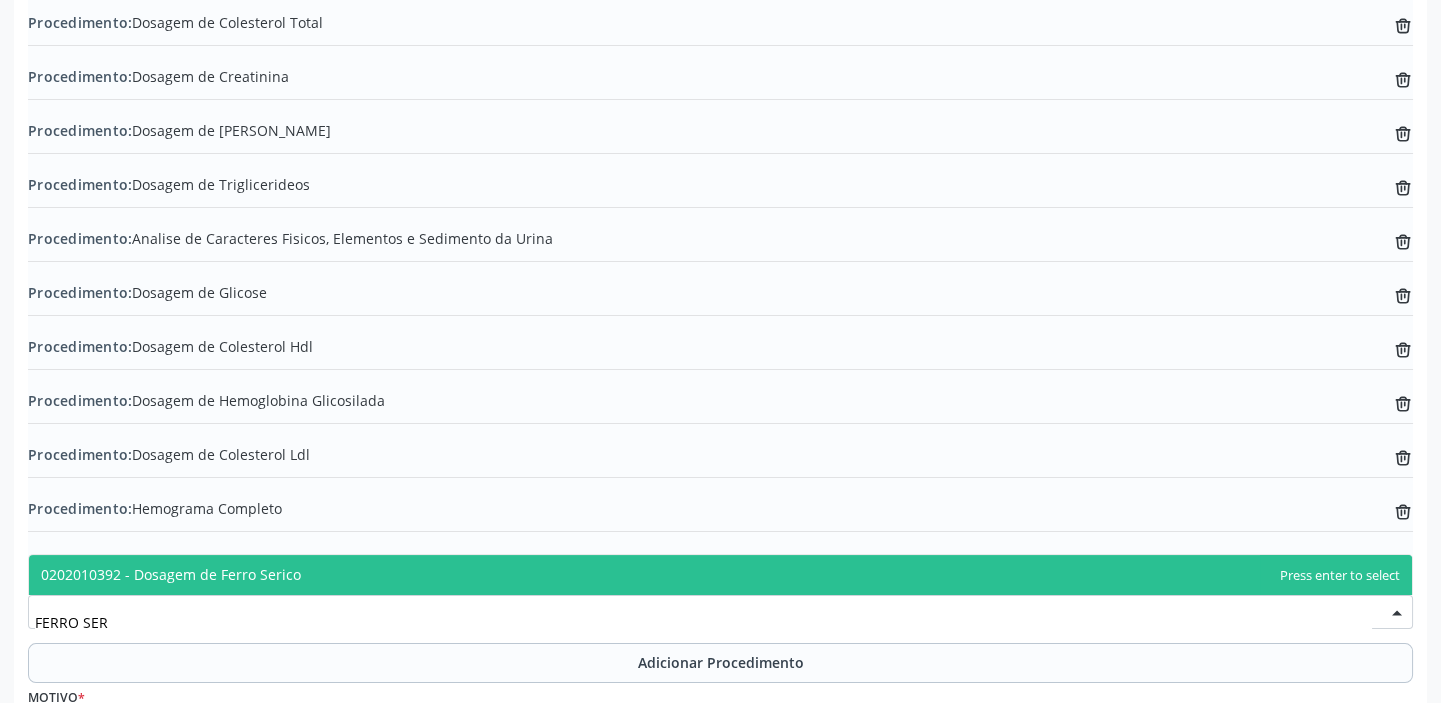 click on "0202010392 - Dosagem de Ferro Serico" at bounding box center [720, 575] 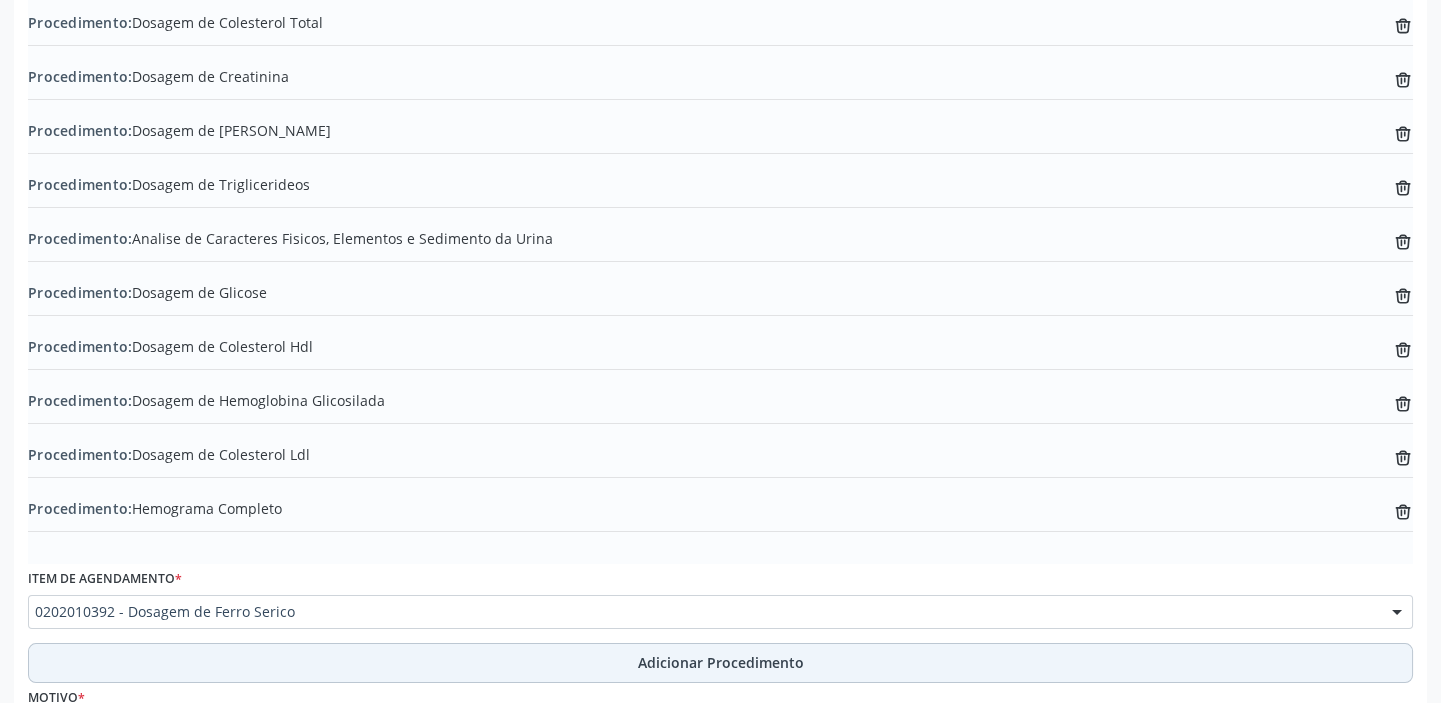click on "Adicionar Procedimento" at bounding box center (720, 663) 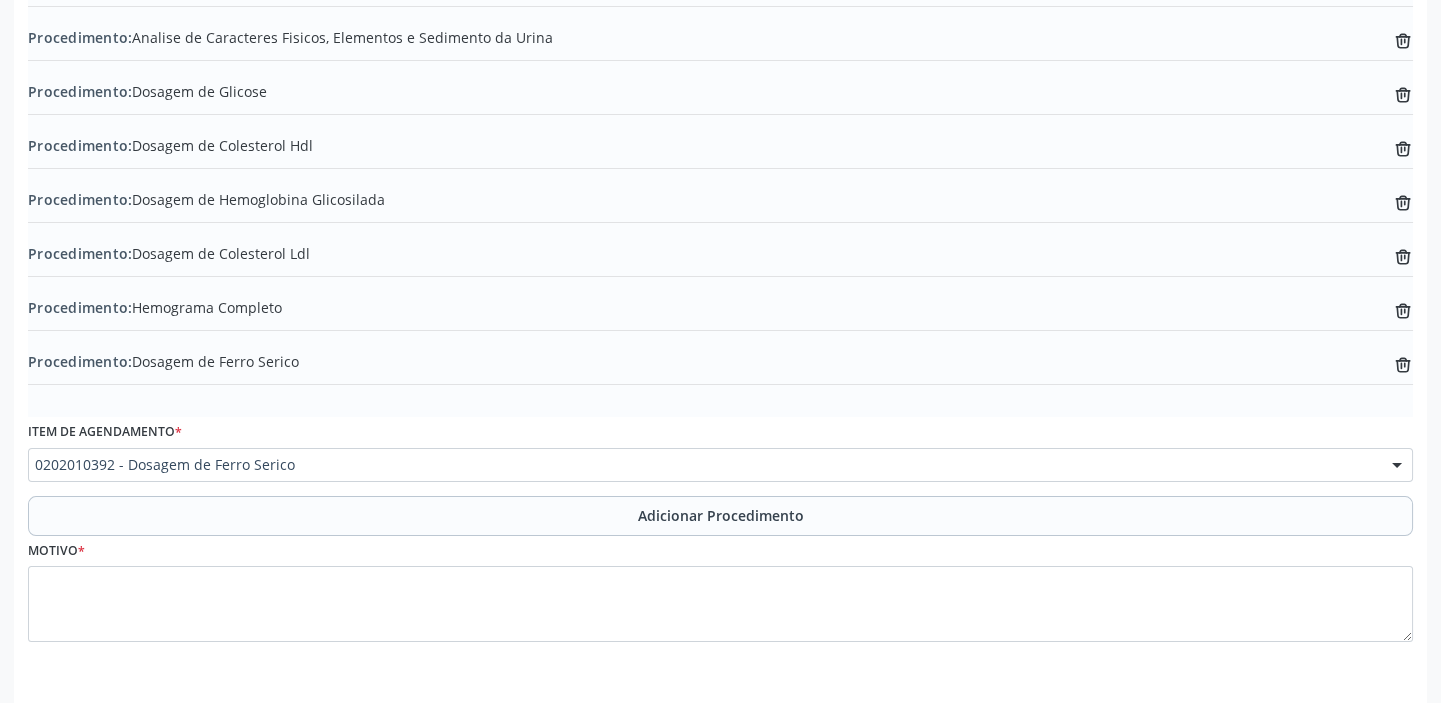 scroll, scrollTop: 888, scrollLeft: 0, axis: vertical 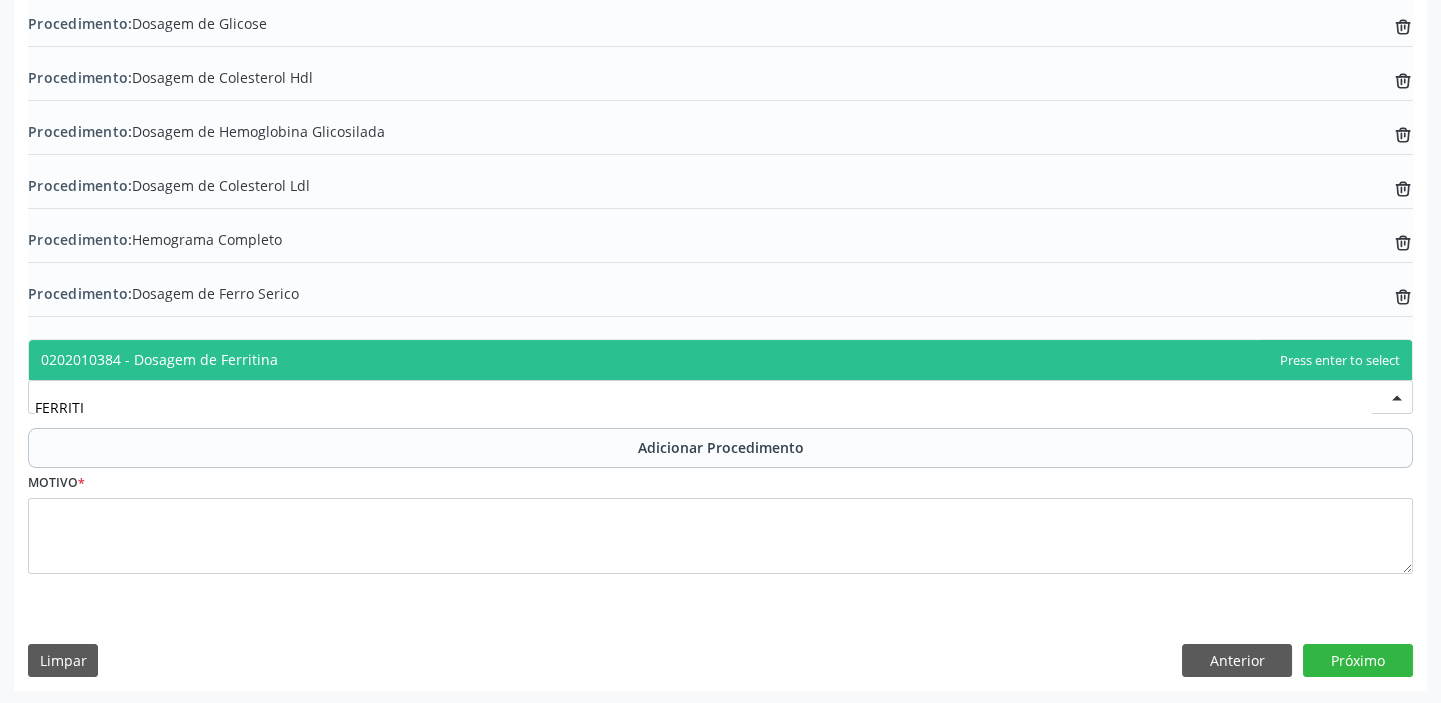click on "0202010384 - Dosagem de Ferritina" at bounding box center (720, 360) 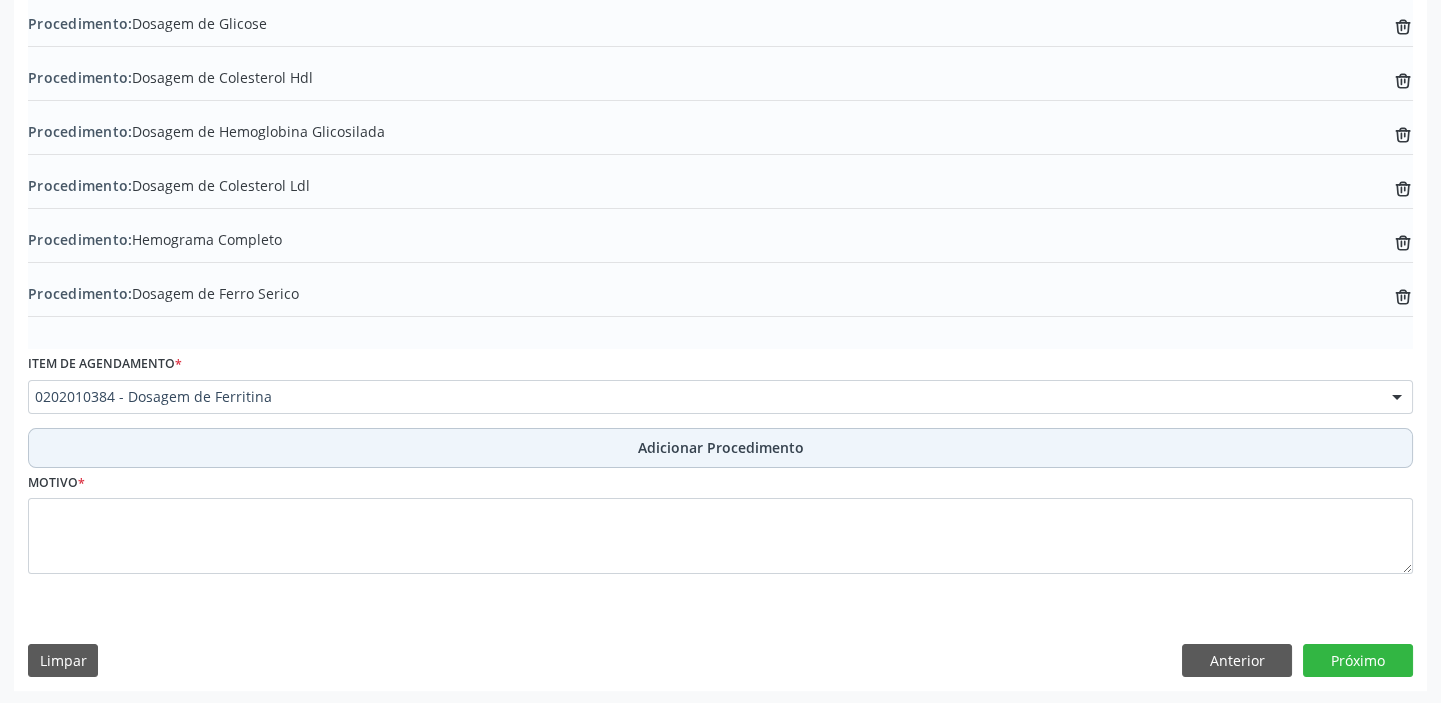 click on "Adicionar Procedimento" at bounding box center (720, 448) 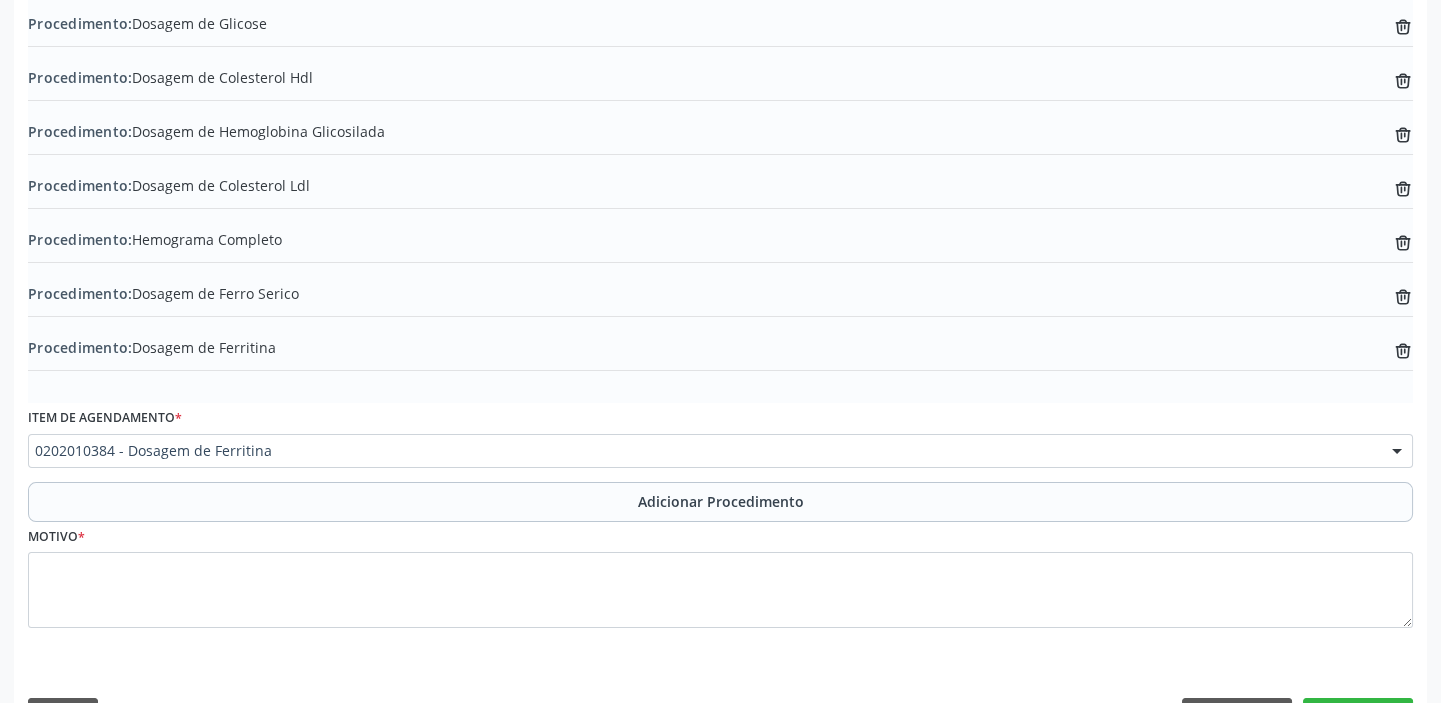 click on "0202010384 - Dosagem de Ferritina" at bounding box center (720, 451) 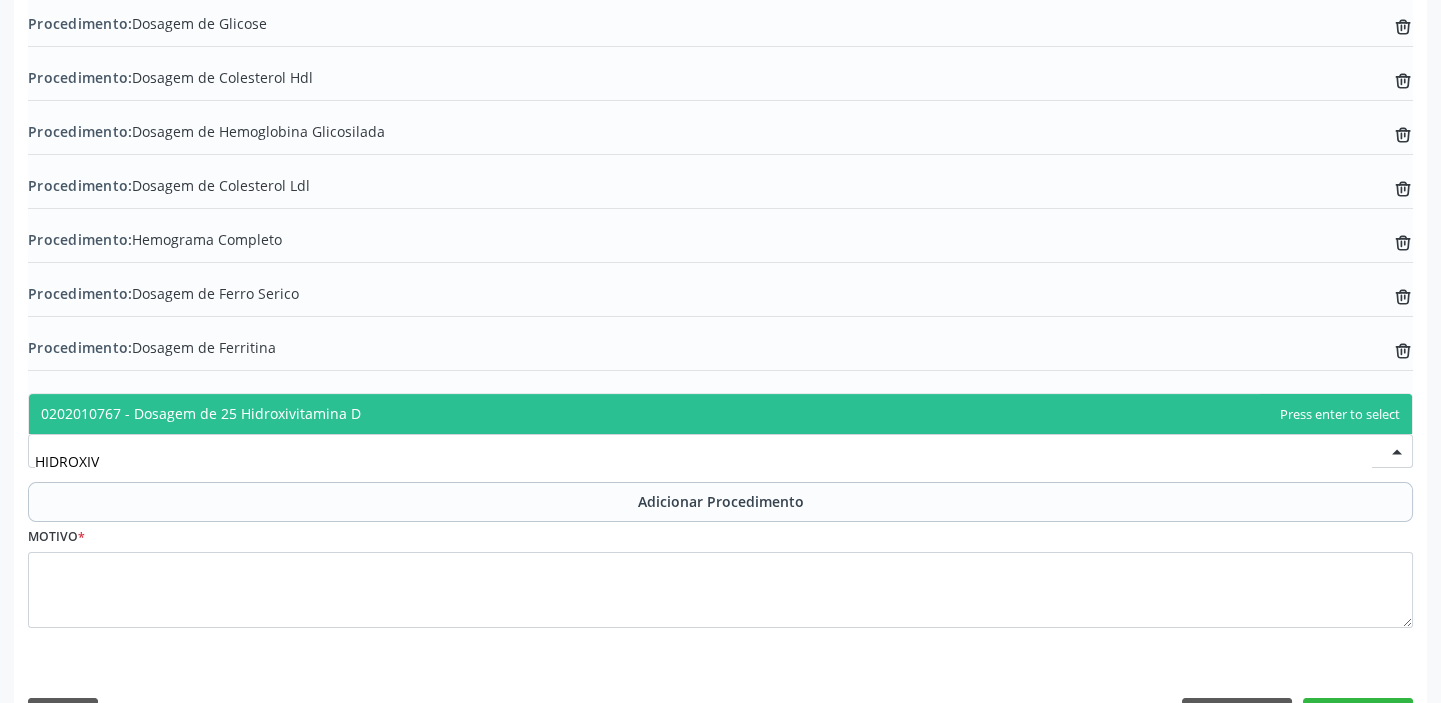 click on "0202010767 - Dosagem de 25 Hidroxivitamina D" at bounding box center [720, 414] 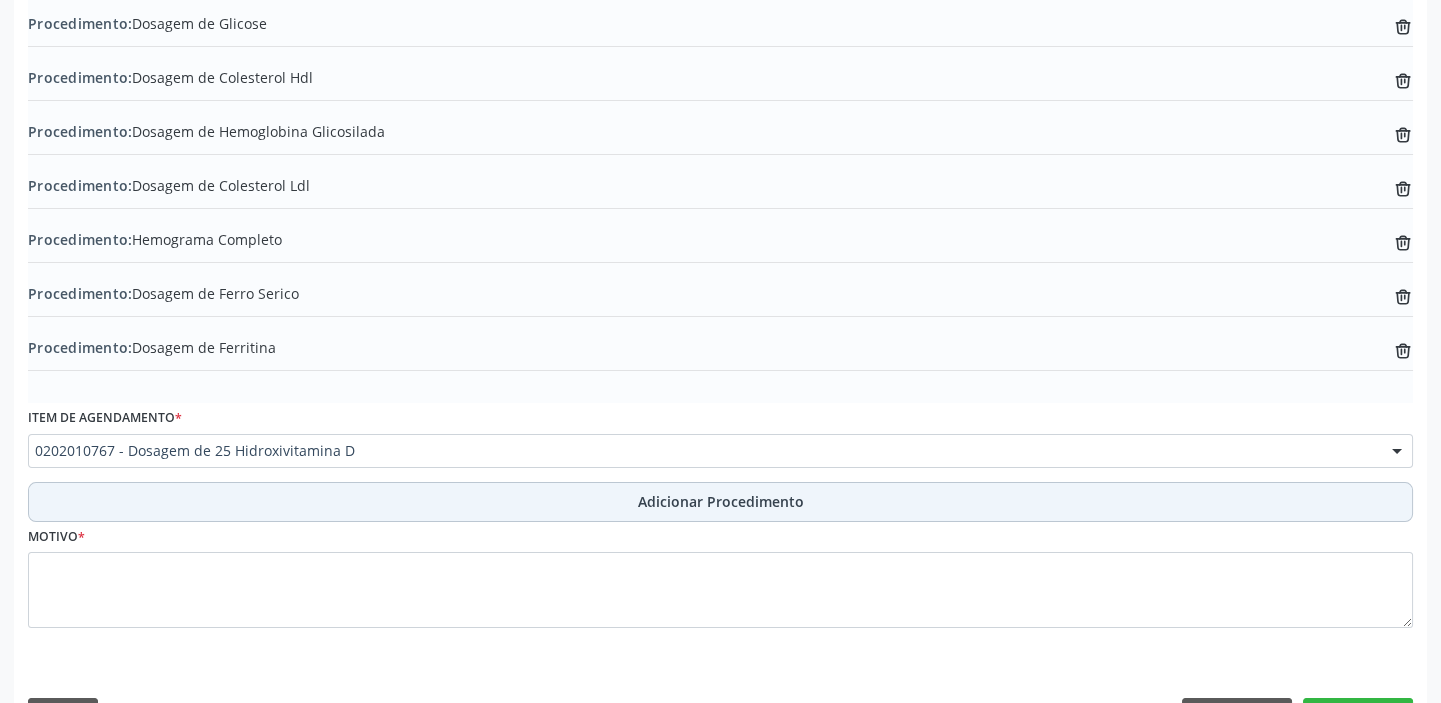 click on "Adicionar Procedimento" at bounding box center [720, 502] 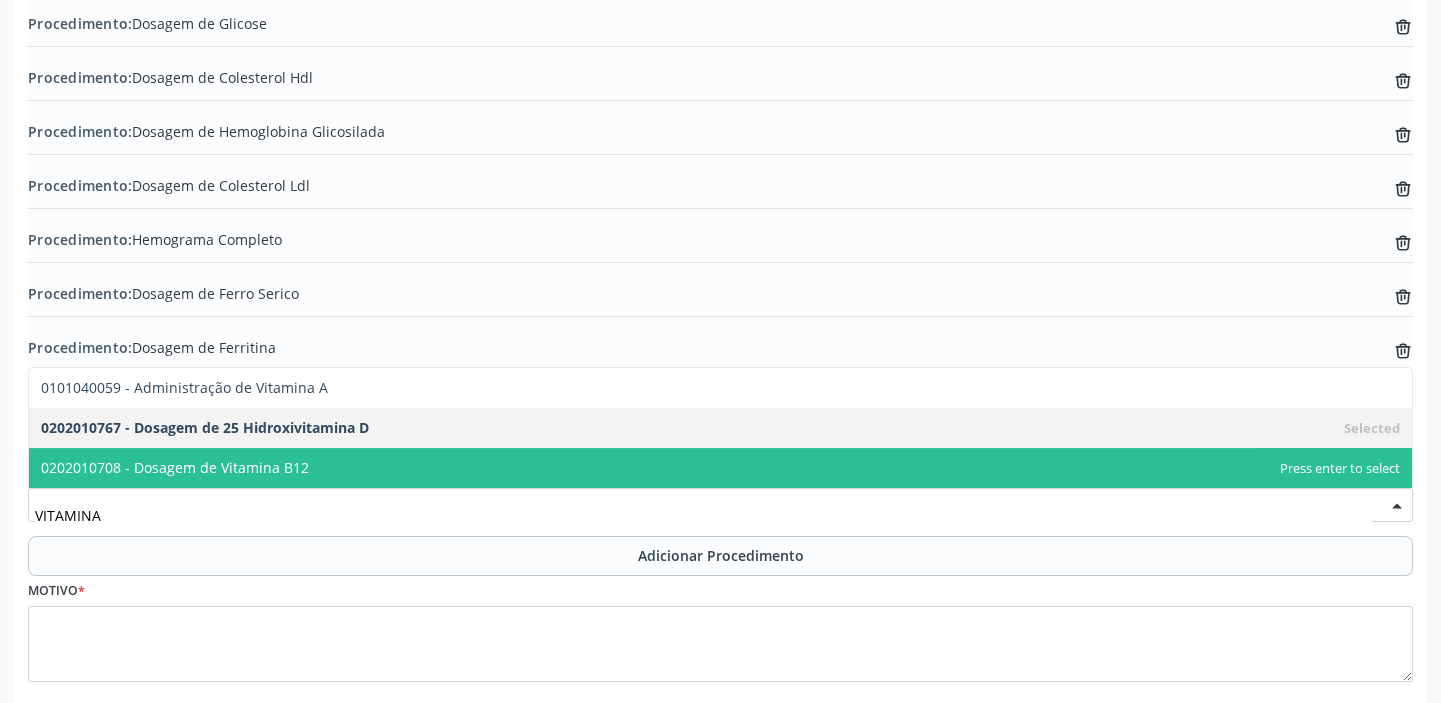 type on "VITAMINA" 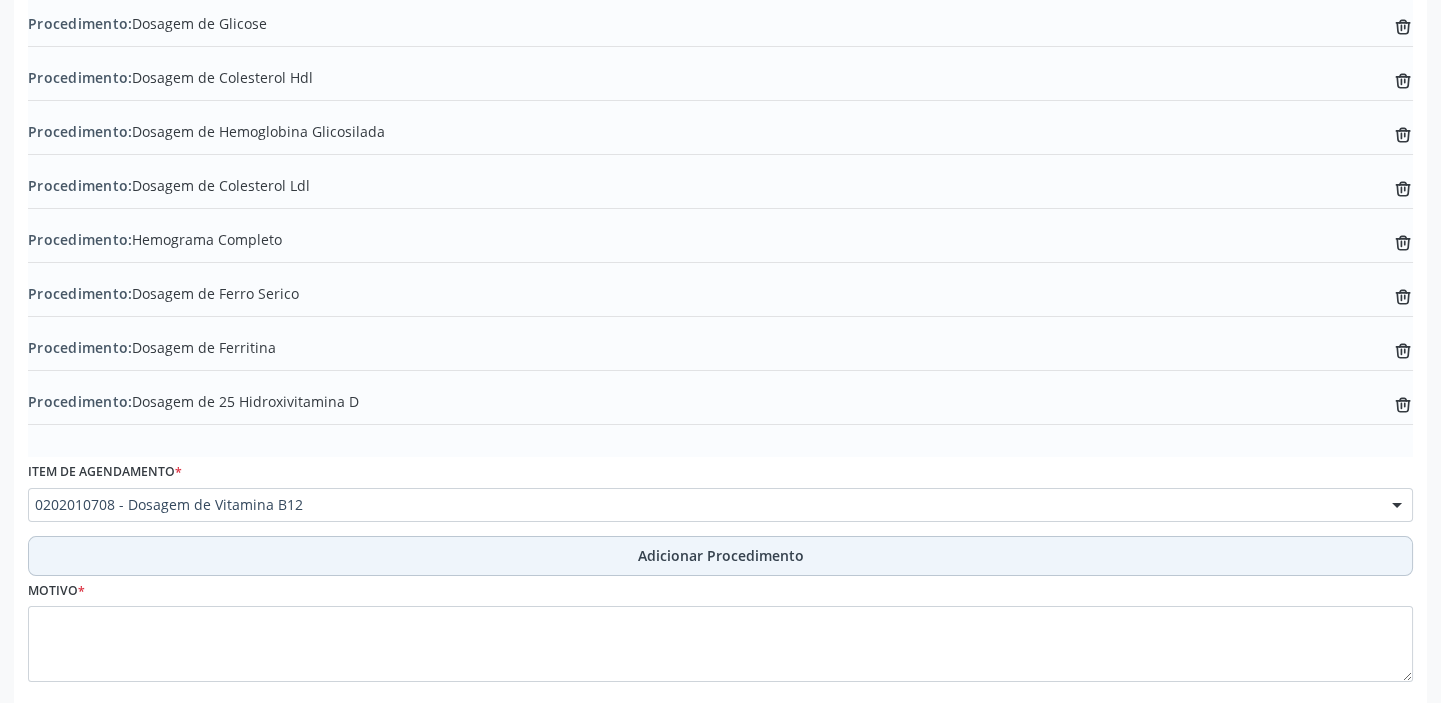 click on "Adicionar Procedimento" at bounding box center (720, 556) 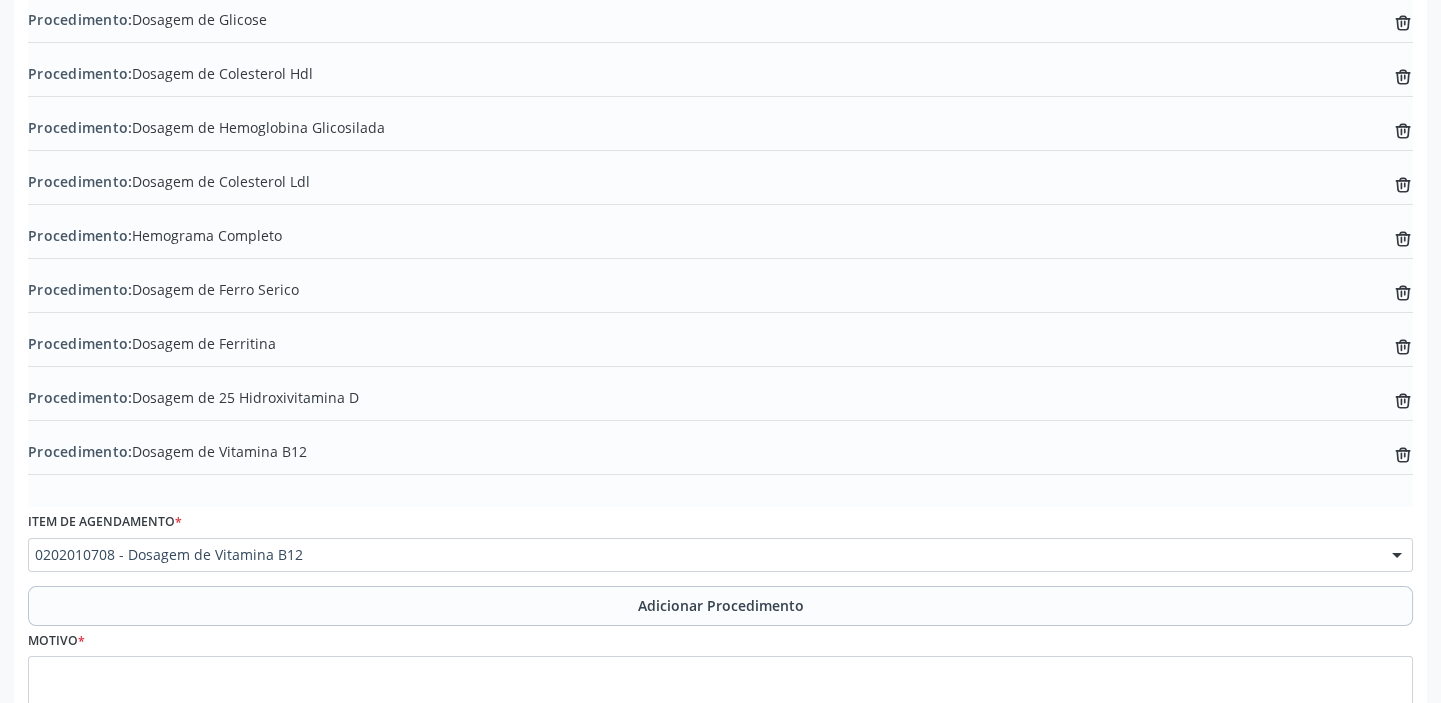 scroll, scrollTop: 1050, scrollLeft: 0, axis: vertical 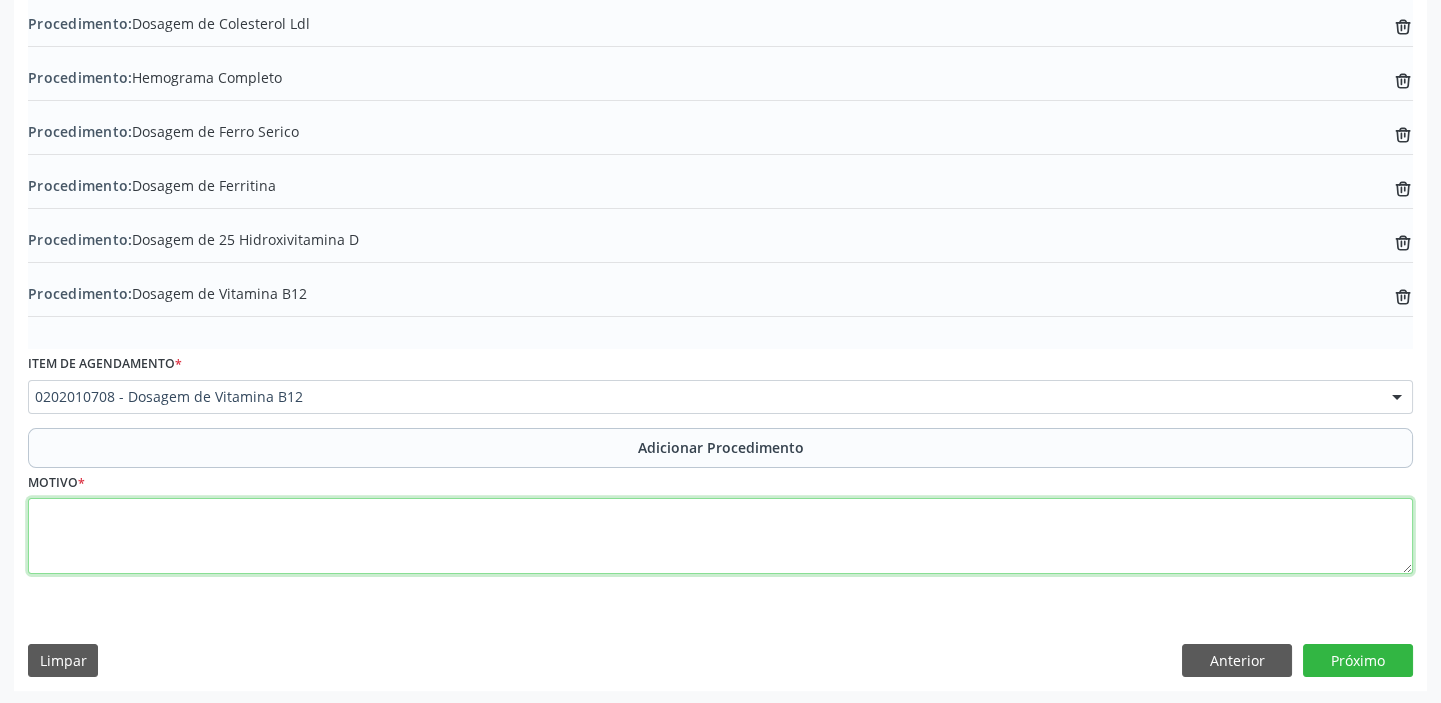click at bounding box center (720, 536) 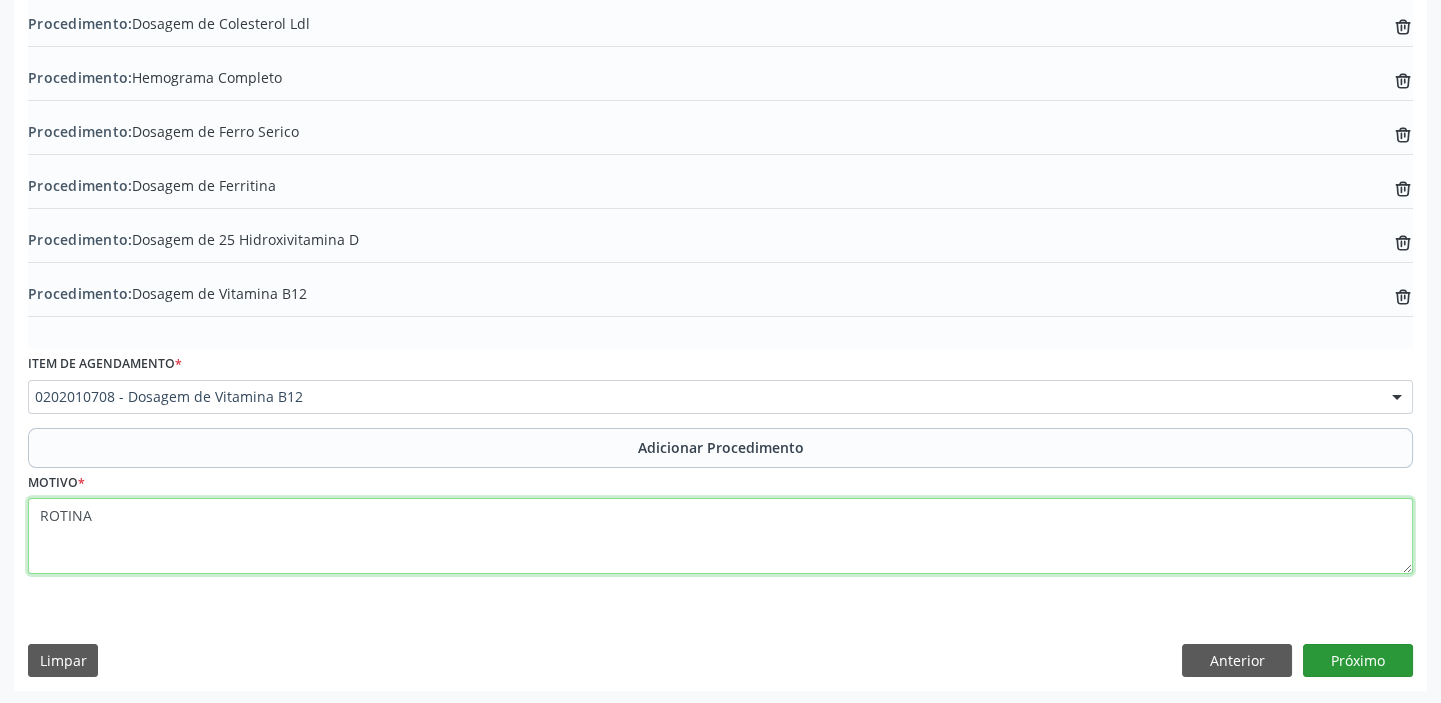 type on "ROTINA" 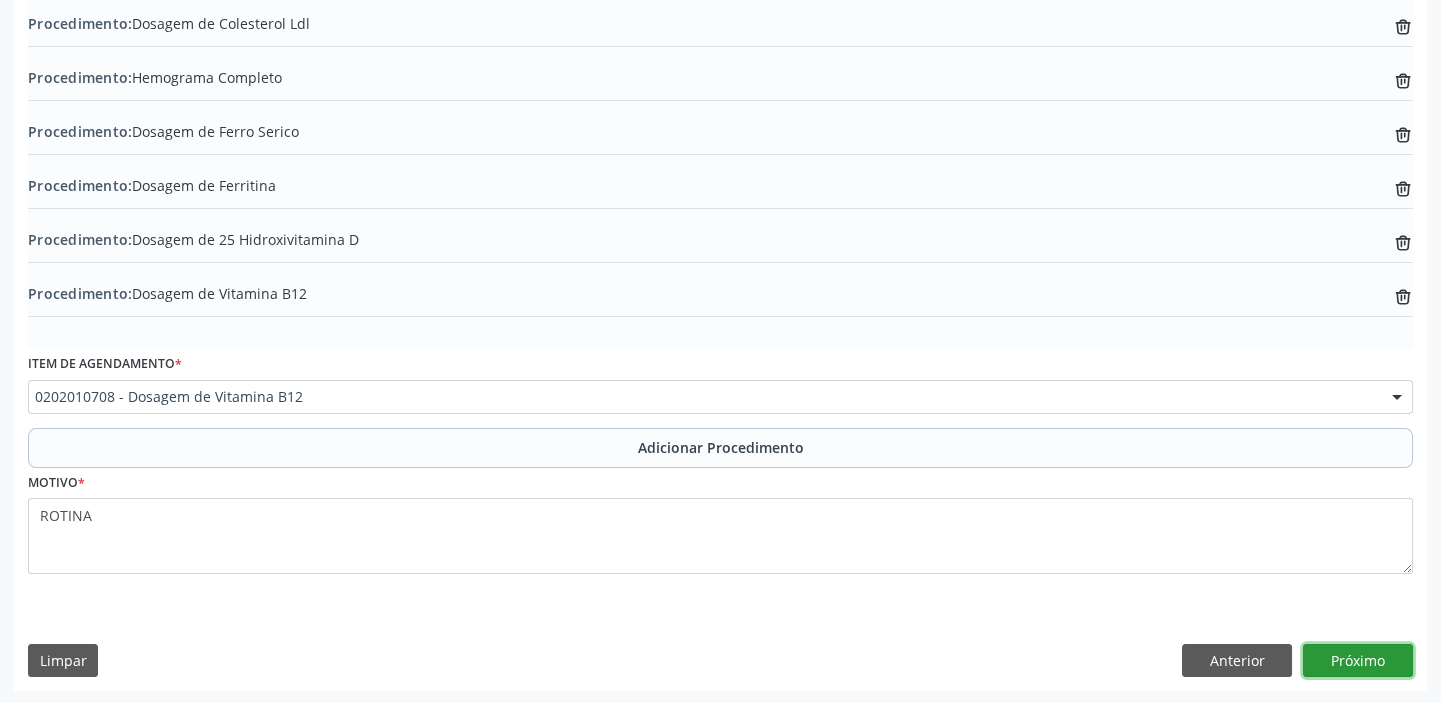click on "Próximo" at bounding box center [1358, 661] 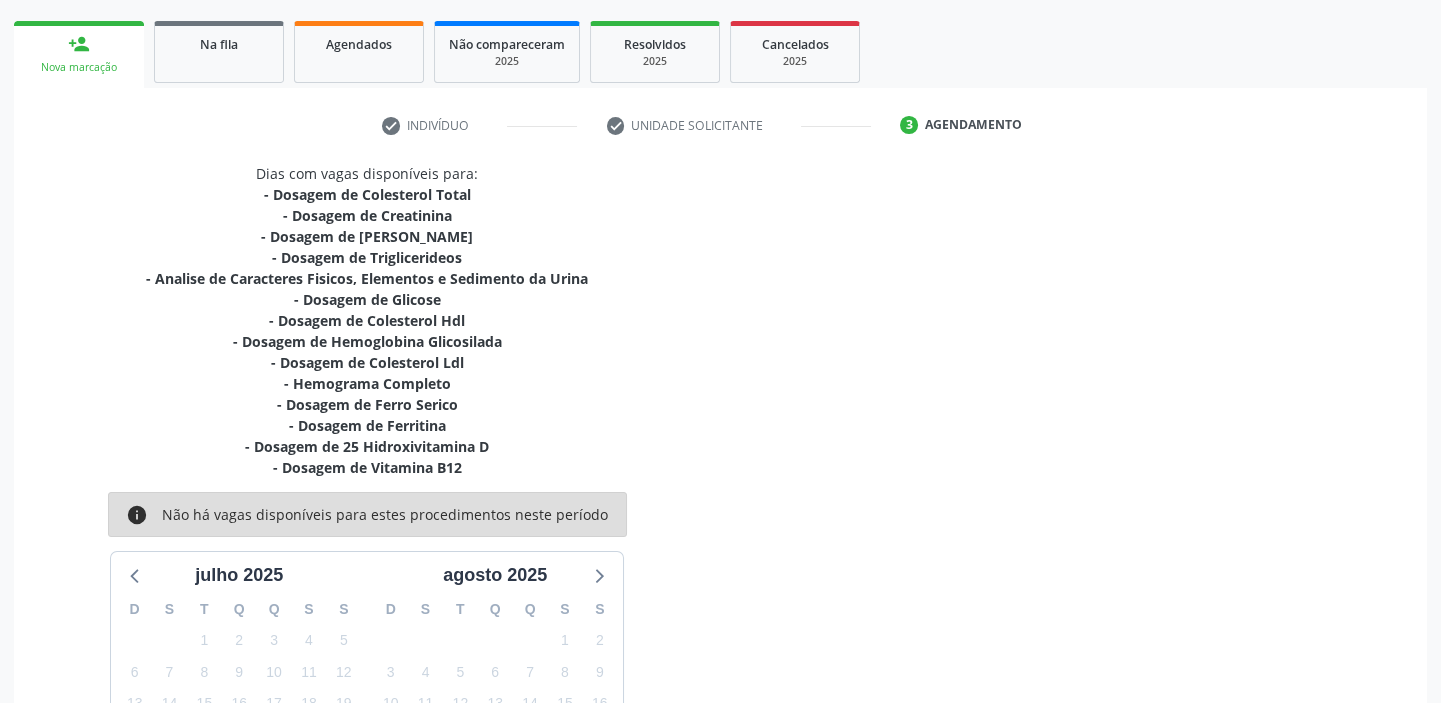 scroll, scrollTop: 310, scrollLeft: 0, axis: vertical 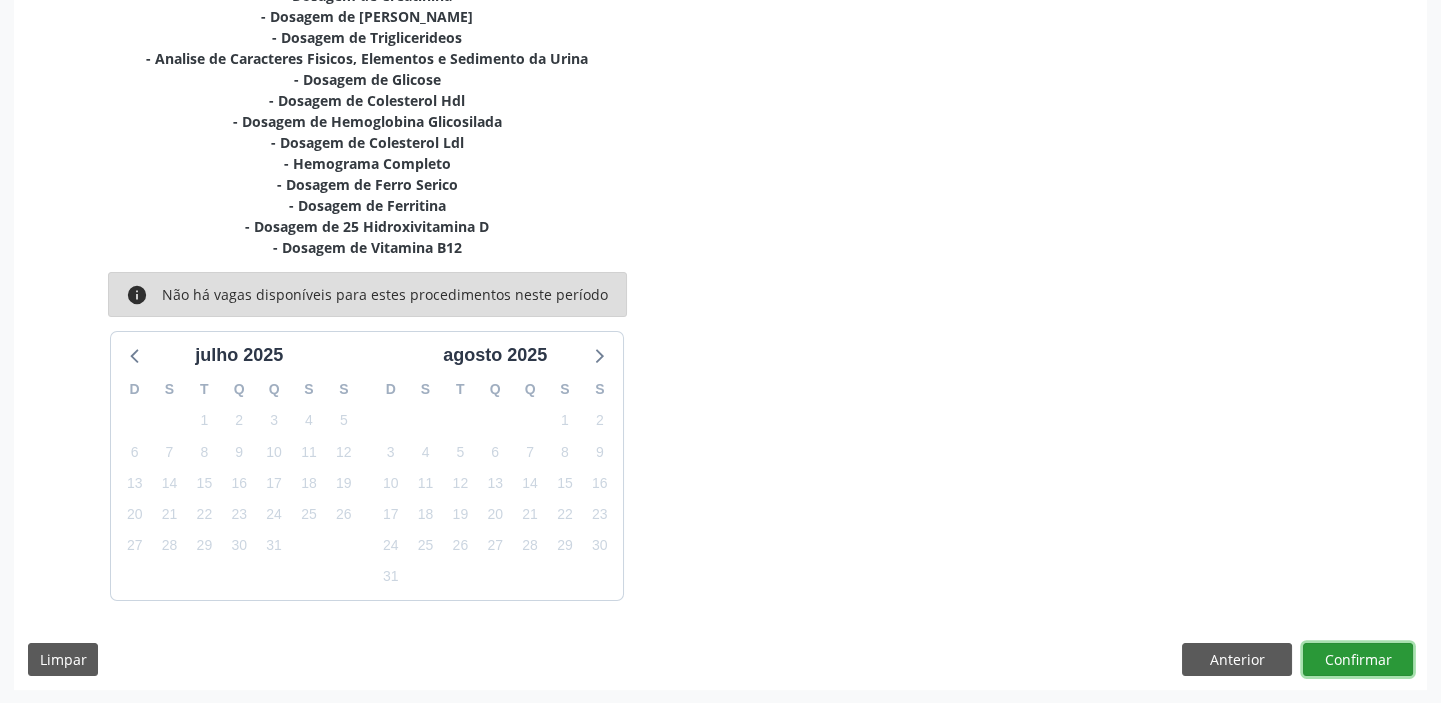 click on "Confirmar" at bounding box center (1358, 660) 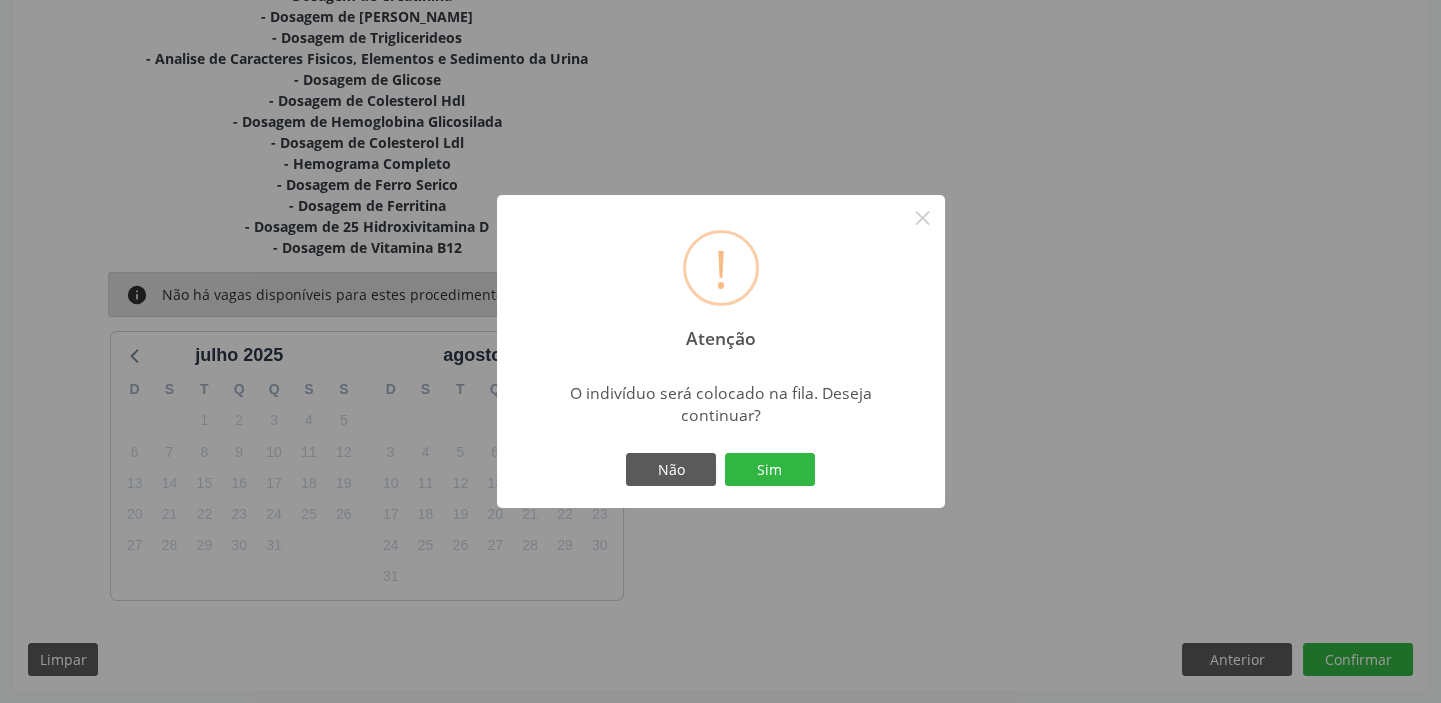 type 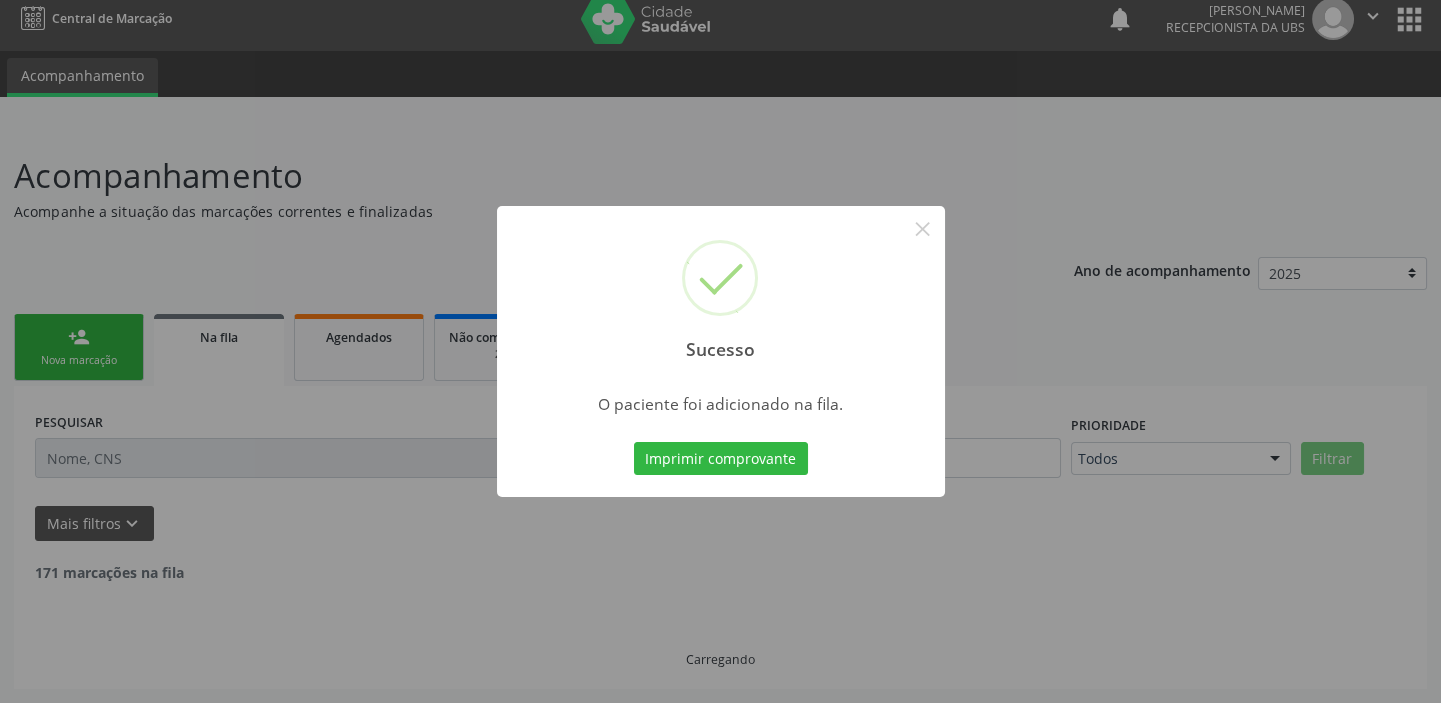 scroll, scrollTop: 0, scrollLeft: 0, axis: both 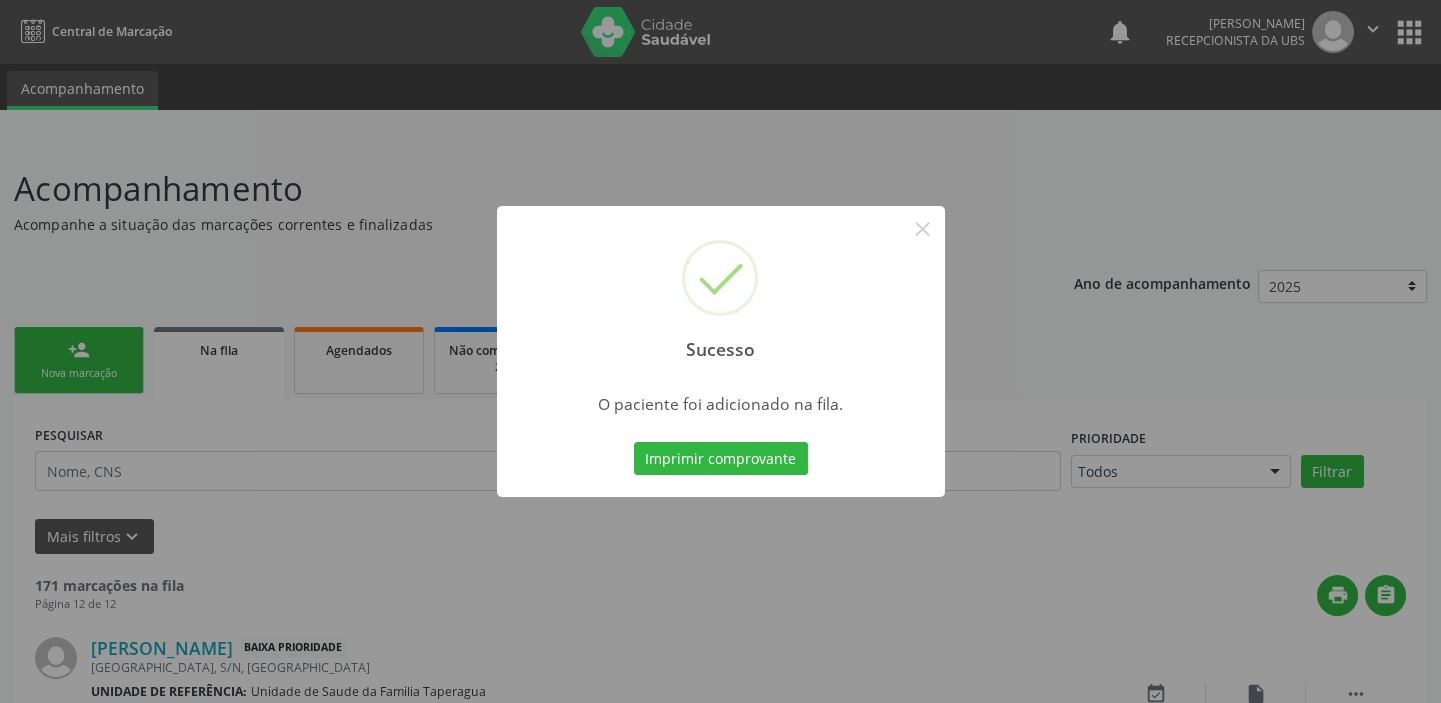 click on "Sucesso × O paciente foi adicionado na fila. Imprimir comprovante Cancel" at bounding box center [720, 351] 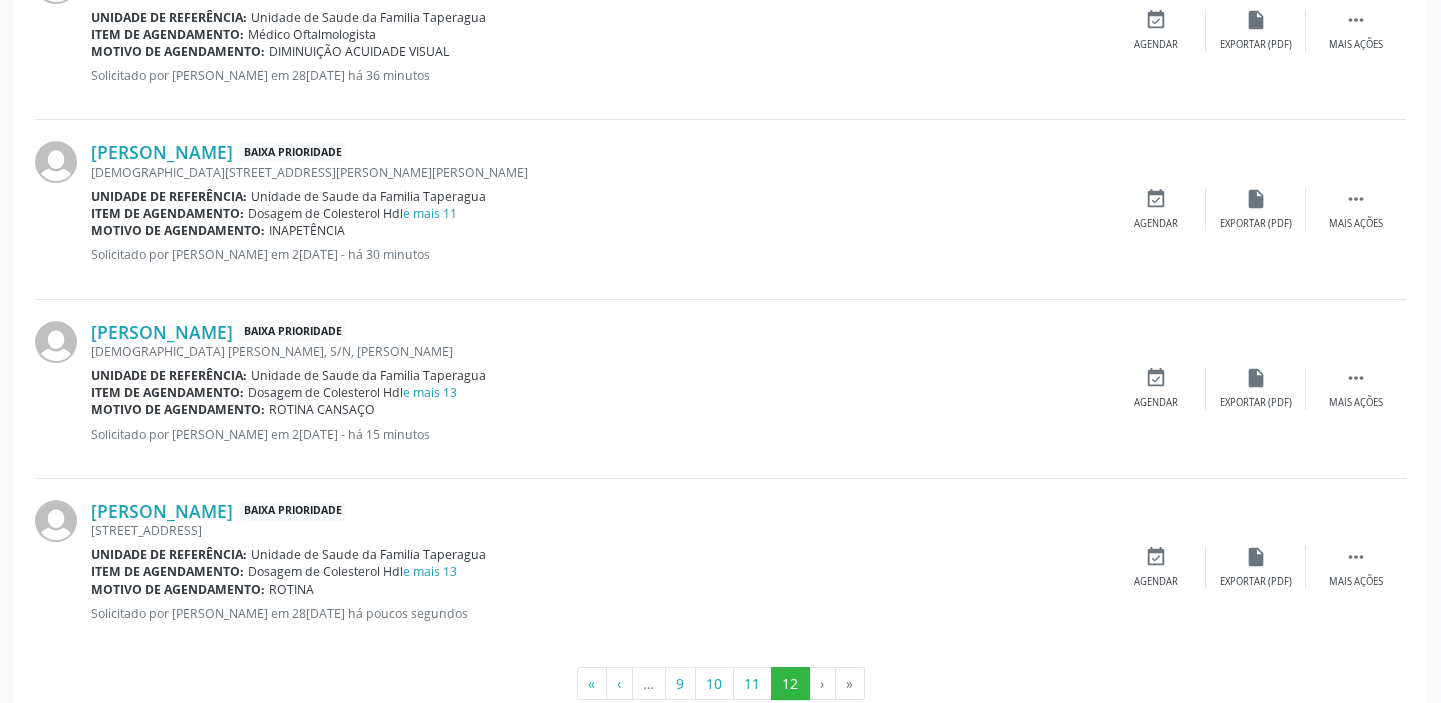 scroll, scrollTop: 1077, scrollLeft: 0, axis: vertical 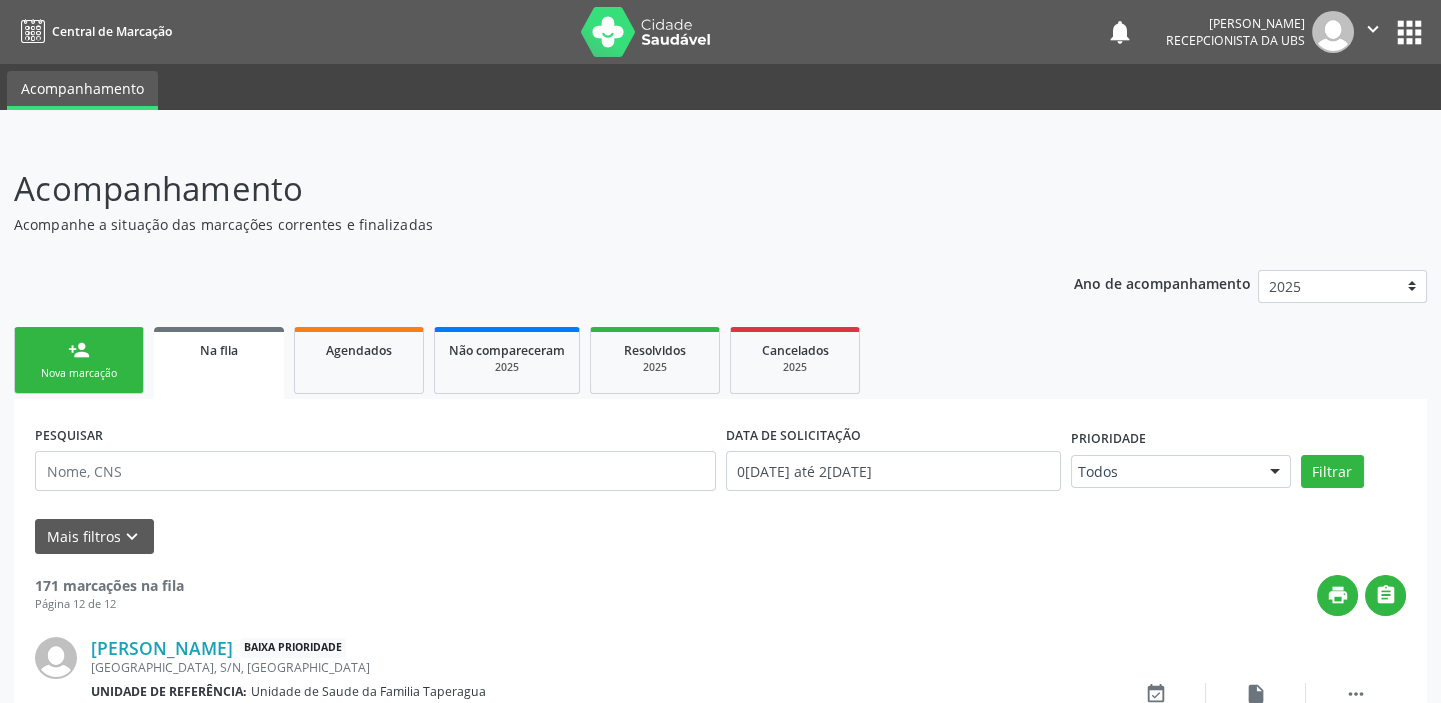click on "Nova marcação" at bounding box center (79, 373) 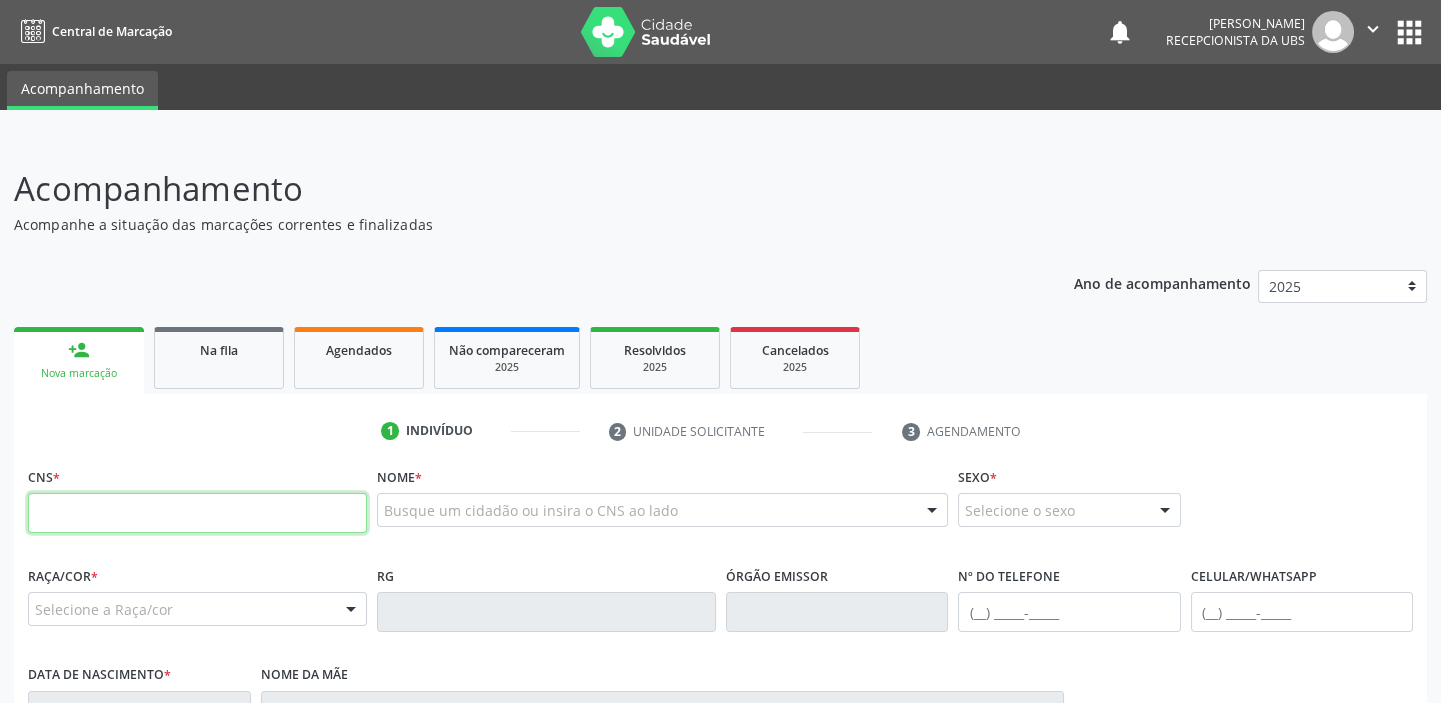 click at bounding box center [197, 513] 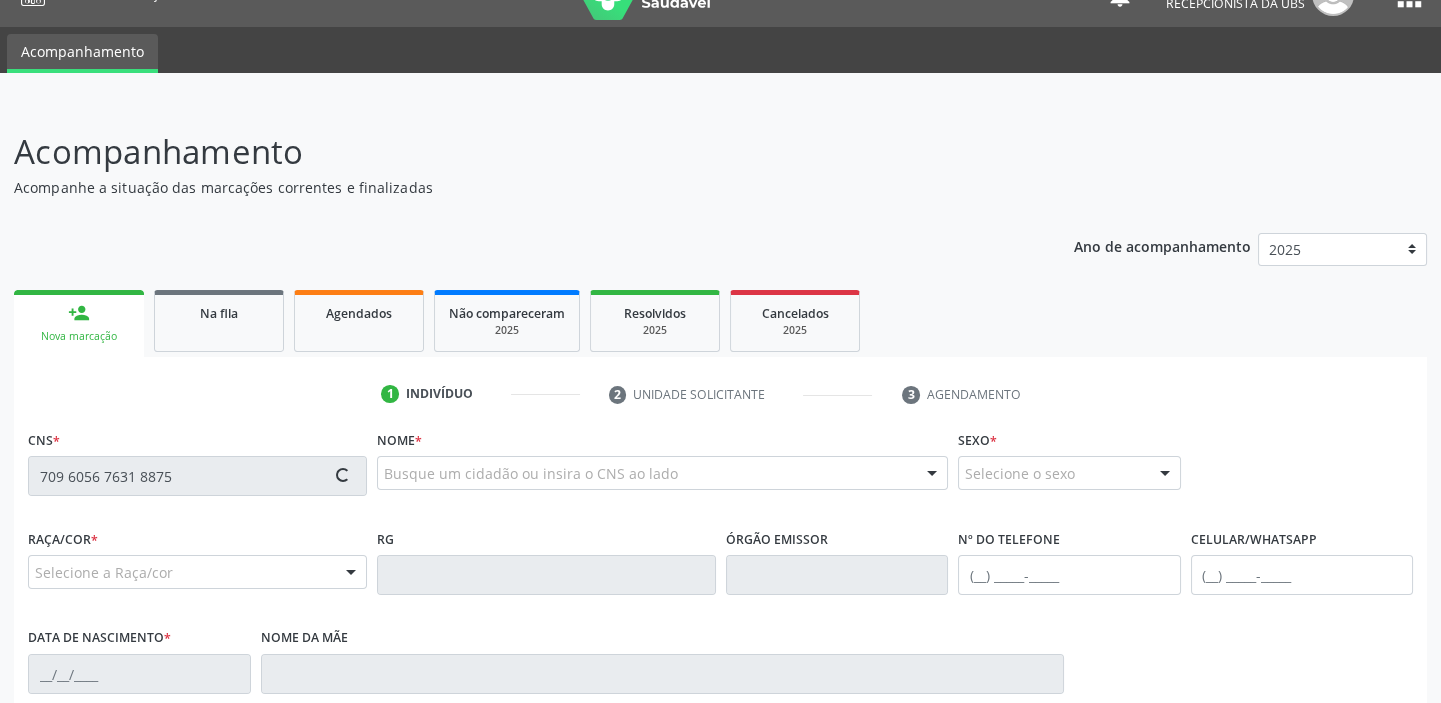 type on "709 6056 7631 8875" 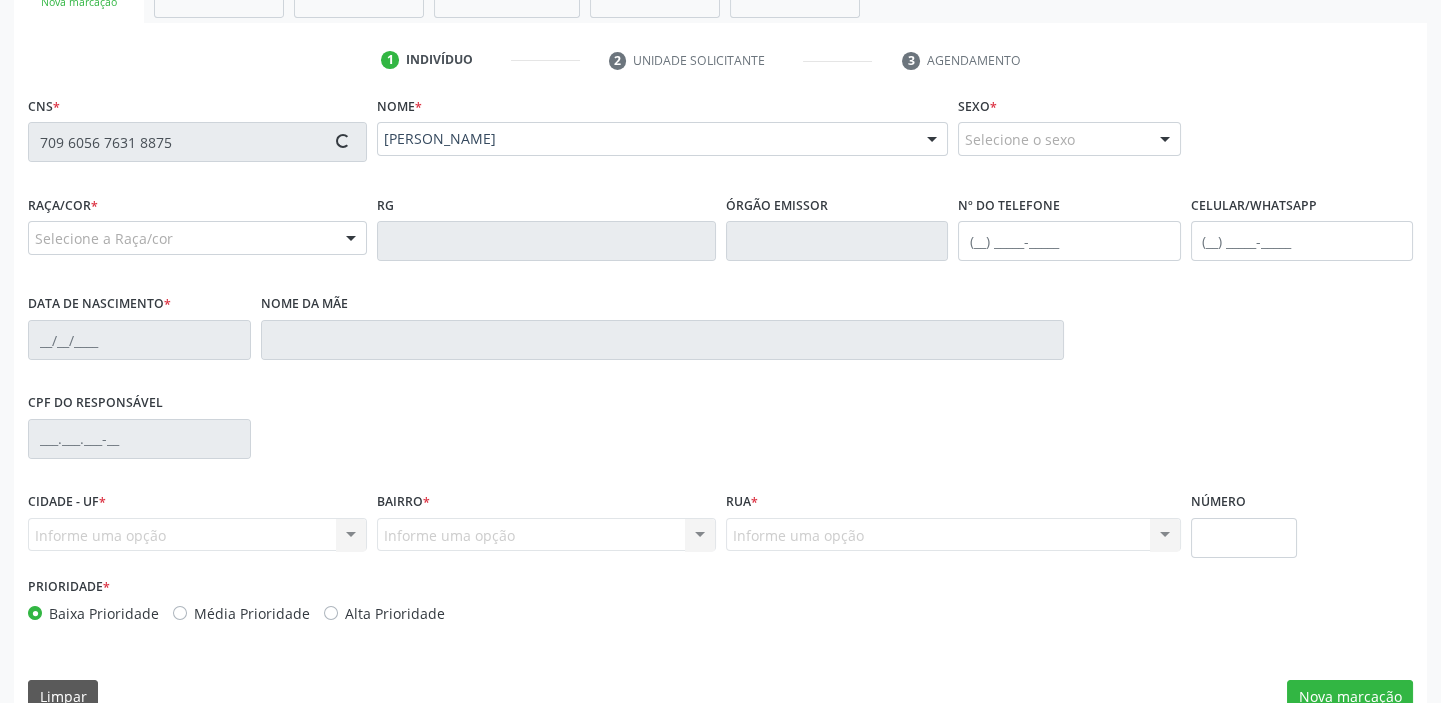 scroll, scrollTop: 408, scrollLeft: 0, axis: vertical 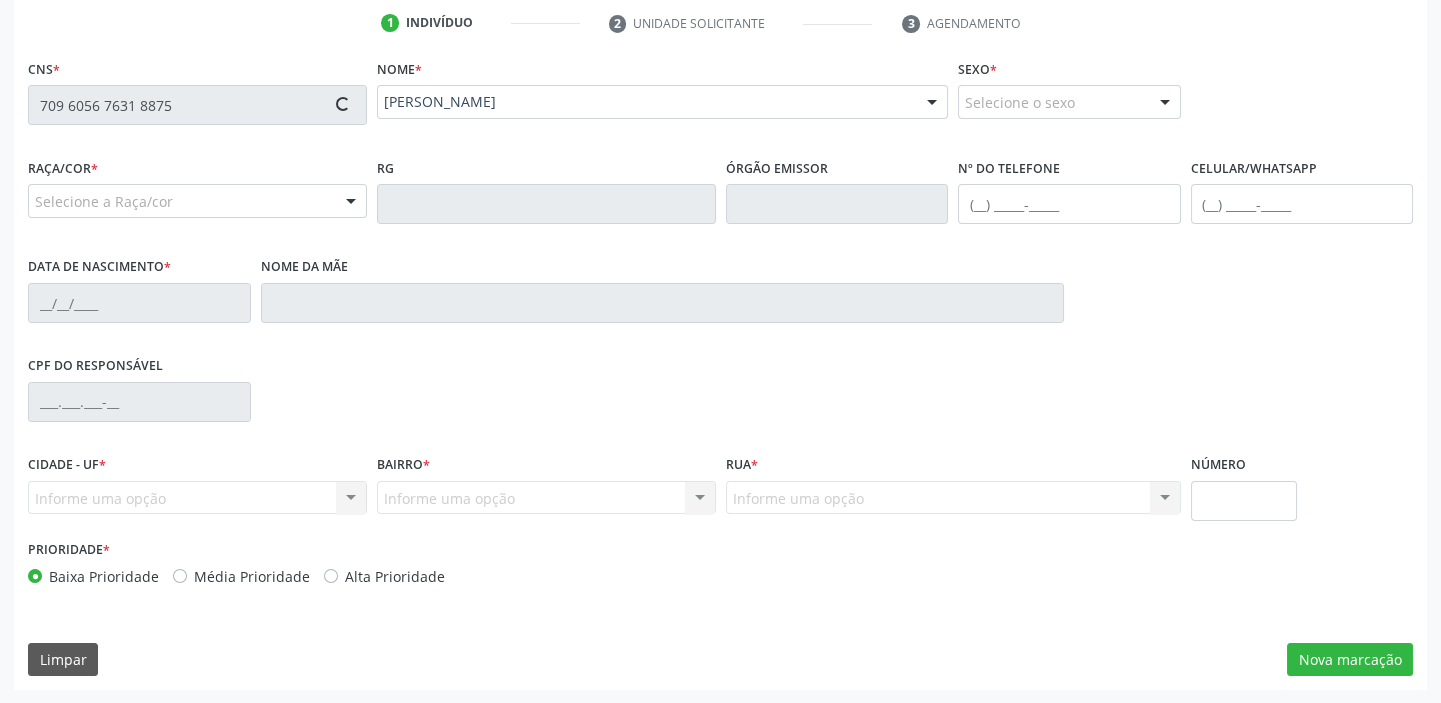 type on "[PHONE_NUMBER]" 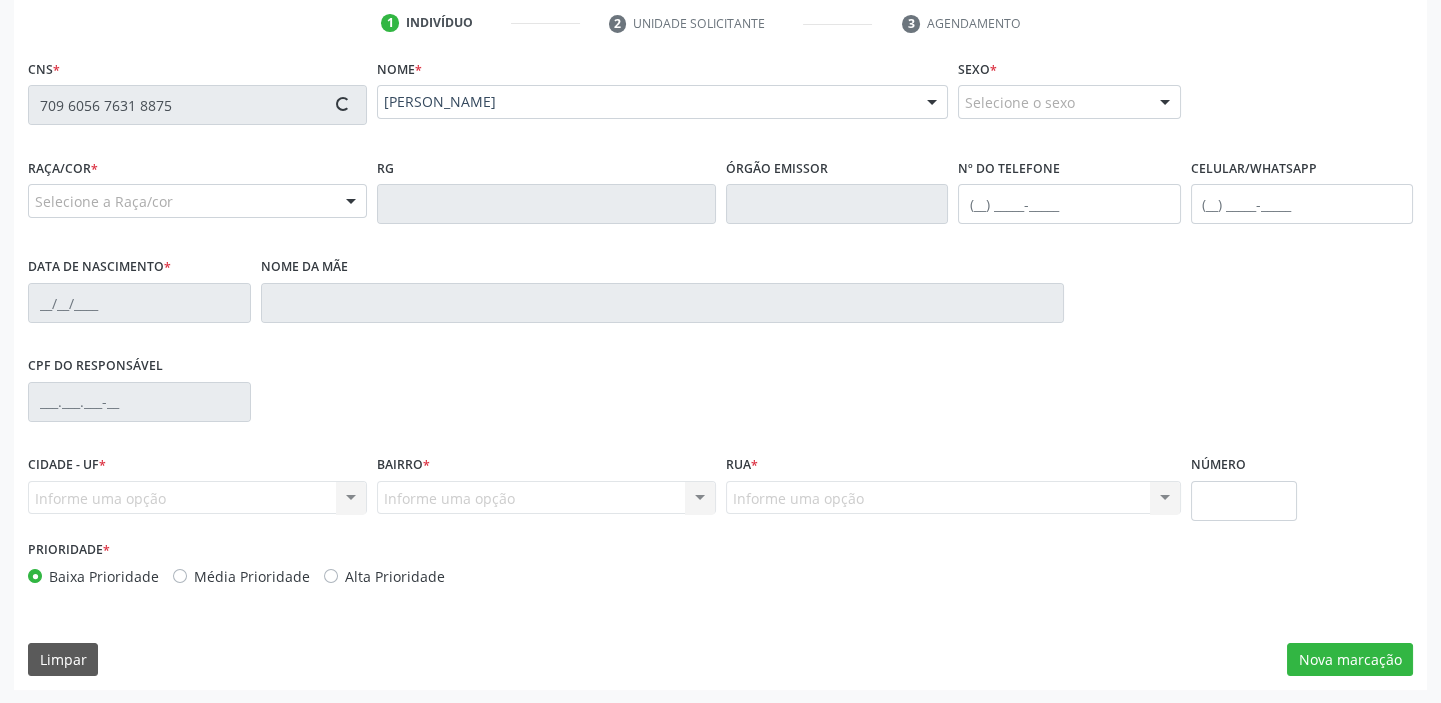 type on "2[DATE]" 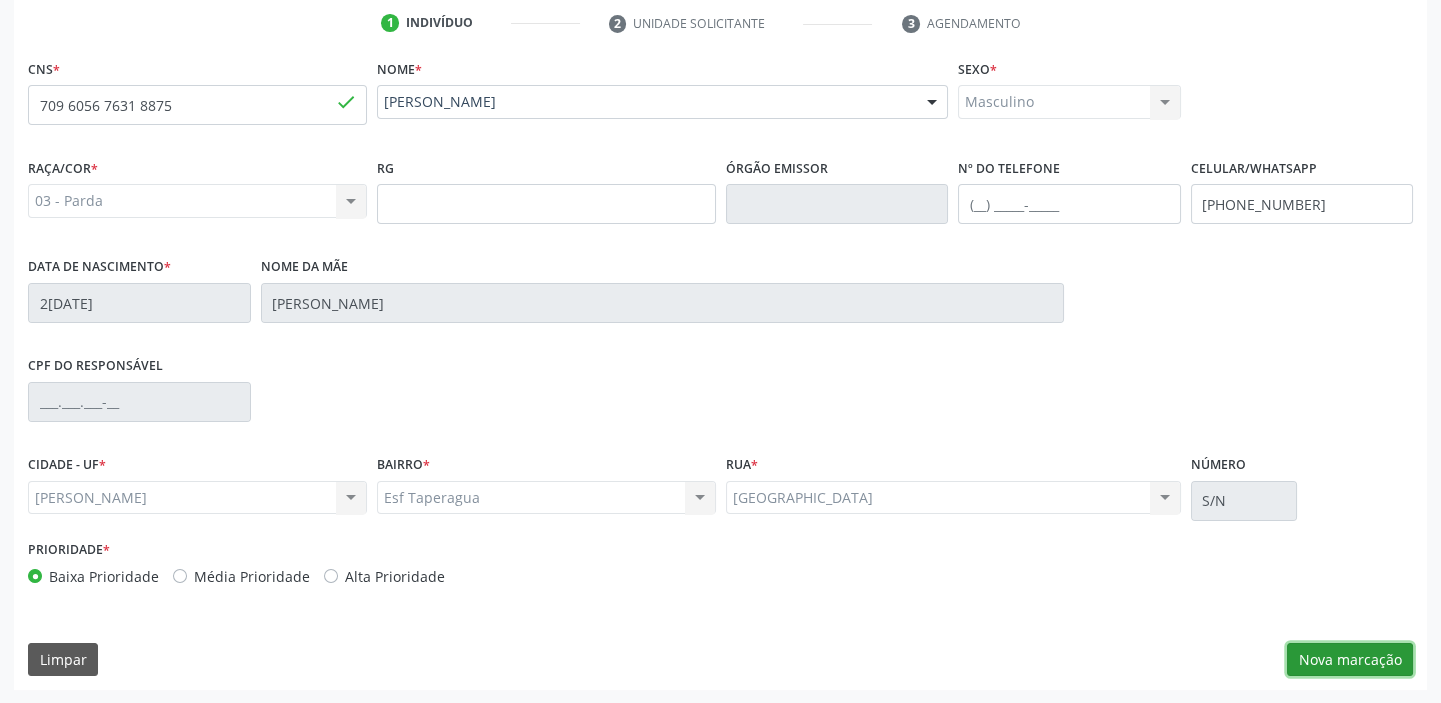 click on "Nova marcação" at bounding box center [1350, 660] 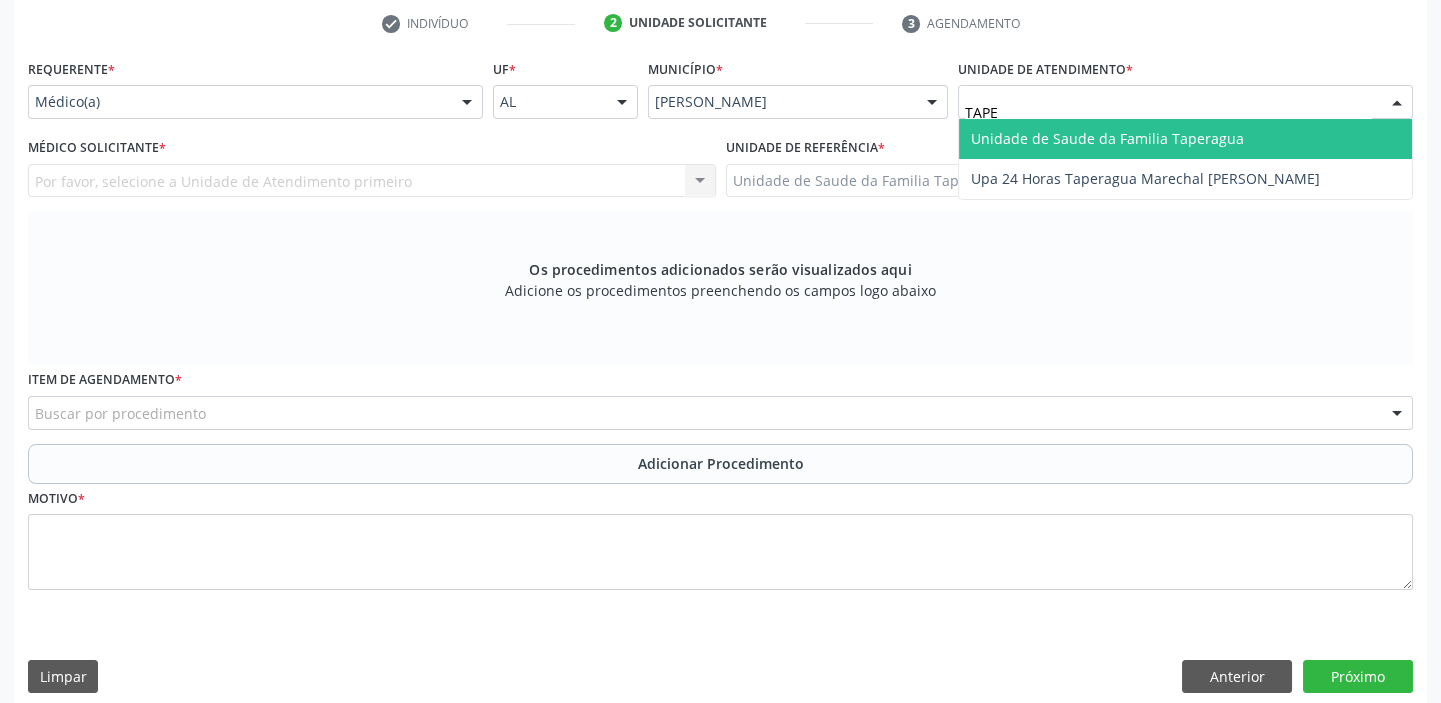 type on "TAPER" 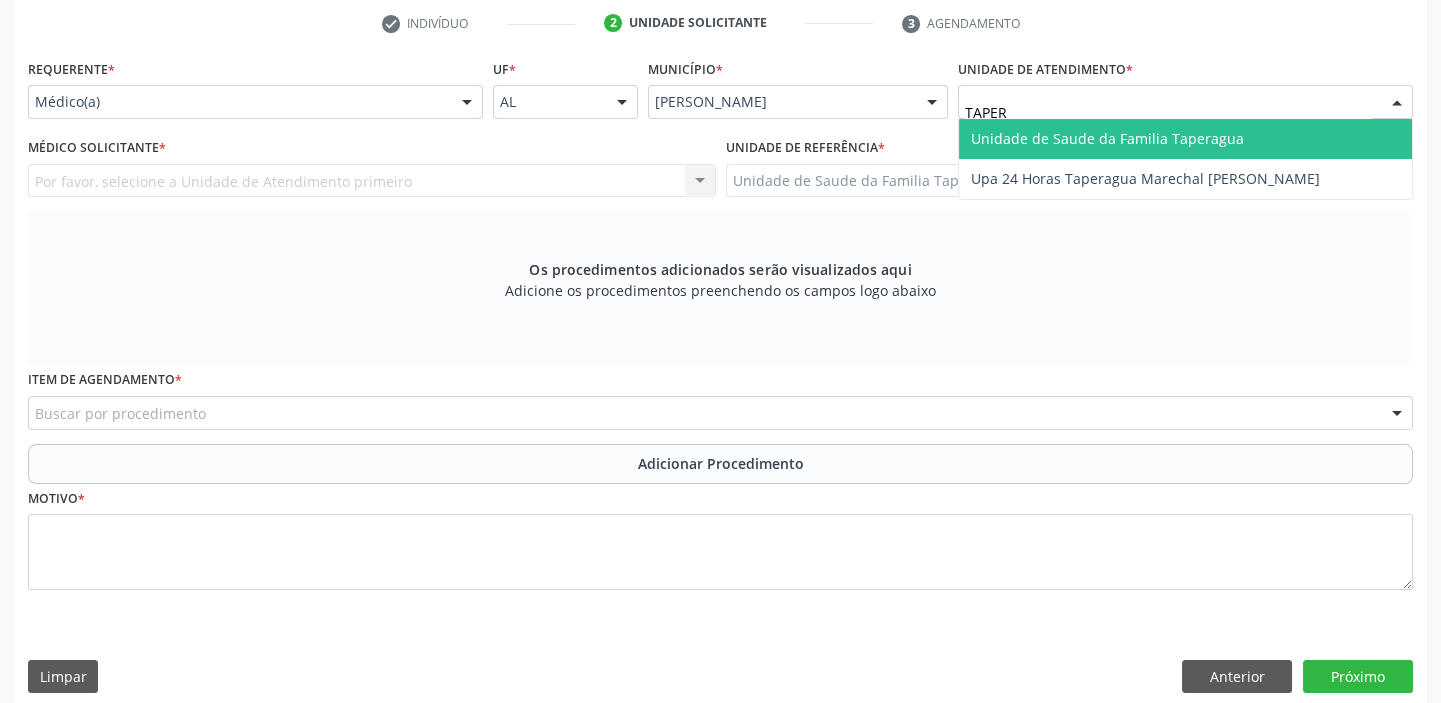 click on "Unidade de Saude da Familia Taperagua" at bounding box center (1107, 138) 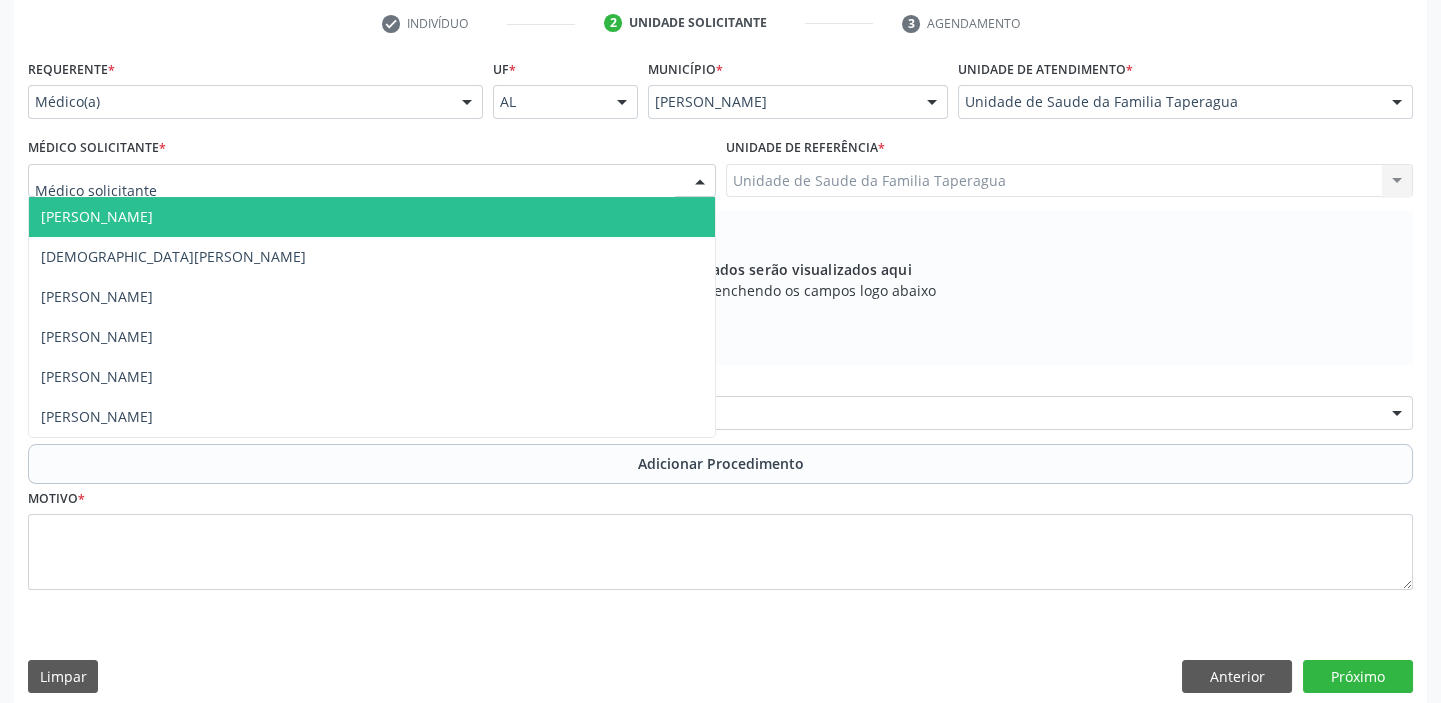 click at bounding box center [372, 181] 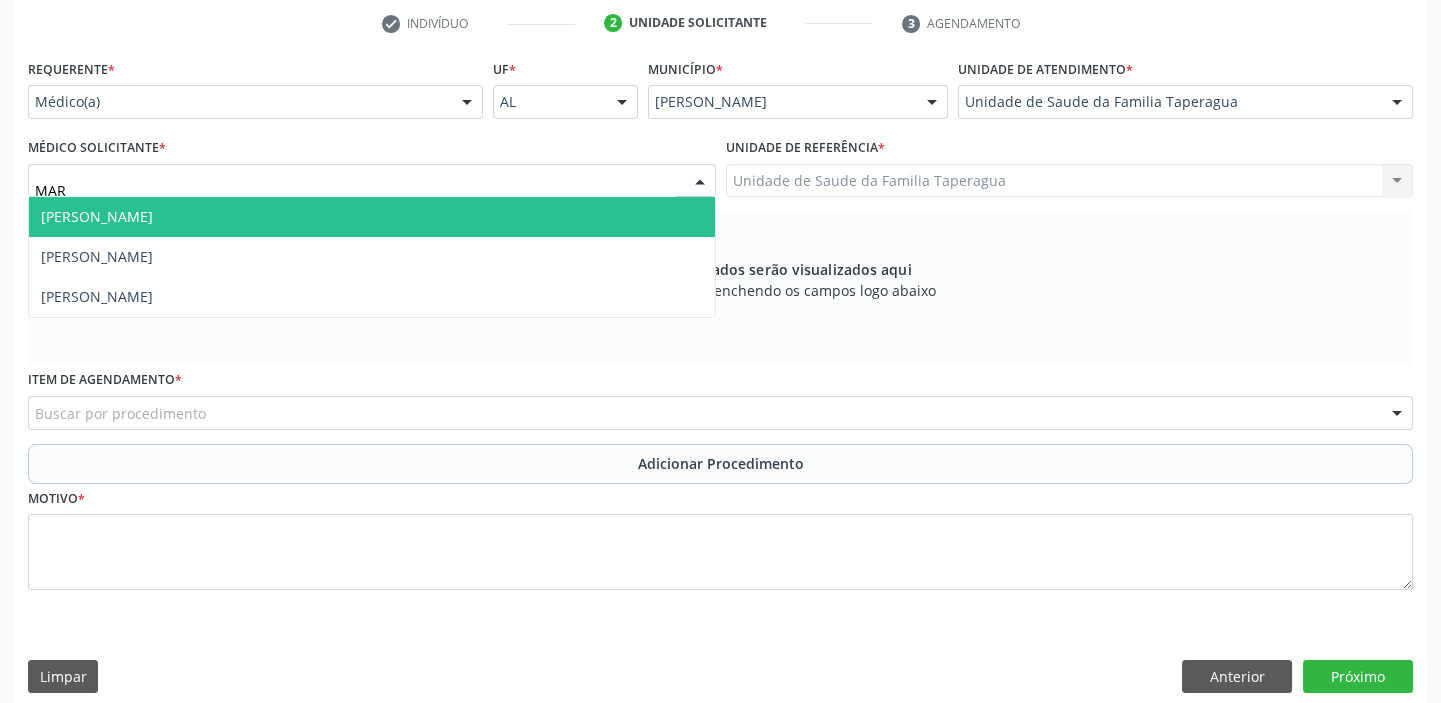 type on "MART" 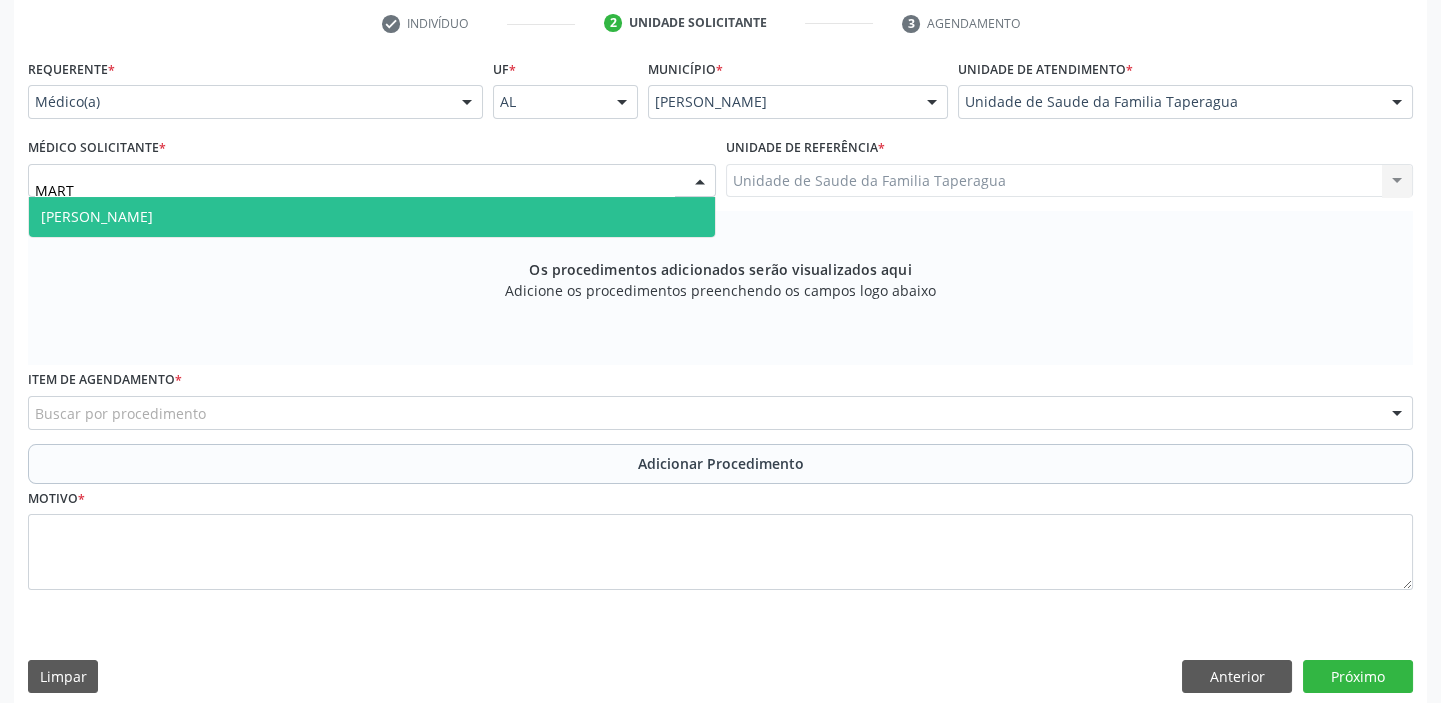 click on "[PERSON_NAME]" at bounding box center [372, 217] 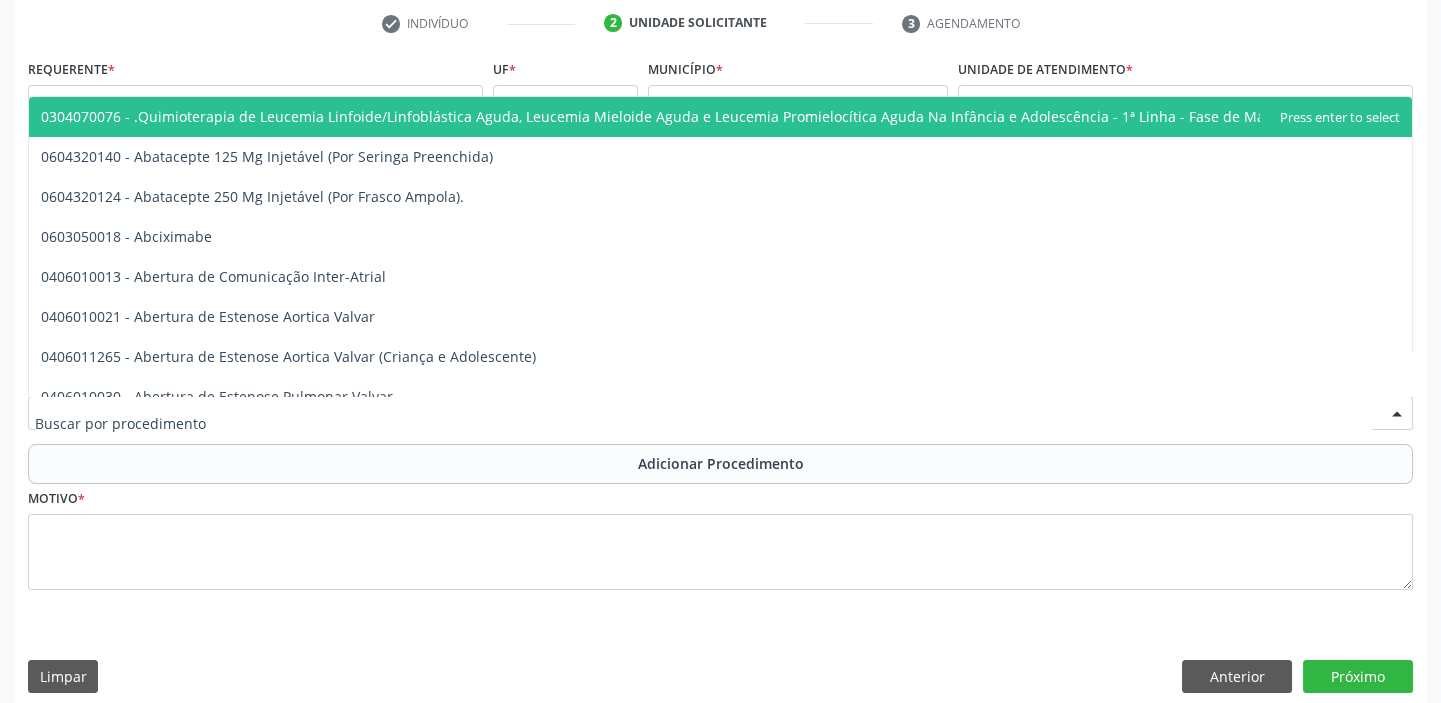 click at bounding box center [720, 413] 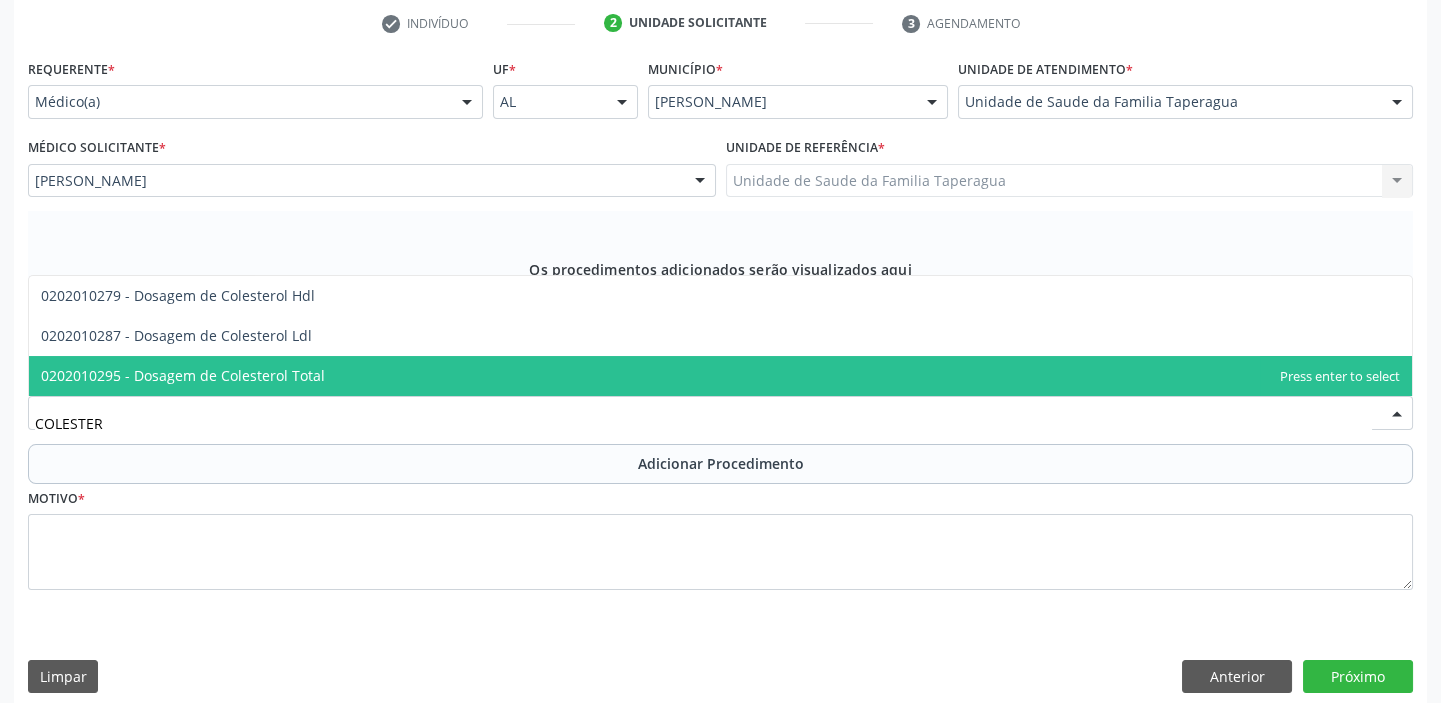 click on "0202010295 - Dosagem de Colesterol Total" at bounding box center (720, 376) 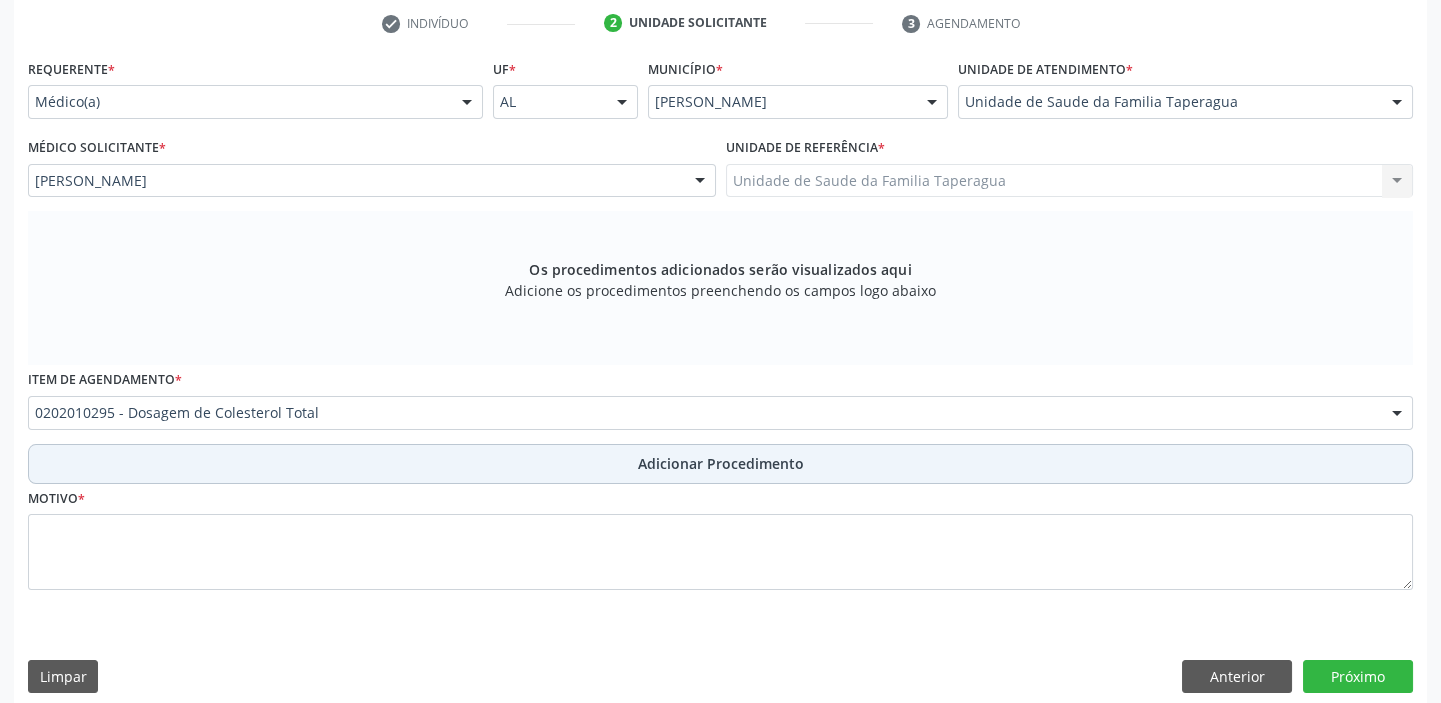 click on "Adicionar Procedimento" at bounding box center (720, 464) 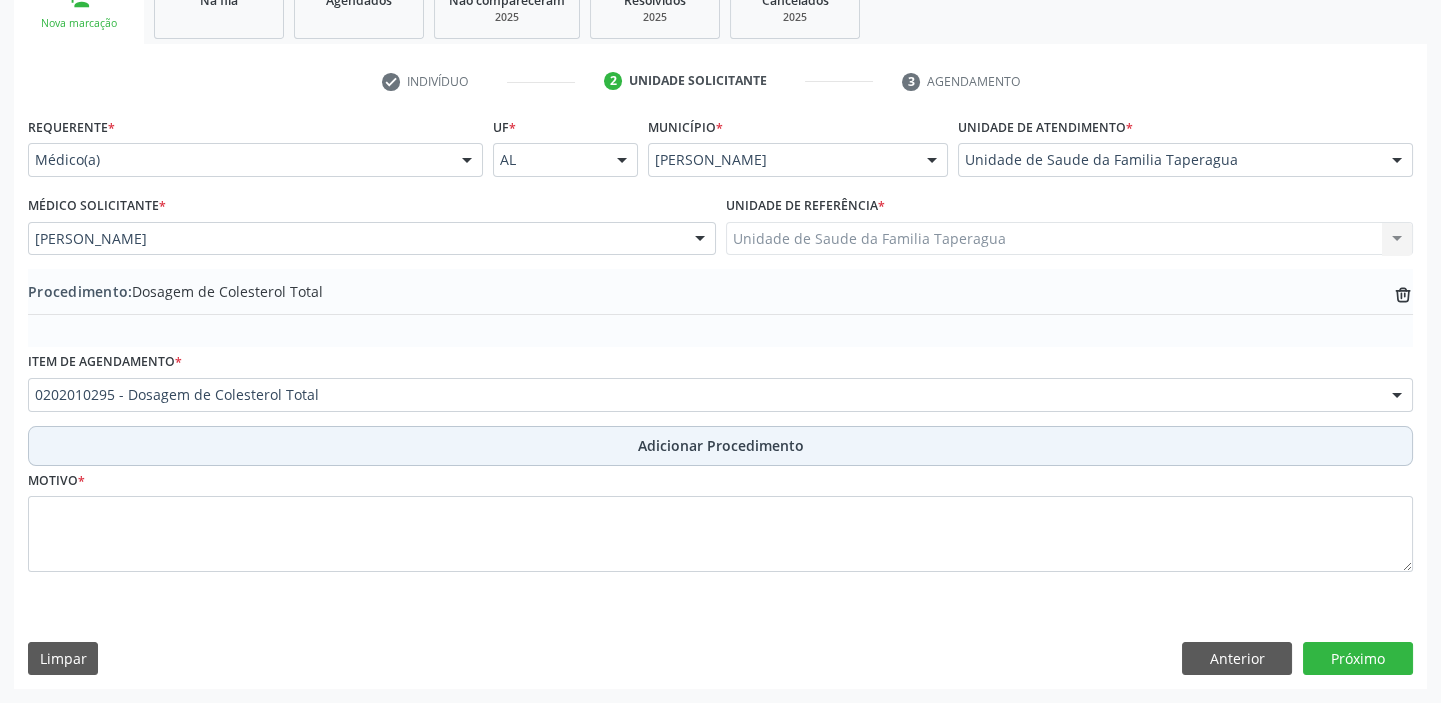 scroll, scrollTop: 349, scrollLeft: 0, axis: vertical 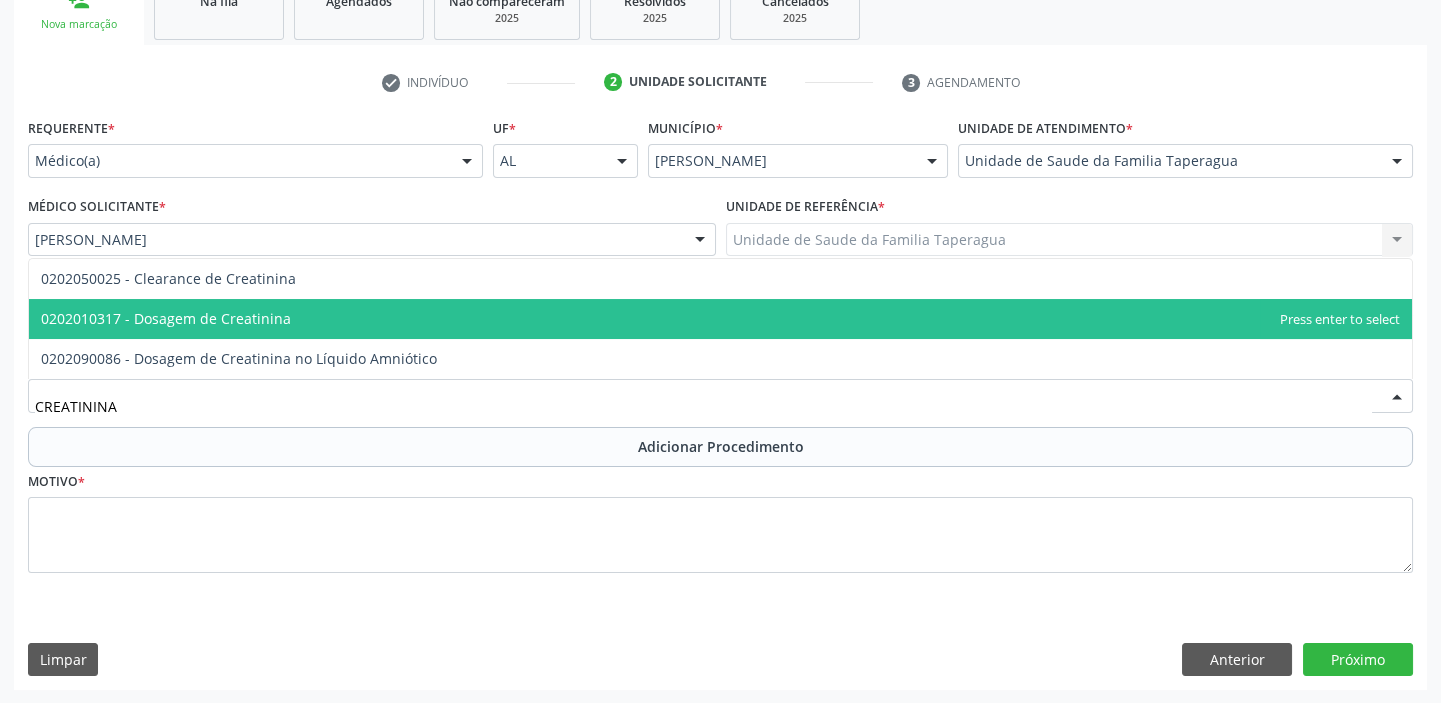 click on "0202010317 - Dosagem de Creatinina" at bounding box center [720, 319] 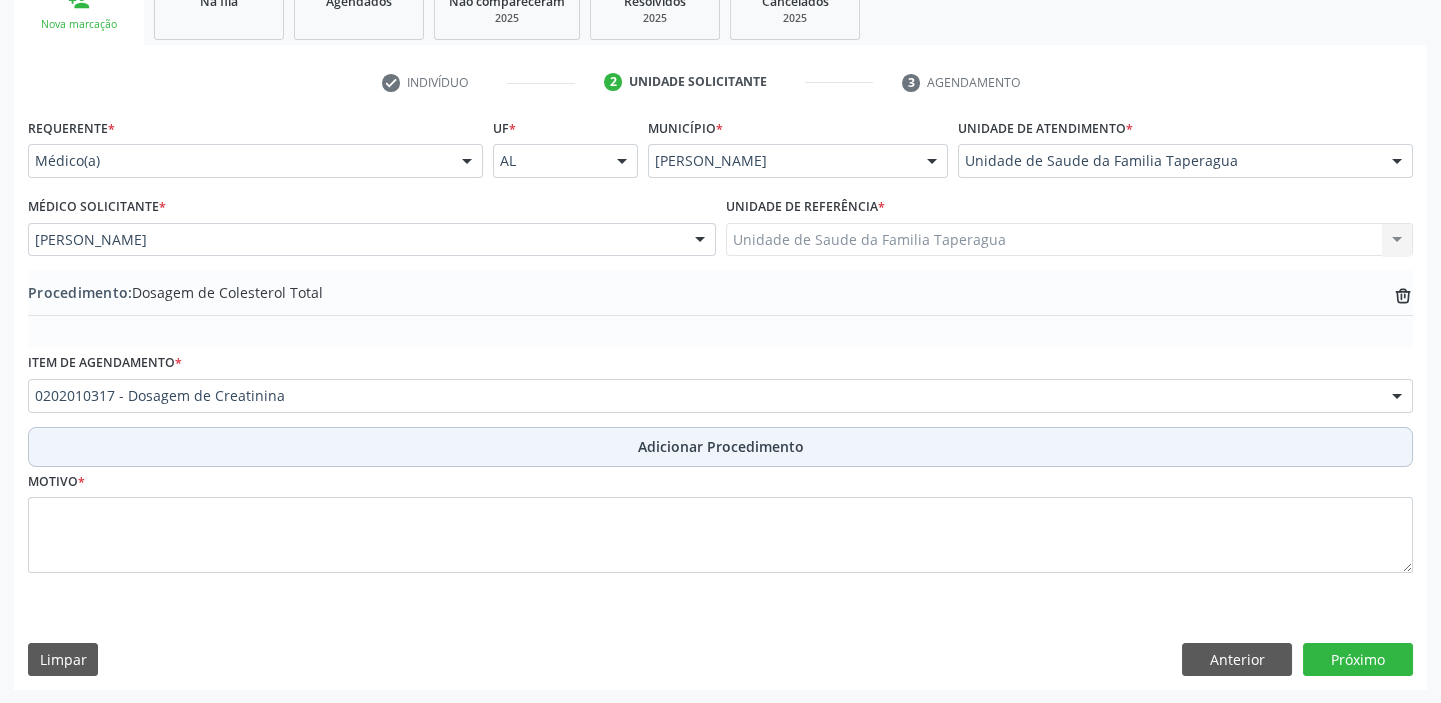 click on "Adicionar Procedimento" at bounding box center [720, 447] 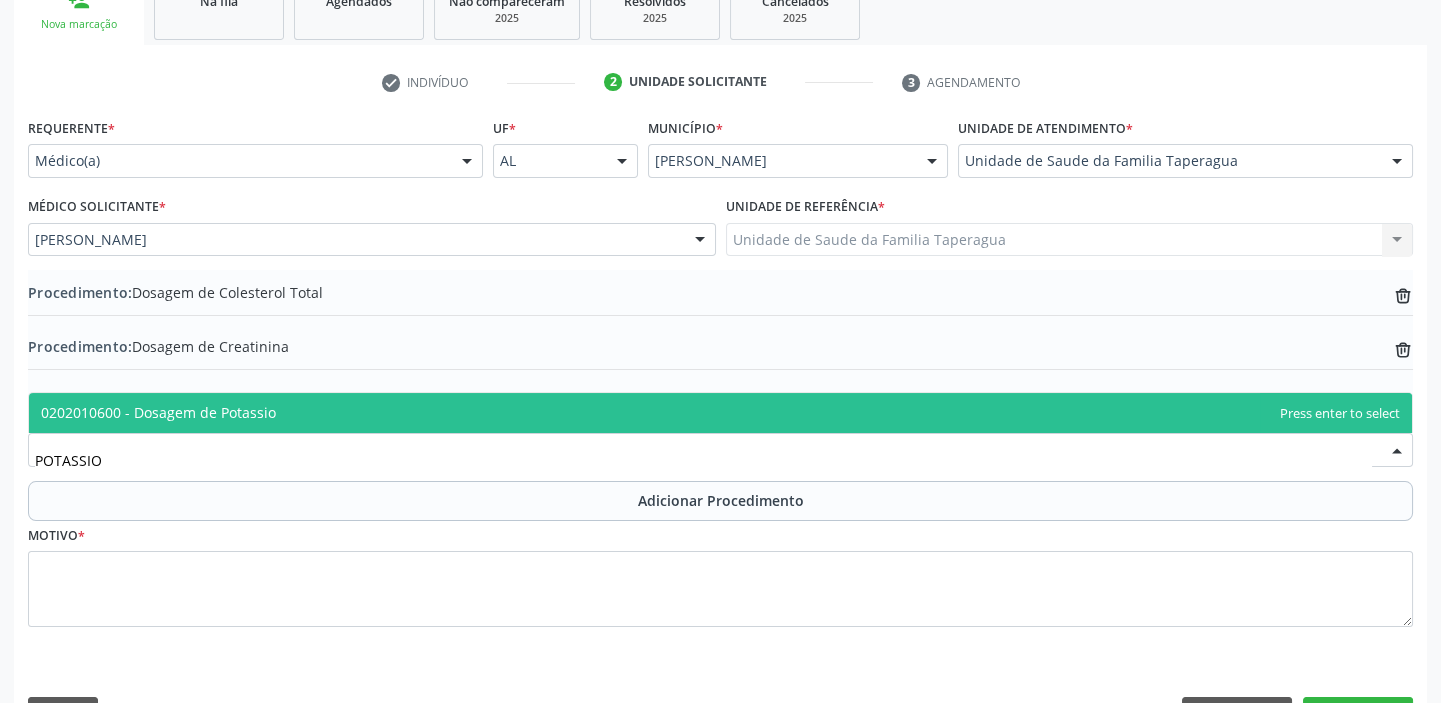 click on "0202010600 - Dosagem de Potassio" at bounding box center [720, 413] 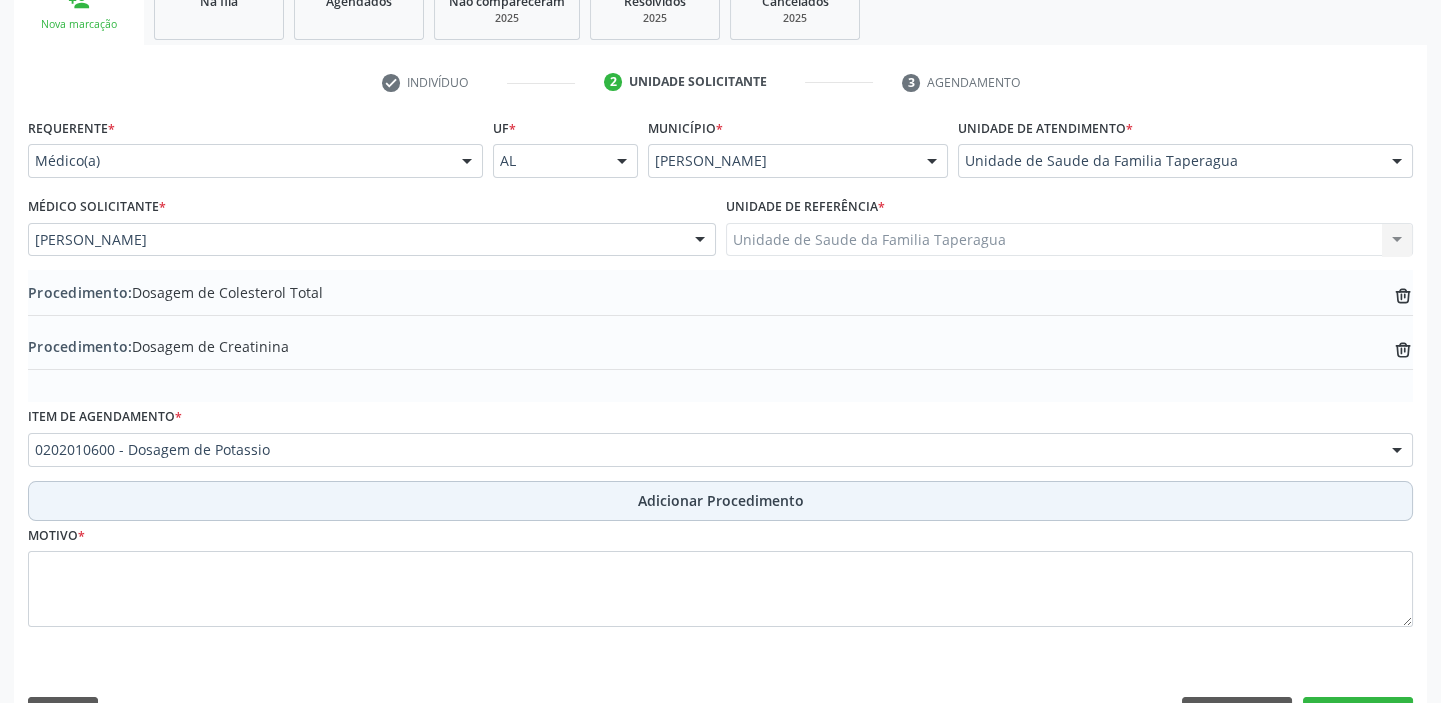 click on "Adicionar Procedimento" at bounding box center [720, 501] 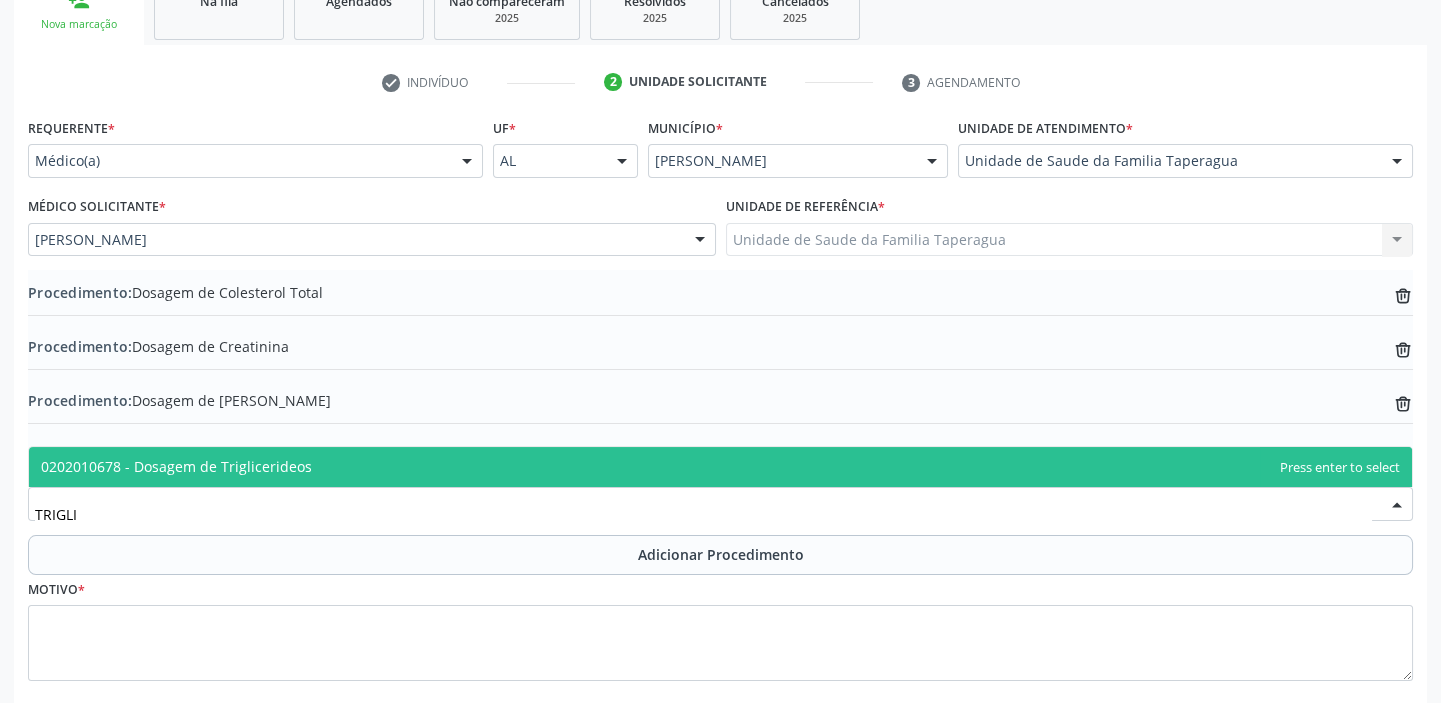 click on "0202010678 - Dosagem de Triglicerideos" at bounding box center (720, 467) 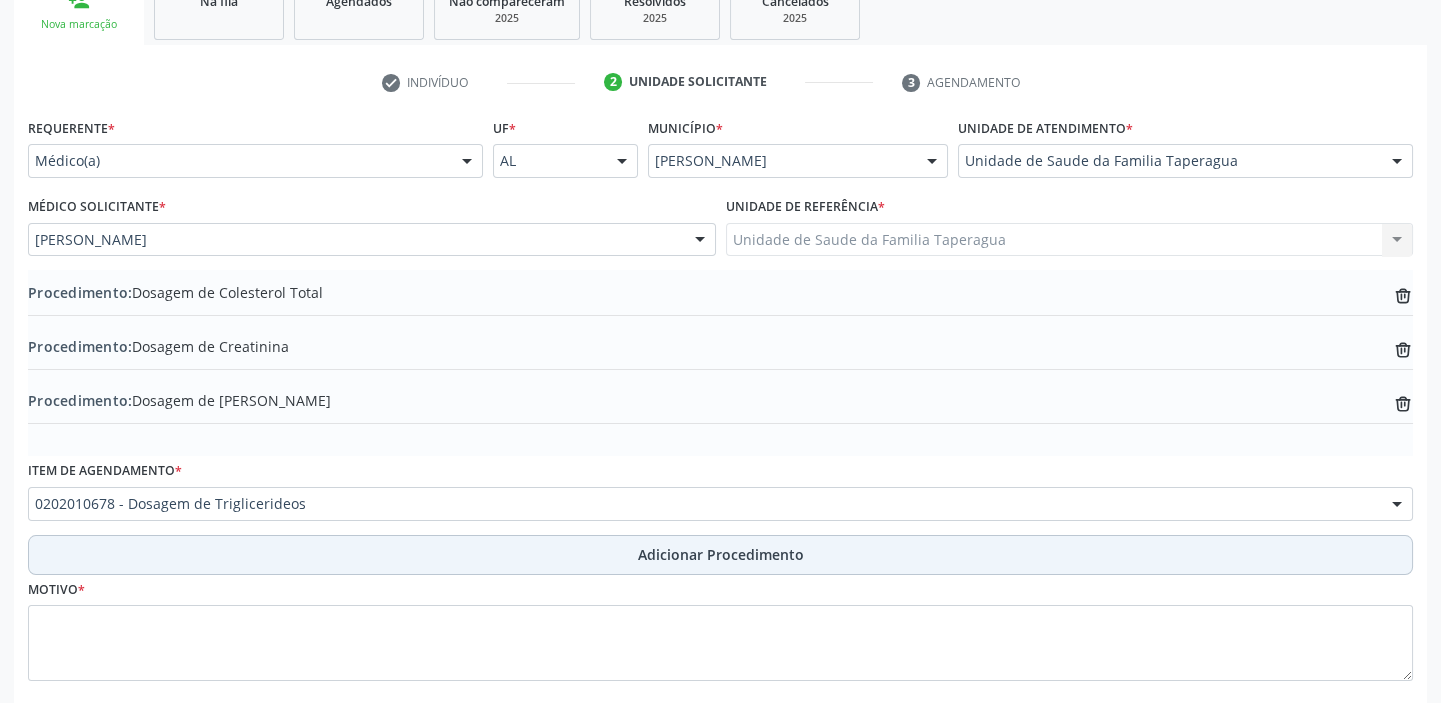 click on "Adicionar Procedimento" at bounding box center [720, 555] 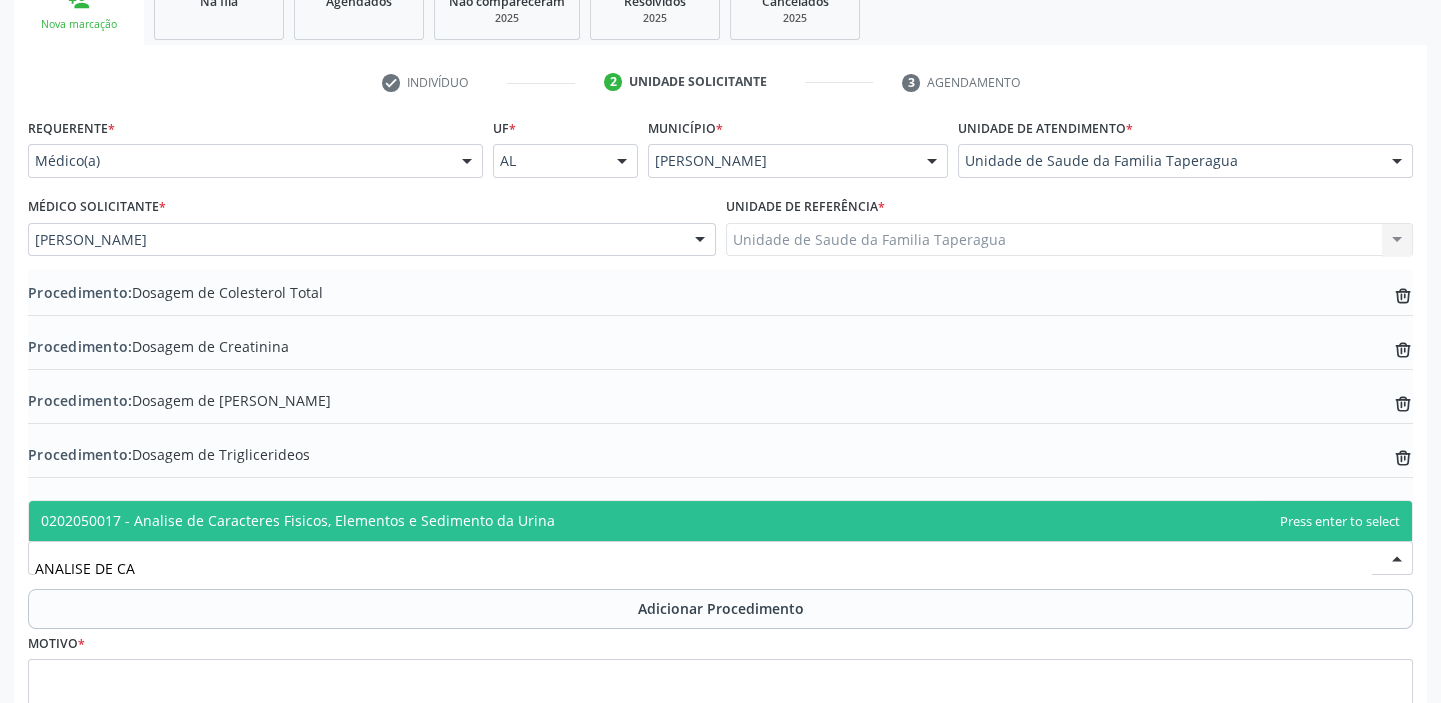 click on "0202050017 - Analise de Caracteres Fisicos, Elementos e Sedimento da Urina" at bounding box center (720, 521) 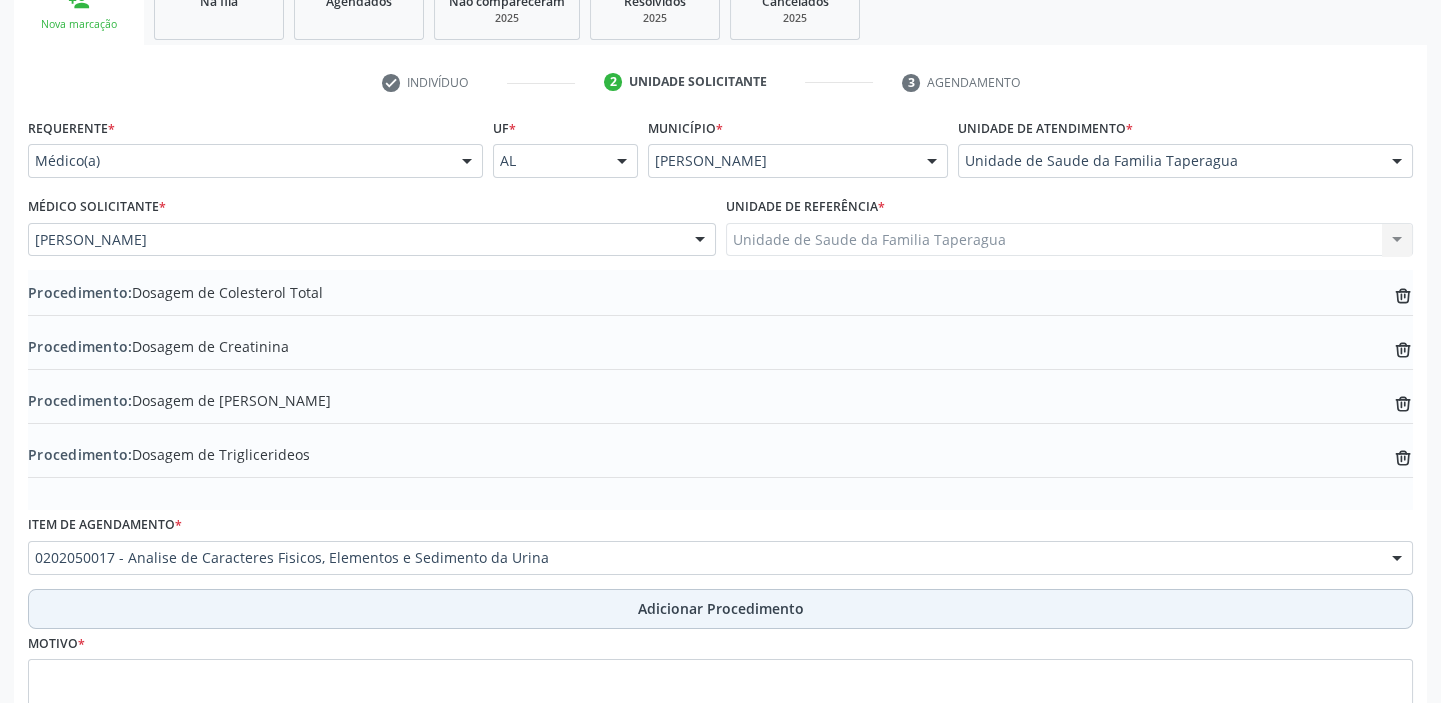 click on "Adicionar Procedimento" at bounding box center [720, 609] 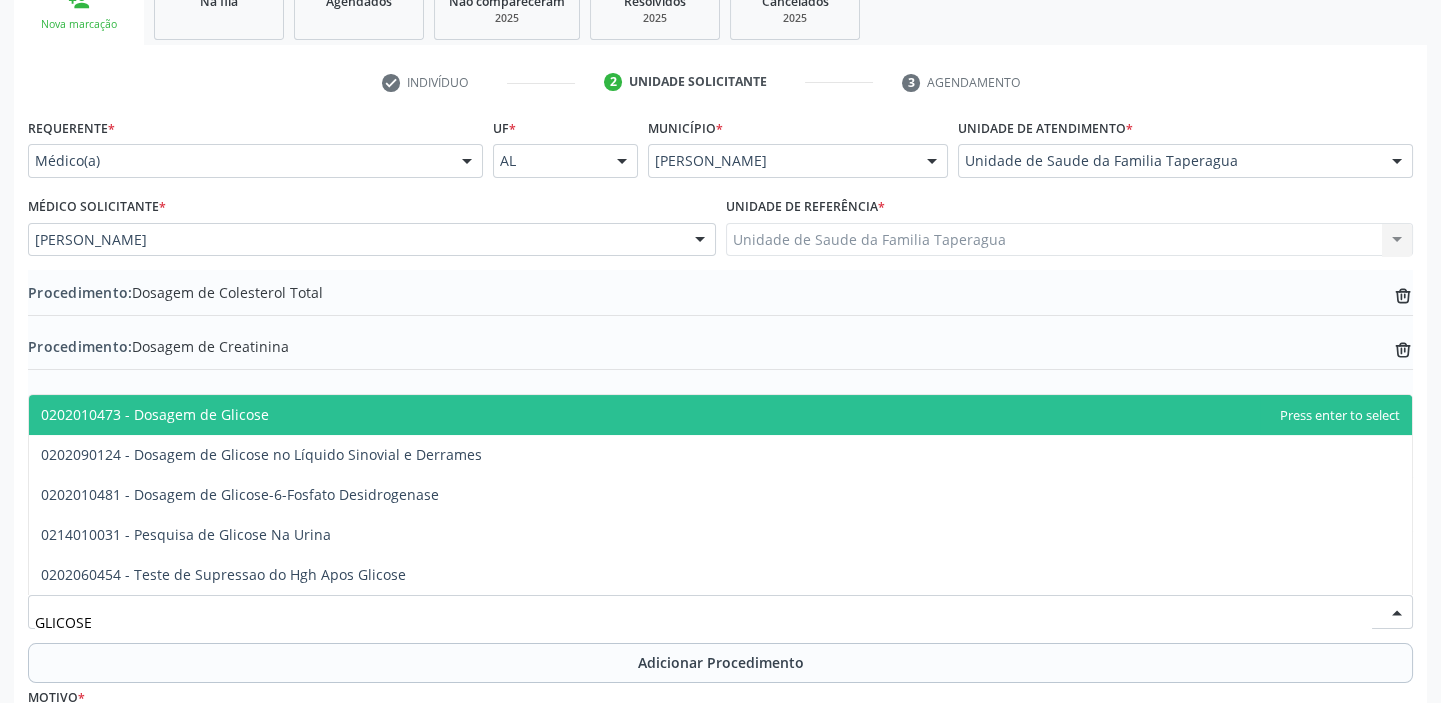 click on "0202010473 - Dosagem de Glicose" at bounding box center [720, 415] 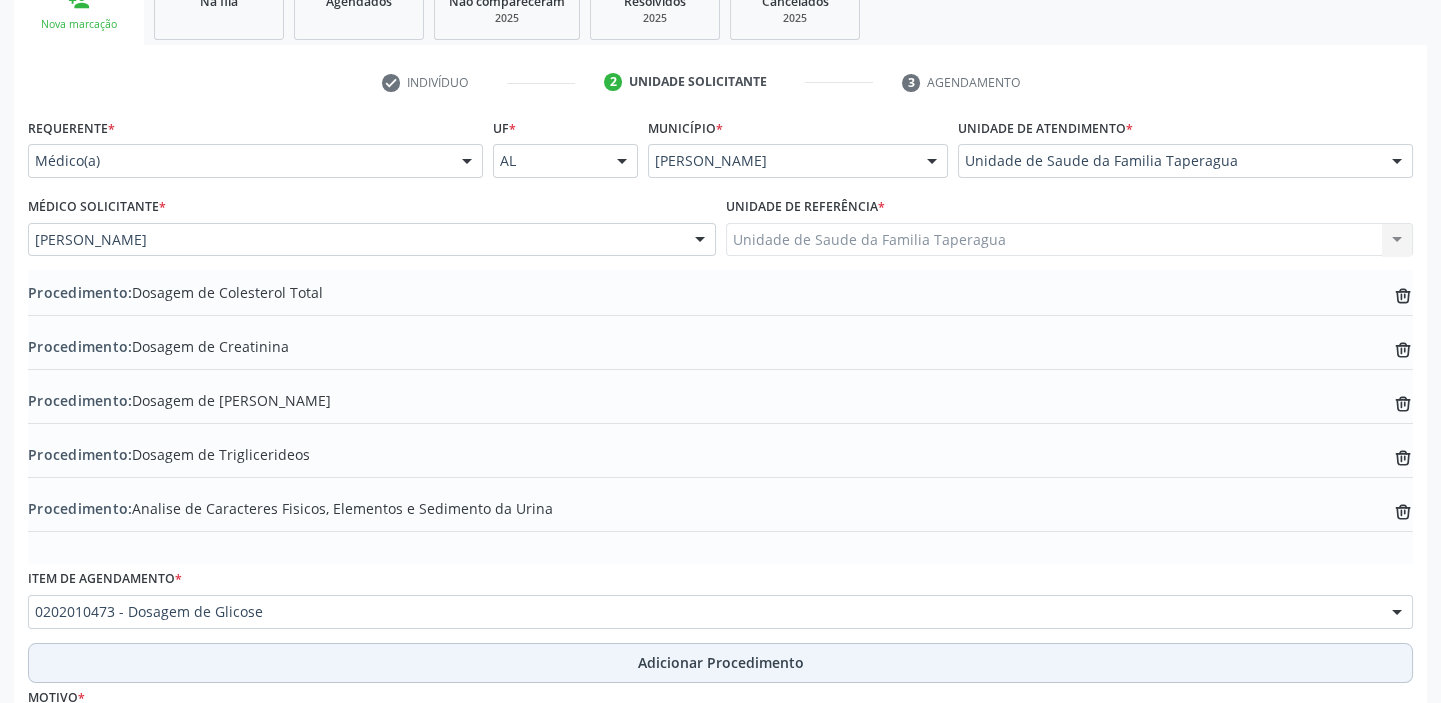 click on "Adicionar Procedimento" at bounding box center [721, 662] 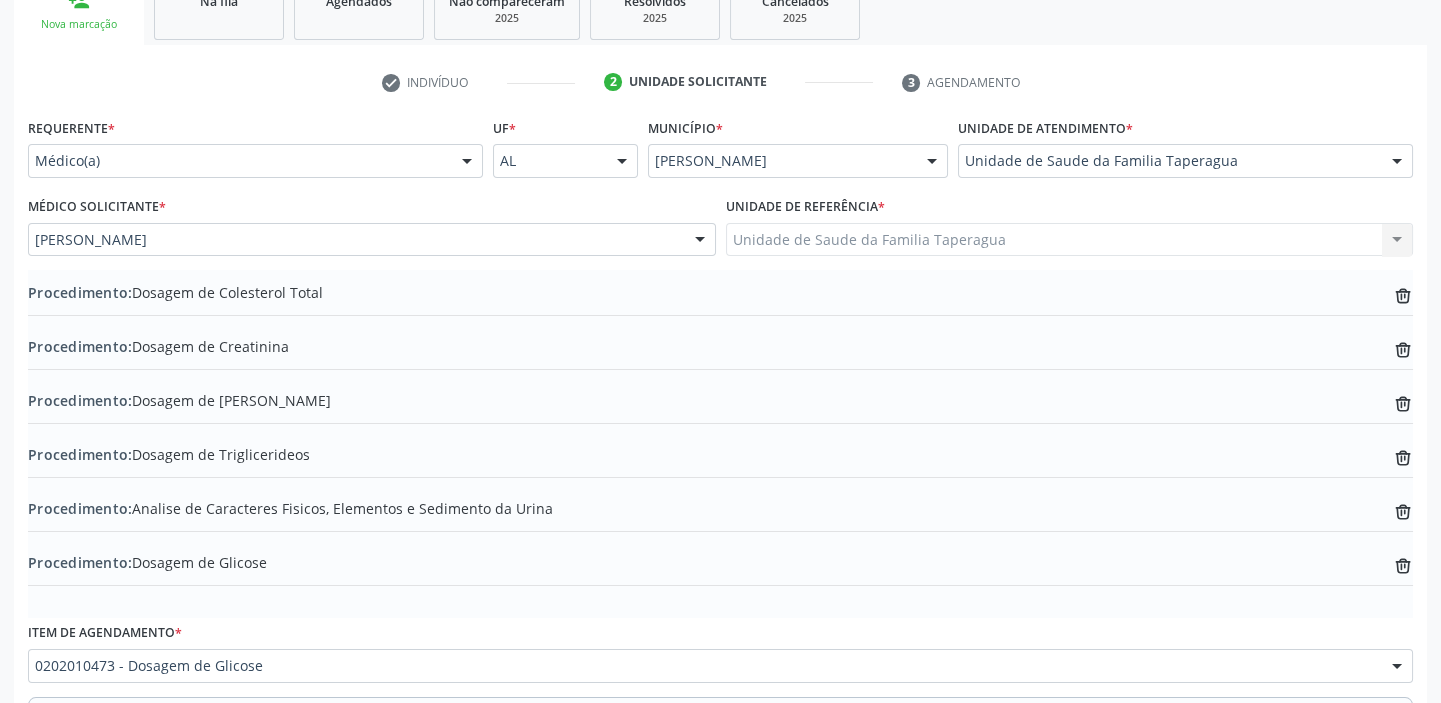 scroll, scrollTop: 619, scrollLeft: 0, axis: vertical 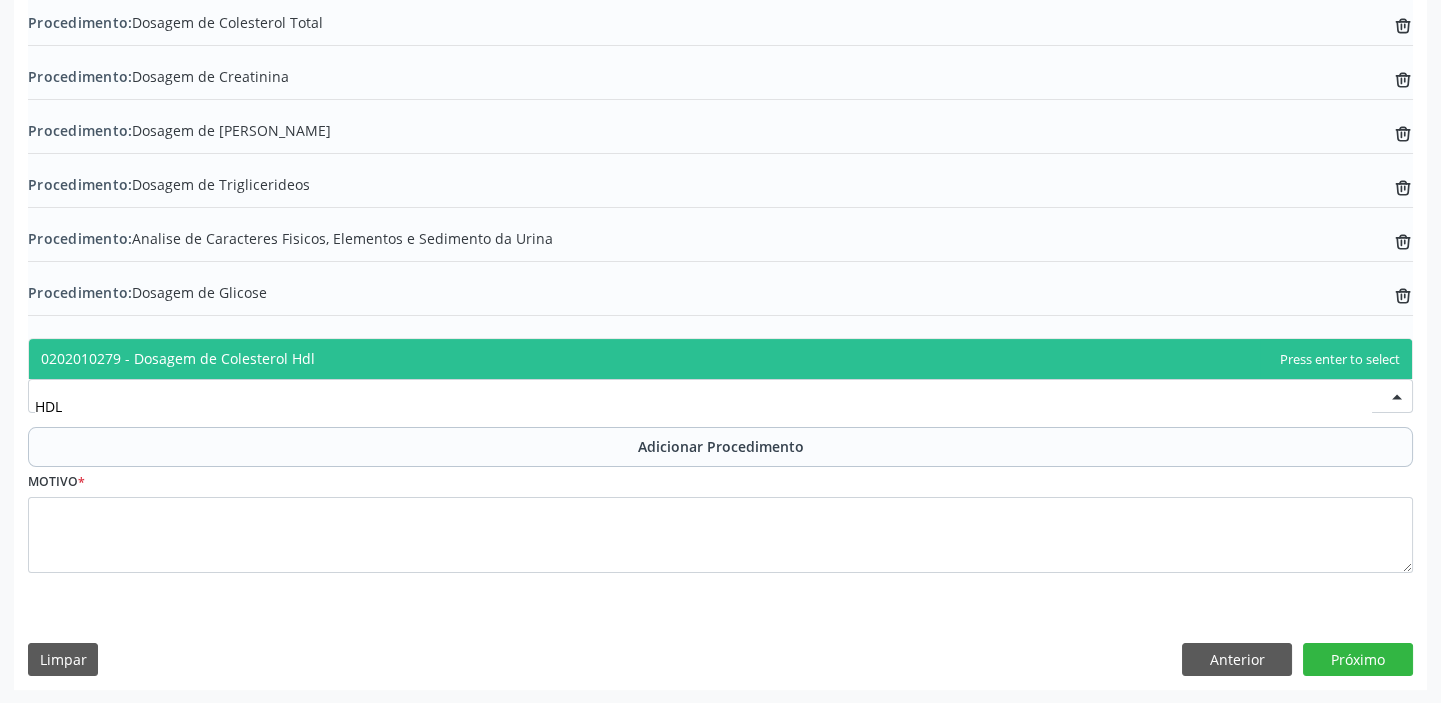 click on "0202010279 - Dosagem de Colesterol Hdl" at bounding box center [720, 359] 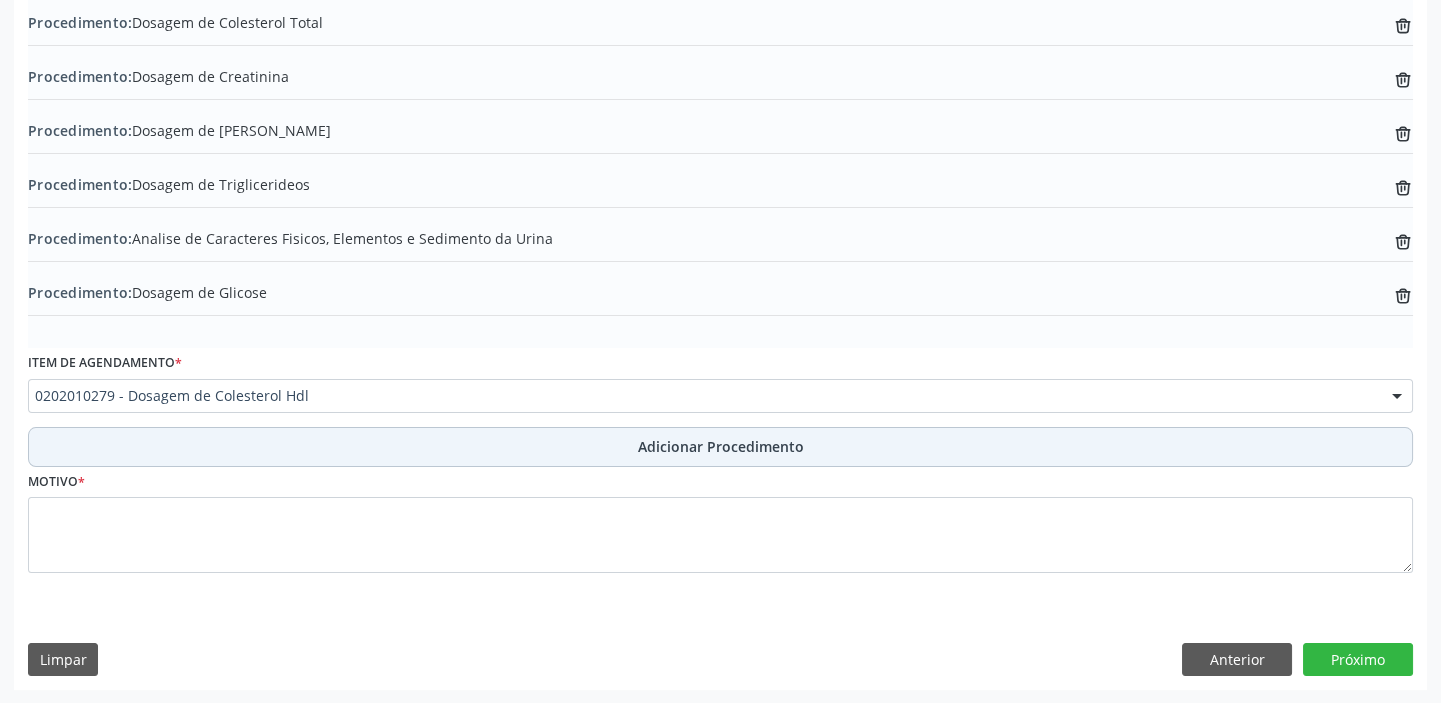 click on "Adicionar Procedimento" at bounding box center (720, 447) 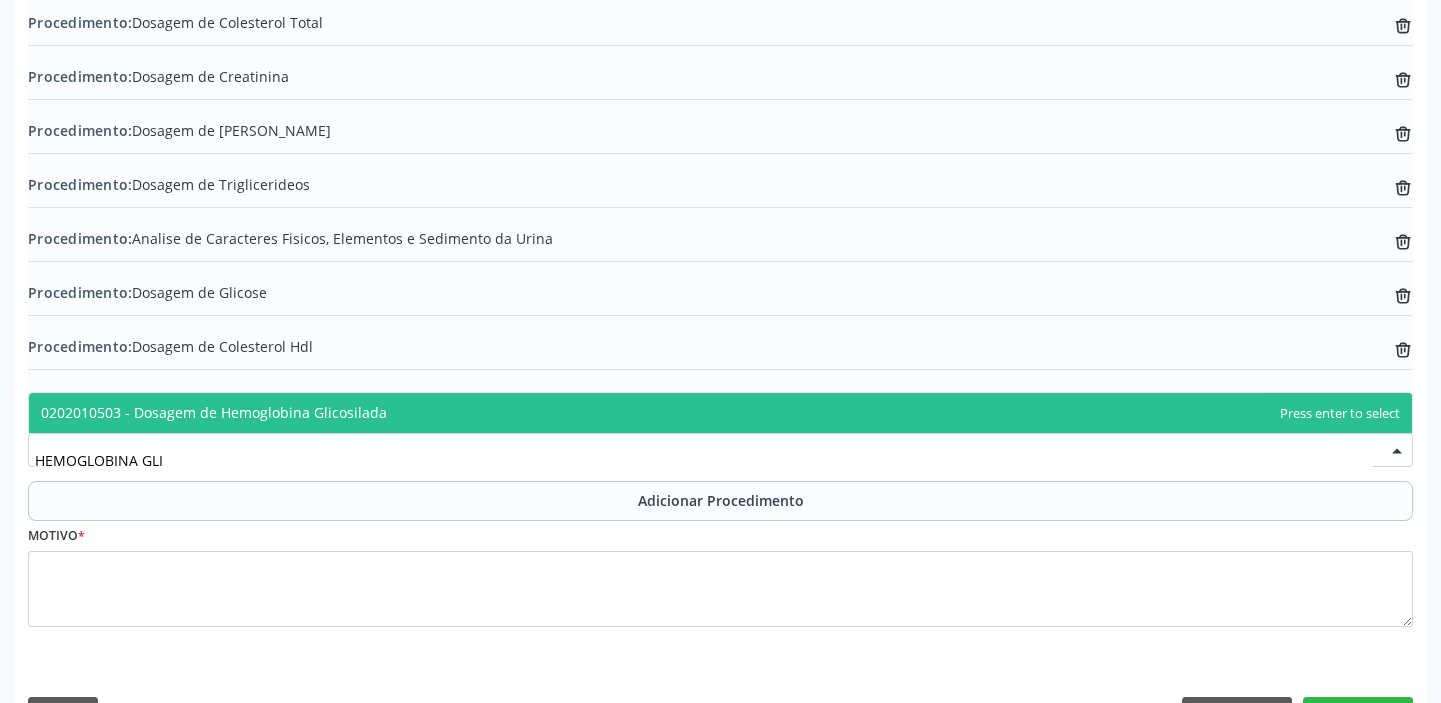 click on "0202010503 - Dosagem de Hemoglobina Glicosilada" at bounding box center (720, 413) 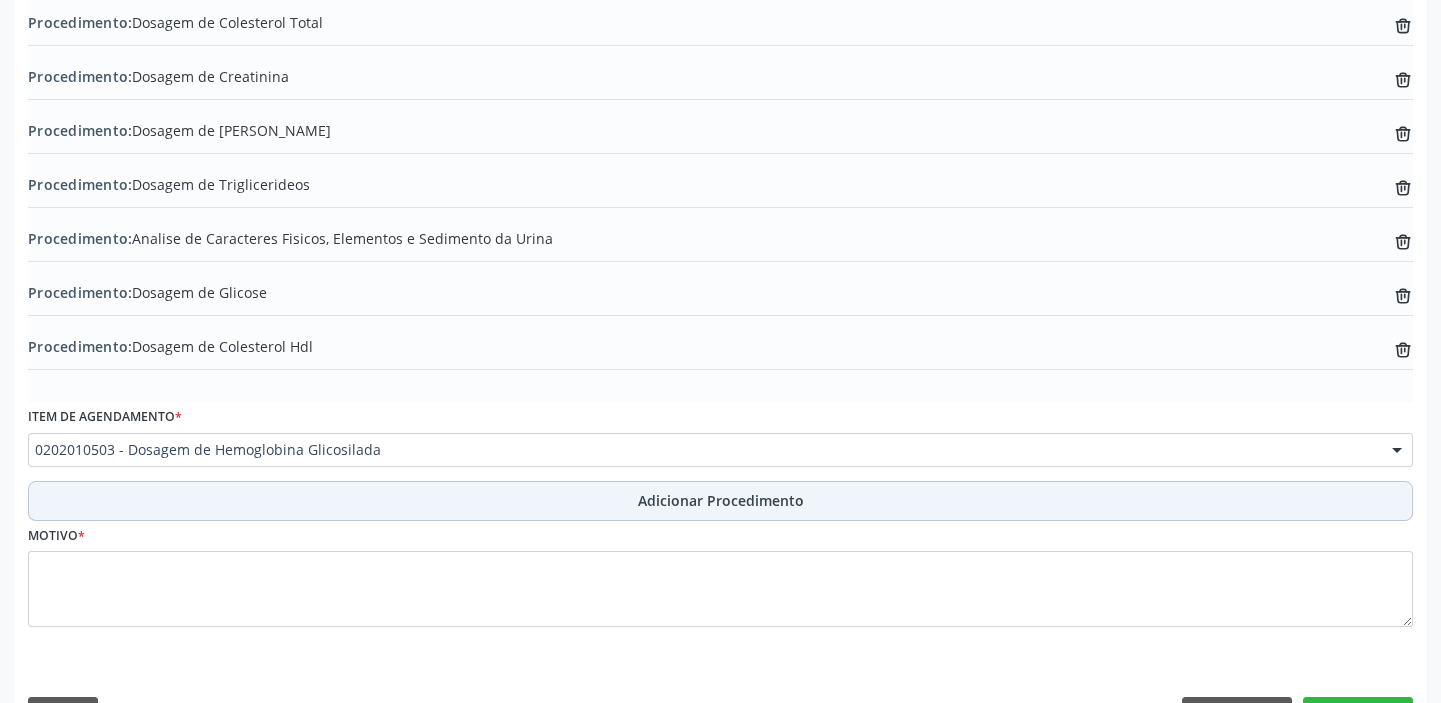 click on "Adicionar Procedimento" at bounding box center [720, 501] 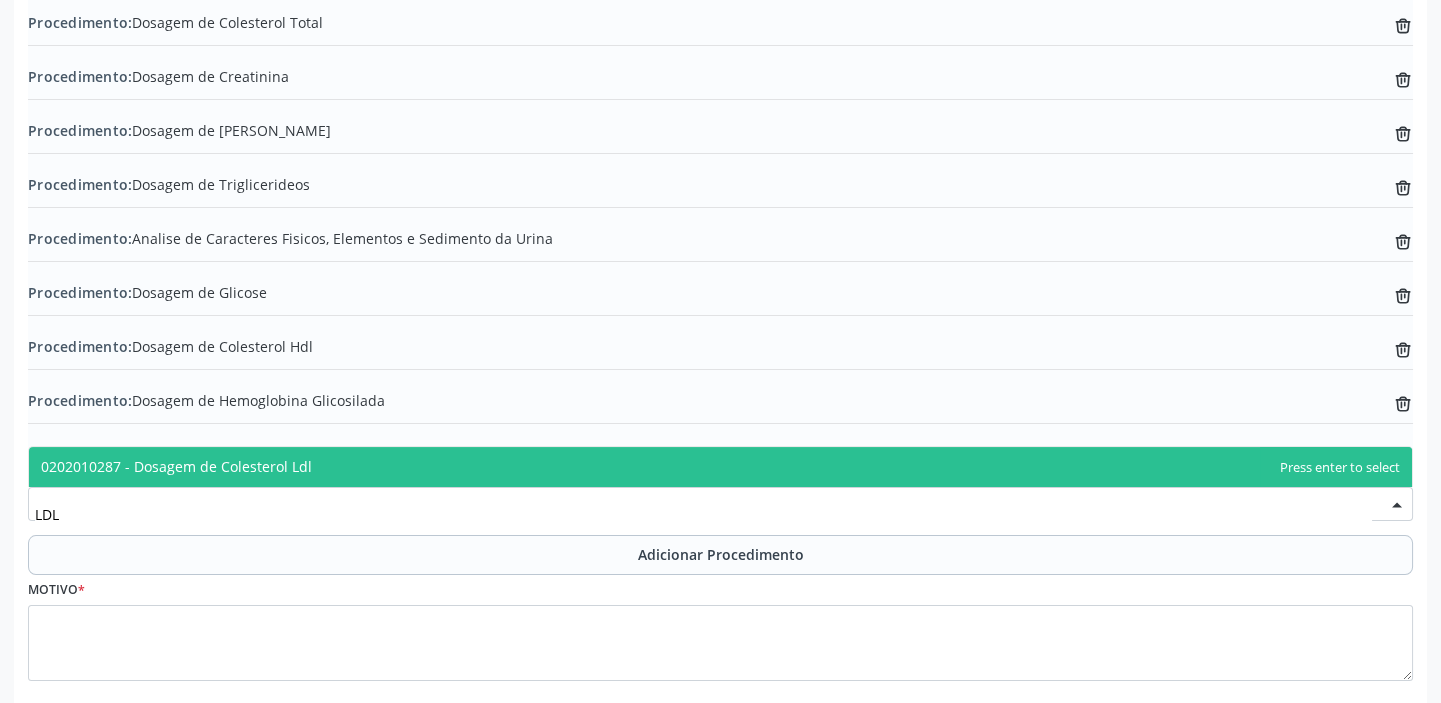 click on "0202010287 - Dosagem de Colesterol Ldl" at bounding box center [720, 467] 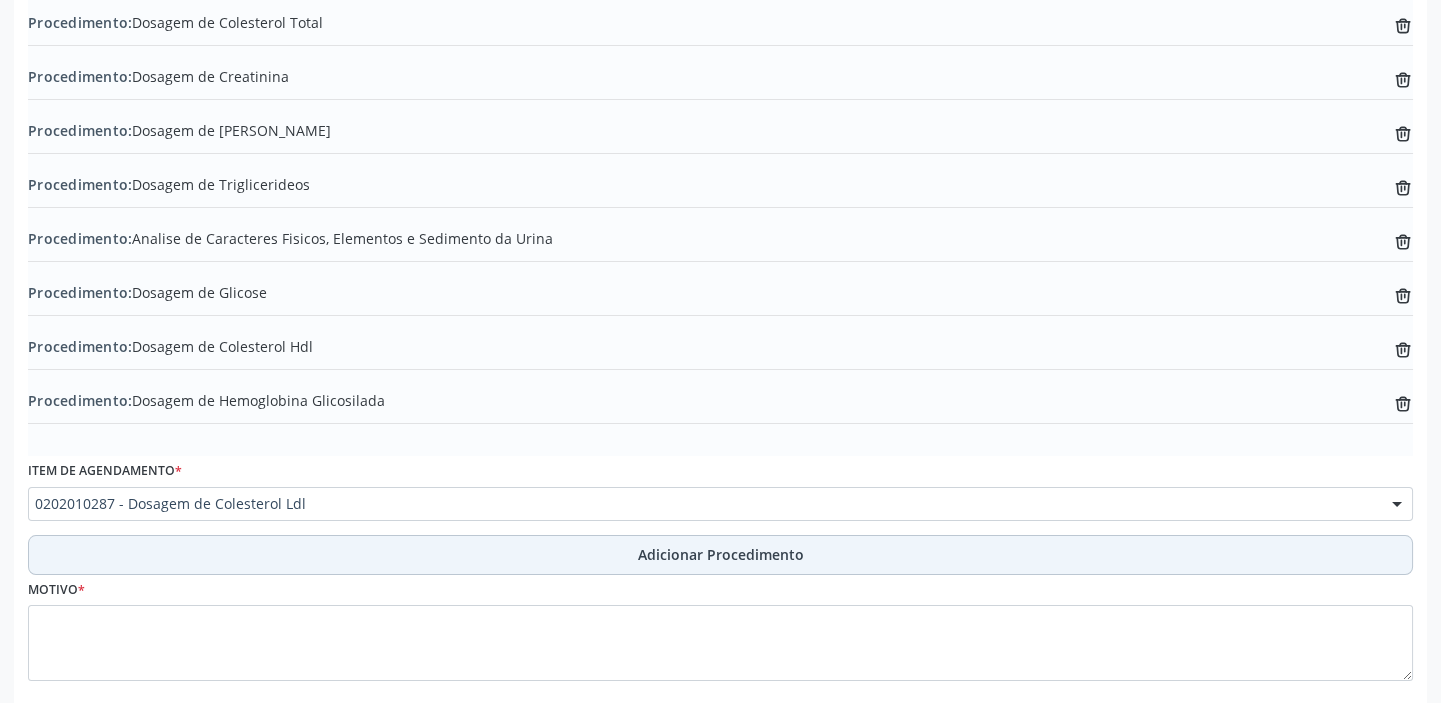 click on "Adicionar Procedimento" at bounding box center (720, 555) 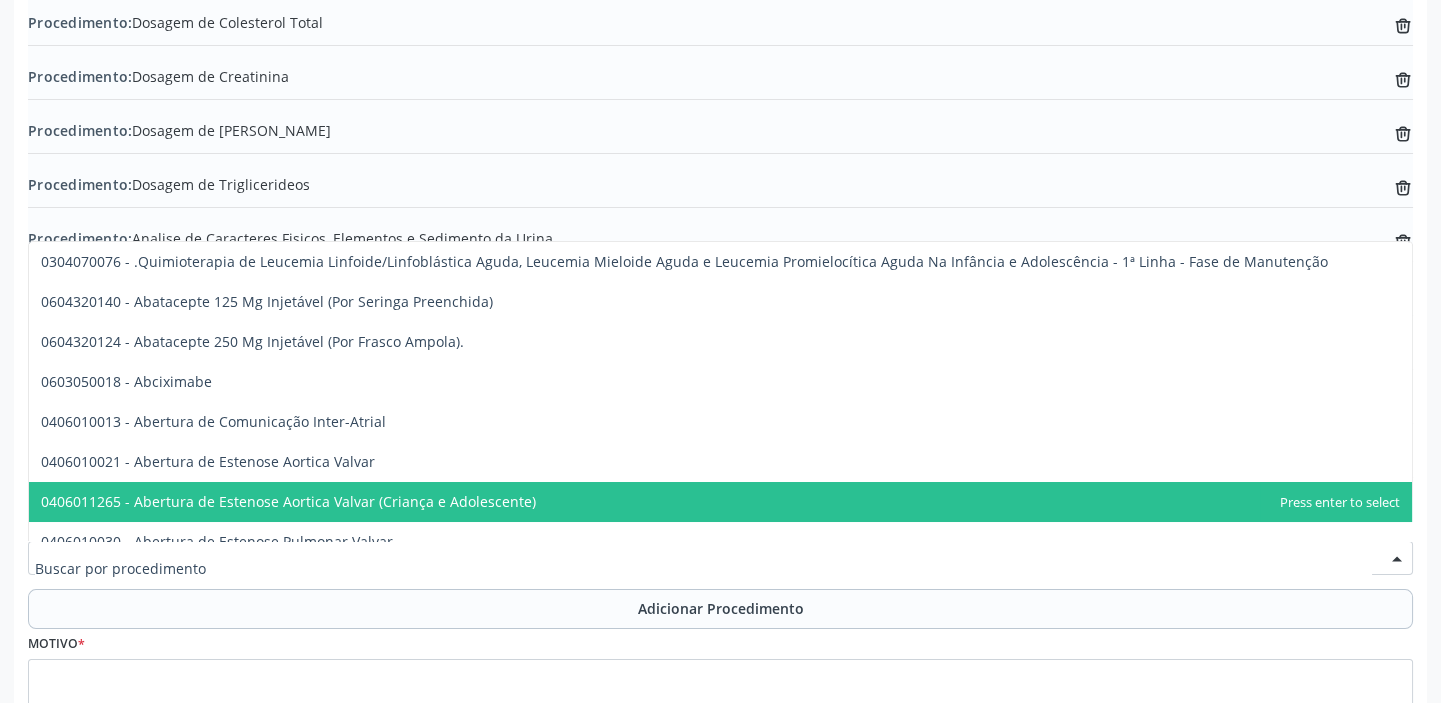 click at bounding box center (720, 558) 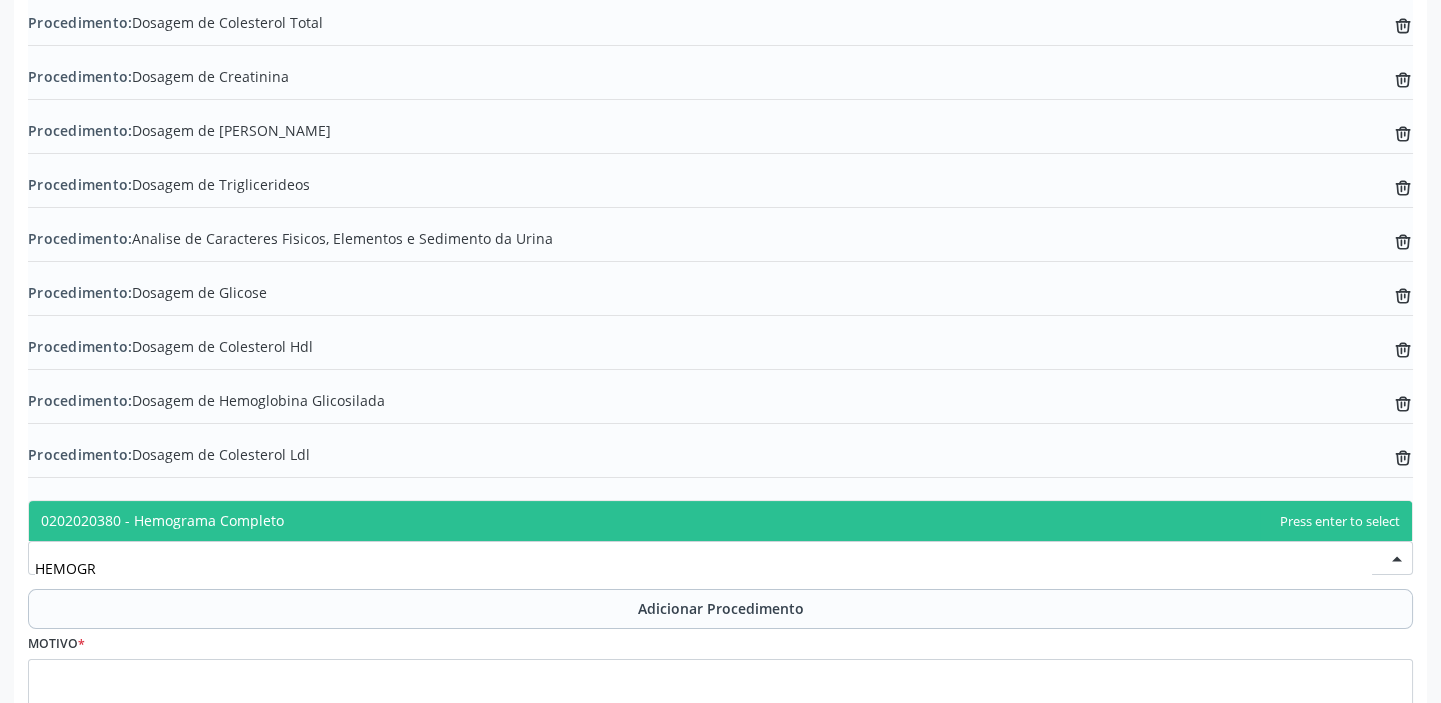 click on "0202020380 - Hemograma Completo" at bounding box center [720, 521] 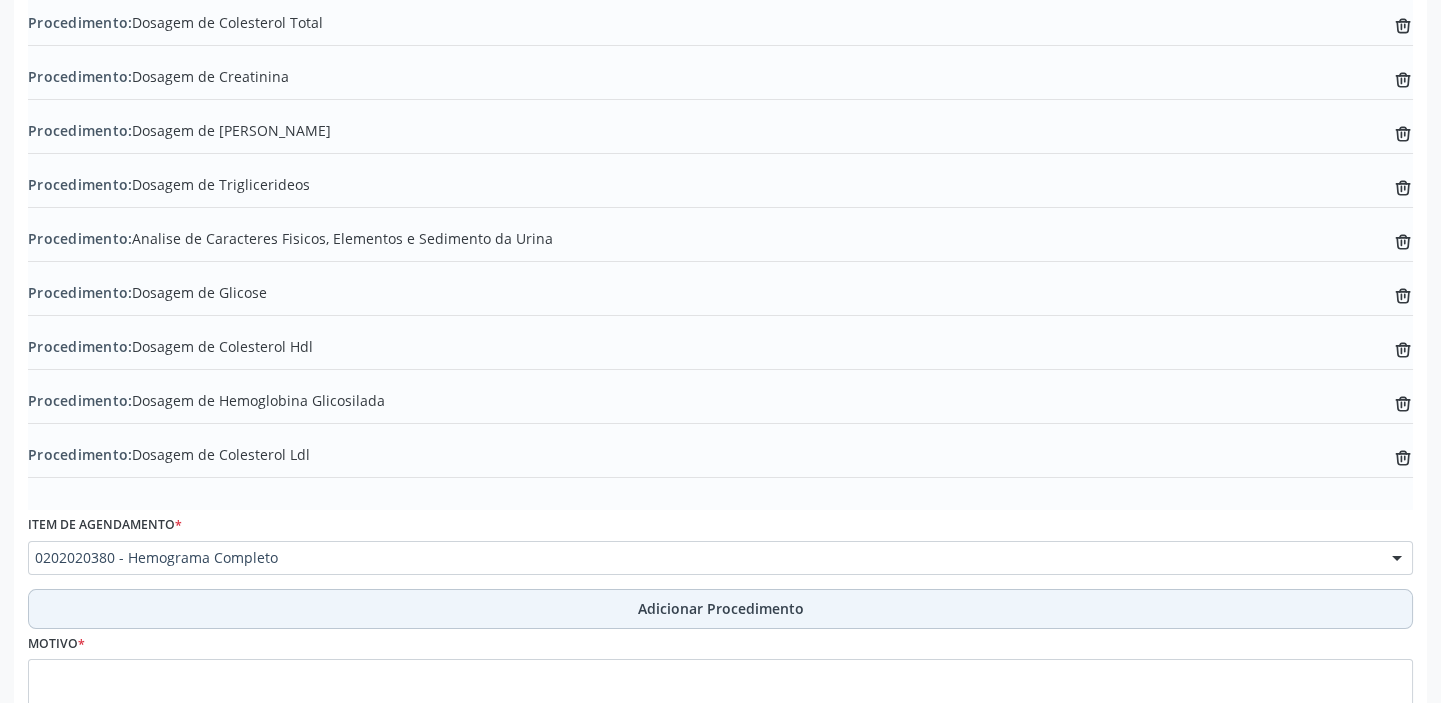 click on "Adicionar Procedimento" at bounding box center [720, 609] 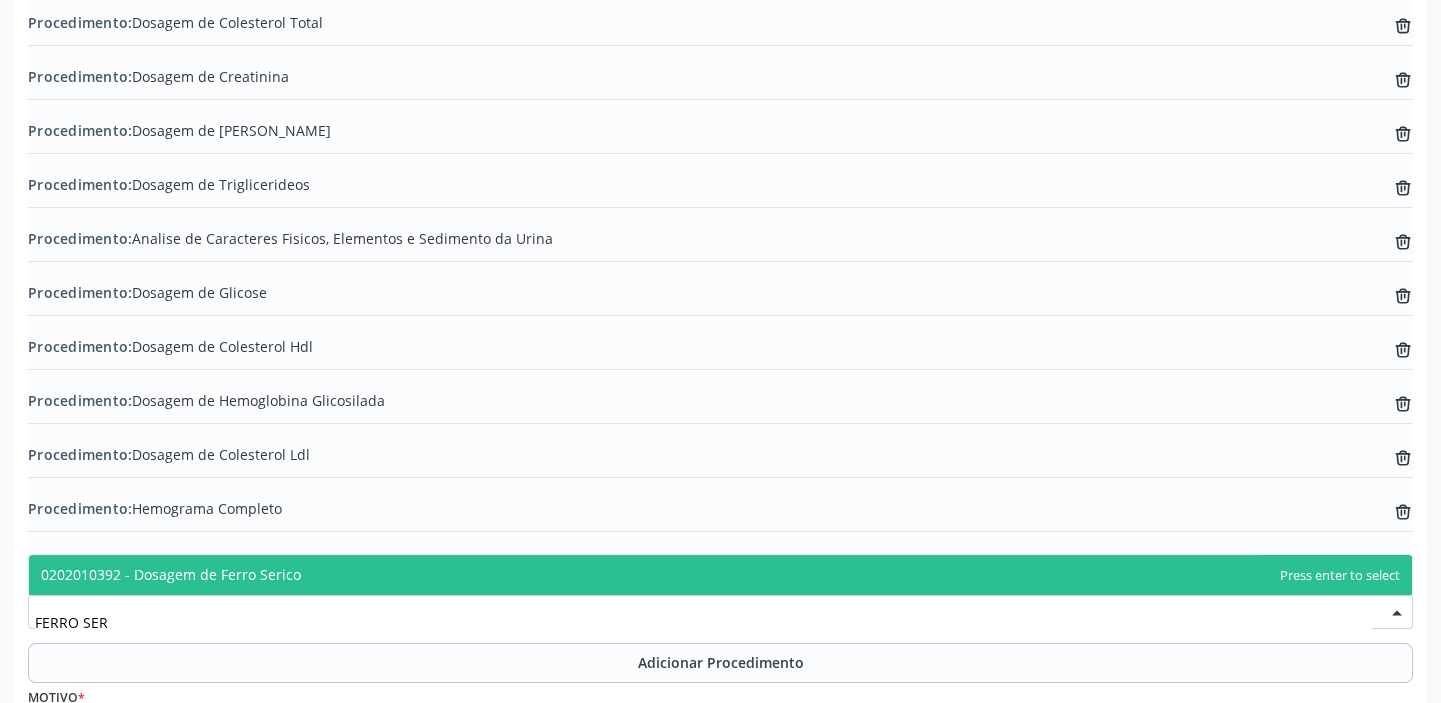 click on "0202010392 - Dosagem de Ferro Serico" at bounding box center [720, 575] 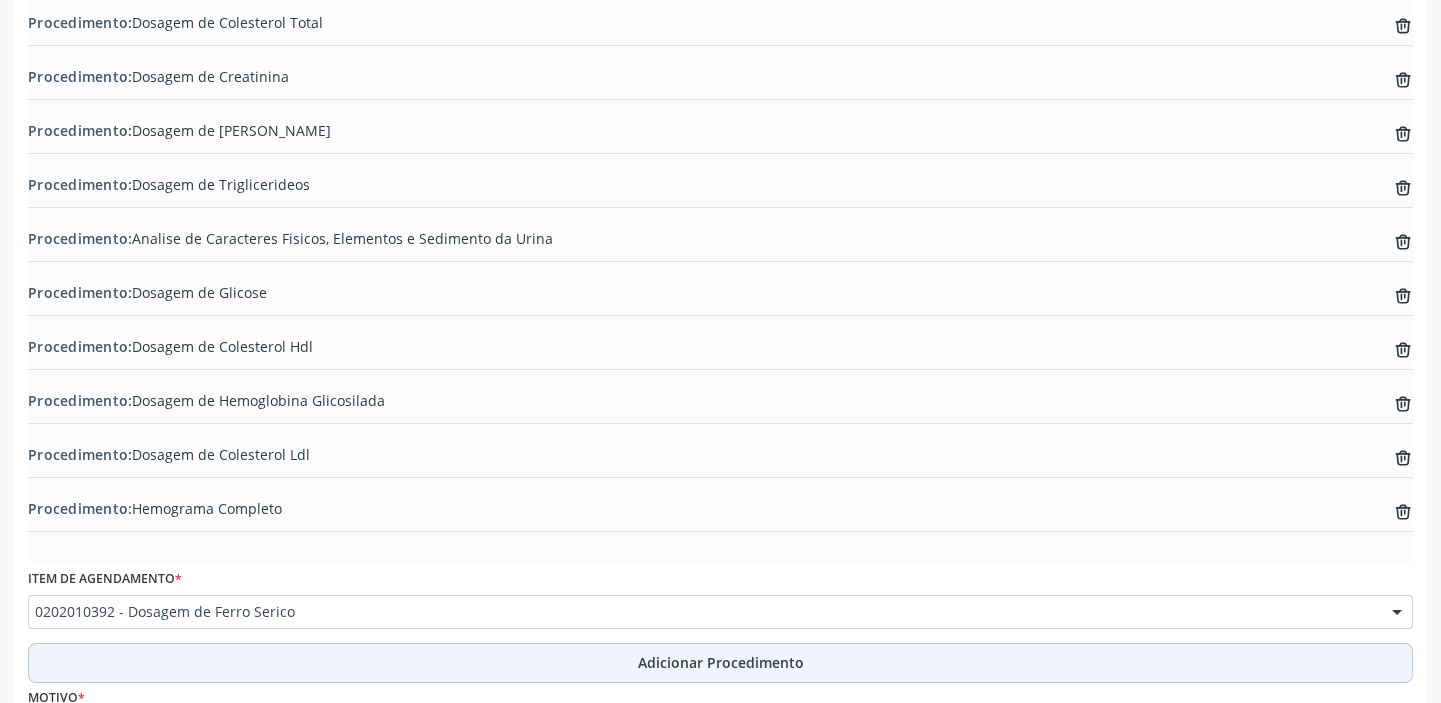 click on "Adicionar Procedimento" at bounding box center [720, 663] 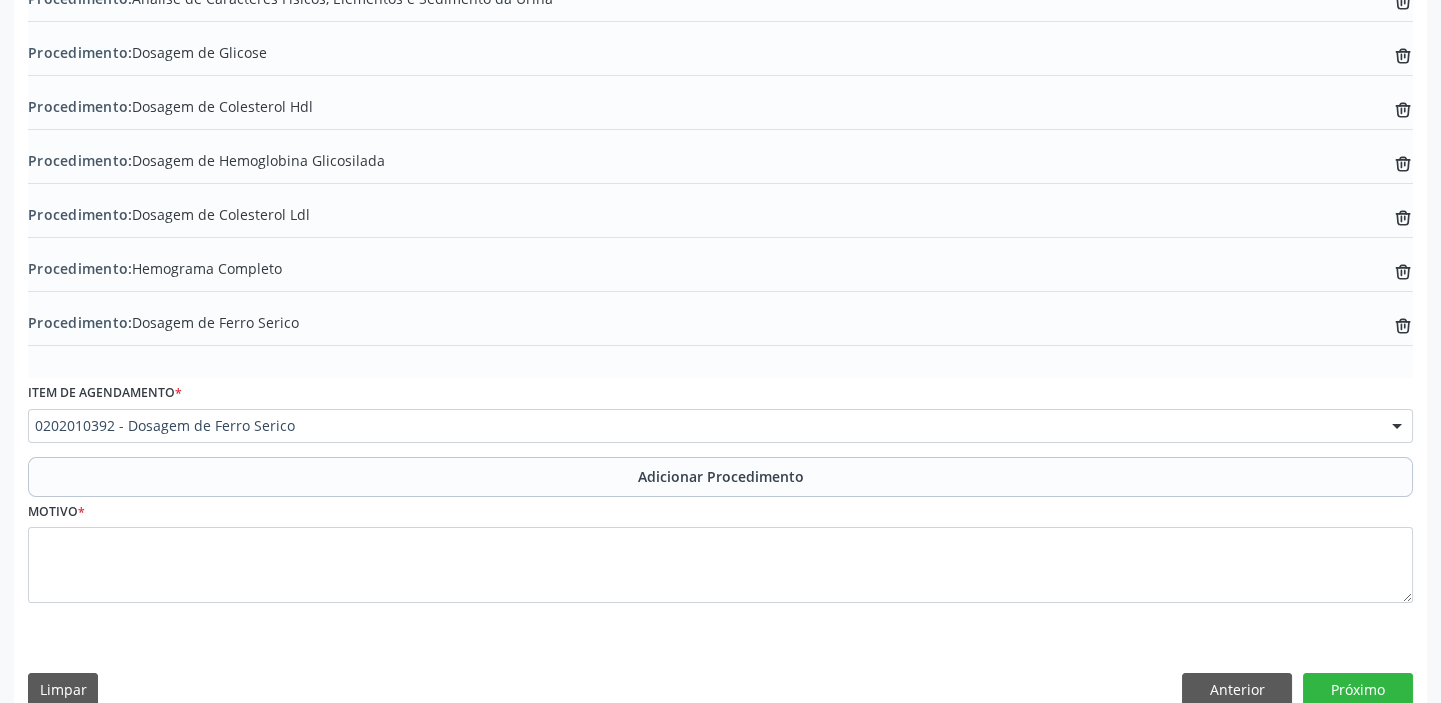 scroll, scrollTop: 888, scrollLeft: 0, axis: vertical 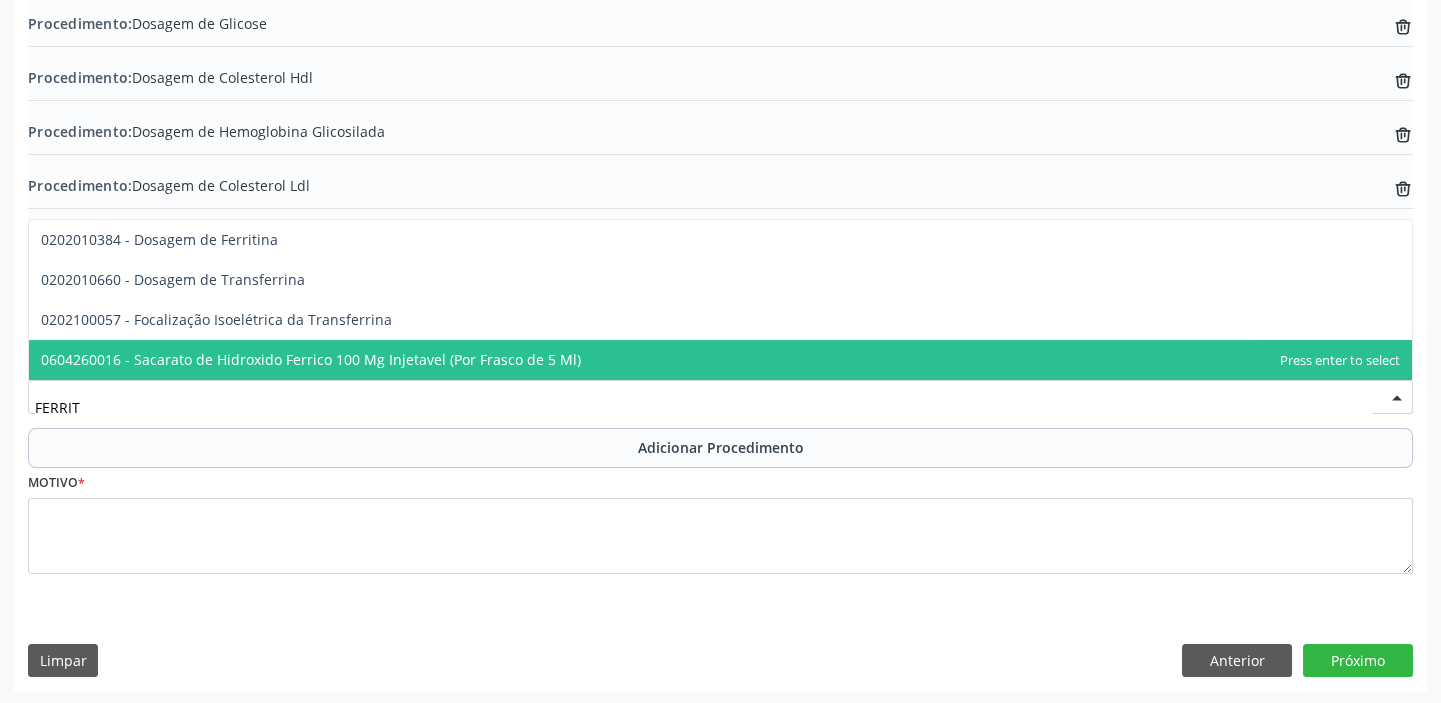 type on "FERRITI" 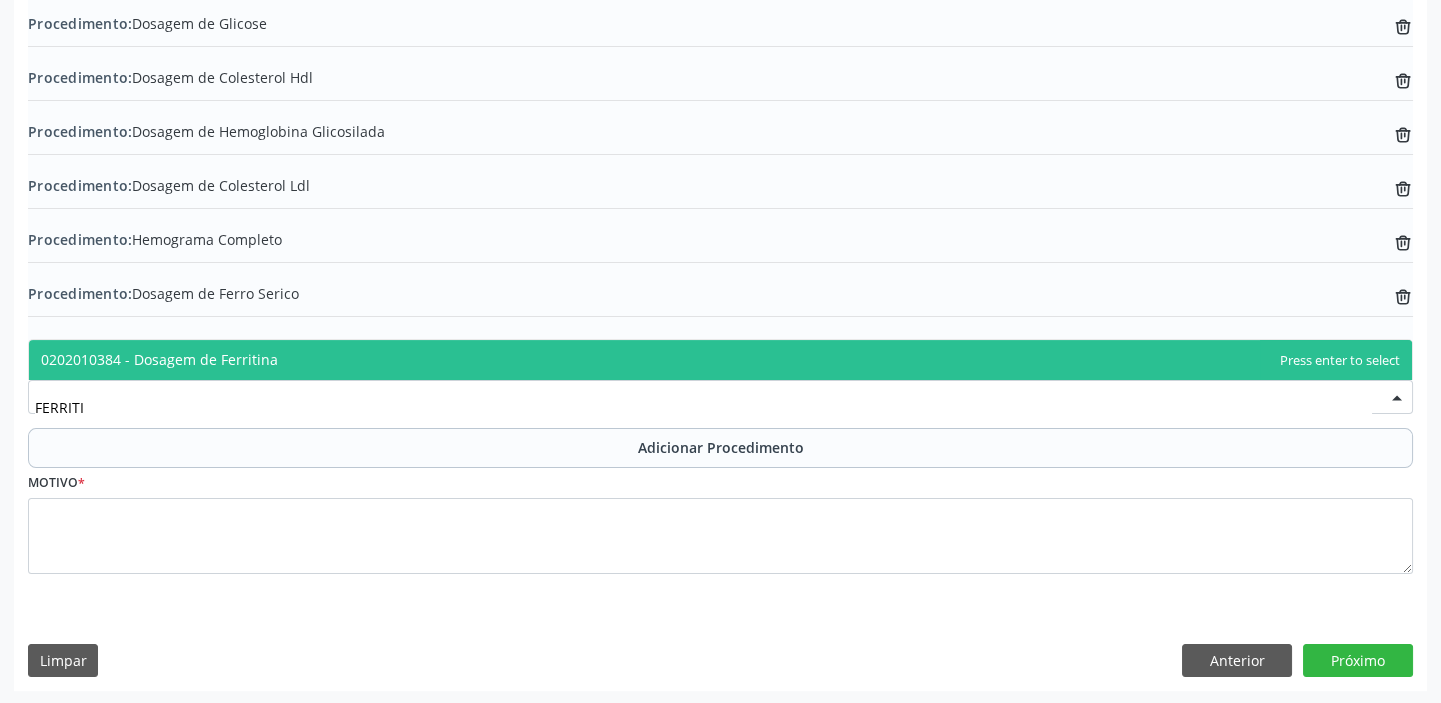 click on "0202010384 - Dosagem de Ferritina" at bounding box center [720, 360] 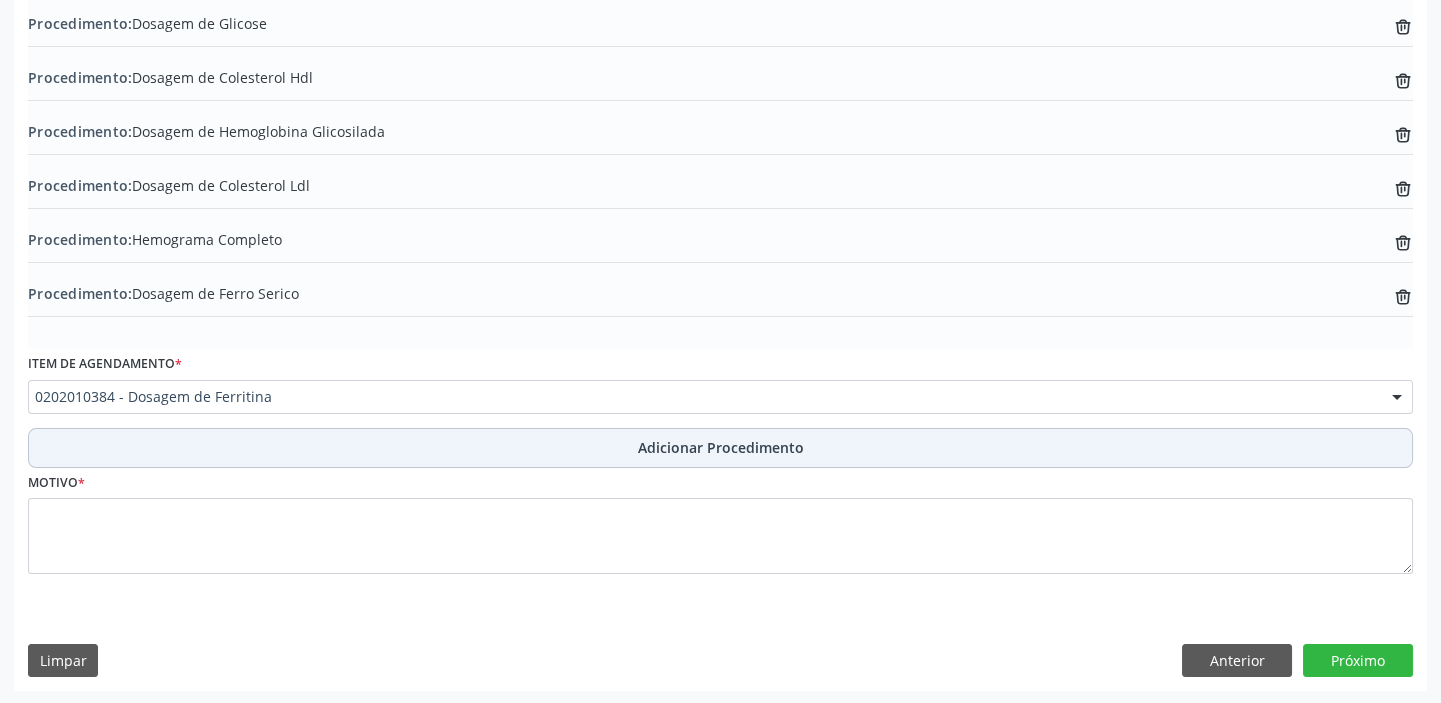 click on "Adicionar Procedimento" at bounding box center (720, 448) 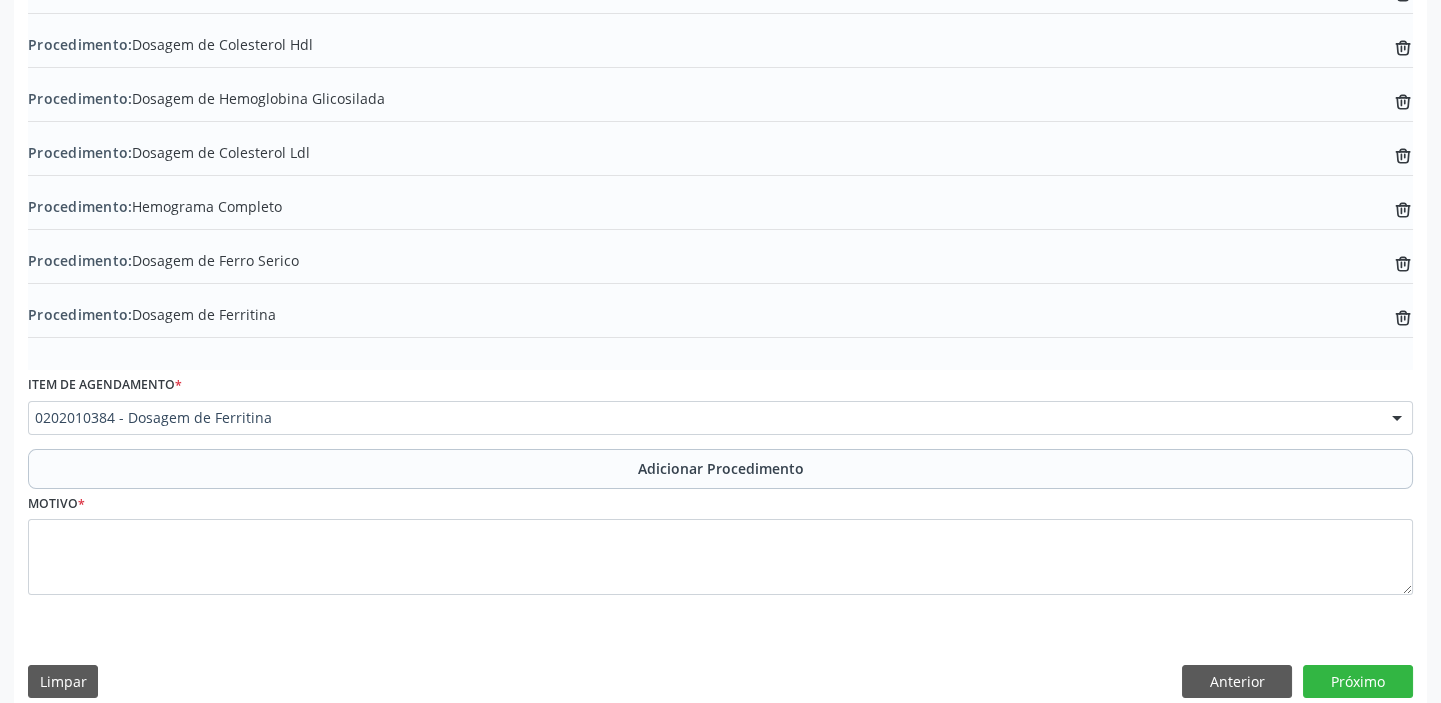 scroll, scrollTop: 941, scrollLeft: 0, axis: vertical 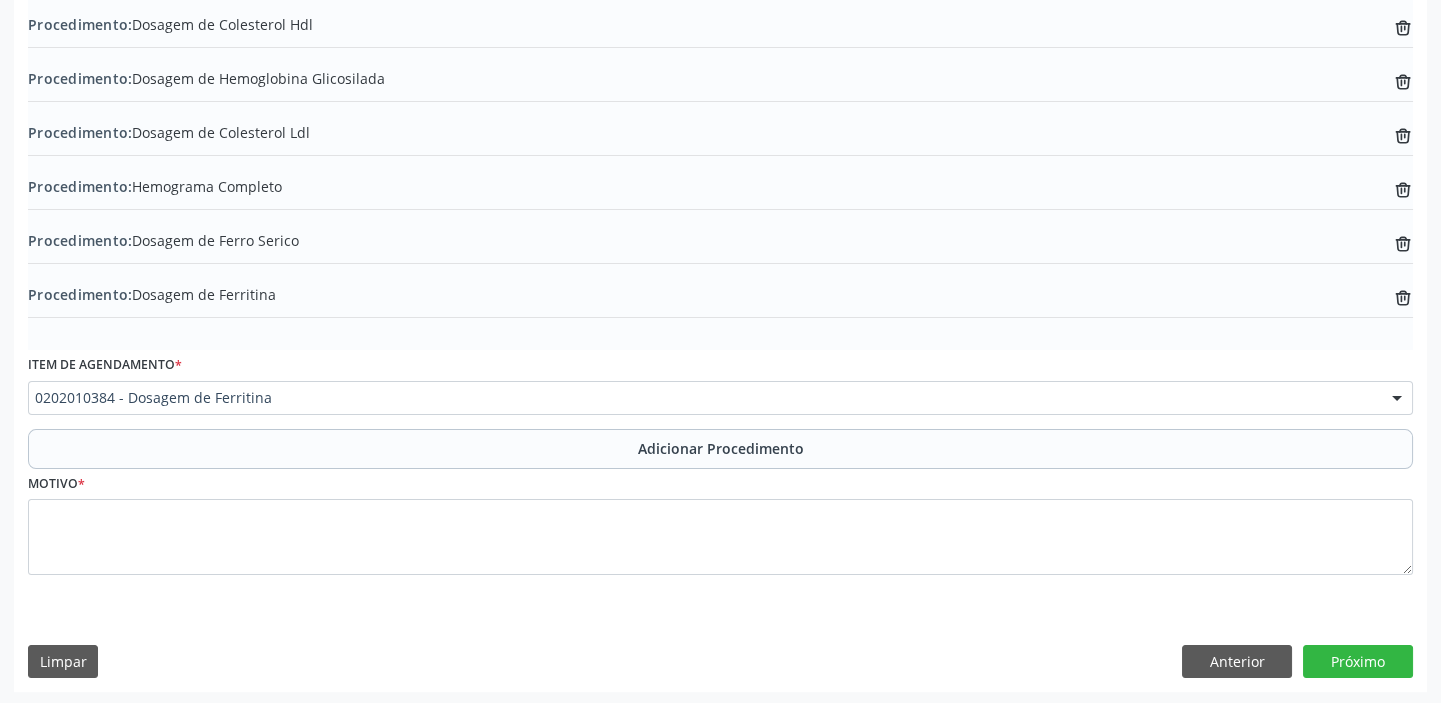 type 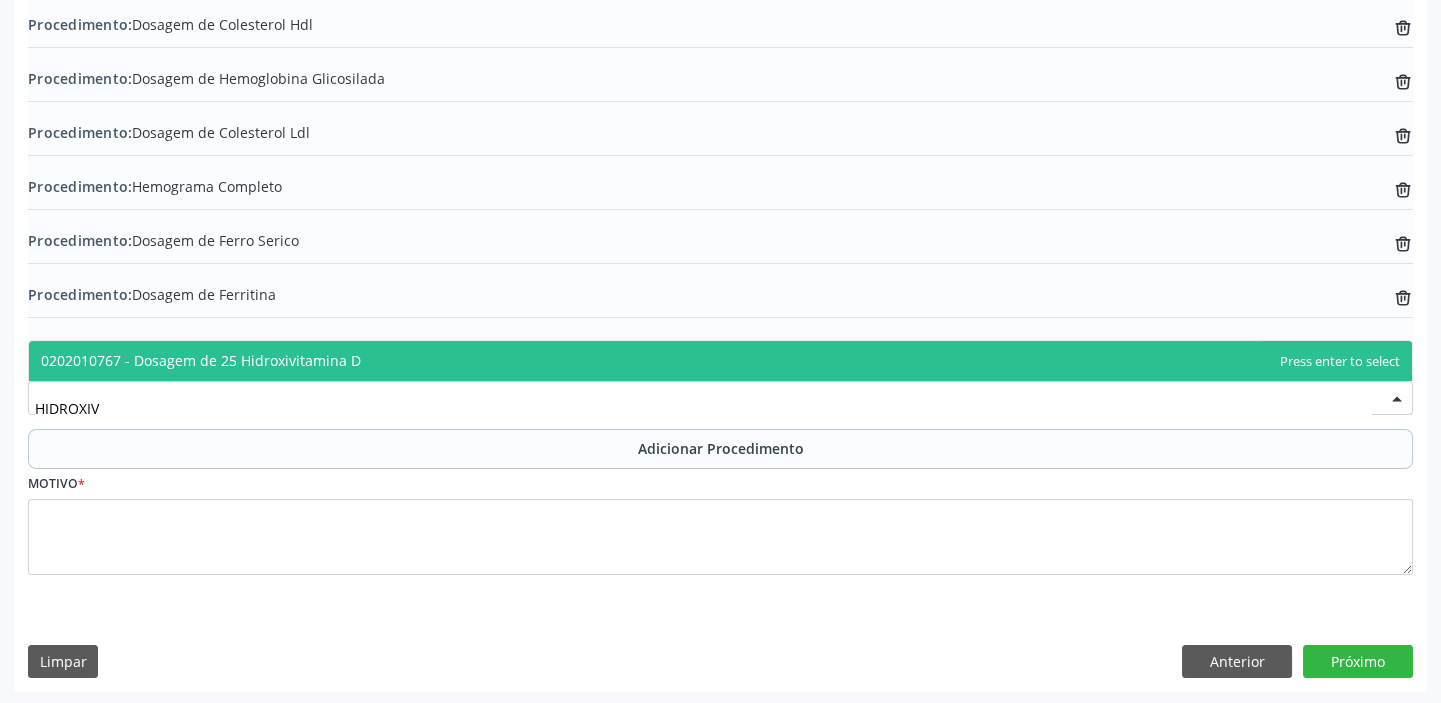 click on "0202010767 - Dosagem de 25 Hidroxivitamina D" at bounding box center (720, 361) 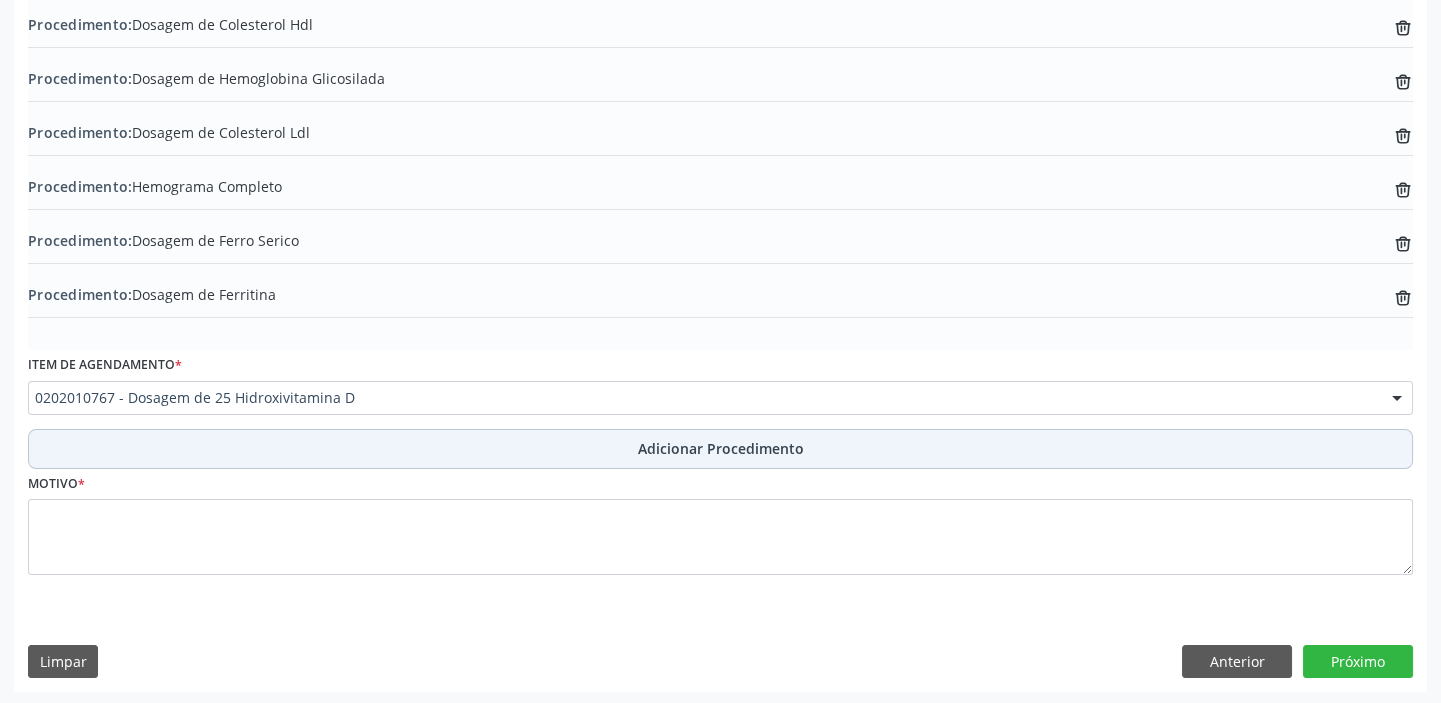 click on "Adicionar Procedimento" at bounding box center (720, 449) 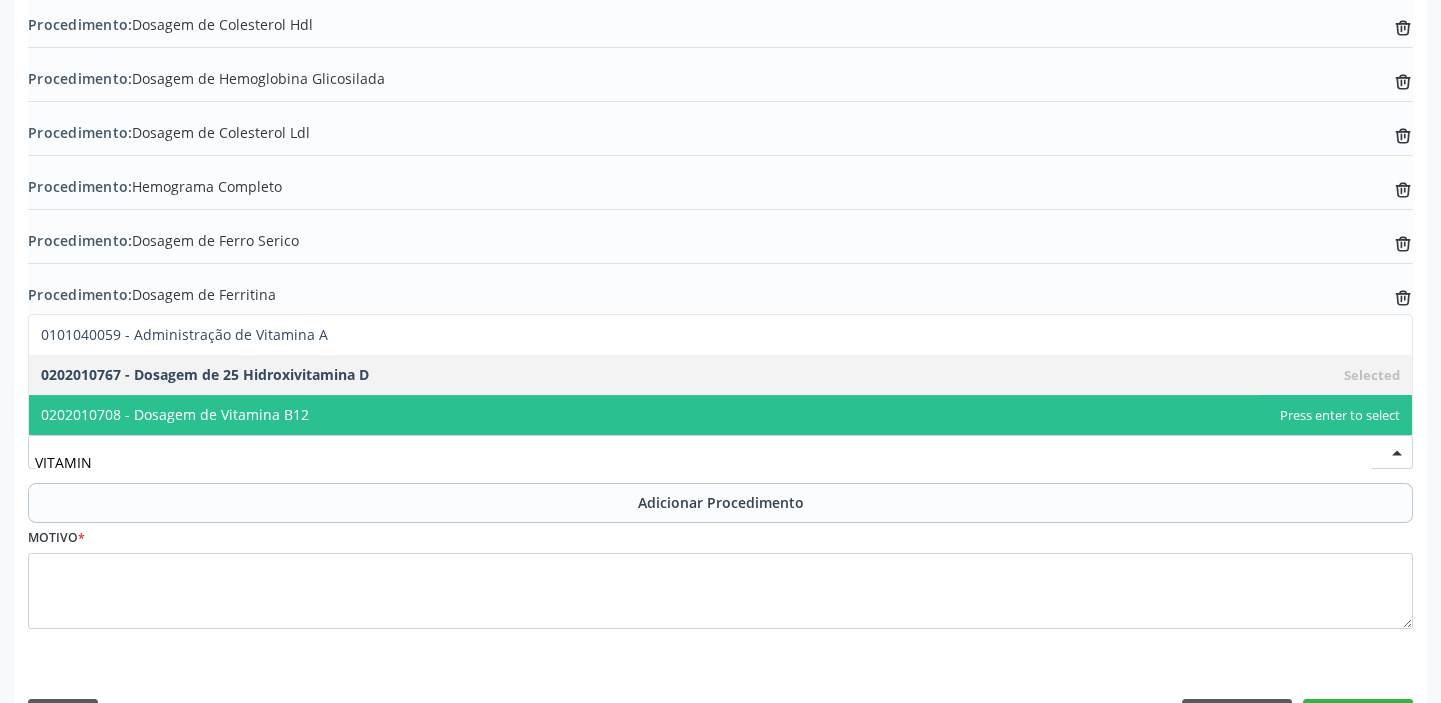 type on "VITAMINA" 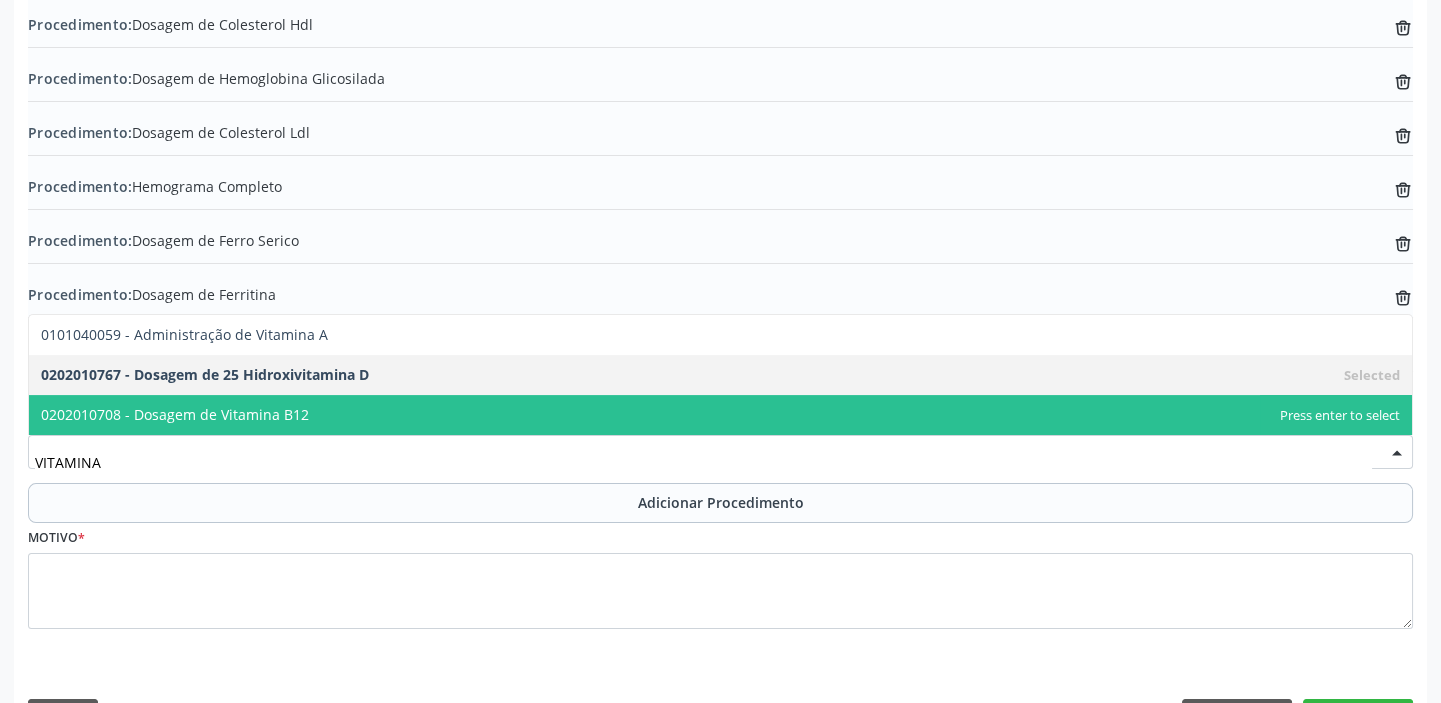 click on "0202010708 - Dosagem de Vitamina B12" at bounding box center (720, 415) 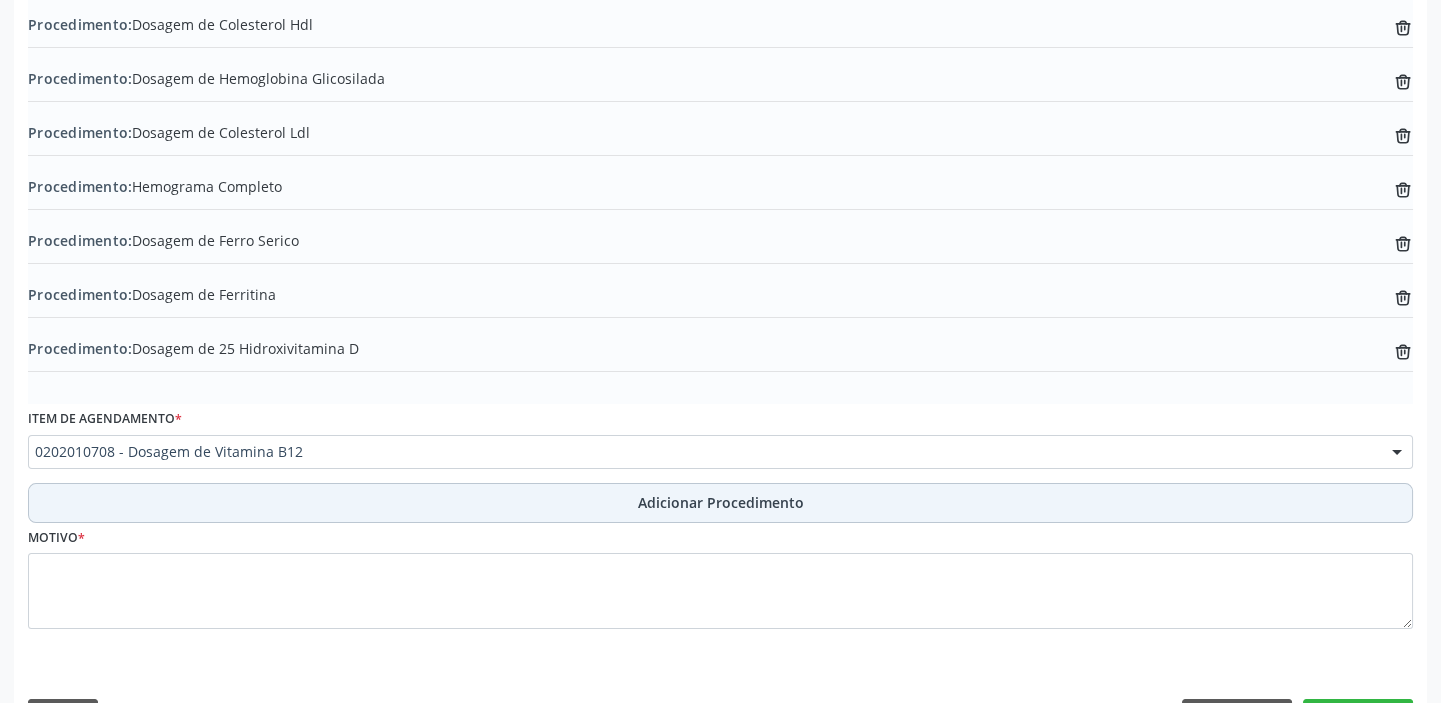 click on "Adicionar Procedimento" at bounding box center (720, 503) 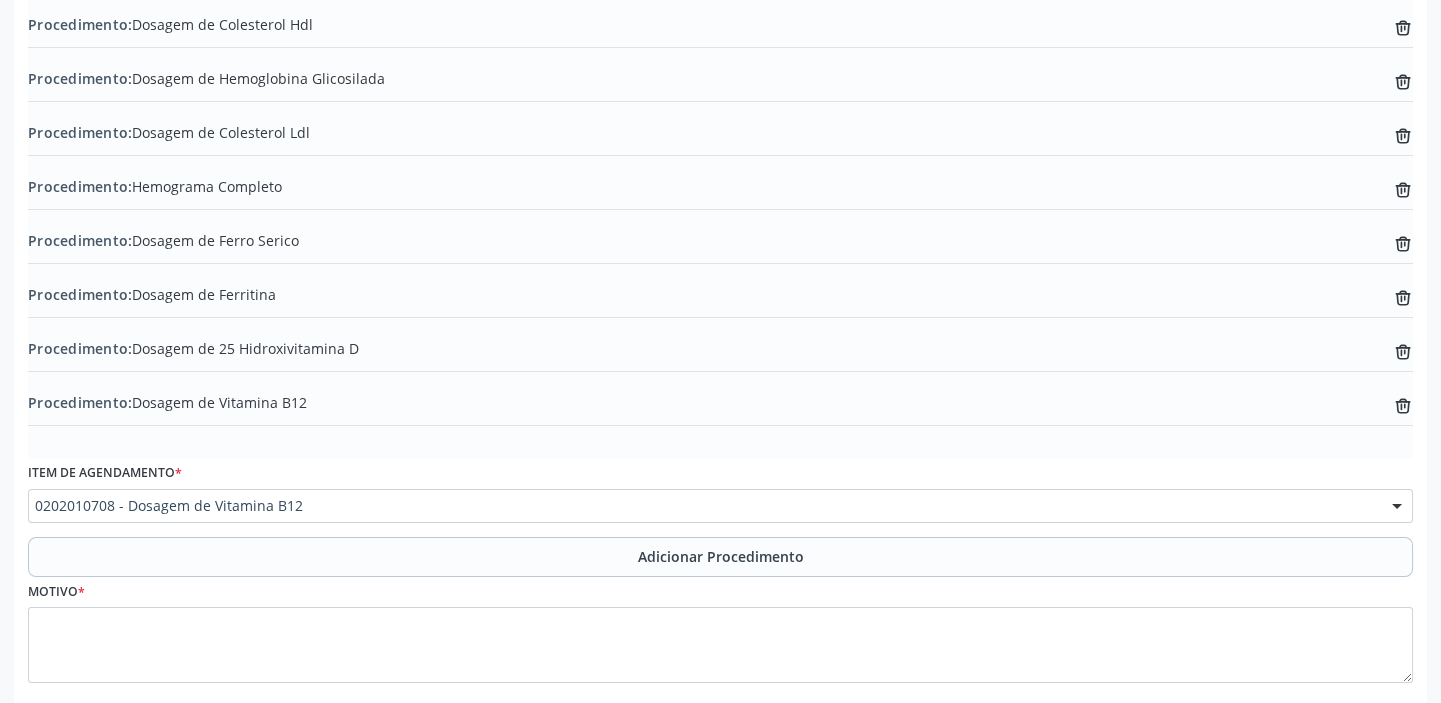 scroll, scrollTop: 1050, scrollLeft: 0, axis: vertical 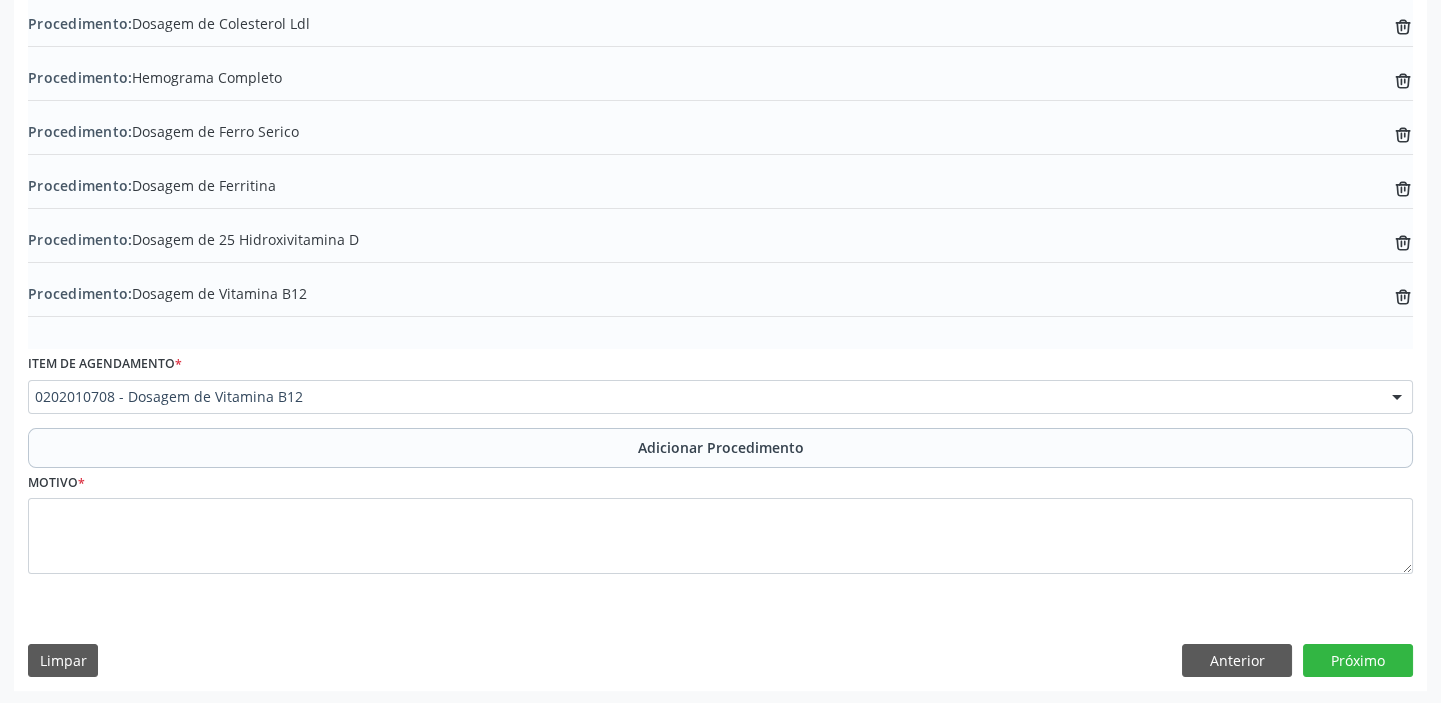 click on "Motivo
*" at bounding box center [720, 521] 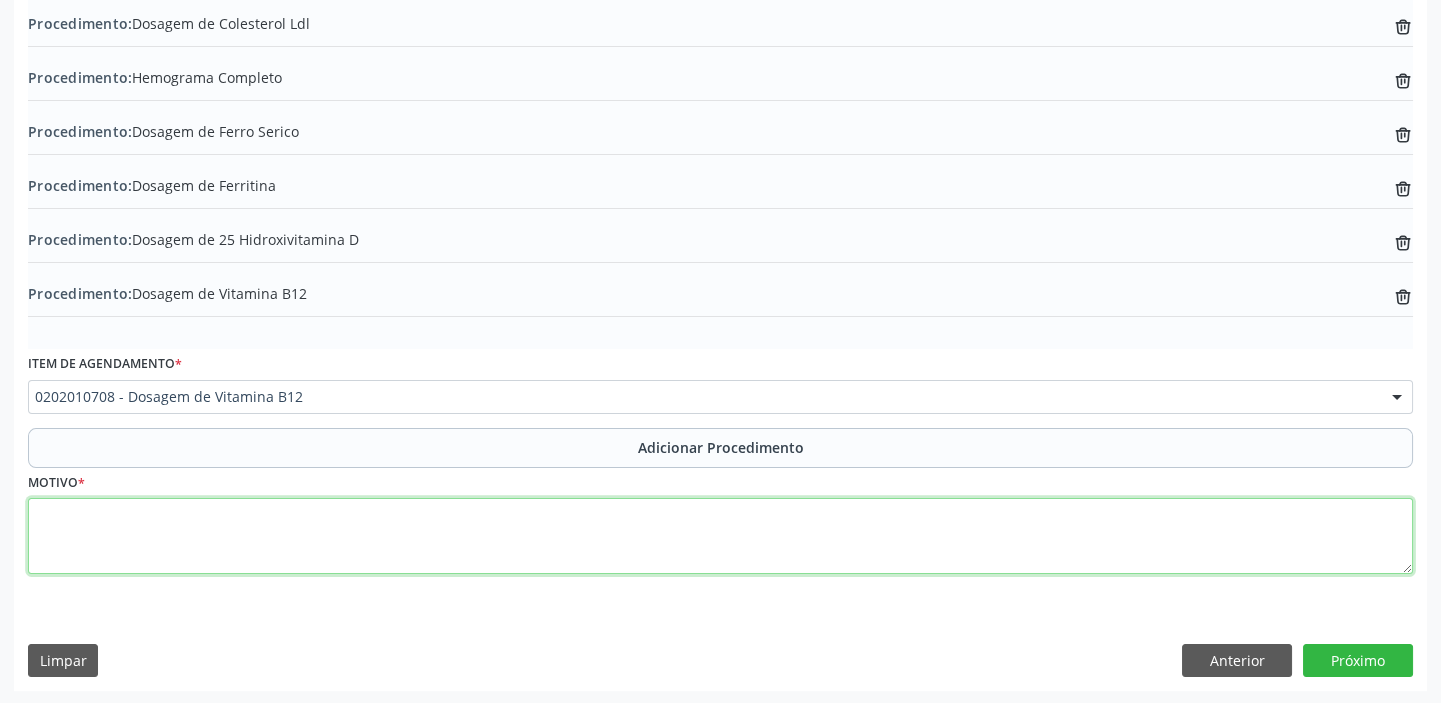 click at bounding box center [720, 536] 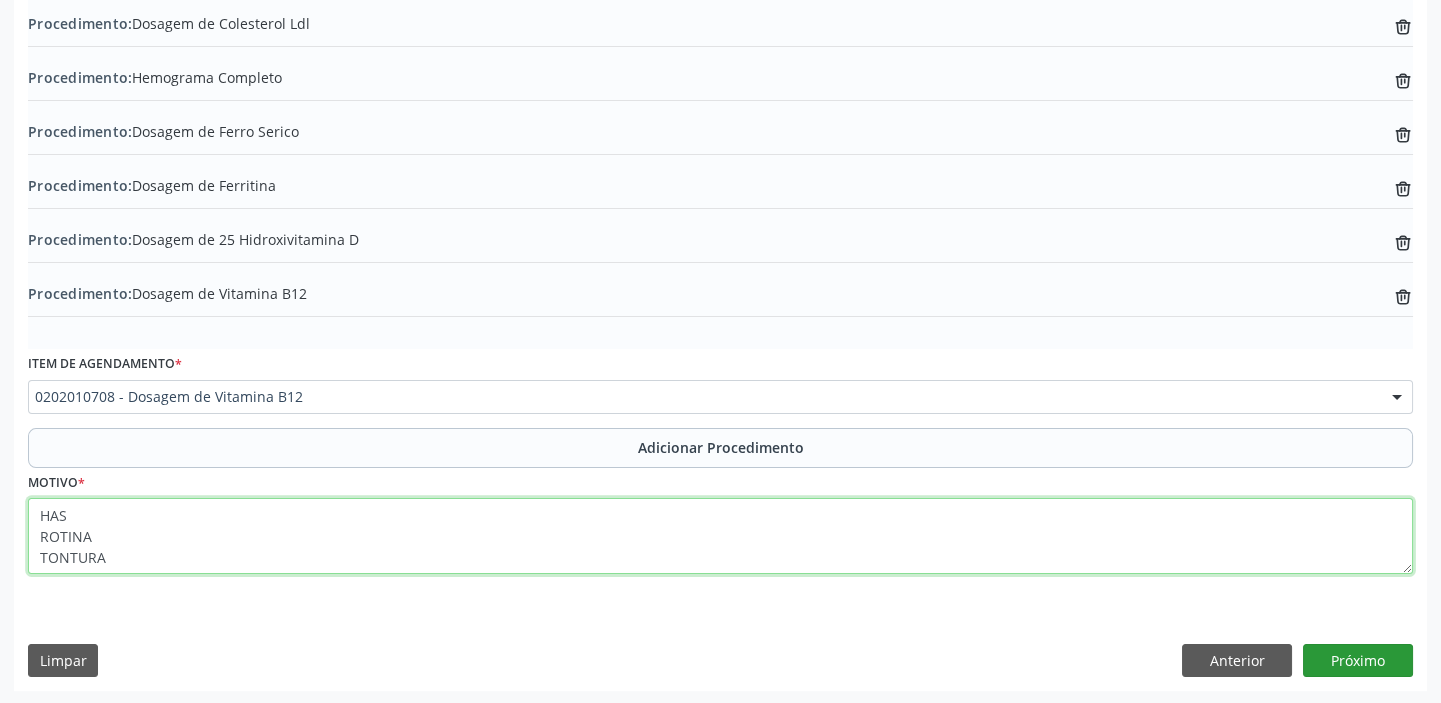 type on "HAS
ROTINA
TONTURA" 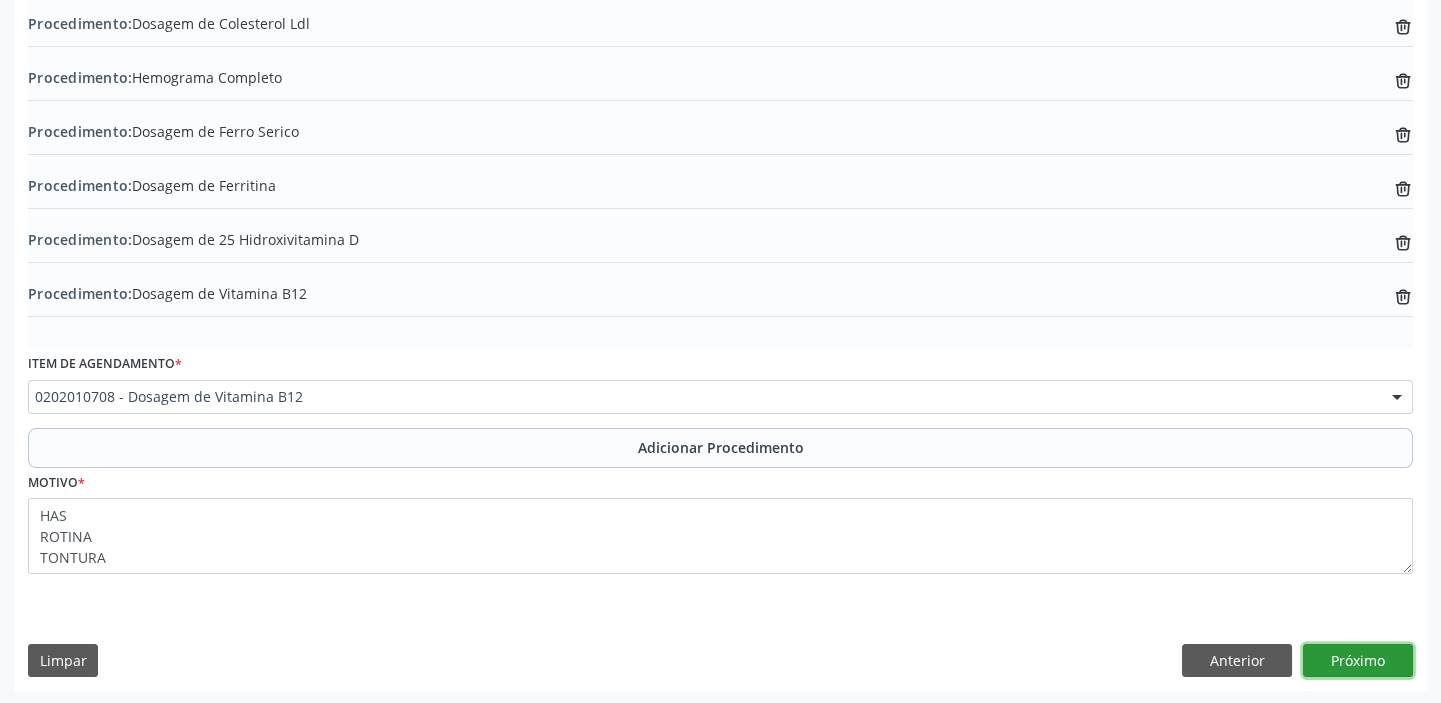 click on "Próximo" at bounding box center [1358, 661] 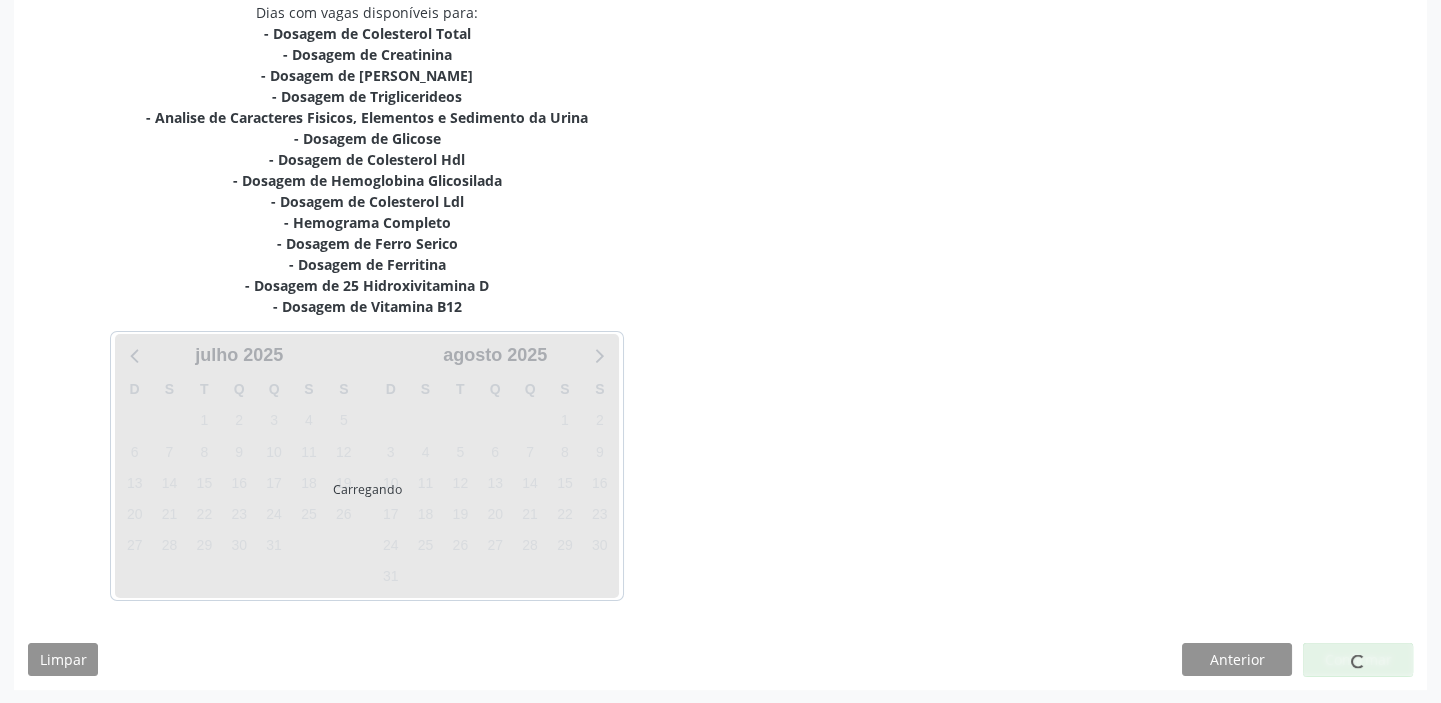 scroll, scrollTop: 526, scrollLeft: 0, axis: vertical 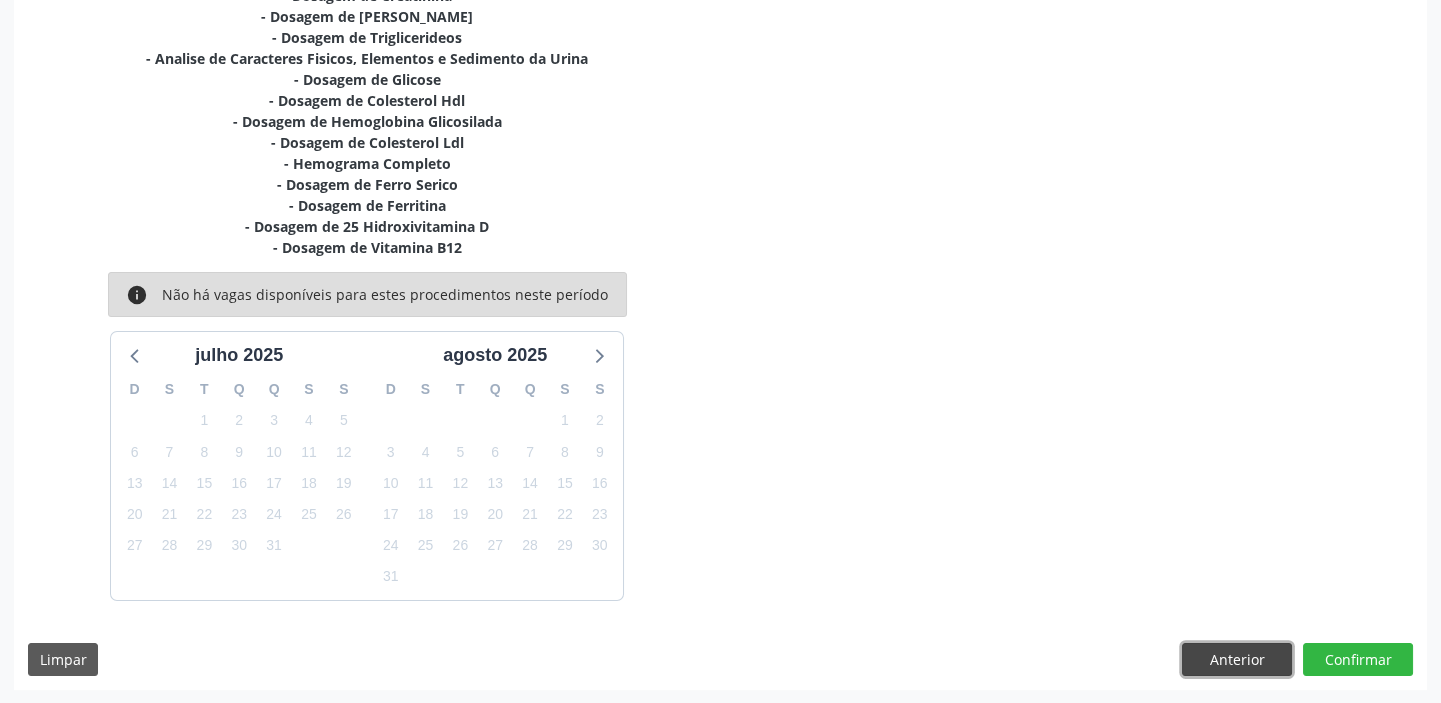 click on "Anterior" at bounding box center (1237, 660) 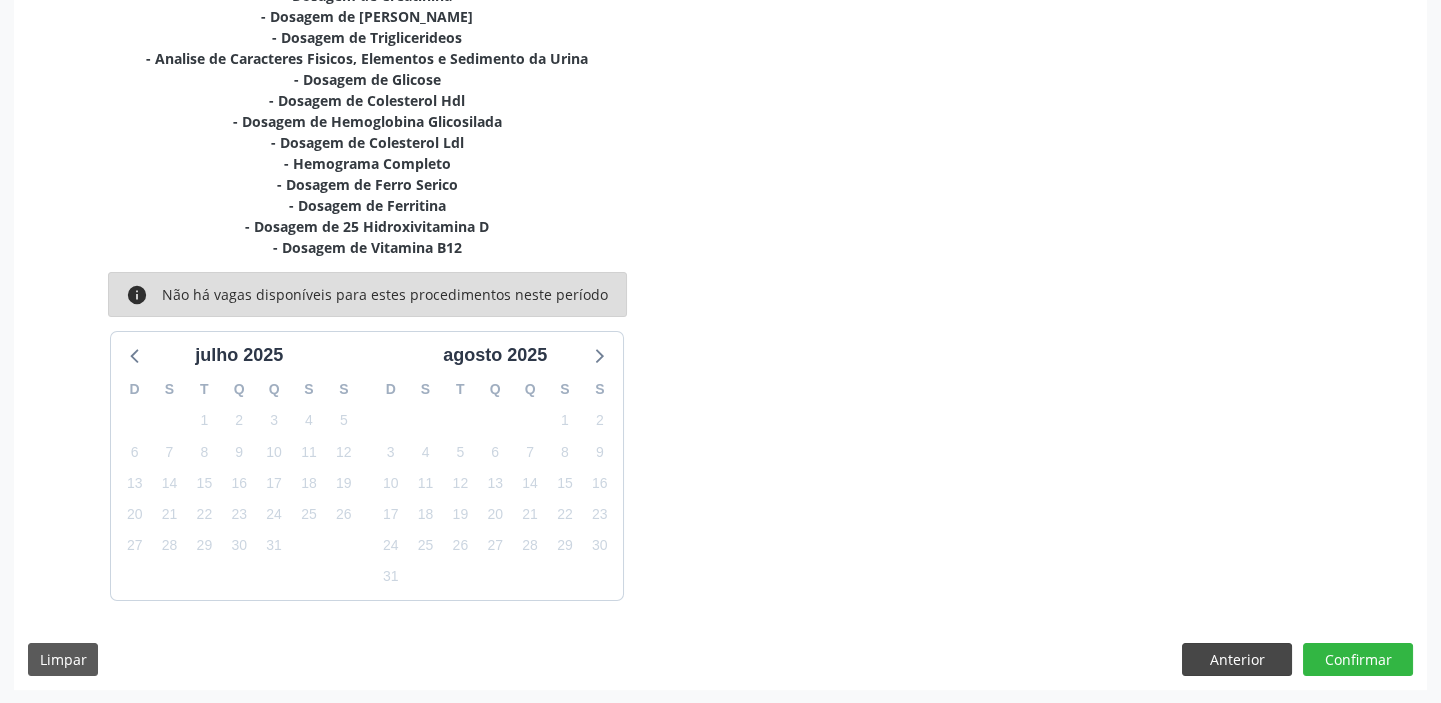 scroll, scrollTop: 519, scrollLeft: 0, axis: vertical 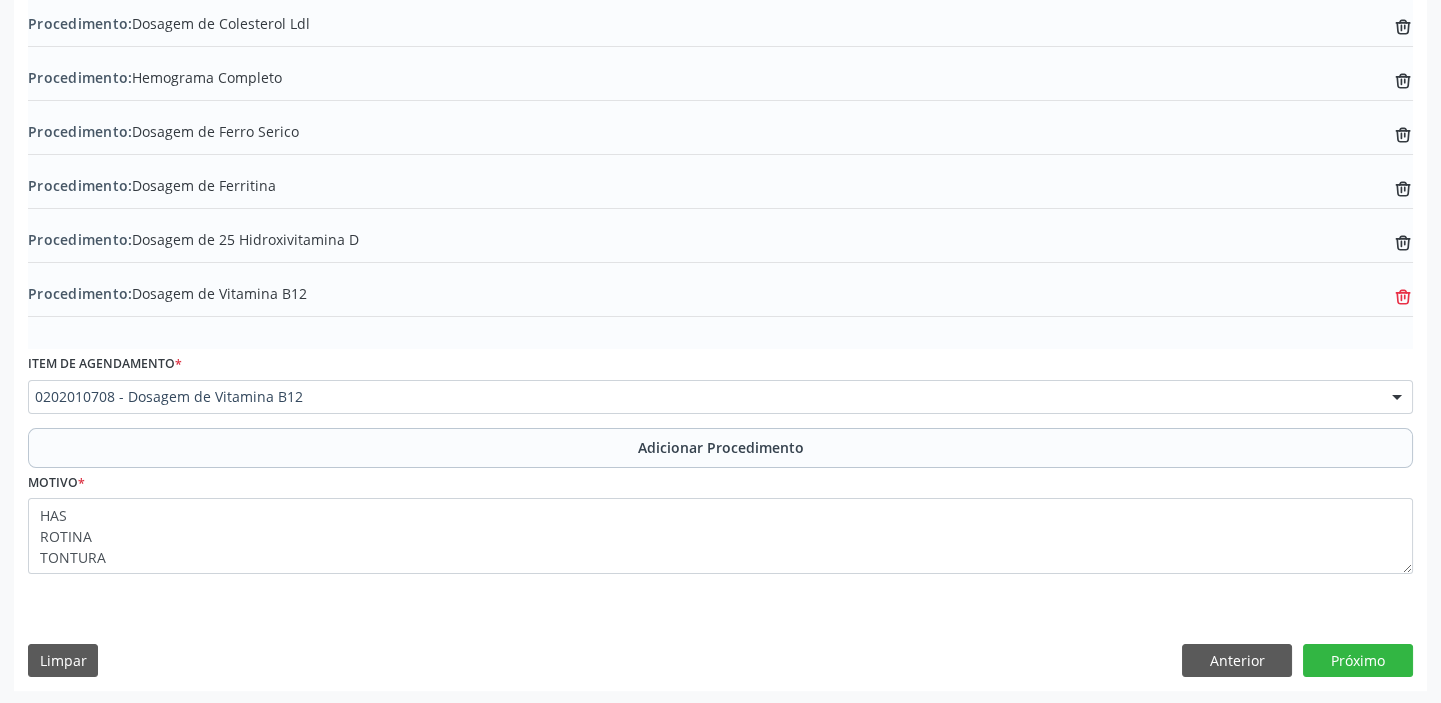 click on "trash-outline icon" 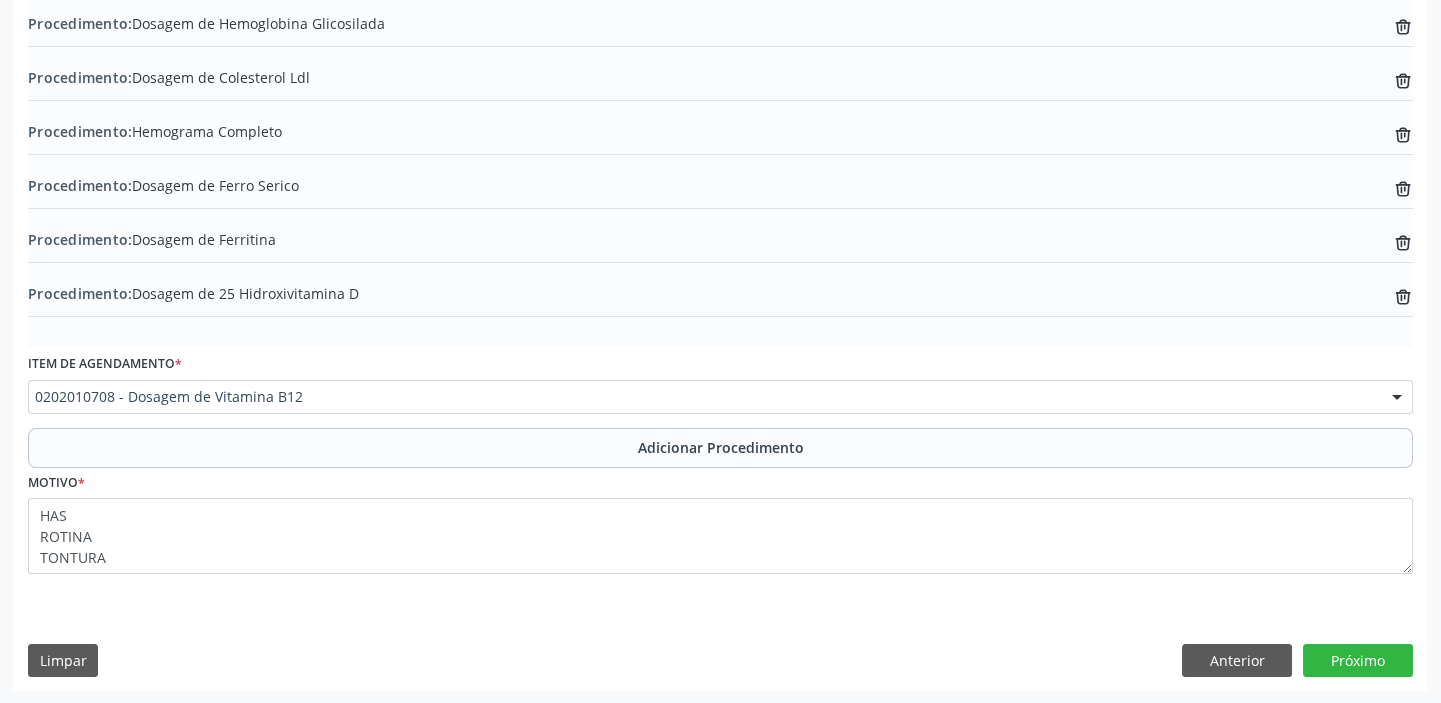 click on "0202010708 - Dosagem de Vitamina B12" at bounding box center [720, 397] 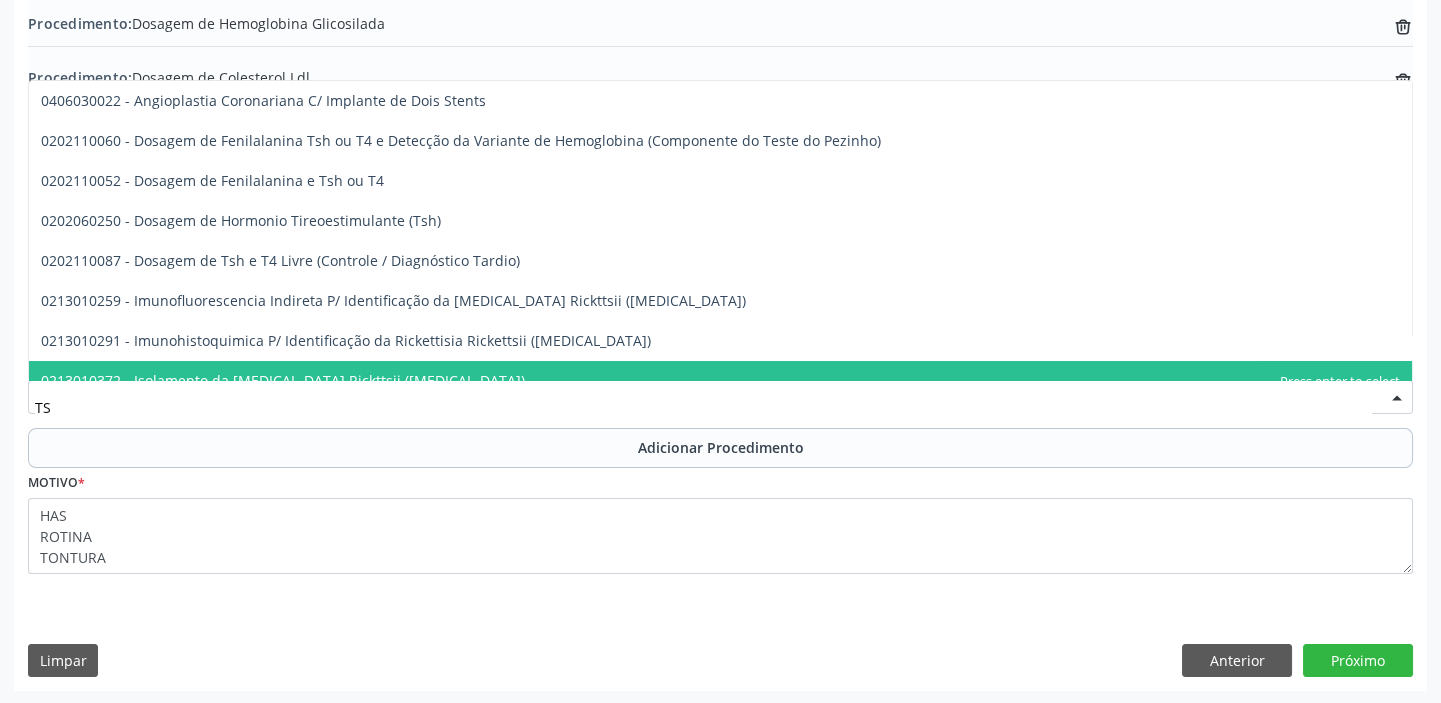 type on "TSH" 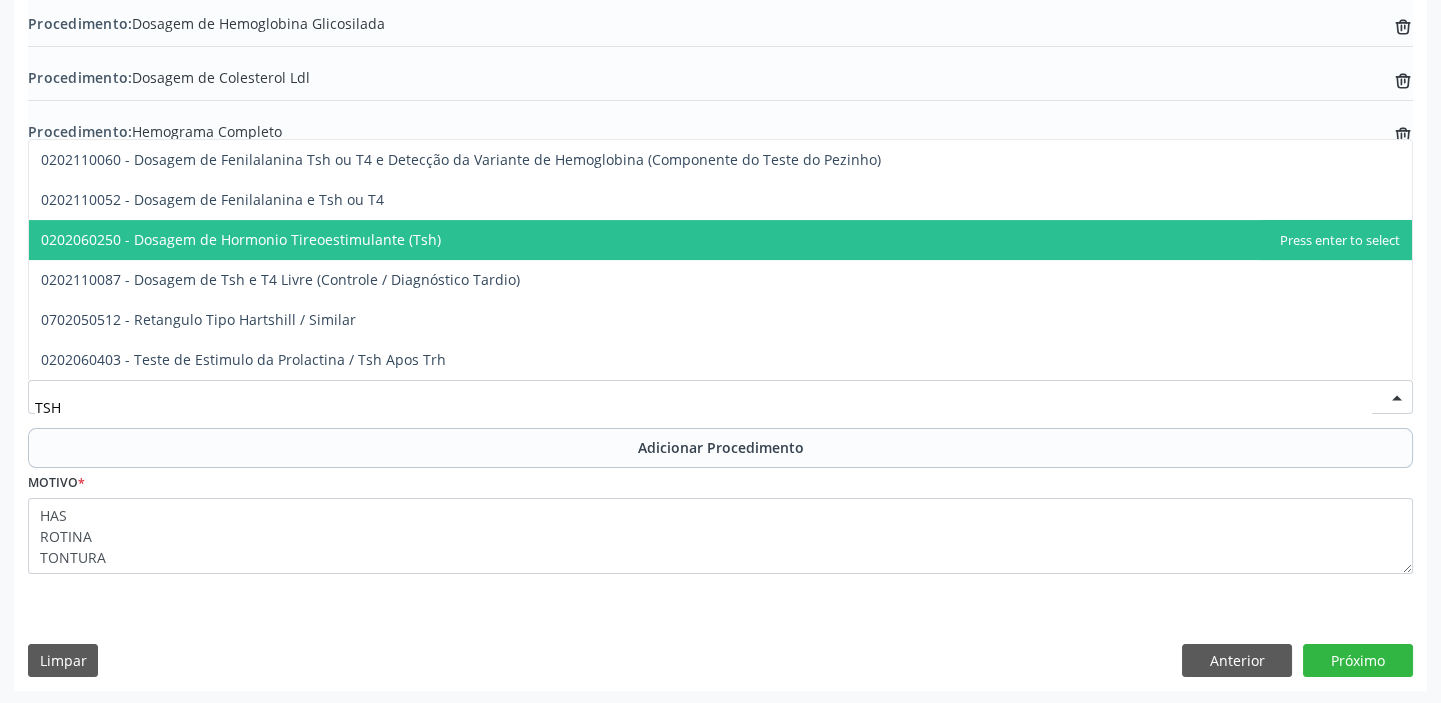 click on "0202060250 - Dosagem de Hormonio Tireoestimulante (Tsh)" at bounding box center (720, 240) 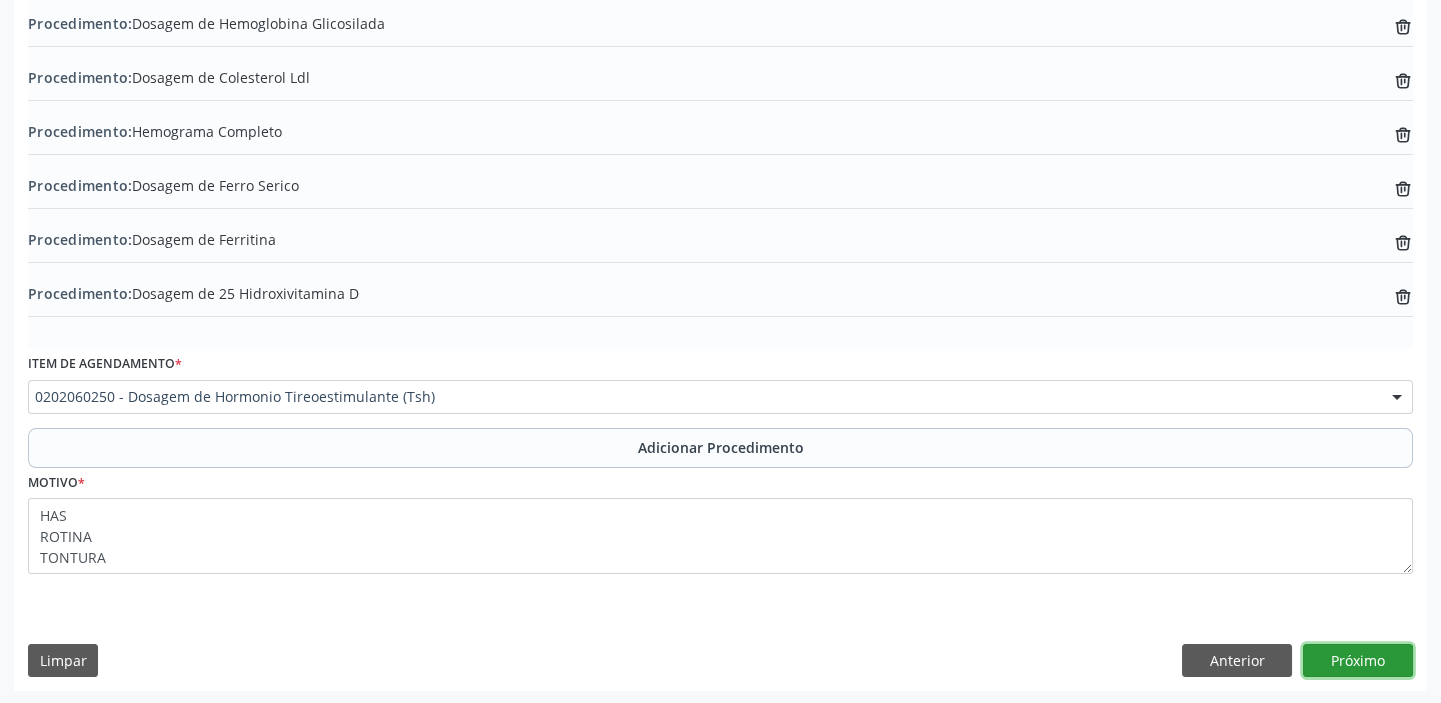 click on "Próximo" at bounding box center (1358, 661) 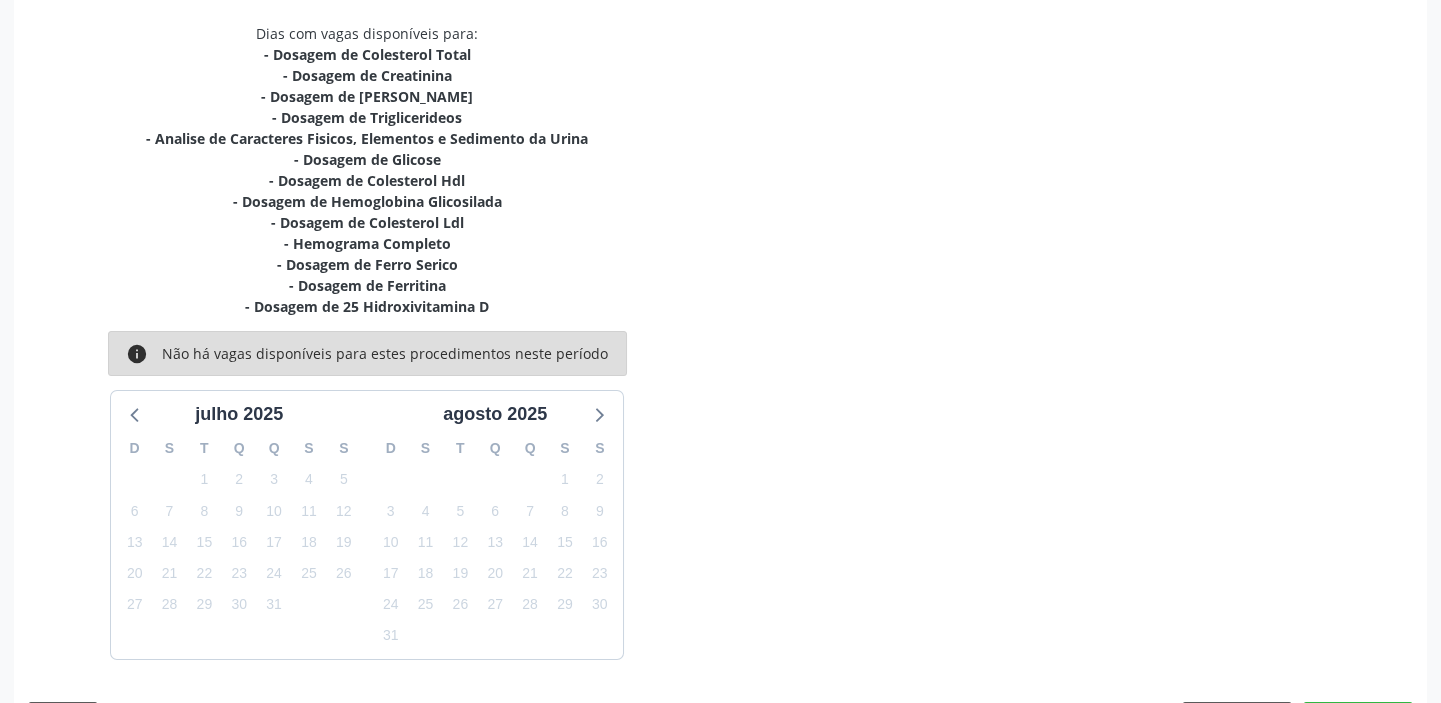 scroll, scrollTop: 505, scrollLeft: 0, axis: vertical 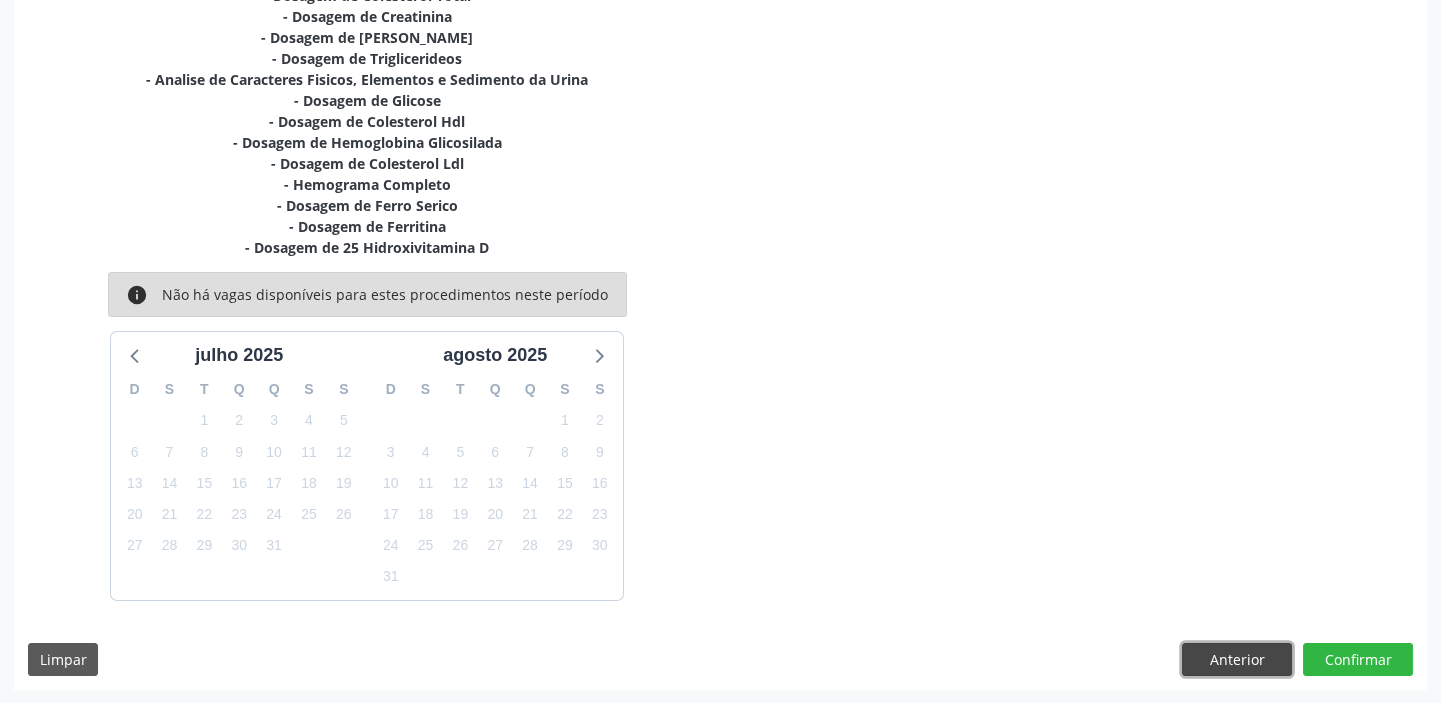 click on "Anterior" at bounding box center [1237, 660] 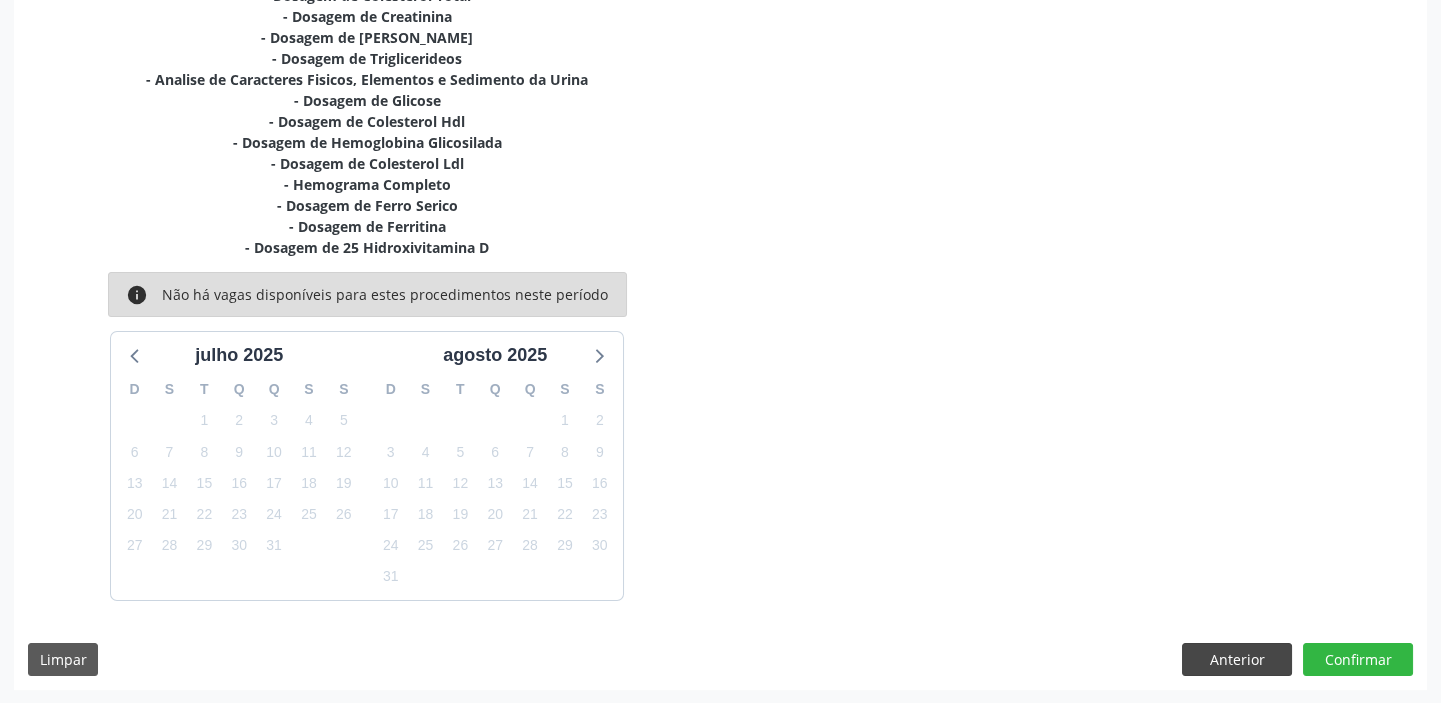 scroll, scrollTop: 498, scrollLeft: 0, axis: vertical 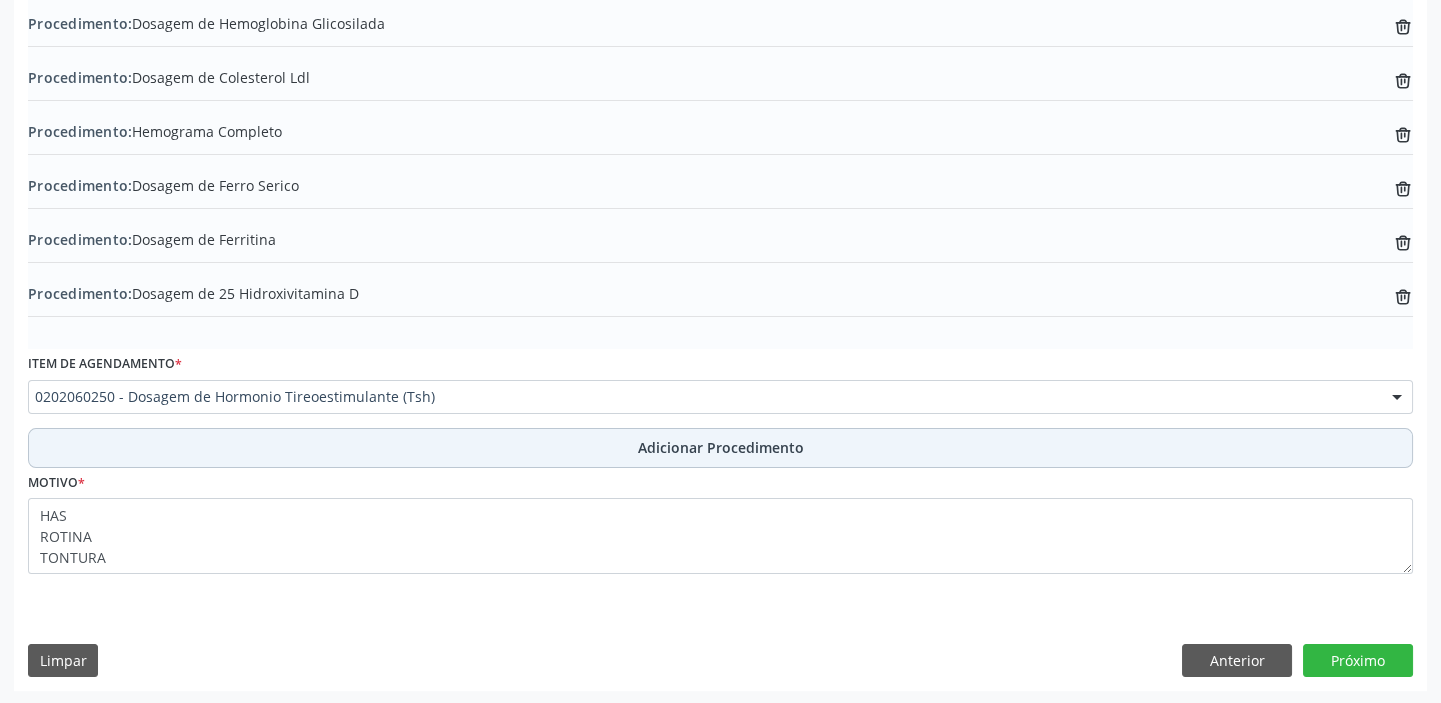 click on "Adicionar Procedimento" at bounding box center [720, 448] 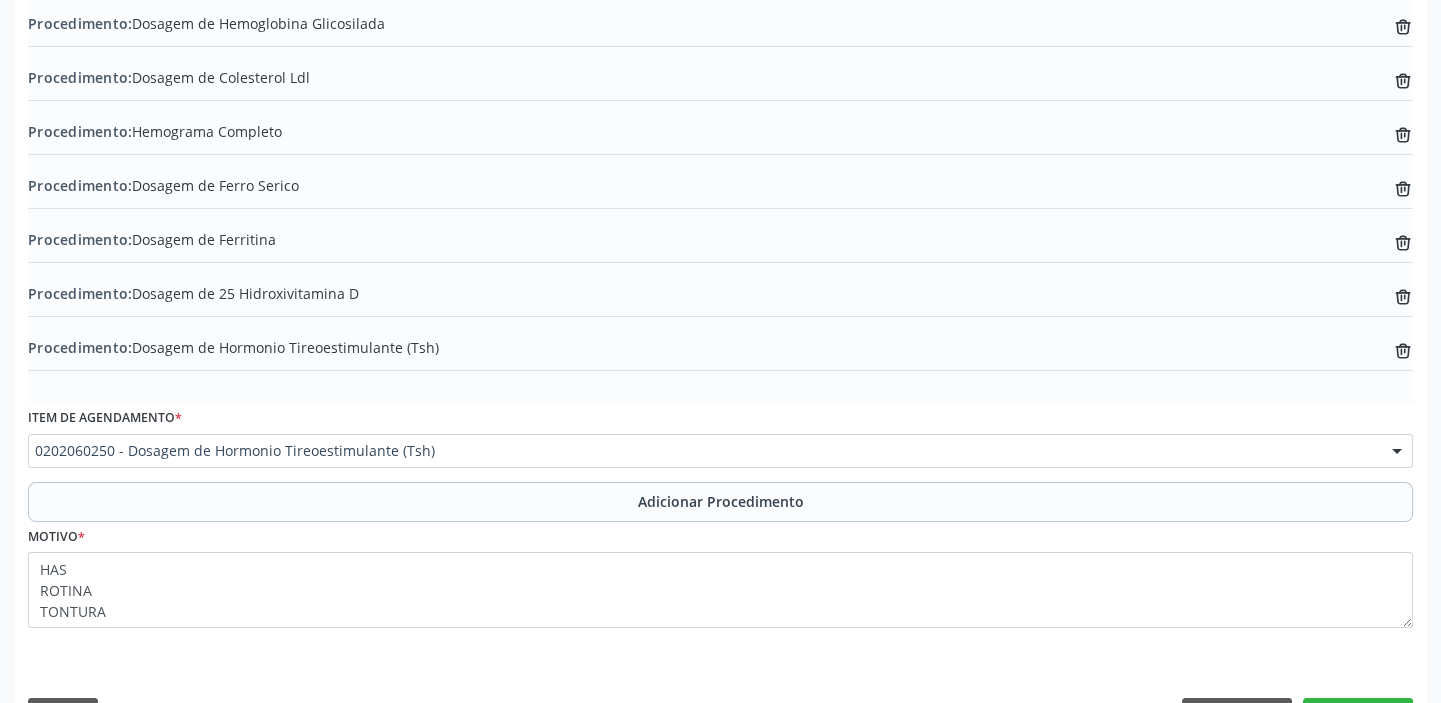 scroll, scrollTop: 1050, scrollLeft: 0, axis: vertical 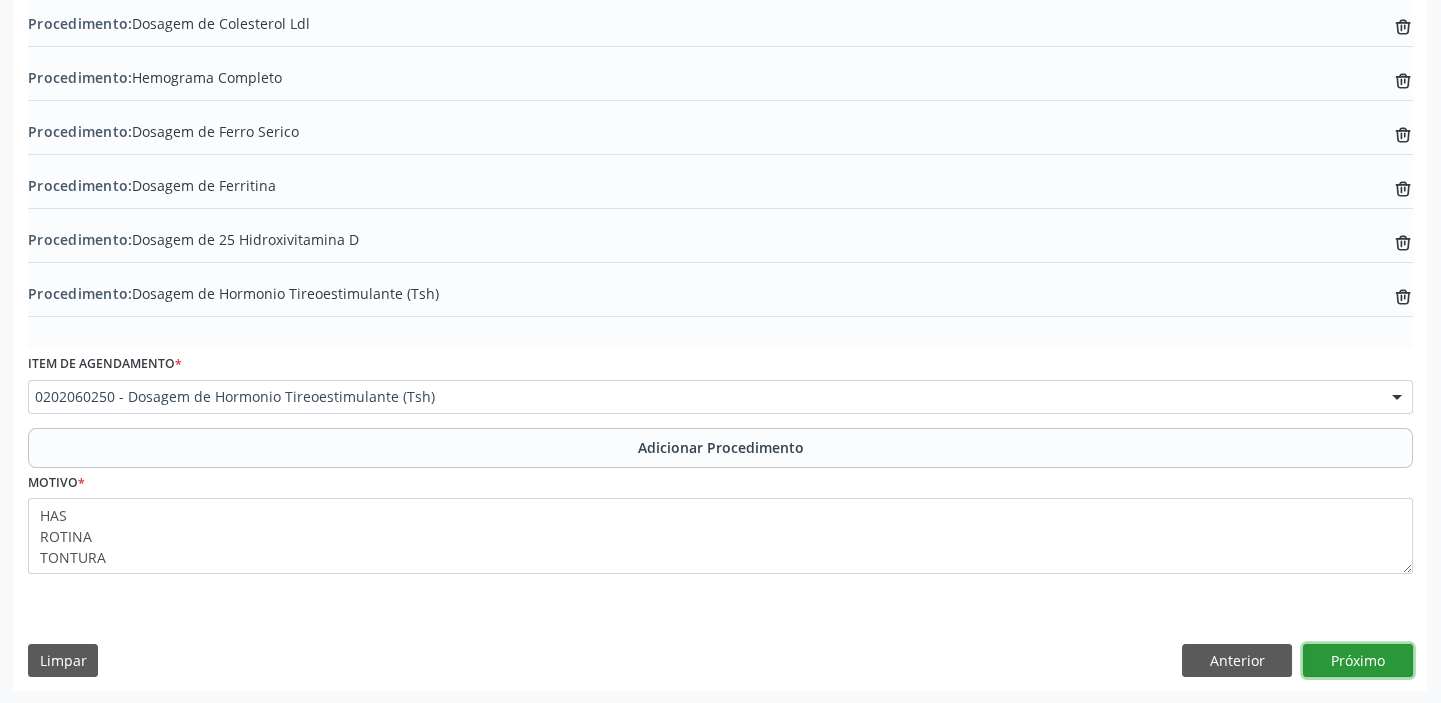 click on "Próximo" at bounding box center (1358, 661) 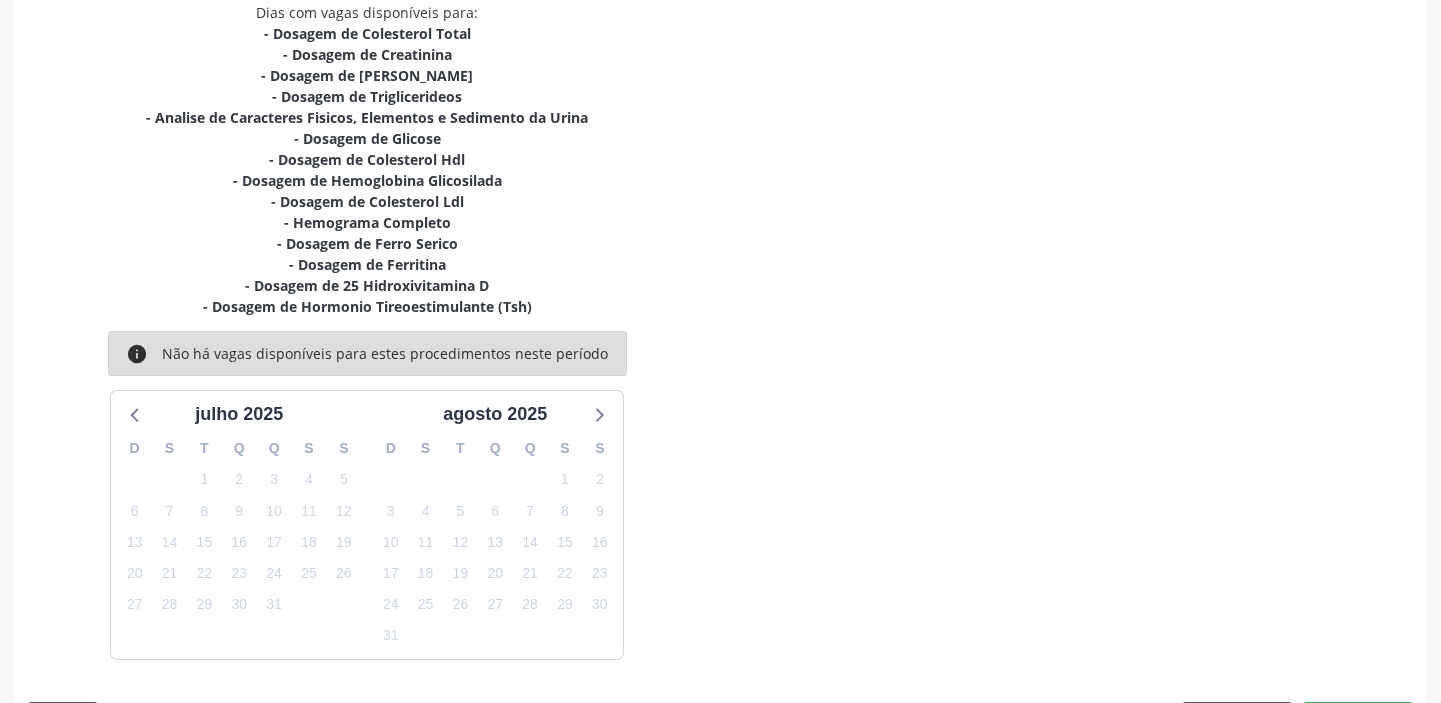 scroll, scrollTop: 526, scrollLeft: 0, axis: vertical 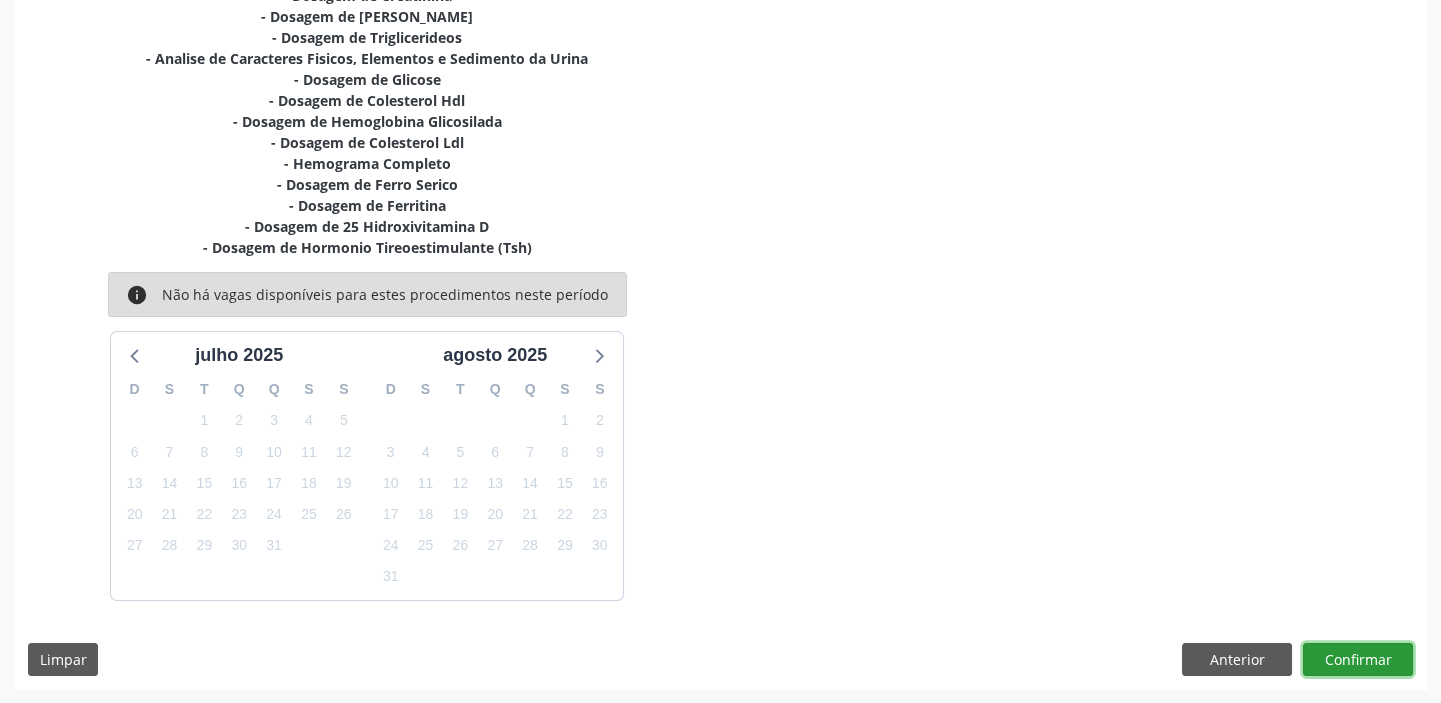 click on "Confirmar" at bounding box center [1358, 660] 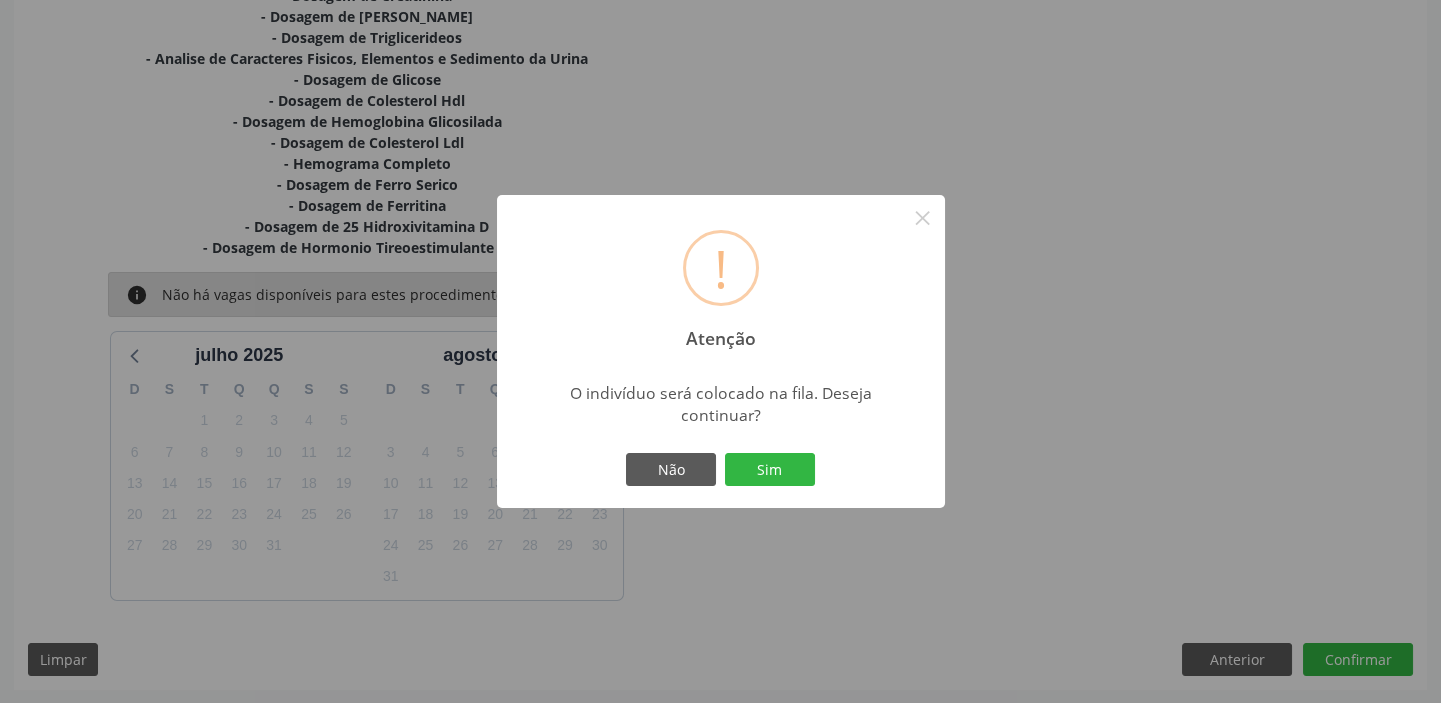 type 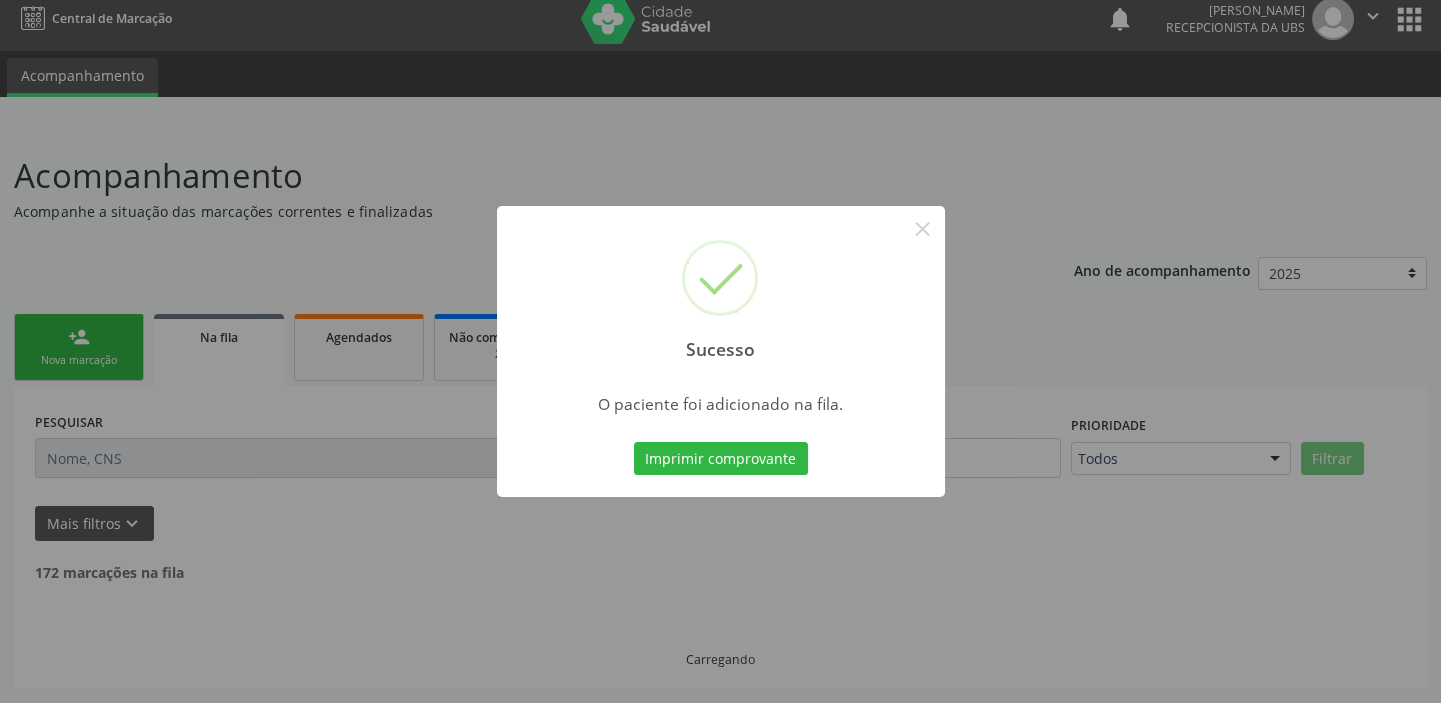 scroll, scrollTop: 0, scrollLeft: 0, axis: both 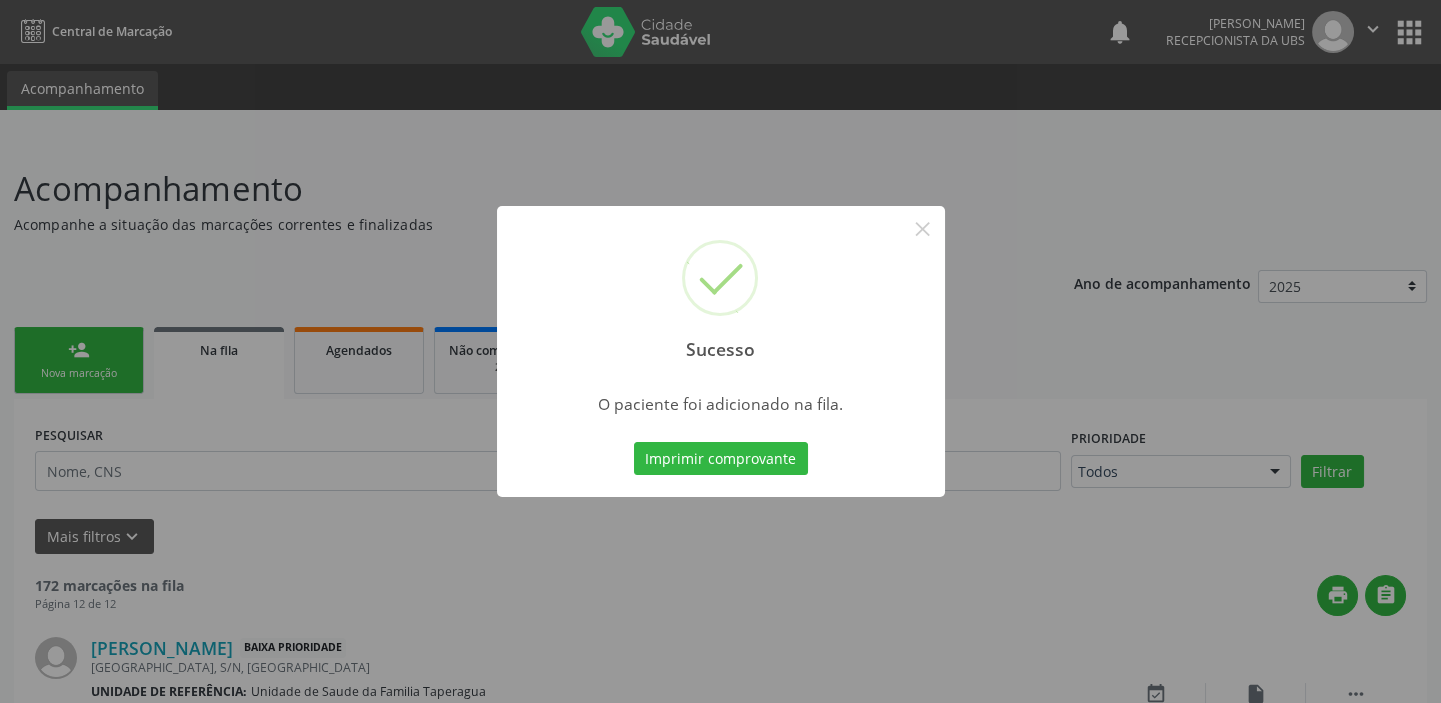 click on "Sucesso × O paciente foi adicionado na fila. Imprimir comprovante Cancel" at bounding box center (720, 351) 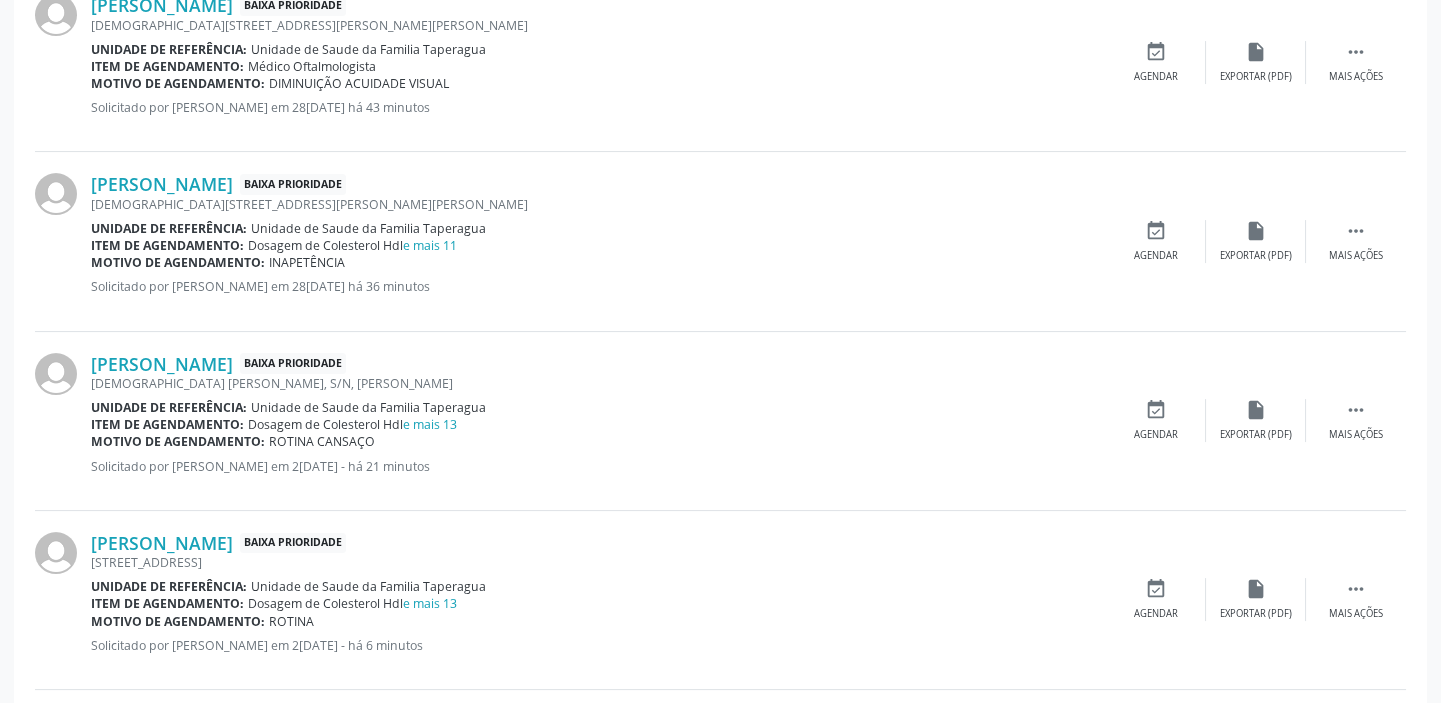 scroll, scrollTop: 1256, scrollLeft: 0, axis: vertical 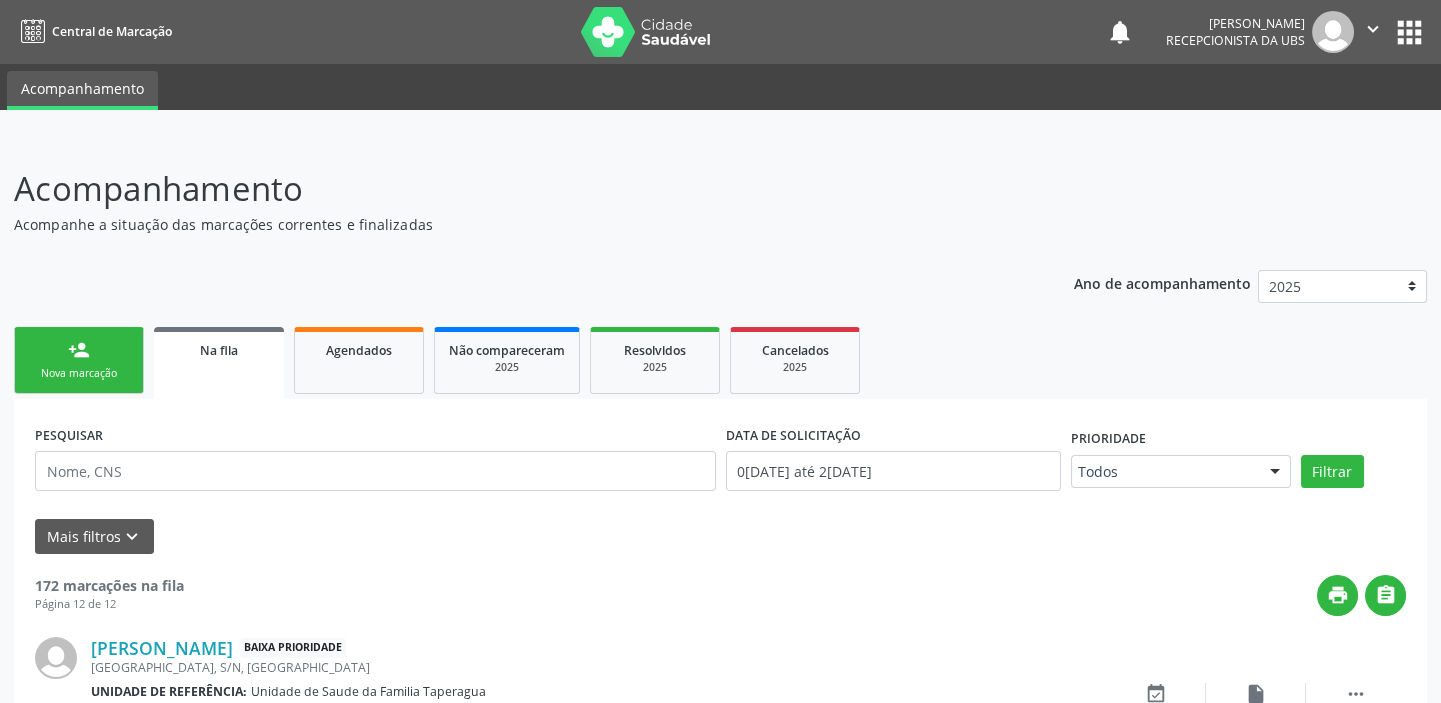 click on "person_add
Nova marcação" at bounding box center [79, 360] 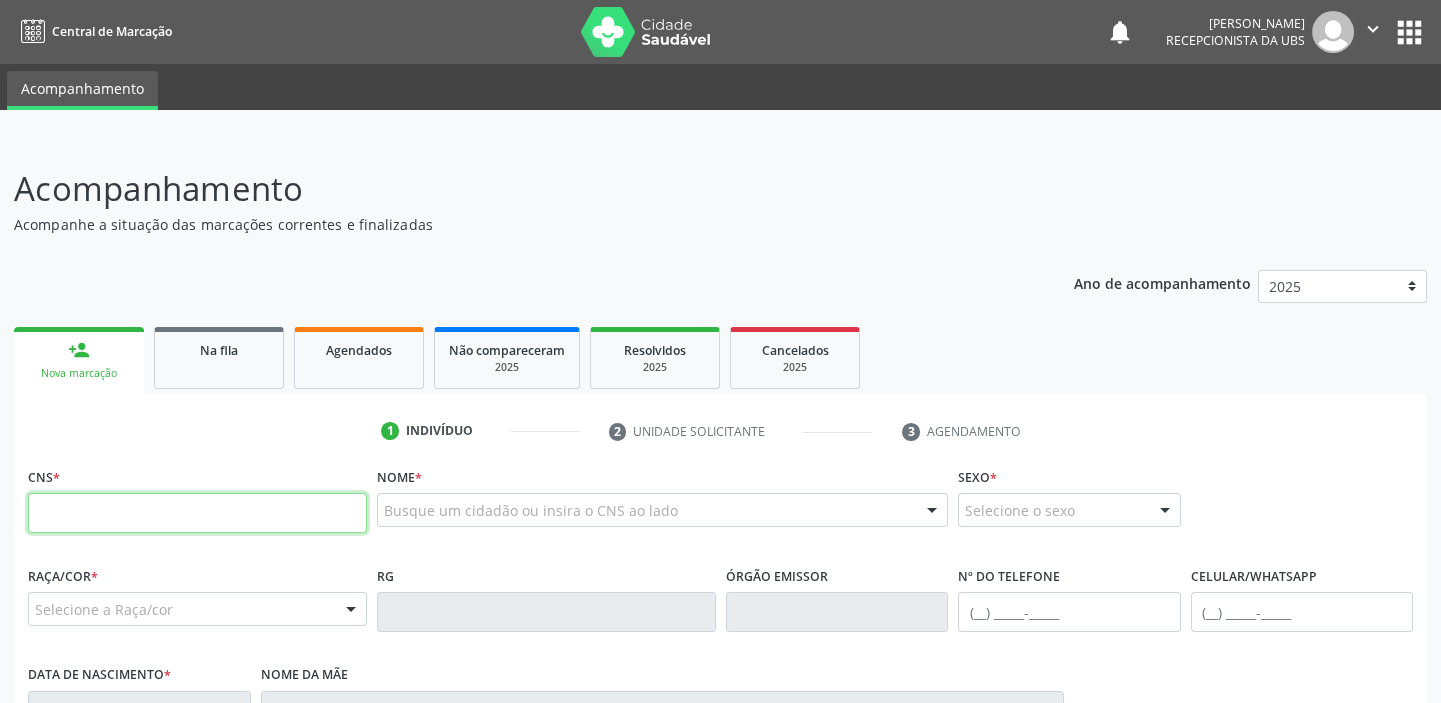 click at bounding box center (197, 513) 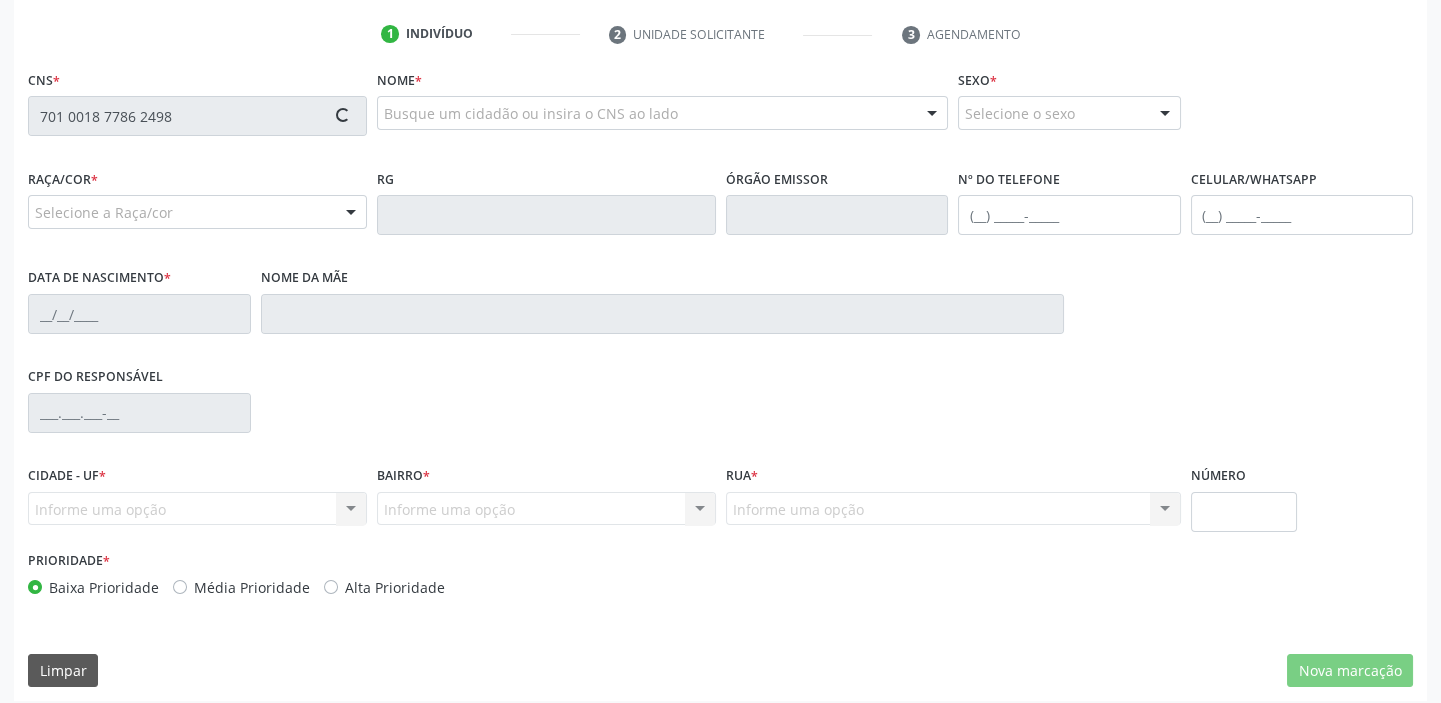 scroll, scrollTop: 405, scrollLeft: 0, axis: vertical 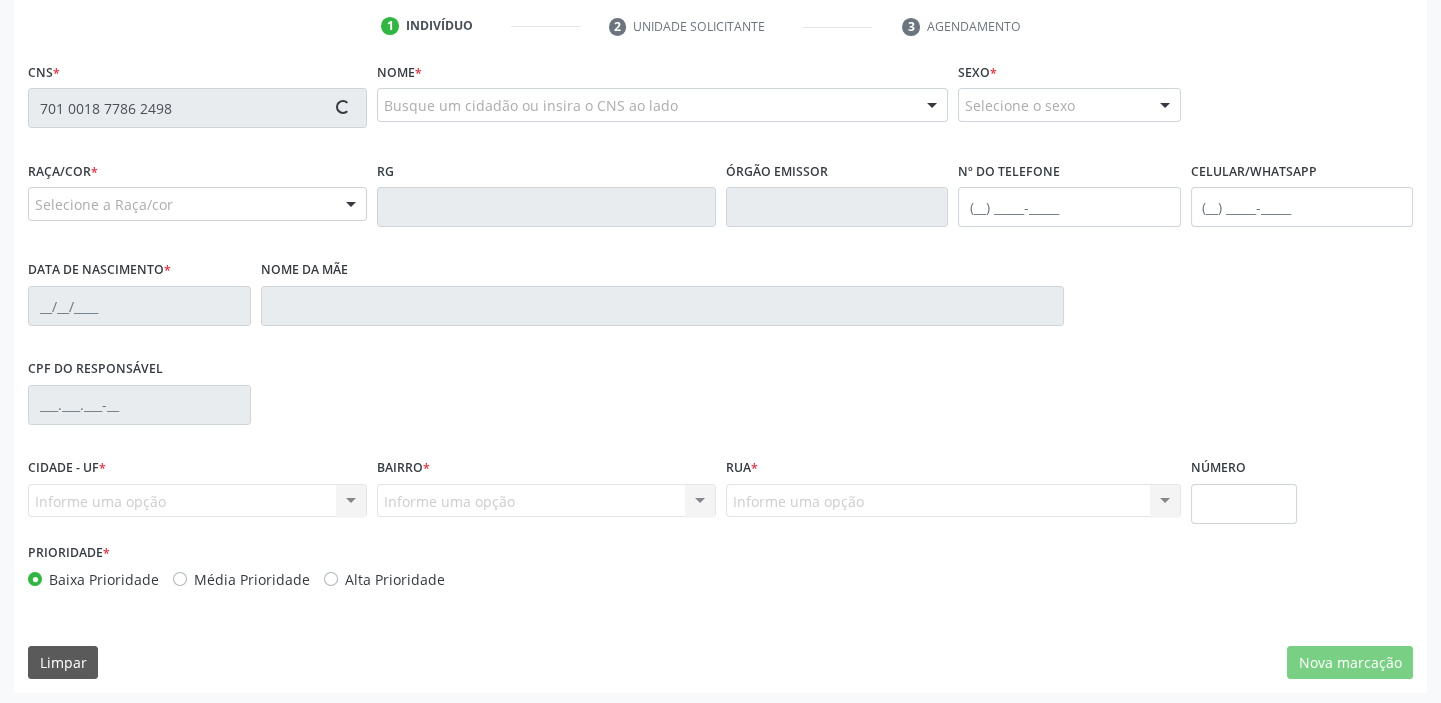 type on "701 0018 7786 2498" 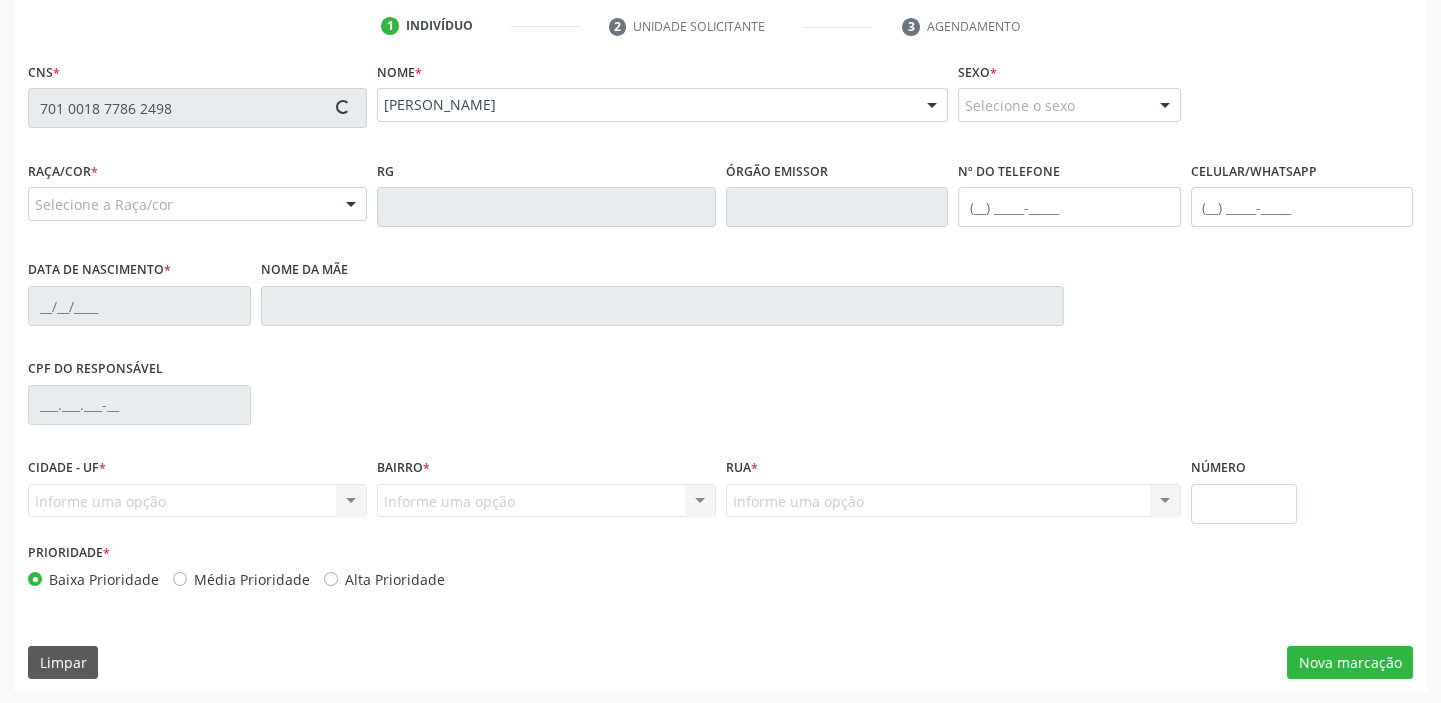 type on "(82) 99321-2589" 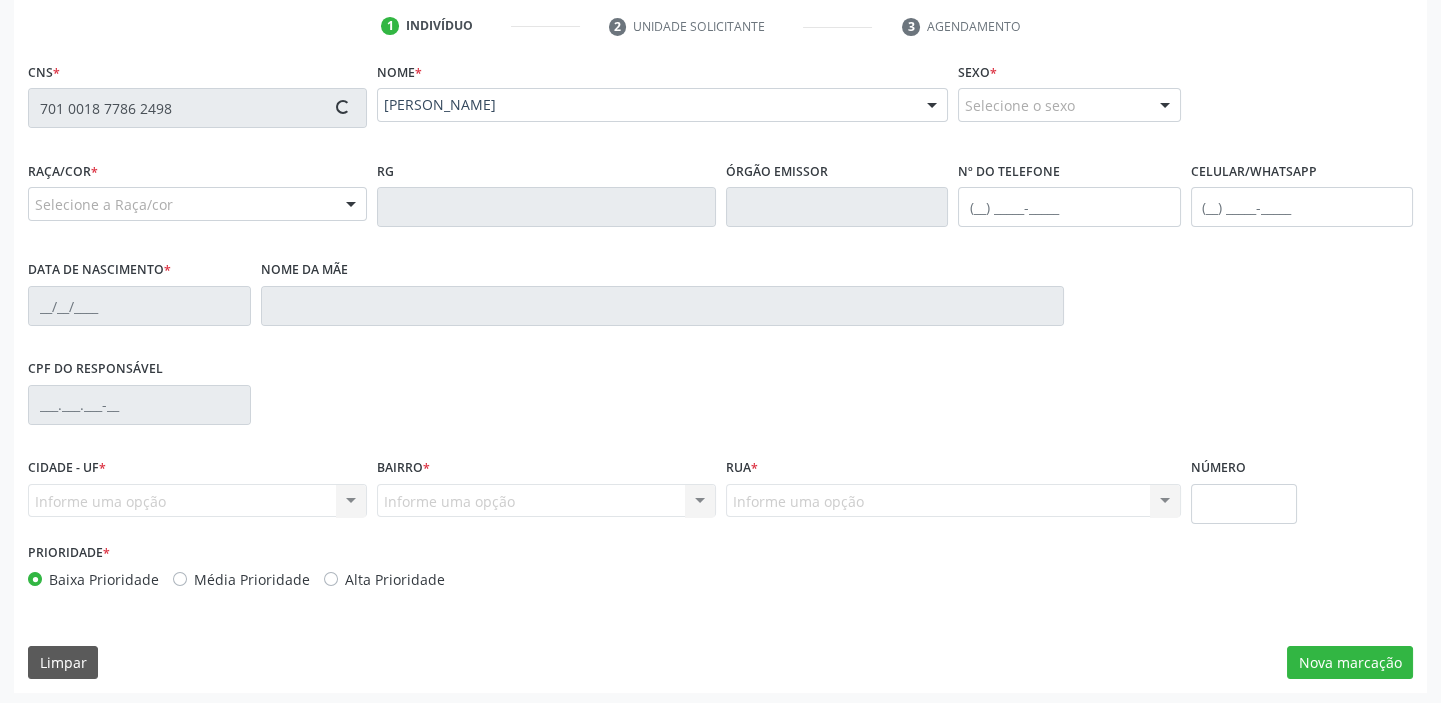 type on "(82) 99321-2589" 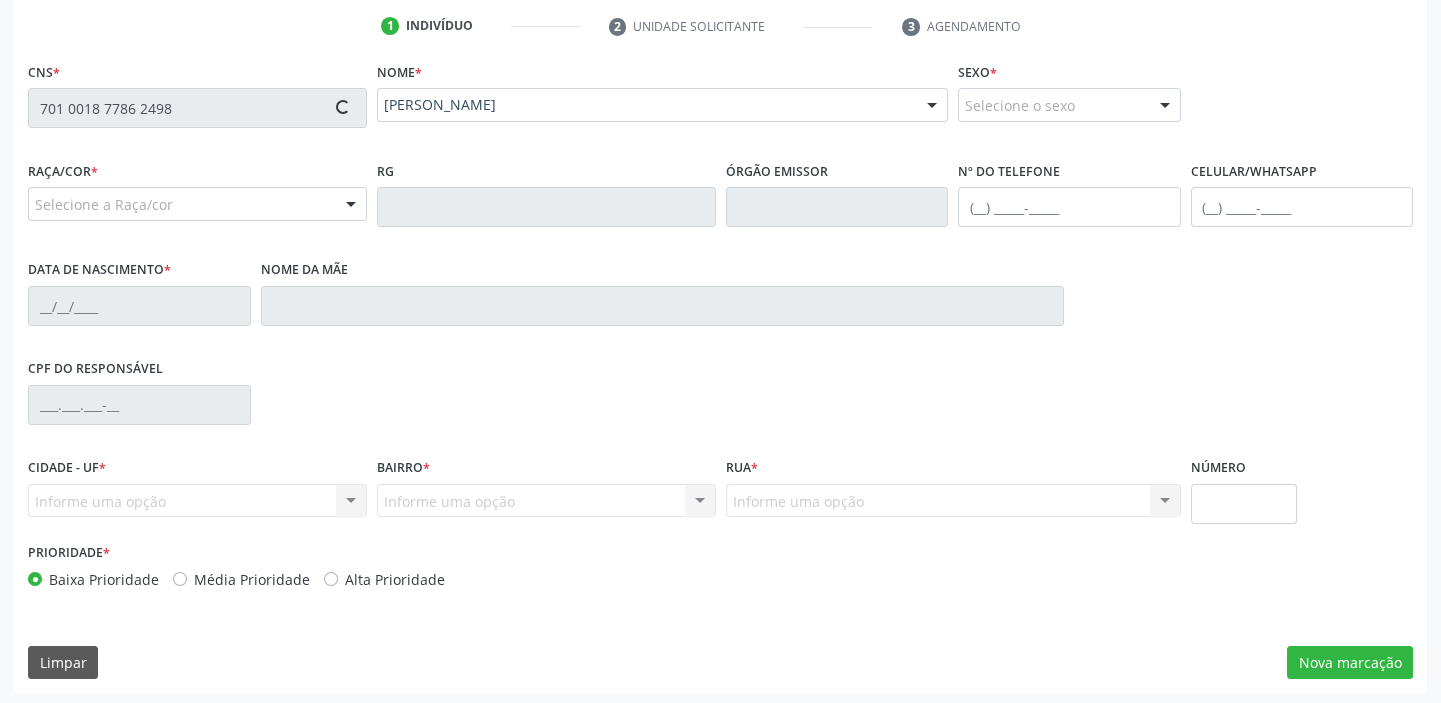 type on "02/04/1973" 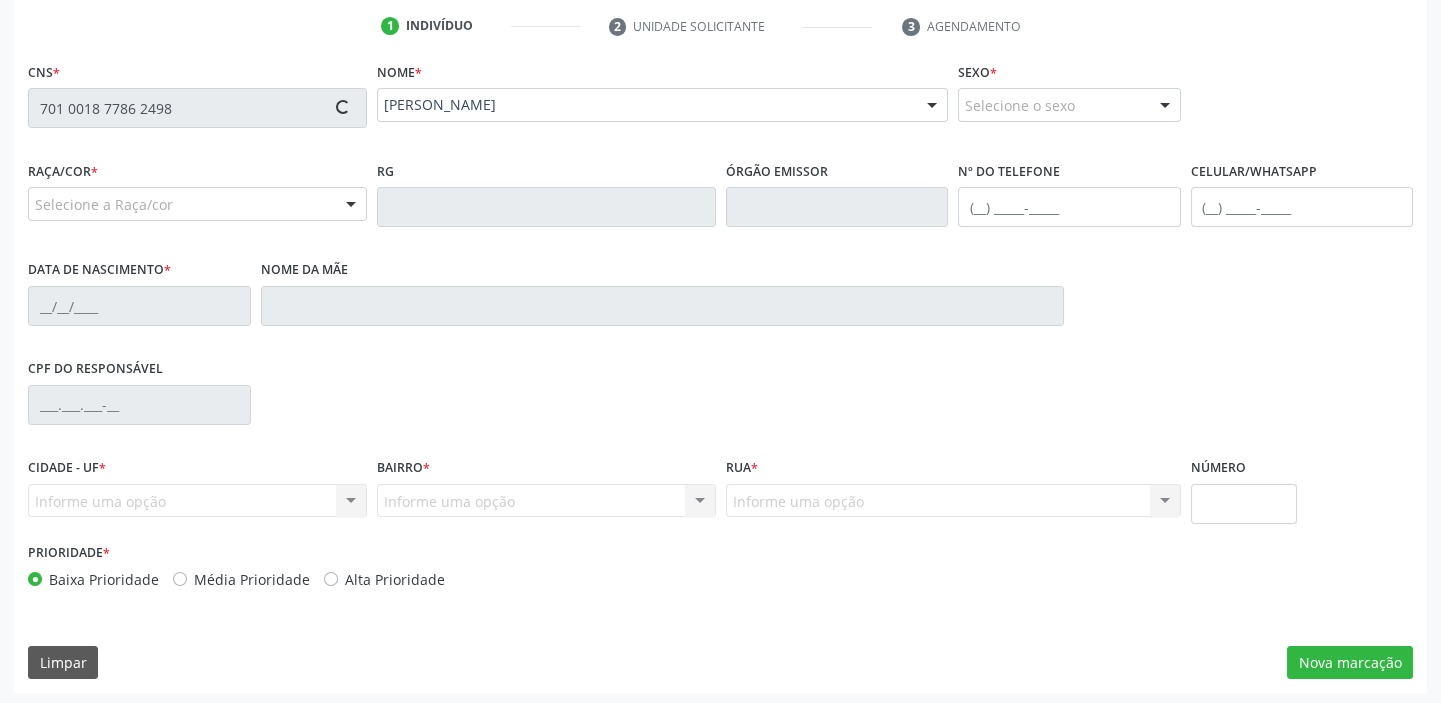type on "32" 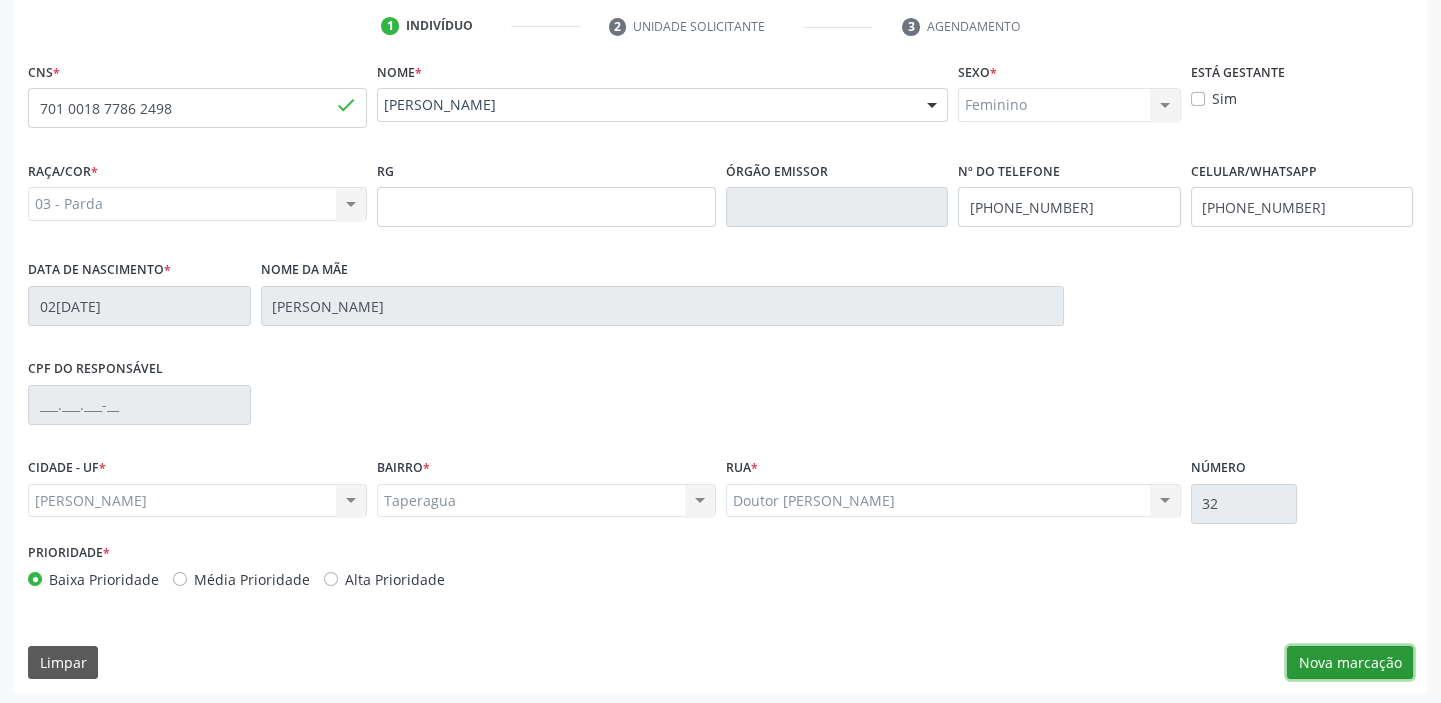 click on "Nova marcação" at bounding box center (1350, 663) 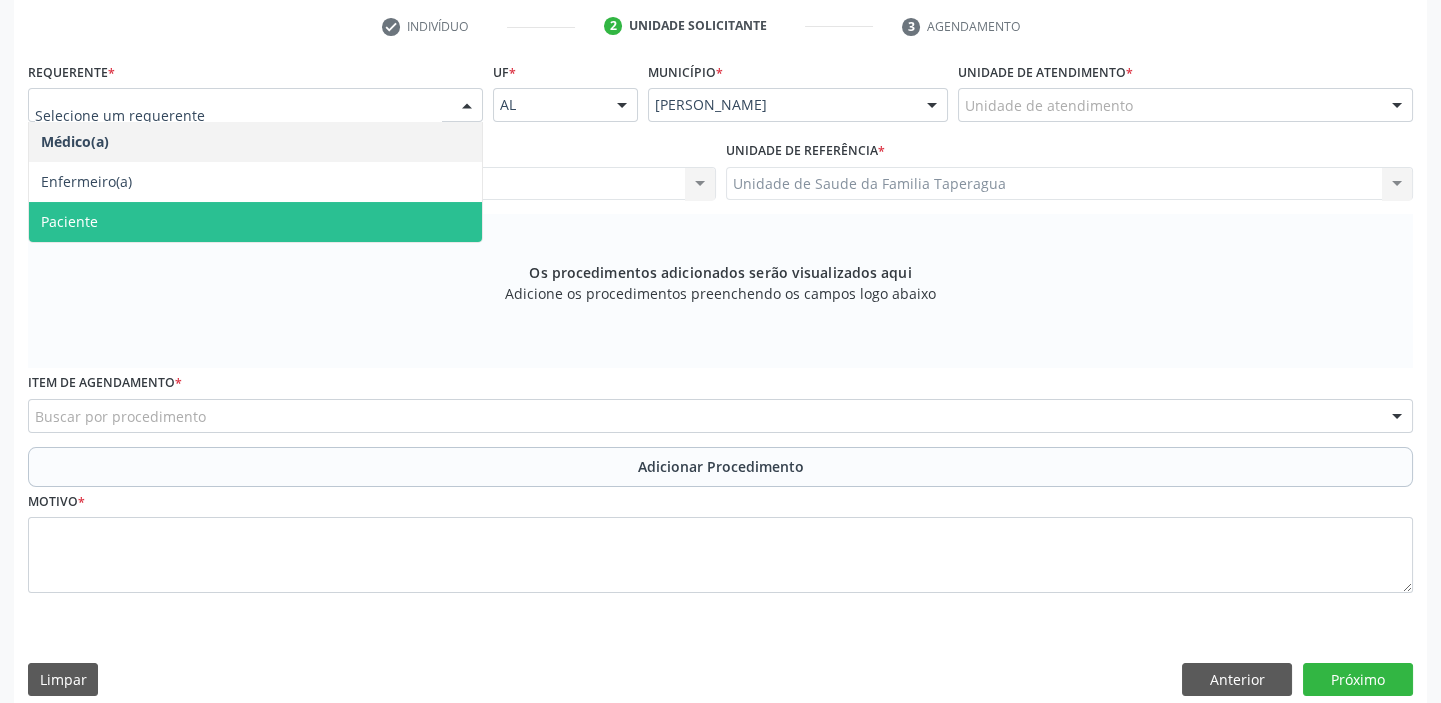 click on "Paciente" at bounding box center [255, 222] 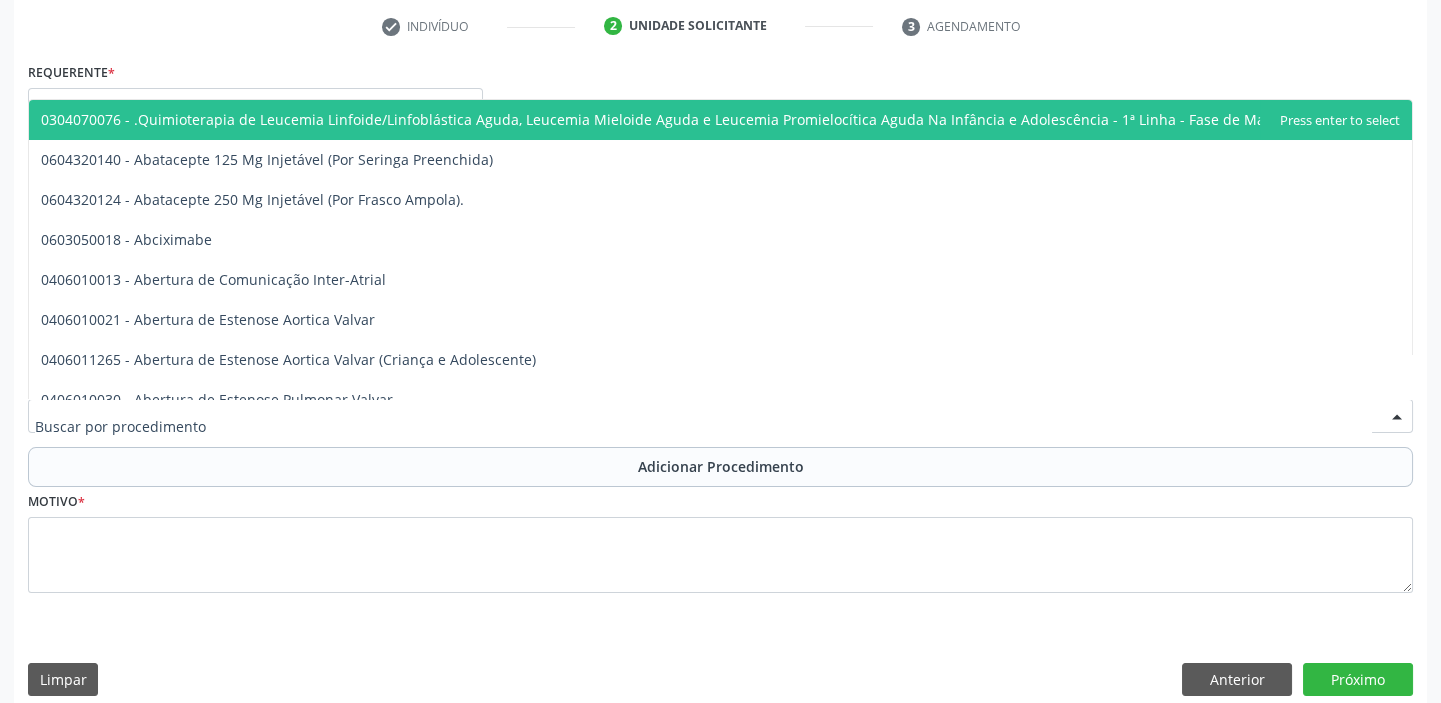 click at bounding box center [720, 416] 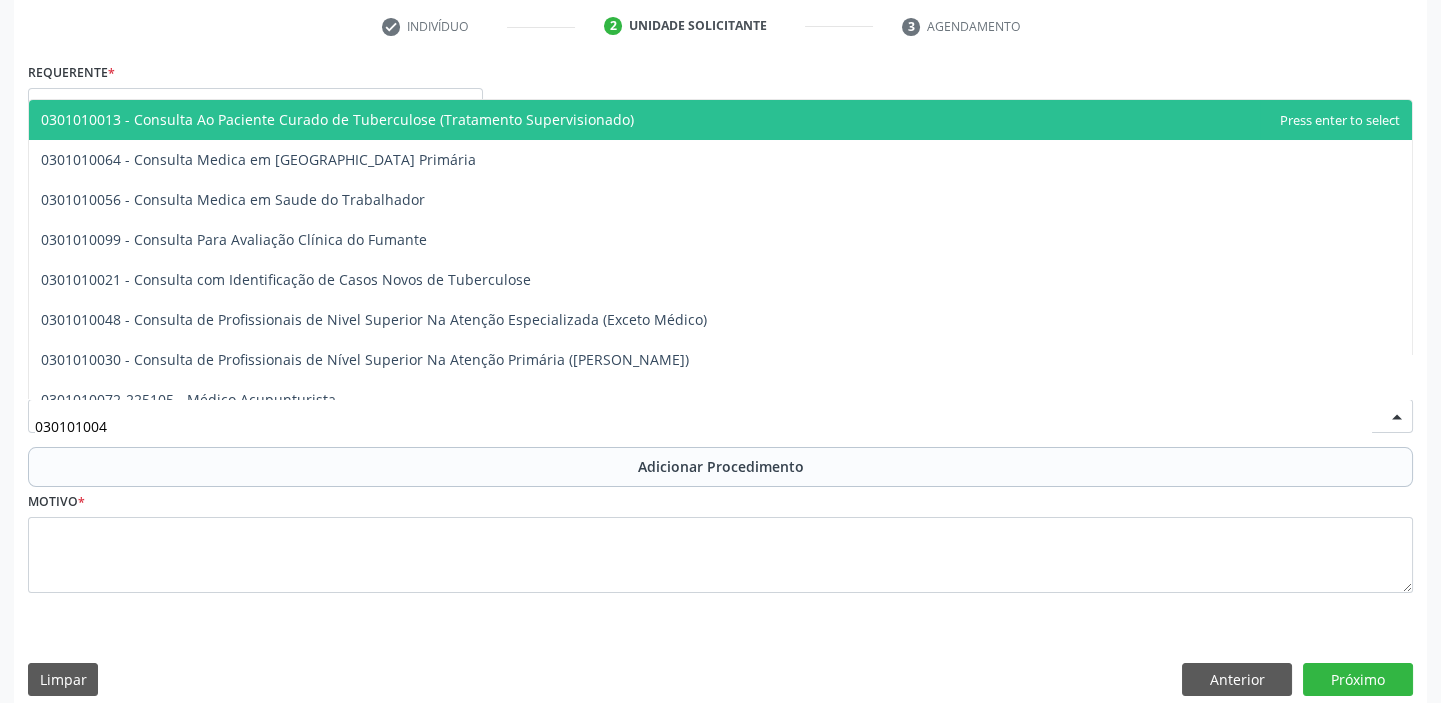 type on "0301010048" 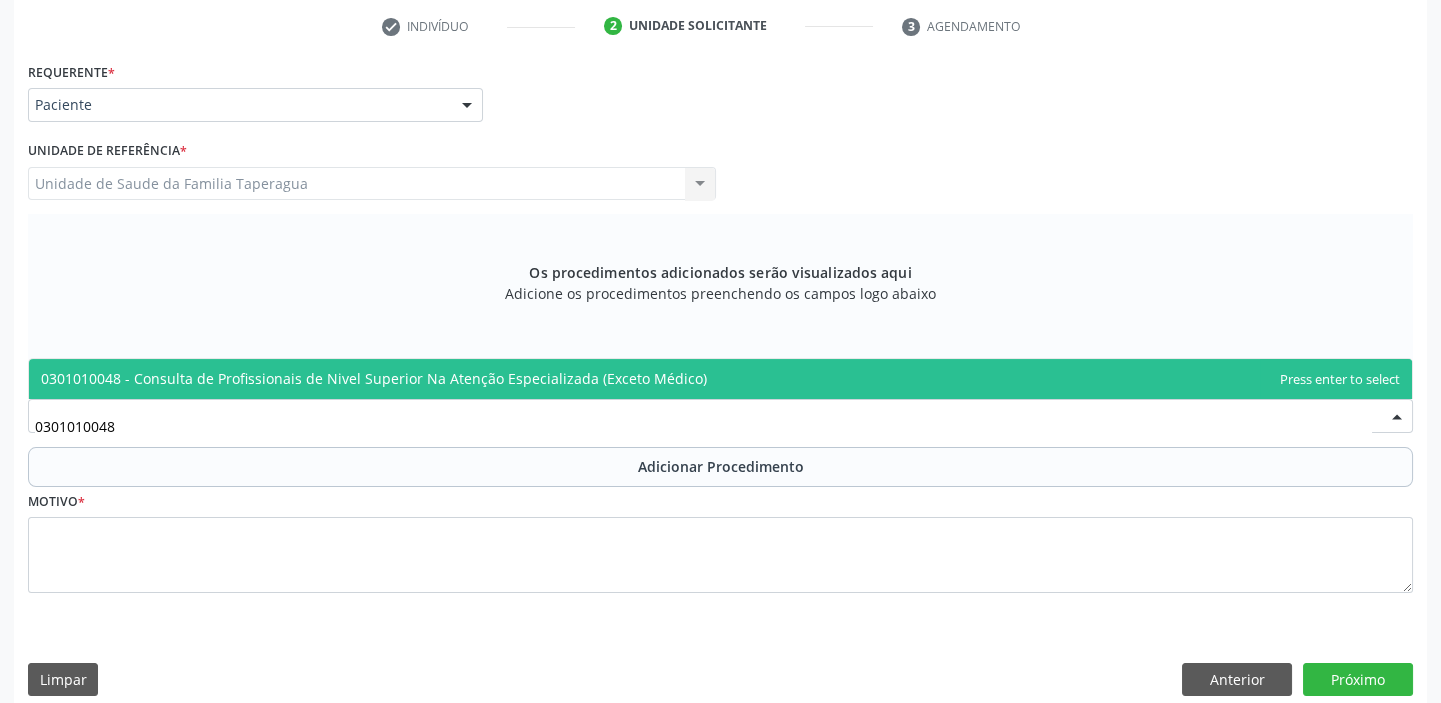 click on "0301010048 - Consulta de Profissionais de Nivel Superior Na Atenção Especializada (Exceto Médico)" at bounding box center (720, 379) 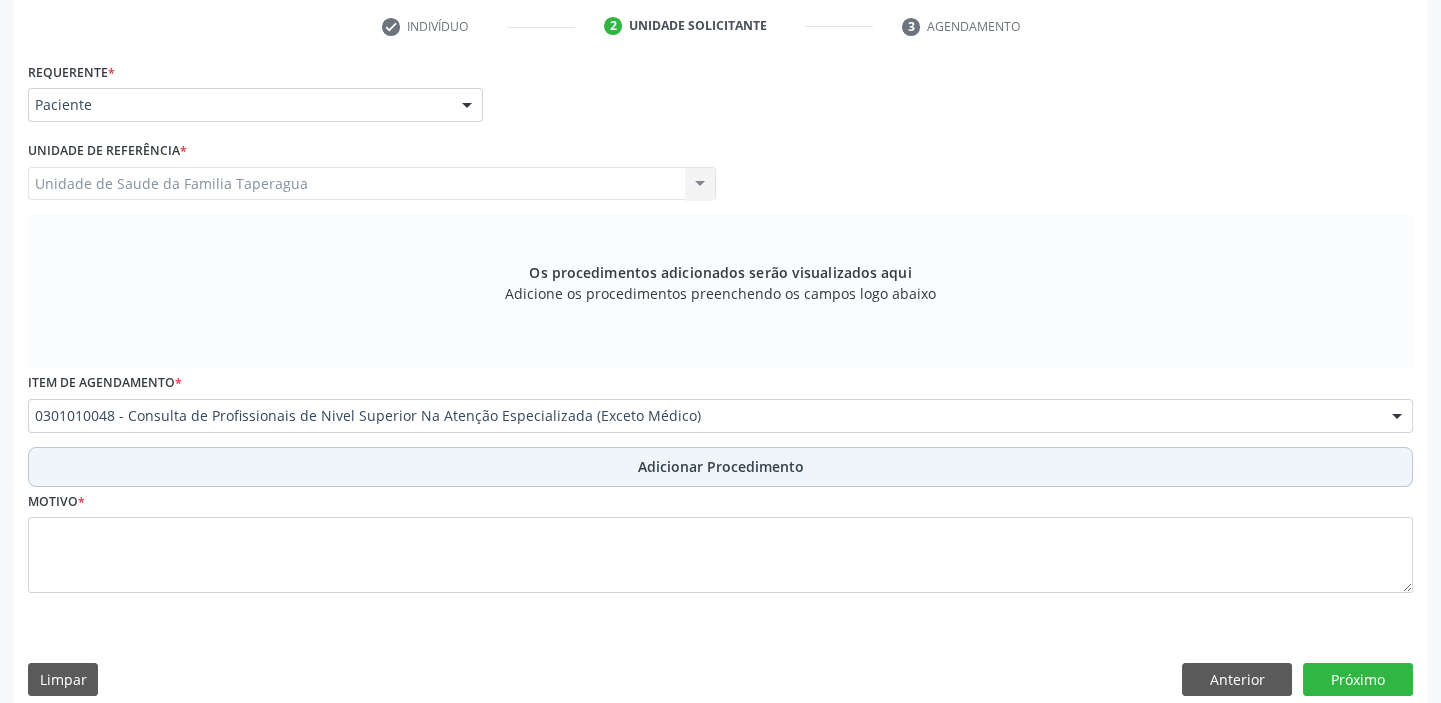 click on "Adicionar Procedimento" at bounding box center [720, 467] 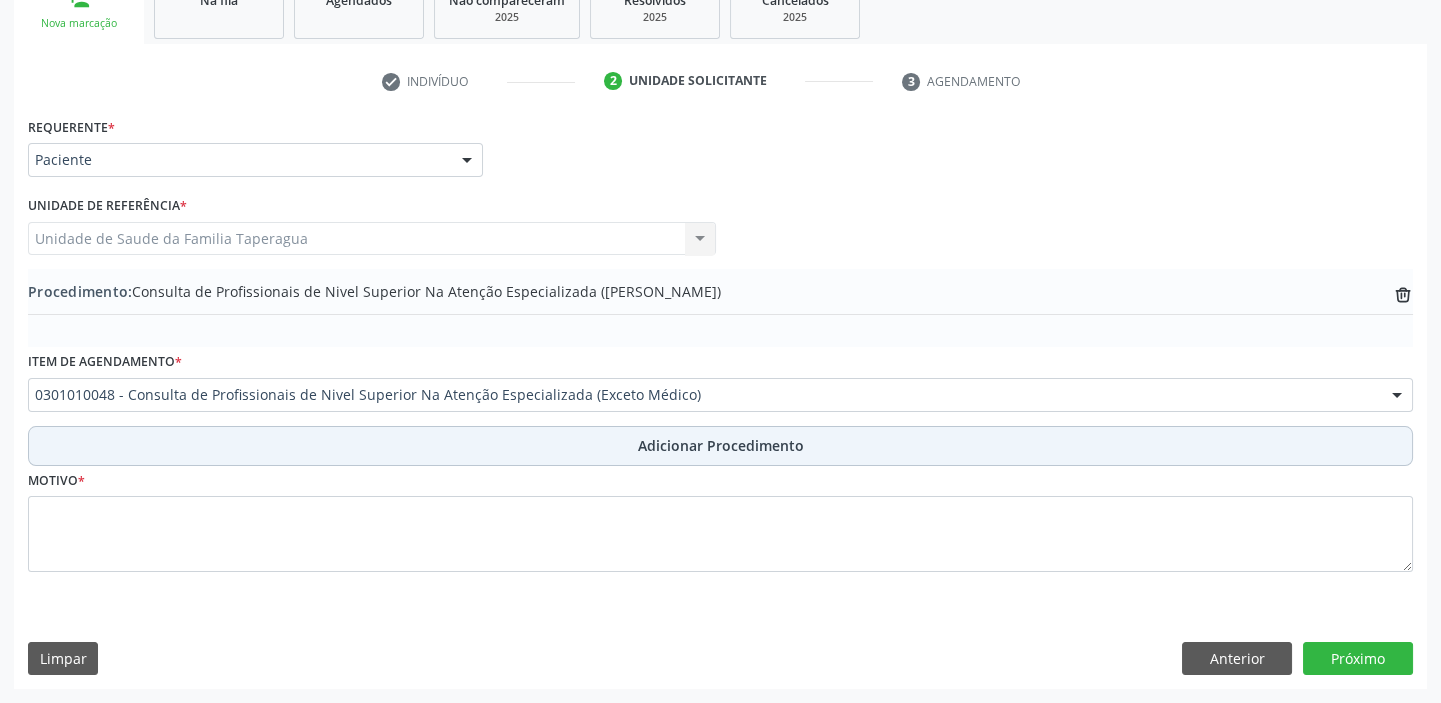 scroll, scrollTop: 349, scrollLeft: 0, axis: vertical 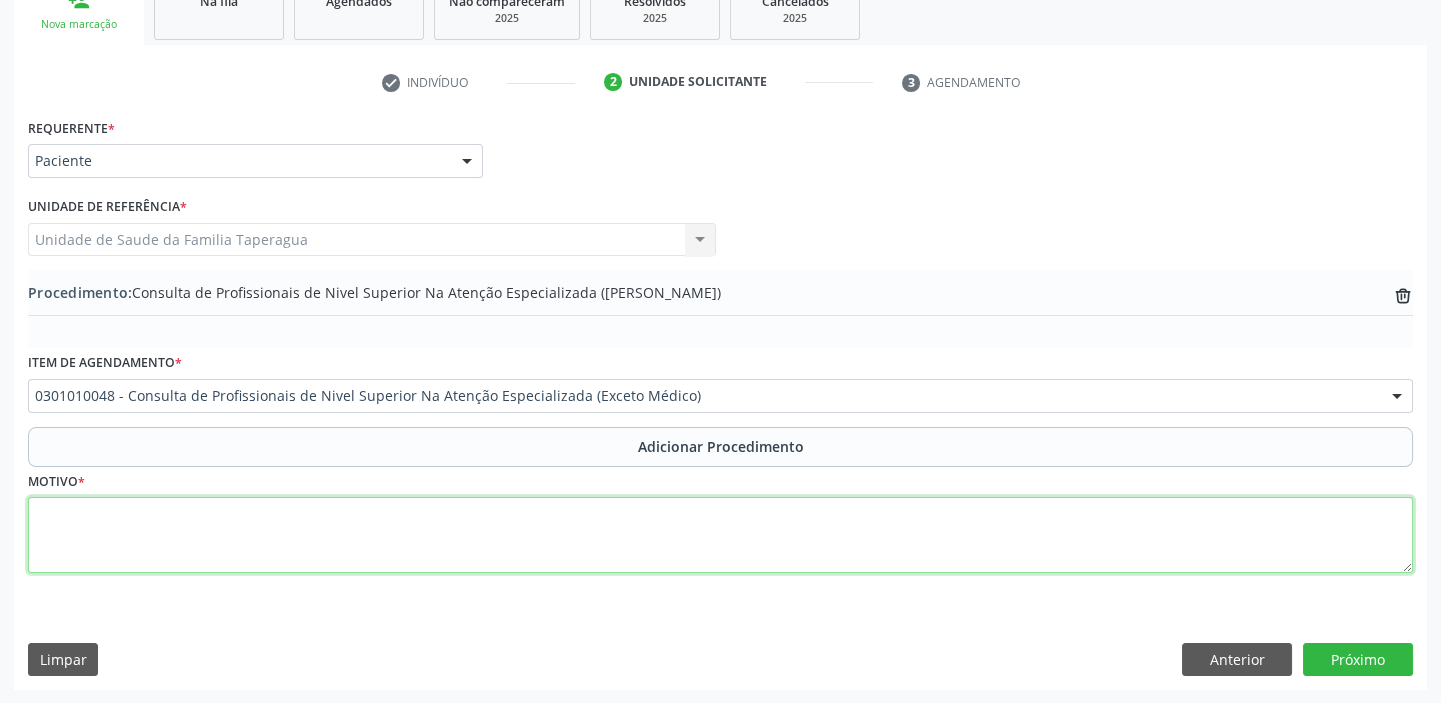 click at bounding box center (720, 535) 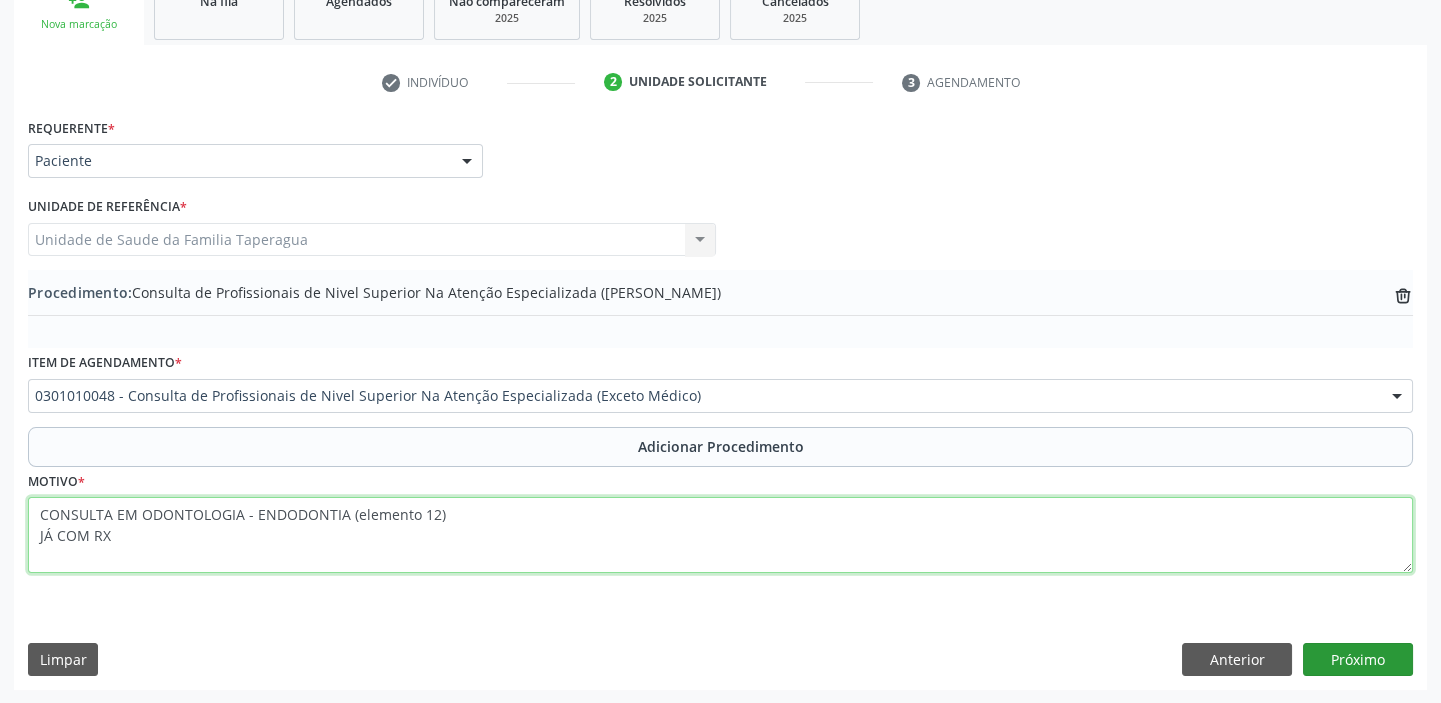 type on "CONSULTA EM ODONTOLOGIA - ENDODONTIA (elemento 12)
JÁ COM RX" 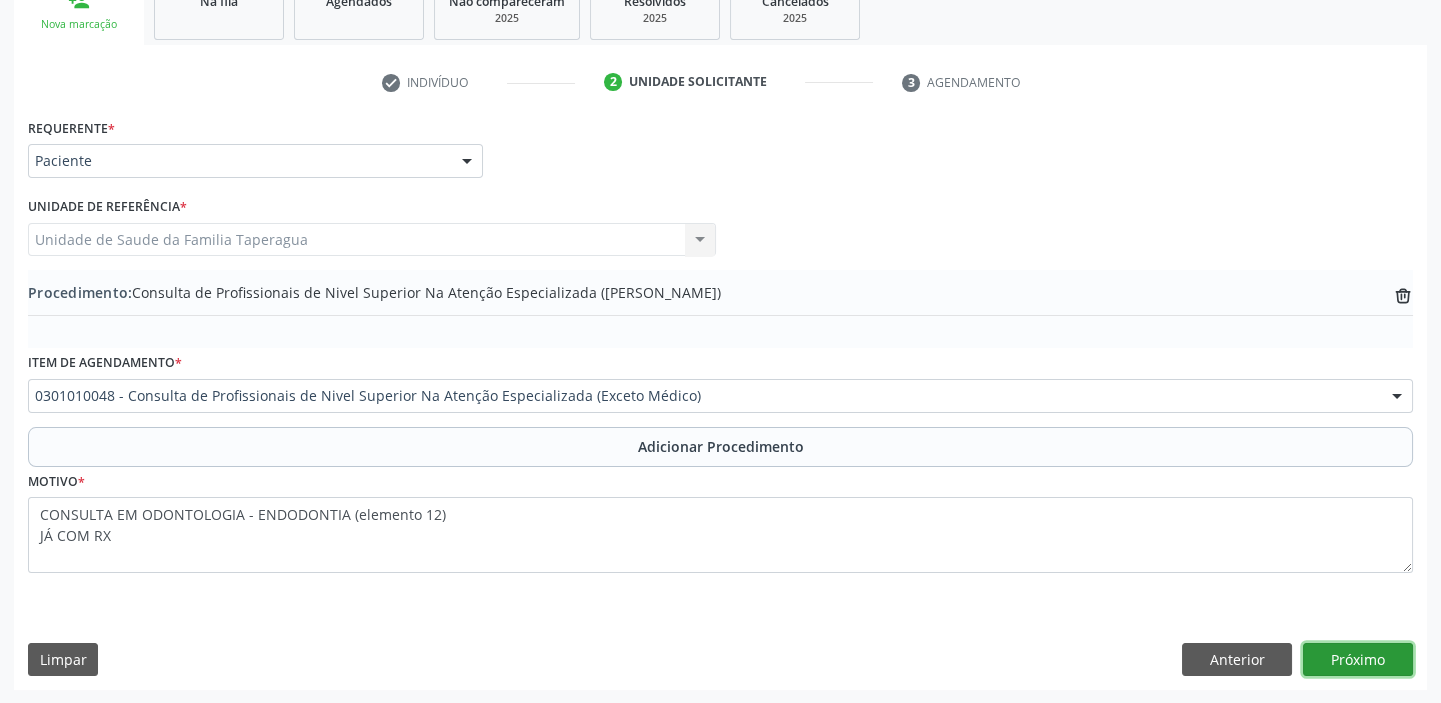 click on "Próximo" at bounding box center [1358, 660] 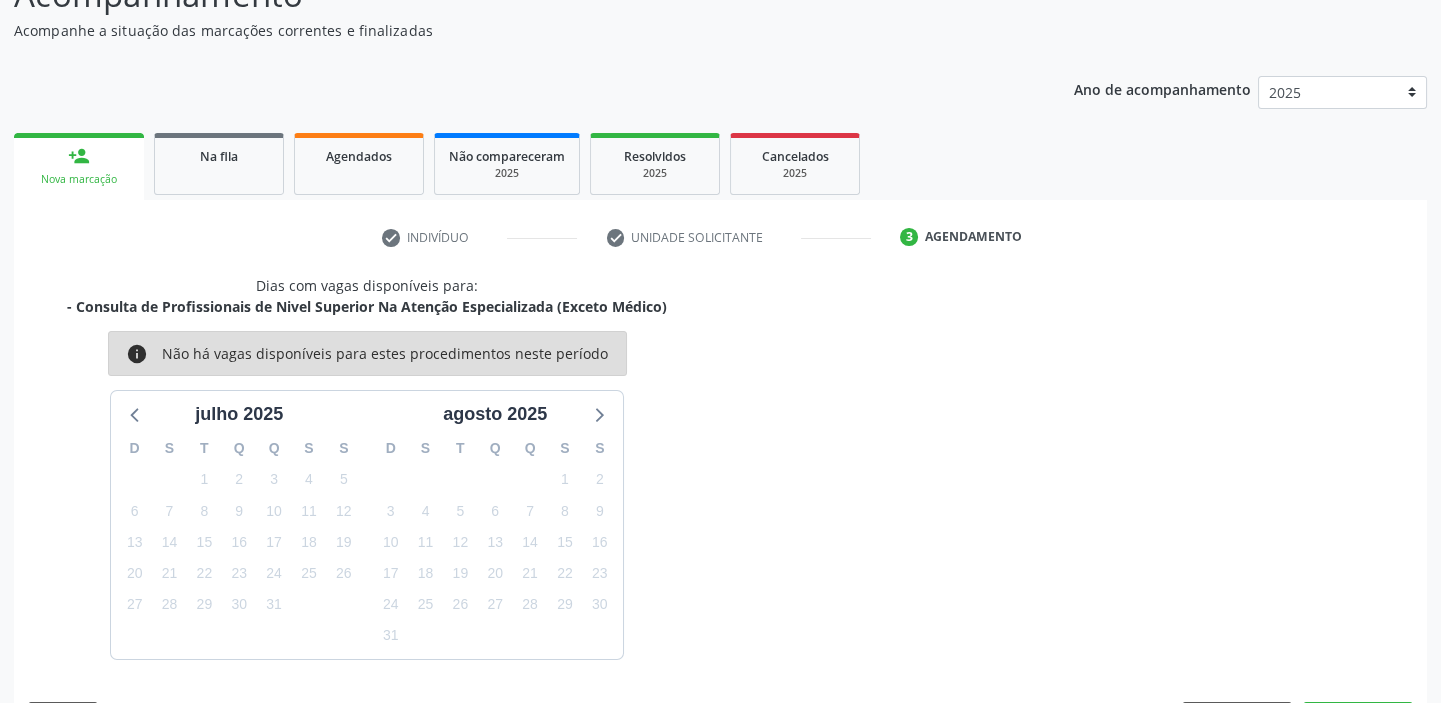 scroll, scrollTop: 252, scrollLeft: 0, axis: vertical 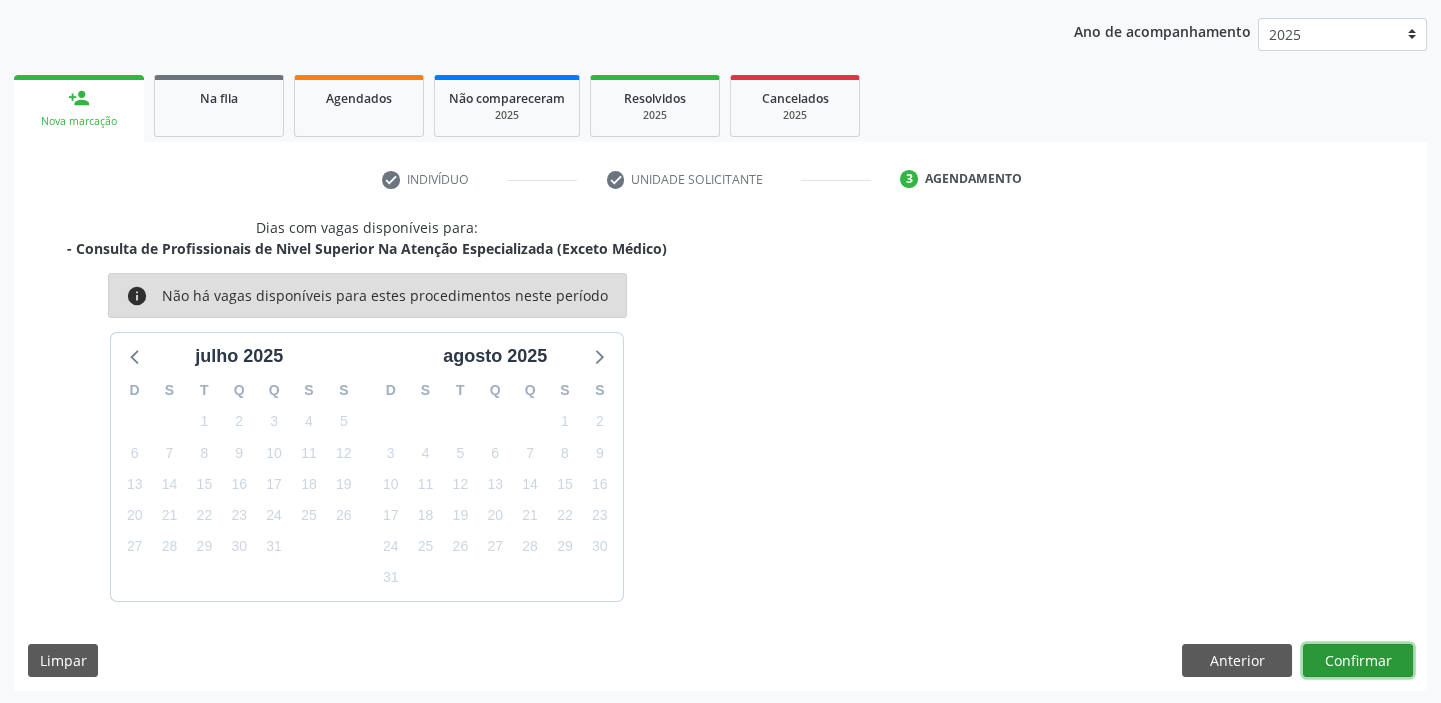 click on "Confirmar" at bounding box center (1358, 661) 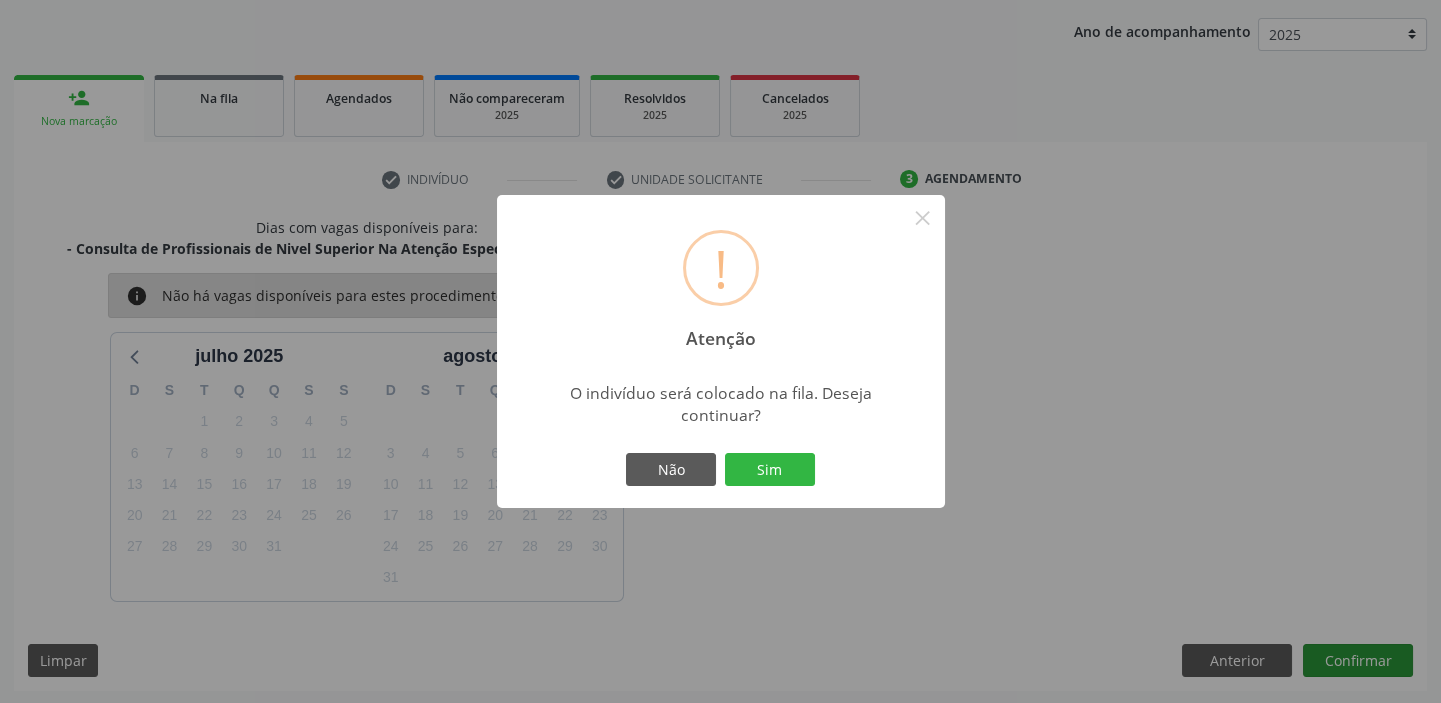 type 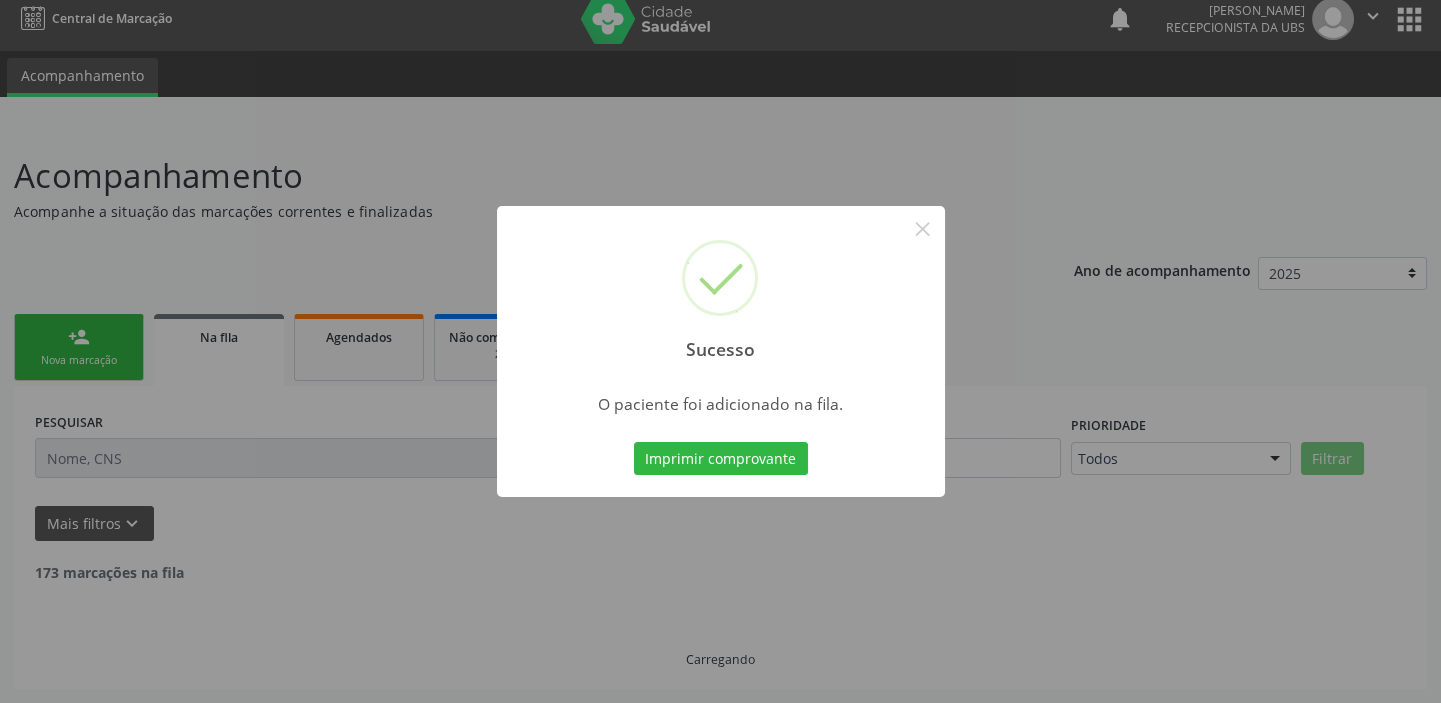 scroll, scrollTop: 0, scrollLeft: 0, axis: both 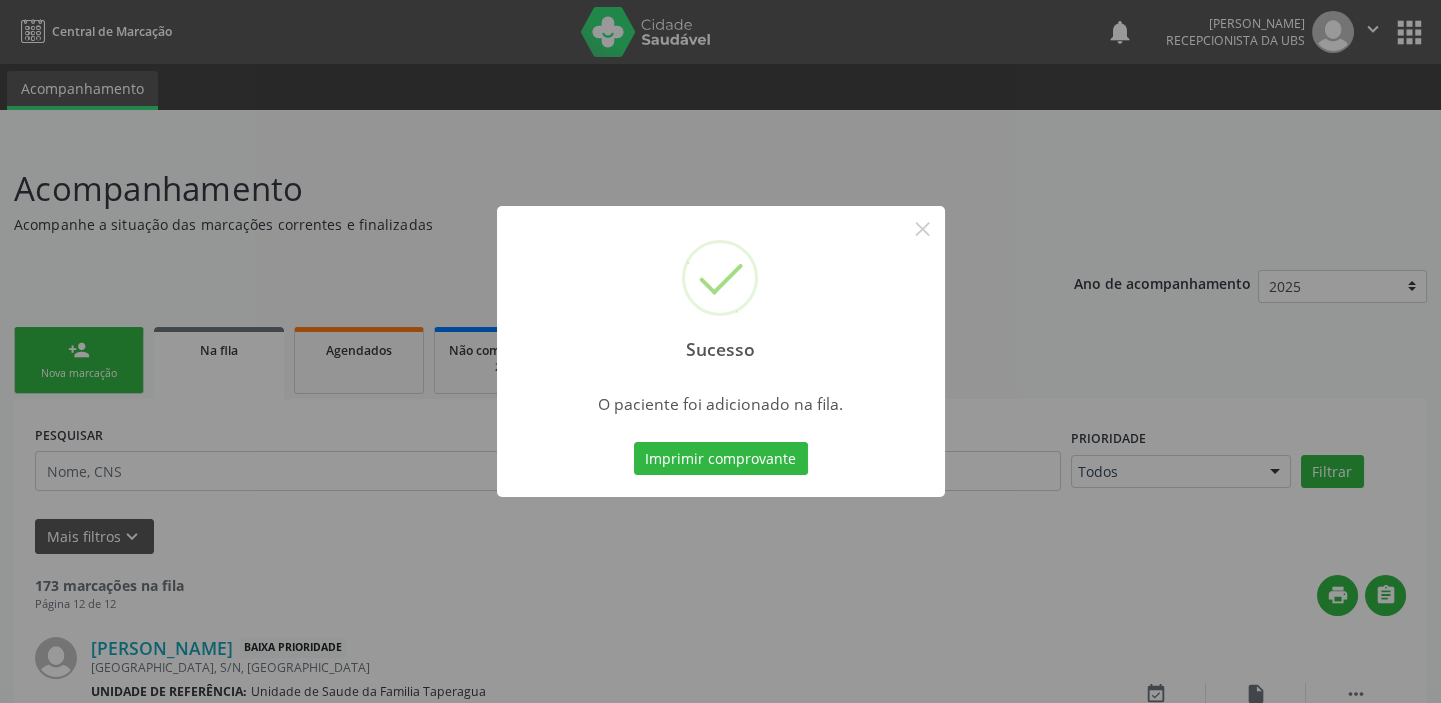 type 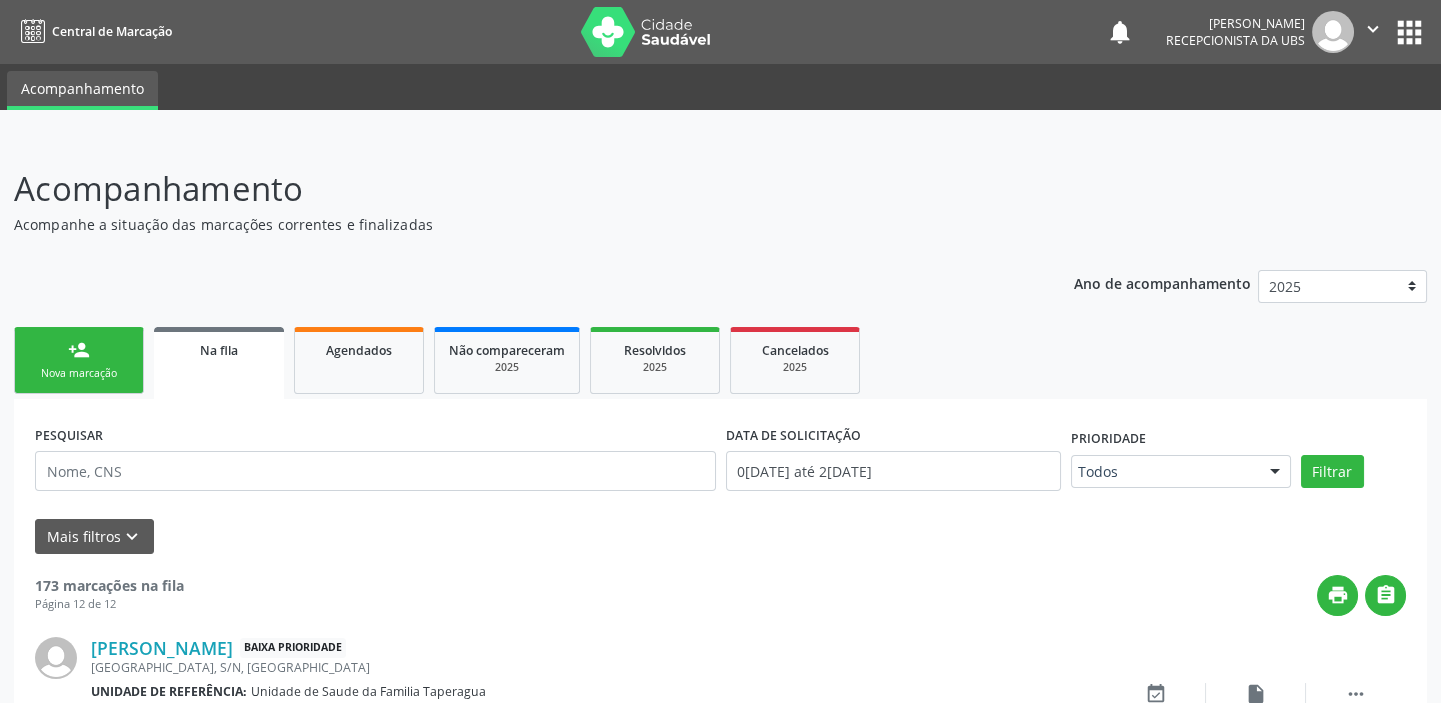 click on "Nova marcação" at bounding box center (79, 373) 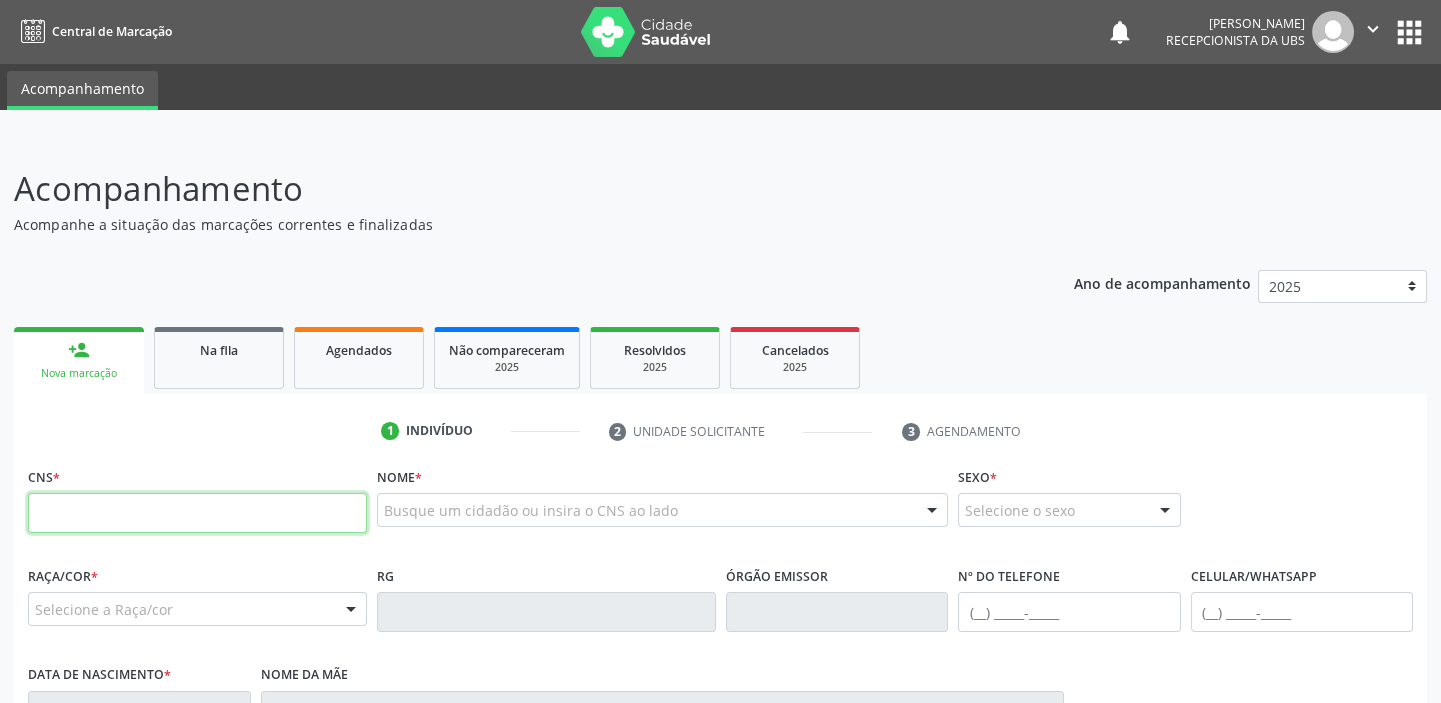 click at bounding box center (197, 513) 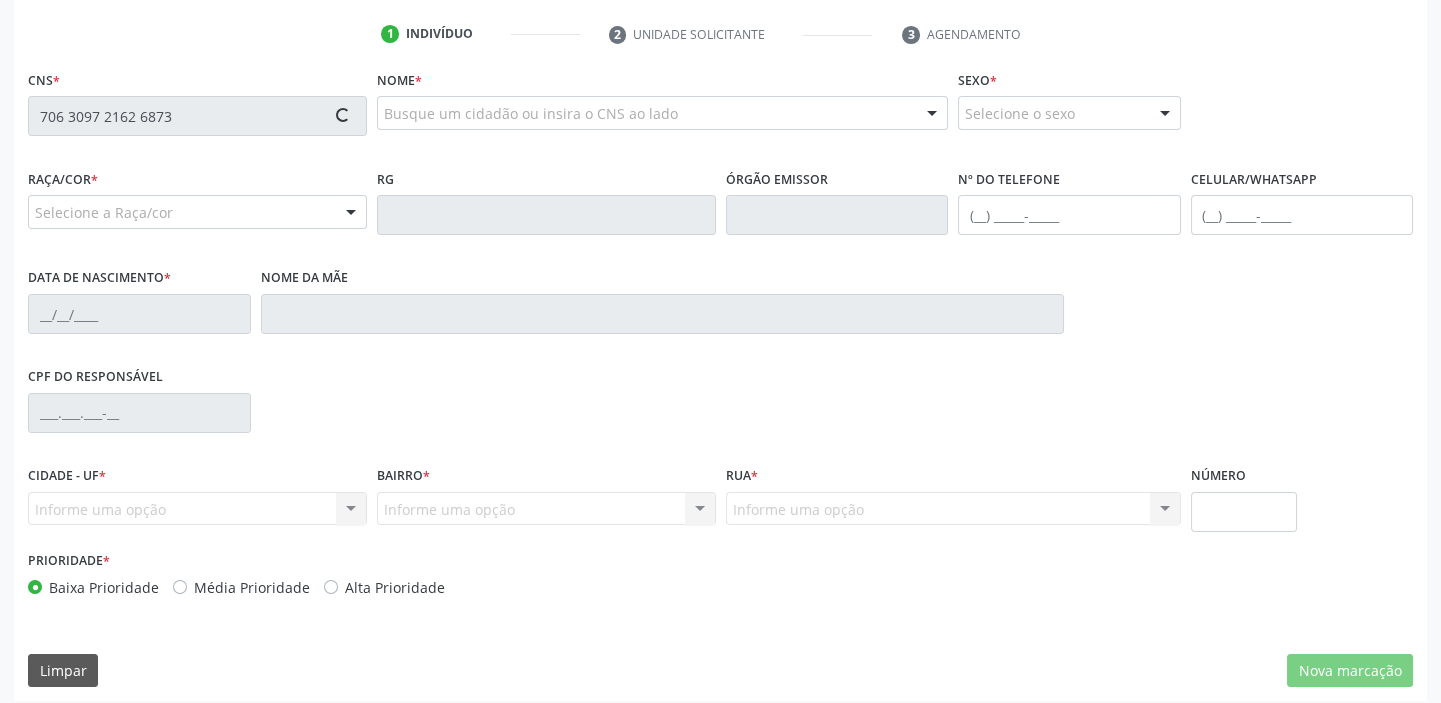 scroll, scrollTop: 408, scrollLeft: 0, axis: vertical 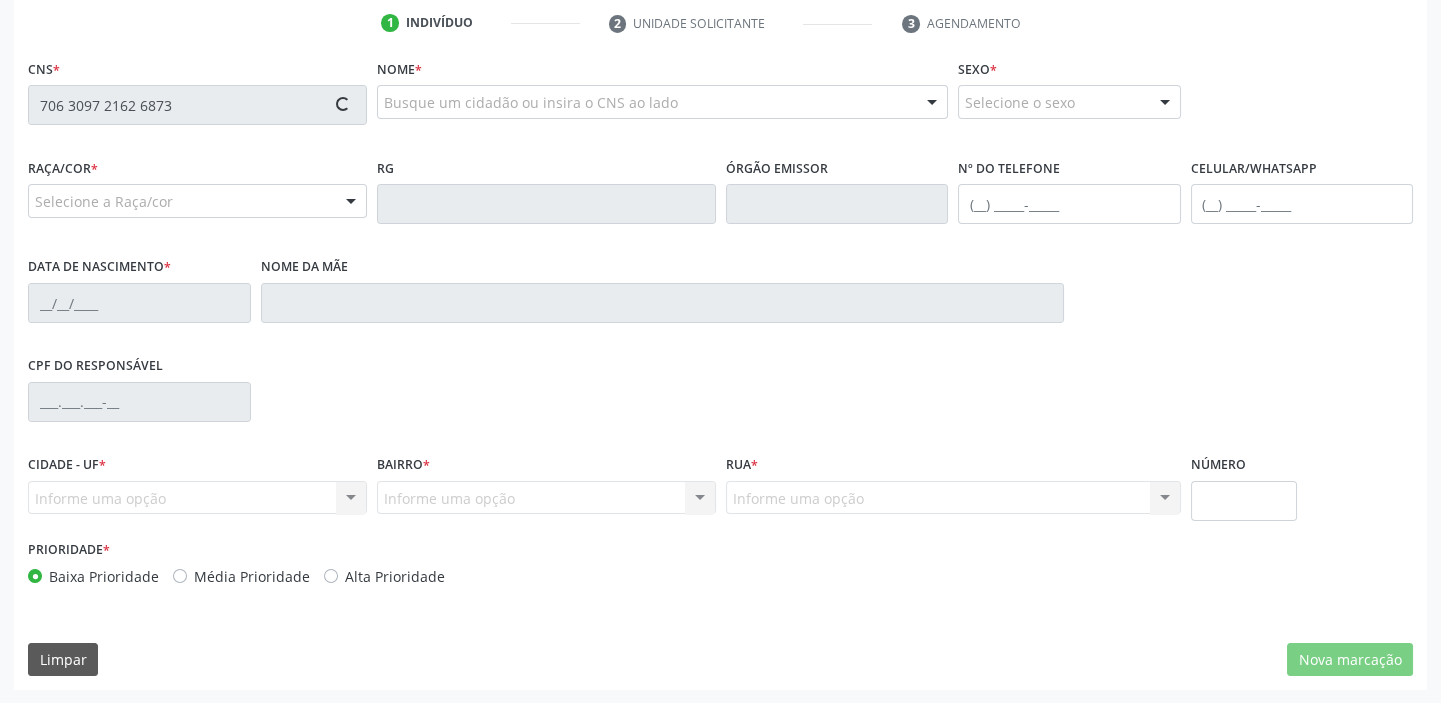 type on "706 3097 2162 6873" 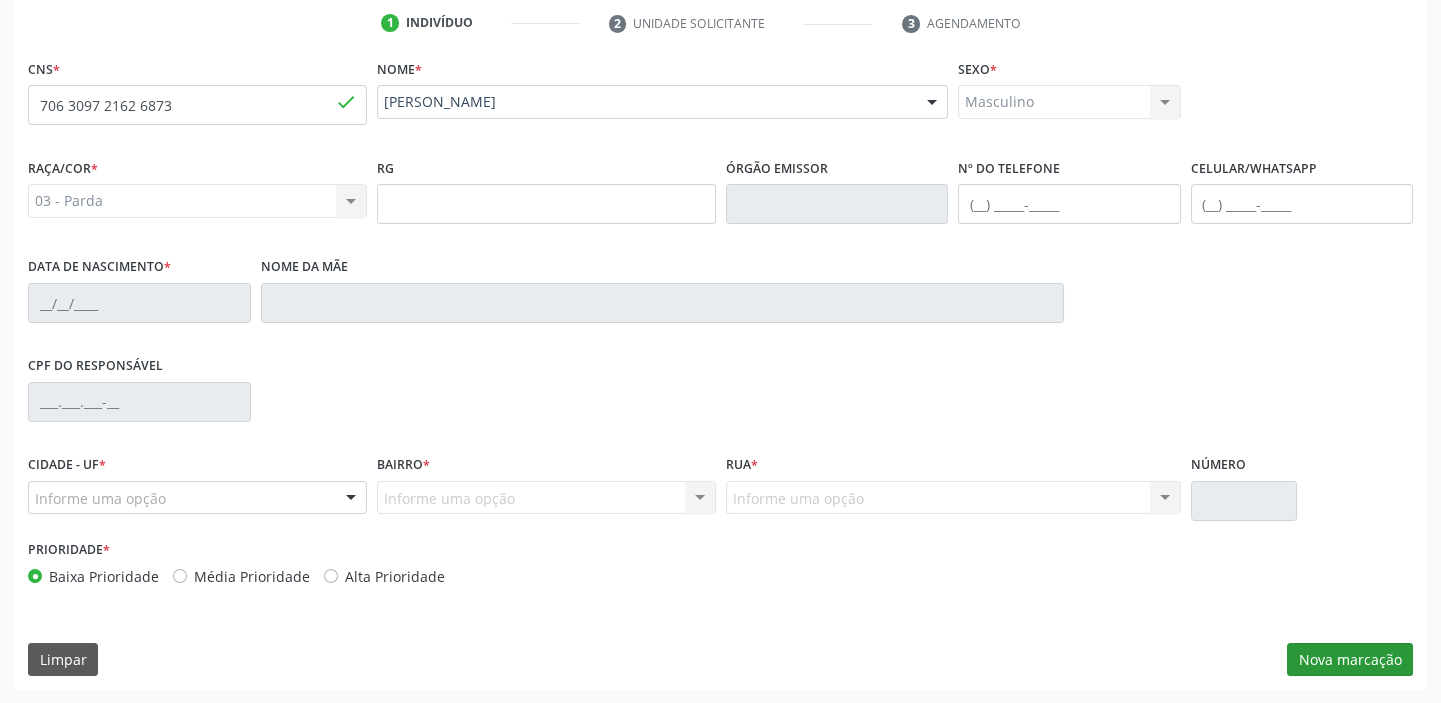 type on "(82) 99345-7818" 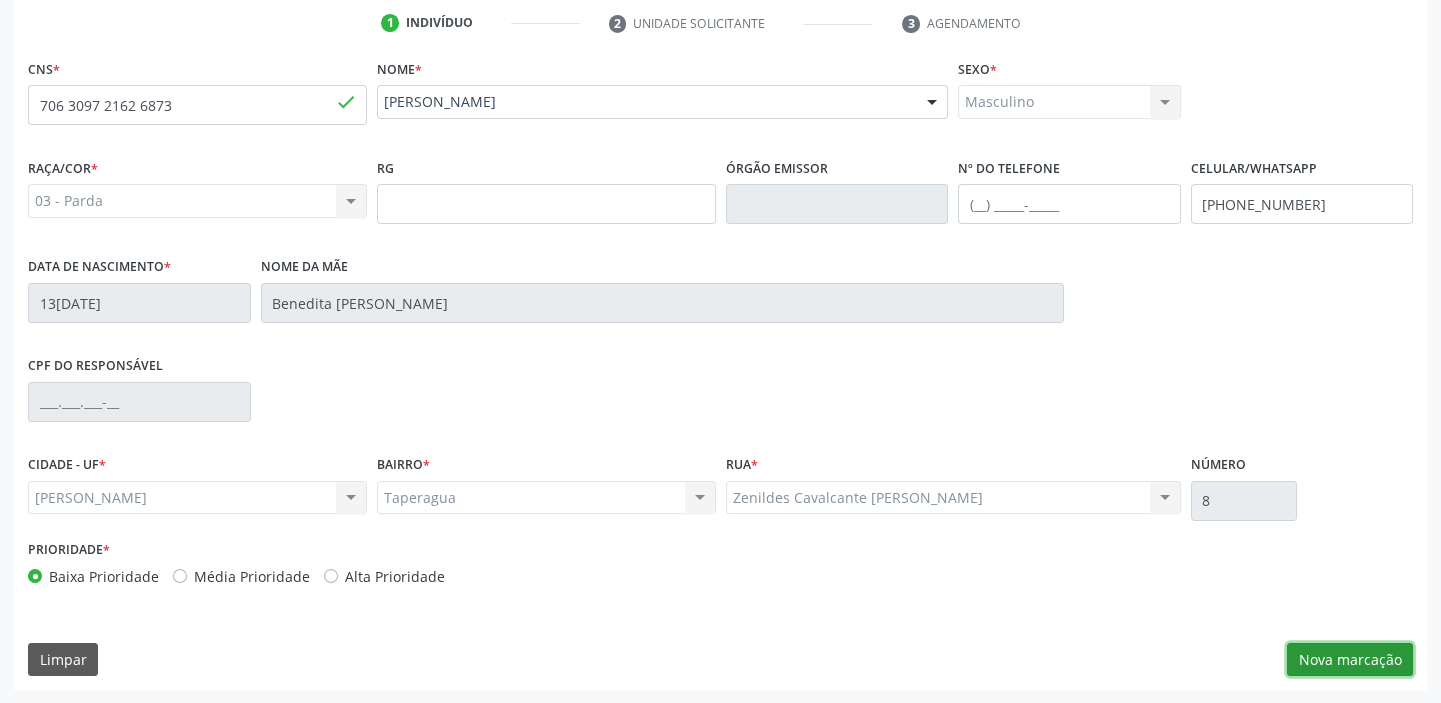click on "Nova marcação" at bounding box center [1350, 660] 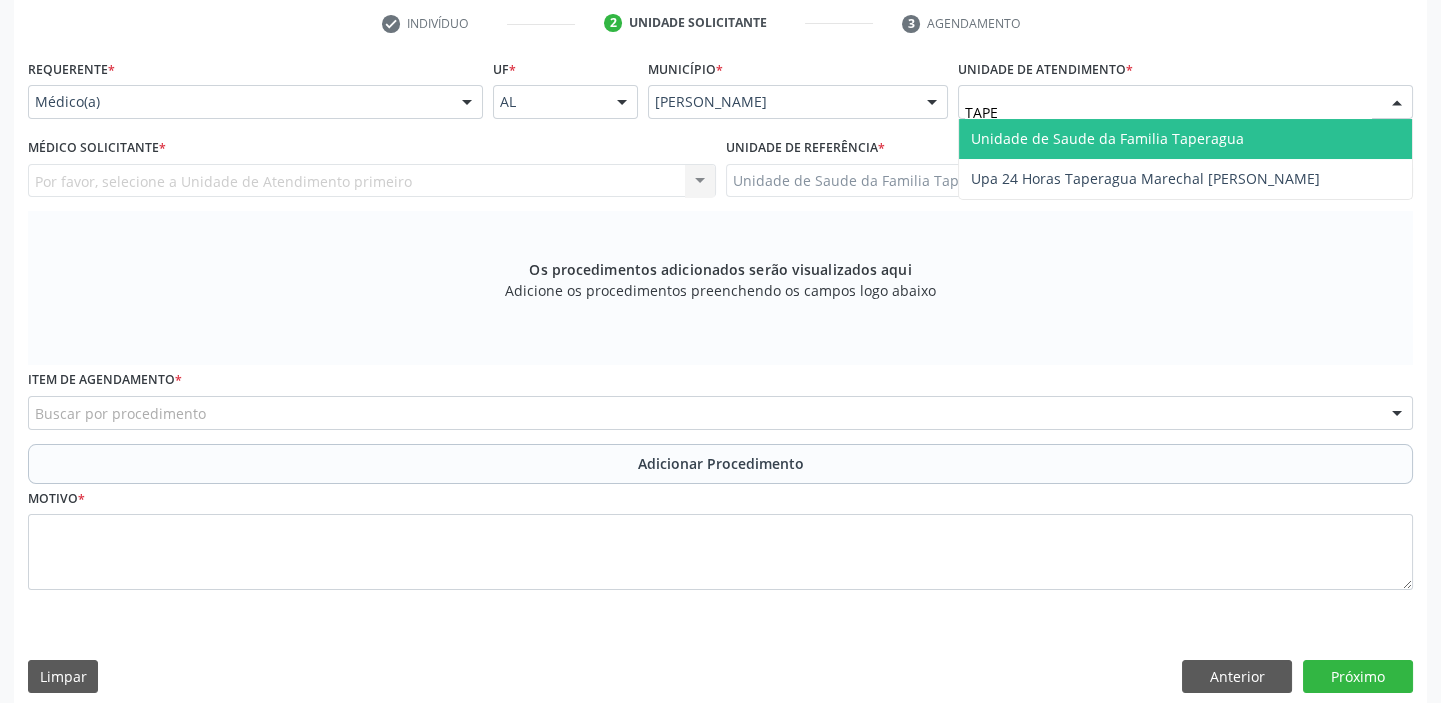 type on "TAPER" 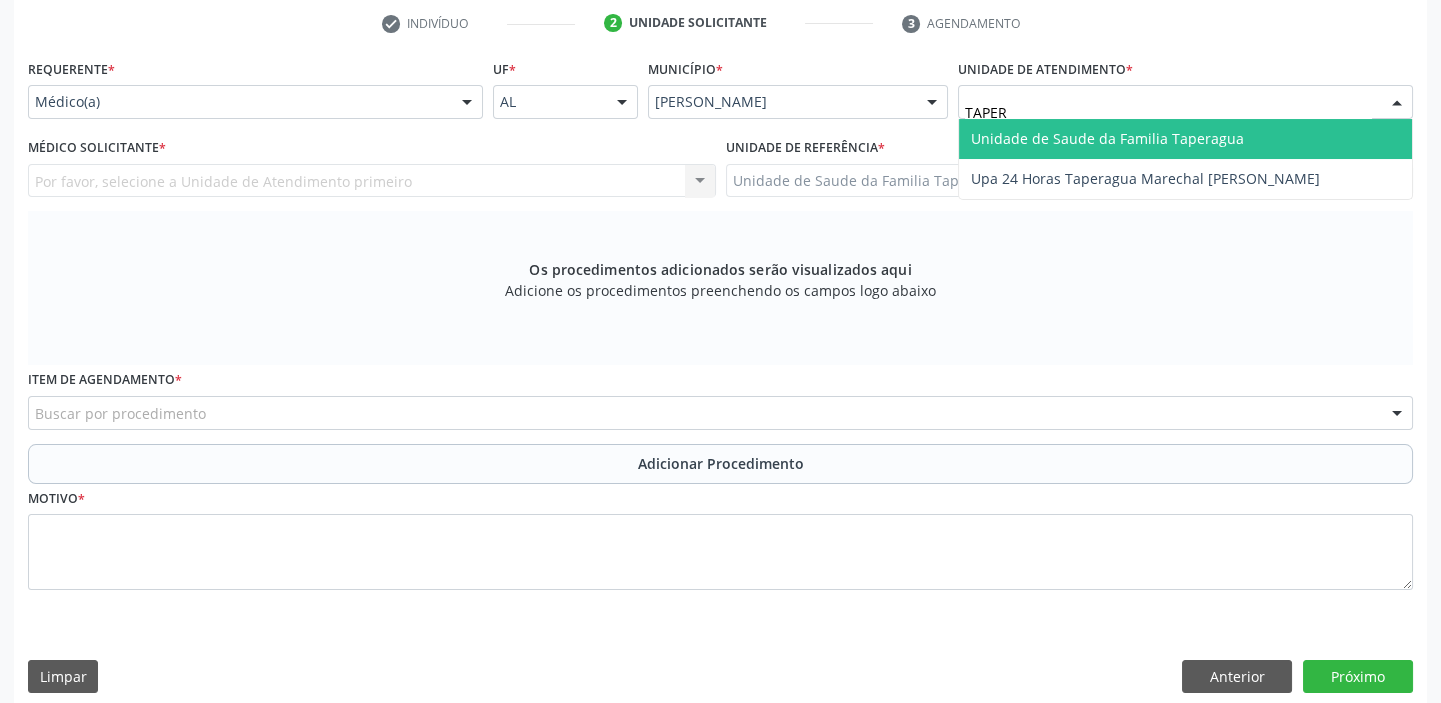 click on "Unidade de Saude da Familia Taperagua" at bounding box center (1107, 138) 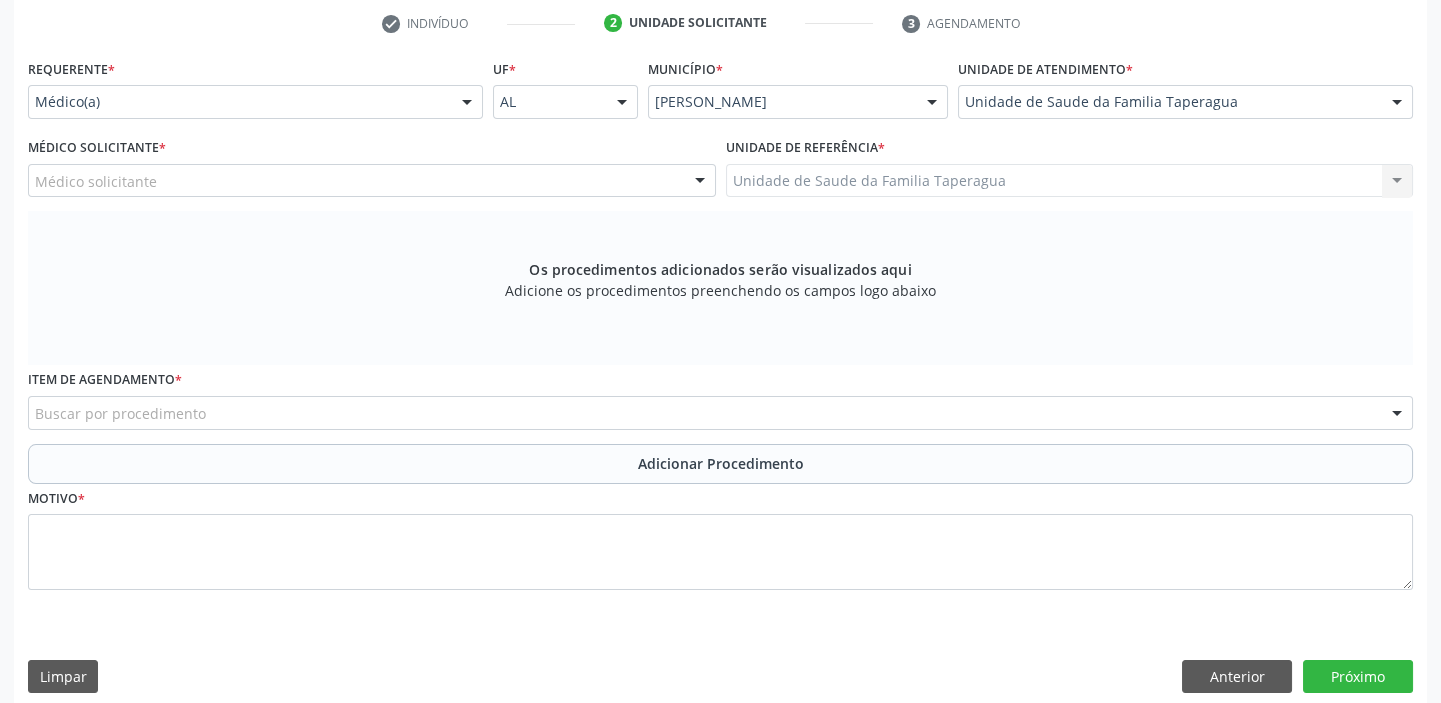 click on "Médico solicitante" at bounding box center [372, 181] 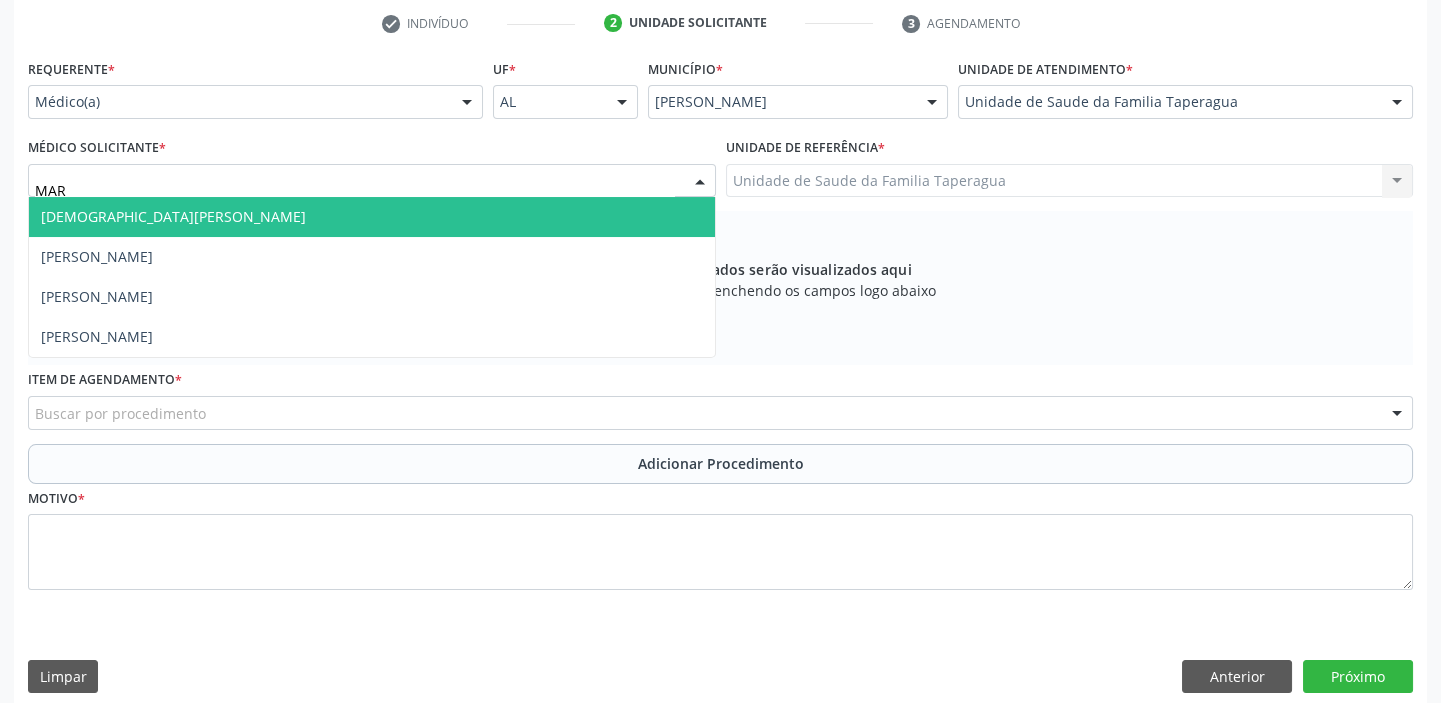 type on "MART" 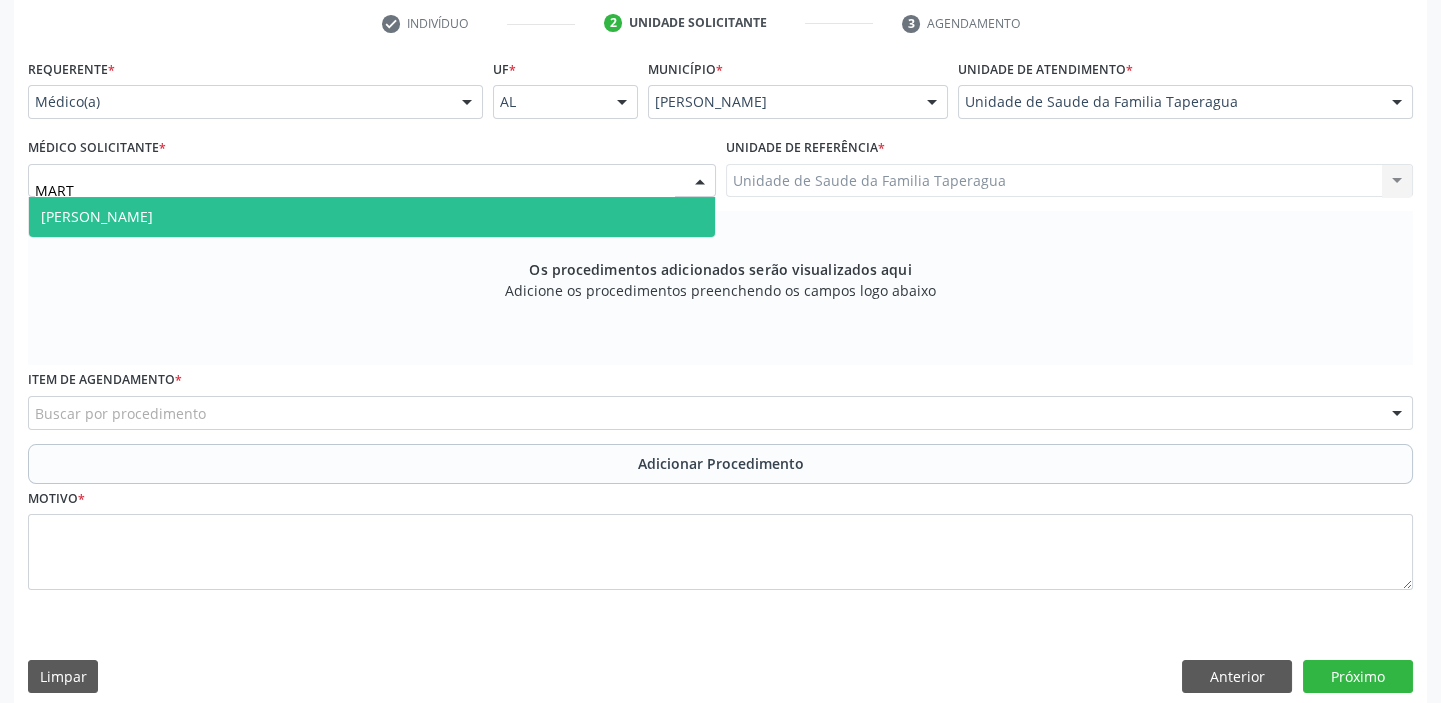 click on "Martina Toledo Valadao" at bounding box center (372, 217) 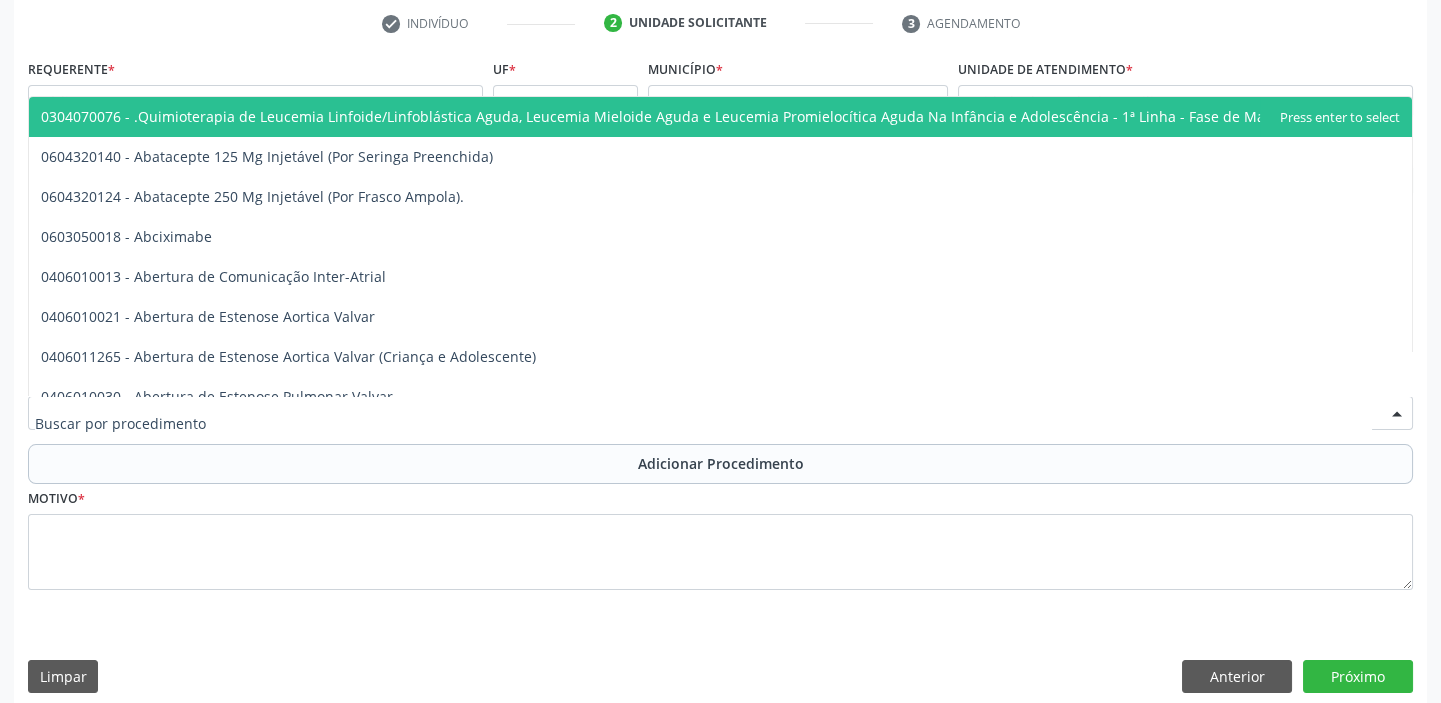 click at bounding box center (720, 413) 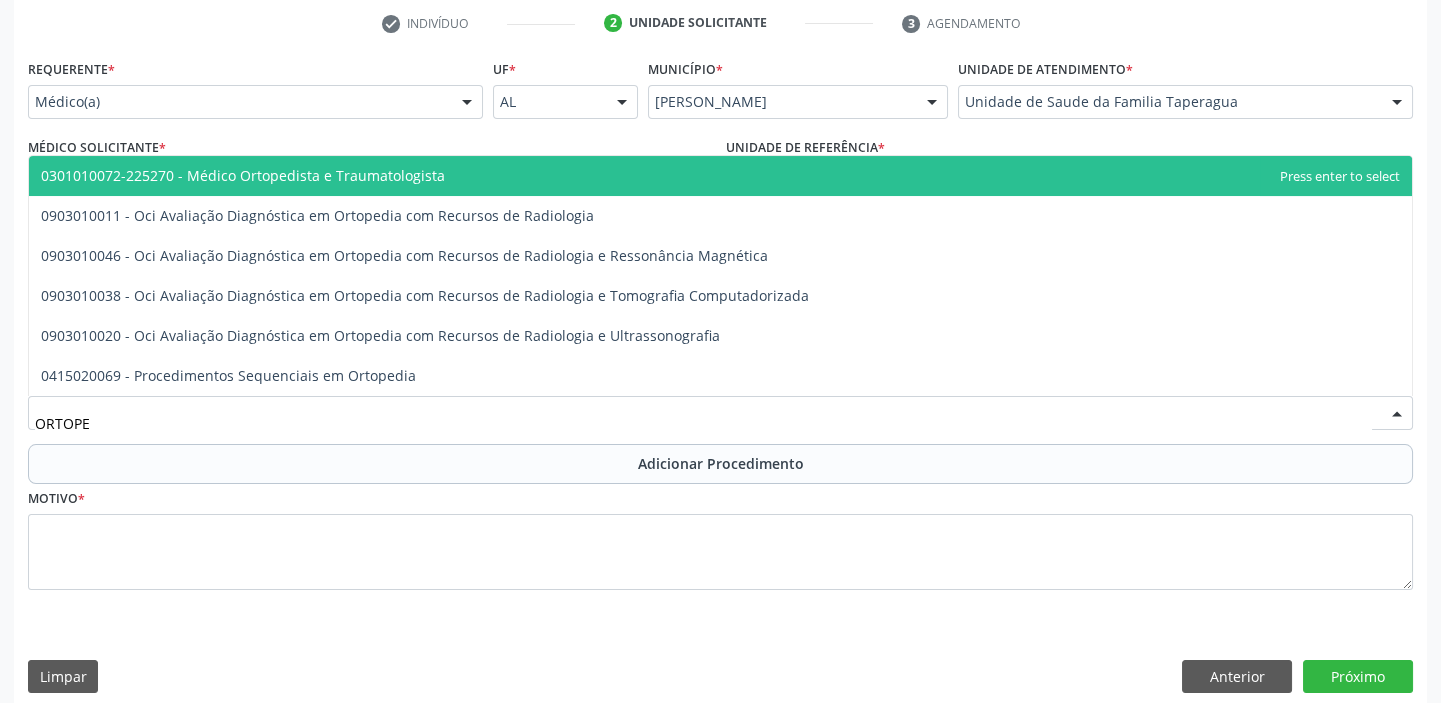 type on "ORTOPED" 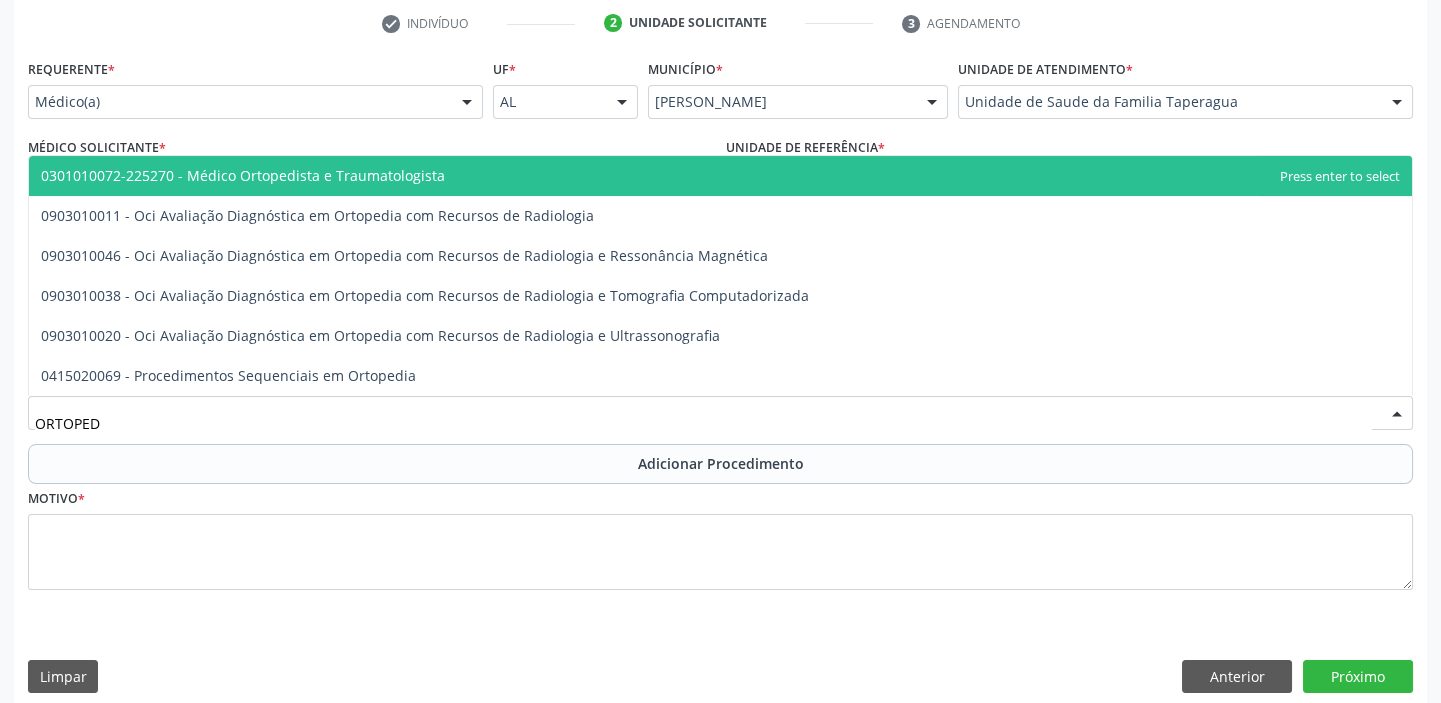 click on "0301010072-225270 - Médico Ortopedista e Traumatologista" at bounding box center (720, 176) 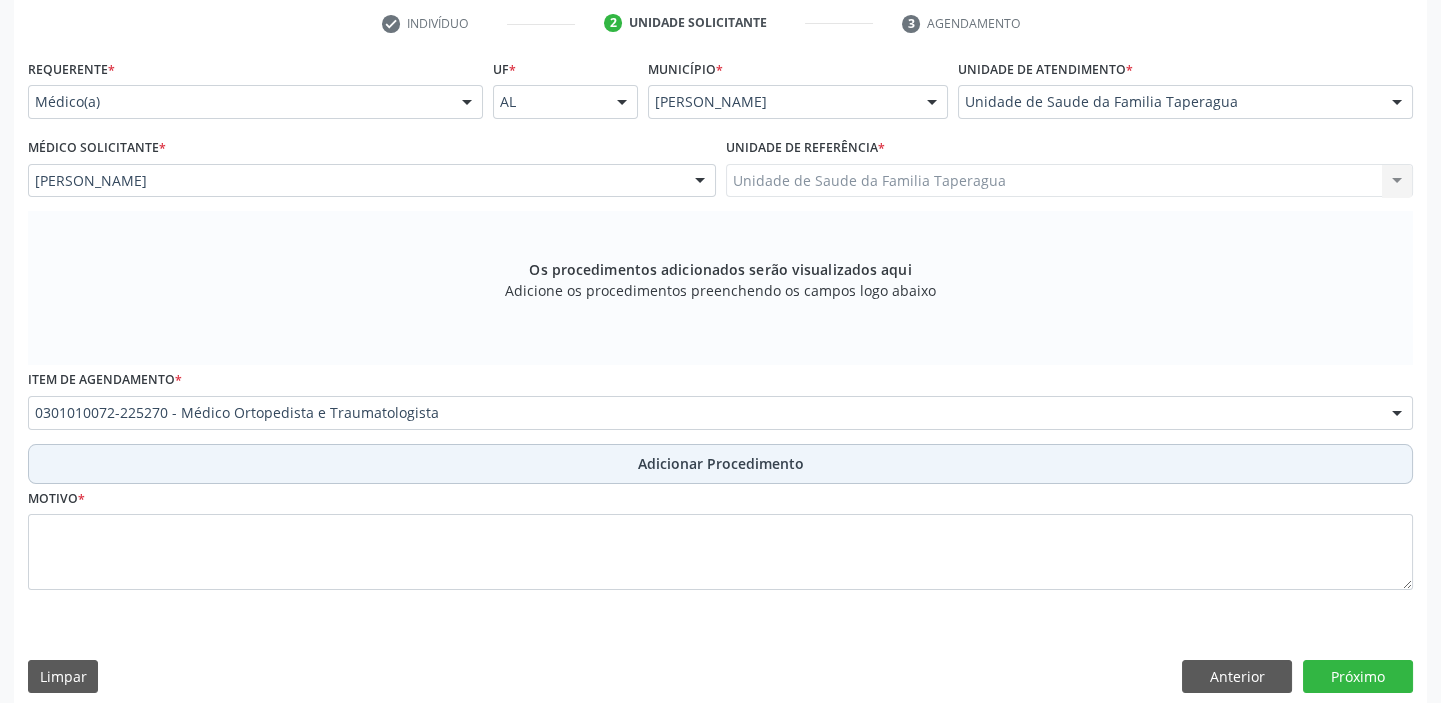 click on "Adicionar Procedimento" at bounding box center [720, 464] 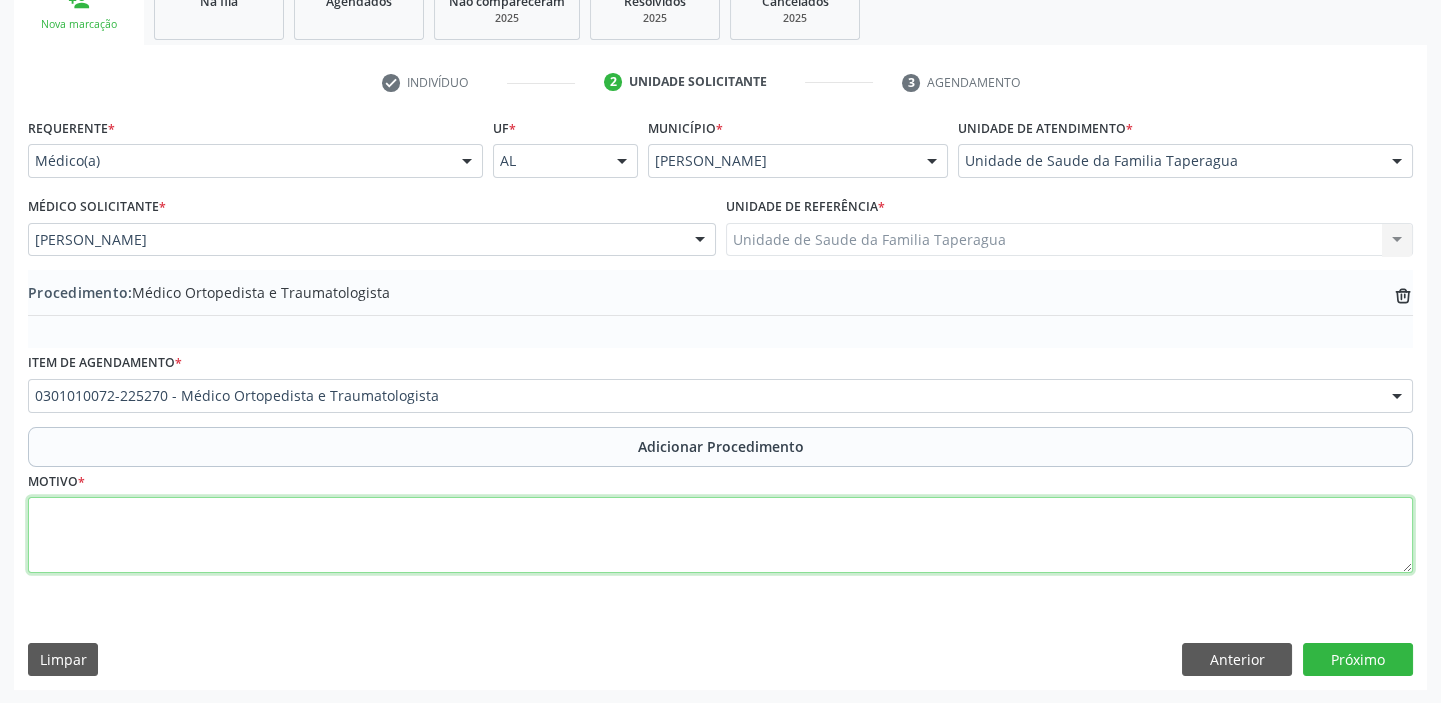 click at bounding box center (720, 535) 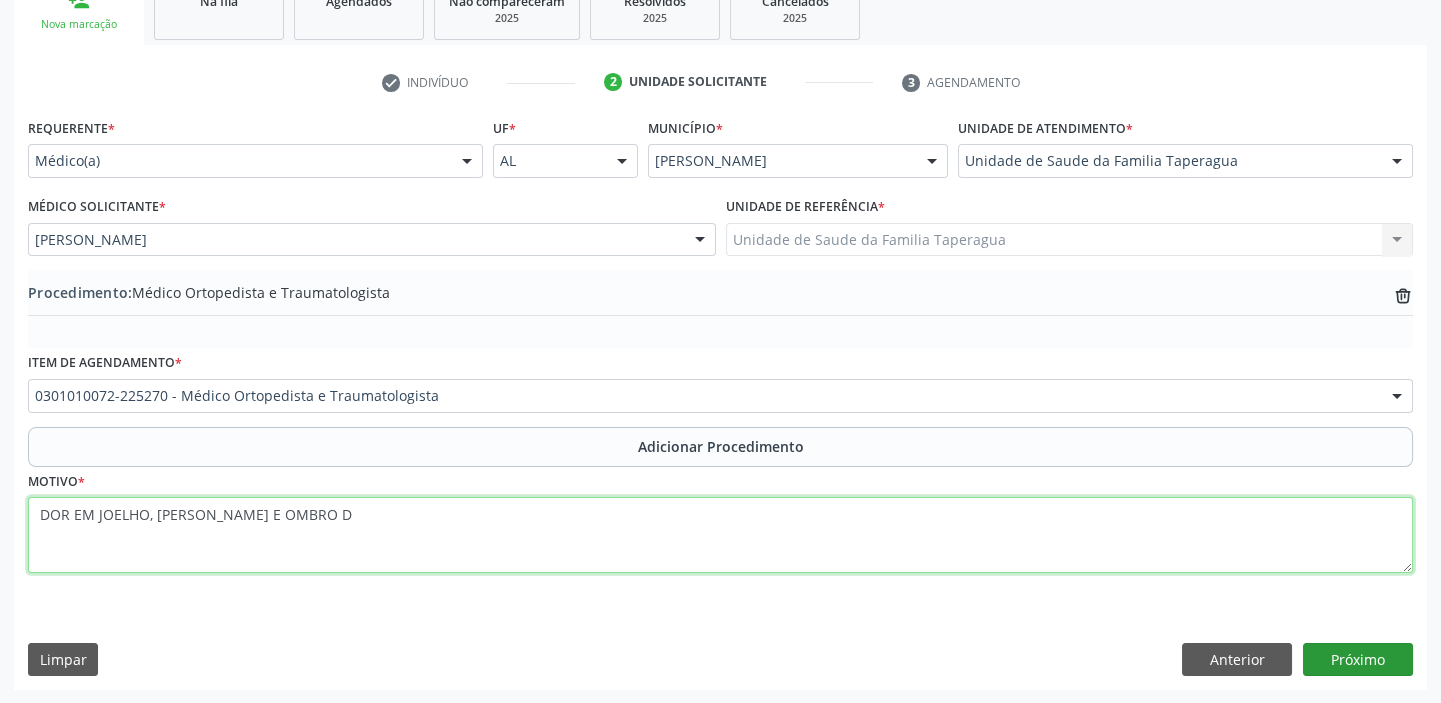 type on "DOR EM JOELHO, [PERSON_NAME] E OMBRO D" 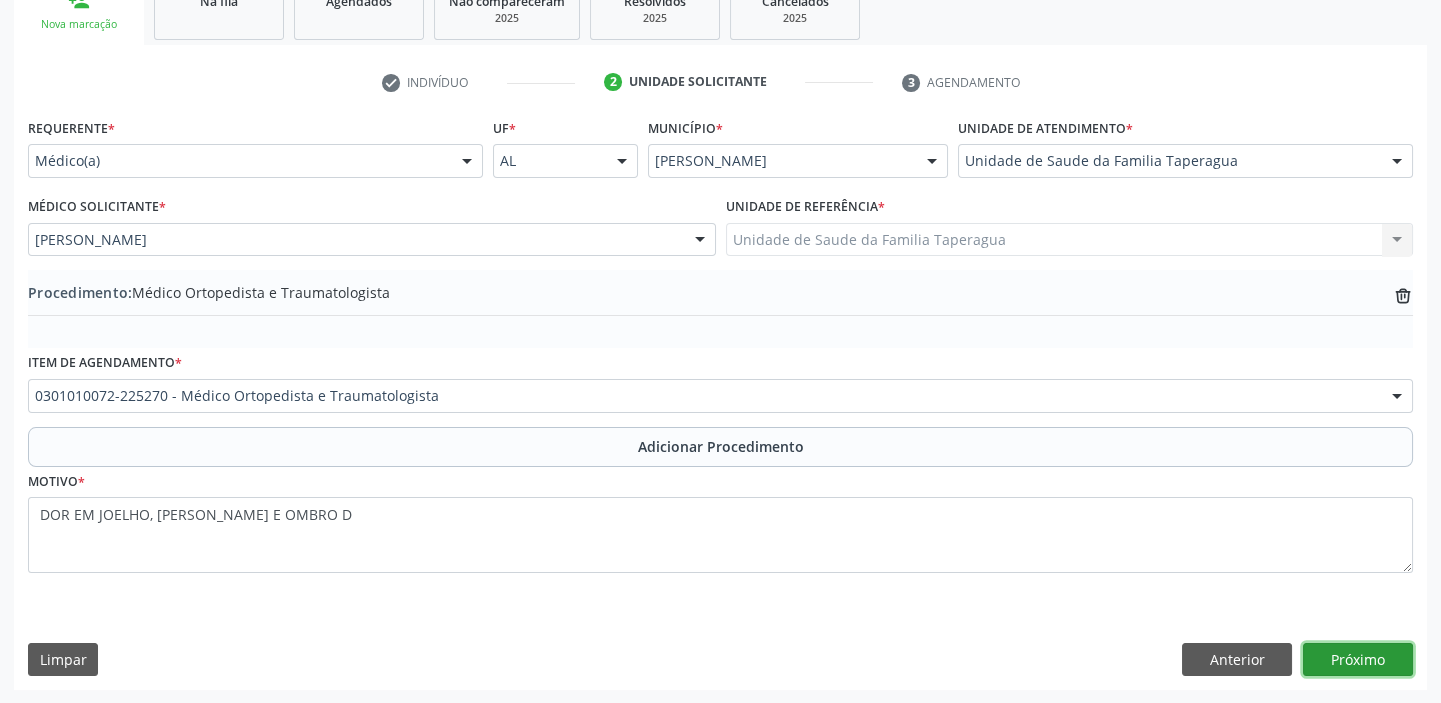 click on "Próximo" at bounding box center [1358, 660] 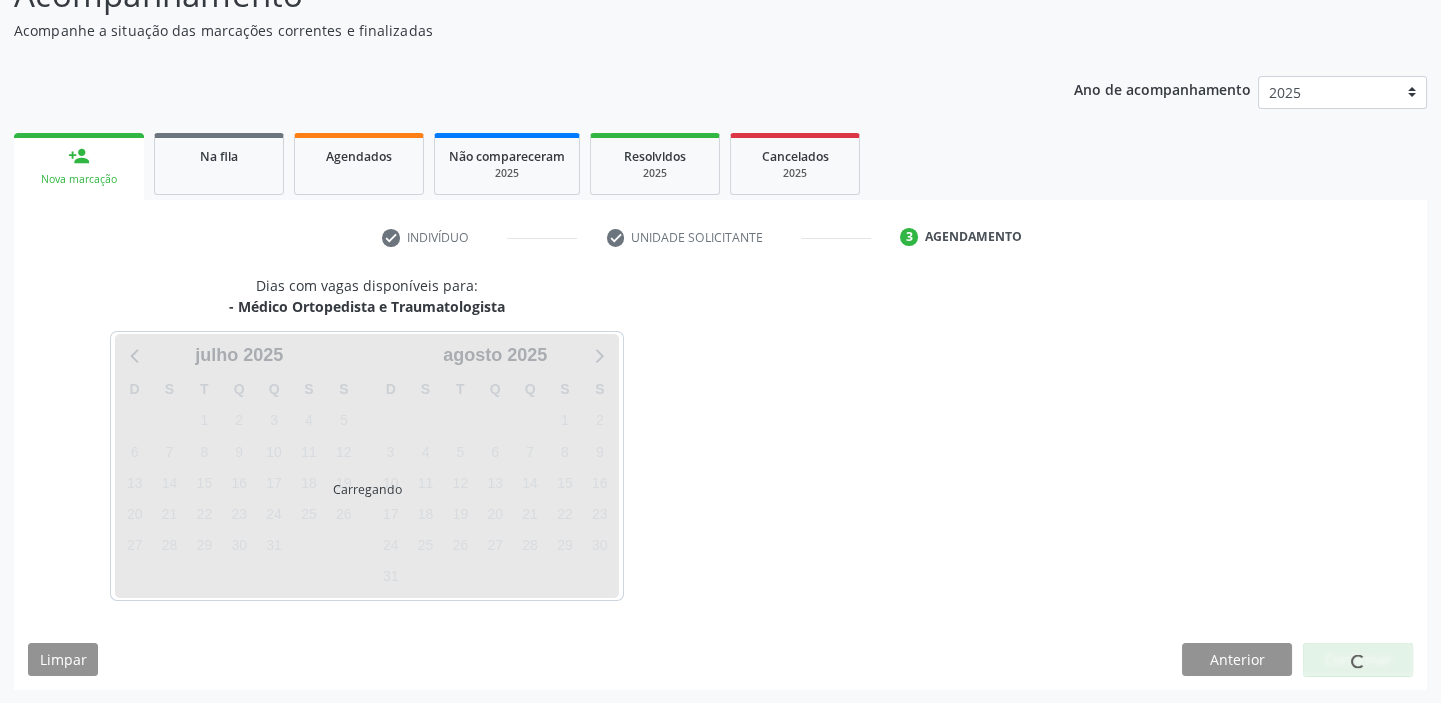 scroll, scrollTop: 252, scrollLeft: 0, axis: vertical 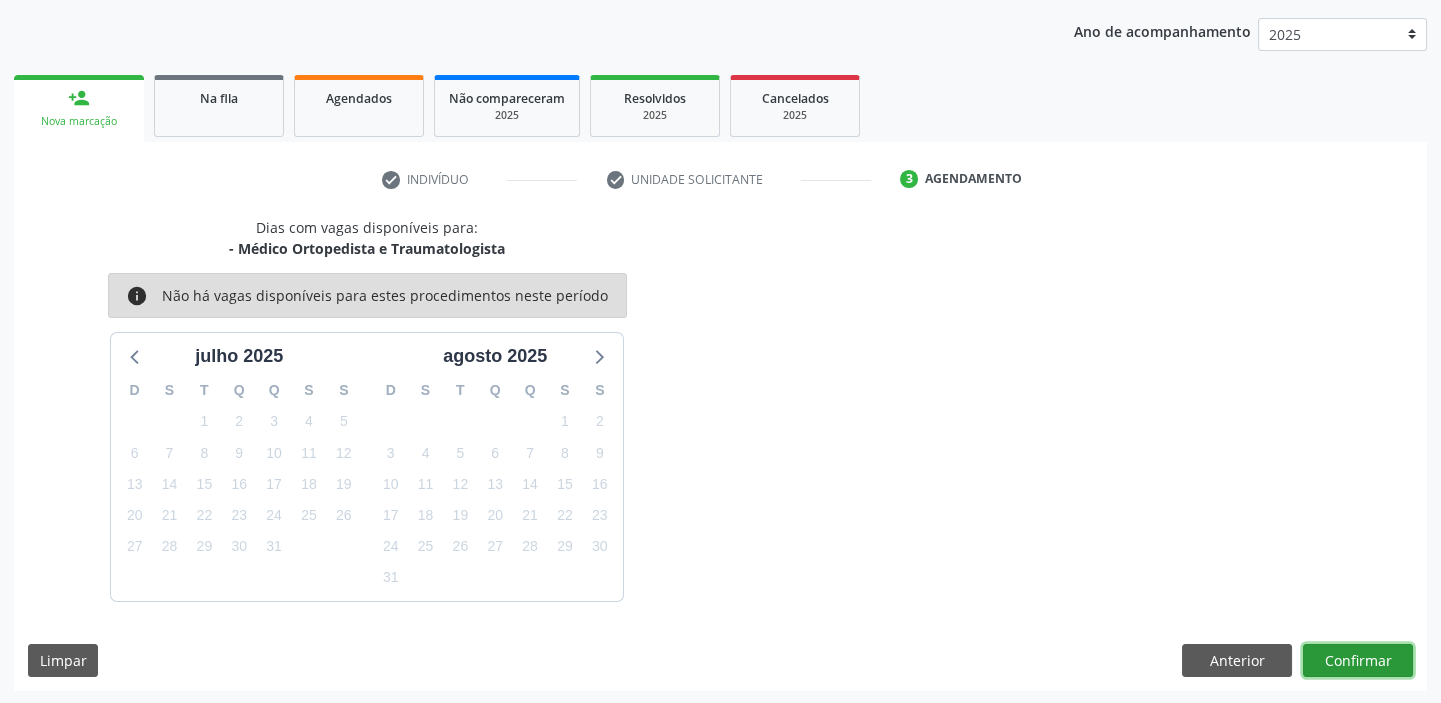 click on "Confirmar" at bounding box center (1358, 661) 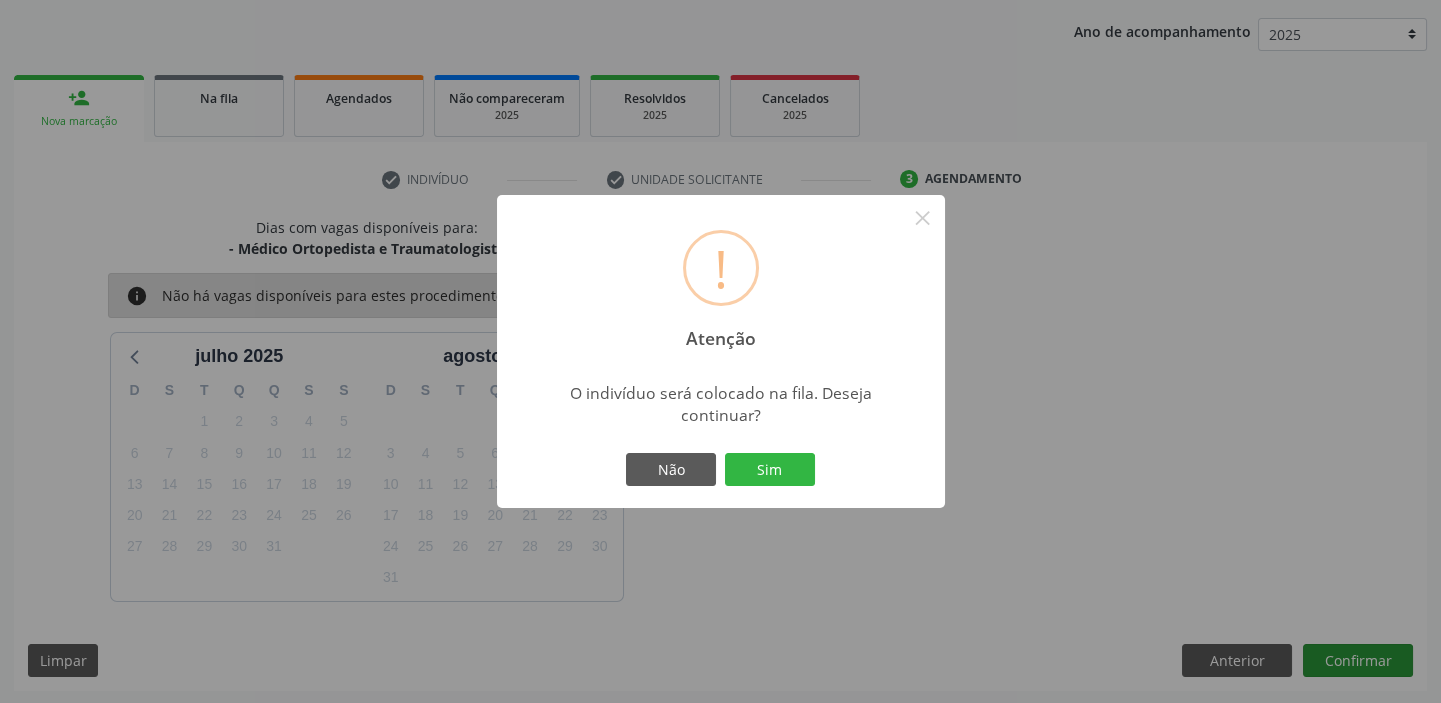 type 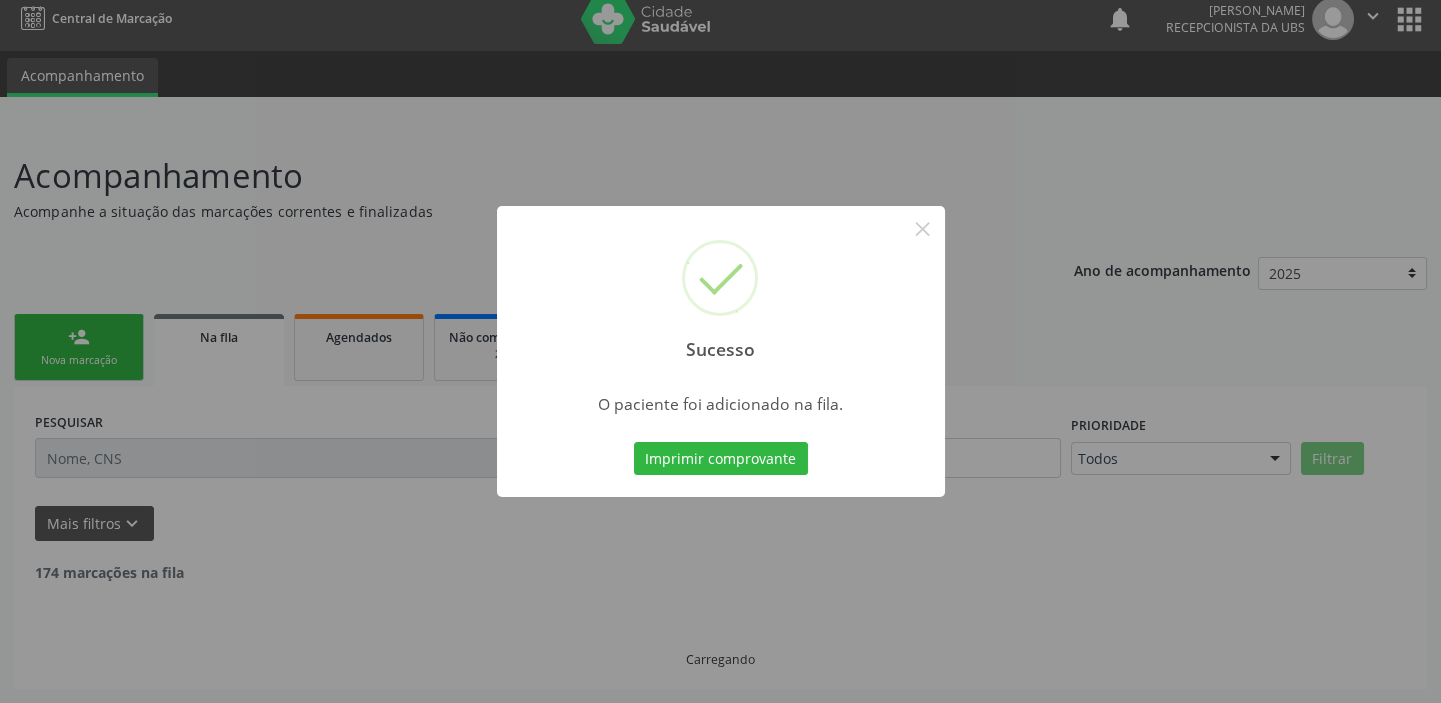 scroll, scrollTop: 0, scrollLeft: 0, axis: both 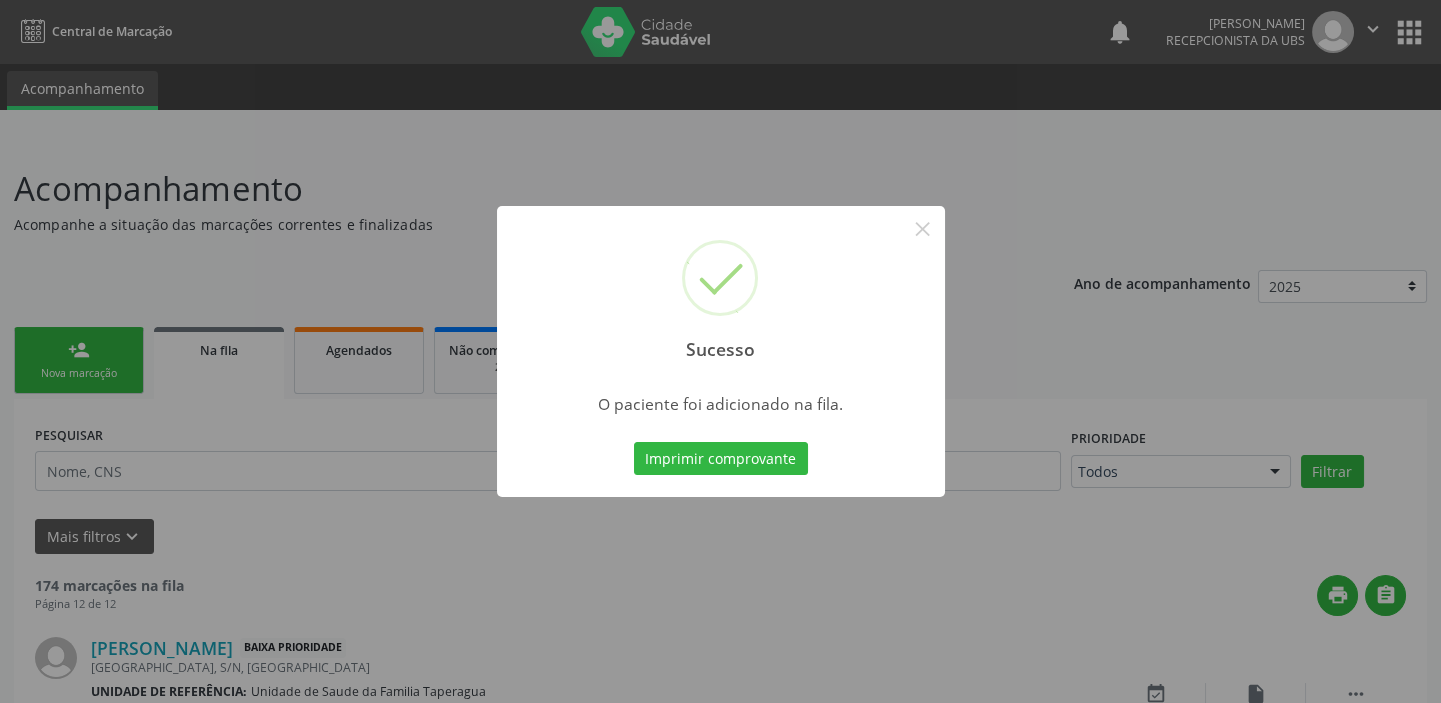 click on "Sucesso × O paciente foi adicionado na fila. Imprimir comprovante Cancel" at bounding box center [720, 351] 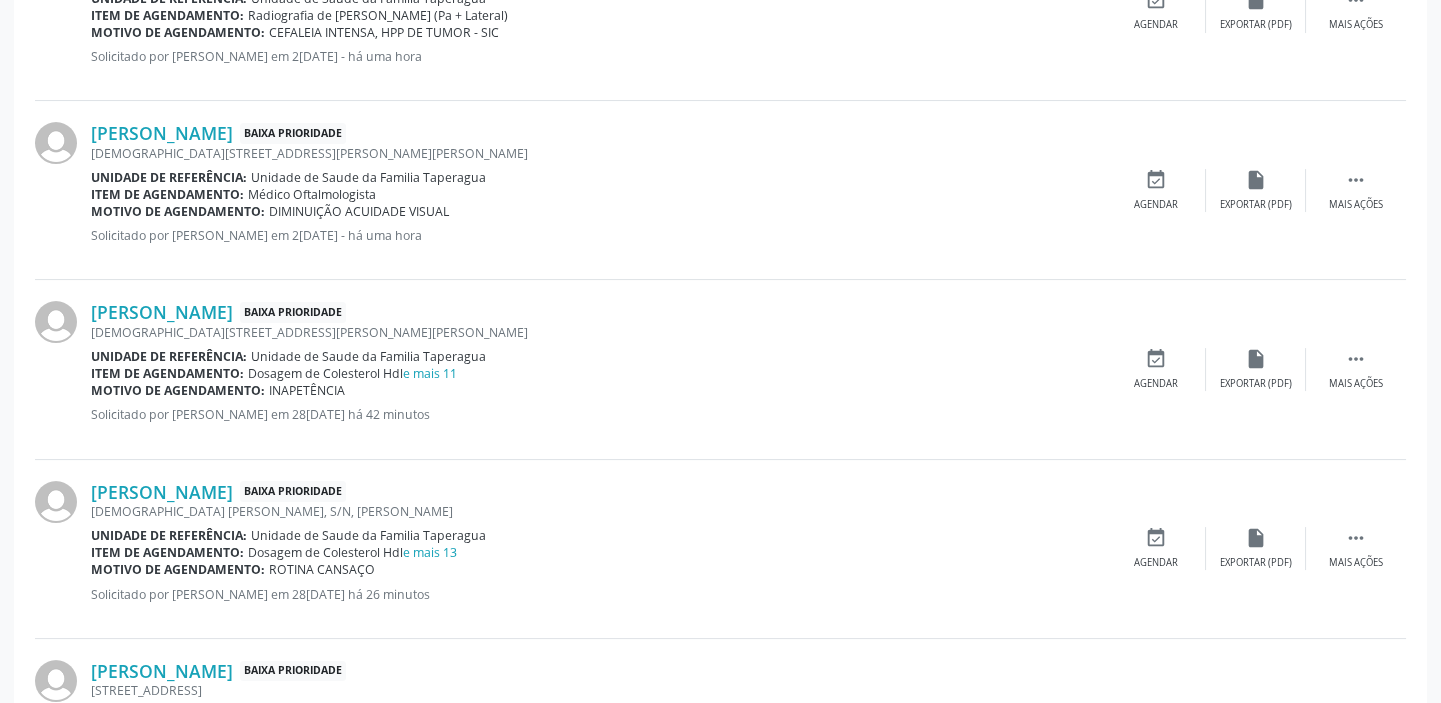 scroll, scrollTop: 1614, scrollLeft: 0, axis: vertical 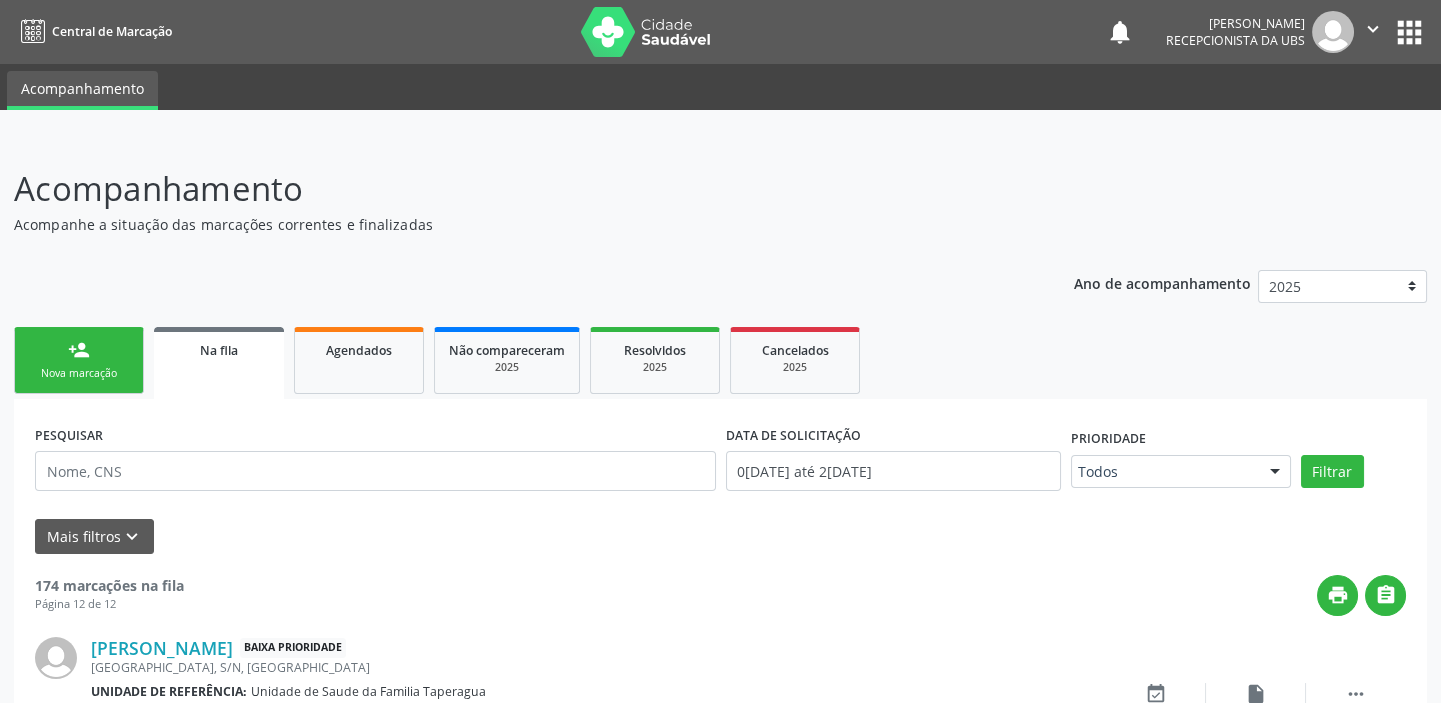 click on "Nova marcação" at bounding box center (79, 373) 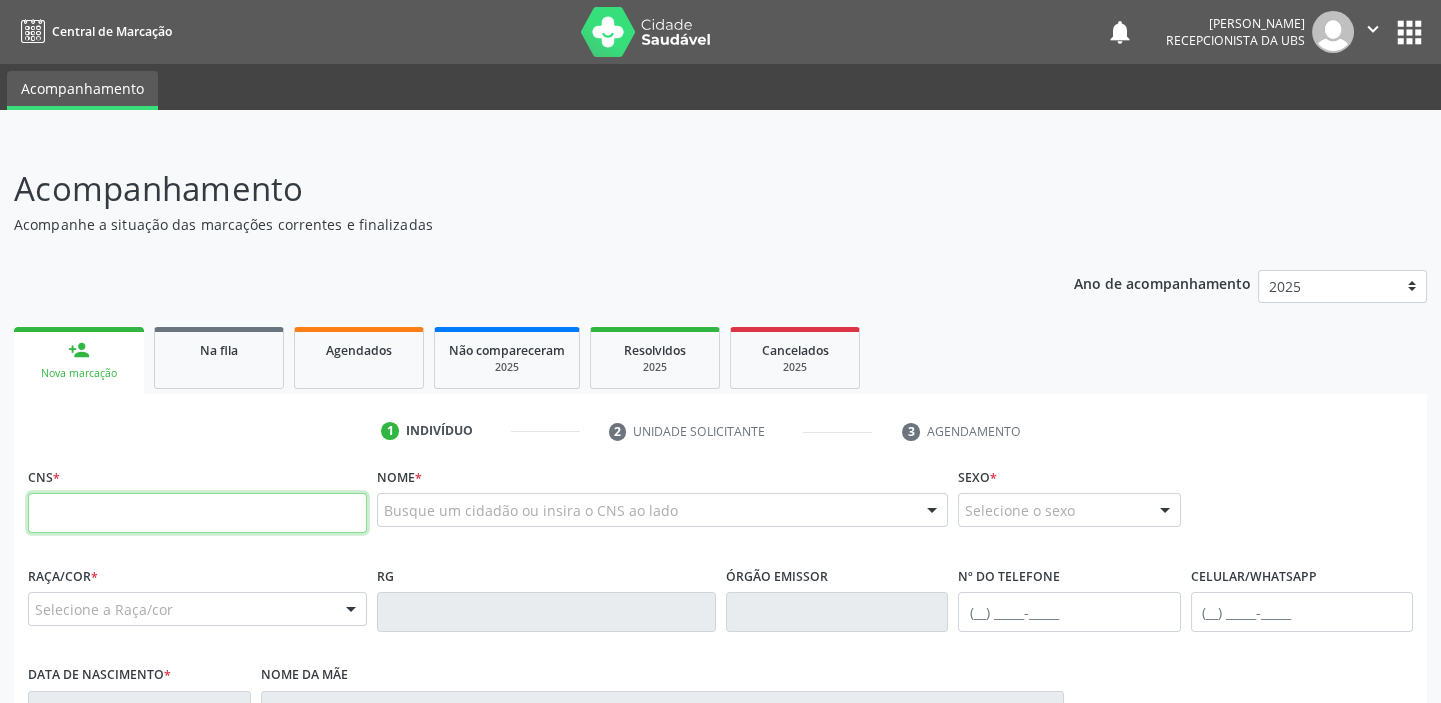 click at bounding box center [197, 513] 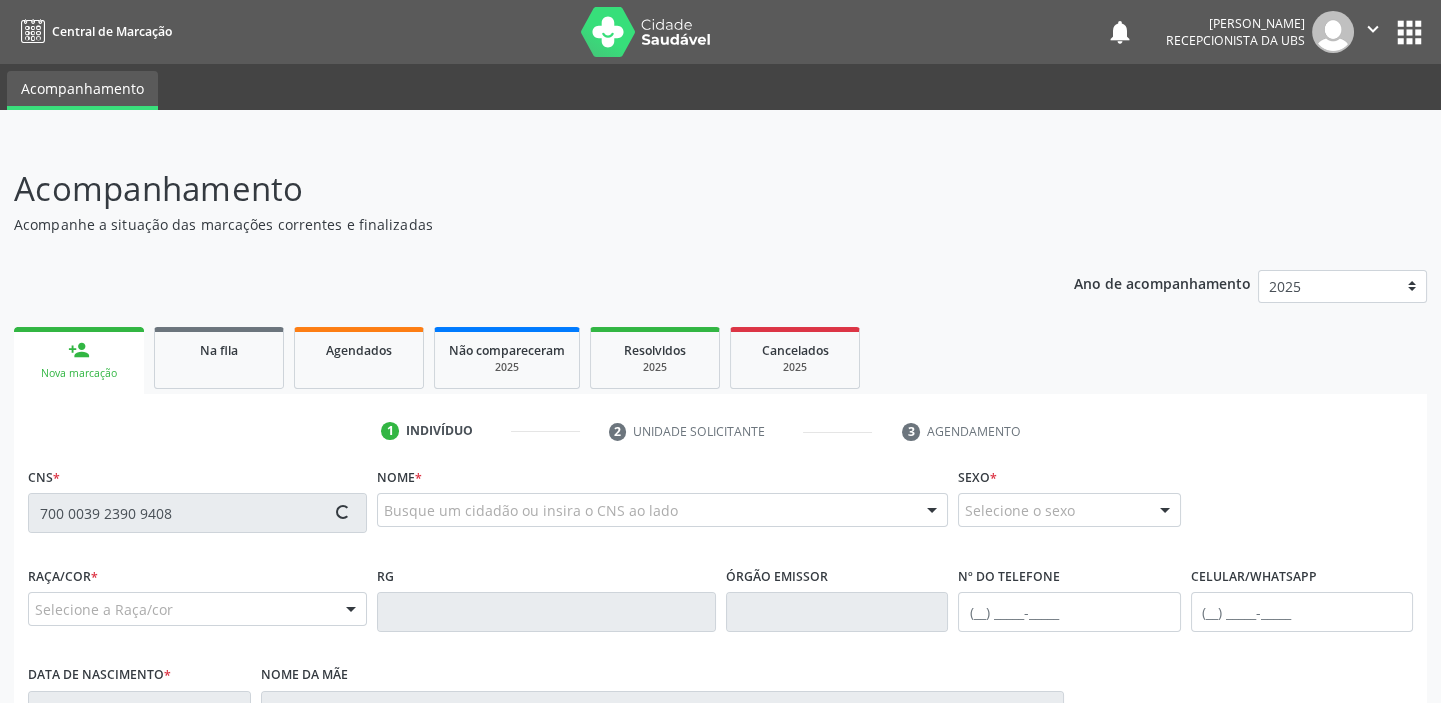 type on "700 0039 2390 9408" 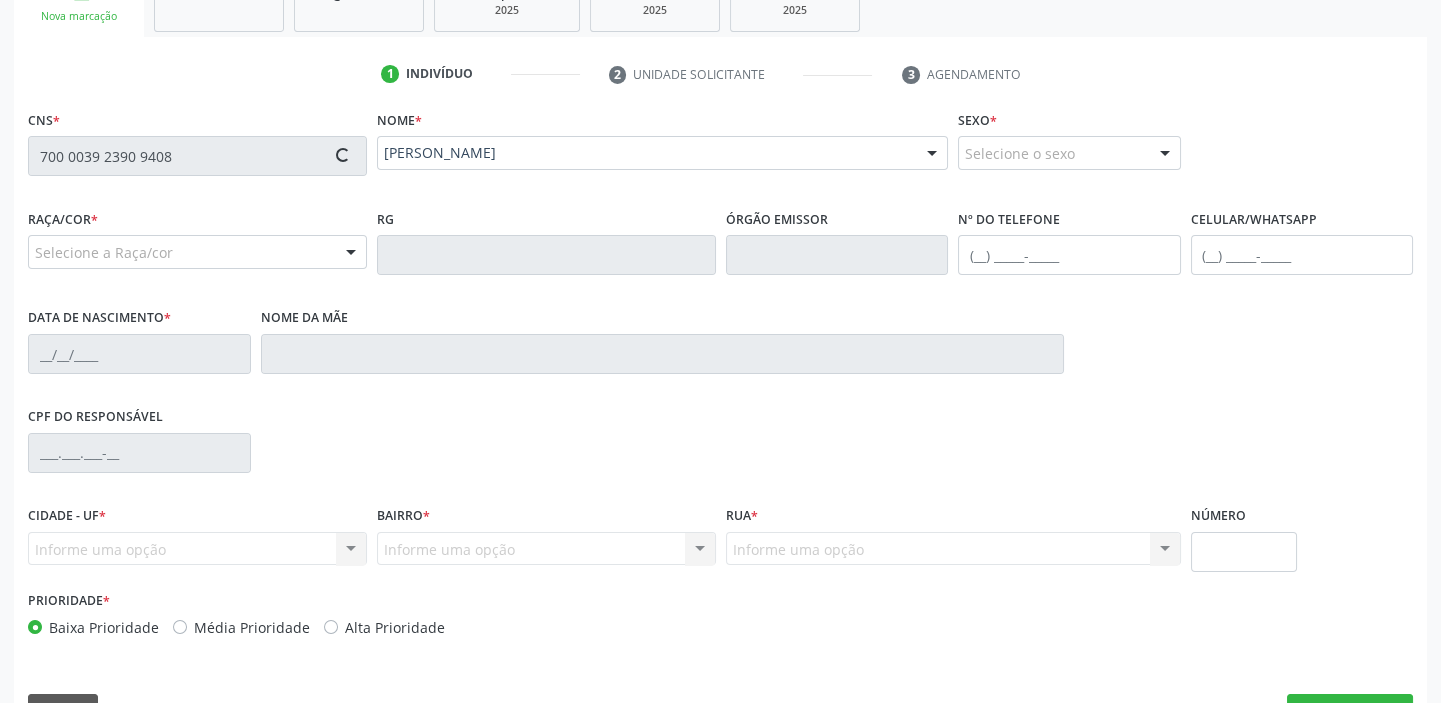 type on "[PHONE_NUMBER]" 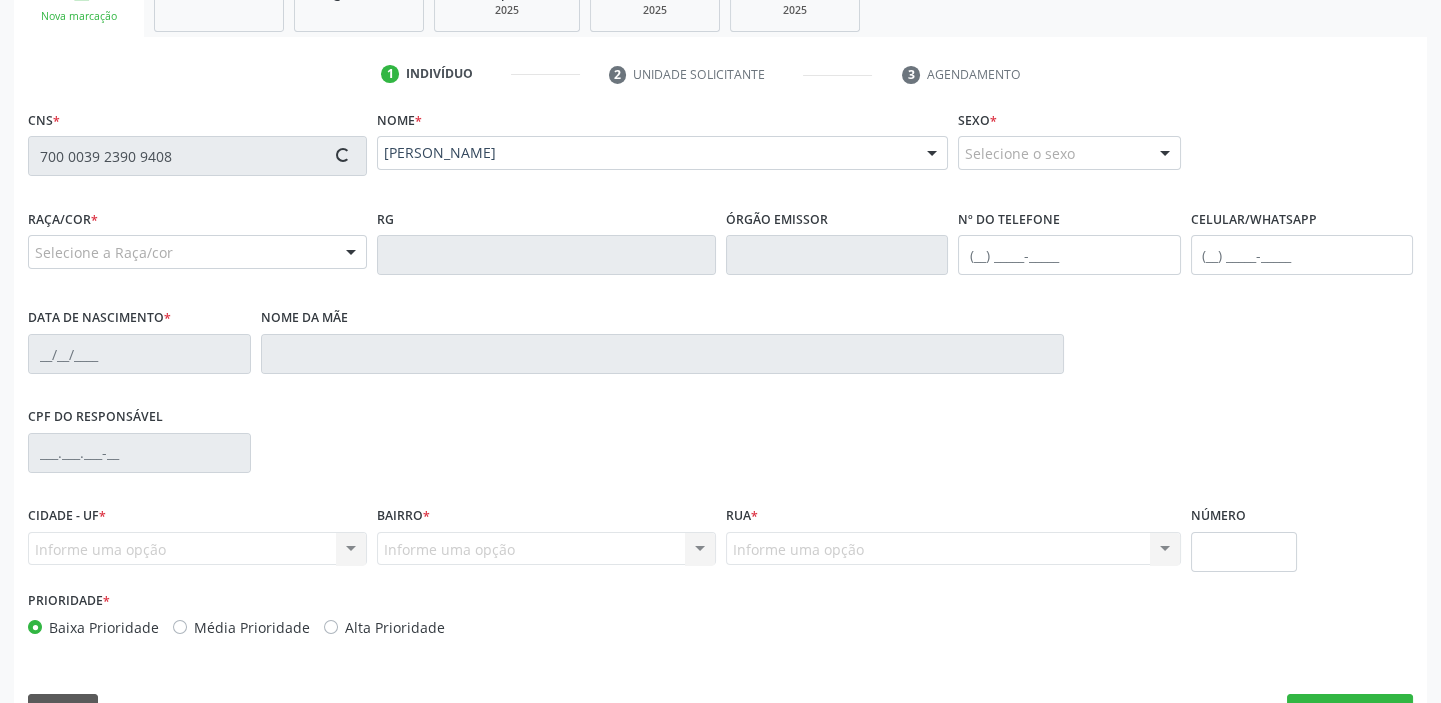 type on "[PHONE_NUMBER]" 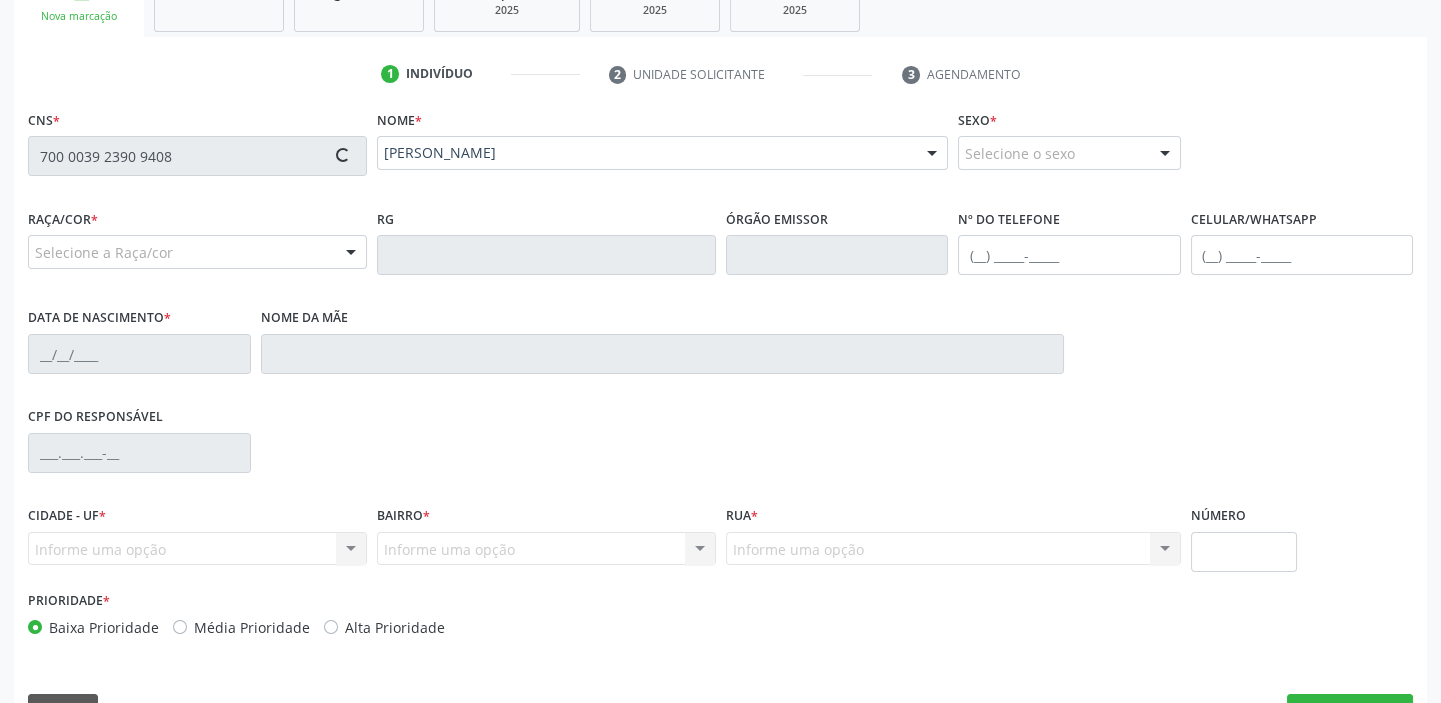 type on "[DATE]" 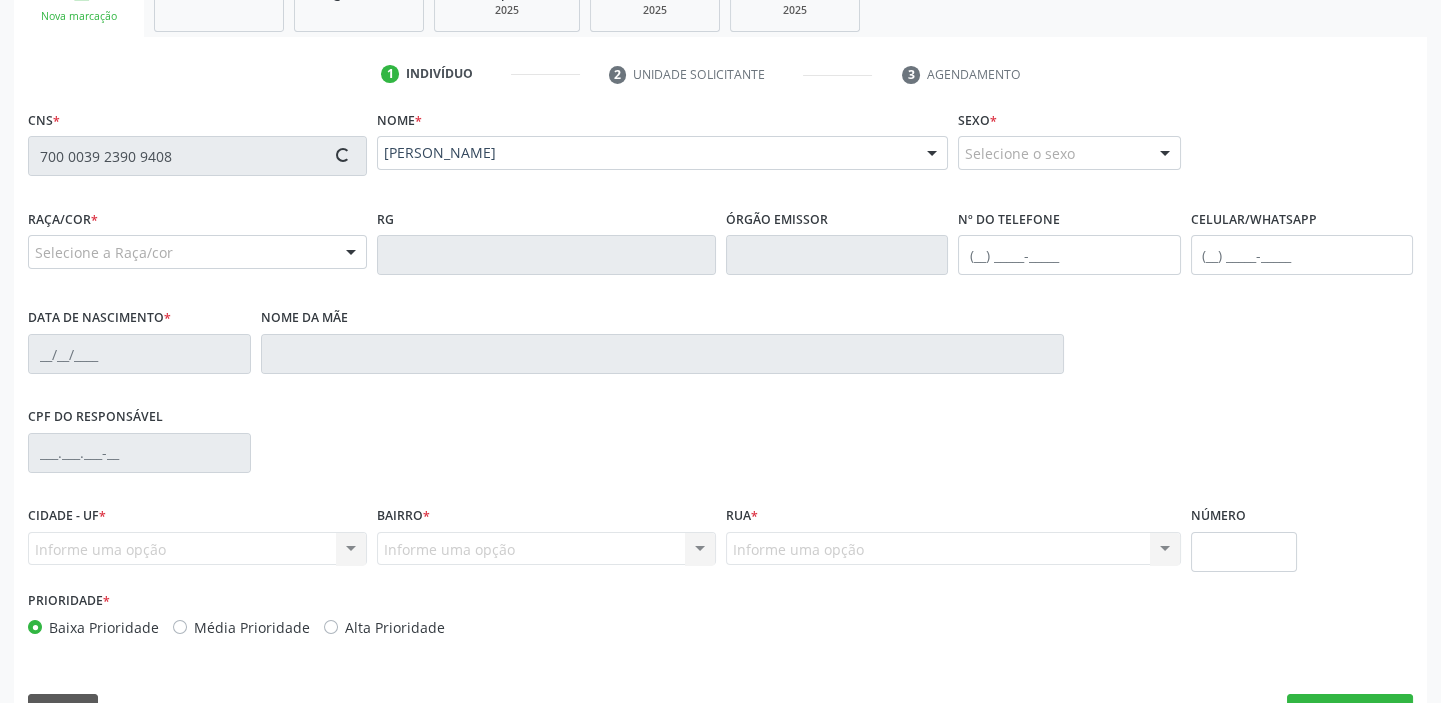 type on "17" 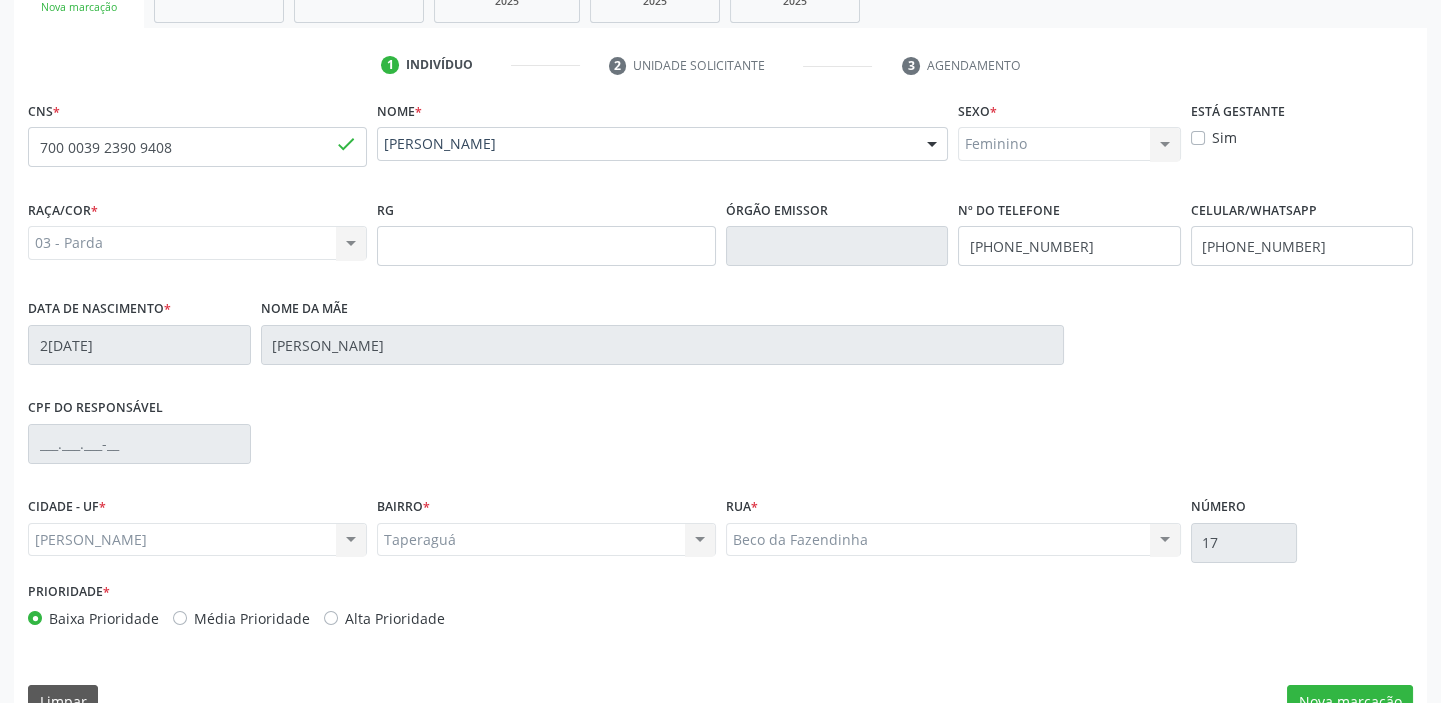 scroll, scrollTop: 408, scrollLeft: 0, axis: vertical 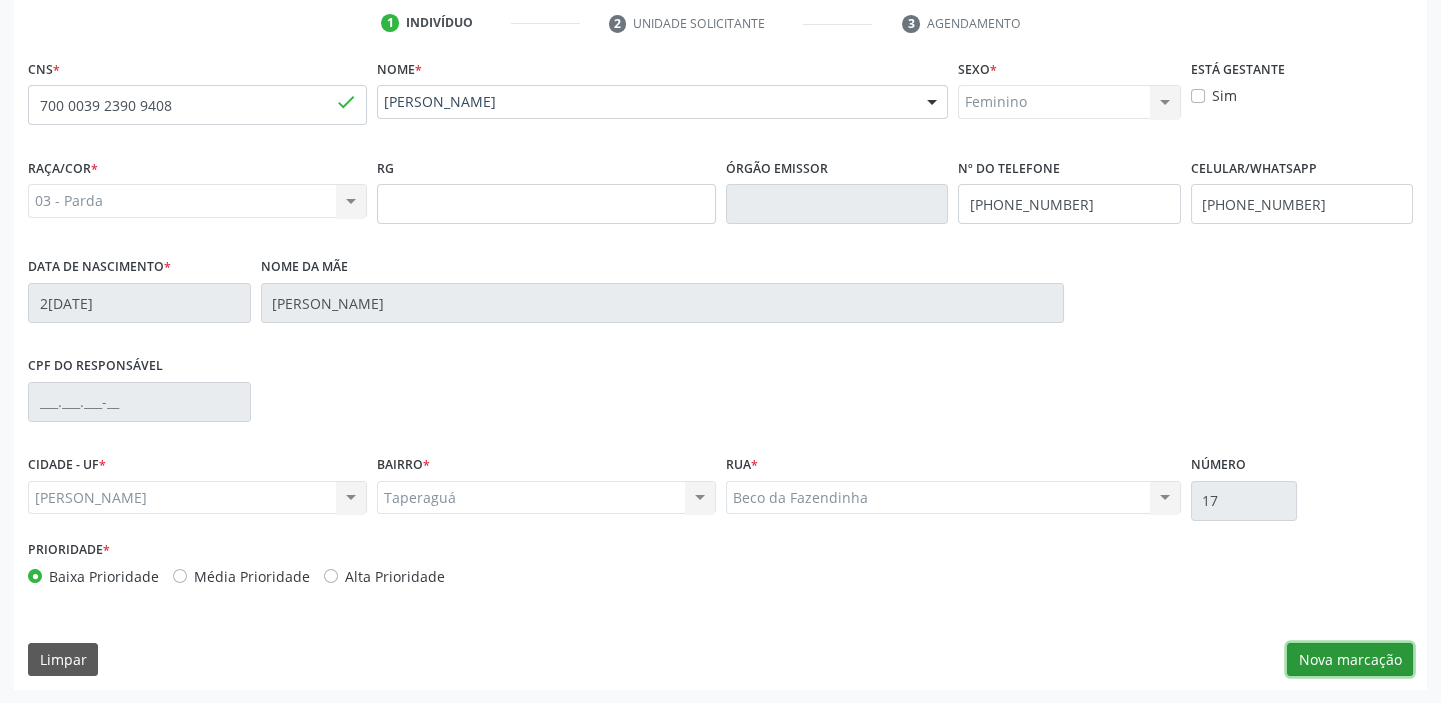 click on "Nova marcação" at bounding box center [1350, 660] 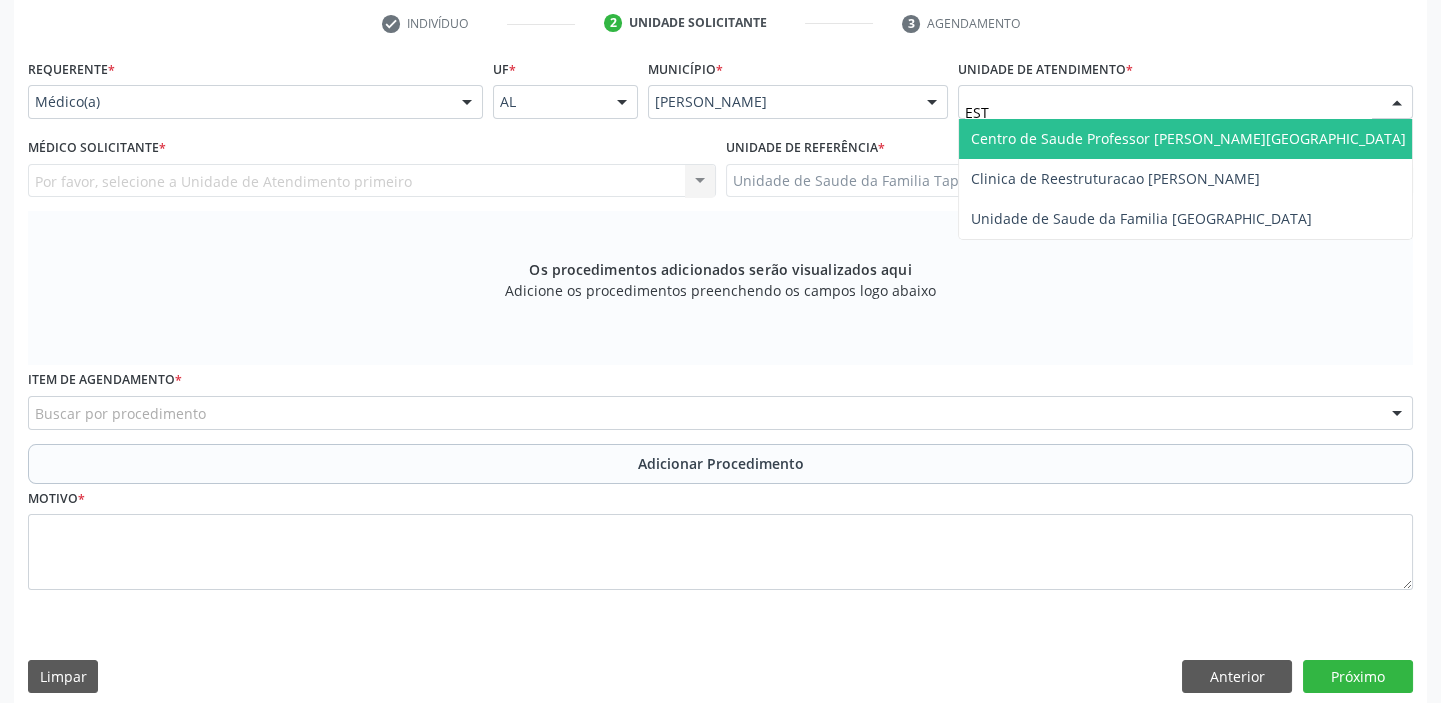 type on "ESTA" 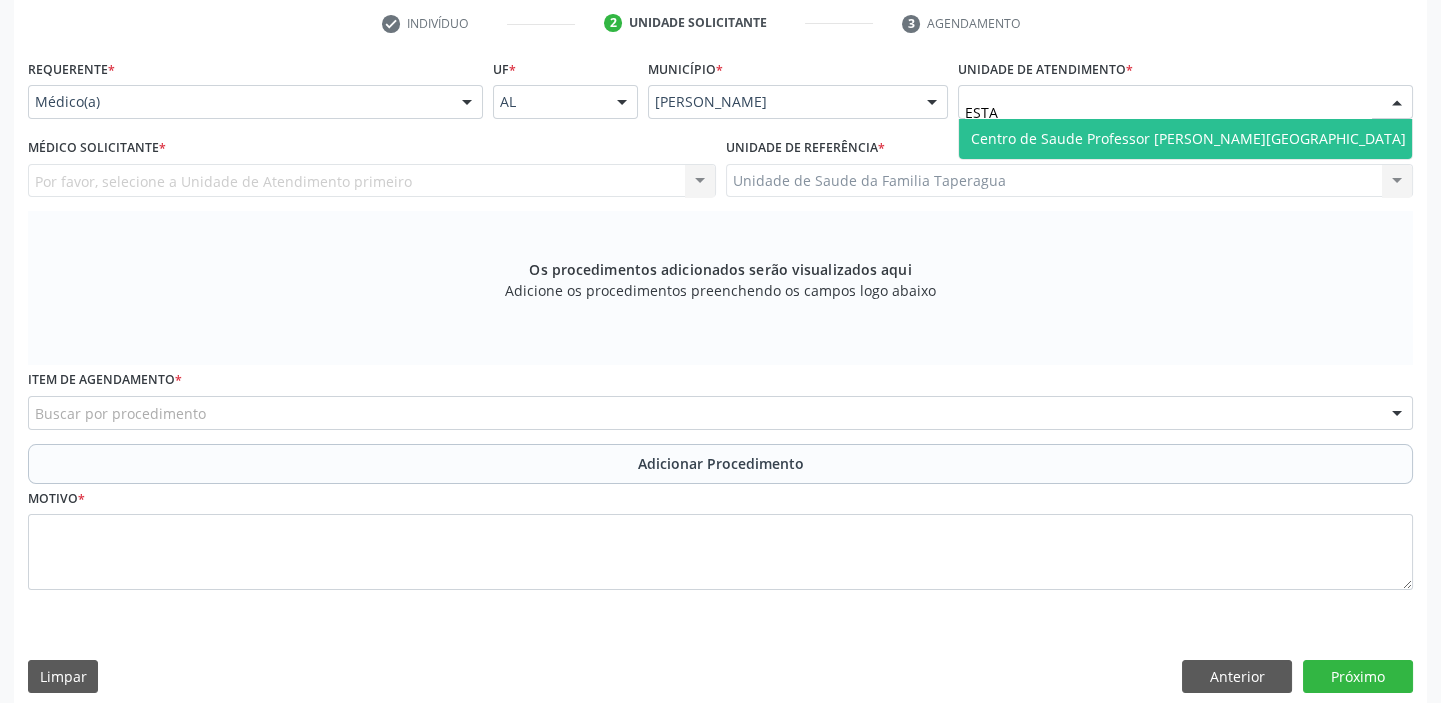 click on "Centro de Saude Professor [PERSON_NAME][GEOGRAPHIC_DATA]" at bounding box center [1188, 138] 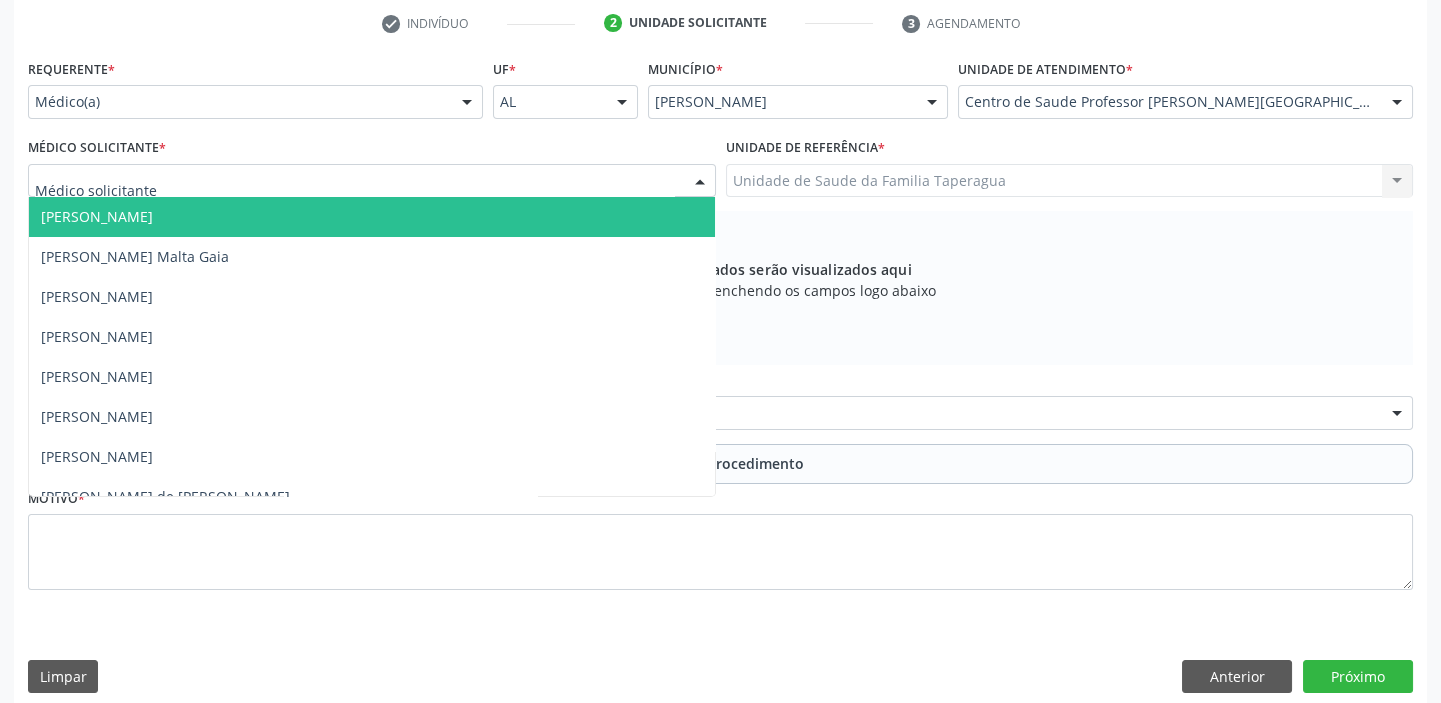 click at bounding box center [372, 181] 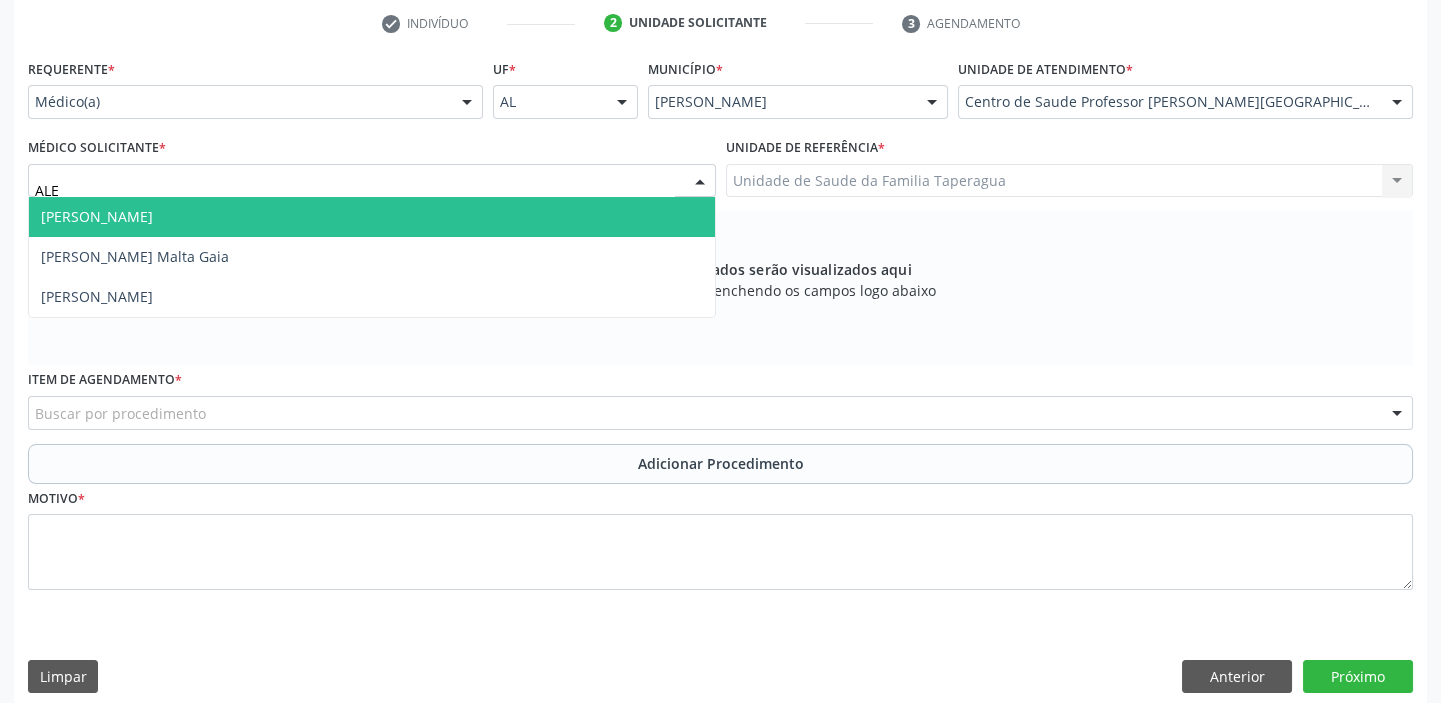 type on "[PERSON_NAME]" 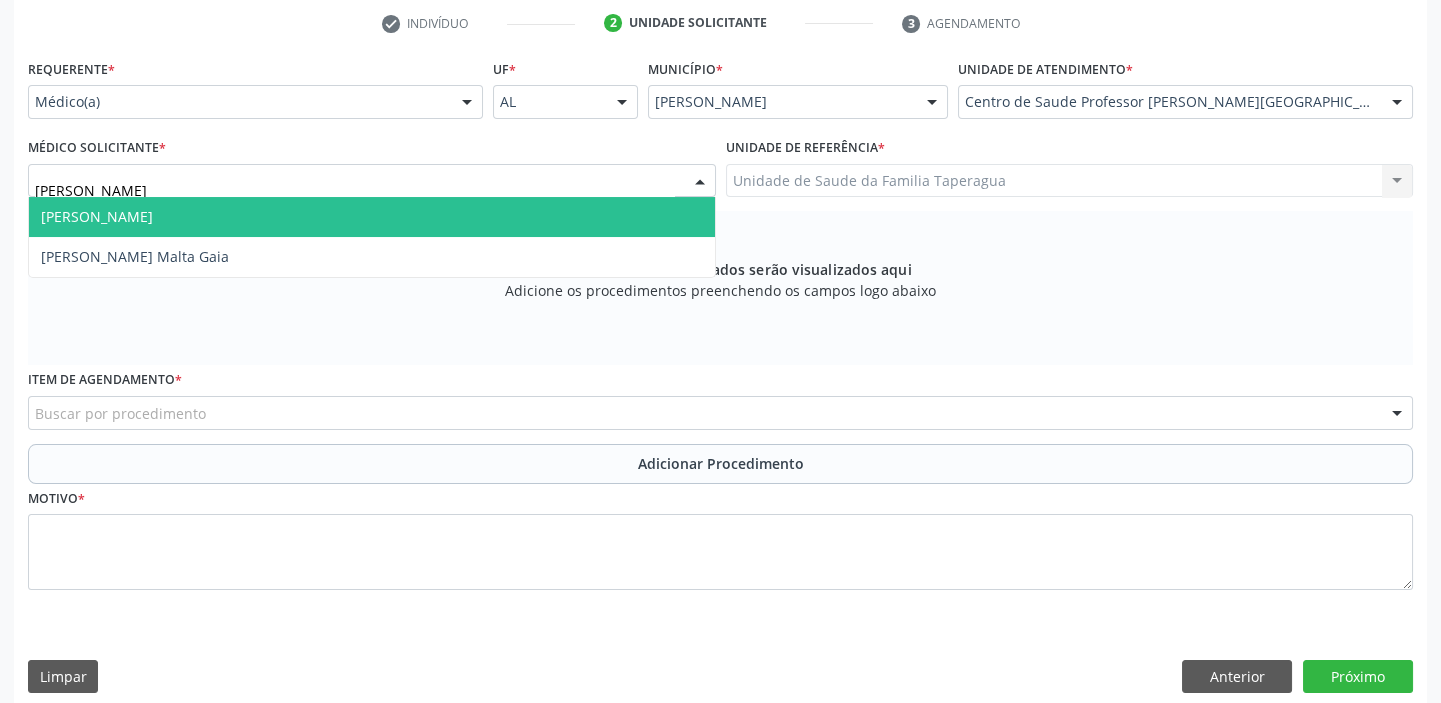 click on "[PERSON_NAME]" at bounding box center (372, 217) 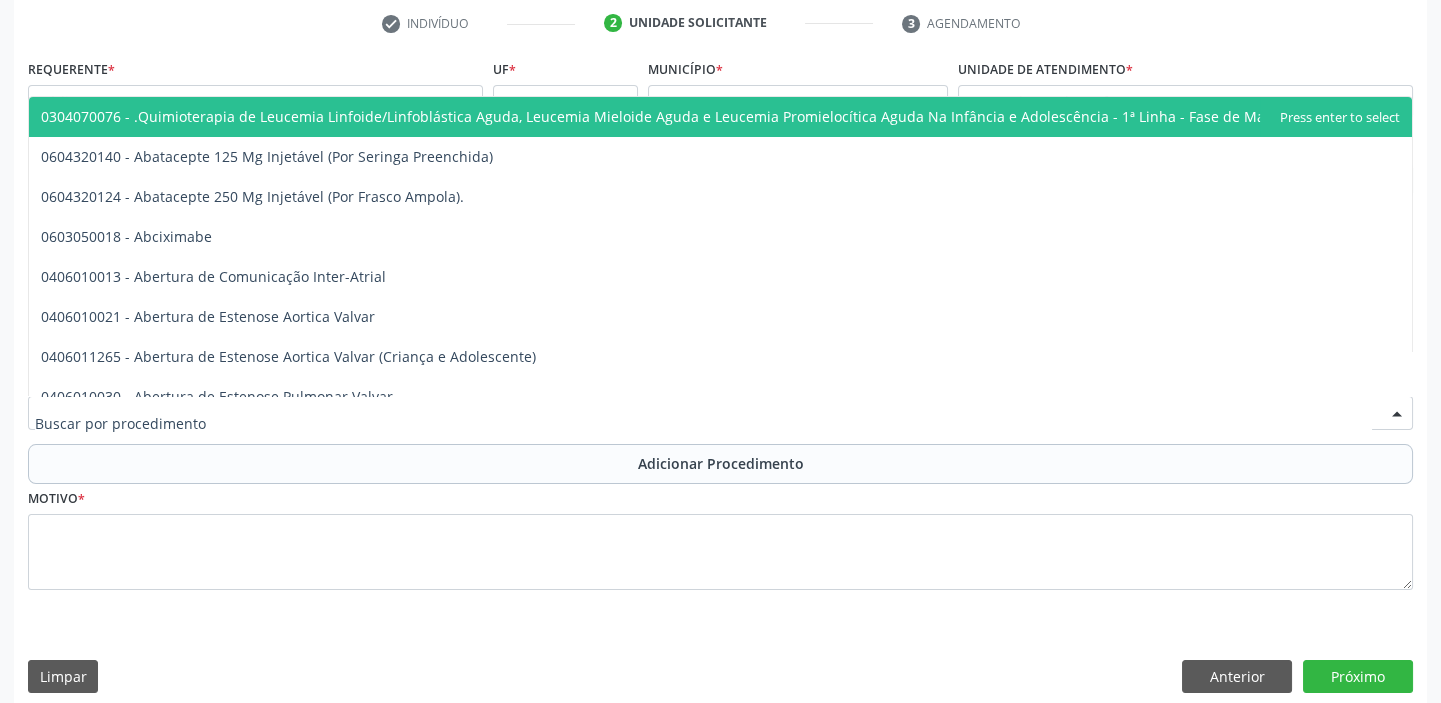 click at bounding box center (720, 413) 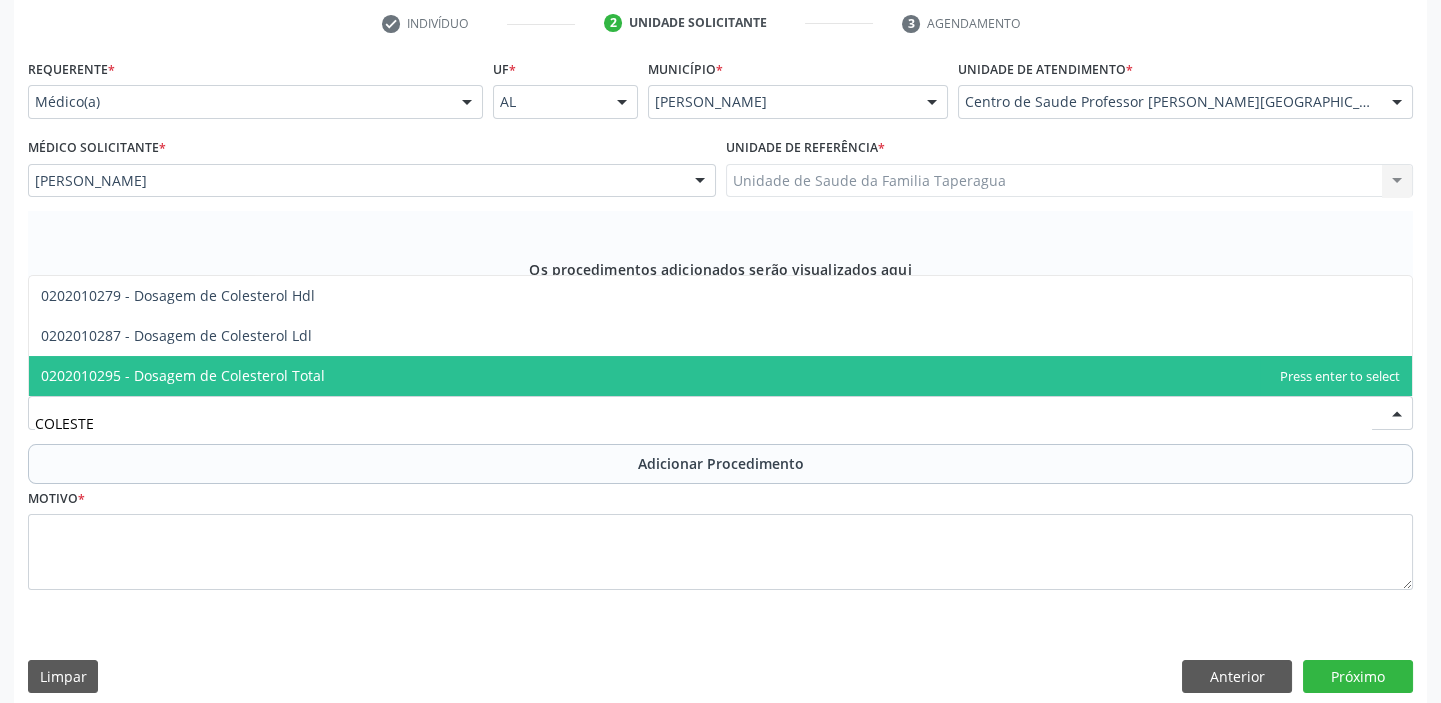 click on "0202010295 - Dosagem de Colesterol Total" at bounding box center (720, 376) 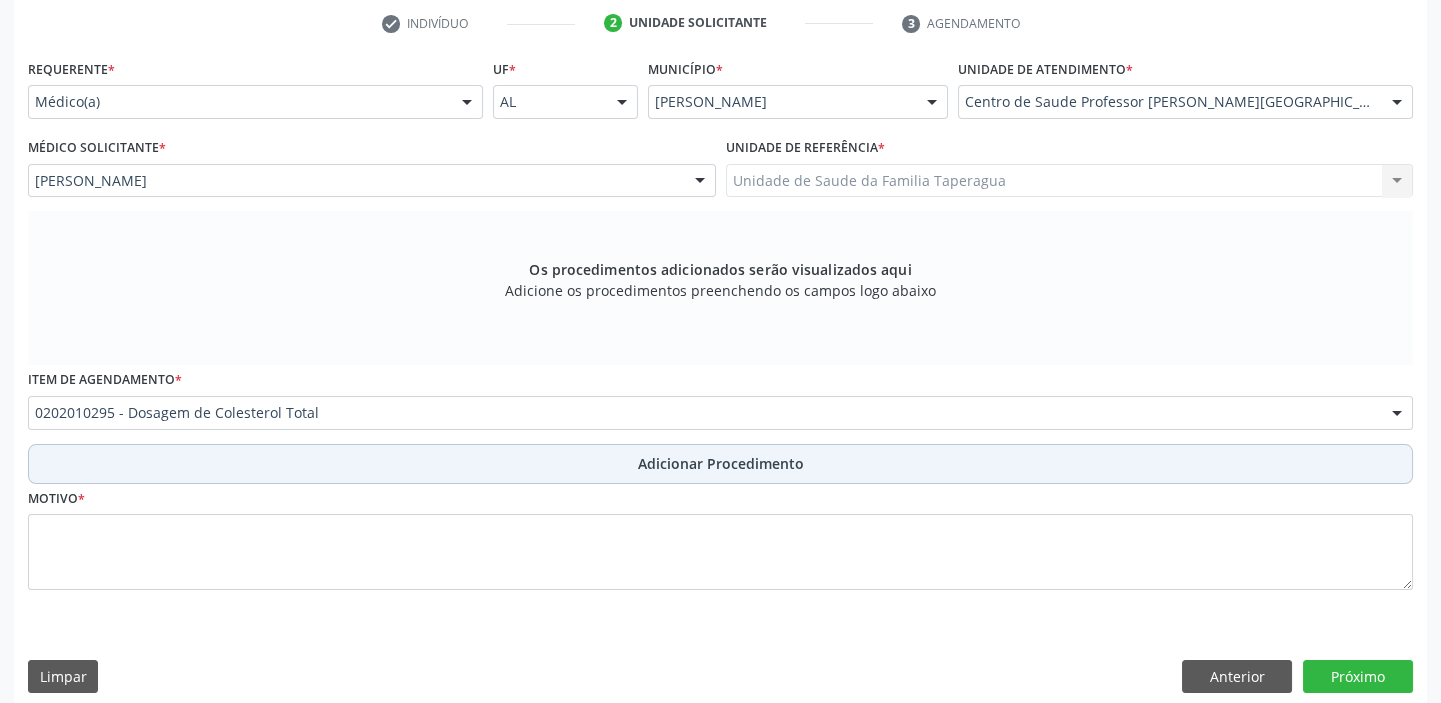 click on "Adicionar Procedimento" at bounding box center (720, 464) 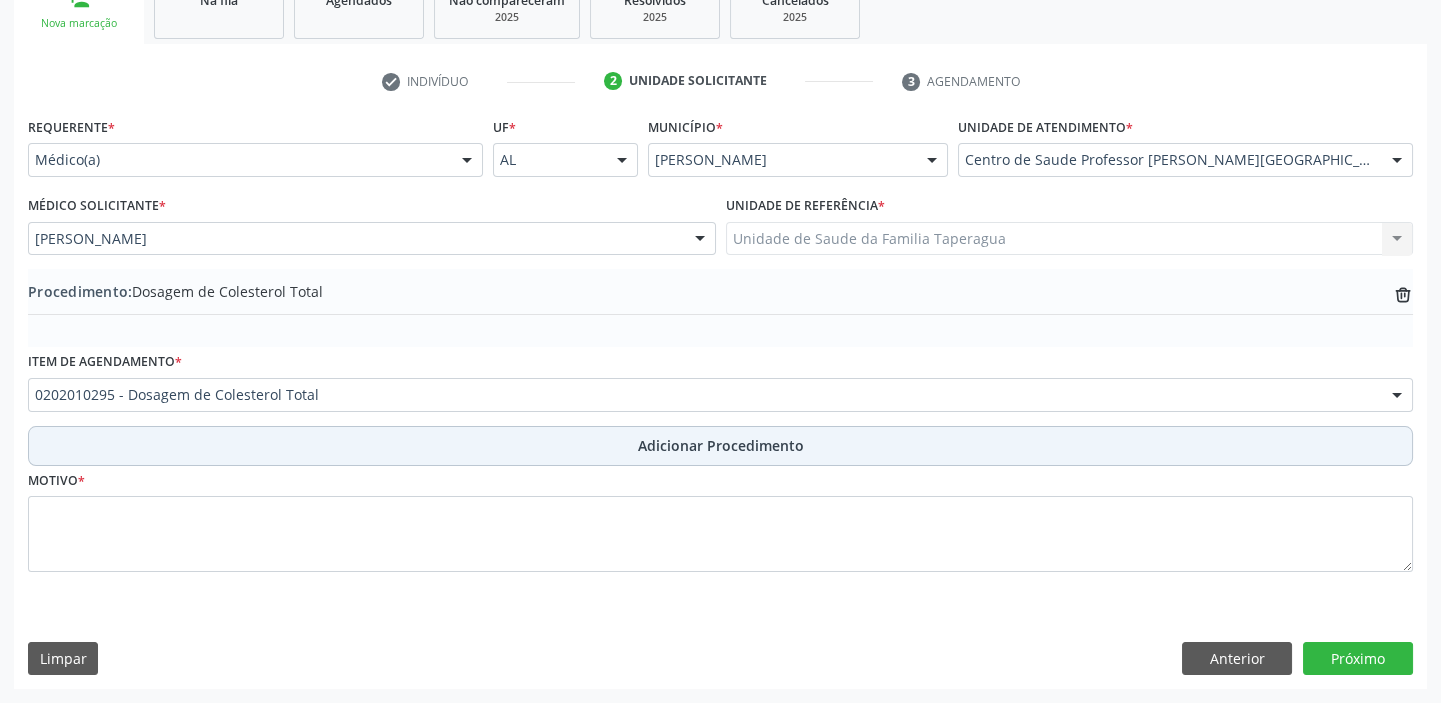 scroll, scrollTop: 349, scrollLeft: 0, axis: vertical 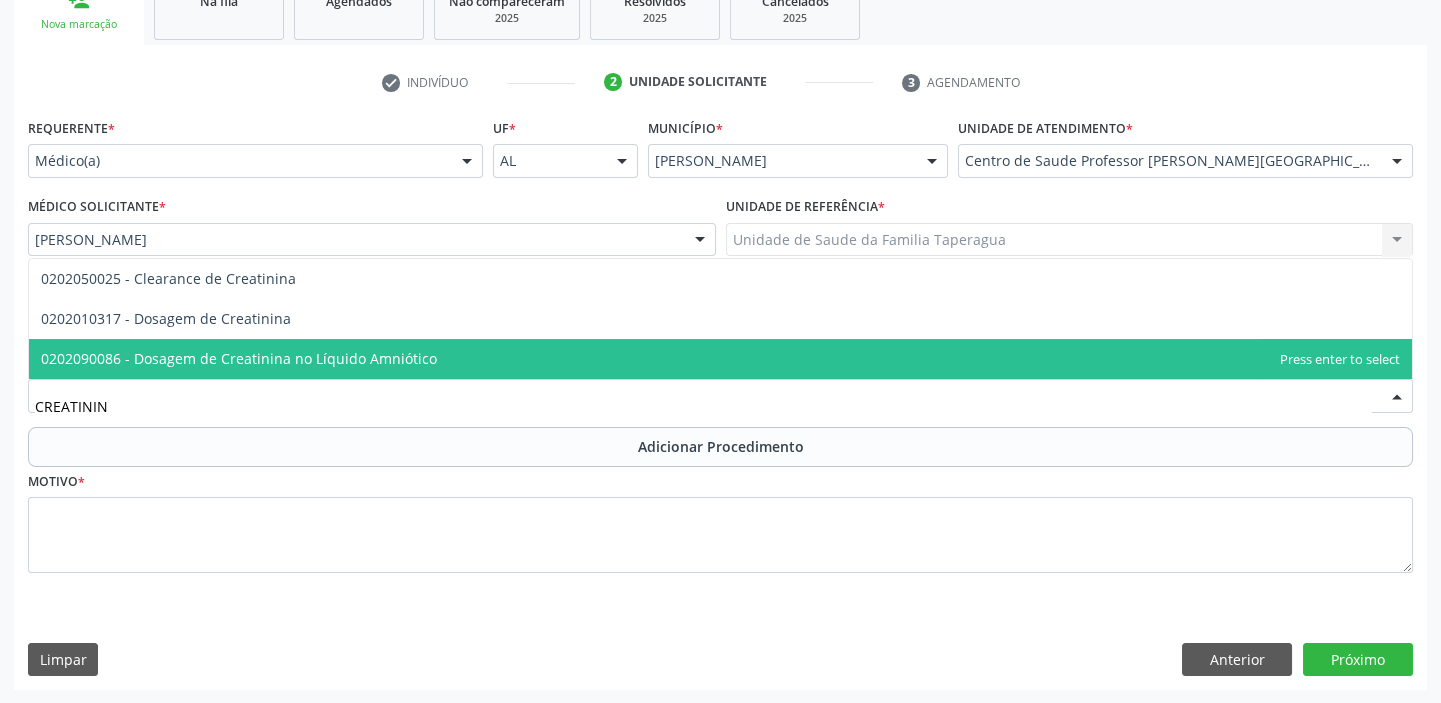 type on "CREATININA" 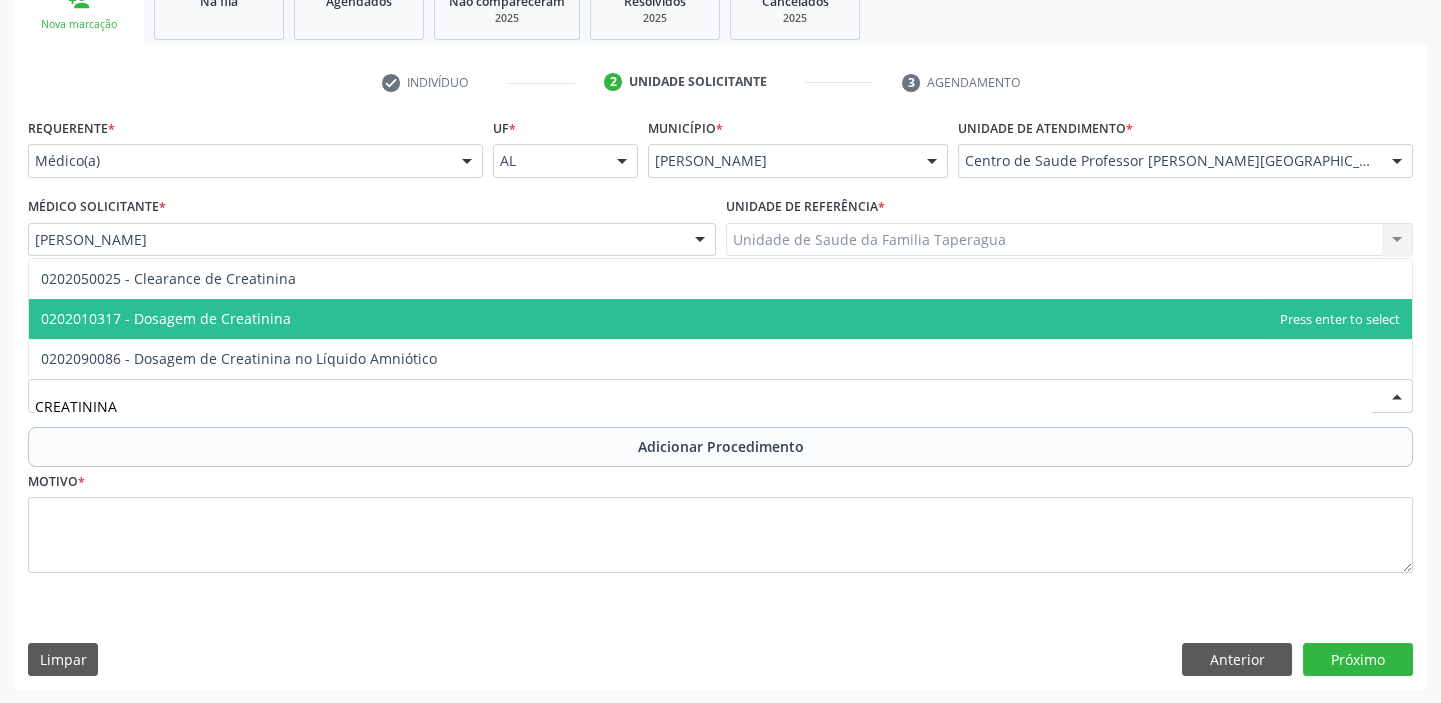 click on "0202010317 - Dosagem de Creatinina" at bounding box center (720, 319) 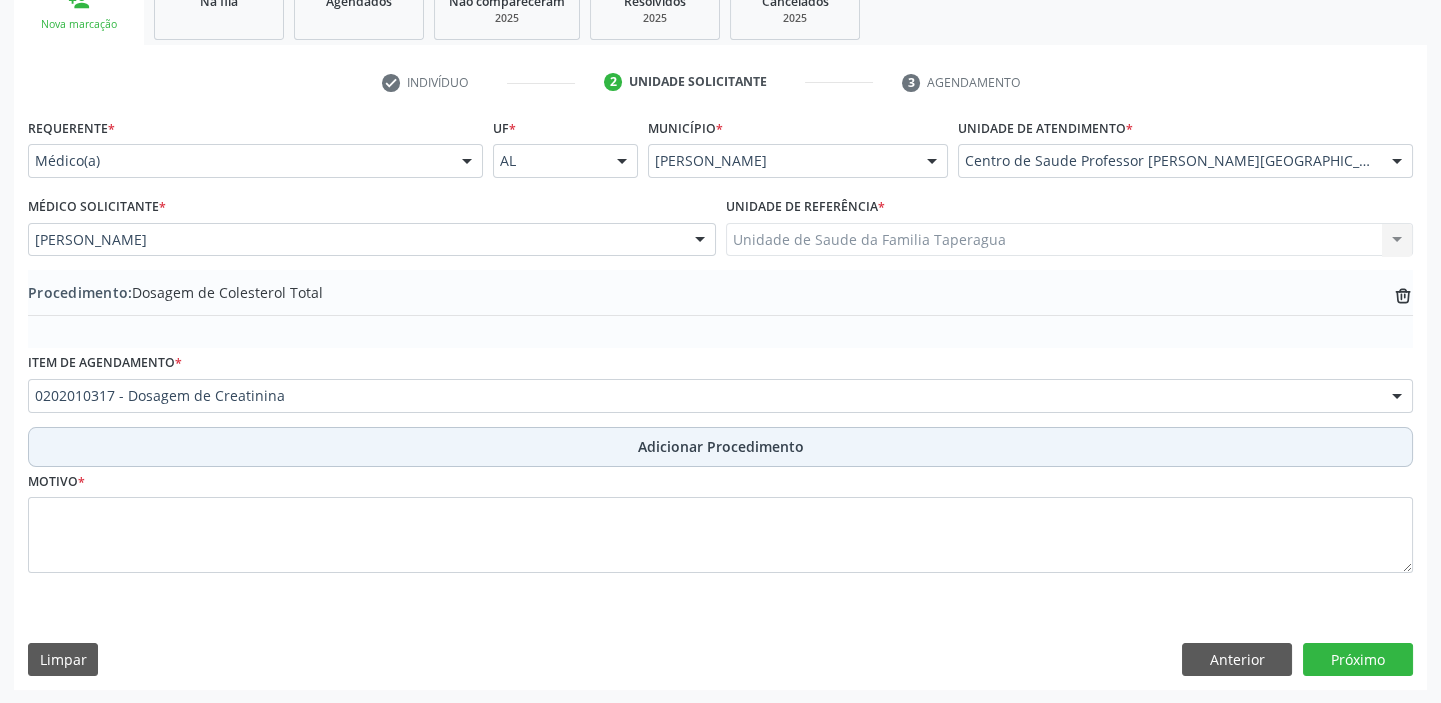 click on "Adicionar Procedimento" at bounding box center [720, 447] 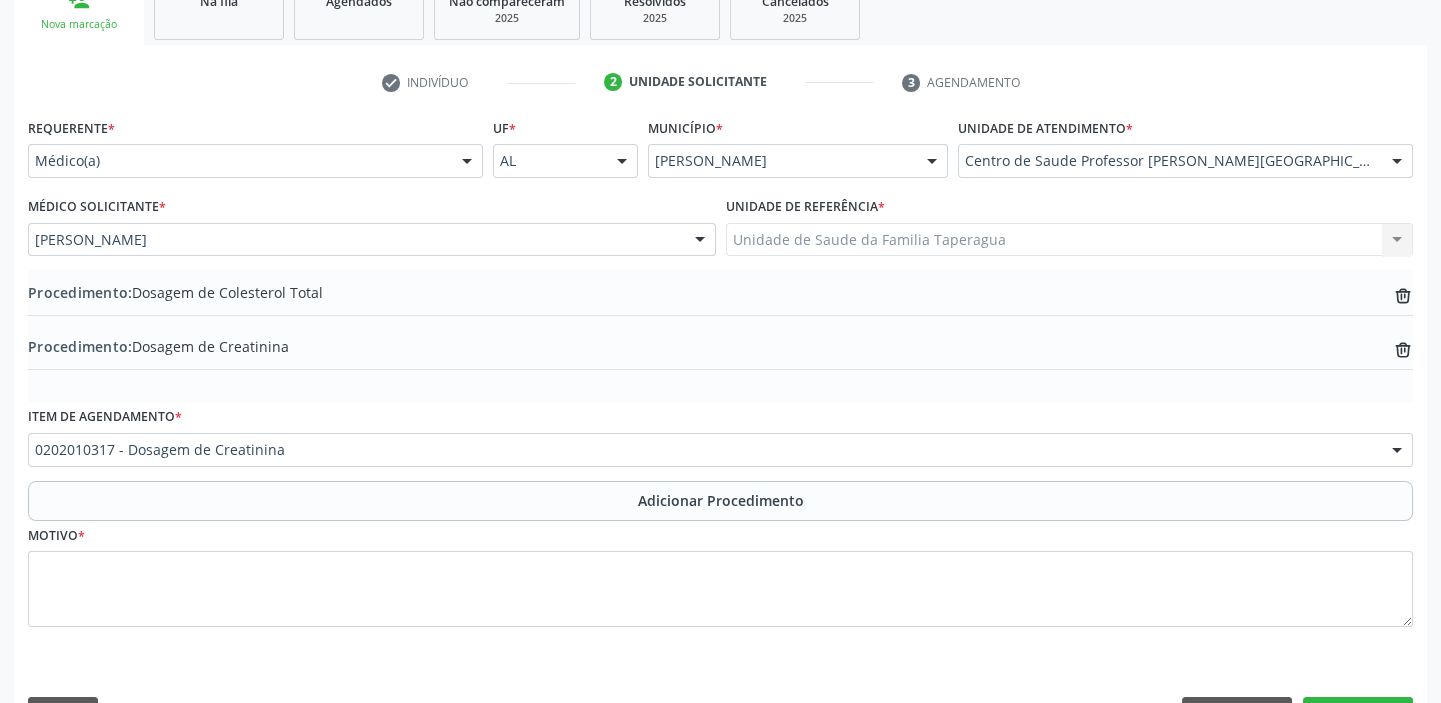 type 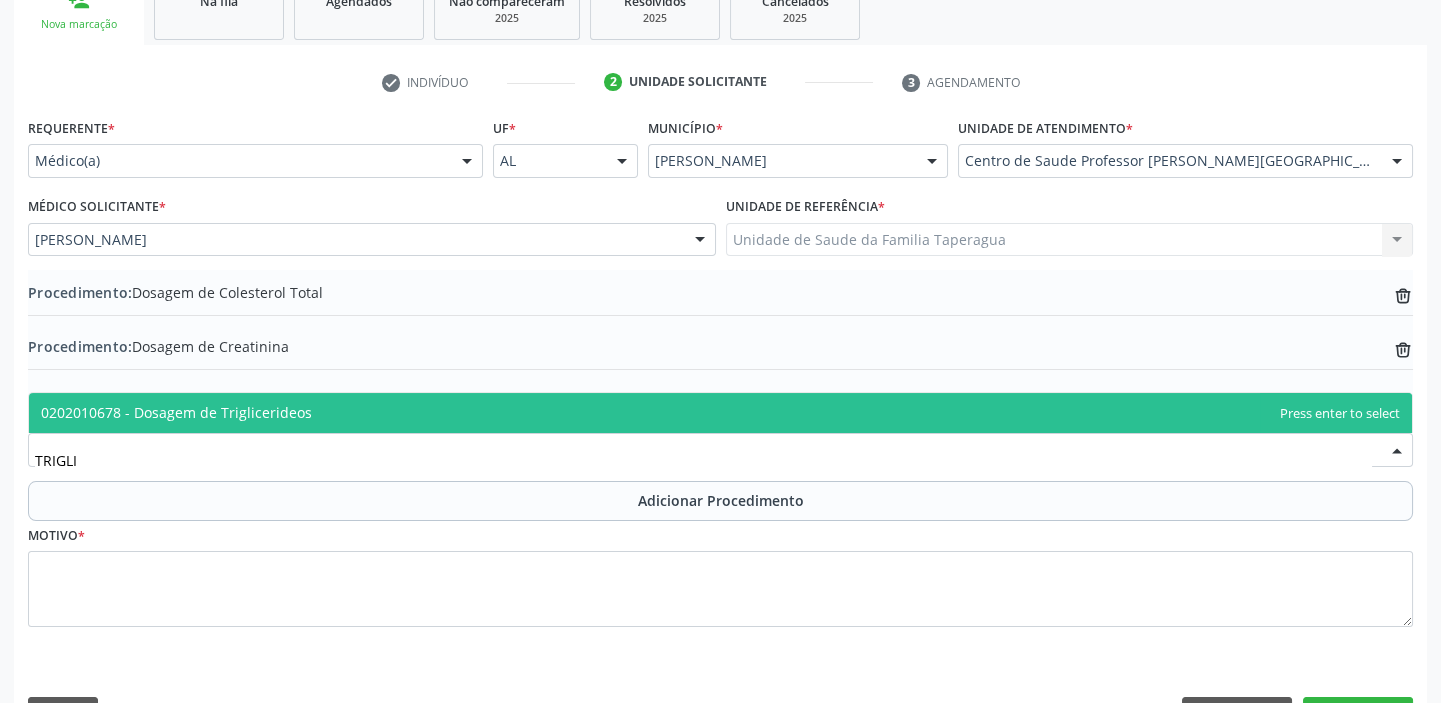 click on "0202010678 - Dosagem de Triglicerideos" at bounding box center [720, 413] 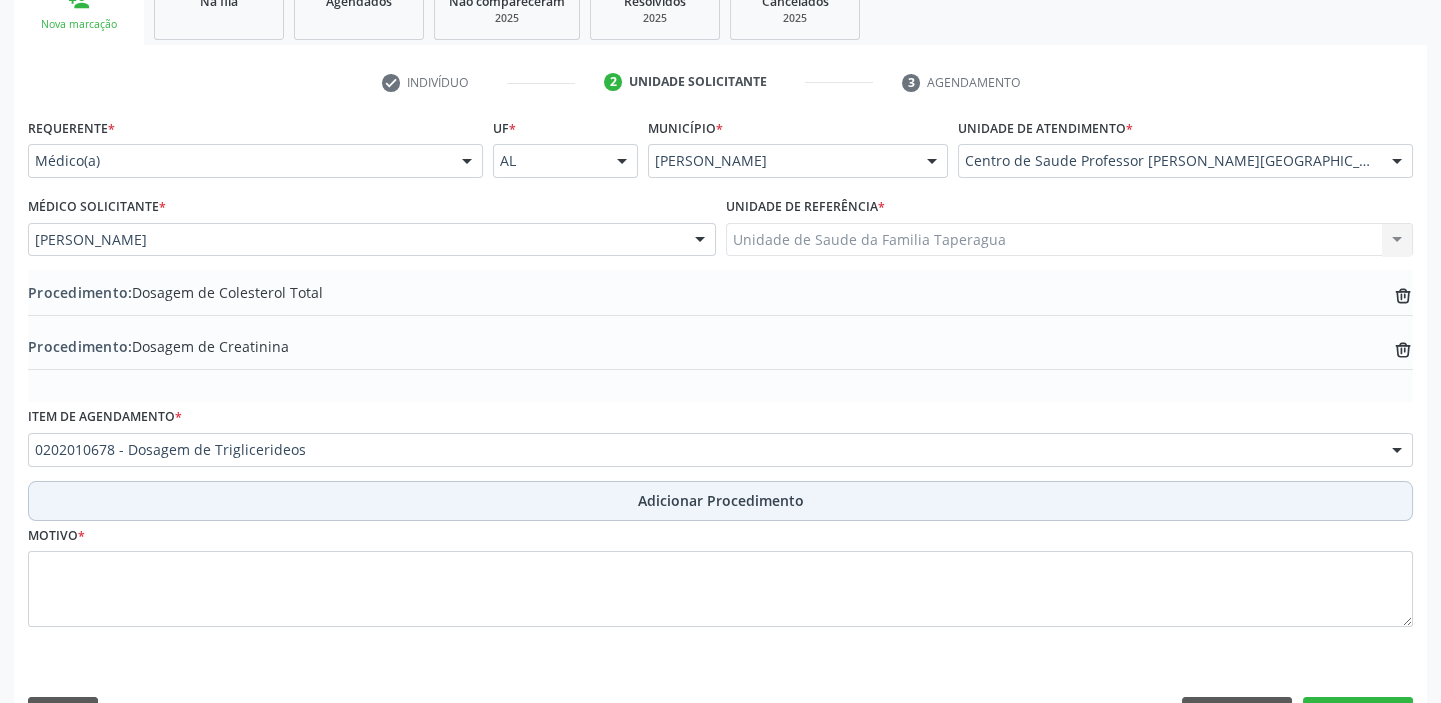 click on "Adicionar Procedimento" at bounding box center (720, 501) 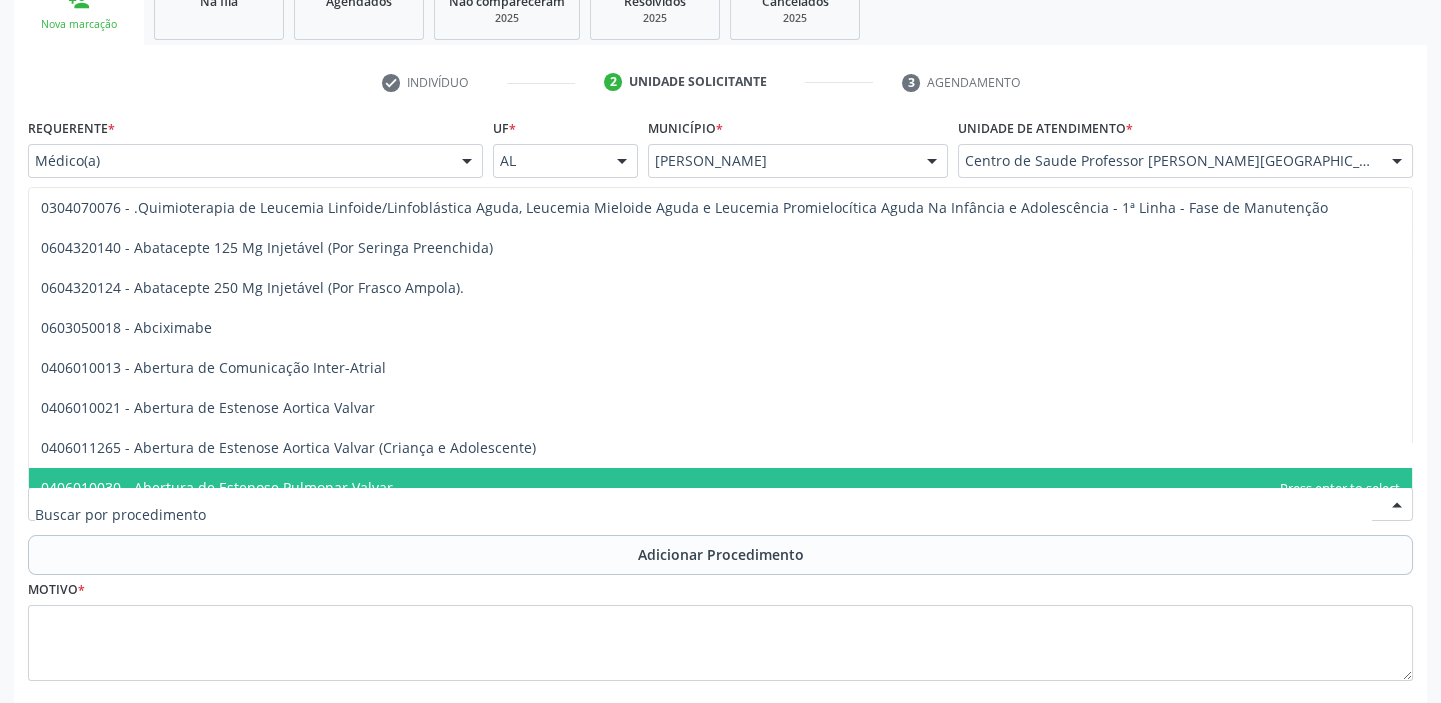 click at bounding box center (720, 504) 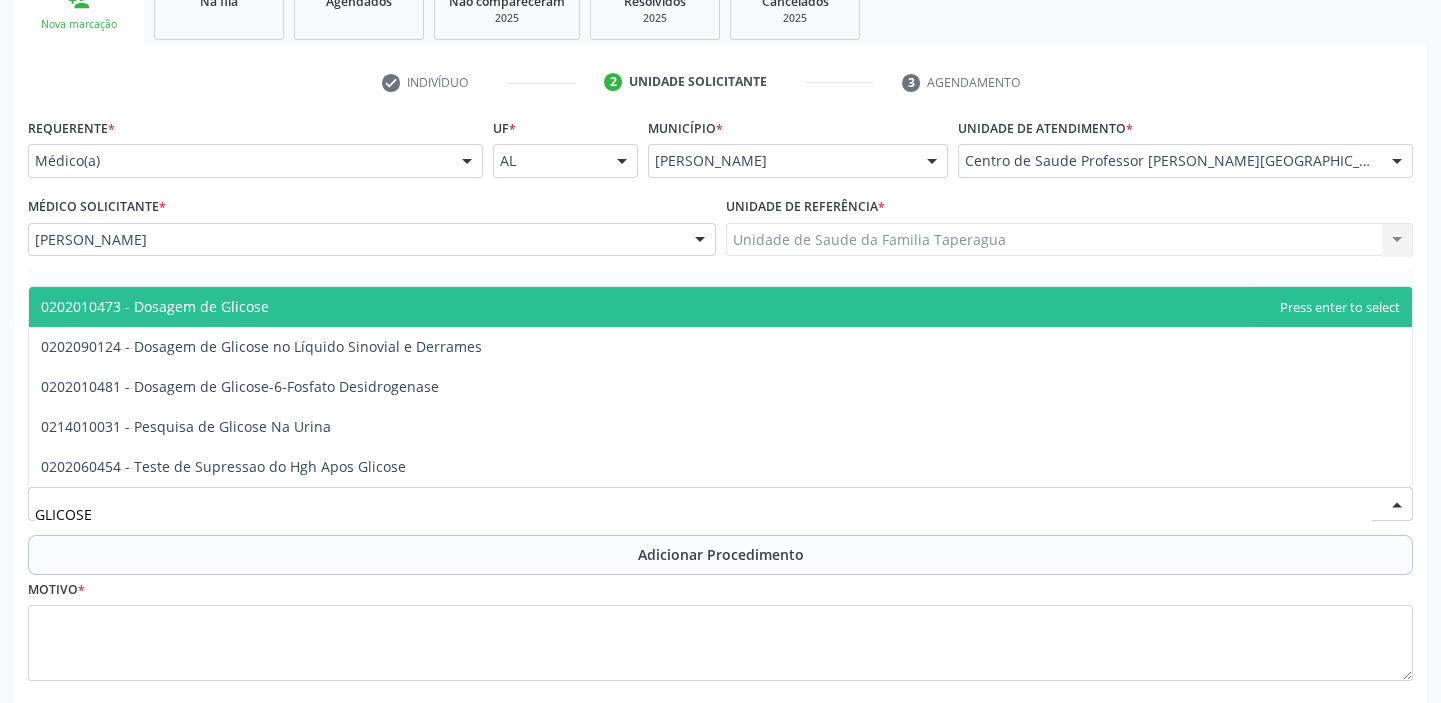 click on "0202010473 - Dosagem de Glicose" at bounding box center (720, 307) 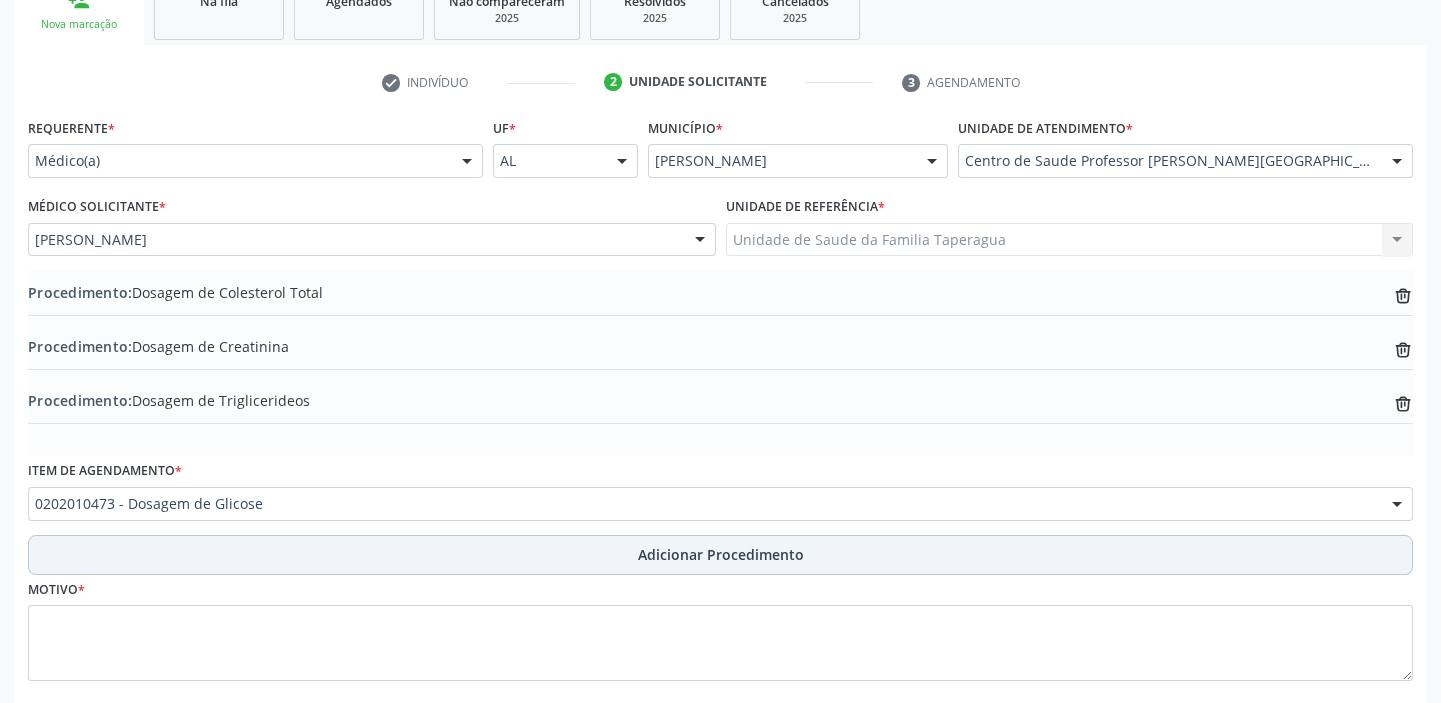 click on "Adicionar Procedimento" at bounding box center (720, 555) 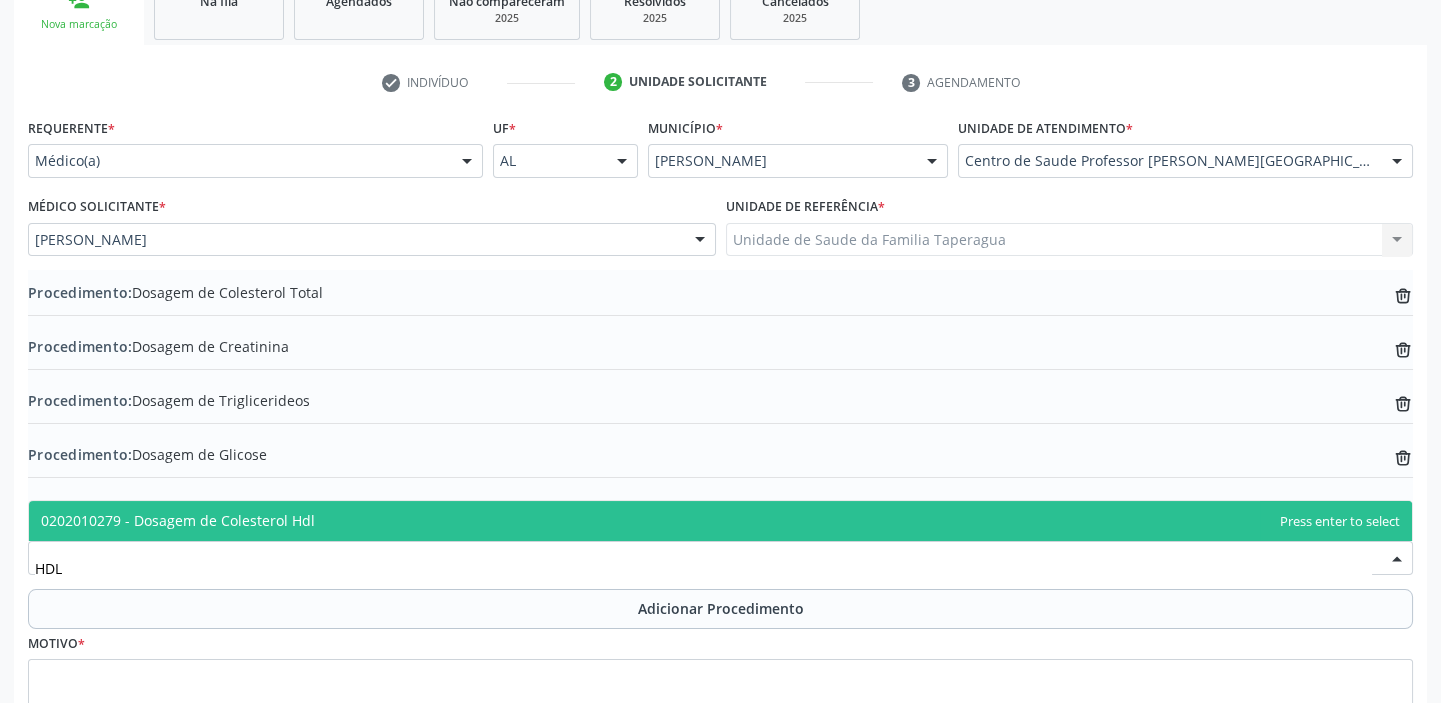 click on "0202010279 - Dosagem de Colesterol Hdl" at bounding box center [720, 521] 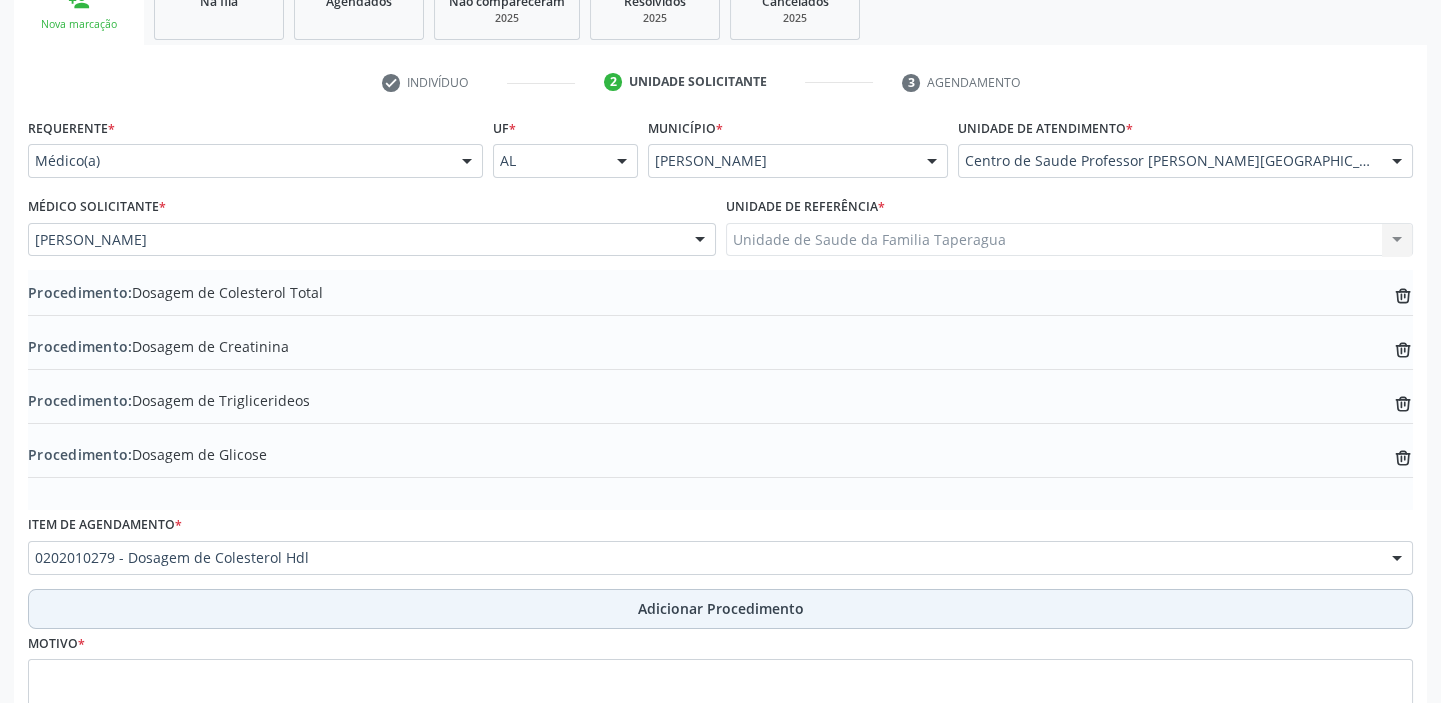 click on "Adicionar Procedimento" at bounding box center [720, 609] 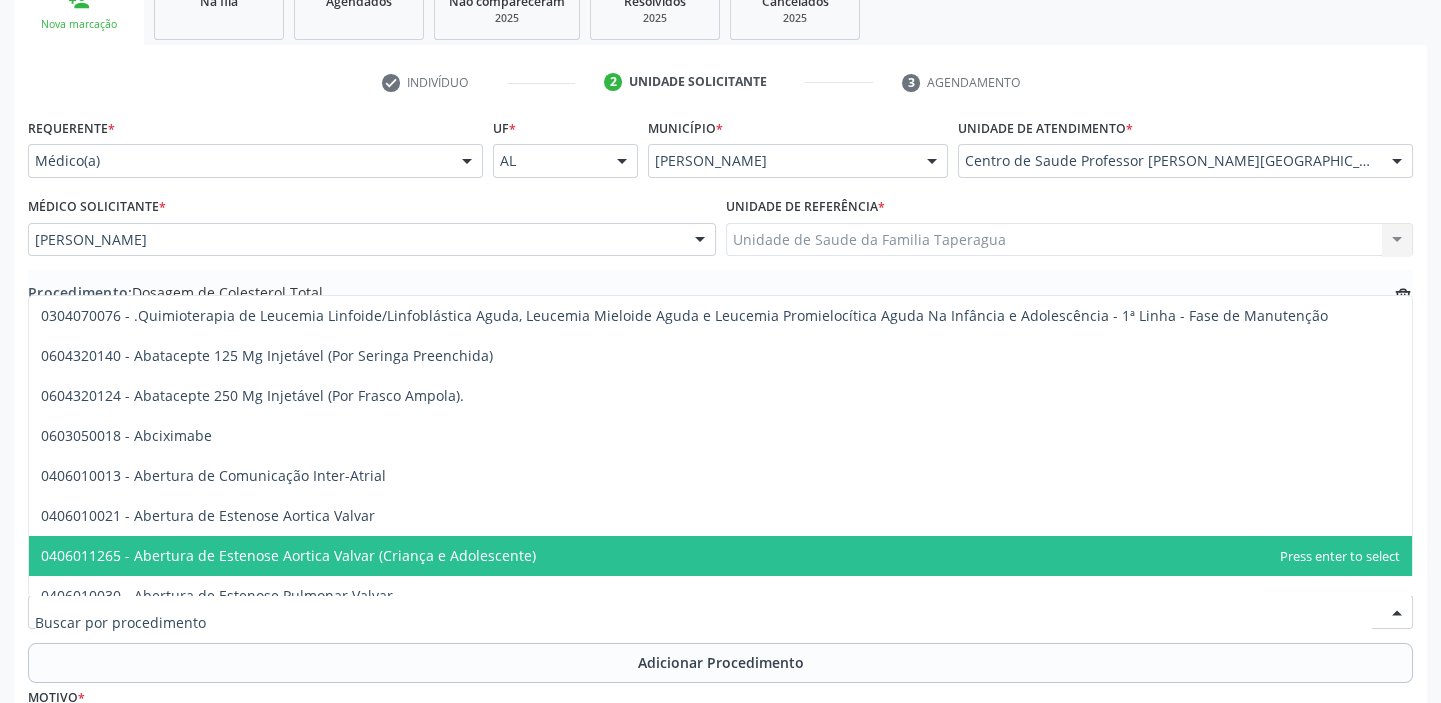 click at bounding box center (720, 612) 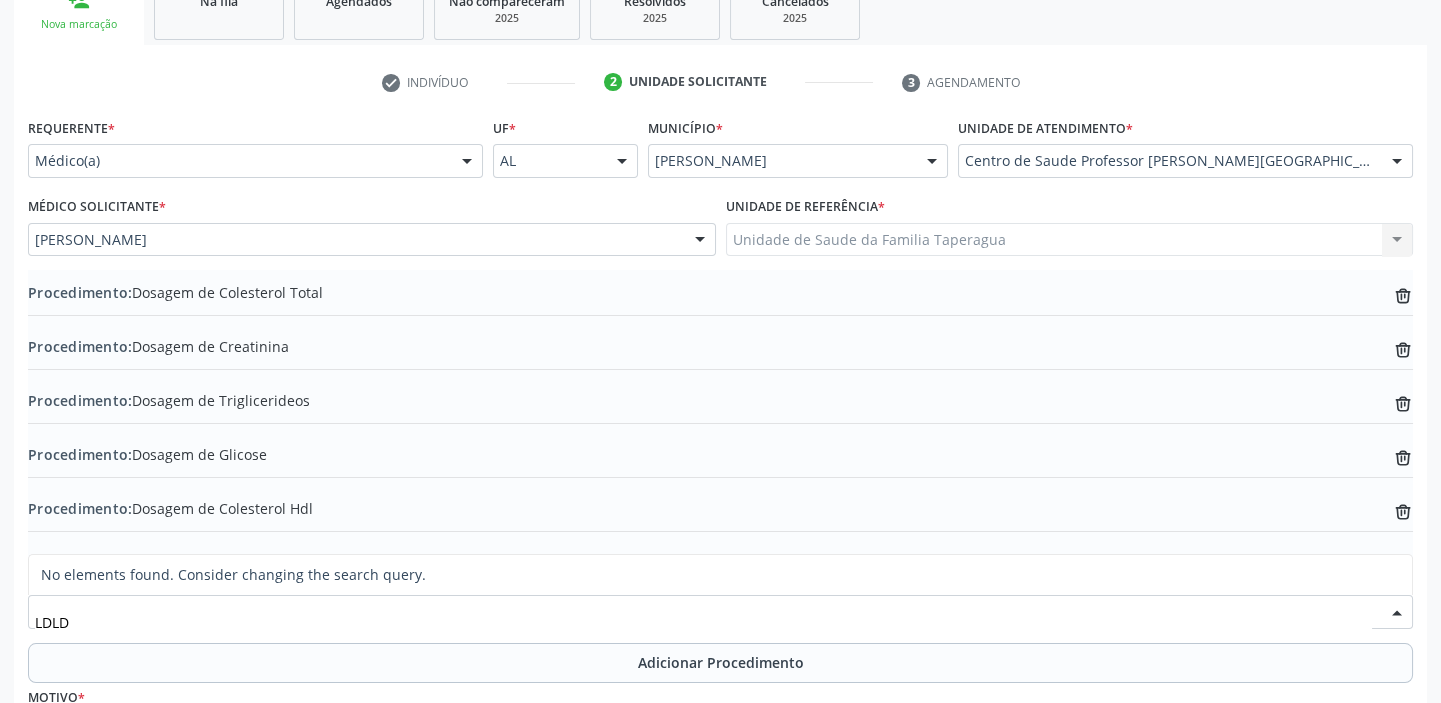 type on "LDL" 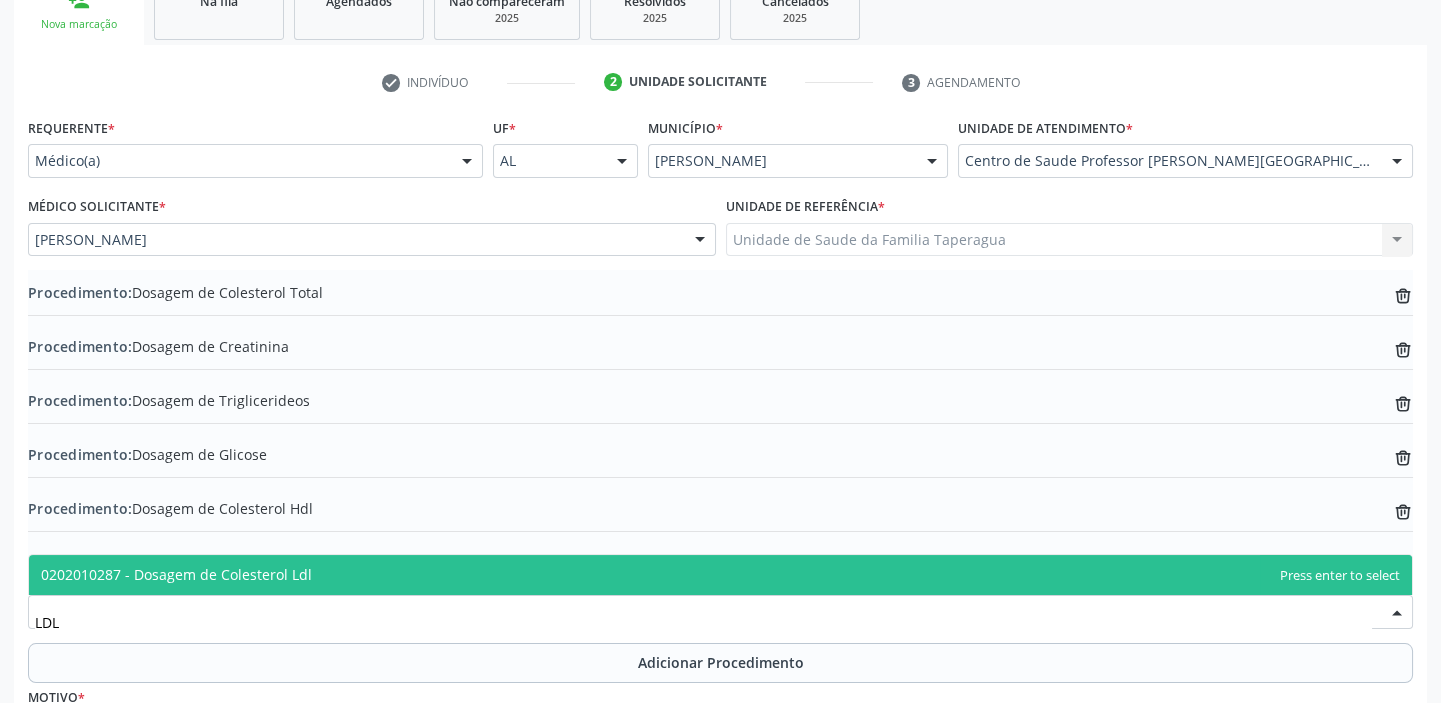 click on "0202010287 - Dosagem de Colesterol Ldl" at bounding box center [720, 575] 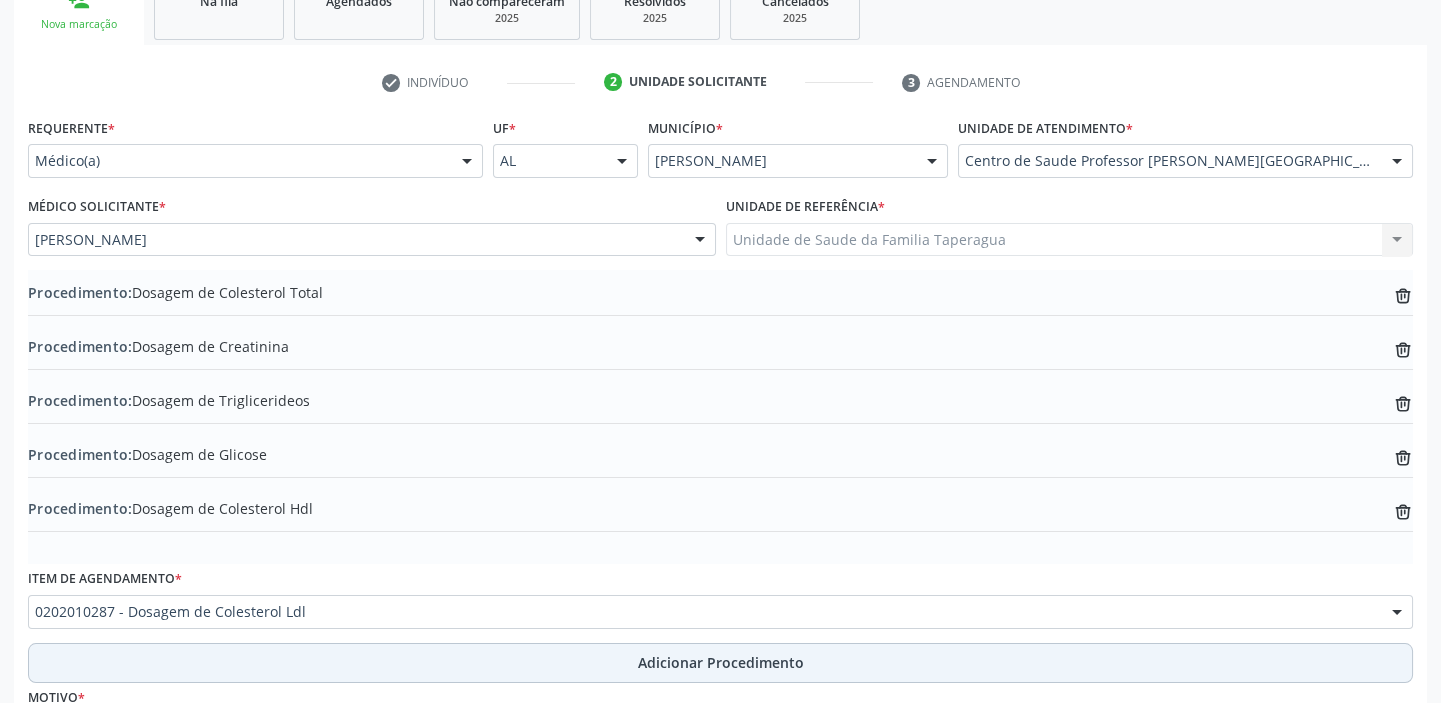 click on "Adicionar Procedimento" at bounding box center [720, 663] 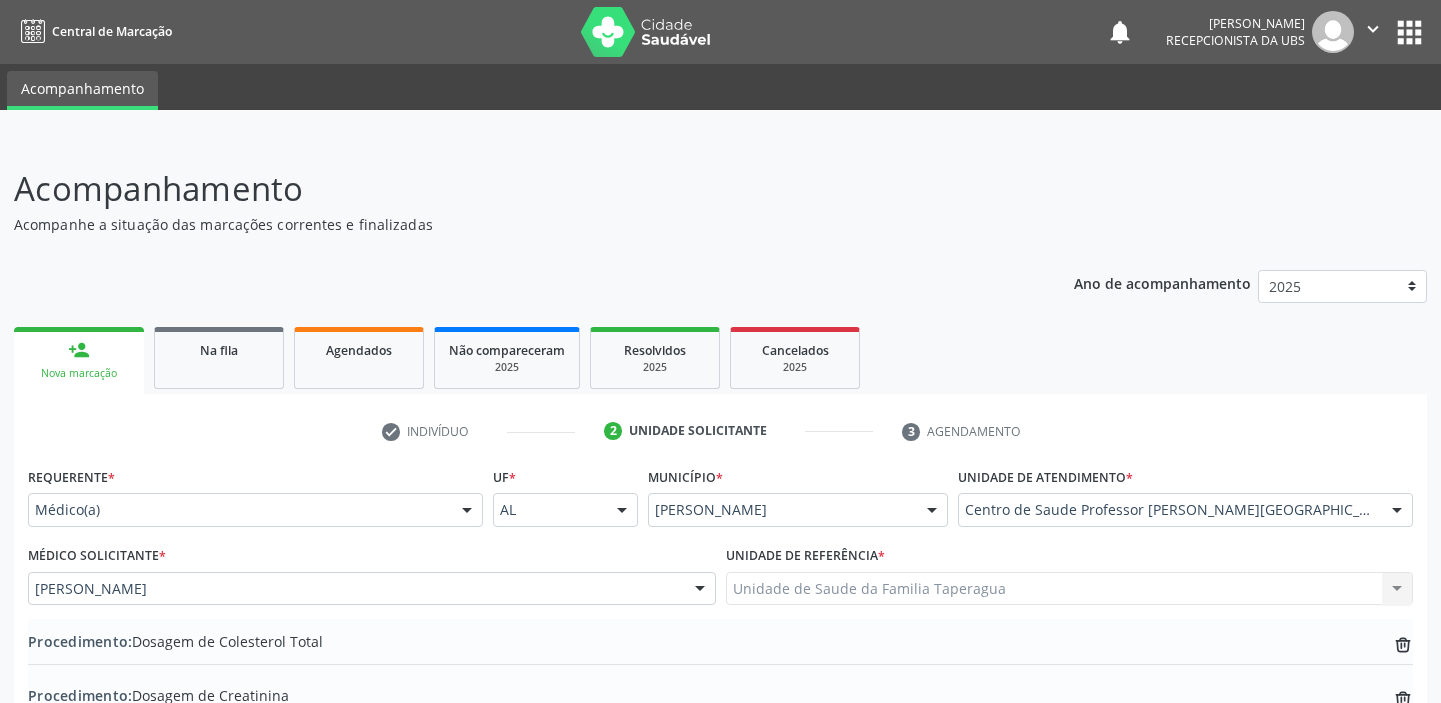 scroll, scrollTop: 619, scrollLeft: 0, axis: vertical 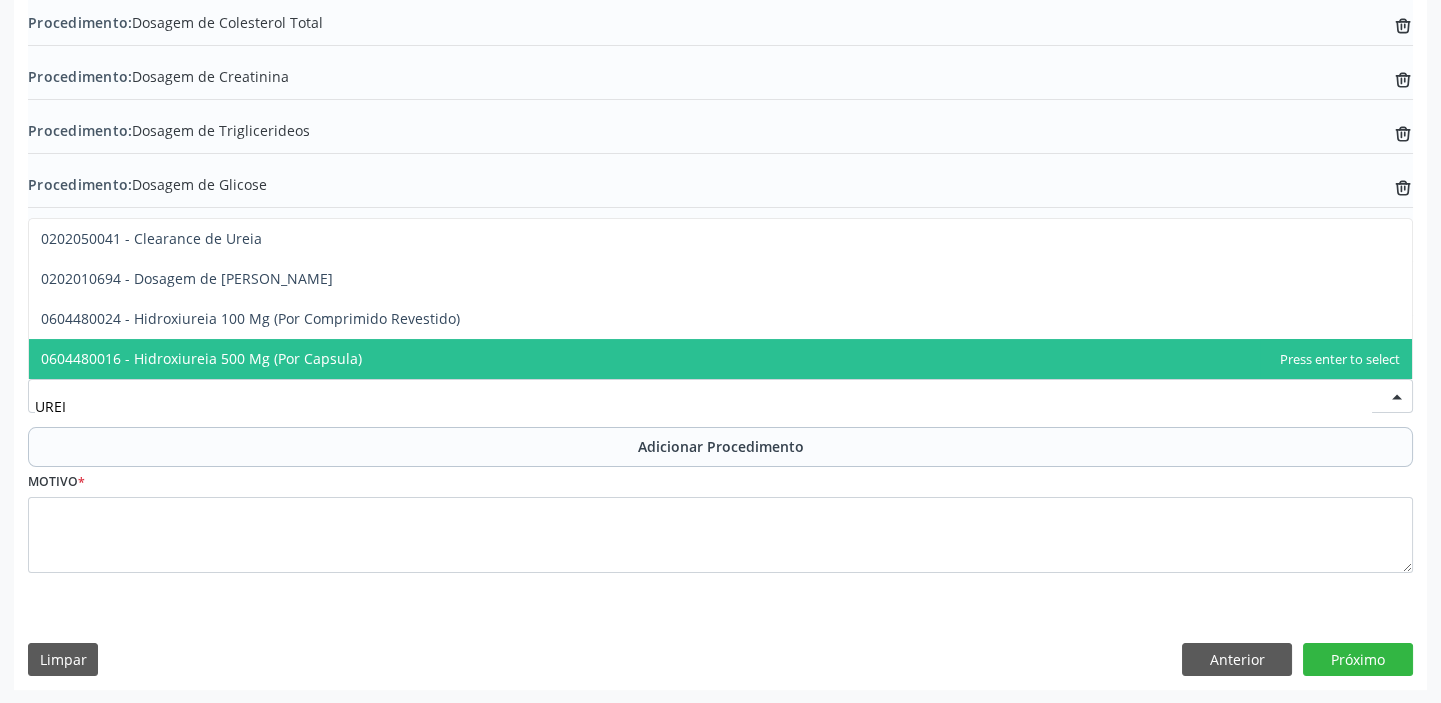 type on "UREIA" 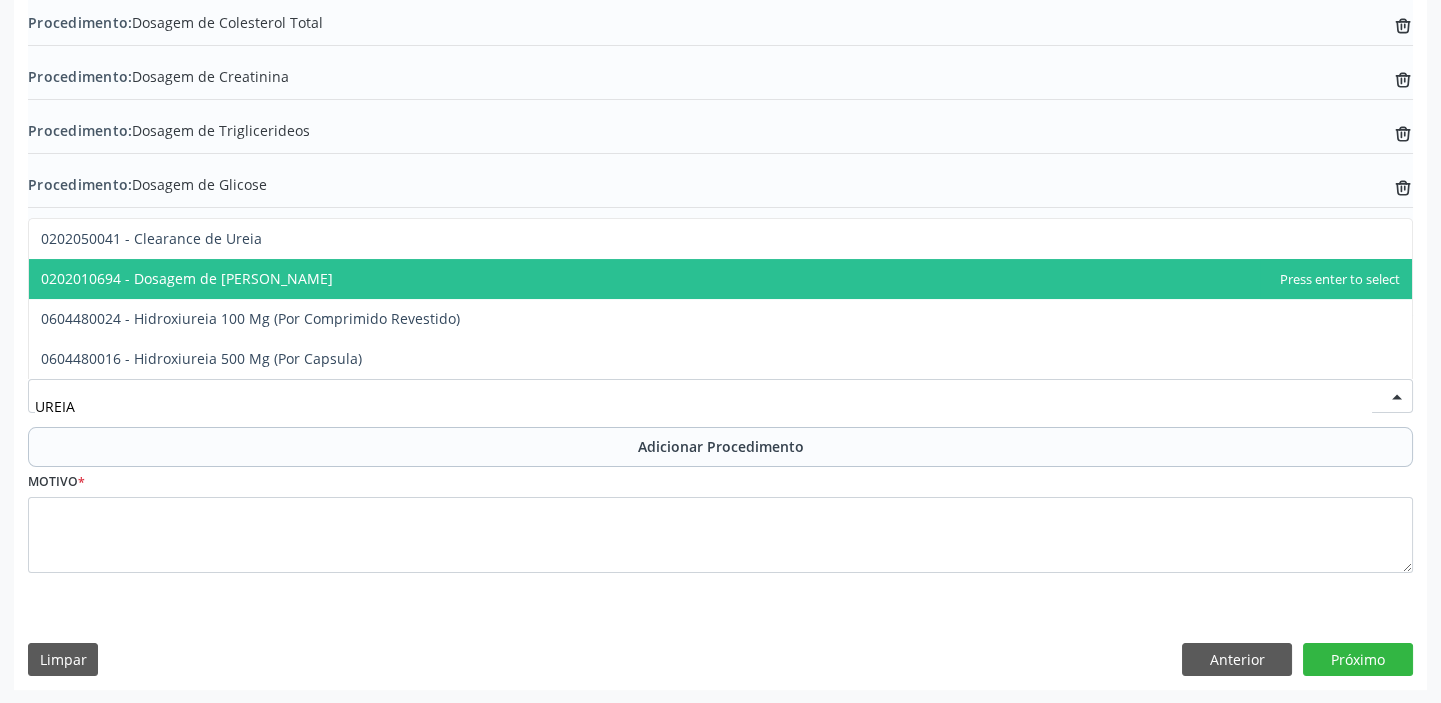 click on "0202010694 - Dosagem de [PERSON_NAME]" at bounding box center [720, 279] 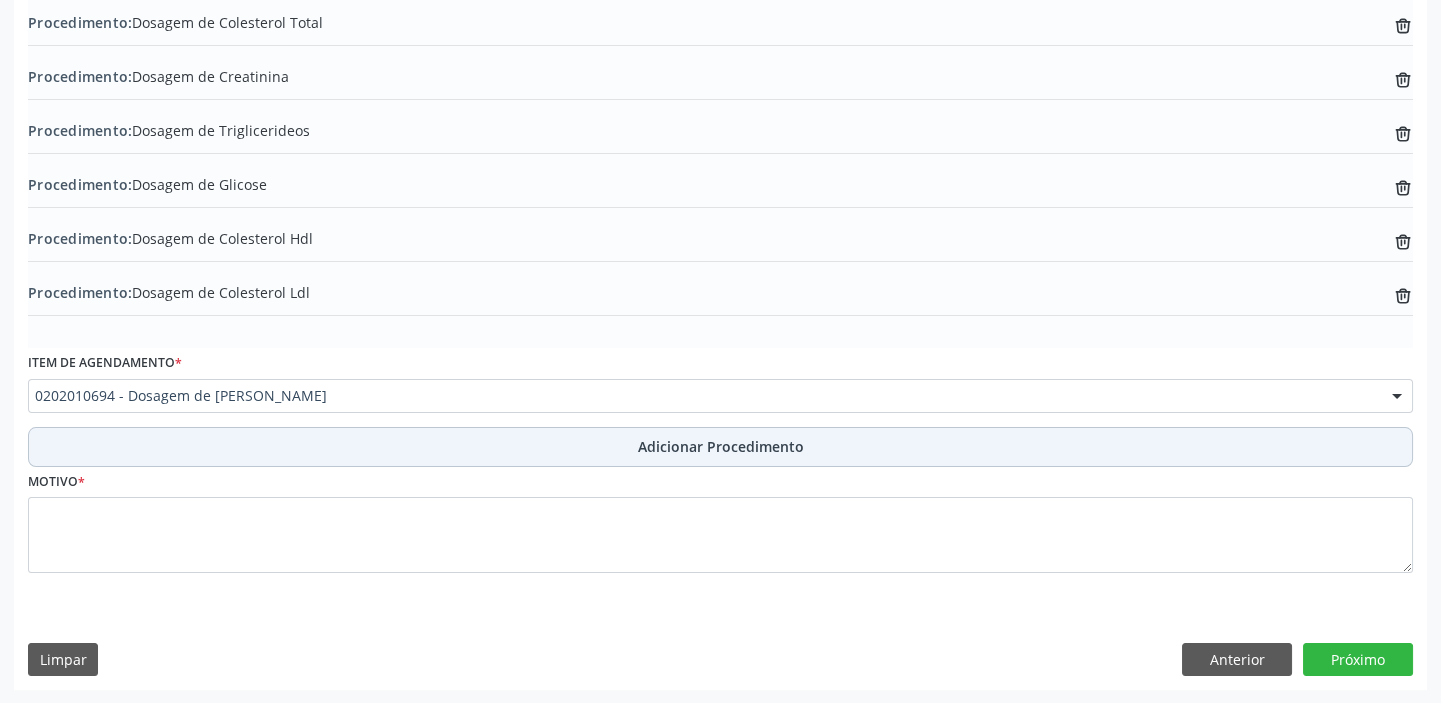 click on "Adicionar Procedimento" at bounding box center (720, 447) 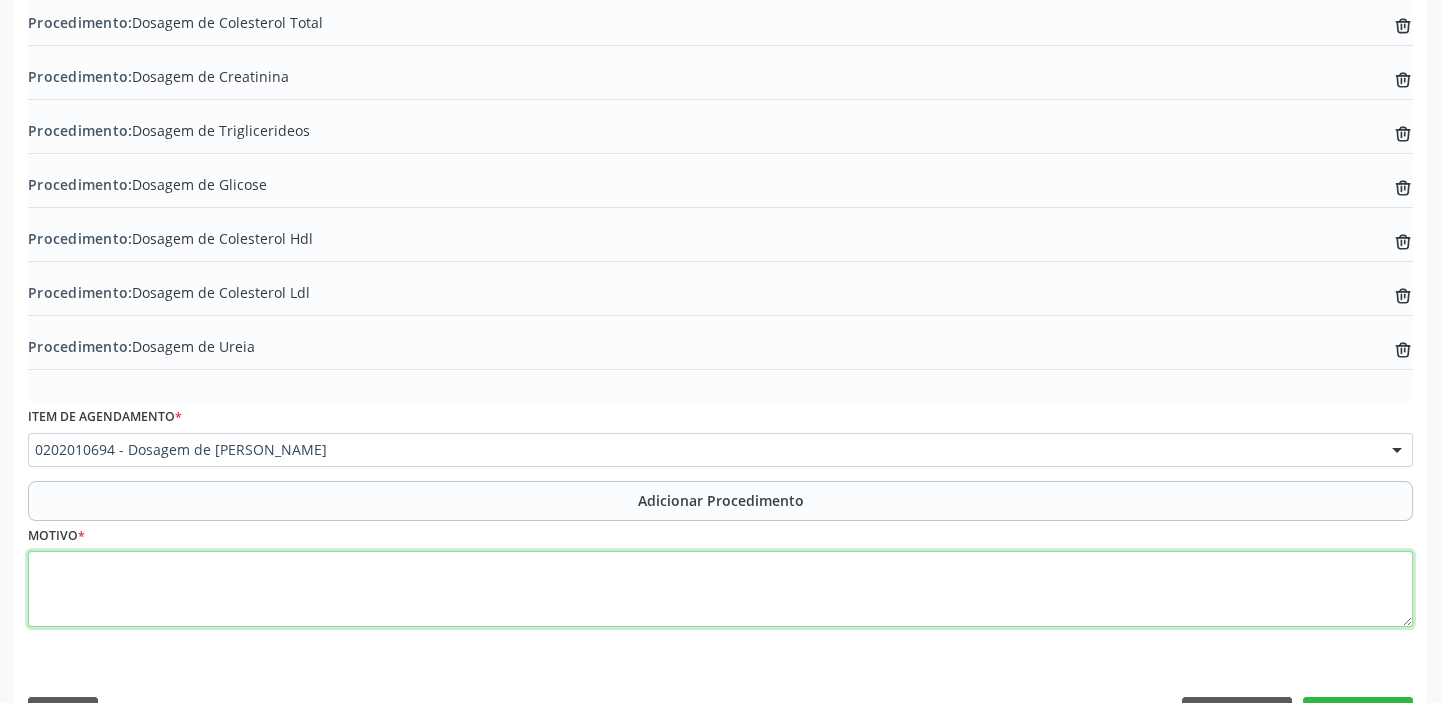 click at bounding box center [720, 589] 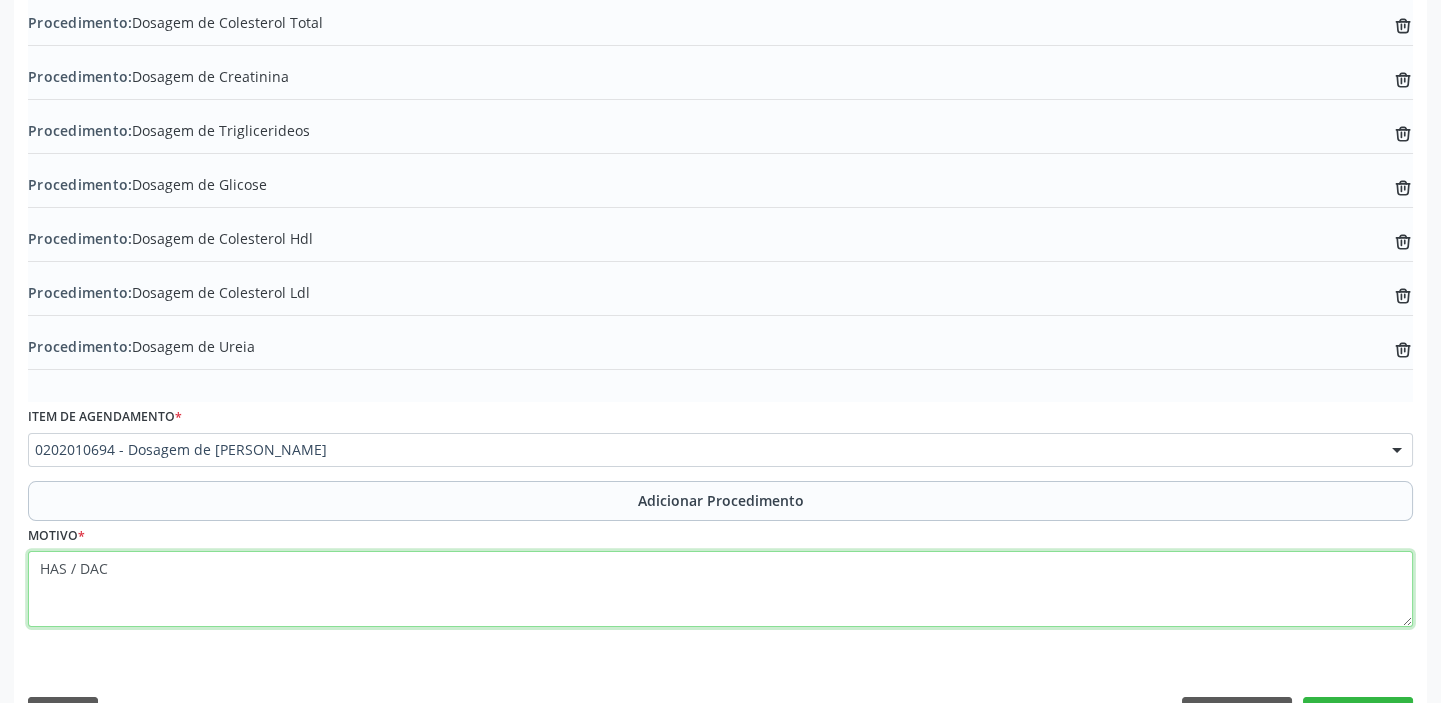 scroll, scrollTop: 672, scrollLeft: 0, axis: vertical 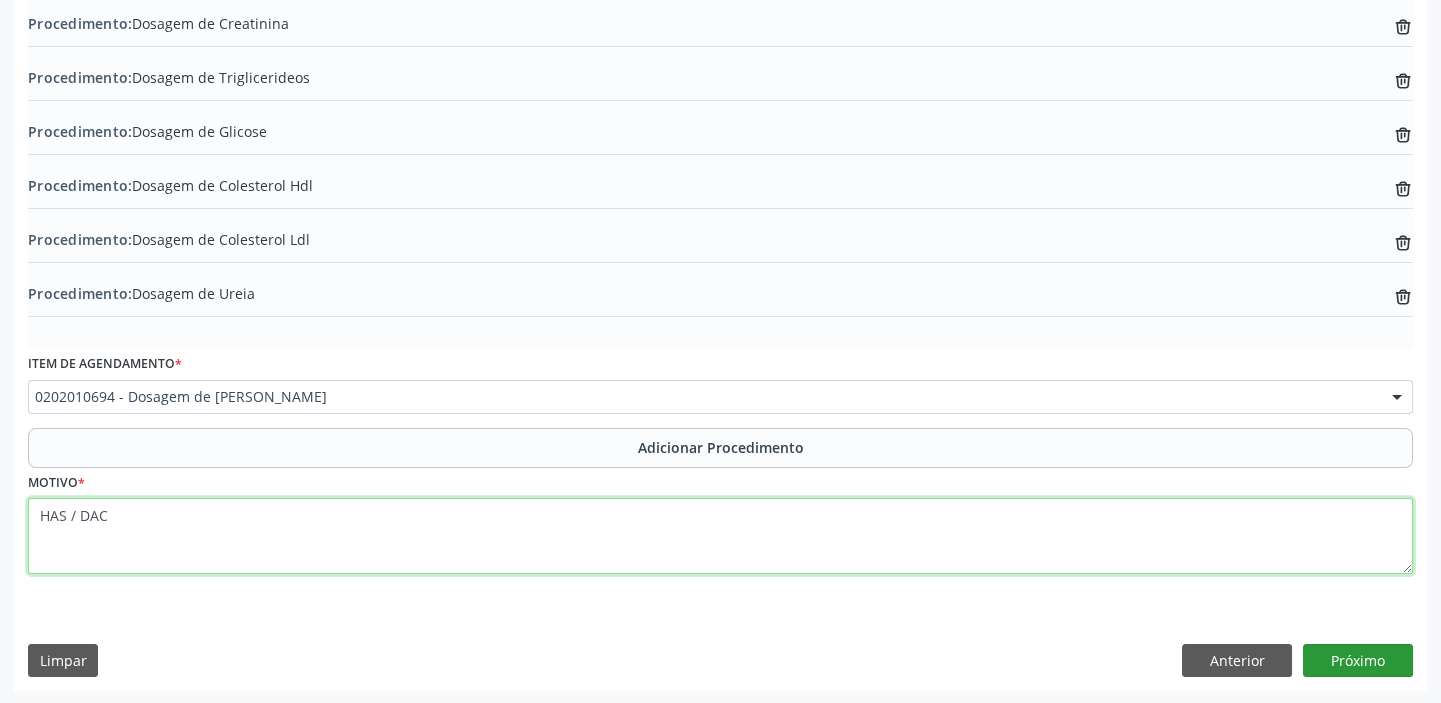 type on "HAS / DAC" 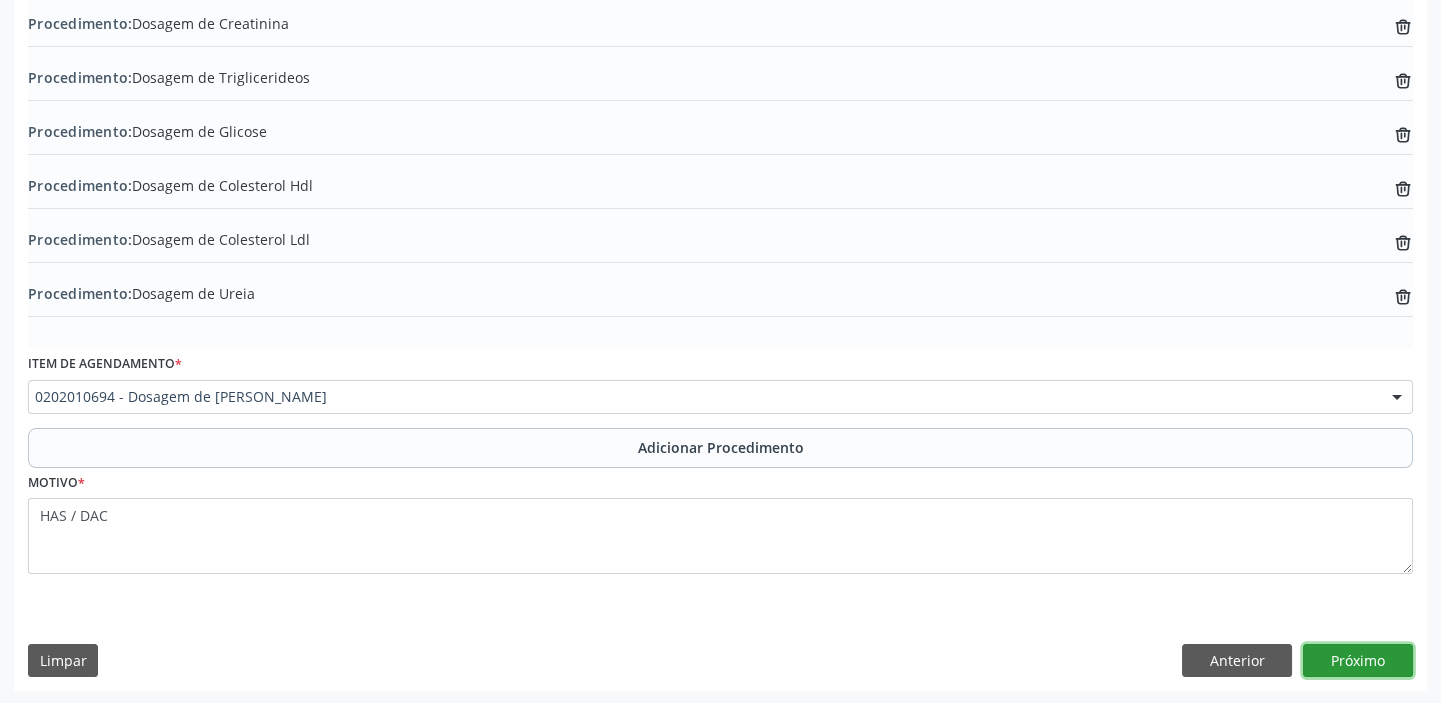 click on "Próximo" at bounding box center [1358, 661] 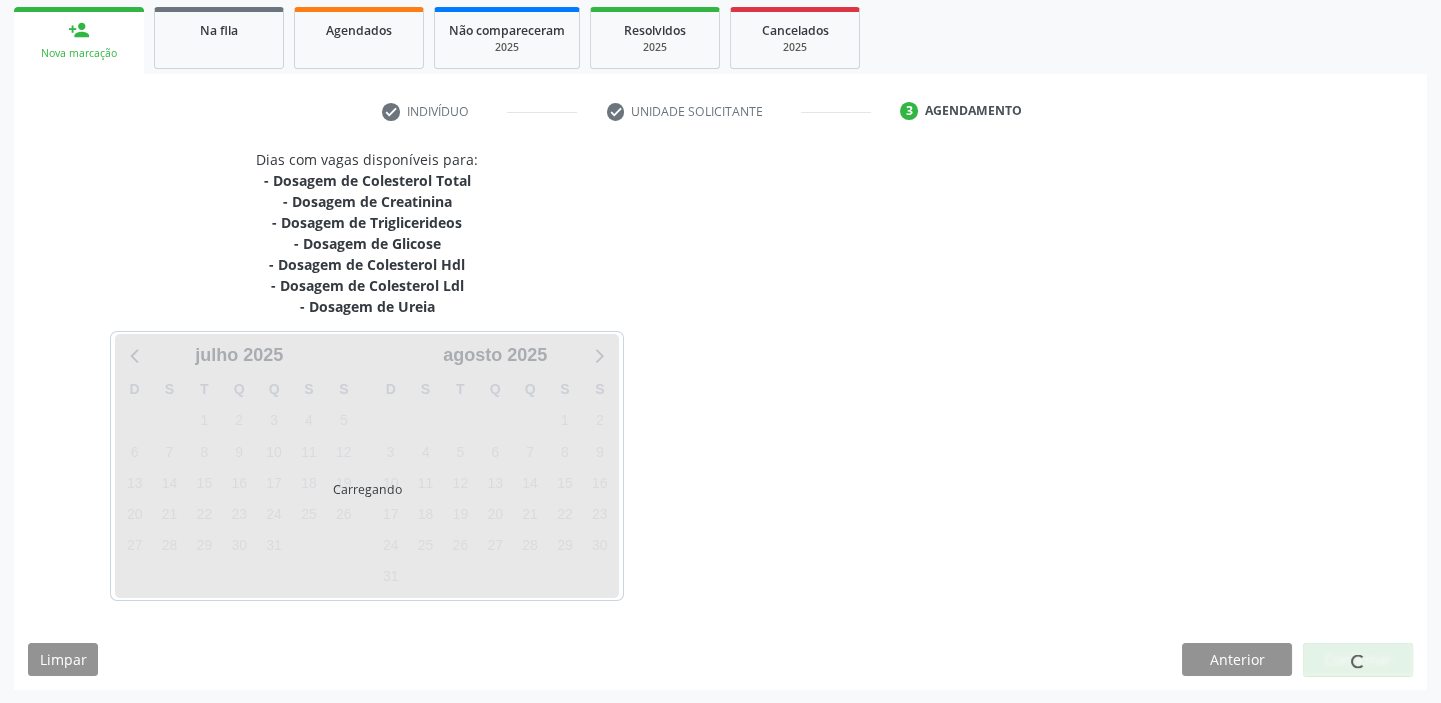 scroll, scrollTop: 379, scrollLeft: 0, axis: vertical 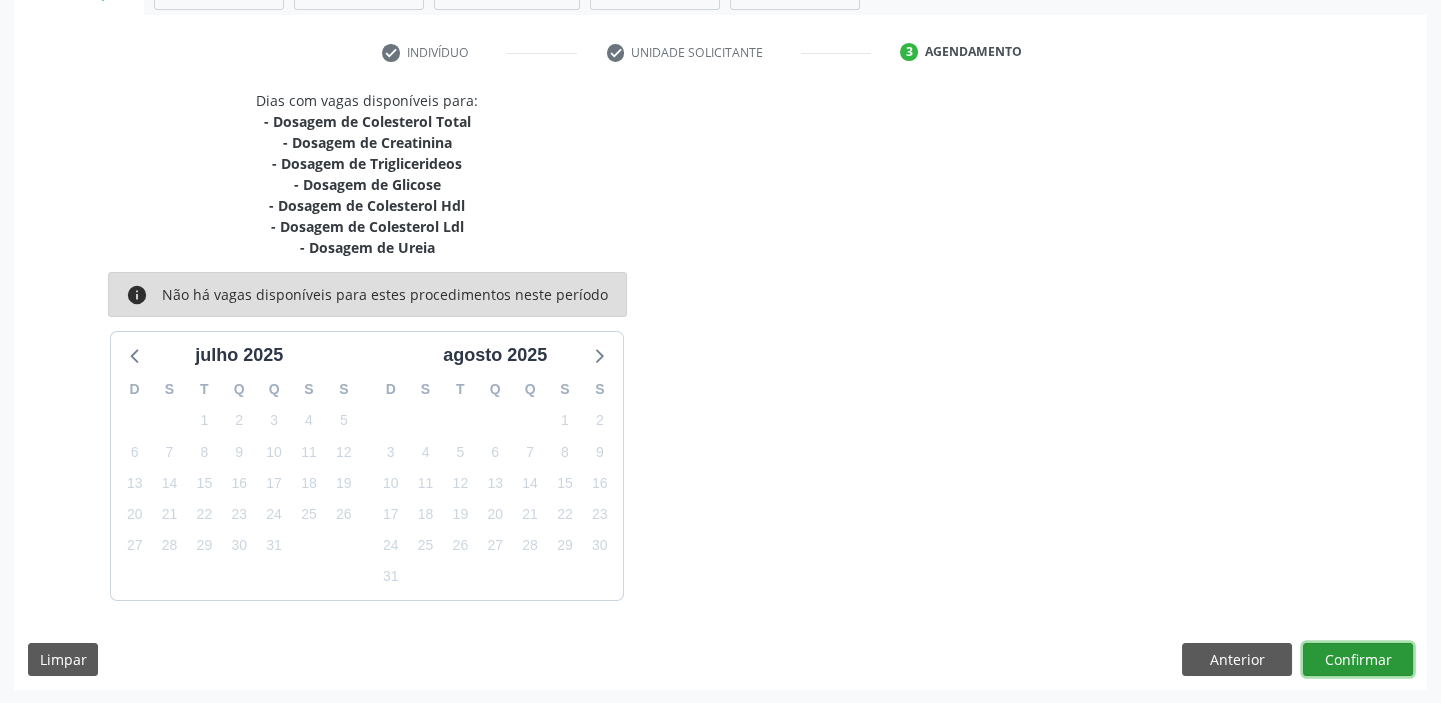 click on "Confirmar" at bounding box center [1358, 660] 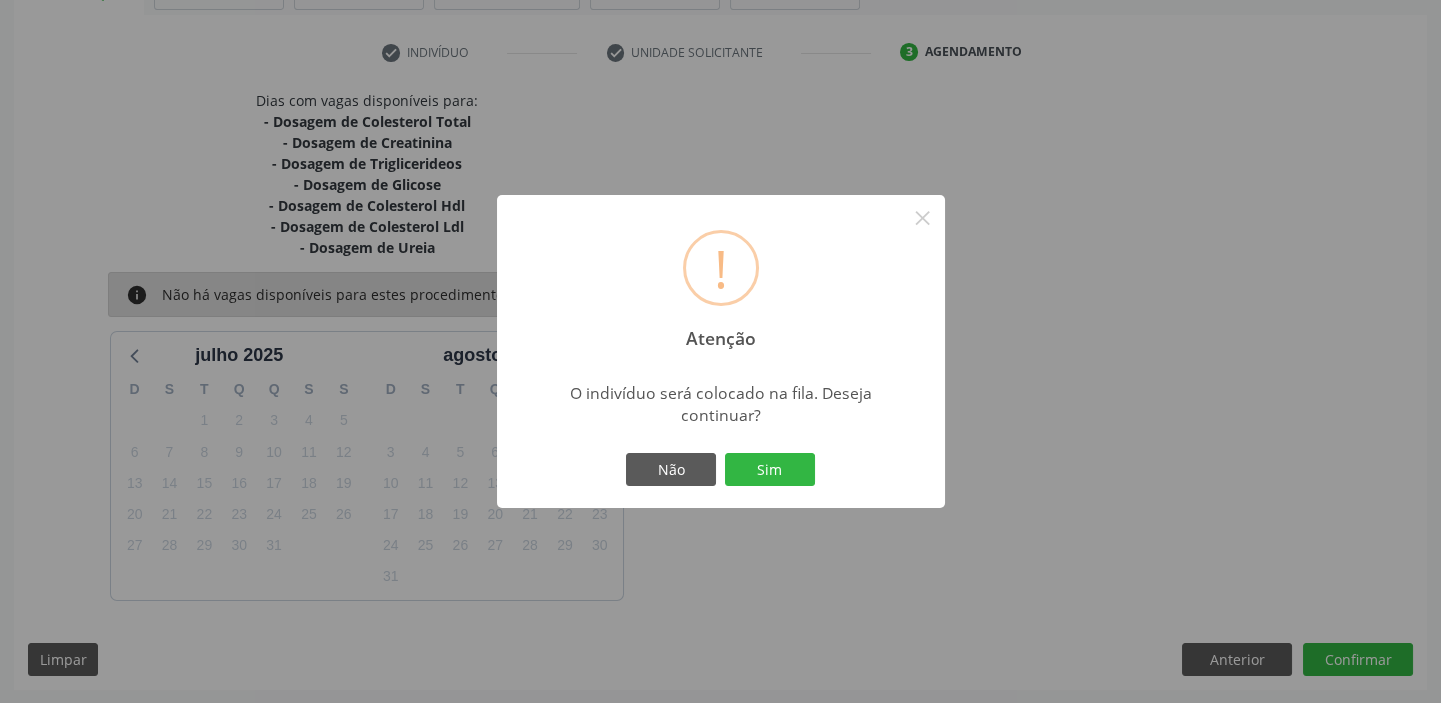 click on "Não Sim" at bounding box center [721, 470] 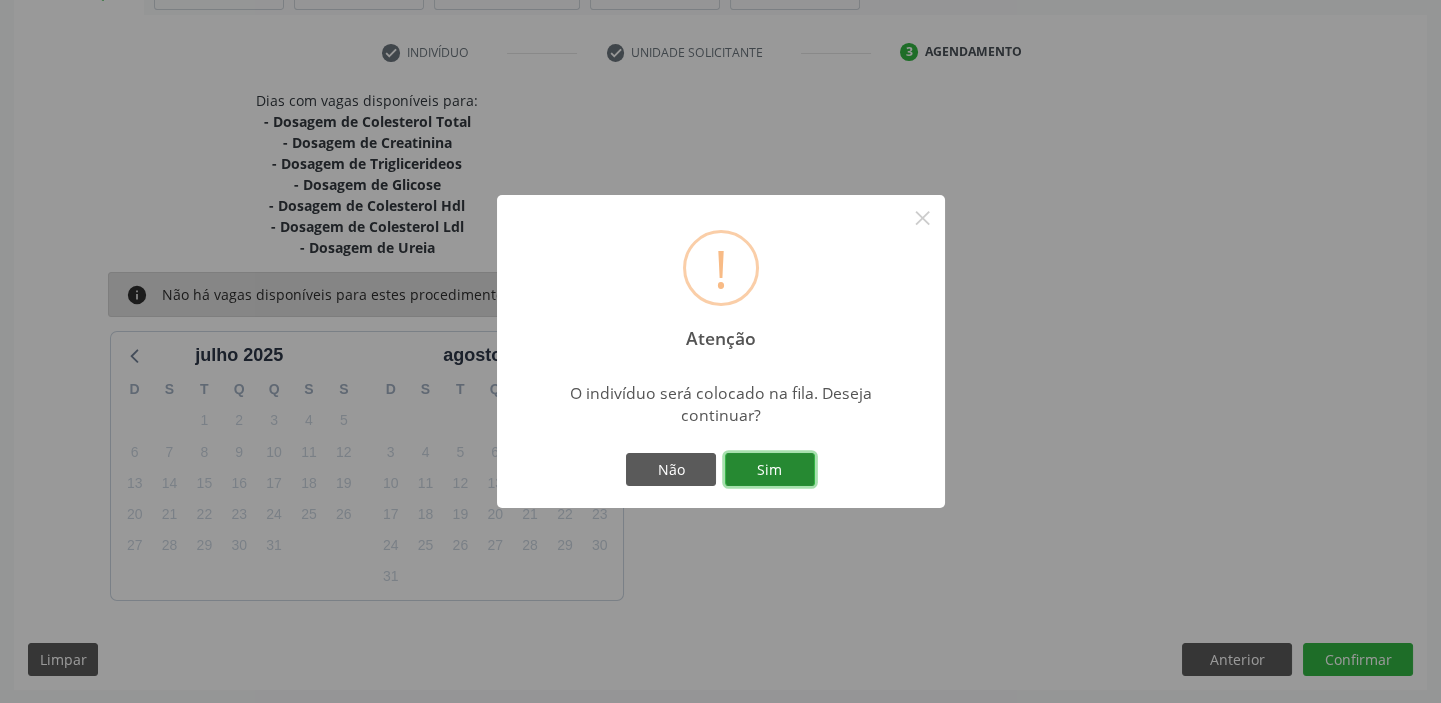 click on "Sim" at bounding box center (770, 470) 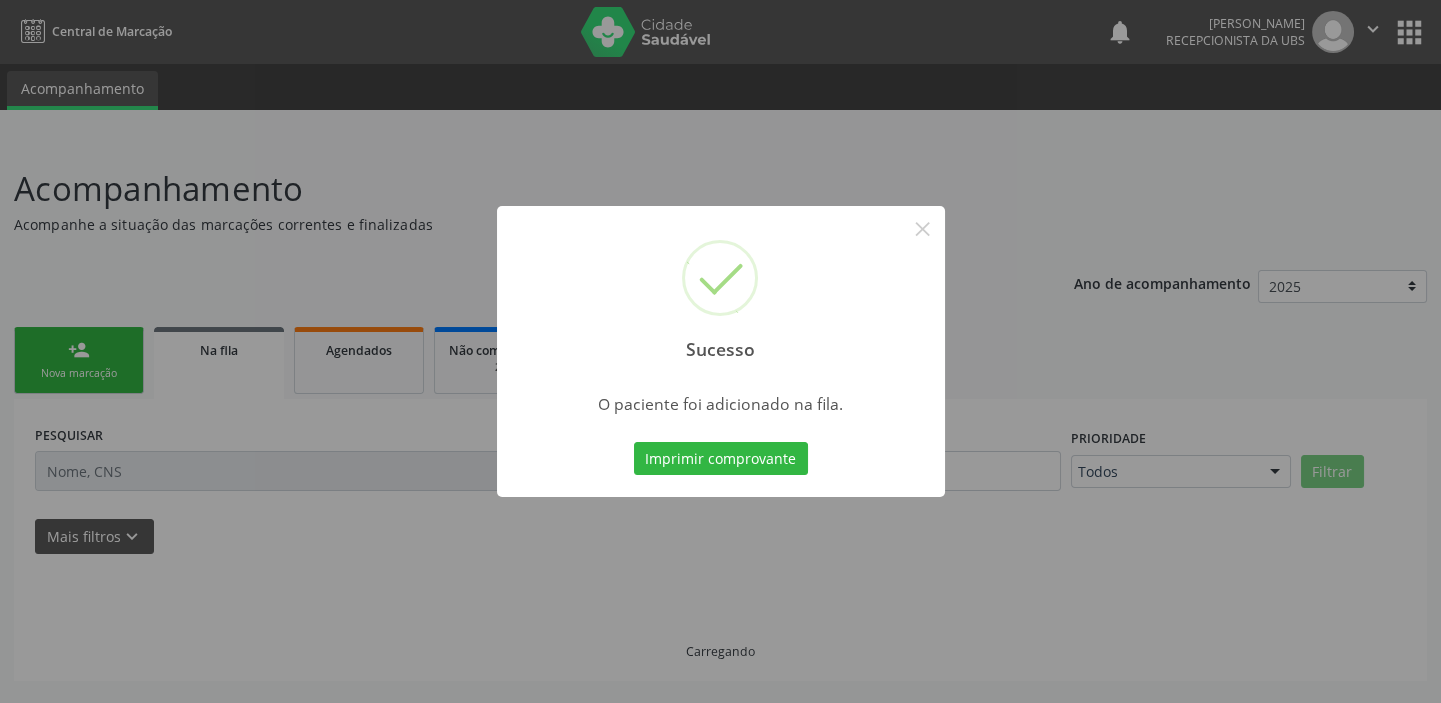 scroll, scrollTop: 0, scrollLeft: 0, axis: both 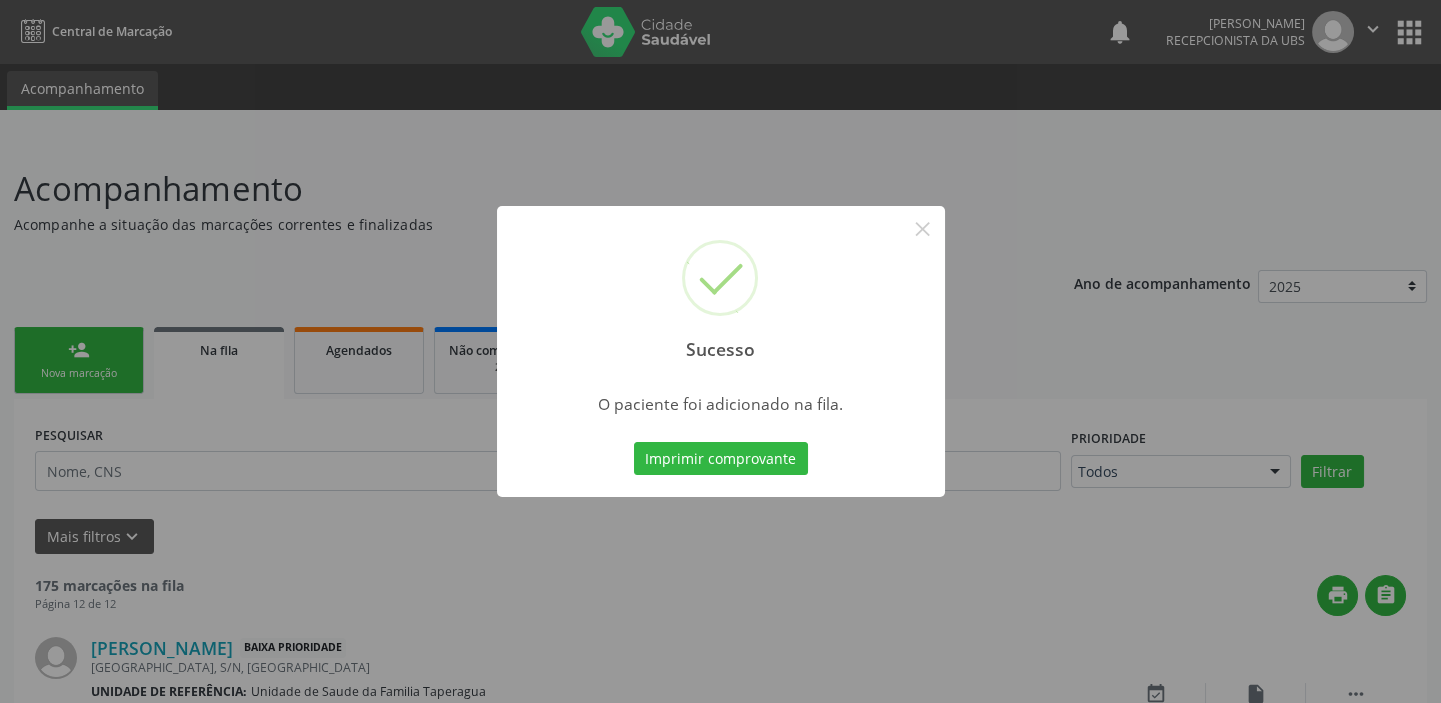 click on "Sucesso × O paciente foi adicionado na fila. Imprimir comprovante Cancel" at bounding box center (720, 351) 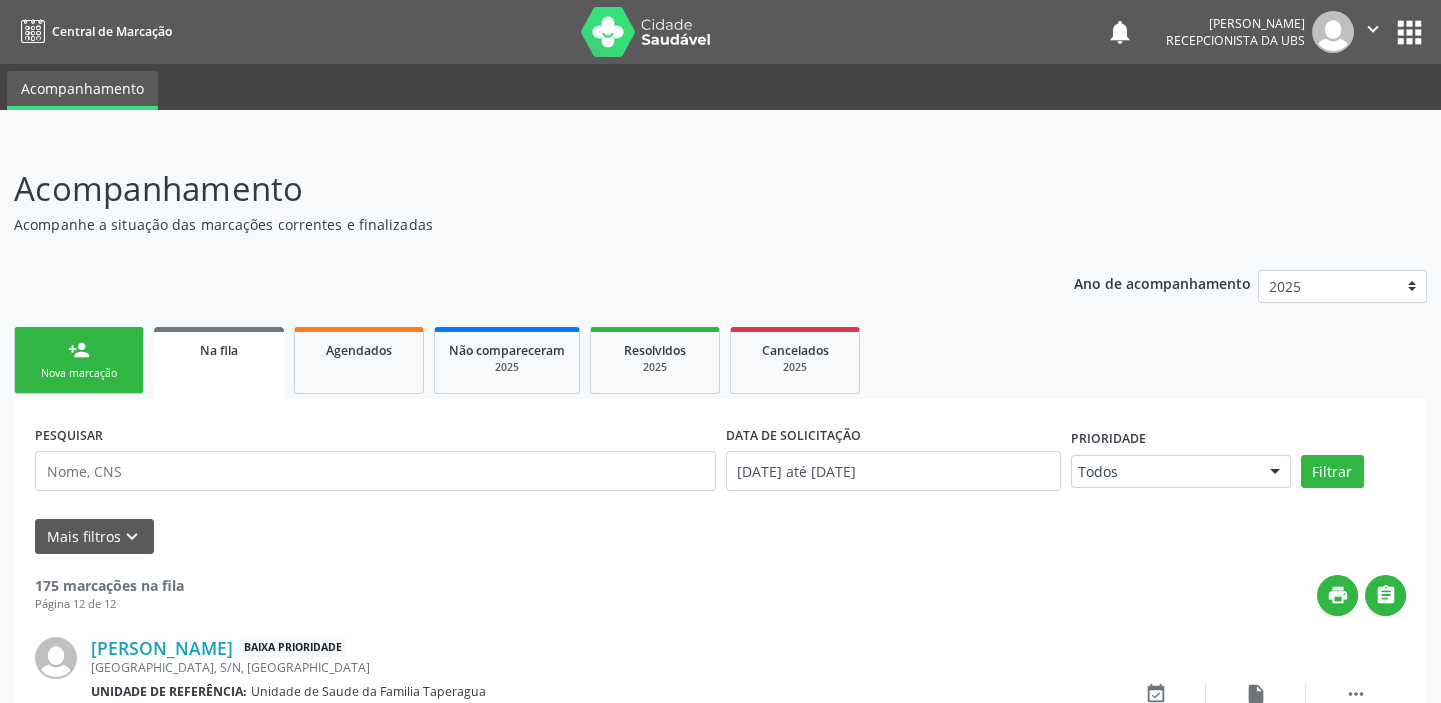 click on "Nova marcação" at bounding box center [79, 373] 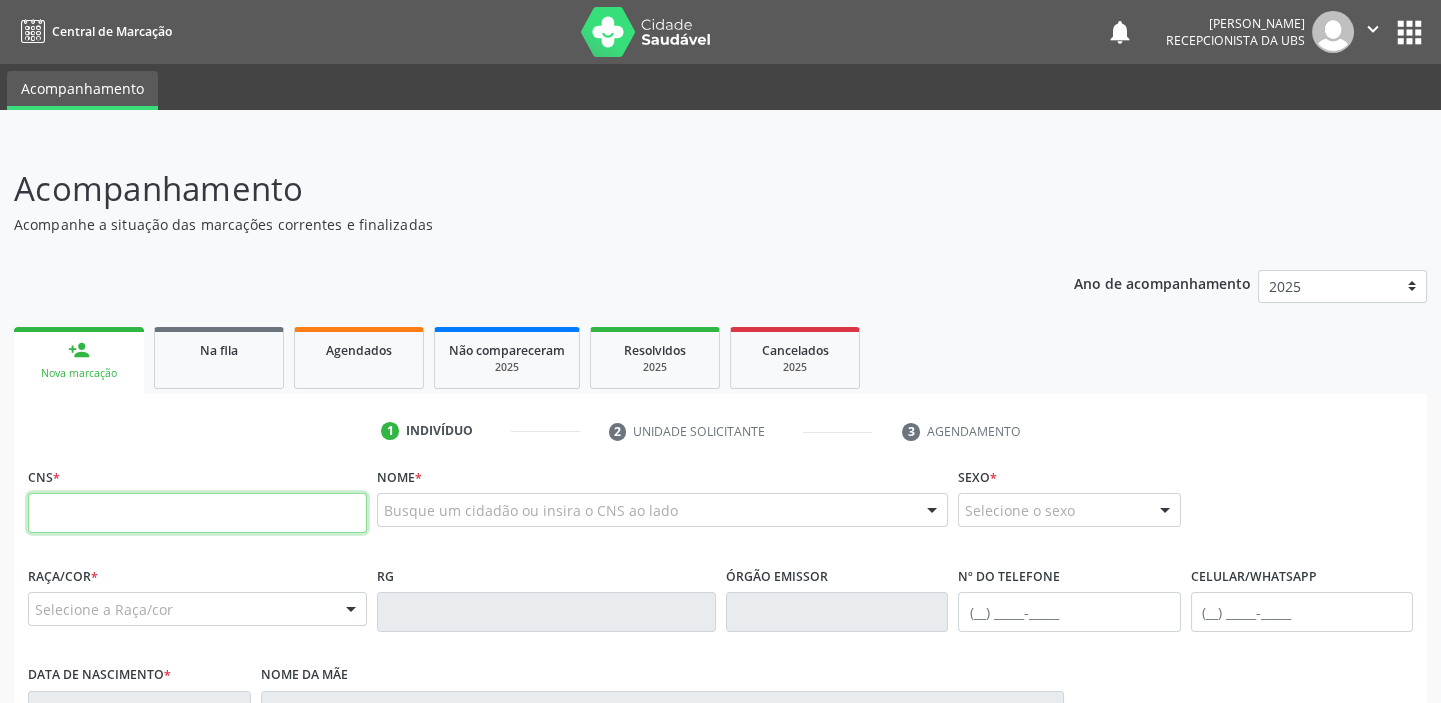 click at bounding box center [197, 513] 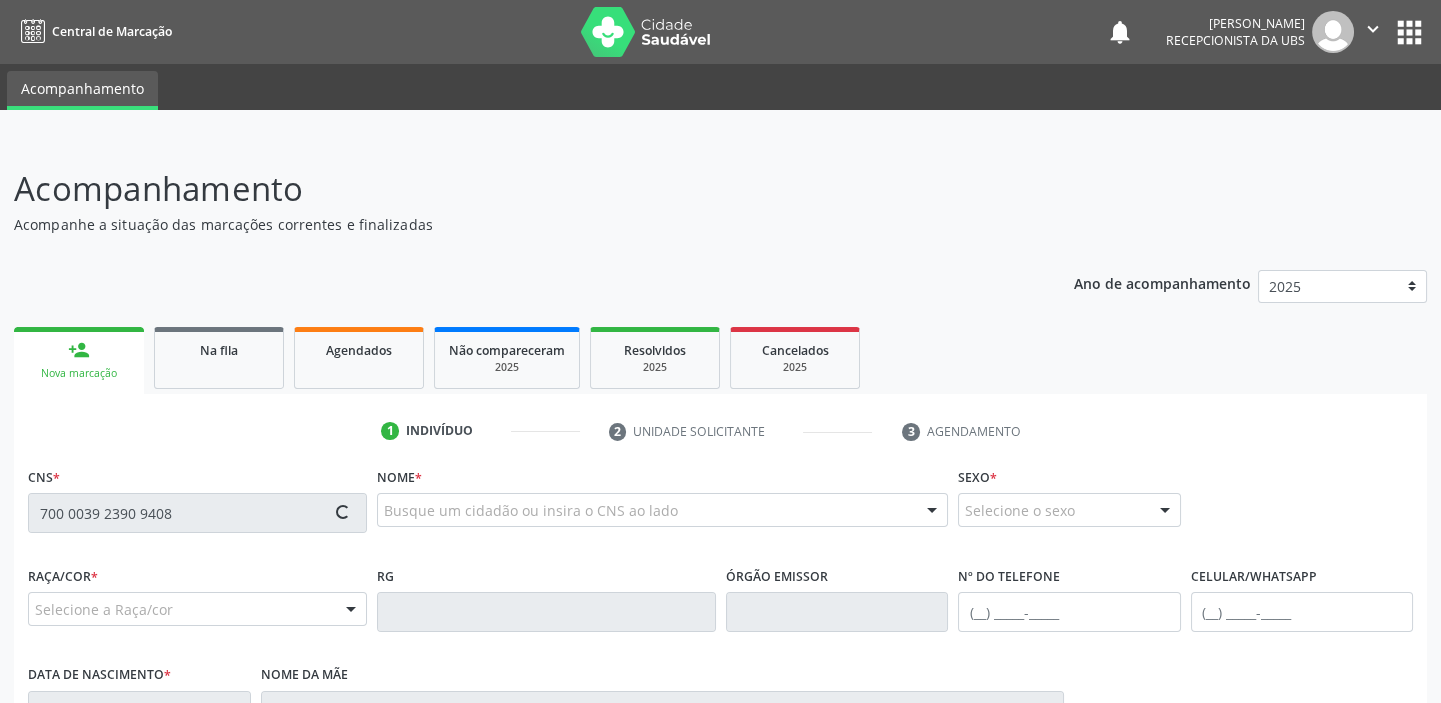 type on "700 0039 2390 9408" 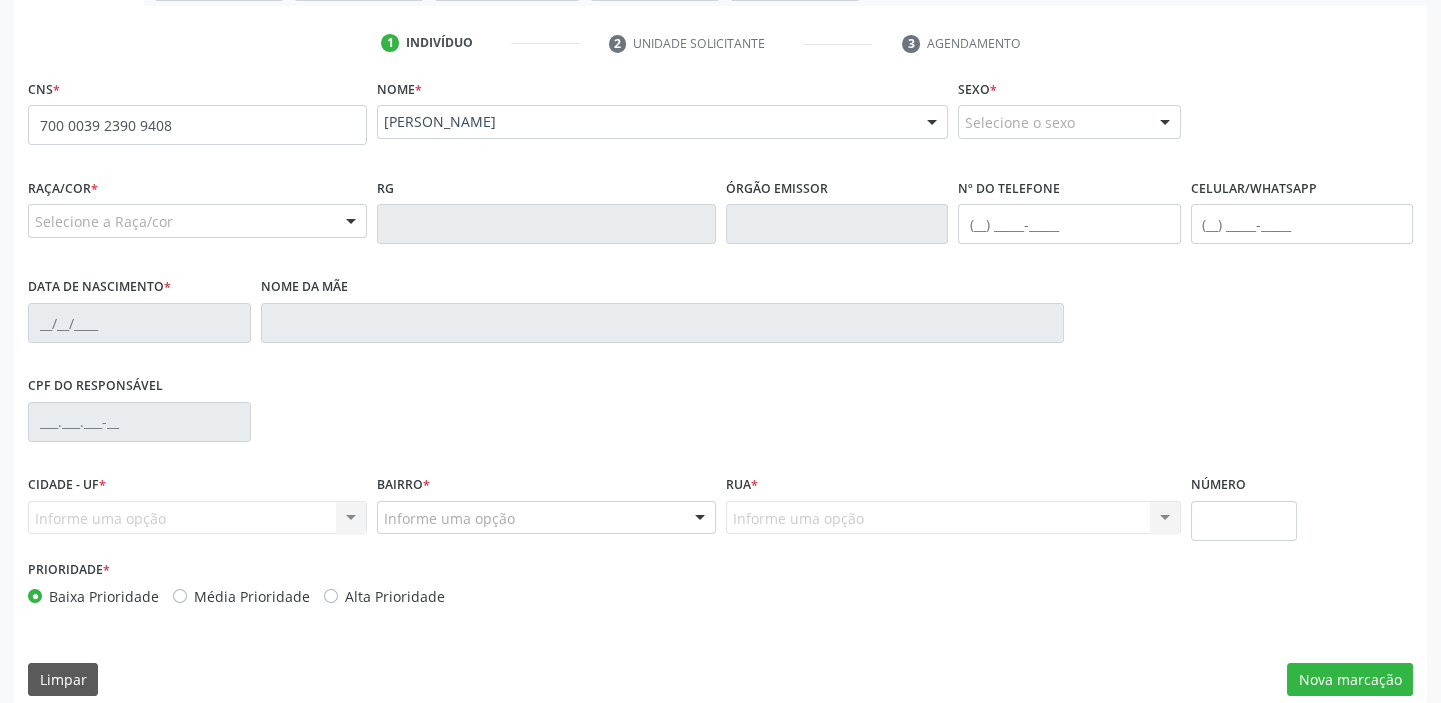 scroll, scrollTop: 408, scrollLeft: 0, axis: vertical 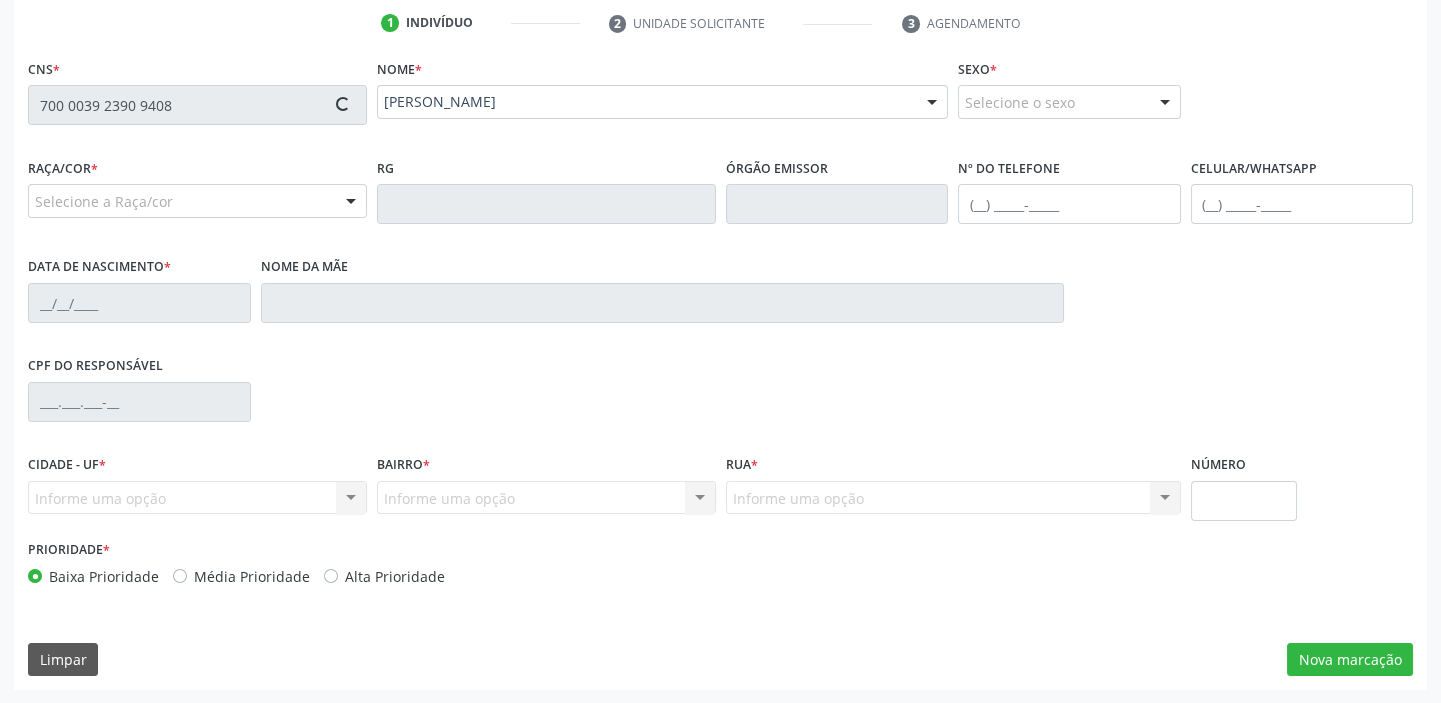 type on "[PHONE_NUMBER]" 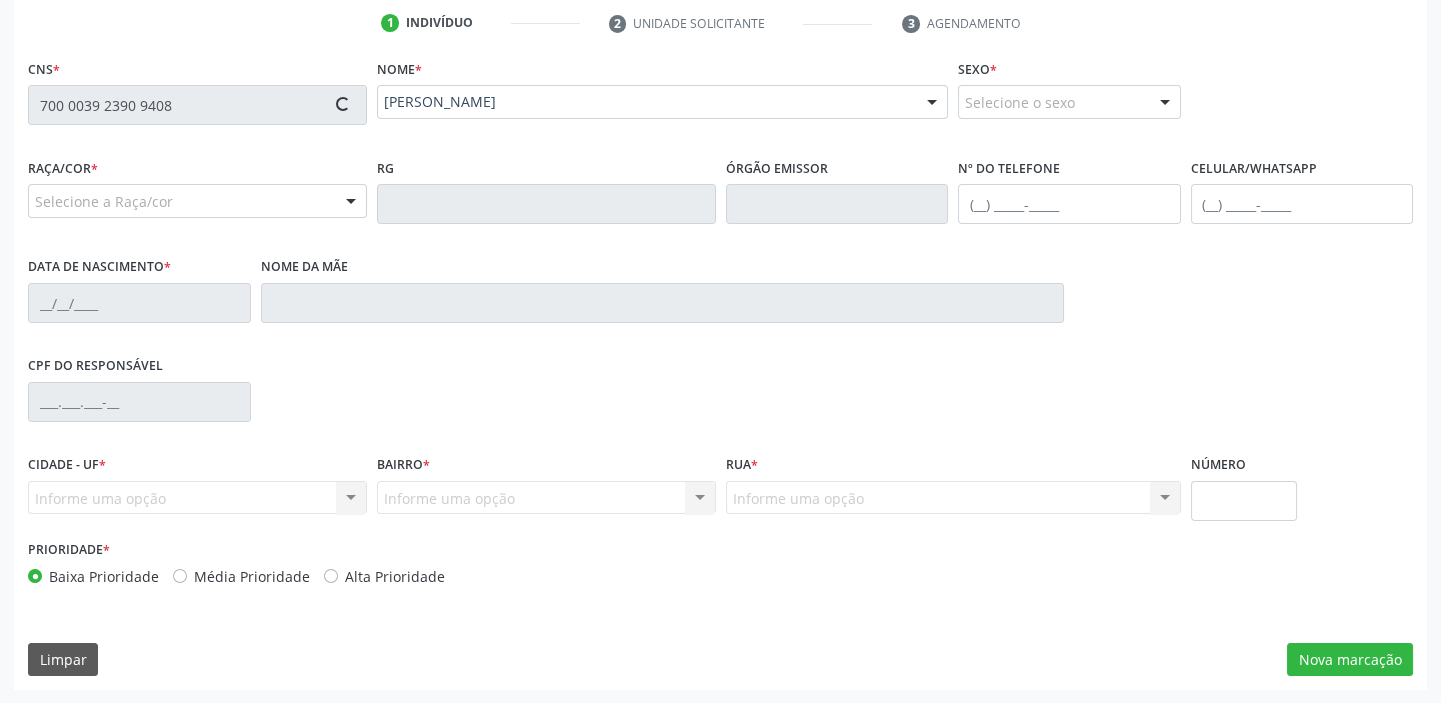 type on "[DATE]" 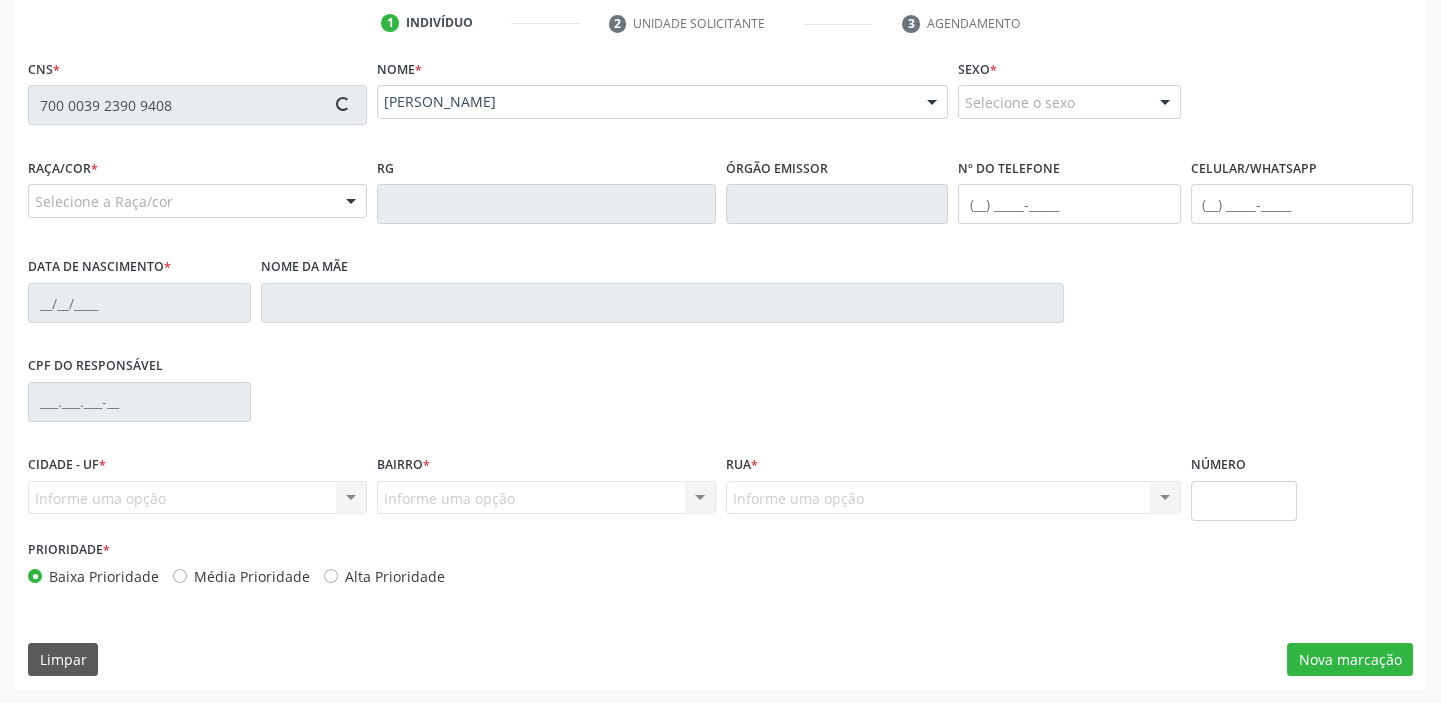 type on "17" 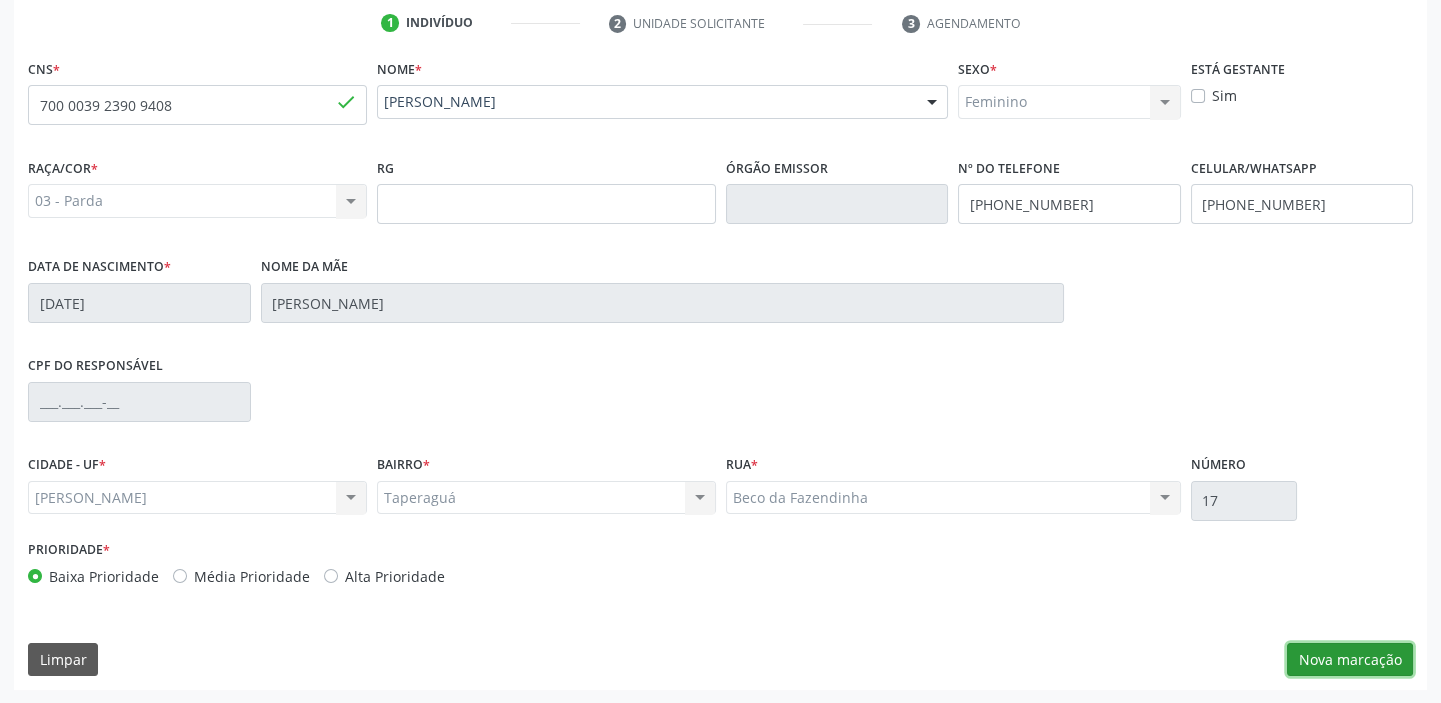 click on "Nova marcação" at bounding box center [1350, 660] 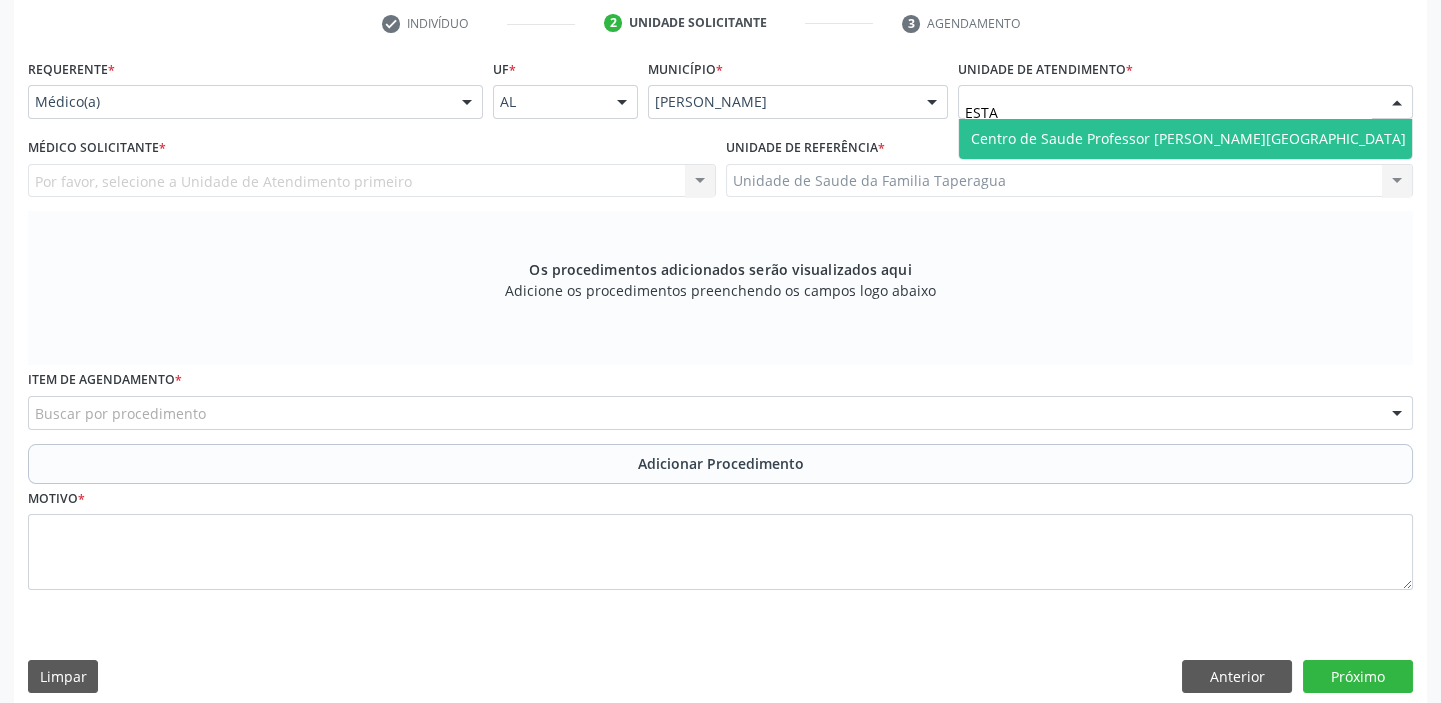 type on "ESTAC" 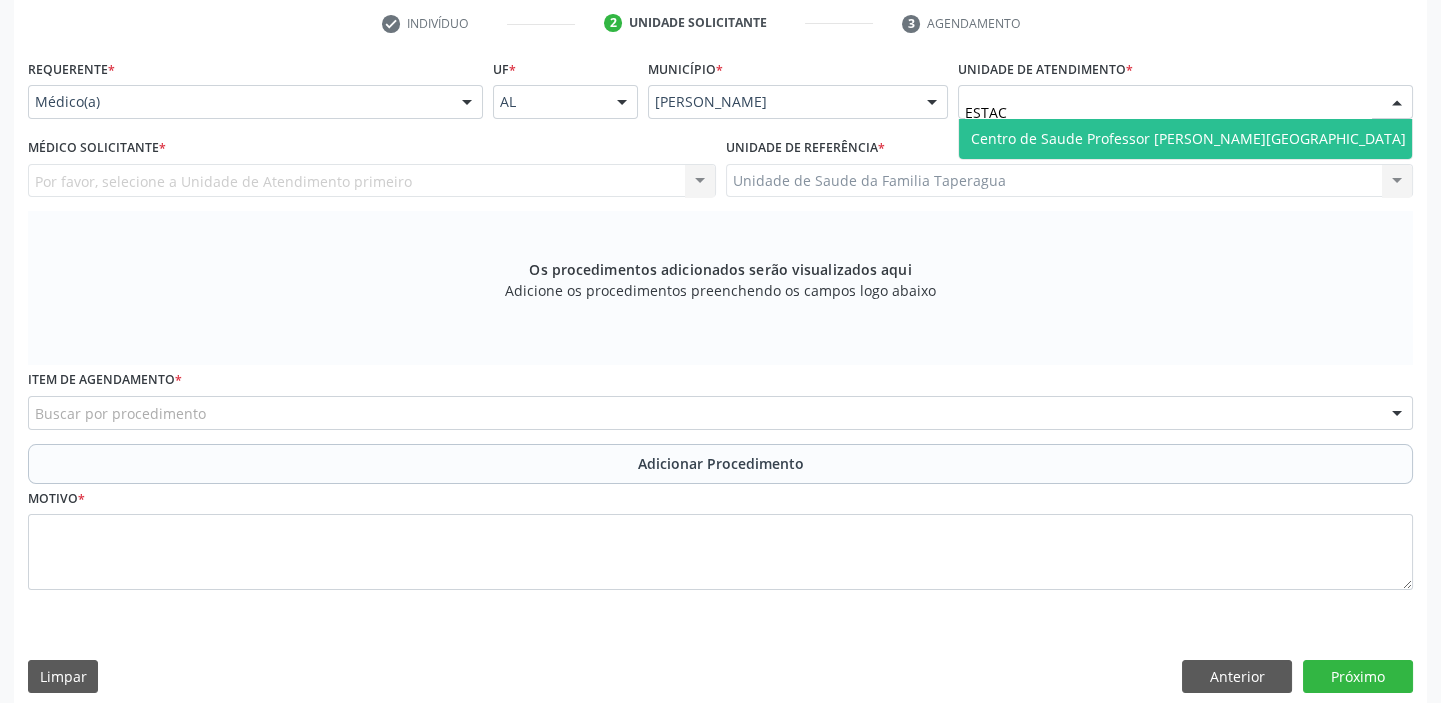 click on "Centro de Saude Professor [PERSON_NAME][GEOGRAPHIC_DATA]" at bounding box center [1188, 139] 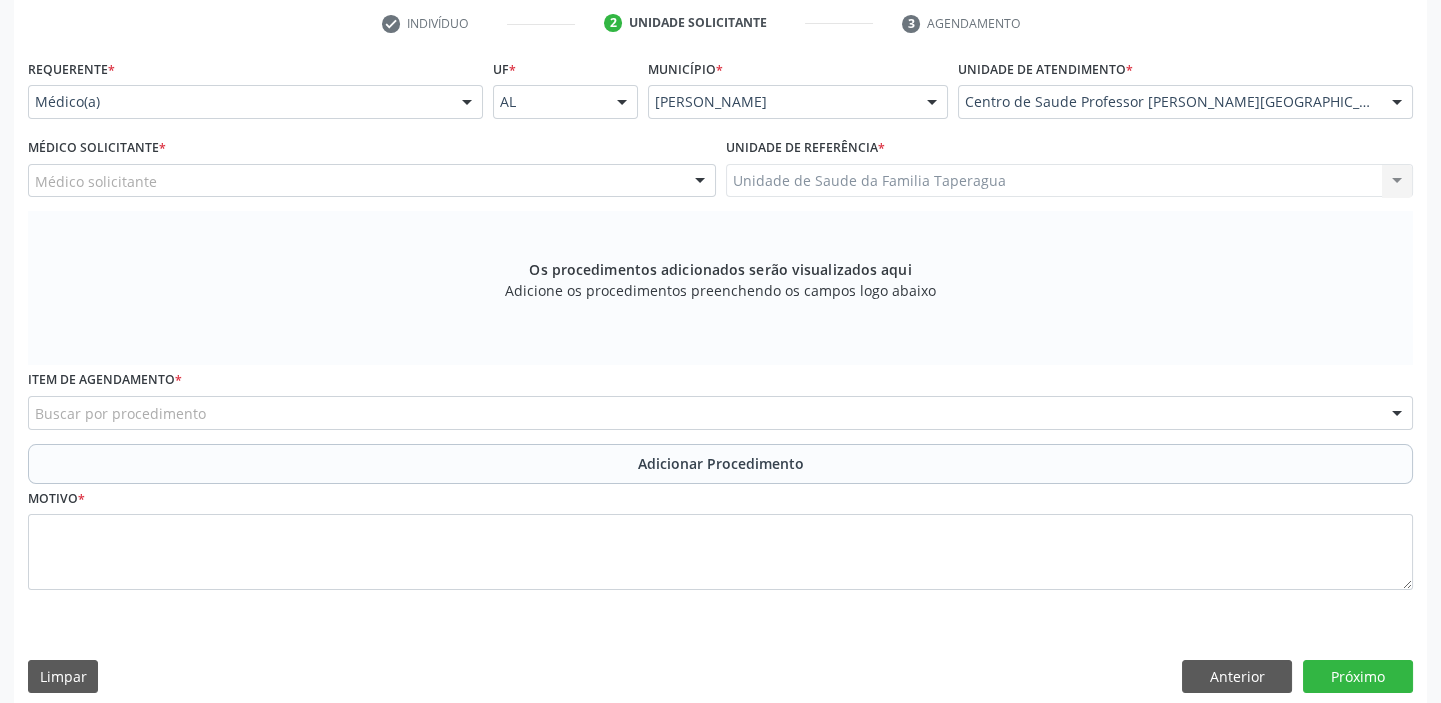 click on "Médico solicitante" at bounding box center [372, 181] 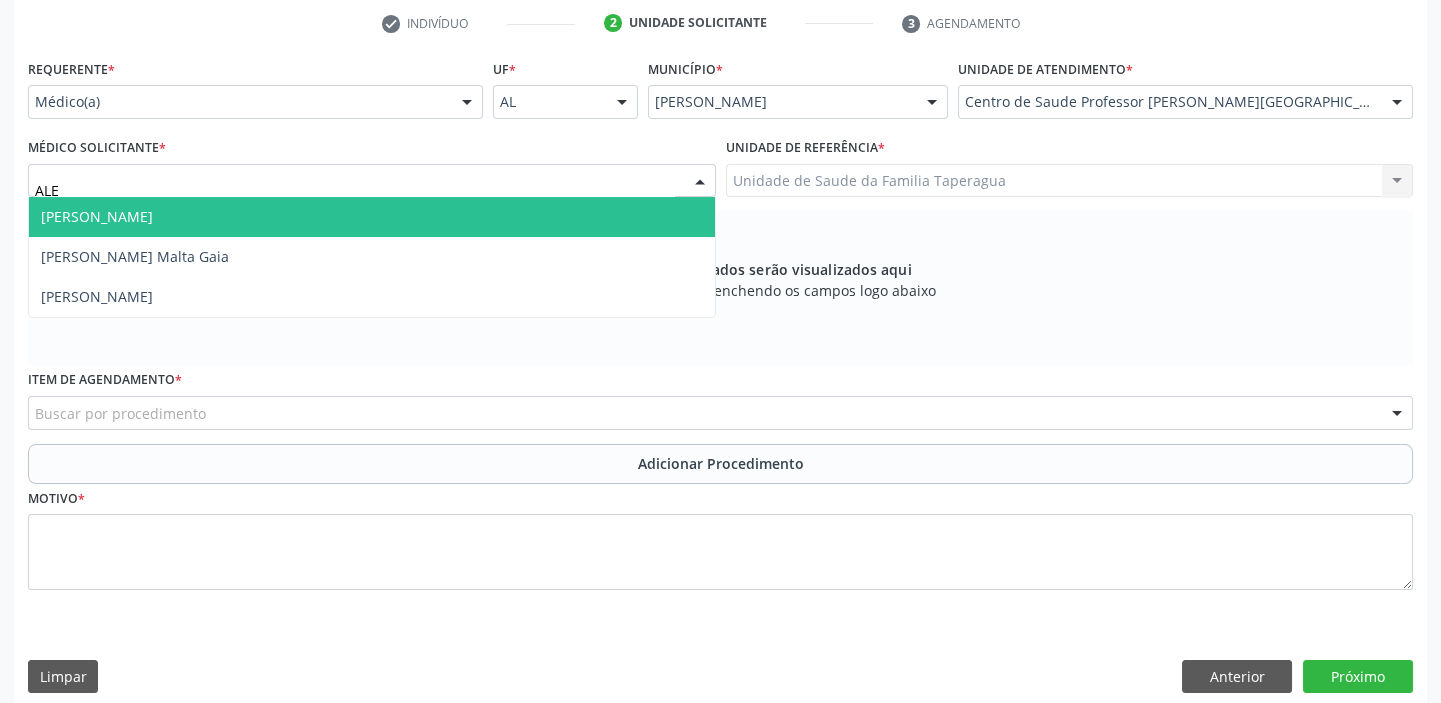 type on "[PERSON_NAME]" 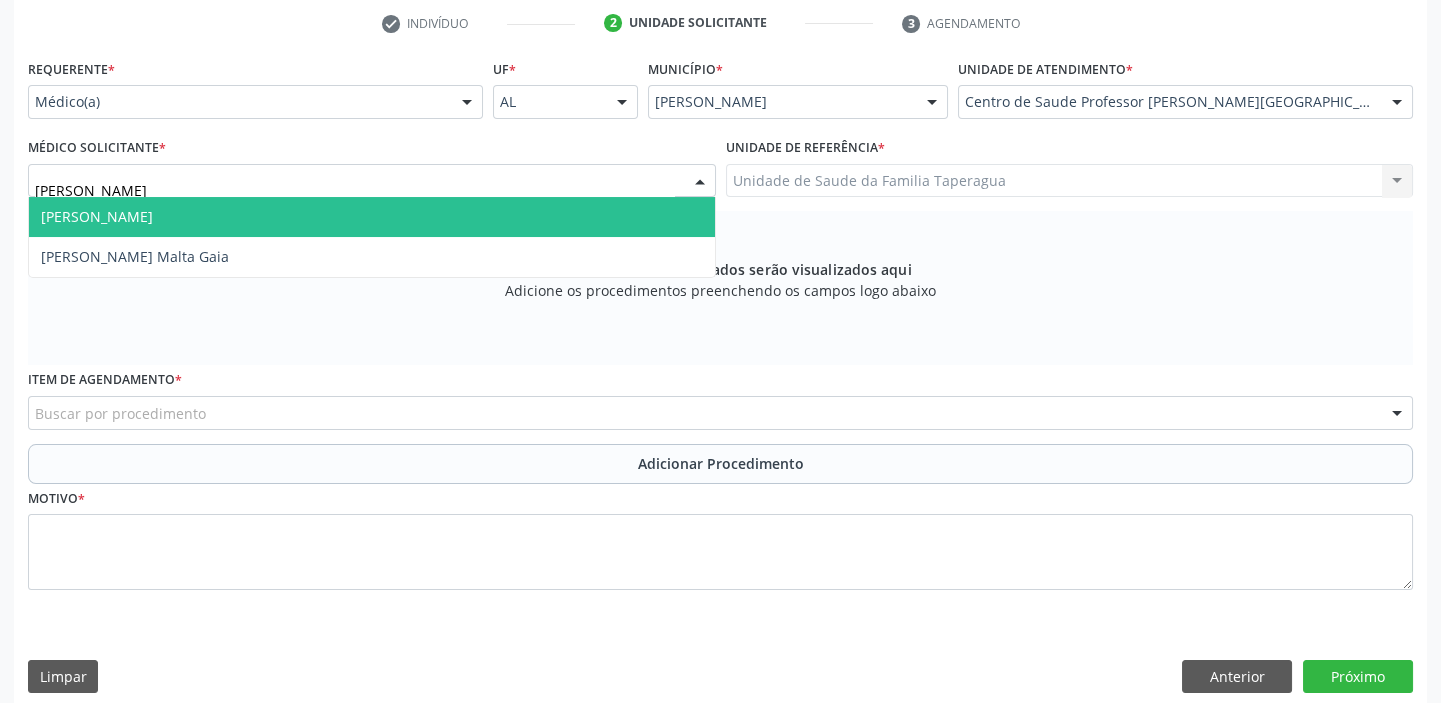 click on "[PERSON_NAME]" at bounding box center (372, 217) 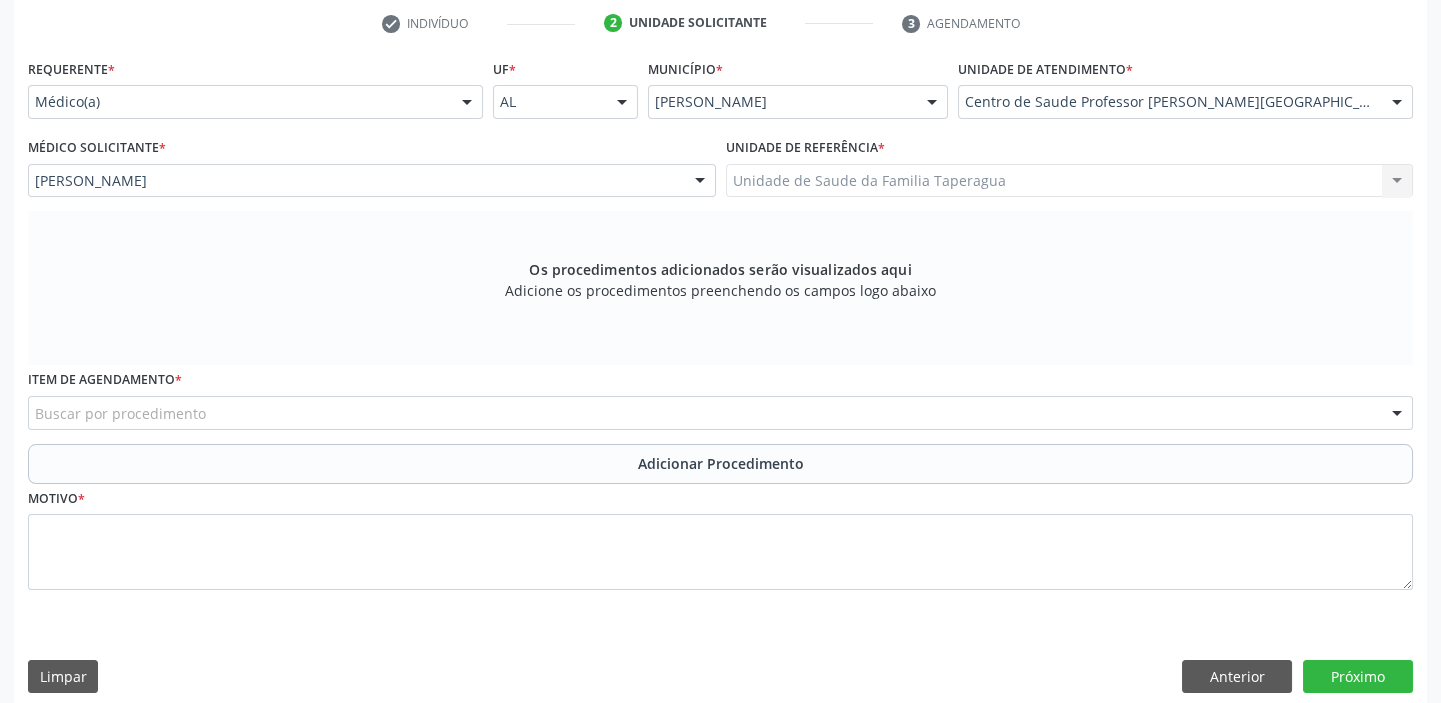 click on "Buscar por procedimento" at bounding box center [720, 413] 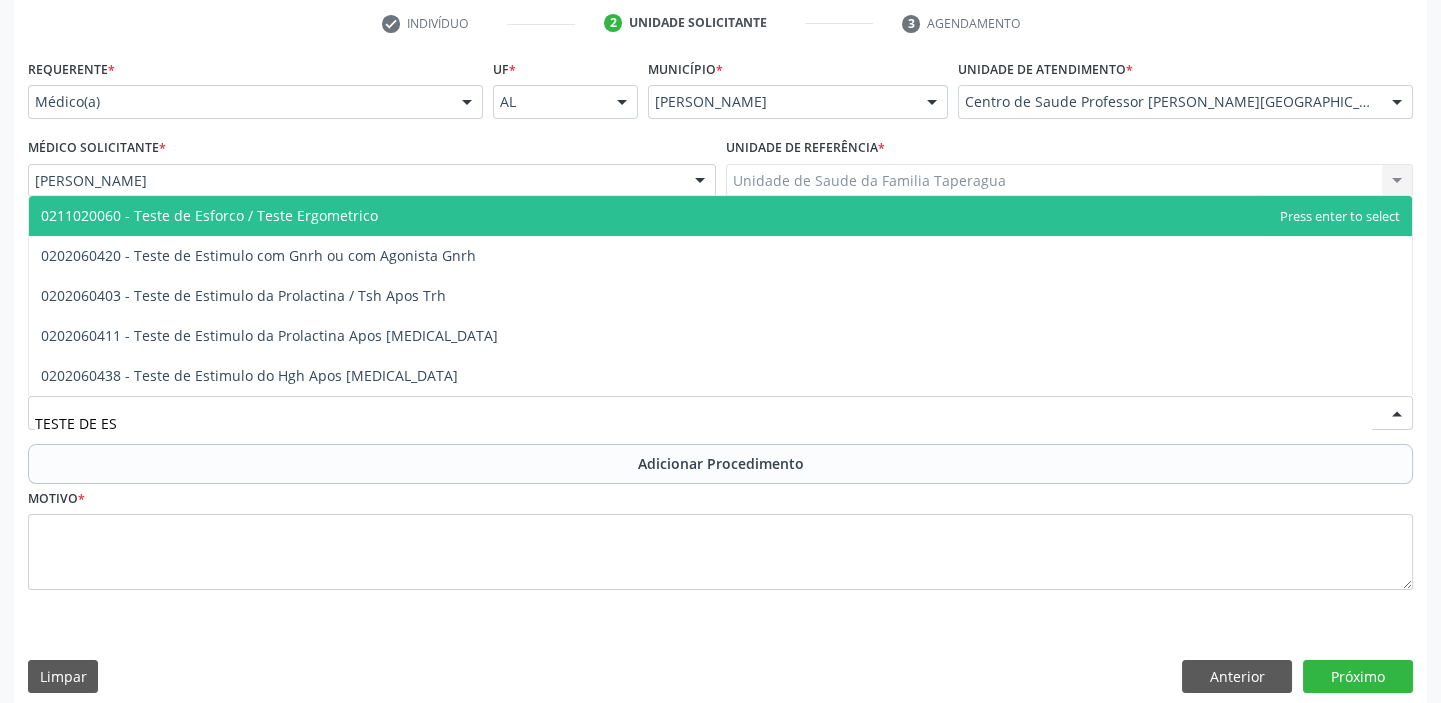 type on "TESTE DE ESF" 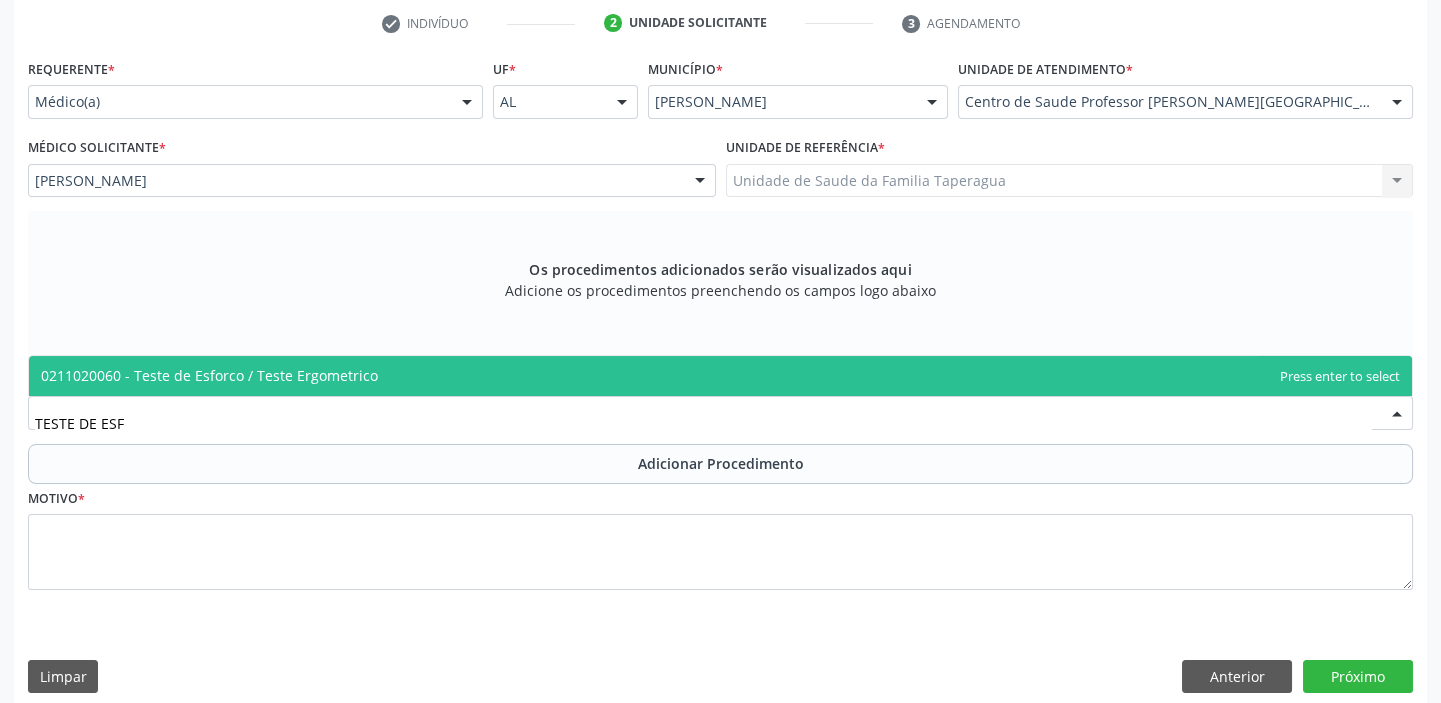 click on "0211020060 - Teste de Esforco / Teste Ergometrico" at bounding box center (720, 376) 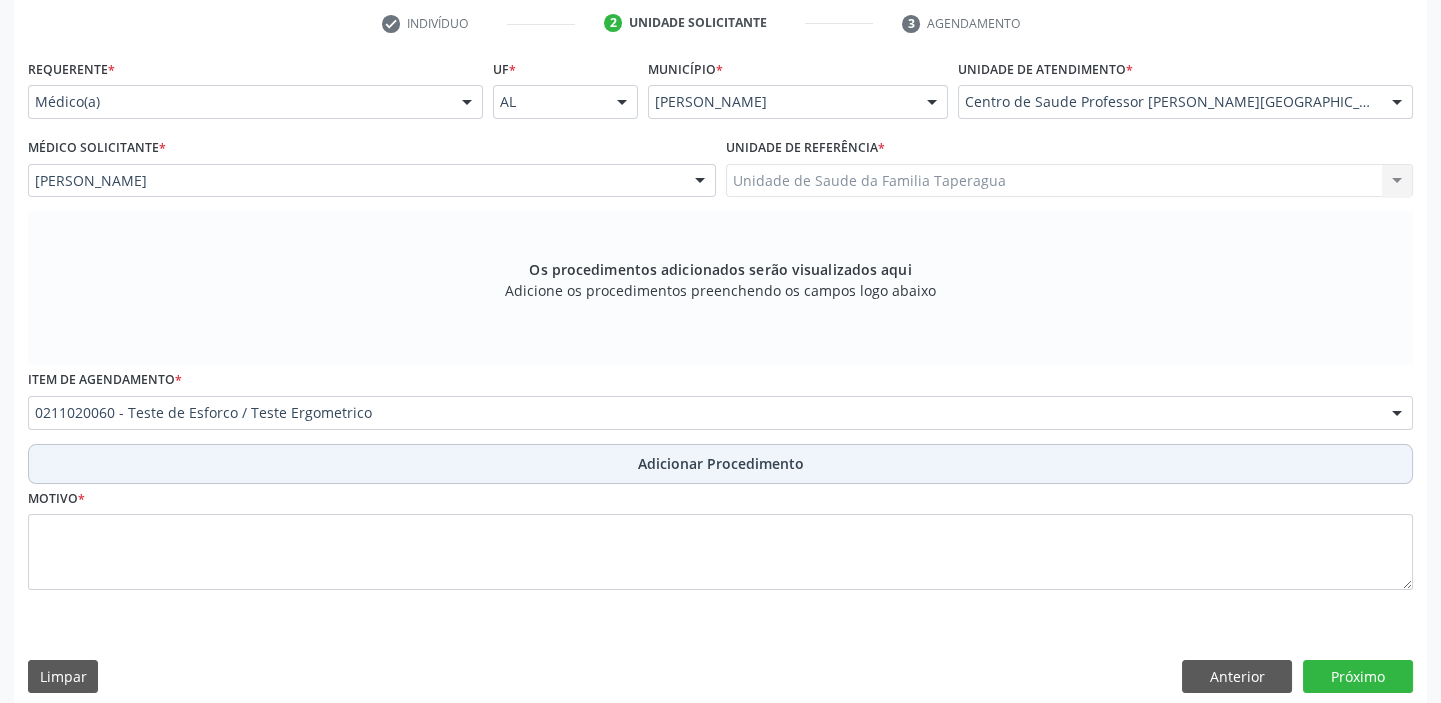click on "Adicionar Procedimento" at bounding box center (720, 464) 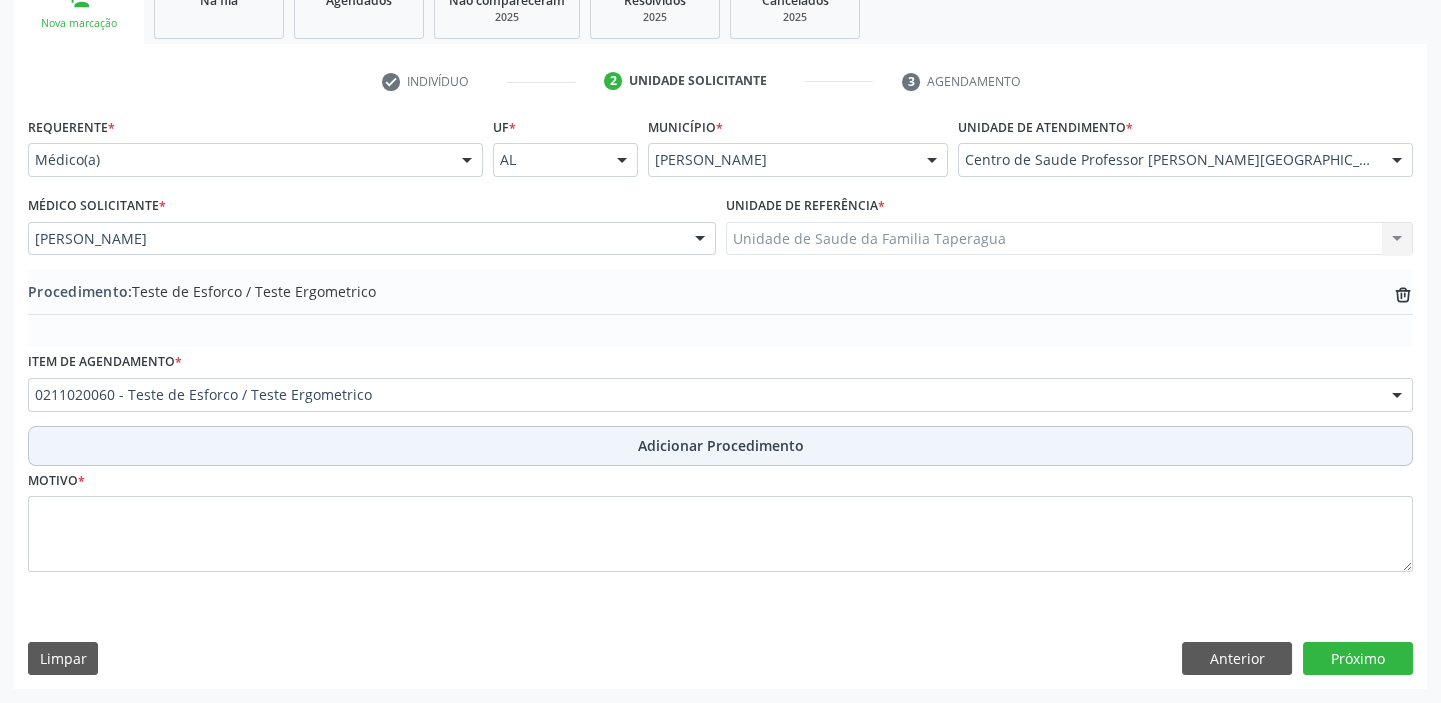 scroll, scrollTop: 349, scrollLeft: 0, axis: vertical 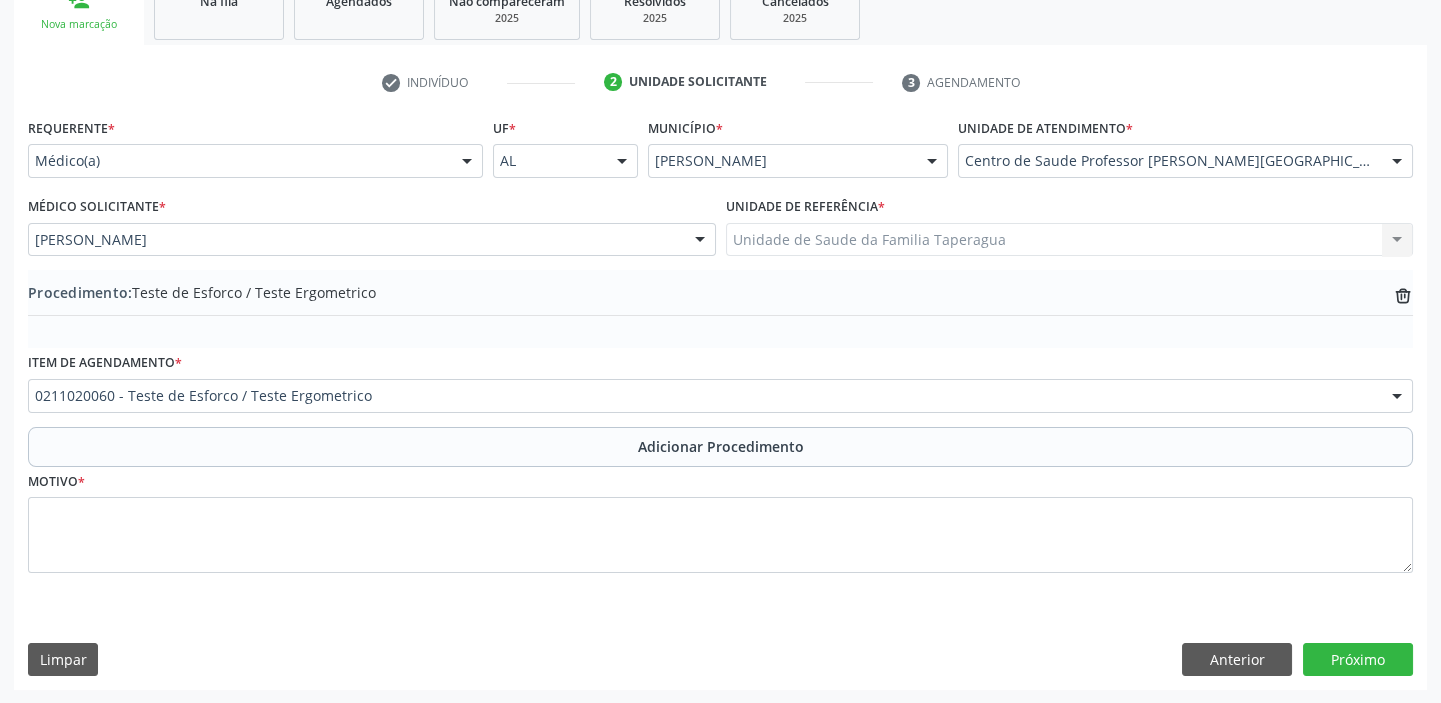 click on "Motivo
*" at bounding box center (720, 527) 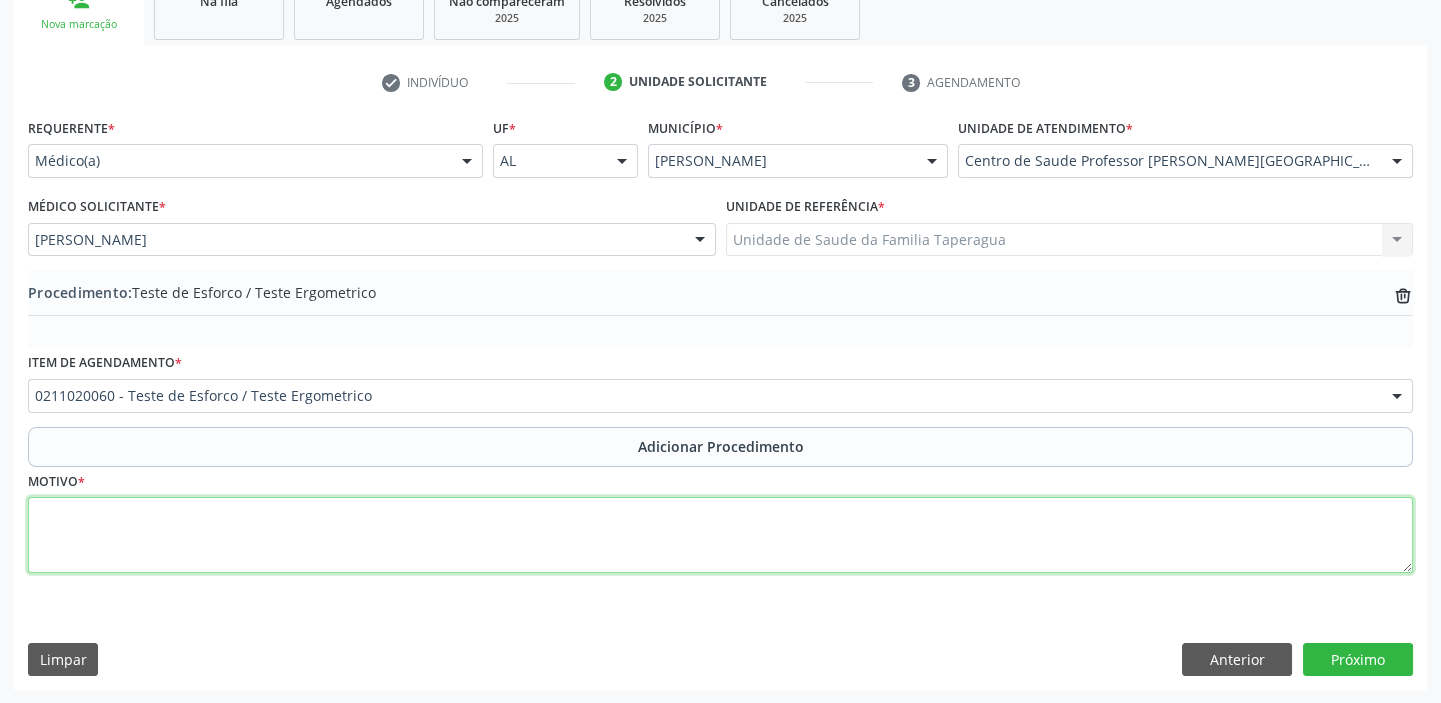 click at bounding box center [720, 535] 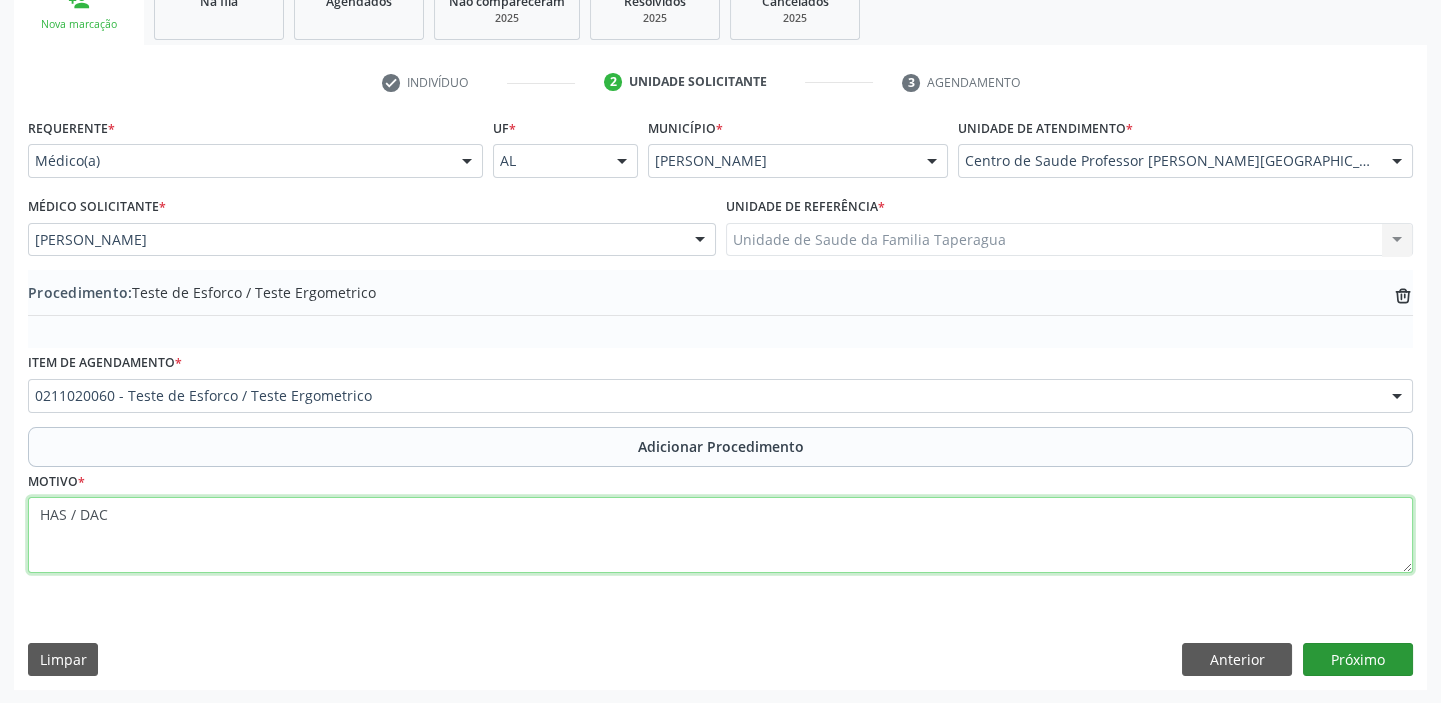 type on "HAS / DAC" 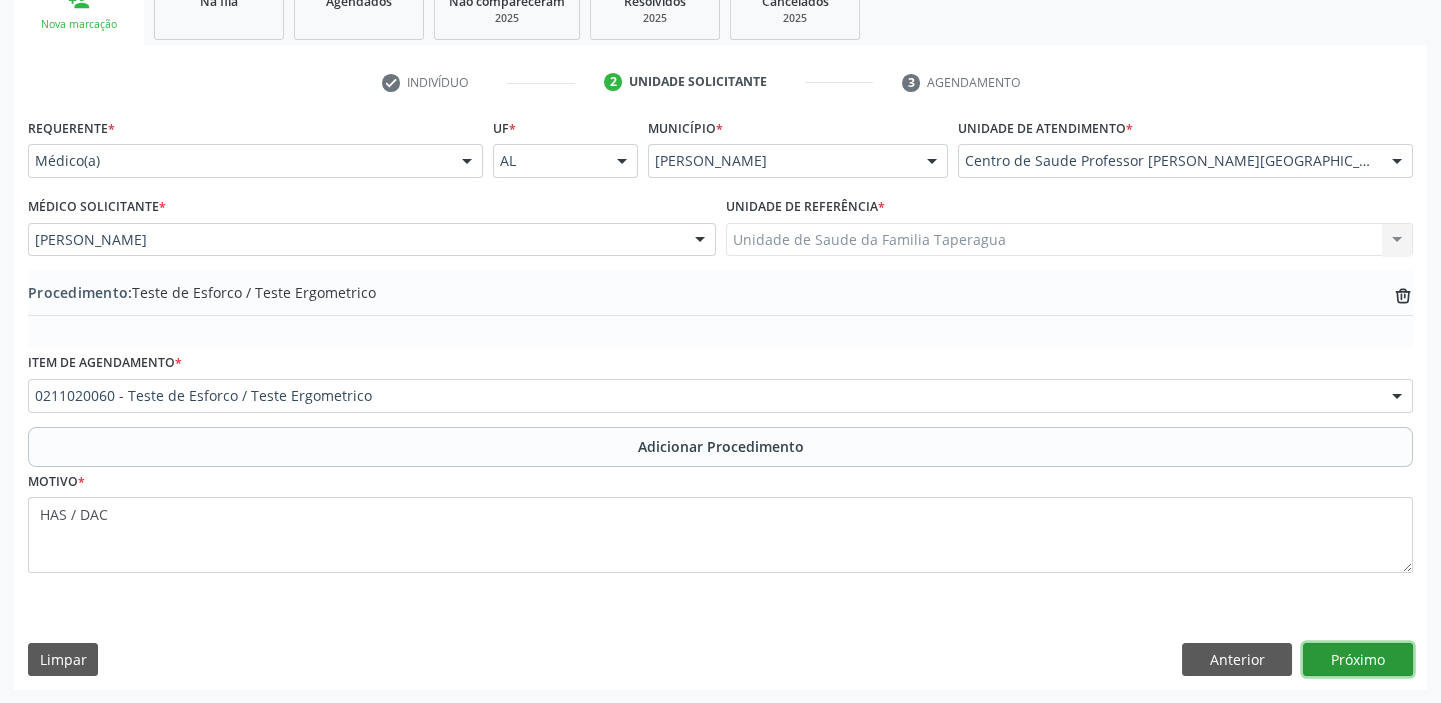 click on "Próximo" at bounding box center [1358, 660] 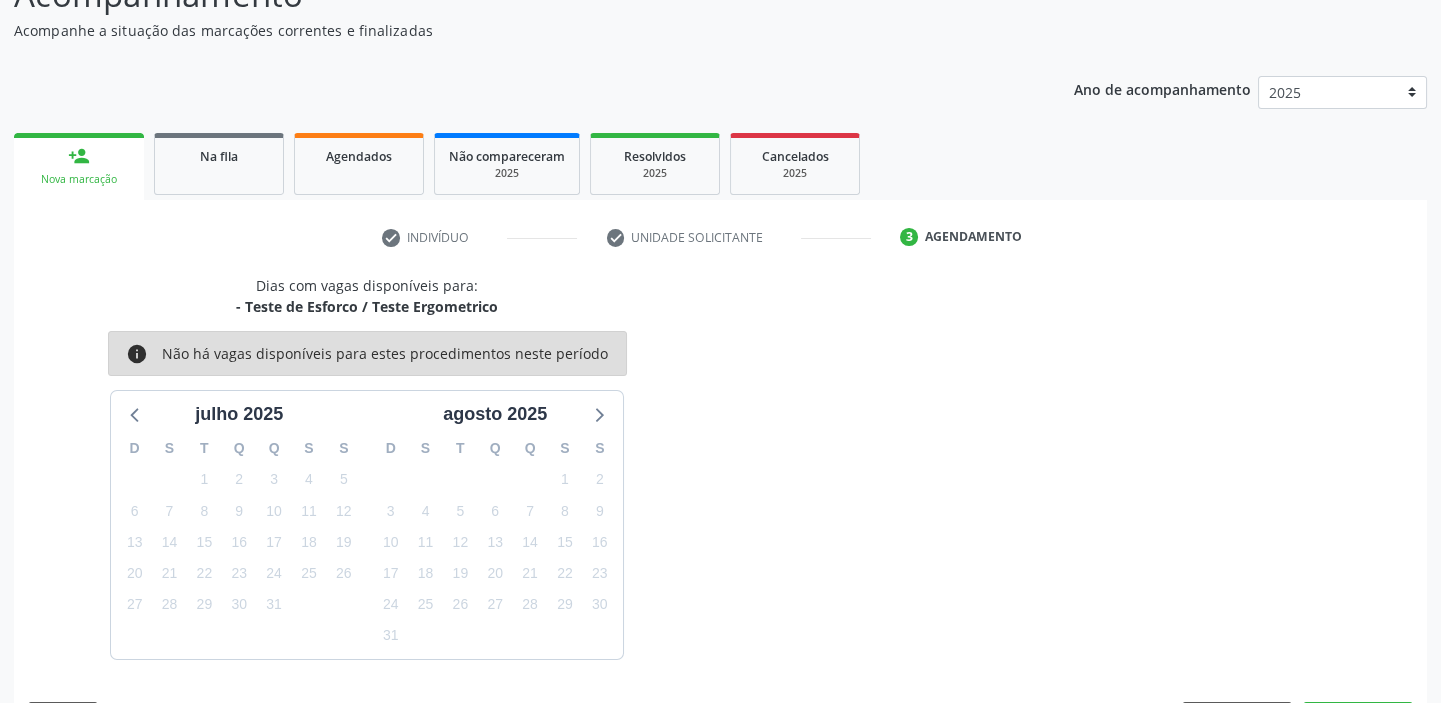 scroll, scrollTop: 252, scrollLeft: 0, axis: vertical 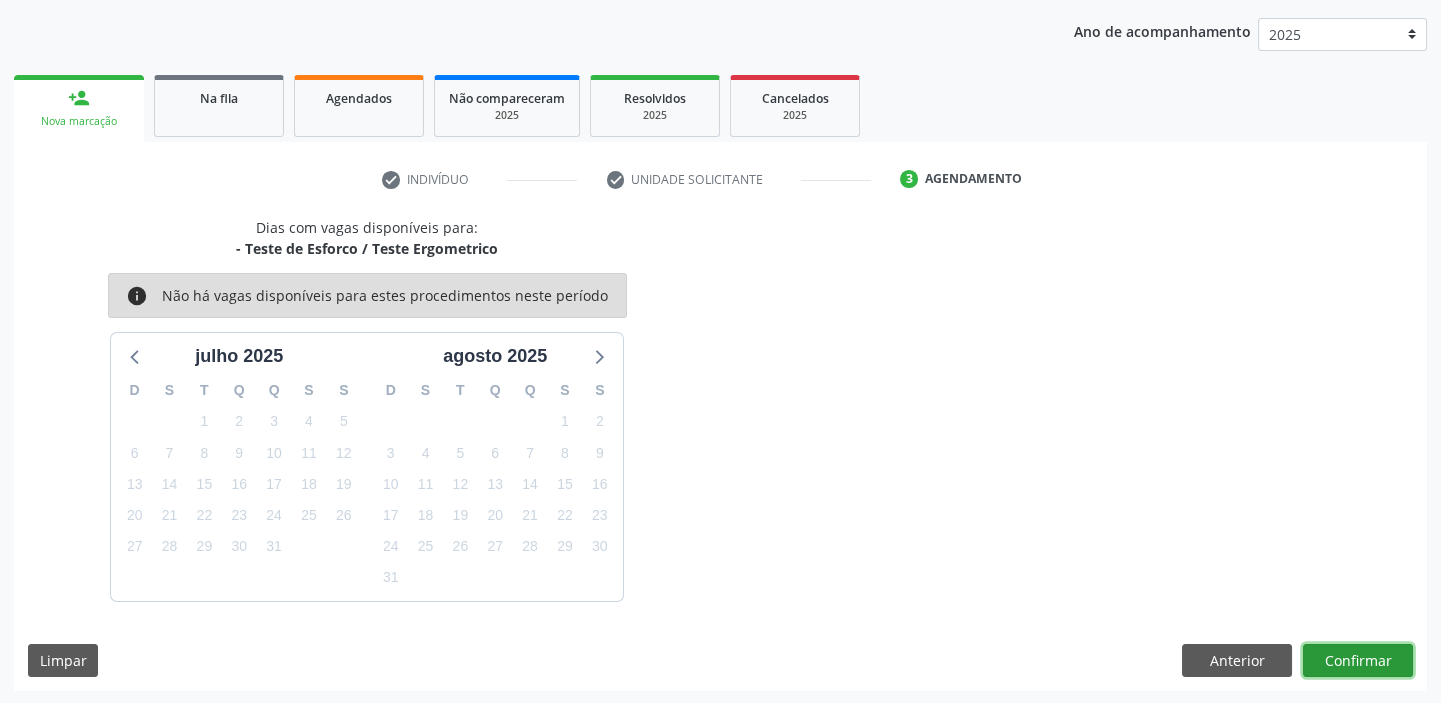 click on "Confirmar" at bounding box center (1358, 661) 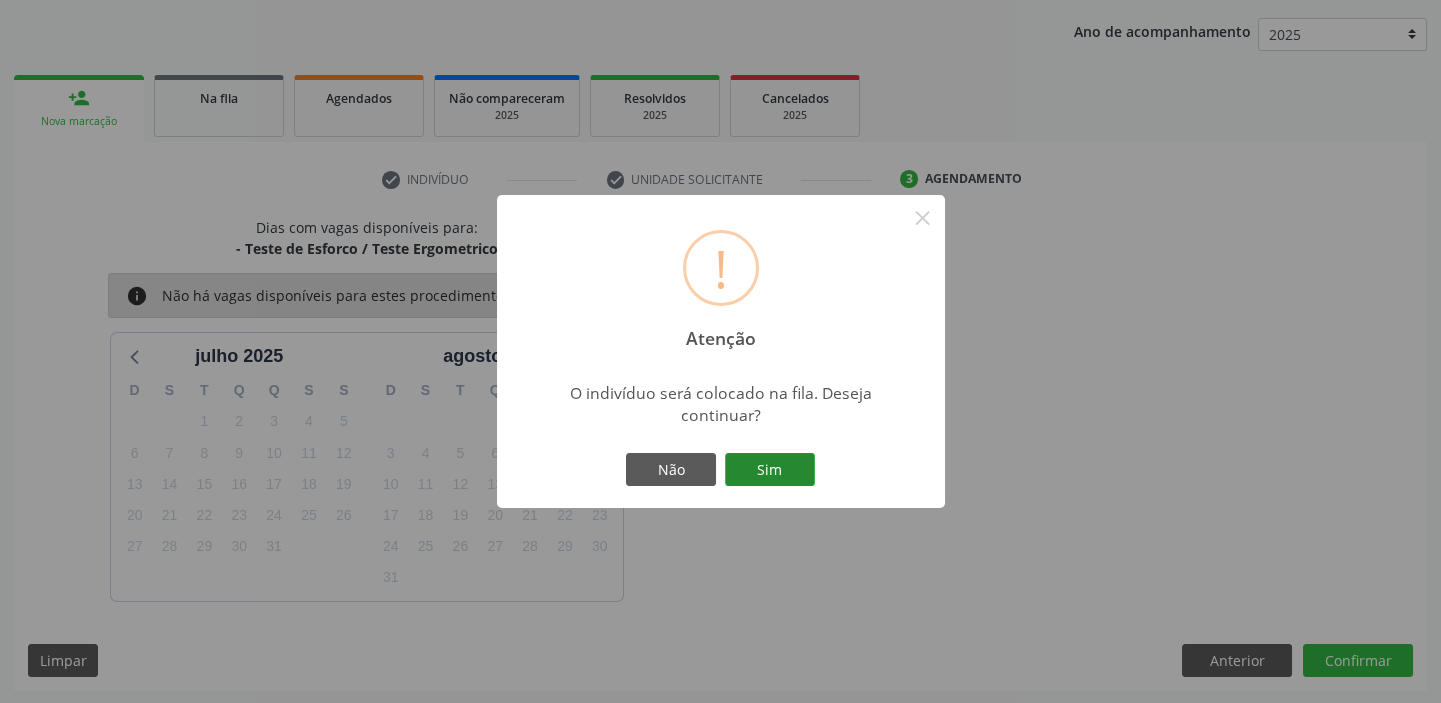 click on "Sim" at bounding box center (770, 470) 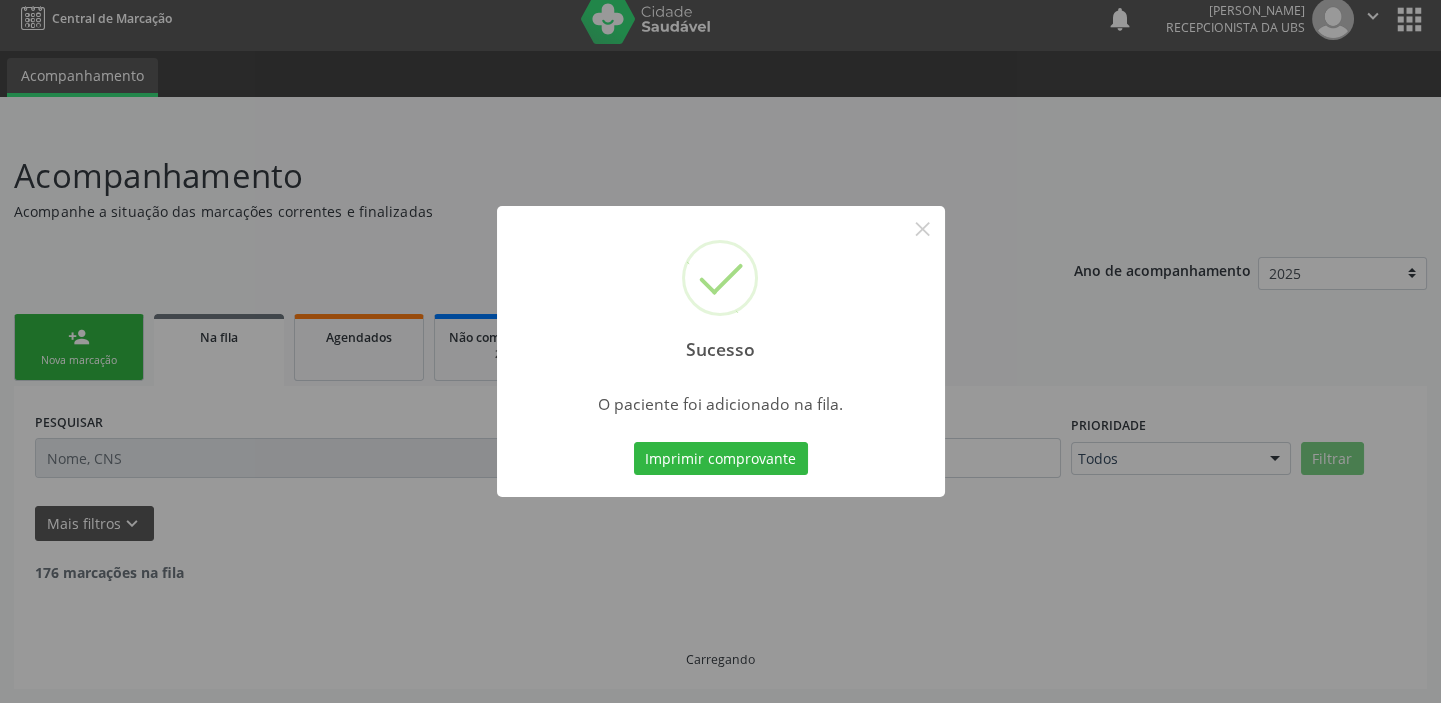 scroll, scrollTop: 0, scrollLeft: 0, axis: both 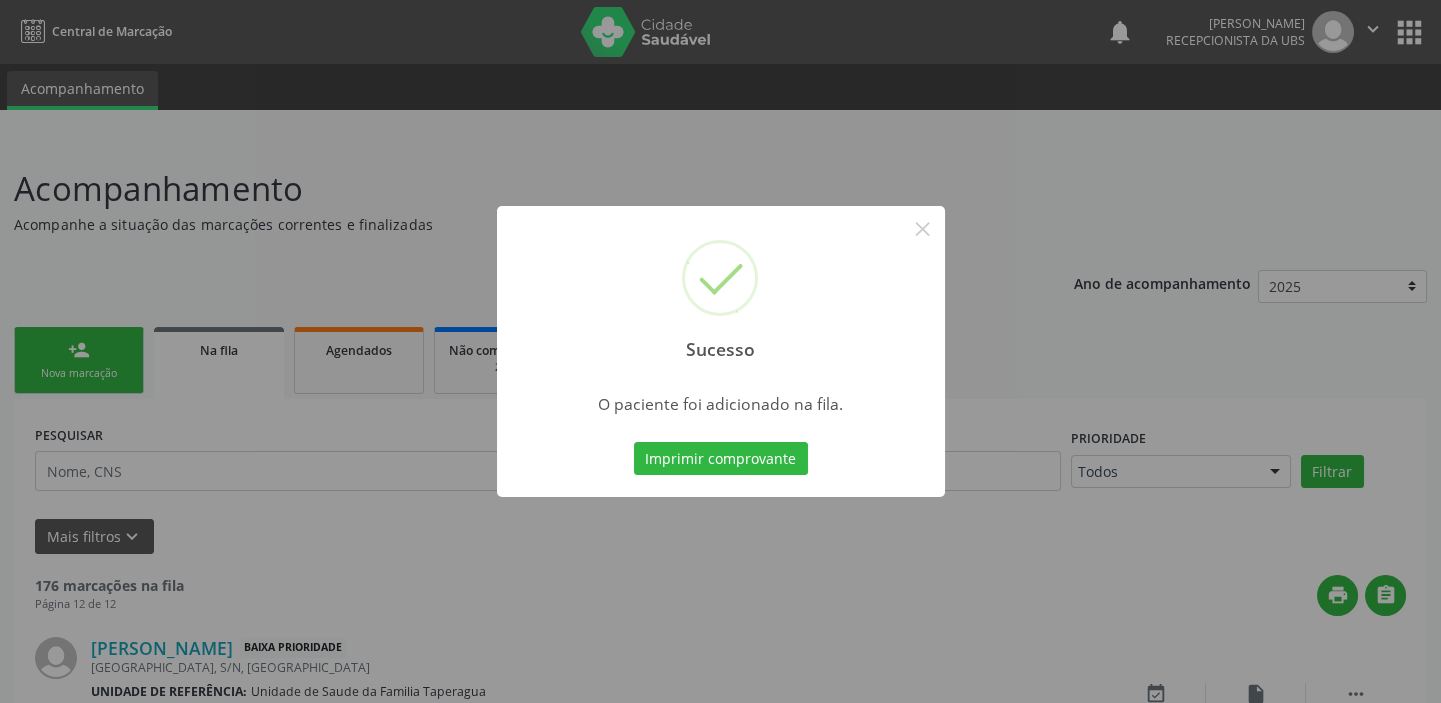 click on "Sucesso × O paciente foi adicionado na fila. Imprimir comprovante Cancel" at bounding box center [720, 351] 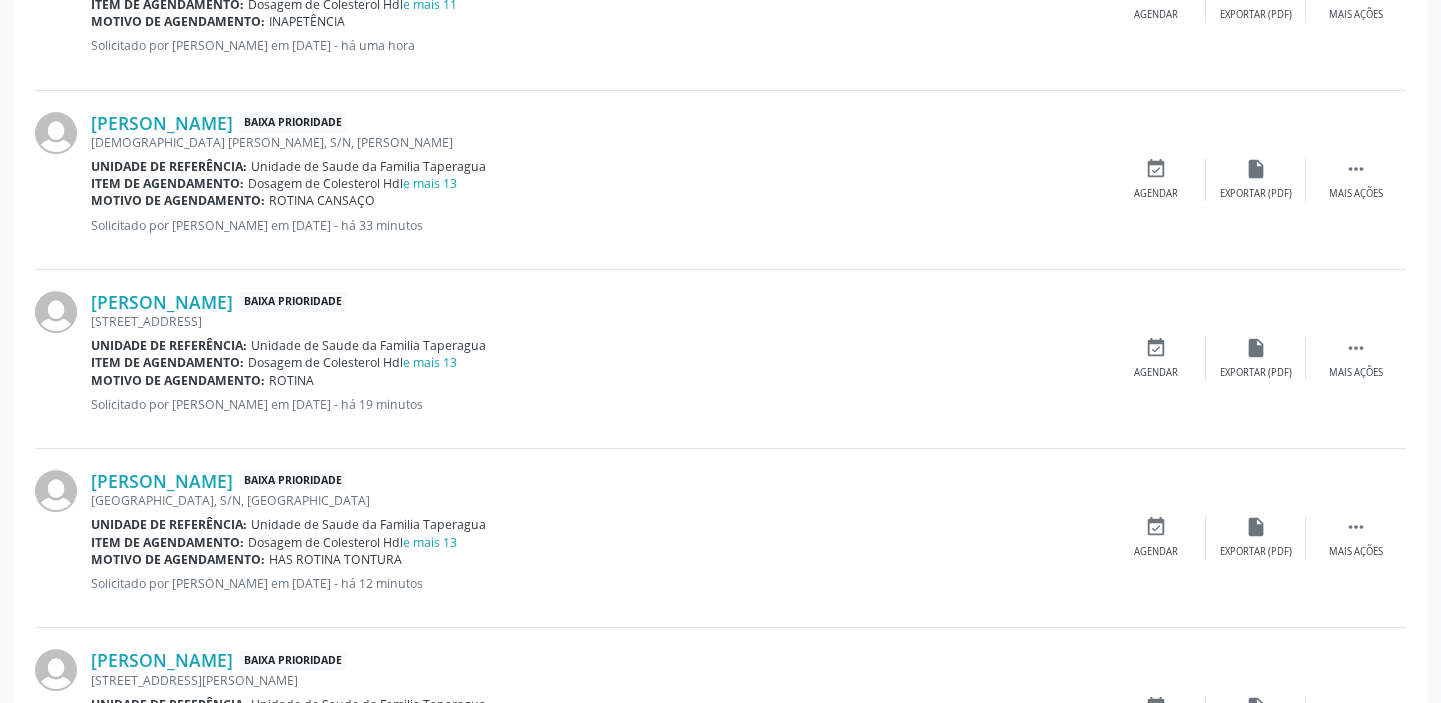 scroll, scrollTop: 1972, scrollLeft: 0, axis: vertical 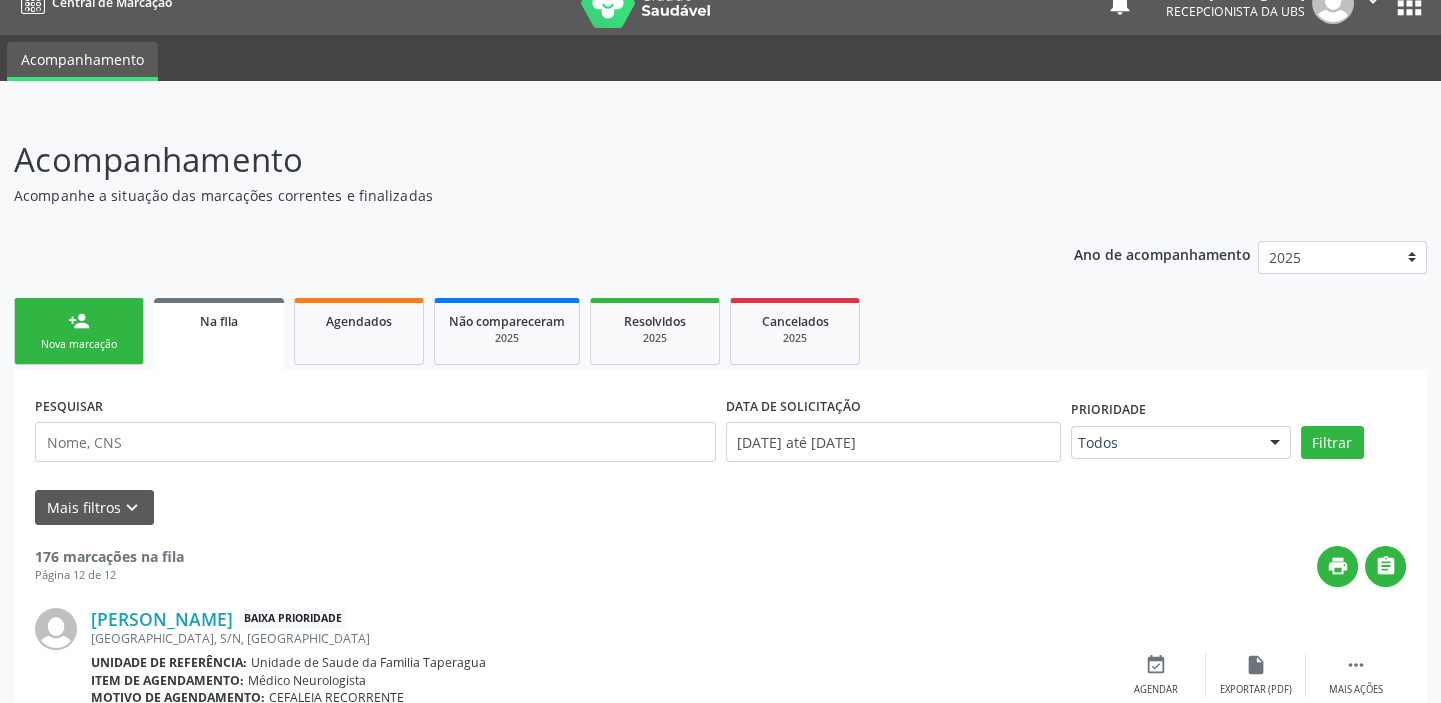 click on "person_add
Nova marcação" at bounding box center (79, 331) 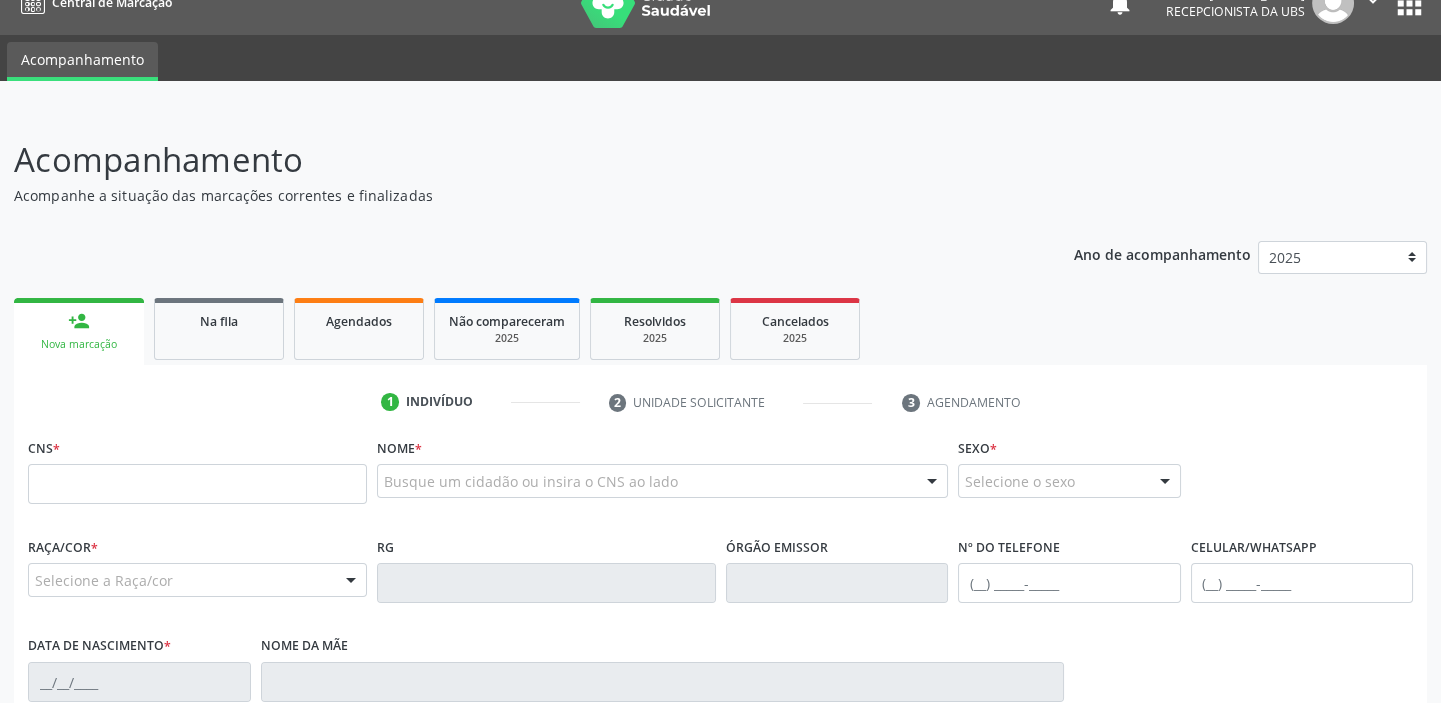 click on "person_add
Nova marcação" at bounding box center [79, 331] 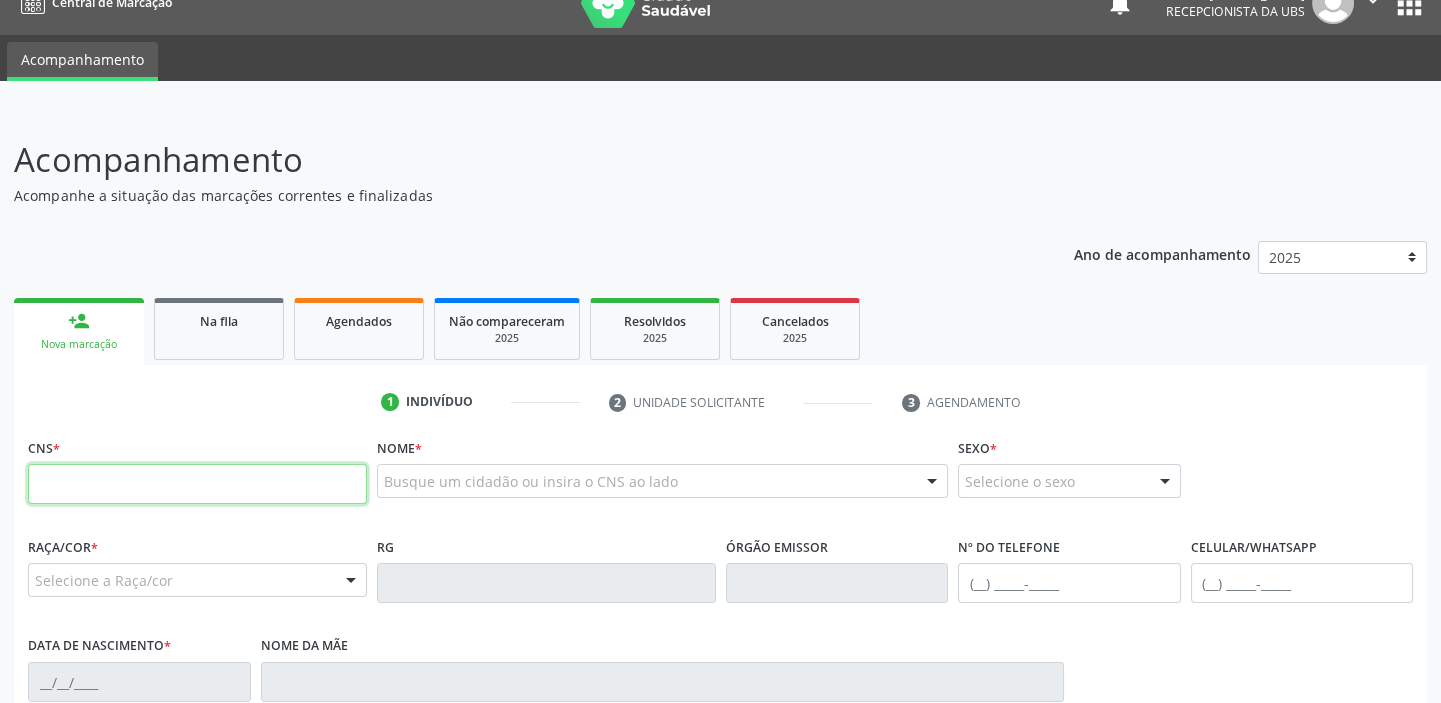 click at bounding box center [197, 484] 